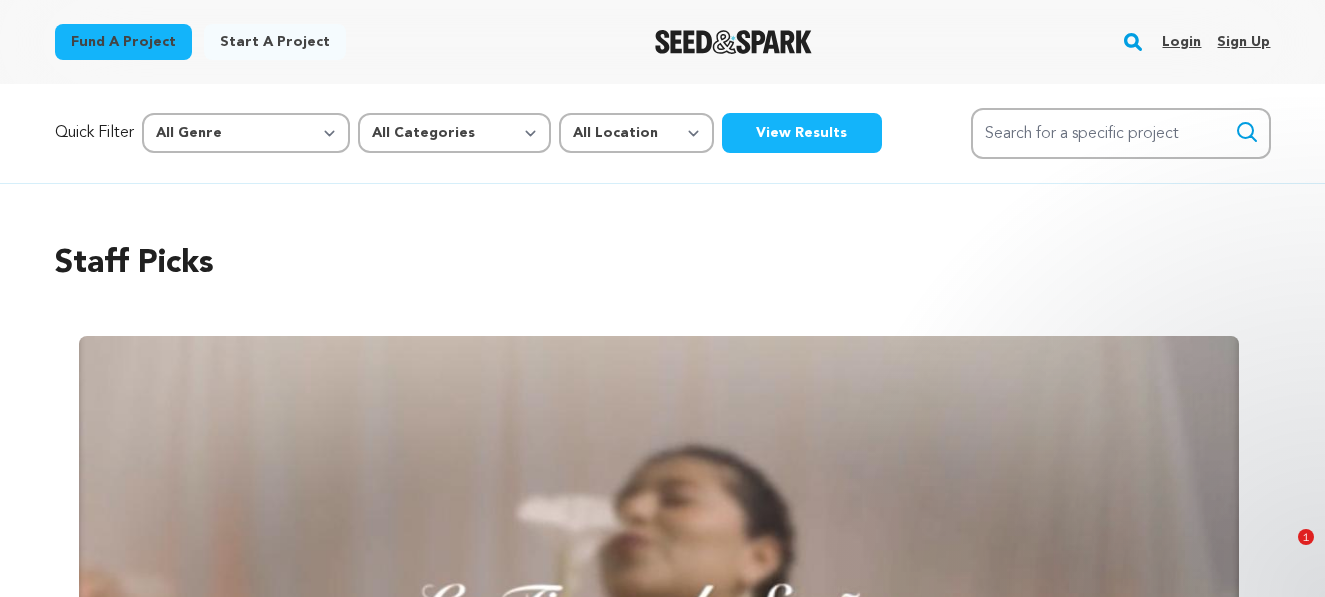 scroll, scrollTop: 0, scrollLeft: 0, axis: both 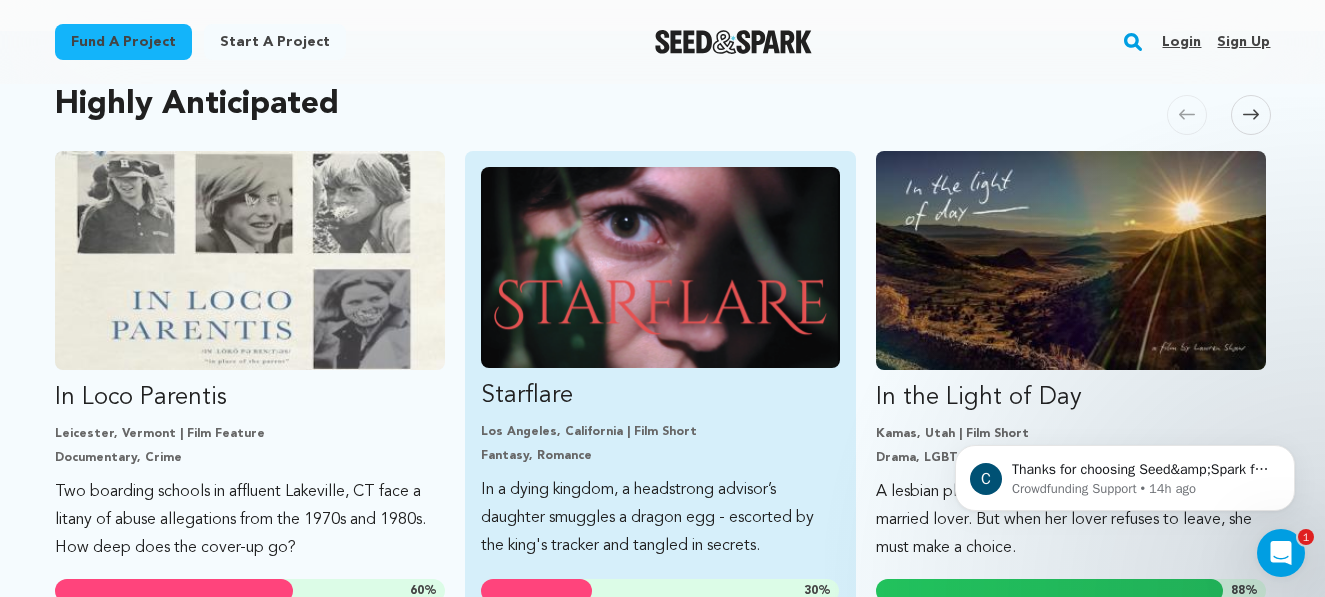 click at bounding box center (660, 267) 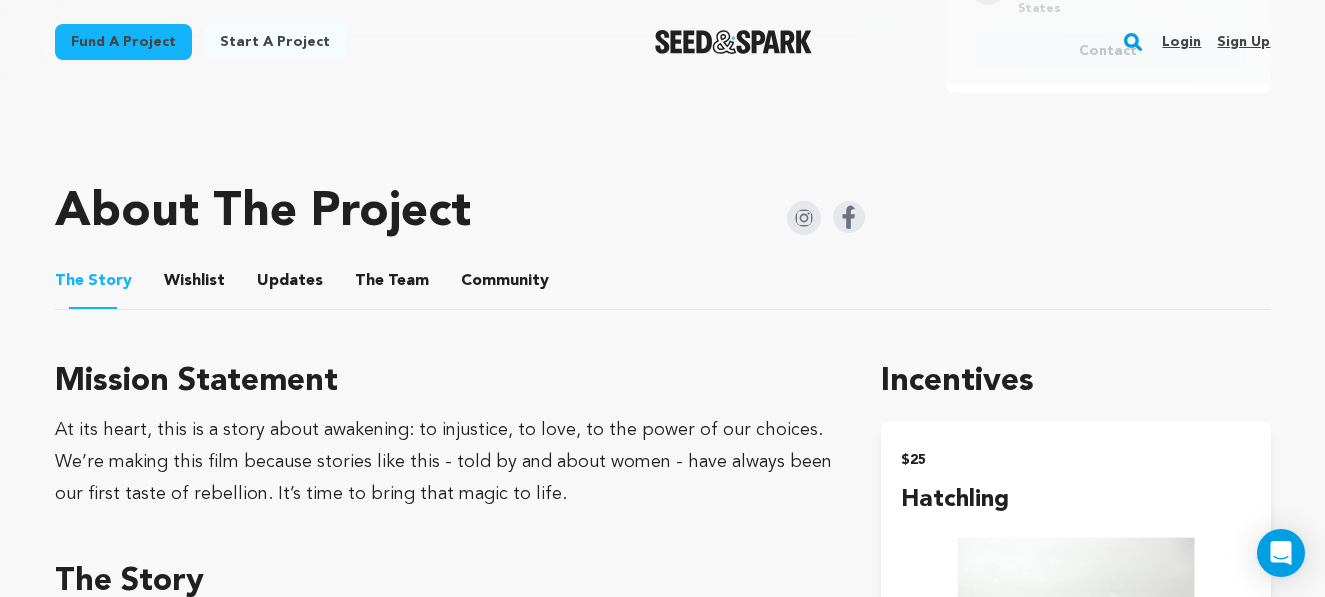 scroll, scrollTop: 913, scrollLeft: 0, axis: vertical 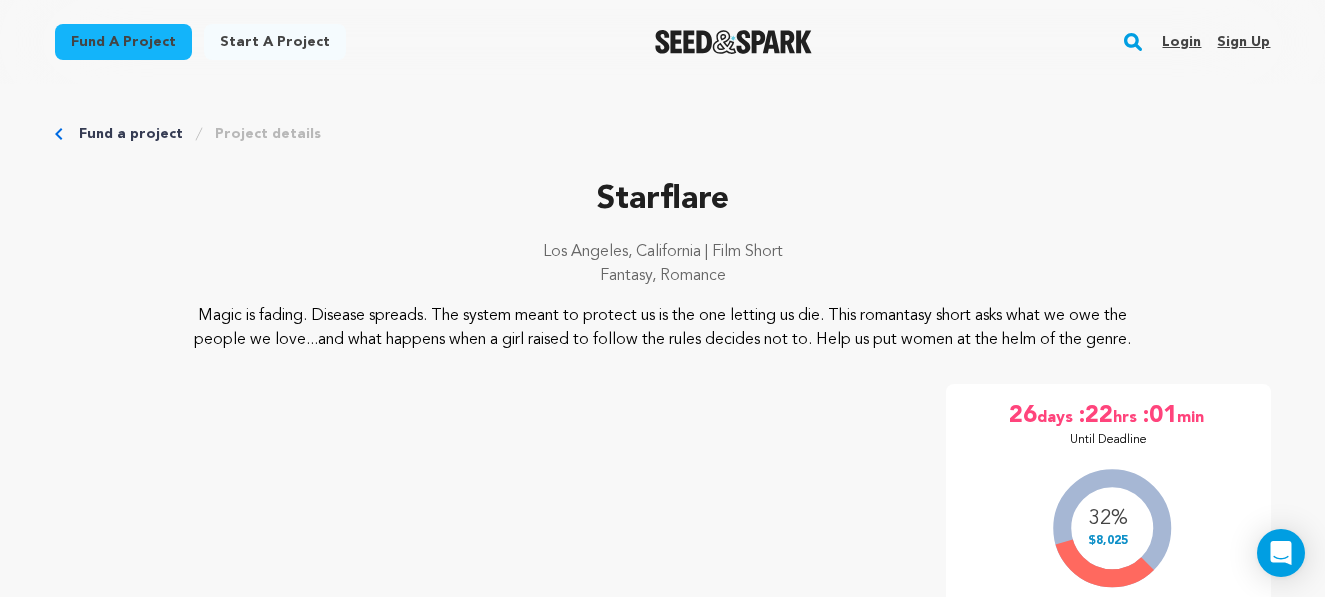 click 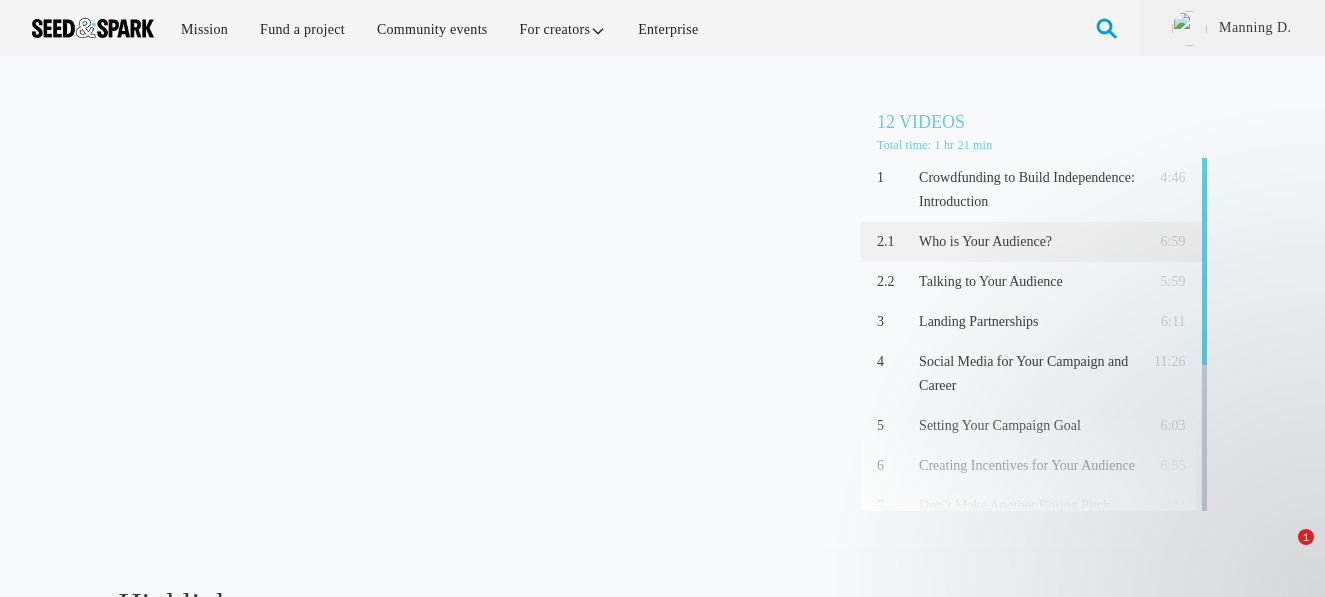 scroll, scrollTop: 0, scrollLeft: 0, axis: both 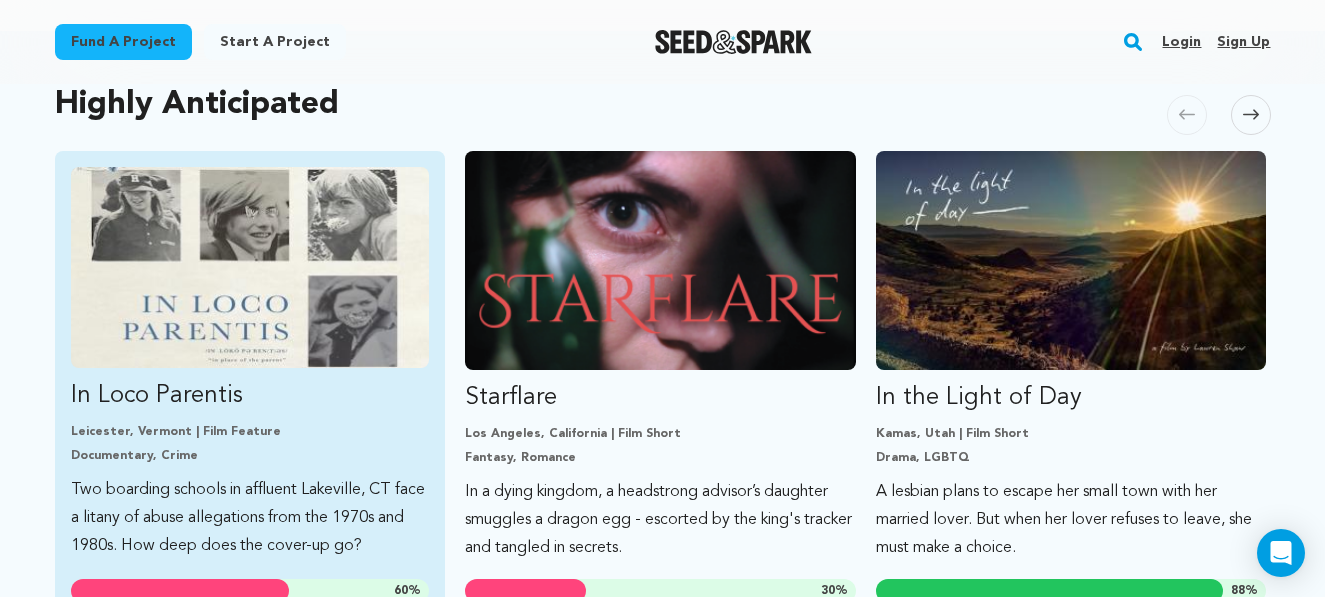 click at bounding box center (250, 267) 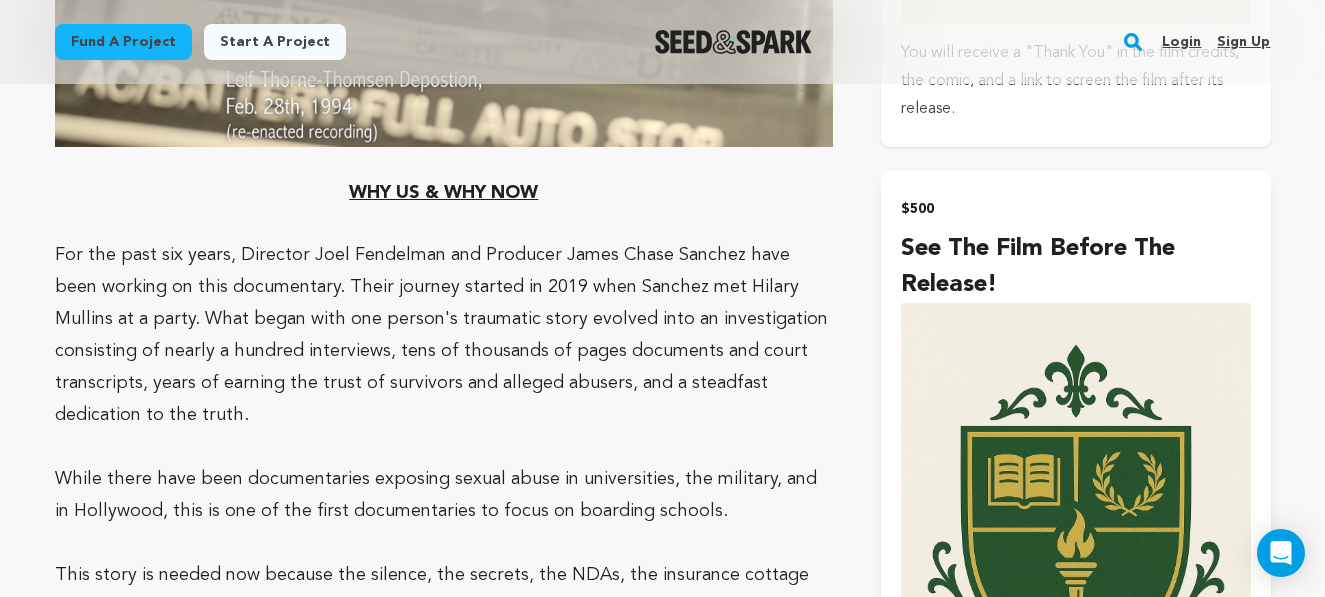 scroll, scrollTop: 3556, scrollLeft: 0, axis: vertical 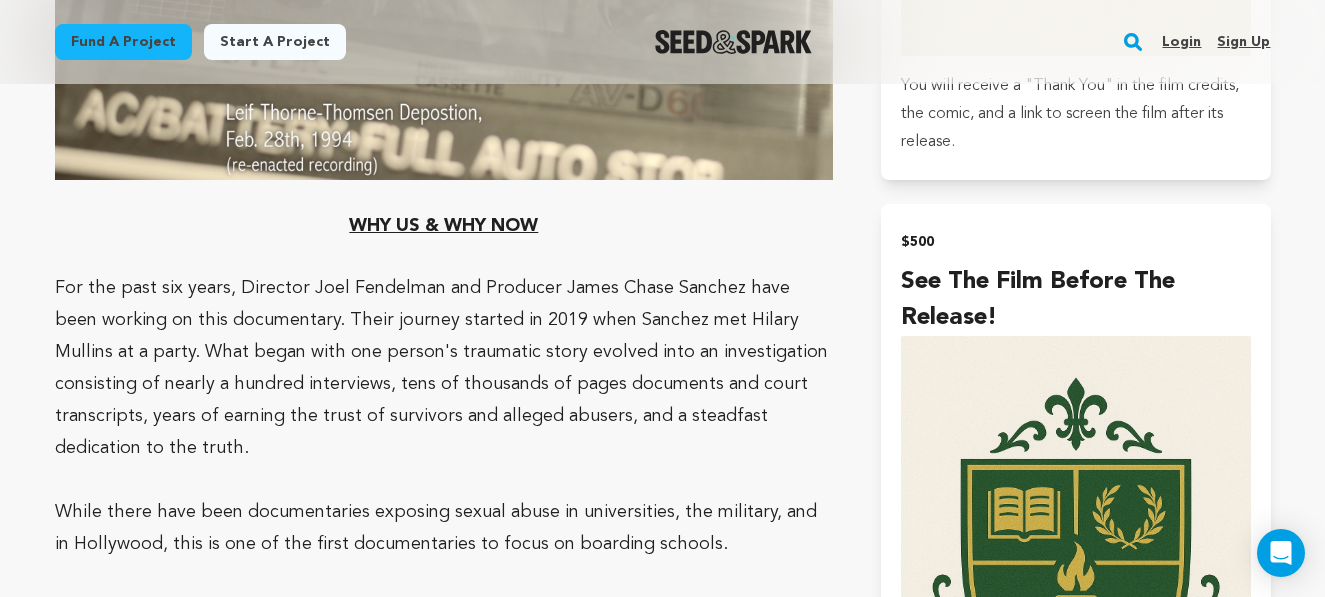click on "Login" at bounding box center (1181, 42) 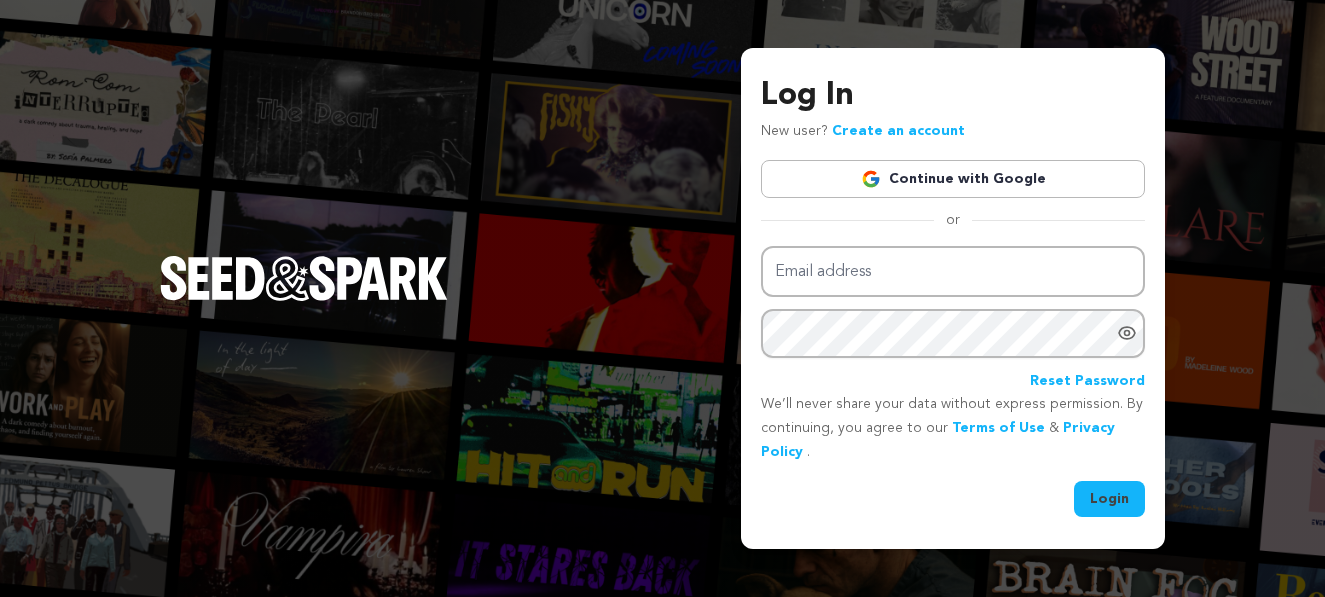 scroll, scrollTop: 0, scrollLeft: 0, axis: both 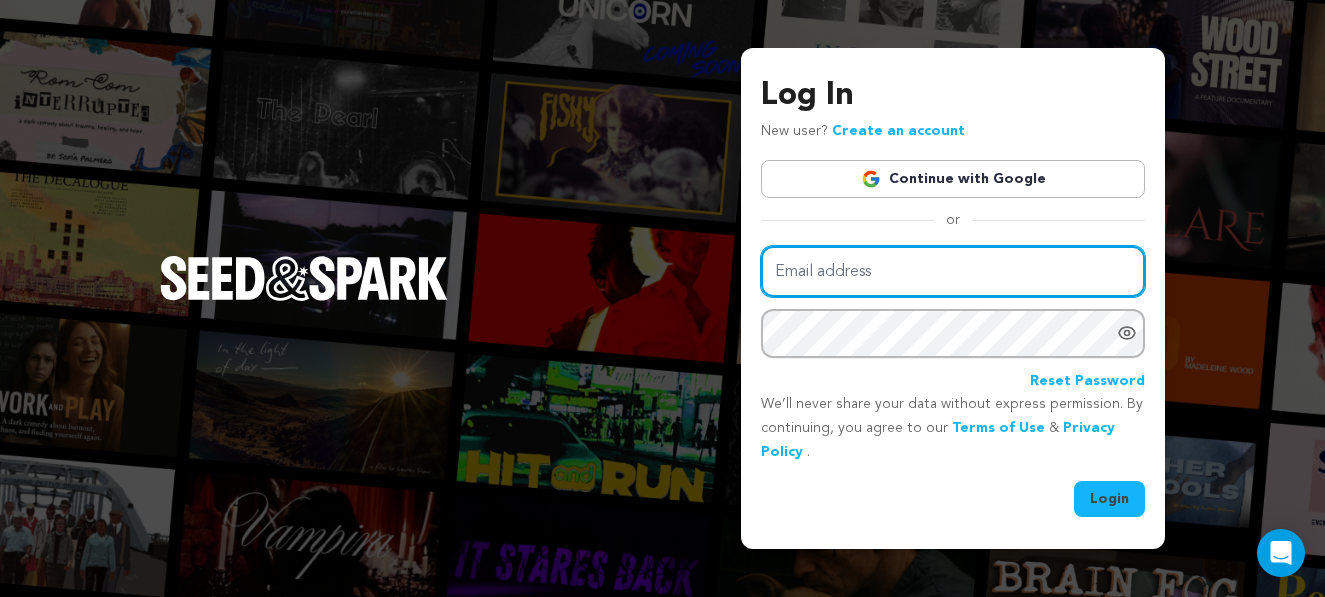 type on "[EMAIL]" 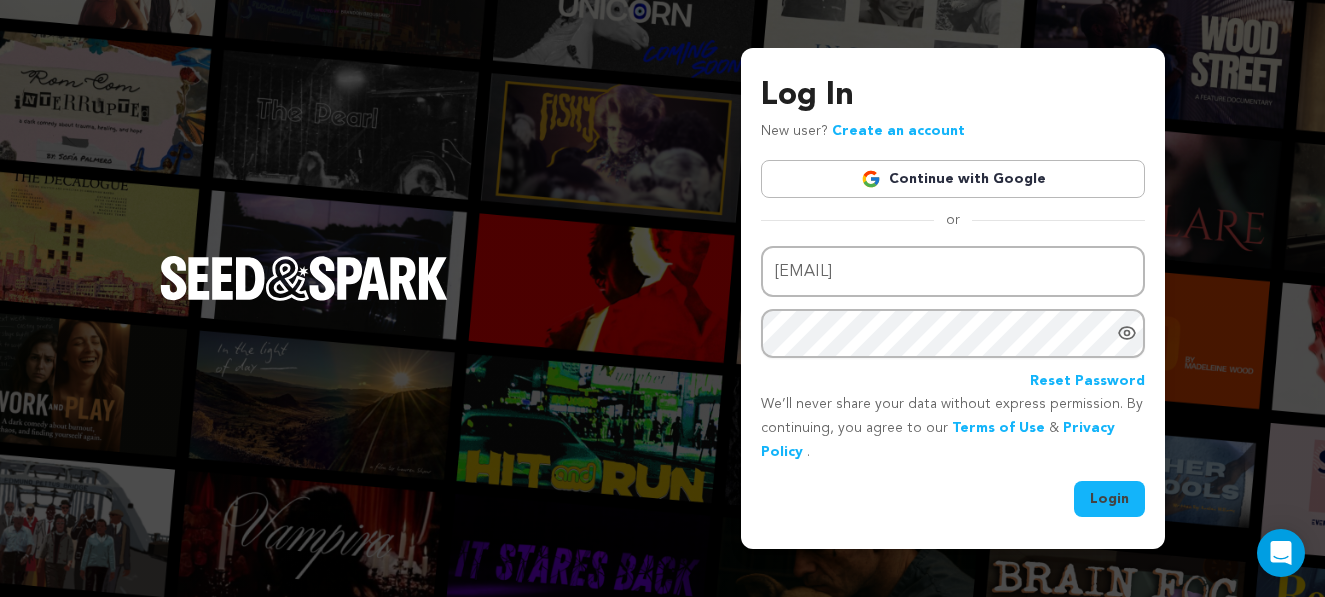 click on "Login" at bounding box center [1109, 499] 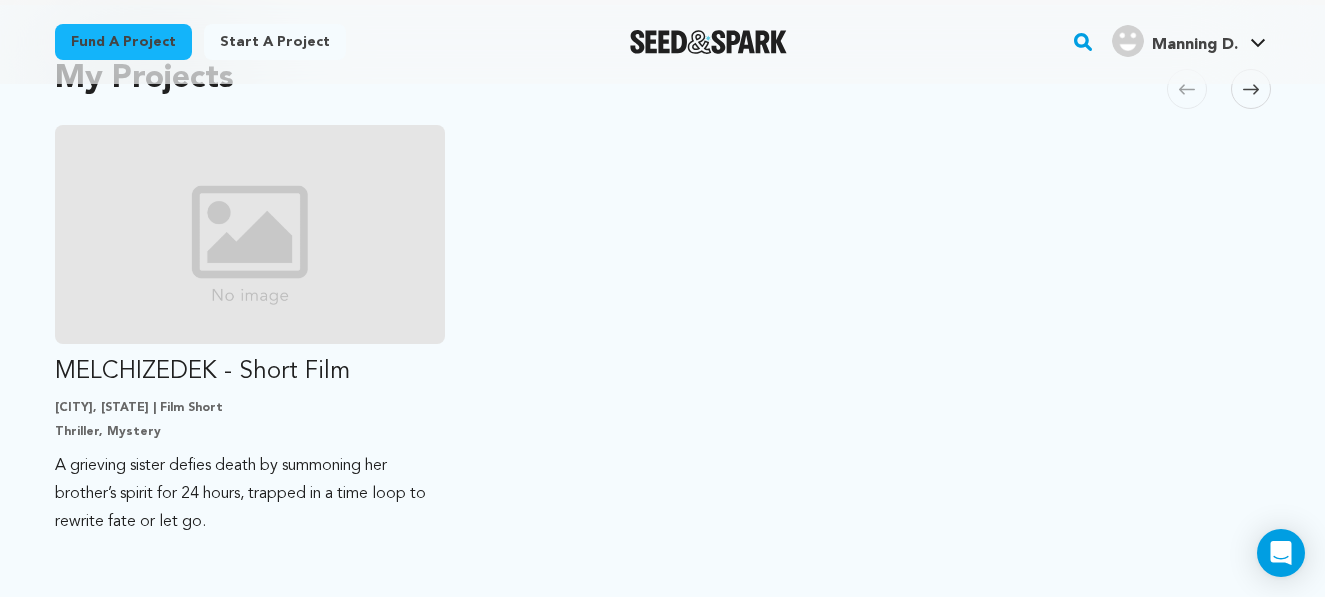 scroll, scrollTop: 467, scrollLeft: 0, axis: vertical 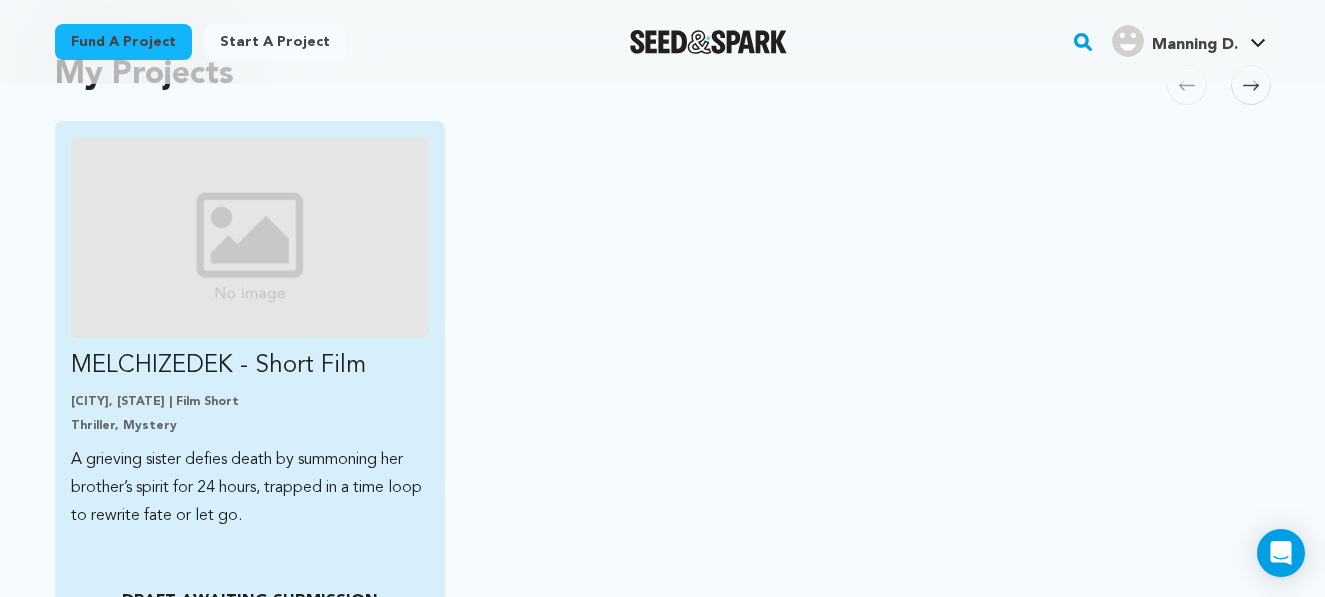 click on "Thriller, Mystery" at bounding box center [250, 426] 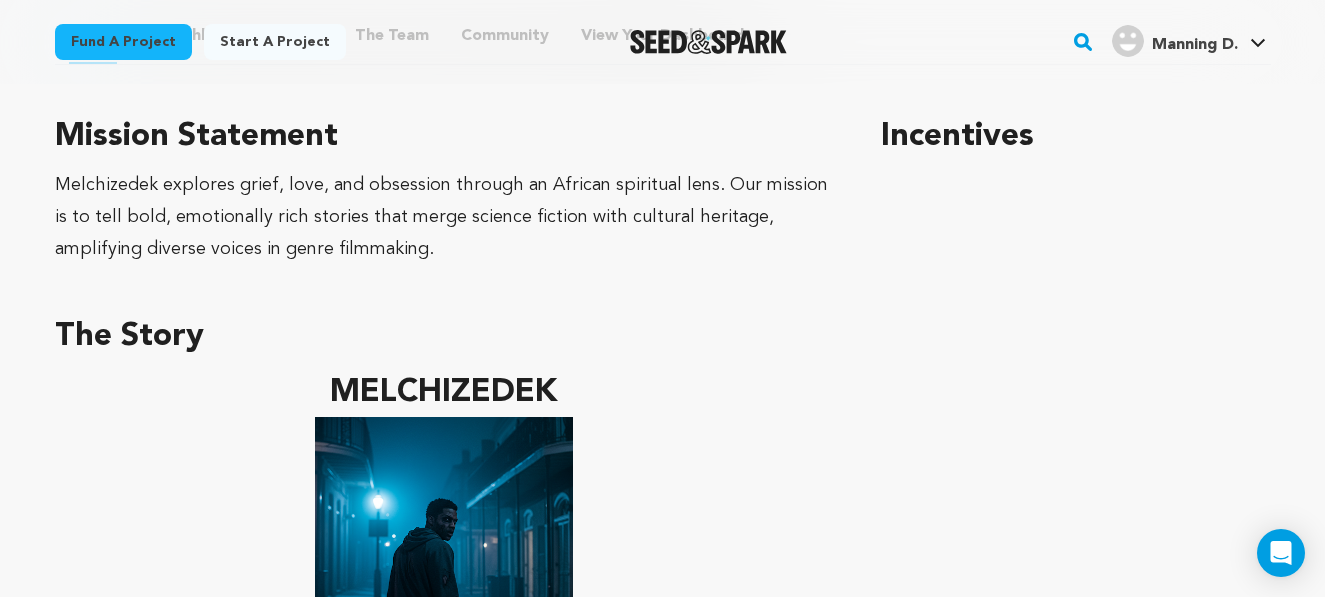scroll, scrollTop: 995, scrollLeft: 0, axis: vertical 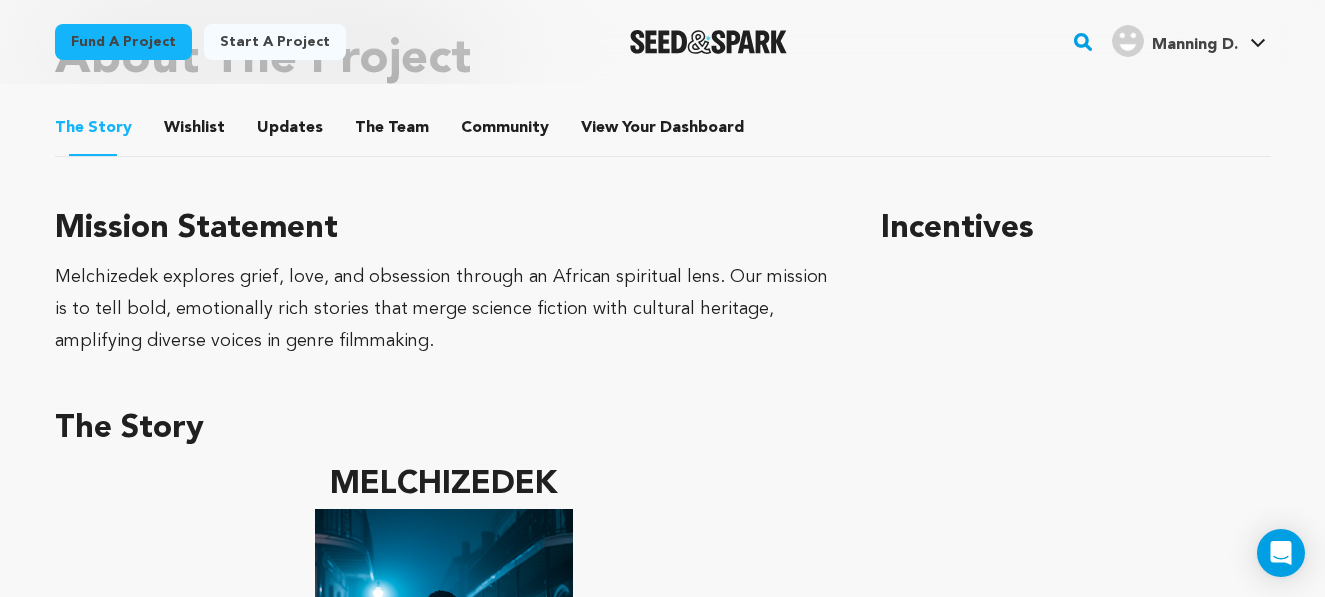 click on "The Story" at bounding box center [93, 131] 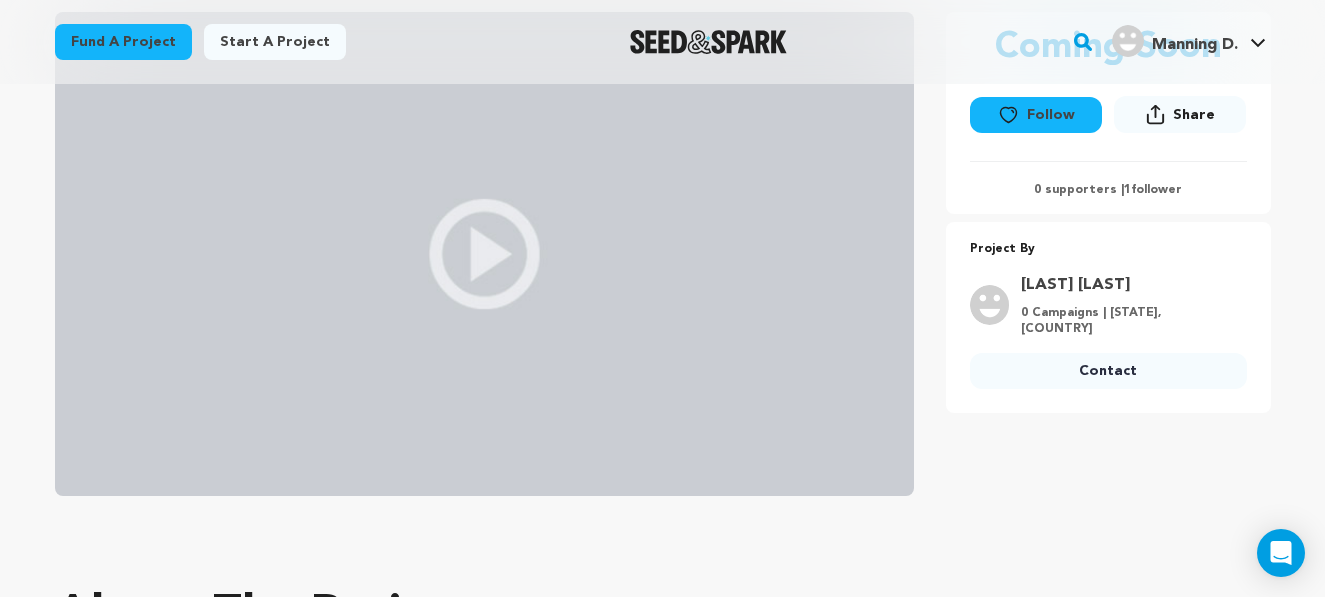 scroll, scrollTop: 435, scrollLeft: 0, axis: vertical 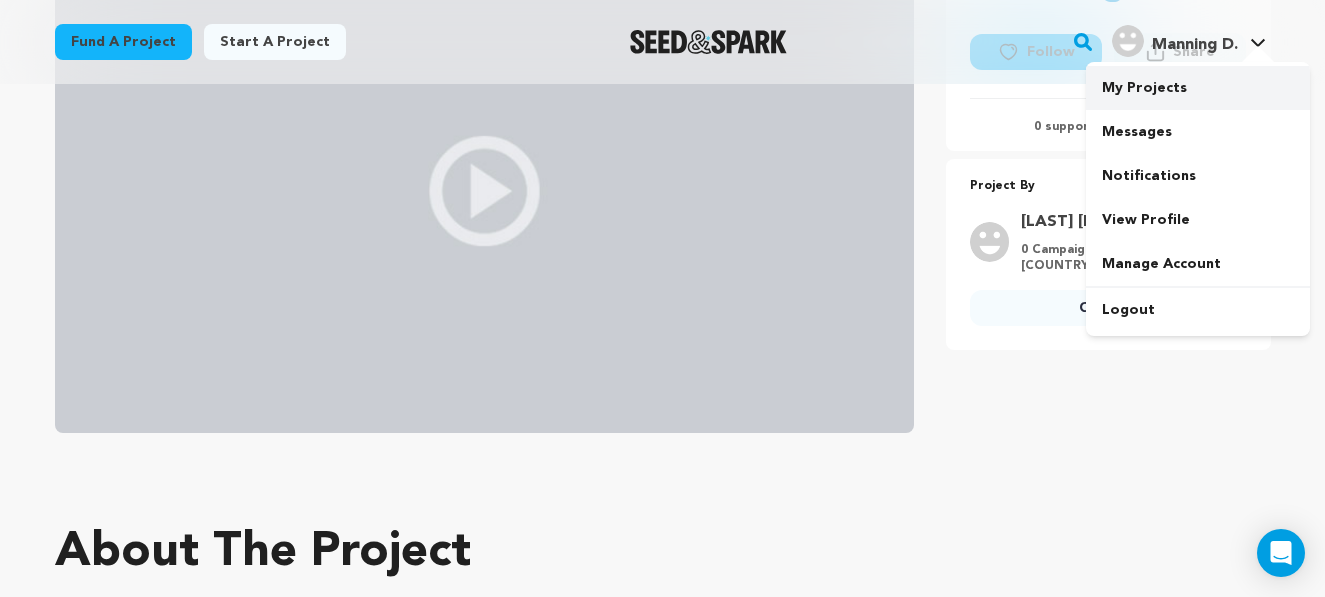click on "My Projects" at bounding box center (1198, 88) 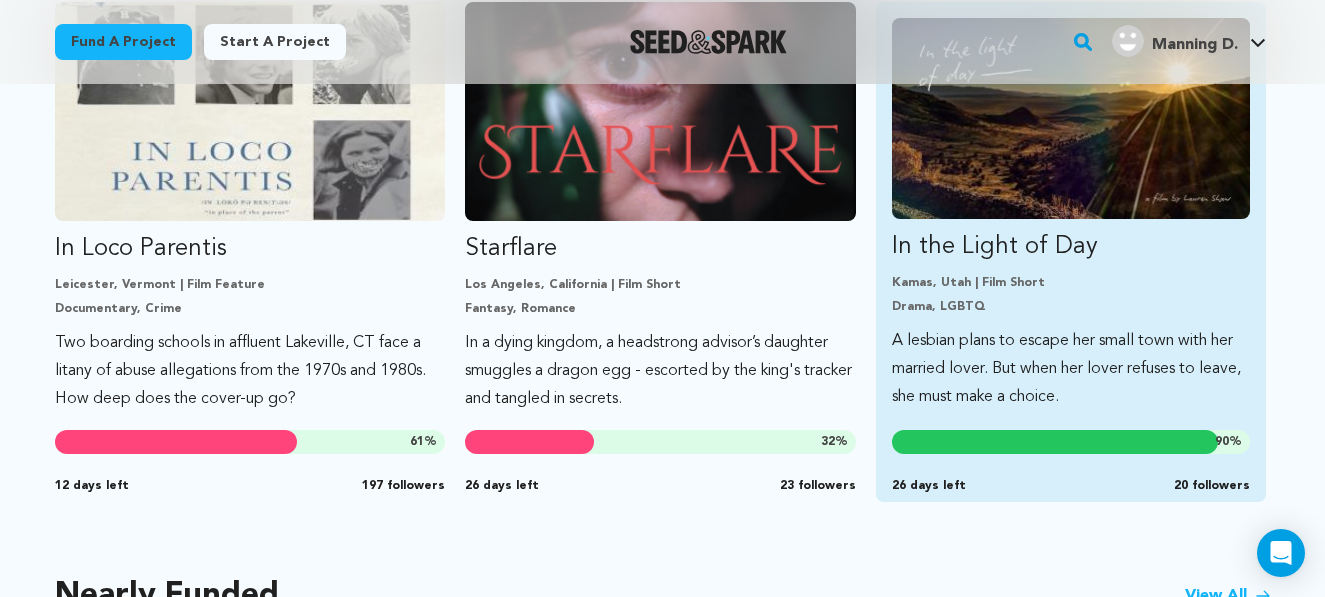 scroll, scrollTop: 1233, scrollLeft: 0, axis: vertical 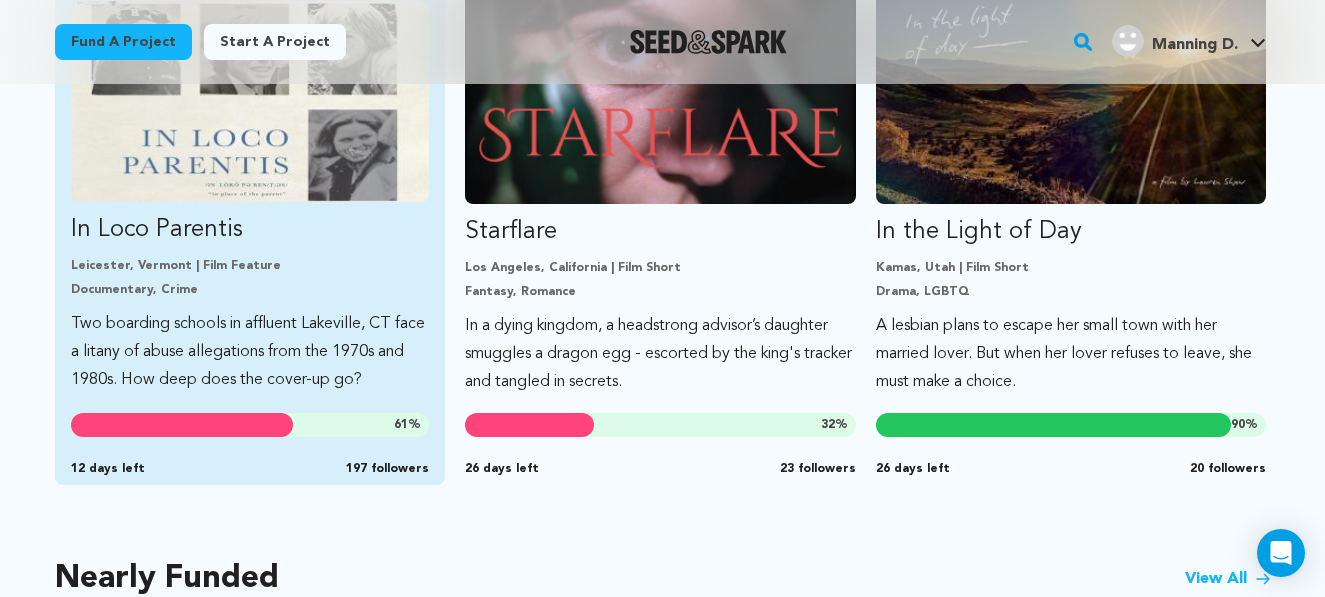 click on "Two boarding schools in affluent Lakeville, CT face a litany of abuse allegations from the 1970s and 1980s. How deep does the cover-up go?" at bounding box center [250, 352] 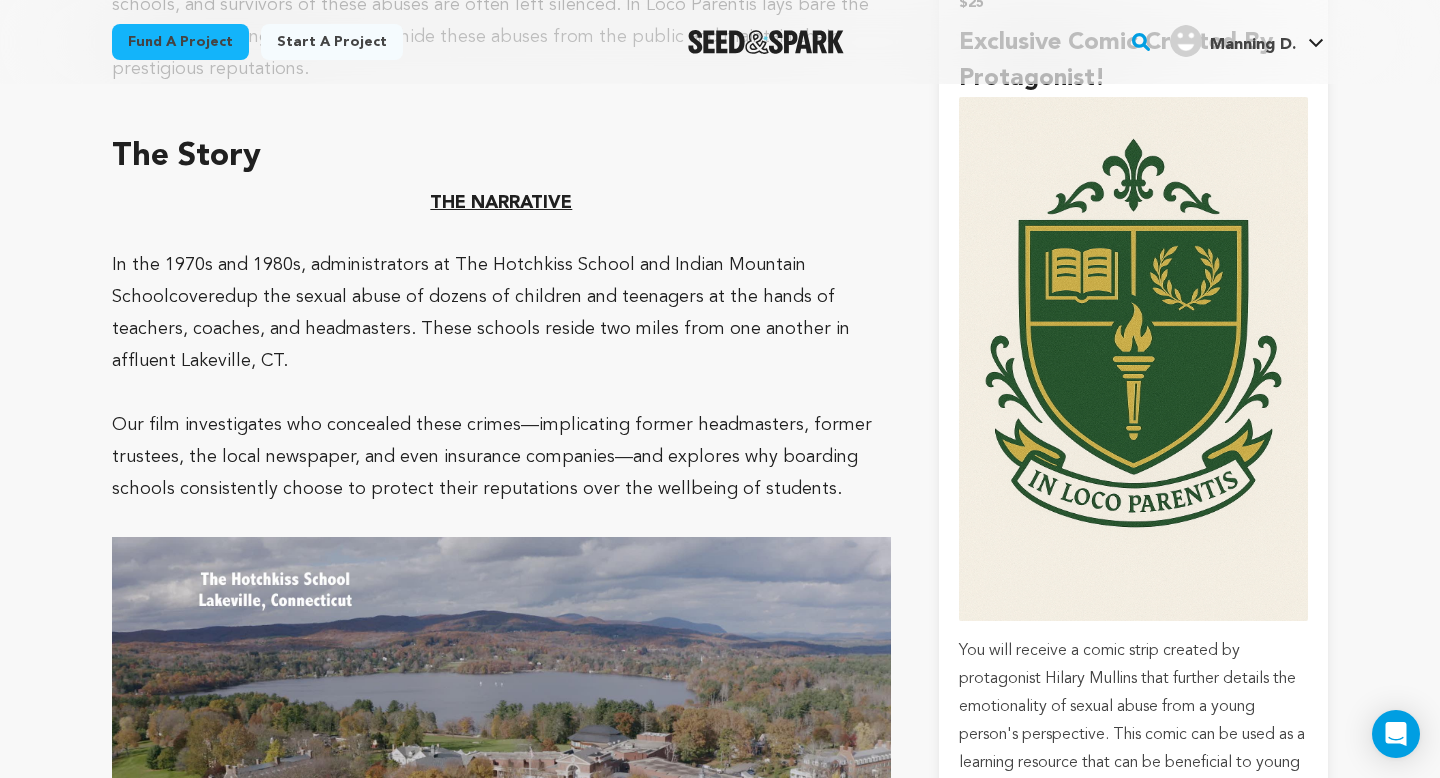 scroll, scrollTop: 1378, scrollLeft: 0, axis: vertical 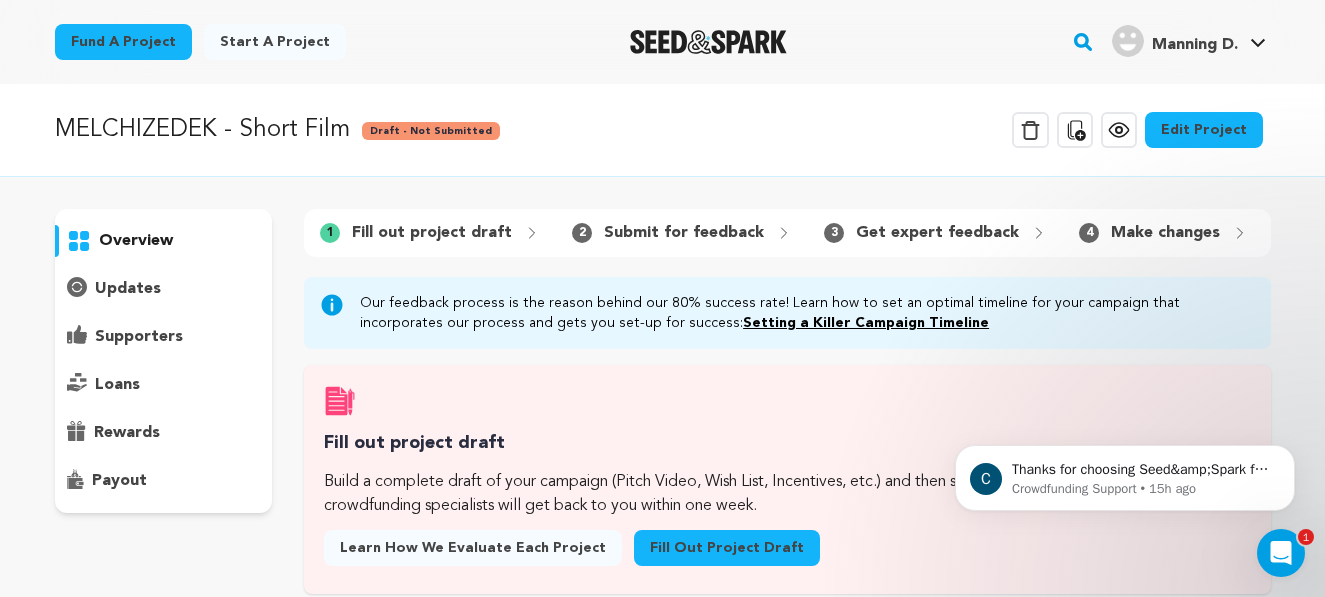 click on "Edit Project" at bounding box center (1204, 130) 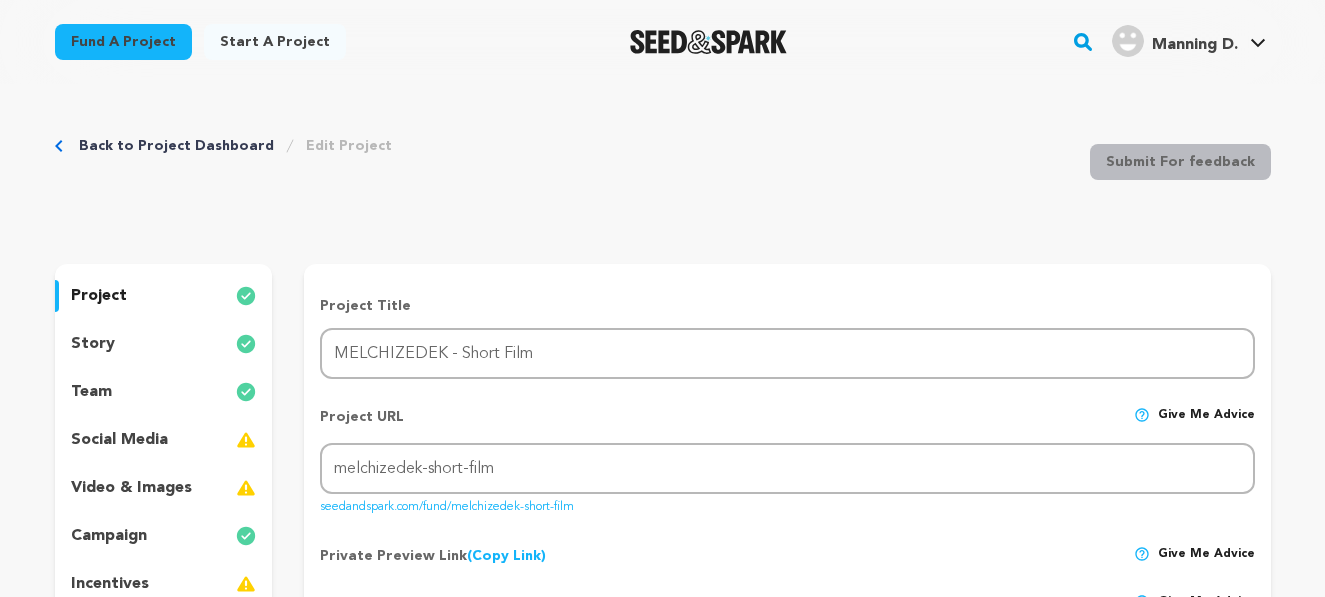 scroll, scrollTop: 0, scrollLeft: 0, axis: both 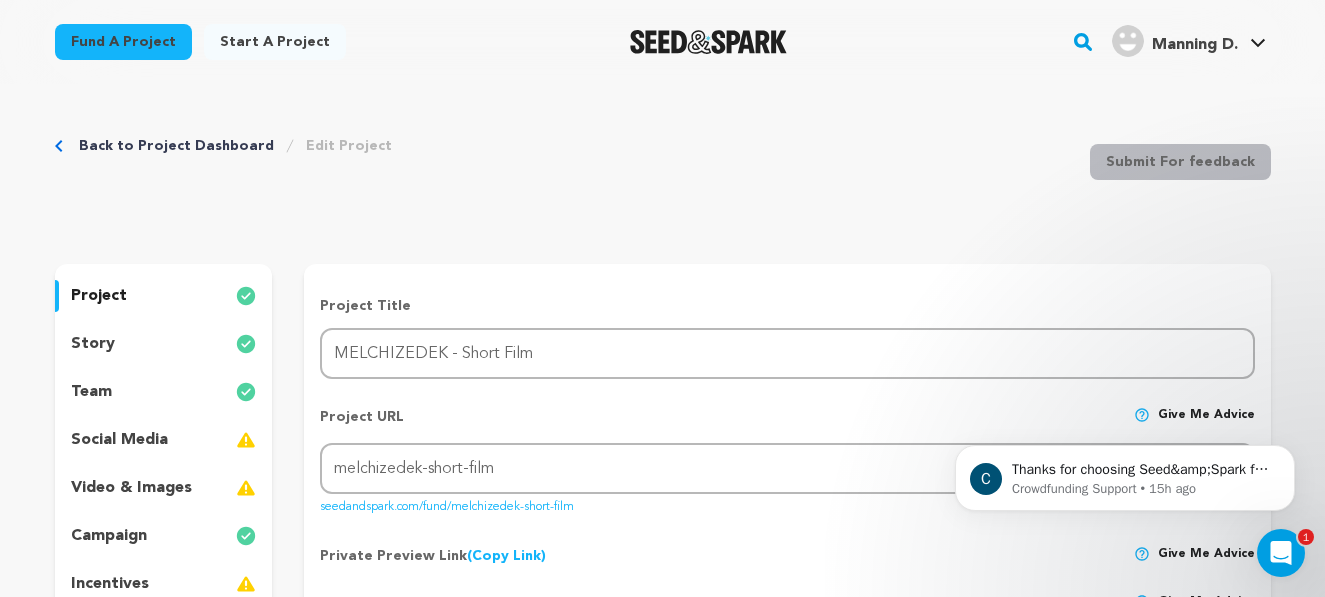 click on "story" at bounding box center [93, 344] 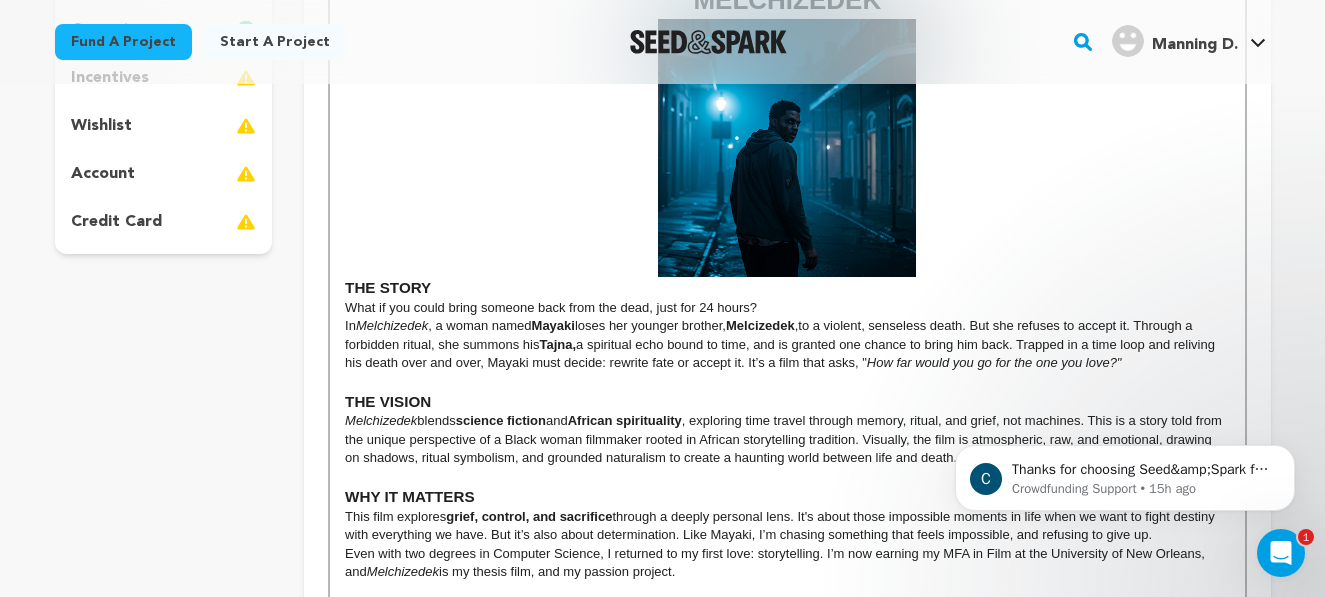 scroll, scrollTop: 509, scrollLeft: 0, axis: vertical 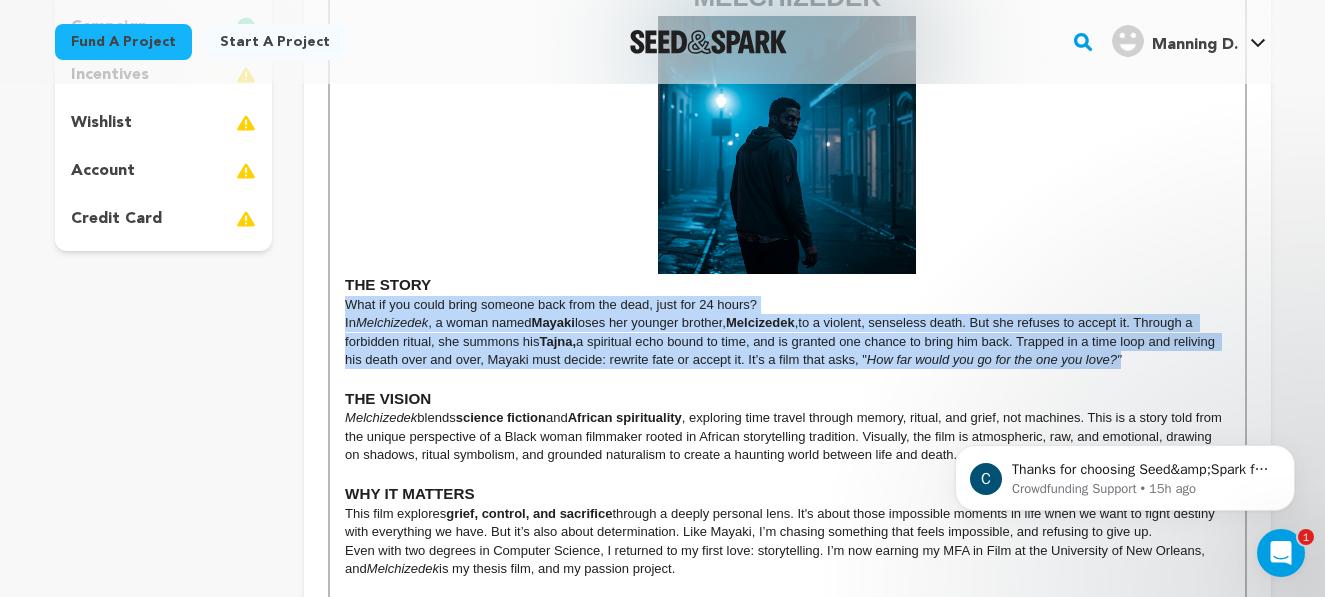 drag, startPoint x: 347, startPoint y: 307, endPoint x: 1122, endPoint y: 361, distance: 776.879 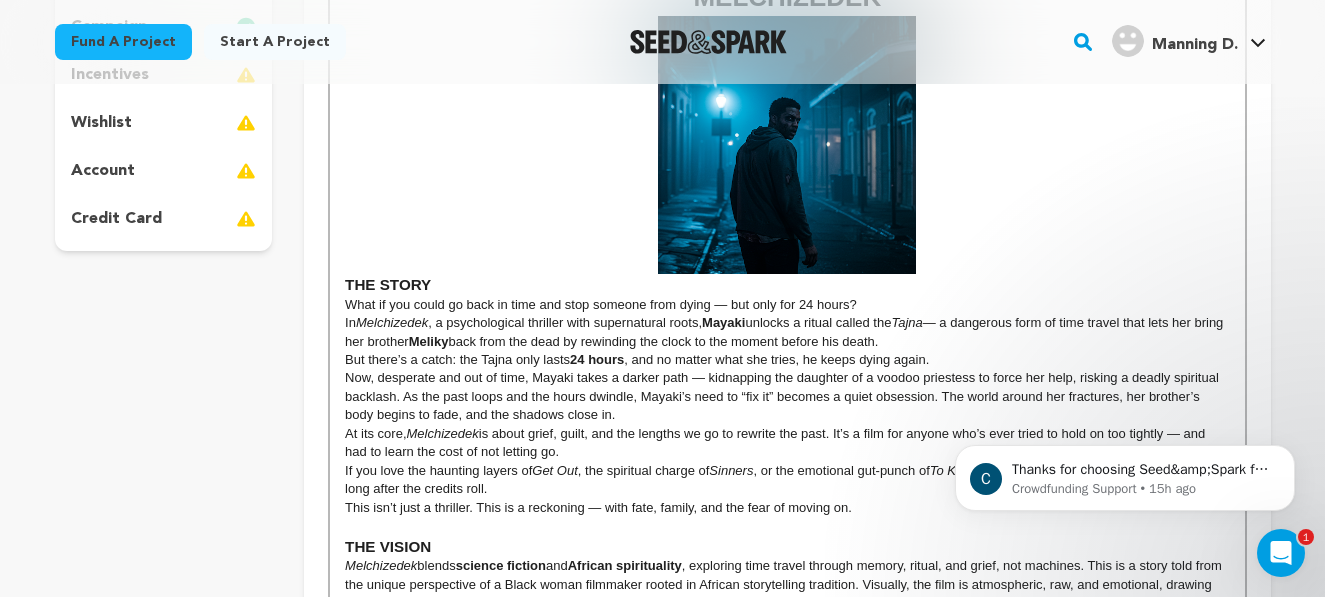 scroll, scrollTop: 491, scrollLeft: 0, axis: vertical 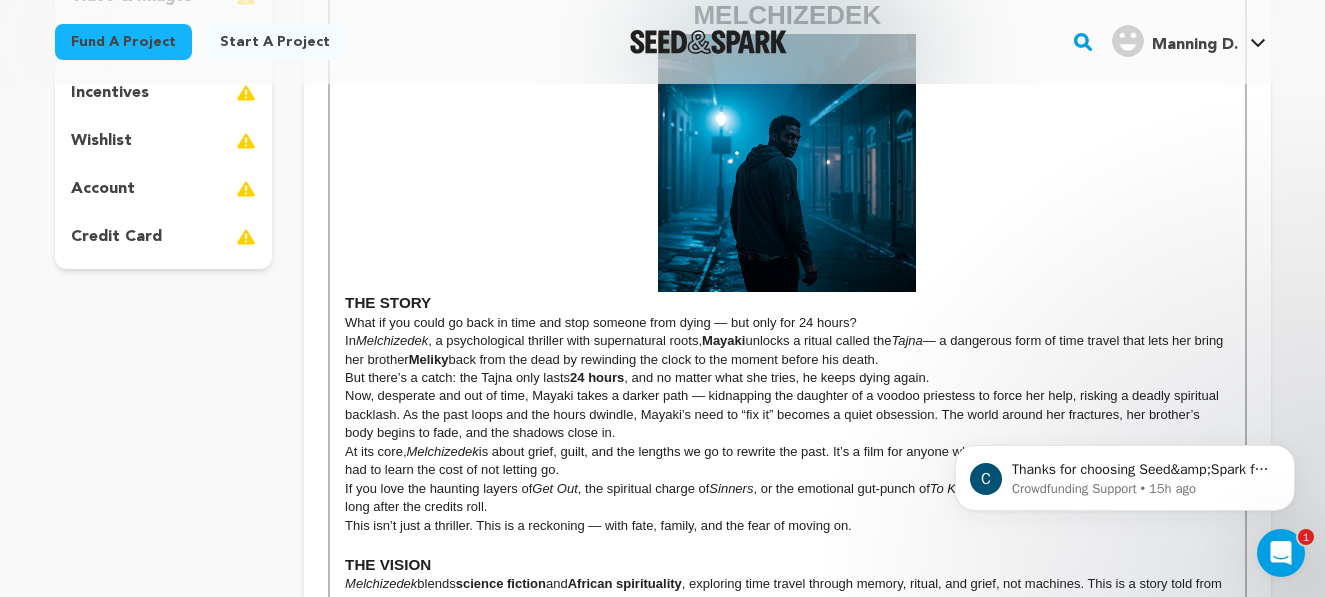 click on "What if you could go back in time and stop someone from dying — but only for 24 hours?" at bounding box center (787, 323) 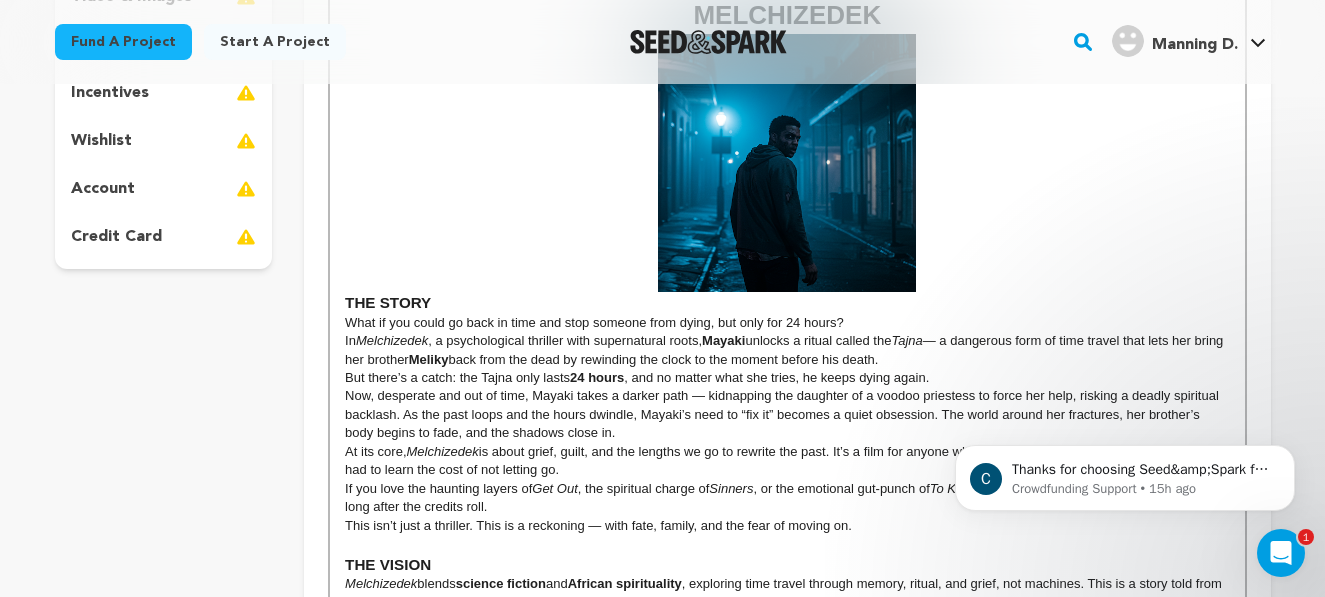 click on "What if you could go back in time and stop someone from dying, but only for 24 hours?" at bounding box center (787, 323) 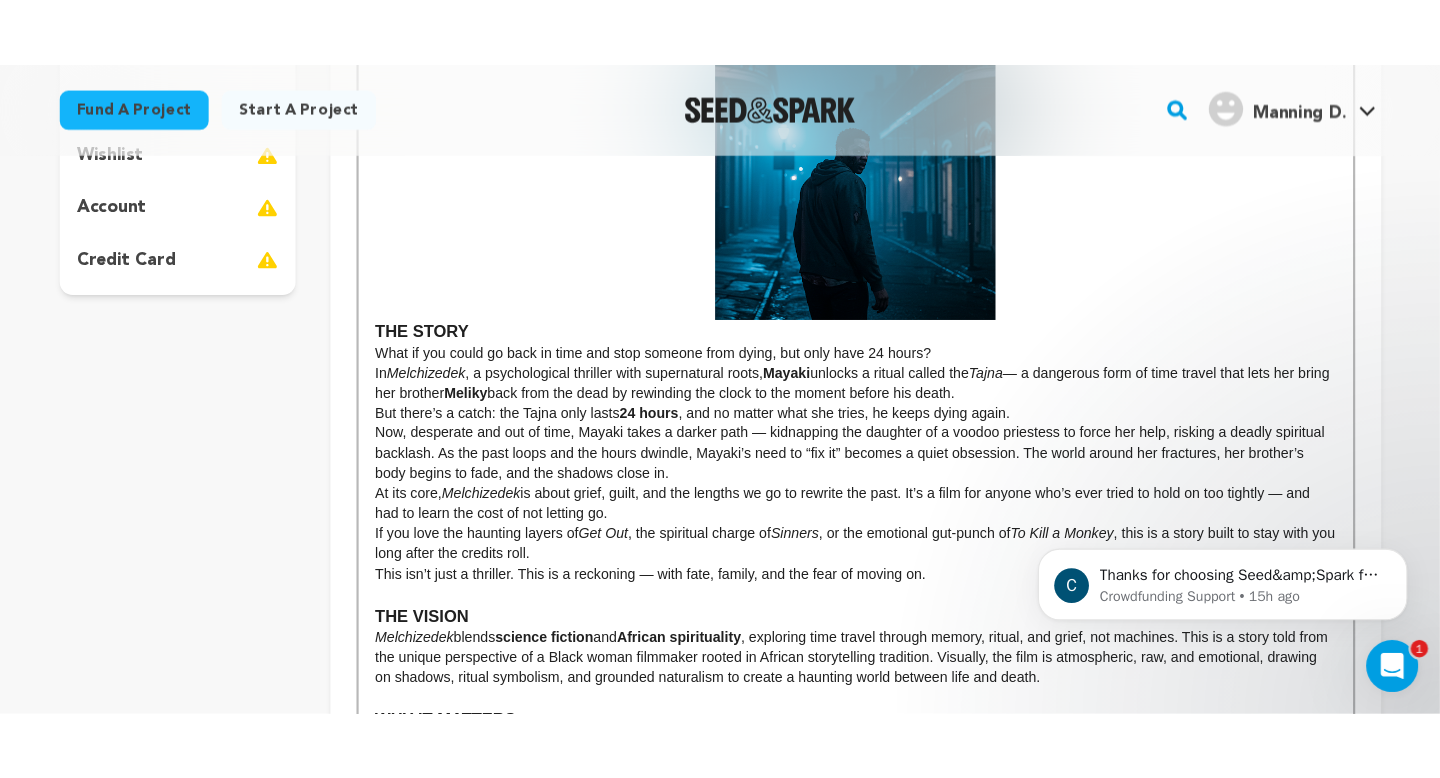 scroll, scrollTop: 560, scrollLeft: 0, axis: vertical 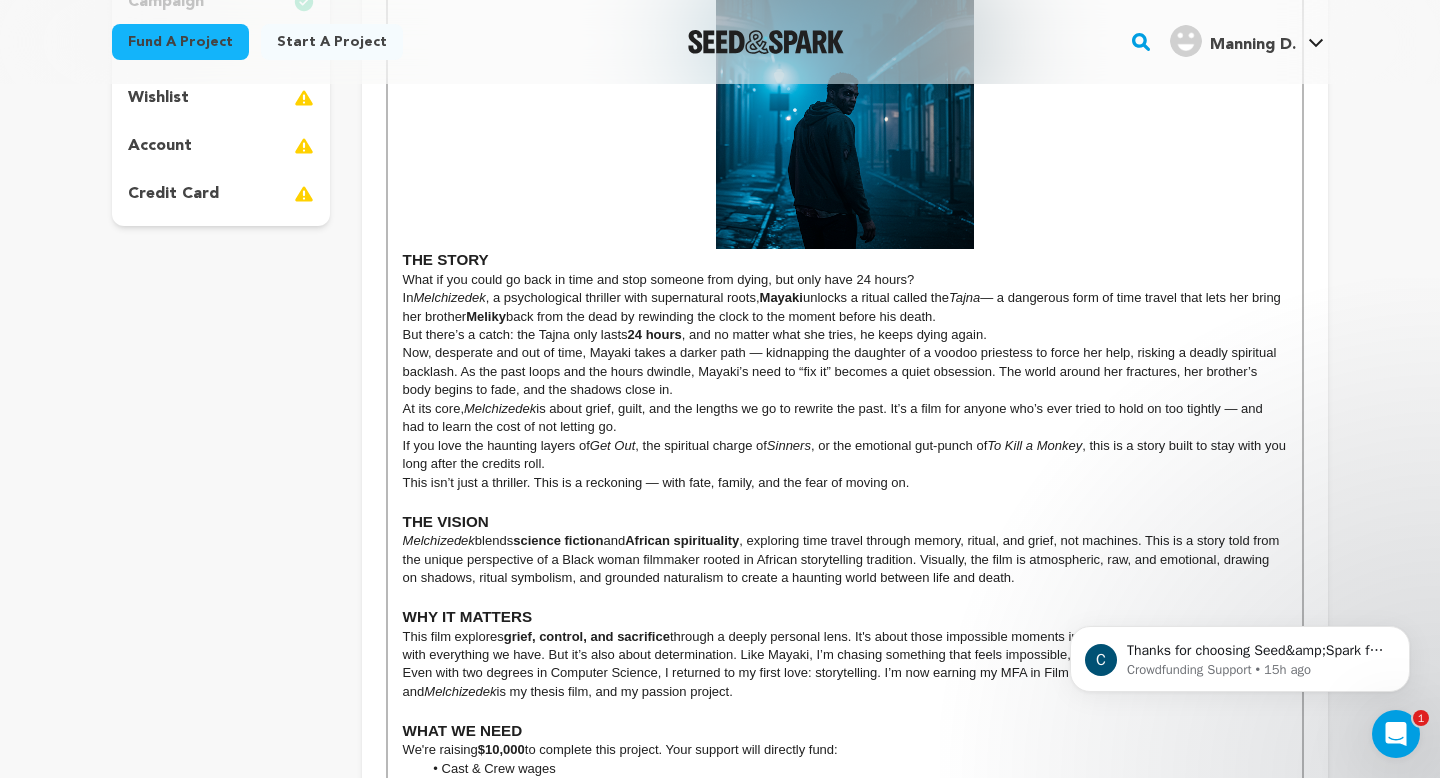 click on "In  Melchizedek , a psychological thriller with supernatural roots,  Mayaki  unlocks a ritual called the  Tajna  — a dangerous form of time travel that lets her bring her brother  Meliky  back from the dead by rewinding the clock to the moment before his death." at bounding box center [845, 307] 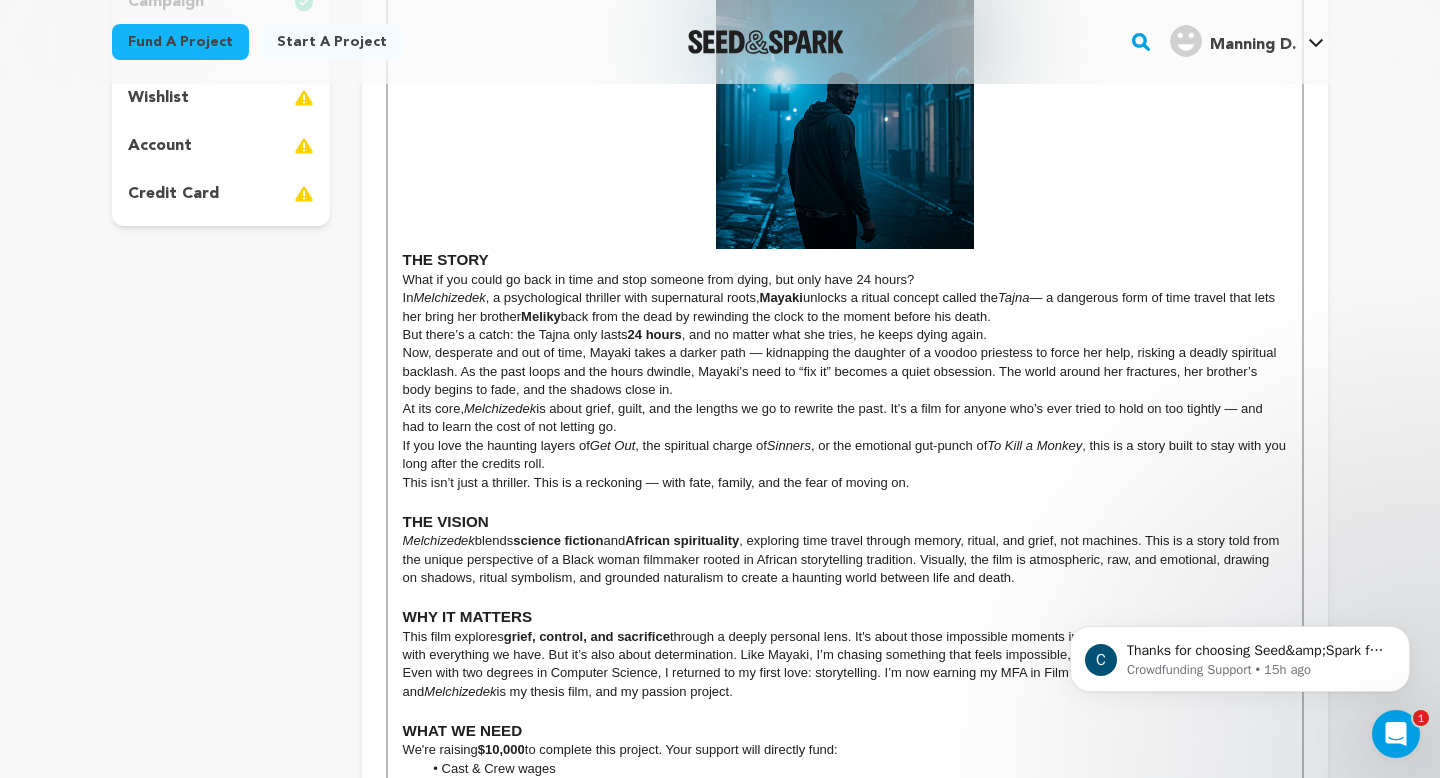 click on "In  Melchizedek , a psychological thriller with supernatural roots,  Mayaki  unlocks a ritual concept called the  Tajna  — a dangerous form of time travel that lets her bring her brother  Meliky  back from the dead by rewinding the clock to the moment before his death." at bounding box center [845, 307] 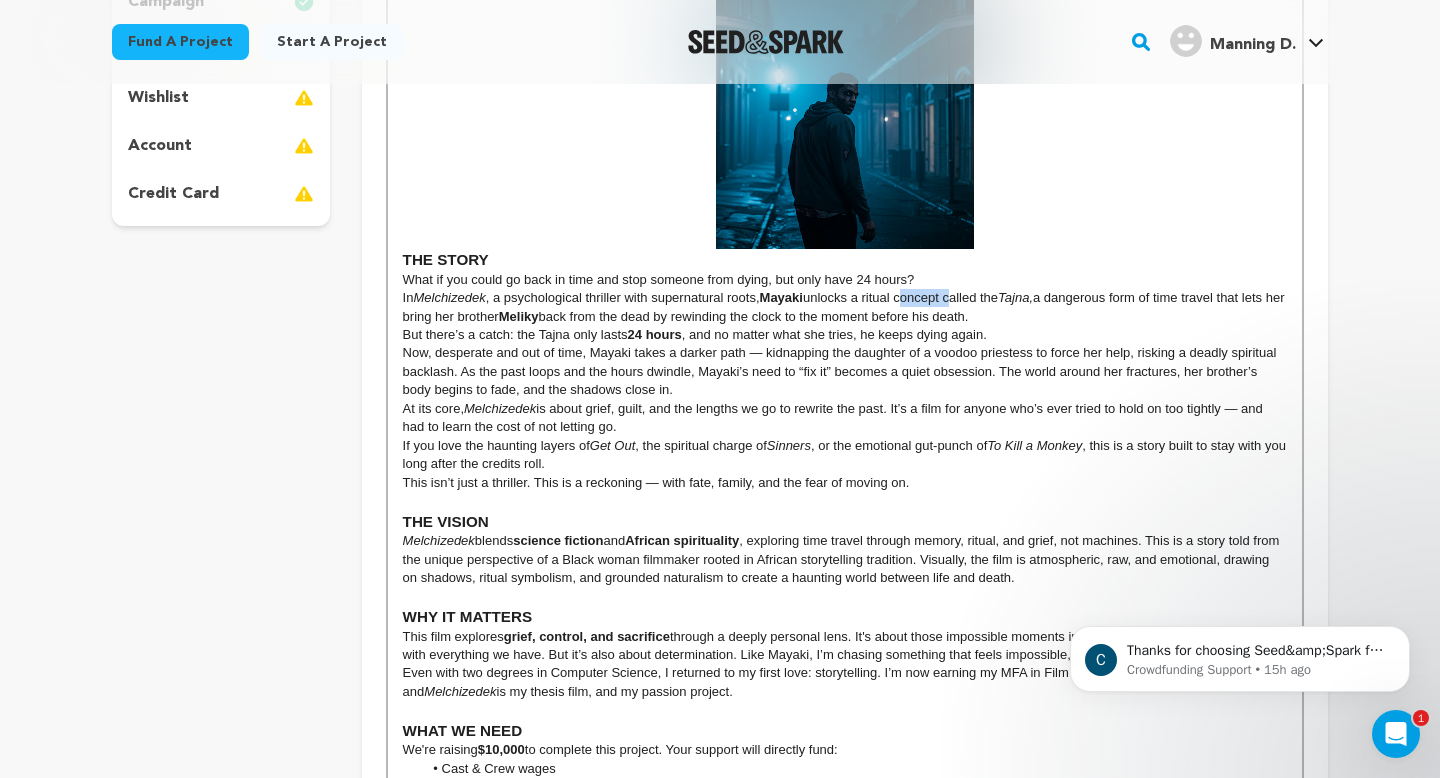drag, startPoint x: 953, startPoint y: 301, endPoint x: 906, endPoint y: 298, distance: 47.095646 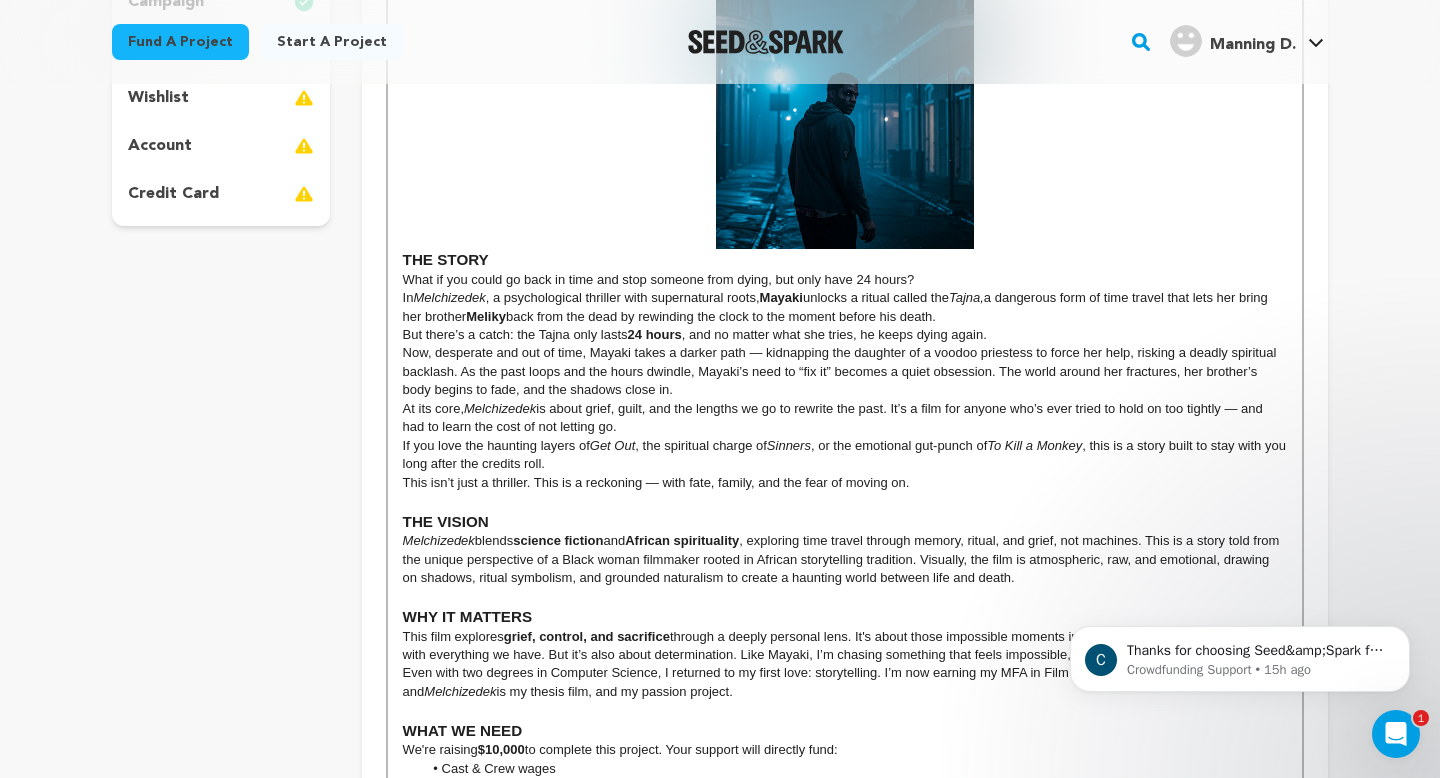 click on "But there’s a catch: the Tajna only lasts  24 hours , and no matter what she tries, he keeps dying again." at bounding box center (845, 335) 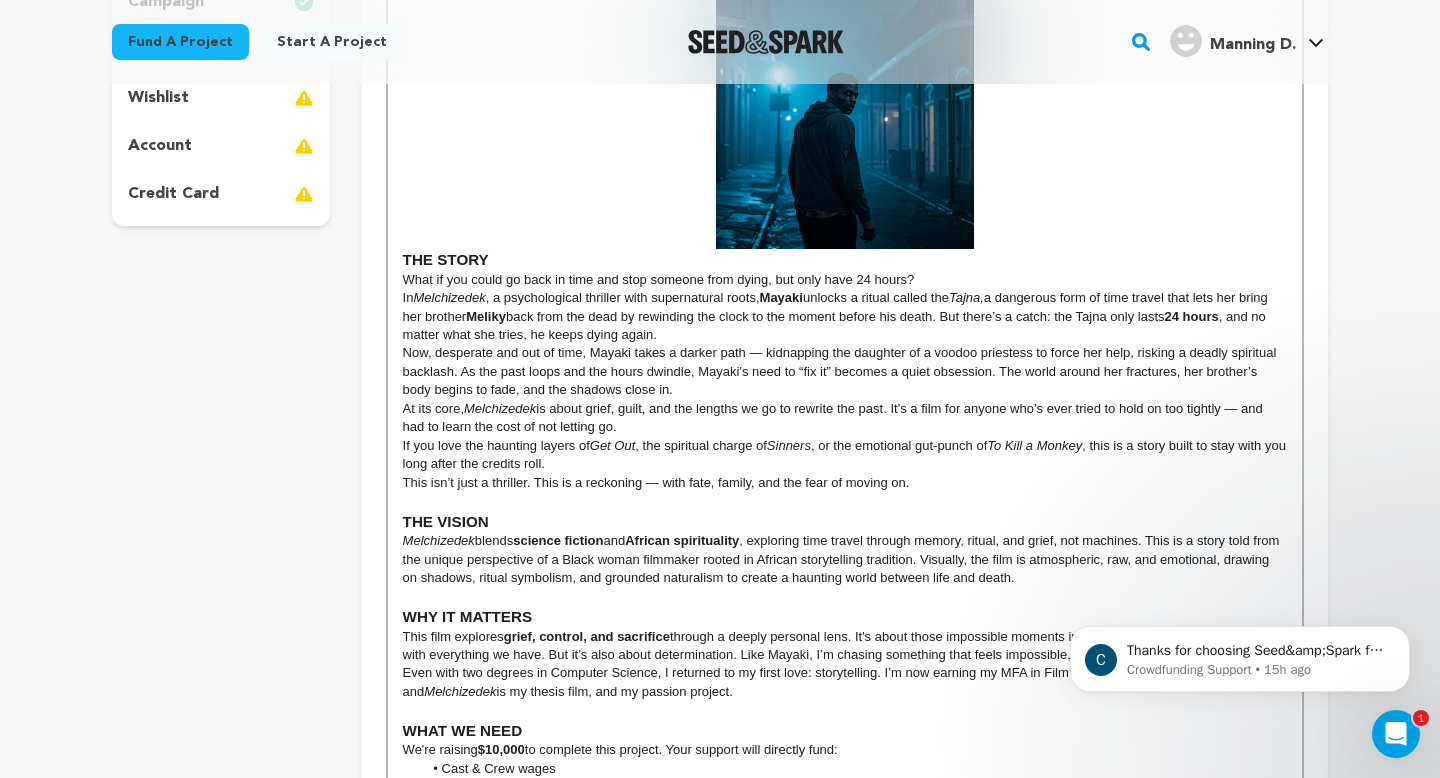 click on "In  Melchizedek , a psychological thriller with supernatural roots,  Mayaki  unlocks a ritual called the  Tajna,   a dangerous form of time travel that lets her bring her brother  Meliky  back from the dead by rewinding the clock to the moment before his death. But there’s a catch: the Tajna only lasts  24 hours , and no matter what she tries, he keeps dying again." at bounding box center [845, 316] 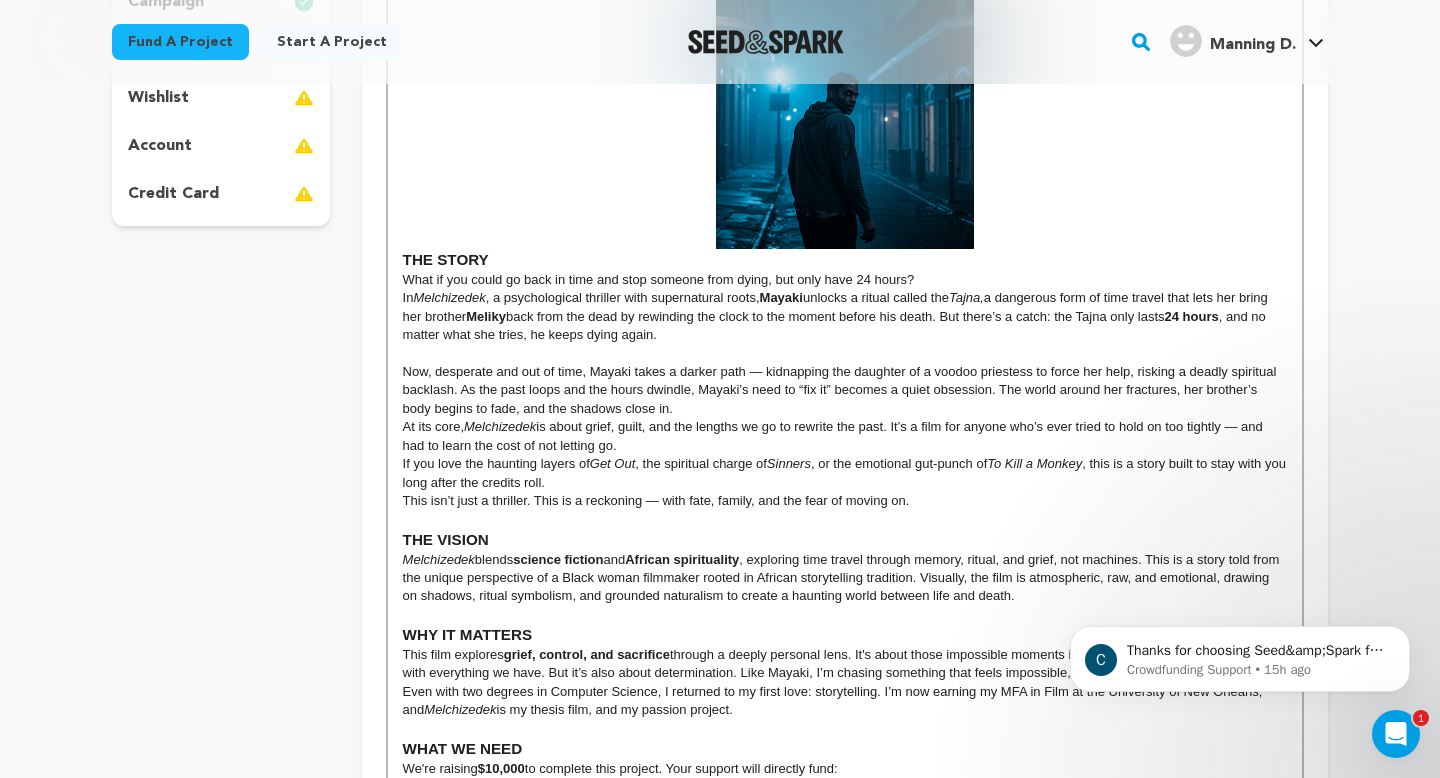 click on "Now, desperate and out of time, Mayaki takes a darker path — kidnapping the daughter of a voodoo priestess to force her help, risking a deadly spiritual backlash. As the past loops and the hours dwindle, Mayaki’s need to “fix it” becomes a quiet obsession. The world around her fractures, her brother’s body begins to fade, and the shadows close in." at bounding box center (845, 390) 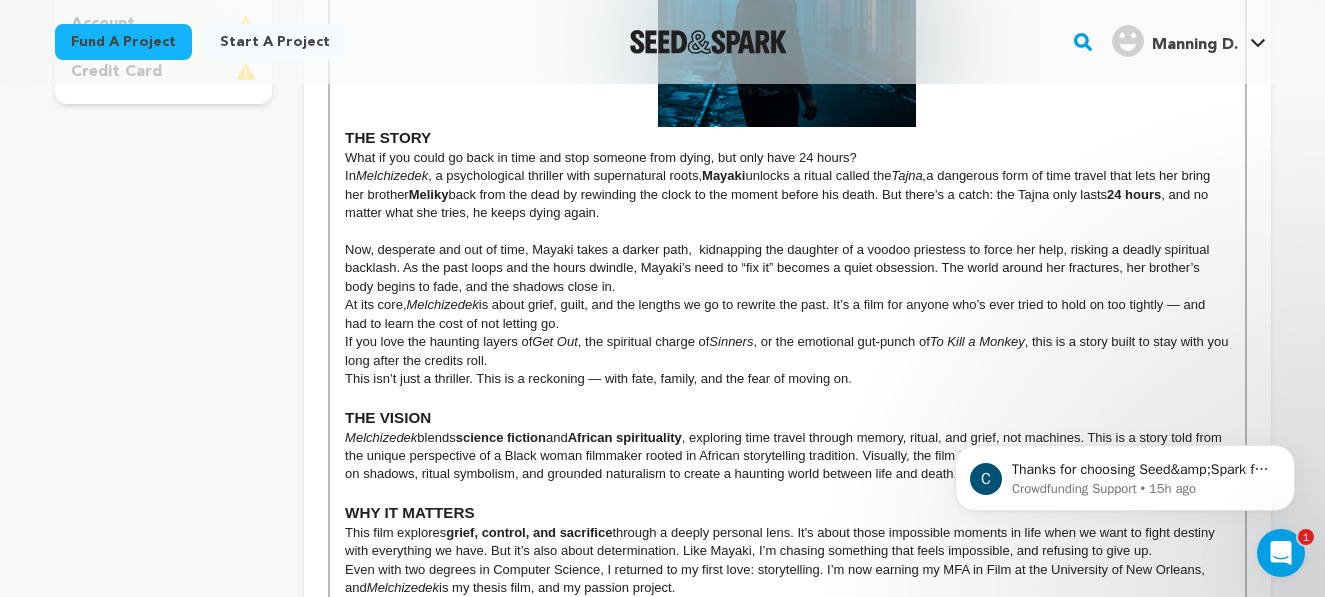 scroll, scrollTop: 654, scrollLeft: 0, axis: vertical 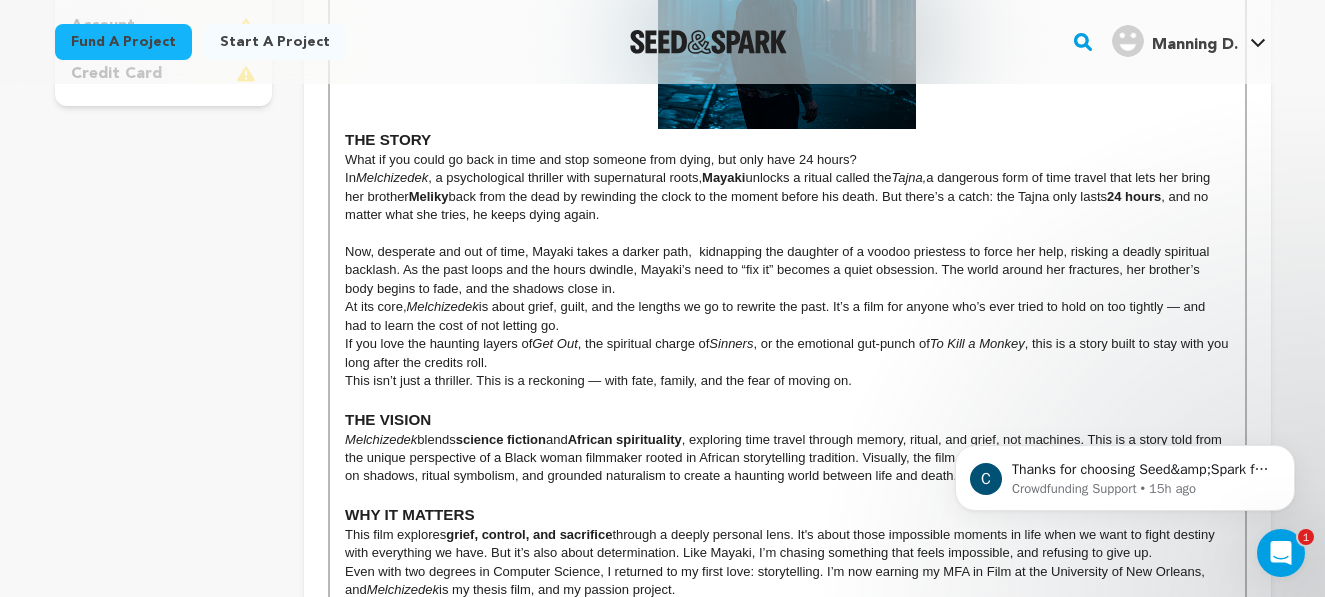 click on "Now, desperate and out of time, Mayaki takes a darker path,  kidnapping the daughter of a voodoo priestess to force her help, risking a deadly spiritual backlash. As the past loops and the hours dwindle, Mayaki’s need to “fix it” becomes a quiet obsession. The world around her fractures, her brother’s body begins to fade, and the shadows close in." at bounding box center (787, 270) 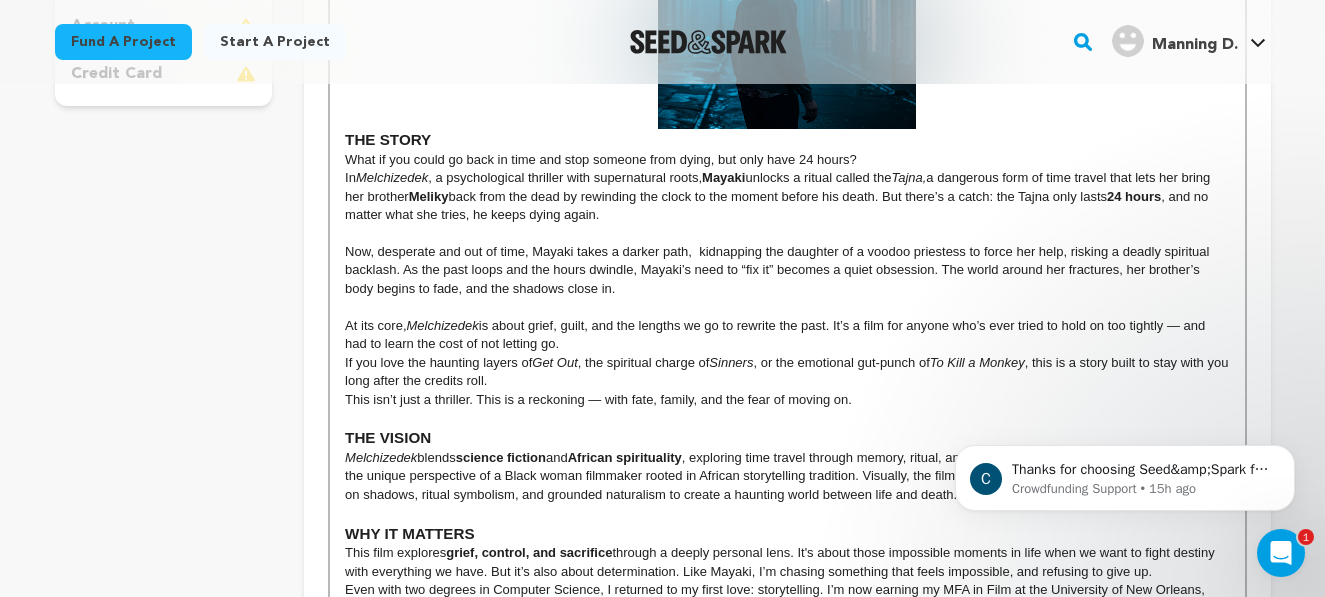 click on "If you love the haunting layers of  Get Out , the spiritual charge of  Sinners , or the emotional gut-punch of  To Kill a Monkey , this is a story built to stay with you long after the credits roll." at bounding box center (787, 372) 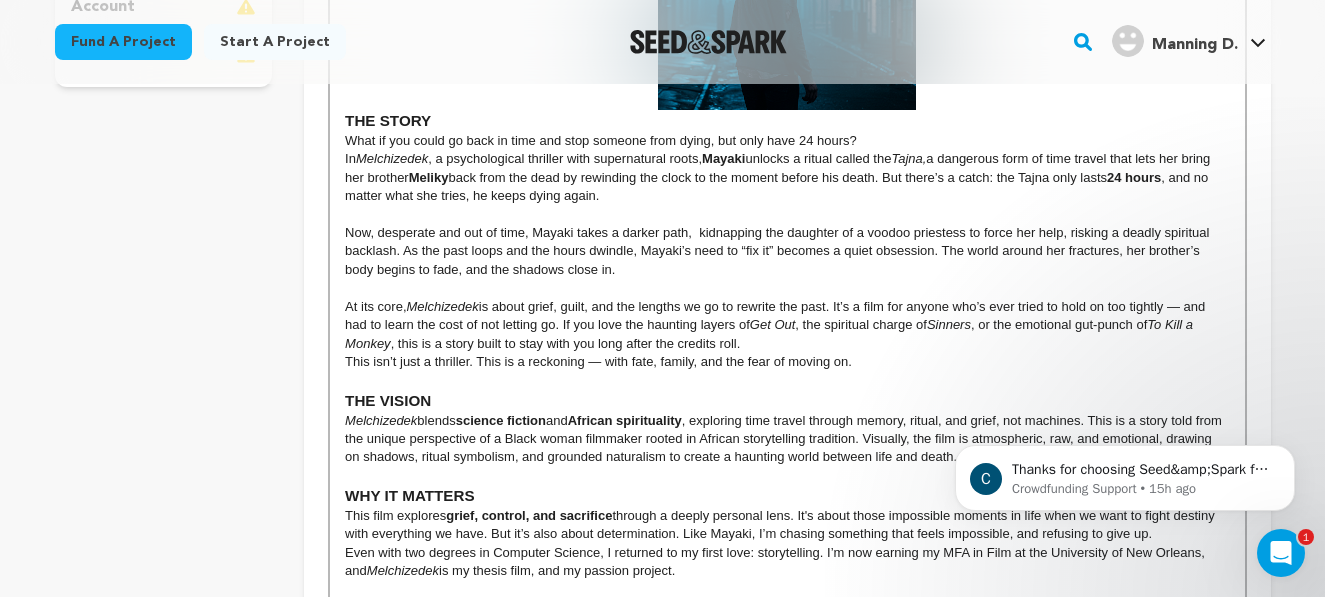 scroll, scrollTop: 701, scrollLeft: 0, axis: vertical 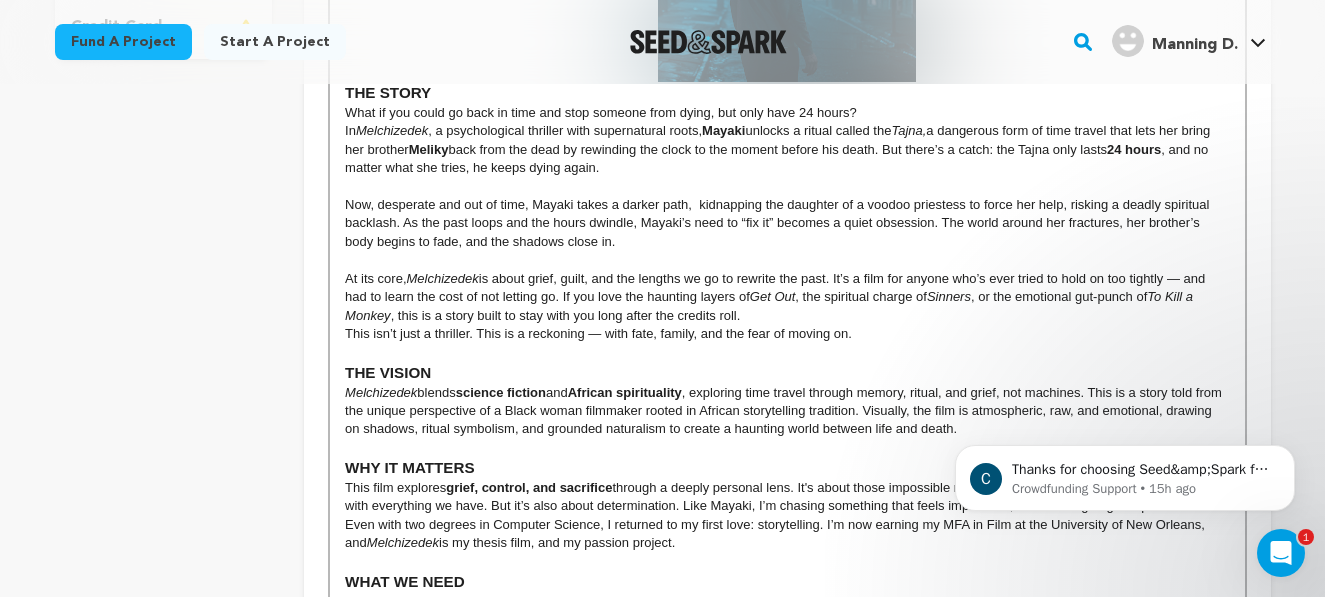 click on "This isn’t just a thriller. This is a reckoning — with fate, family, and the fear of moving on." at bounding box center (787, 334) 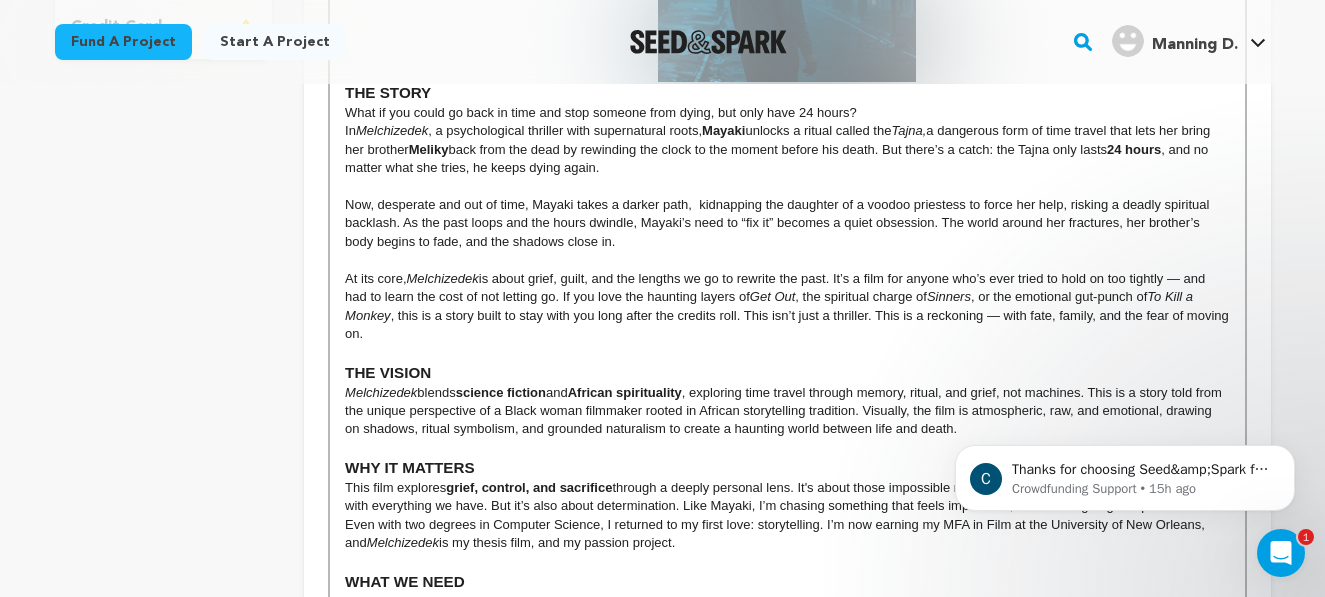 click on "At its core,  Melchizedek  is about grief, guilt, and the lengths we go to rewrite the past. It’s a film for anyone who’s ever tried to hold on too tightly — and had to learn the cost of not letting go. If you love the haunting layers of  Get Out , the spiritual charge of  Sinners , or the emotional gut-punch of  To Kill a Monkey , this is a story built to stay with you long after the credits roll. This isn’t just a thriller. This is a reckoning — with fate, family, and the fear of moving on." at bounding box center (787, 307) 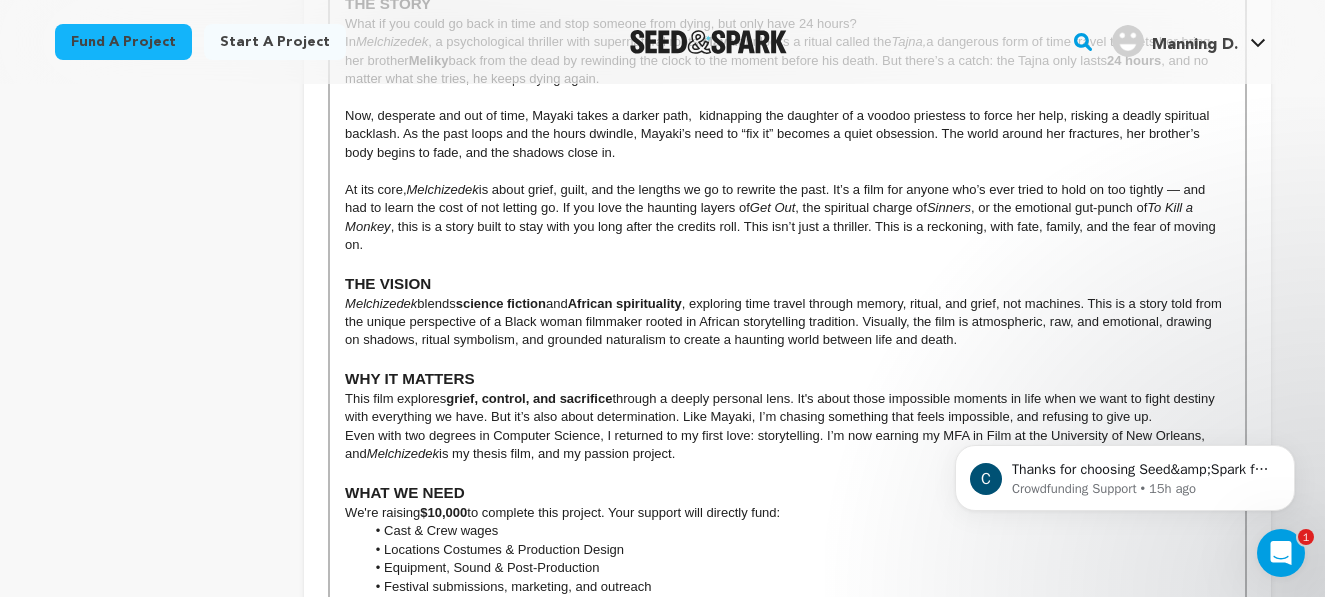 scroll, scrollTop: 789, scrollLeft: 0, axis: vertical 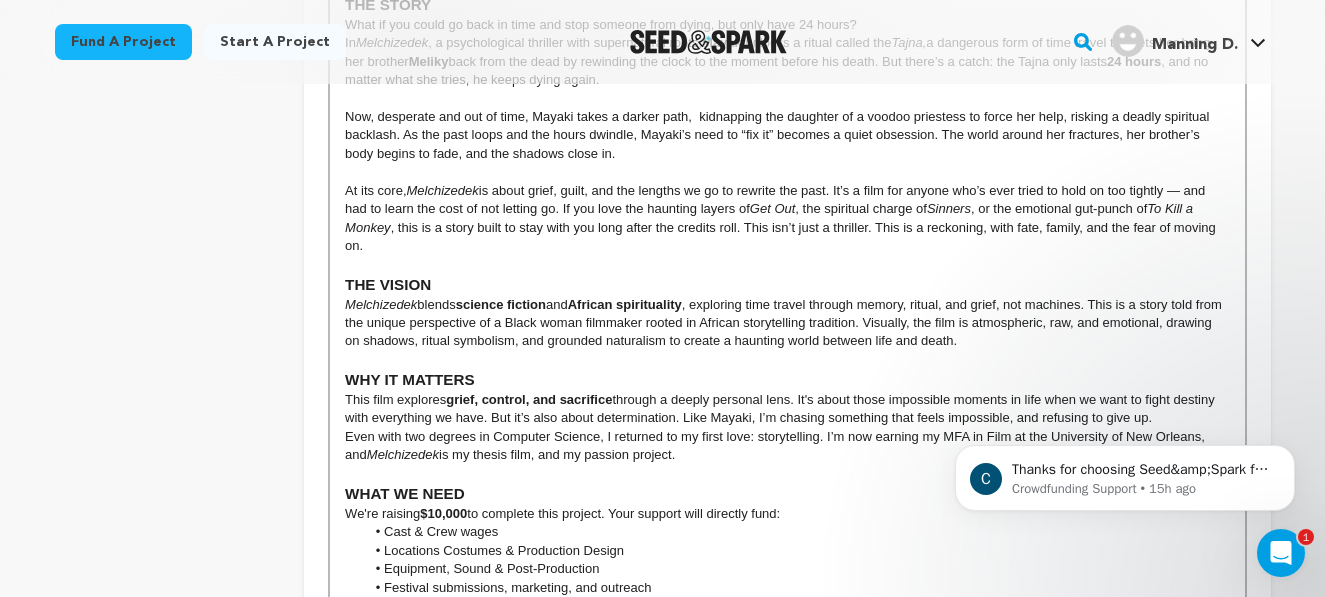 click on "At its core,  Melchizedek  is about grief, guilt, and the lengths we go to rewrite the past. It’s a film for anyone who’s ever tried to hold on too tightly — and had to learn the cost of not letting go. If you love the haunting layers of  Get Out , the spiritual charge of  Sinners , or the emotional gut-punch of  To Kill a Monkey , this is a story built to stay with you long after the credits roll. This isn’t just a thriller. This is a reckoning, with fate, family, and the fear of moving on." at bounding box center (787, 219) 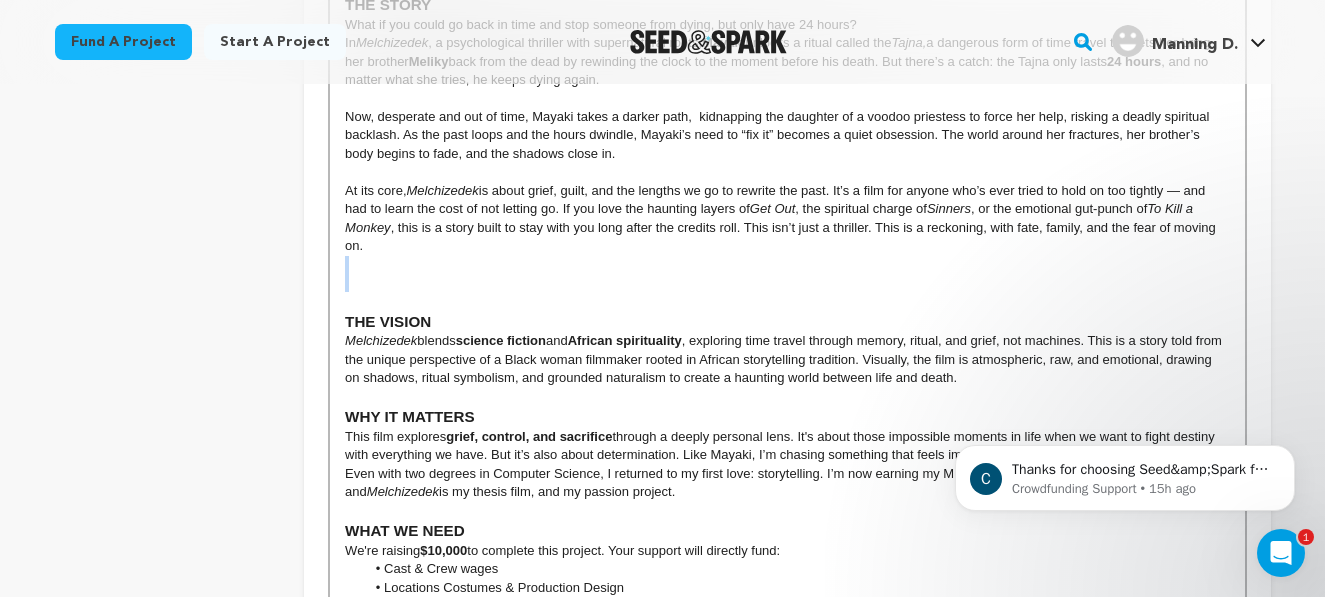 click at bounding box center (787, 265) 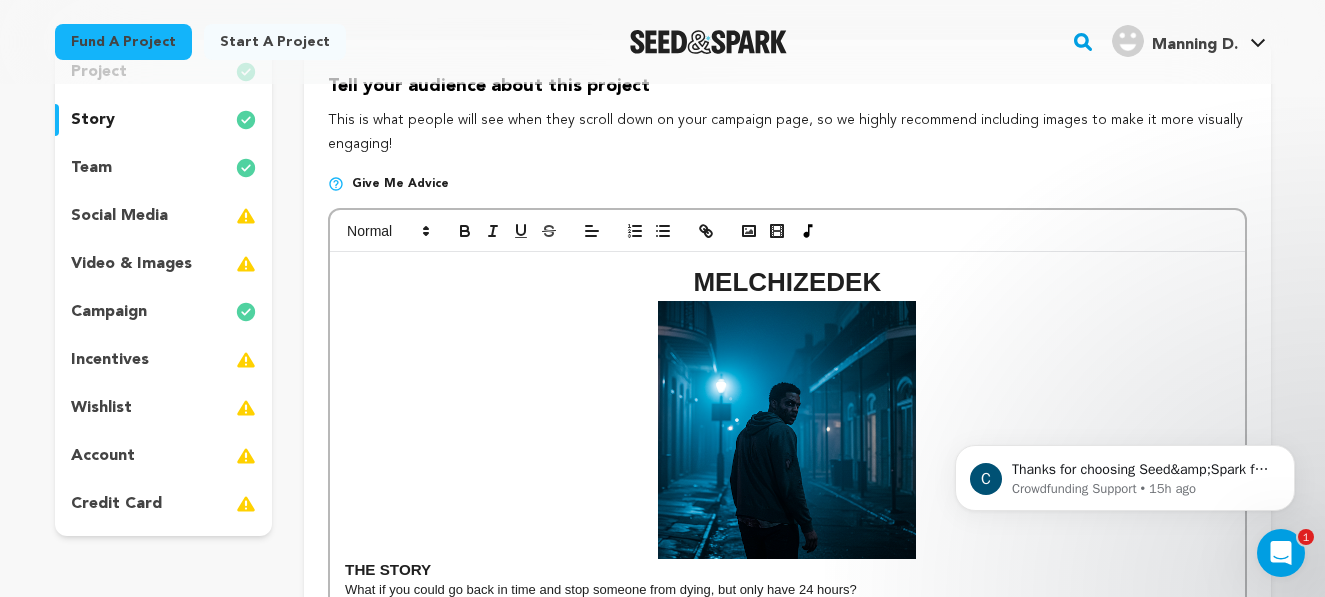 scroll, scrollTop: 233, scrollLeft: 0, axis: vertical 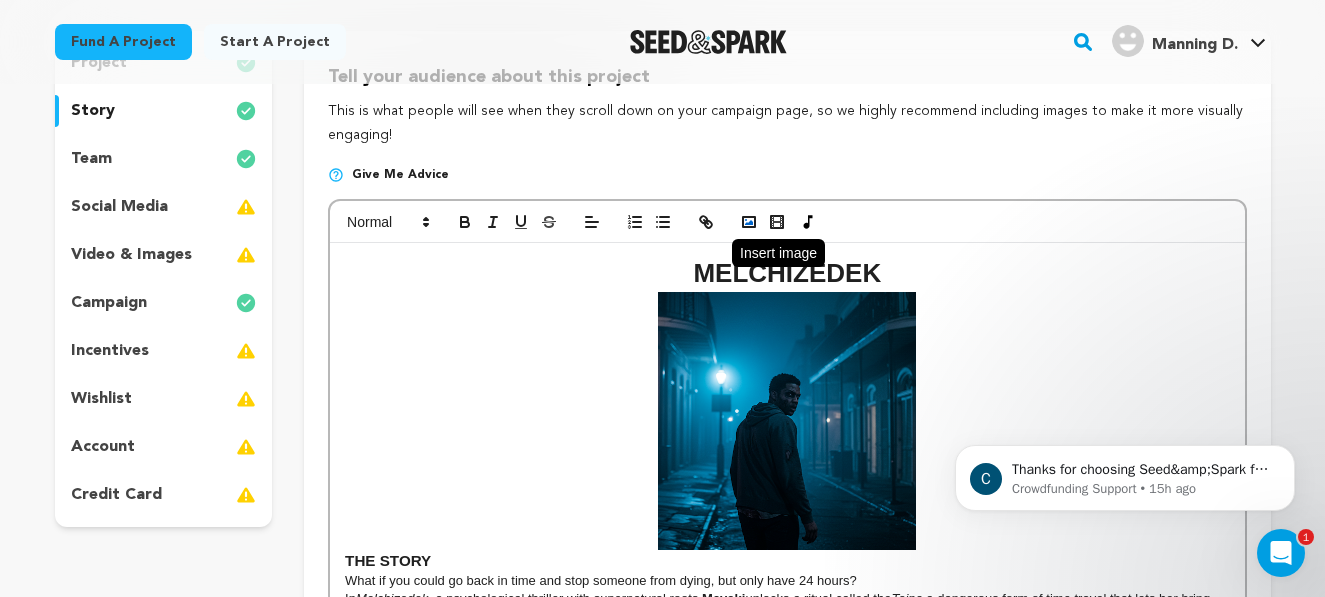 click 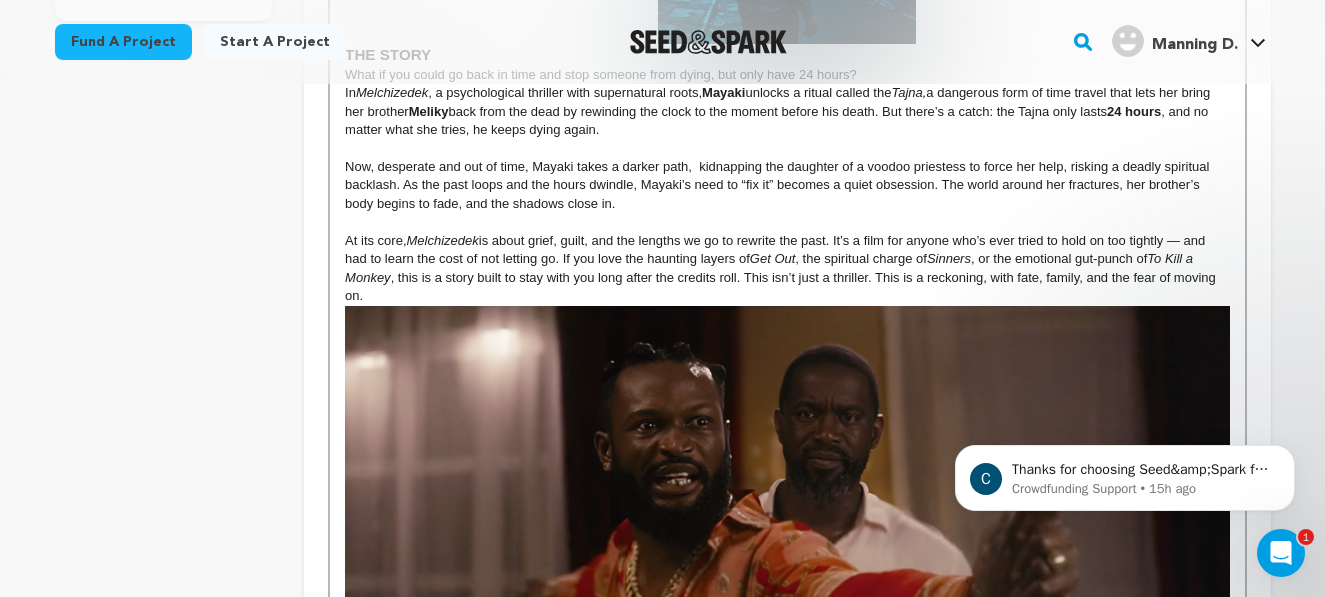 scroll, scrollTop: 736, scrollLeft: 0, axis: vertical 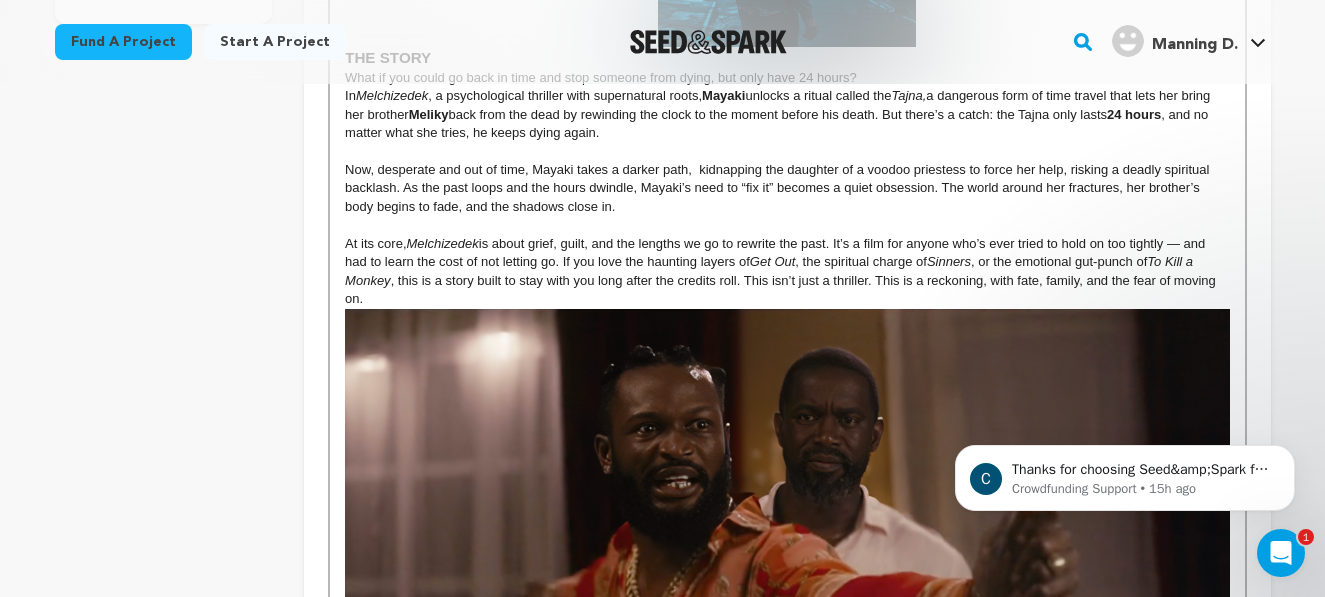 click on "At its core,  Melchizedek  is about grief, guilt, and the lengths we go to rewrite the past. It’s a film for anyone who’s ever tried to hold on too tightly — and had to learn the cost of not letting go. If you love the haunting layers of  Get Out , the spiritual charge of  Sinners , or the emotional gut-punch of  To Kill a Monkey , this is a story built to stay with you long after the credits roll. This isn’t just a thriller. This is a reckoning, with fate, family, and the fear of moving on." at bounding box center [787, 272] 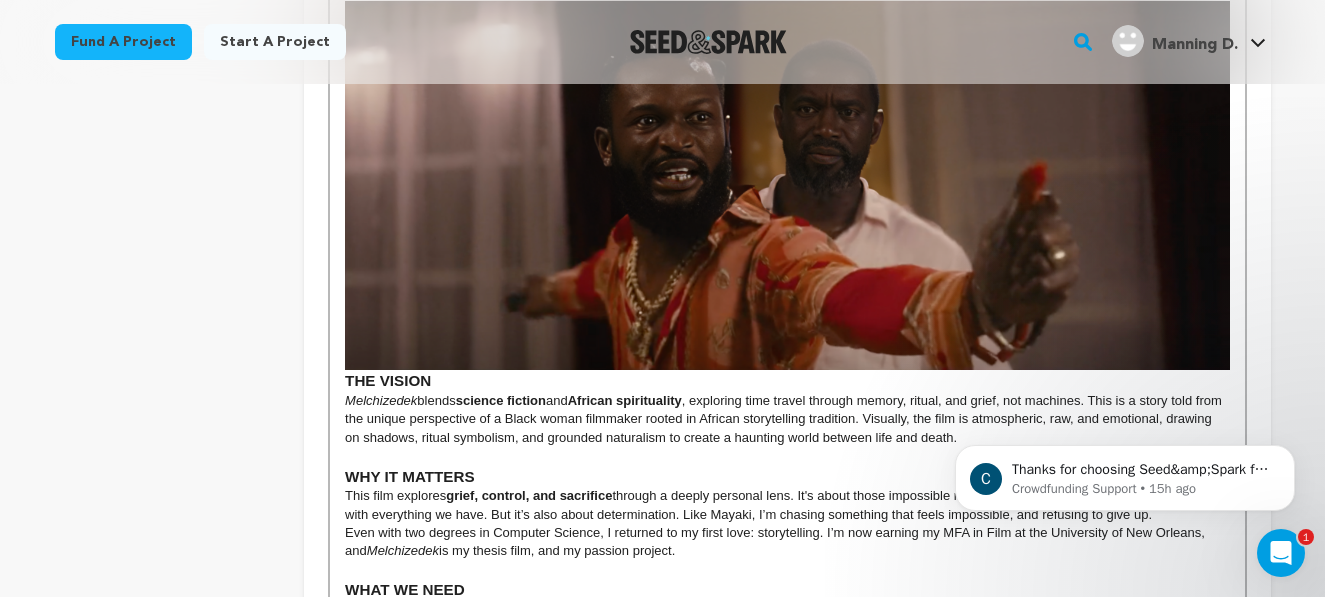 scroll, scrollTop: 1067, scrollLeft: 0, axis: vertical 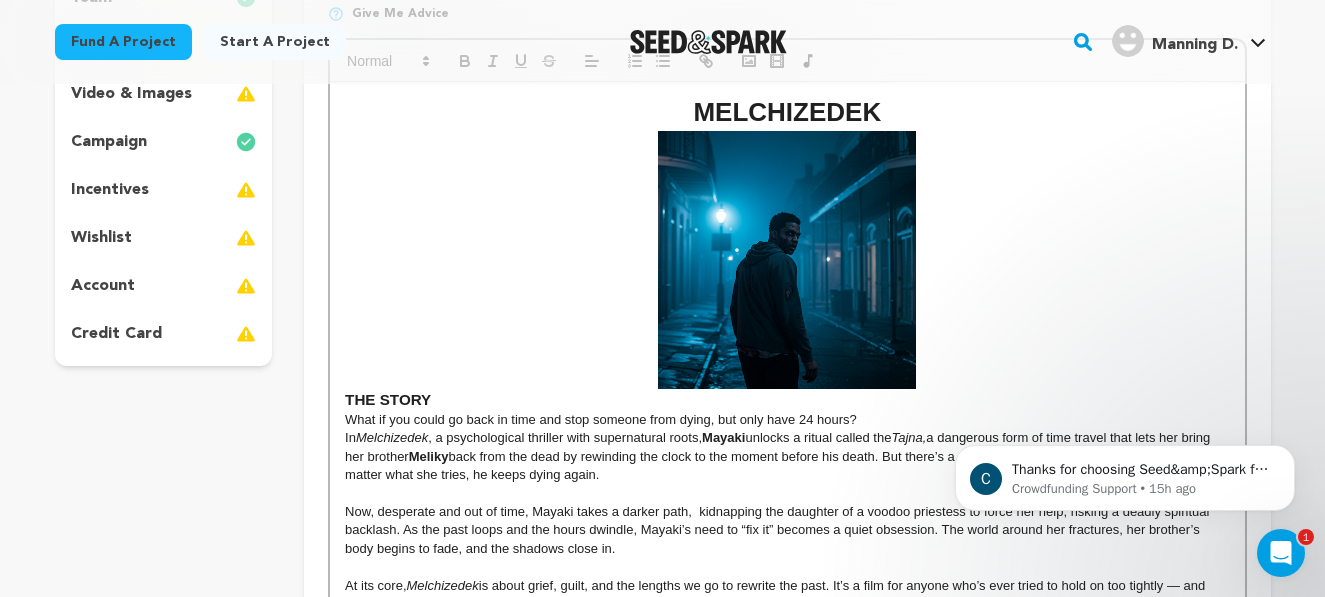 click at bounding box center [787, 260] 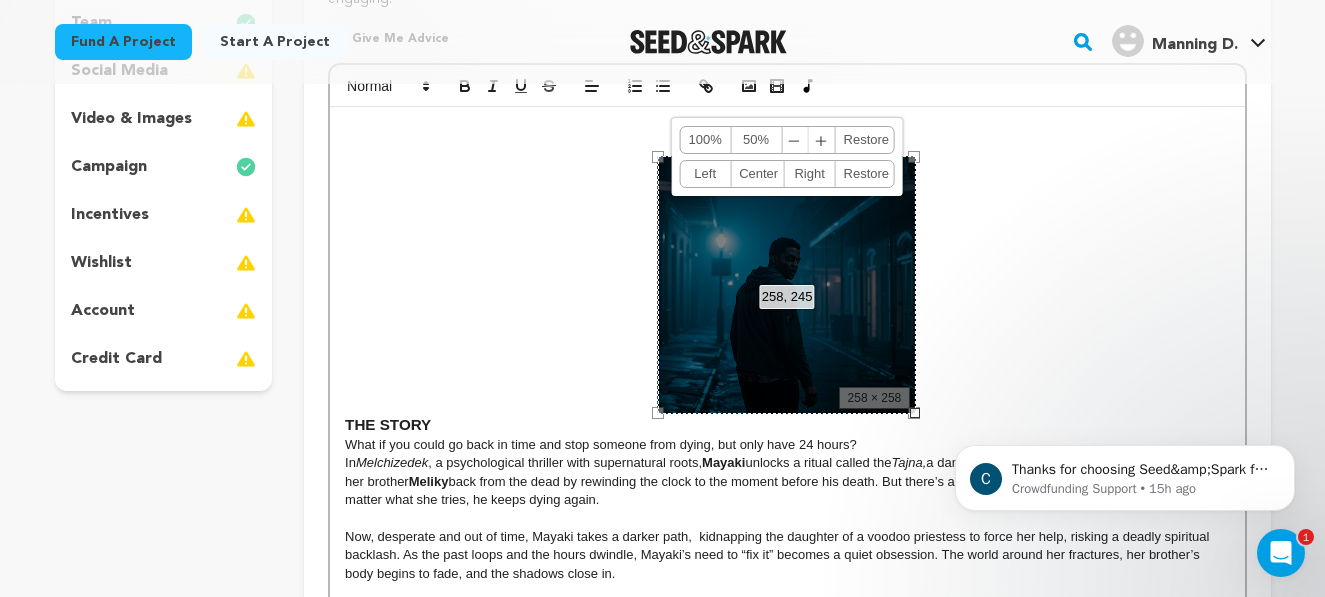 scroll, scrollTop: 358, scrollLeft: 0, axis: vertical 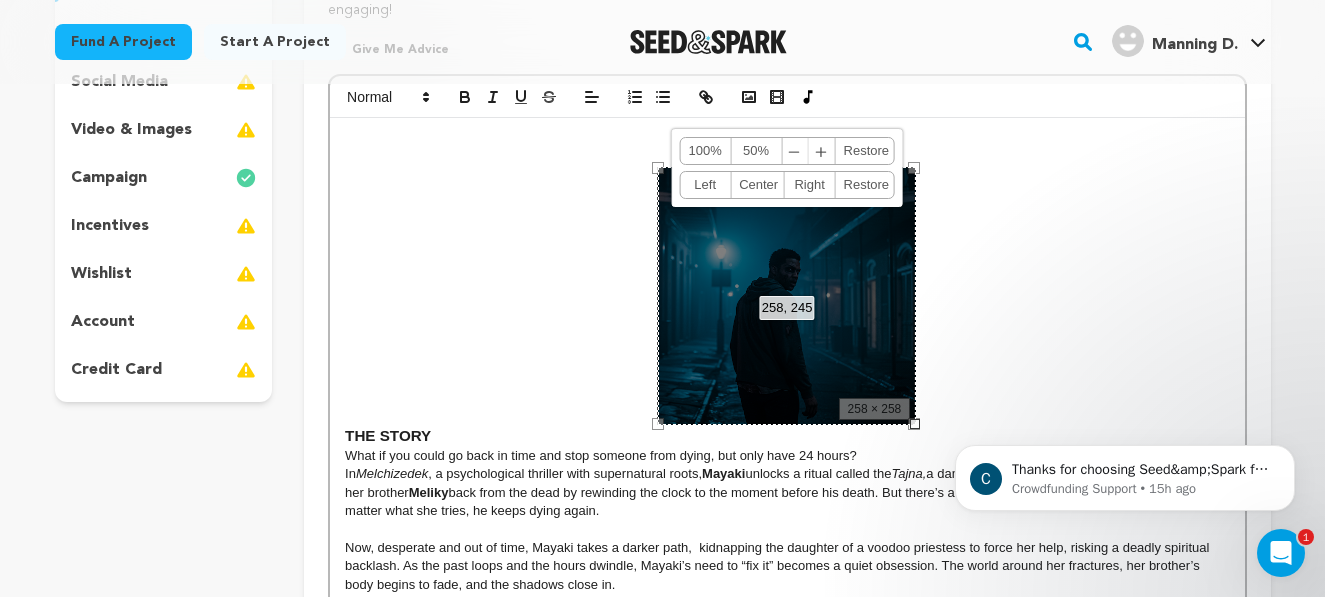 click on "258, 245
100%
50%
﹣
﹢
Restore
Left
Center
Right
Restore" at bounding box center (787, 296) 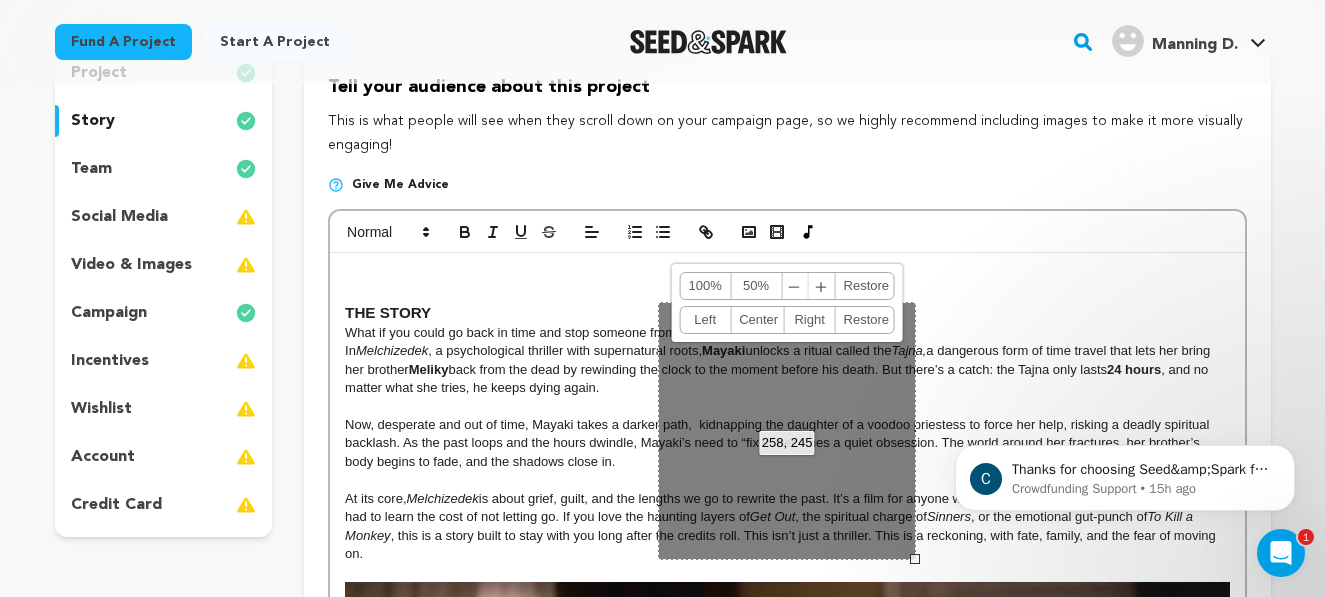 scroll, scrollTop: 0, scrollLeft: 0, axis: both 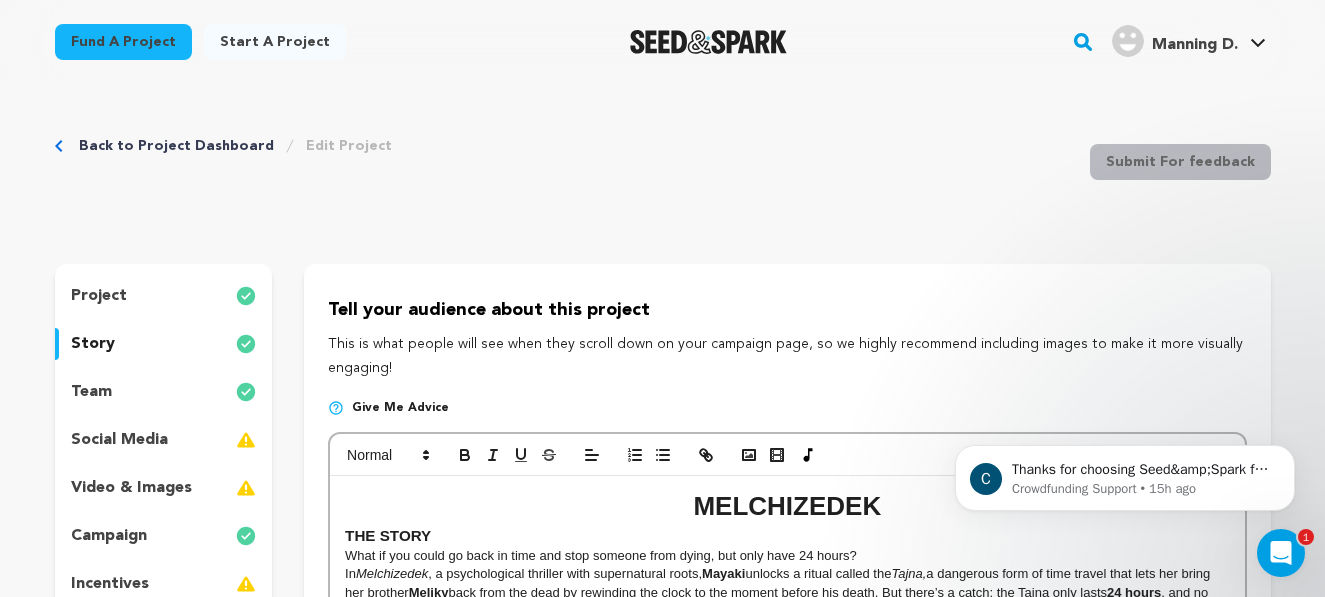 click on "MELCHIZEDEK" at bounding box center (787, 506) 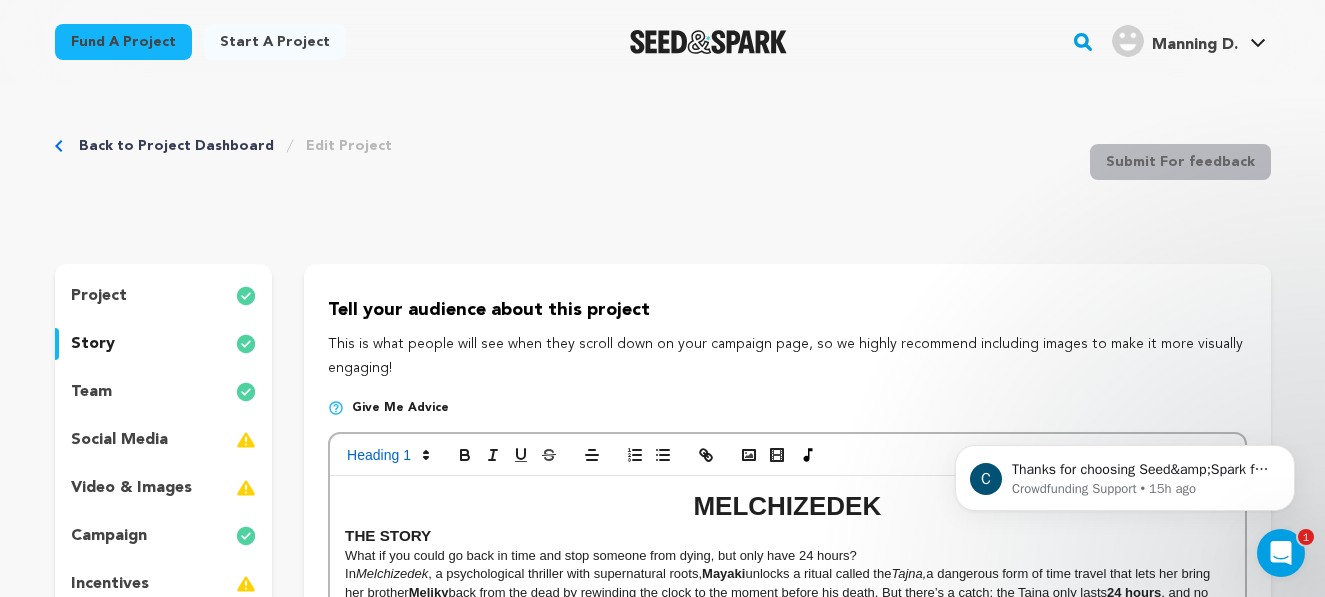 click on "MELCHIZEDEK" at bounding box center (787, 506) 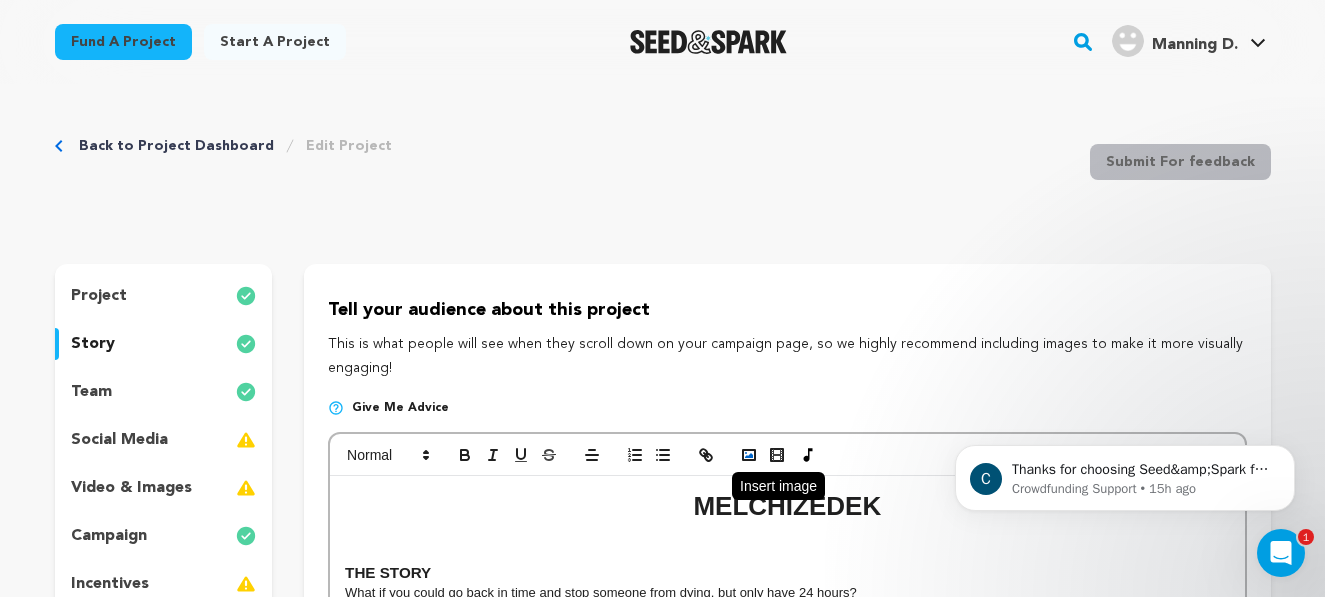 click 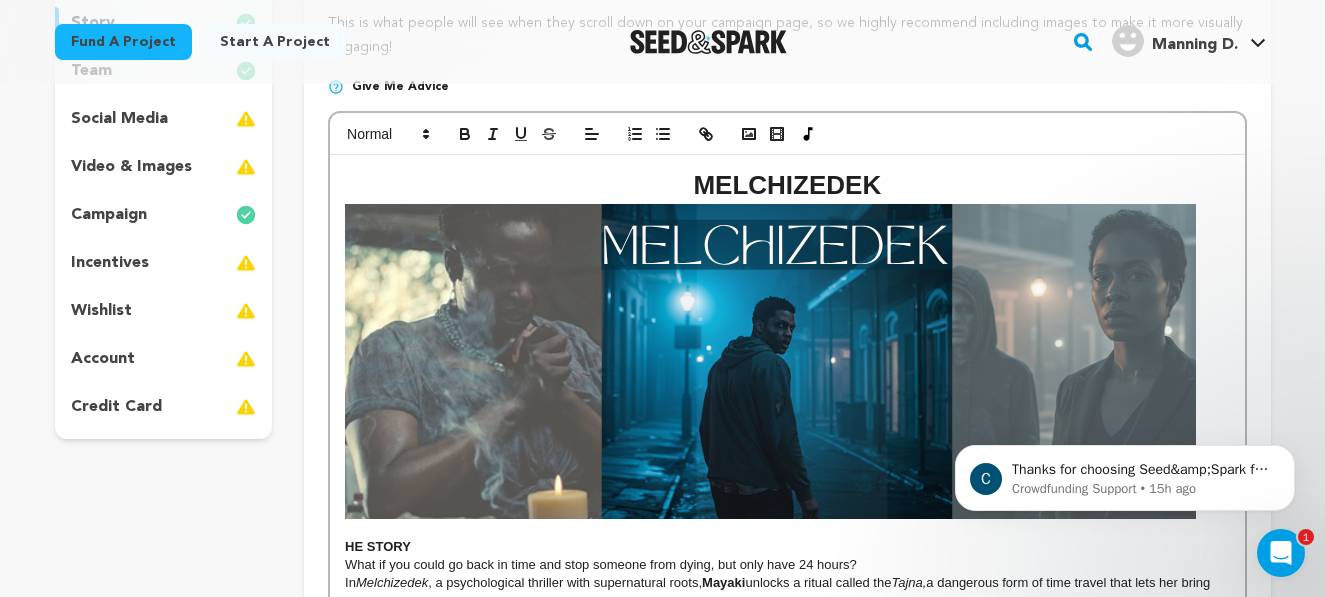 scroll, scrollTop: 335, scrollLeft: 0, axis: vertical 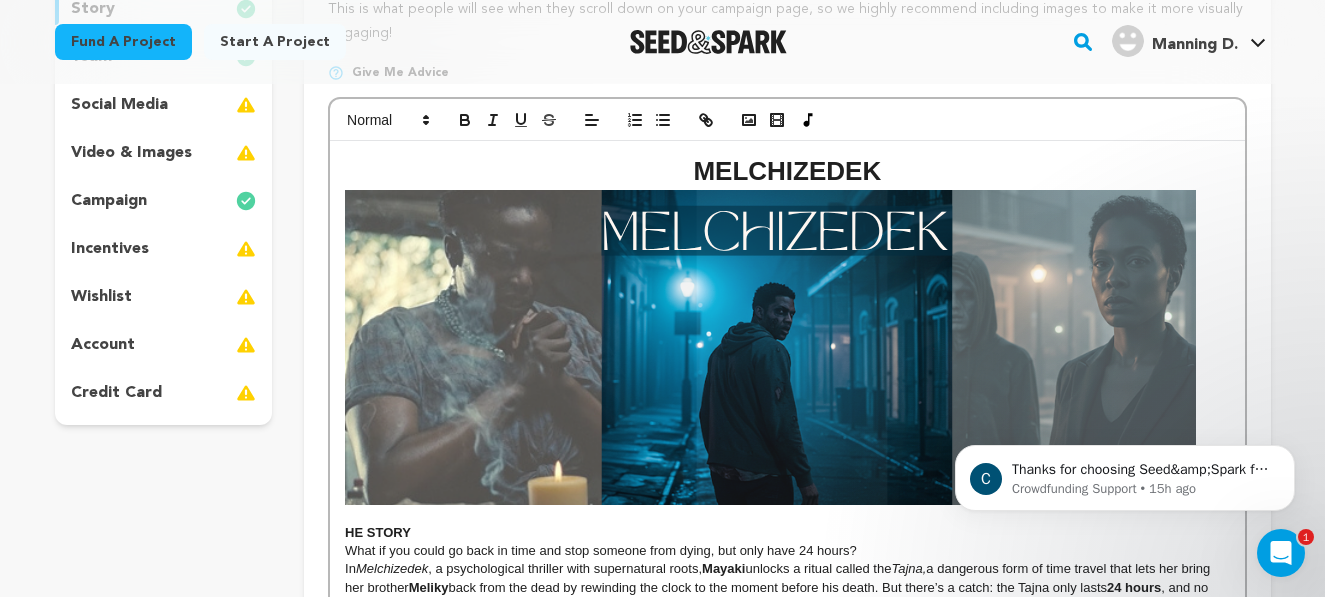 click at bounding box center (770, 347) 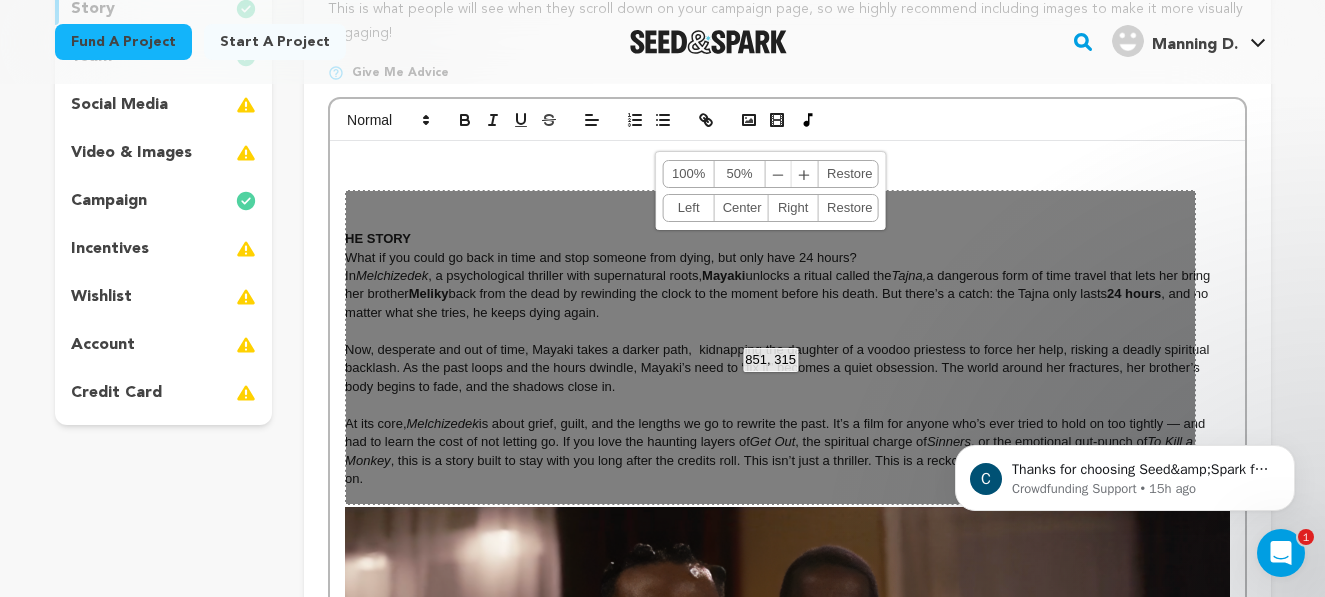 click on "851, 315
100%
50%
﹣
﹢
Restore
Left
Center
Right
Restore" at bounding box center (770, 347) 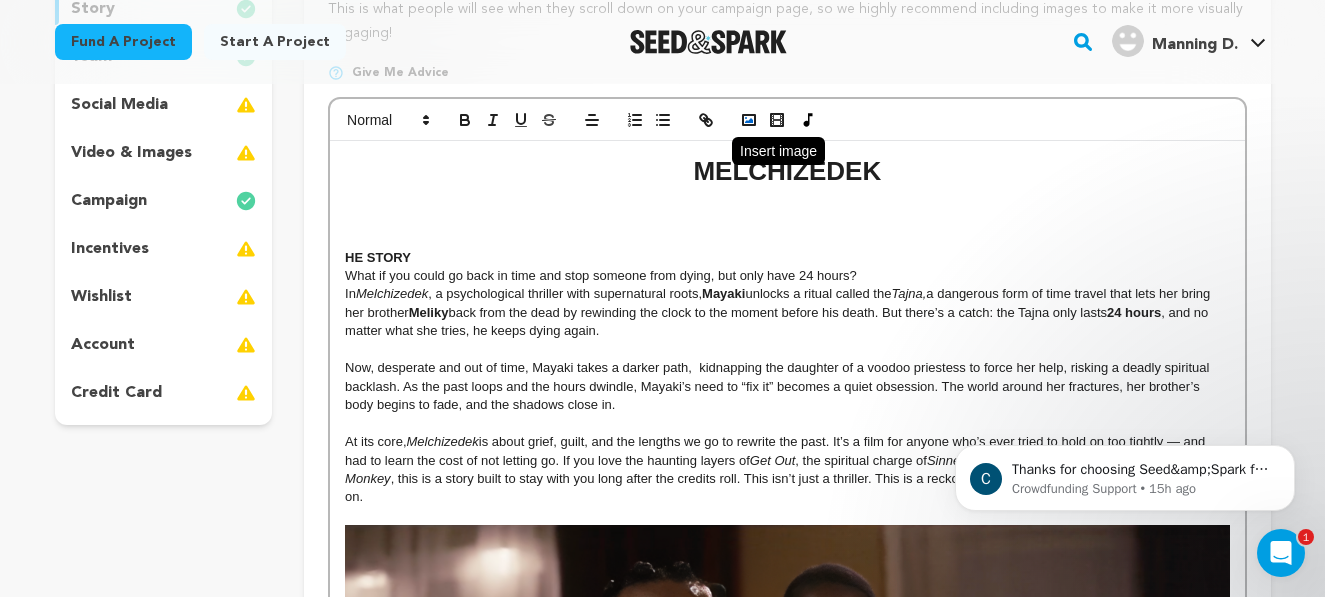 click 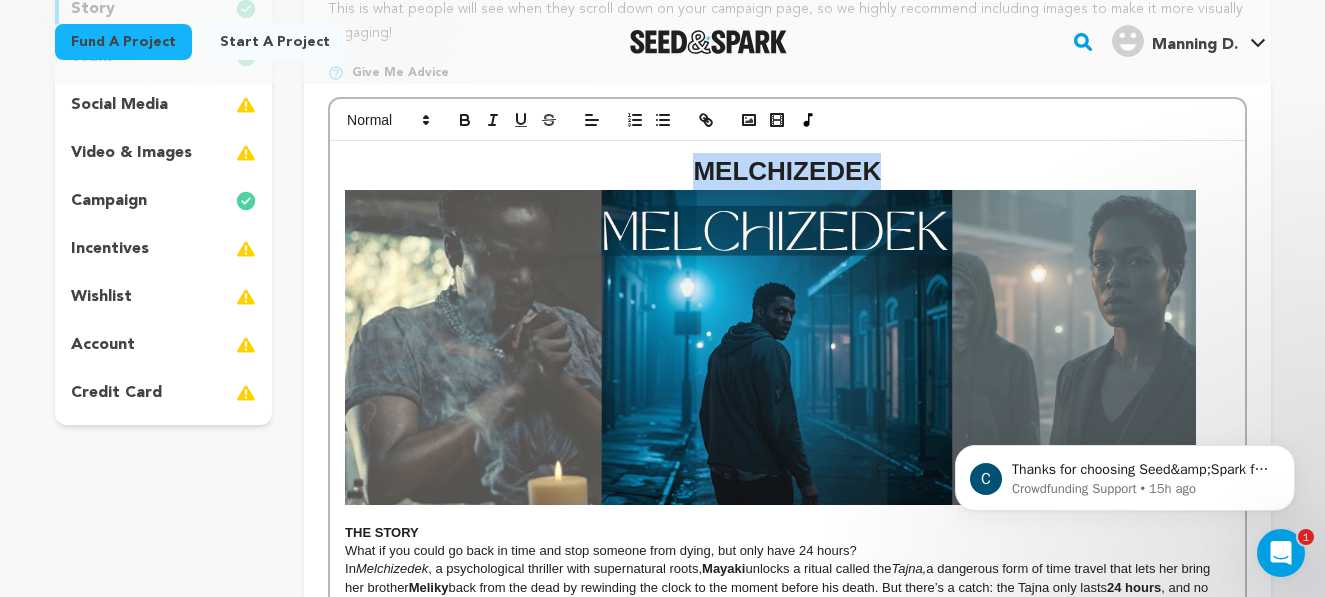 drag, startPoint x: 921, startPoint y: 170, endPoint x: 711, endPoint y: 146, distance: 211.36697 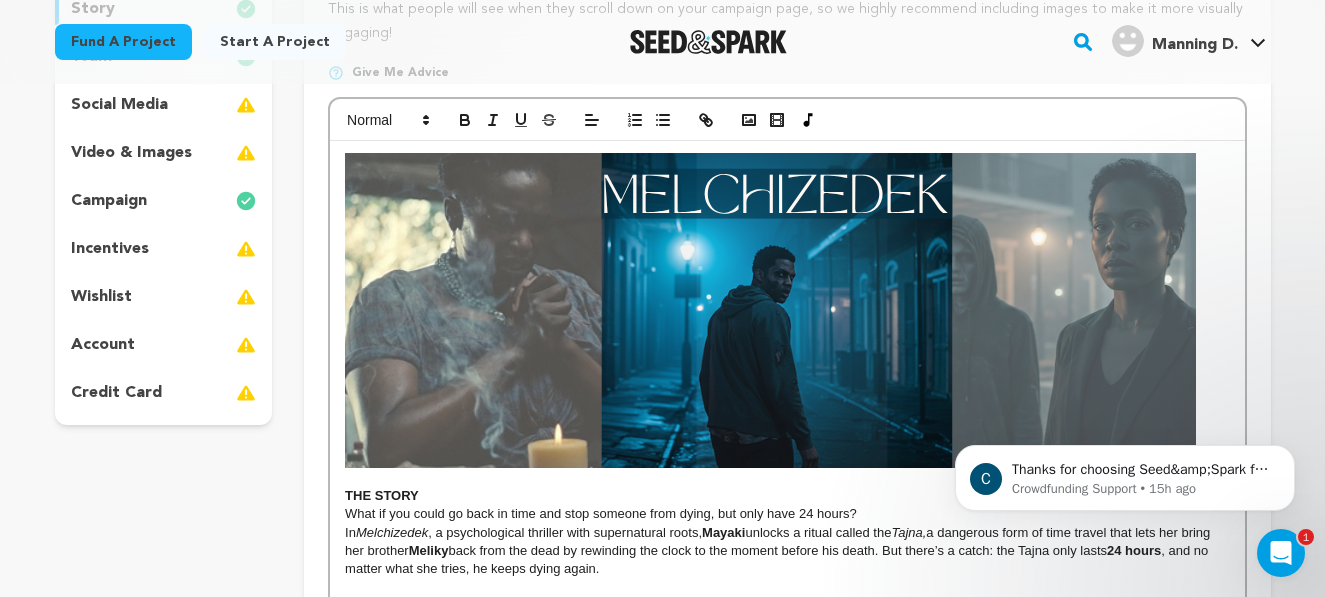 click on "Tell your audience about this project
This is what people will see when they scroll down on your campaign page, so we highly recommend including
images to make it more visually engaging!
Give me advice
THE STORY What if you could go back in time and stop someone from dying, but only have 24 hours? In  Melchizedek , a psychological thriller with supernatural roots,  Mayaki  unlocks a ritual called the  Tajna,   a dangerous form of time travel that lets her bring her brother  Meliky 24 hours , and no matter what she tries, he keeps dying again. At its core,  Melchizedek Get Out Sinners" at bounding box center (787, 896) 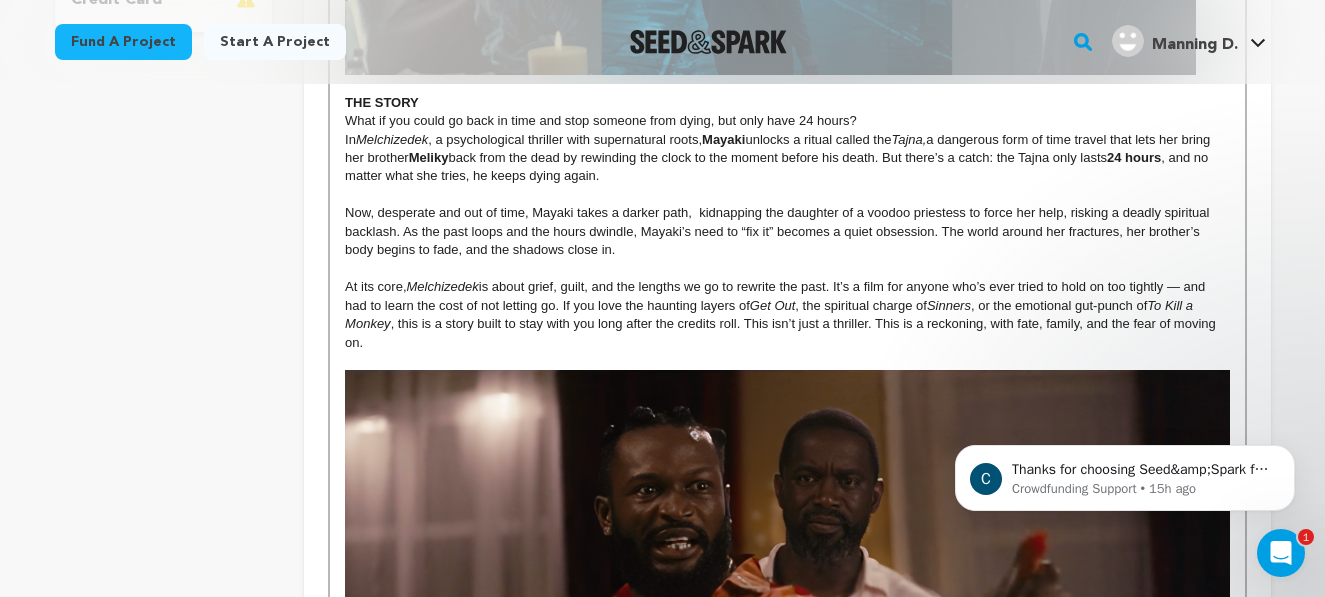 scroll, scrollTop: 666, scrollLeft: 0, axis: vertical 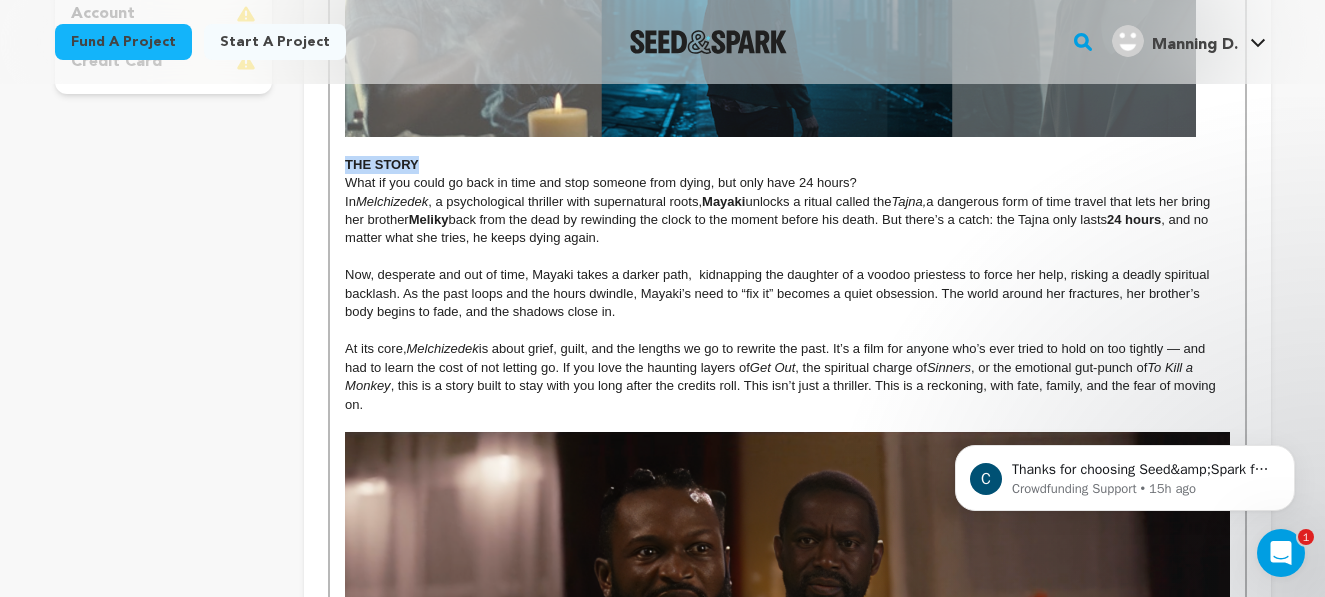 drag, startPoint x: 420, startPoint y: 163, endPoint x: 345, endPoint y: 162, distance: 75.00667 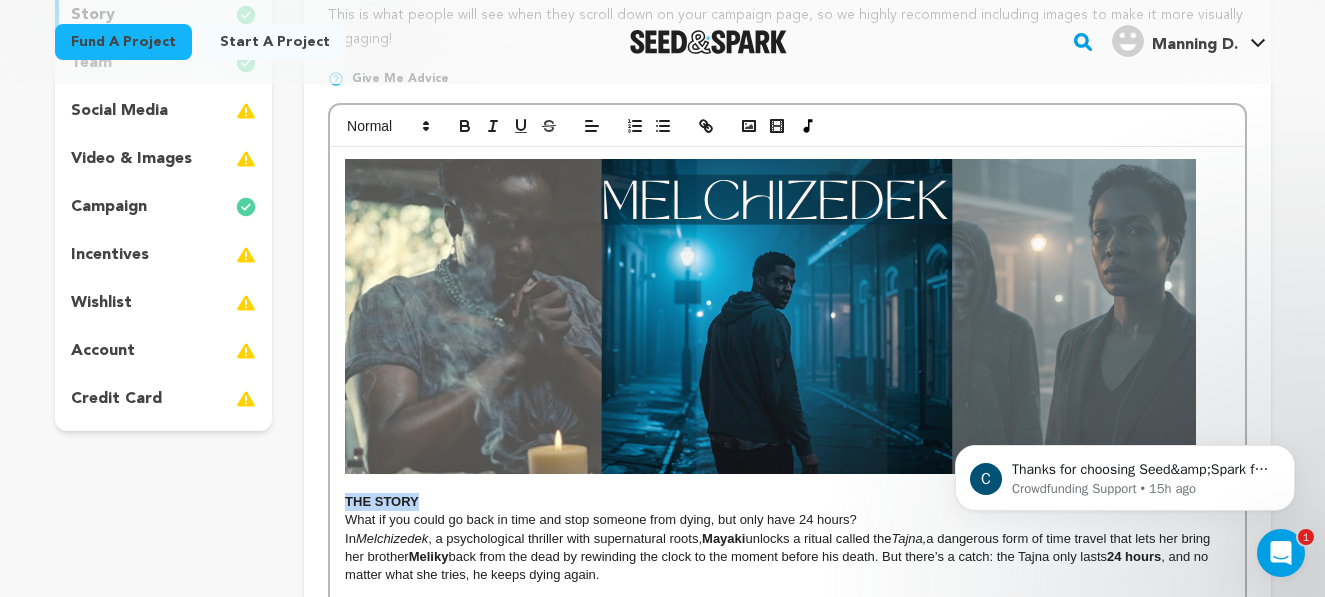 scroll, scrollTop: 323, scrollLeft: 0, axis: vertical 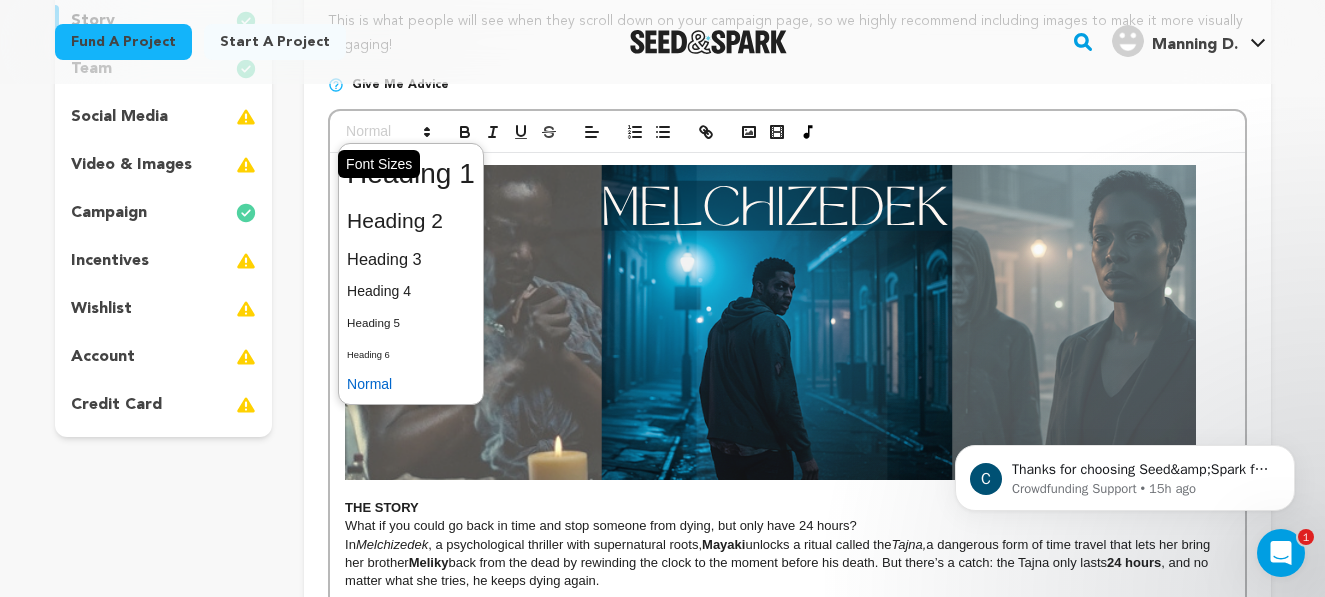 click 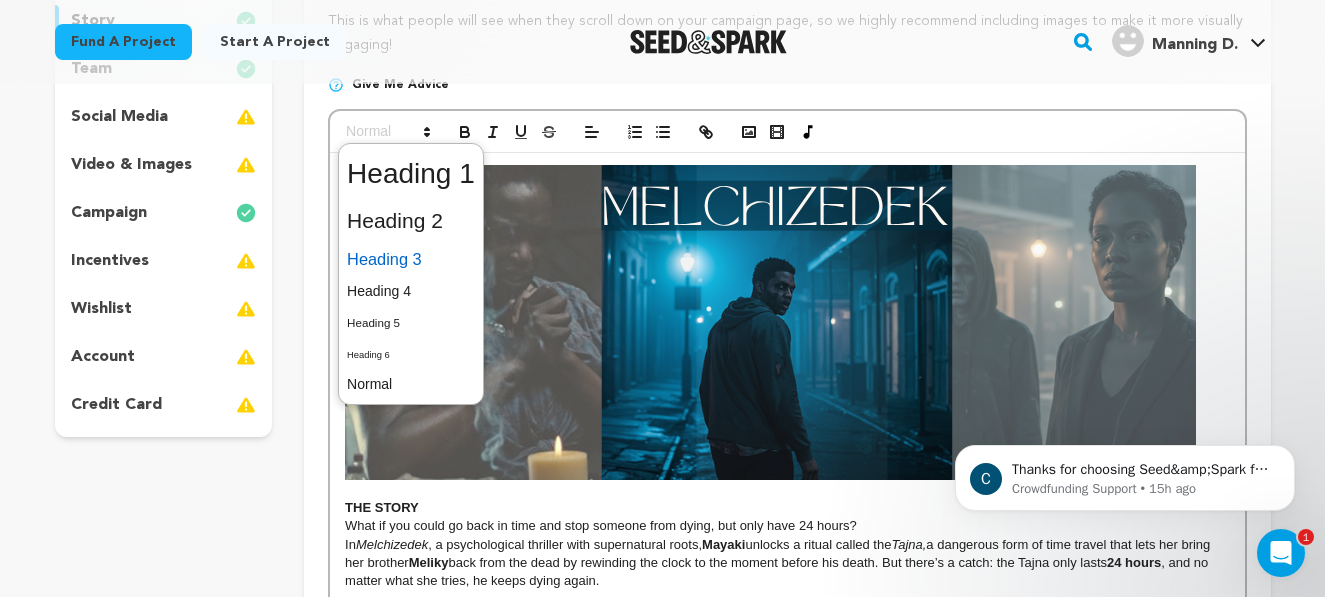 click at bounding box center (411, 259) 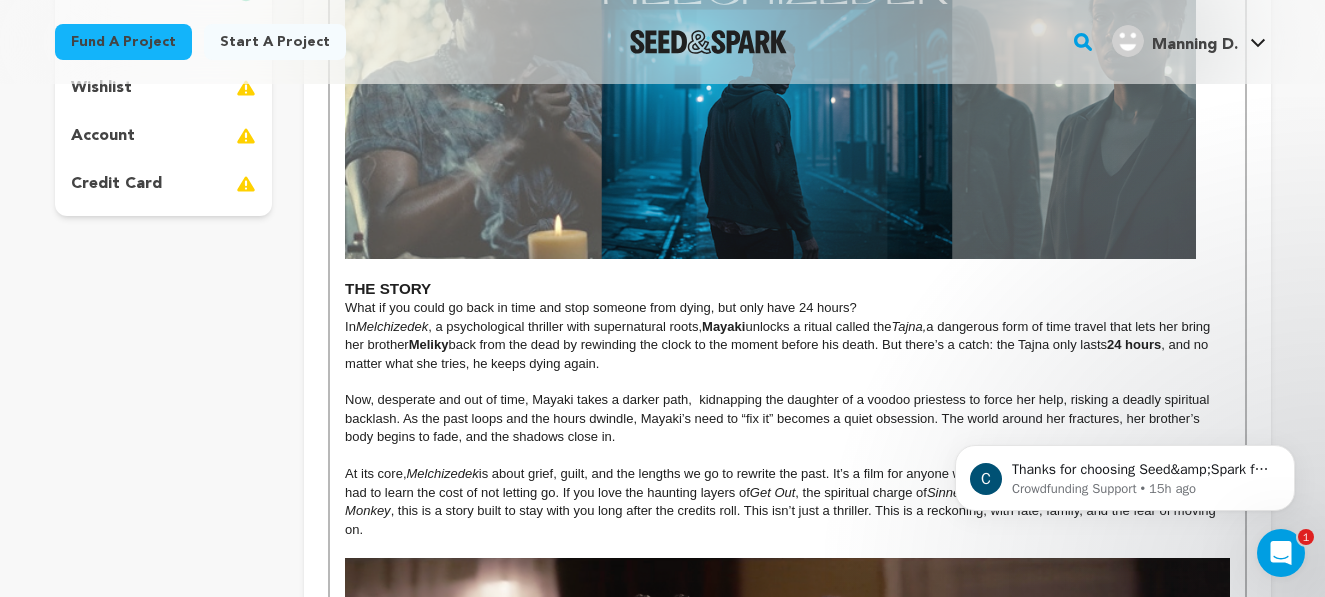 scroll, scrollTop: 555, scrollLeft: 0, axis: vertical 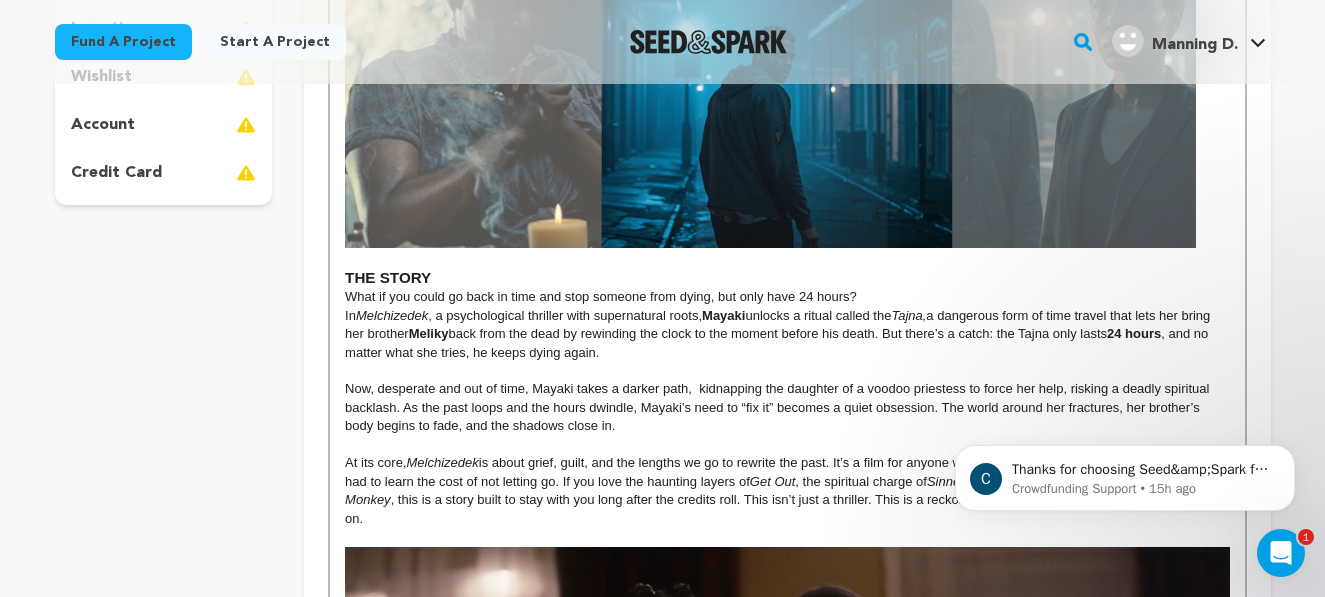 click on "In  Melchizedek , a psychological thriller with supernatural roots,  Mayaki  unlocks a ritual called the  Tajna,   a dangerous form of time travel that lets her bring her brother  Meliky  back from the dead by rewinding the clock to the moment before his death. But there’s a catch: the Tajna only lasts  24 hours , and no matter what she tries, he keeps dying again." at bounding box center [787, 334] 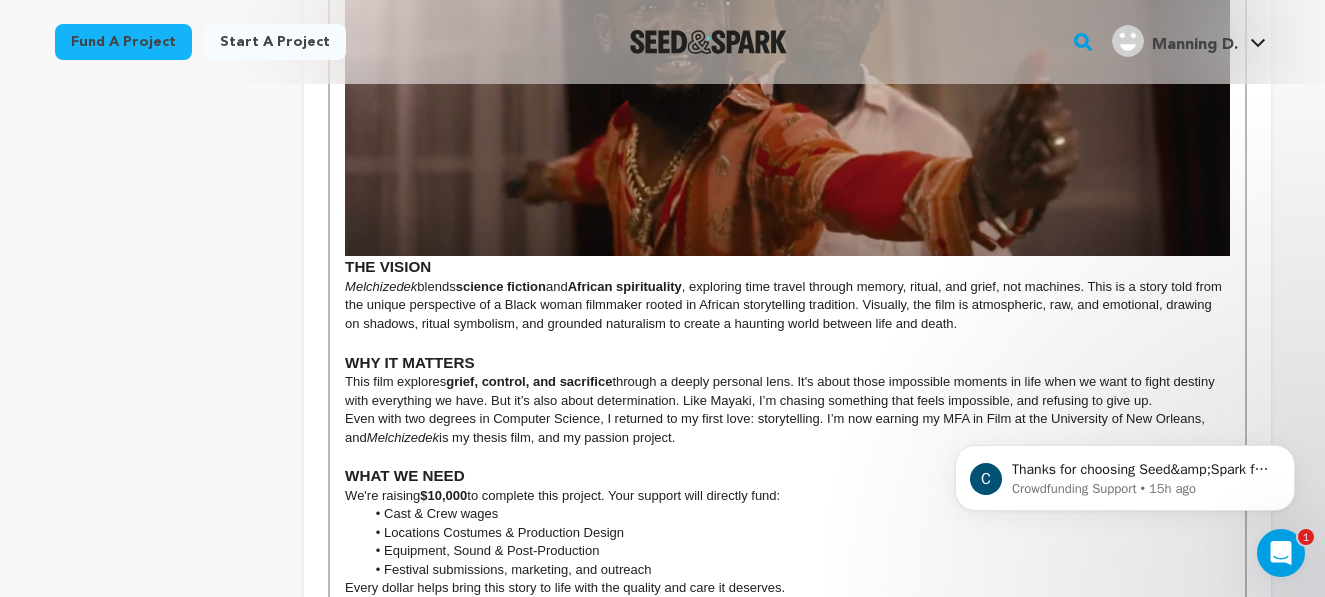 scroll, scrollTop: 1232, scrollLeft: 0, axis: vertical 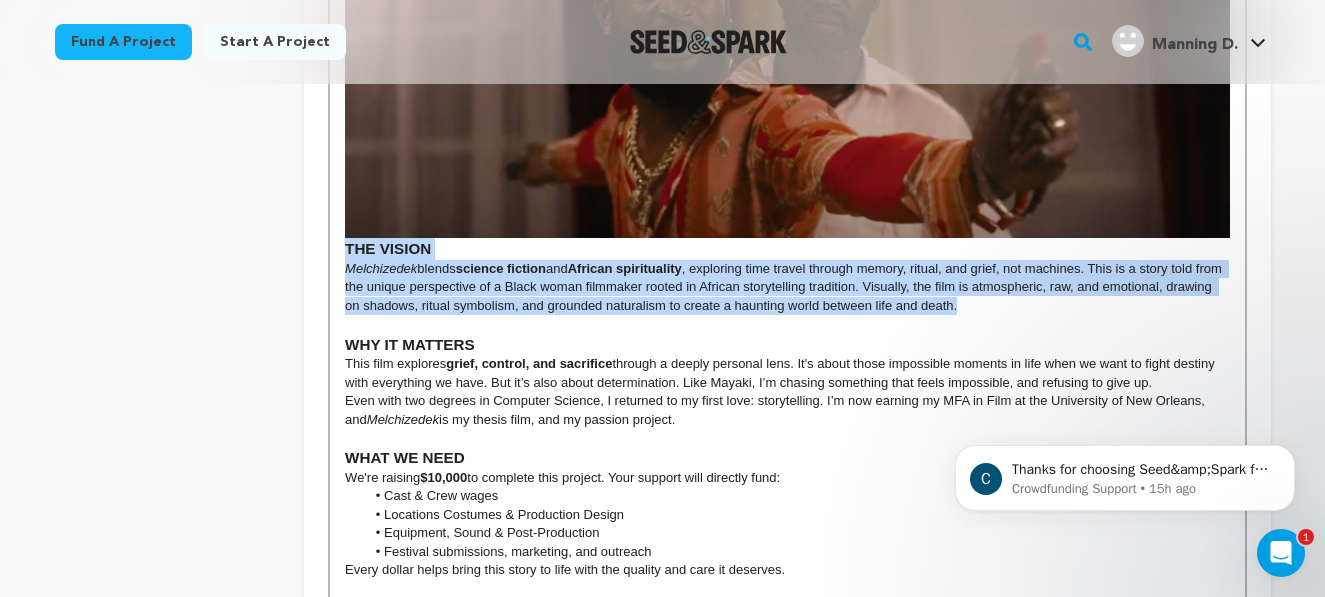 drag, startPoint x: 1019, startPoint y: 298, endPoint x: 341, endPoint y: 251, distance: 679.6271 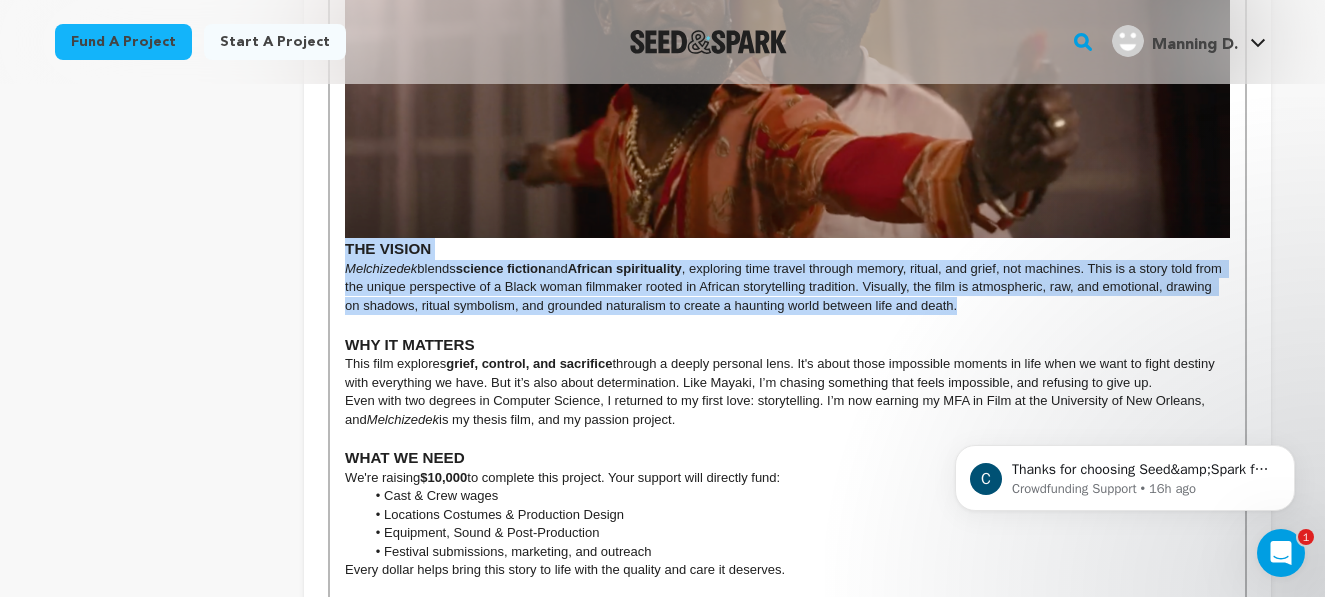copy on "THE VISION Melchizedek  blends  science fiction  and  African spirituality , exploring time travel through memory, ritual, and grief, not machines. This is a story told from the unique perspective of a Black woman filmmaker rooted in African storytelling tradition. Visually, the film is atmospheric, raw, and emotional, drawing on shadows, ritual symbolism, and grounded naturalism to create a haunting world between life and death." 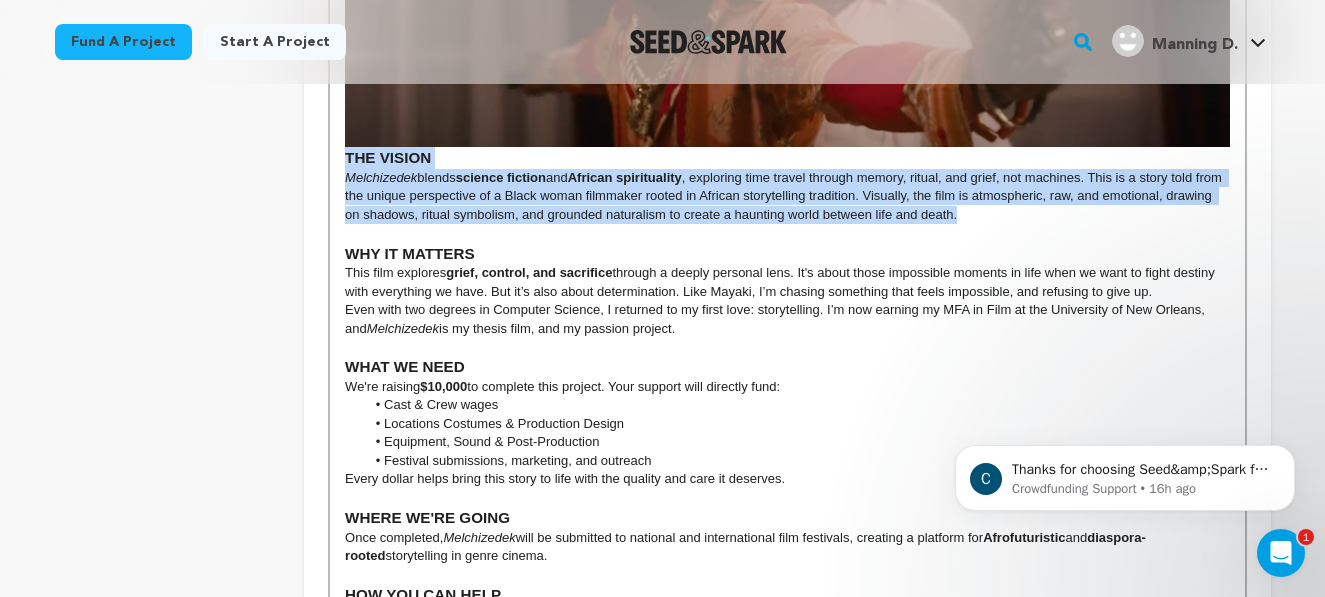 scroll, scrollTop: 1321, scrollLeft: 0, axis: vertical 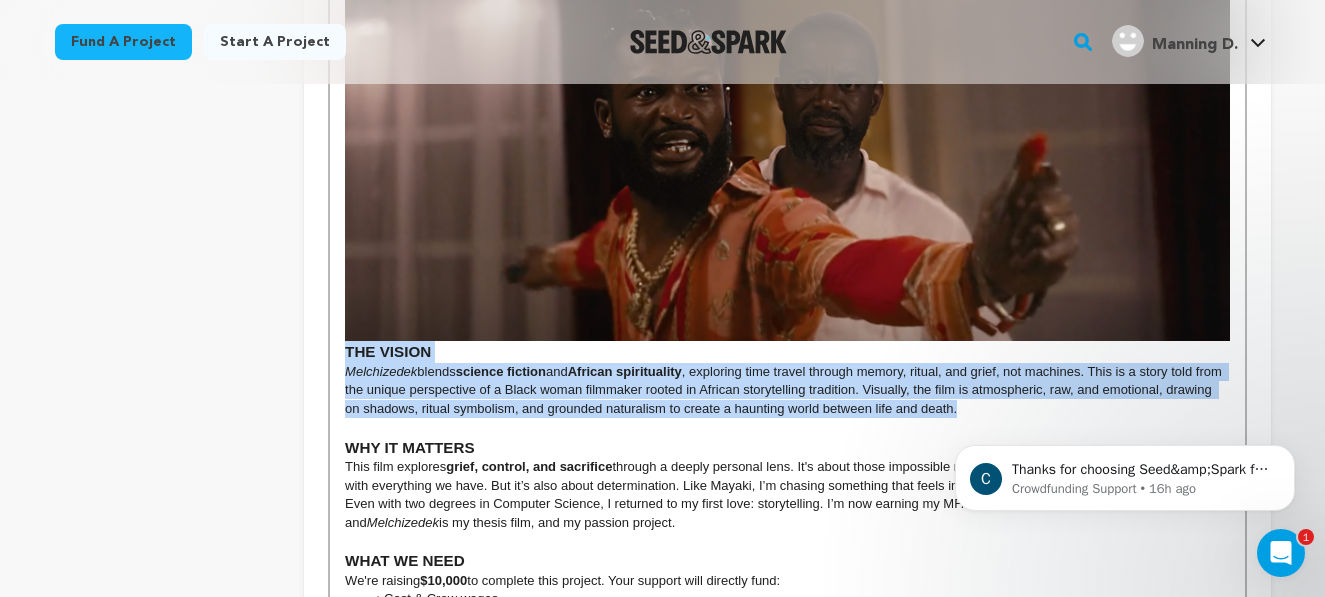 click on "science fiction" at bounding box center [501, 371] 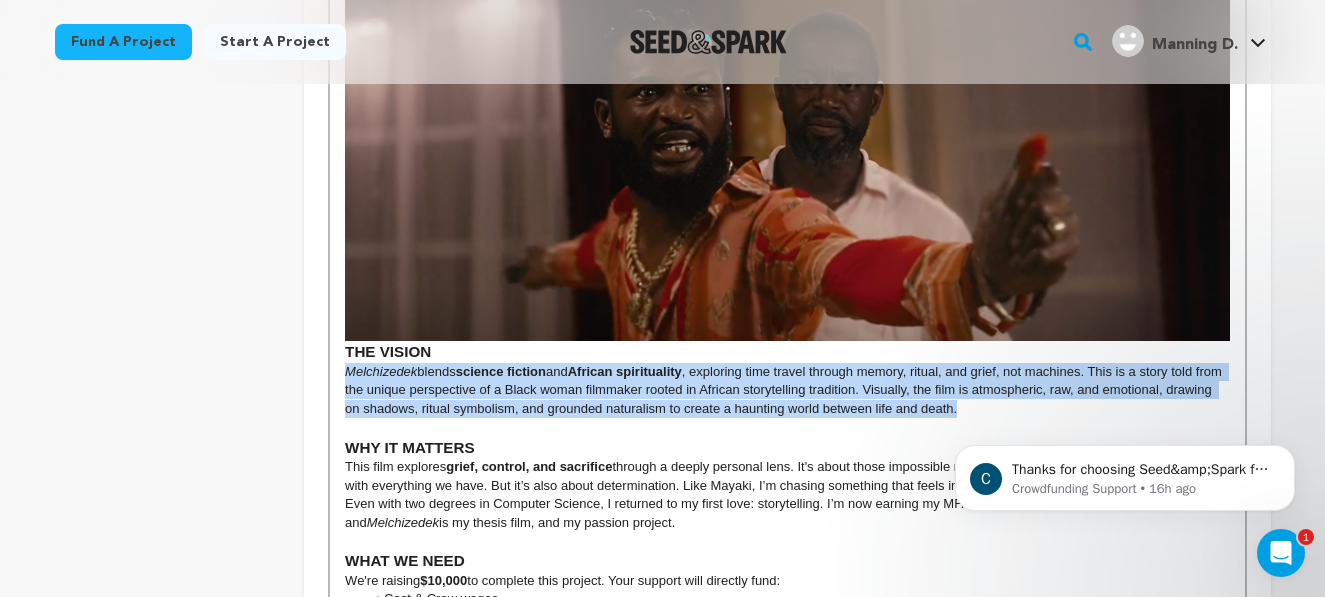 drag, startPoint x: 1270, startPoint y: 773, endPoint x: 997, endPoint y: 412, distance: 452.60358 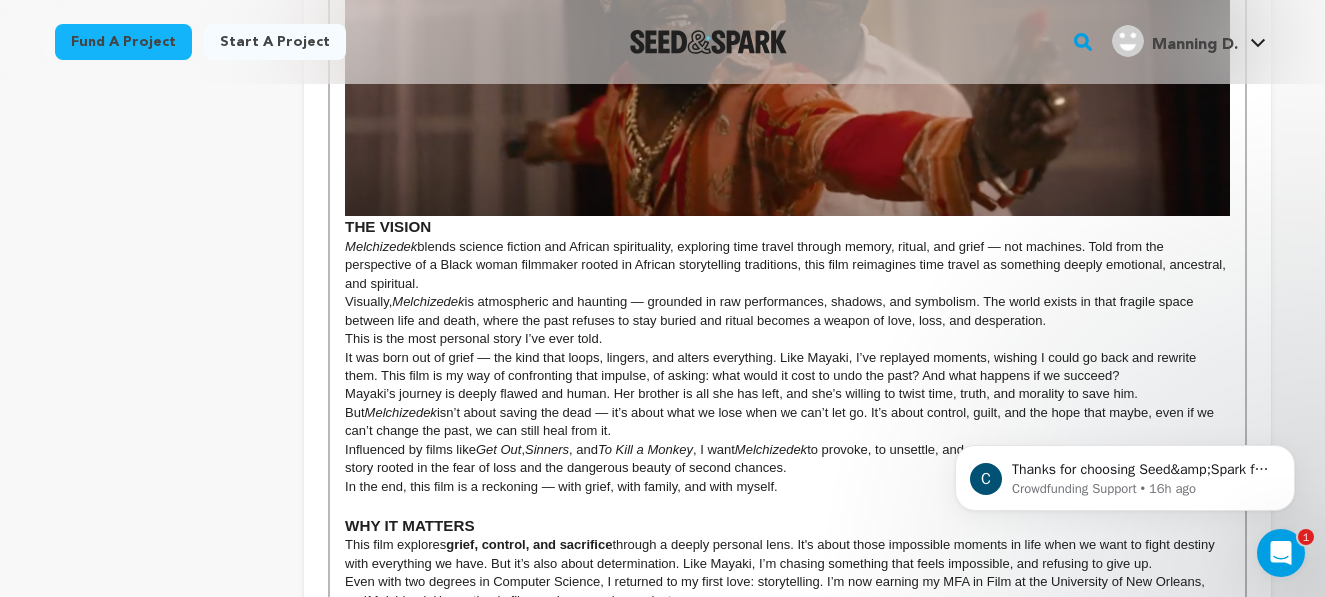 scroll, scrollTop: 1261, scrollLeft: 0, axis: vertical 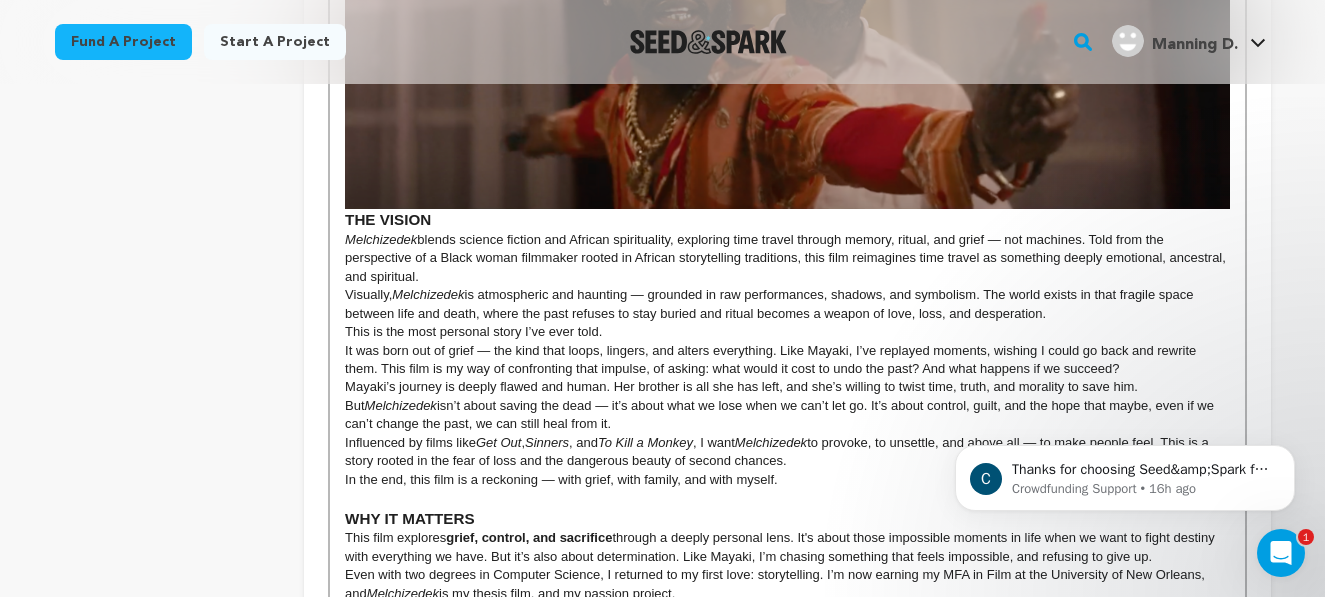 click on "THE VISION" at bounding box center (787, 36) 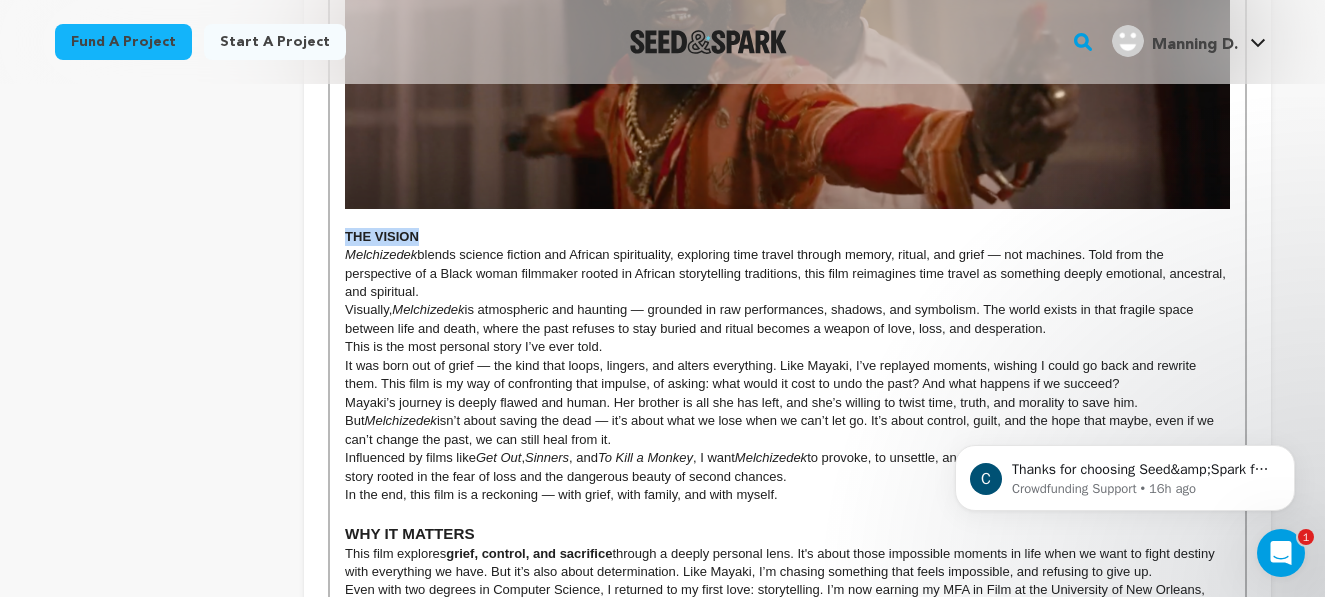 drag, startPoint x: 425, startPoint y: 238, endPoint x: 342, endPoint y: 237, distance: 83.00603 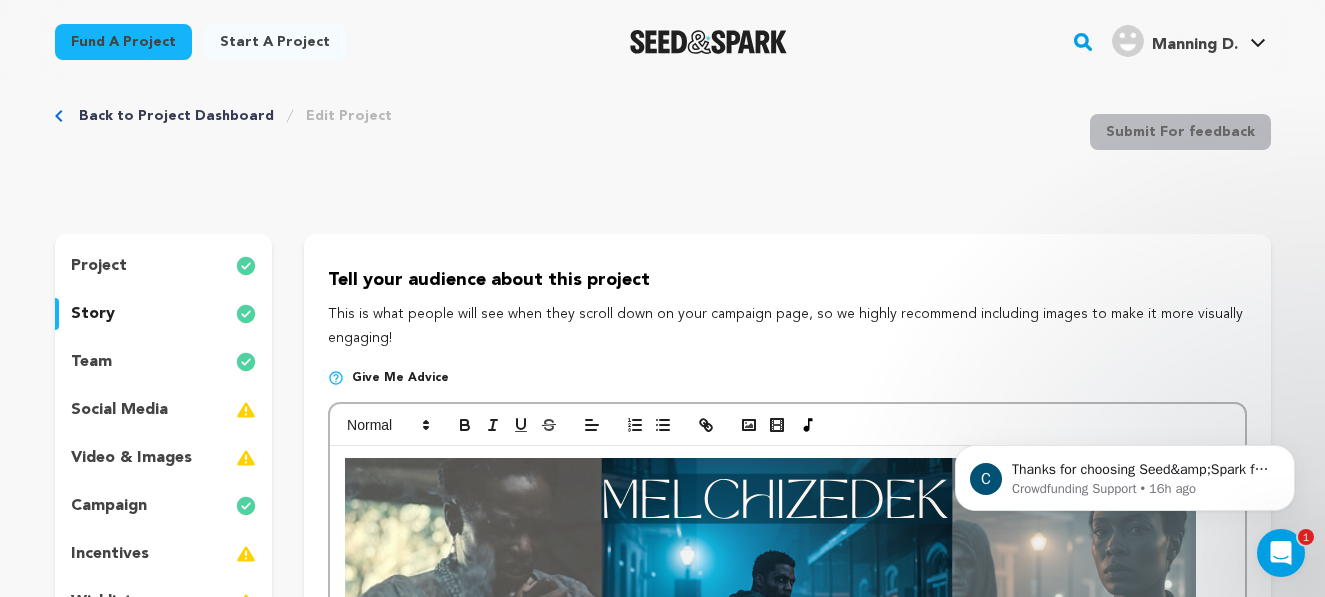 scroll, scrollTop: 0, scrollLeft: 0, axis: both 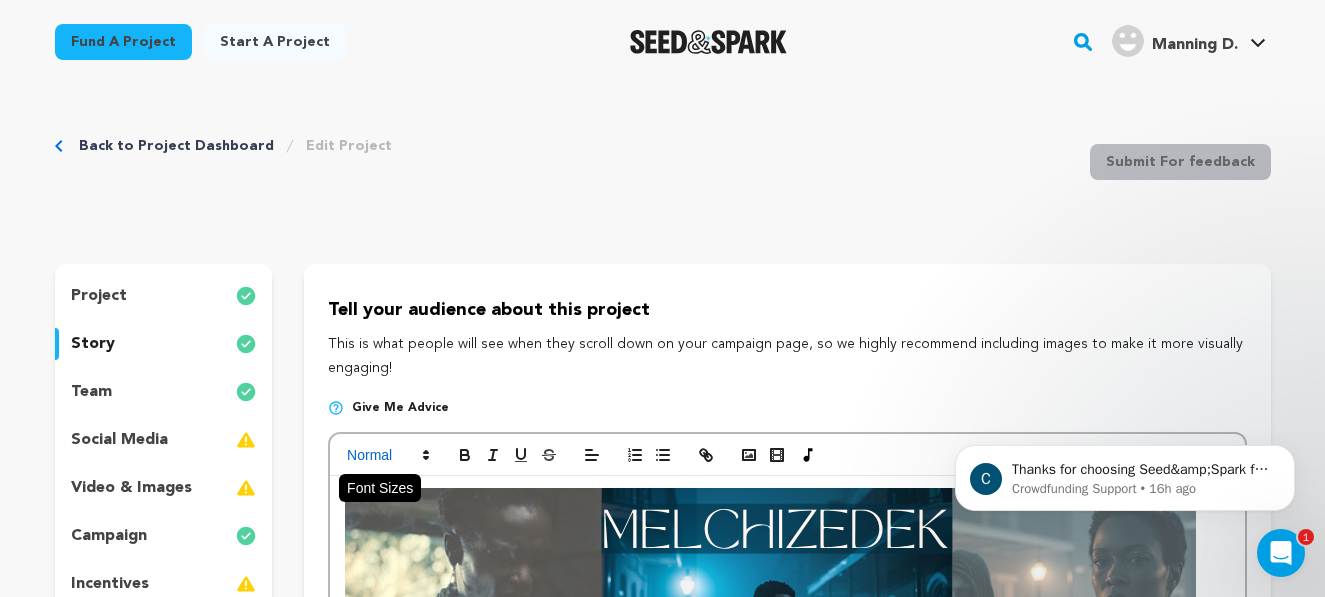 click 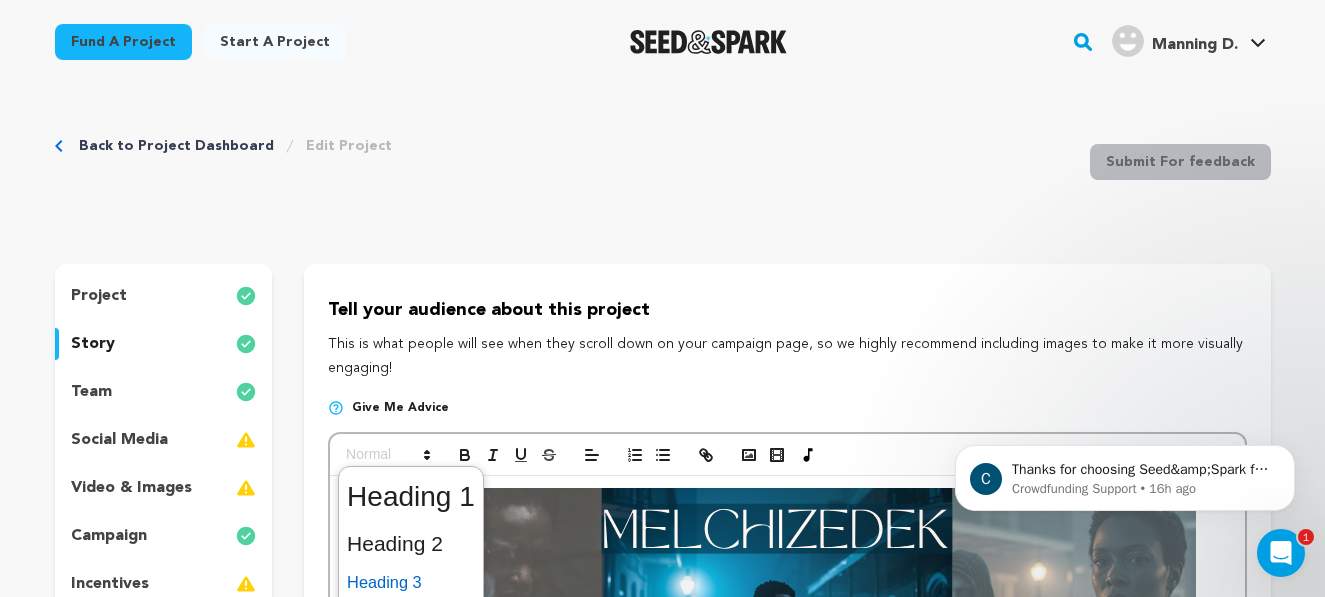 click at bounding box center [411, 582] 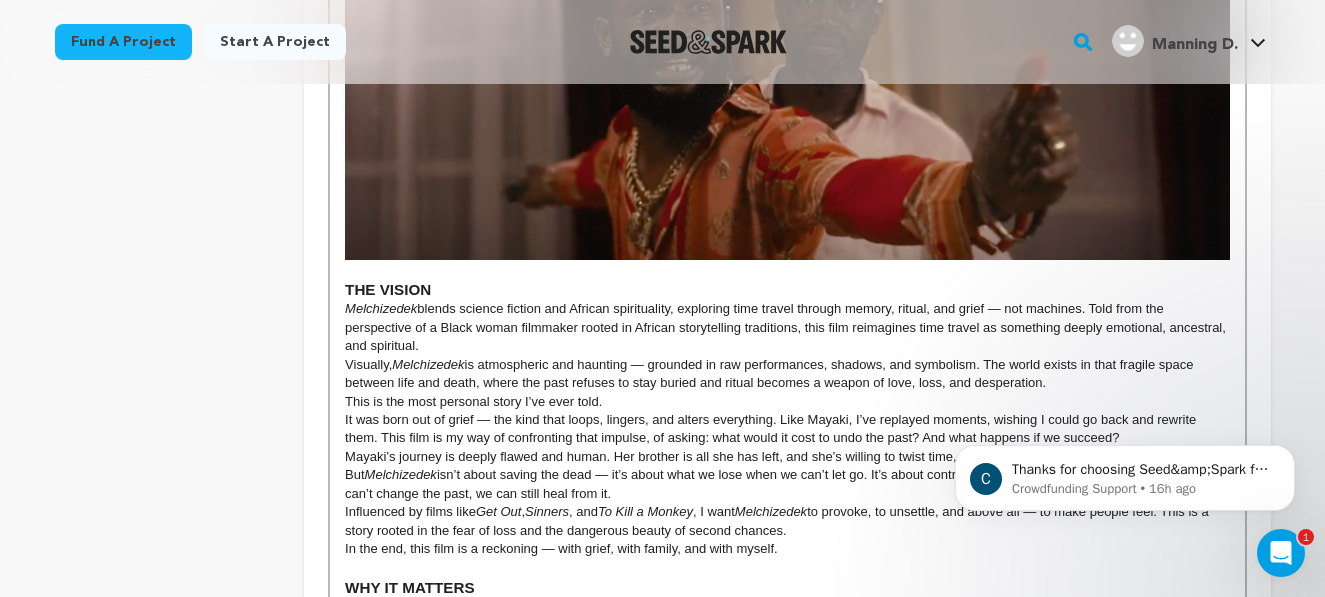 scroll, scrollTop: 1212, scrollLeft: 0, axis: vertical 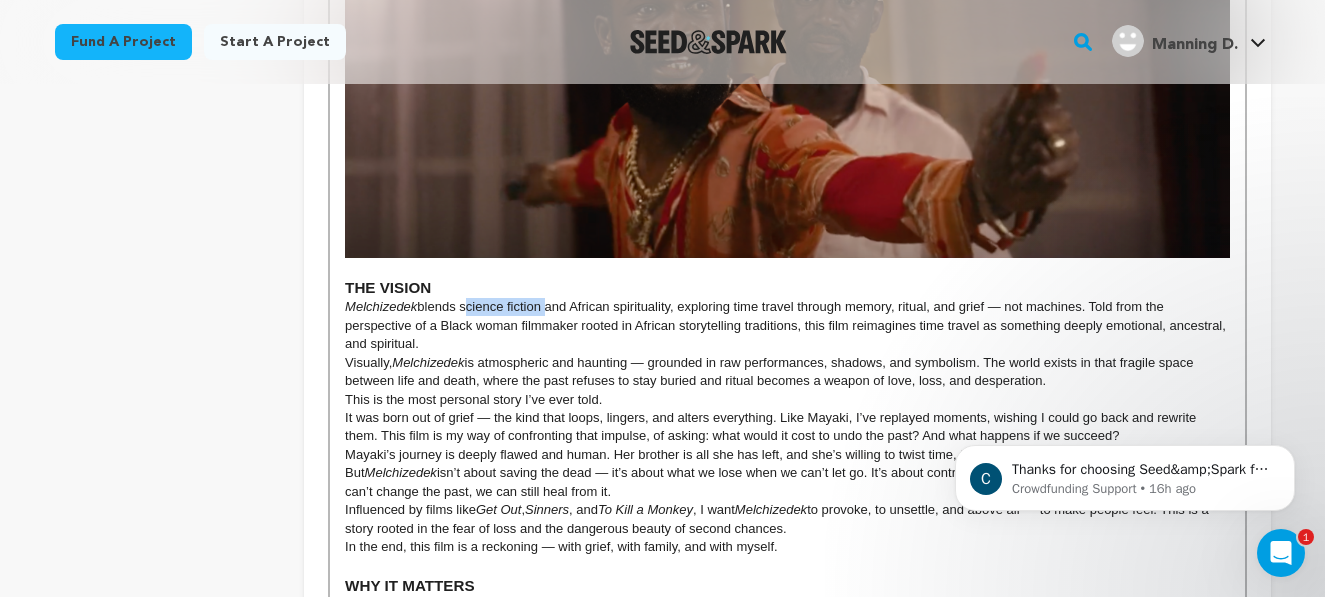 drag, startPoint x: 462, startPoint y: 306, endPoint x: 544, endPoint y: 305, distance: 82.006096 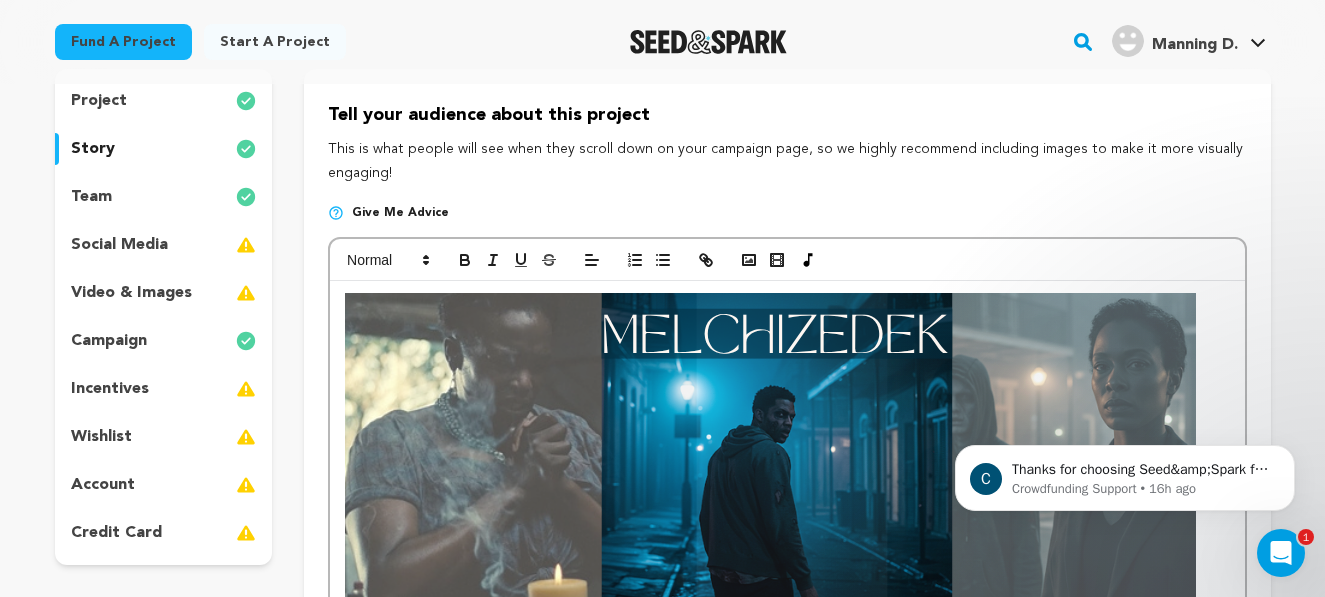 scroll, scrollTop: 24, scrollLeft: 0, axis: vertical 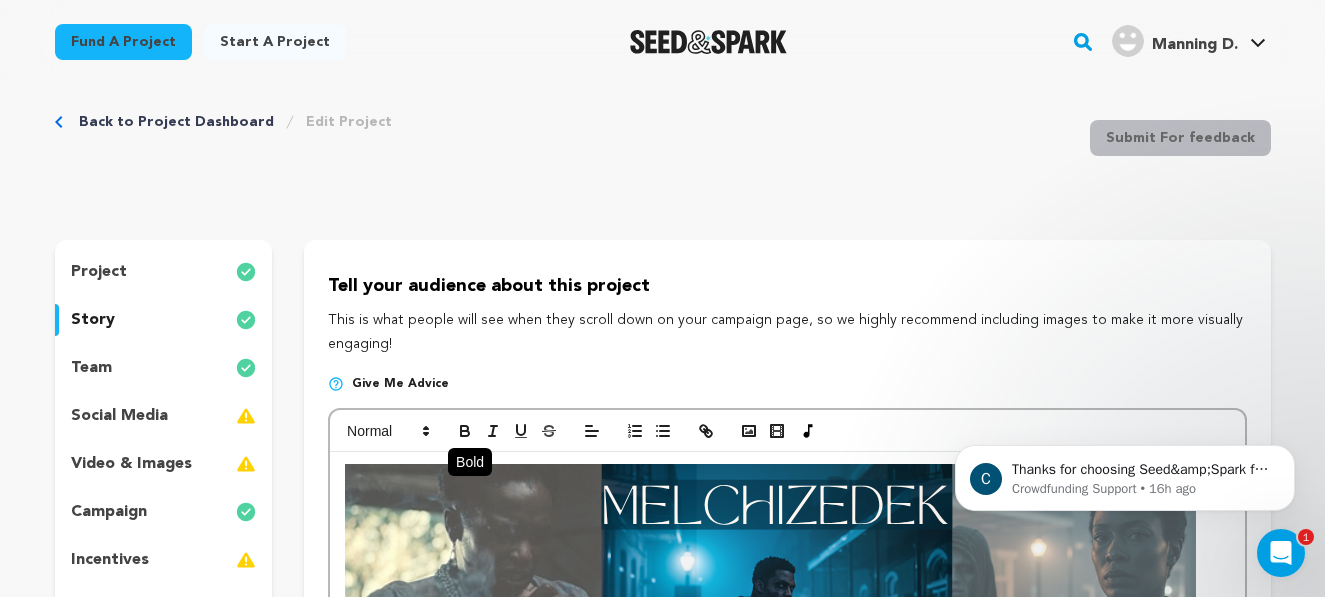 click 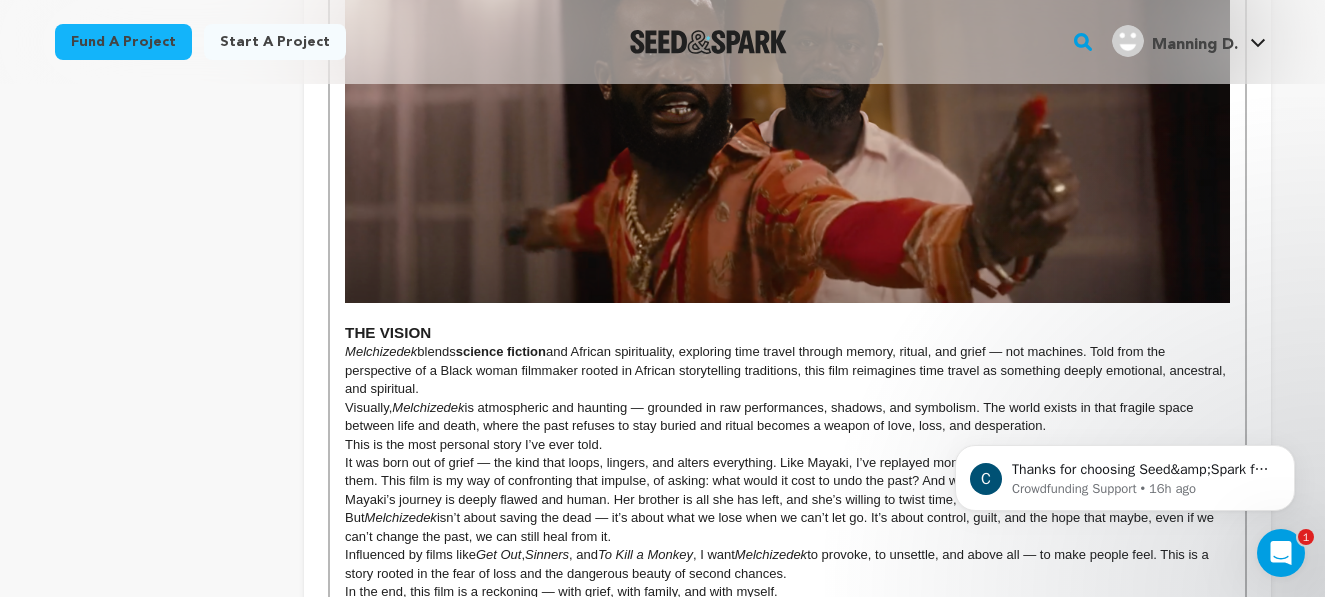 scroll, scrollTop: 1174, scrollLeft: 0, axis: vertical 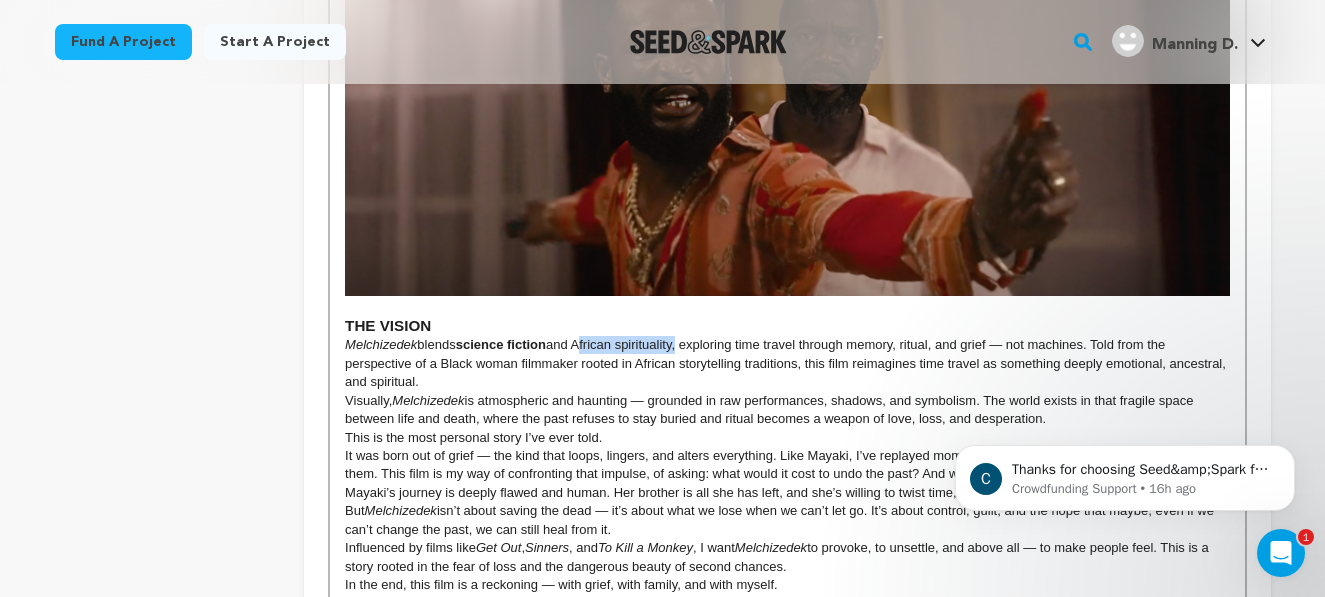 drag, startPoint x: 582, startPoint y: 345, endPoint x: 681, endPoint y: 345, distance: 99 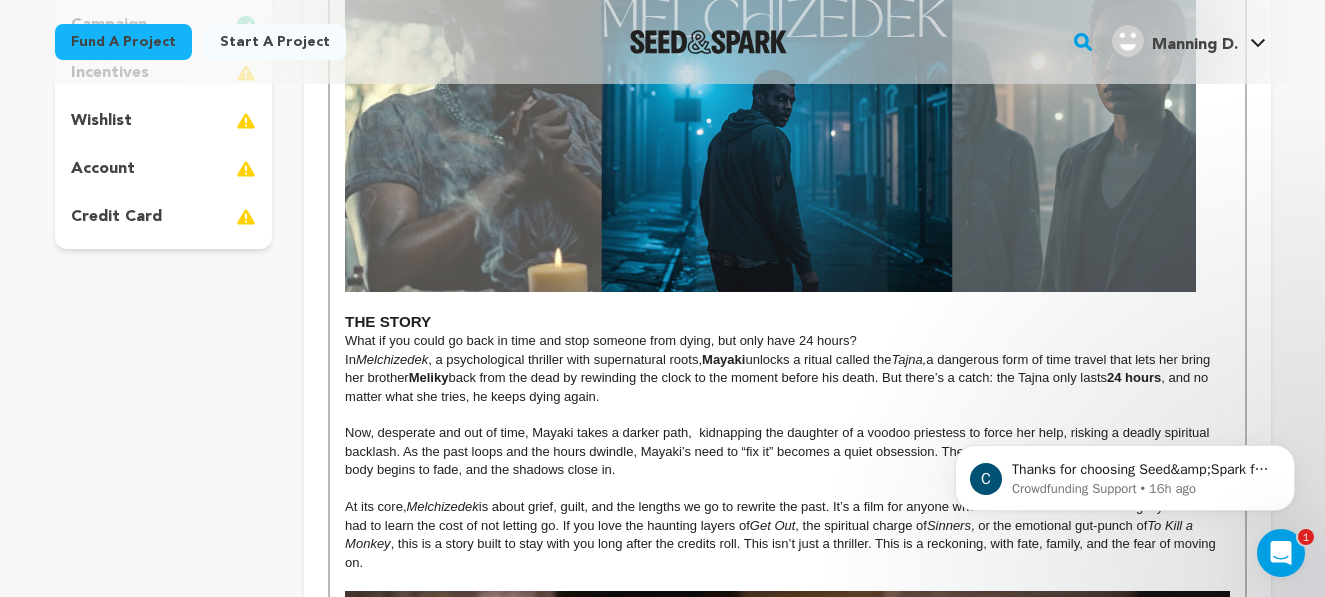 scroll, scrollTop: 0, scrollLeft: 0, axis: both 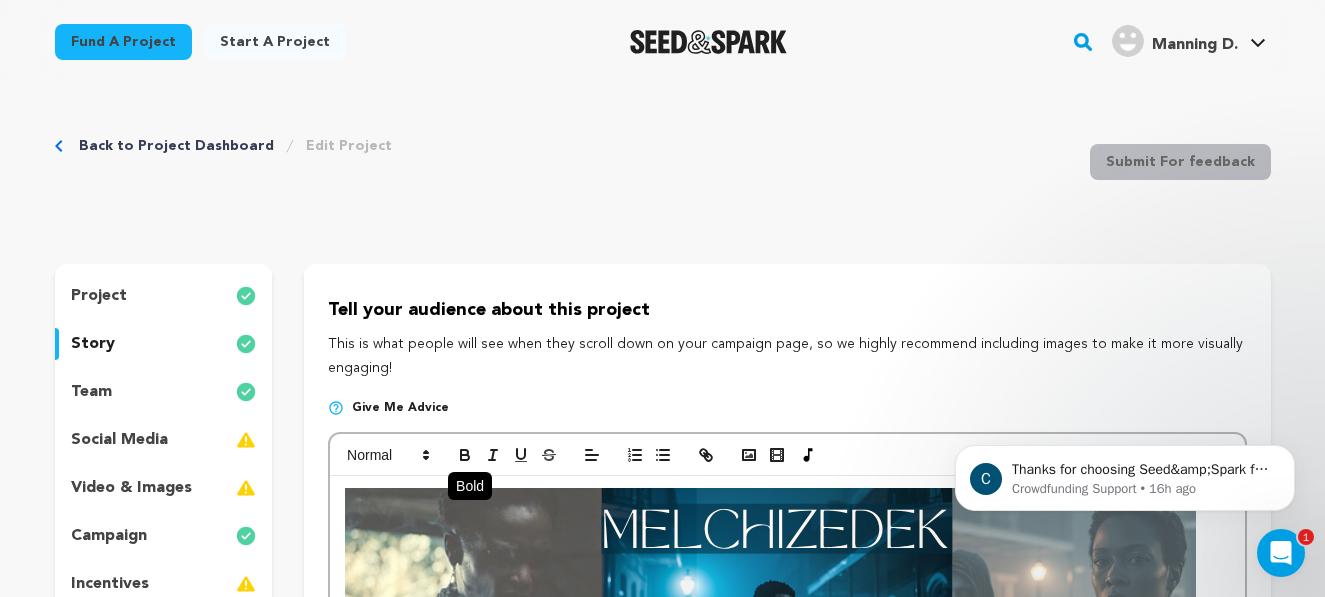 click 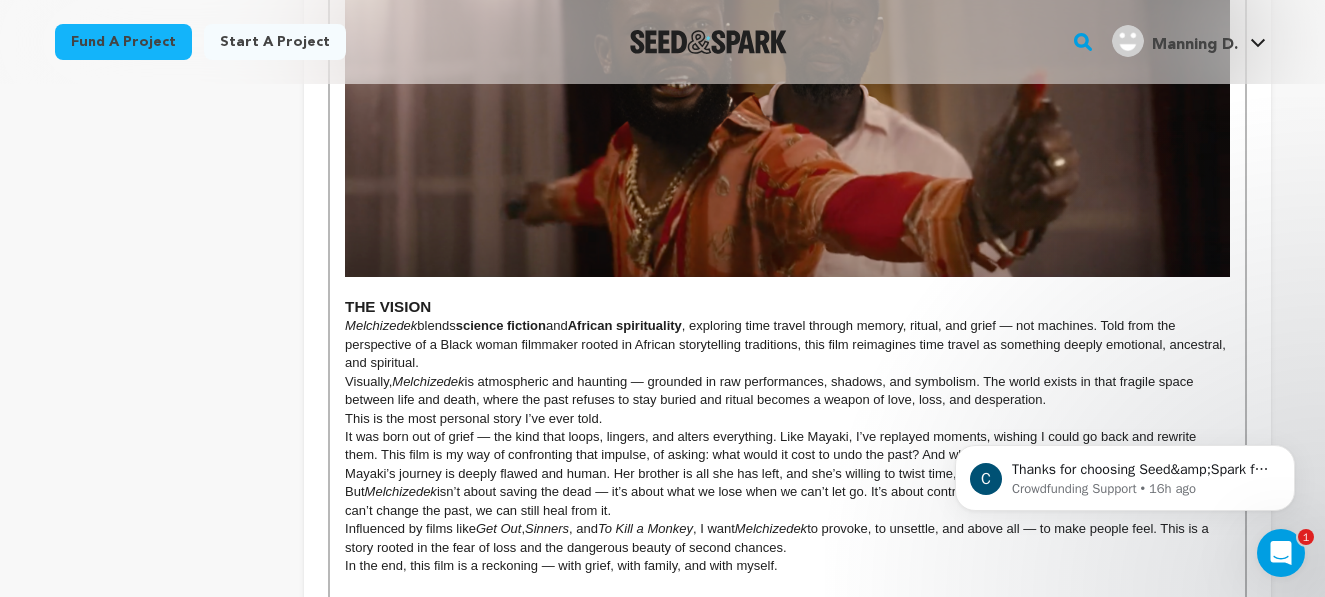 scroll, scrollTop: 1209, scrollLeft: 0, axis: vertical 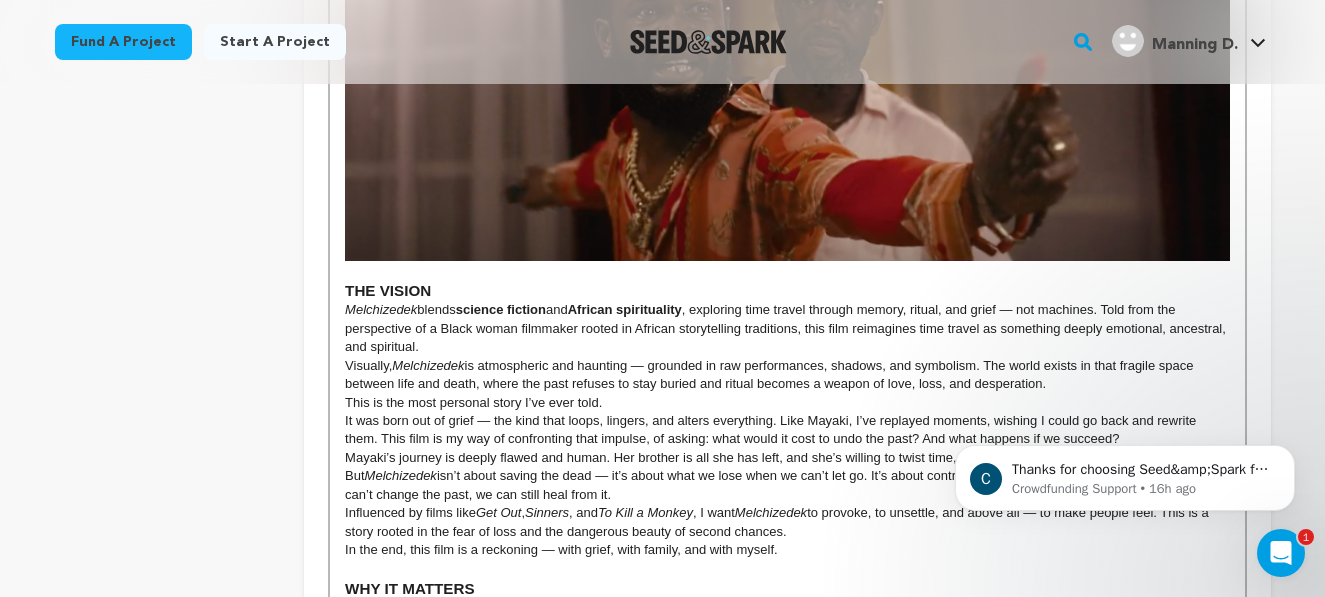 click on "Melchizedek  blends  science fiction  and  African spirituality , exploring time travel through memory, ritual, and grief — not machines. Told from the perspective of a Black woman filmmaker rooted in African storytelling traditions, this film reimagines time travel as something deeply emotional, ancestral, and spiritual." at bounding box center (787, 328) 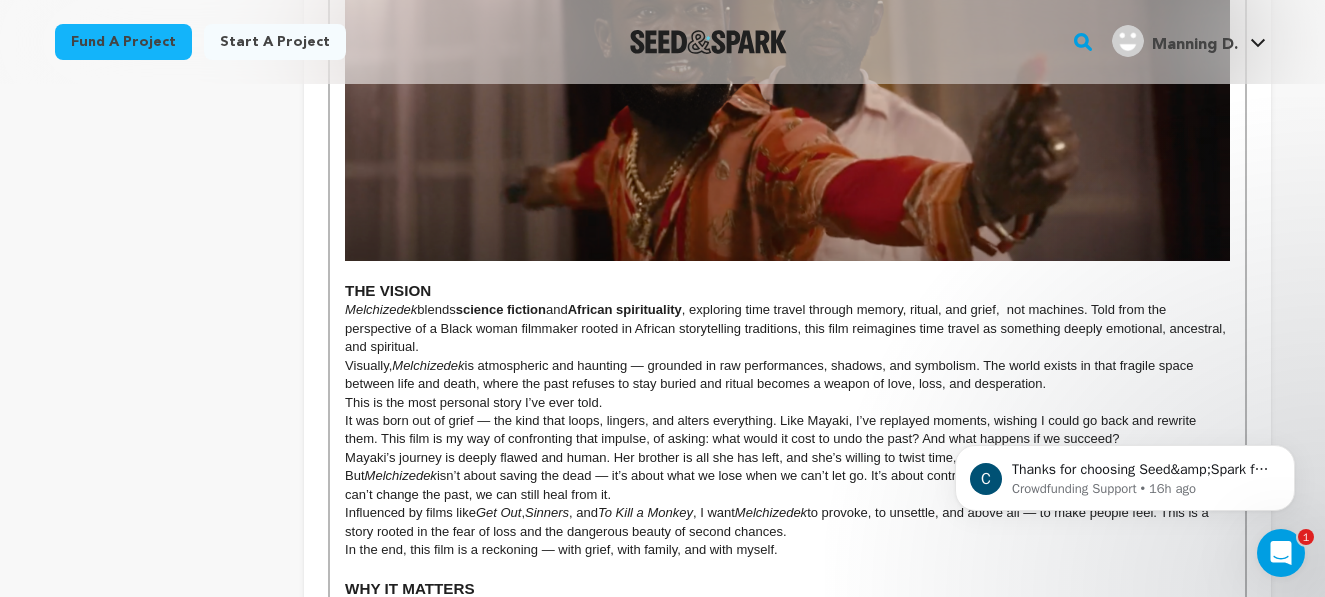 click on "Melchizedek  blends  science fiction  and  African spirituality , exploring time travel through memory, ritual, and grief,  not machines. Told from the perspective of a Black woman filmmaker rooted in African storytelling traditions, this film reimagines time travel as something deeply emotional, ancestral, and spiritual." at bounding box center [787, 328] 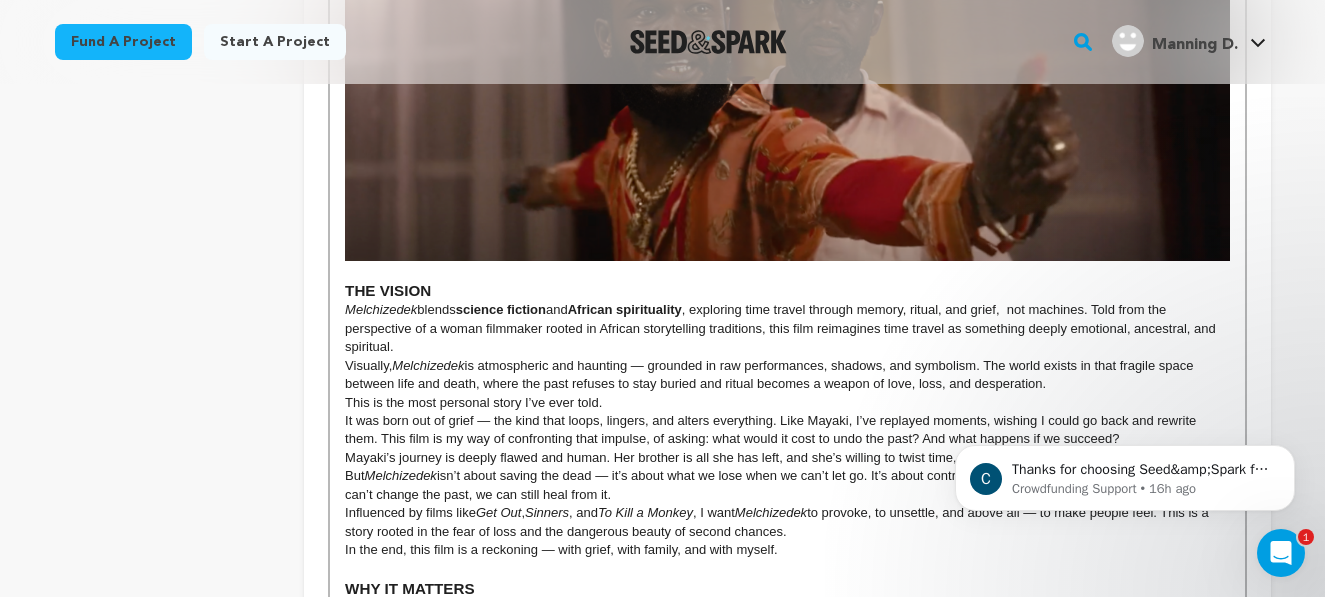 click on "Visually,  Melchizedek  is atmospheric and haunting — grounded in raw performances, shadows, and symbolism. The world exists in that fragile space between life and death, where the past refuses to stay buried and ritual becomes a weapon of love, loss, and desperation." at bounding box center [787, 375] 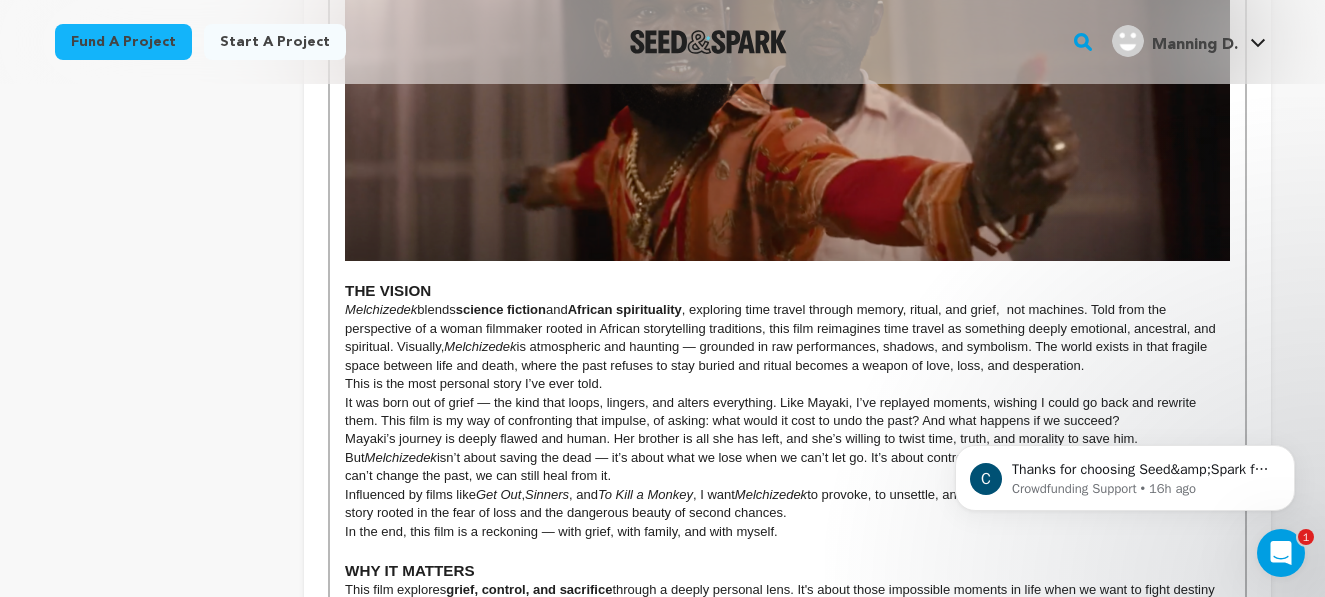 click on "Melchizedek  blends  science fiction  and  African spirituality , exploring time travel through memory, ritual, and grief,  not machines. Told from the perspective of a woman filmmaker rooted in African storytelling traditions, this film reimagines time travel as something deeply emotional, ancestral, and spiritual. Visually,  Melchizedek  is atmospheric and haunting — grounded in raw performances, shadows, and symbolism. The world exists in that fragile space between life and death, where the past refuses to stay buried and ritual becomes a weapon of love, loss, and desperation." at bounding box center (787, 338) 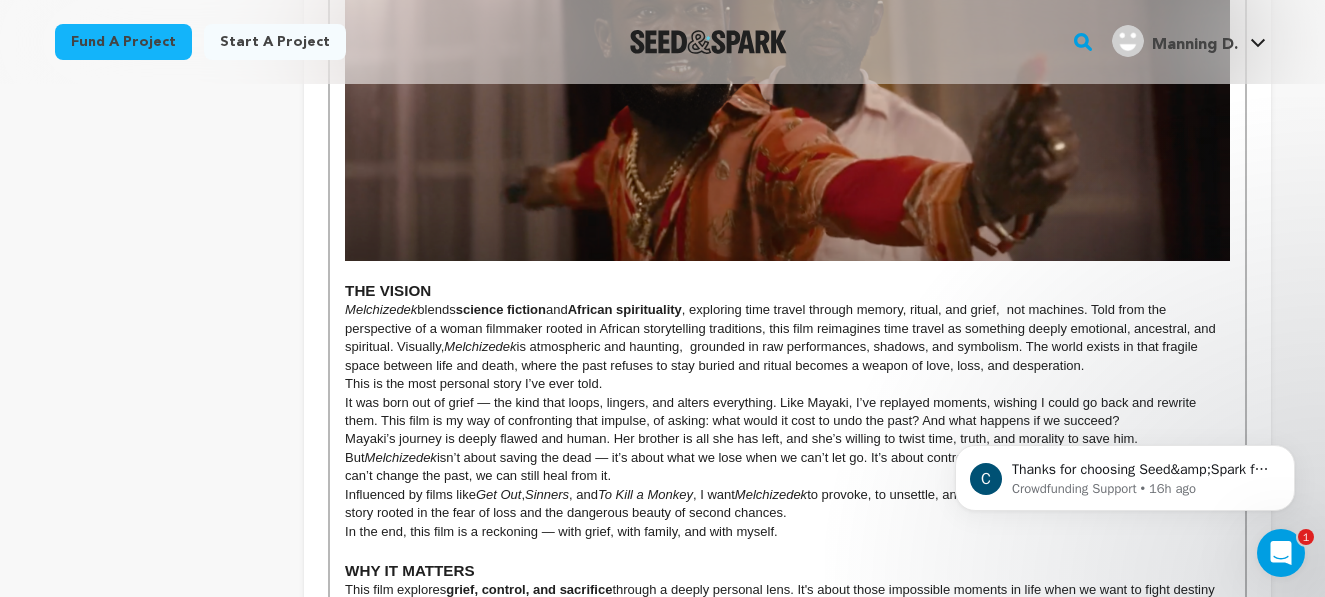 click on "Melchizedek  blends  science fiction  and  African spirituality , exploring time travel through memory, ritual, and grief,  not machines. Told from the perspective of a woman filmmaker rooted in African storytelling traditions, this film reimagines time travel as something deeply emotional, ancestral, and spiritual. Visually,  Melchizedek  is atmospheric and haunting,  grounded in raw performances, shadows, and symbolism. The world exists in that fragile space between life and death, where the past refuses to stay buried and ritual becomes a weapon of love, loss, and desperation." at bounding box center [787, 338] 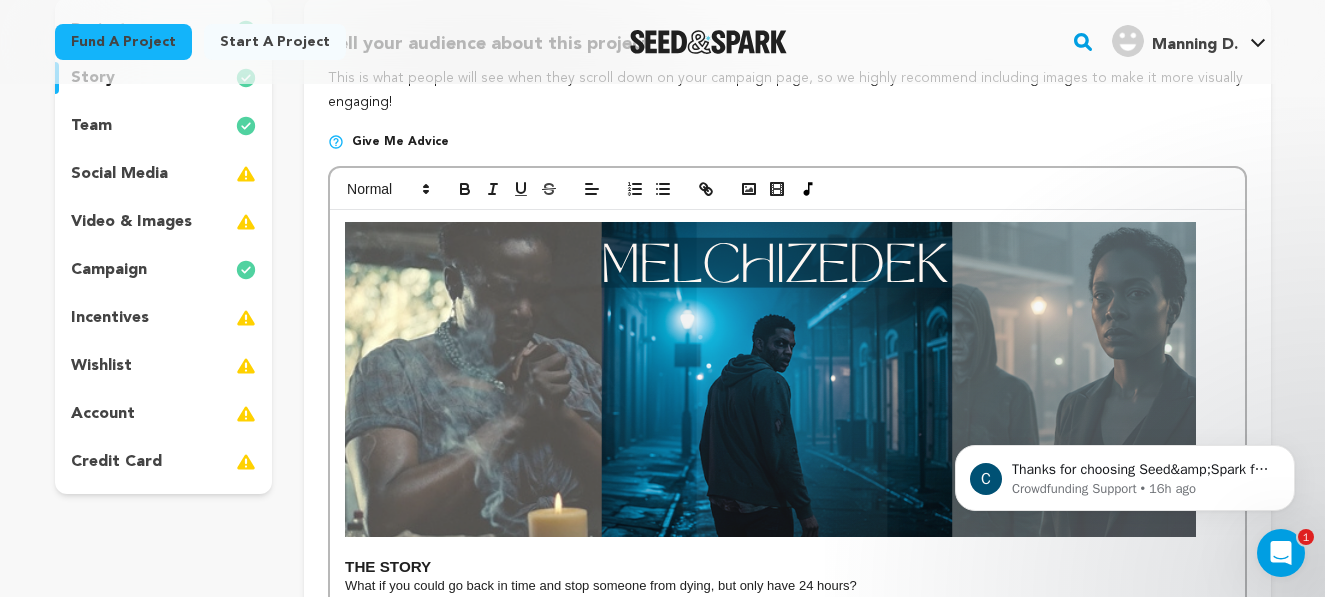 scroll, scrollTop: 187, scrollLeft: 0, axis: vertical 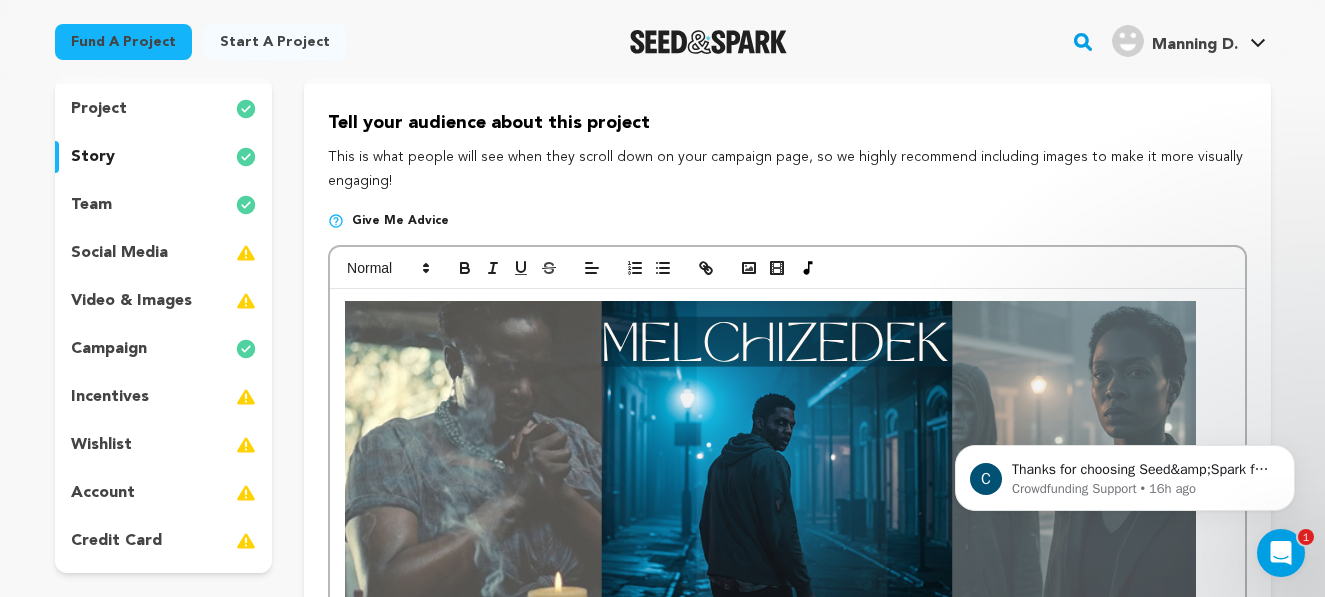 click at bounding box center (787, 268) 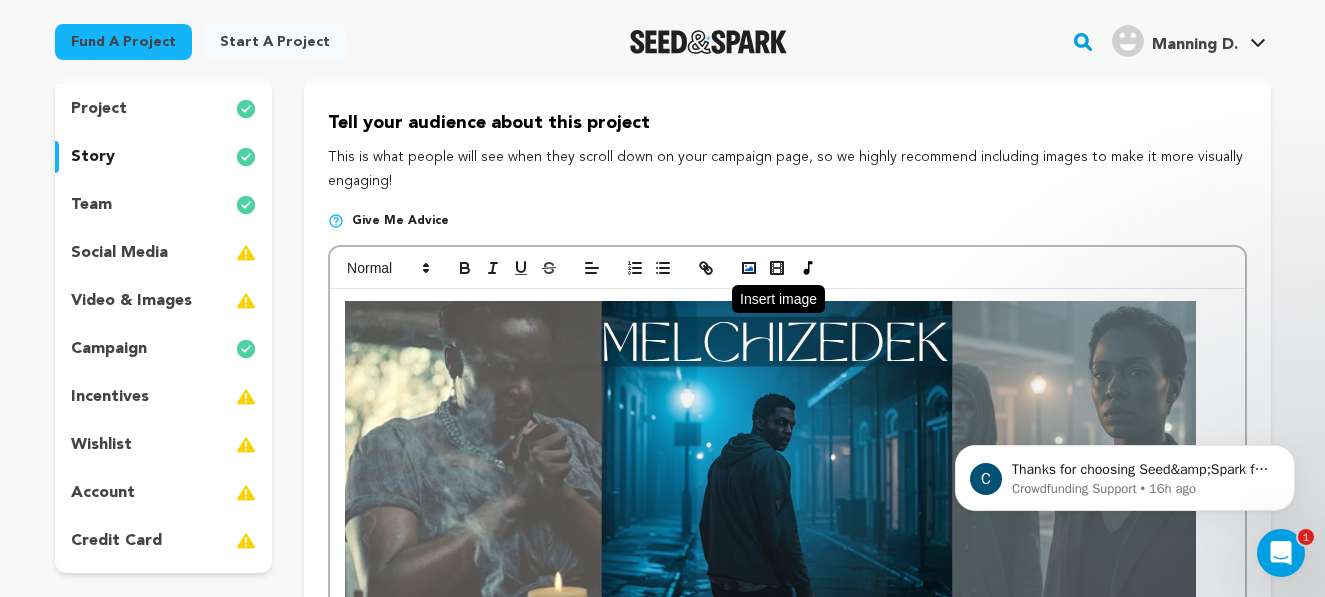 click 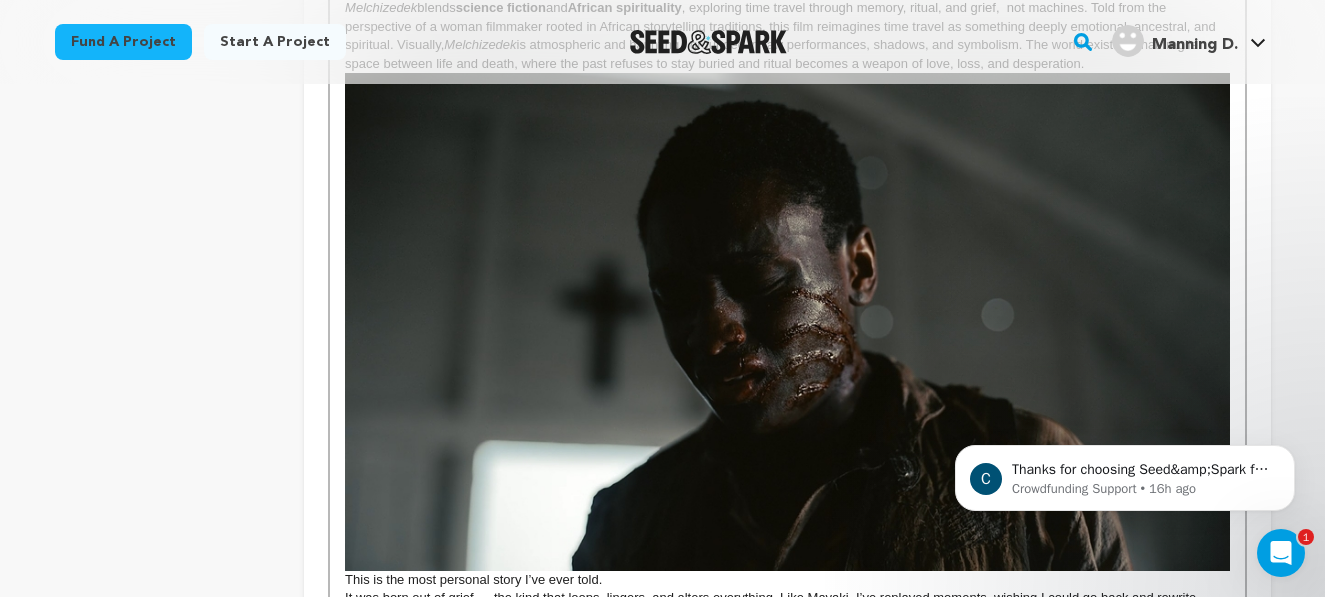 scroll, scrollTop: 1544, scrollLeft: 0, axis: vertical 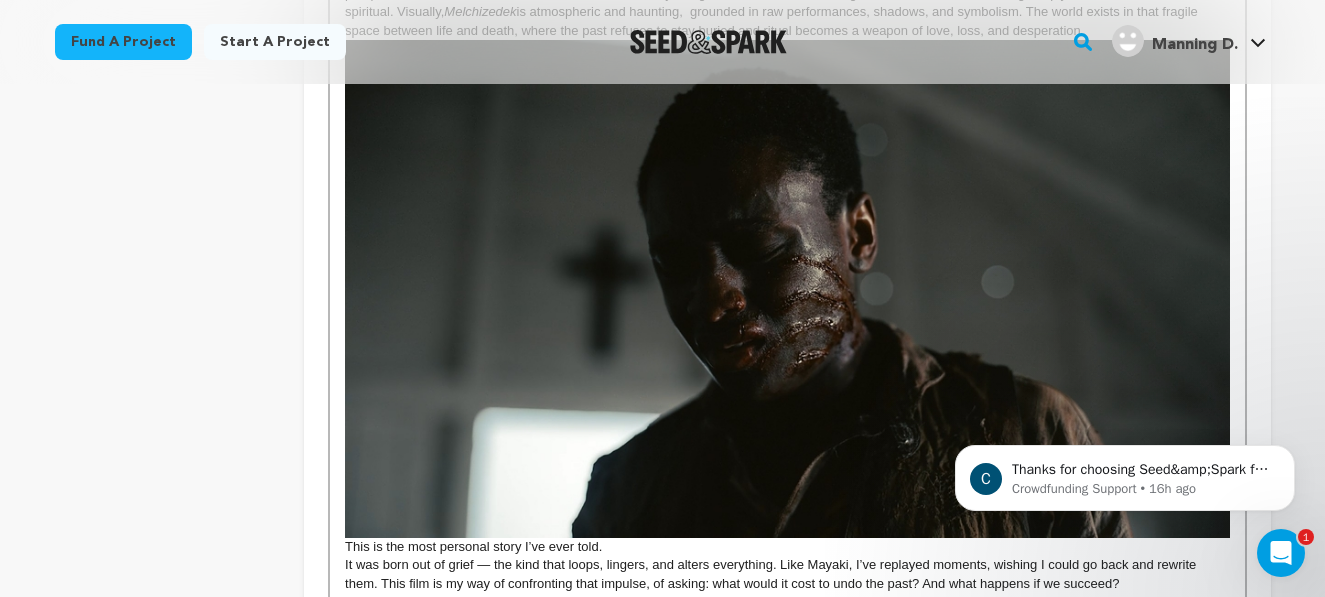 click at bounding box center (787, 289) 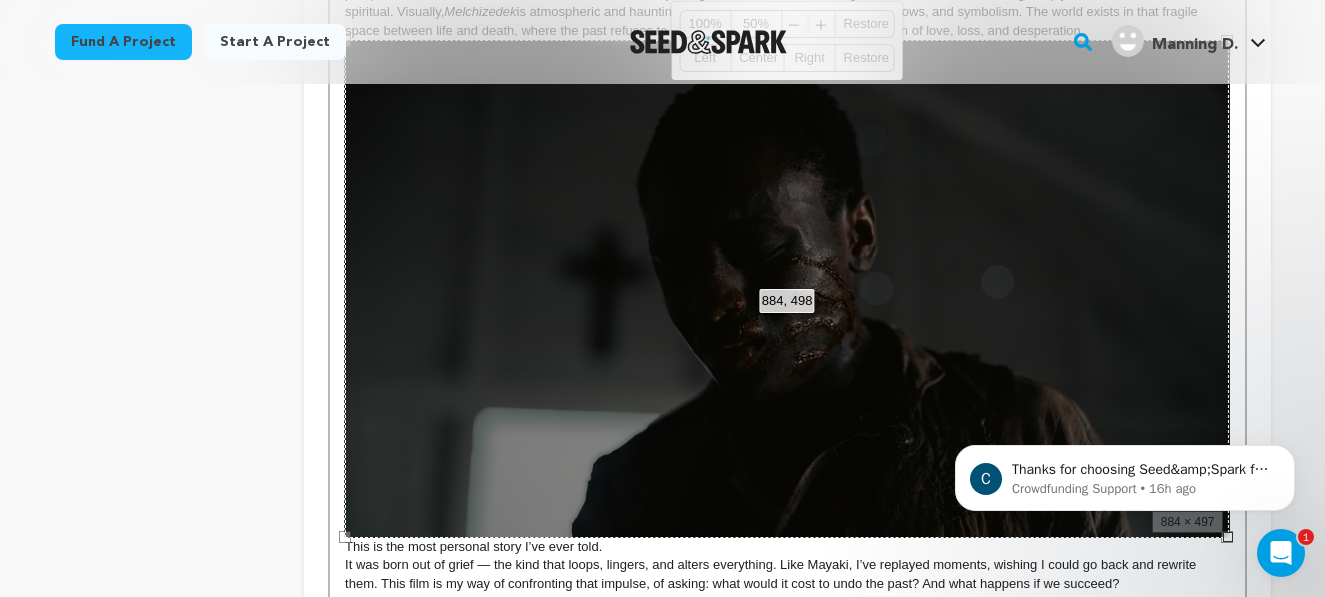 click on "884, 498
100%
50%
﹣
﹢
Restore
Left
Center
Right
Restore" at bounding box center (787, 289) 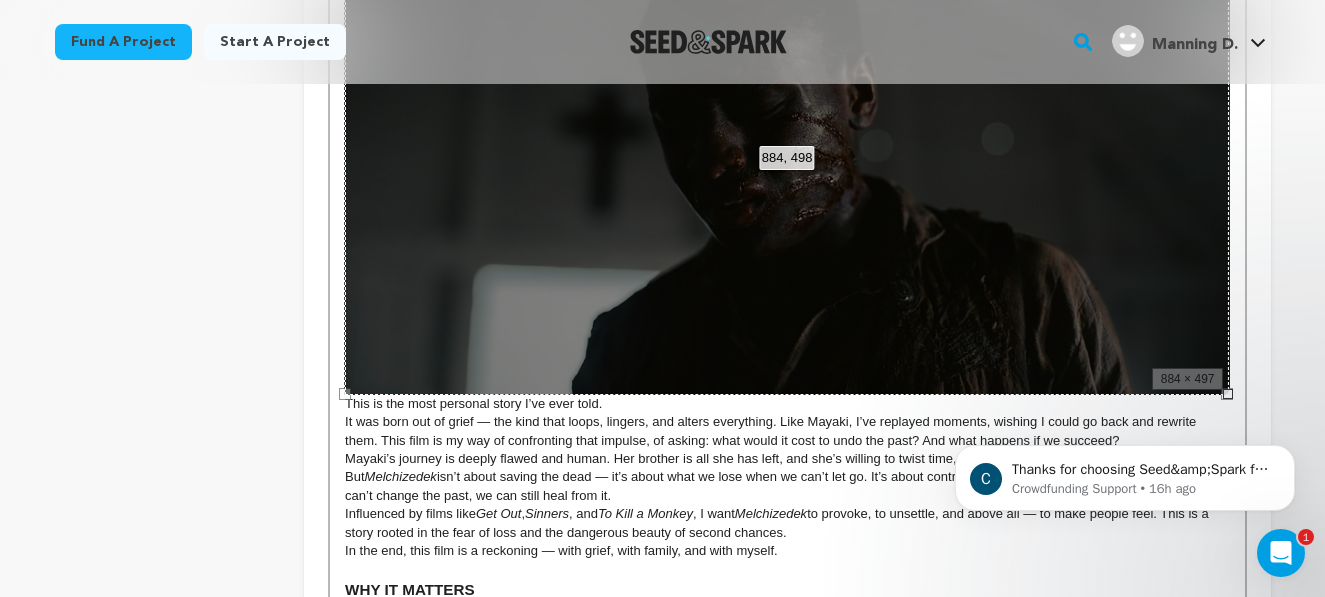 scroll, scrollTop: 1691, scrollLeft: 0, axis: vertical 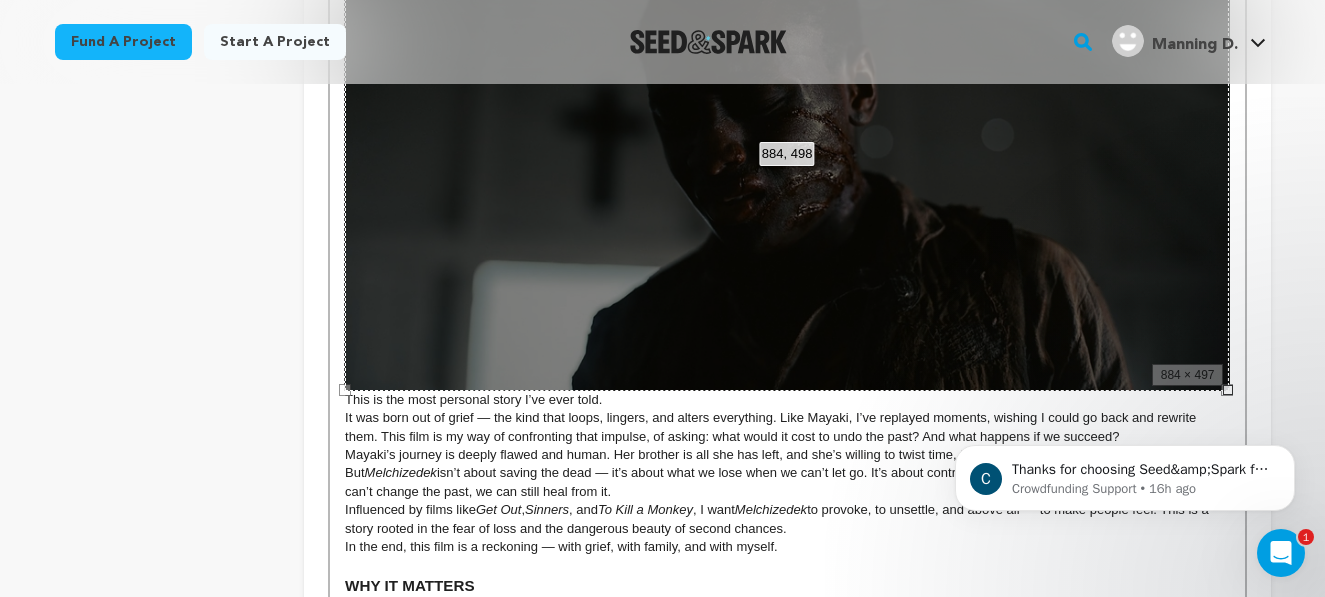 click on "This is the most personal story I’ve ever told." at bounding box center [787, 151] 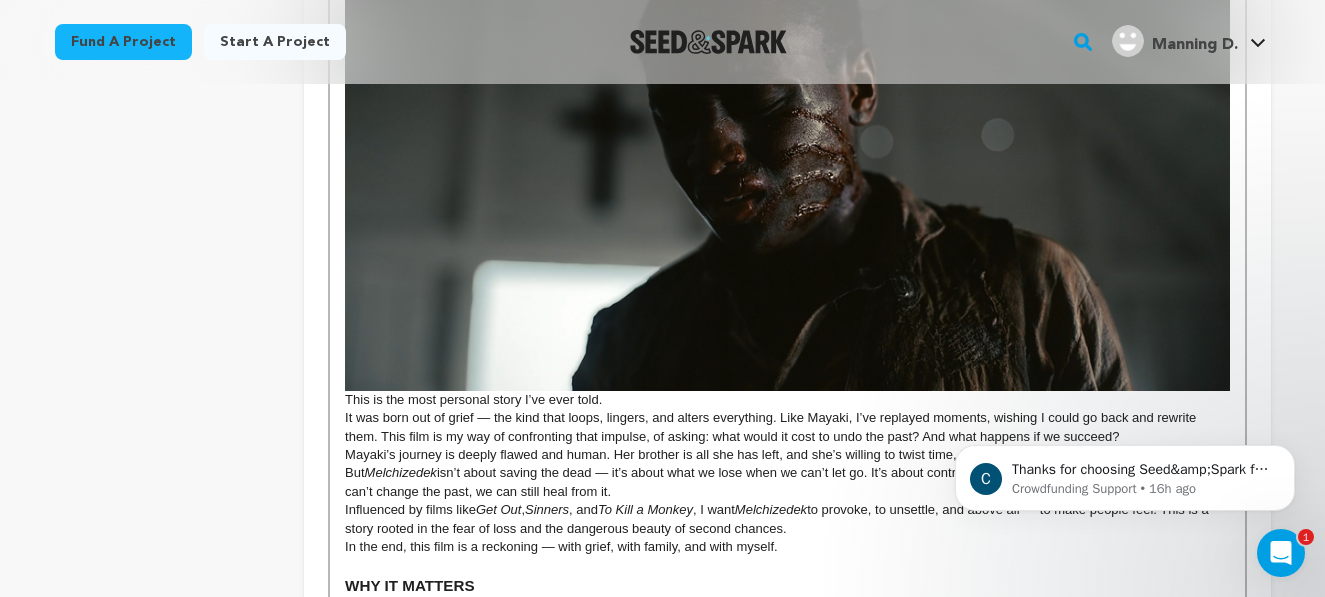 click on "This is the most personal story I’ve ever told." at bounding box center [787, 151] 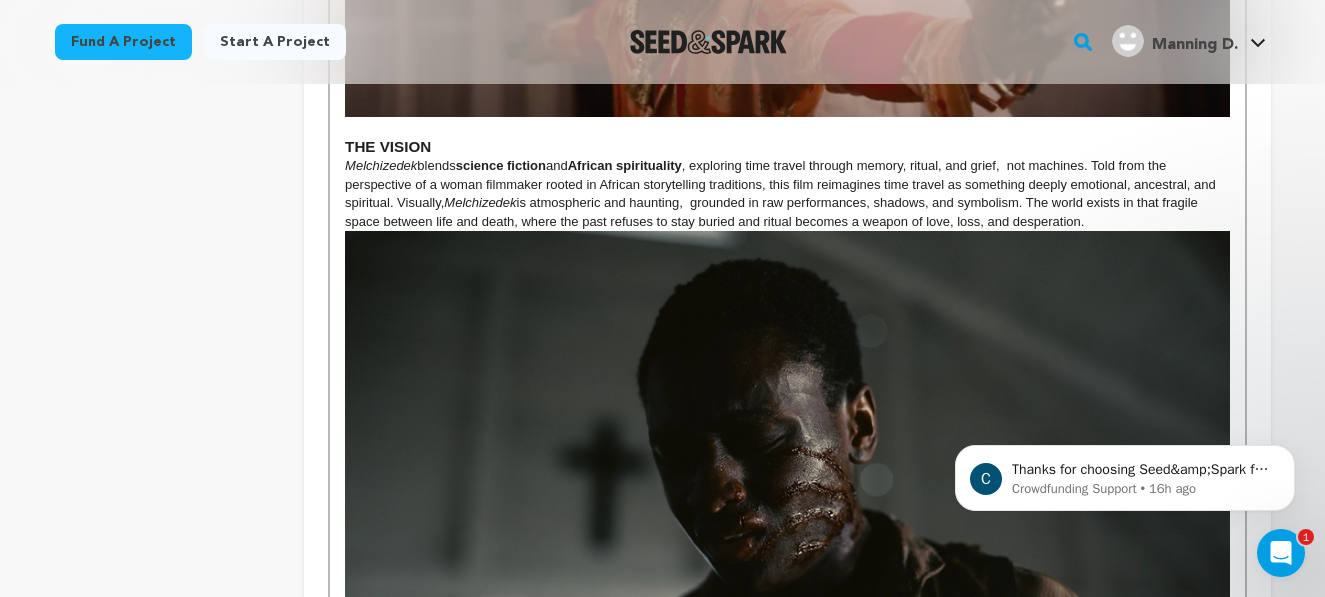 scroll, scrollTop: 1358, scrollLeft: 0, axis: vertical 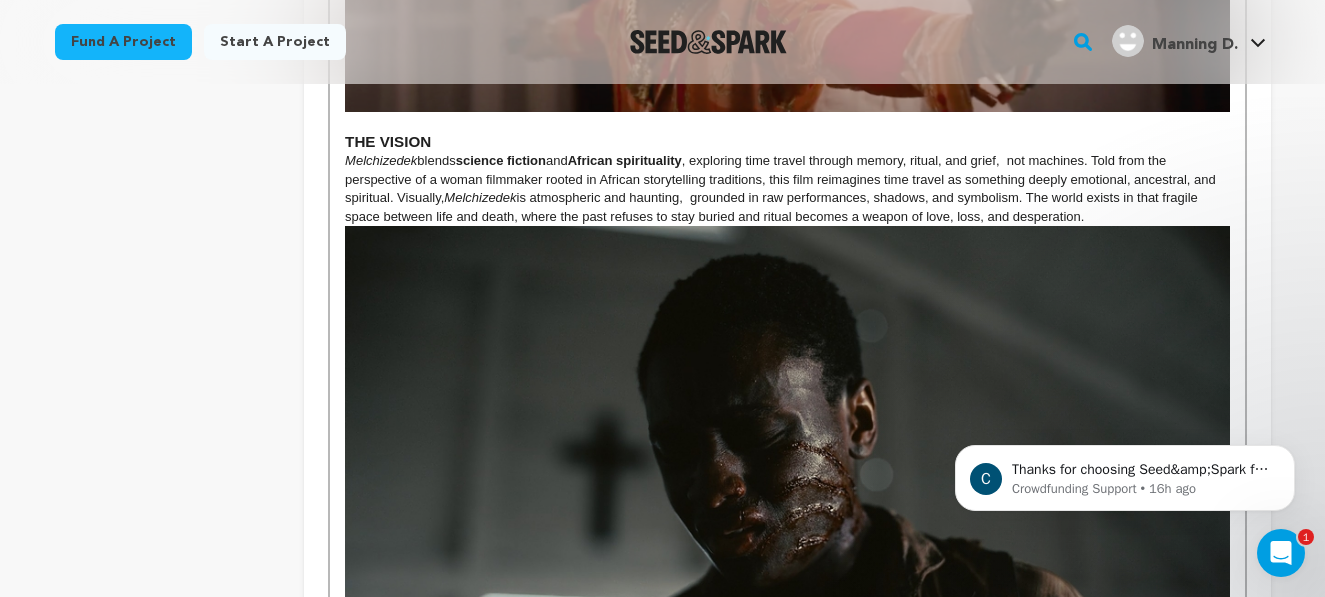 click on "Melchizedek  blends  science fiction  and  African spirituality , exploring time travel through memory, ritual, and grief,  not machines. Told from the perspective of a woman filmmaker rooted in African storytelling traditions, this film reimagines time travel as something deeply emotional, ancestral, and spiritual. Visually,  Melchizedek  is atmospheric and haunting,  grounded in raw performances, shadows, and symbolism. The world exists in that fragile space between life and death, where the past refuses to stay buried and ritual becomes a weapon of love, loss, and desperation." at bounding box center (787, 189) 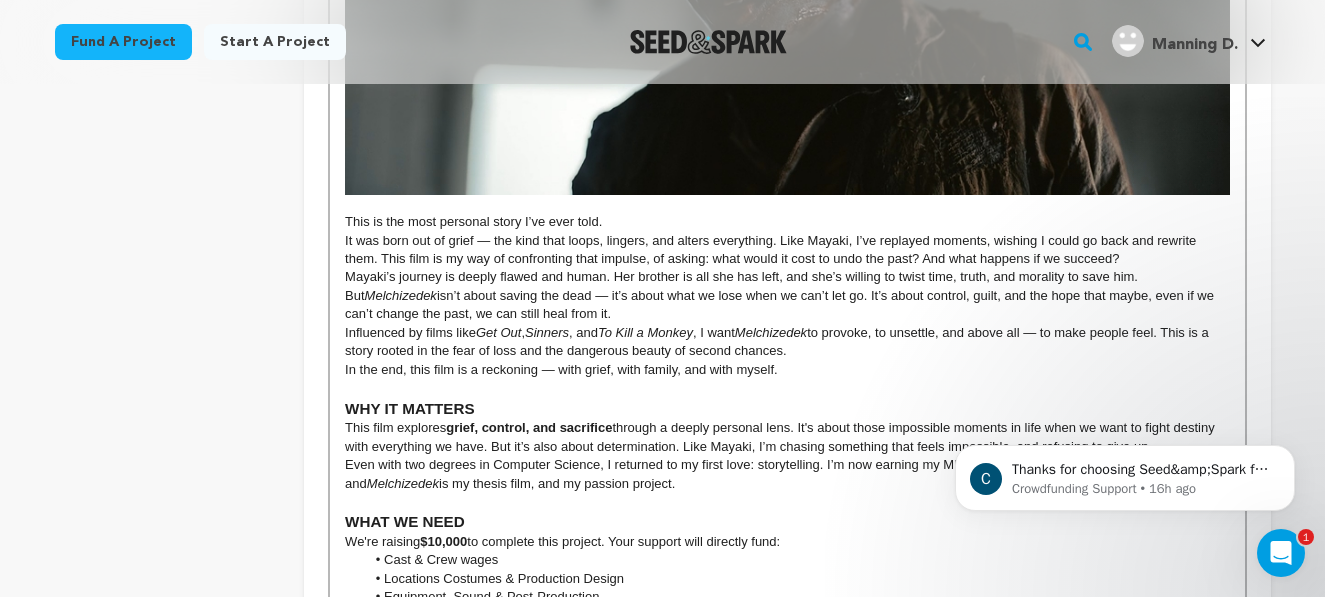 scroll, scrollTop: 1890, scrollLeft: 0, axis: vertical 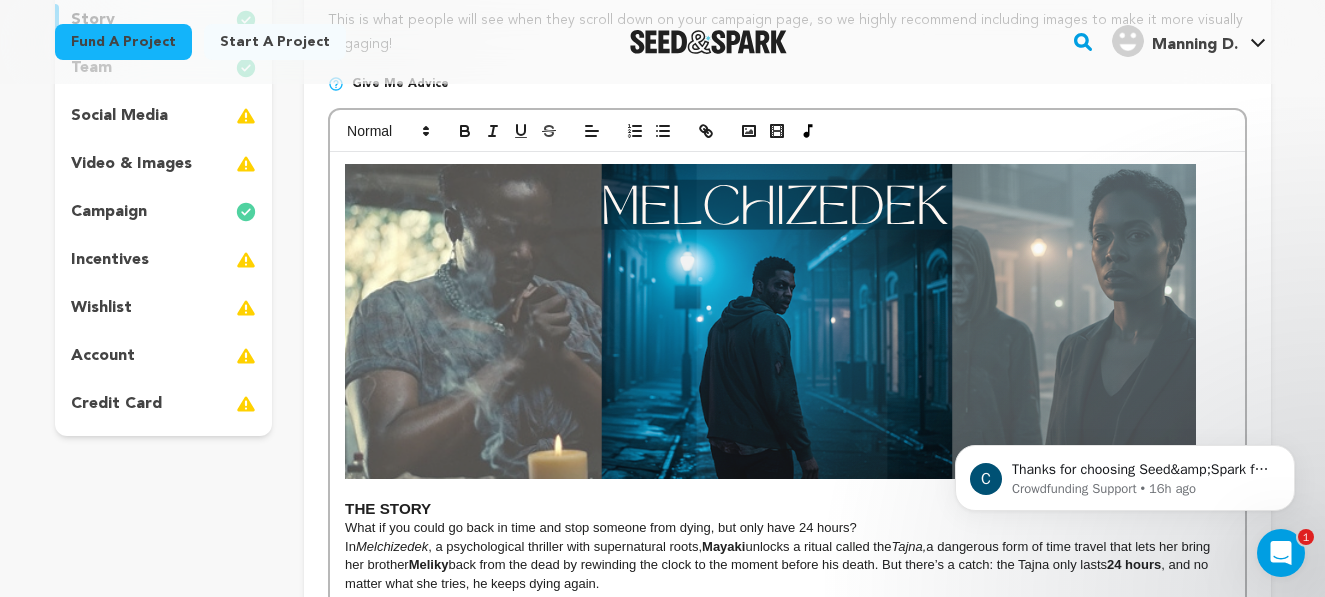 click at bounding box center (770, 321) 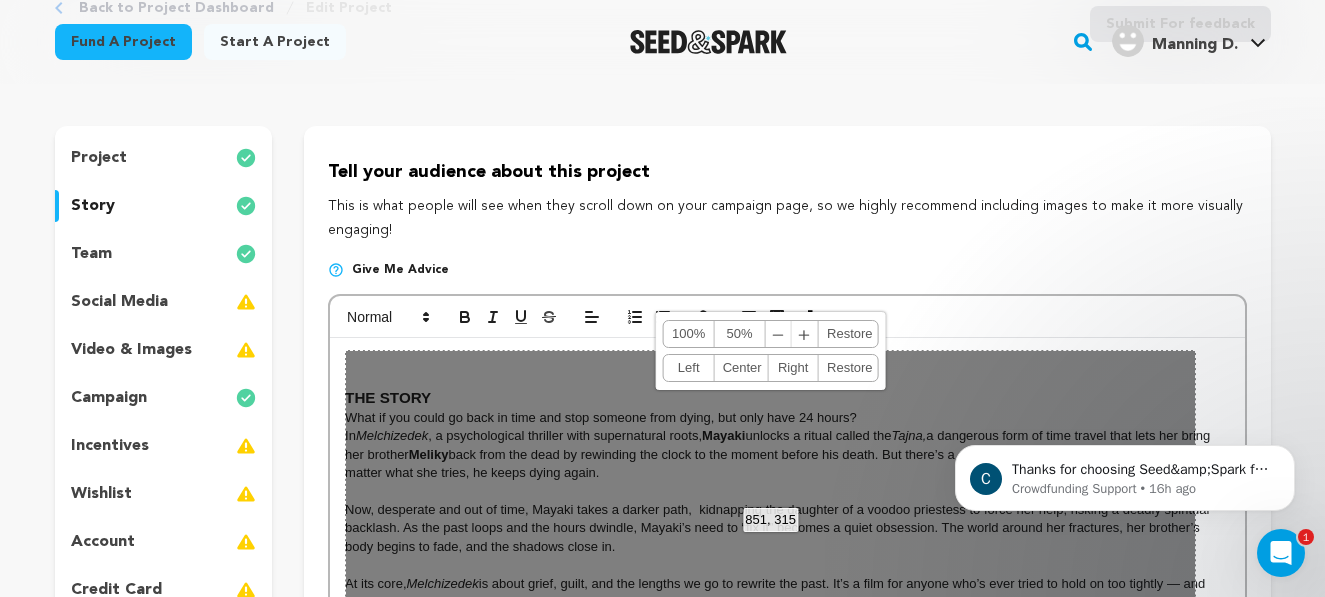 scroll, scrollTop: 109, scrollLeft: 0, axis: vertical 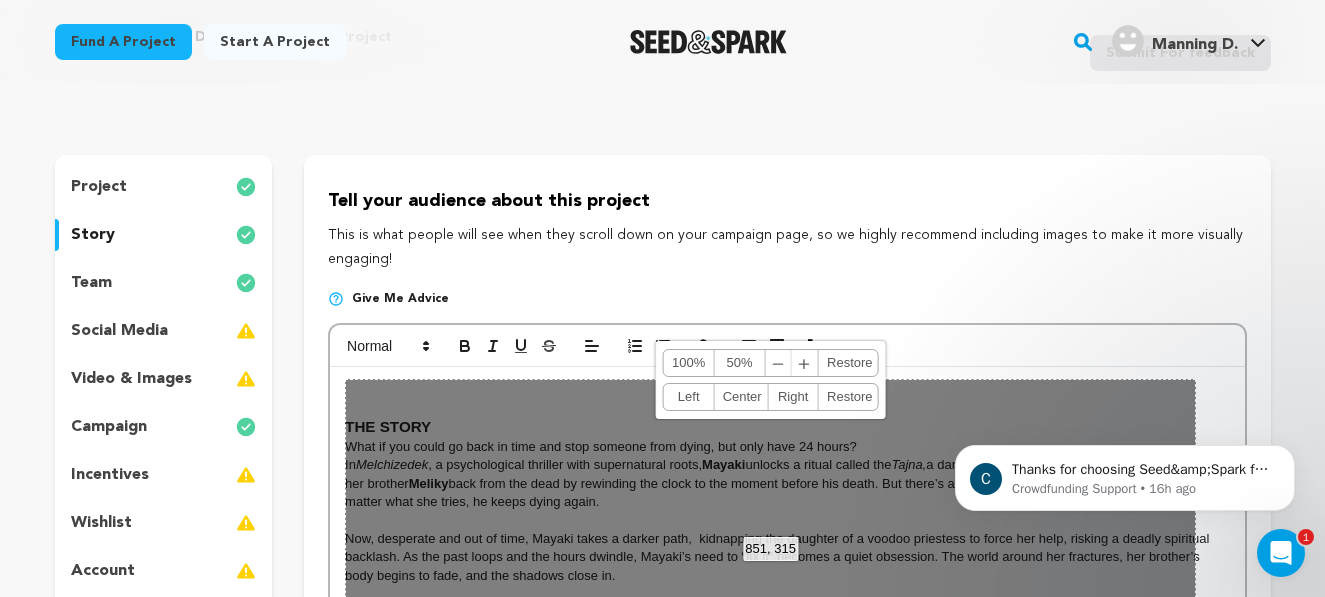 click on "851, 315
100%
50%
﹣
﹢
Restore
Left
Center
Right
Restore" at bounding box center (770, 536) 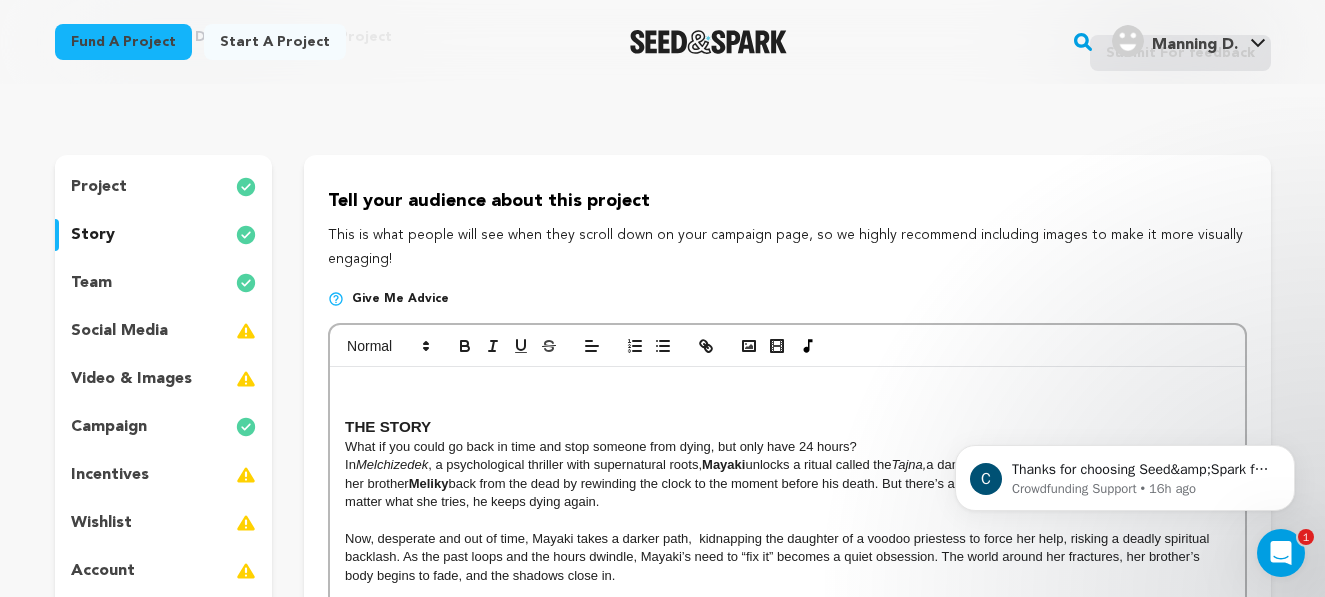 click at bounding box center (787, 388) 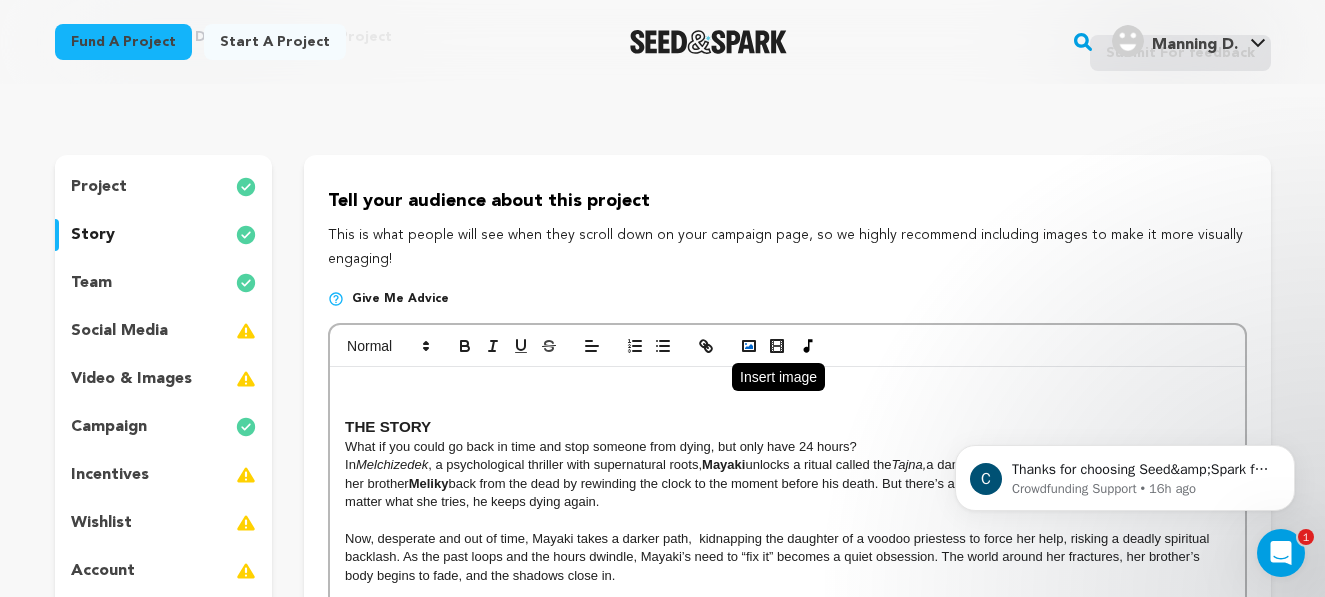 click at bounding box center (749, 346) 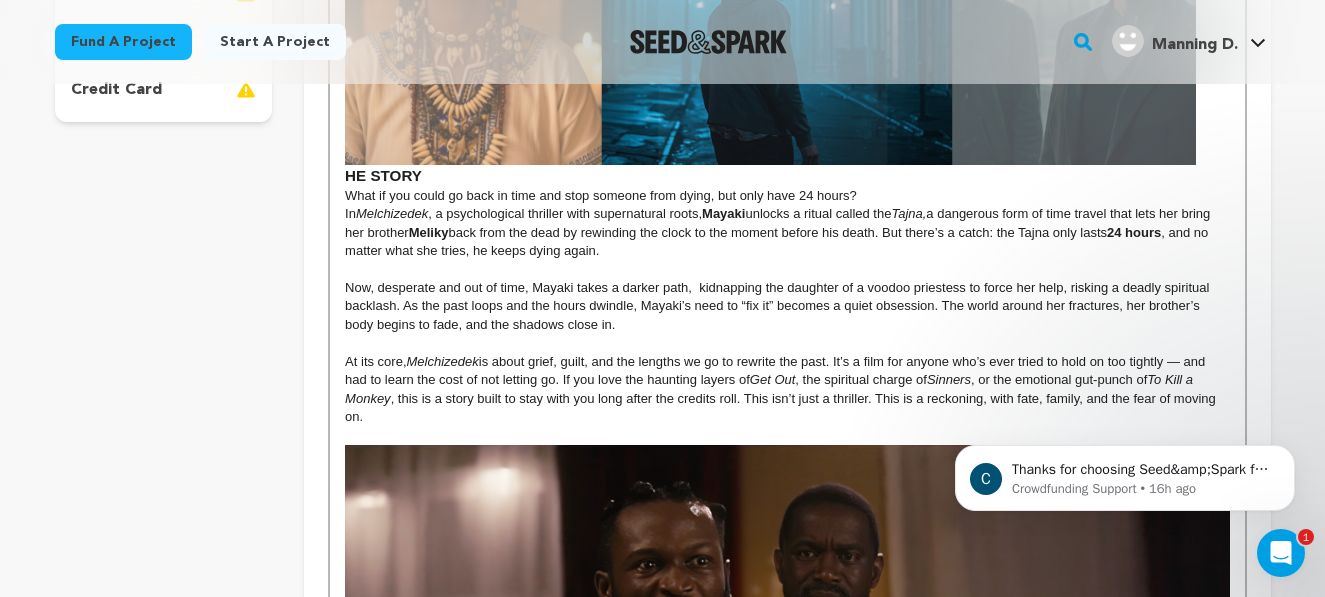 scroll, scrollTop: 660, scrollLeft: 0, axis: vertical 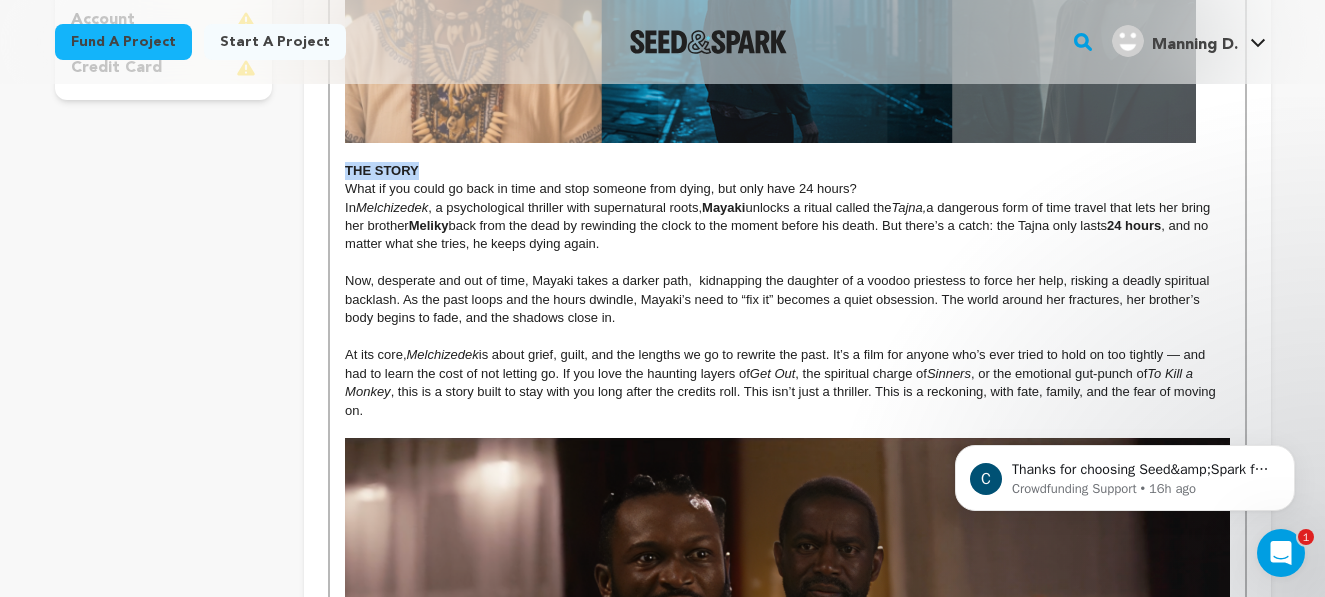 drag, startPoint x: 430, startPoint y: 176, endPoint x: 331, endPoint y: 171, distance: 99.12618 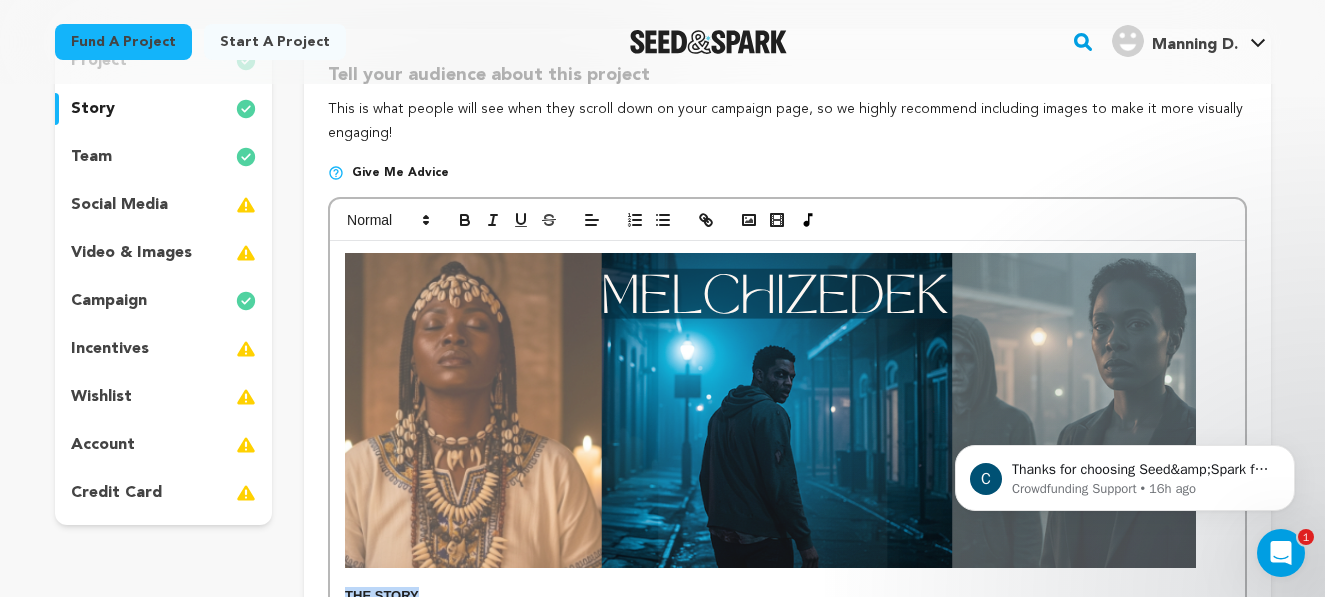 scroll, scrollTop: 195, scrollLeft: 0, axis: vertical 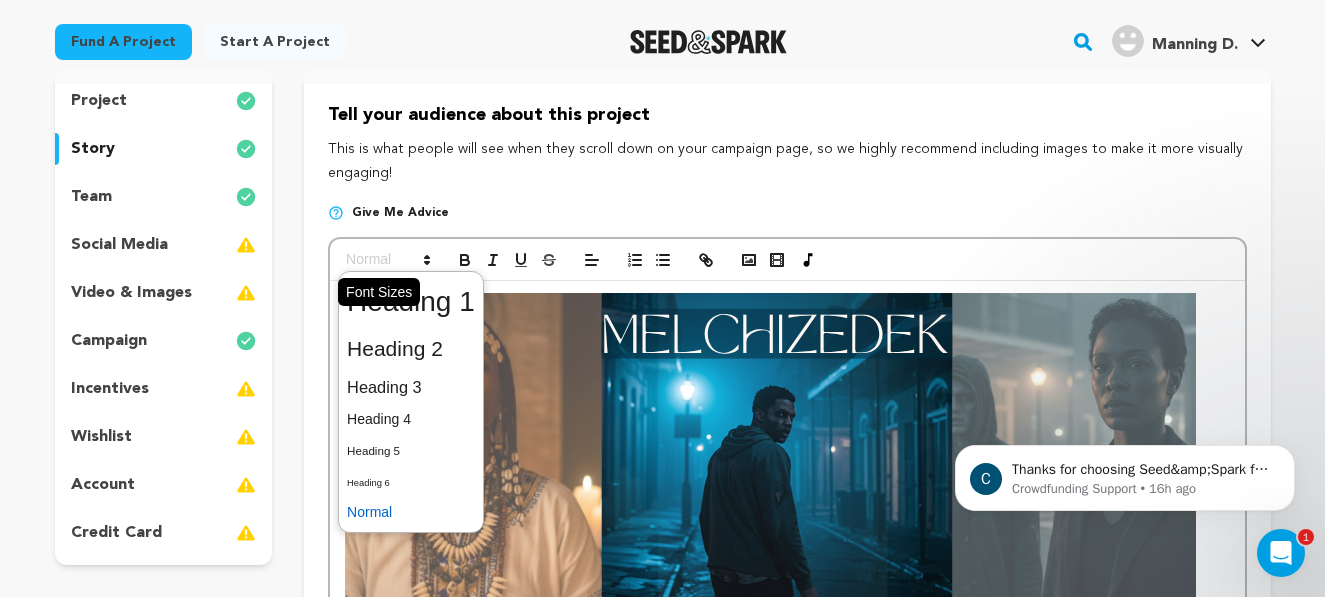 click at bounding box center (387, 260) 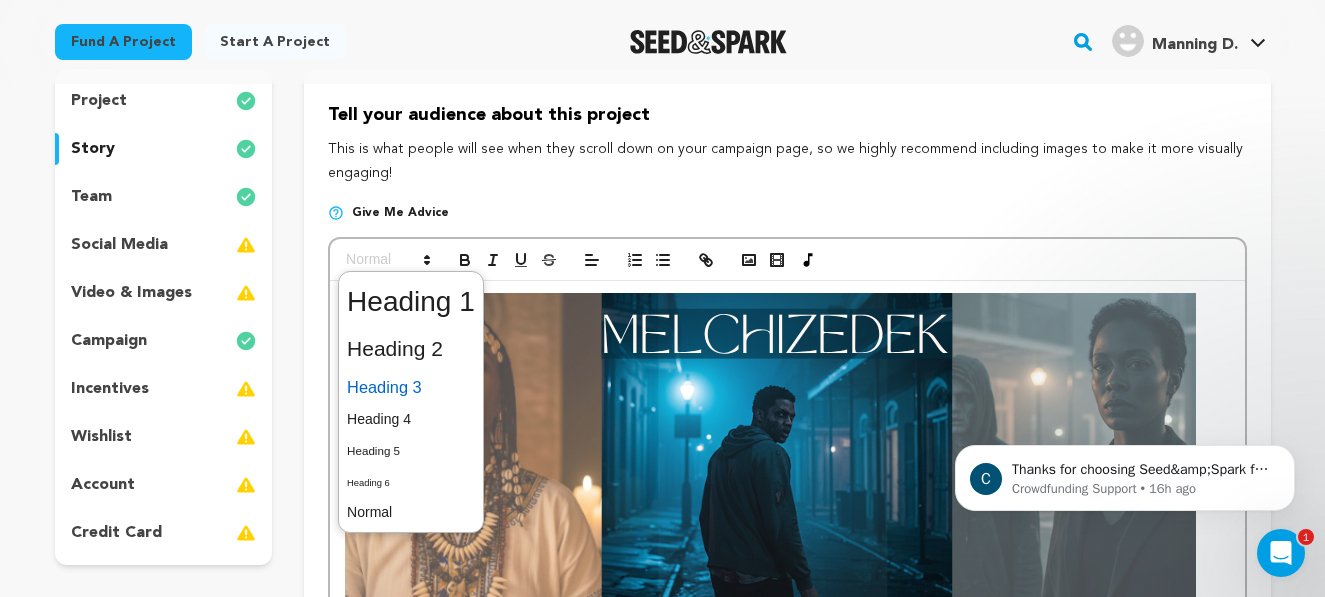 click at bounding box center [411, 387] 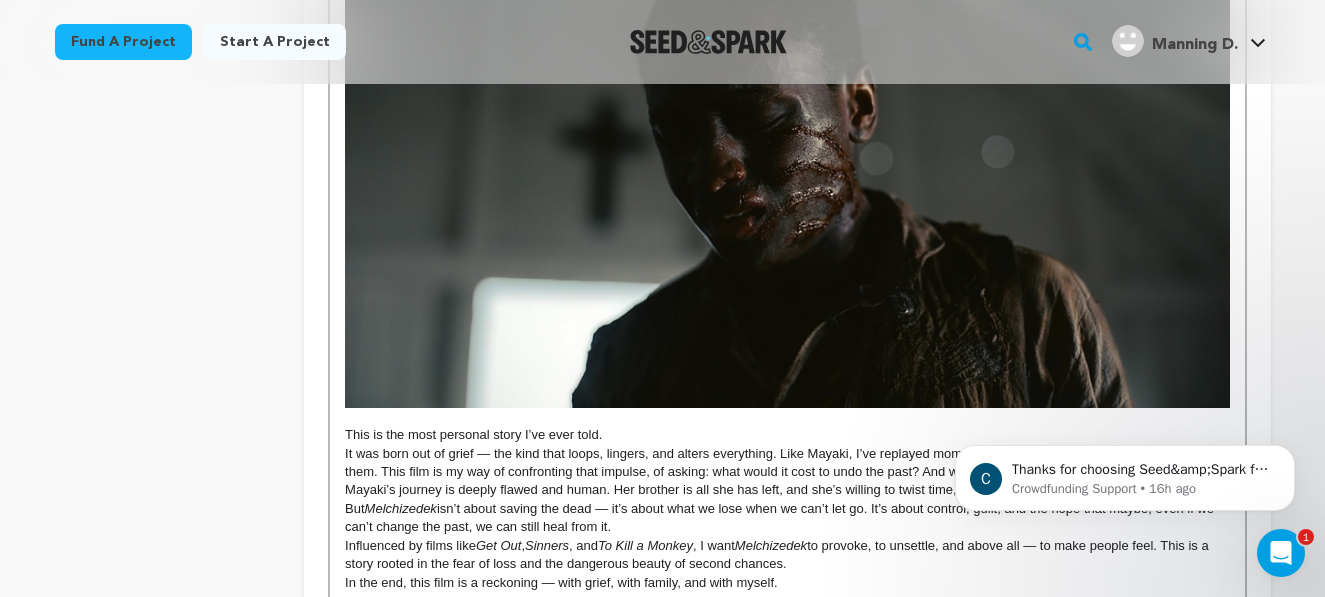 scroll, scrollTop: 1679, scrollLeft: 0, axis: vertical 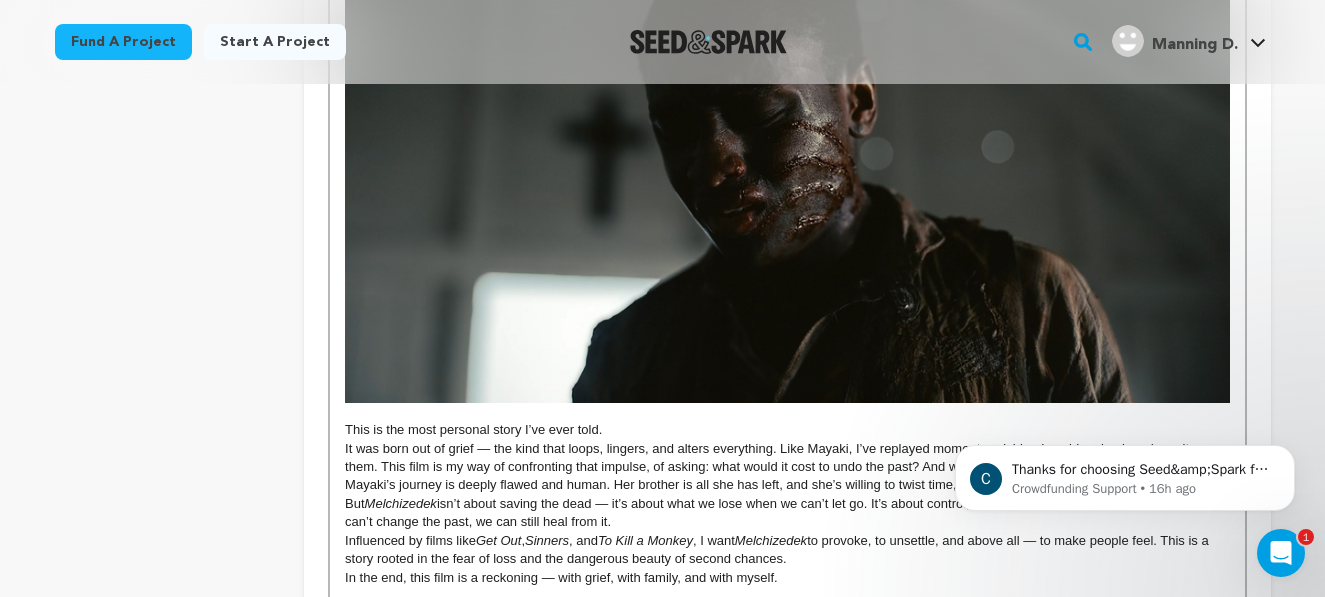 click at bounding box center [787, 154] 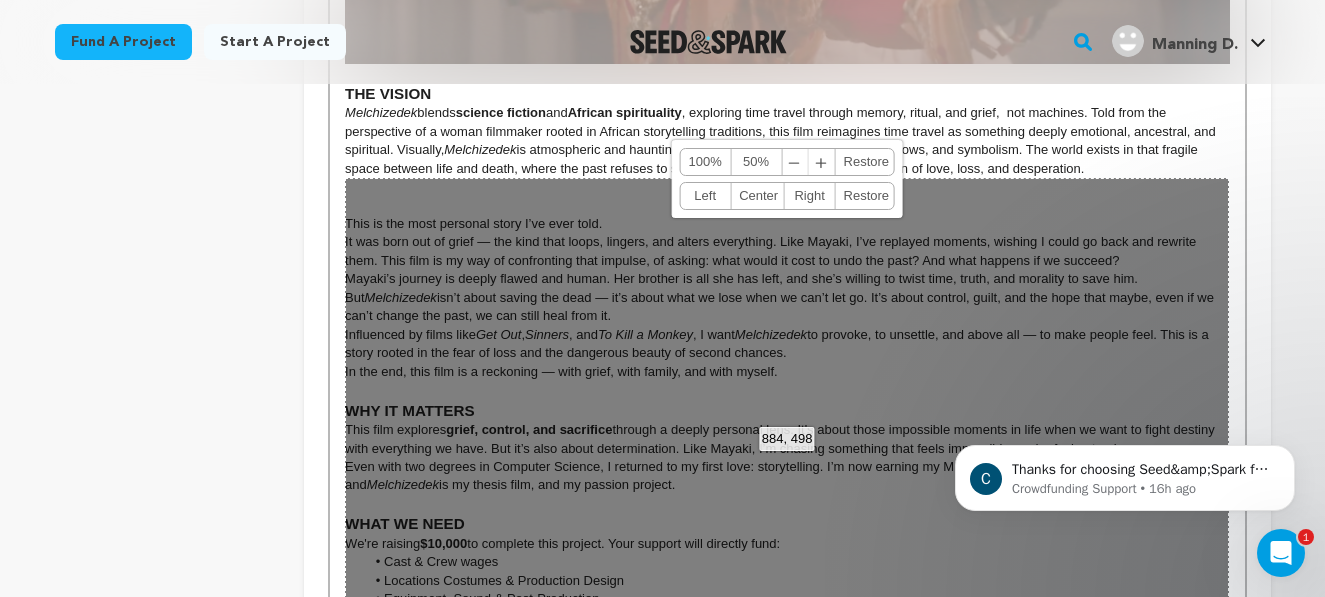 scroll, scrollTop: 1379, scrollLeft: 0, axis: vertical 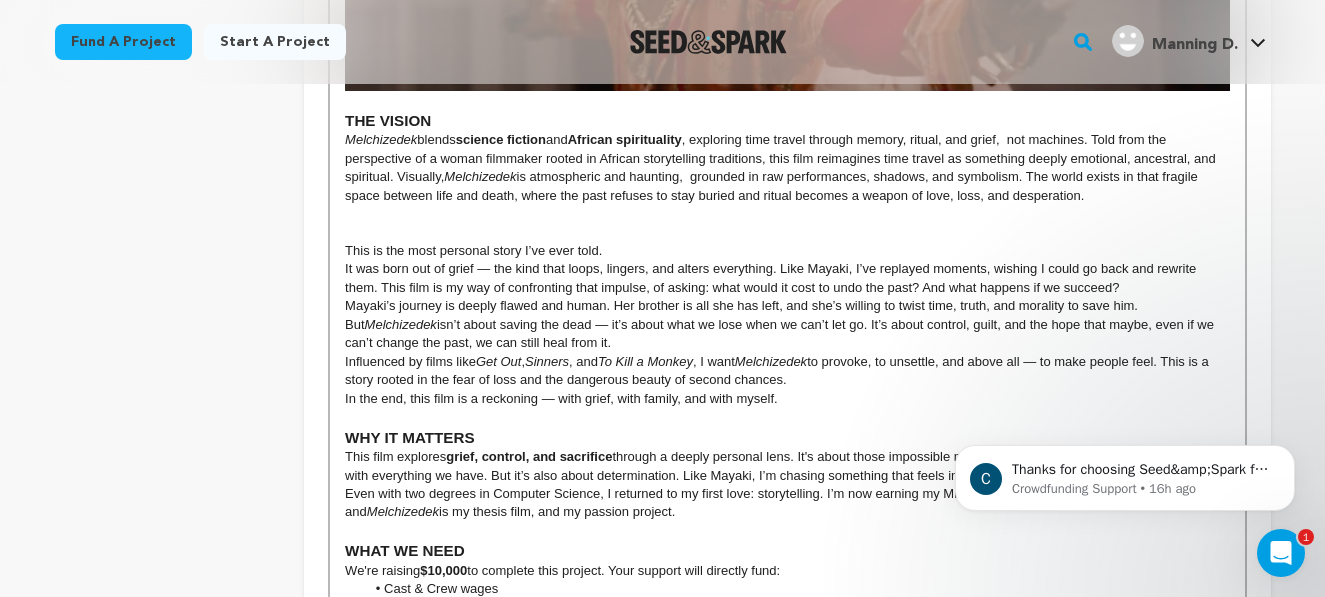 click on "project
story
team
social media
video & images
campaign
incentives
wishlist" at bounding box center (164, -27) 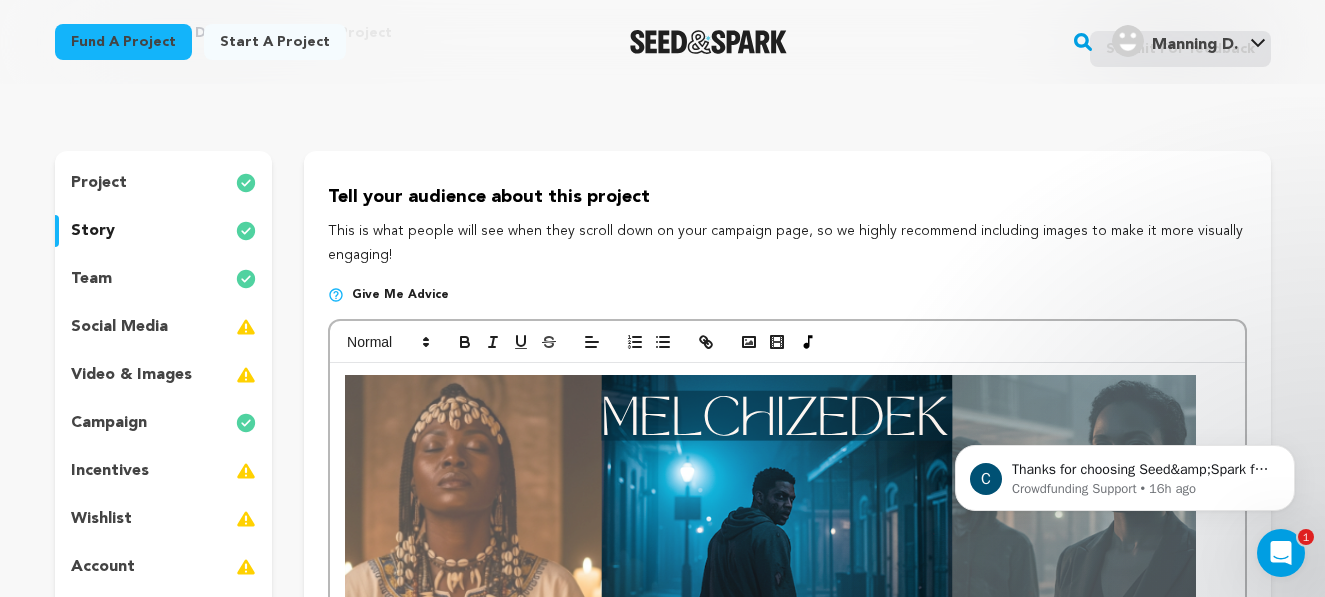 scroll, scrollTop: 0, scrollLeft: 0, axis: both 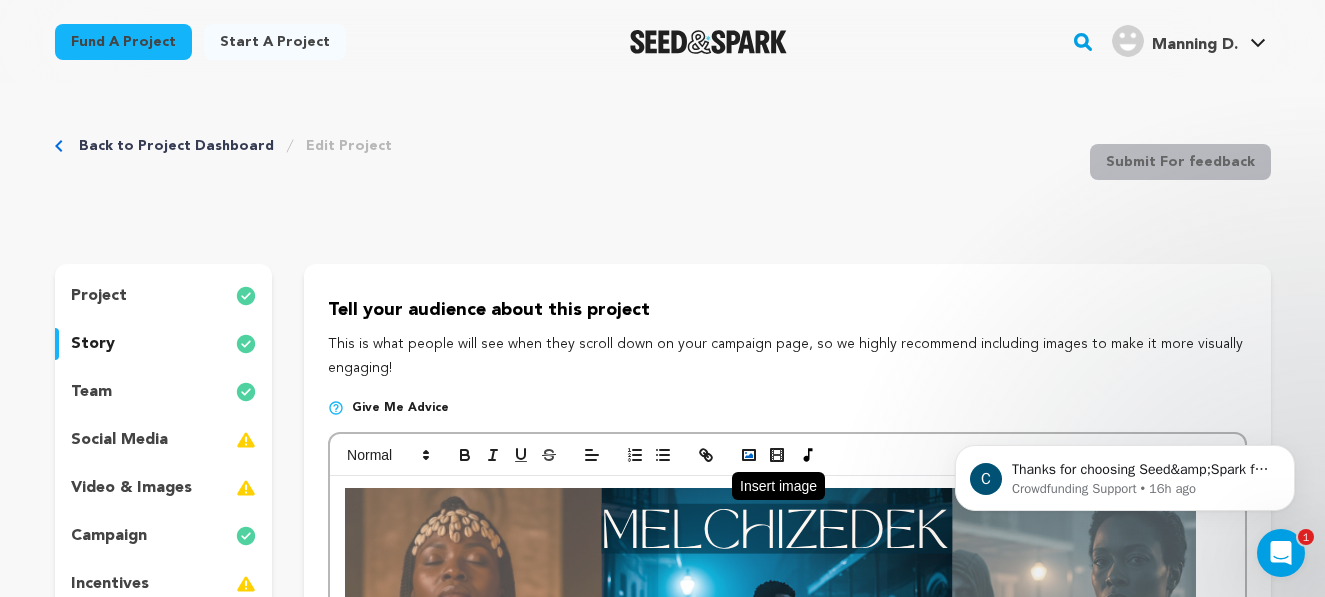 click 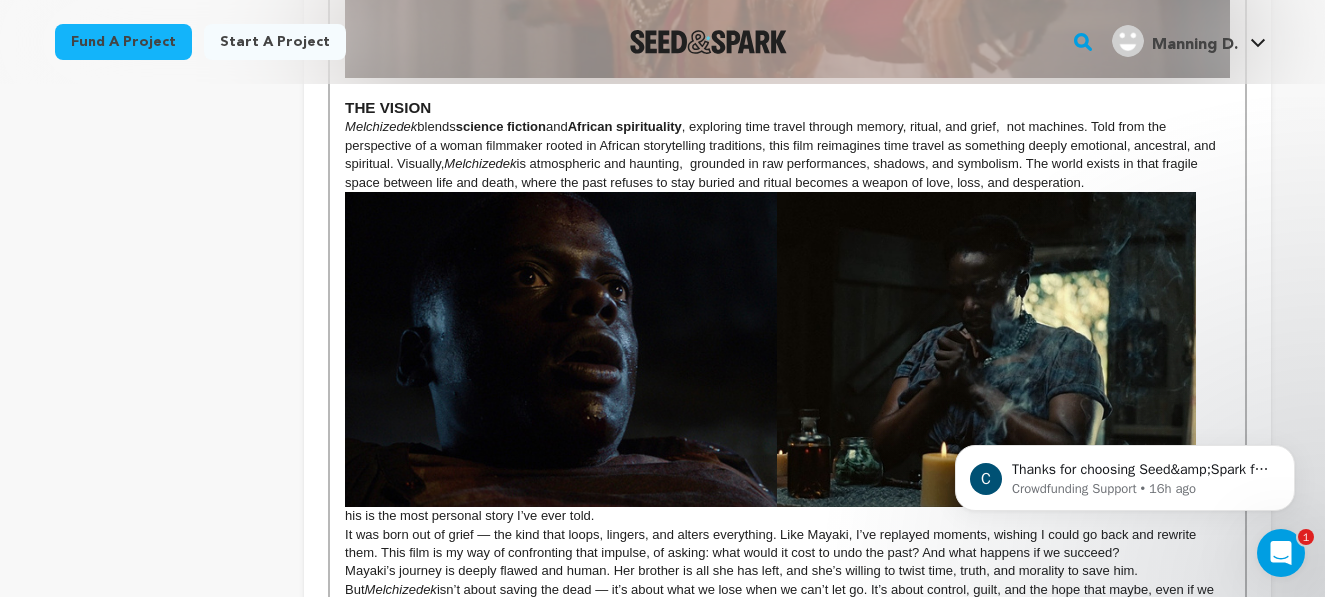 scroll, scrollTop: 1359, scrollLeft: 0, axis: vertical 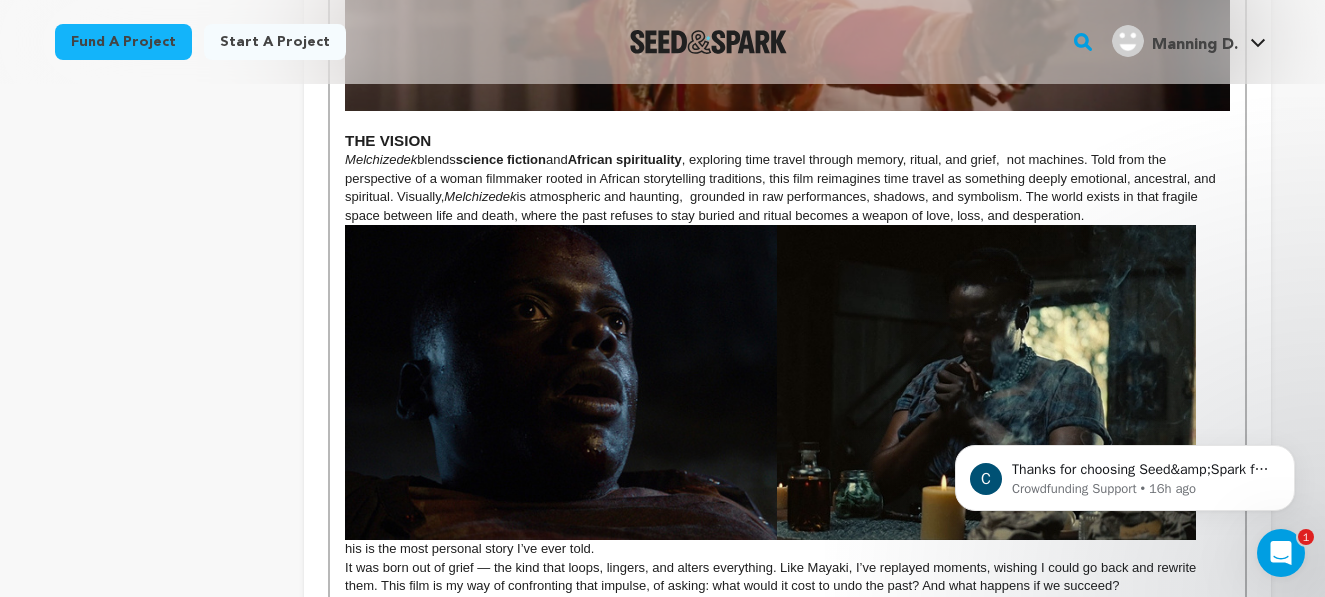 click on "Melchizedek  blends  science fiction  and  African spirituality , exploring time travel through memory, ritual, and grief,  not machines. Told from the perspective of a woman filmmaker rooted in African storytelling traditions, this film reimagines time travel as something deeply emotional, ancestral, and spiritual. Visually,  Melchizedek  is atmospheric and haunting,  grounded in raw performances, shadows, and symbolism. The world exists in that fragile space between life and death, where the past refuses to stay buried and ritual becomes a weapon of love, loss, and desperation." at bounding box center [787, 188] 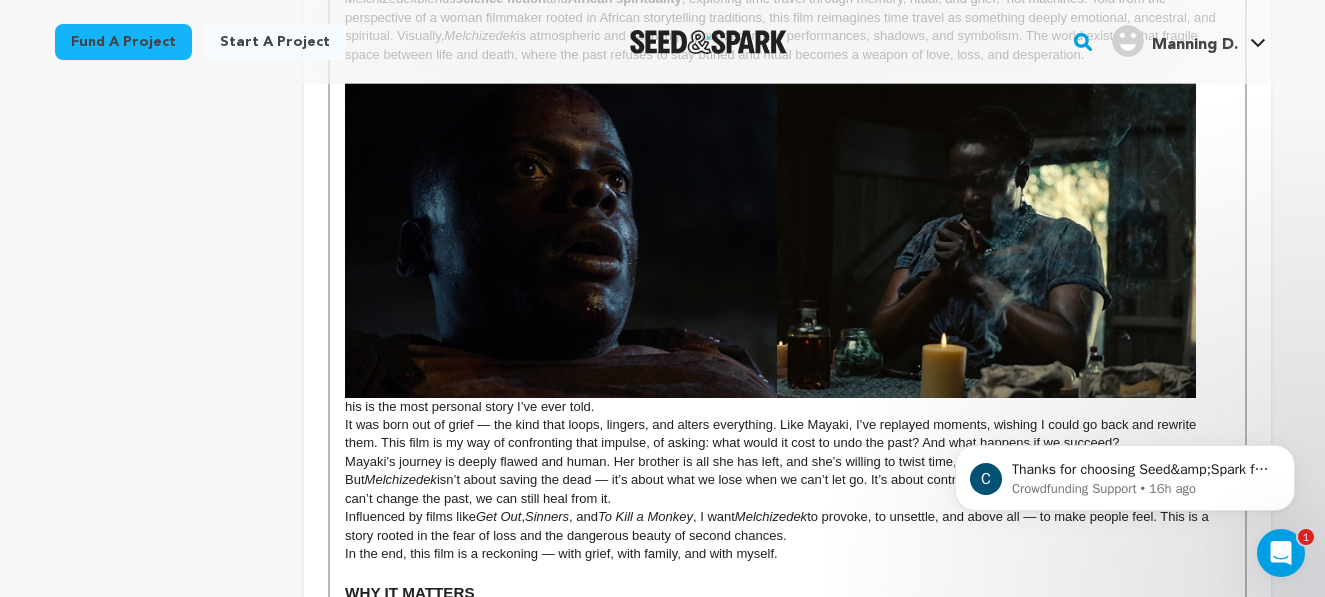 scroll, scrollTop: 1540, scrollLeft: 0, axis: vertical 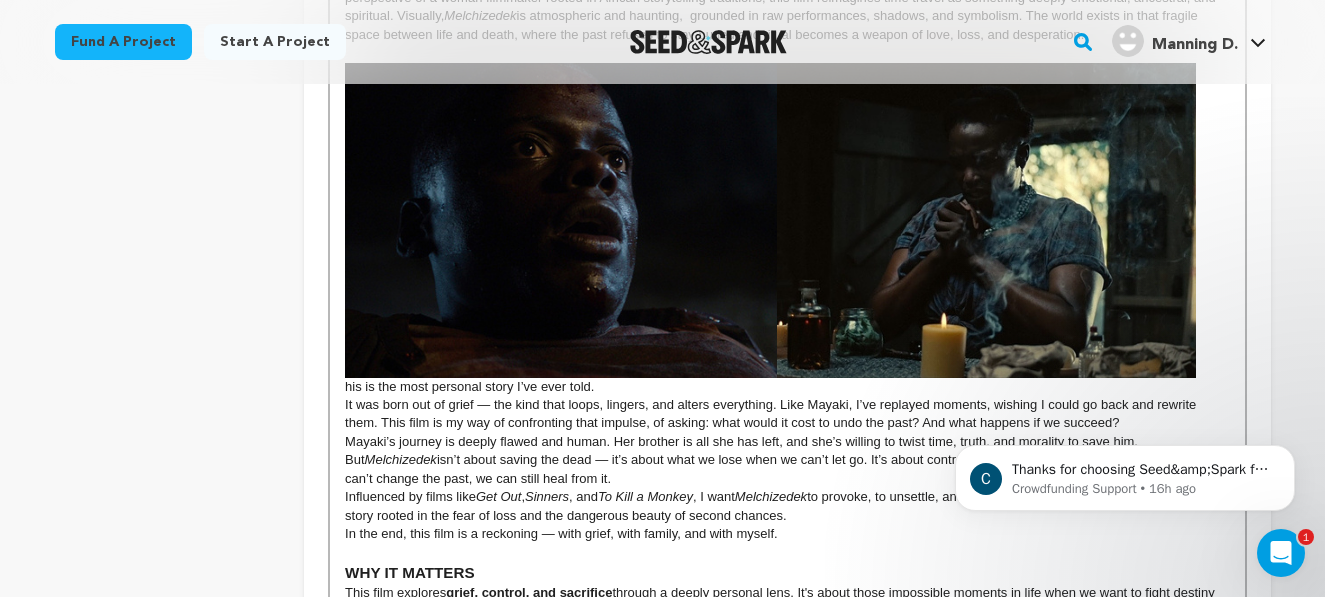 click on "his is the most personal story I’ve ever told." at bounding box center (787, 229) 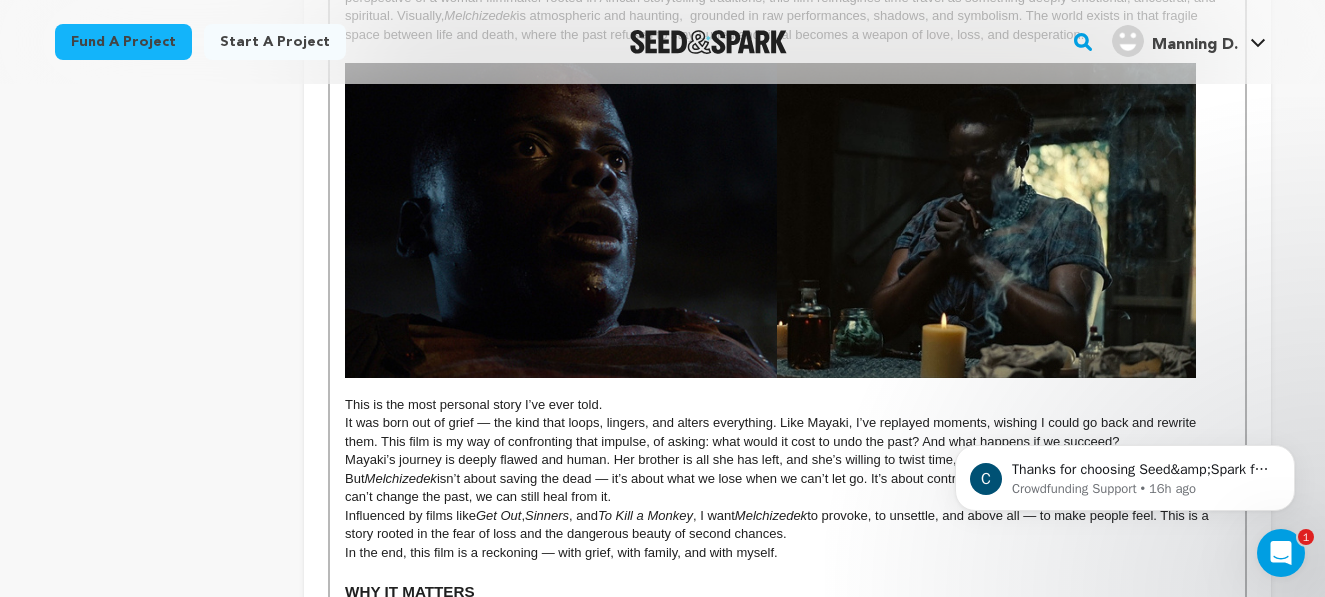 click on "It was born out of grief — the kind that loops, lingers, and alters everything. Like Mayaki, I’ve replayed moments, wishing I could go back and rewrite them. This film is my way of confronting that impulse, of asking: what would it cost to undo the past? And what happens if we succeed?" at bounding box center [787, 432] 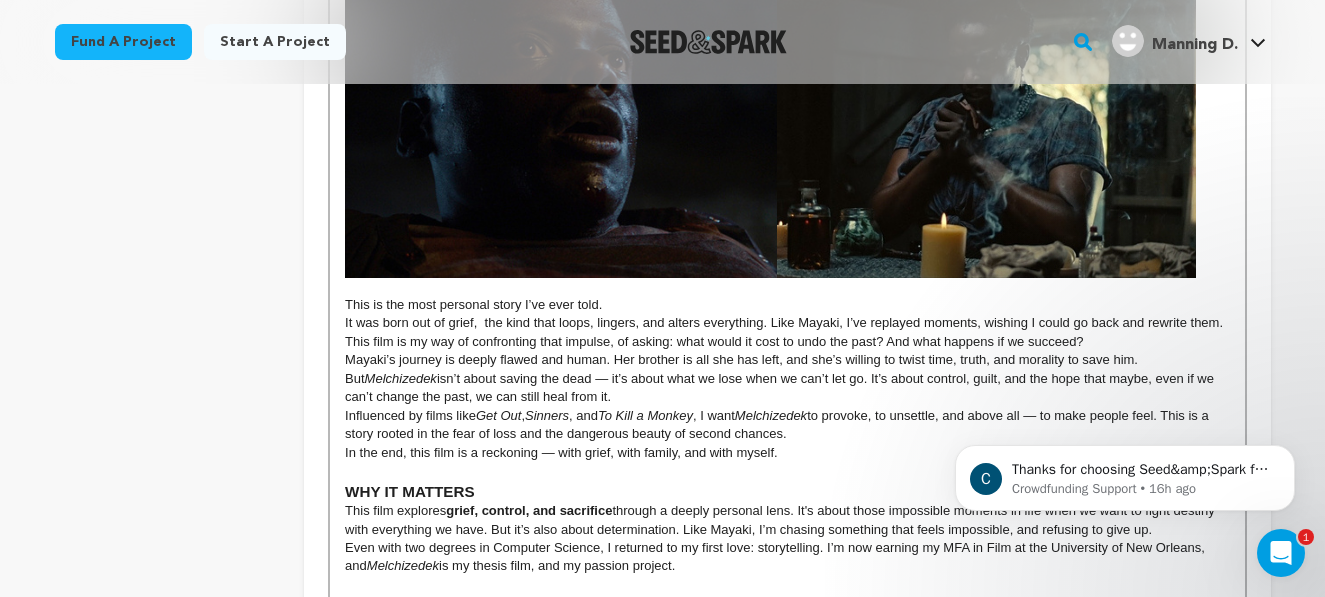 scroll, scrollTop: 1643, scrollLeft: 0, axis: vertical 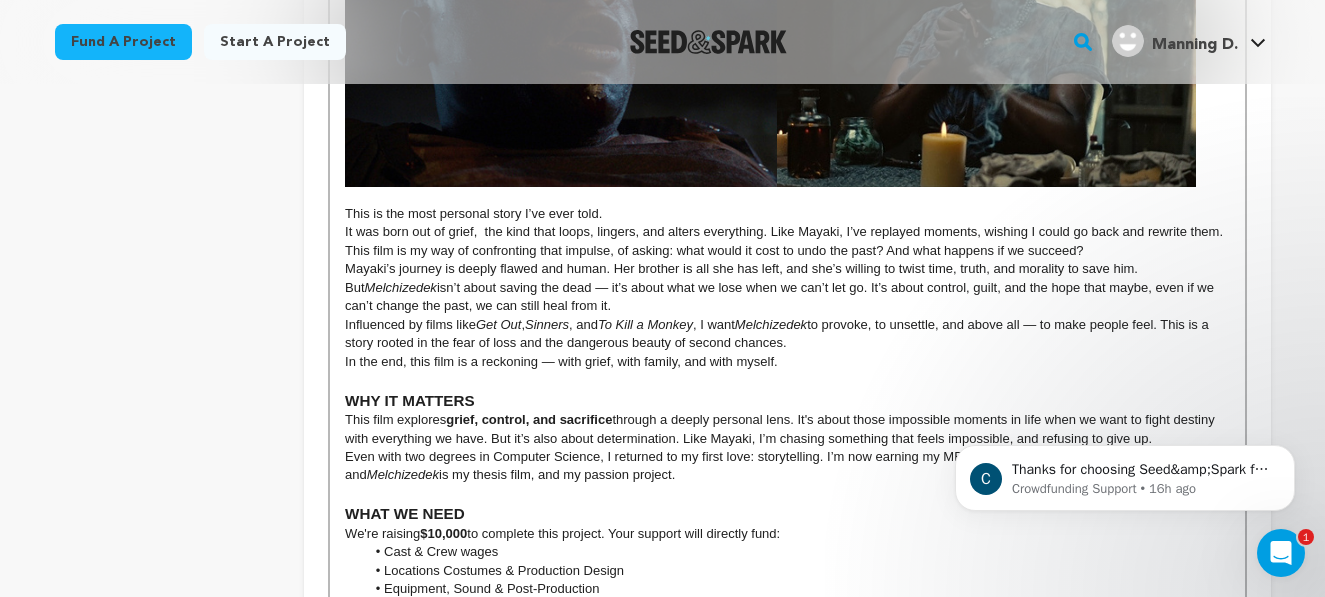 click on "Mayaki’s journey is deeply flawed and human. Her brother is all she has left, and she’s willing to twist time, truth, and morality to save him. But  Melchizedek  isn’t about saving the dead — it’s about what we lose when we can’t let go. It’s about control, guilt, and the hope that maybe, even if we can’t change the past, we can still heal from it." at bounding box center [787, 287] 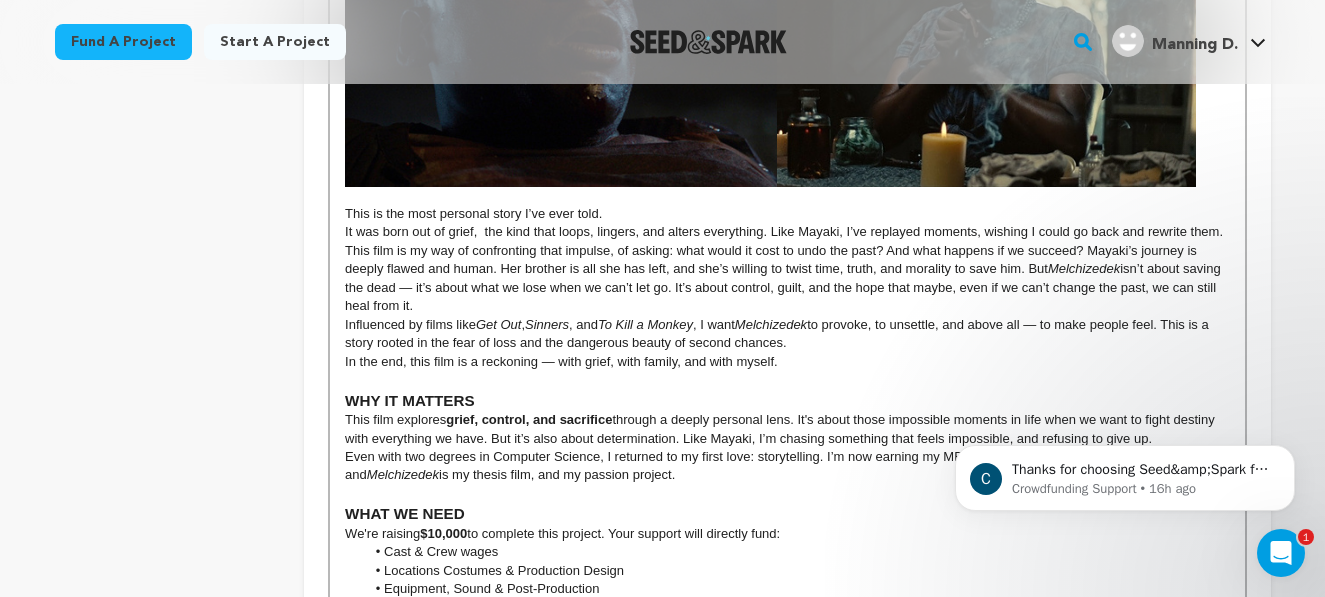 click on "It was born out of grief,  the kind that loops, lingers, and alters everything. Like Mayaki, I’ve replayed moments, wishing I could go back and rewrite them. This film is my way of confronting that impulse, of asking: what would it cost to undo the past? And what happens if we succeed? Mayaki’s journey is deeply flawed and human. Her brother is all she has left, and she’s willing to twist time, truth, and morality to save him. But  Melchizedek  isn’t about saving the dead — it’s about what we lose when we can’t let go. It’s about control, guilt, and the hope that maybe, even if we can’t change the past, we can still heal from it." at bounding box center (787, 269) 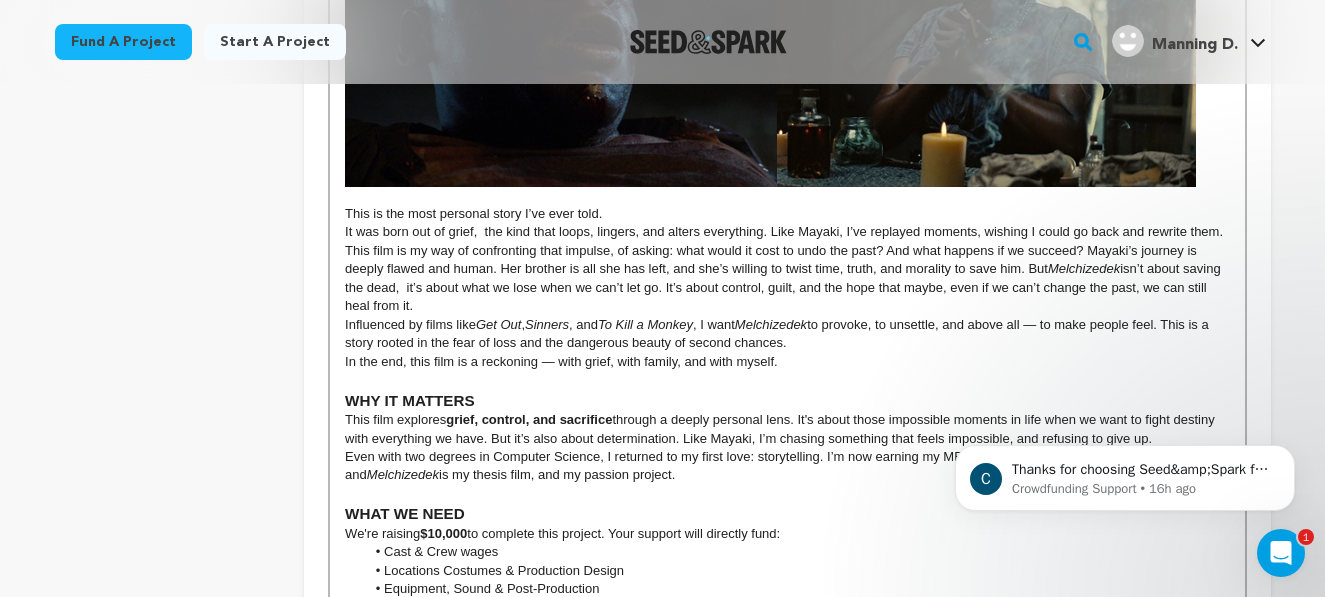 click on "THE STORY What if you could go back in time and stop someone from dying, but only have 24 hours? In  Melchizedek , a psychological thriller with supernatural roots,  Mayaki  unlocks a ritual called the  Tajna,   a dangerous form of time travel that lets her bring her brother  Meliky  back from the dead by rewinding the clock to the moment before his death. But there’s a catch: the Tajna only lasts  24 hours , and no matter what she tries, he keeps dying again. Now, desperate and out of time, Mayaki takes a darker path,  kidnapping the daughter of a voodoo priestess to force her help, risking a deadly spiritual backlash. As the past loops and the hours dwindle, Mayaki’s need to “fix it” becomes a quiet obsession. The world around her fractures, her brother’s body begins to fade, and the shadows close in. At its core,  Melchizedek Get Out , the spiritual charge of  Sinners , or the emotional gut-punch of  To Kill a Monkey THE VISION Melchizedek  blends  science fiction  and  African spirituality ," at bounding box center [787, -162] 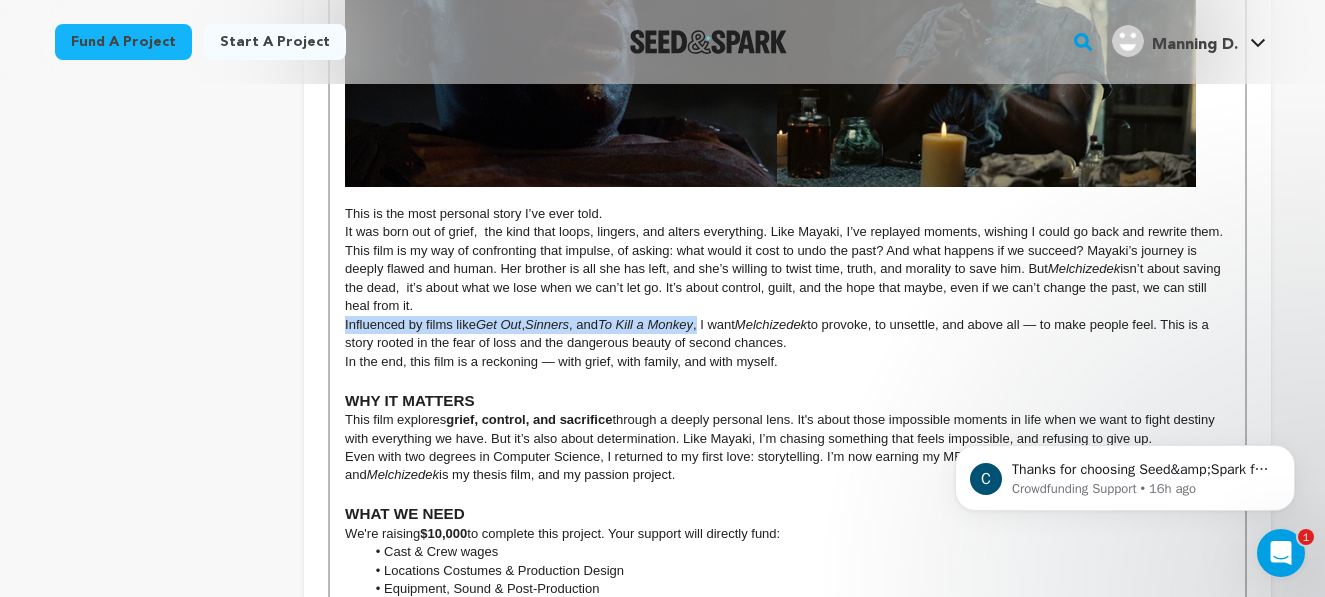 drag, startPoint x: 707, startPoint y: 326, endPoint x: 292, endPoint y: 328, distance: 415.00482 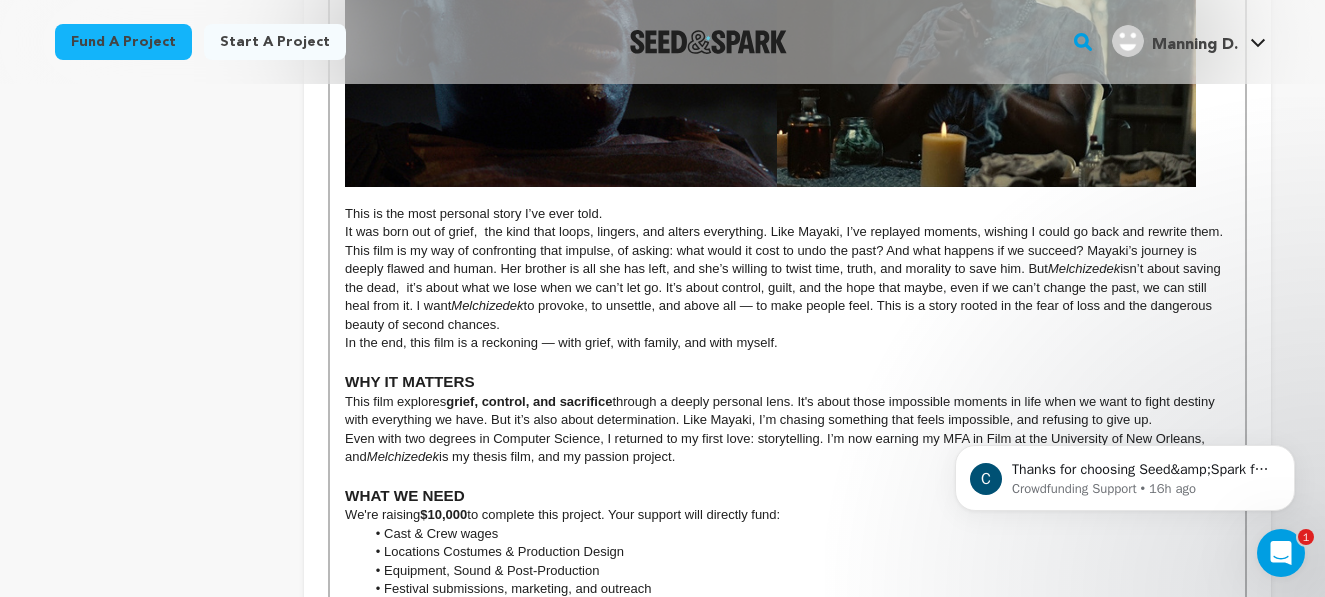 click on "It was born out of grief,  the kind that loops, lingers, and alters everything. Like Mayaki, I’ve replayed moments, wishing I could go back and rewrite them. This film is my way of confronting that impulse, of asking: what would it cost to undo the past? And what happens if we succeed? Mayaki’s journey is deeply flawed and human. Her brother is all she has left, and she’s willing to twist time, truth, and morality to save him. But  Melchizedek  isn’t about saving the dead,  it’s about what we lose when we can’t let go. It’s about control, guilt, and the hope that maybe, even if we can’t change the past, we can still heal from it. I want  Melchizedek  to provoke, to unsettle, and above all — to make people feel. This is a story rooted in the fear of loss and the dangerous beauty of second chances." at bounding box center [787, 278] 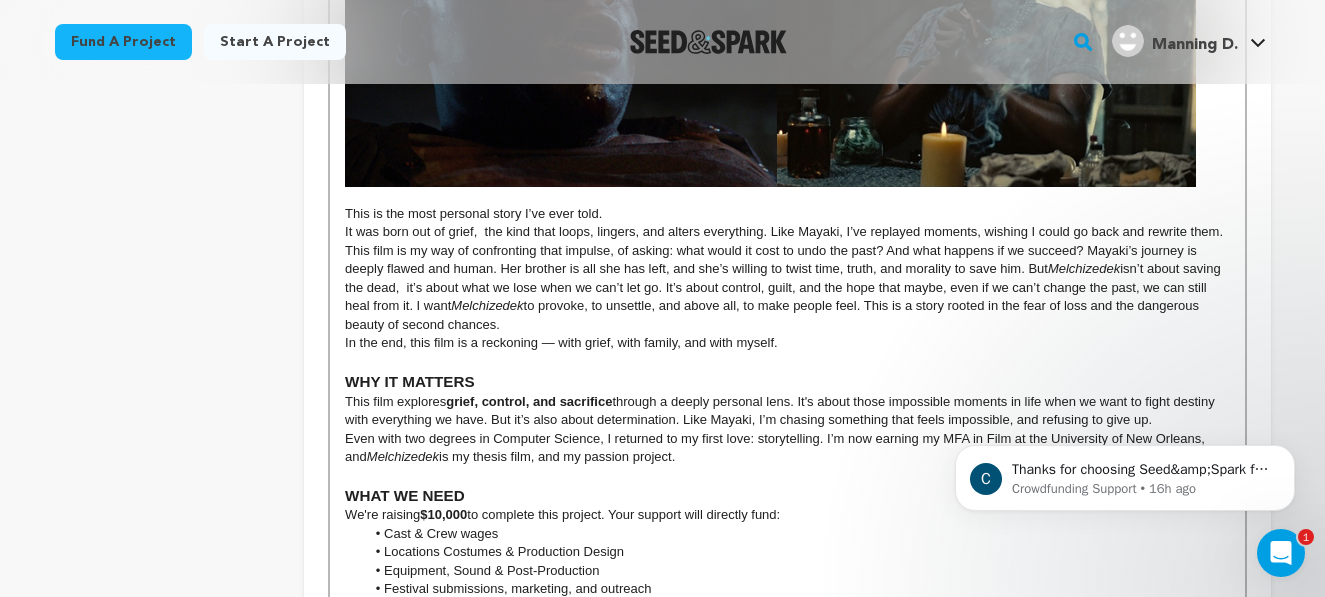 click on "THE STORY What if you could go back in time and stop someone from dying, but only have 24 hours? In  Melchizedek , a psychological thriller with supernatural roots,  Mayaki  unlocks a ritual called the  Tajna,   a dangerous form of time travel that lets her bring her brother  Meliky  back from the dead by rewinding the clock to the moment before his death. But there’s a catch: the Tajna only lasts  24 hours , and no matter what she tries, he keeps dying again. Now, desperate and out of time, Mayaki takes a darker path,  kidnapping the daughter of a voodoo priestess to force her help, risking a deadly spiritual backlash. As the past loops and the hours dwindle, Mayaki’s need to “fix it” becomes a quiet obsession. The world around her fractures, her brother’s body begins to fade, and the shadows close in. At its core,  Melchizedek Get Out , the spiritual charge of  Sinners , or the emotional gut-punch of  To Kill a Monkey THE VISION Melchizedek  blends  science fiction  and  African spirituality  and" at bounding box center (787, -172) 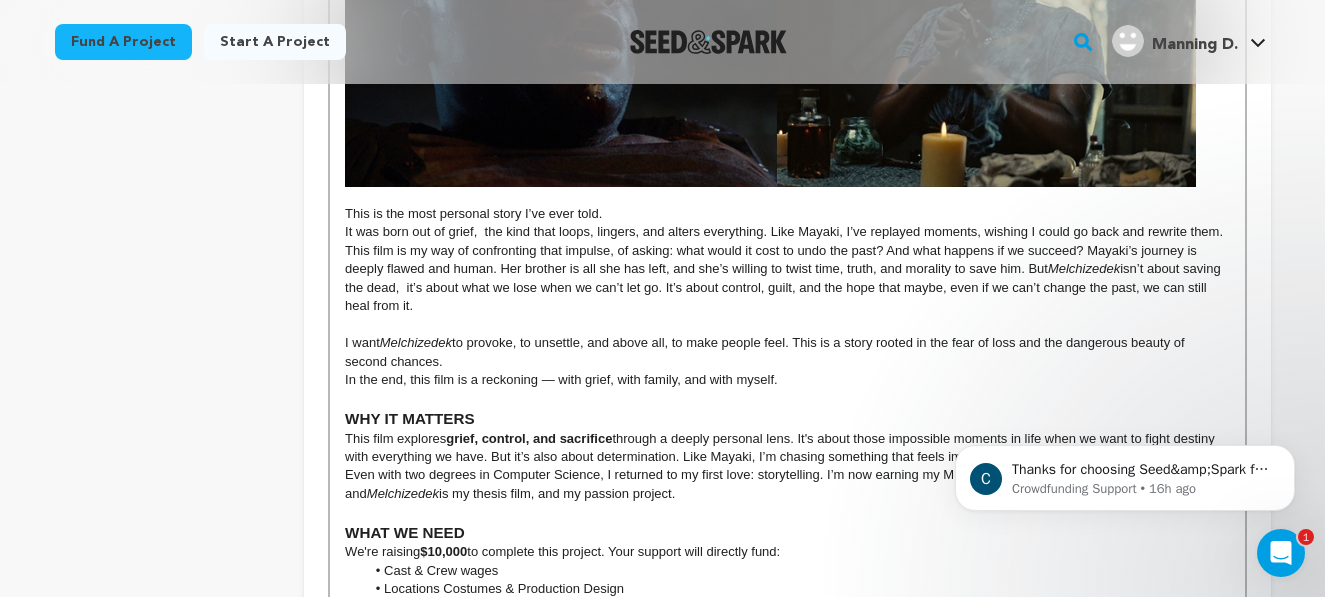 click on "In the end, this film is a reckoning — with grief, with family, and with myself." at bounding box center [787, 380] 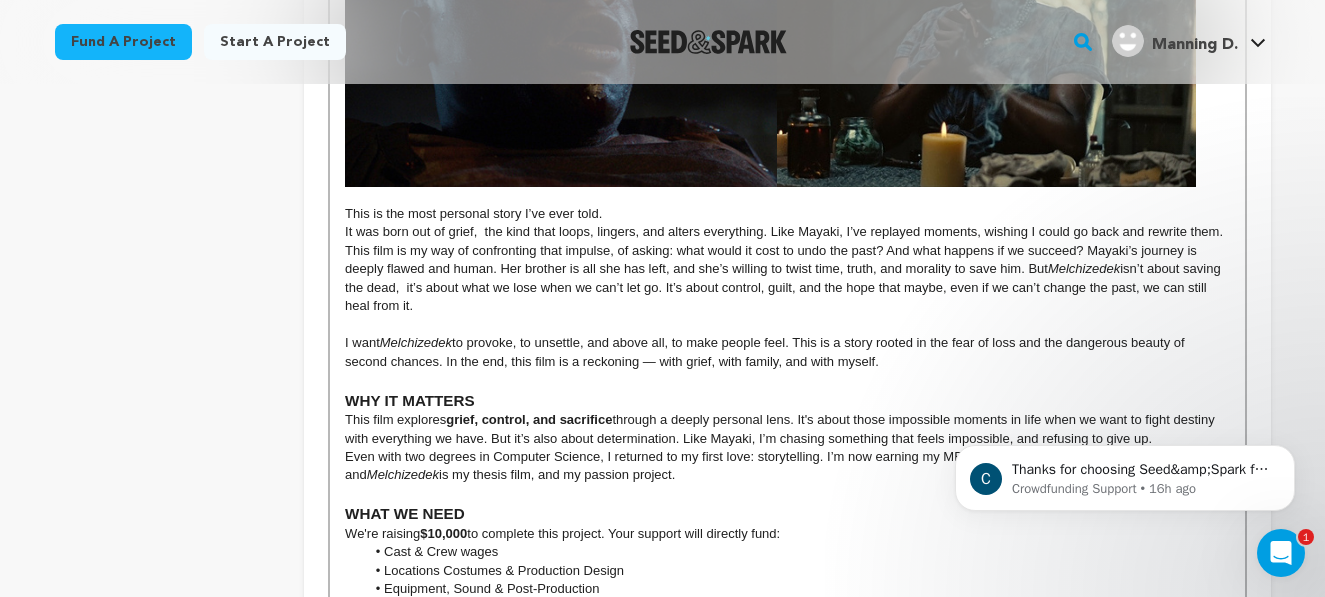 click on "I want  Melchizedek  to provoke, to unsettle, and above all, to make people feel. This is a story rooted in the fear of loss and the dangerous beauty of second chances. In the end, this film is a reckoning — with grief, with family, and with myself." at bounding box center (787, 352) 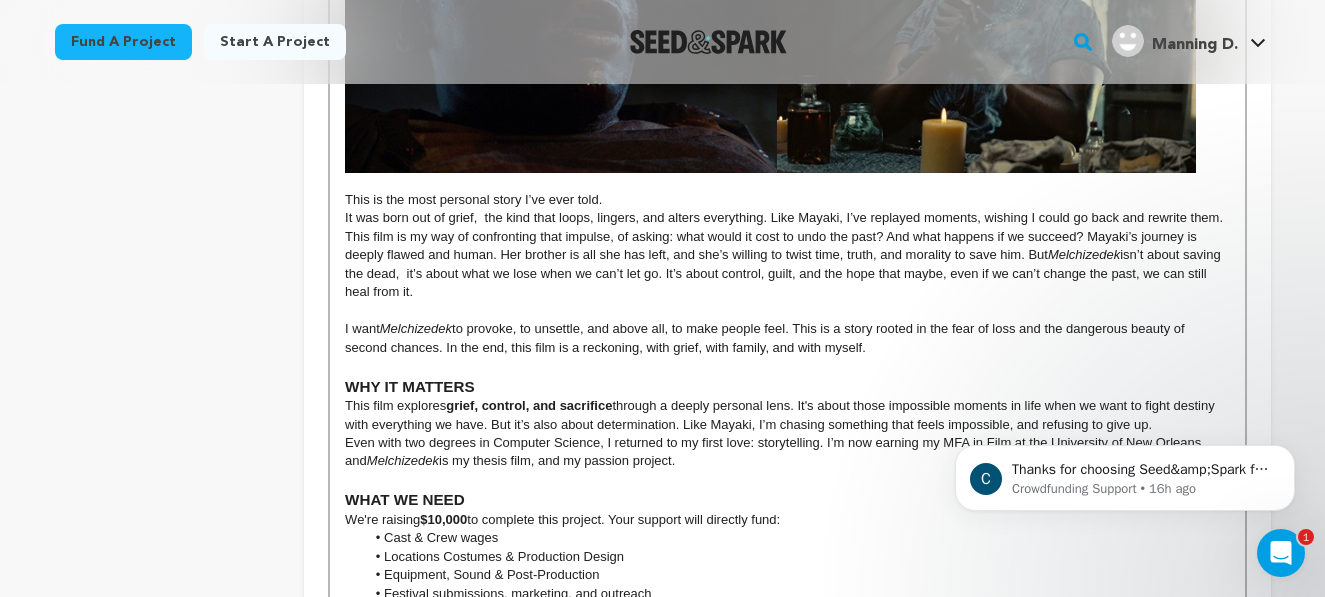 scroll, scrollTop: 1752, scrollLeft: 0, axis: vertical 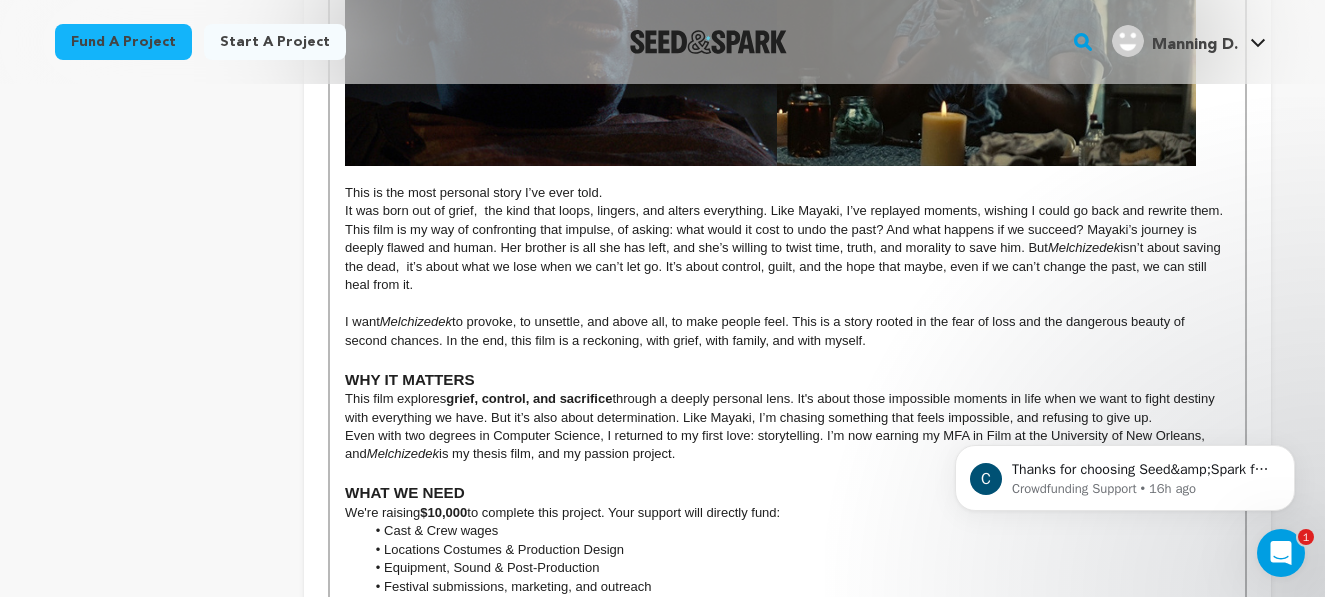 click on "WHY IT MATTERS" at bounding box center [787, 380] 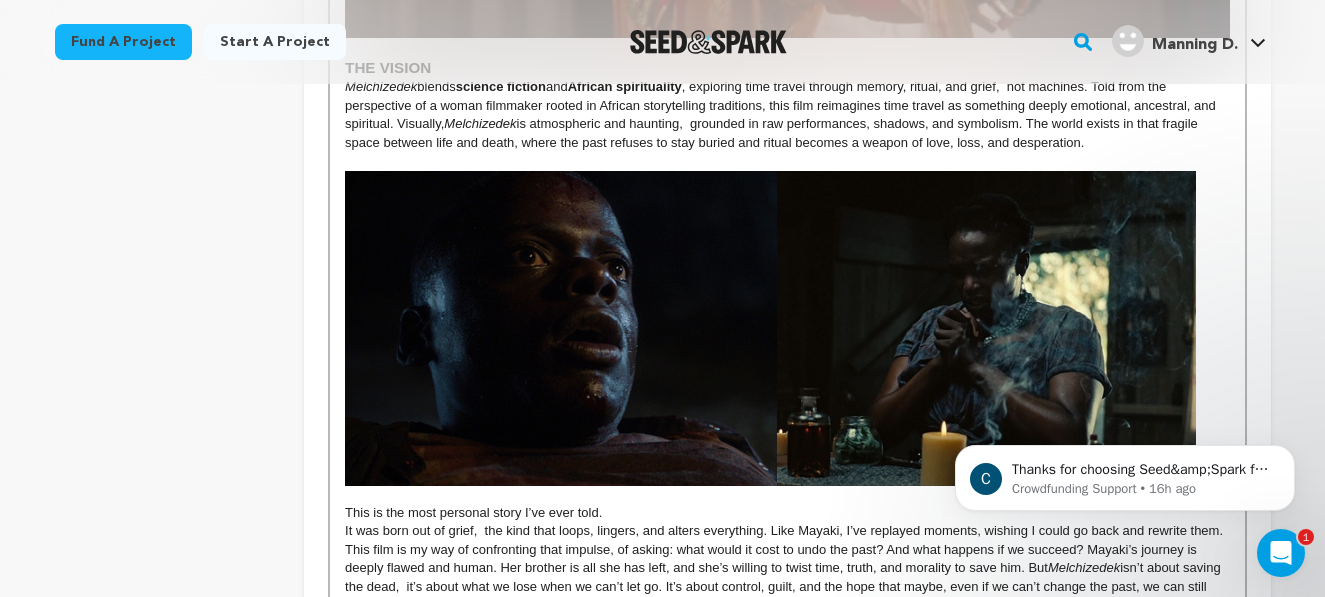 scroll, scrollTop: 1433, scrollLeft: 0, axis: vertical 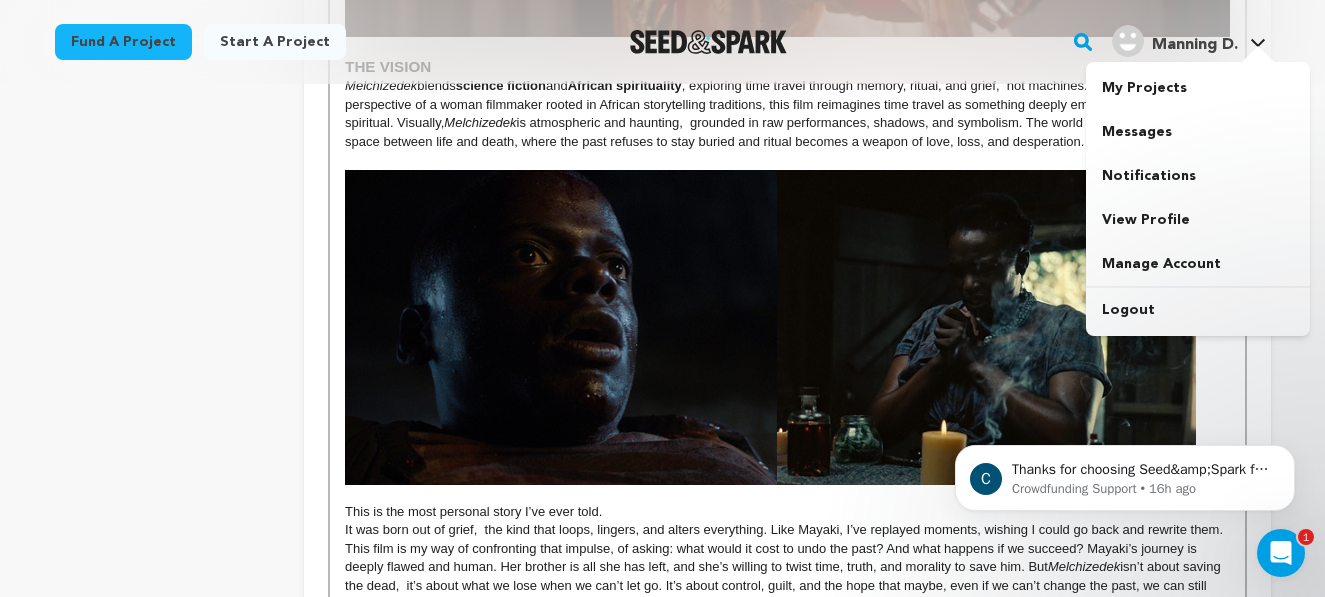 click on "Manning D.
Manning D." at bounding box center [1189, 39] 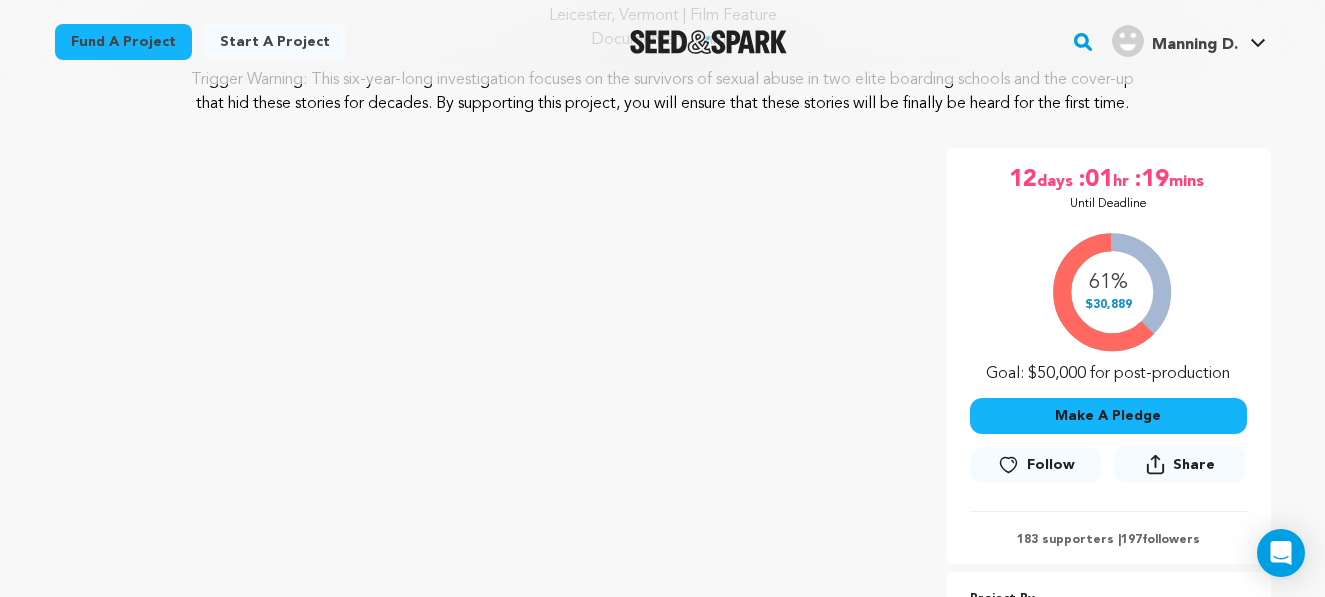 scroll, scrollTop: 241, scrollLeft: 0, axis: vertical 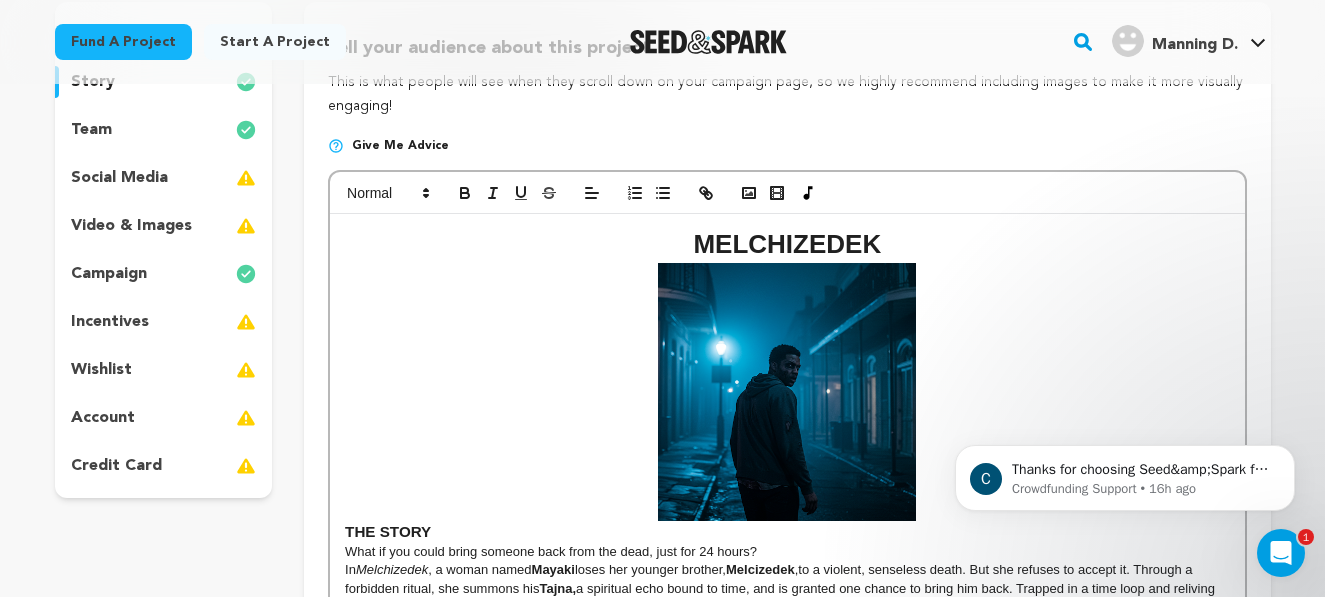 click at bounding box center (787, 392) 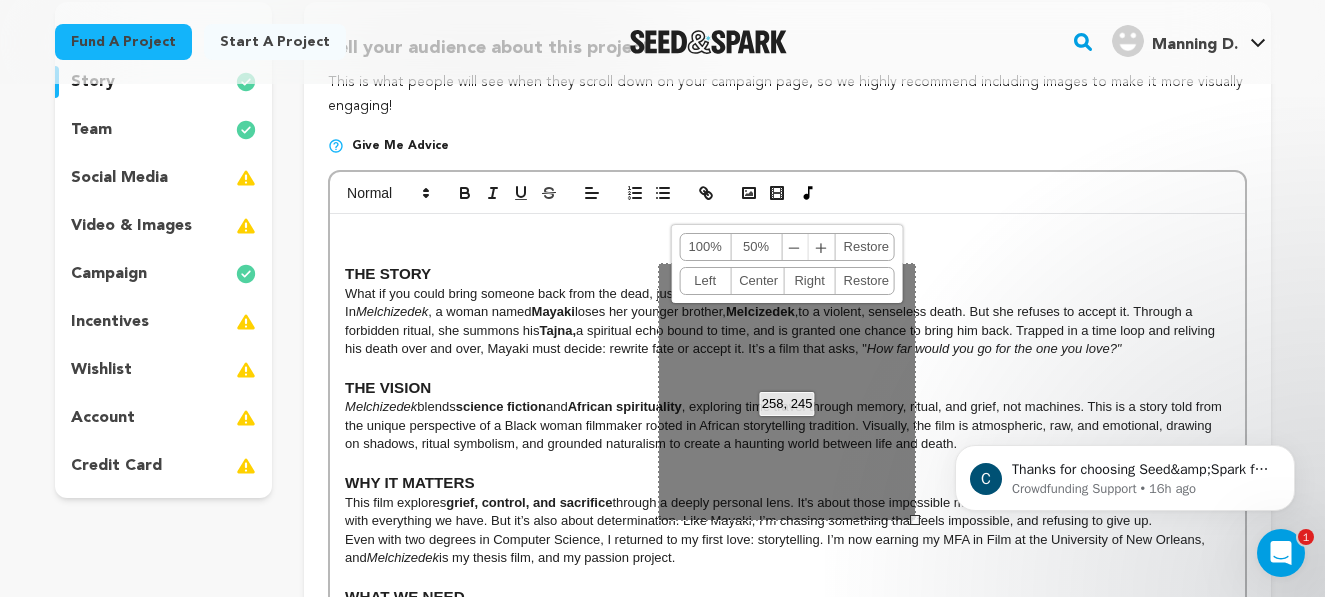 click on "What if you could bring someone back from the dead, just for 24 hours?" at bounding box center [787, 294] 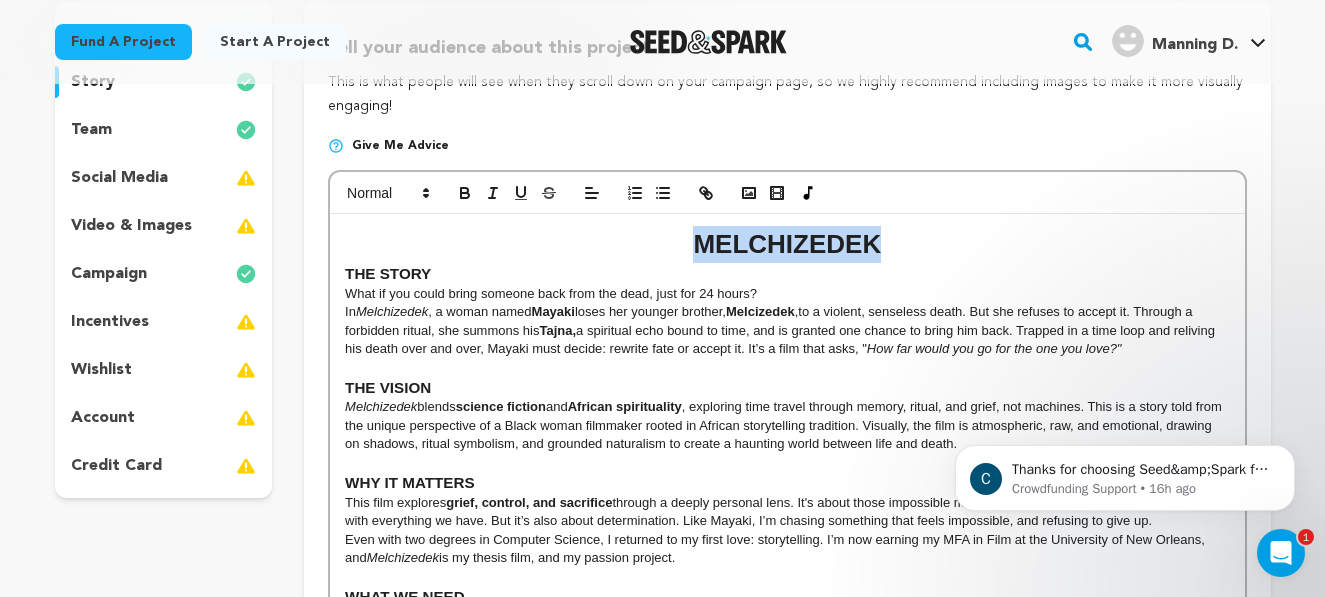 drag, startPoint x: 896, startPoint y: 249, endPoint x: 630, endPoint y: 226, distance: 266.99252 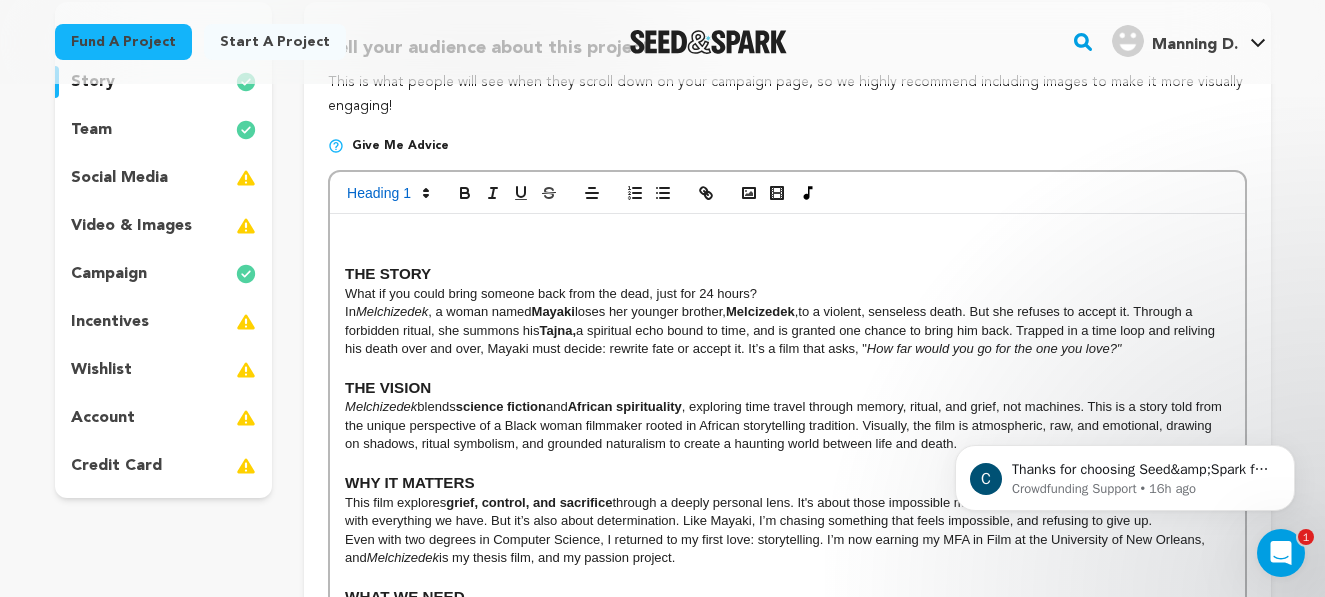 click at bounding box center (787, 244) 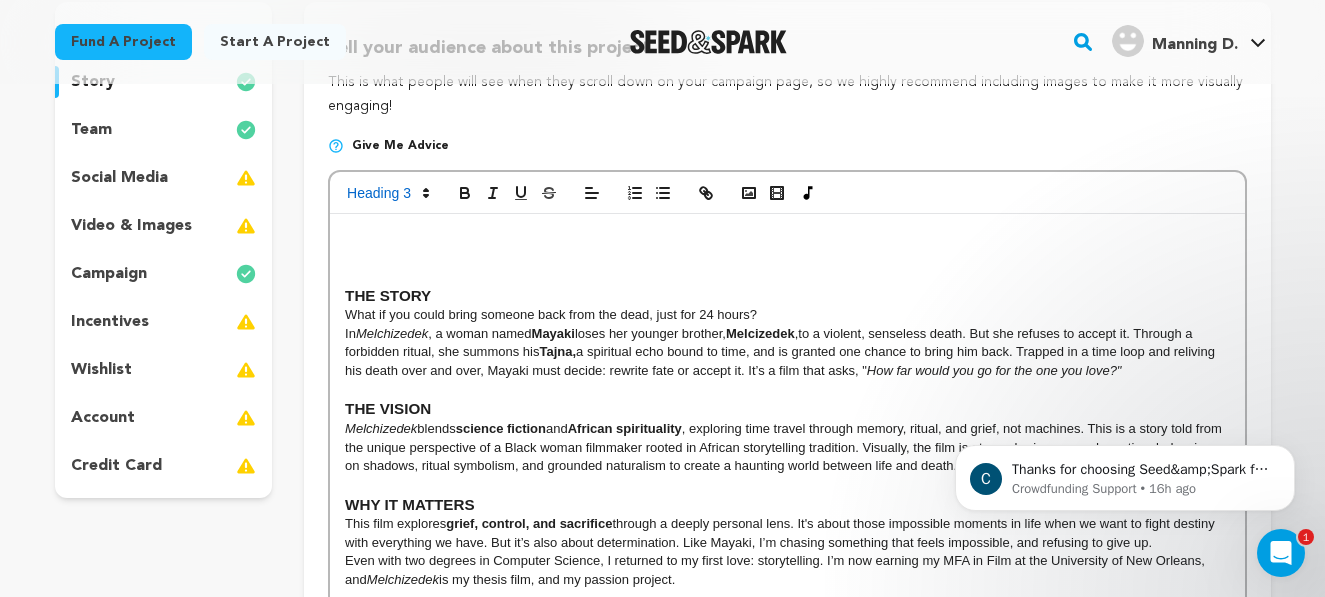 click on "﻿ THE STORY What if you could bring someone back from the dead, just for 24 hours? In  Melchizedek , a woman named  Mayaki  loses her younger brother ,  Melcizedek ,  to a violent, senseless death. But she refuses to accept it. Through a forbidden ritual, she summons his  Tajna,  a spiritual echo bound to time, and is granted one chance to bring him back. Trapped in a time loop and reliving his death over and over, Mayaki must decide: rewrite fate or accept it. It’s a film that asks, " How far would you go for the one you love?" THE VISION Melchizedek  blends  science fiction  and  African spirituality , exploring time travel through memory, ritual, and grief, not machines. This is a story told from the unique perspective of a Black woman filmmaker rooted in African storytelling tradition. Visually, the film is atmospheric, raw, and emotional, drawing on shadows, ritual symbolism, and grounded naturalism to create a haunting world between life and death. WHY IT MATTERS This film explores  Melchizedek" at bounding box center (787, 624) 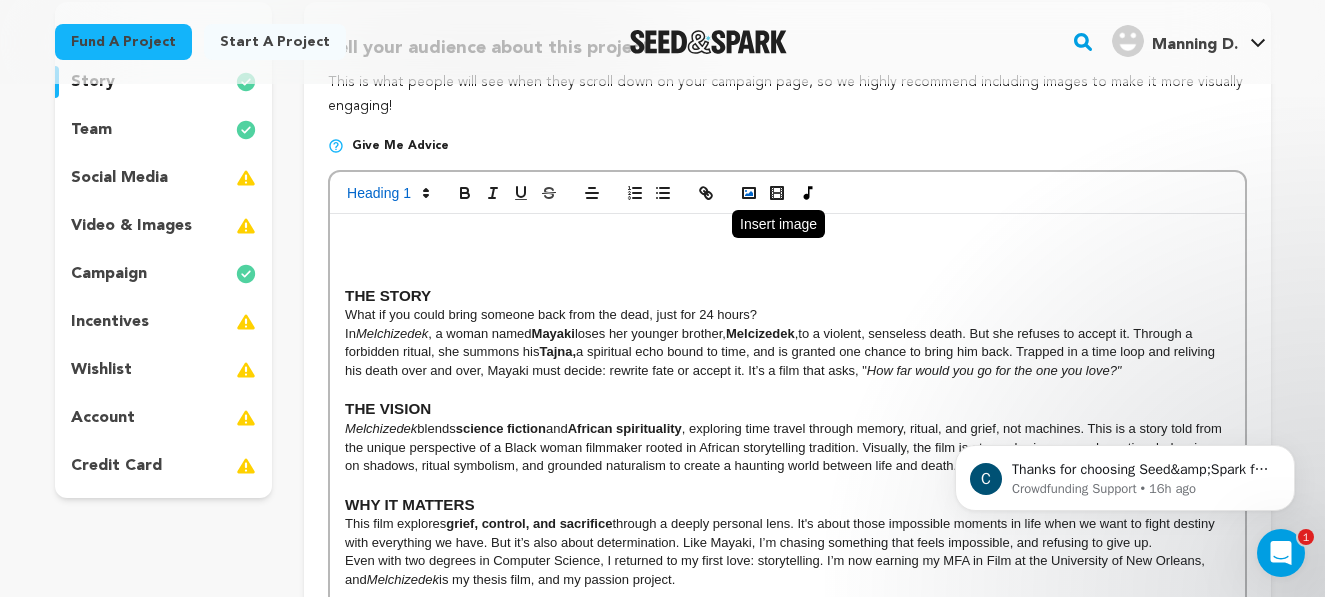 click 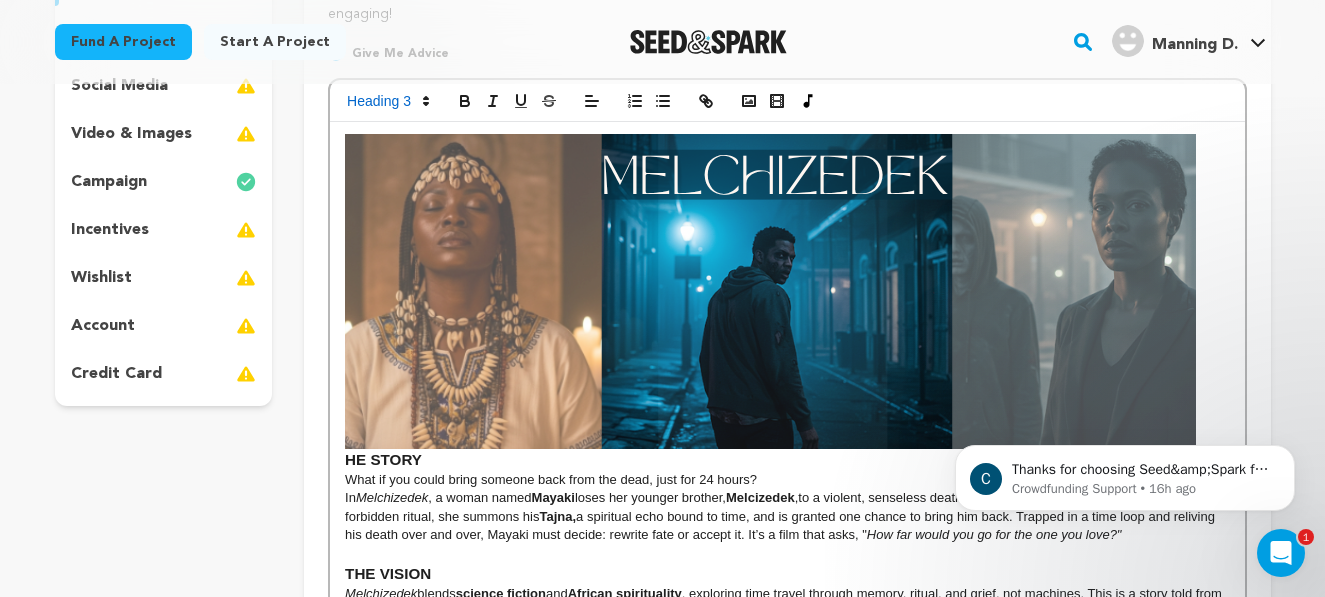 scroll, scrollTop: 435, scrollLeft: 0, axis: vertical 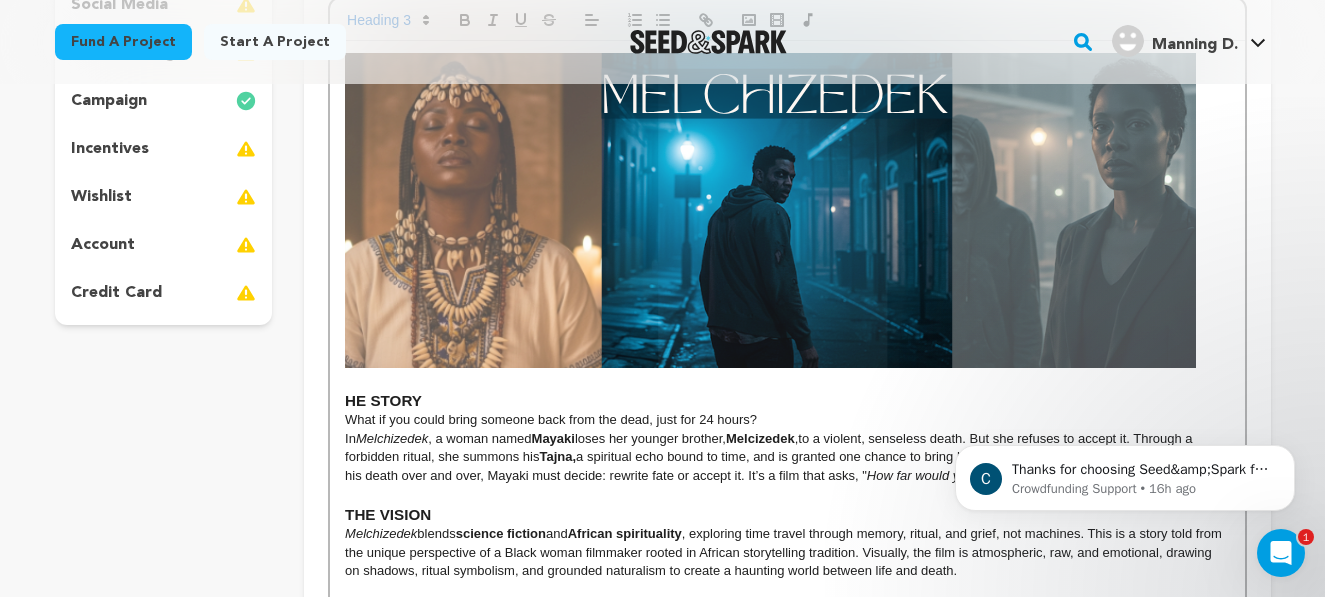 type 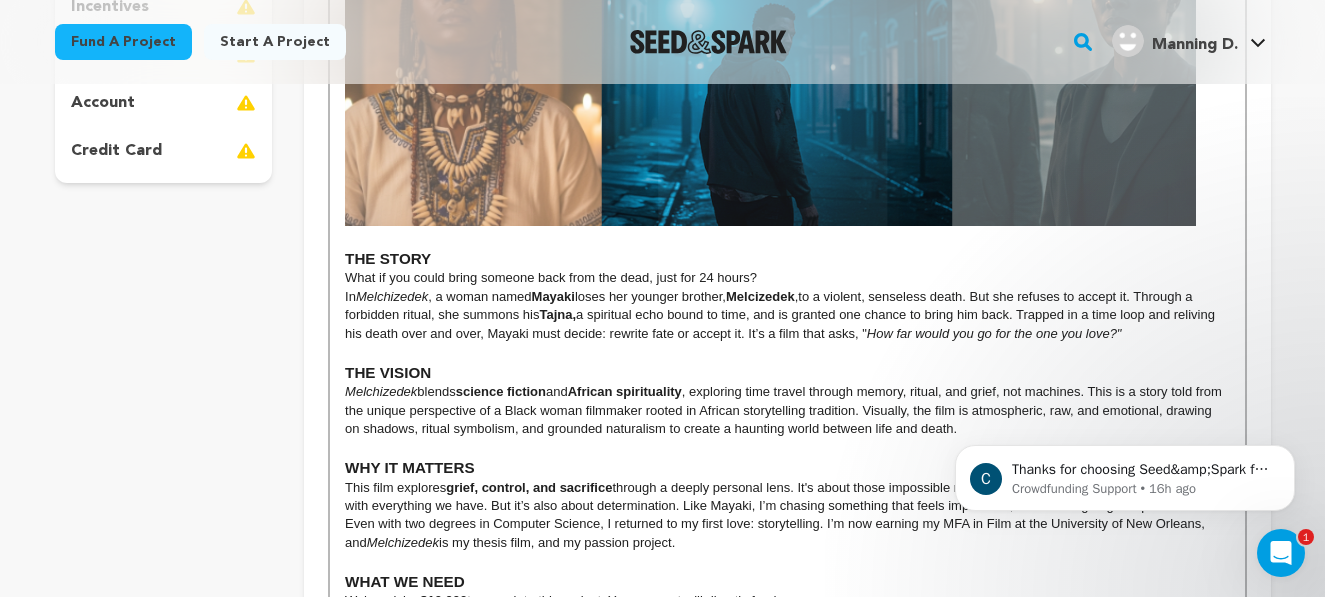 scroll, scrollTop: 580, scrollLeft: 0, axis: vertical 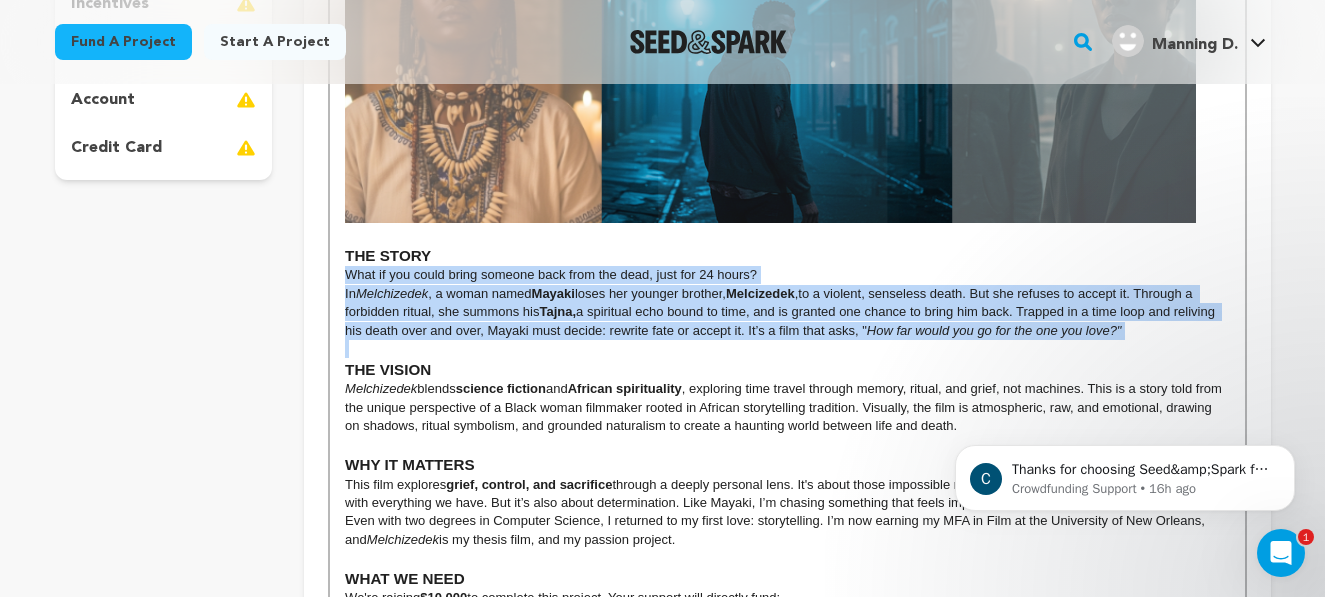 drag, startPoint x: 346, startPoint y: 268, endPoint x: 1186, endPoint y: 345, distance: 843.5218 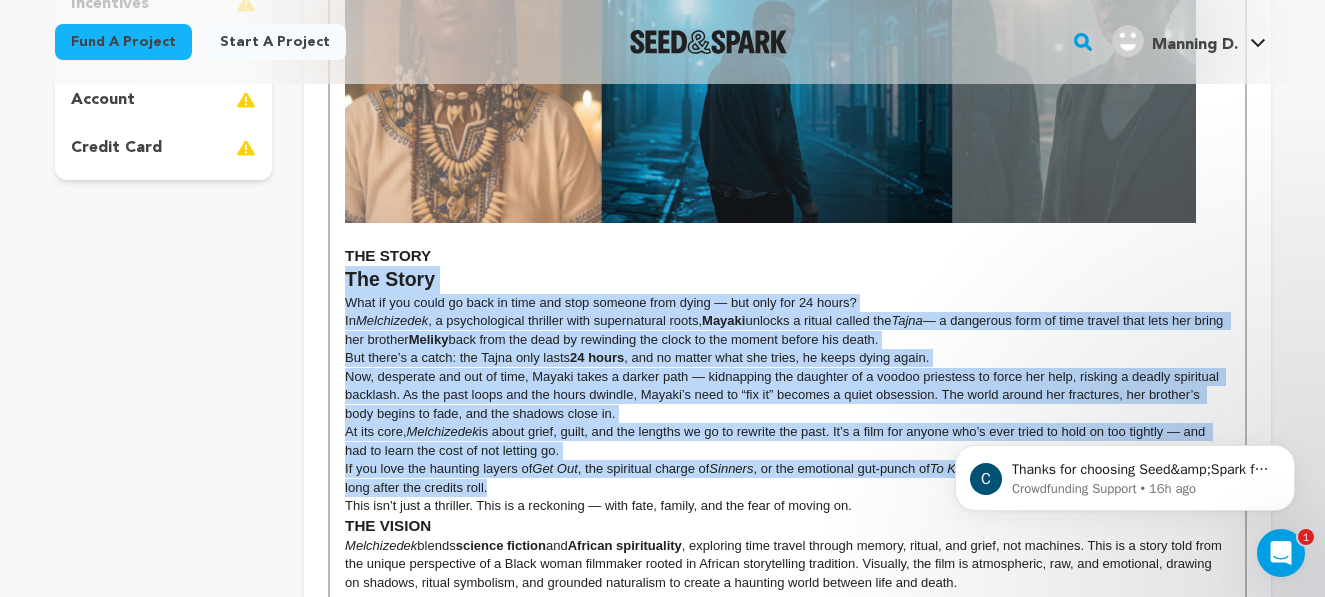 scroll, scrollTop: 488, scrollLeft: 0, axis: vertical 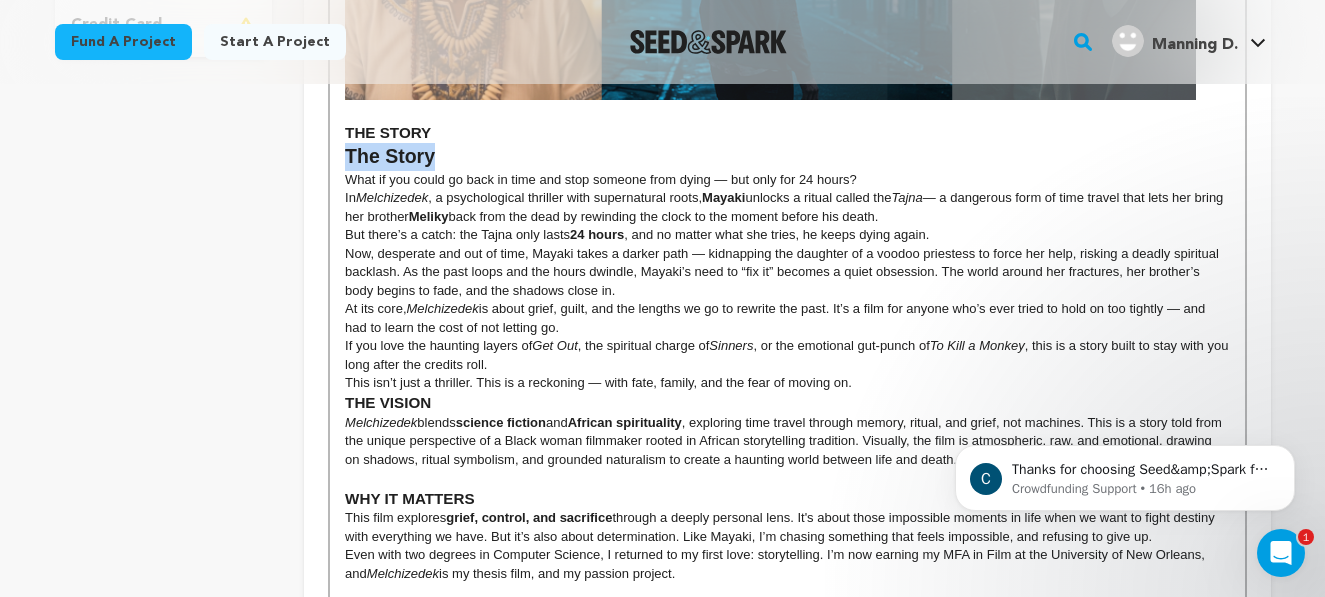 drag, startPoint x: 438, startPoint y: 157, endPoint x: 320, endPoint y: 157, distance: 118 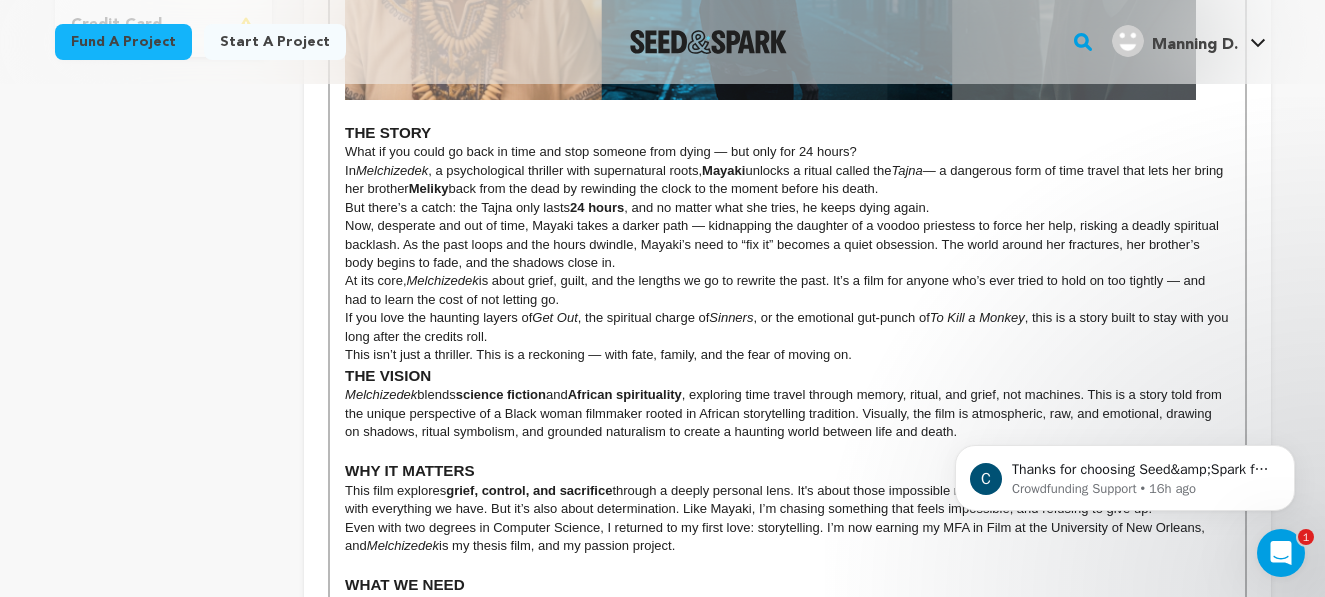 click on "What if you could go back in time and stop someone from dying — but only for 24 hours?" at bounding box center [787, 152] 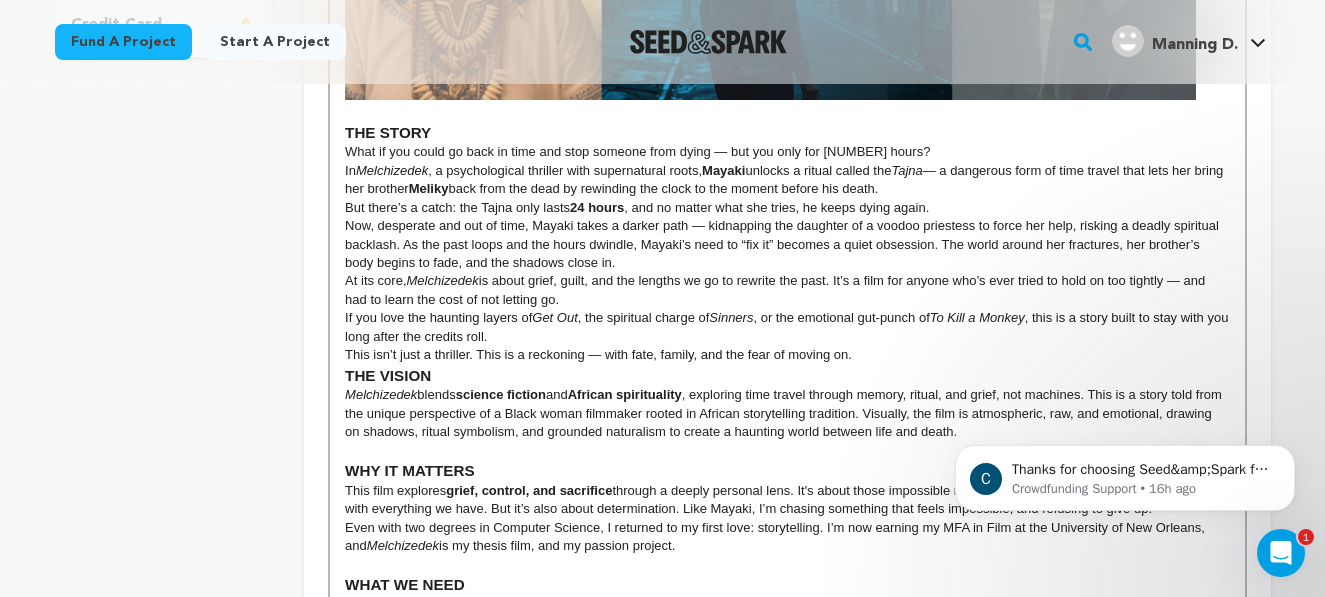 click on "What if you could go back in time and stop someone from dying — but you only for 24 hours?" at bounding box center (787, 152) 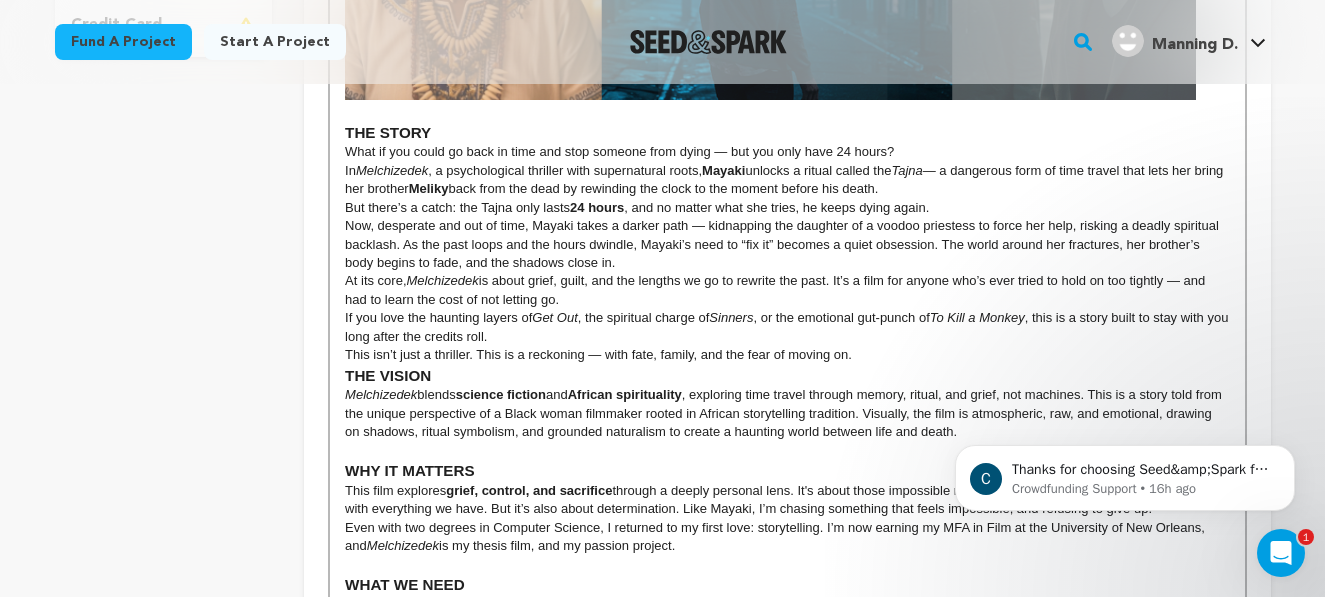 click on "In  Melchizedek , a psychological thriller with supernatural roots,  Mayaki  unlocks a ritual called the  Tajna  — a dangerous form of time travel that lets her bring her brother  Meliky  back from the dead by rewinding the clock to the moment before his death." at bounding box center (787, 180) 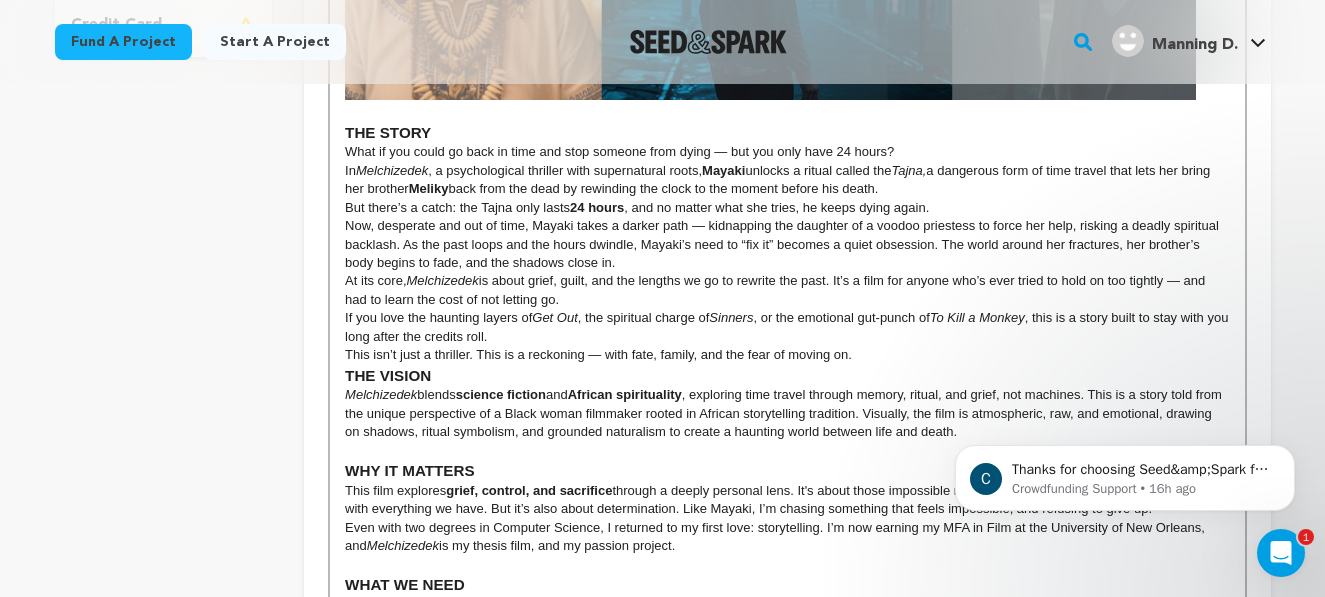 click on "But there’s a catch: the Tajna only lasts  24 hours , and no matter what she tries, he keeps dying again." at bounding box center [787, 208] 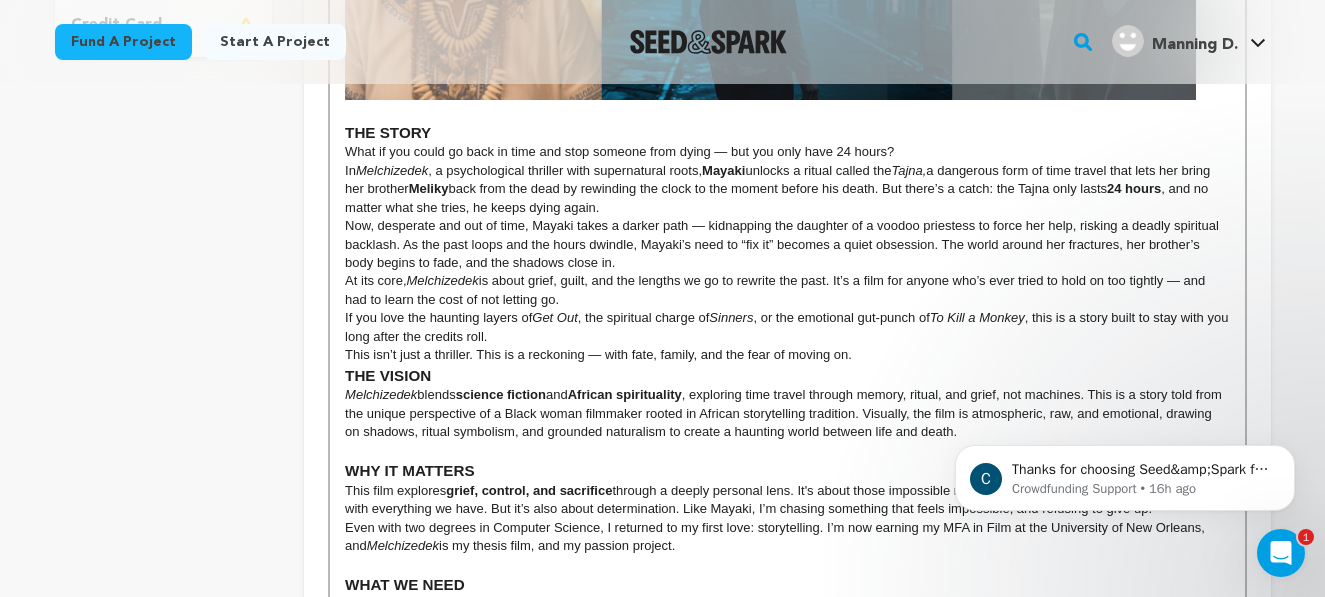 click on "In  Melchizedek , a psychological thriller with supernatural roots,  Mayaki  unlocks a ritual called the  Tajna,  a dangerous form of time travel that lets her bring her brother  Meliky  back from the dead by rewinding the clock to the moment before his death. But there’s a catch: the Tajna only lasts  24 hours , and no matter what she tries, he keeps dying again." at bounding box center (787, 189) 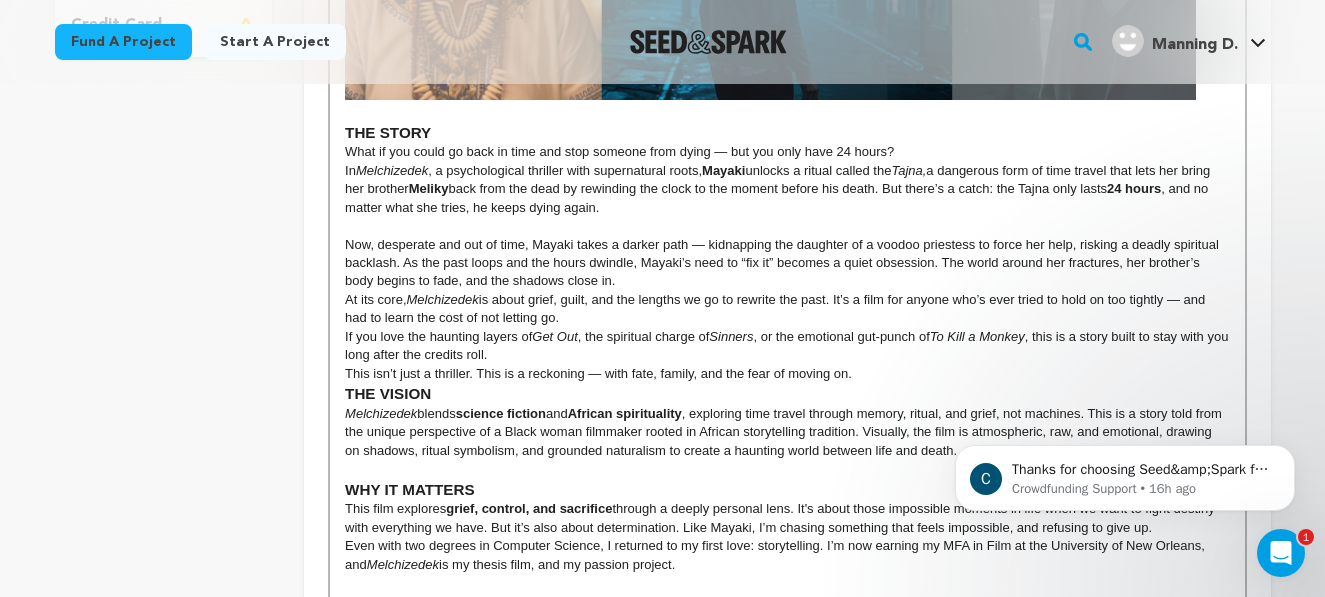 click on "Now, desperate and out of time, Mayaki takes a darker path — kidnapping the daughter of a voodoo priestess to force her help, risking a deadly spiritual backlash. As the past loops and the hours dwindle, Mayaki’s need to “fix it” becomes a quiet obsession. The world around her fractures, her brother’s body begins to fade, and the shadows close in." at bounding box center (787, 263) 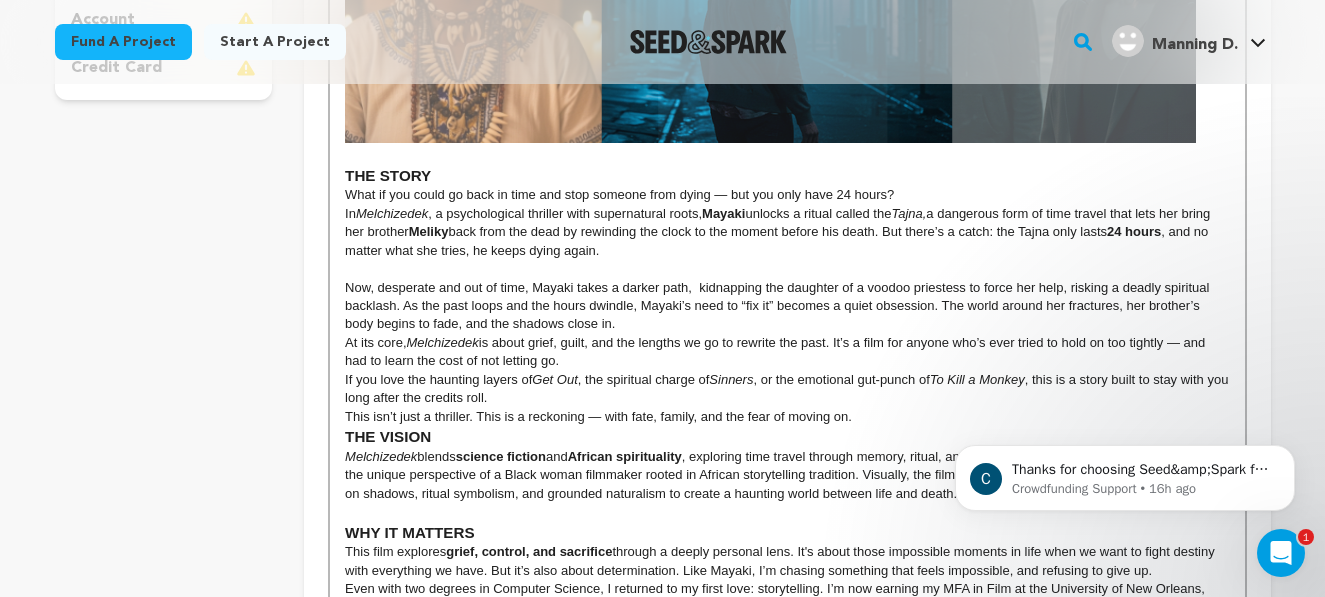 scroll, scrollTop: 655, scrollLeft: 0, axis: vertical 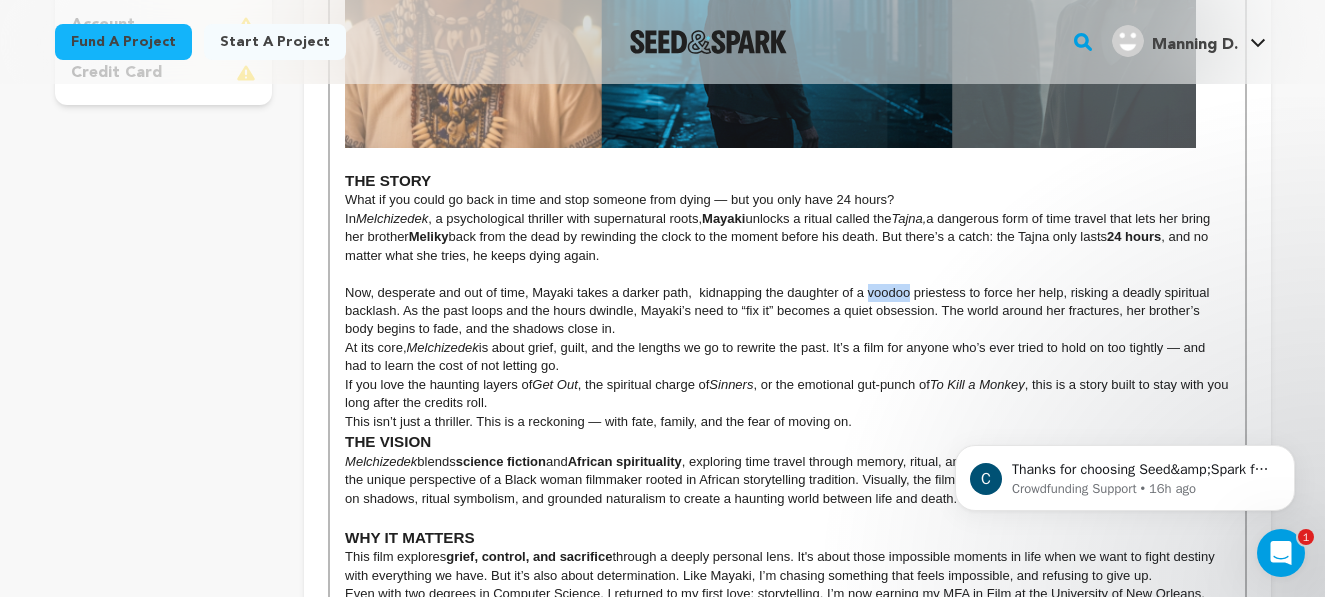 drag, startPoint x: 867, startPoint y: 295, endPoint x: 907, endPoint y: 298, distance: 40.112343 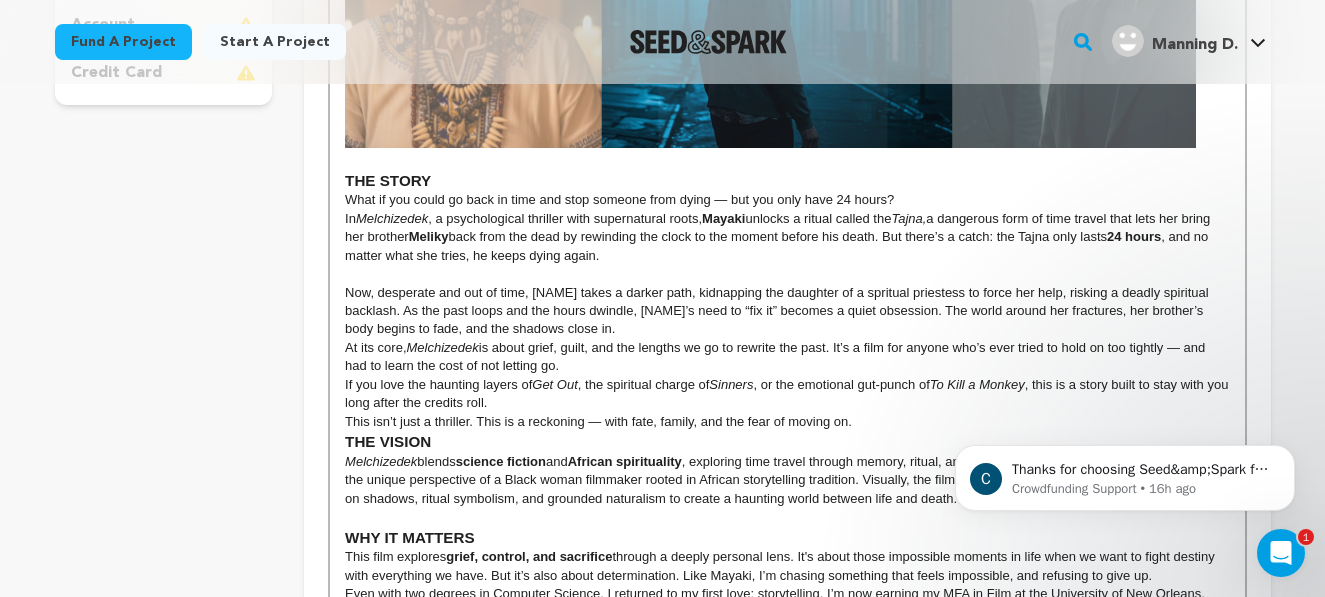 click on "Now, desperate and out of time, Mayaki takes a darker path,  kidnapping the daughter of a spritual priestess to force her help, risking a deadly spiritual backlash. As the past loops and the hours dwindle, Mayaki’s need to “fix it” becomes a quiet obsession. The world around her fractures, her brother’s body begins to fade, and the shadows close in." at bounding box center [787, 311] 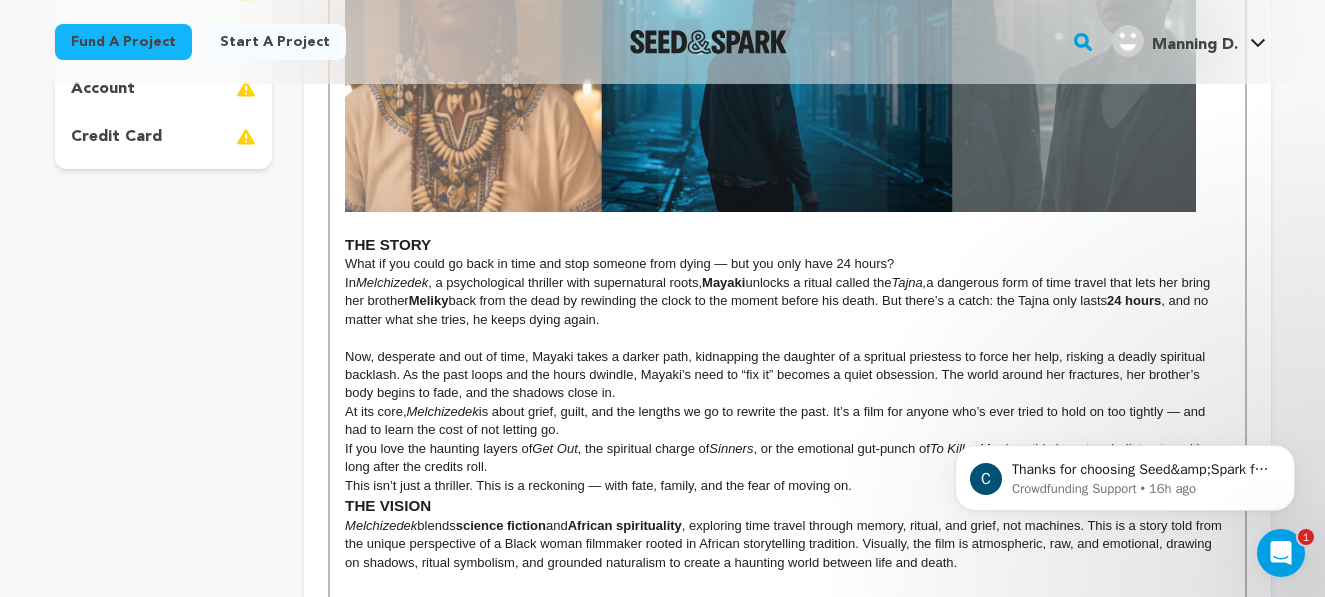 scroll, scrollTop: 575, scrollLeft: 0, axis: vertical 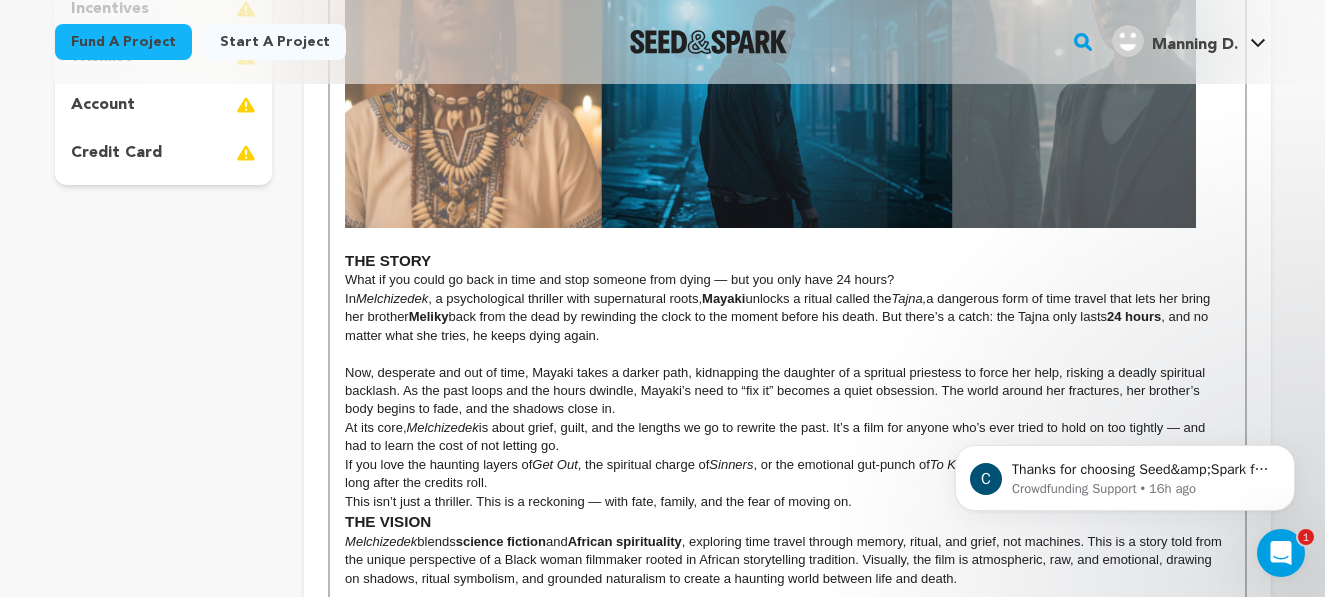 click on "What if you could go back in time and stop someone from dying — but you only have 24 hours?" at bounding box center [787, 280] 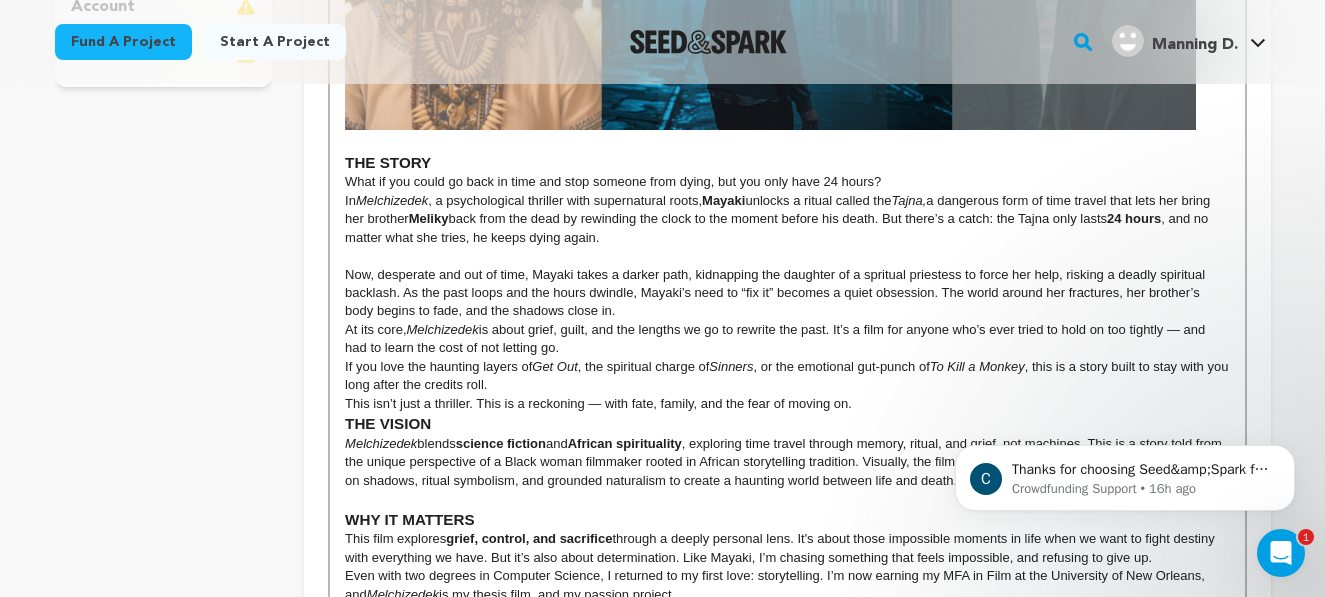 scroll, scrollTop: 676, scrollLeft: 0, axis: vertical 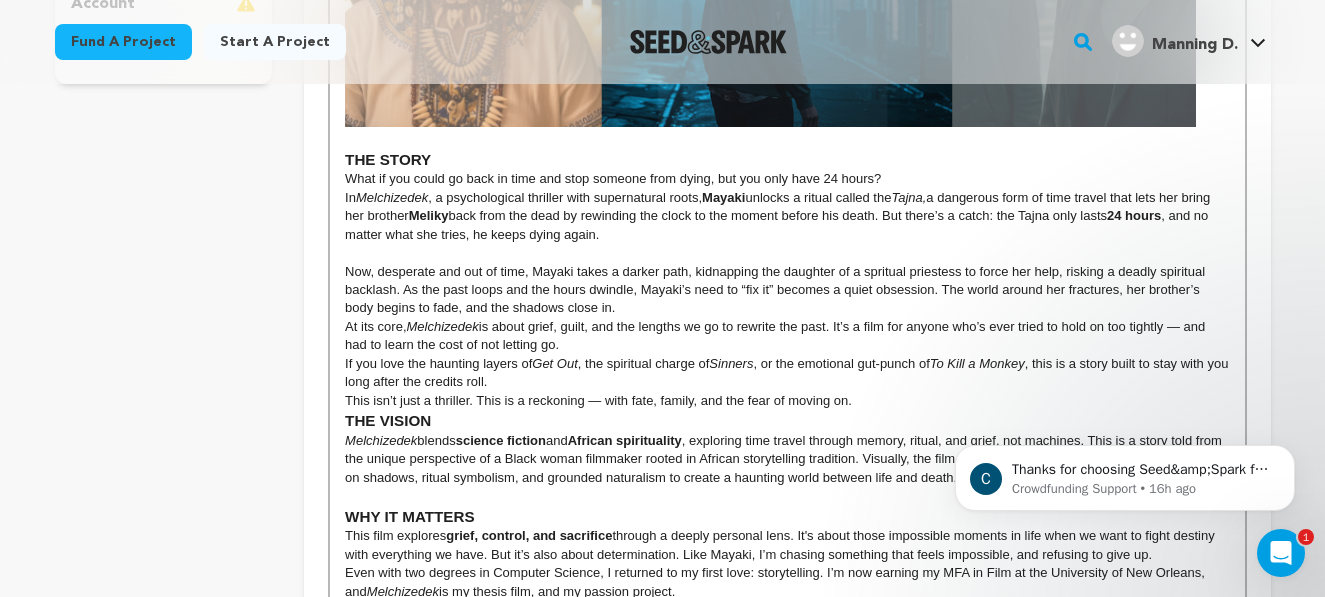 click at bounding box center (787, 253) 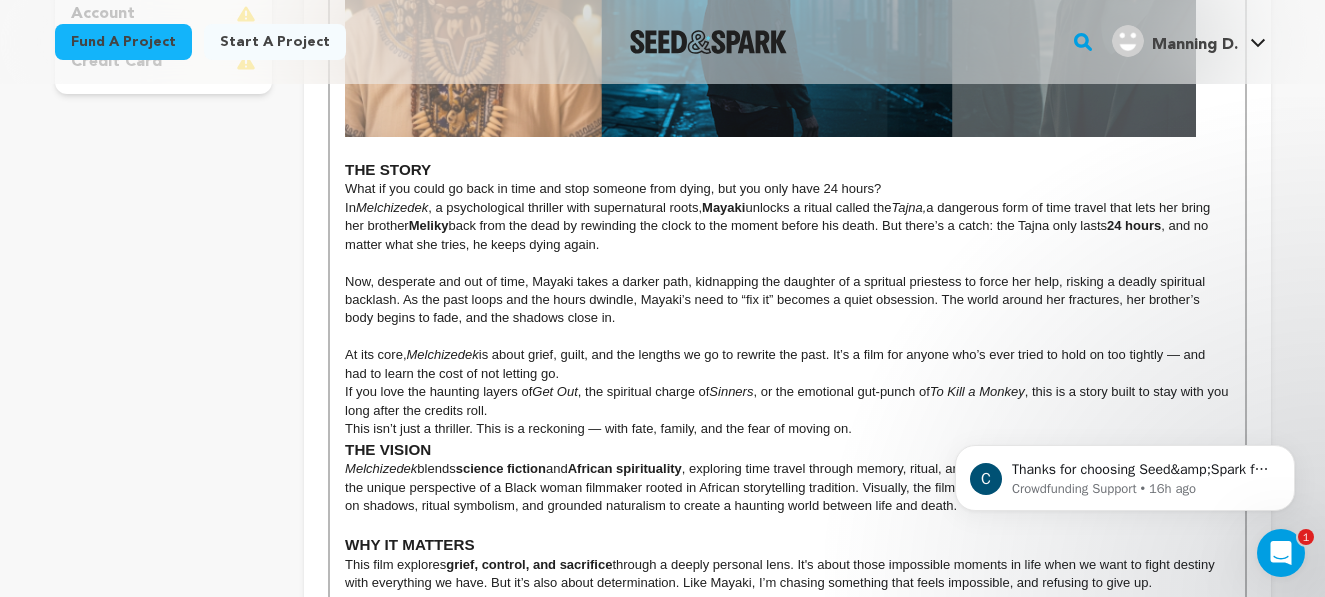 scroll, scrollTop: 658, scrollLeft: 0, axis: vertical 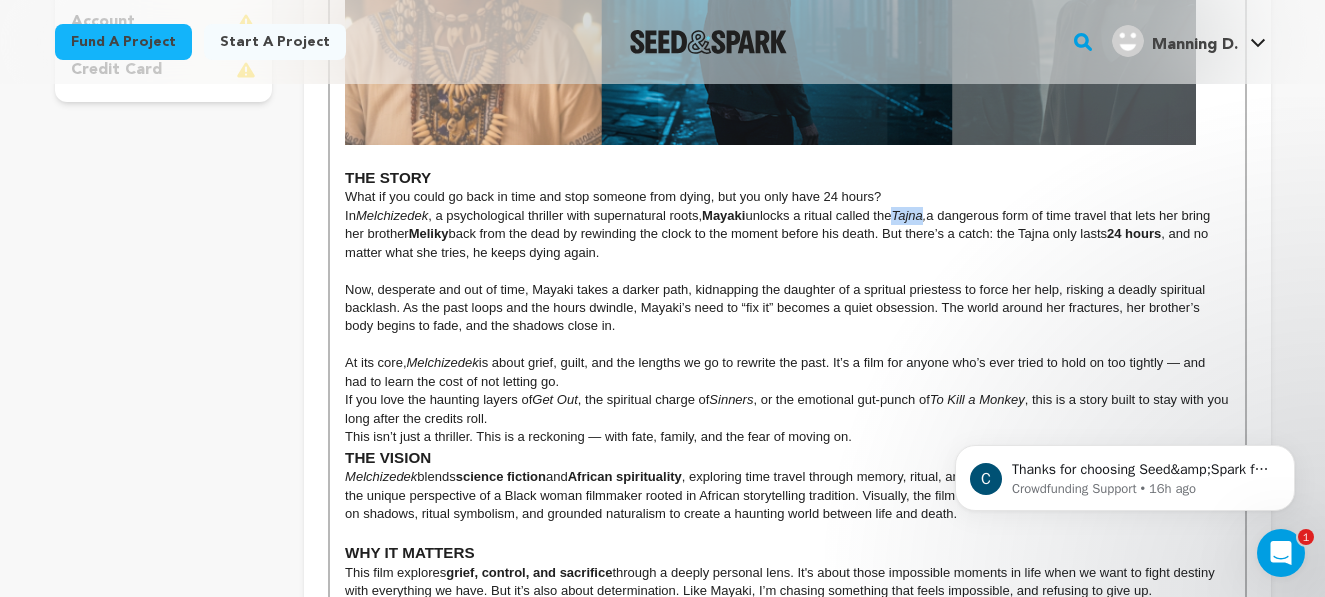 drag, startPoint x: 938, startPoint y: 215, endPoint x: 907, endPoint y: 214, distance: 31.016125 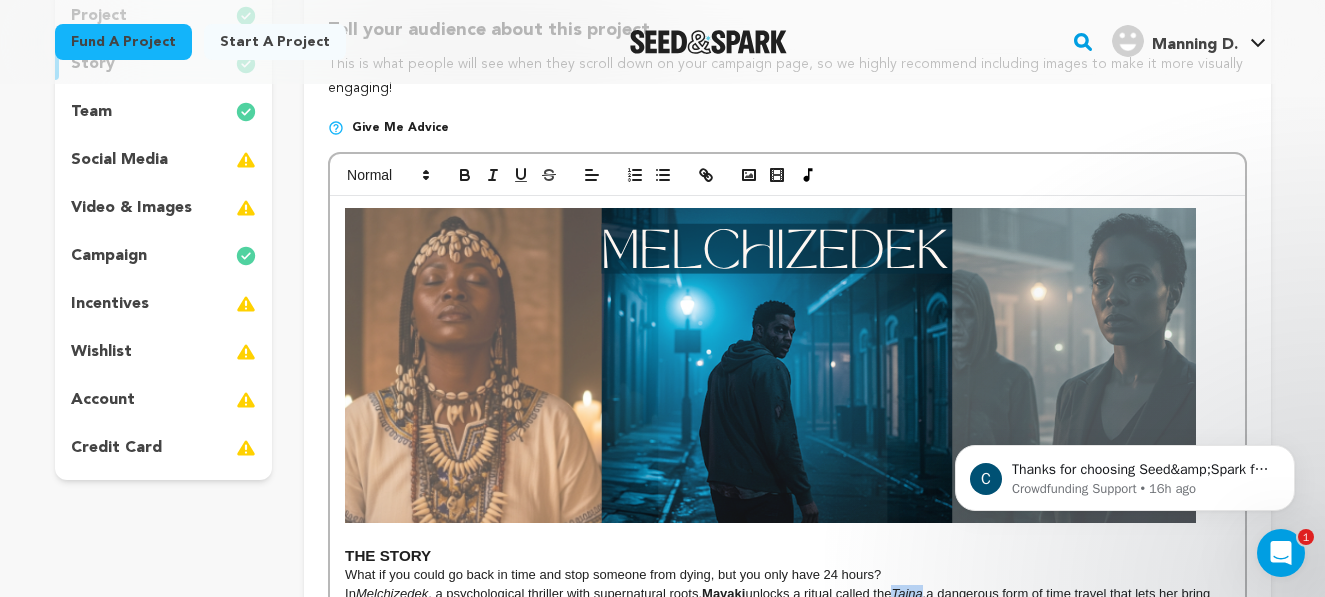 scroll, scrollTop: 260, scrollLeft: 0, axis: vertical 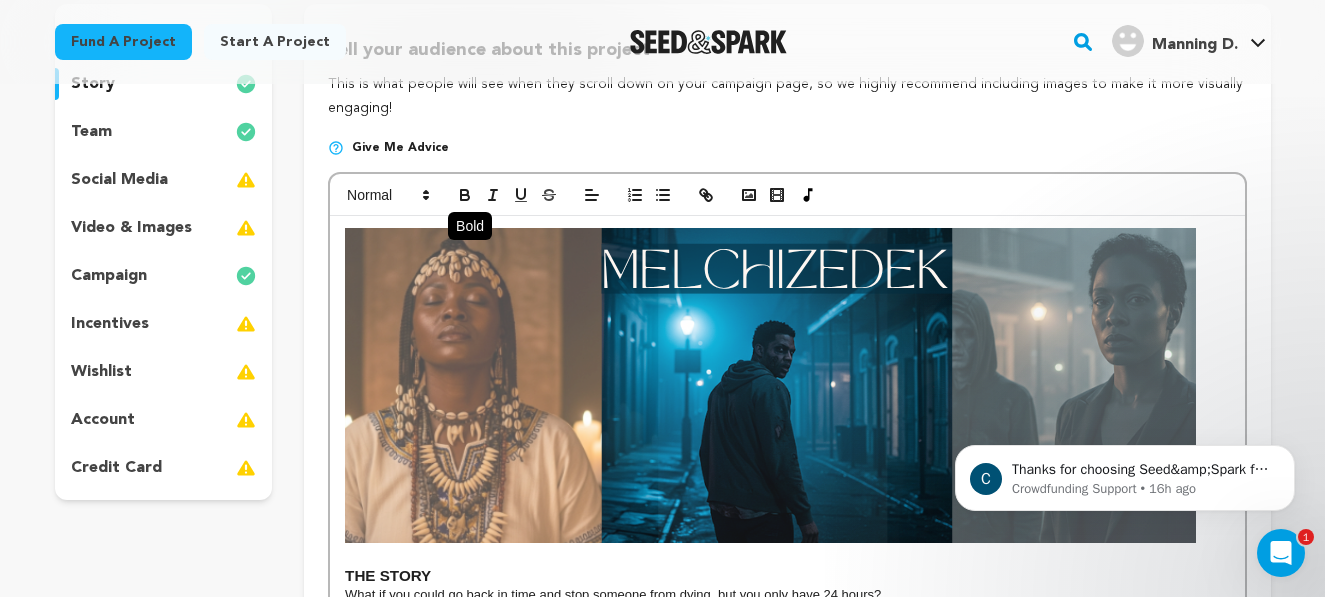 click 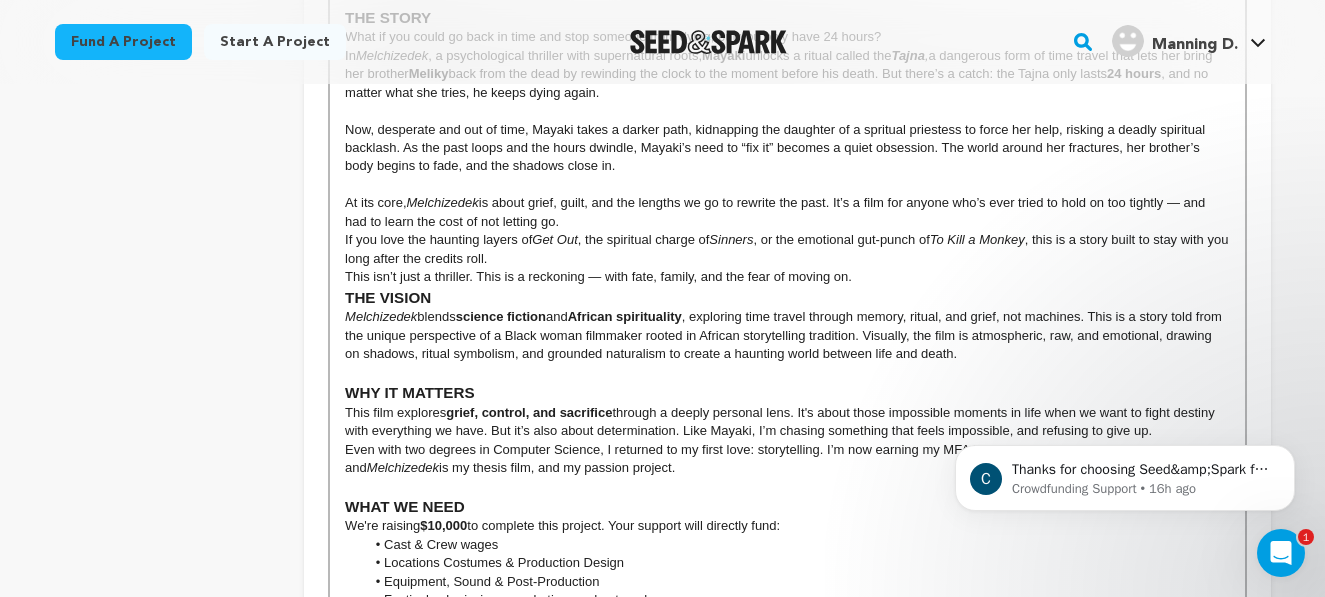 scroll, scrollTop: 824, scrollLeft: 0, axis: vertical 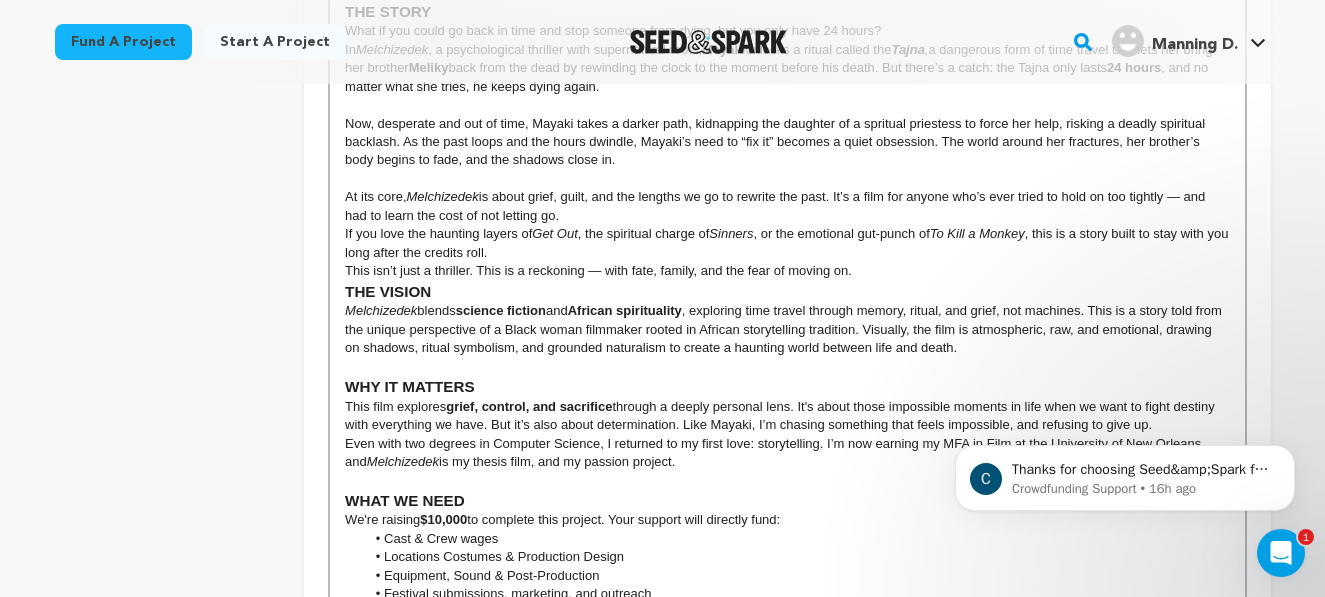 click on "This isn’t just a thriller. This is a reckoning — with fate, family, and the fear of moving on." at bounding box center (787, 271) 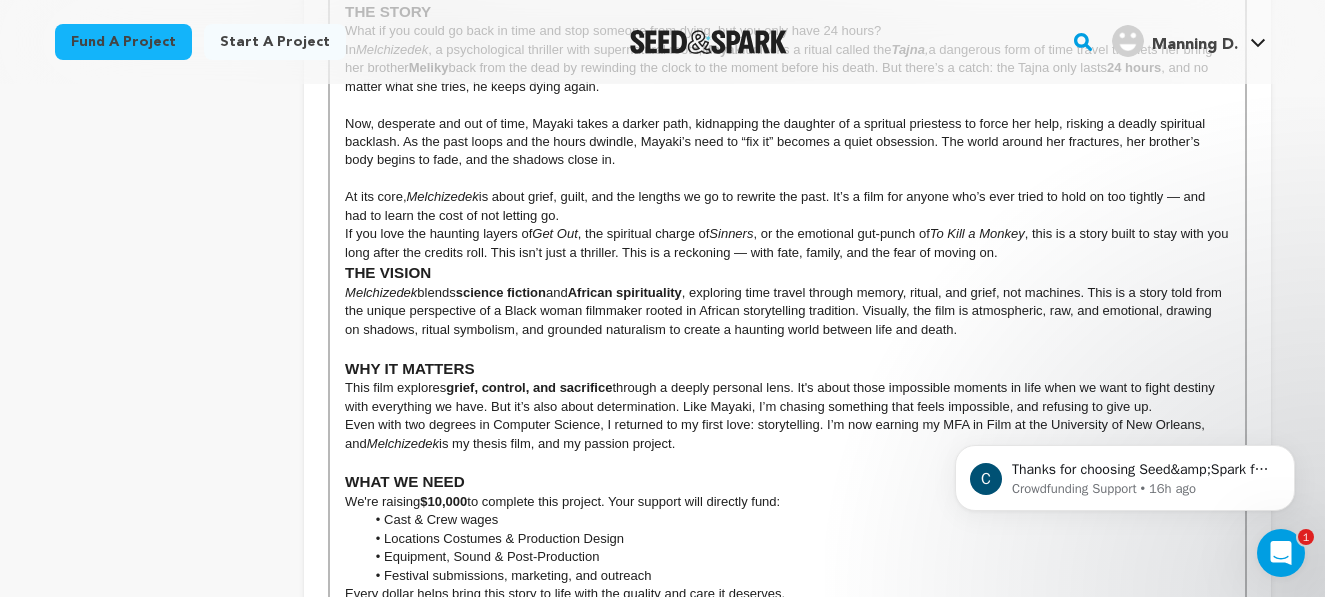 click on "If you love the haunting layers of  Get Out , the spiritual charge of  Sinners , or the emotional gut-punch of  To Kill a Monkey , this is a story built to stay with you long after the credits roll. This isn’t just a thriller. This is a reckoning — with fate, family, and the fear of moving on." at bounding box center [787, 243] 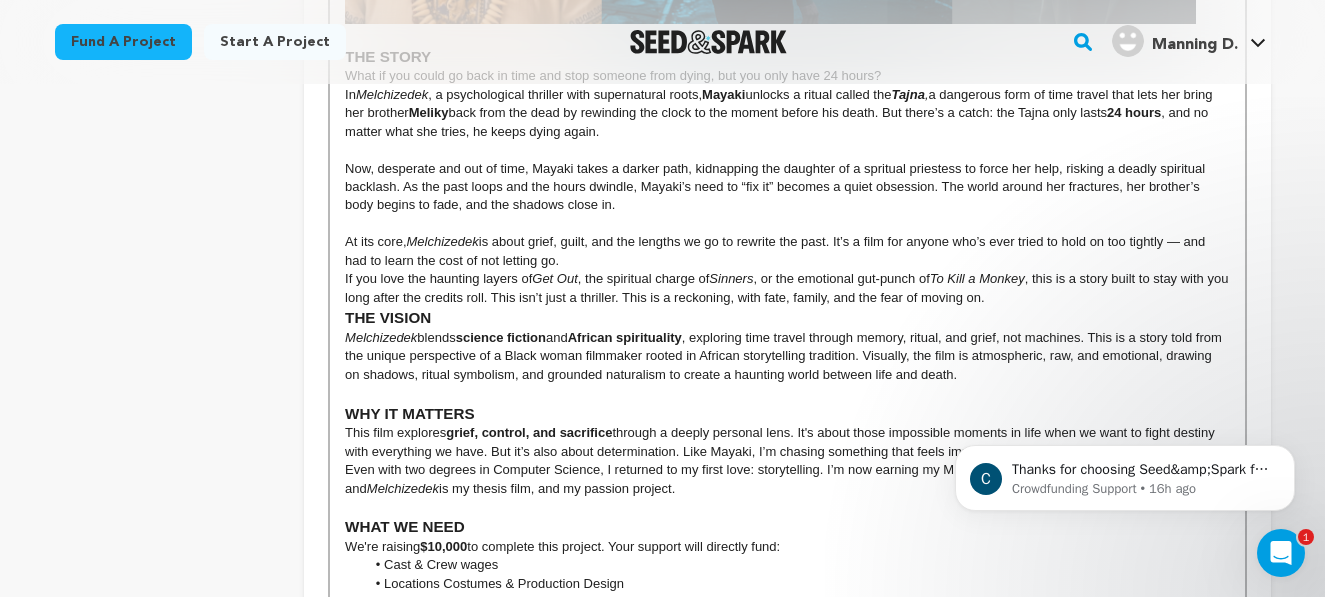 scroll, scrollTop: 773, scrollLeft: 0, axis: vertical 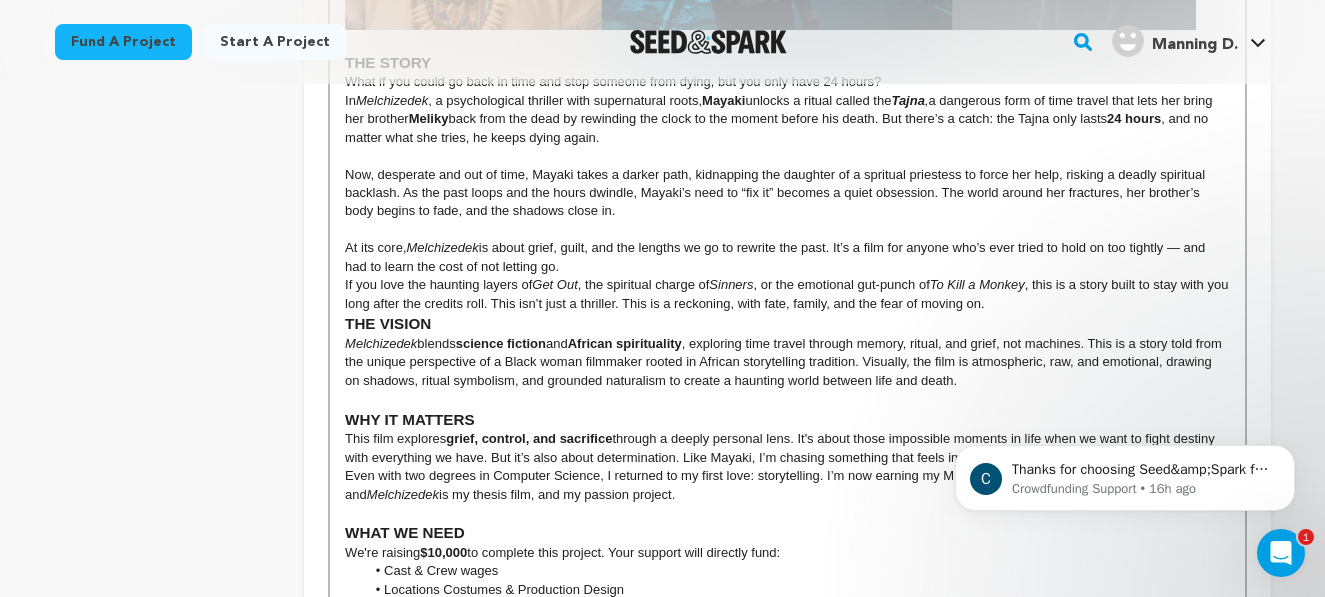 click on "If you love the haunting layers of  Get Out , the spiritual charge of  Sinners , or the emotional gut-punch of  To Kill a Monkey , this is a story built to stay with you long after the credits roll. This isn’t just a thriller. This is a reckoning, with fate, family, and the fear of moving on." at bounding box center (787, 294) 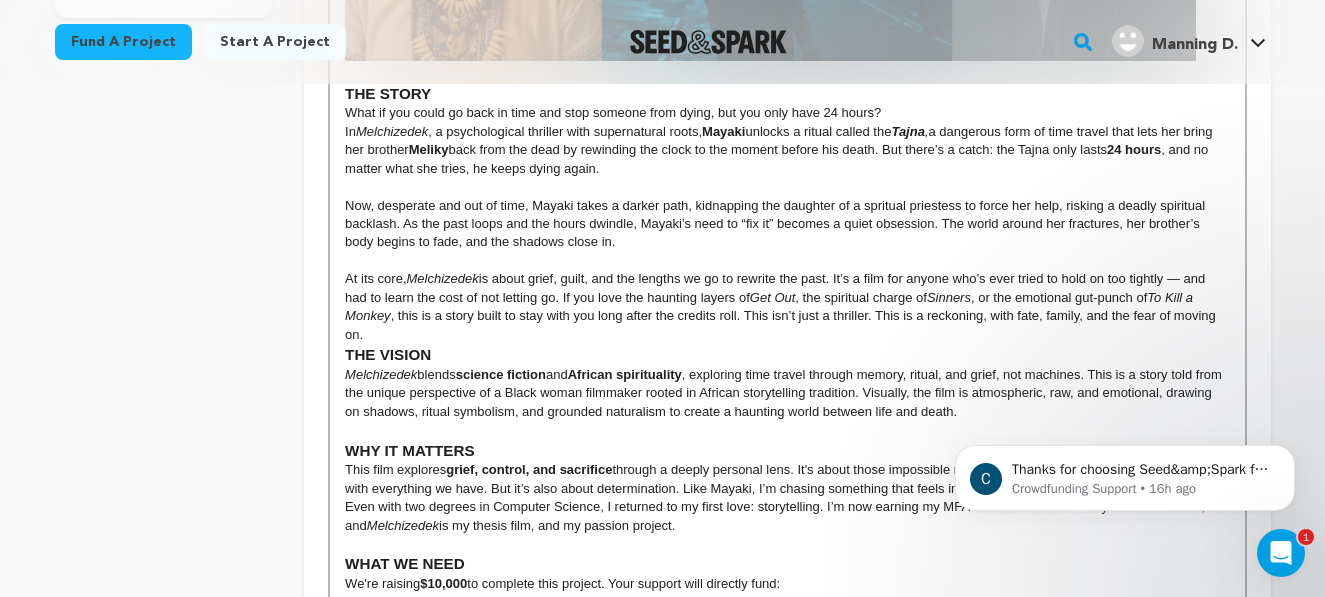 scroll, scrollTop: 731, scrollLeft: 0, axis: vertical 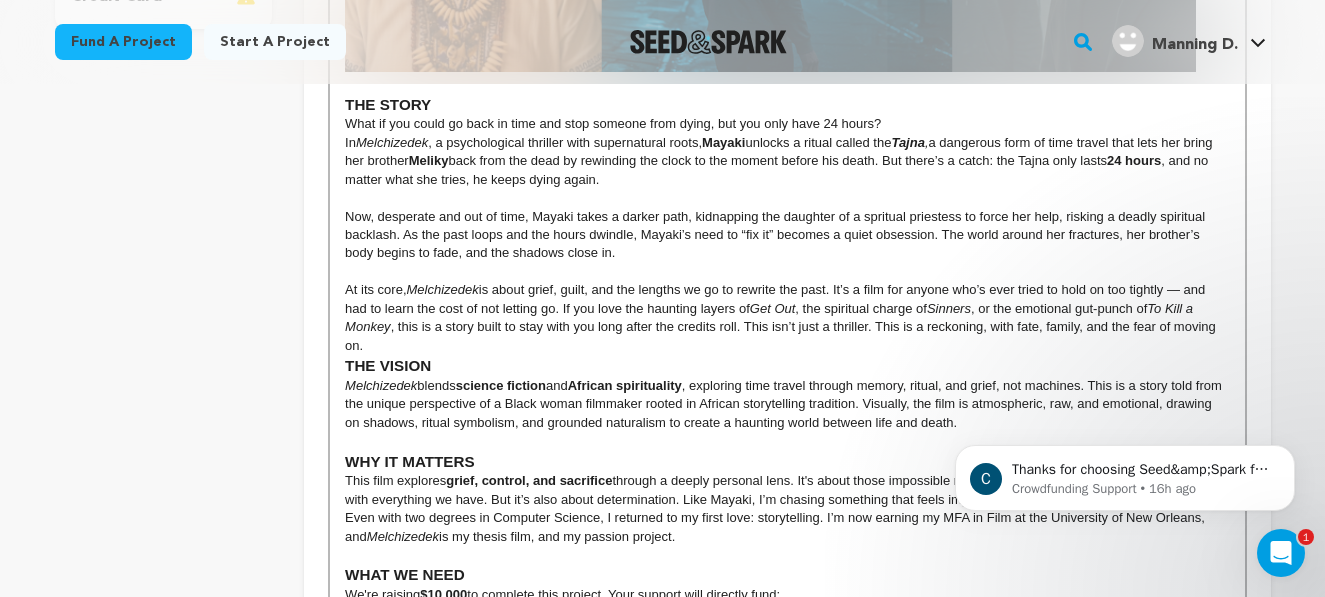 click on "At its core,  Melchizedek  is about grief, guilt, and the lengths we go to rewrite the past. It’s a film for anyone who’s ever tried to hold on too tightly — and had to learn the cost of not letting go. If you love the haunting layers of  Get Out , the spiritual charge of  Sinners , or the emotional gut-punch of  To Kill a Monkey , this is a story built to stay with you long after the credits roll. This isn’t just a thriller. This is a reckoning, with fate, family, and the fear of moving on." at bounding box center (787, 318) 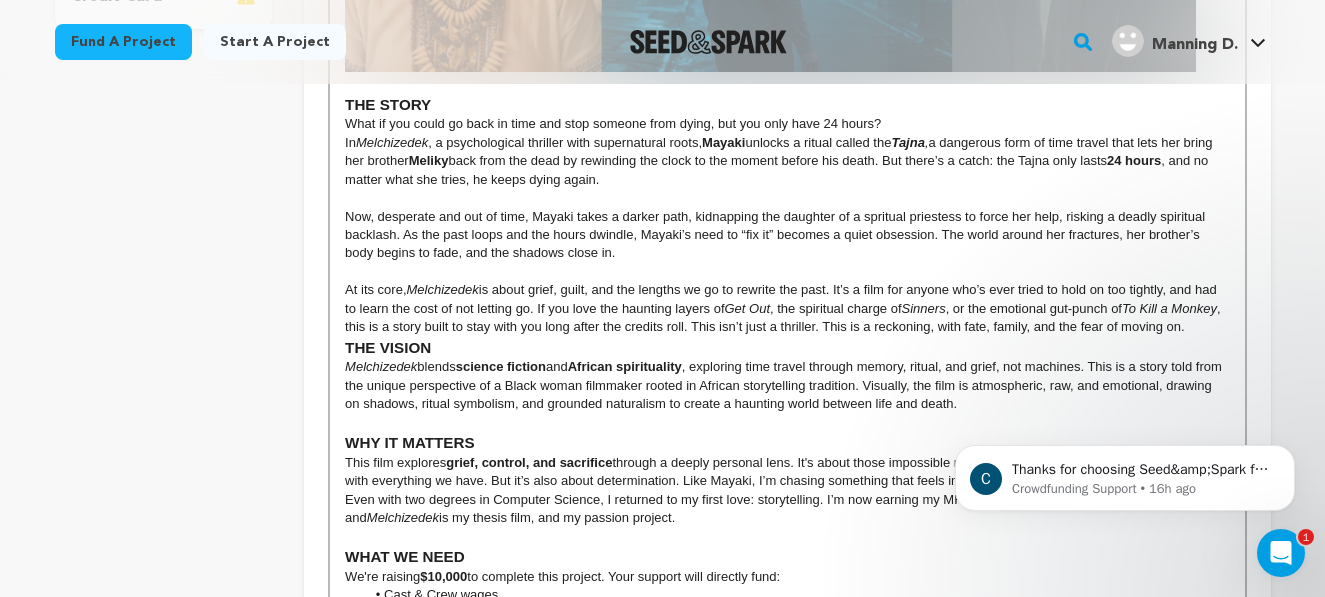 click on "At its core,  Melchizedek  is about grief, guilt, and the lengths we go to rewrite the past. It’s a film for anyone who’s ever tried to hold on too tightly, and had to learn the cost of not letting go. If you love the haunting layers of  Get Out , the spiritual charge of  Sinners , or the emotional gut-punch of  To Kill a Monkey , this is a story built to stay with you long after the credits roll. This isn’t just a thriller. This is a reckoning, with fate, family, and the fear of moving on." at bounding box center [787, 308] 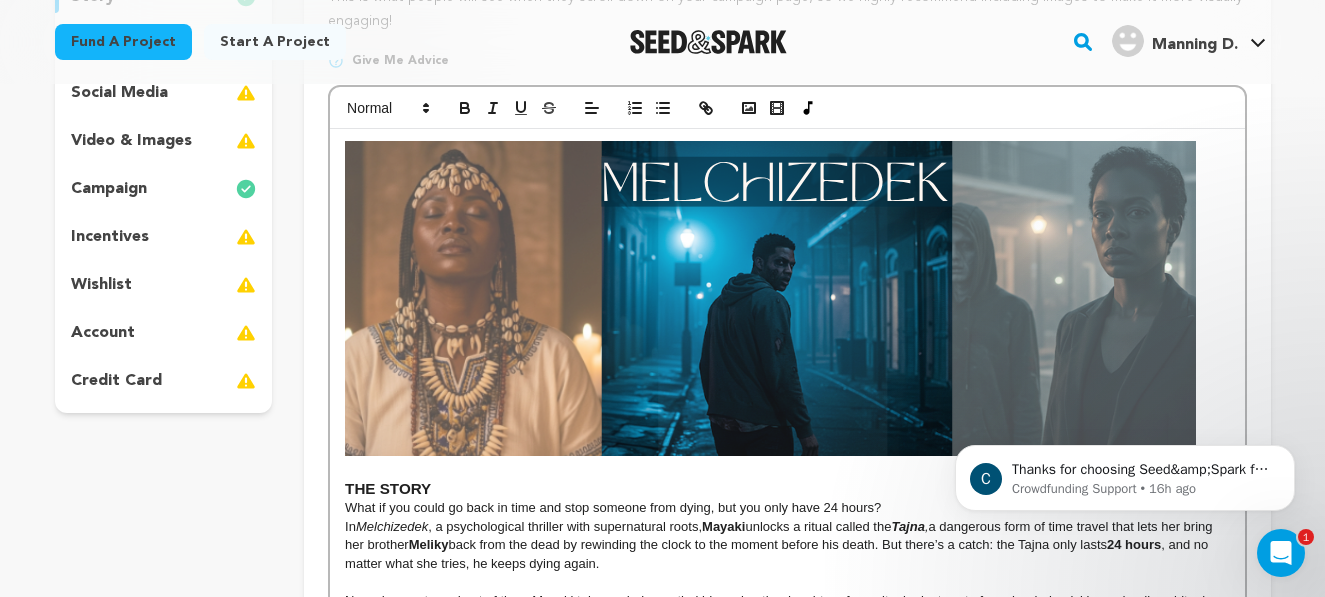 scroll, scrollTop: 27, scrollLeft: 0, axis: vertical 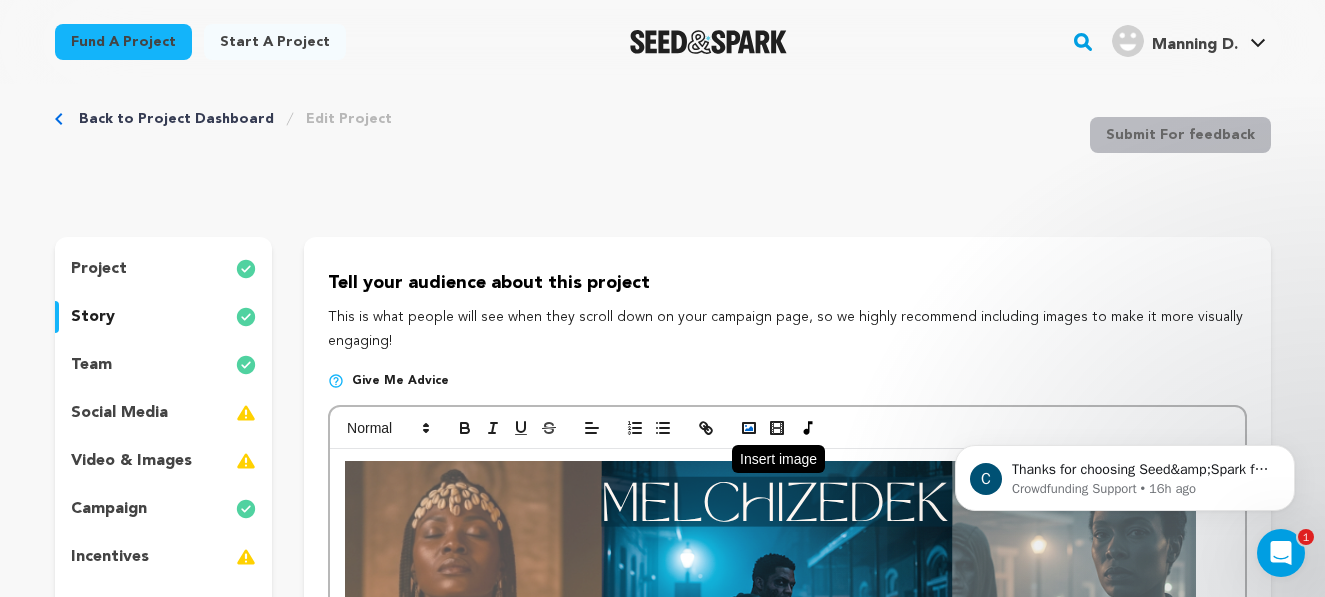 click at bounding box center (749, 428) 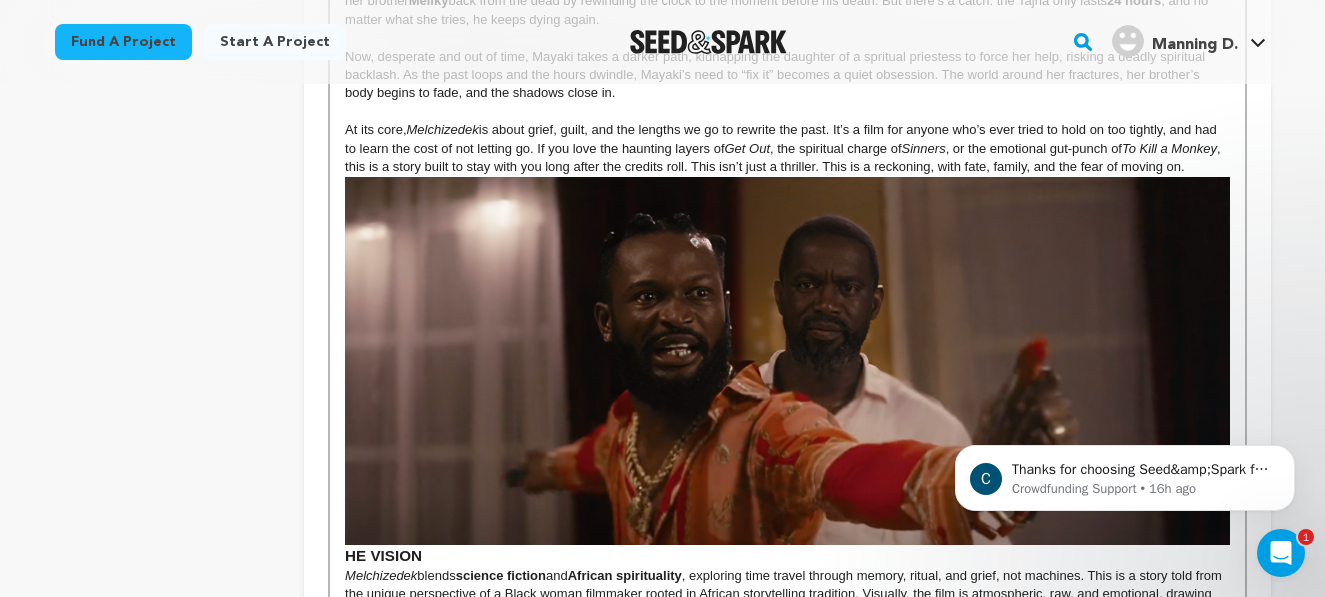 scroll, scrollTop: 920, scrollLeft: 0, axis: vertical 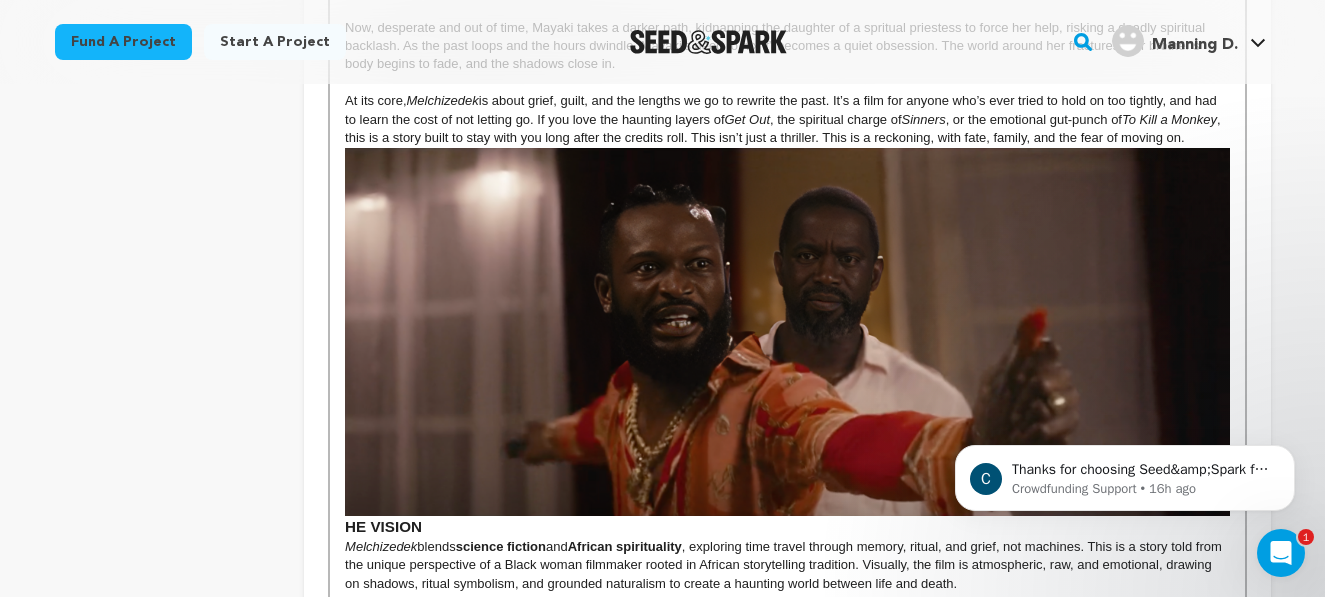 click on "At its core,  Melchizedek  is about grief, guilt, and the lengths we go to rewrite the past. It’s a film for anyone who’s ever tried to hold on too tightly, and had to learn the cost of not letting go. If you love the haunting layers of  Get Out , the spiritual charge of  Sinners , or the emotional gut-punch of  To Kill a Monkey , this is a story built to stay with you long after the credits roll. This isn’t just a thriller. This is a reckoning, with fate, family, and the fear of moving on." at bounding box center [787, 119] 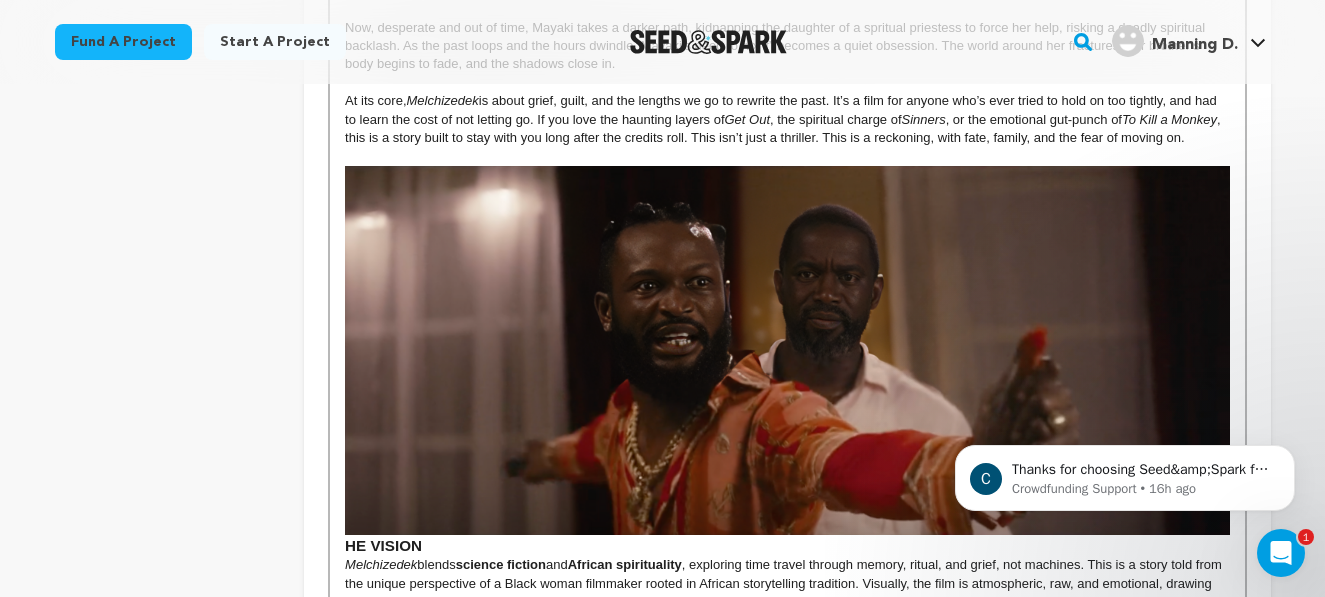 scroll, scrollTop: 1077, scrollLeft: 0, axis: vertical 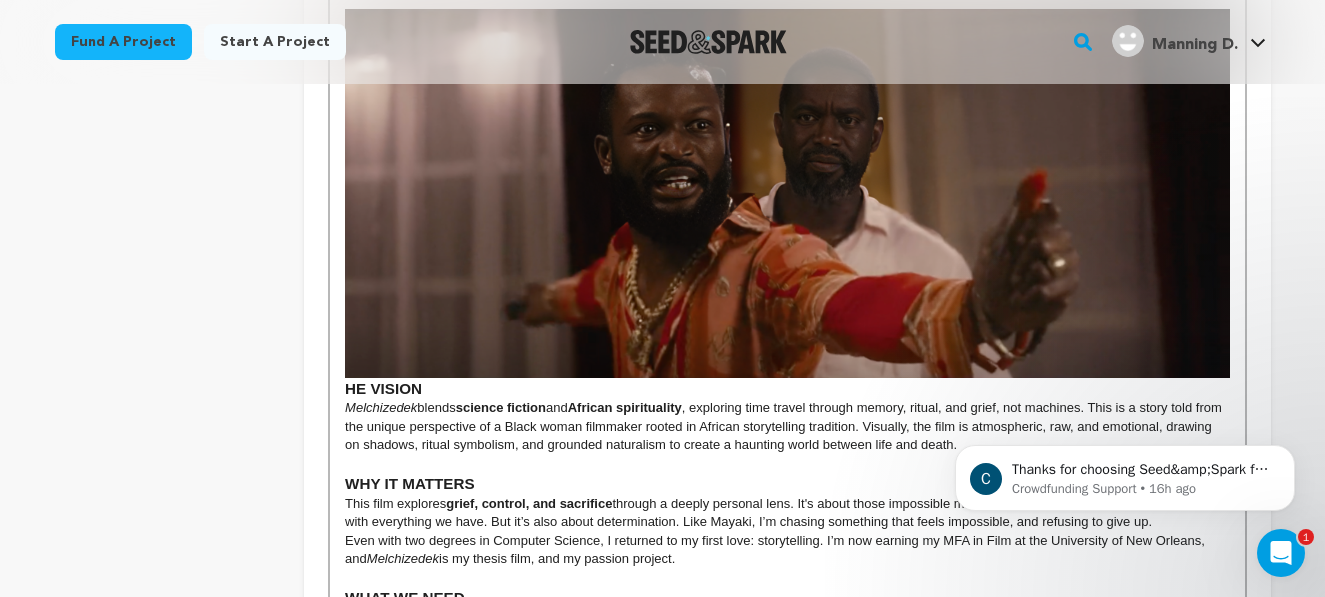 click on "HE VISION" at bounding box center [787, 203] 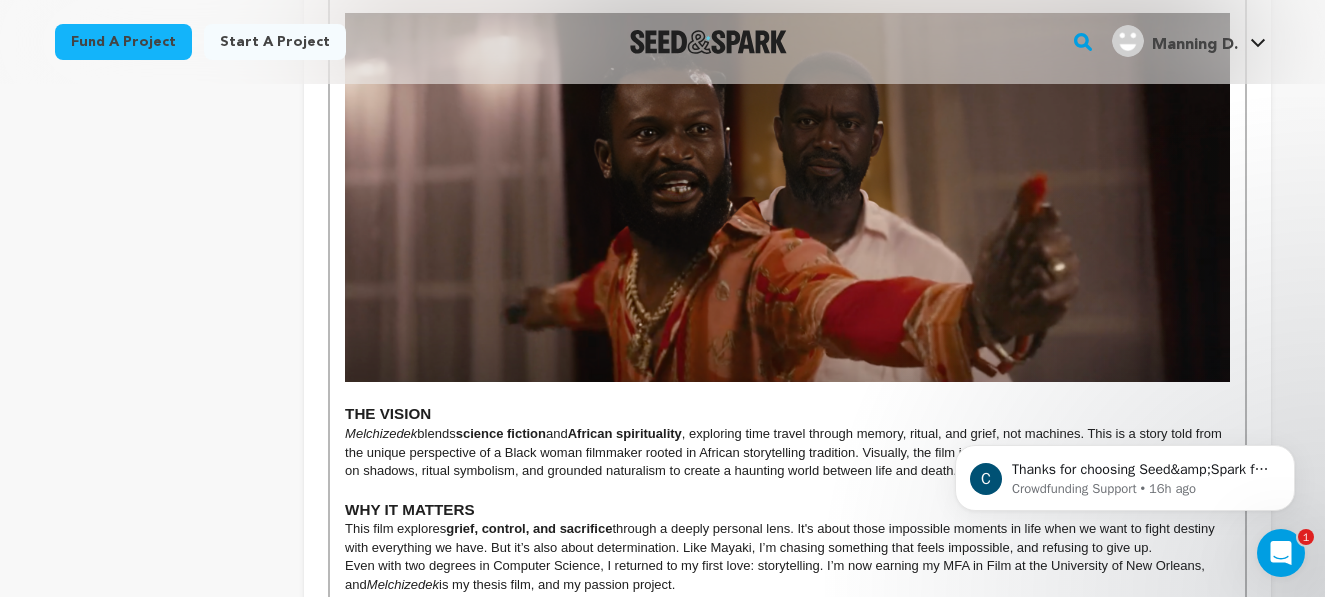 scroll, scrollTop: 1084, scrollLeft: 0, axis: vertical 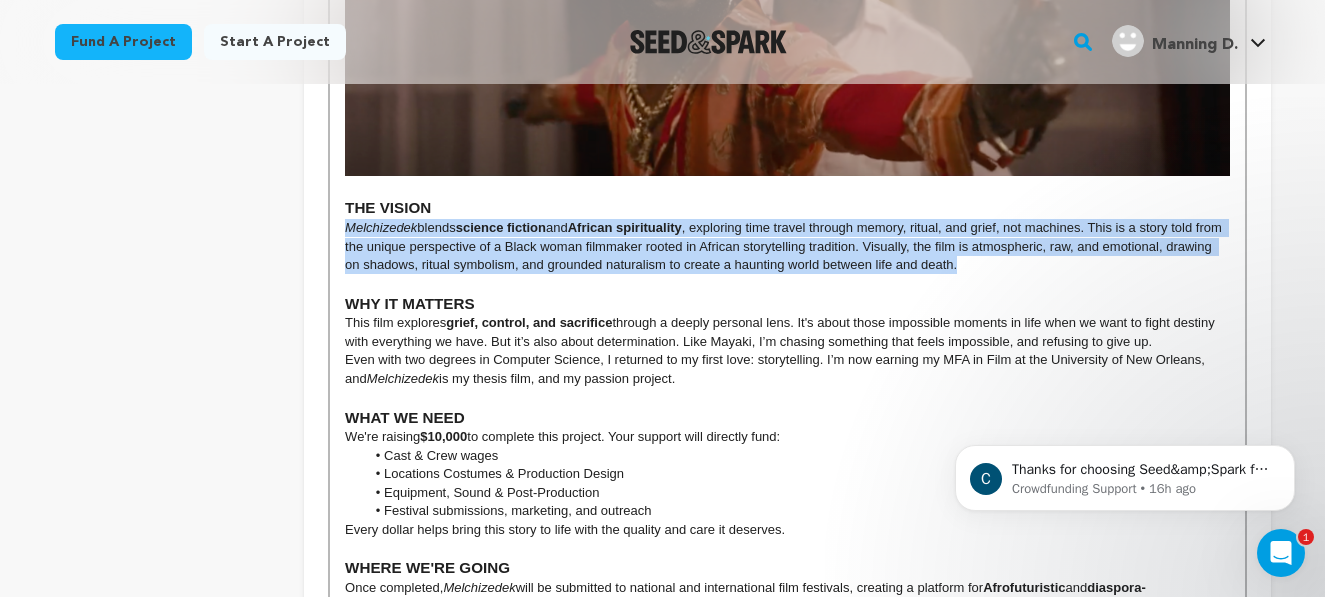 drag, startPoint x: 1011, startPoint y: 284, endPoint x: 339, endPoint y: 262, distance: 672.36005 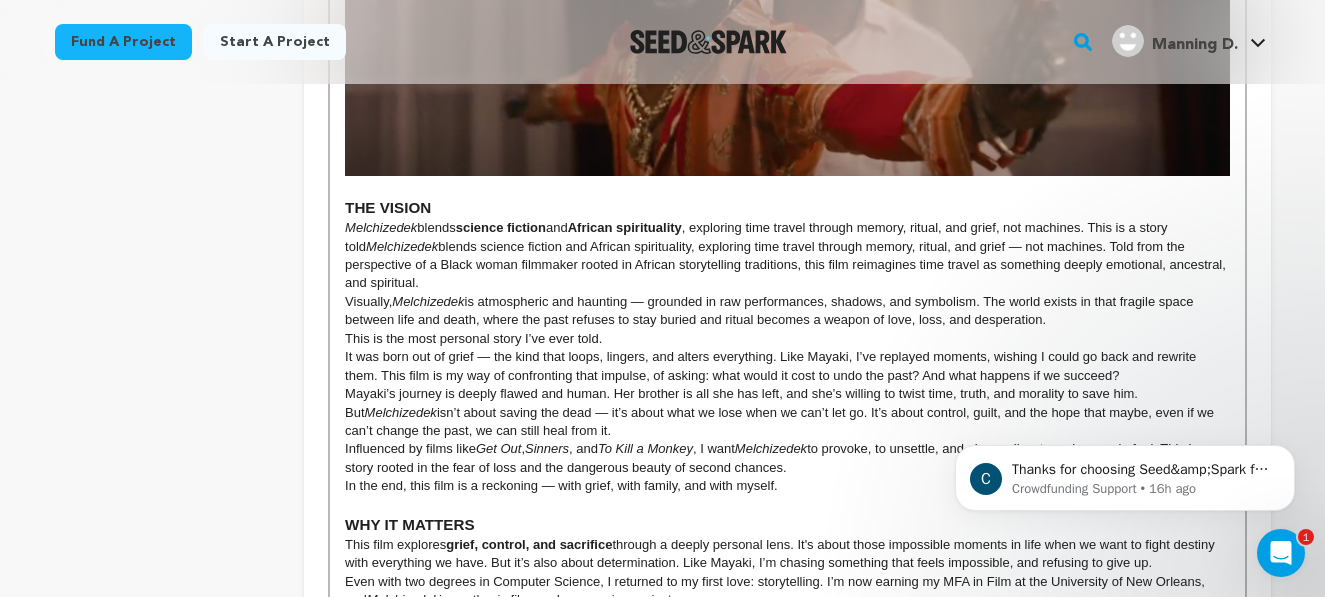 scroll, scrollTop: 0, scrollLeft: 0, axis: both 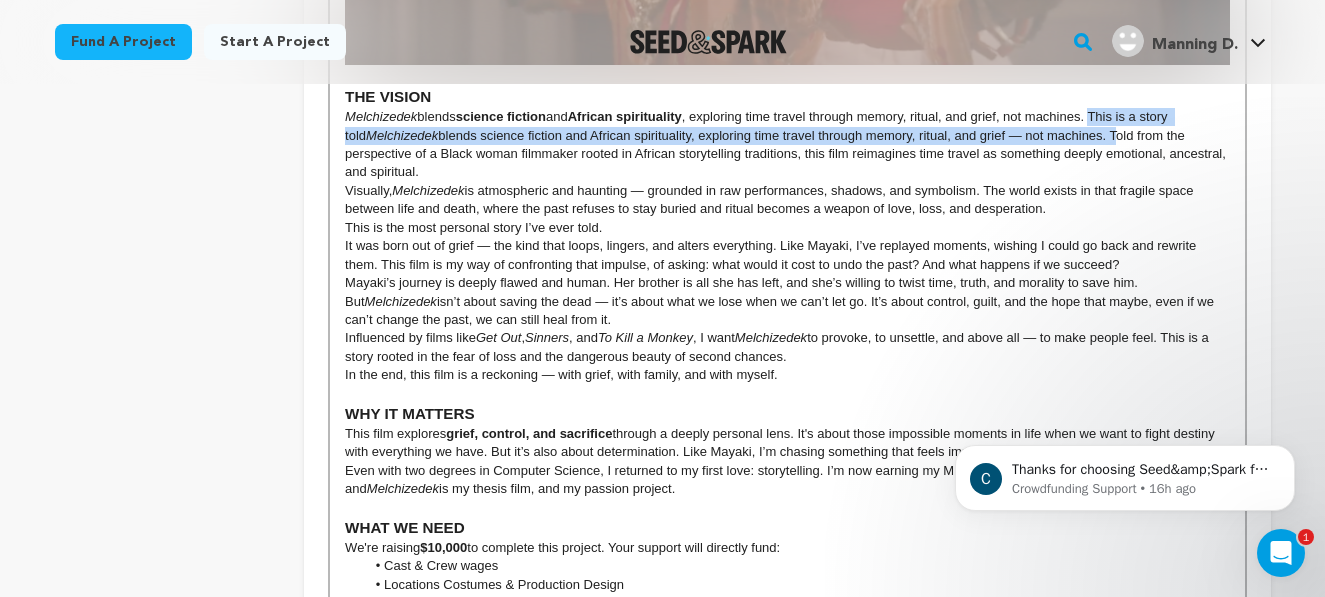 drag, startPoint x: 1104, startPoint y: 135, endPoint x: 1092, endPoint y: 153, distance: 21.633308 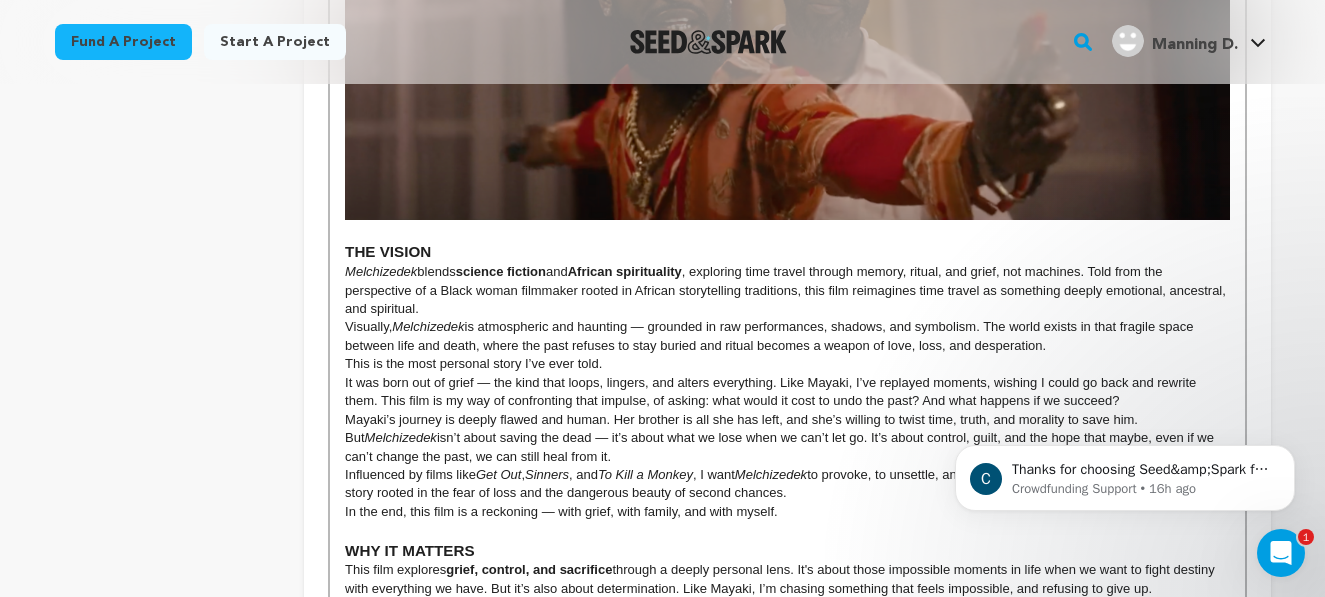 scroll, scrollTop: 1246, scrollLeft: 0, axis: vertical 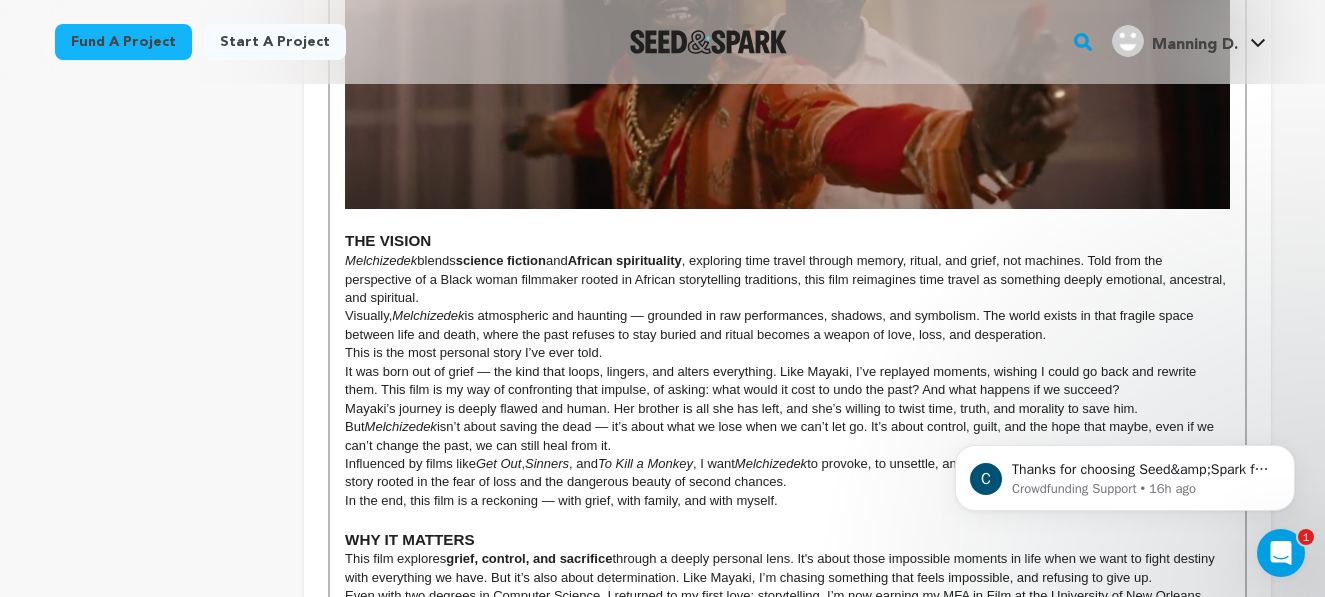 click on "Visually,  Melchizedek  is atmospheric and haunting — grounded in raw performances, shadows, and symbolism. The world exists in that fragile space between life and death, where the past refuses to stay buried and ritual becomes a weapon of love, loss, and desperation." at bounding box center [787, 325] 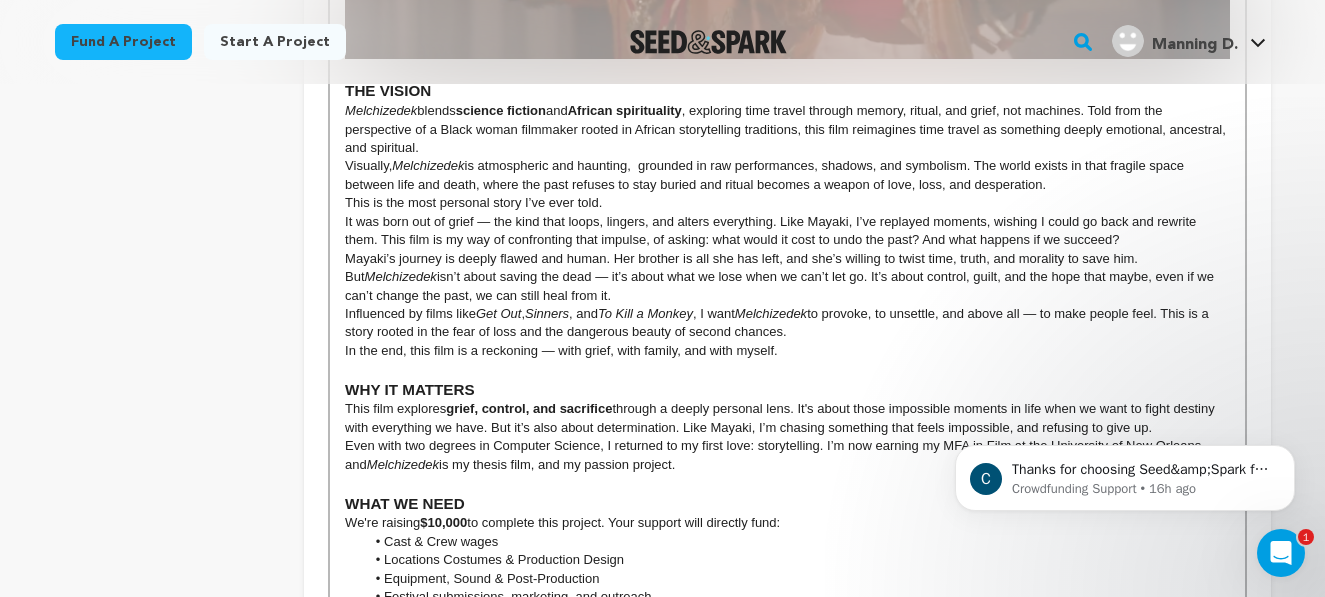 scroll, scrollTop: 1403, scrollLeft: 0, axis: vertical 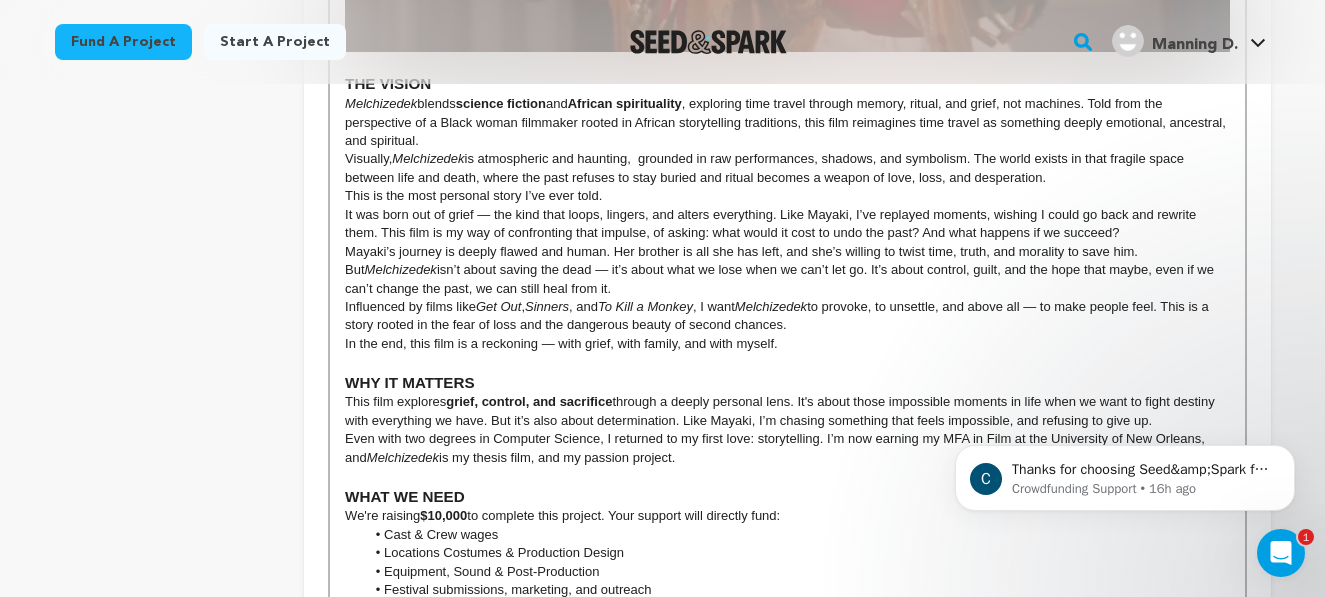 click on "It was born out of grief — the kind that loops, lingers, and alters everything. Like Mayaki, I’ve replayed moments, wishing I could go back and rewrite them. This film is my way of confronting that impulse, of asking: what would it cost to undo the past? And what happens if we succeed?" at bounding box center (787, 224) 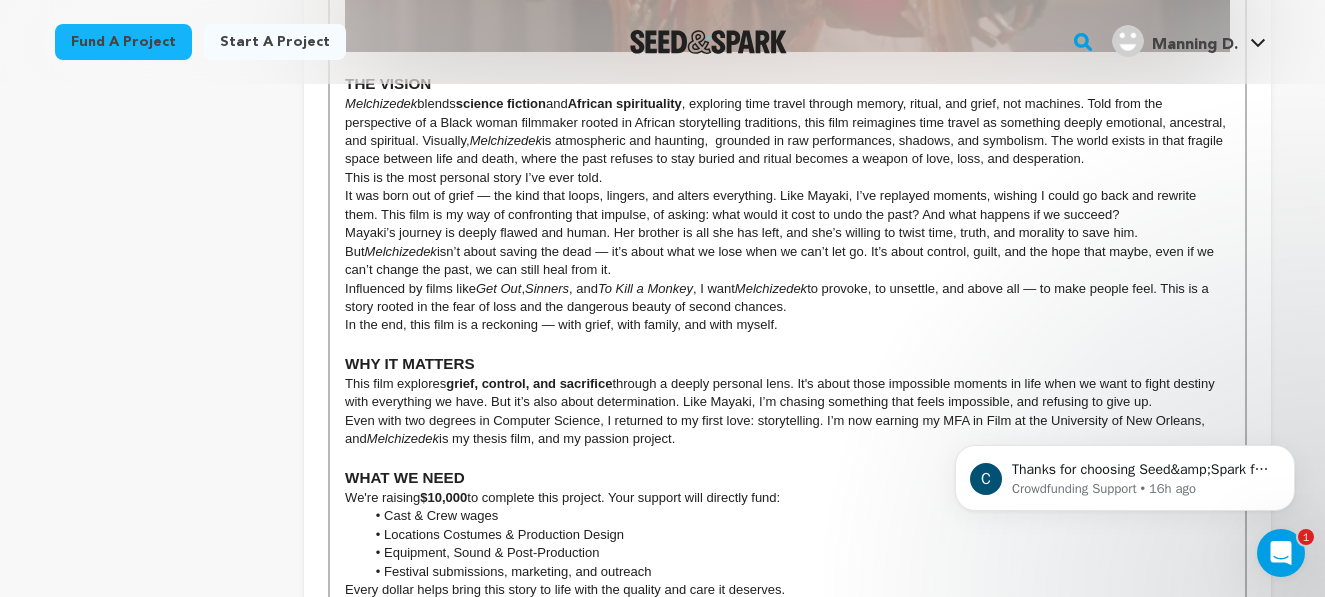click on "This is the most personal story I’ve ever told." at bounding box center [787, 178] 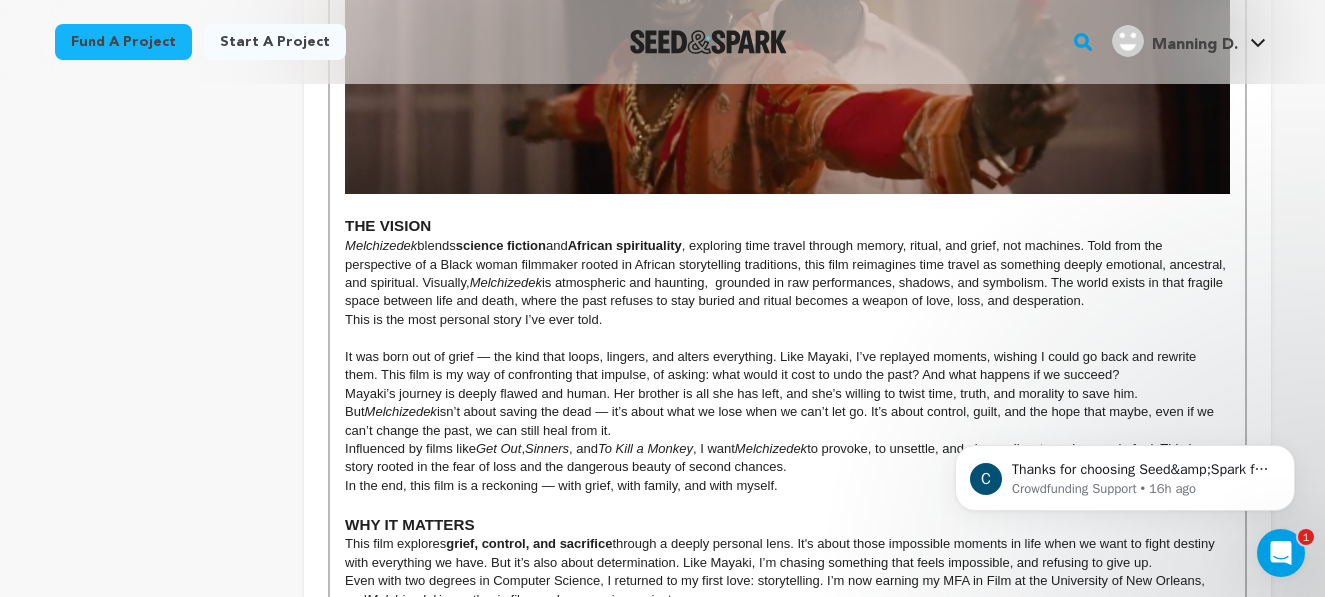 scroll, scrollTop: 1255, scrollLeft: 0, axis: vertical 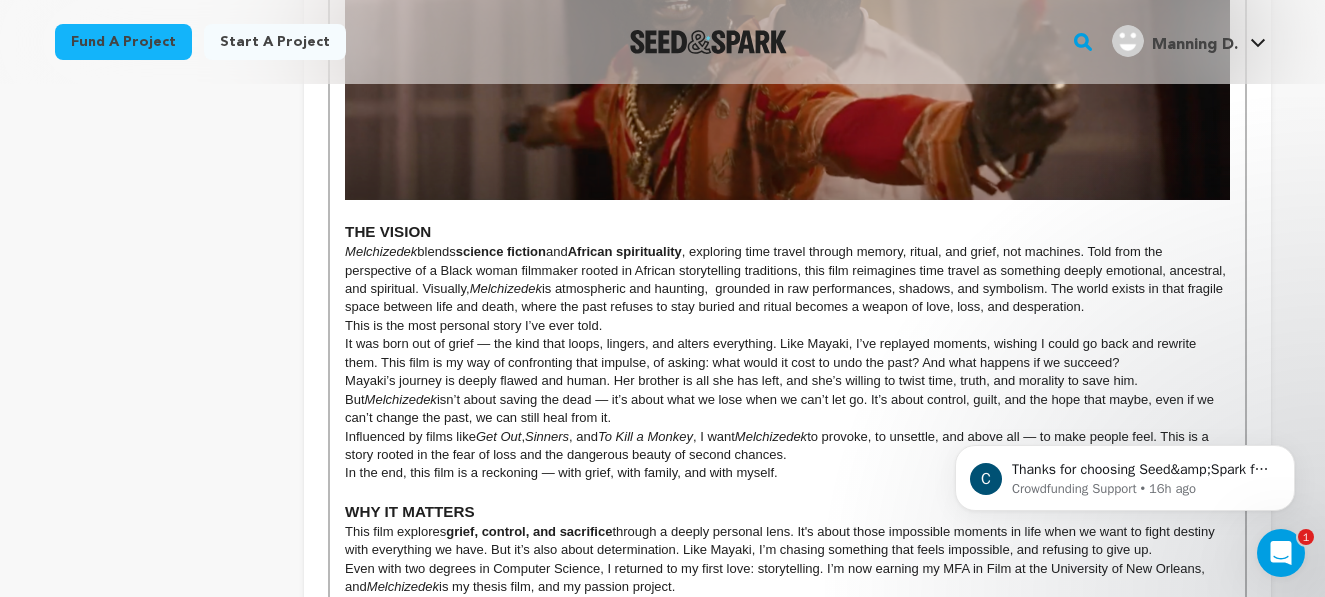 click on "This is the most personal story I’ve ever told." at bounding box center (787, 326) 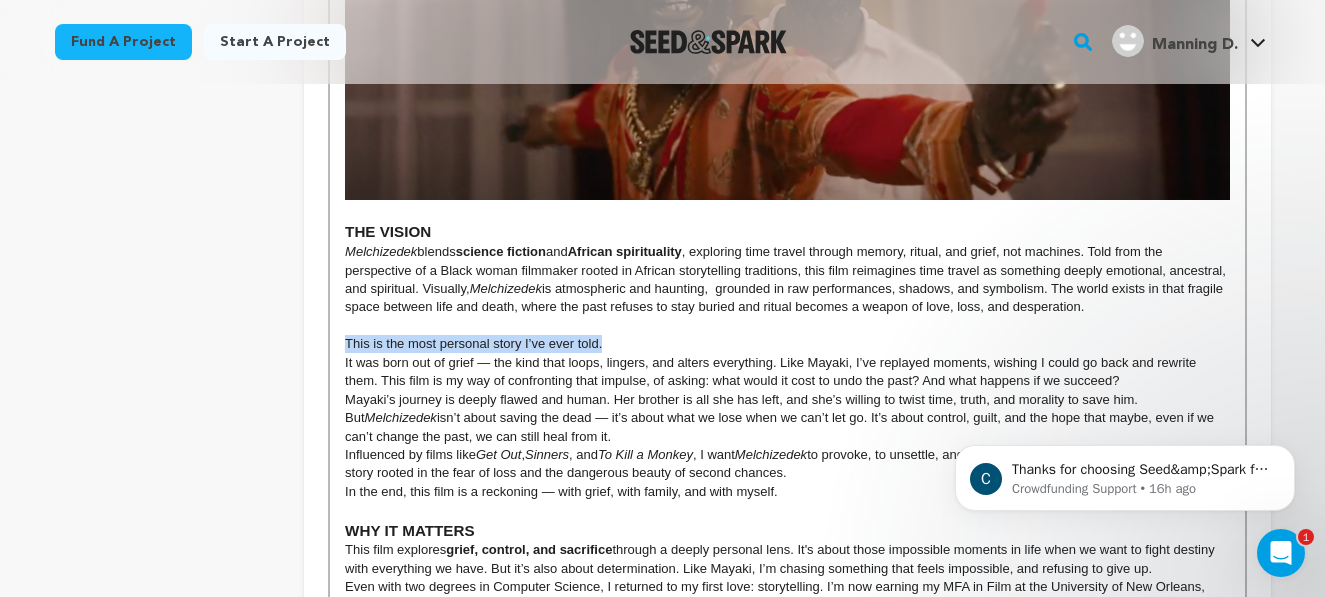 drag, startPoint x: 601, startPoint y: 361, endPoint x: 346, endPoint y: 356, distance: 255.04901 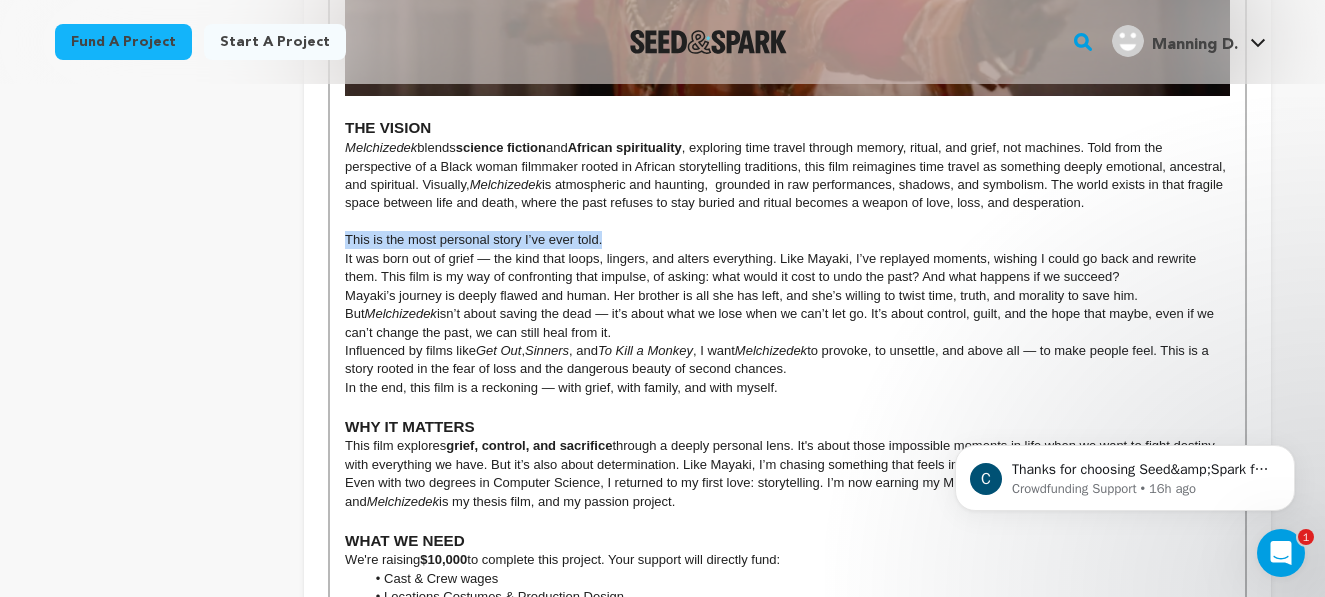 scroll, scrollTop: 1380, scrollLeft: 0, axis: vertical 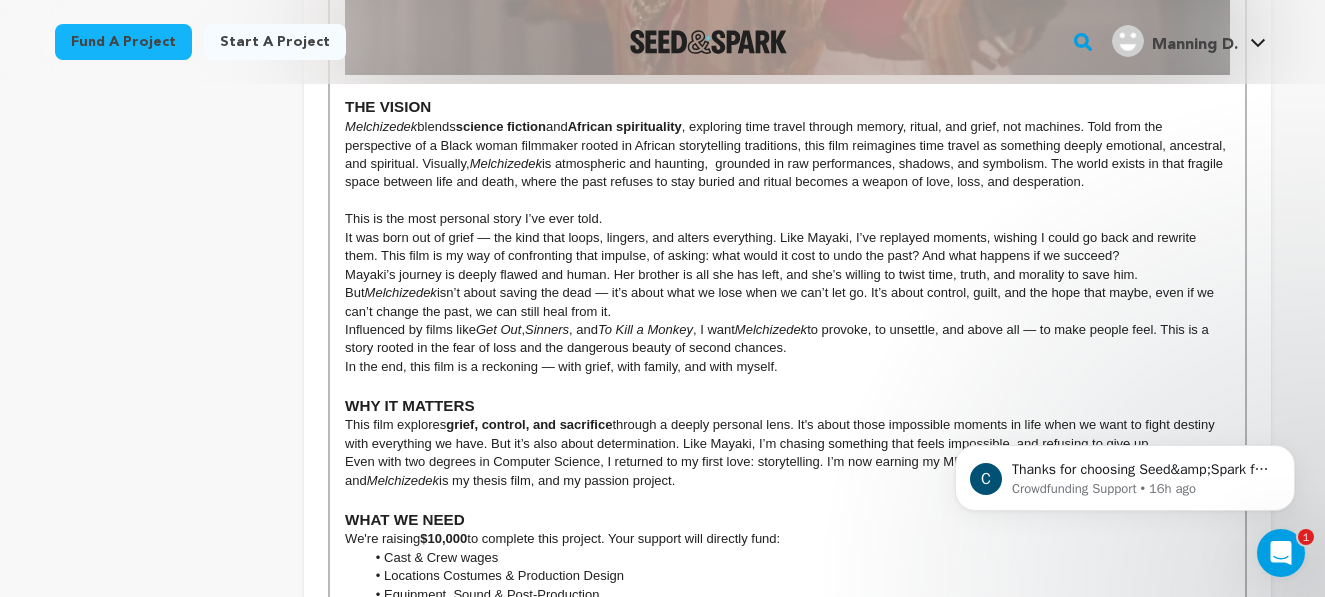 click on "It was born out of grief — the kind that loops, lingers, and alters everything. Like Mayaki, I’ve replayed moments, wishing I could go back and rewrite them. This film is my way of confronting that impulse, of asking: what would it cost to undo the past? And what happens if we succeed?" at bounding box center (787, 247) 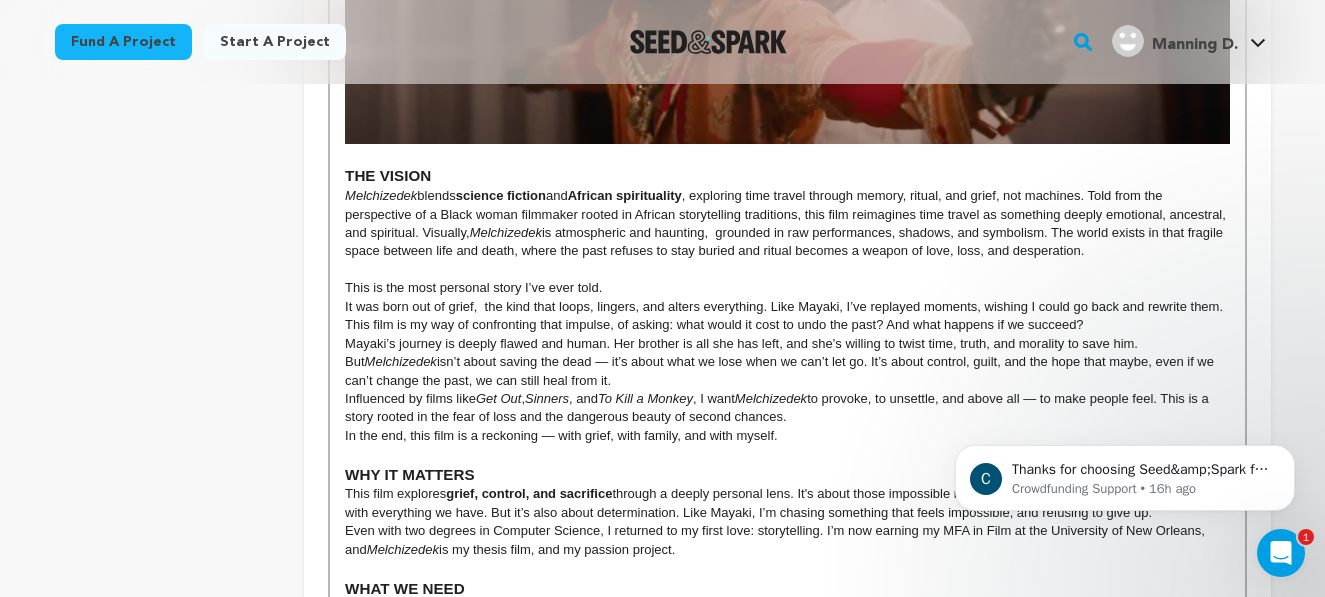 scroll, scrollTop: 1323, scrollLeft: 0, axis: vertical 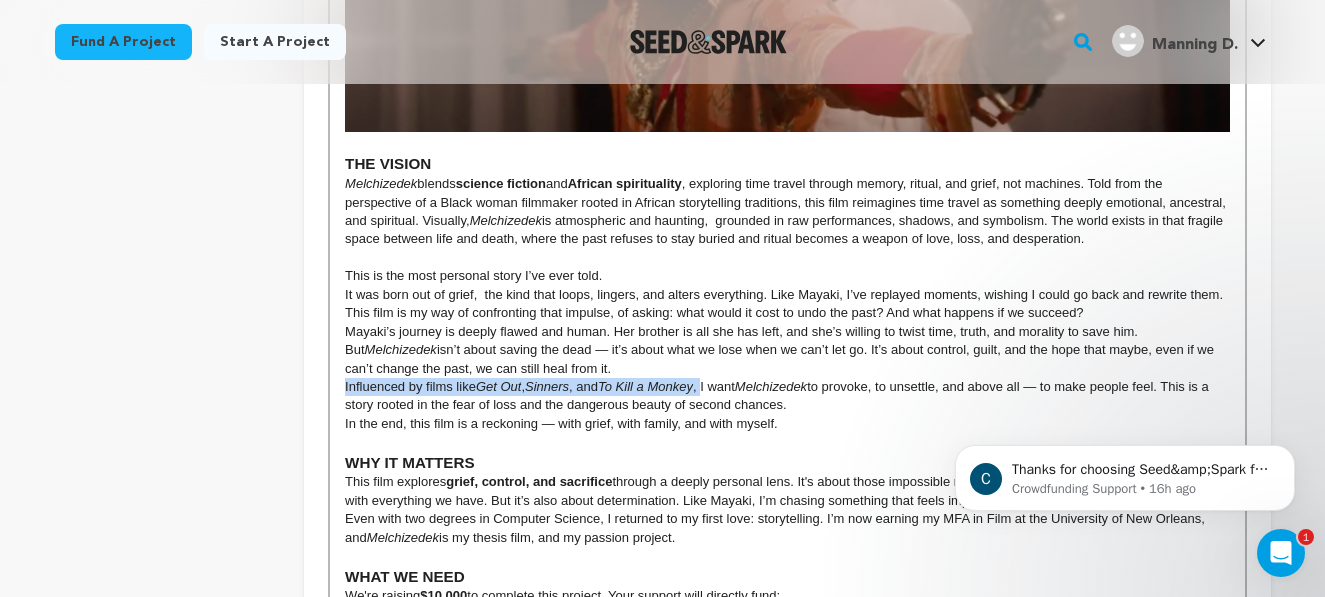 drag, startPoint x: 710, startPoint y: 406, endPoint x: 294, endPoint y: 415, distance: 416.09735 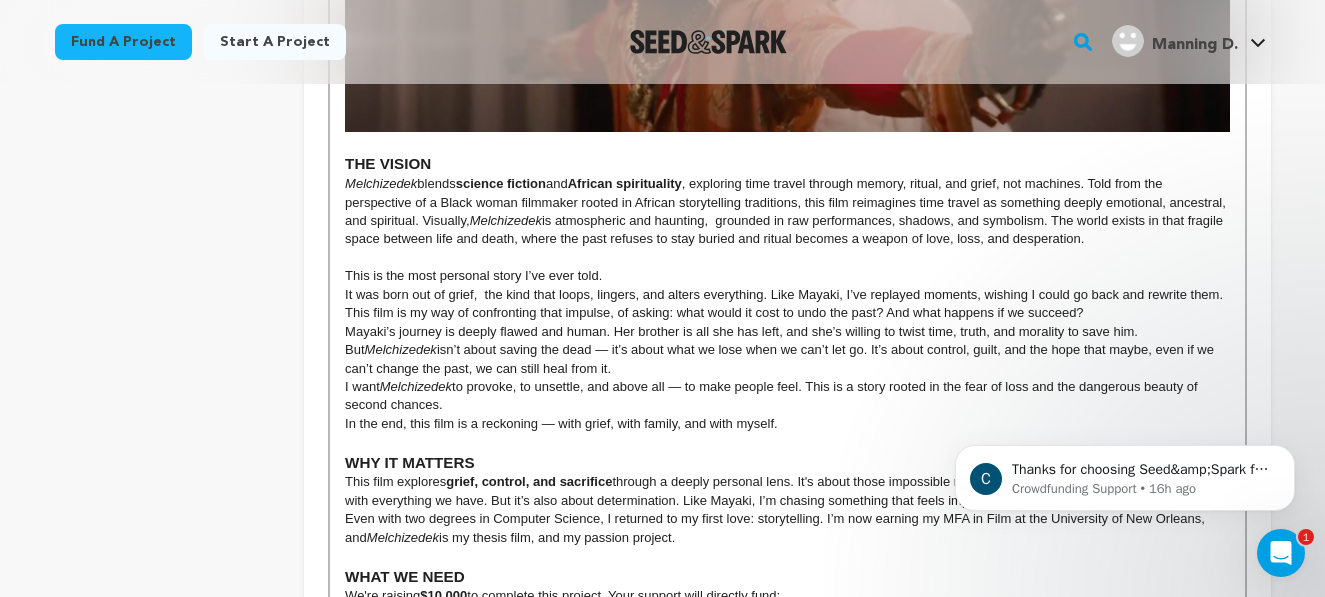 click on "In the end, this film is a reckoning — with grief, with family, and with myself." at bounding box center (787, 424) 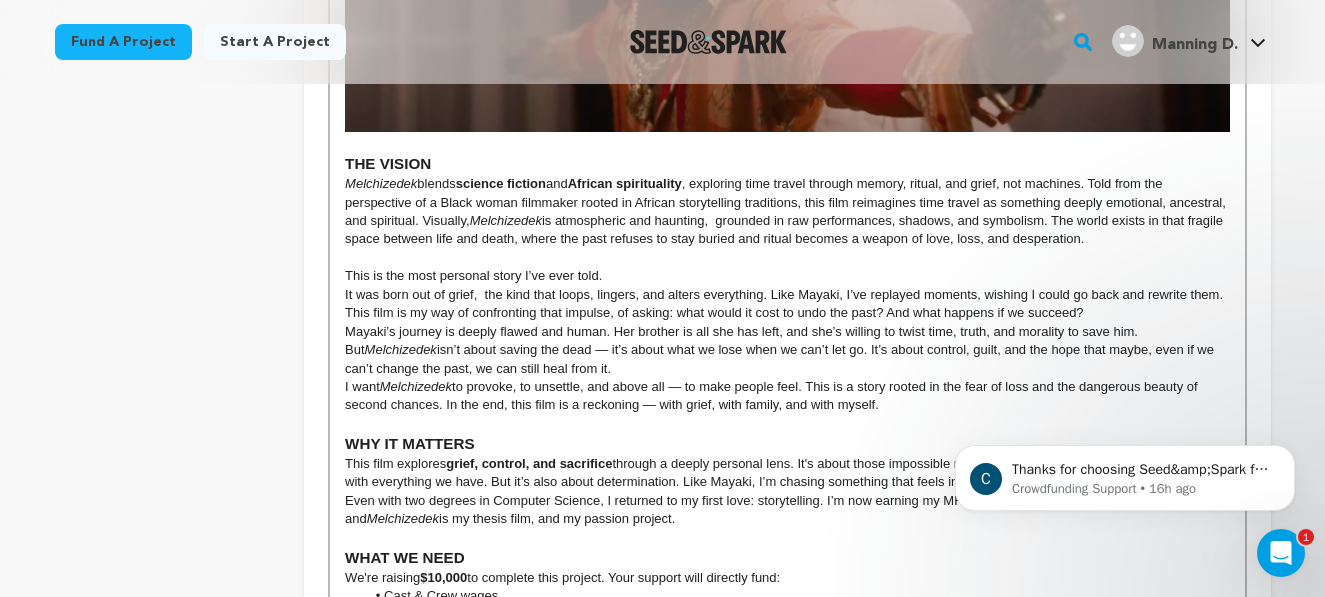 click on "I want  Melchizedek  to provoke, to unsettle, and above all — to make people feel. This is a story rooted in the fear of loss and the dangerous beauty of second chances. In the end, this film is a reckoning — with grief, with family, and with myself." at bounding box center (787, 396) 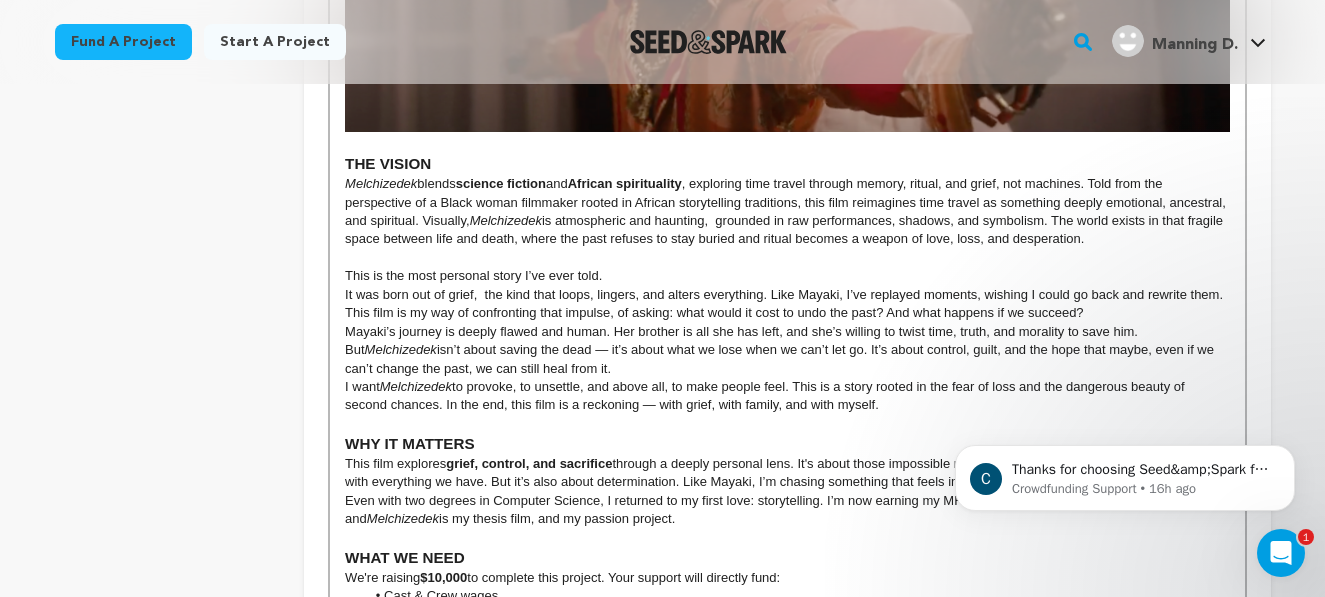 click on "Mayaki’s journey is deeply flawed and human. Her brother is all she has left, and she’s willing to twist time, truth, and morality to save him. But  Melchizedek  isn’t about saving the dead — it’s about what we lose when we can’t let go. It’s about control, guilt, and the hope that maybe, even if we can’t change the past, we can still heal from it." at bounding box center (787, 350) 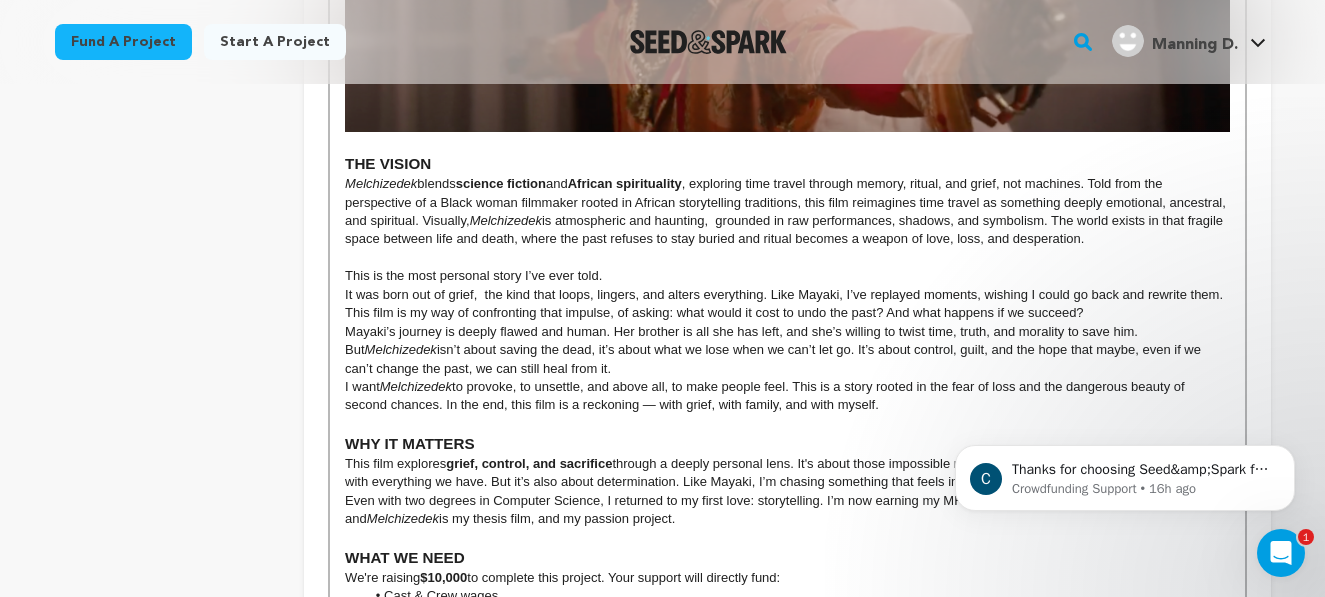 click on "I want  Melchizedek  to provoke, to unsettle, and above all, to make people feel. This is a story rooted in the fear of loss and the dangerous beauty of second chances. In the end, this film is a reckoning — with grief, with family, and with myself." at bounding box center (787, 396) 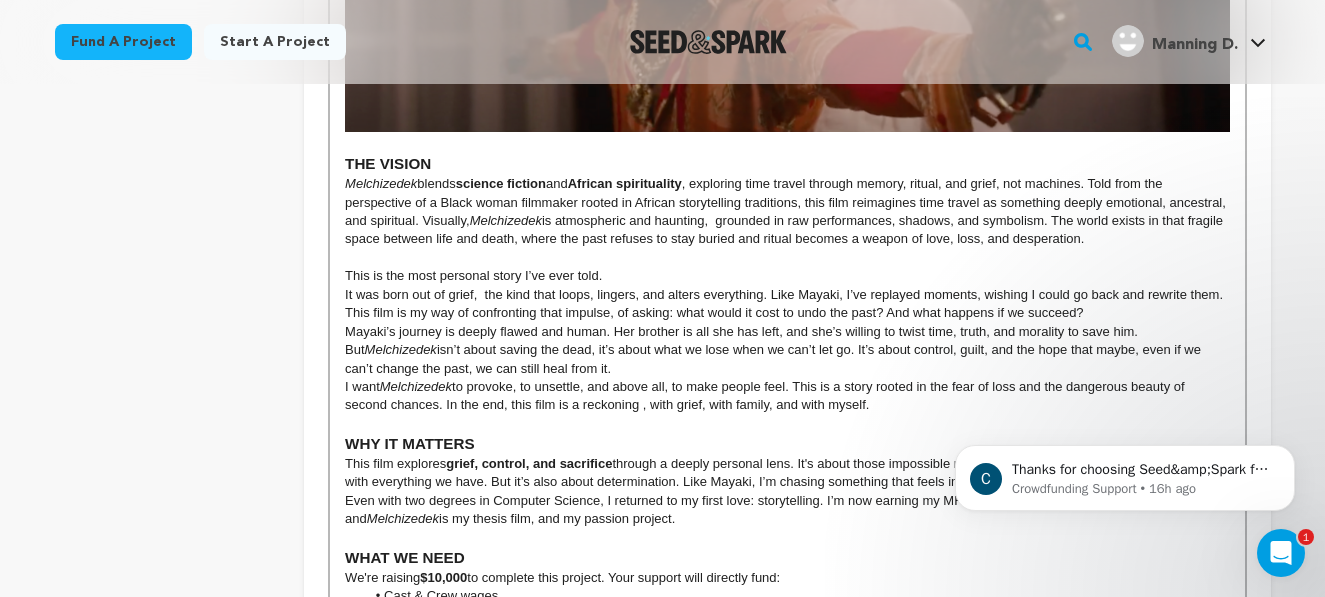 click on "I want  Melchizedek  to provoke, to unsettle, and above all, to make people feel. This is a story rooted in the fear of loss and the dangerous beauty of second chances. In the end, this film is a reckoning , with grief, with family, and with myself." at bounding box center [787, 396] 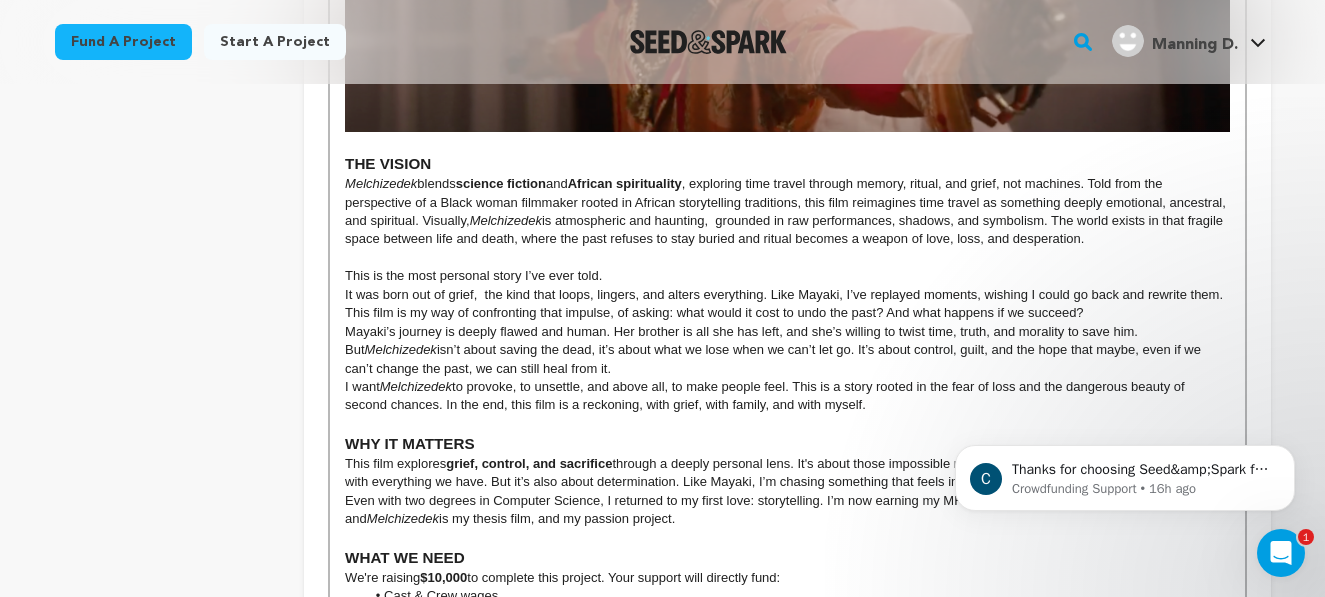 click on "I want  Melchizedek  to provoke, to unsettle, and above all, to make people feel. This is a story rooted in the fear of loss and the dangerous beauty of second chances. In the end, this film is a reckoning, with grief, with family, and with myself." at bounding box center [787, 396] 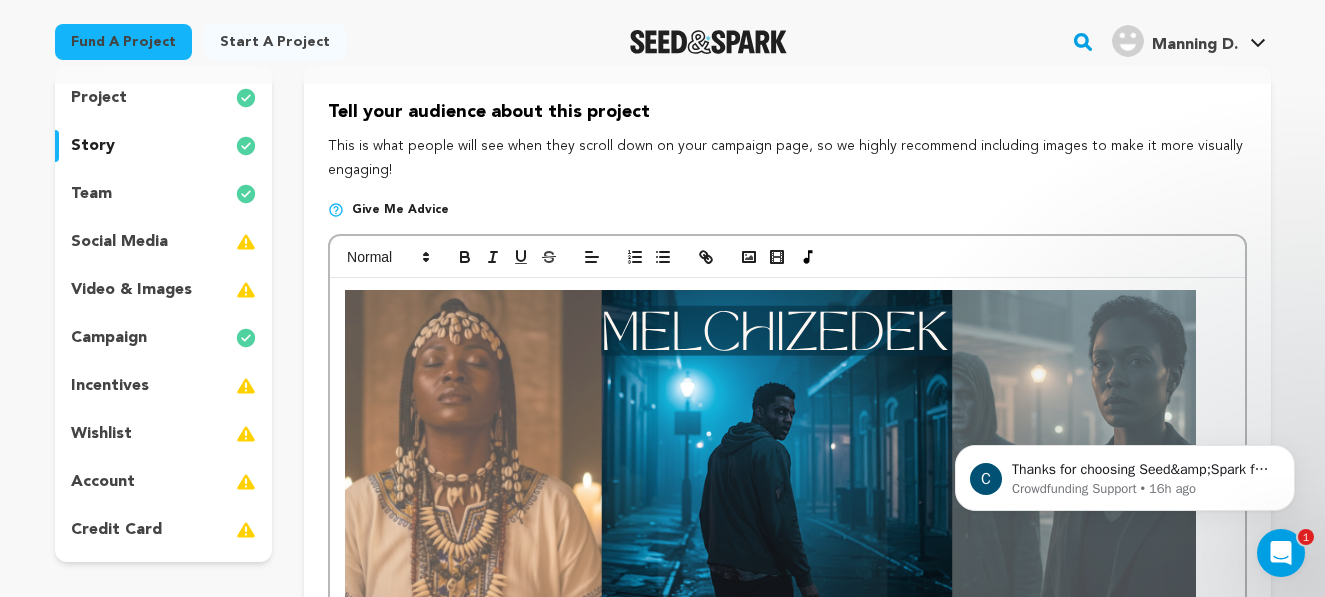 scroll, scrollTop: 181, scrollLeft: 0, axis: vertical 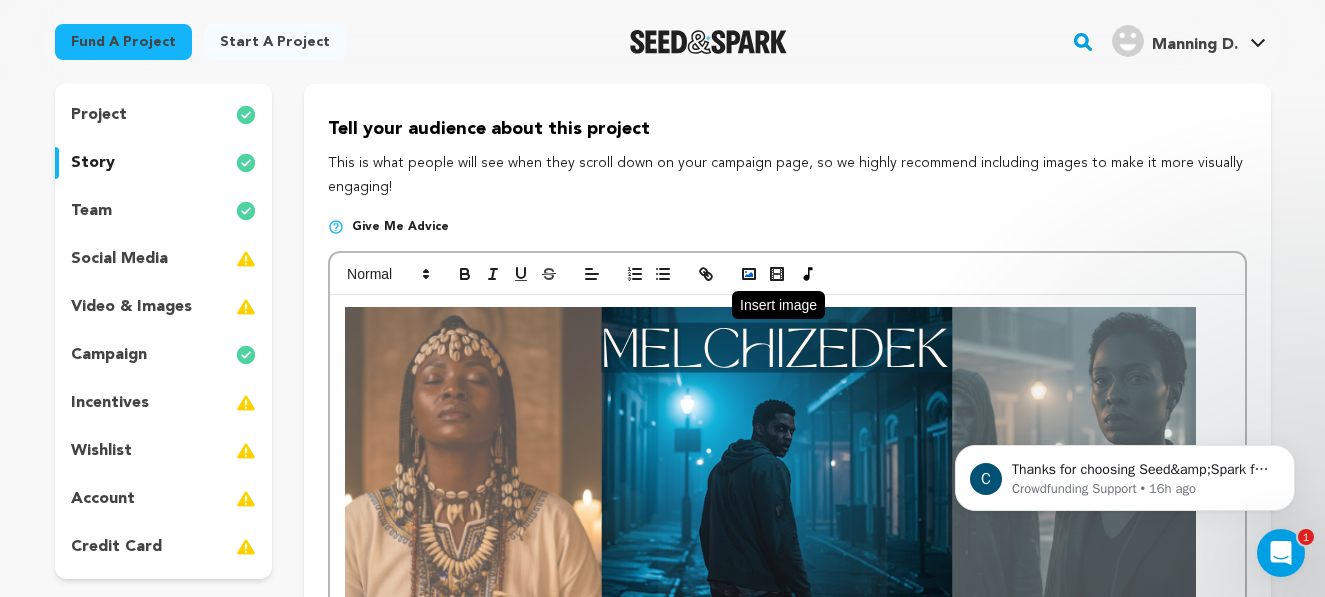 click 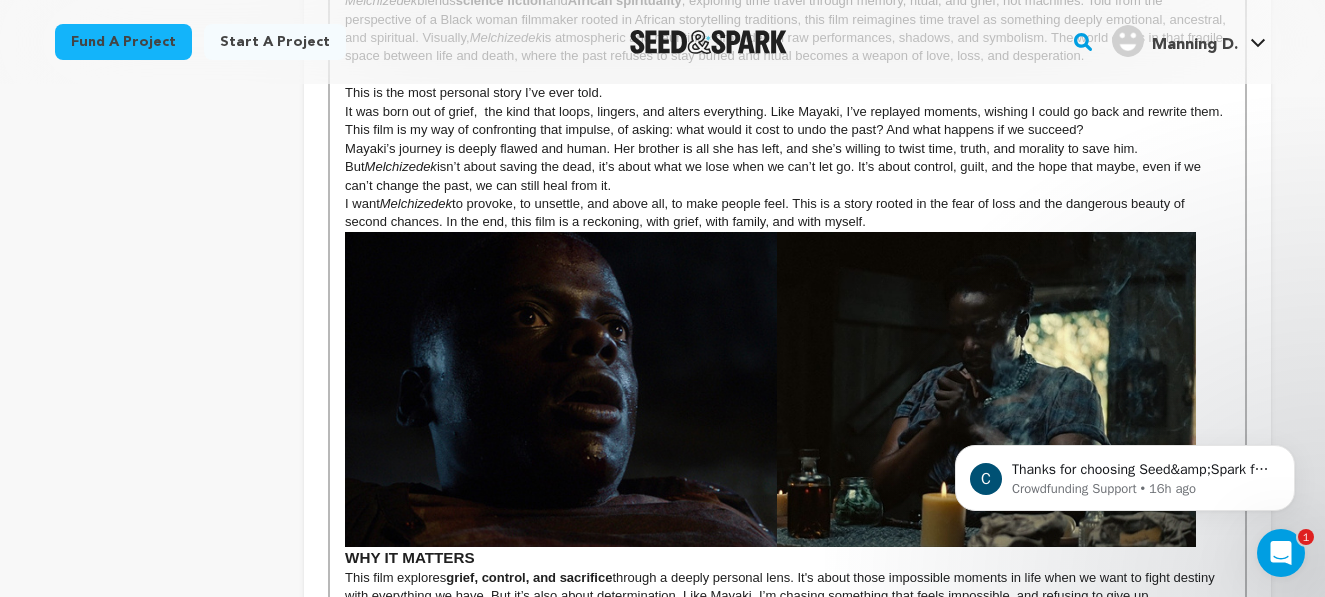 scroll, scrollTop: 1509, scrollLeft: 0, axis: vertical 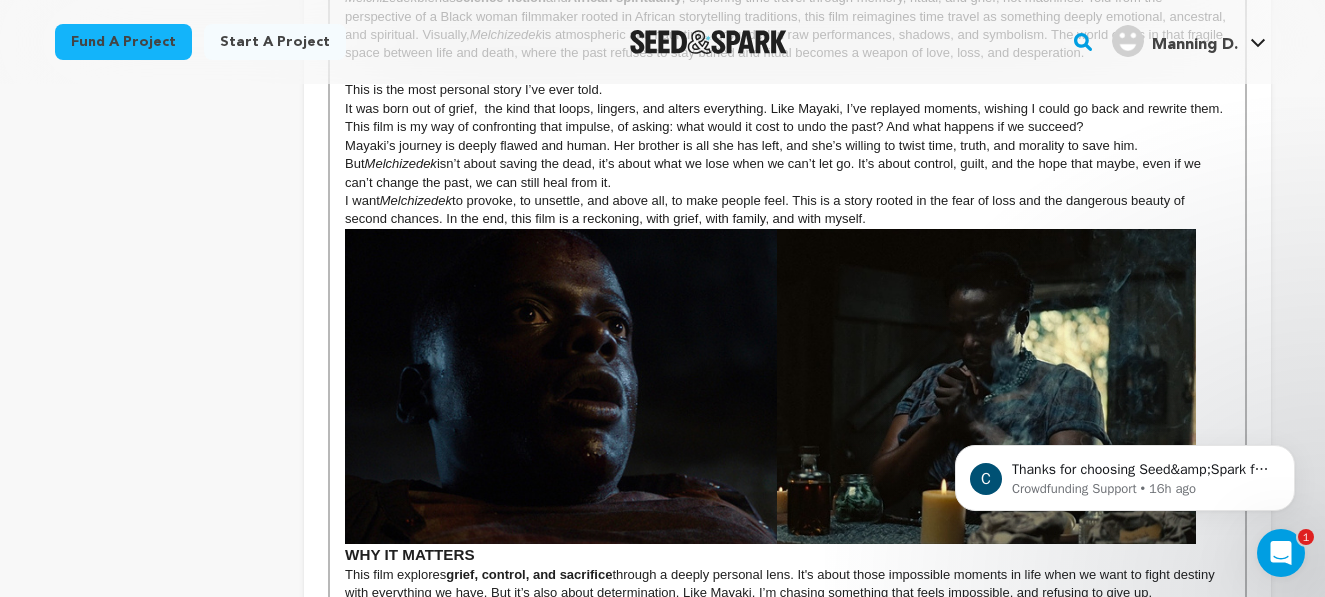 click on "I want  Melchizedek  to provoke, to unsettle, and above all, to make people feel. This is a story rooted in the fear of loss and the dangerous beauty of second chances. In the end, this film is a reckoning, with grief, with family, and with myself." at bounding box center [787, 210] 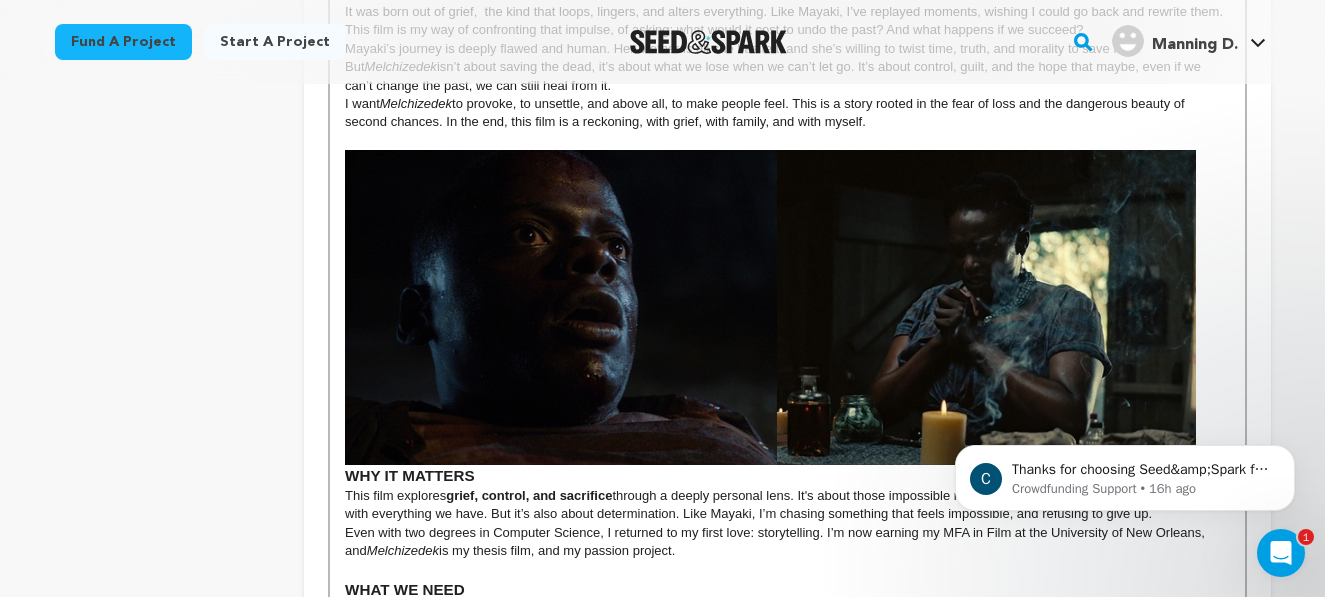 scroll, scrollTop: 1689, scrollLeft: 0, axis: vertical 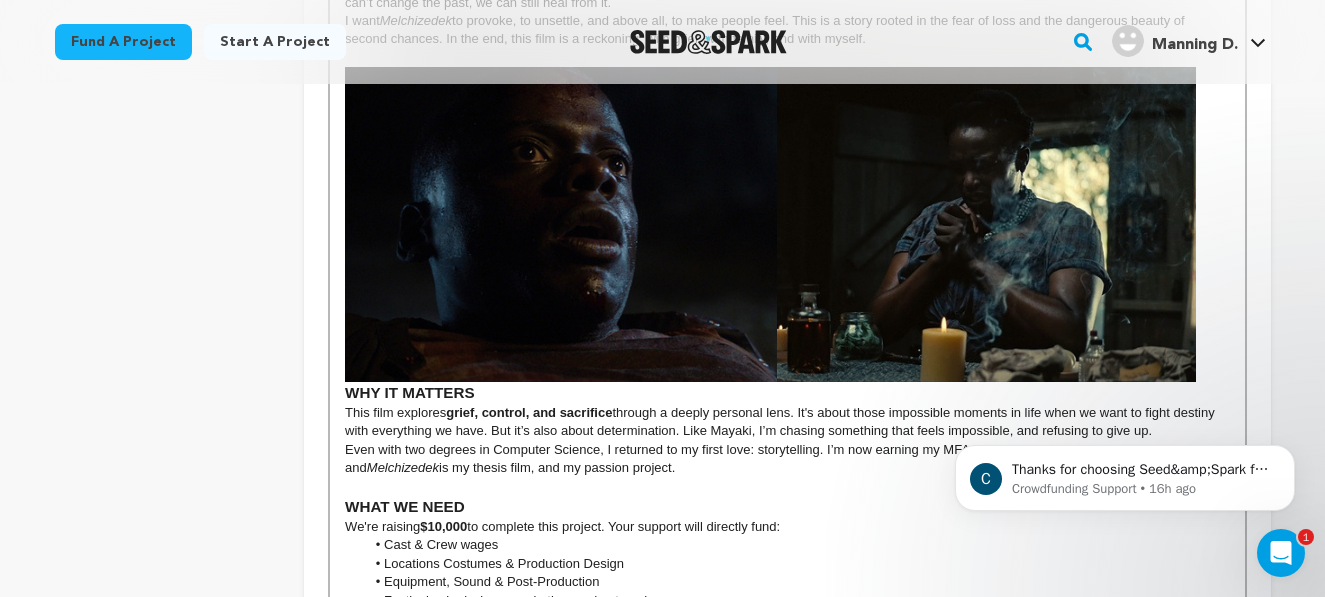 click on "WHY IT MATTERS" at bounding box center [787, 234] 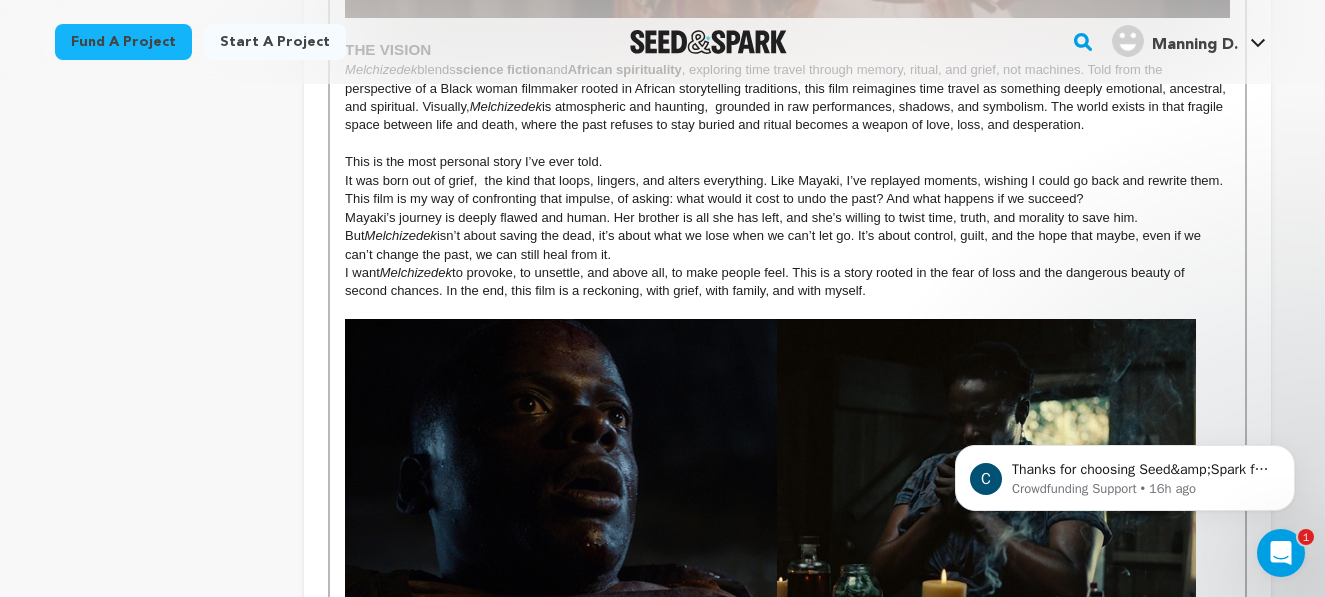 scroll, scrollTop: 1438, scrollLeft: 0, axis: vertical 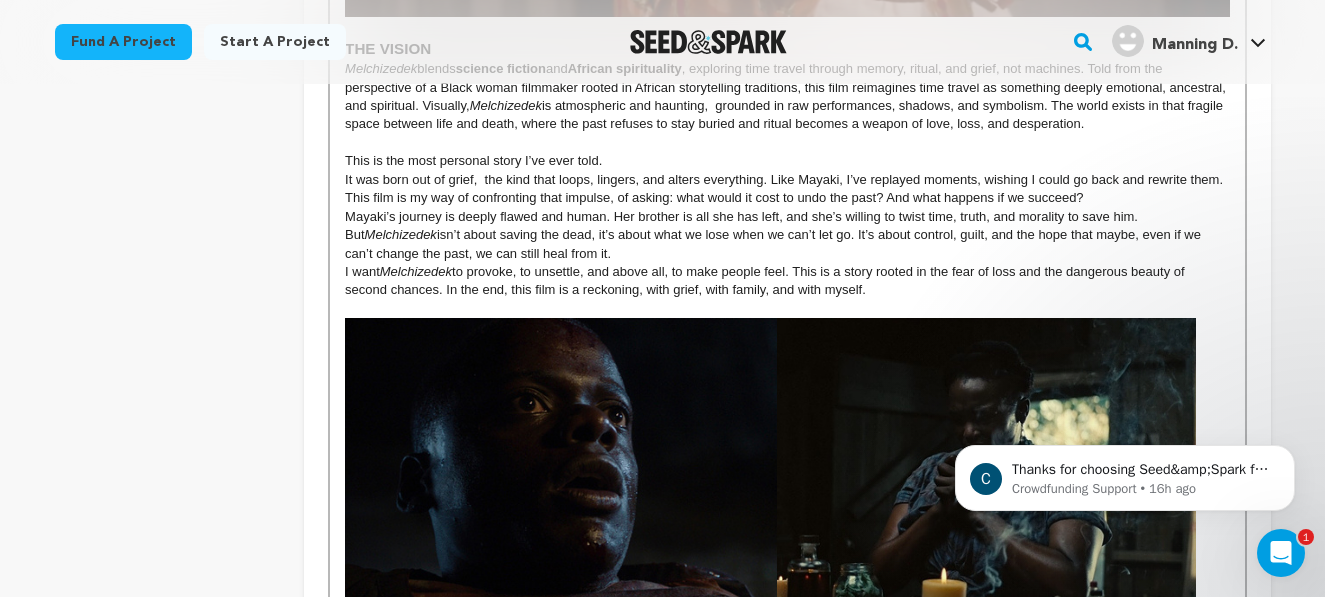 drag, startPoint x: 883, startPoint y: 314, endPoint x: 446, endPoint y: 315, distance: 437.00113 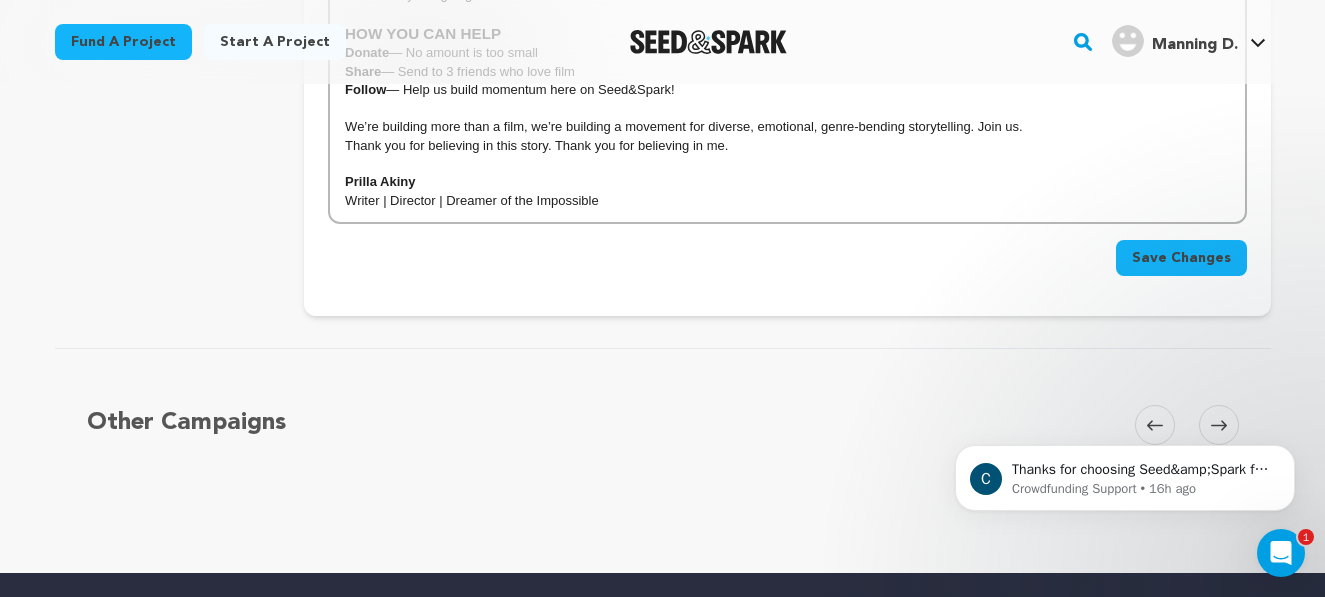 scroll, scrollTop: 2430, scrollLeft: 0, axis: vertical 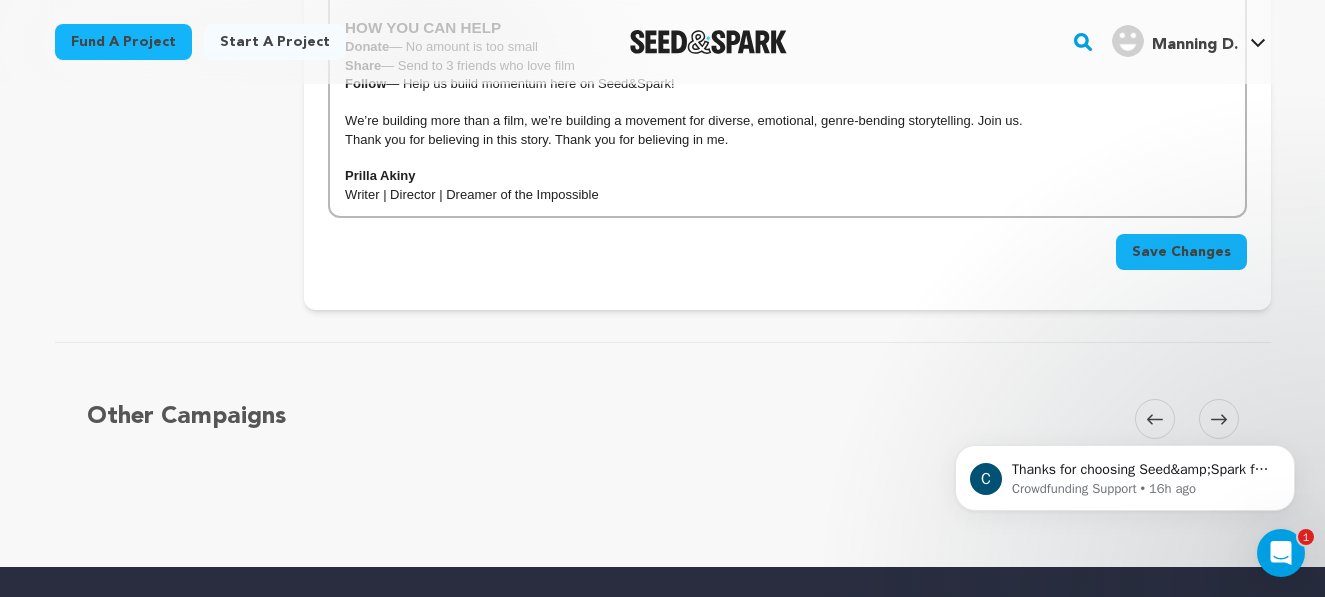 click on "Save Changes" at bounding box center (1181, 252) 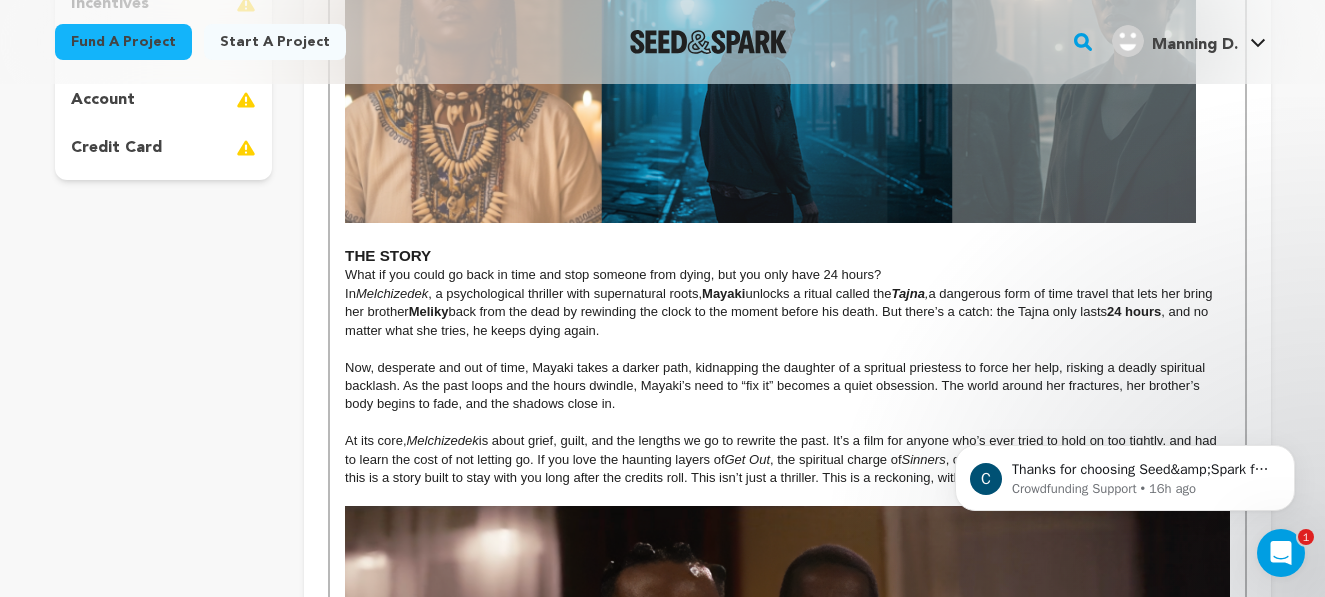 scroll, scrollTop: 541, scrollLeft: 0, axis: vertical 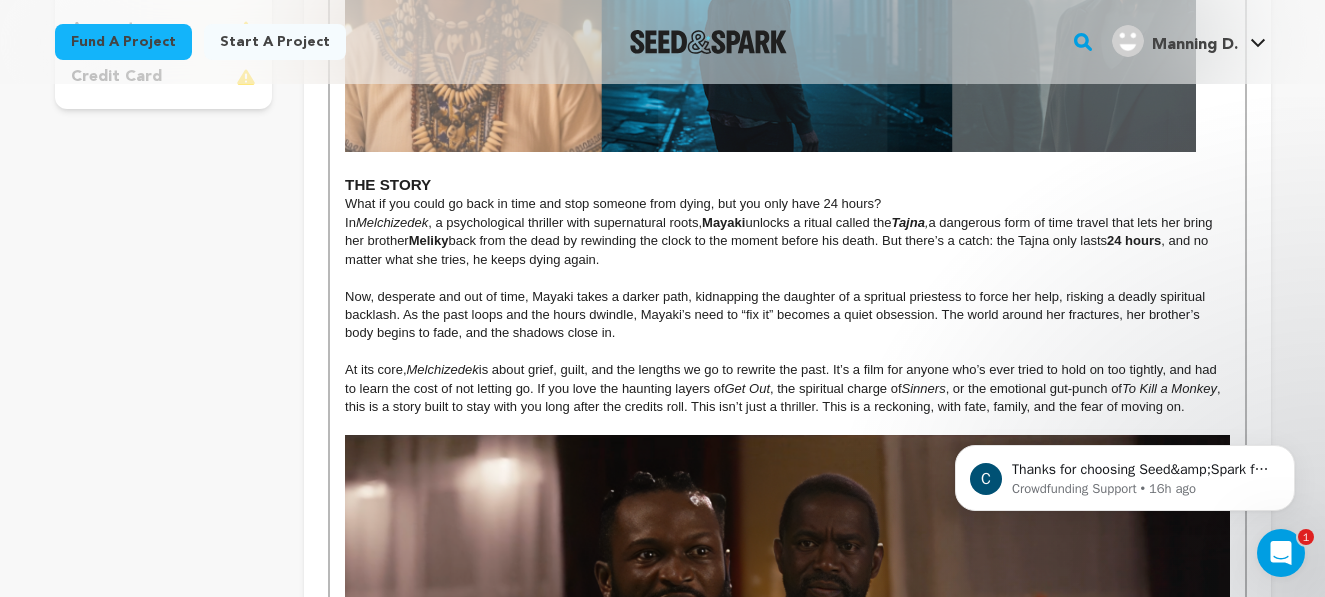 click on "What if you could go back in time and stop someone from dying, but you only have 24 hours?" at bounding box center [787, 204] 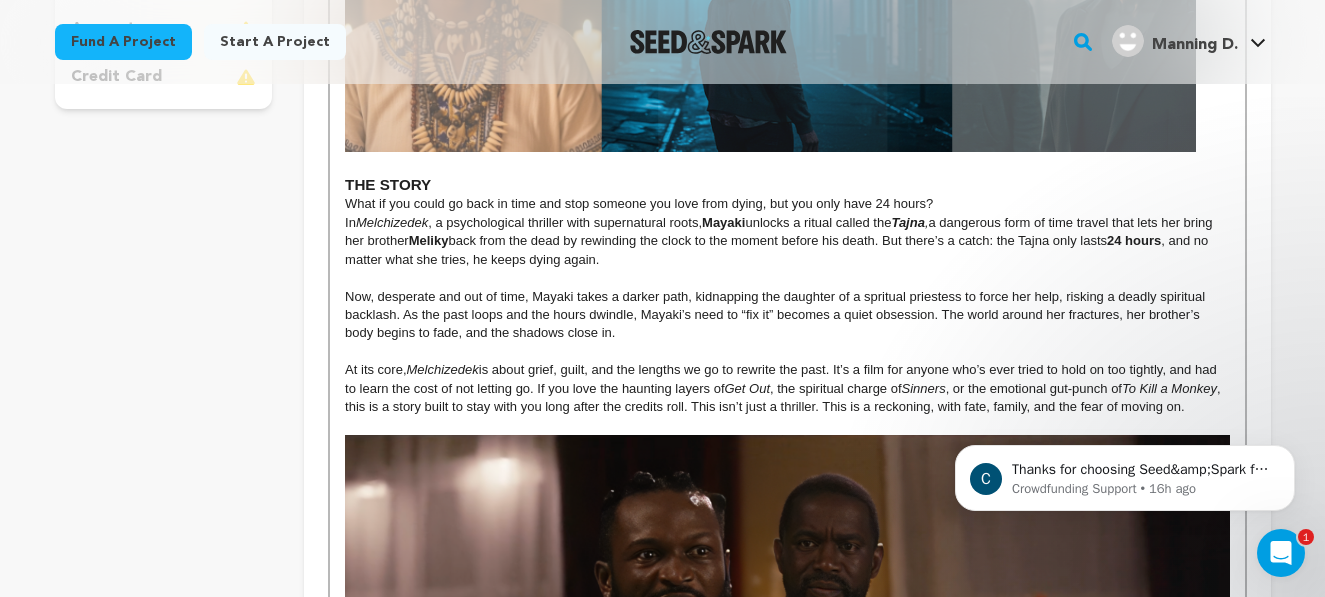 click on "What if you could go back in time and stop someone you love from dying, but you only have 24 hours?" at bounding box center [787, 204] 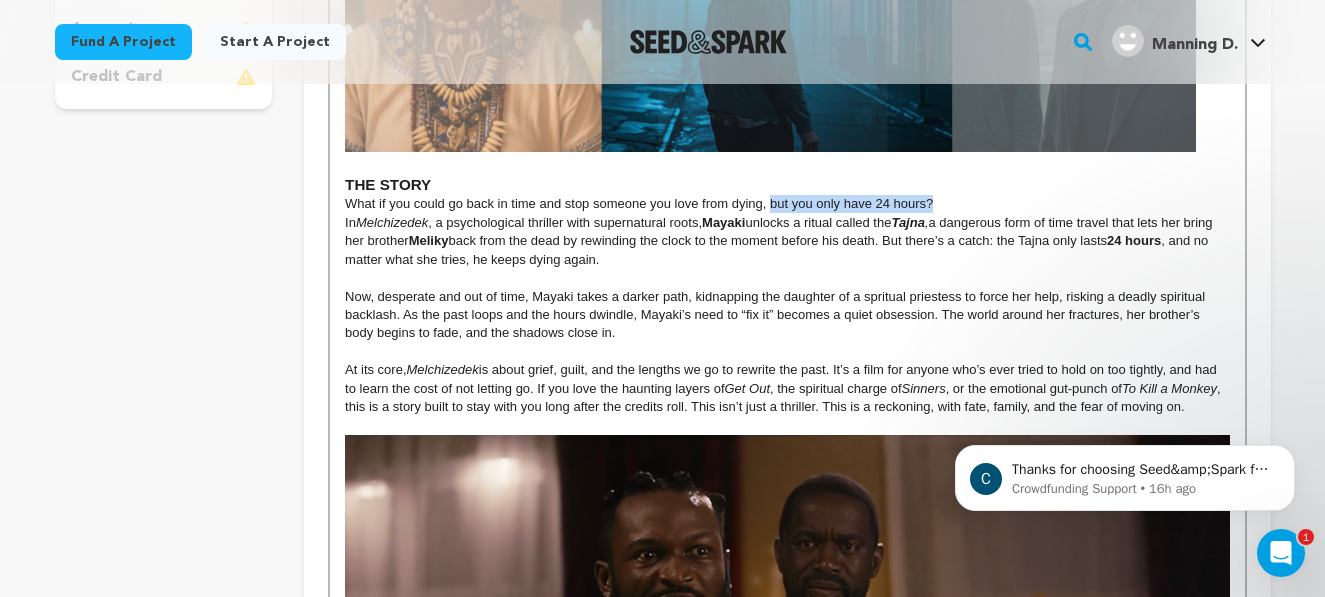 drag, startPoint x: 771, startPoint y: 200, endPoint x: 960, endPoint y: 200, distance: 189 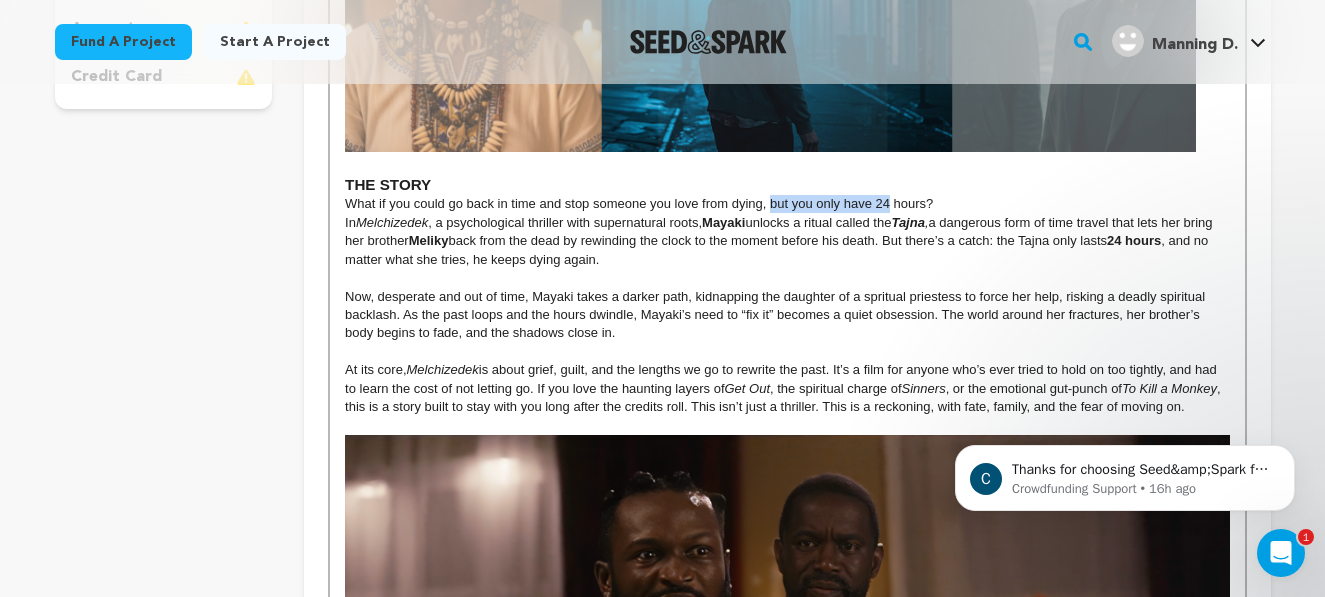 drag, startPoint x: 773, startPoint y: 199, endPoint x: 889, endPoint y: 199, distance: 116 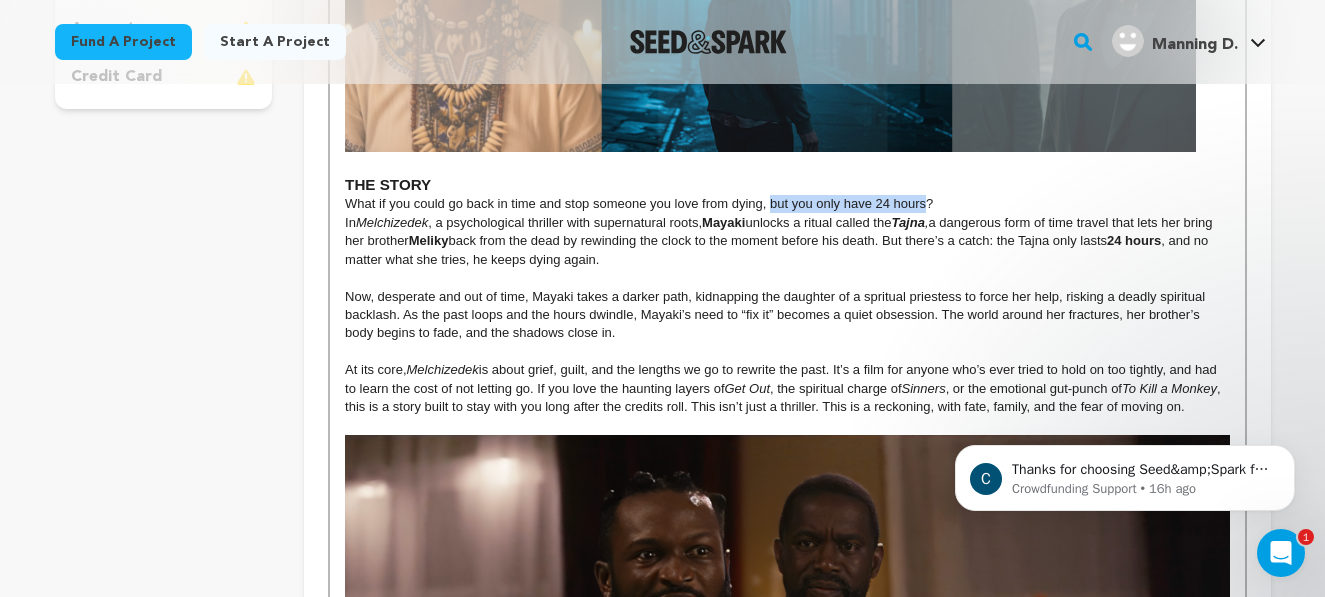drag, startPoint x: 928, startPoint y: 205, endPoint x: 781, endPoint y: 206, distance: 147.0034 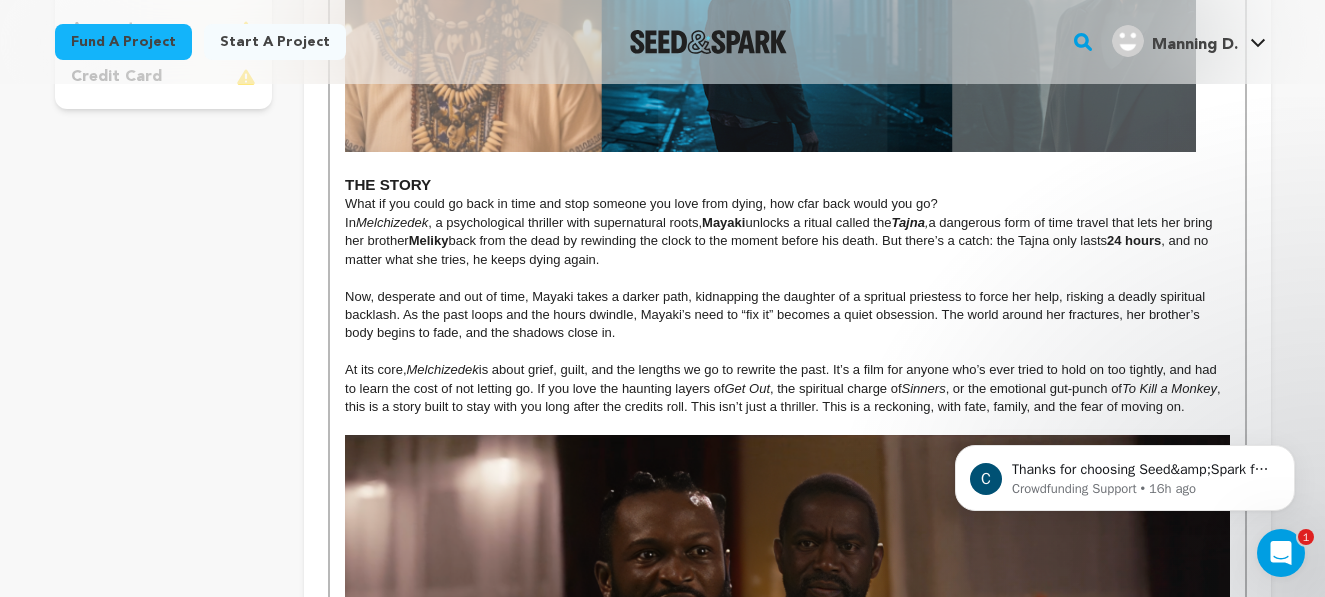 click on "What if you could go back in time and stop someone you love from dying, how cfar back would you go?" at bounding box center (787, 204) 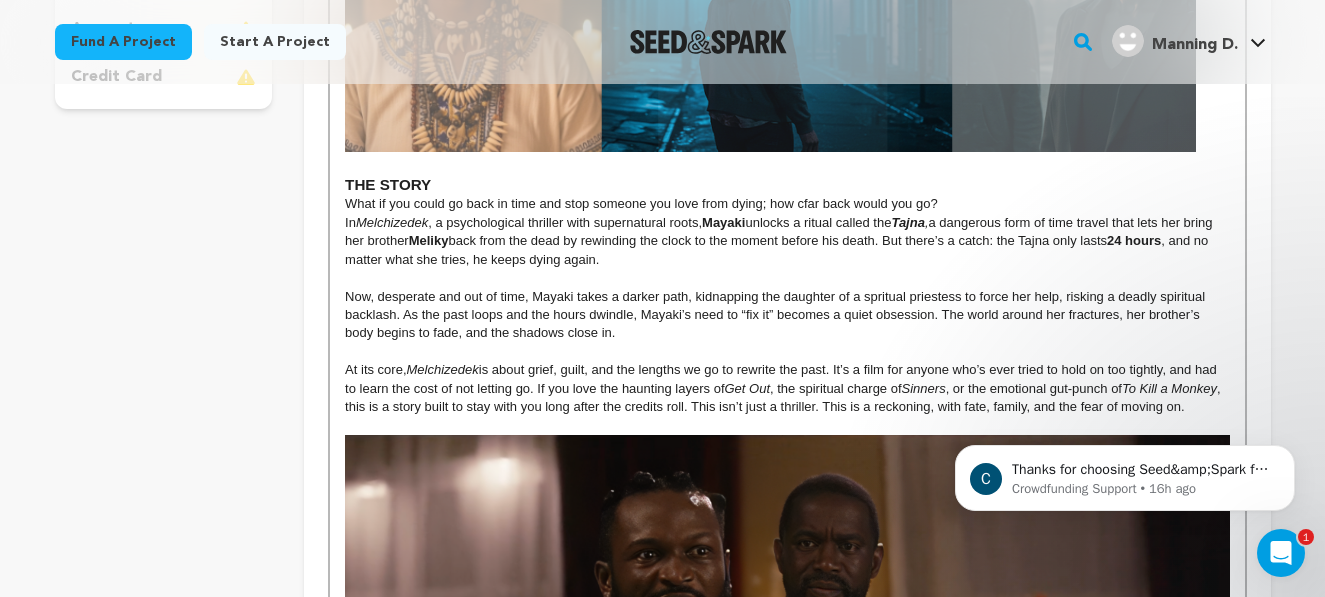 click on "What if you could go back in time and stop someone you love from dying; how cfar back would you go?" at bounding box center [787, 204] 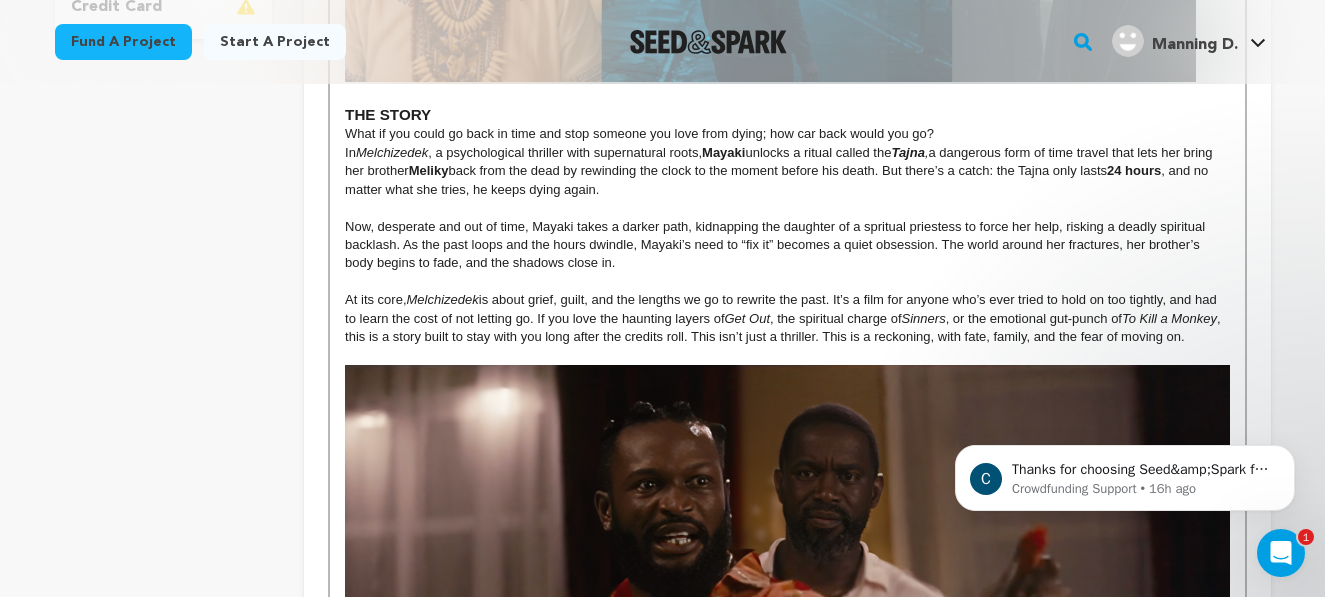 scroll, scrollTop: 718, scrollLeft: 0, axis: vertical 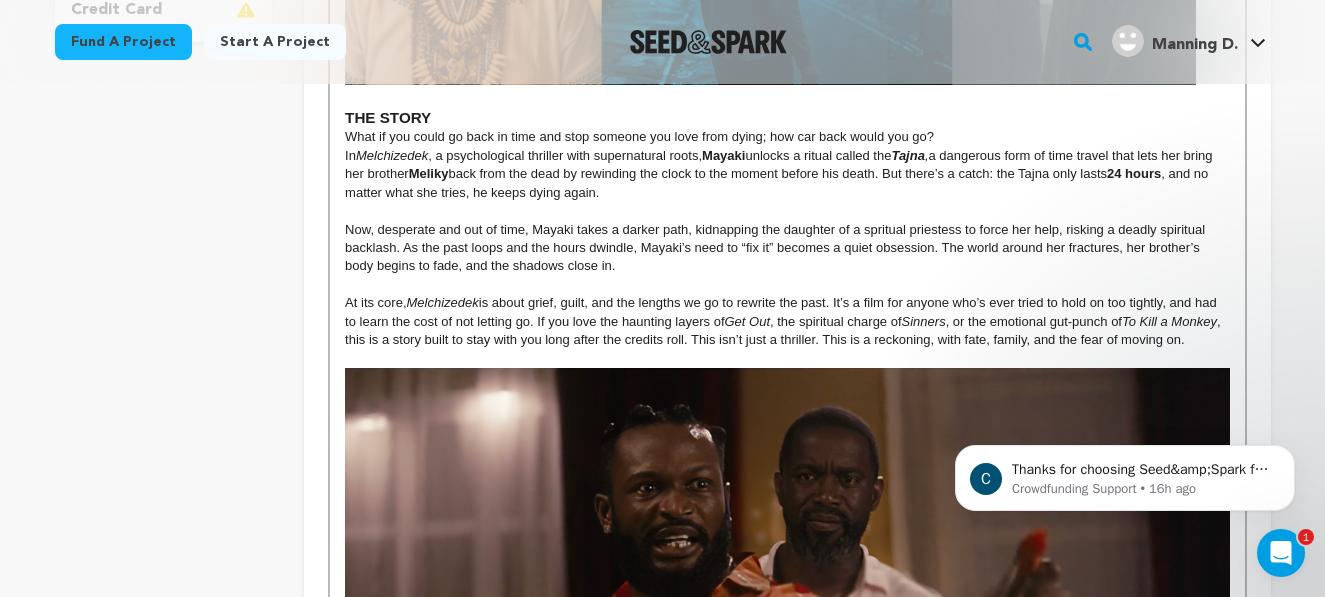 click on "Meliky" at bounding box center (429, 173) 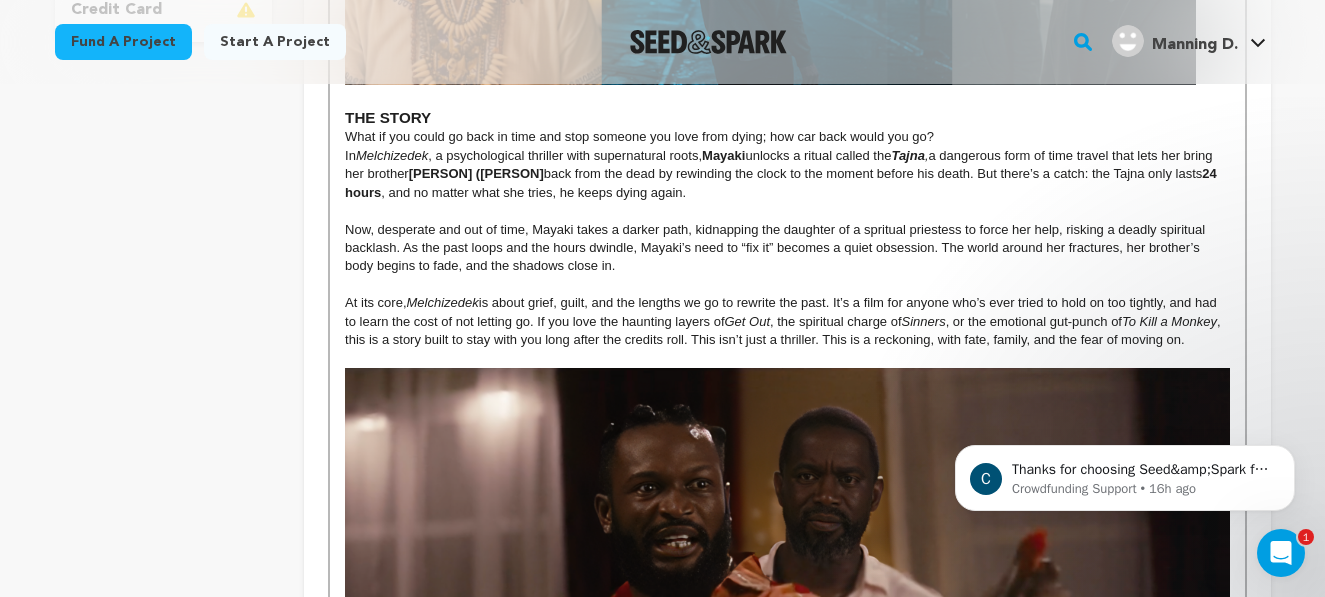 click on "In  Melchizedek , a psychological thriller with supernatural roots,  Mayaki  unlocks a ritual called the  Tajna ,  a dangerous form of time travel that lets her bring her brother  Melcjizedec (Meliky  back from the dead by rewinding the clock to the moment before his death. But there’s a catch: the Tajna only lasts  24 hours , and no matter what she tries, he keeps dying again." at bounding box center (787, 174) 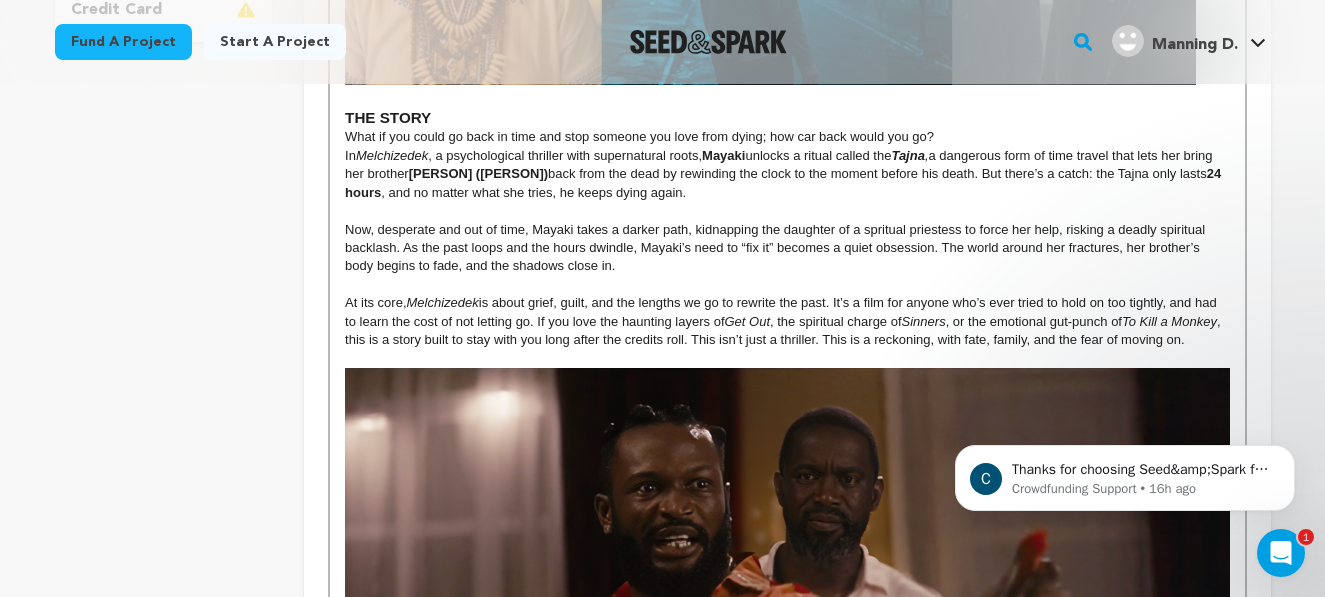 click on "Melcjizedec (Meliky)" at bounding box center (478, 173) 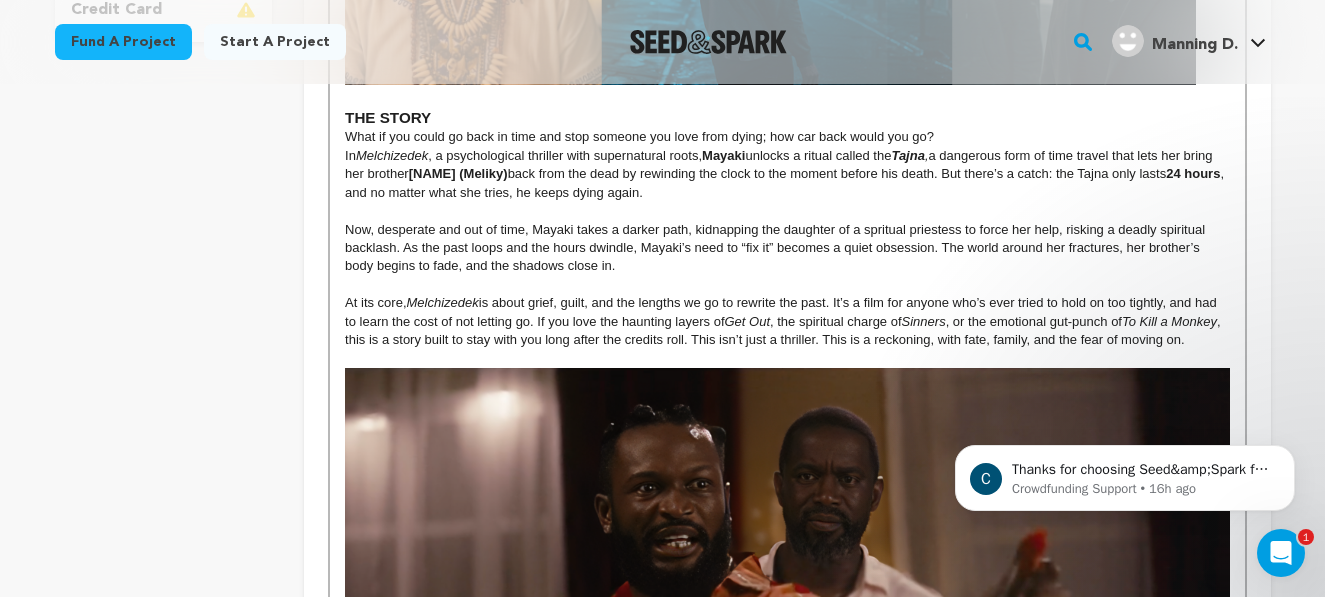 click on "Melchizedec (Meliky)" at bounding box center (458, 173) 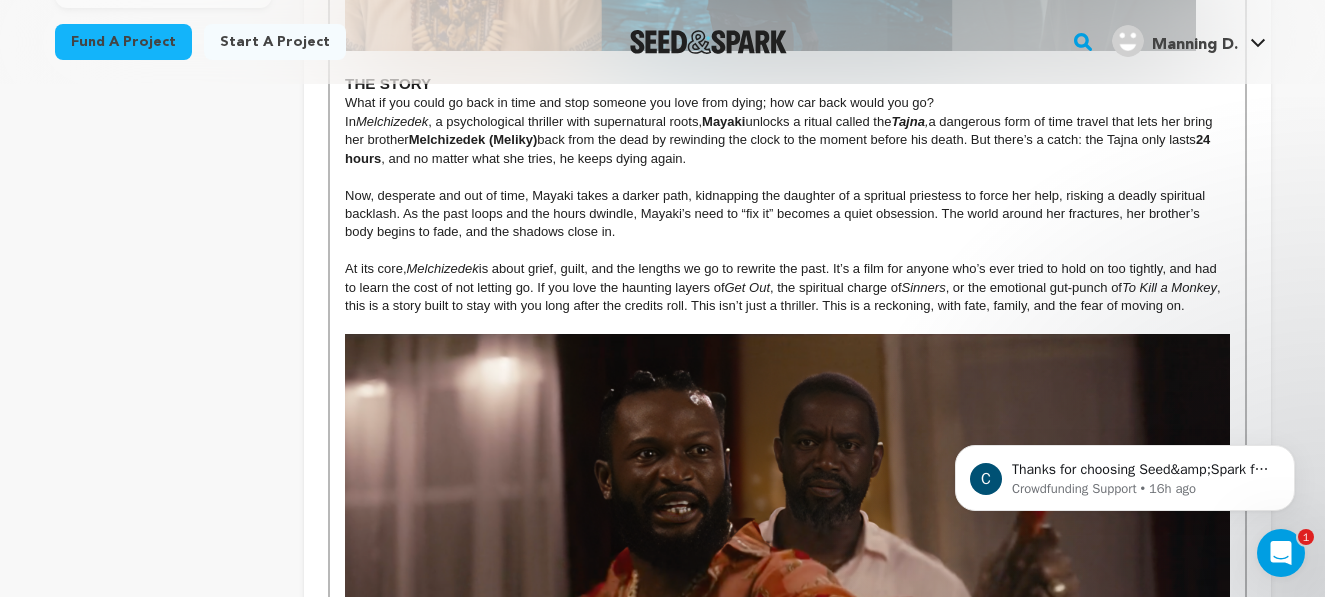 scroll, scrollTop: 751, scrollLeft: 0, axis: vertical 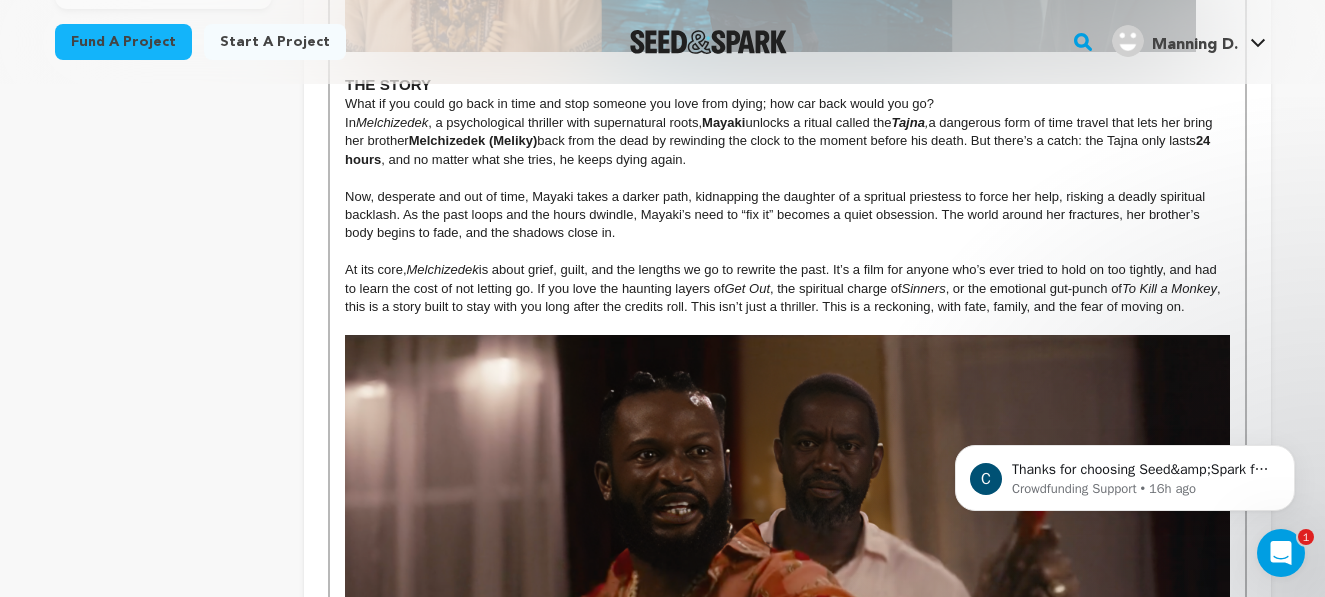 click on "Now, desperate and out of time, Mayaki takes a darker path, kidnapping the daughter of a spritual priestess to force her help, risking a deadly spiritual backlash. As the past loops and the hours dwindle, Mayaki’s need to “fix it” becomes a quiet obsession. The world around her fractures, her brother’s body begins to fade, and the shadows close in." at bounding box center (787, 215) 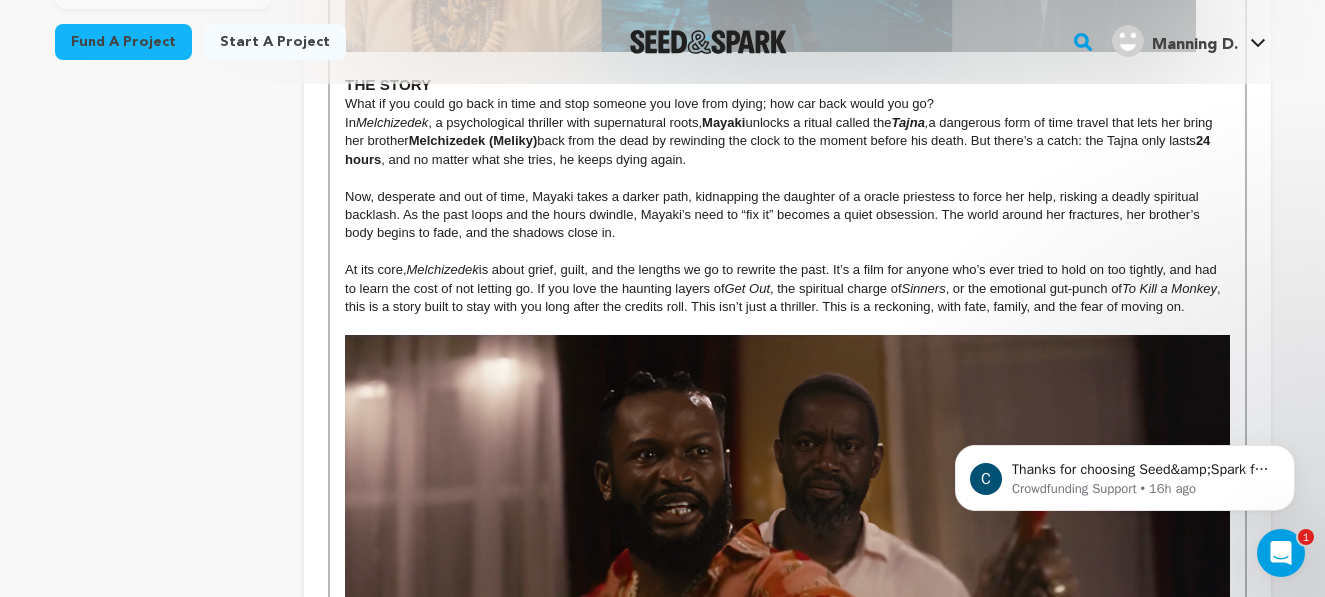 click on "Now, desperate and out of time, Mayaki takes a darker path, kidnapping the daughter of a oracle priestess to force her help, risking a deadly spiritual backlash. As the past loops and the hours dwindle, Mayaki’s need to “fix it” becomes a quiet obsession. The world around her fractures, her brother’s body begins to fade, and the shadows close in." at bounding box center [787, 215] 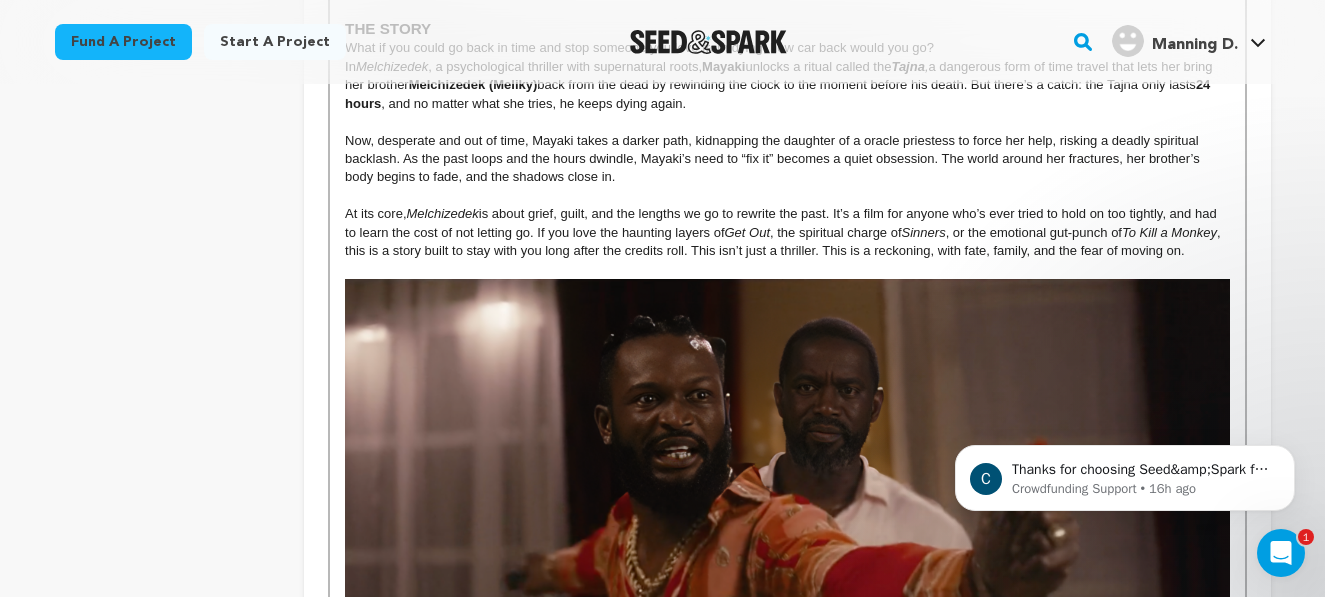 scroll, scrollTop: 824, scrollLeft: 0, axis: vertical 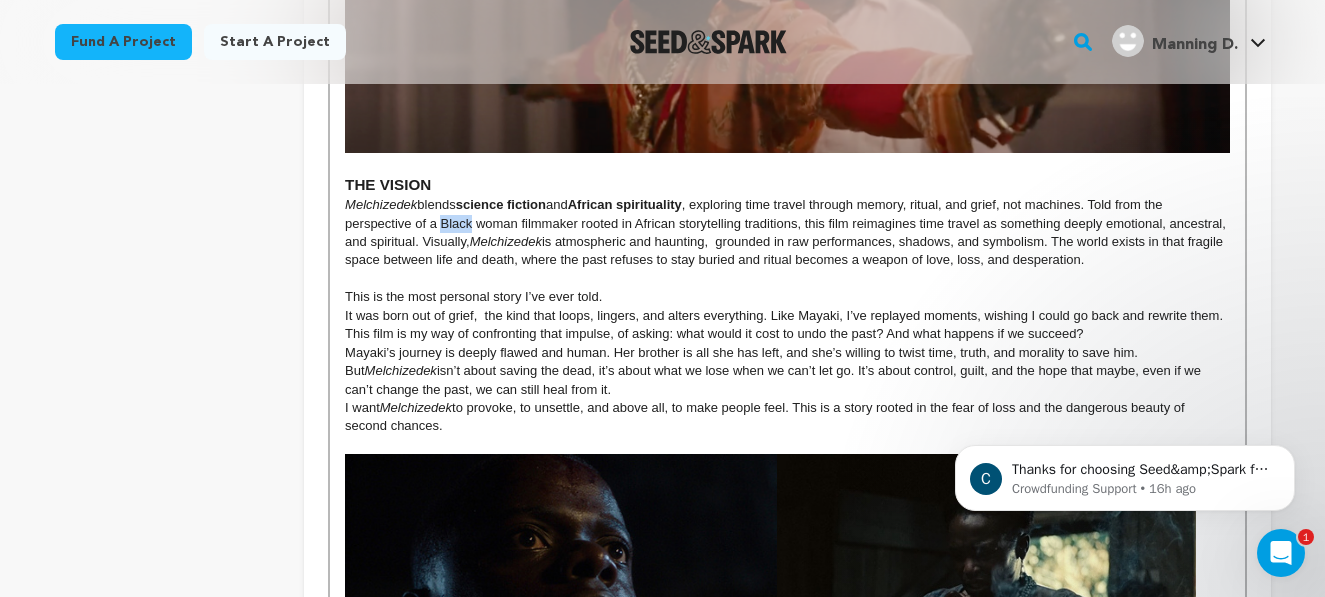 drag, startPoint x: 471, startPoint y: 245, endPoint x: 440, endPoint y: 244, distance: 31.016125 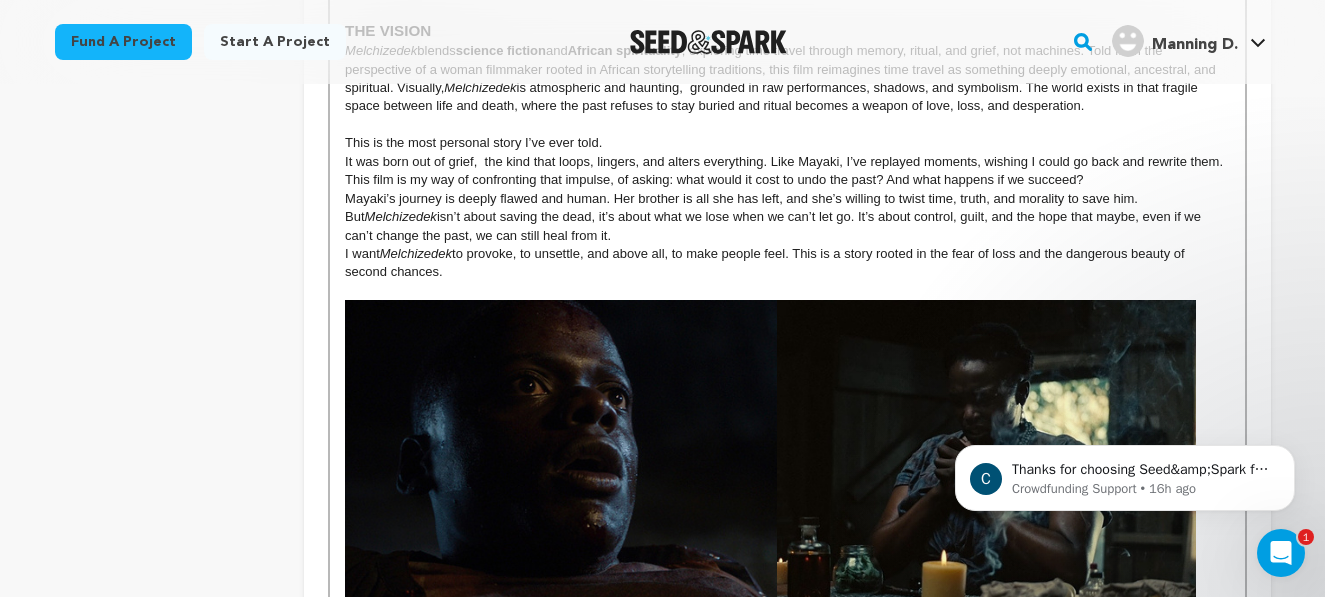 scroll, scrollTop: 1459, scrollLeft: 0, axis: vertical 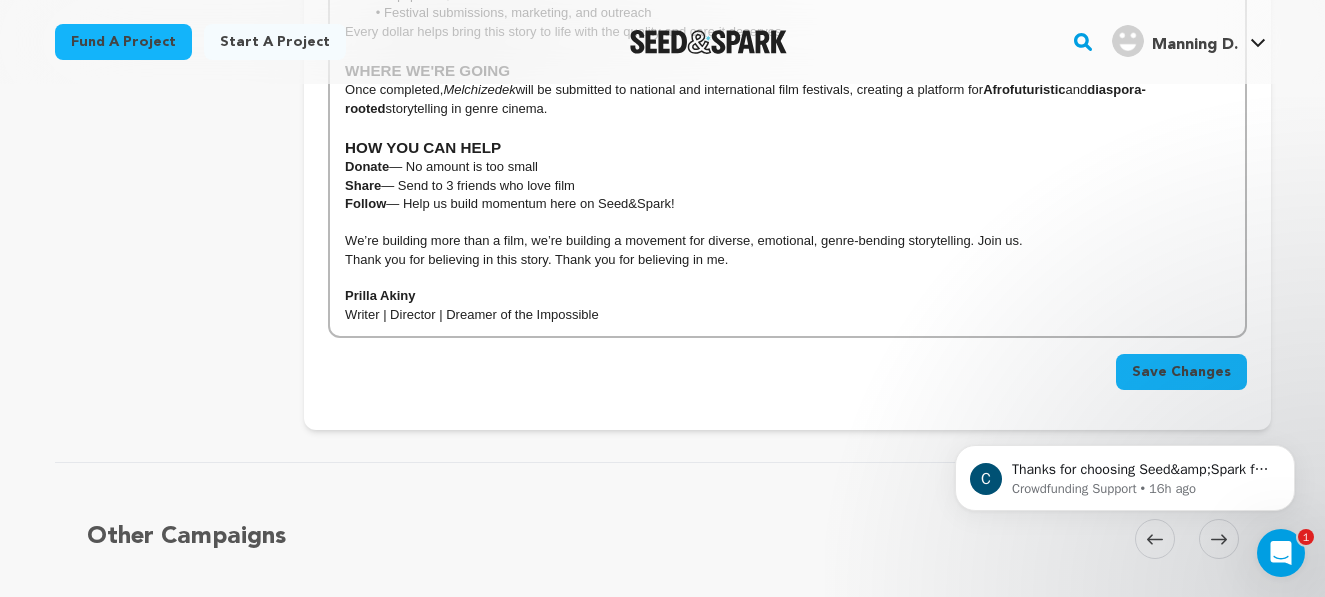 click on "Save Changes" at bounding box center [1181, 372] 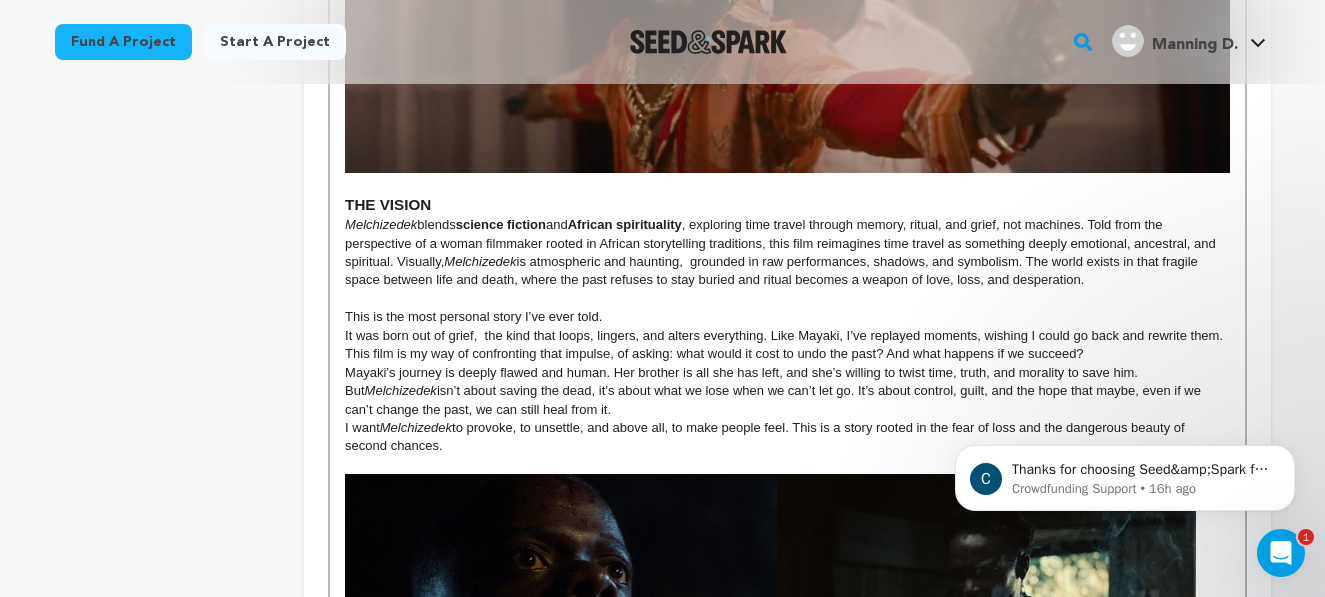 scroll, scrollTop: 1285, scrollLeft: 0, axis: vertical 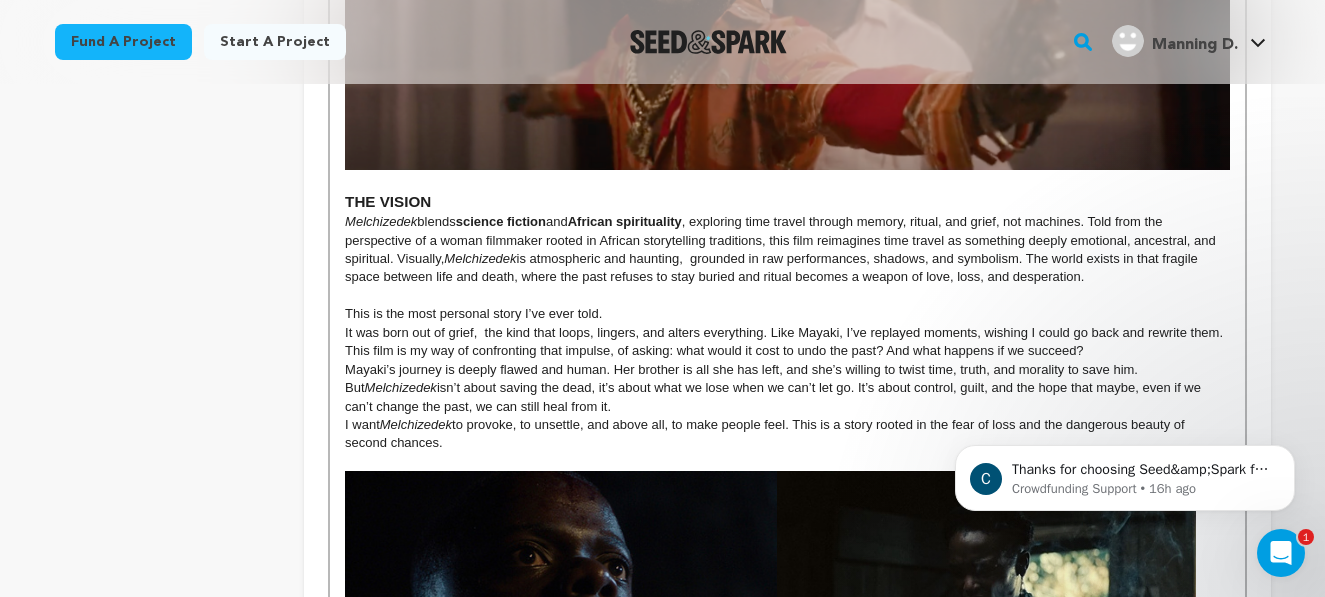 click on "THE STORY What if you could go back in time and stop someone you love from dying; how car back would you go? In  Melchizedek , a psychological thriller with supernatural roots,  Mayaki  unlocks a ritual called the  Tajna ,  a dangerous form of time travel that lets her bring her brother  Melchizedek (Meliky)  back from the dead by rewinding the clock to the moment before his death. But there’s a catch: the Tajna only lasts  24 hours , and no matter what she tries, he keeps dying again. Now, desperate and out of time, Mayaki takes a darker path, kidnapping the daughter of a oracle priestess to force her help, risking a deadly spiritual backlash. As the past loops and the hours dwindle, Mayaki’s need to “fix it” becomes a quiet obsession. The world around her fractures, her brother’s body begins to fade, and the shadows close in. At its core,  Melchizedek Get Out , the spiritual charge of  Sinners , or the emotional gut-punch of  To Kill a Monkey THE VISION Melchizedek  blends  science fiction  and" at bounding box center (787, 276) 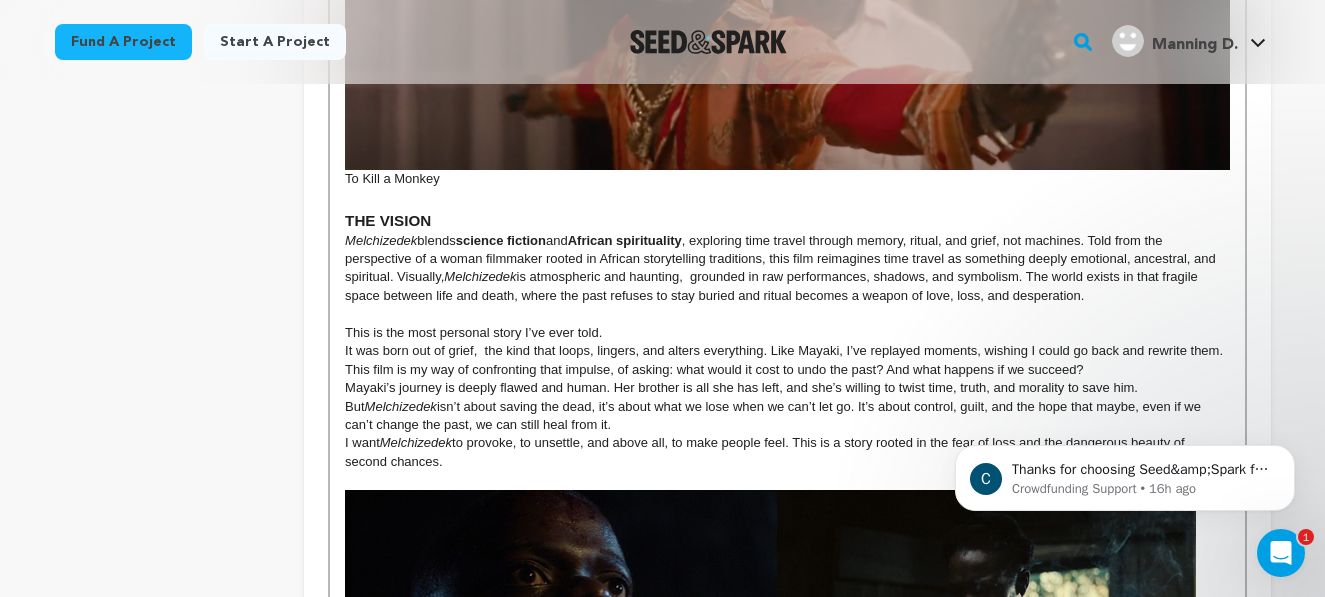 click on "To Kill a Monkey" at bounding box center (787, 179) 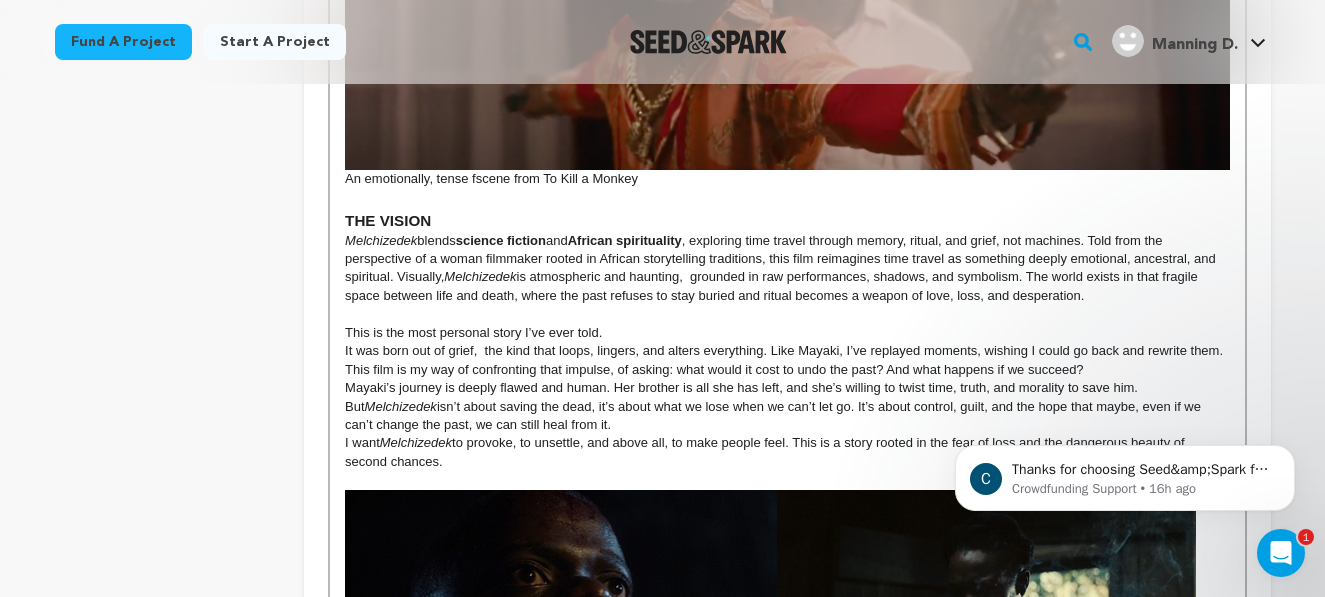 click on "An emotionally, tense fscene from To Kill a Monkey" at bounding box center [787, 179] 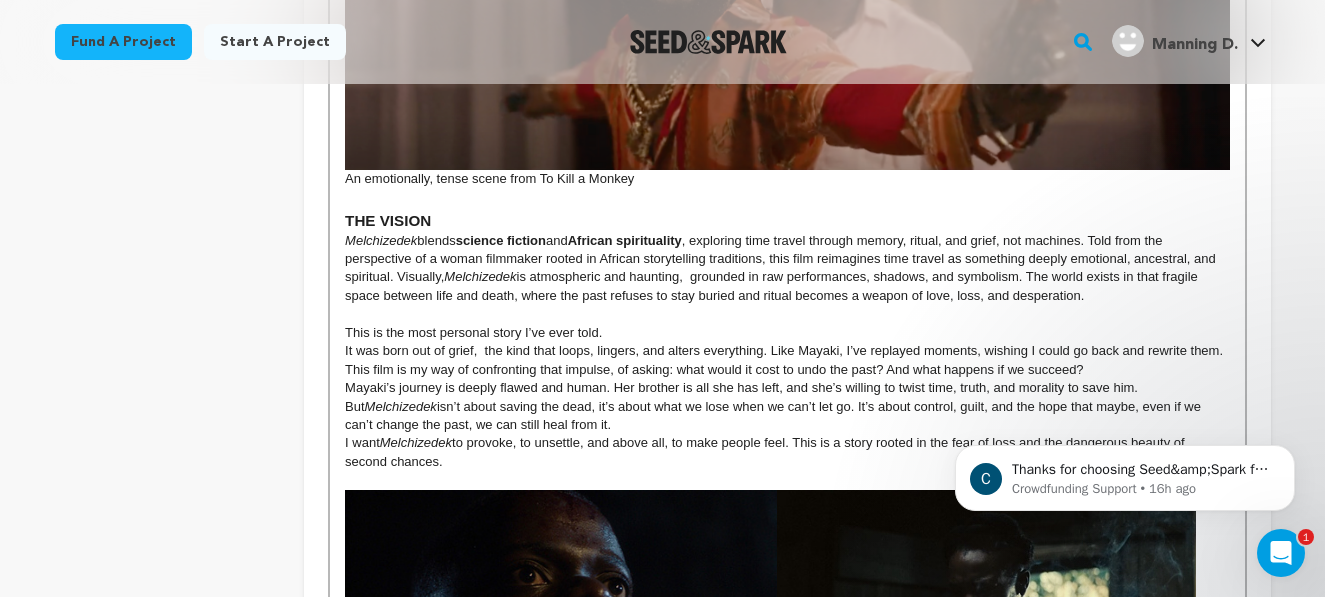 click on "An emotionally, tense scene from To Kill a Monkey" at bounding box center (787, 179) 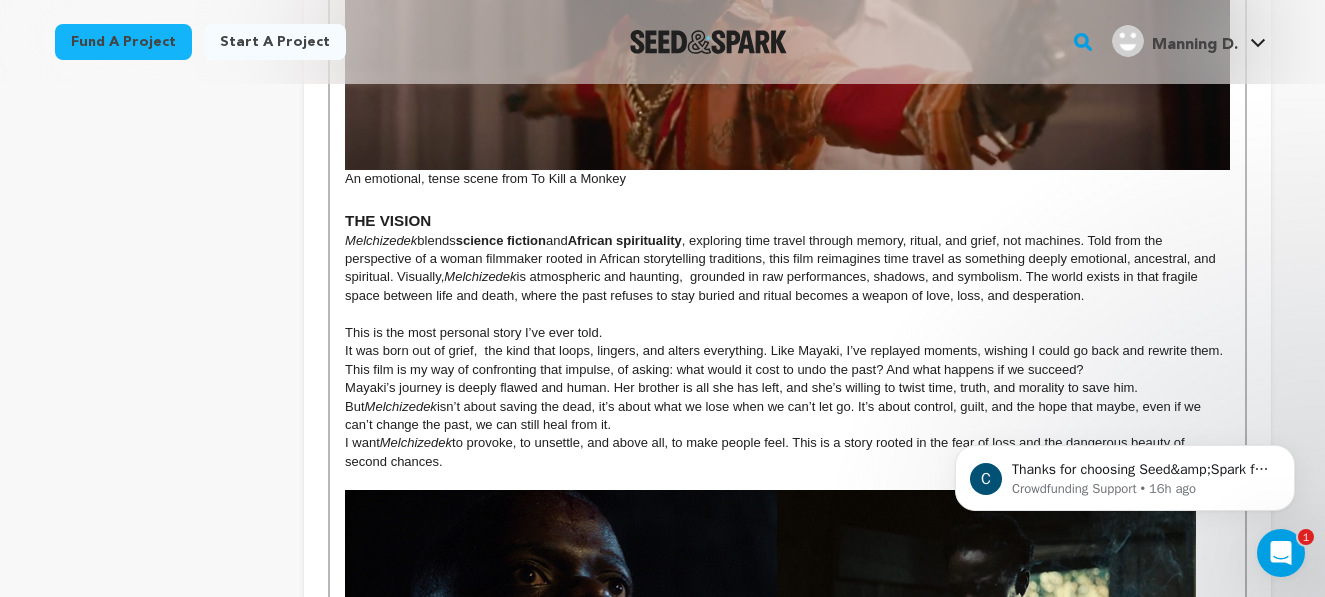 click on "An emotional, tense scene from To Kill a Monkey" at bounding box center [787, 179] 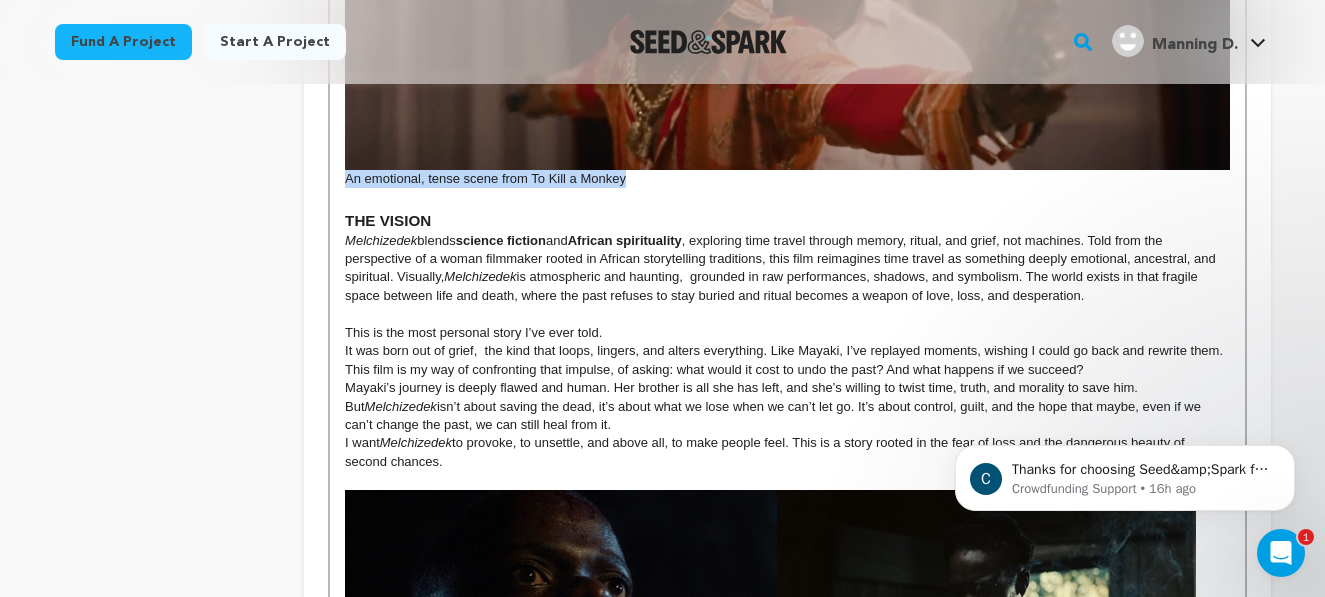 drag, startPoint x: 343, startPoint y: 198, endPoint x: 640, endPoint y: 200, distance: 297.00674 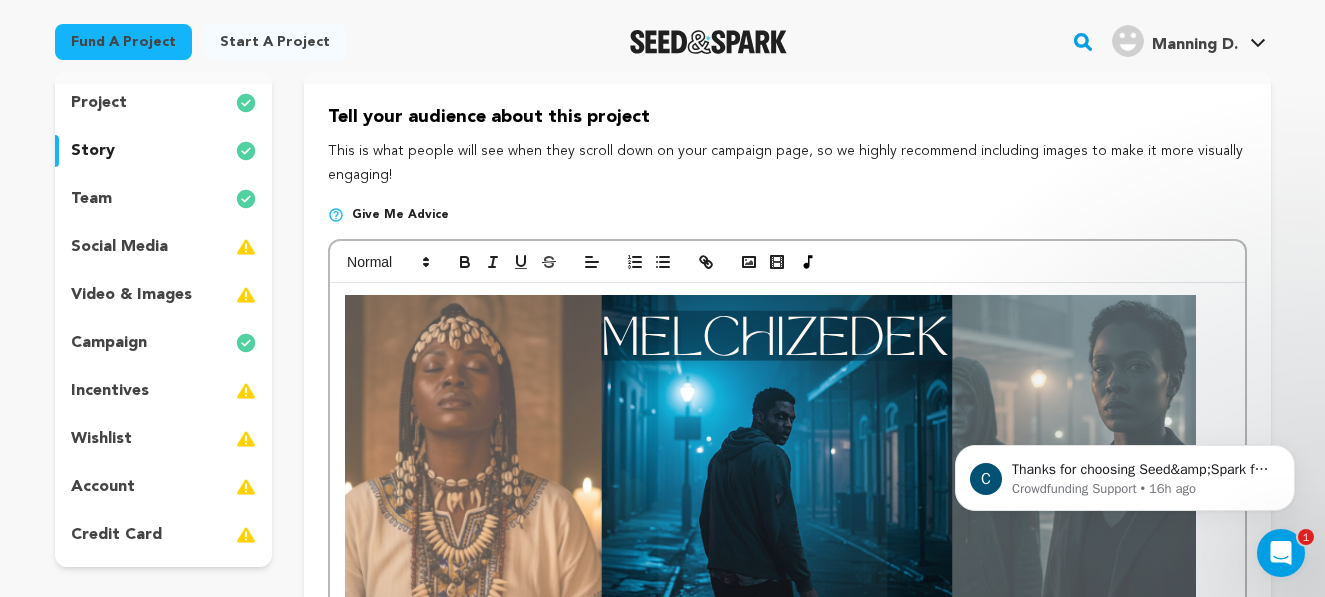 scroll, scrollTop: 191, scrollLeft: 0, axis: vertical 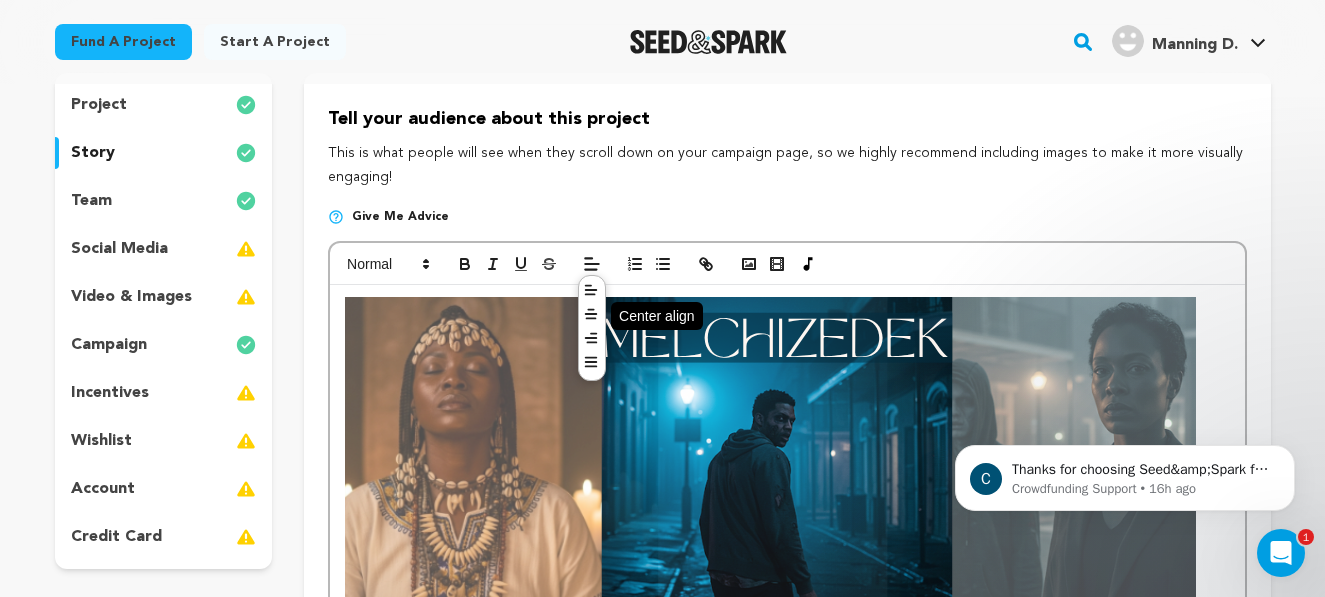 click 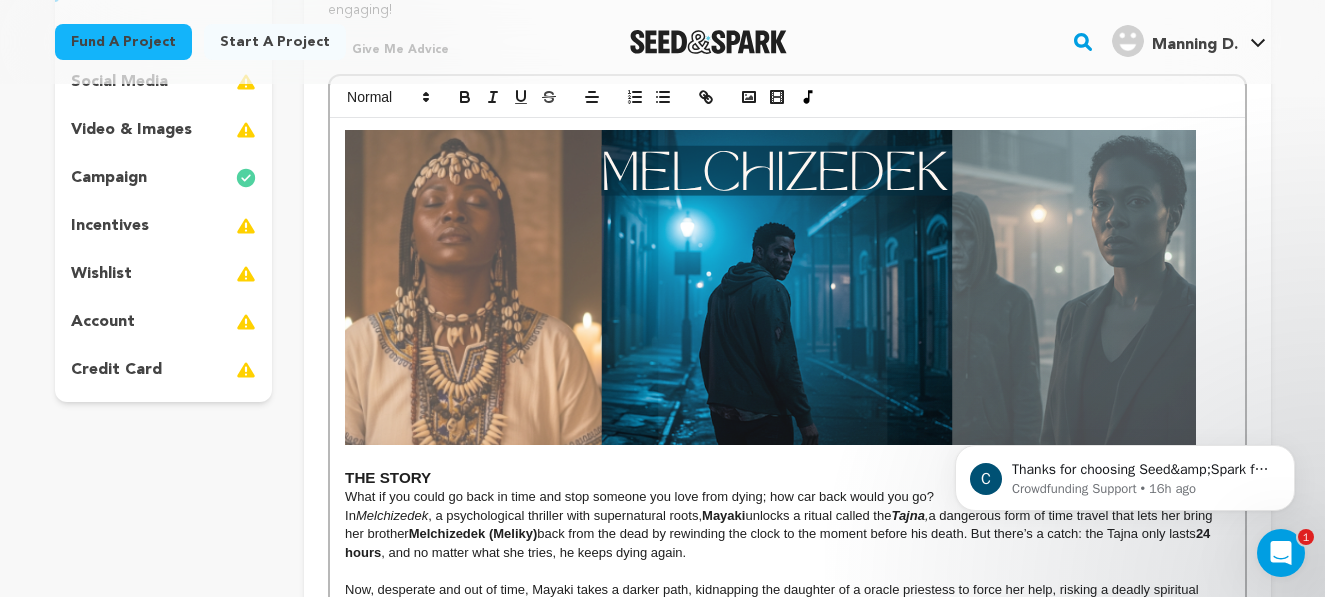 scroll, scrollTop: 353, scrollLeft: 0, axis: vertical 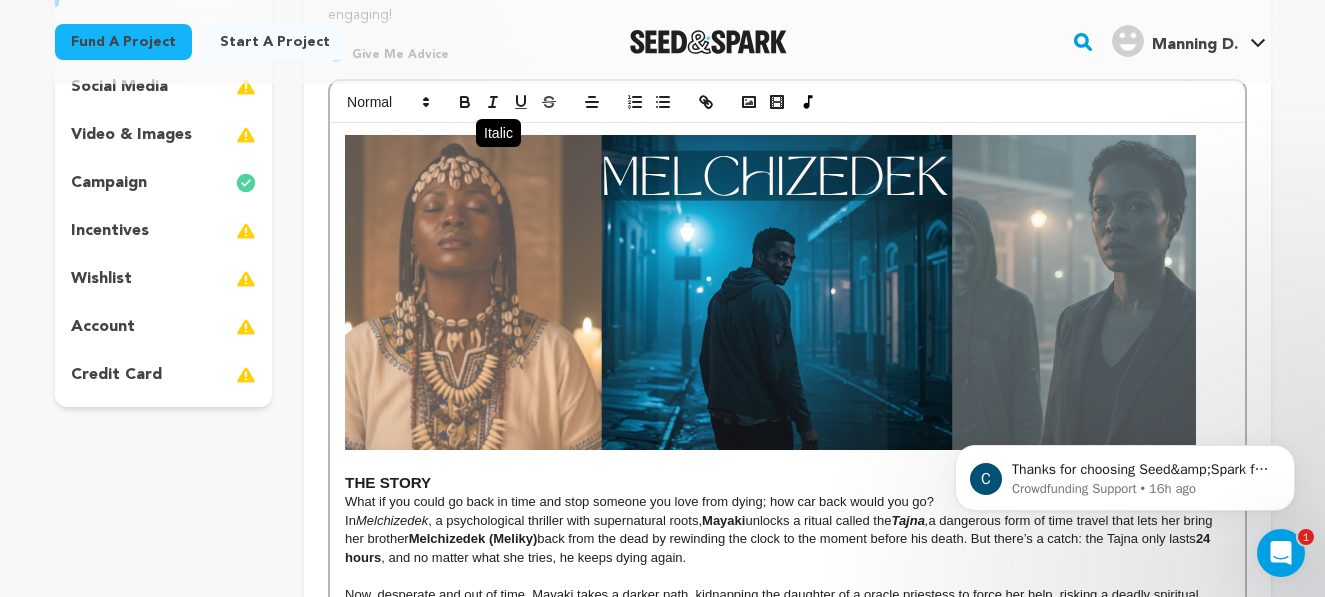 click 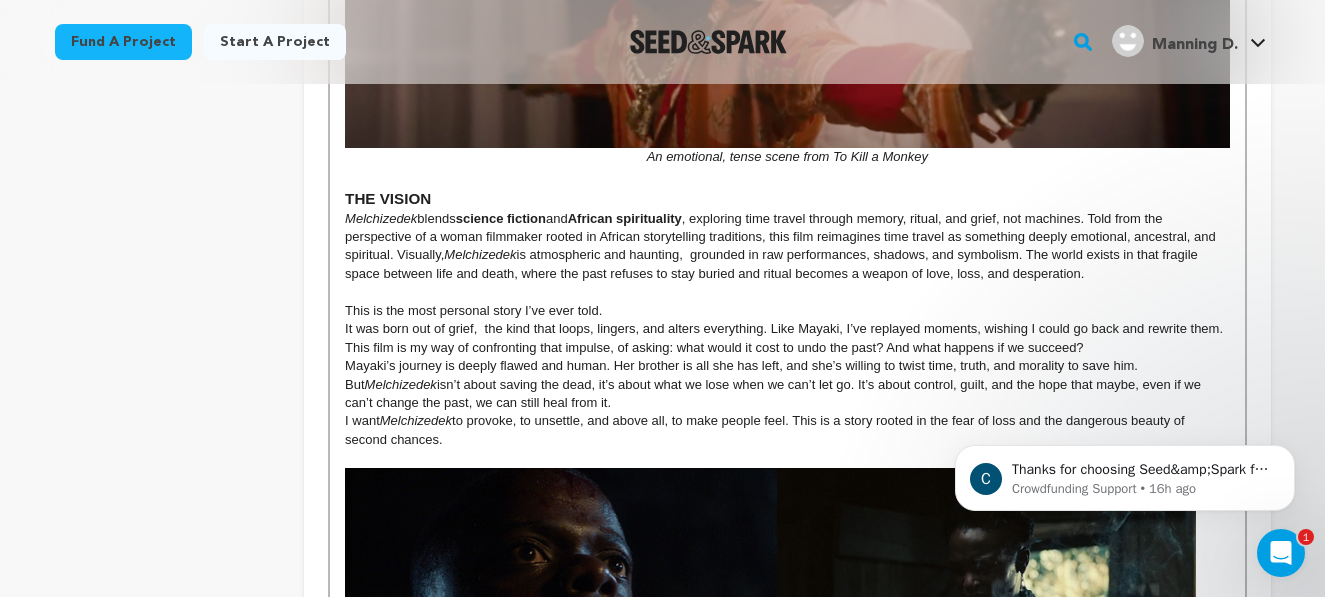 scroll, scrollTop: 1293, scrollLeft: 0, axis: vertical 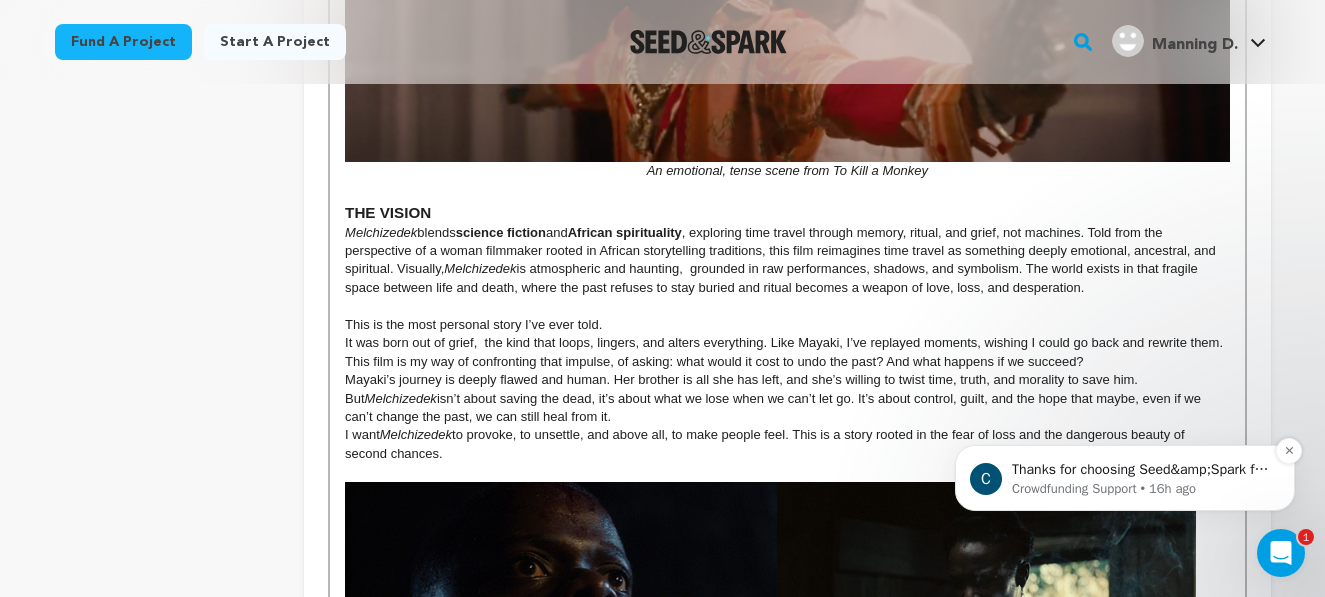 copy on "An emotional, tense scene from To Kill a Monkey" 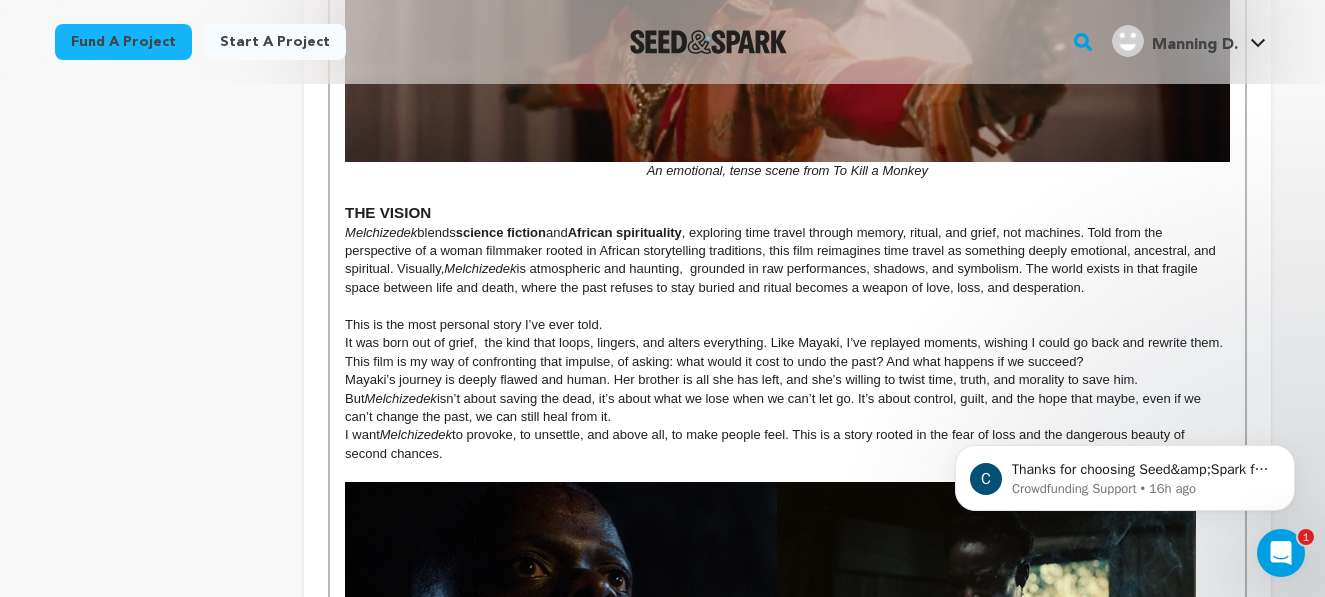 click on "Melchizedek  blends  science fiction  and  African spirituality , exploring time travel through memory, ritual, and grief, not machines. Told from the perspective of a woman filmmaker rooted in African storytelling traditions, this film reimagines time travel as something deeply emotional, ancestral, and spiritual. Visually,  Melchizedek  is atmospheric and haunting,  grounded in raw performances, shadows, and symbolism. The world exists in that fragile space between life and death, where the past refuses to stay buried and ritual becomes a weapon of love, loss, and desperation." at bounding box center [787, 261] 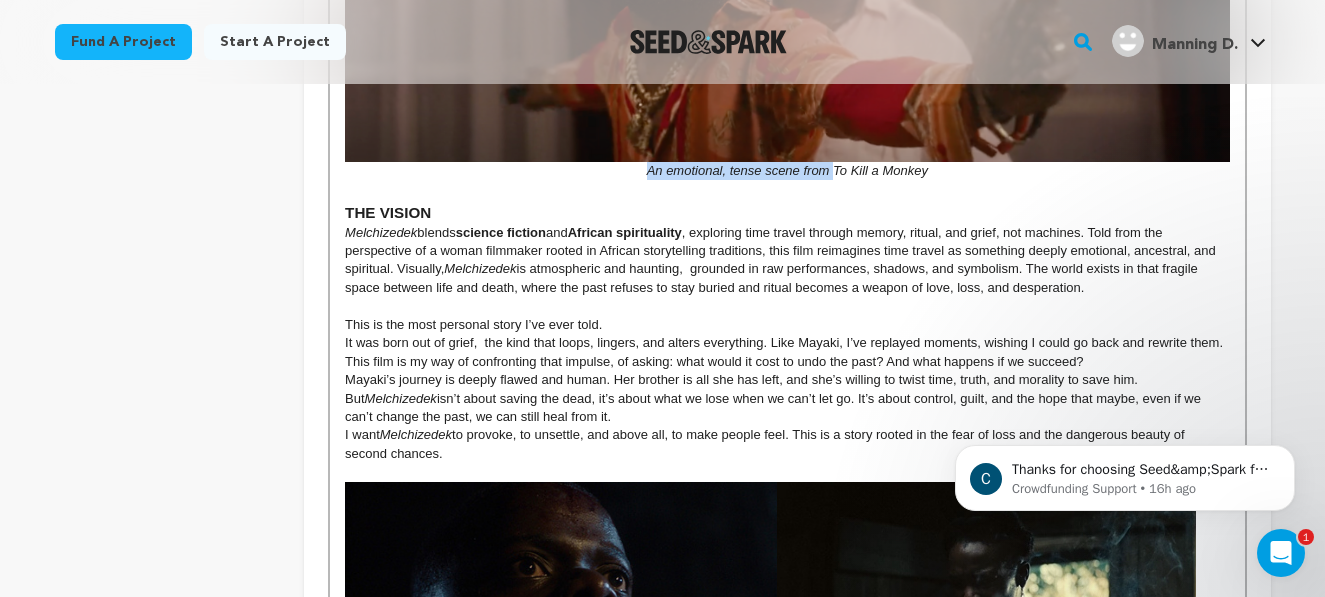 drag, startPoint x: 835, startPoint y: 194, endPoint x: 646, endPoint y: 187, distance: 189.12958 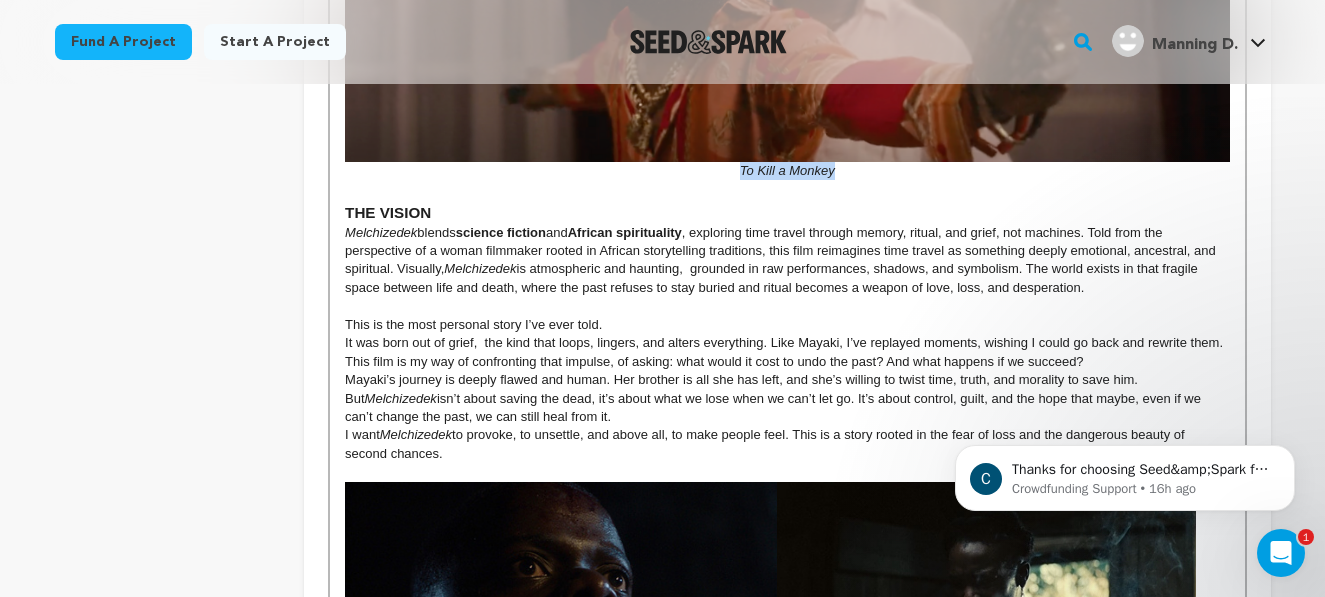 drag, startPoint x: 740, startPoint y: 191, endPoint x: 844, endPoint y: 191, distance: 104 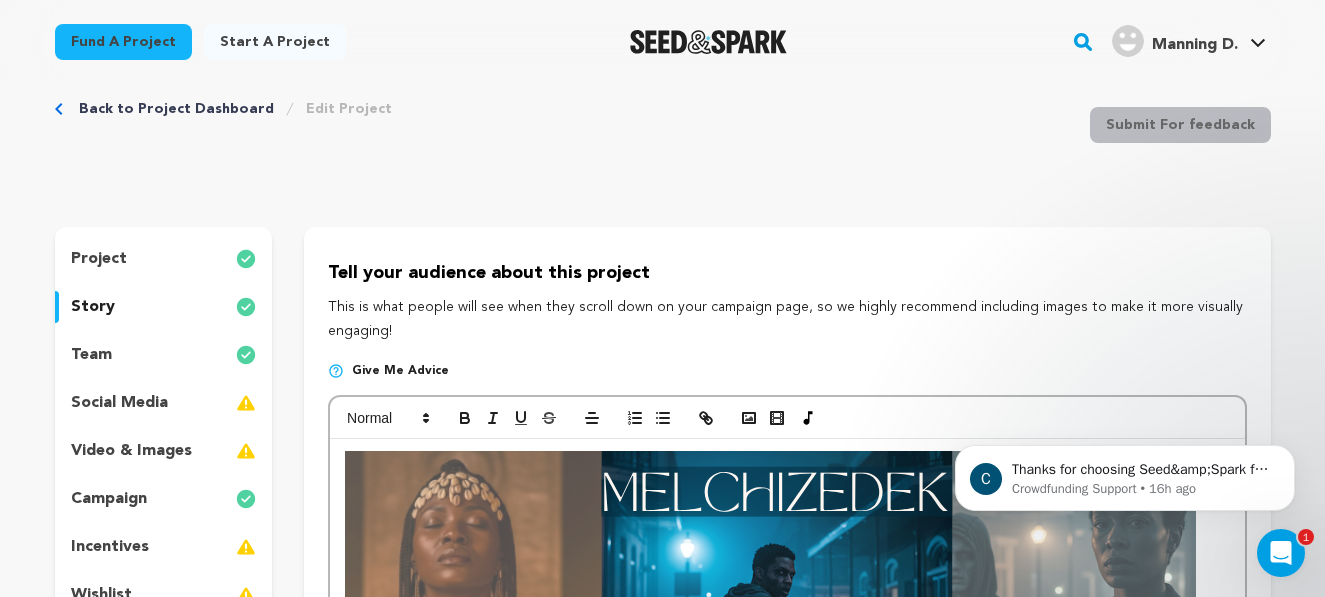 scroll, scrollTop: 29, scrollLeft: 0, axis: vertical 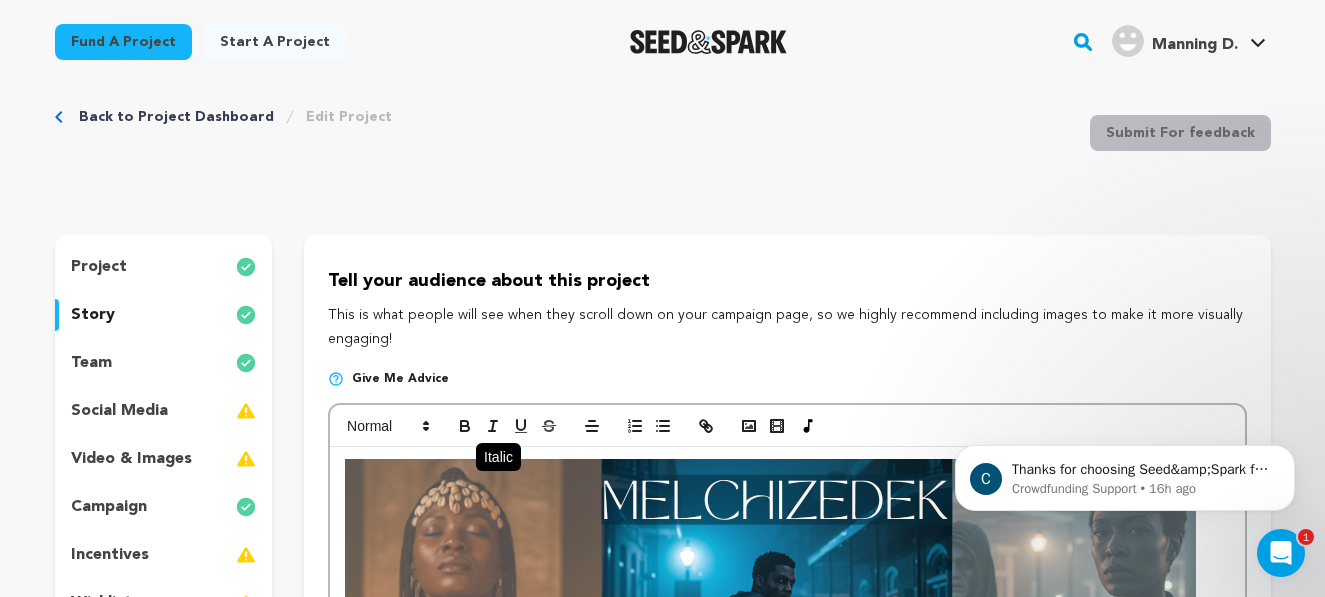 click 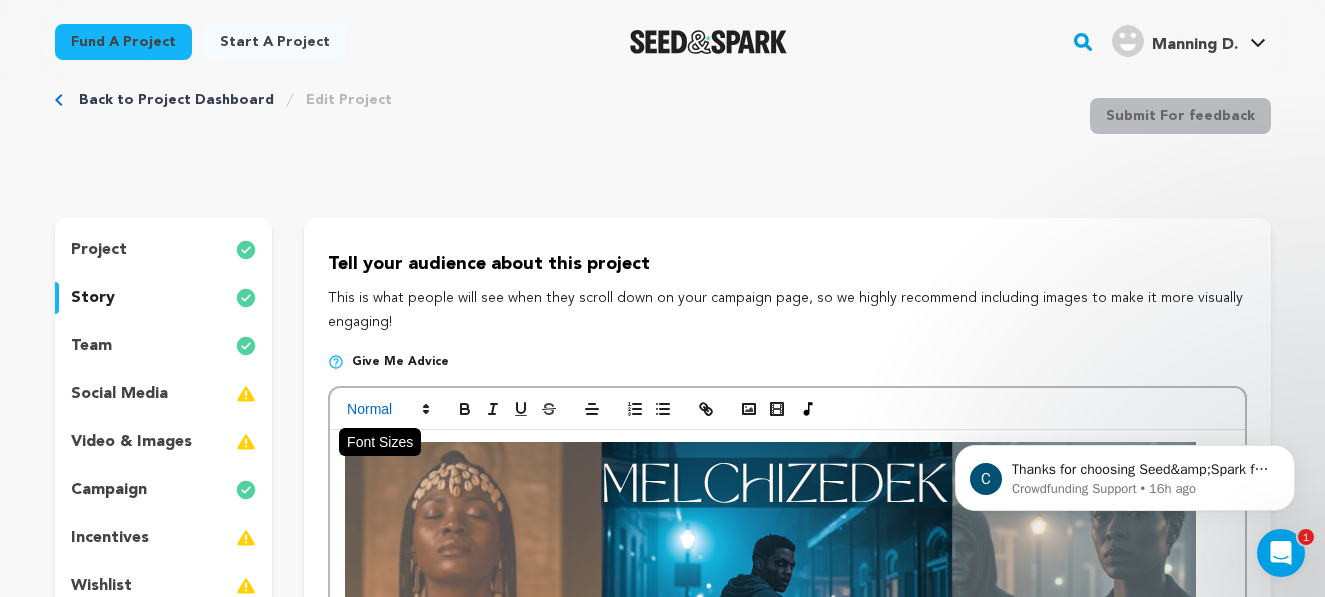 scroll, scrollTop: 36, scrollLeft: 0, axis: vertical 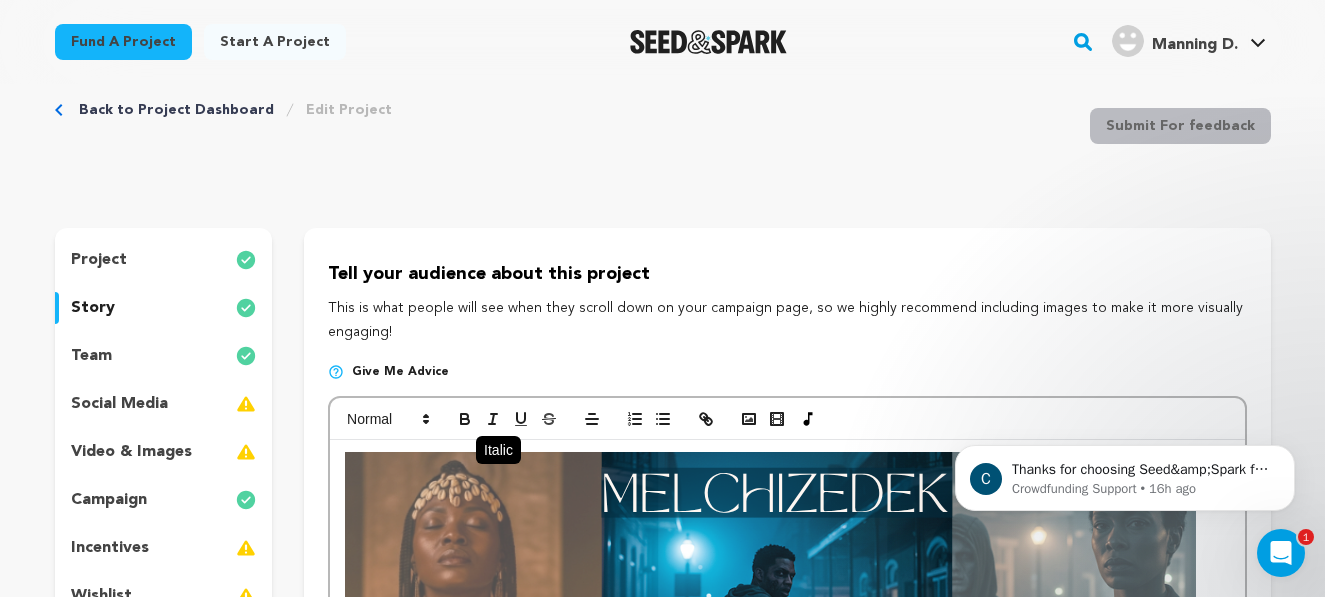 click 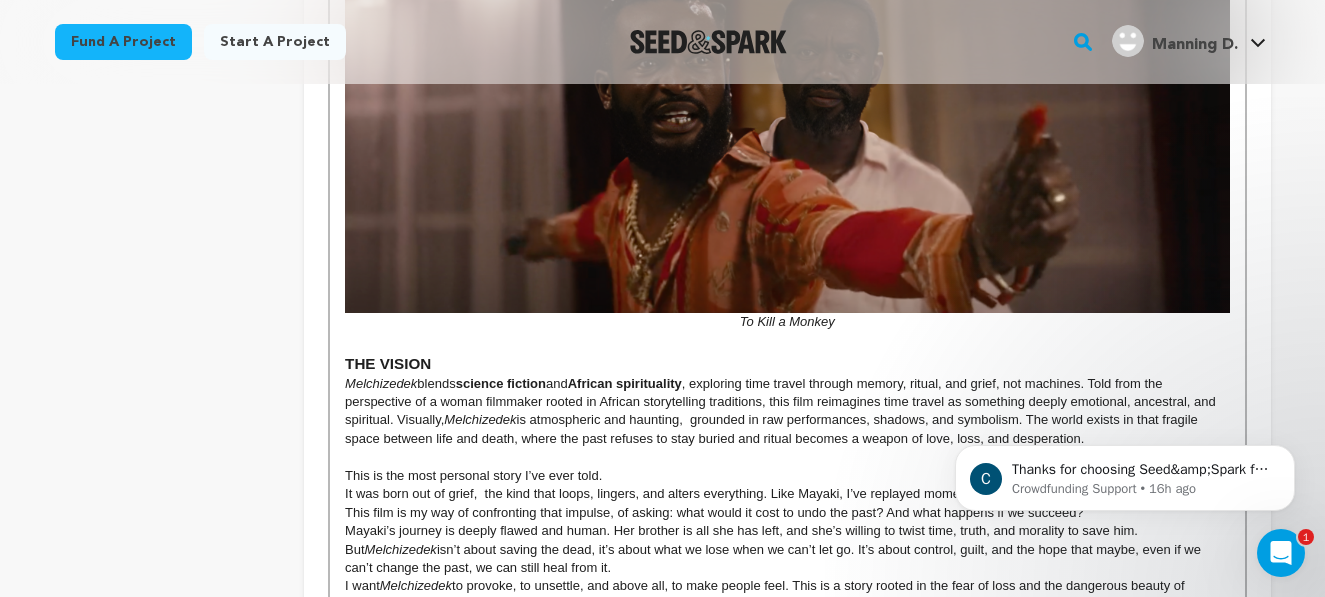 scroll, scrollTop: 1067, scrollLeft: 0, axis: vertical 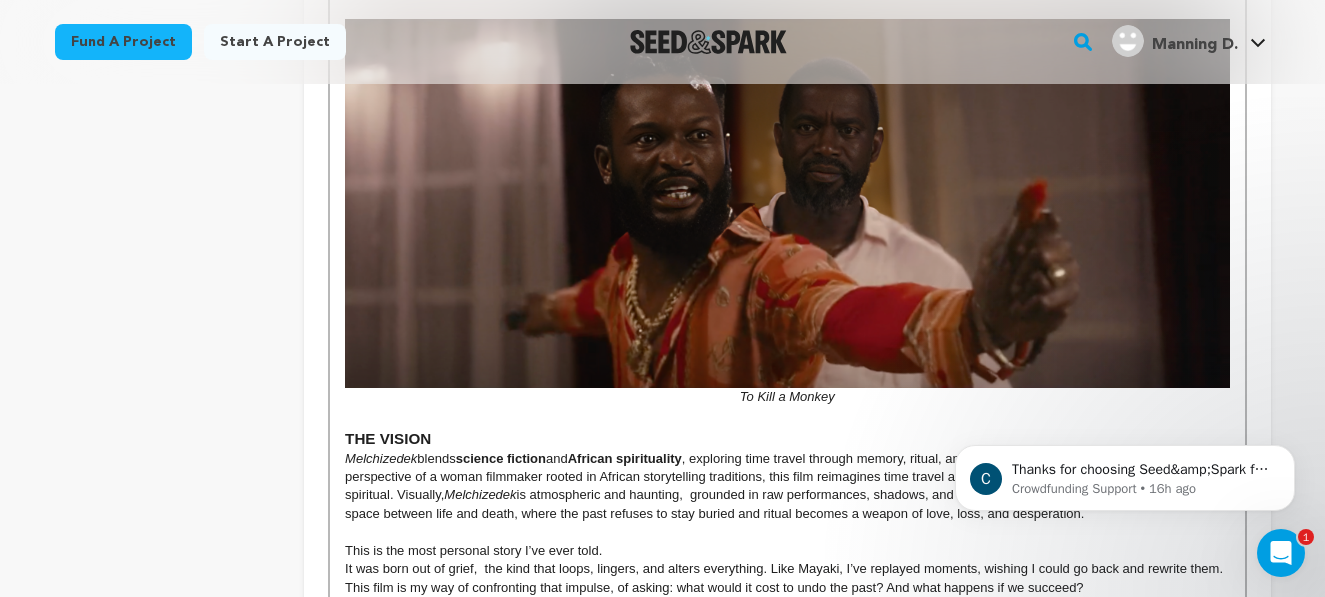click on "Melchizedek  blends  science fiction  and  African spirituality , exploring time travel through memory, ritual, and grief, not machines. Told from the perspective of a woman filmmaker rooted in African storytelling traditions, this film reimagines time travel as something deeply emotional, ancestral, and spiritual. Visually,  Melchizedek  is atmospheric and haunting,  grounded in raw performances, shadows, and symbolism. The world exists in that fragile space between life and death, where the past refuses to stay buried and ritual becomes a weapon of love, loss, and desperation." at bounding box center (787, 487) 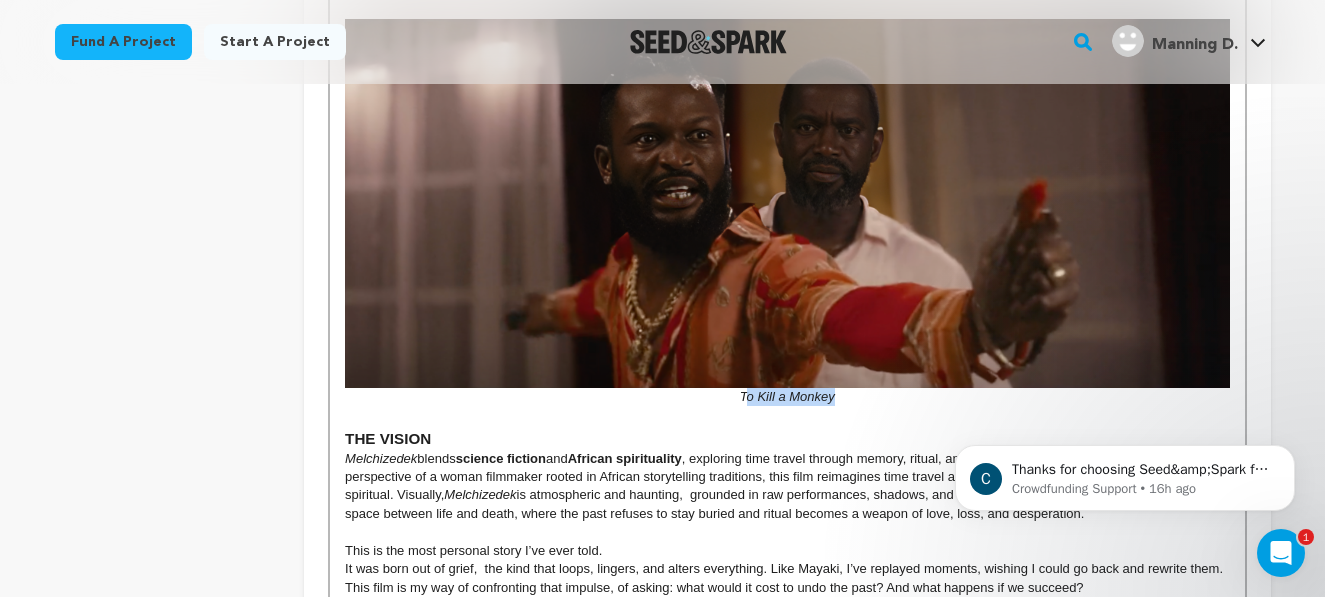 drag, startPoint x: 847, startPoint y: 418, endPoint x: 745, endPoint y: 411, distance: 102.239914 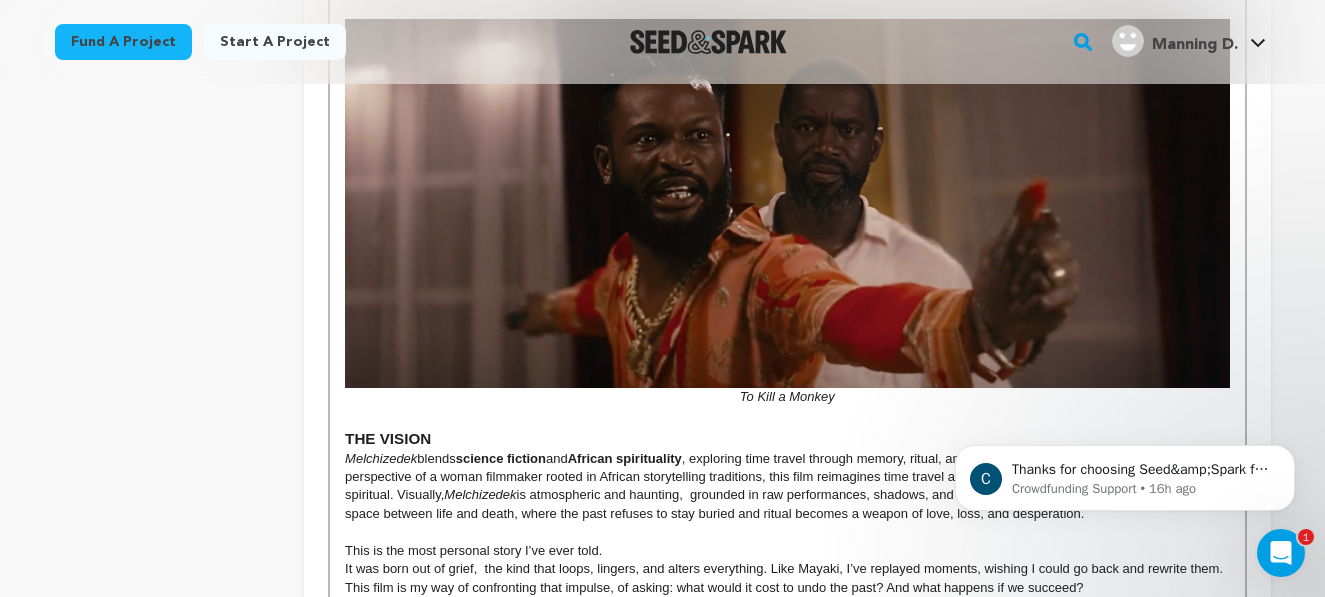 click at bounding box center (787, 417) 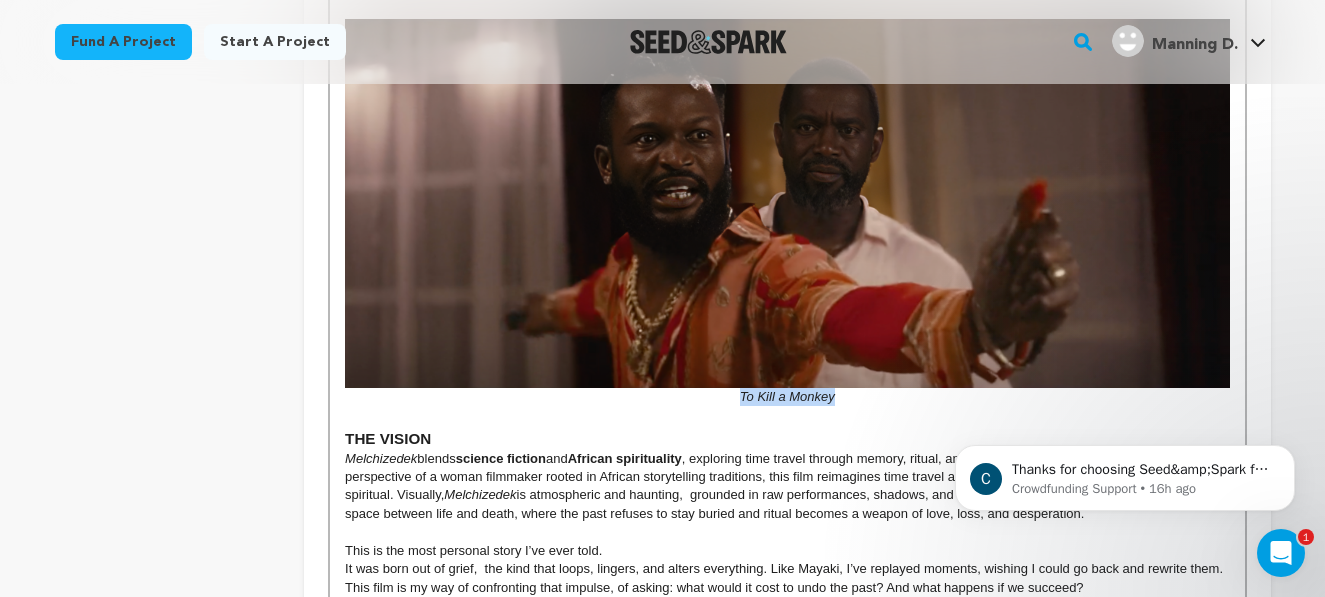 drag, startPoint x: 843, startPoint y: 417, endPoint x: 721, endPoint y: 413, distance: 122.06556 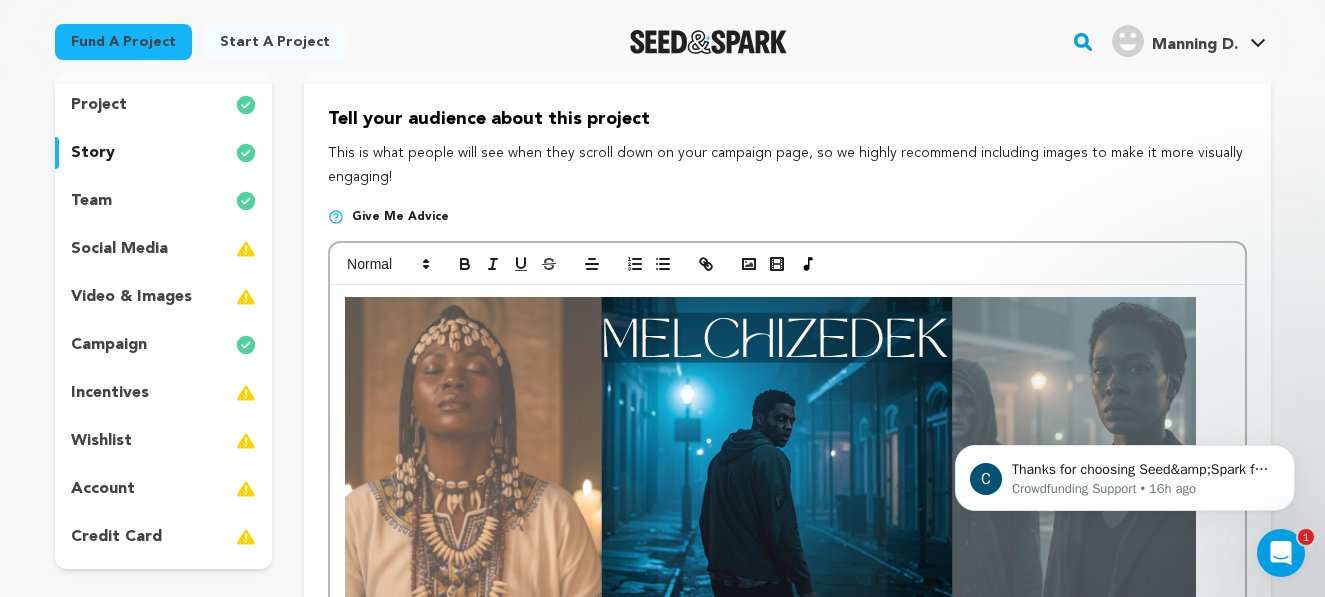 scroll, scrollTop: 189, scrollLeft: 0, axis: vertical 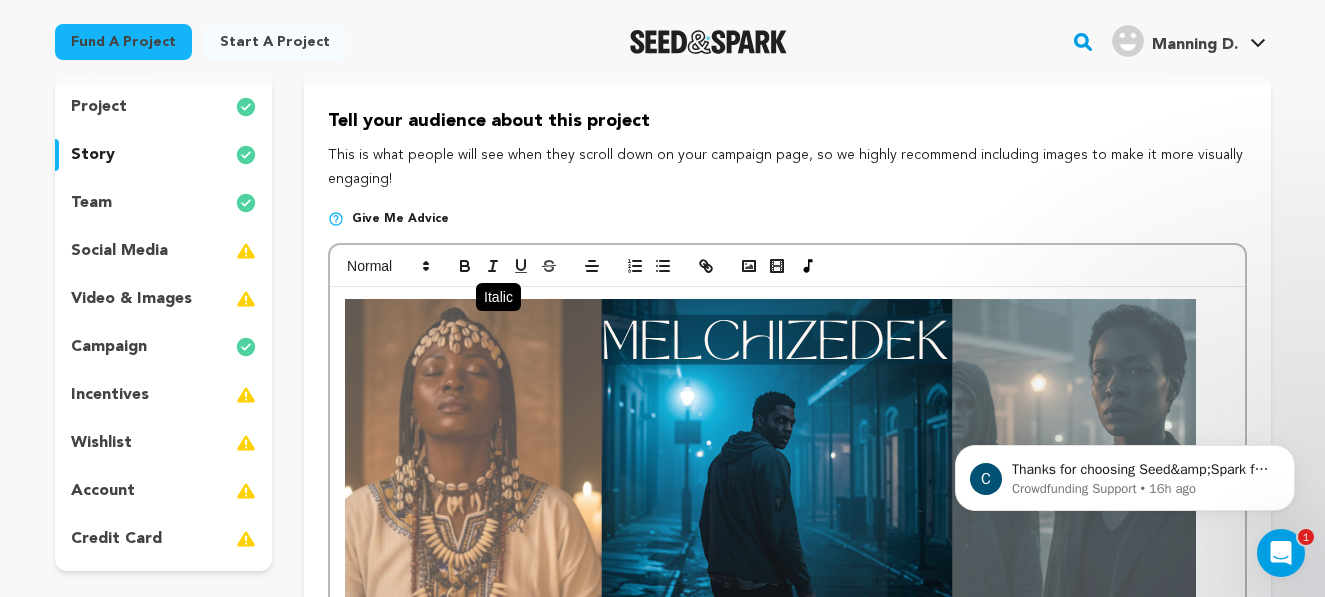click 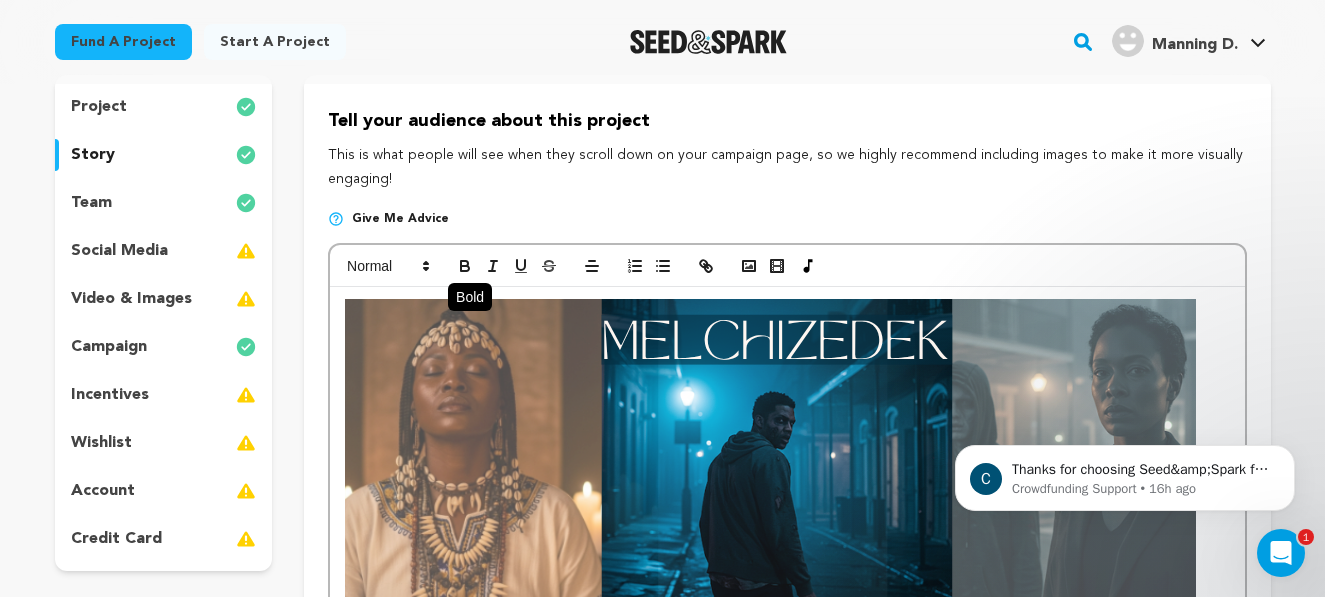 click 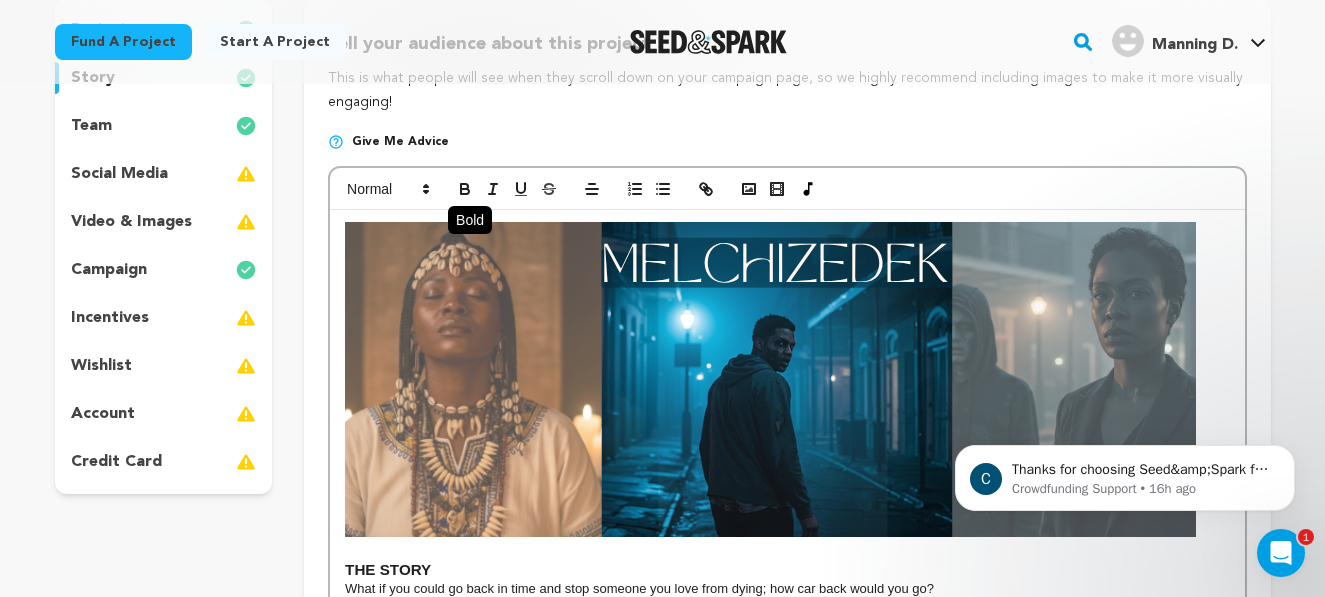 scroll, scrollTop: 249, scrollLeft: 0, axis: vertical 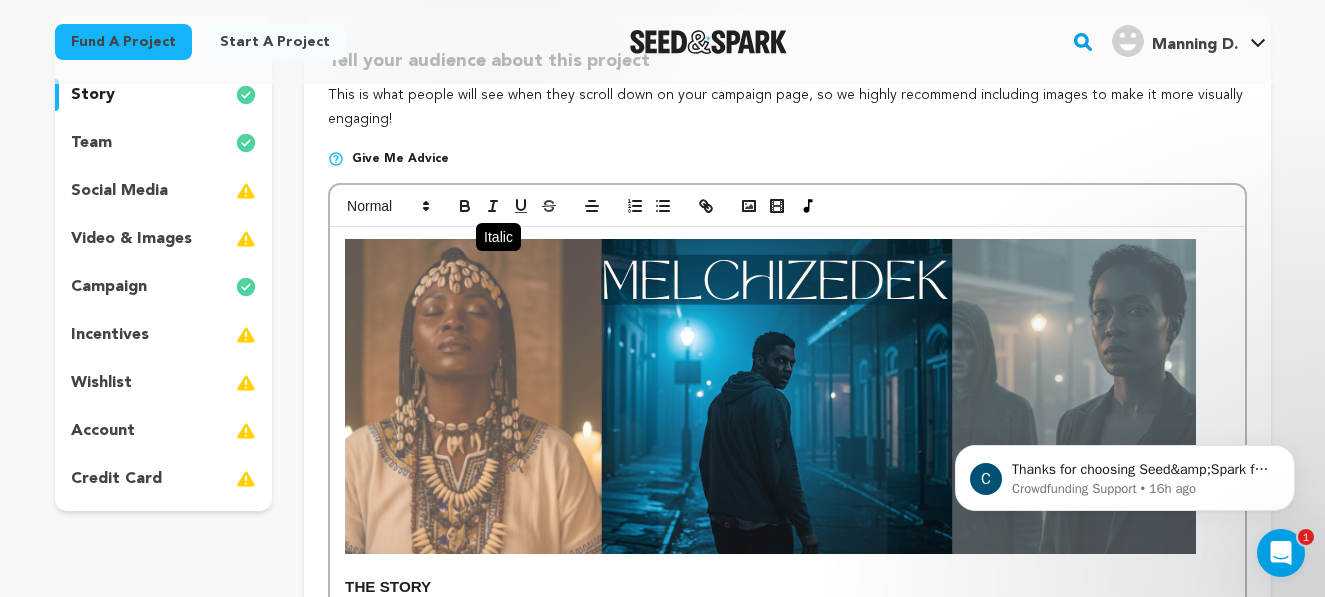 click 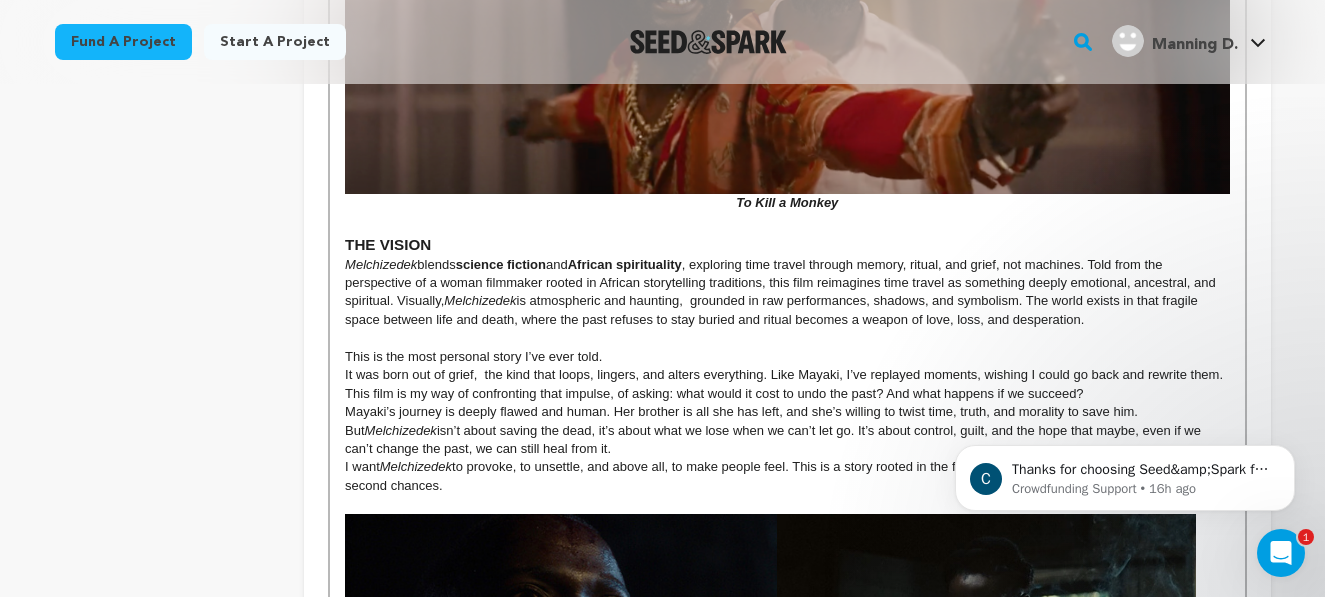 scroll, scrollTop: 1288, scrollLeft: 0, axis: vertical 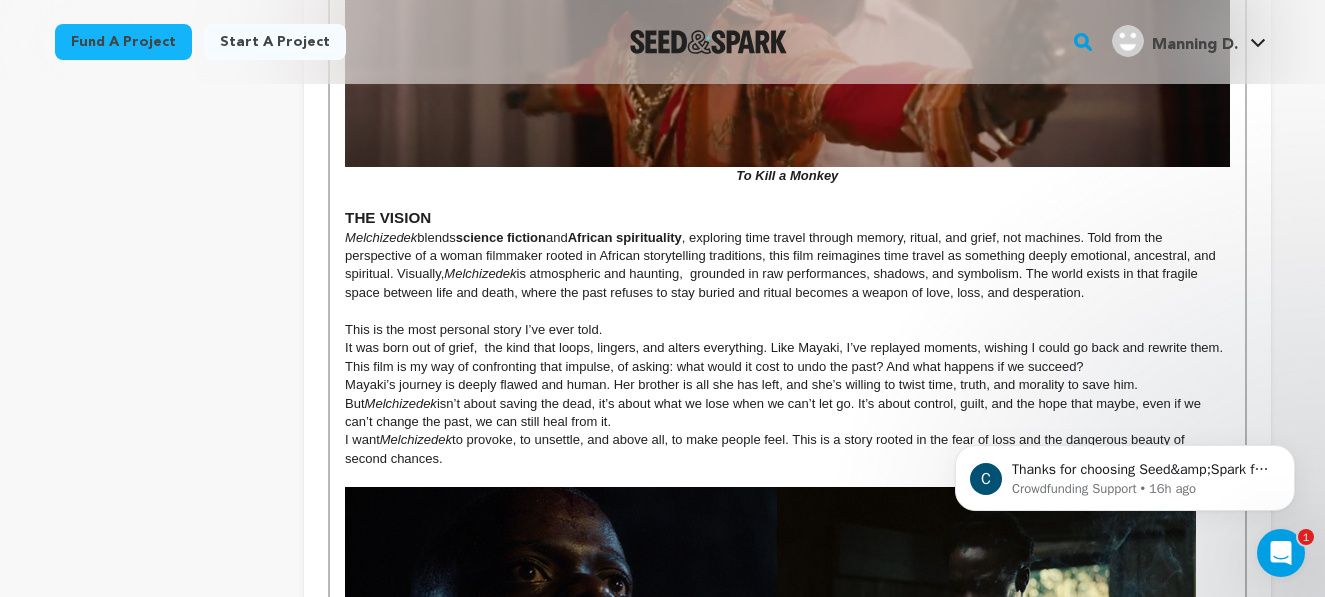 click on "science fiction" at bounding box center (501, 237) 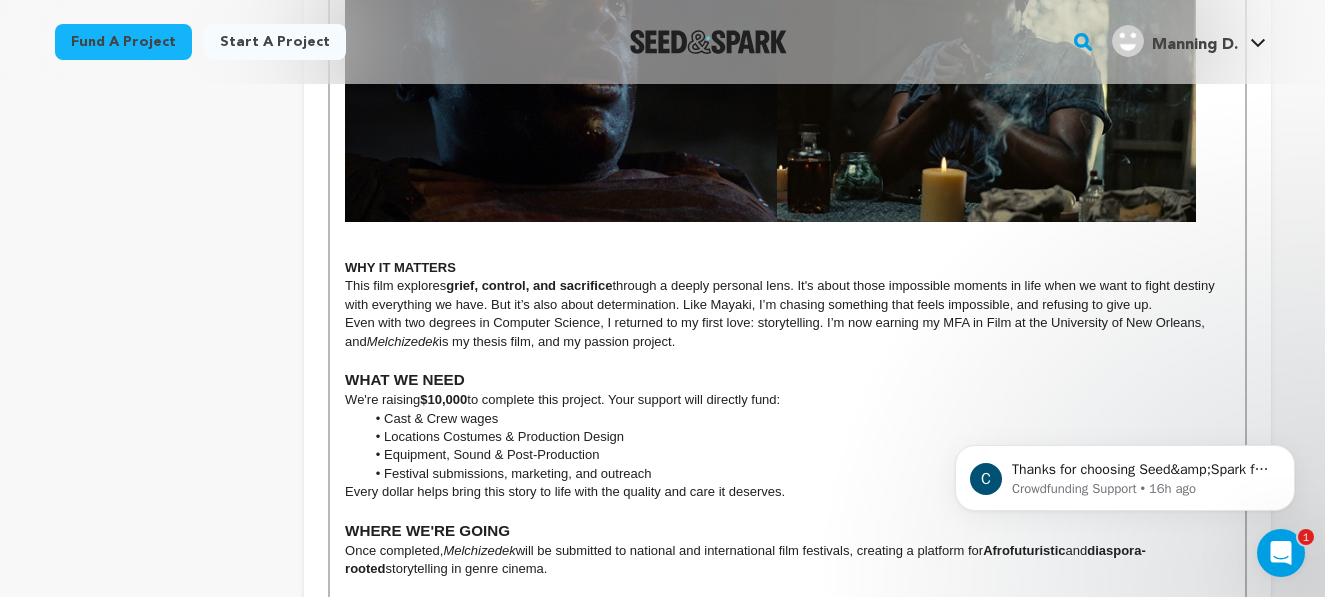 scroll, scrollTop: 1883, scrollLeft: 0, axis: vertical 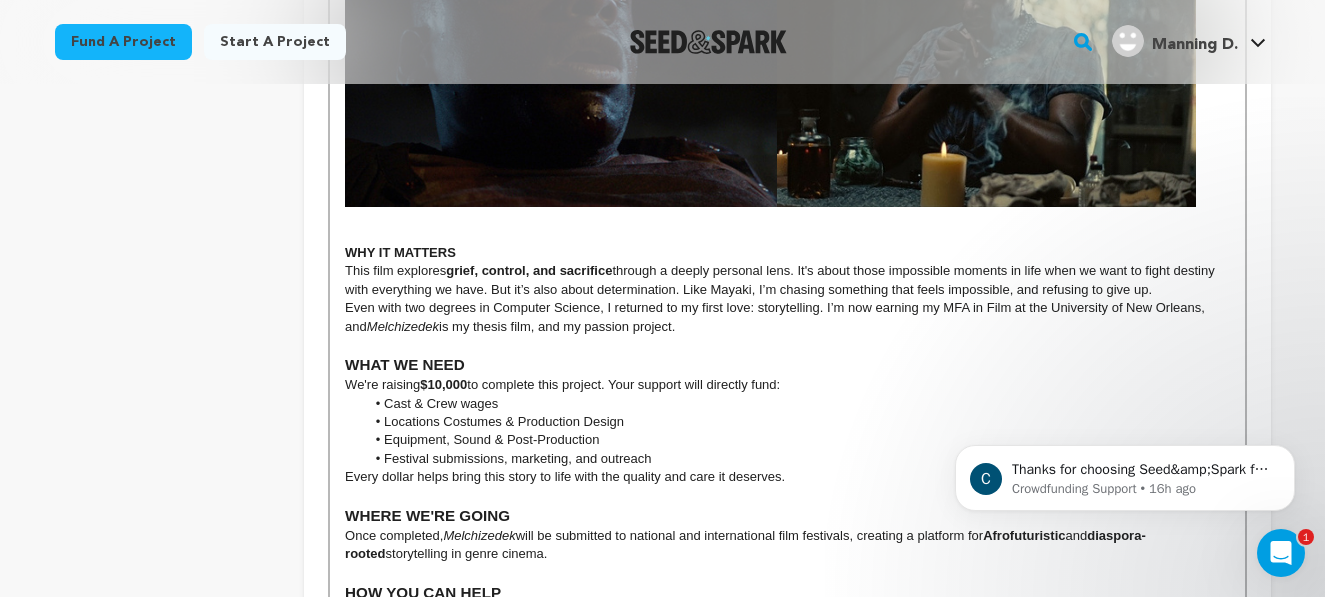 click at bounding box center (787, 49) 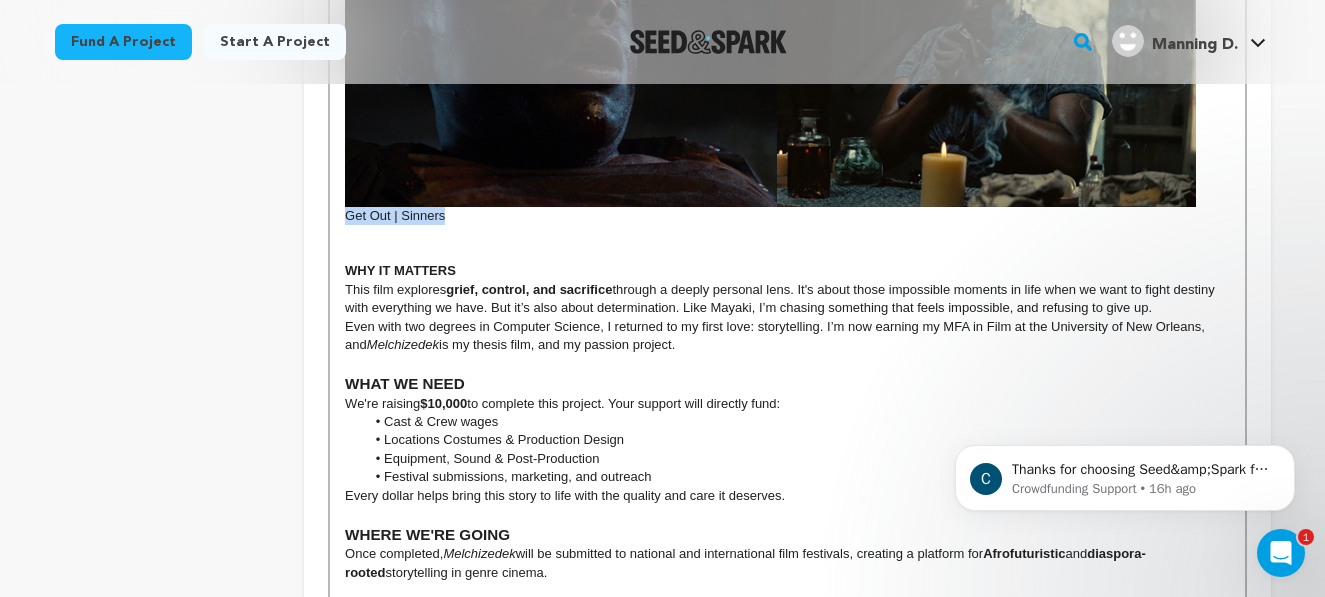 drag, startPoint x: 458, startPoint y: 230, endPoint x: 350, endPoint y: 229, distance: 108.00463 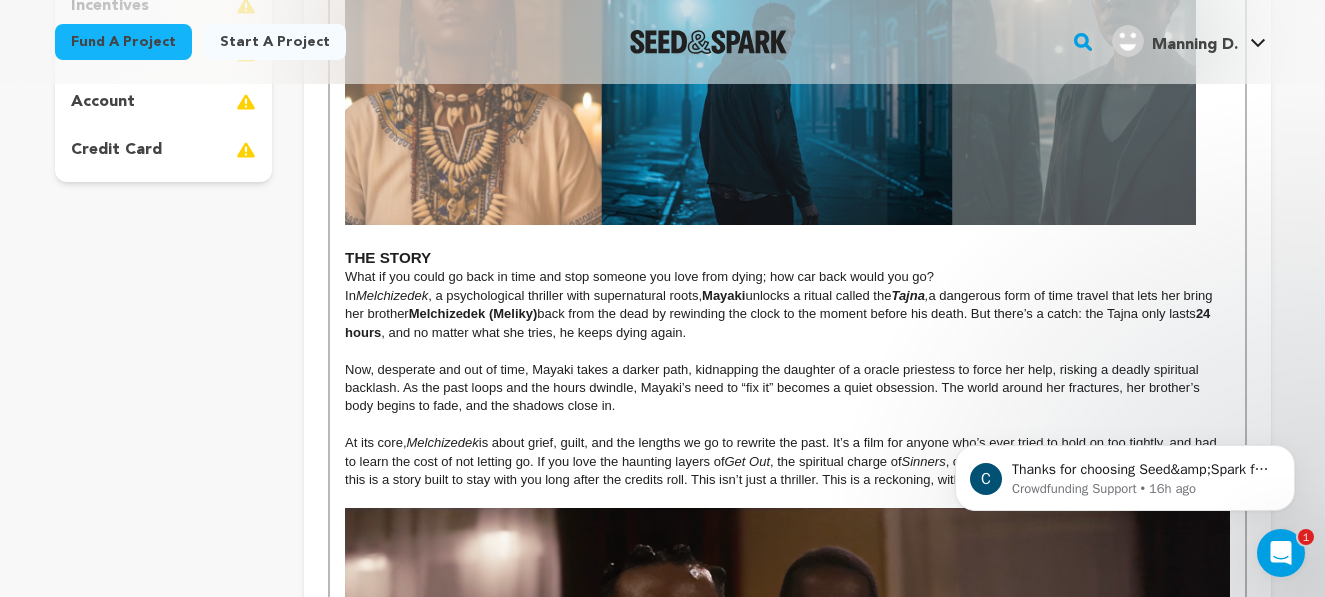 scroll, scrollTop: 134, scrollLeft: 0, axis: vertical 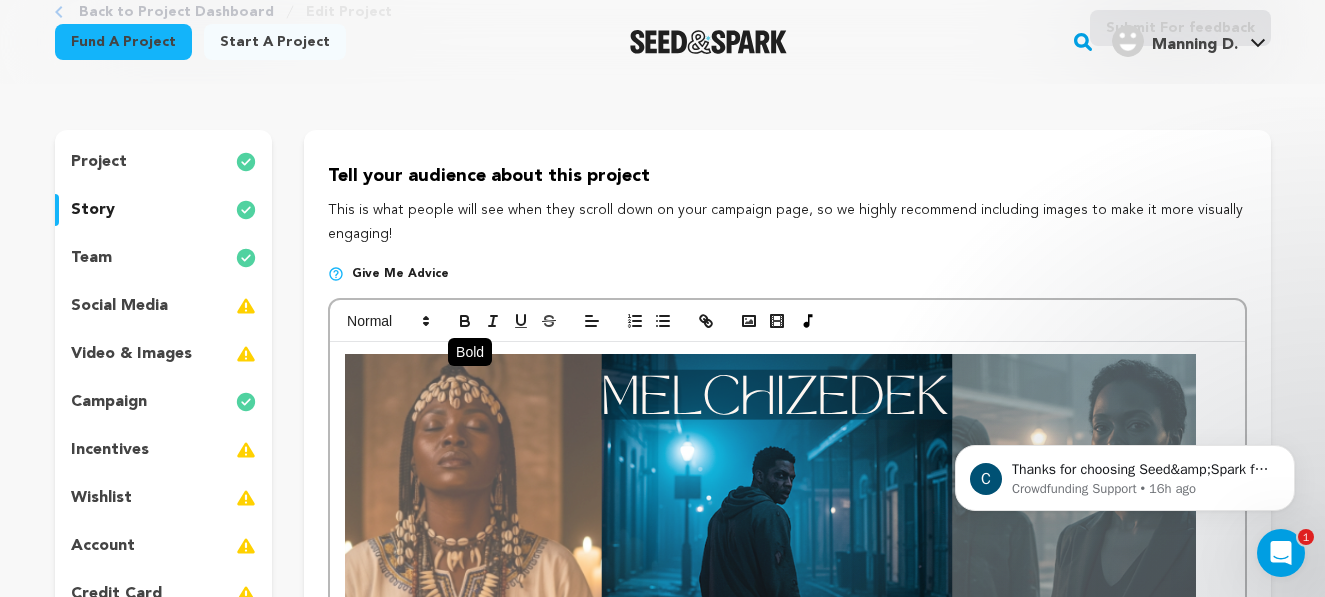 click 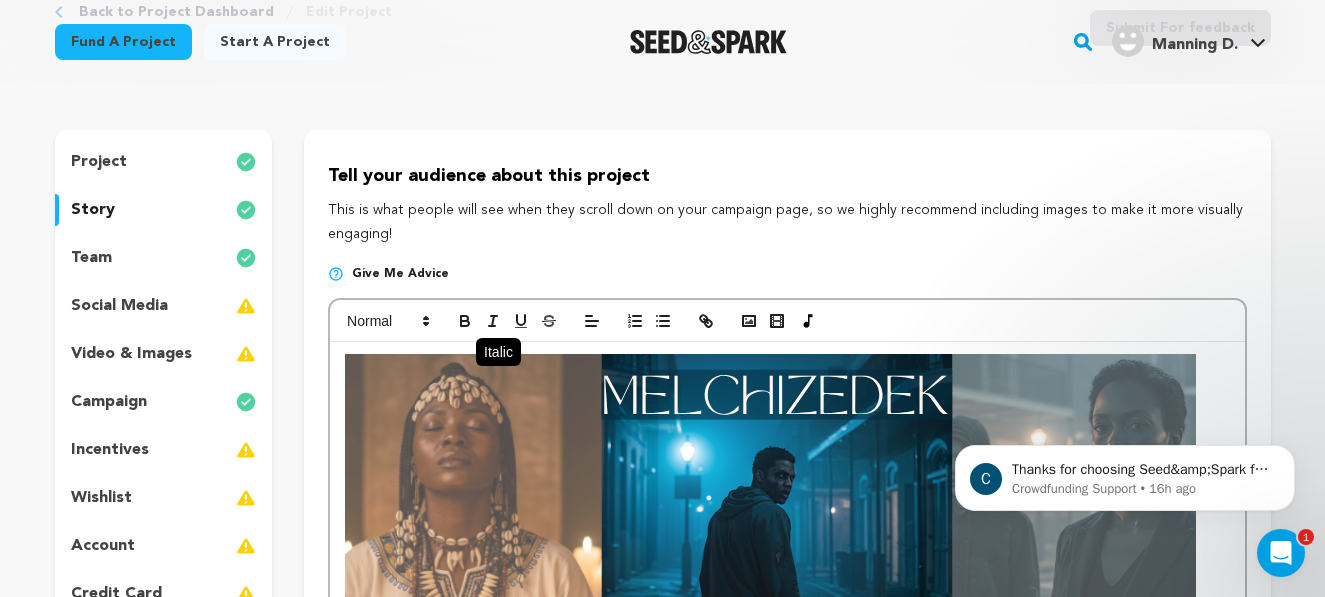 click 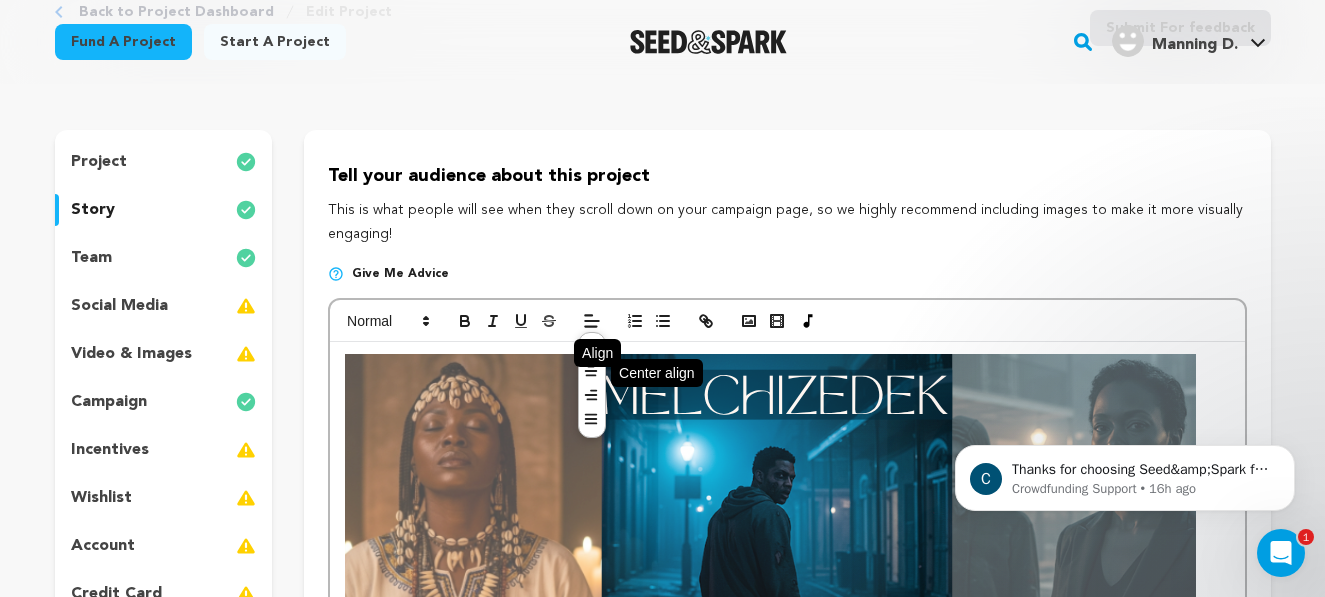 click 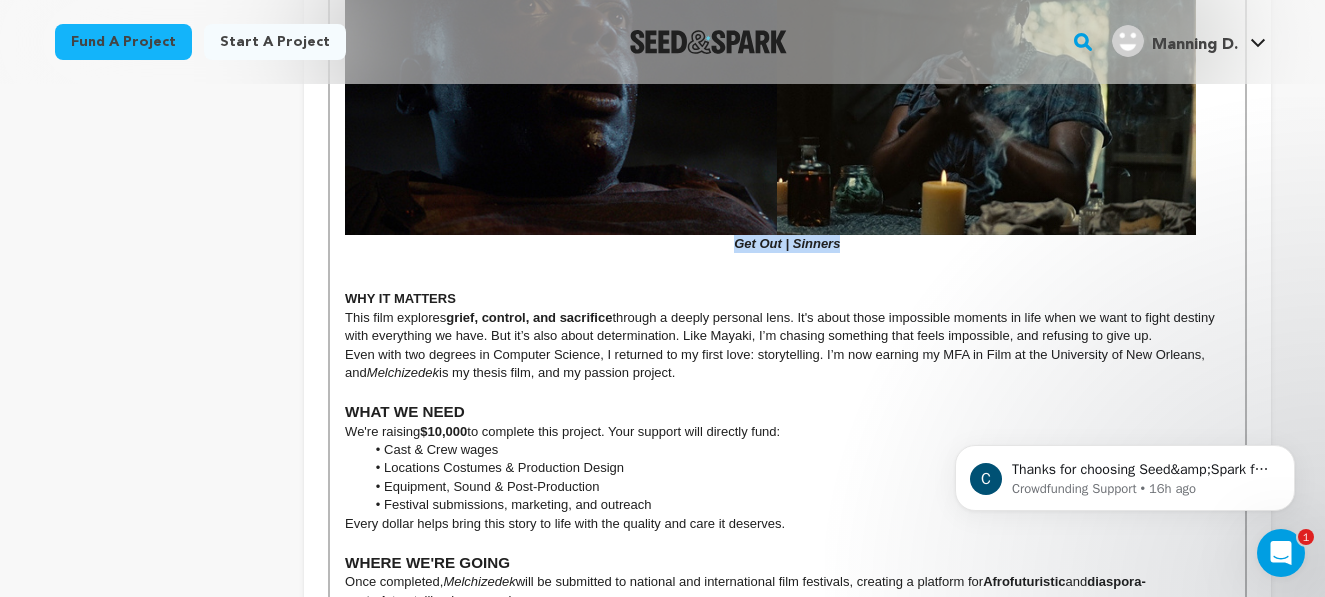 scroll, scrollTop: 1868, scrollLeft: 0, axis: vertical 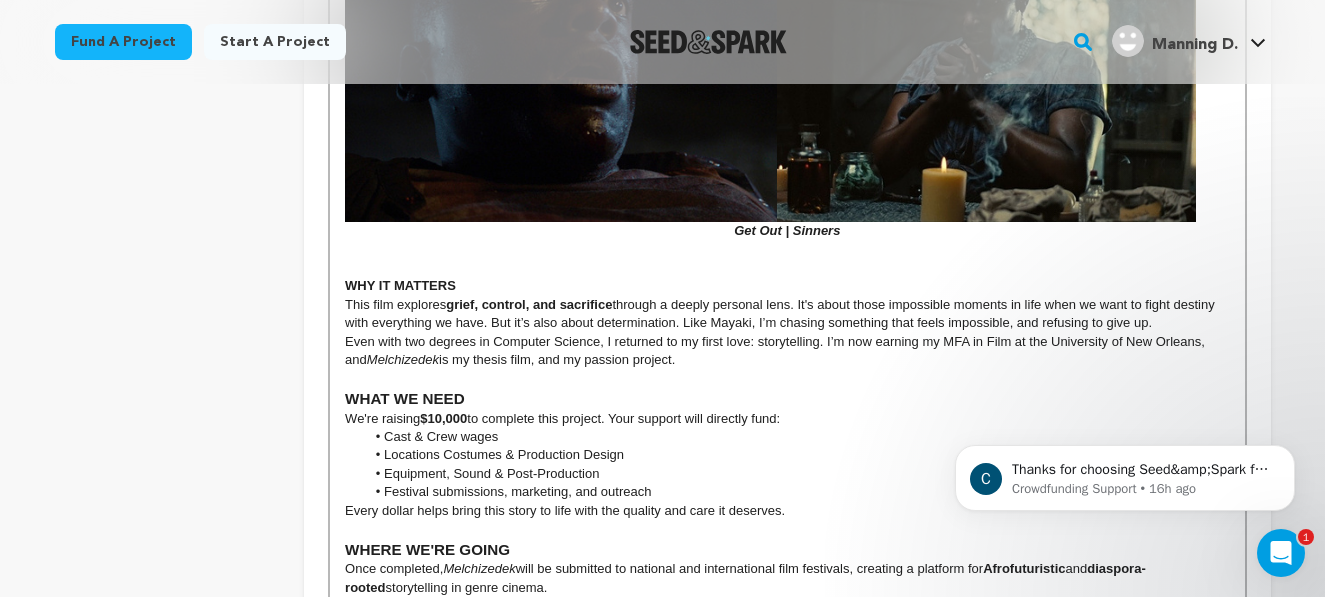 click at bounding box center [787, 268] 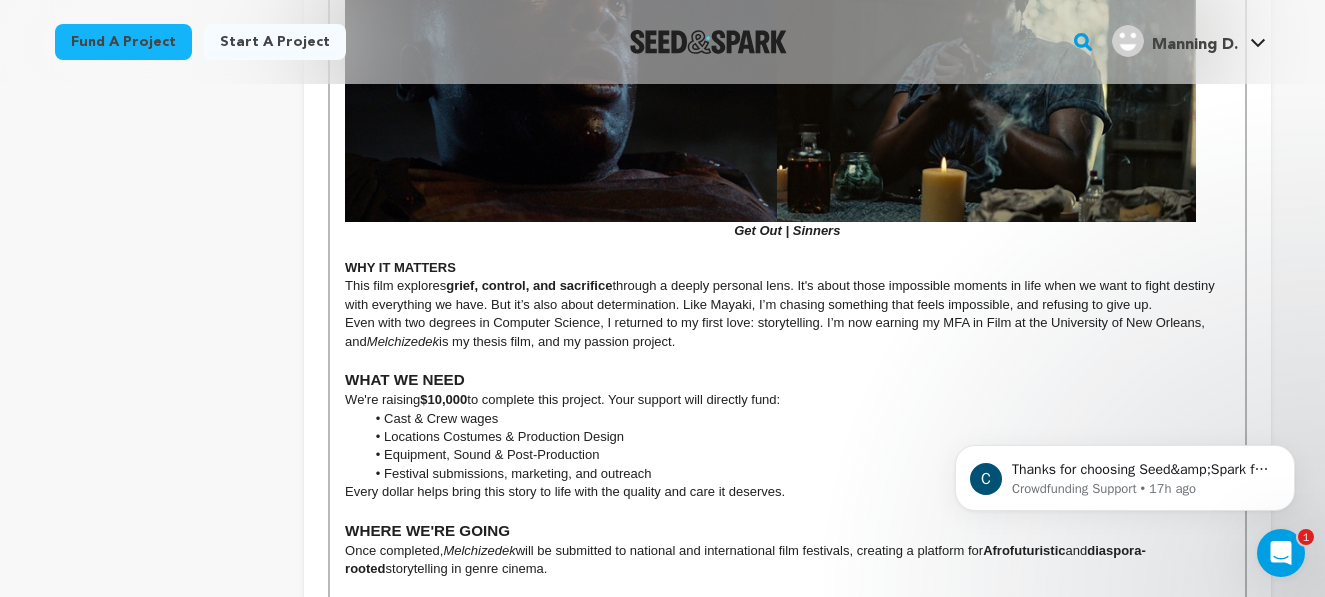 click on "Get Out | Sinners" at bounding box center (787, 230) 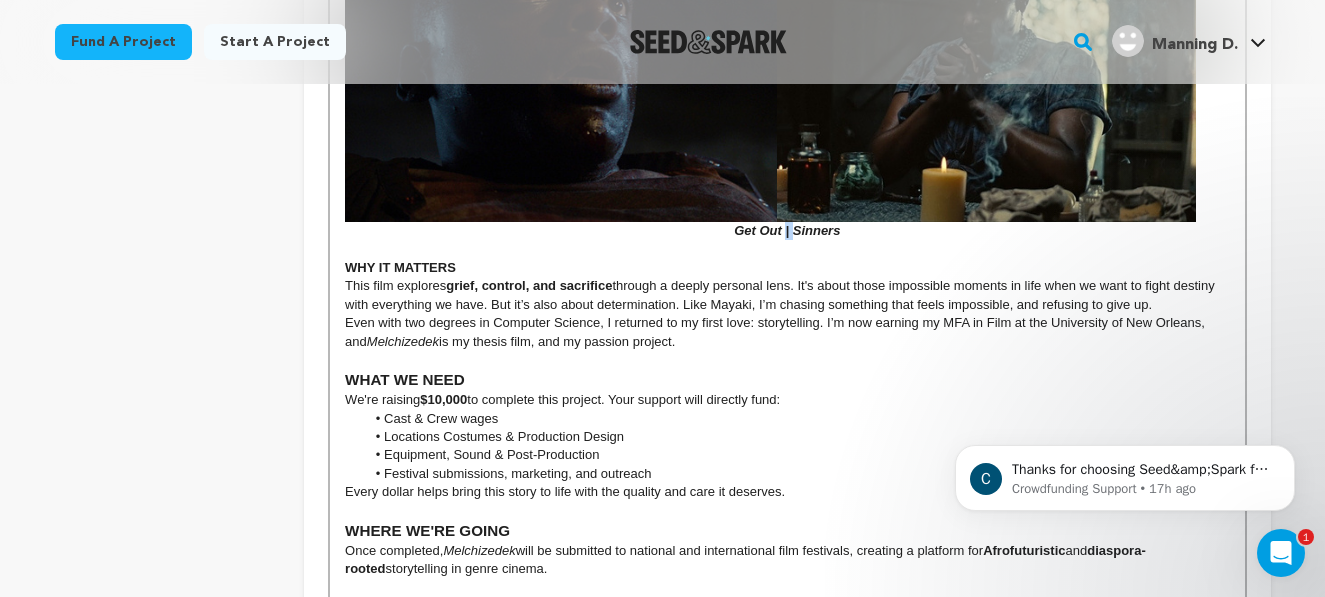 click on "Get Out | Sinners" at bounding box center (787, 230) 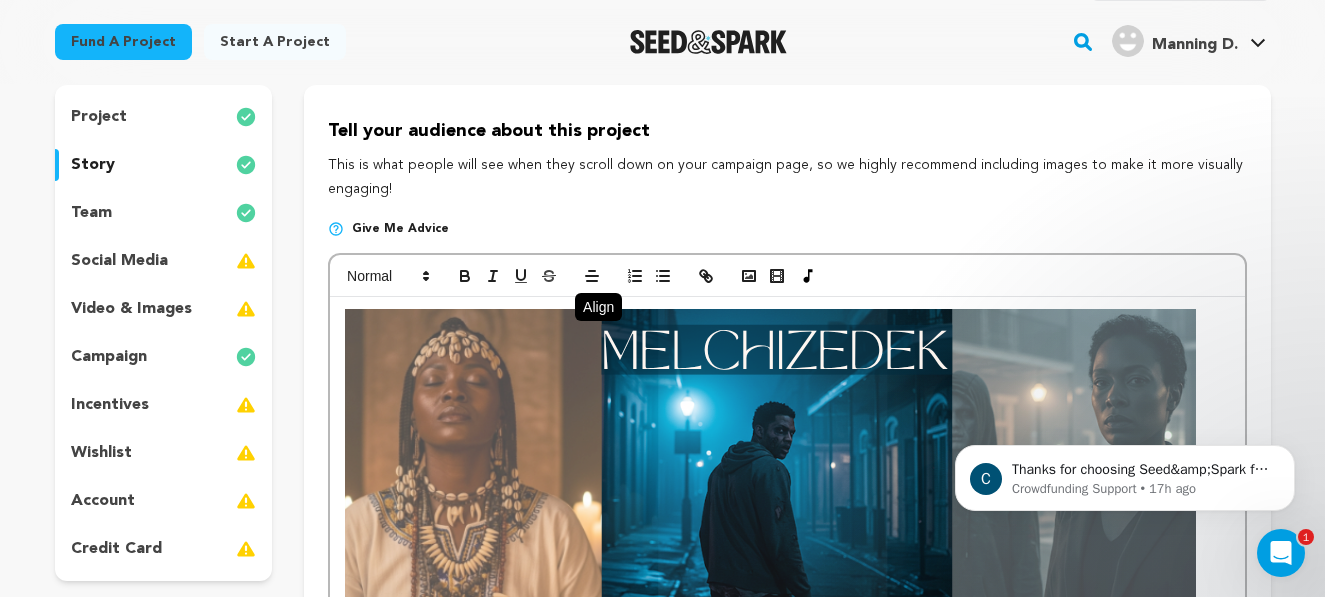 scroll, scrollTop: 176, scrollLeft: 0, axis: vertical 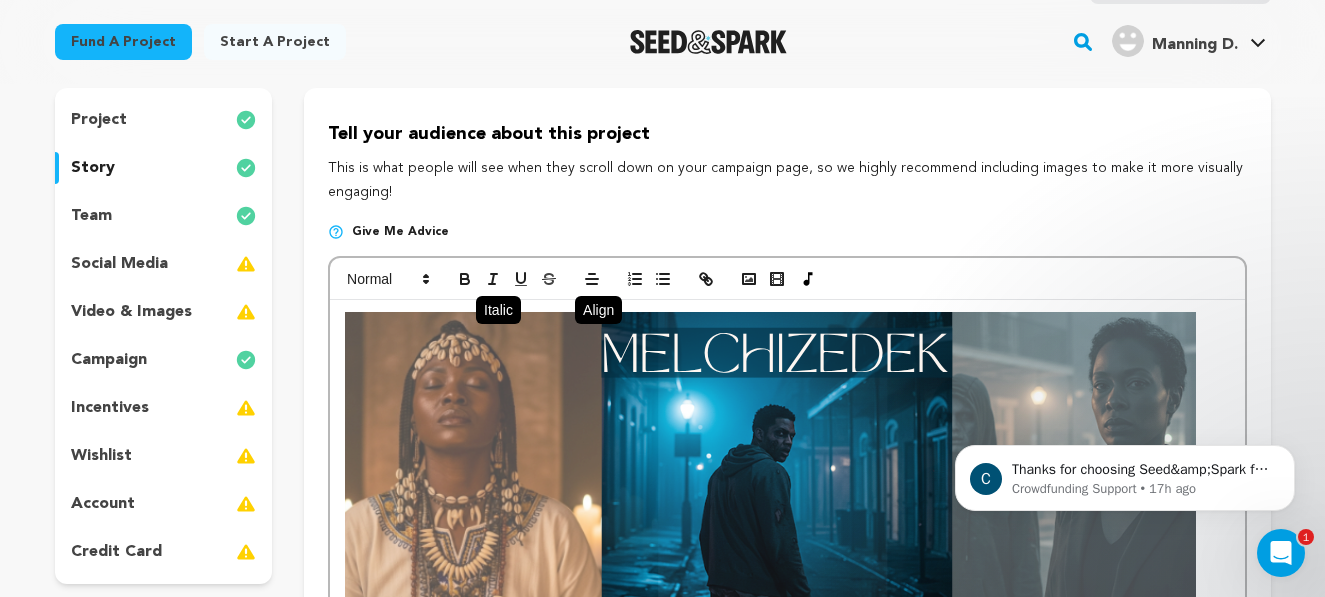 click 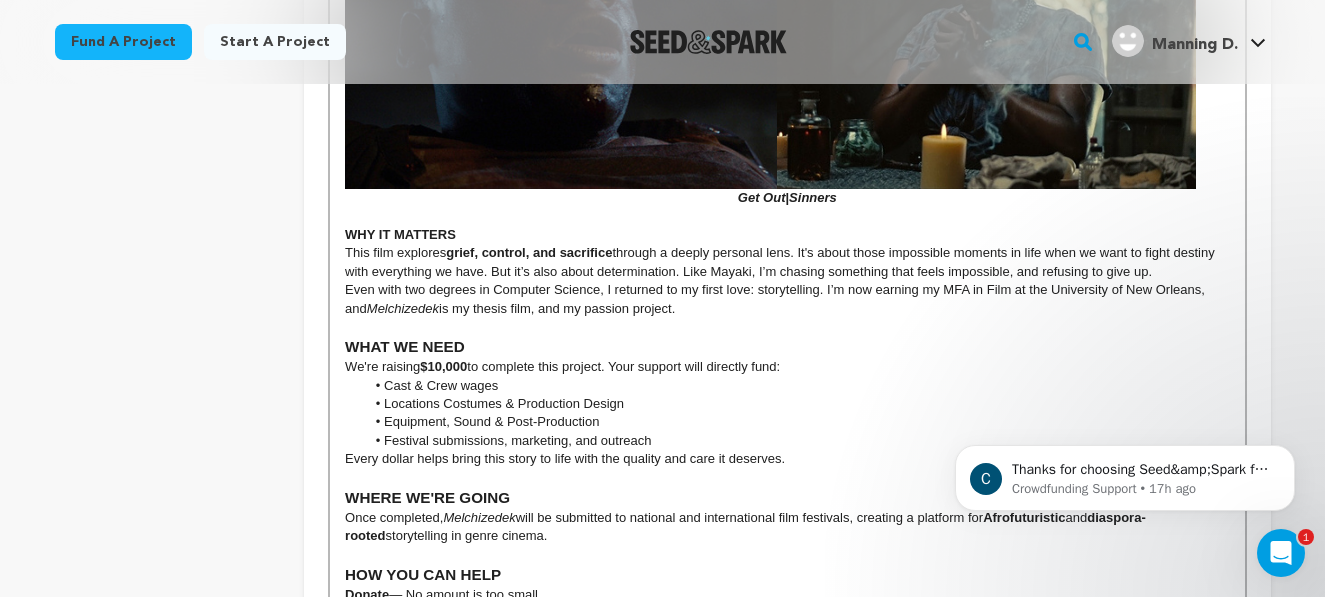 scroll, scrollTop: 1950, scrollLeft: 0, axis: vertical 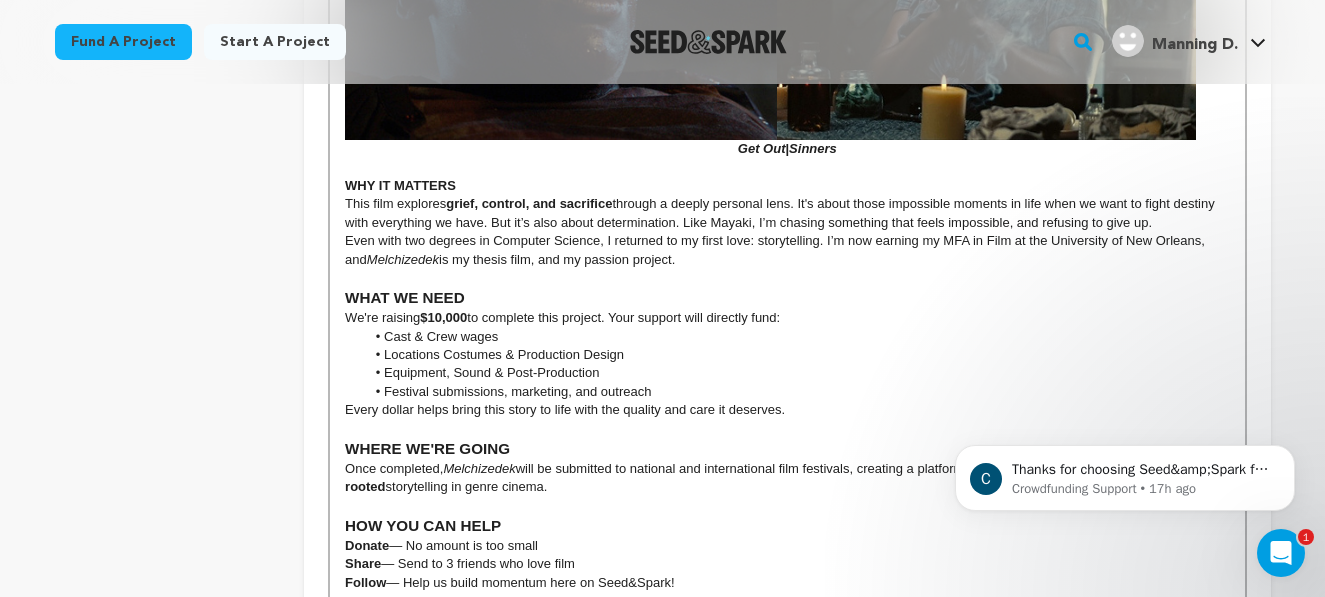 click on "Locations Costumes & Production Design" at bounding box center [797, 355] 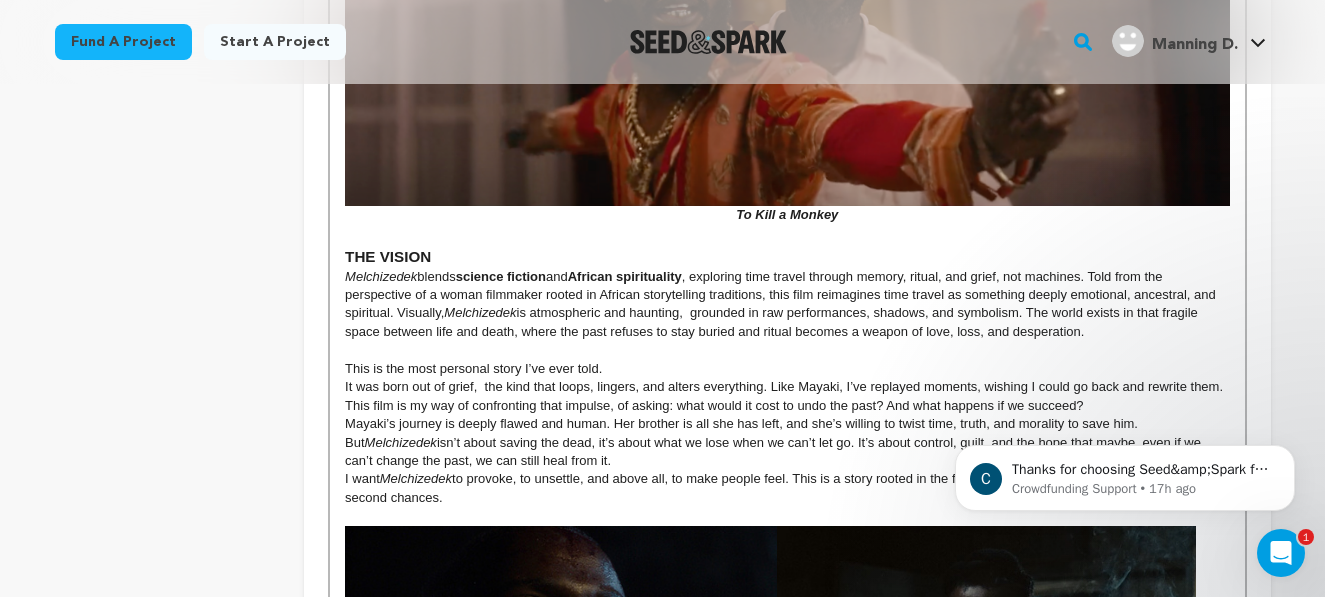 scroll, scrollTop: 1251, scrollLeft: 0, axis: vertical 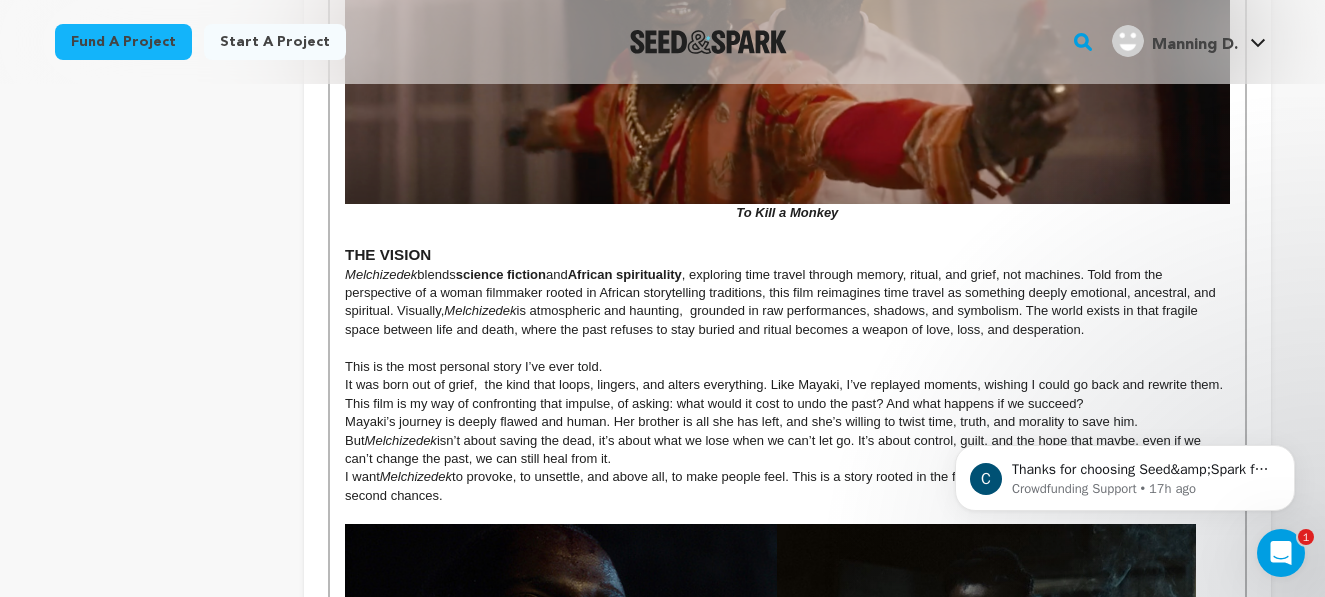 click on "It was born out of grief,  the kind that loops, lingers, and alters everything. Like Mayaki, I’ve replayed moments, wishing I could go back and rewrite them. This film is my way of confronting that impulse, of asking: what would it cost to undo the past? And what happens if we succeed?" at bounding box center (787, 394) 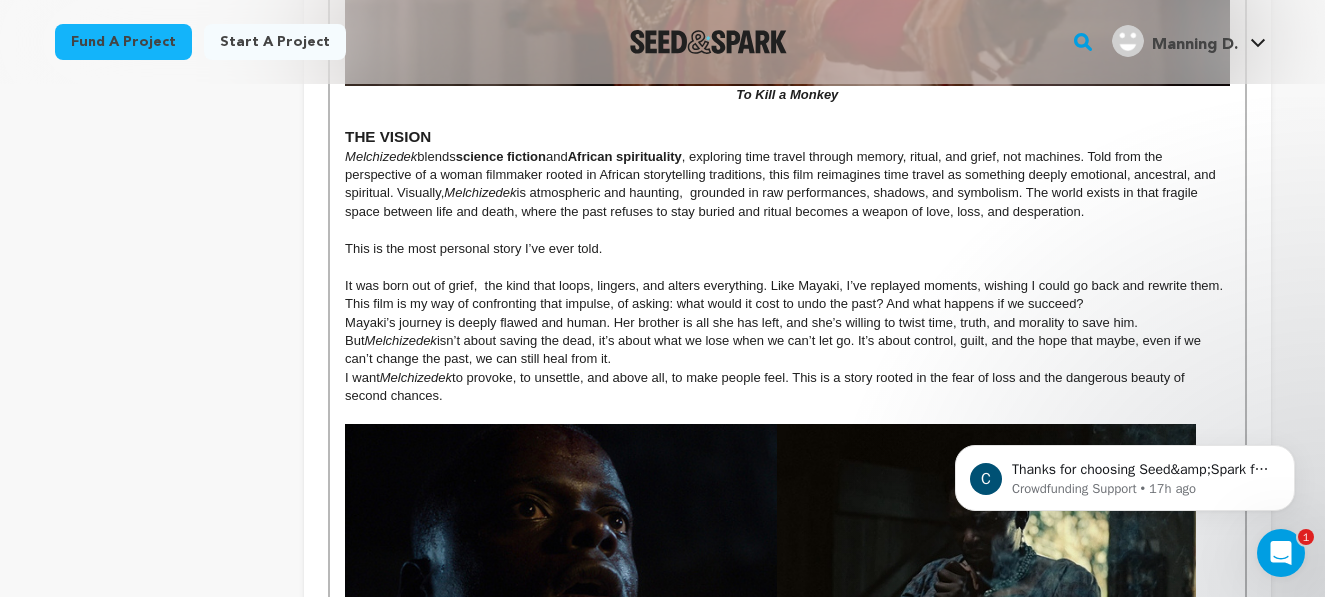 scroll, scrollTop: 1374, scrollLeft: 0, axis: vertical 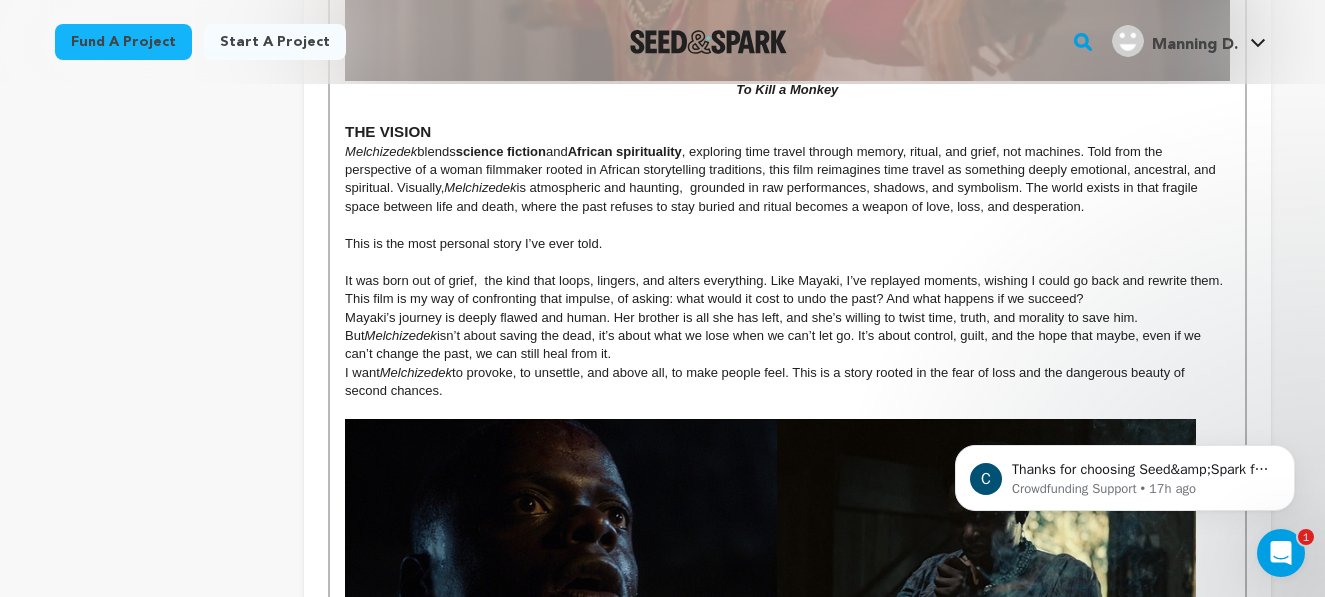 click at bounding box center (787, 110) 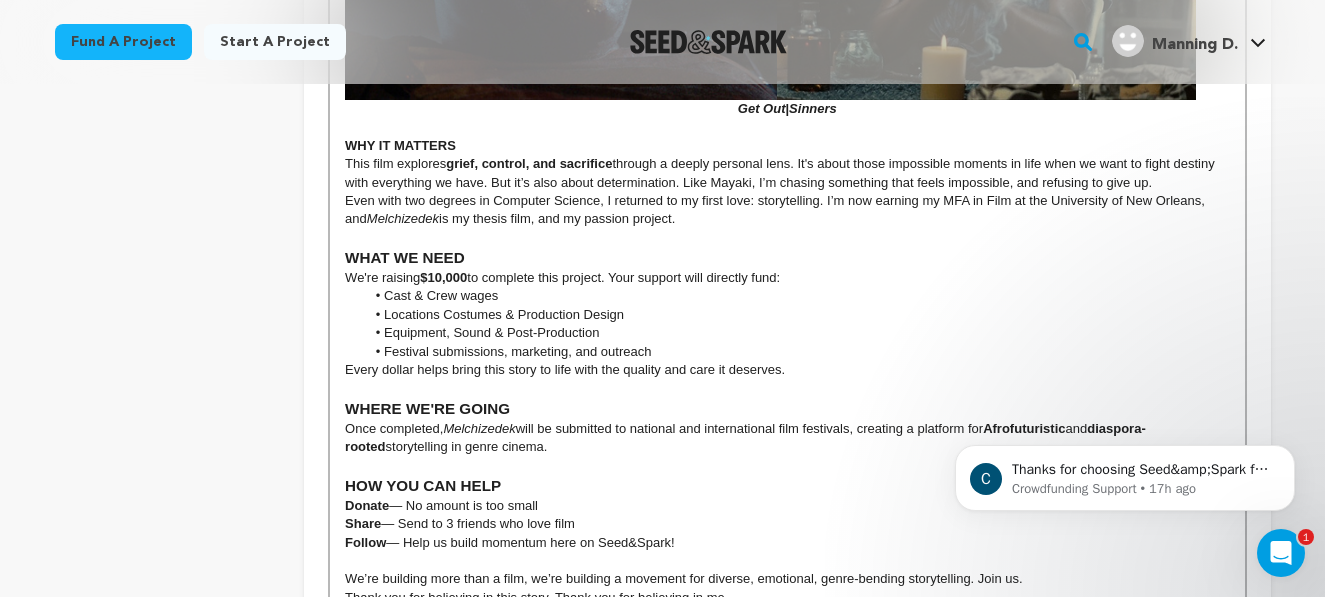 scroll, scrollTop: 2230, scrollLeft: 0, axis: vertical 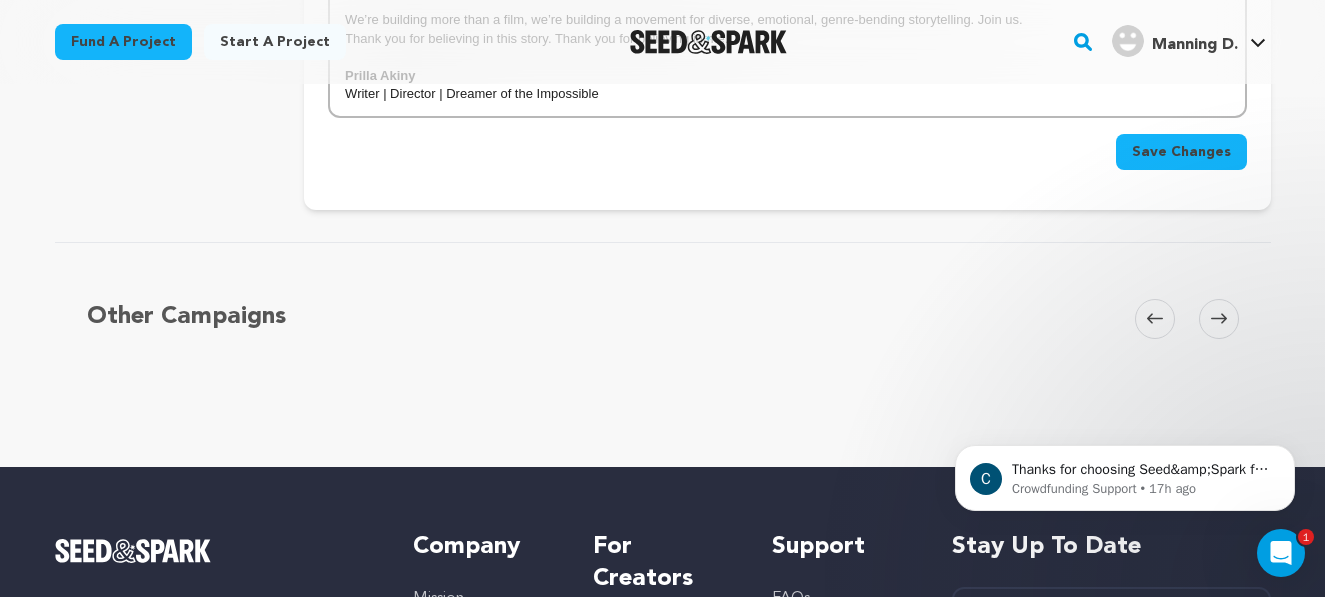 click on "Save Changes" at bounding box center (1181, 152) 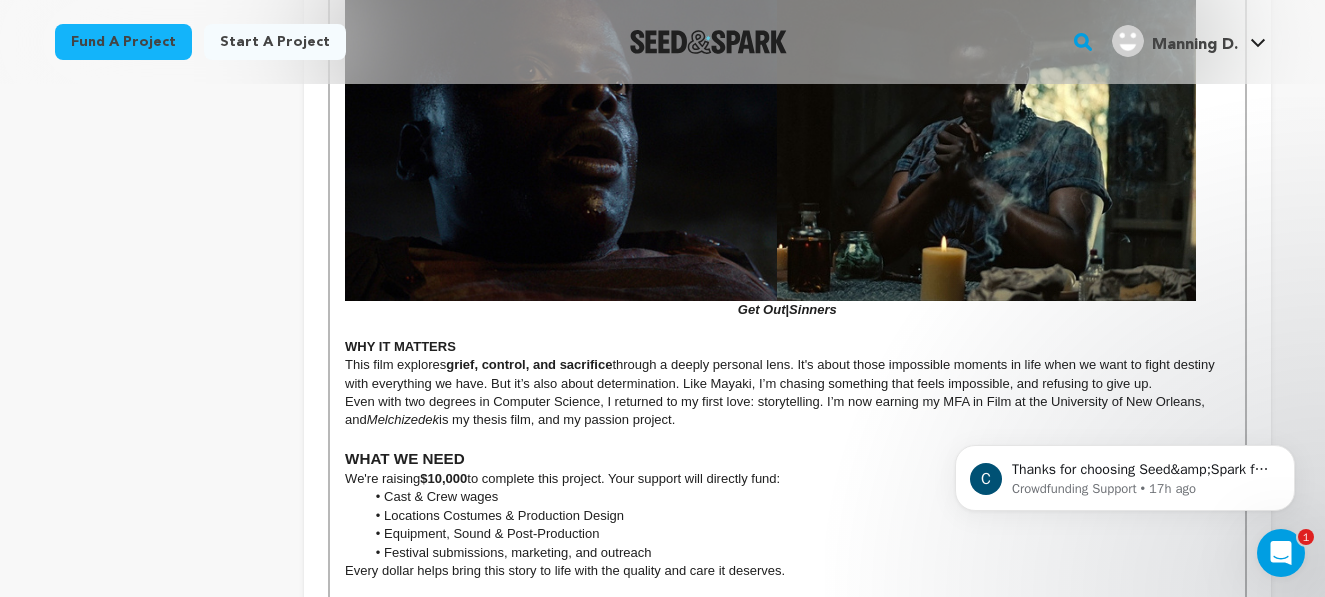 scroll, scrollTop: 1830, scrollLeft: 0, axis: vertical 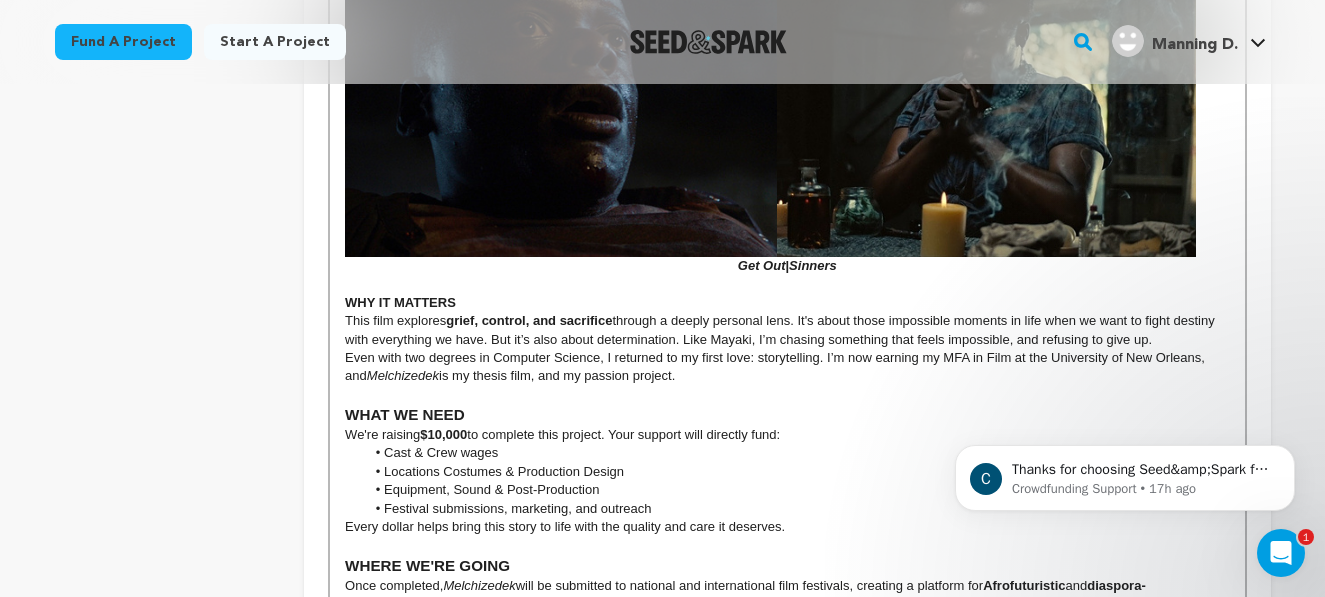 drag, startPoint x: 688, startPoint y: 397, endPoint x: 338, endPoint y: 327, distance: 356.93137 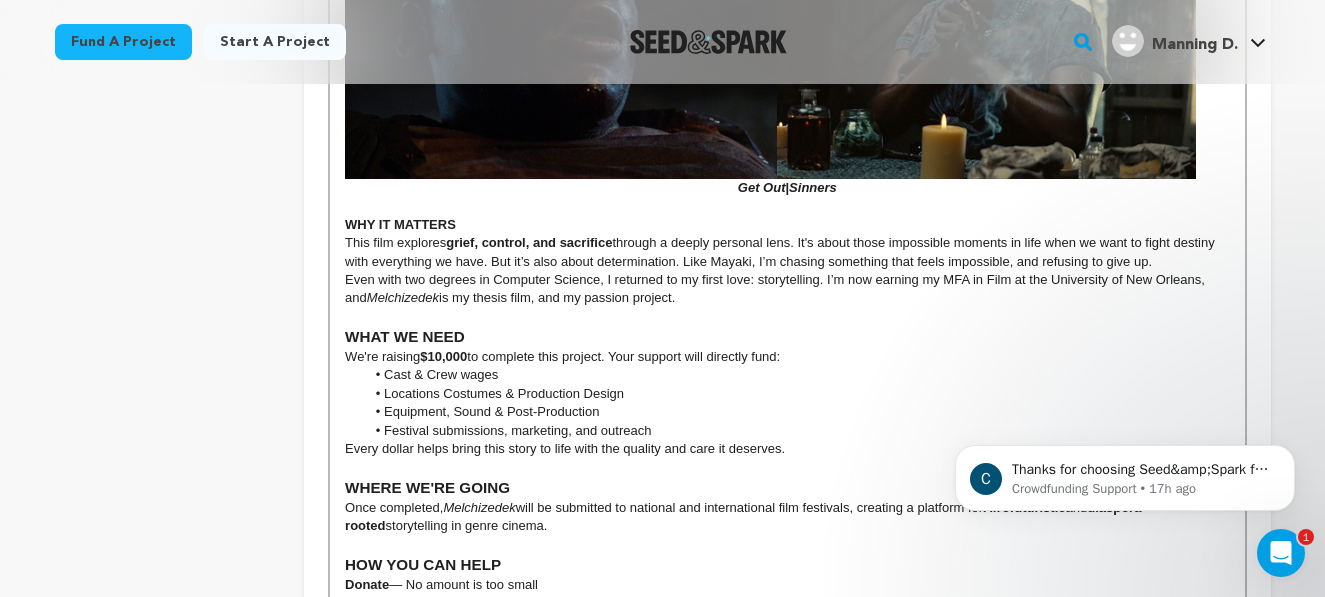 click on "Even with two degrees in Computer Science, I returned to my first love: storytelling. I’m now earning my MFA in Film at the University of New Orleans, and  Melchizedek  is my thesis film, and my passion project." at bounding box center [787, 289] 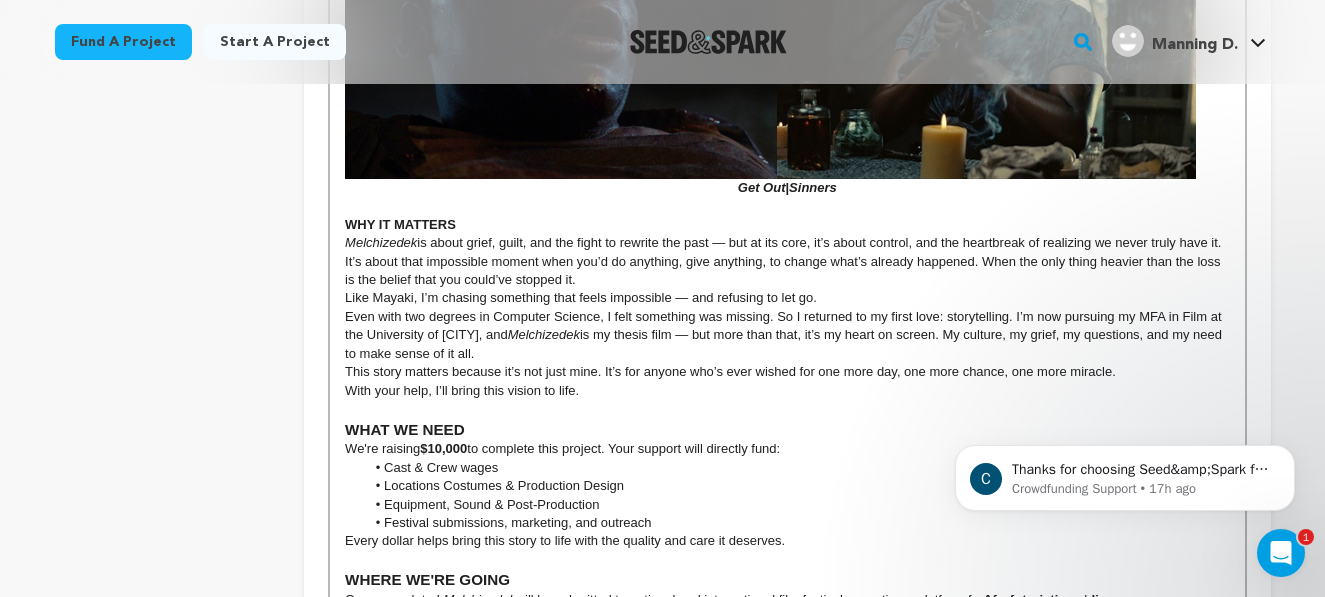scroll, scrollTop: 348, scrollLeft: 0, axis: vertical 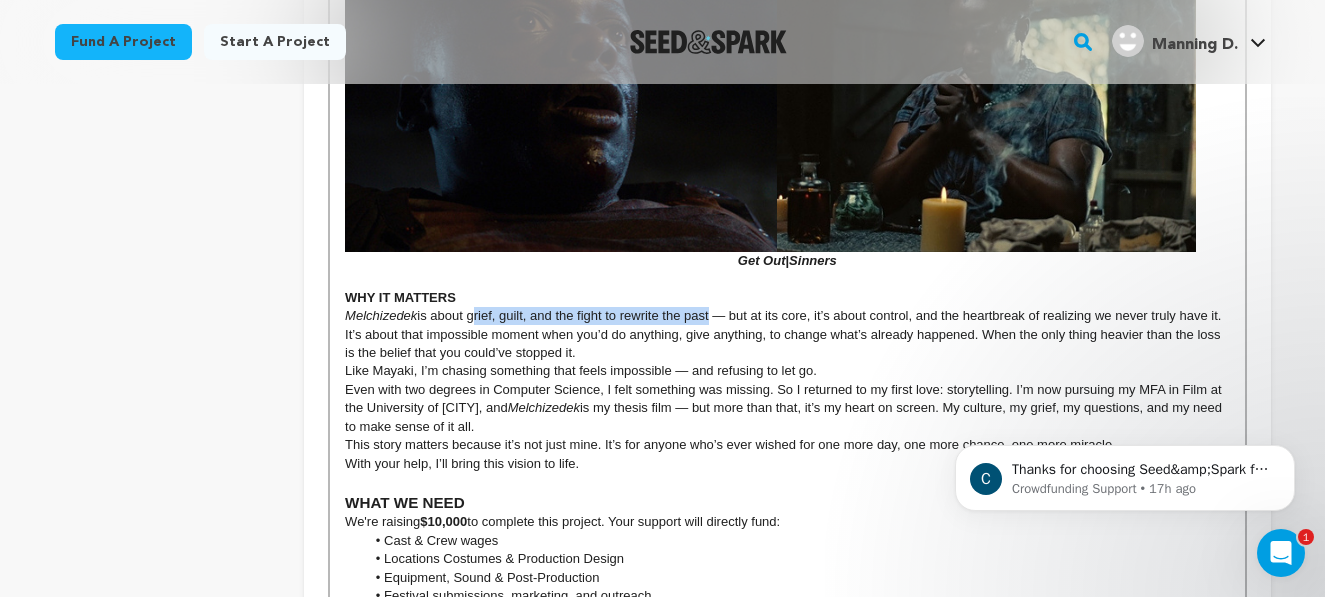 drag, startPoint x: 469, startPoint y: 334, endPoint x: 709, endPoint y: 333, distance: 240.00209 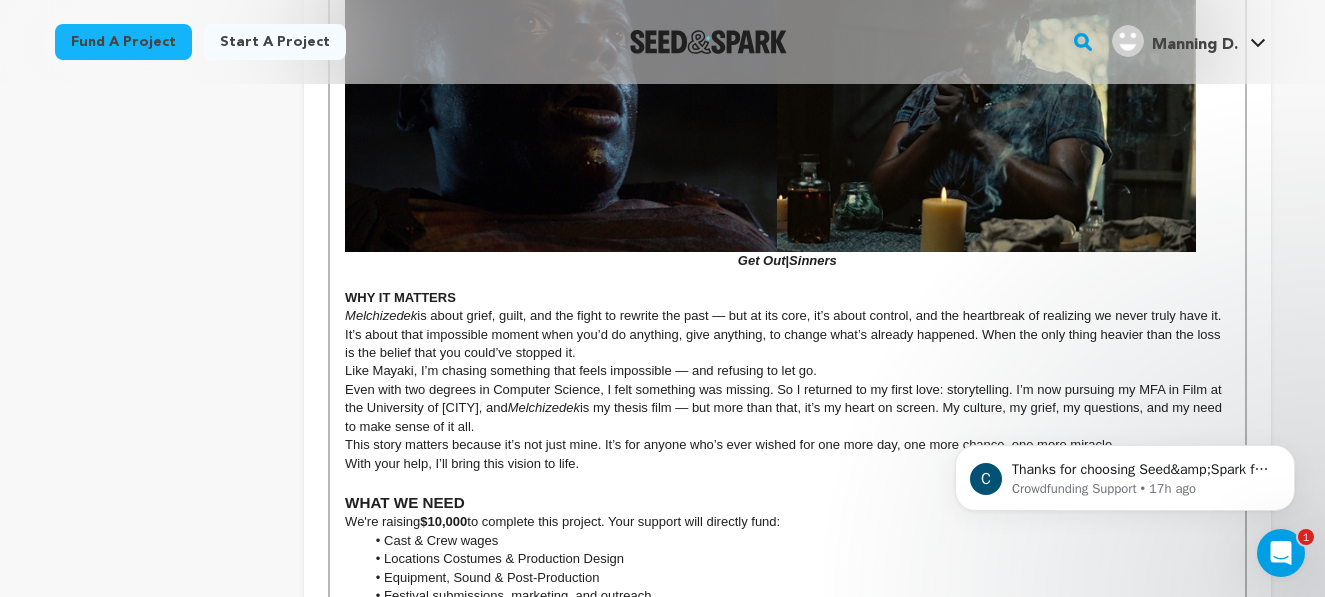 click on "Melchizedek  is about grief, guilt, and the fight to rewrite the past — but at its core, it’s about control, and the heartbreak of realizing we never truly have it." at bounding box center [787, 316] 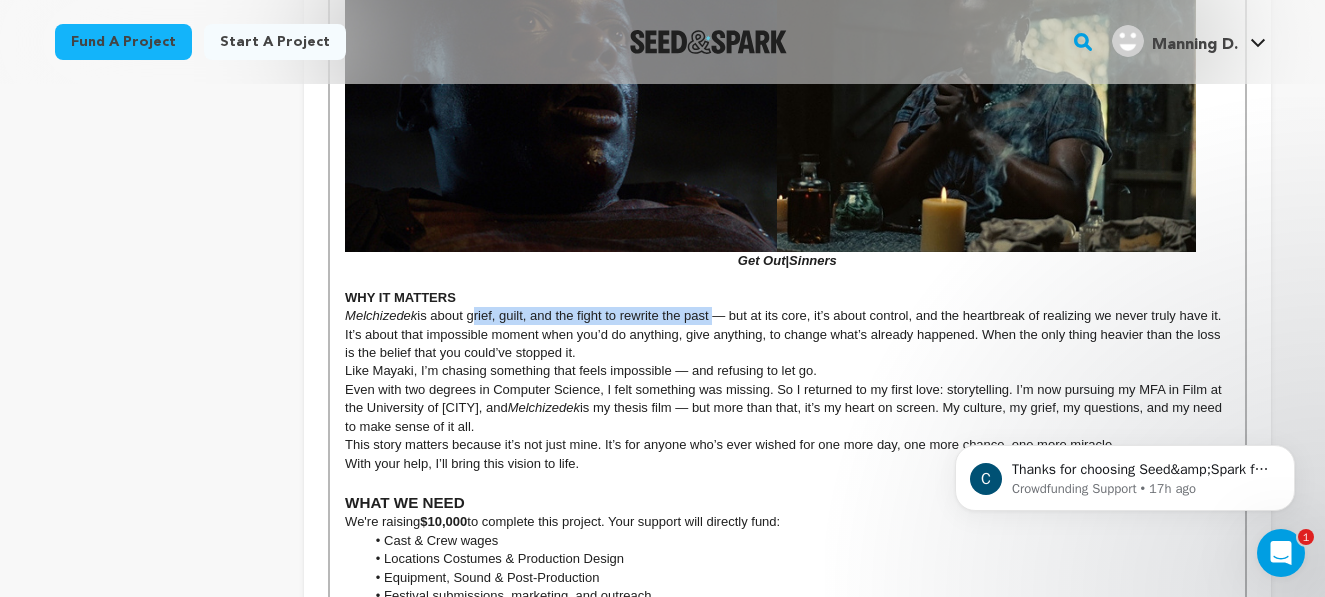 drag, startPoint x: 713, startPoint y: 336, endPoint x: 470, endPoint y: 333, distance: 243.01852 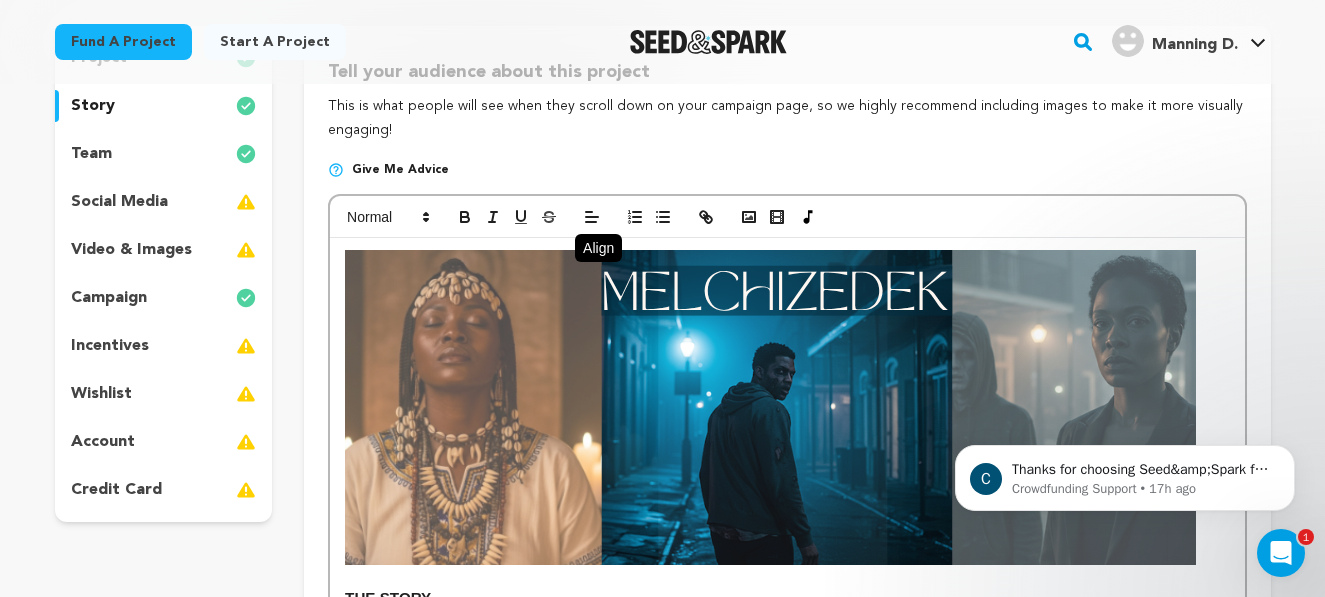 scroll, scrollTop: 0, scrollLeft: 0, axis: both 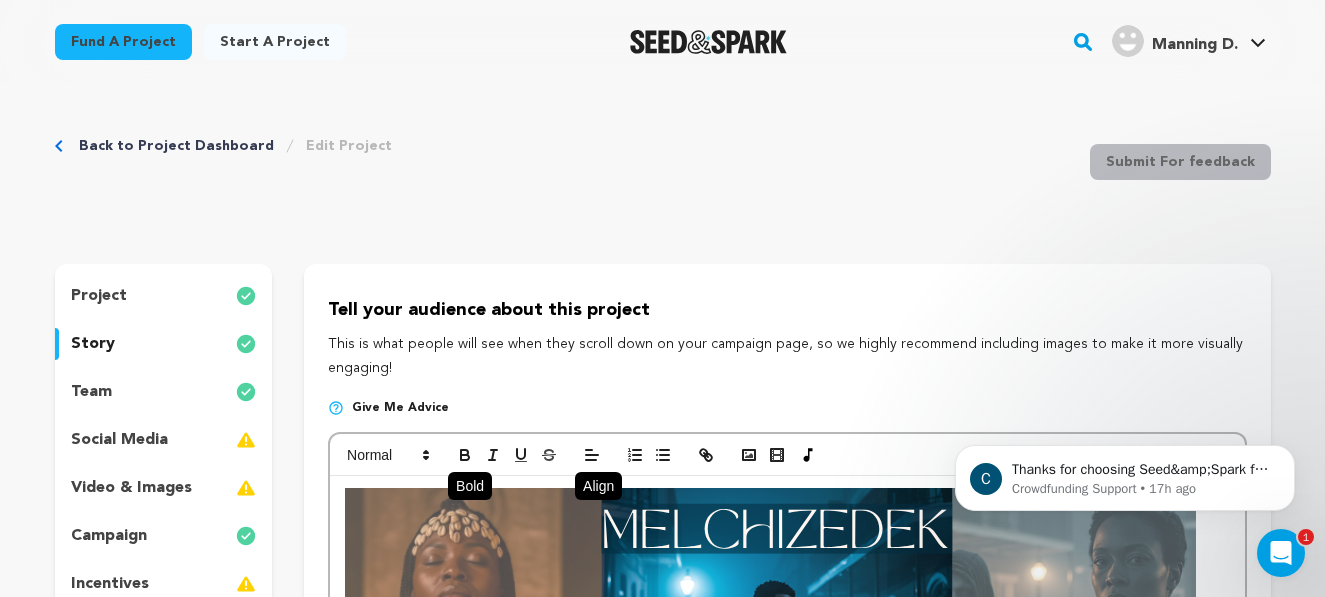 click at bounding box center [465, 455] 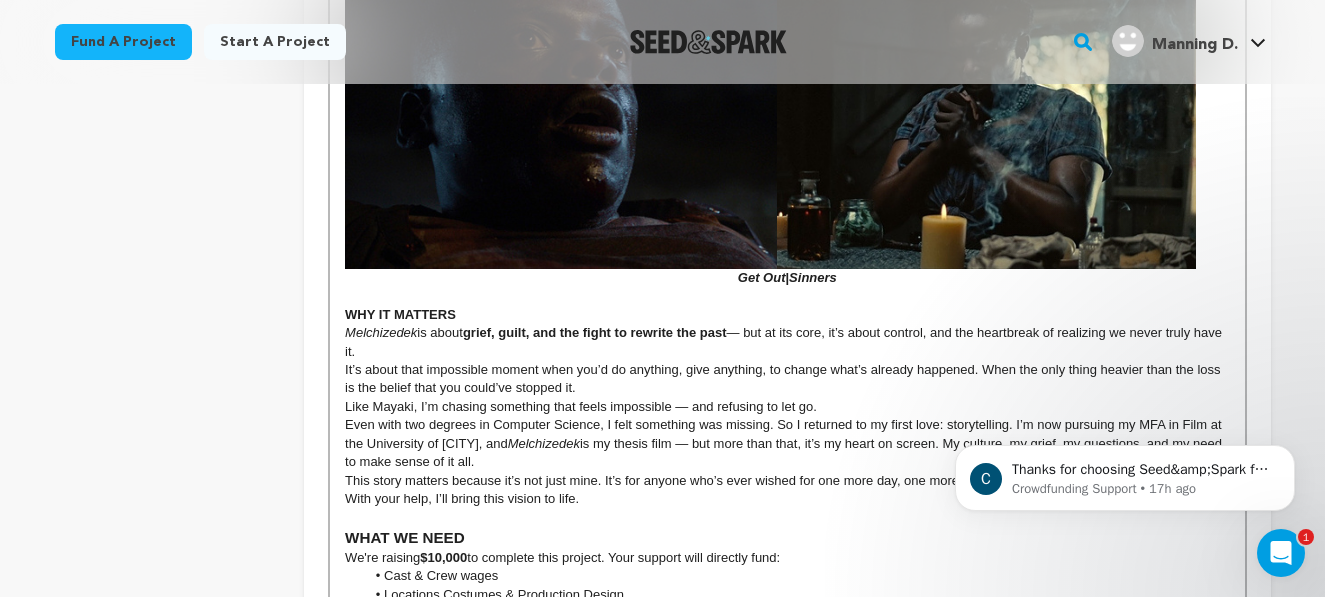 scroll, scrollTop: 1883, scrollLeft: 0, axis: vertical 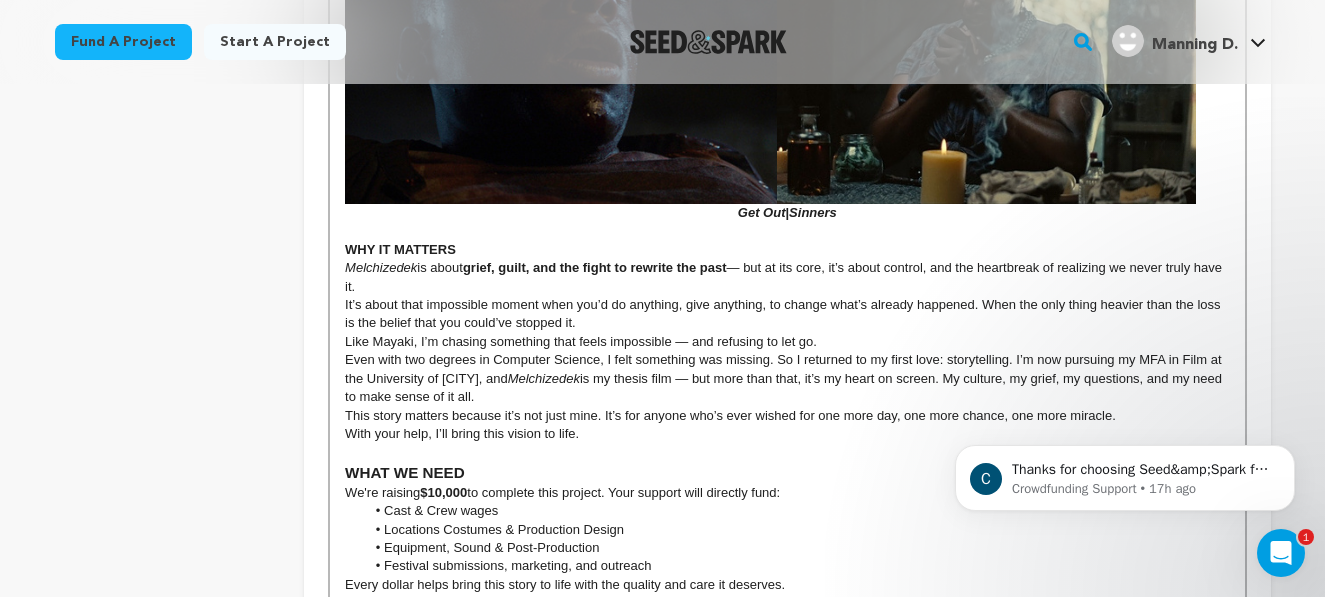 click on "Melchizedek  is about  grief, guilt, and the fight to rewrite the past  — but at its core, it’s about control, and the heartbreak of realizing we never truly have it." at bounding box center [787, 277] 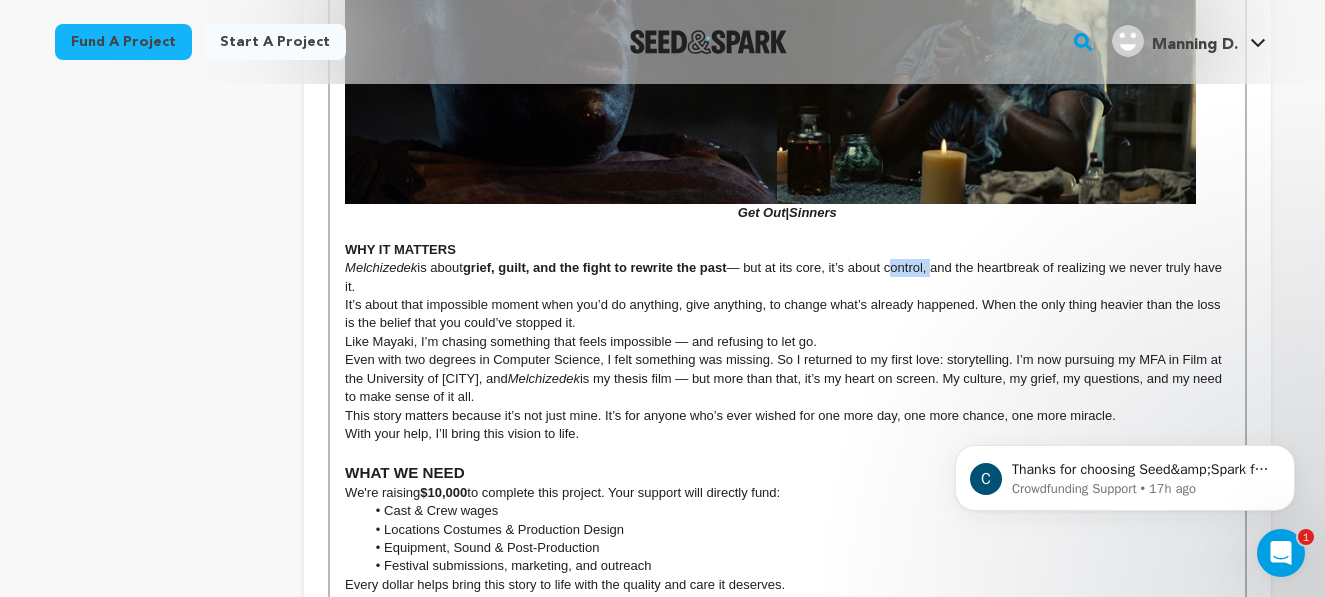drag, startPoint x: 937, startPoint y: 284, endPoint x: 897, endPoint y: 287, distance: 40.112343 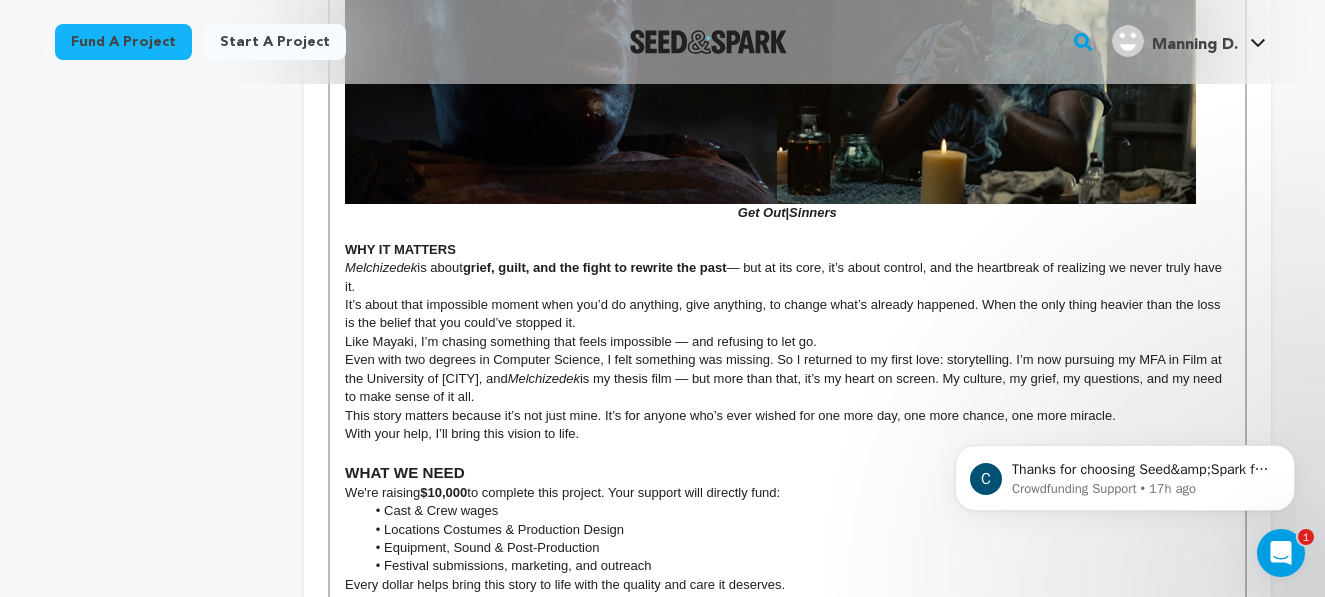 click on "It’s about that impossible moment when you’d do anything, give anything, to change what’s already happened. When the only thing heavier than the loss is the belief that you could’ve stopped it." at bounding box center (787, 314) 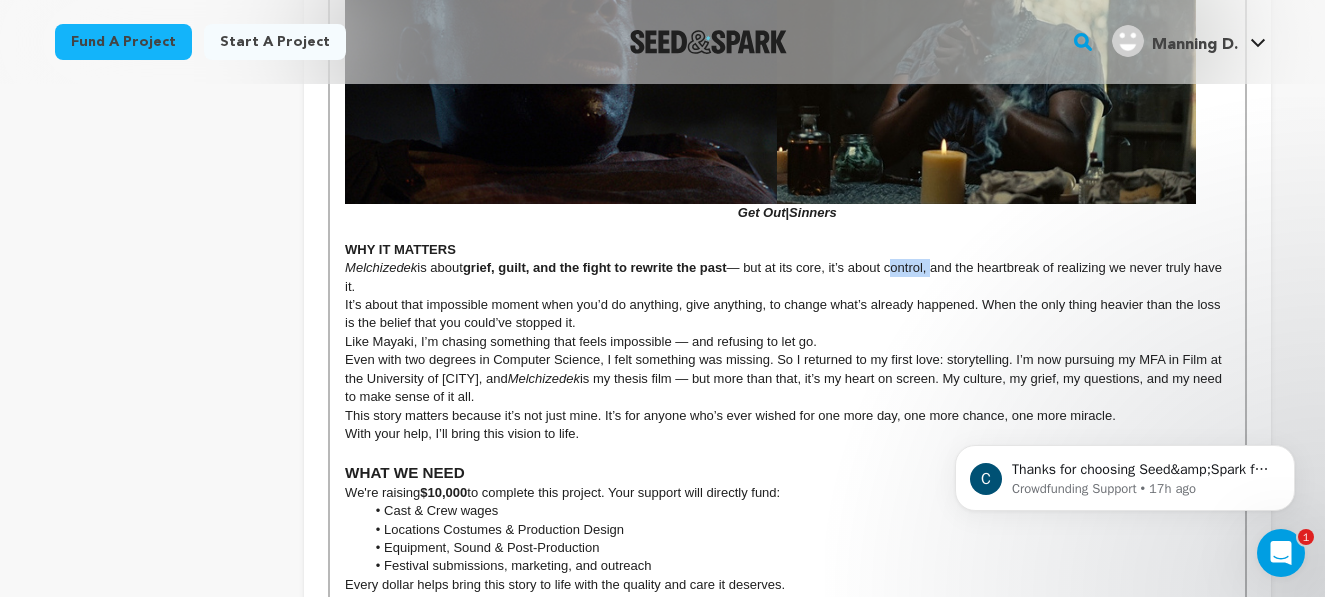 drag, startPoint x: 935, startPoint y: 285, endPoint x: 896, endPoint y: 285, distance: 39 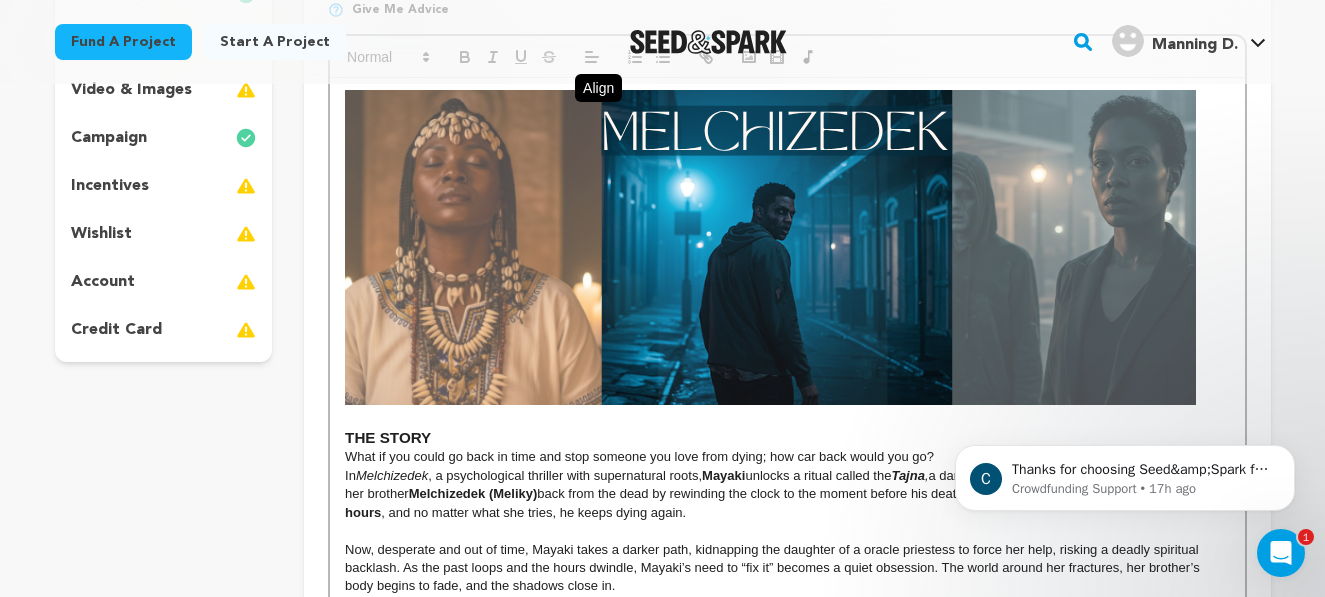 scroll, scrollTop: 0, scrollLeft: 0, axis: both 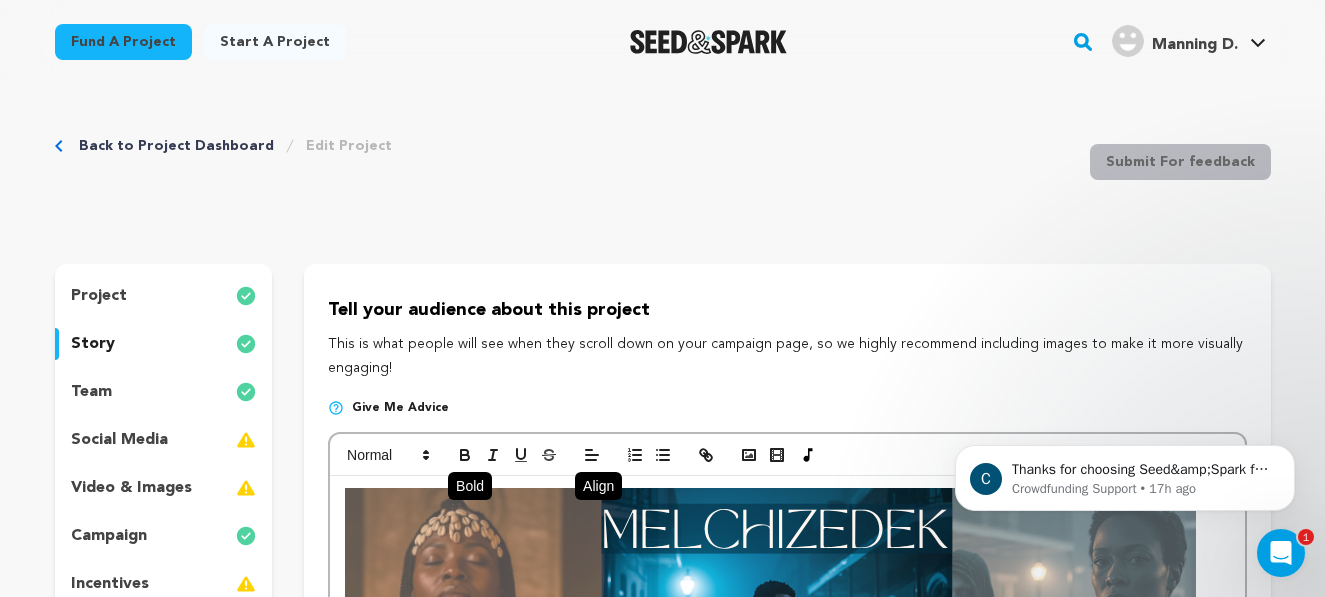 click 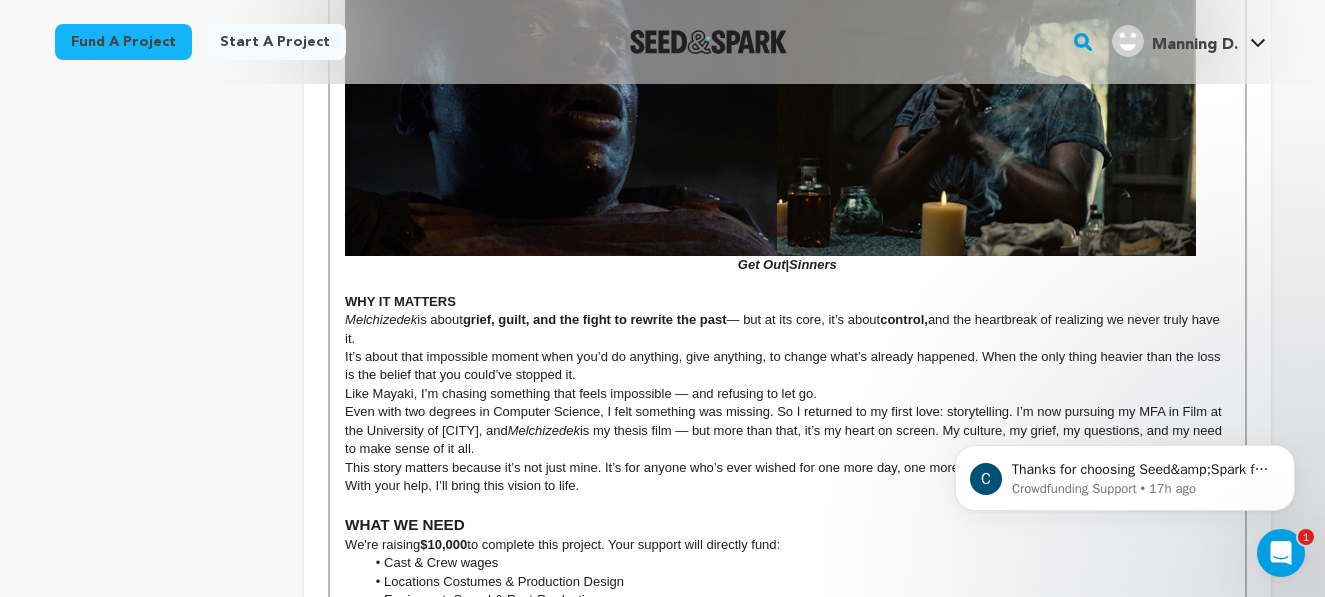 scroll, scrollTop: 1953, scrollLeft: 0, axis: vertical 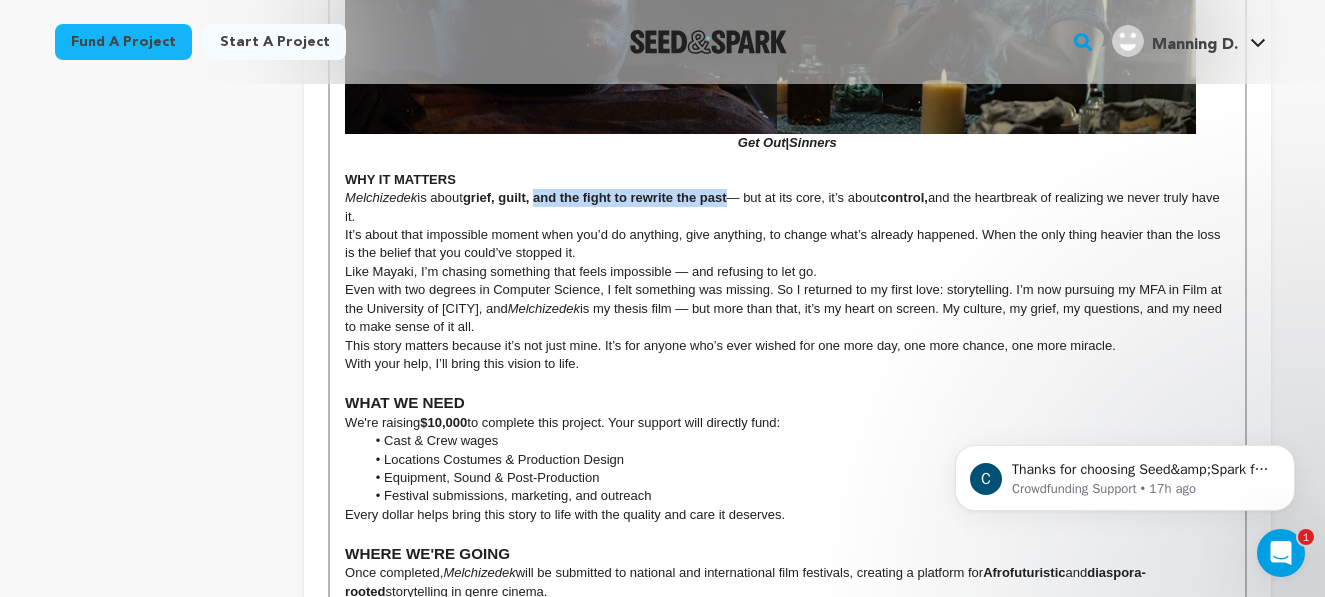 drag, startPoint x: 541, startPoint y: 213, endPoint x: 733, endPoint y: 215, distance: 192.01042 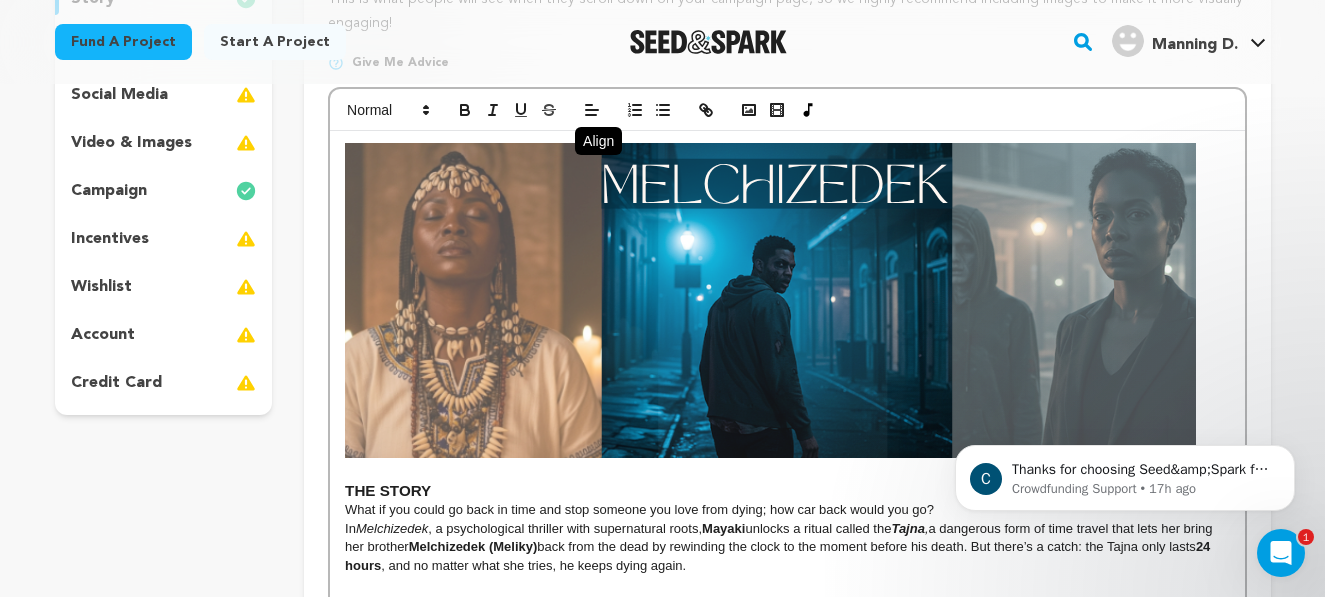 scroll, scrollTop: 125, scrollLeft: 0, axis: vertical 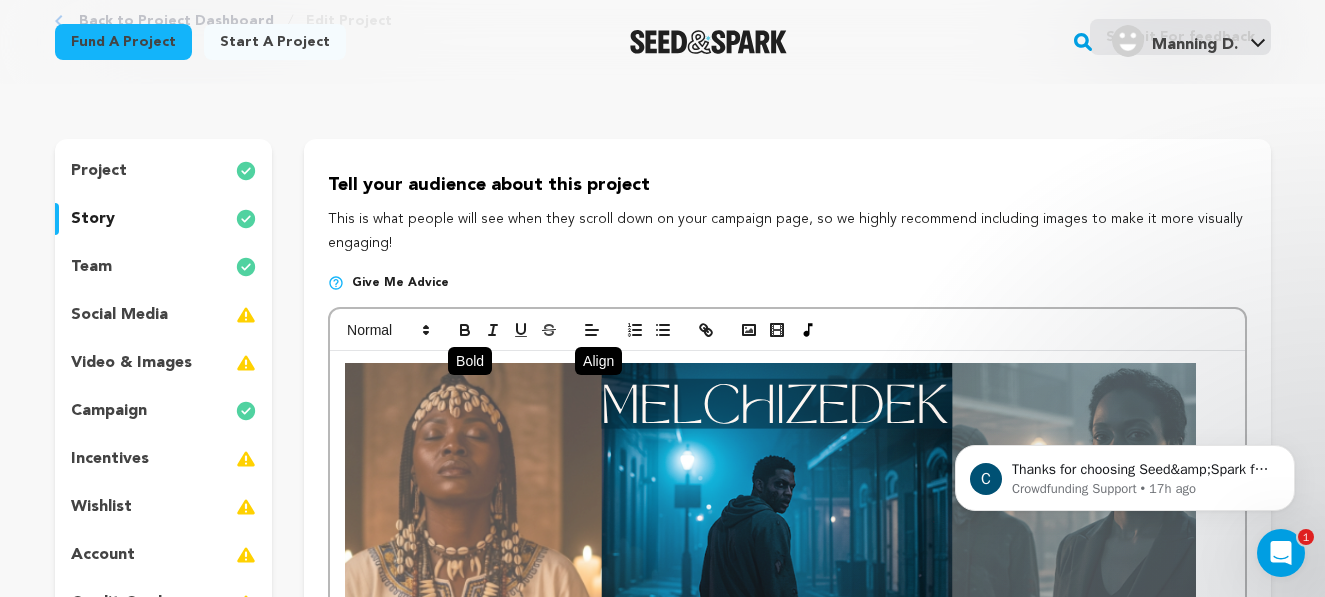 click 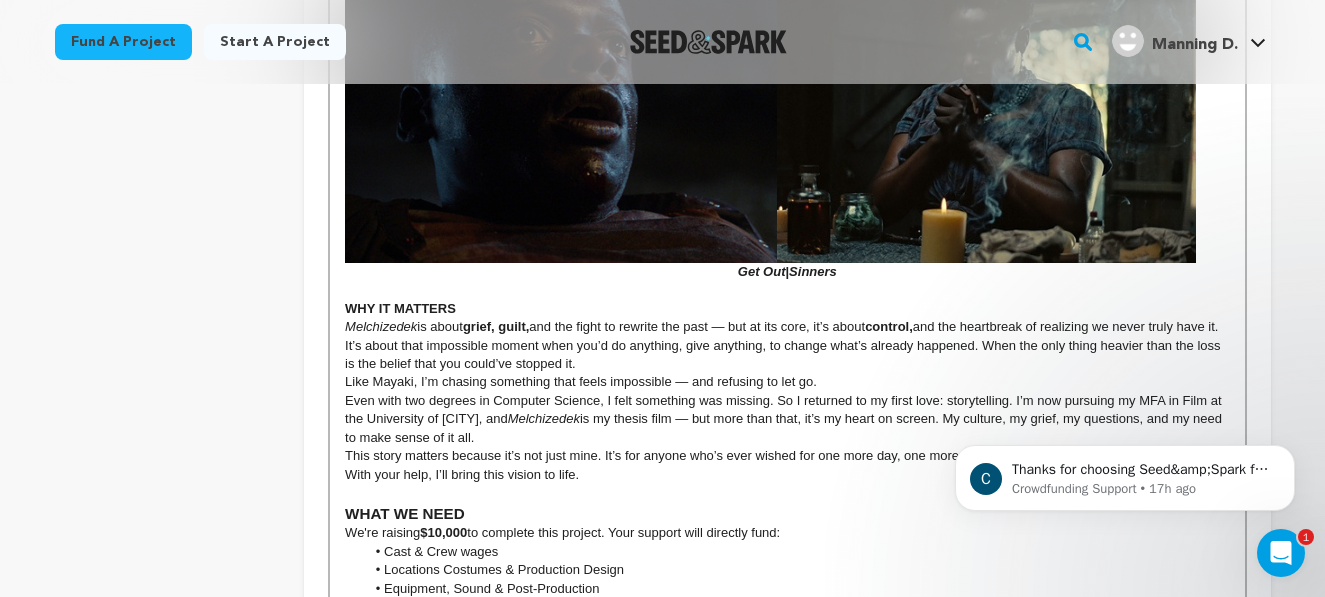 scroll, scrollTop: 1872, scrollLeft: 0, axis: vertical 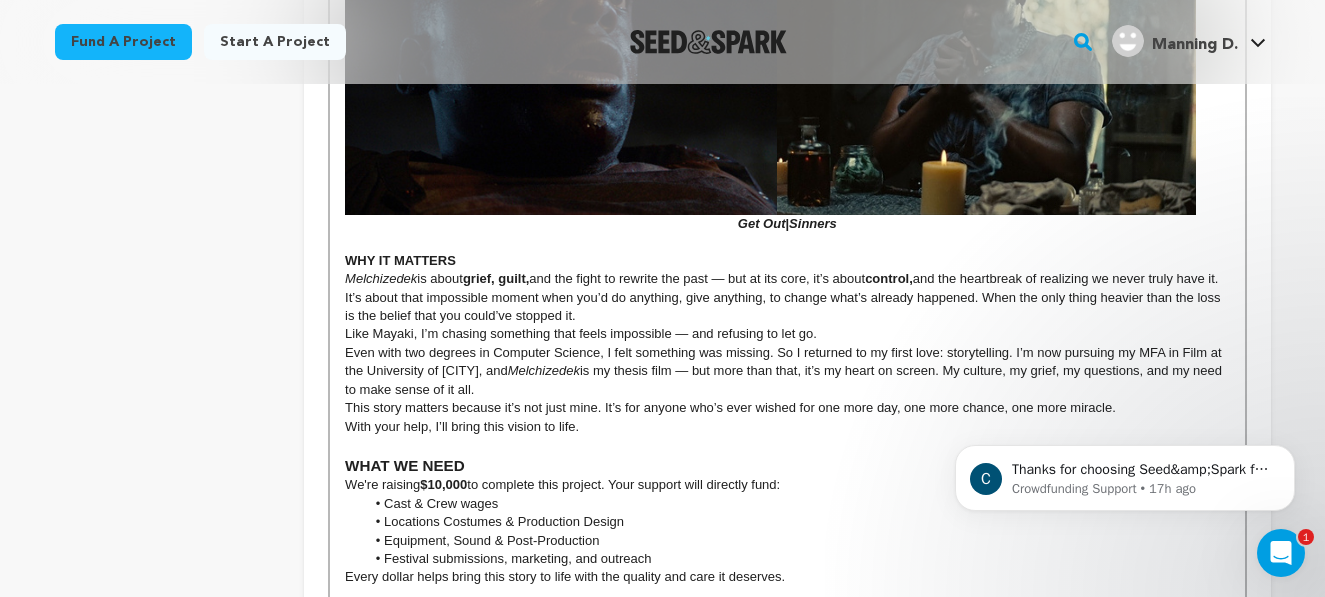 click on "Melchizedek  is about  grief, guilt,  and the fight to rewrite the past — but at its core, it’s about  control,  and the heartbreak of realizing we never truly have it." at bounding box center (787, 279) 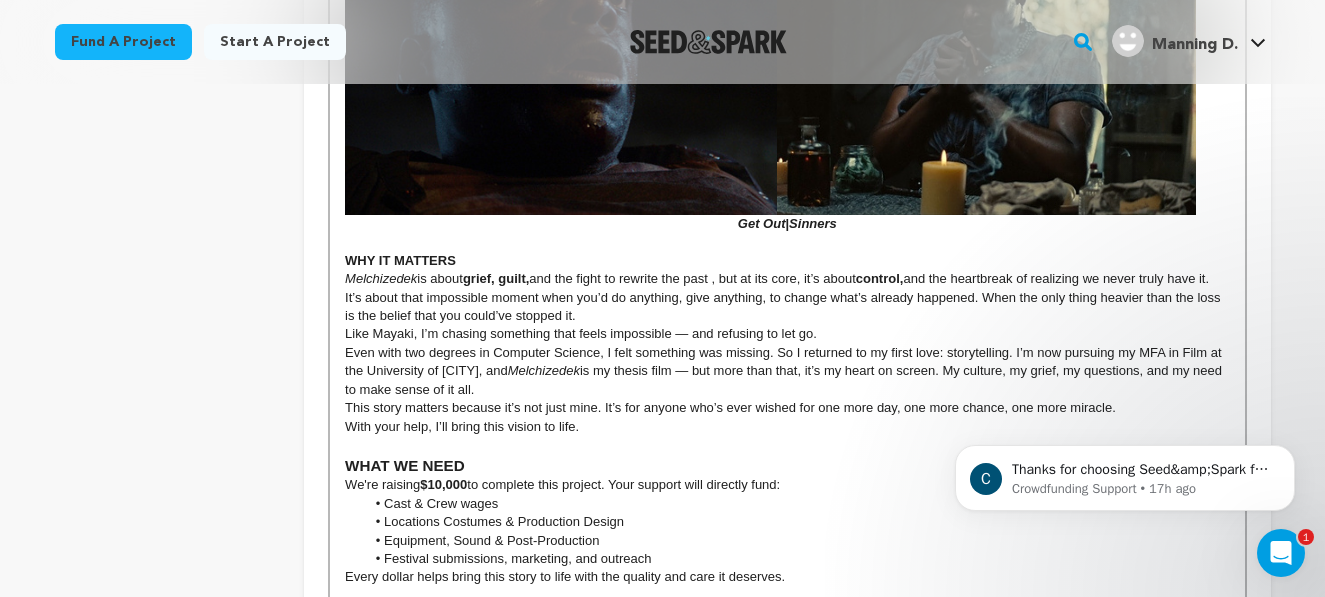 click on "THE STORY What if you could go back in time and stop someone you love from dying; how car back would you go? In  Melchizedek , a psychological thriller with supernatural roots,  Mayaki  unlocks a ritual called the  Tajna ,  a dangerous form of time travel that lets her bring her brother  Melchizedek (Meliky)  back from the dead by rewinding the clock to the moment before his death. But there’s a catch: the Tajna only lasts  24 hours , and no matter what she tries, he keeps dying again. Now, desperate and out of time, Mayaki takes a darker path, kidnapping the daughter of a oracle priestess to force her help, risking a deadly spiritual backlash. As the past loops and the hours dwindle, Mayaki’s need to “fix it” becomes a quiet obsession. The world around her fractures, her brother’s body begins to fade, and the shadows close in. At its core,  Melchizedek Get Out , the spiritual charge of  Sinners , or the emotional gut-punch of  To Kill a Monkey To Kill a Monkey THE VISION Melchizedek  blends   and" at bounding box center (787, -257) 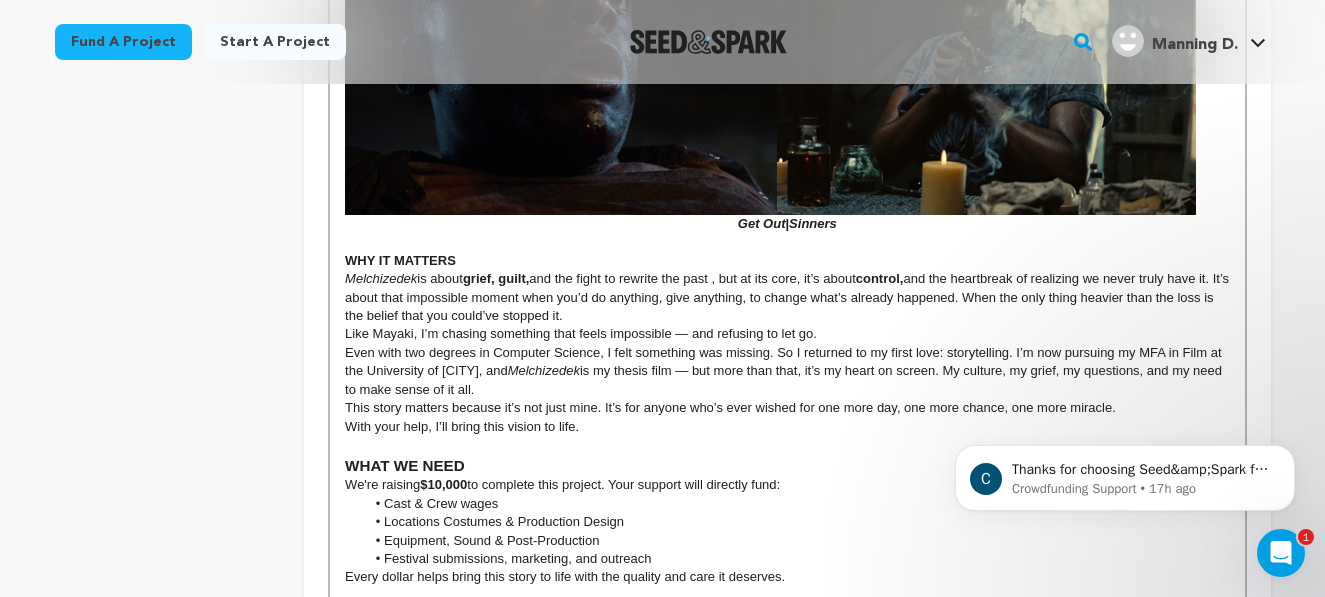 click on "Melchizedek  is about  grief, guilt,  and the fight to rewrite the past , but at its core, it’s about  control,  and the heartbreak of realizing we never truly have it. It’s about that impossible moment when you’d do anything, give anything, to change what’s already happened. When the only thing heavier than the loss is the belief that you could’ve stopped it." at bounding box center [787, 297] 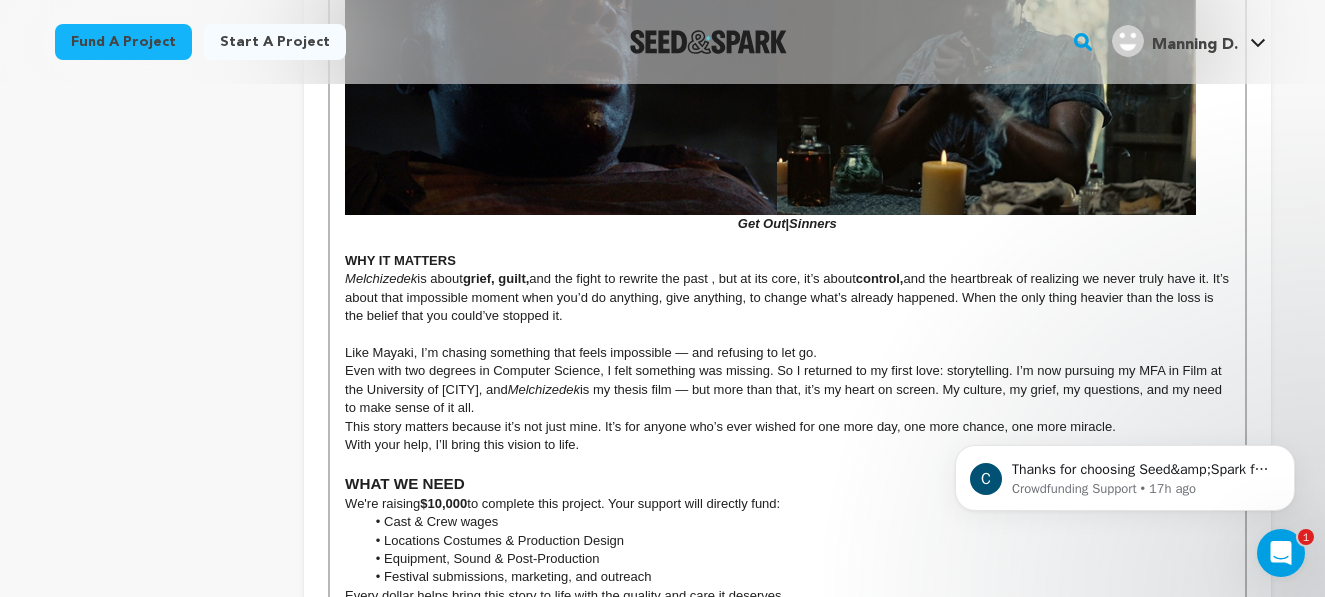 click on "Like Mayaki, I’m chasing something that feels impossible — and refusing to let go." at bounding box center (787, 353) 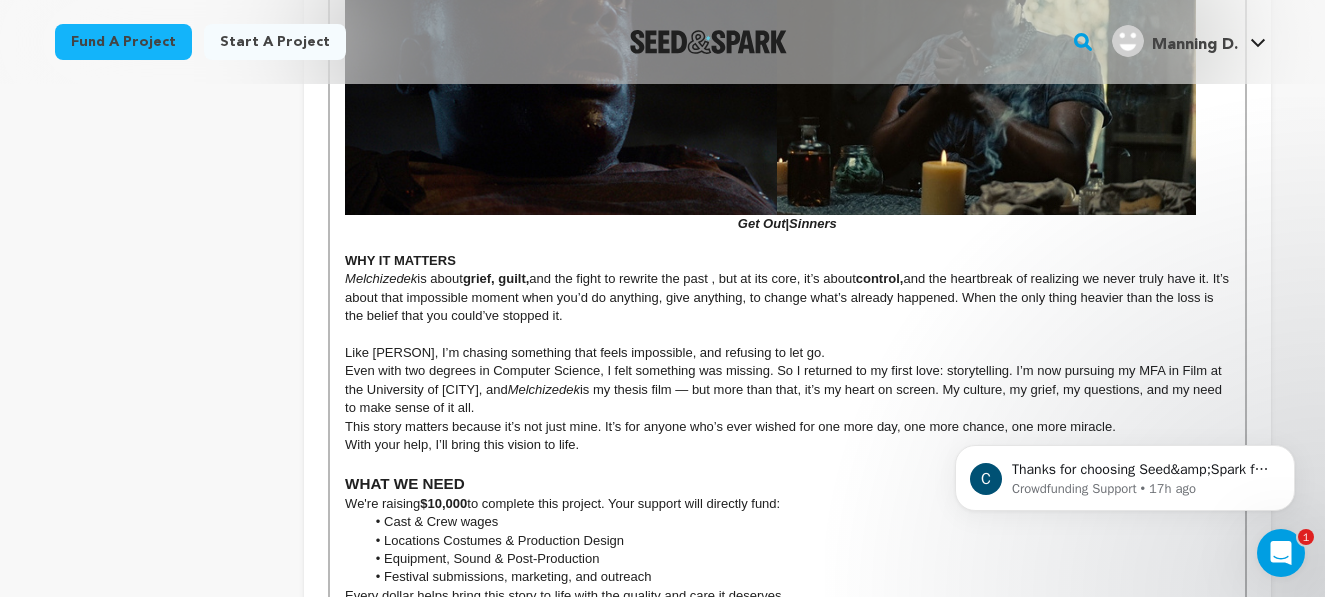 click on "Even with two degrees in Computer Science, I felt something was missing. So I returned to my first love: storytelling. I’m now pursuing my MFA in Film at the University of New Orleans, and  Melchizedek  is my thesis film — but more than that, it’s my heart on screen. My culture, my grief, my questions, and my need to make sense of it all." at bounding box center [787, 389] 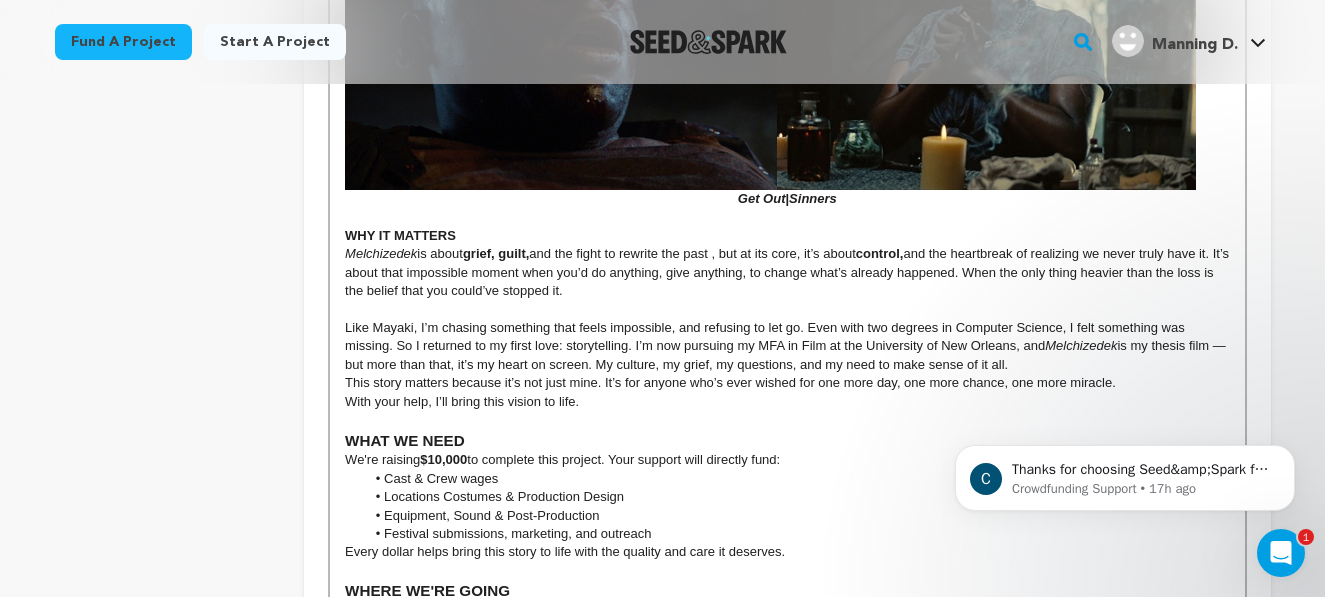 scroll, scrollTop: 1899, scrollLeft: 0, axis: vertical 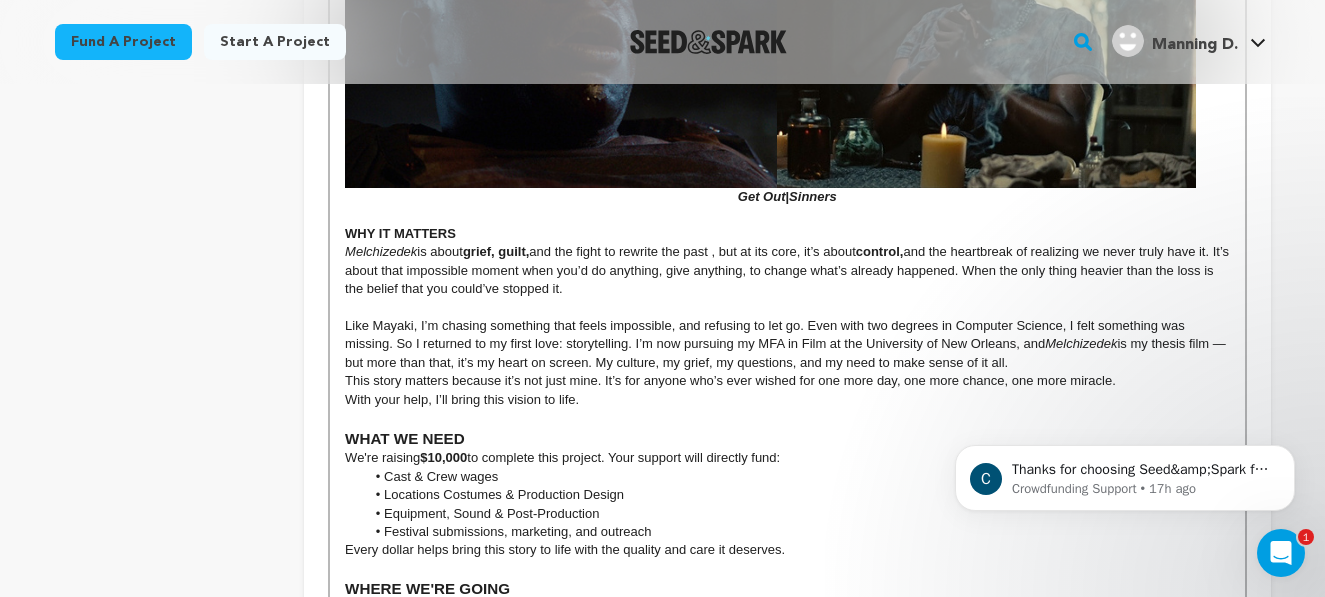 click on "Like Mayaki, I’m chasing something that feels impossible, and refusing to let go. Even with two degrees in Computer Science, I felt something was missing. So I returned to my first love: storytelling. I’m now pursuing my MFA in Film at the University of New Orleans, and  Melchizedek  is my thesis film — but more than that, it’s my heart on screen. My culture, my grief, my questions, and my need to make sense of it all." at bounding box center (787, 344) 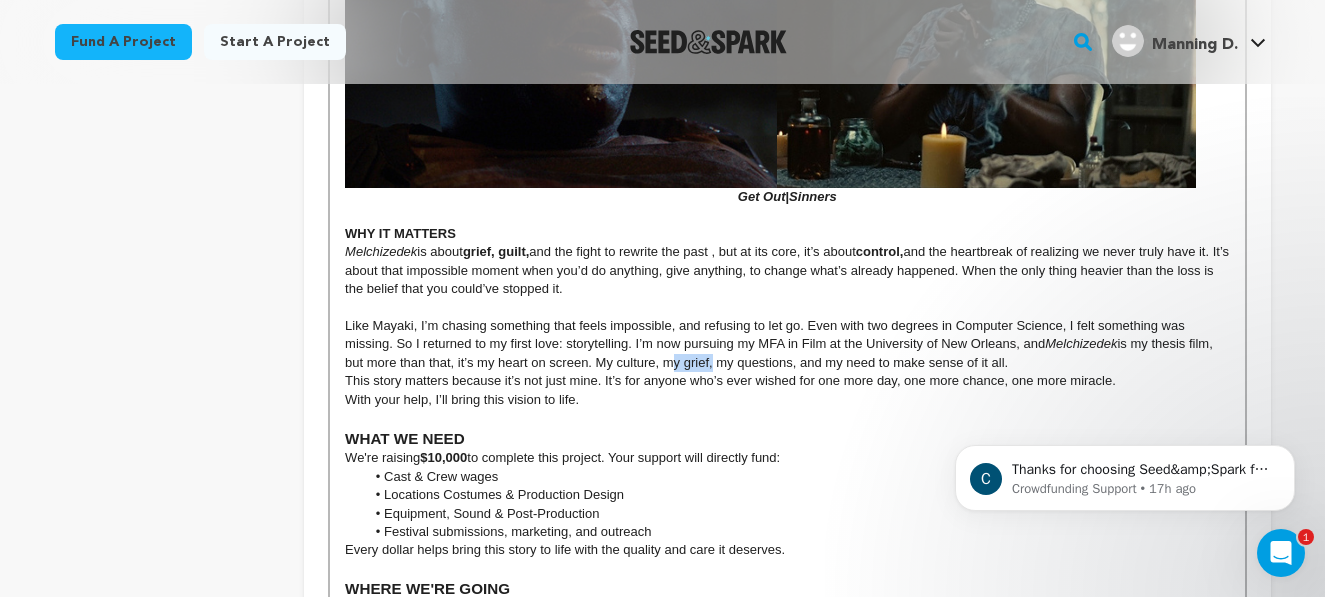 drag, startPoint x: 709, startPoint y: 380, endPoint x: 661, endPoint y: 379, distance: 48.010414 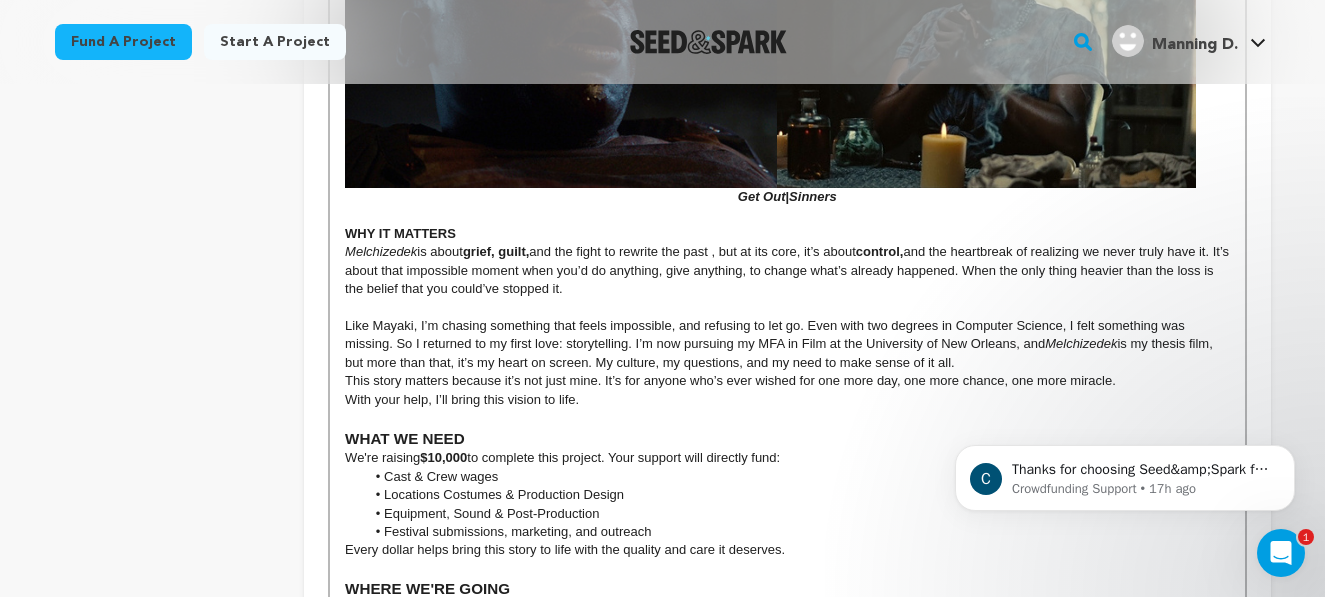 click on "THE STORY What if you could go back in time and stop someone you love from dying; how car back would you go? In  Melchizedek , a psychological thriller with supernatural roots,  Mayaki  unlocks a ritual called the  Tajna ,  a dangerous form of time travel that lets her bring her brother  Melchizedek (Meliky)  back from the dead by rewinding the clock to the moment before his death. But there’s a catch: the Tajna only lasts  24 hours , and no matter what she tries, he keeps dying again. Now, desperate and out of time, Mayaki takes a darker path, kidnapping the daughter of a oracle priestess to force her help, risking a deadly spiritual backlash. As the past loops and the hours dwindle, Mayaki’s need to “fix it” becomes a quiet obsession. The world around her fractures, her brother’s body begins to fade, and the shadows close in. At its core,  Melchizedek Get Out , the spiritual charge of  Sinners , or the emotional gut-punch of  To Kill a Monkey To Kill a Monkey THE VISION Melchizedek  blends   and" at bounding box center [787, -284] 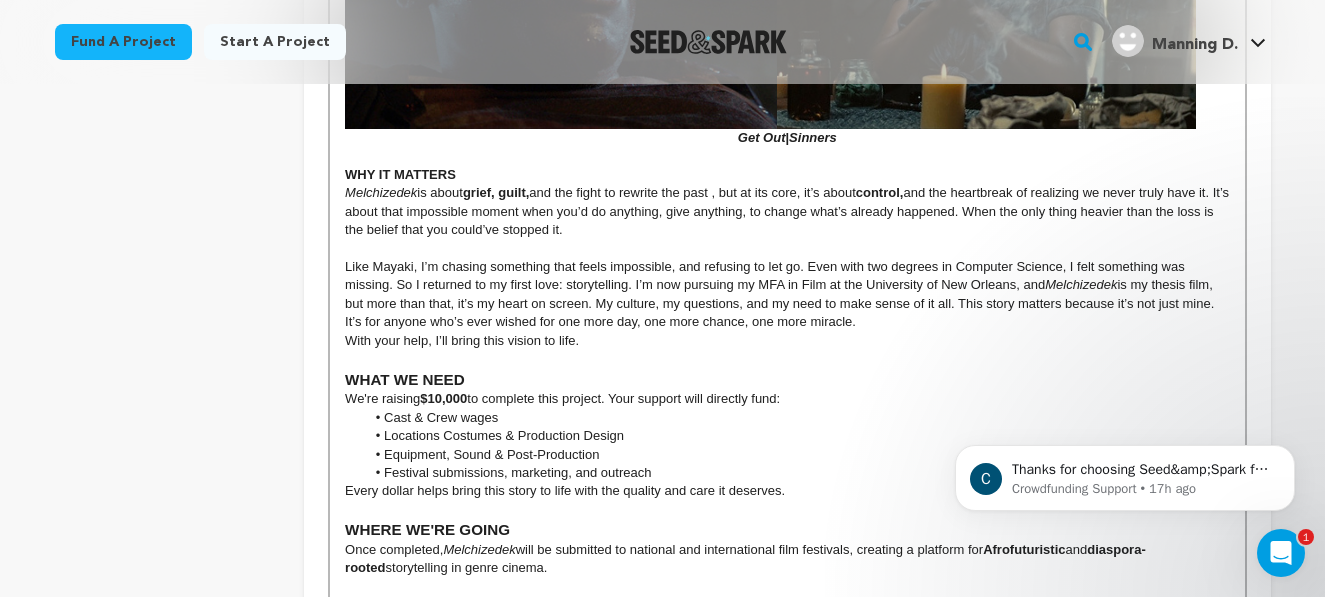 scroll, scrollTop: 1979, scrollLeft: 0, axis: vertical 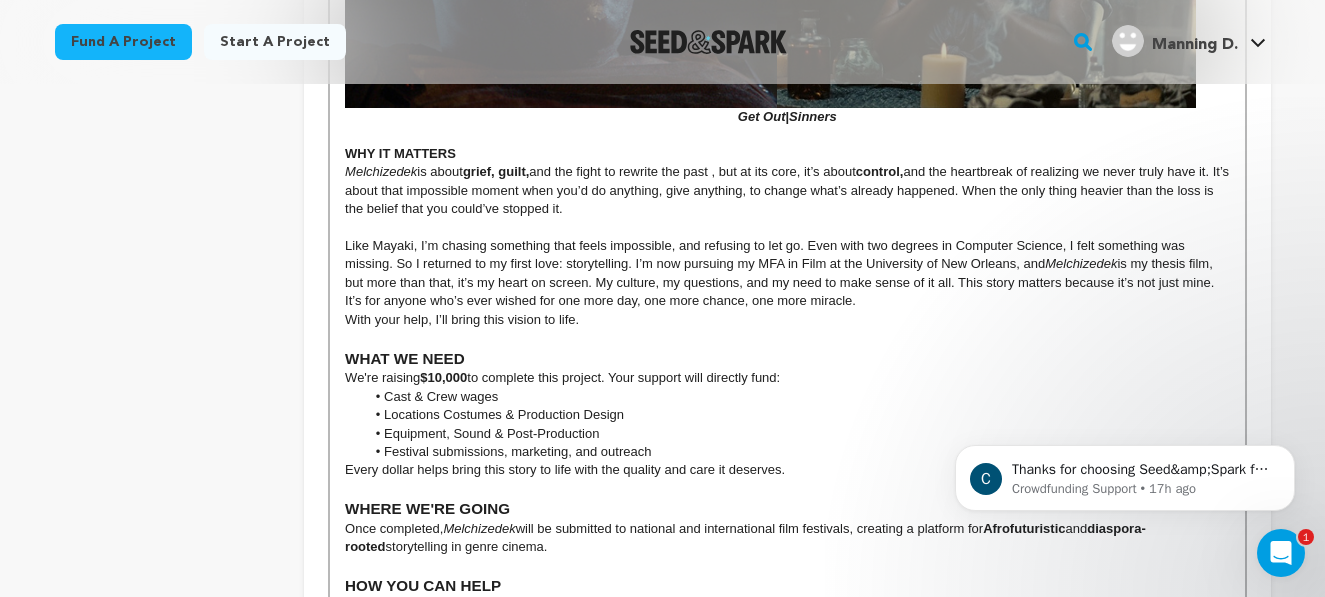 click on "THE STORY What if you could go back in time and stop someone you love from dying; how car back would you go? In  Melchizedek , a psychological thriller with supernatural roots,  Mayaki  unlocks a ritual called the  Tajna ,  a dangerous form of time travel that lets her bring her brother  Melchizedek (Meliky)  back from the dead by rewinding the clock to the moment before his death. But there’s a catch: the Tajna only lasts  24 hours , and no matter what she tries, he keeps dying again. Now, desperate and out of time, Mayaki takes a darker path, kidnapping the daughter of a oracle priestess to force her help, risking a deadly spiritual backlash. As the past loops and the hours dwindle, Mayaki’s need to “fix it” becomes a quiet obsession. The world around her fractures, her brother’s body begins to fade, and the shadows close in. At its core,  Melchizedek Get Out , the spiritual charge of  Sinners , or the emotional gut-punch of  To Kill a Monkey To Kill a Monkey THE VISION Melchizedek  blends   and" at bounding box center [787, -364] 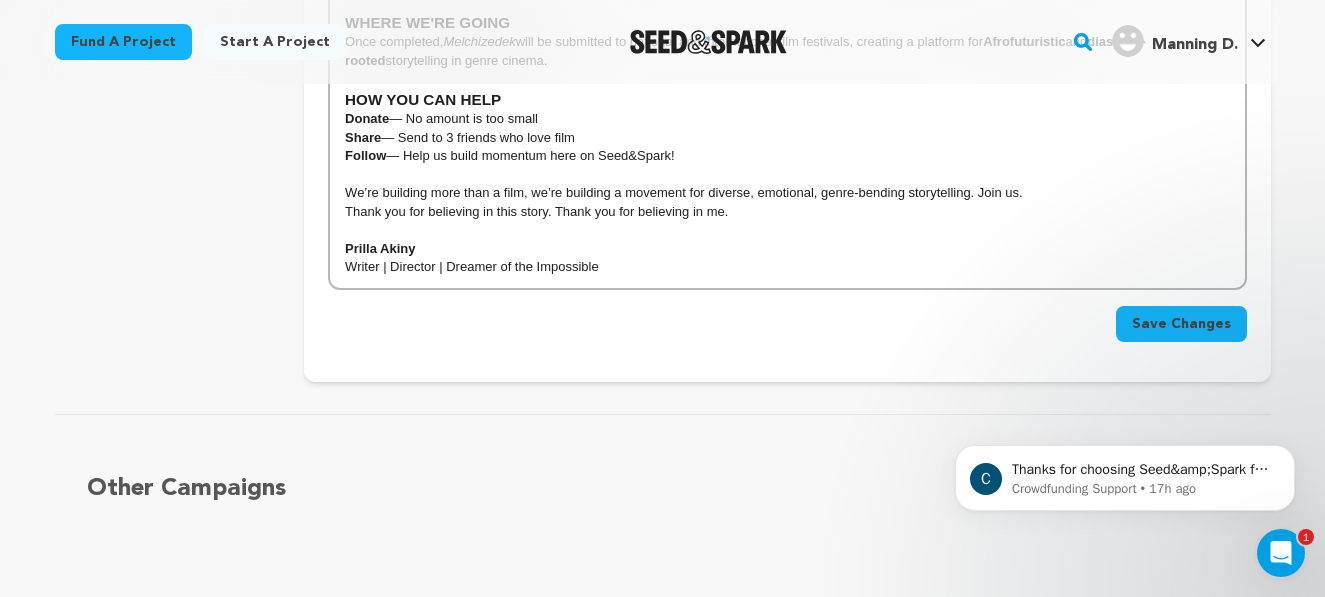 scroll, scrollTop: 2490, scrollLeft: 0, axis: vertical 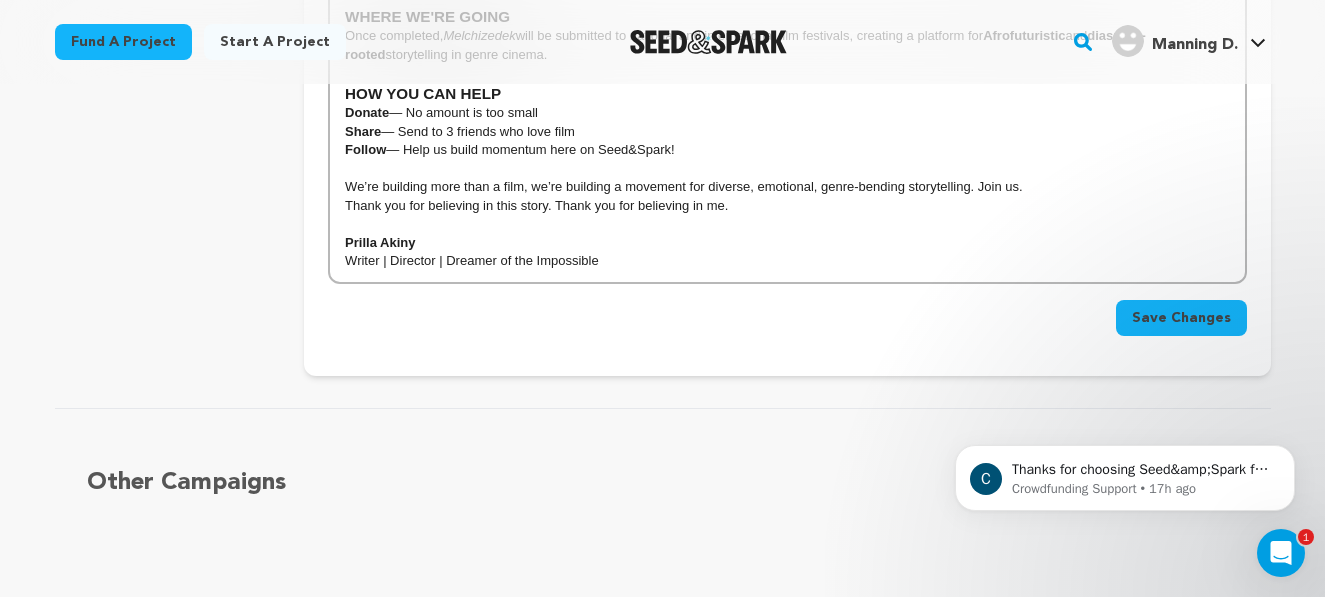 click on "Save Changes" at bounding box center (1181, 318) 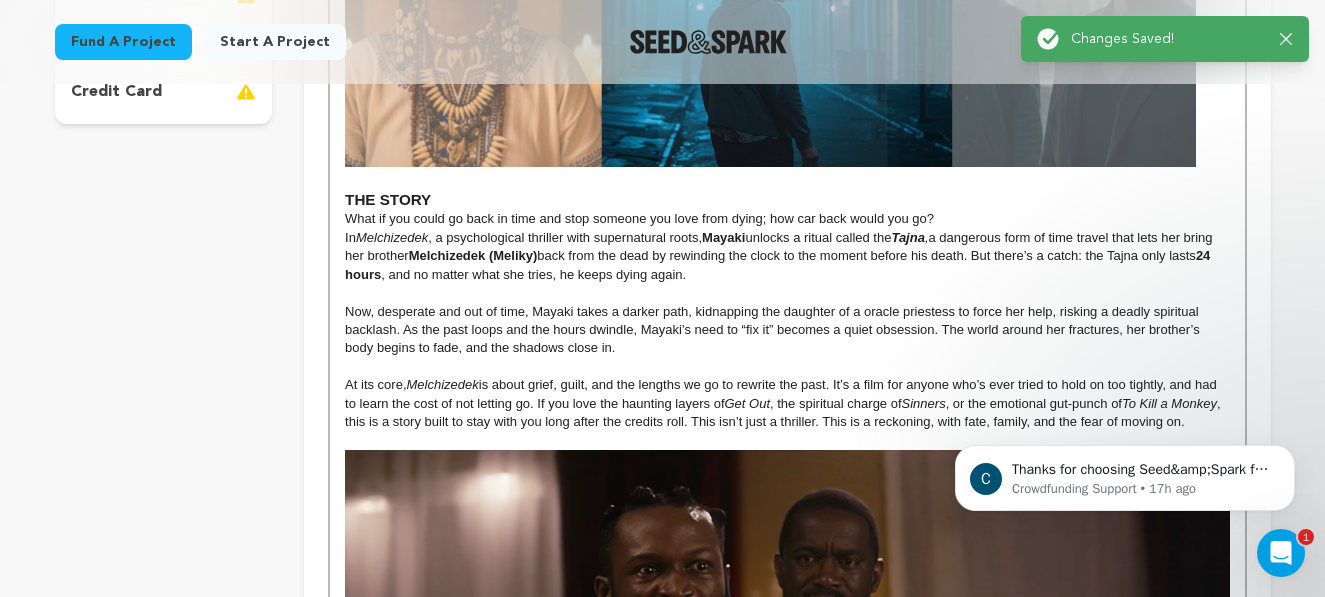 scroll, scrollTop: 623, scrollLeft: 0, axis: vertical 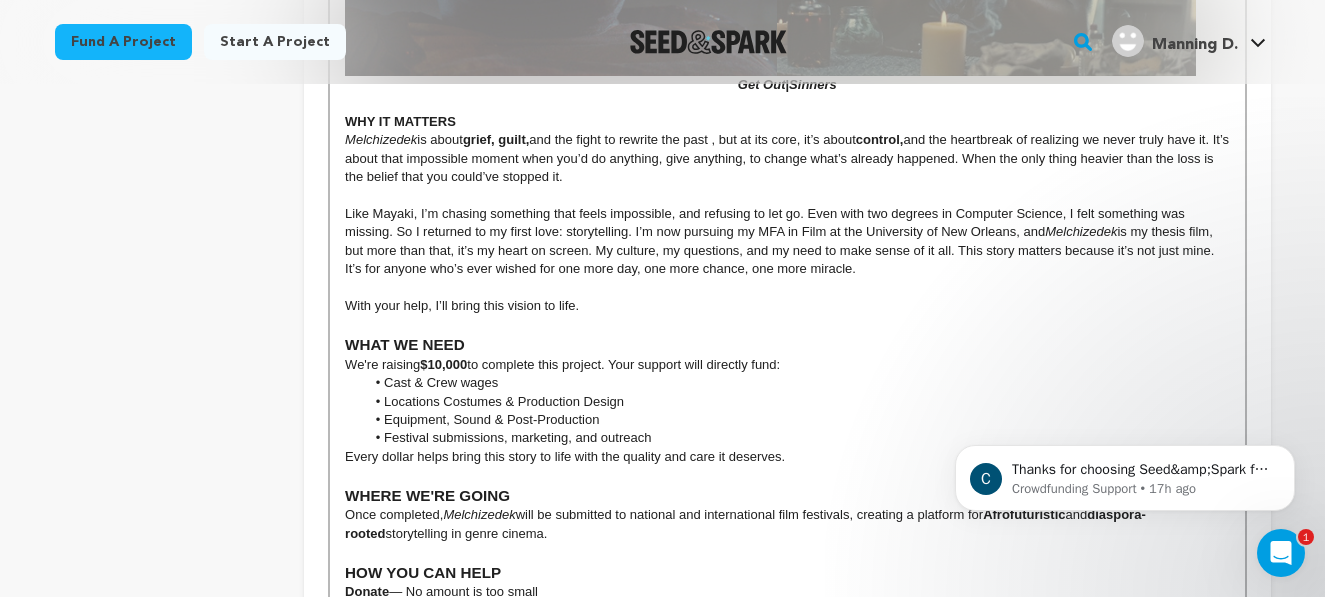 click on "With your help, I’ll bring this vision to life." at bounding box center (787, 306) 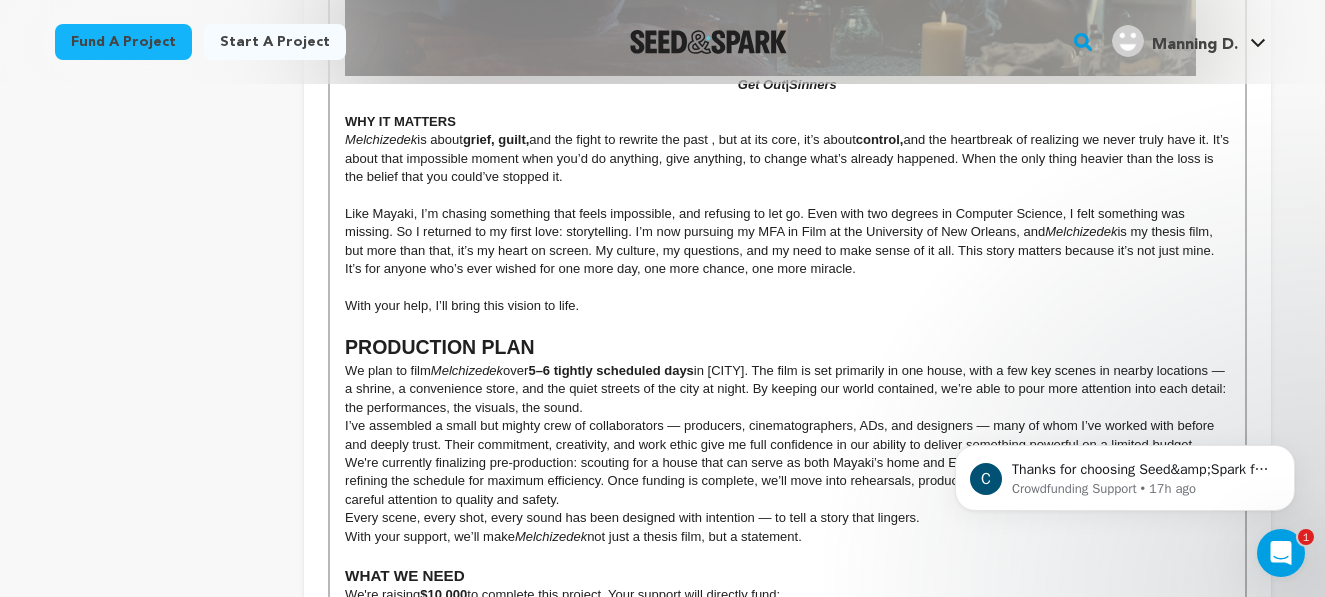 scroll, scrollTop: 348, scrollLeft: 0, axis: vertical 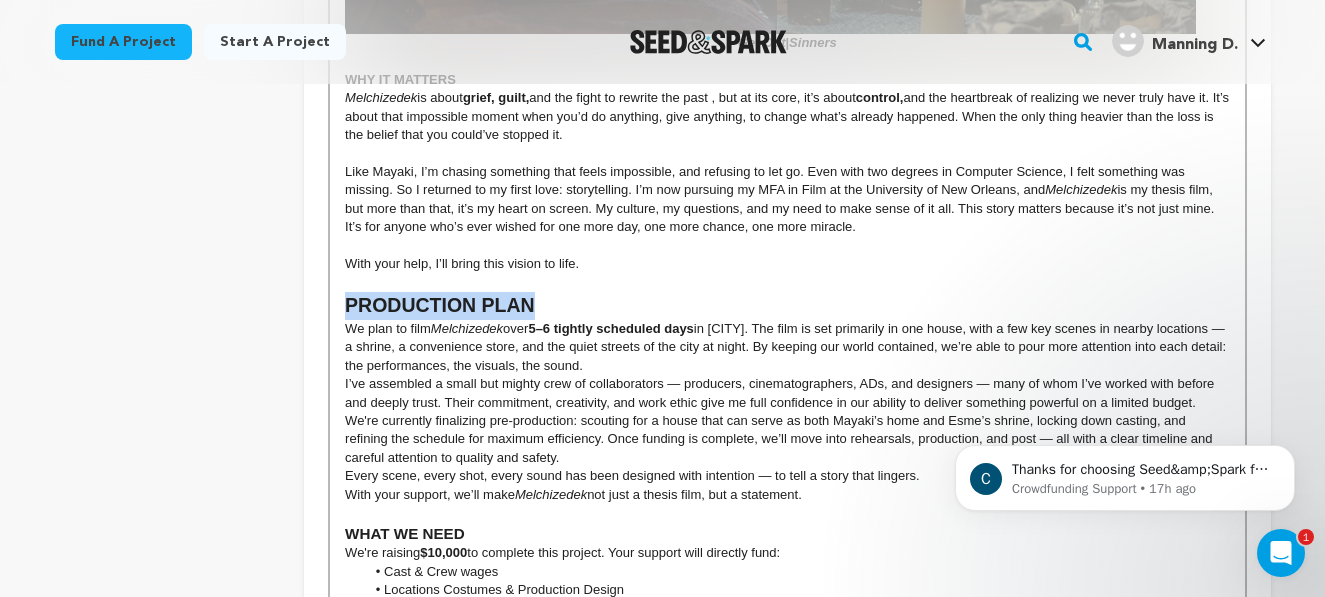 drag, startPoint x: 550, startPoint y: 330, endPoint x: 350, endPoint y: 328, distance: 200.01 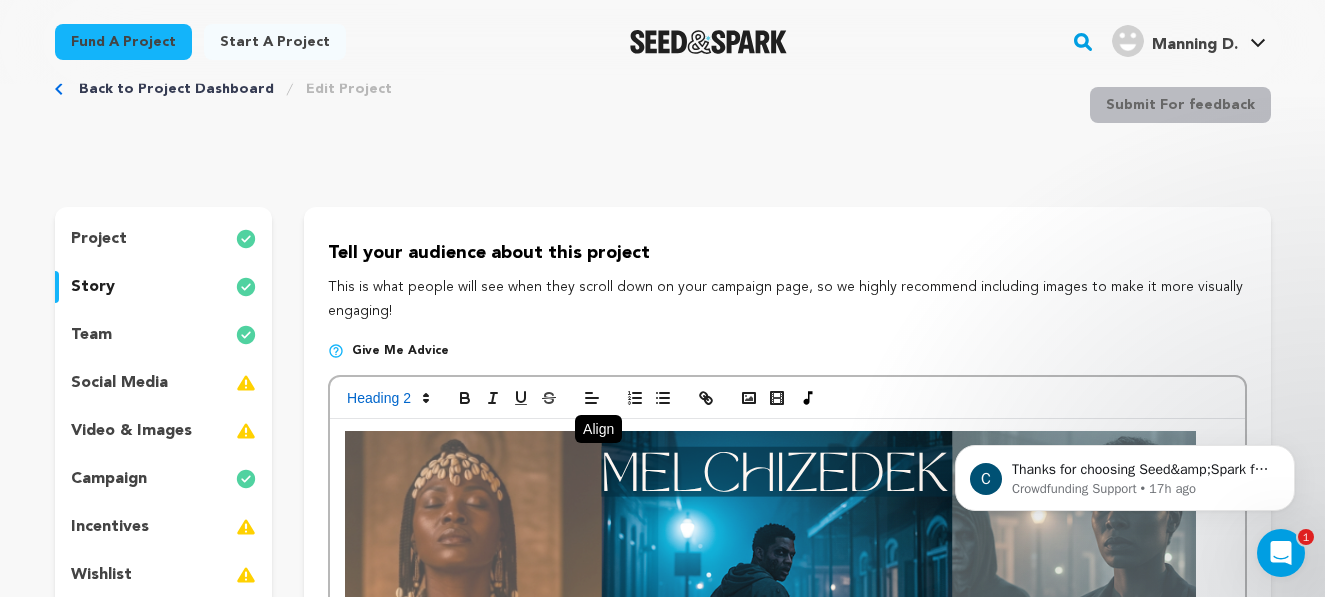 scroll, scrollTop: 0, scrollLeft: 0, axis: both 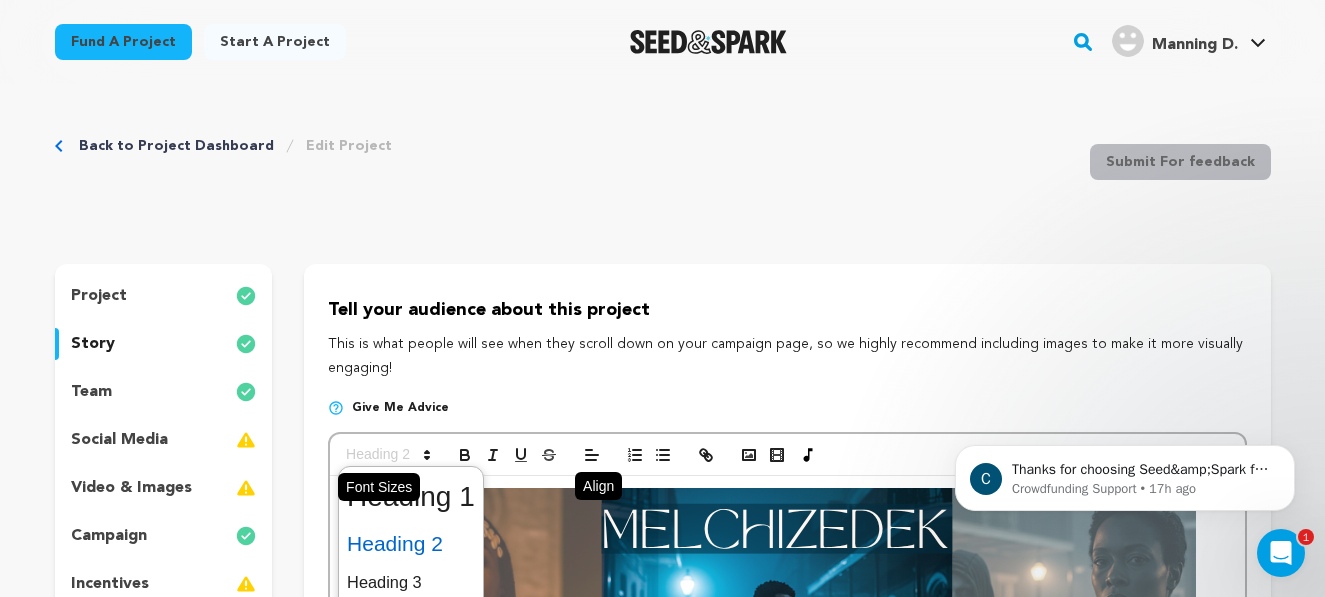 click 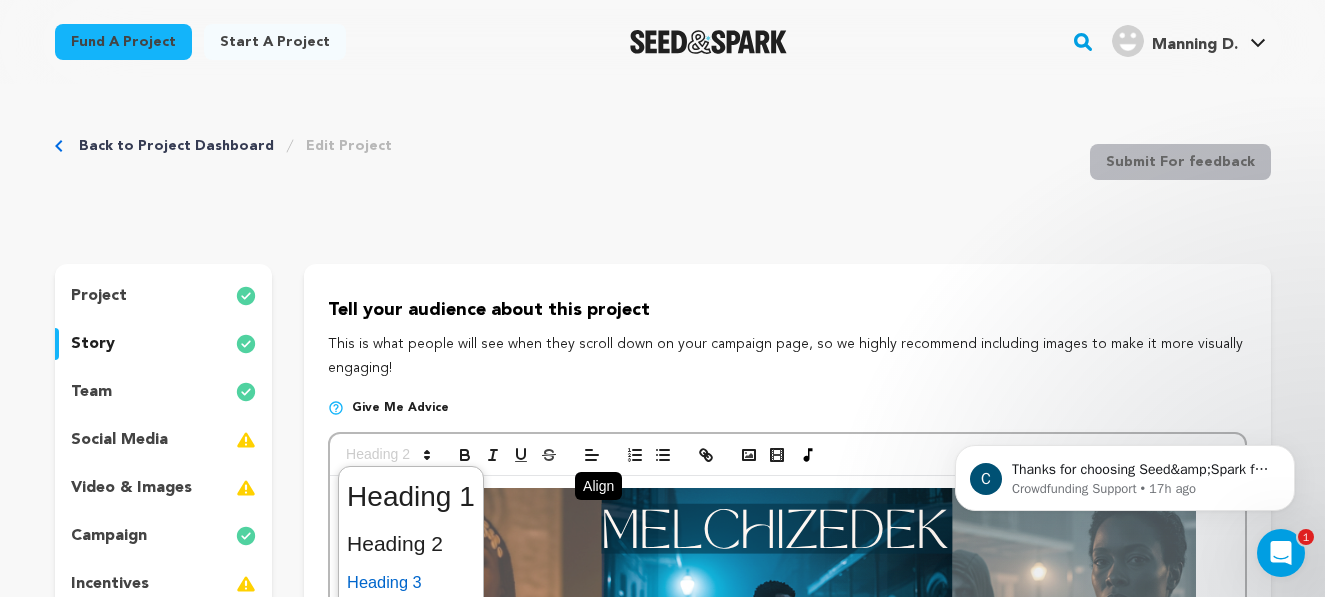 click at bounding box center (411, 582) 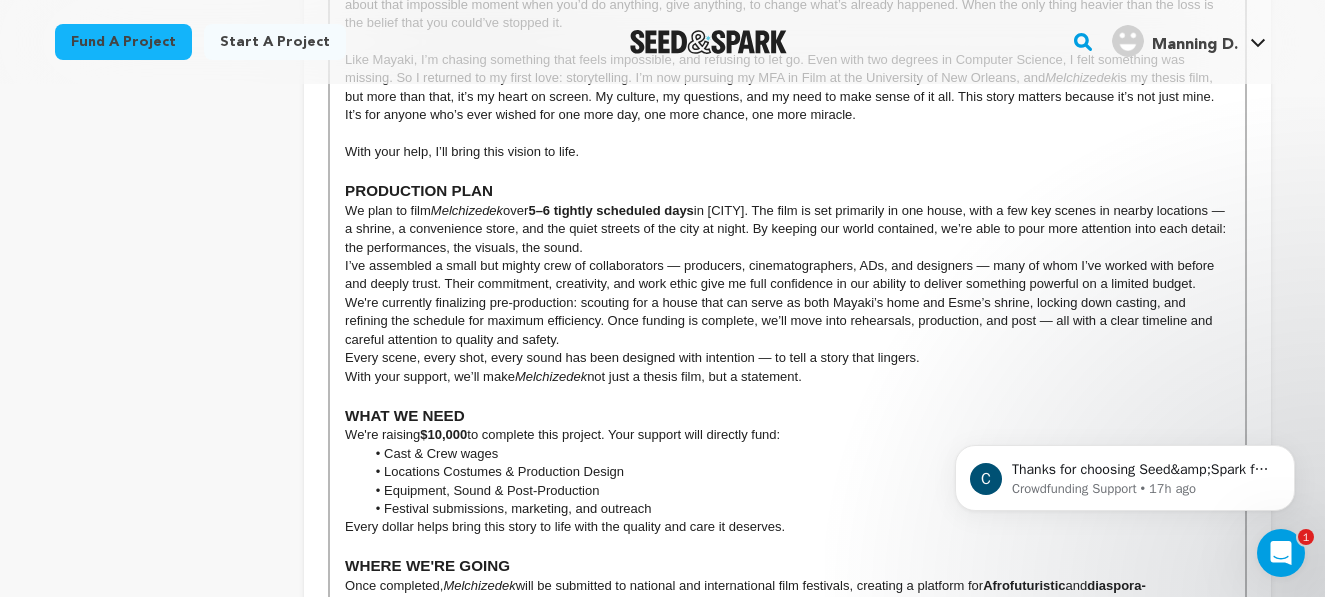 scroll, scrollTop: 2168, scrollLeft: 0, axis: vertical 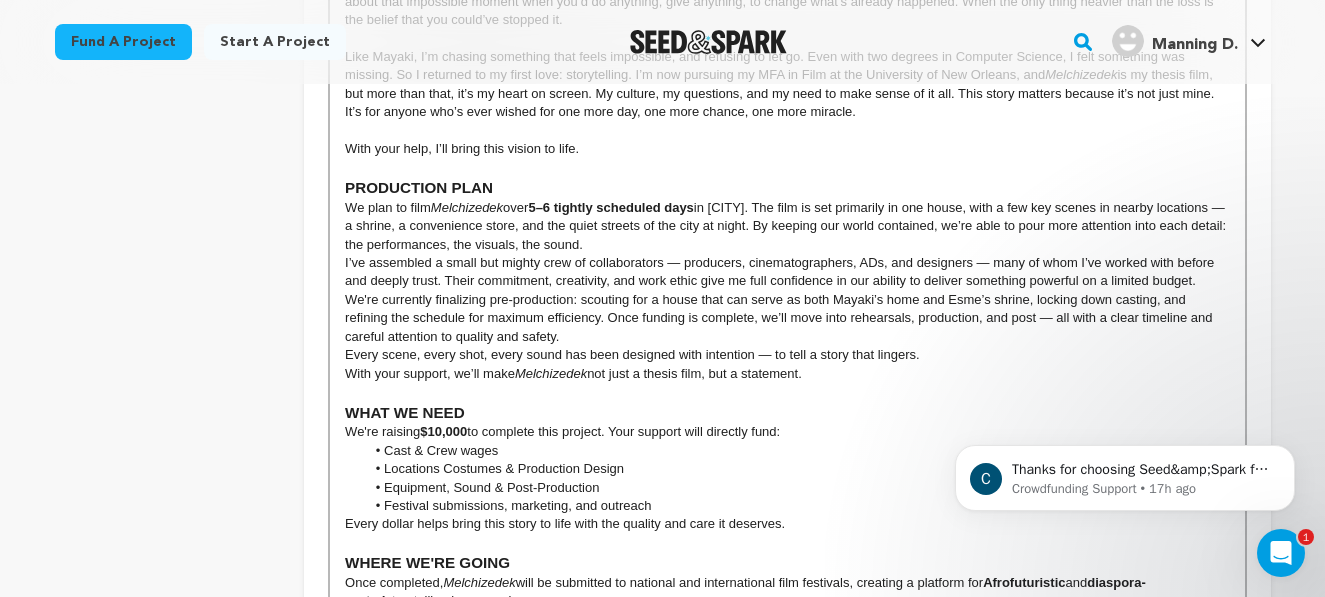 click on "5–6 tightly scheduled days" at bounding box center (610, 207) 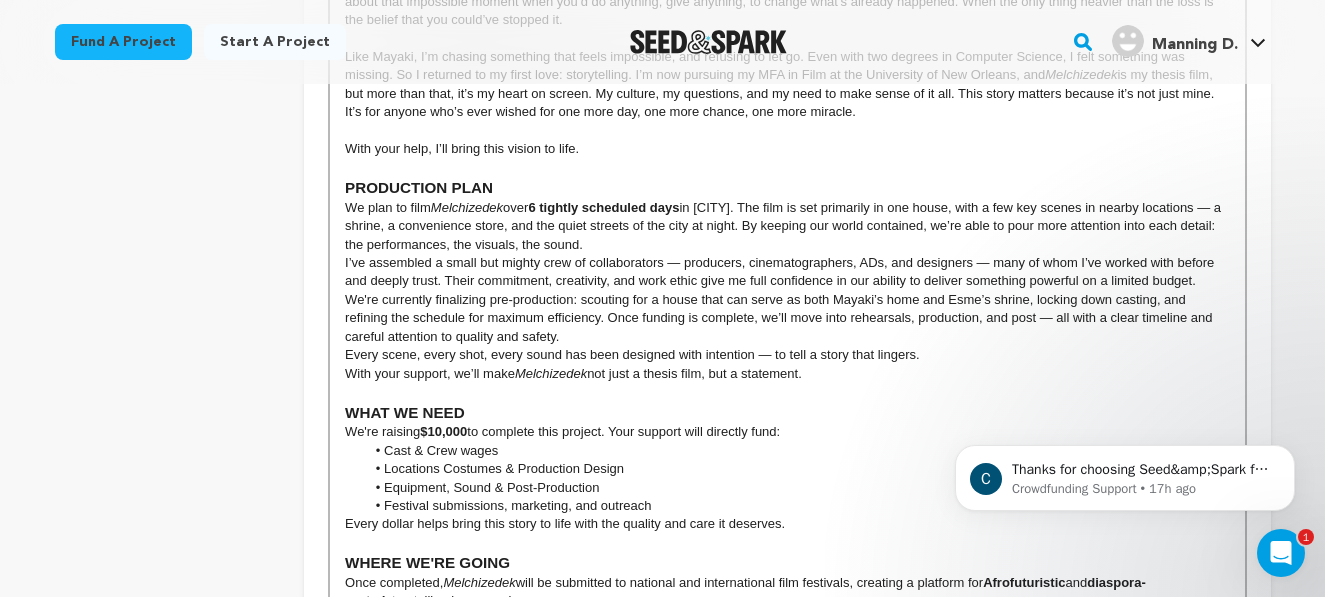 click on "6 tightly scheduled days" at bounding box center (603, 207) 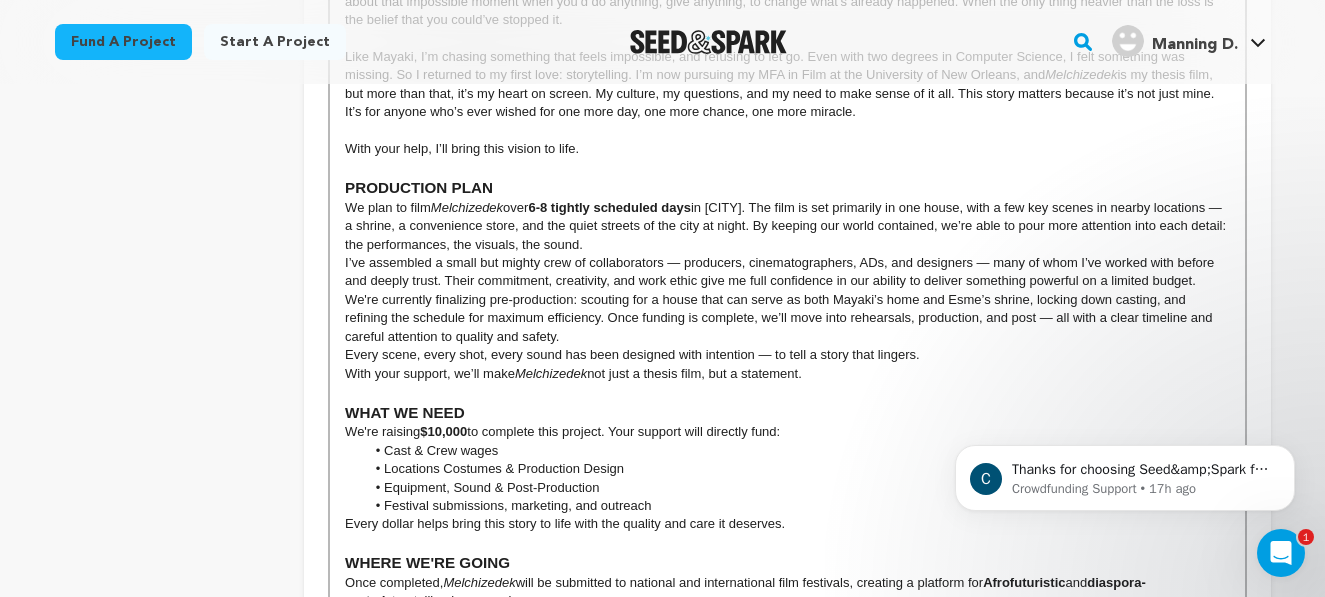 click on "We plan to film  Melchizedek  over  6-8 tightly scheduled days  in New Orleans. The film is set primarily in one house, with a few key scenes in nearby locations — a shrine, a convenience store, and the quiet streets of the city at night. By keeping our world contained, we’re able to pour more attention into each detail: the performances, the visuals, the sound." at bounding box center (787, 226) 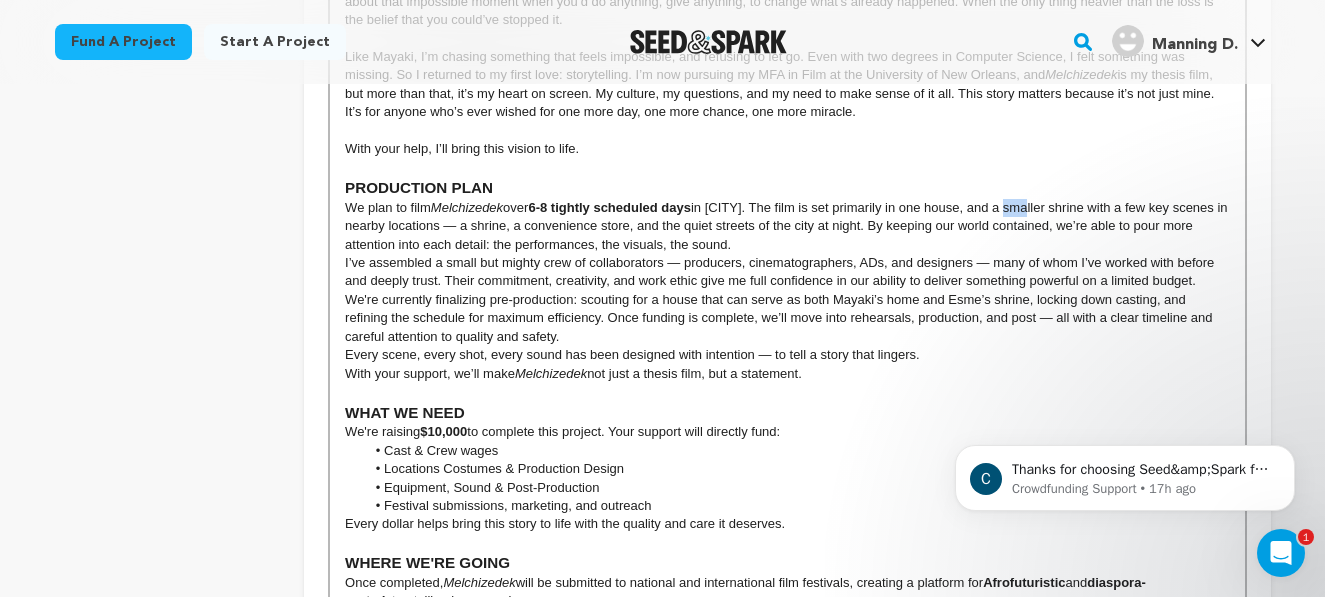 drag, startPoint x: 1040, startPoint y: 228, endPoint x: 1019, endPoint y: 228, distance: 21 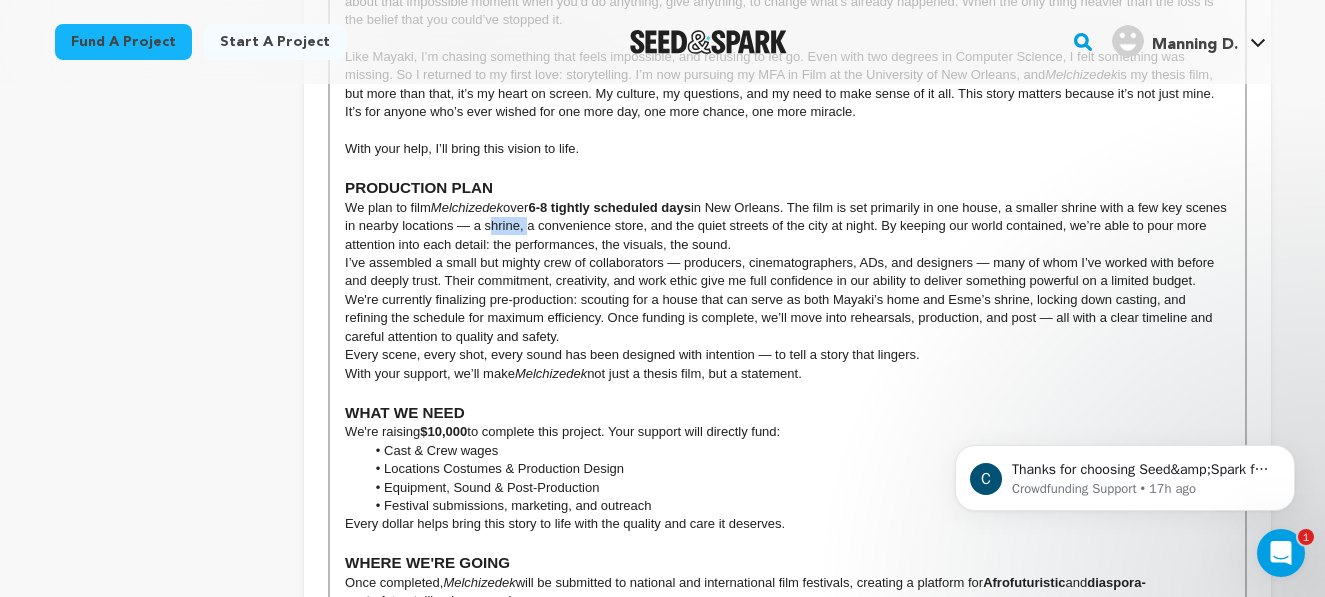 drag, startPoint x: 569, startPoint y: 244, endPoint x: 531, endPoint y: 246, distance: 38.052597 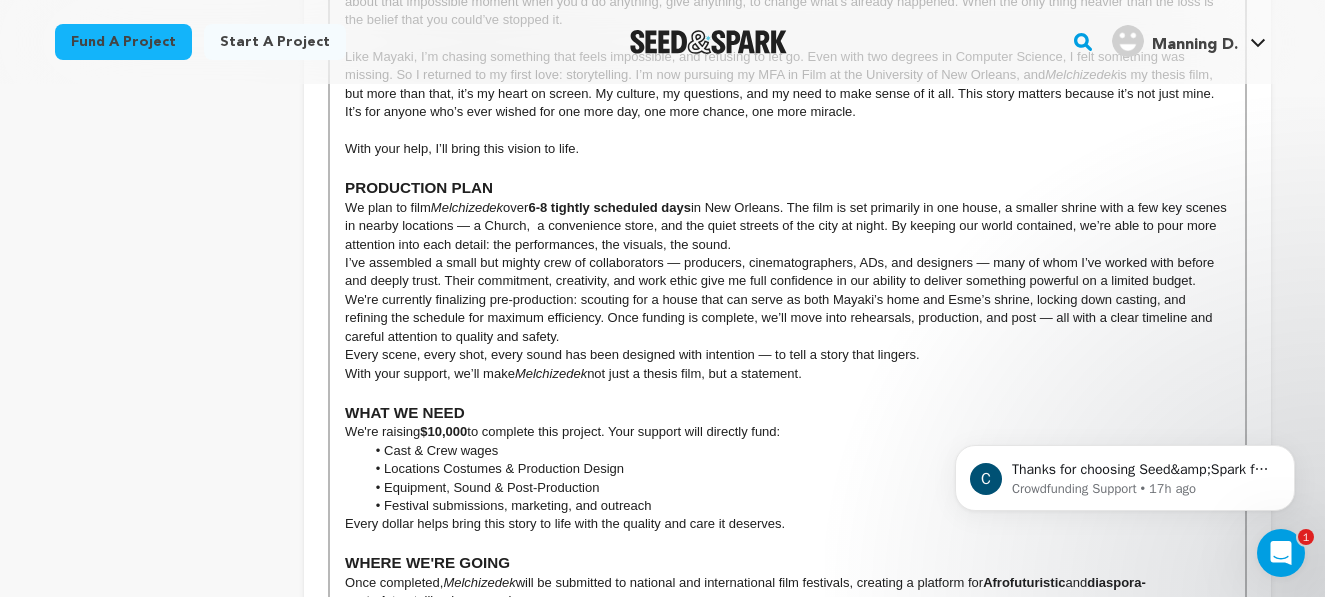 click on "We plan to film  Melchizedek  over  6-8 tightly scheduled days  in New Orleans. The film is set primarily in one house, a smaller shrine with a few key scenes in nearby locations — a Church,  a convenience store, and the quiet streets of the city at night. By keeping our world contained, we’re able to pour more attention into each detail: the performances, the visuals, the sound." at bounding box center [787, 226] 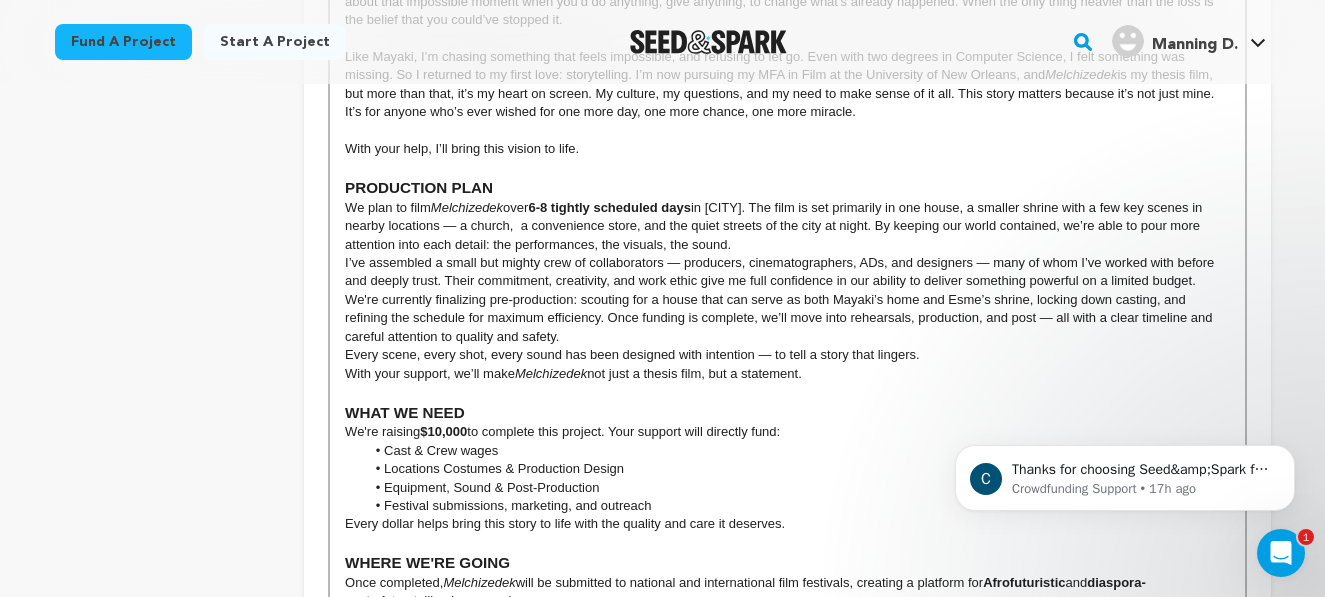 click on "We plan to film  Melchizedek  over  6-8 tightly scheduled days  in New Orleans. The film is set primarily in one house, a smaller shrine with a few key scenes in nearby locations — a church,  a convenience store, and the quiet streets of the city at night. By keeping our world contained, we’re able to pour more attention into each detail: the performances, the visuals, the sound." at bounding box center (787, 226) 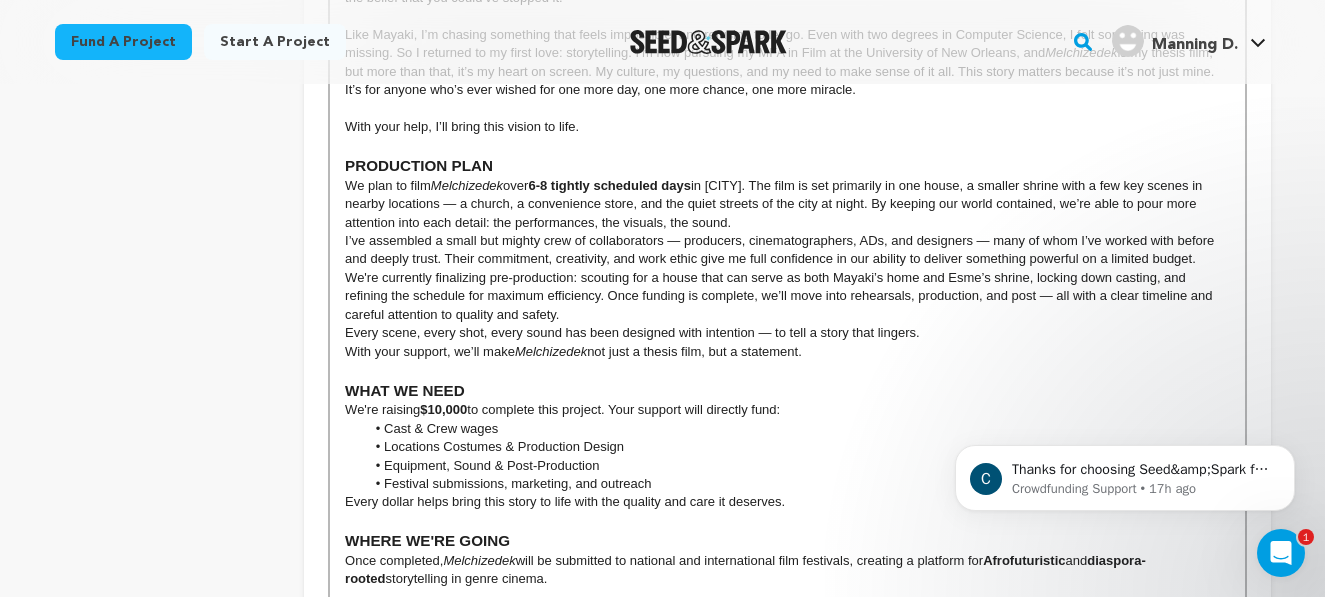 scroll, scrollTop: 2193, scrollLeft: 0, axis: vertical 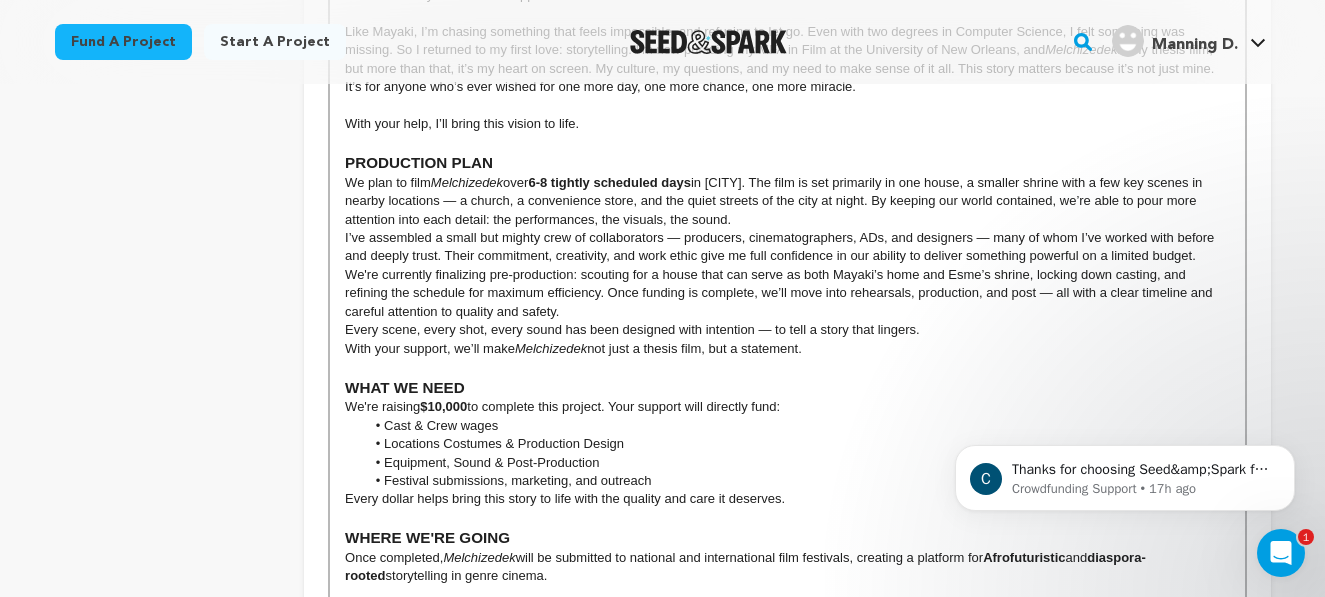 click on "We plan to film  Melchizedek  over  6-8 tightly scheduled days  in New Orleans. The film is set primarily in one house, a smaller shrine with a few key scenes in nearby locations — a church, a convenience store, and the quiet streets of the city at night. By keeping our world contained, we’re able to pour more attention into each detail: the performances, the visuals, the sound." at bounding box center [787, 201] 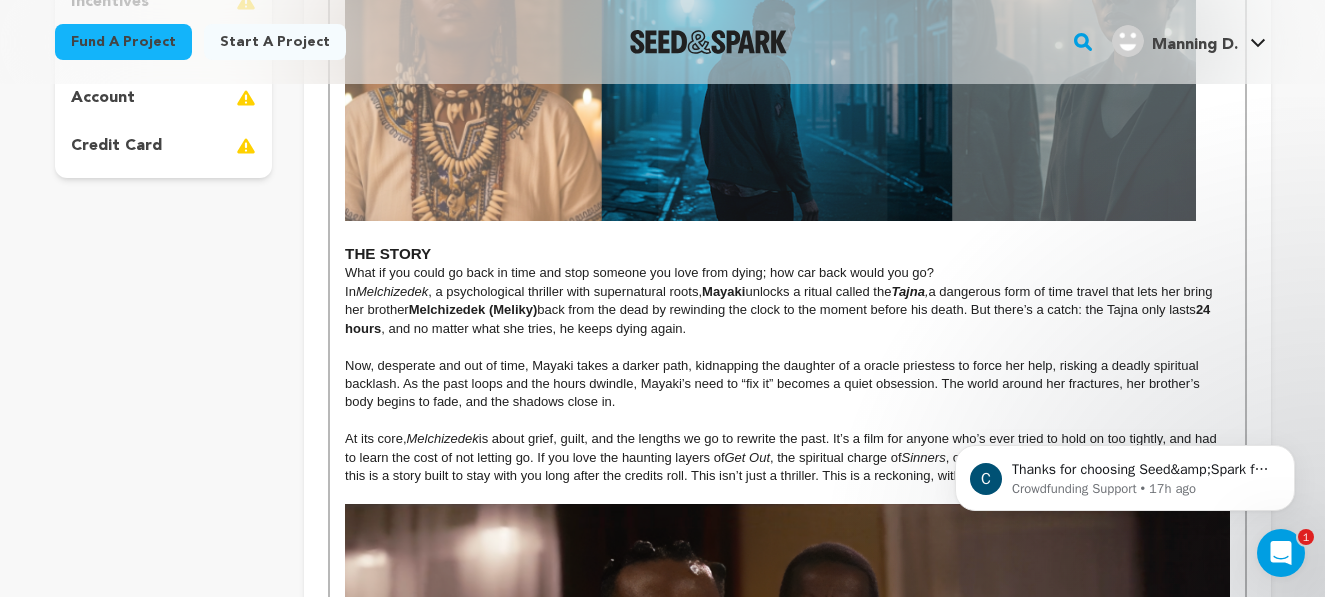 scroll, scrollTop: 0, scrollLeft: 0, axis: both 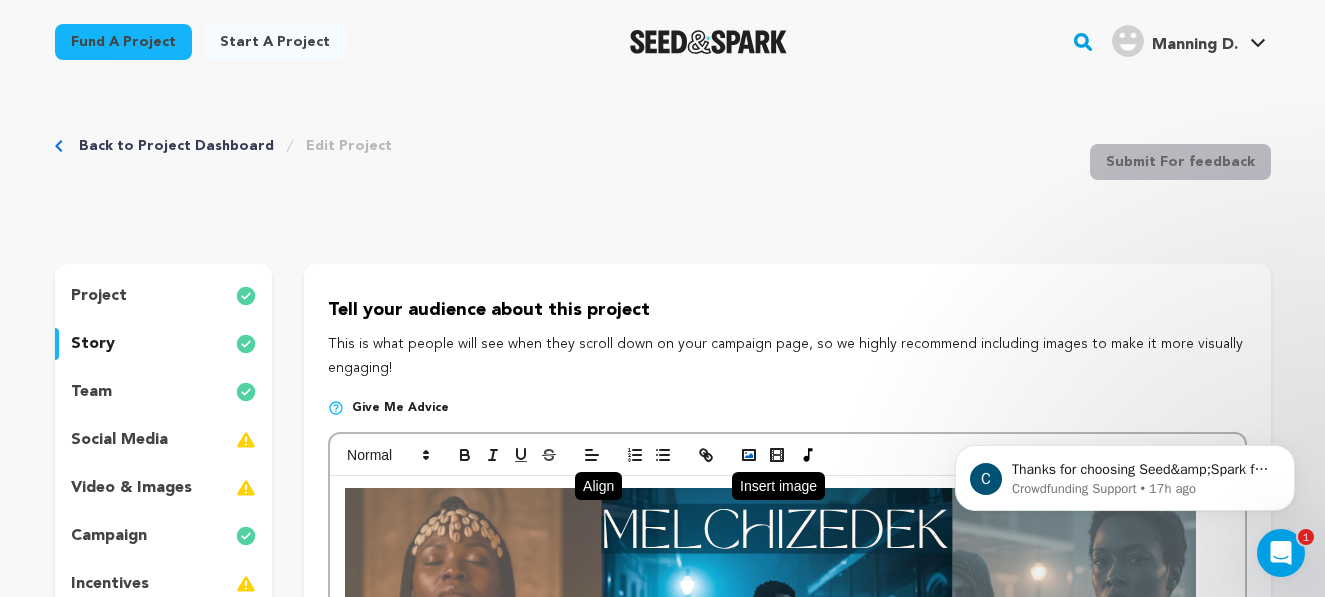click 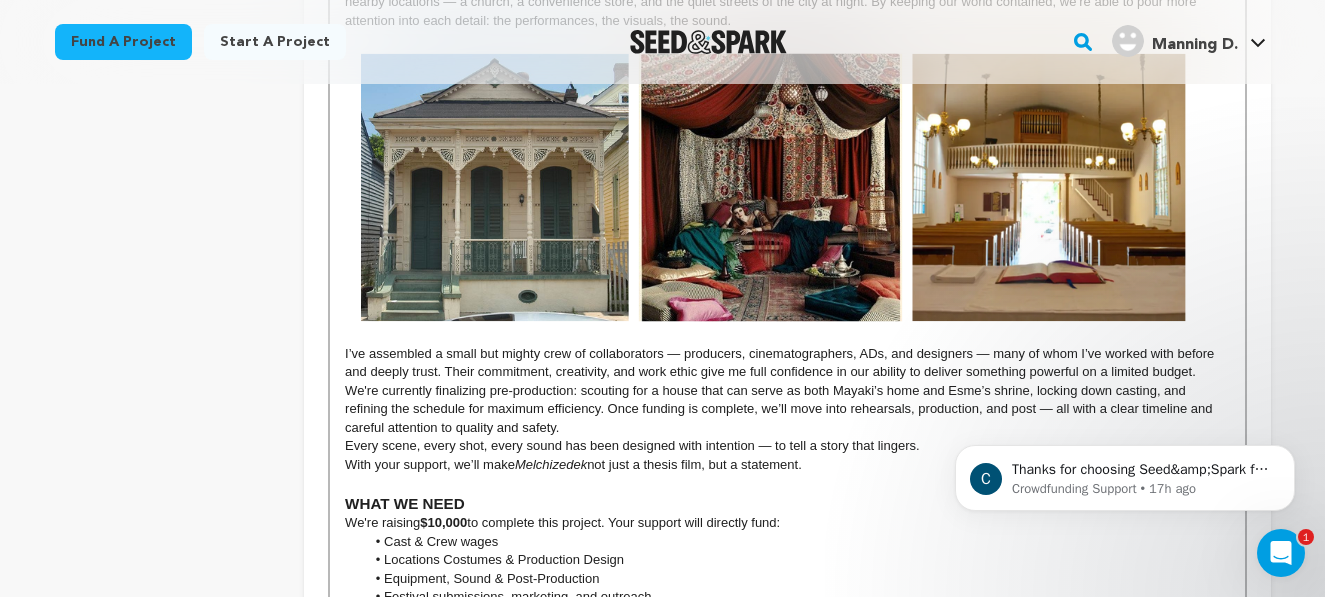 scroll, scrollTop: 2385, scrollLeft: 0, axis: vertical 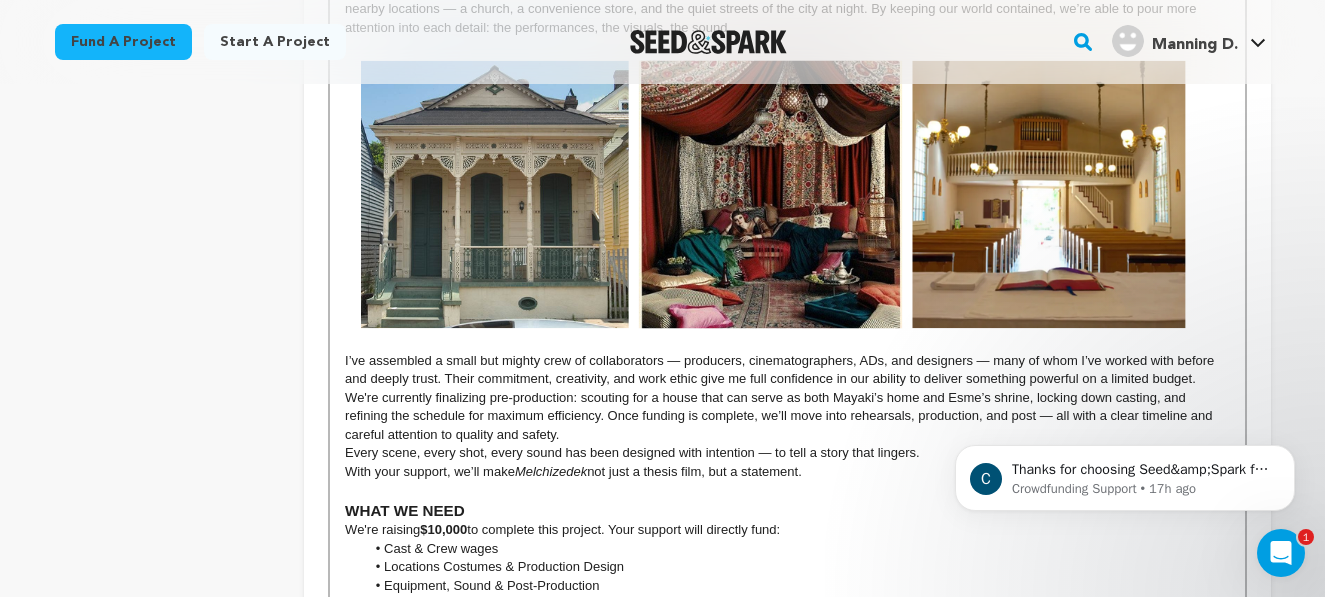 click on "I’ve assembled a small but mighty crew of collaborators — producers, cinematographers, ADs, and designers — many of whom I’ve worked with before and deeply trust. Their commitment, creativity, and work ethic give me full confidence in our ability to deliver something powerful on a limited budget." at bounding box center (787, 213) 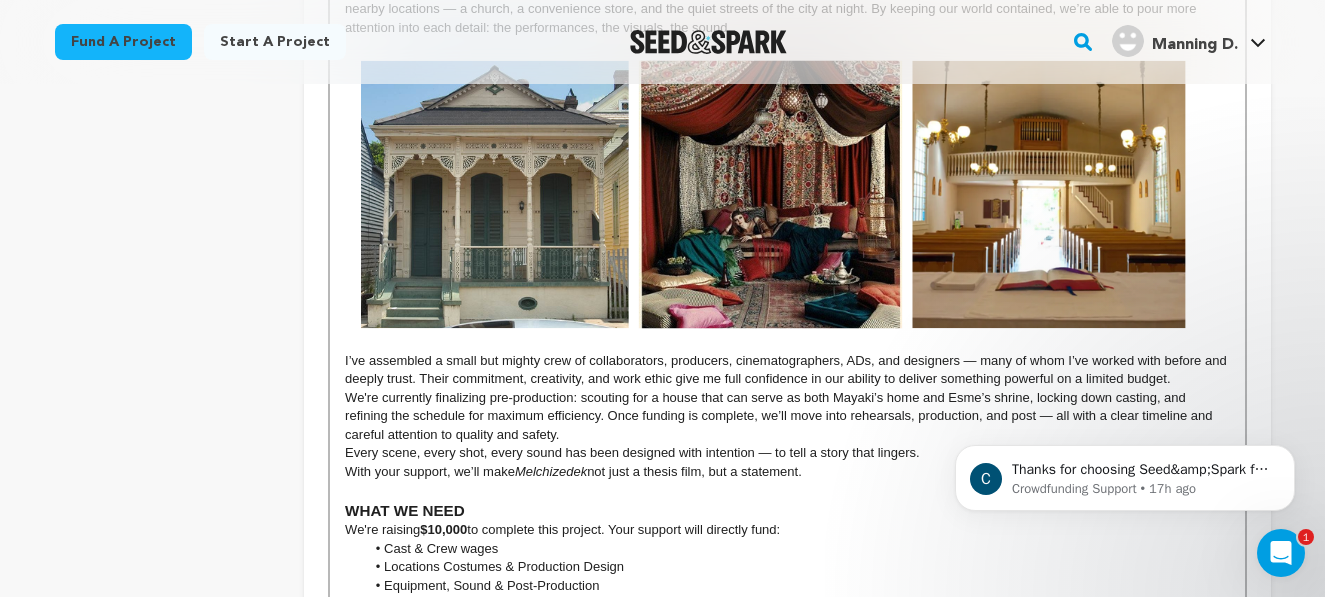 click on "I’ve assembled a small but mighty crew of collaborators, producers, cinematographers, ADs, and designers — many of whom I’ve worked with before and deeply trust. Their commitment, creativity, and work ethic give me full confidence in our ability to deliver something powerful on a limited budget." at bounding box center [787, 213] 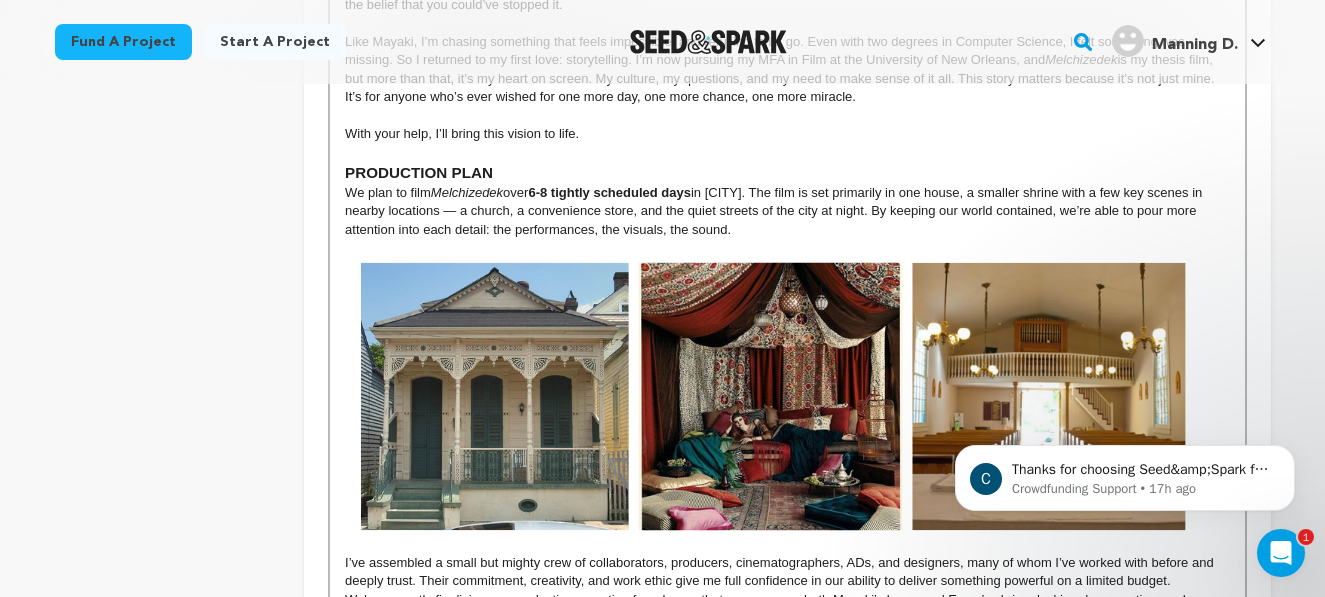 scroll, scrollTop: 2239, scrollLeft: 0, axis: vertical 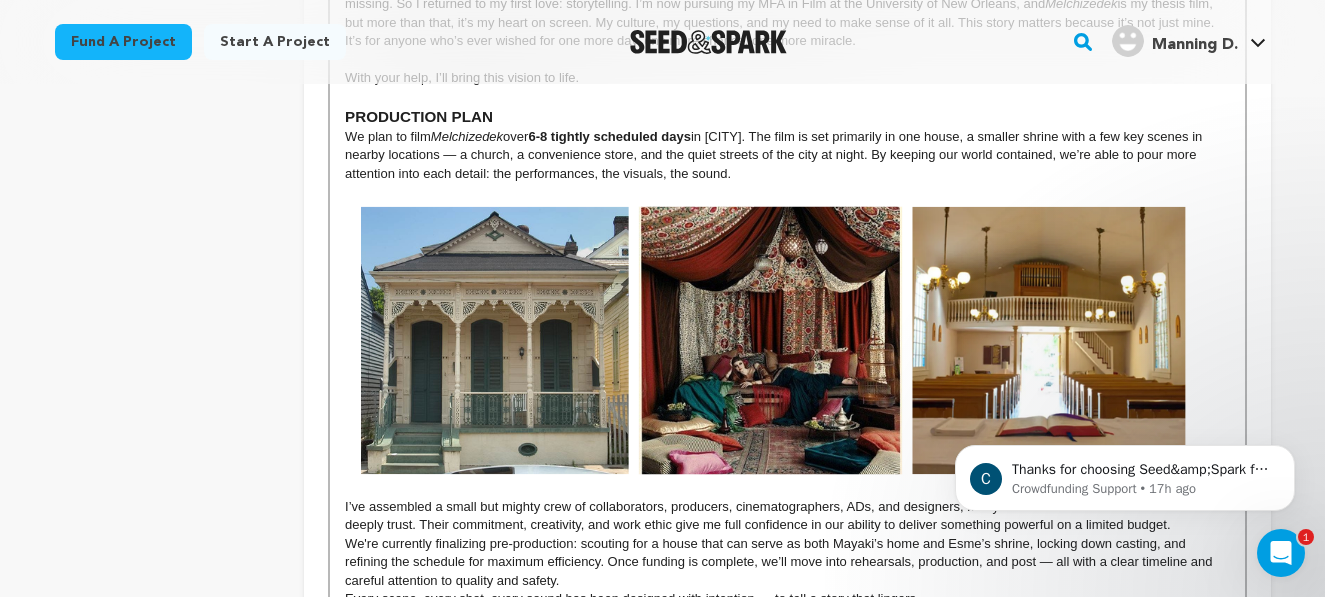 click at bounding box center (770, 340) 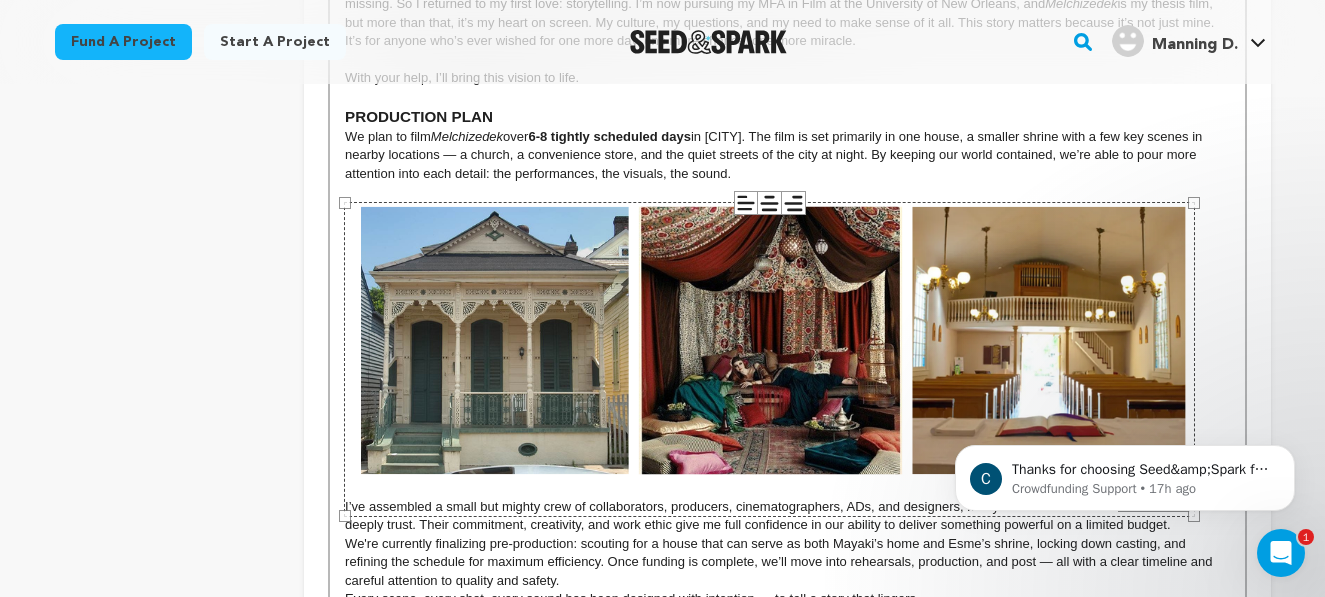 click on "With your help, I’ll bring this vision to life." at bounding box center [787, 78] 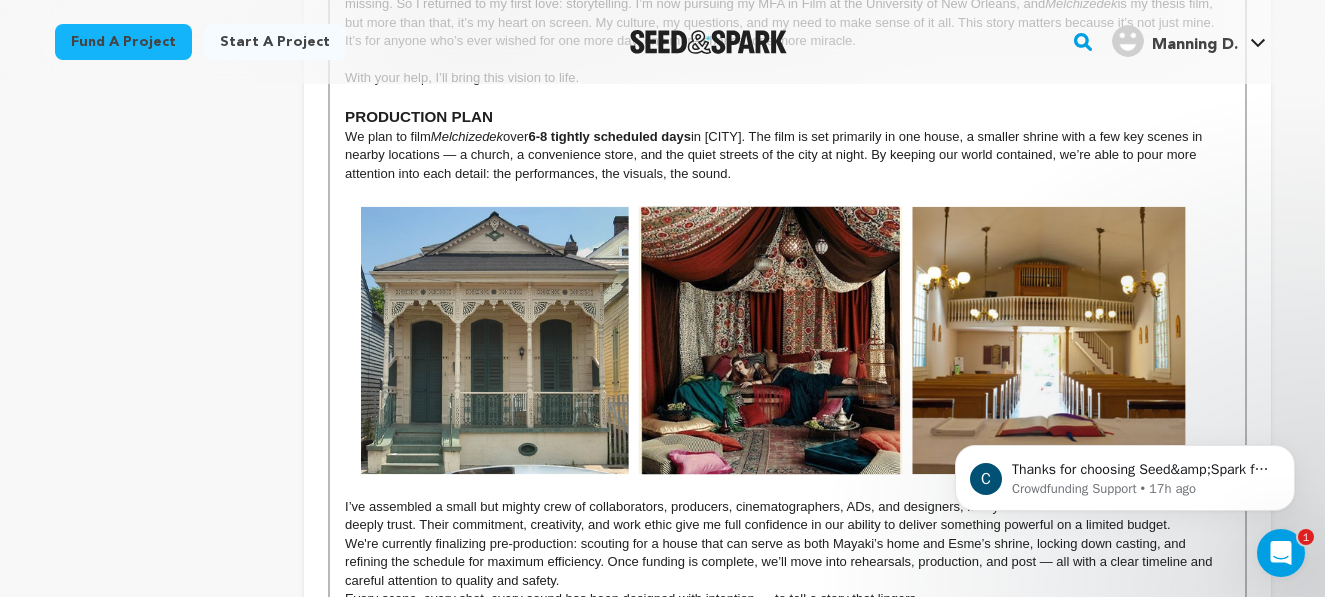 click on "We plan to film  Melchizedek  over  6-8 tightly scheduled days  in New Orleans. The film is set primarily in one house, a smaller shrine with a few key scenes in nearby locations — a church, a convenience store, and the quiet streets of the city at night. By keeping our world contained, we’re able to pour more attention into each detail: the performances, the visuals, the sound." at bounding box center (787, 155) 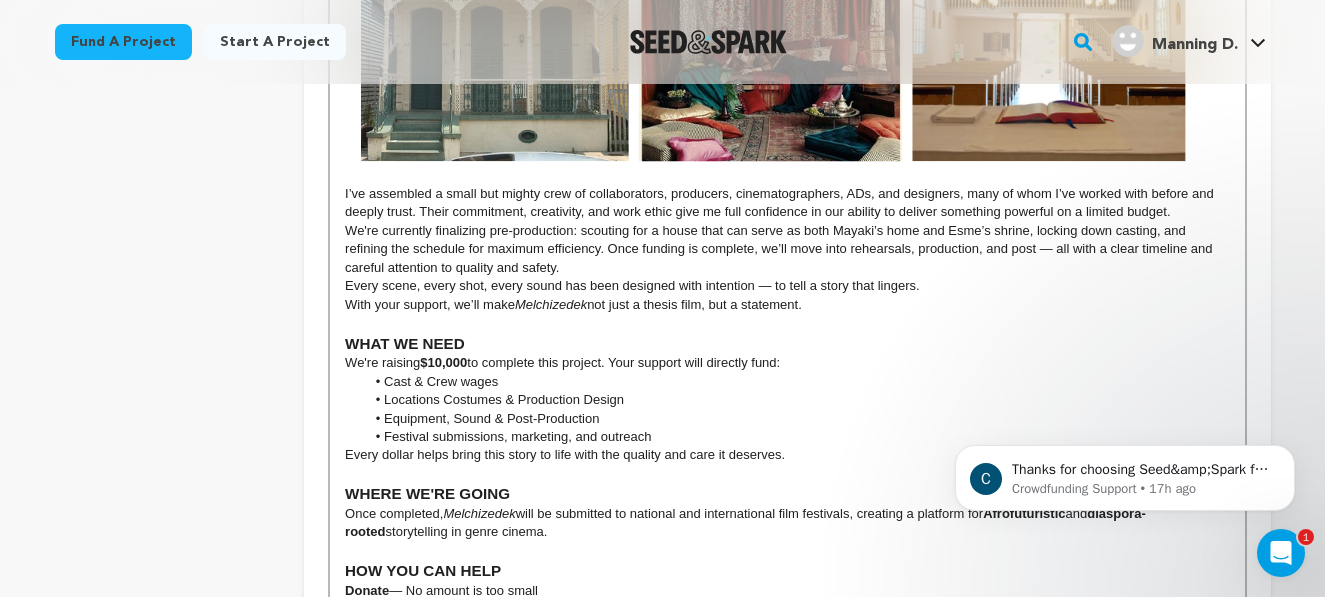 scroll, scrollTop: 2554, scrollLeft: 0, axis: vertical 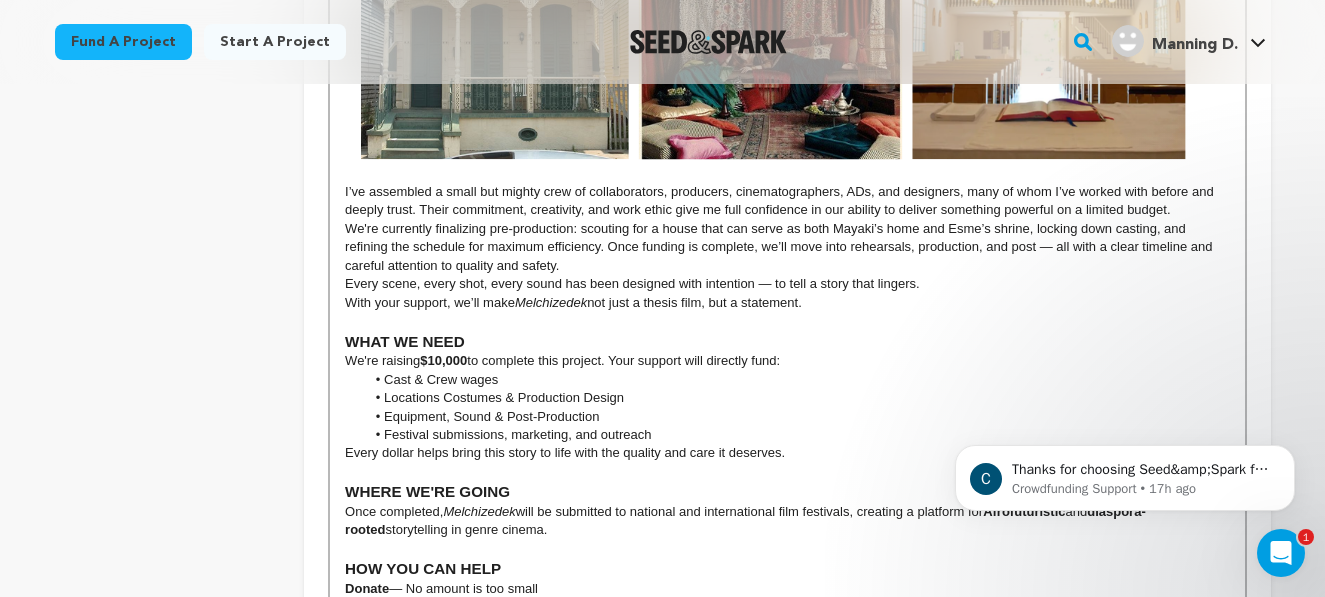 click on "We're currently finalizing pre-production: scouting for a house that can serve as both Mayaki’s home and Esme’s shrine, locking down casting, and refining the schedule for maximum efficiency. Once funding is complete, we’ll move into rehearsals, production, and post — all with a clear timeline and careful attention to quality and safety." at bounding box center (787, 247) 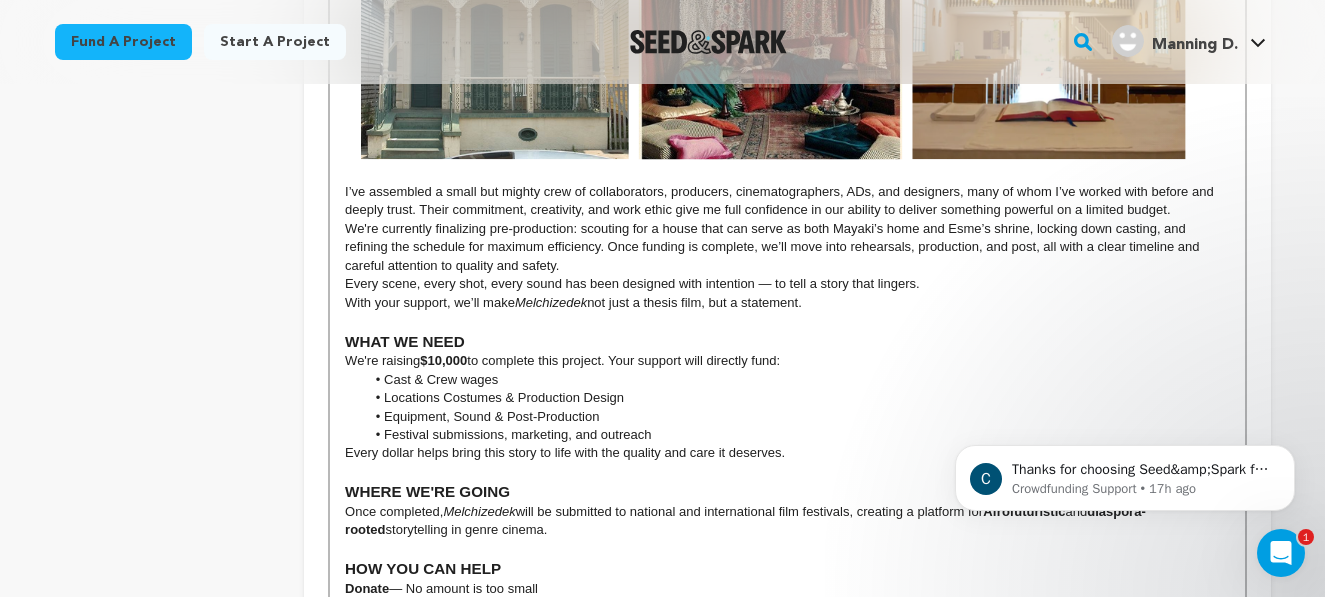 scroll, scrollTop: 2576, scrollLeft: 0, axis: vertical 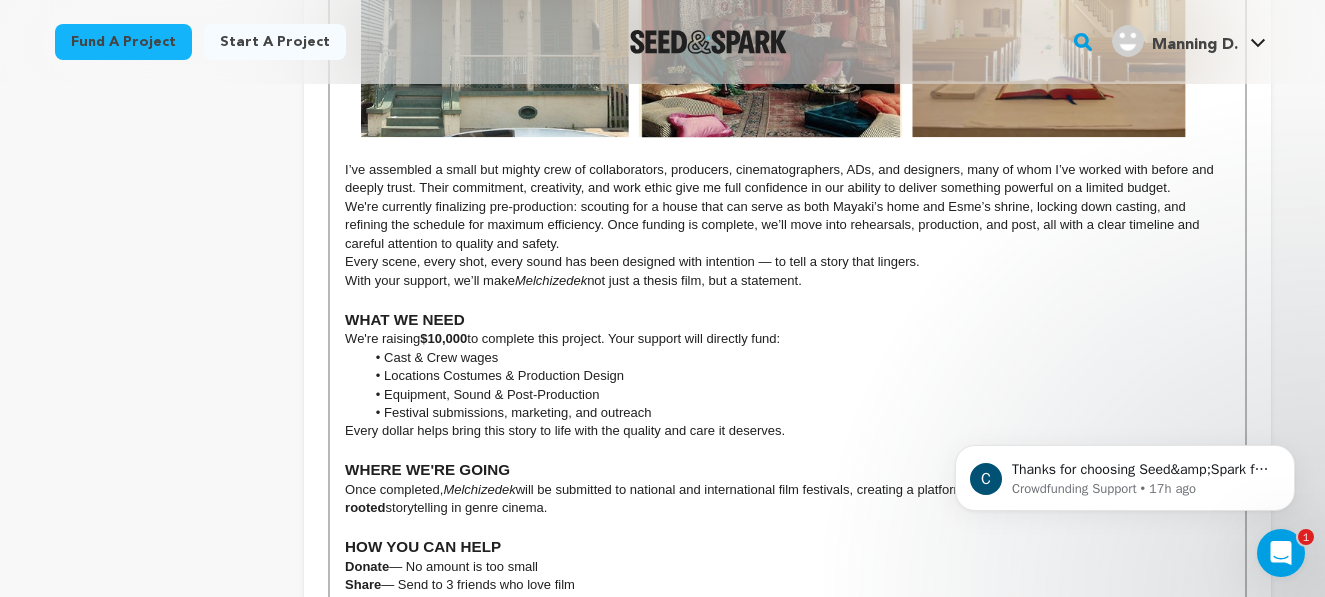 click on "Every scene, every shot, every sound has been designed with intention — to tell a story that lingers." at bounding box center (787, 262) 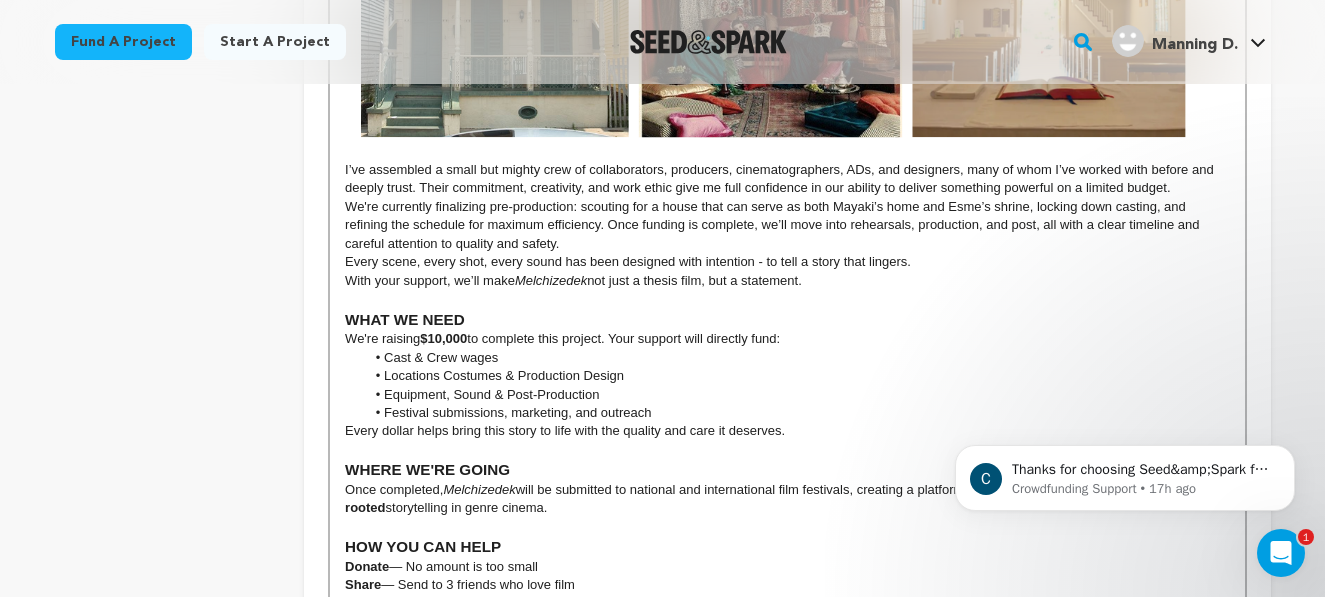 click on "Every scene, every shot, every sound has been designed with intention - to tell a story that lingers." at bounding box center (787, 262) 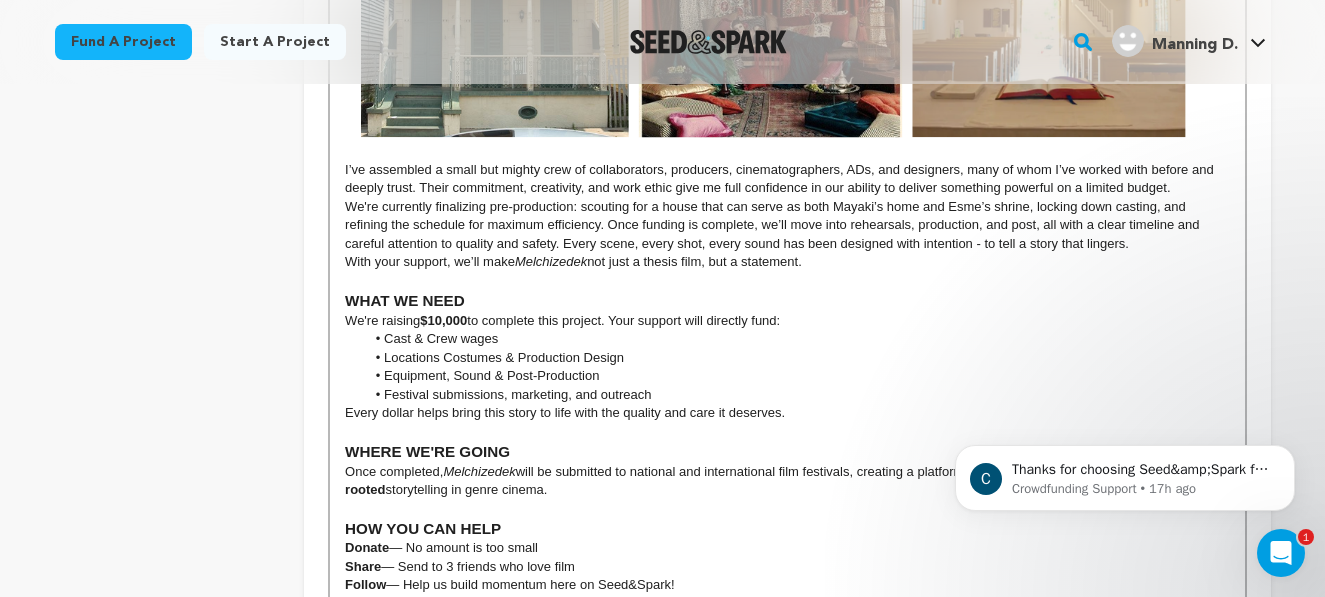 click on "We're currently finalizing pre-production: scouting for a house that can serve as both Mayaki’s home and Esme’s shrine, locking down casting, and refining the schedule for maximum efficiency. Once funding is complete, we’ll move into rehearsals, production, and post, all with a clear timeline and careful attention to quality and safety. Every scene, every shot, every sound has been designed with intention - to tell a story that lingers." at bounding box center [787, 225] 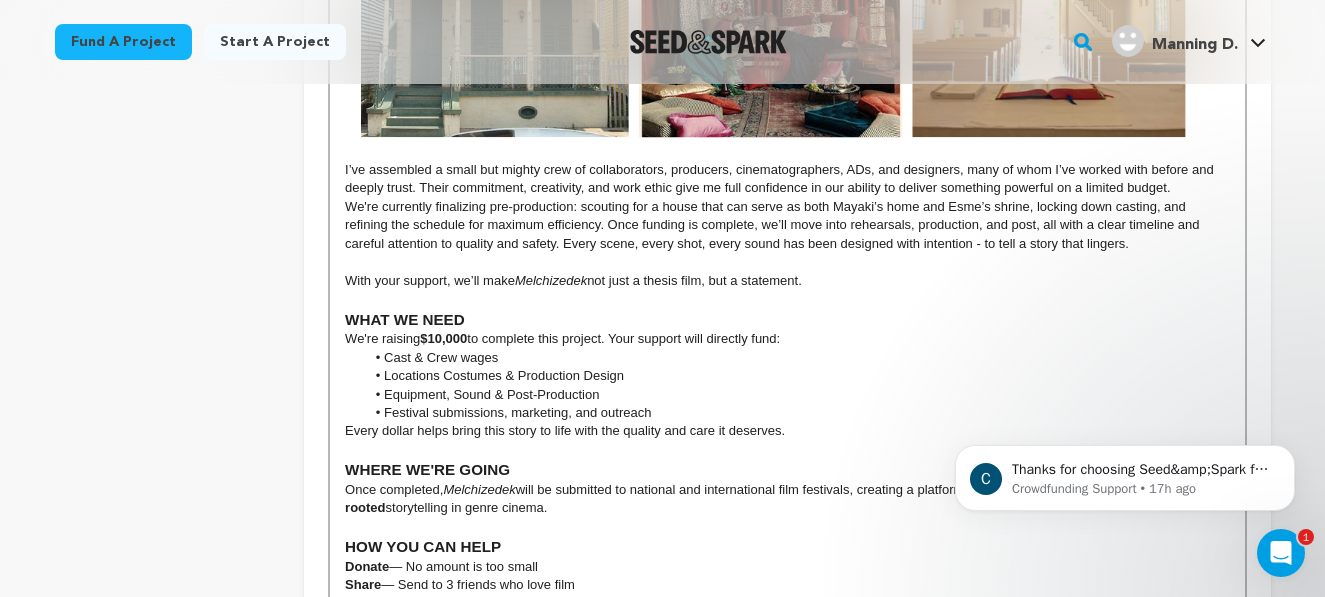 drag, startPoint x: 812, startPoint y: 302, endPoint x: 332, endPoint y: 296, distance: 480.0375 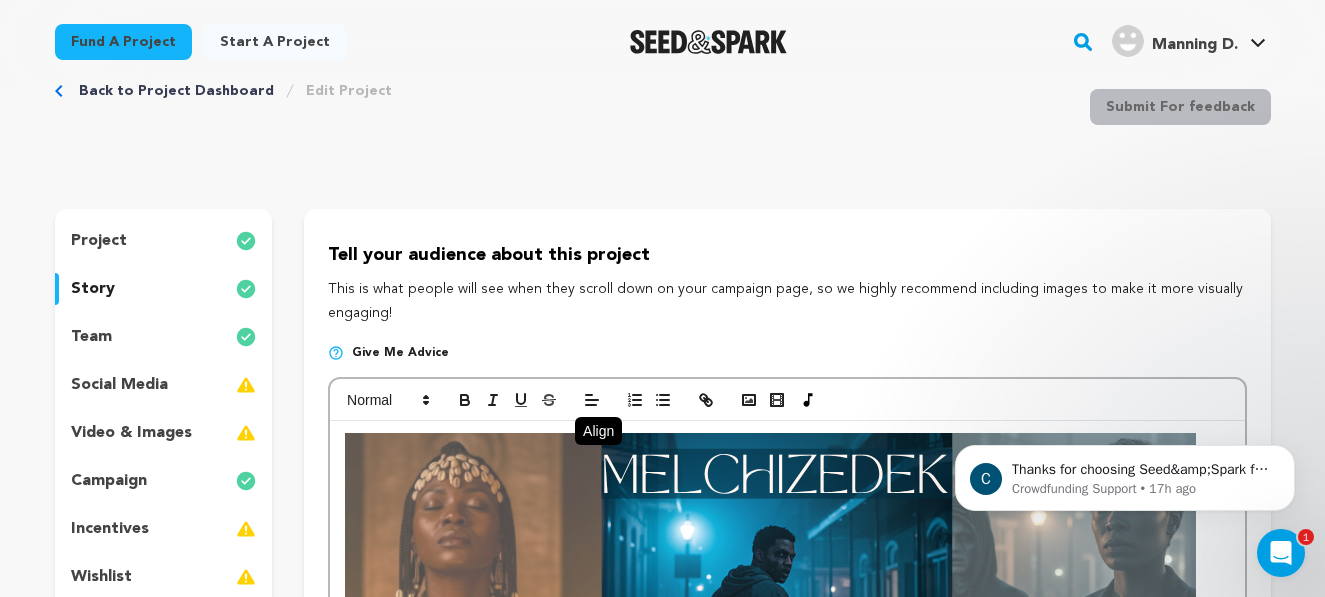 scroll, scrollTop: 0, scrollLeft: 0, axis: both 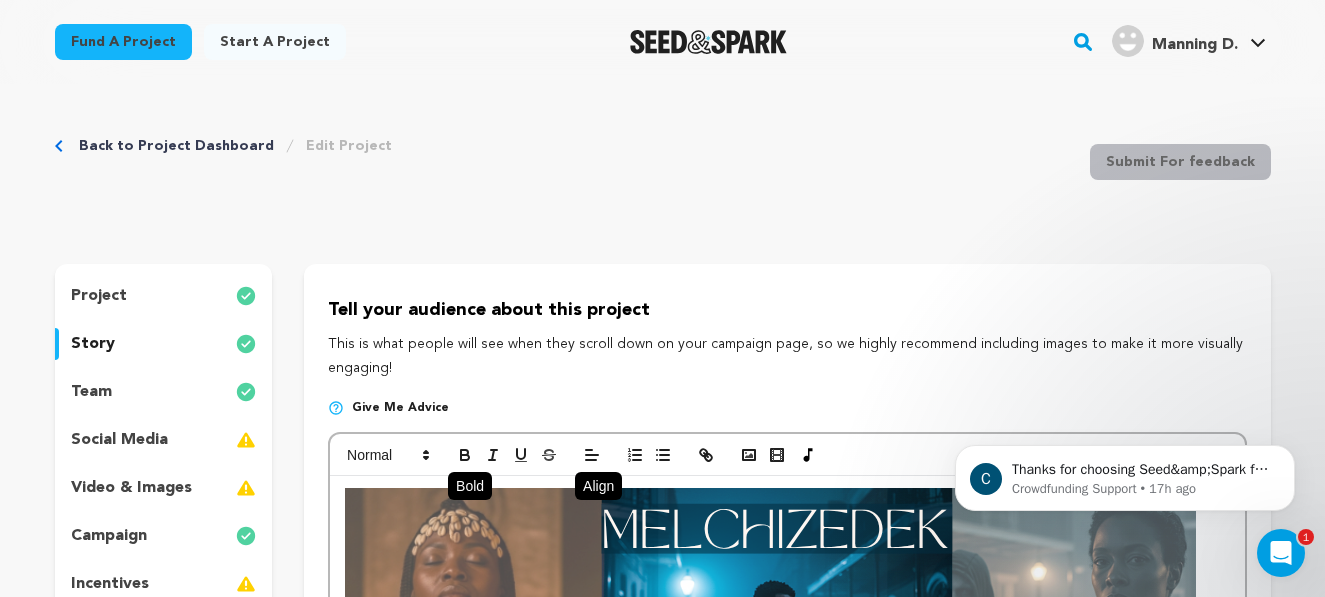 click 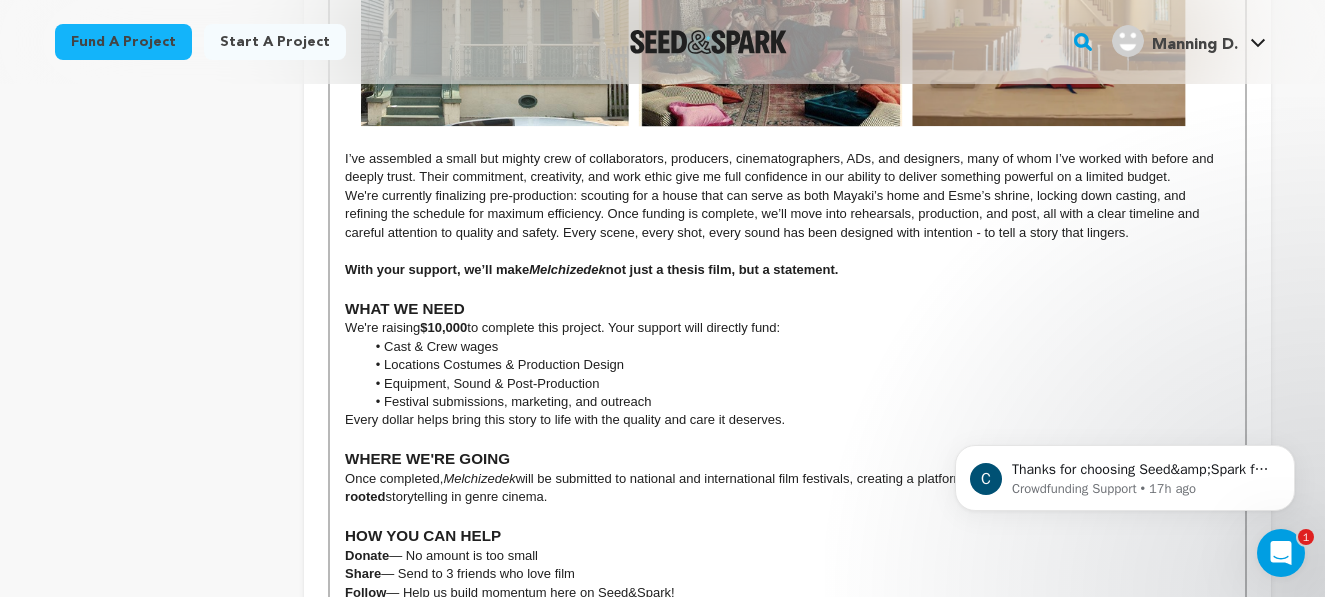 scroll, scrollTop: 2589, scrollLeft: 0, axis: vertical 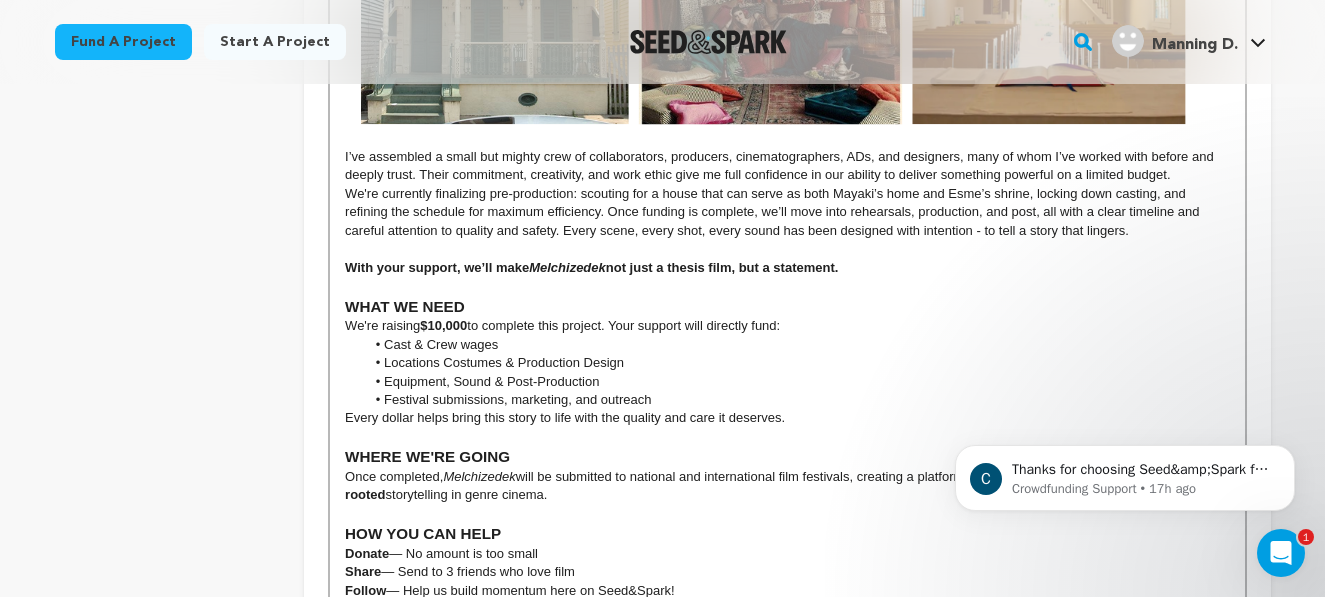click on "WHAT WE NEED" at bounding box center [787, 307] 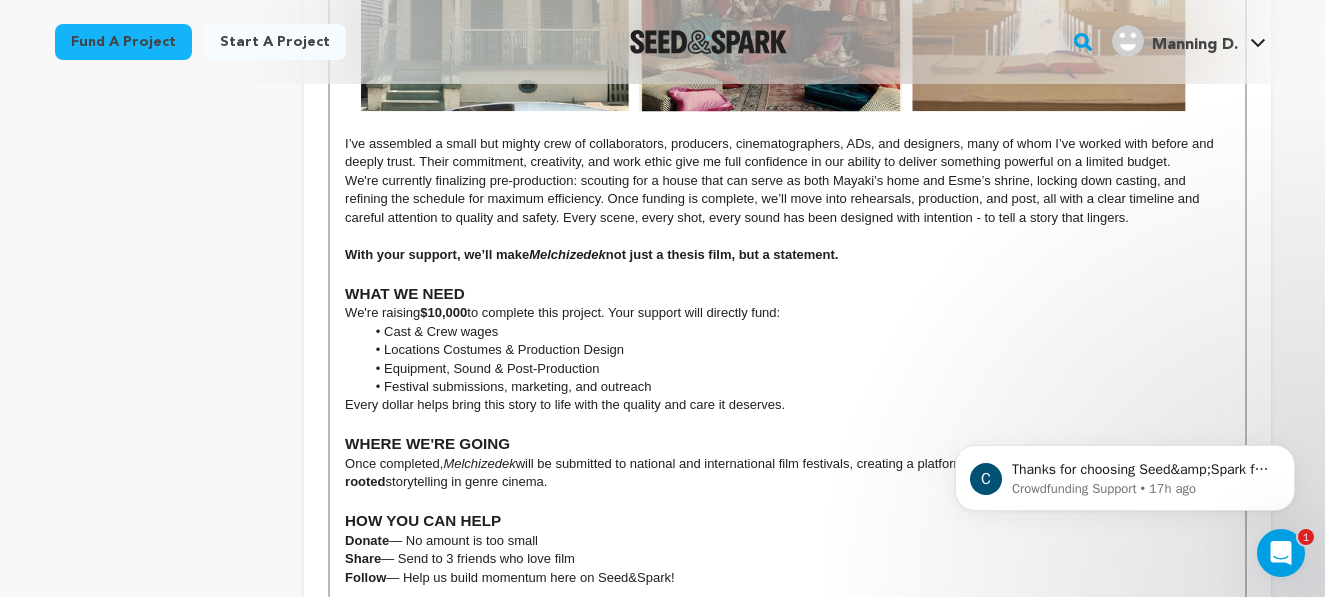 scroll, scrollTop: 2603, scrollLeft: 0, axis: vertical 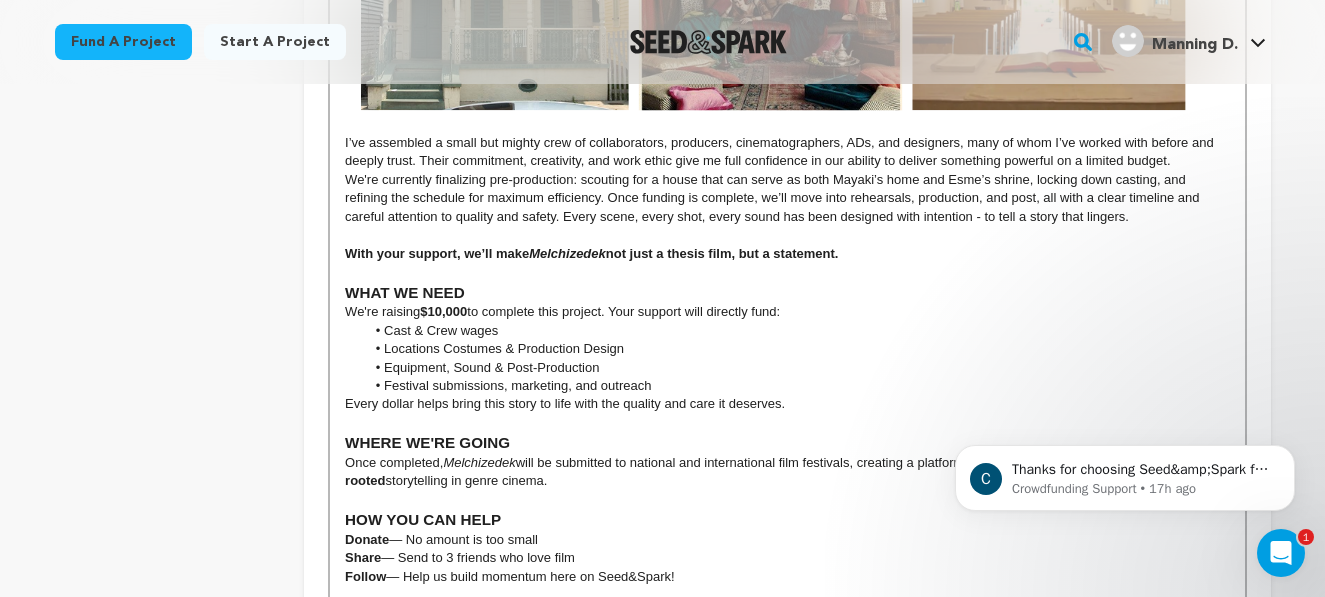 click on "With your support, we’ll make  Melchizedek  not just a thesis film, but a statement." at bounding box center [787, 254] 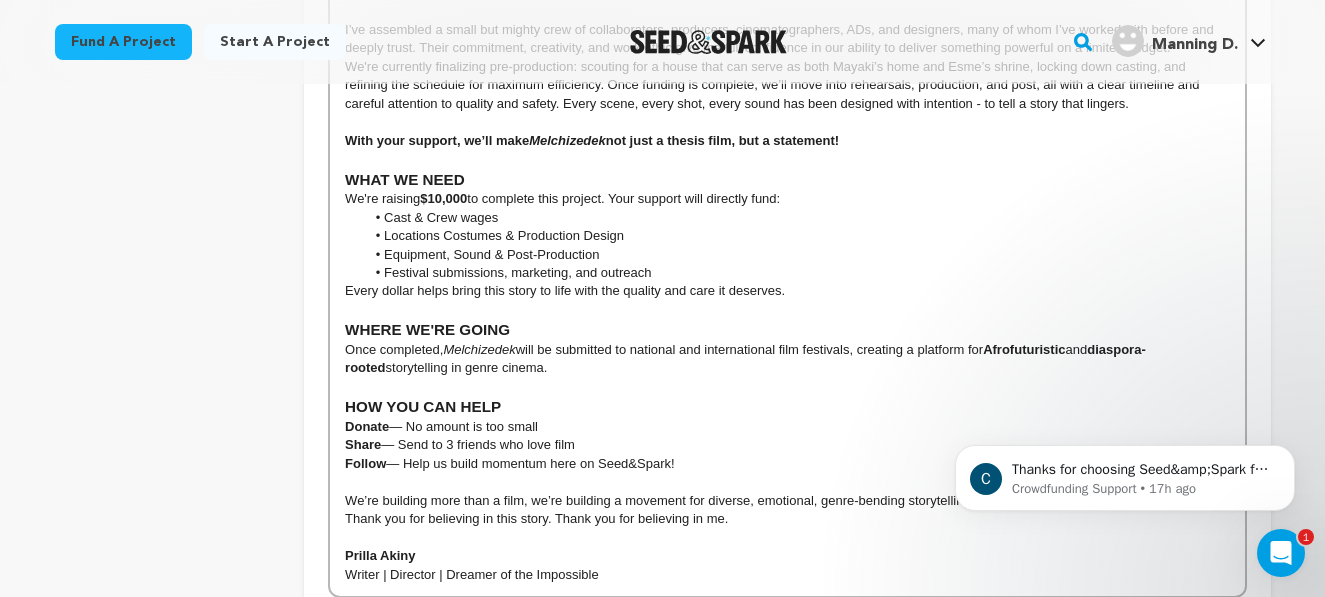 scroll, scrollTop: 2748, scrollLeft: 0, axis: vertical 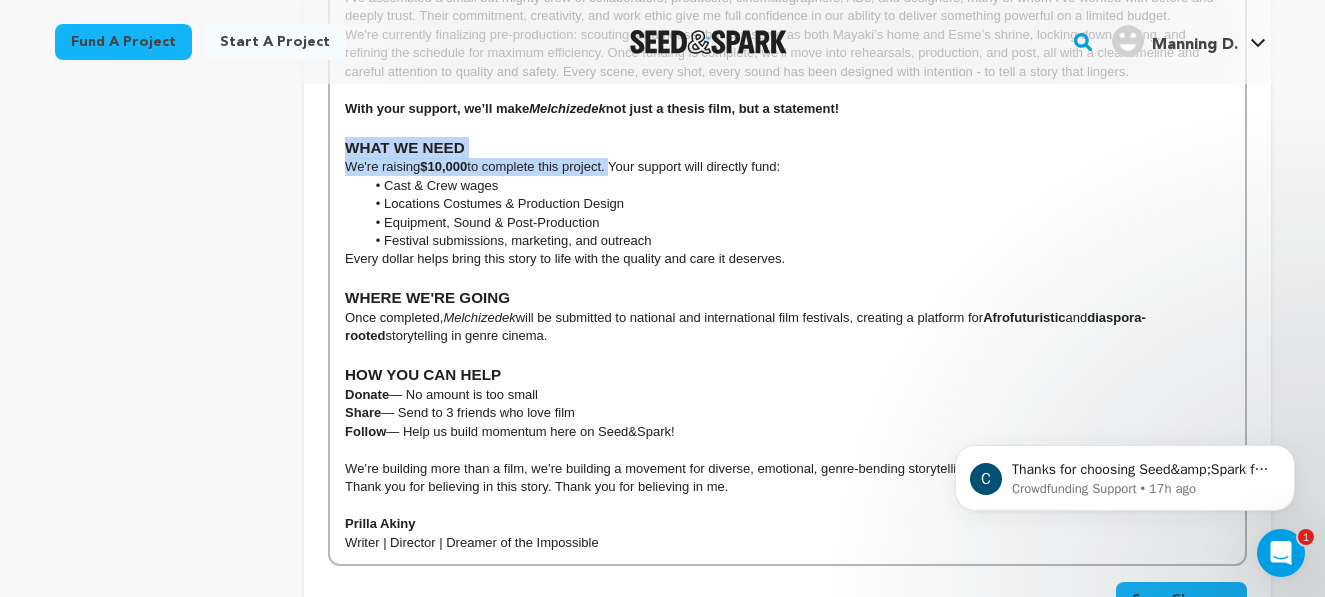drag, startPoint x: 612, startPoint y: 187, endPoint x: 316, endPoint y: 158, distance: 297.4172 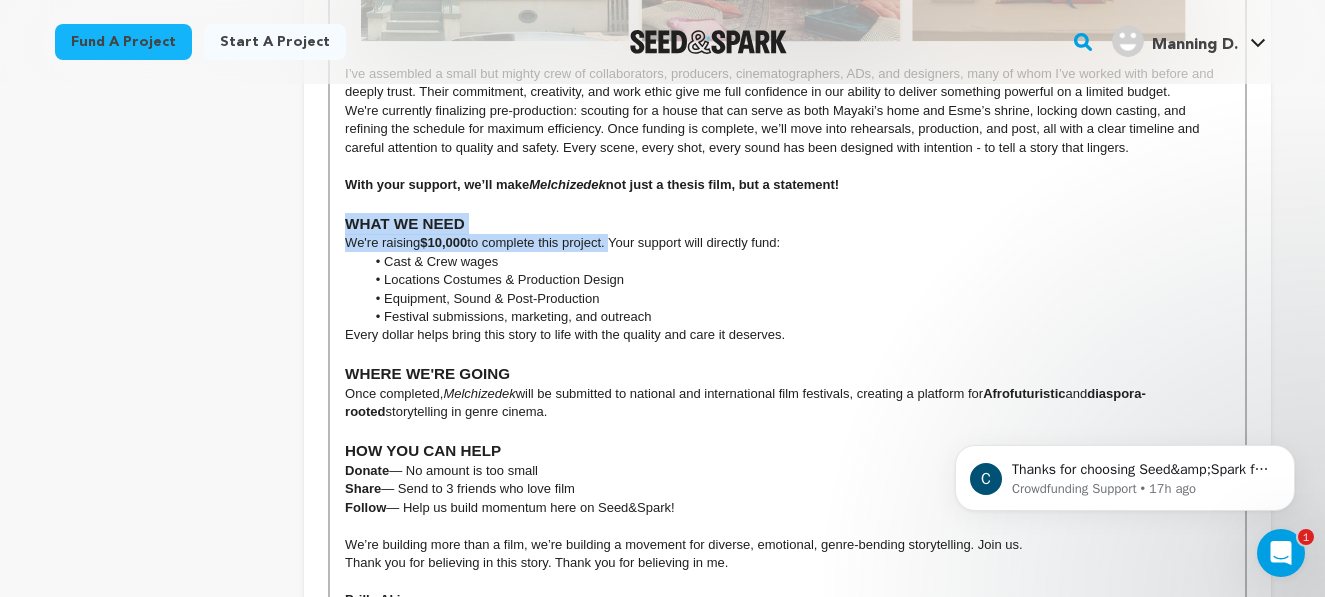 scroll, scrollTop: 2649, scrollLeft: 0, axis: vertical 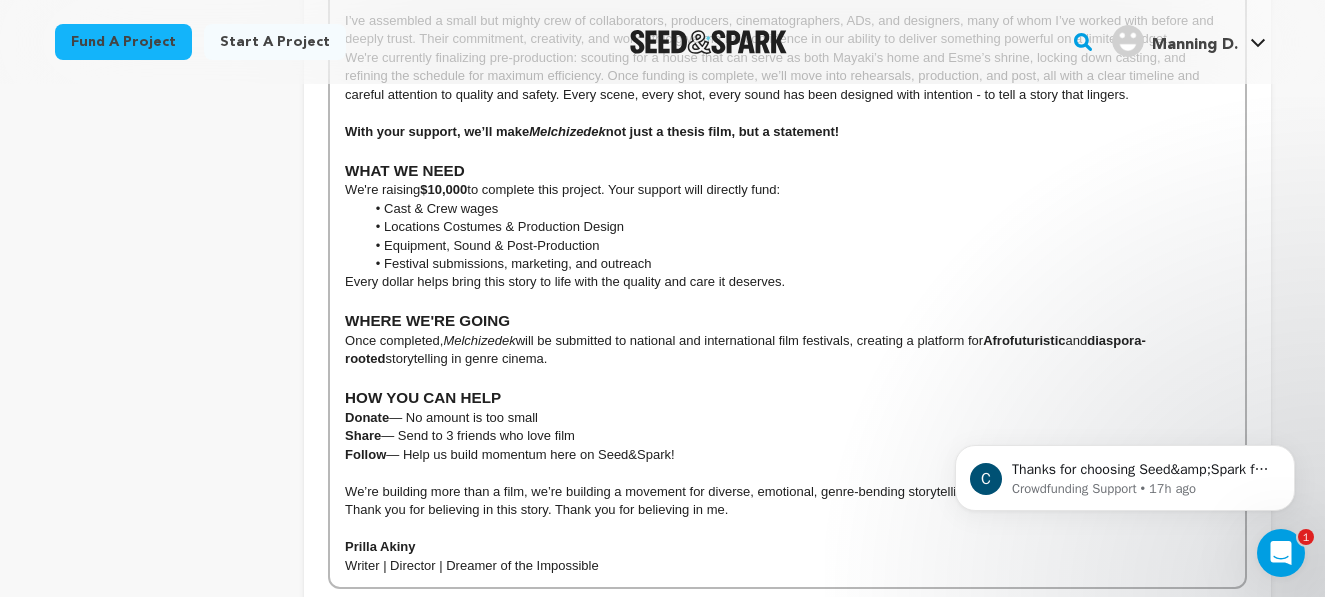 click at bounding box center (787, 301) 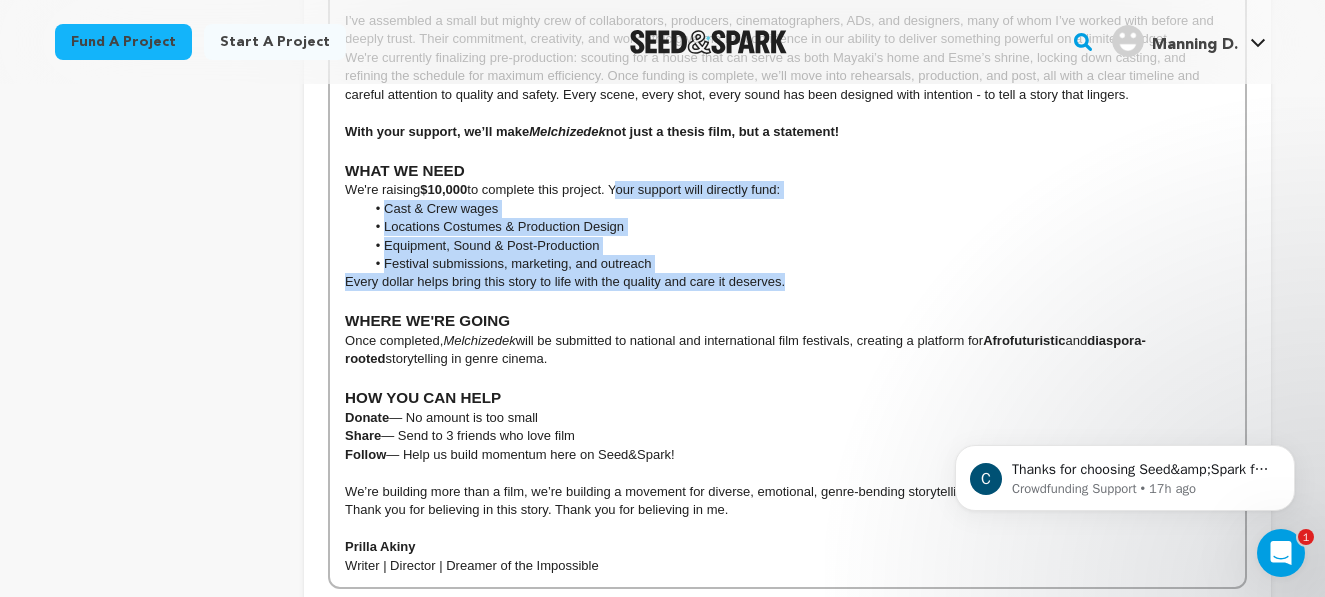 drag, startPoint x: 617, startPoint y: 206, endPoint x: 785, endPoint y: 297, distance: 191.06282 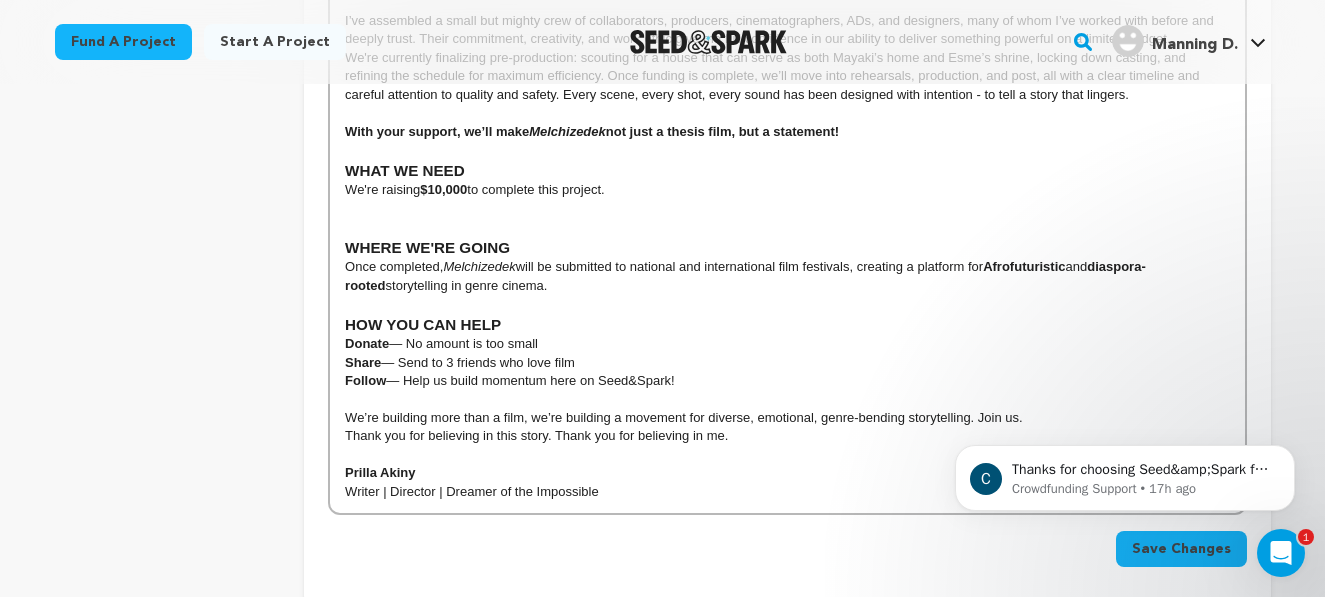 scroll, scrollTop: 348, scrollLeft: 0, axis: vertical 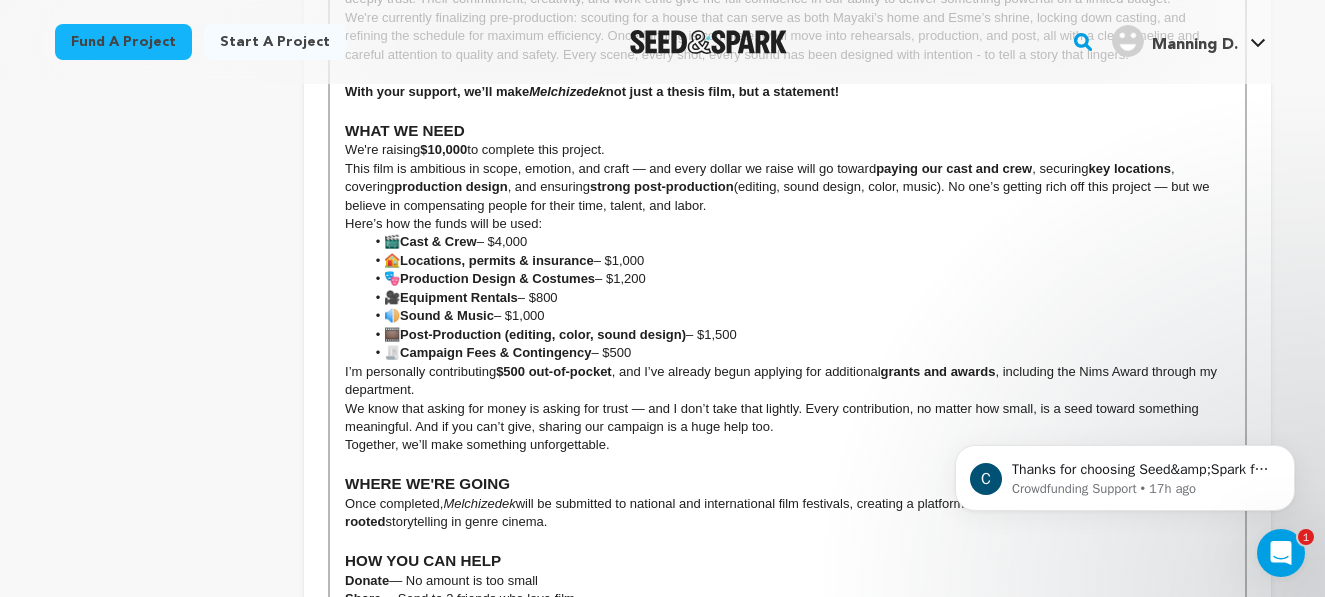click on "We're raising  $10,000  to complete this project." at bounding box center [787, 150] 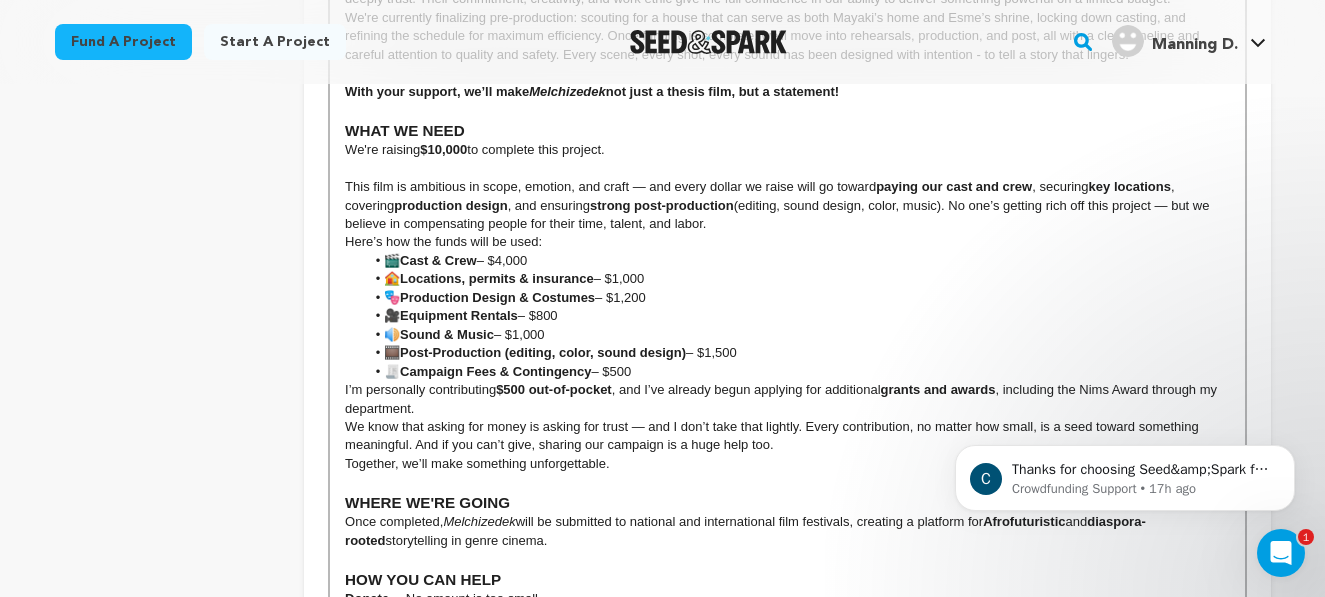 click on "This film is ambitious in scope, emotion, and craft — and every dollar we raise will go toward  paying our cast and crew , securing  key locations , covering  production design , and ensuring  strong post-production  (editing, sound design, color, music). No one’s getting rich off this project — but we believe in compensating people for their time, talent, and labor." at bounding box center (787, 205) 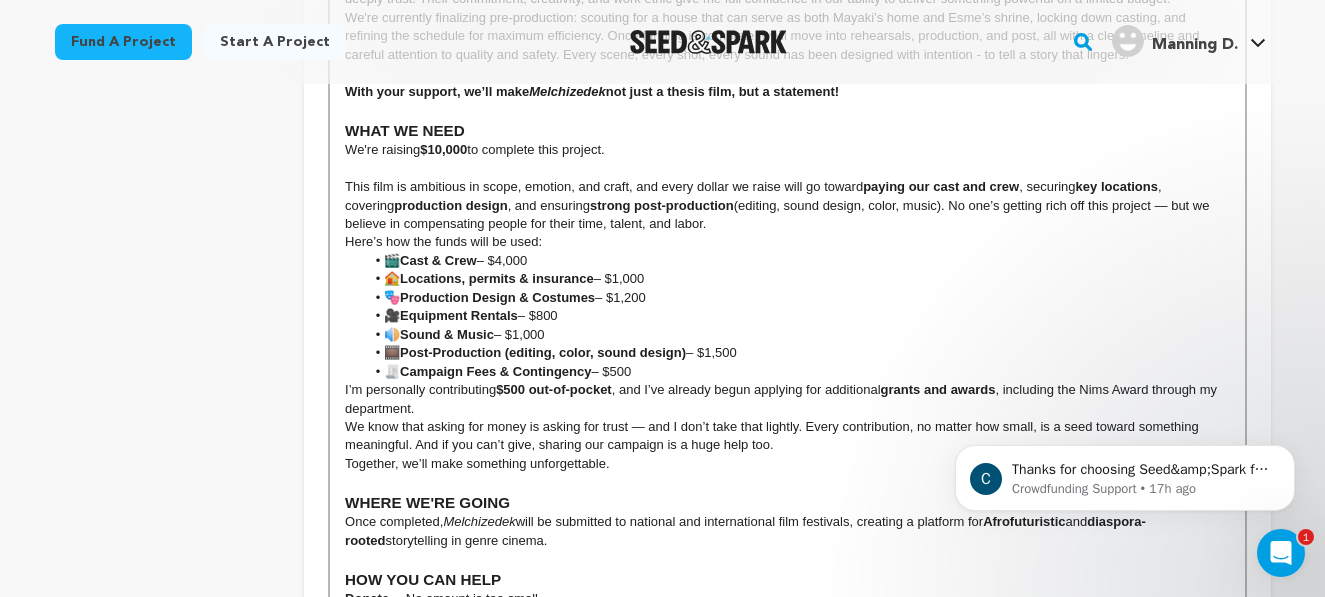 click on "This film is ambitious in scope, emotion, and craft, and every dollar we raise will go toward  paying our cast and crew , securing  key locations , covering  production design , and ensuring  strong post-production  (editing, sound design, color, music). No one’s getting rich off this project — but we believe in compensating people for their time, talent, and labor." at bounding box center (787, 205) 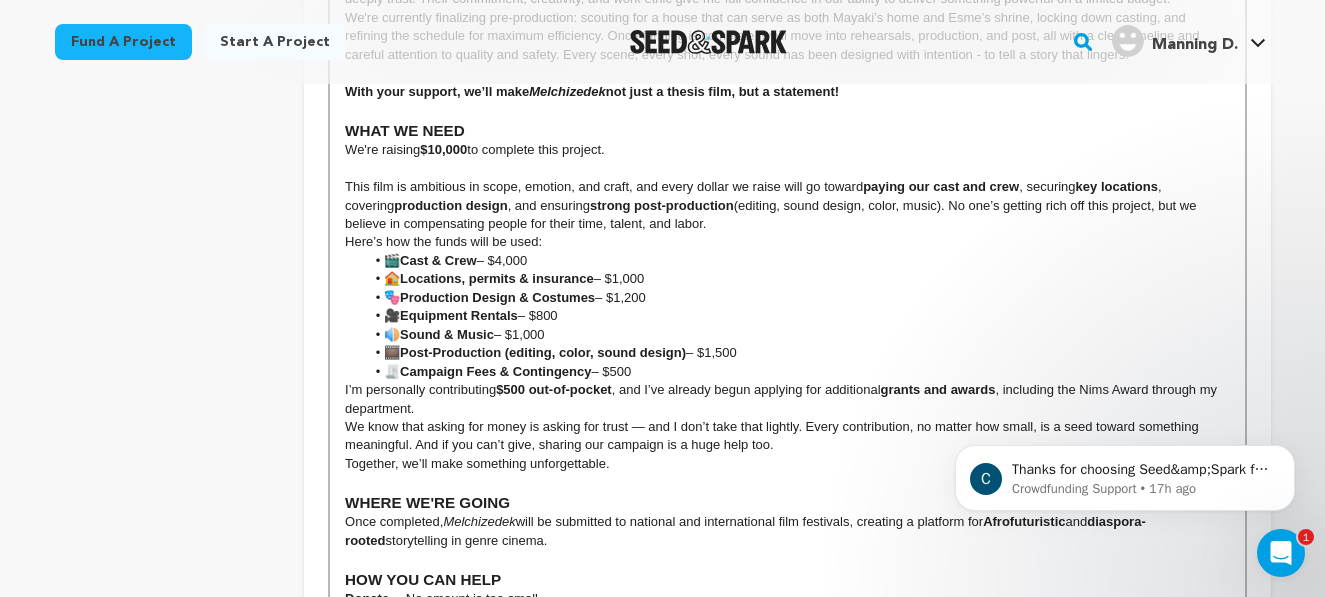 click on "This film is ambitious in scope, emotion, and craft, and every dollar we raise will go toward  paying our cast and crew , securing  key locations , covering  production design , and ensuring  strong post-production  (editing, sound design, color, music). No one’s getting rich off this project, but we believe in compensating people for their time, talent, and labor." at bounding box center [787, 205] 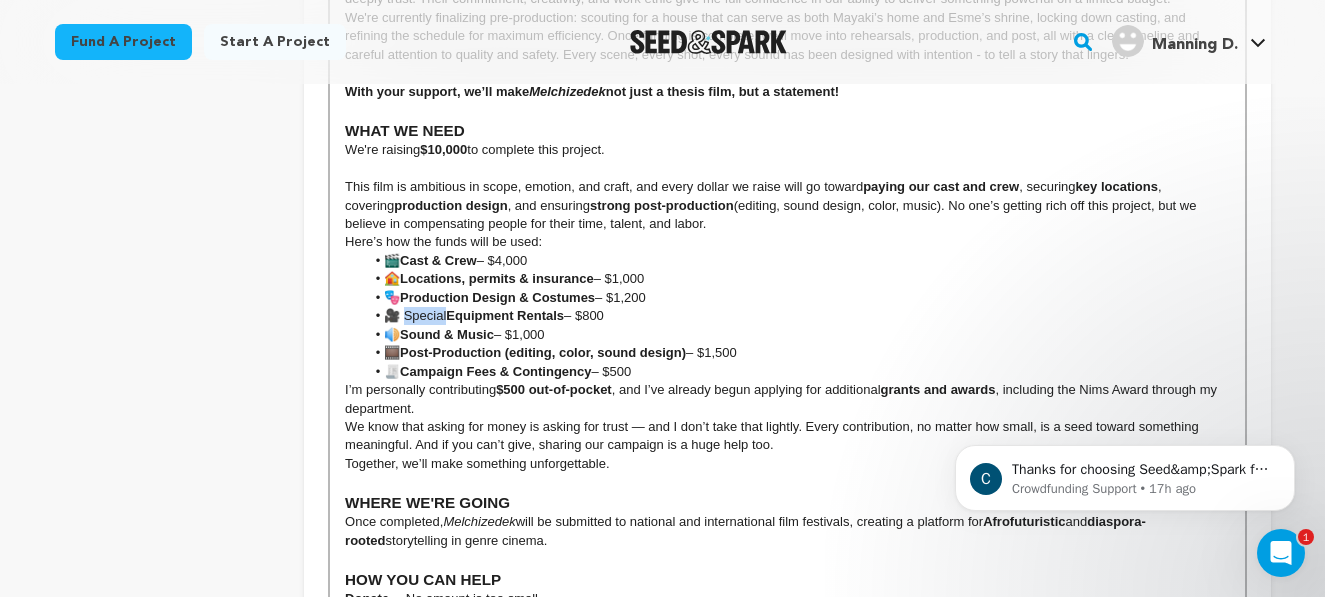 drag, startPoint x: 443, startPoint y: 338, endPoint x: 400, endPoint y: 337, distance: 43.011627 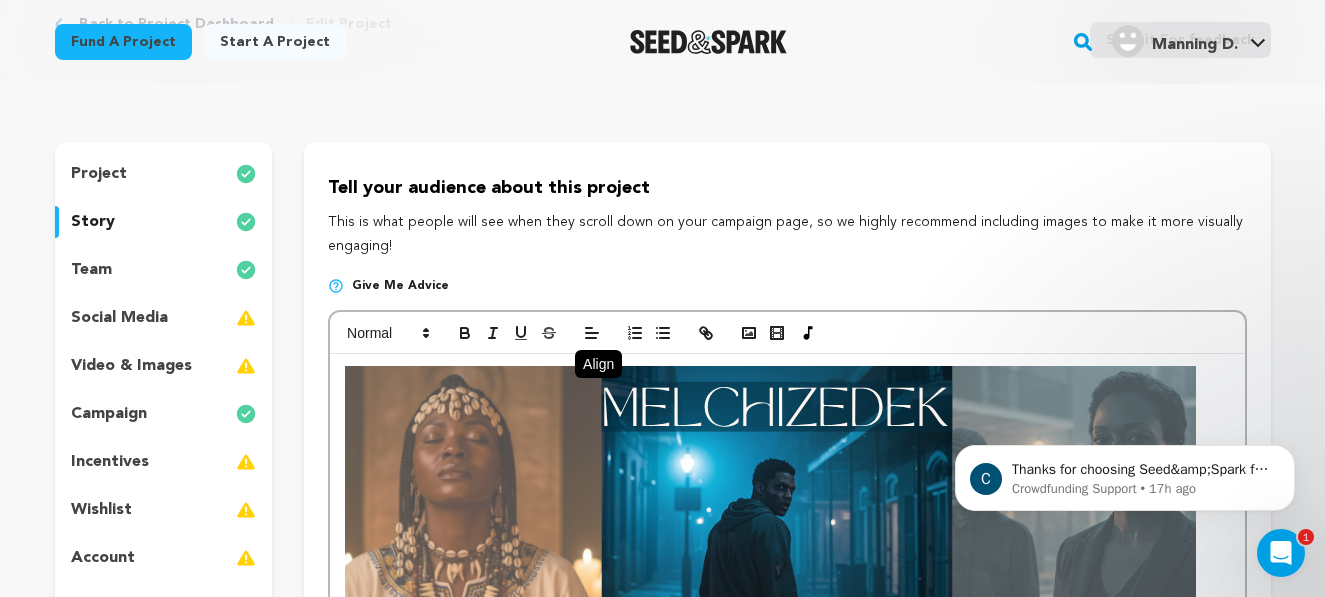 scroll, scrollTop: 0, scrollLeft: 0, axis: both 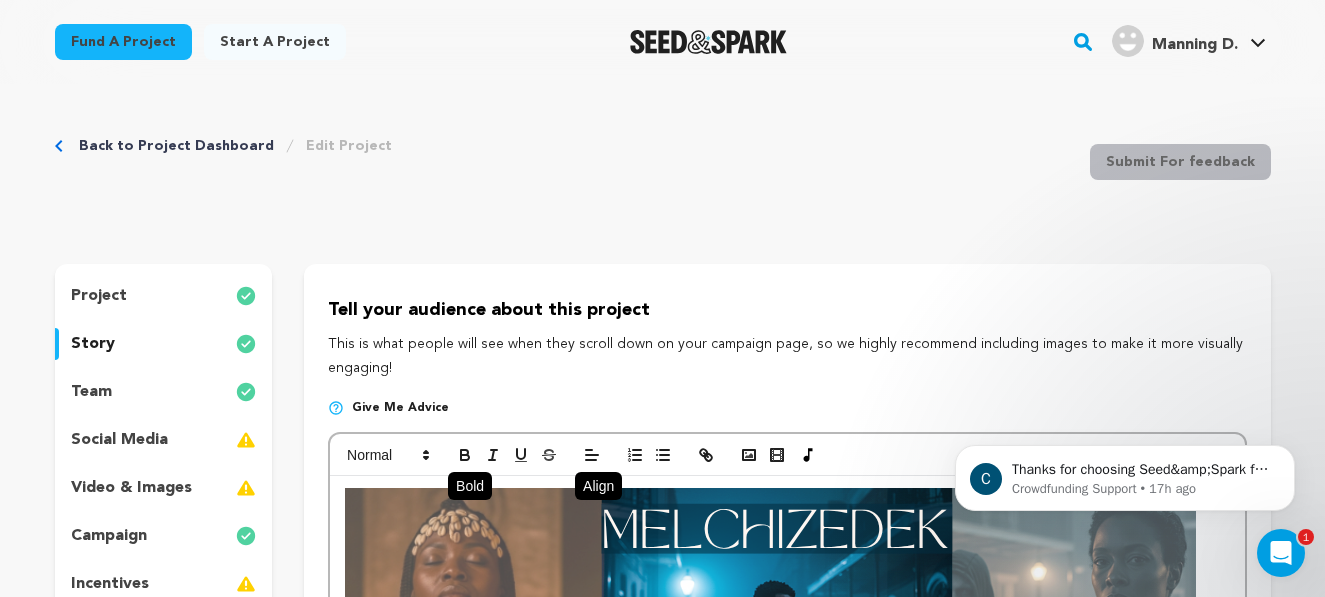 click 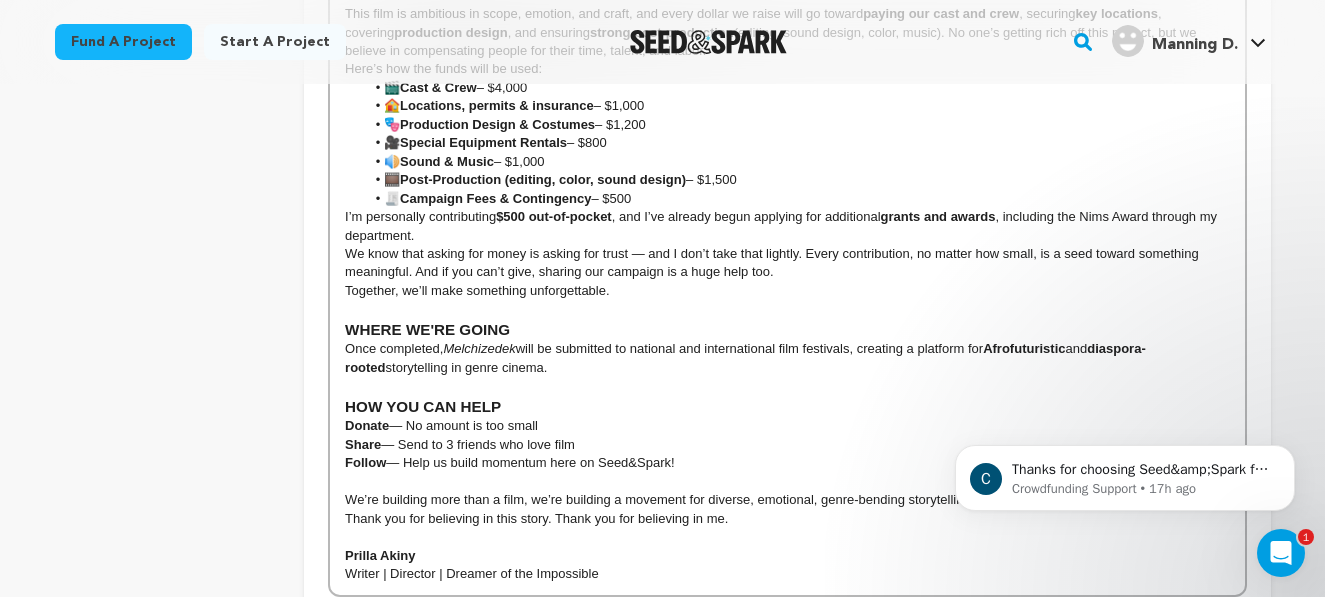 scroll, scrollTop: 2940, scrollLeft: 0, axis: vertical 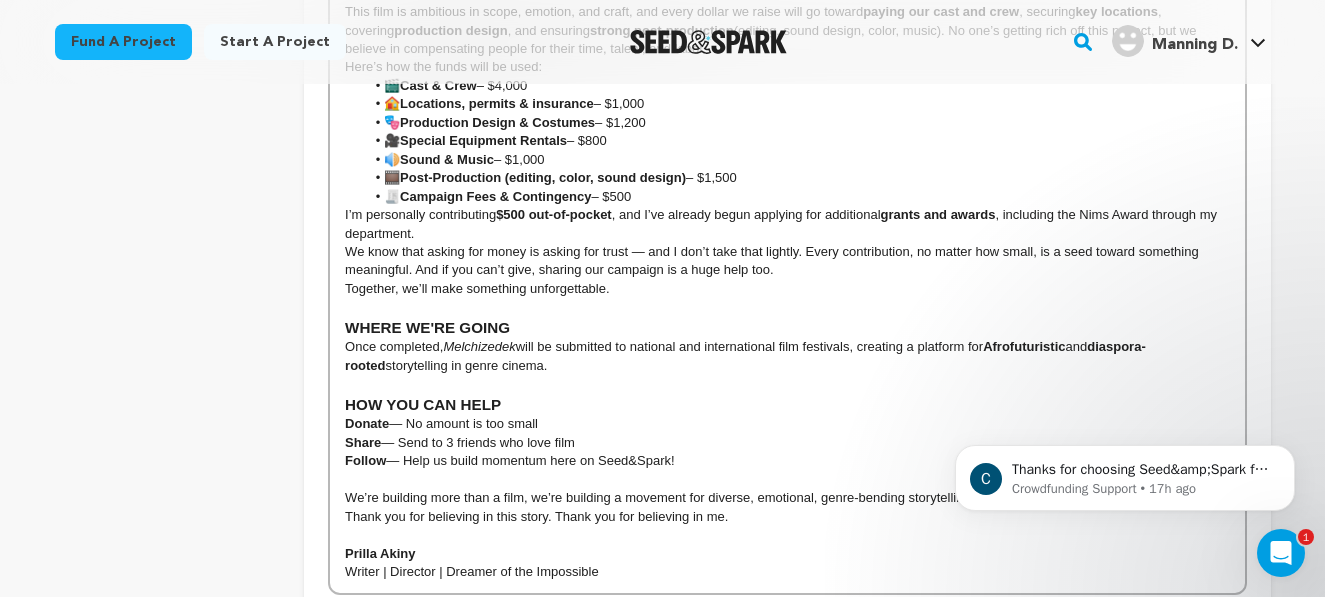 click on "Together, we’ll make something unforgettable." at bounding box center (787, 289) 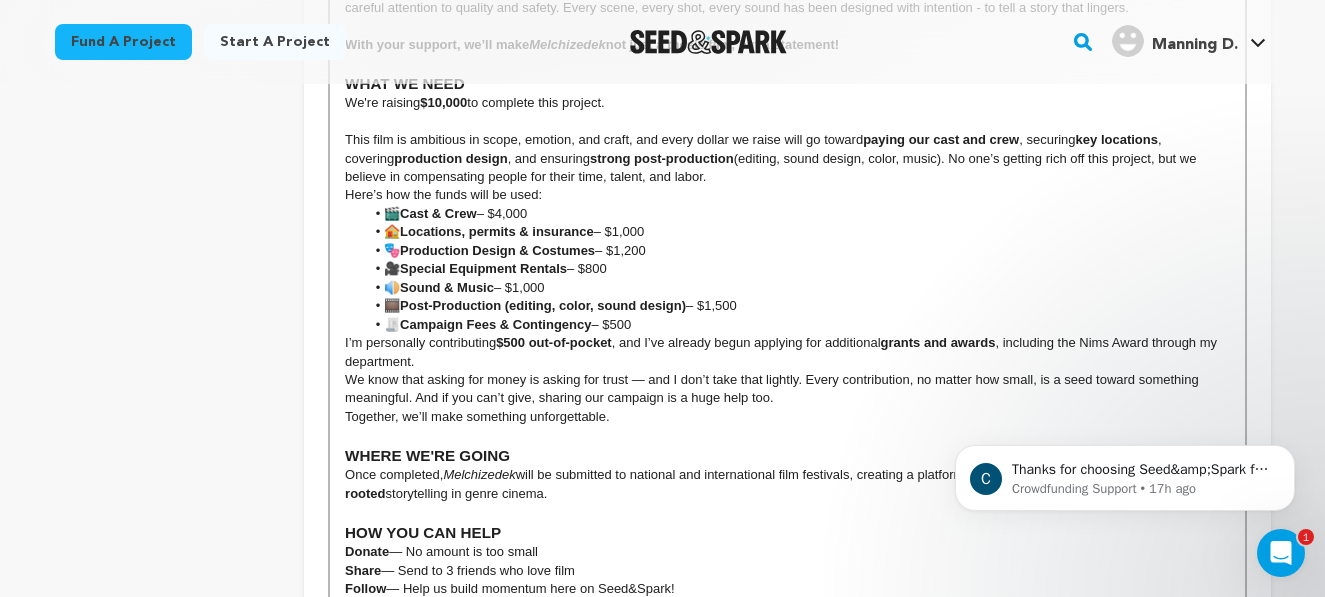 scroll, scrollTop: 2800, scrollLeft: 0, axis: vertical 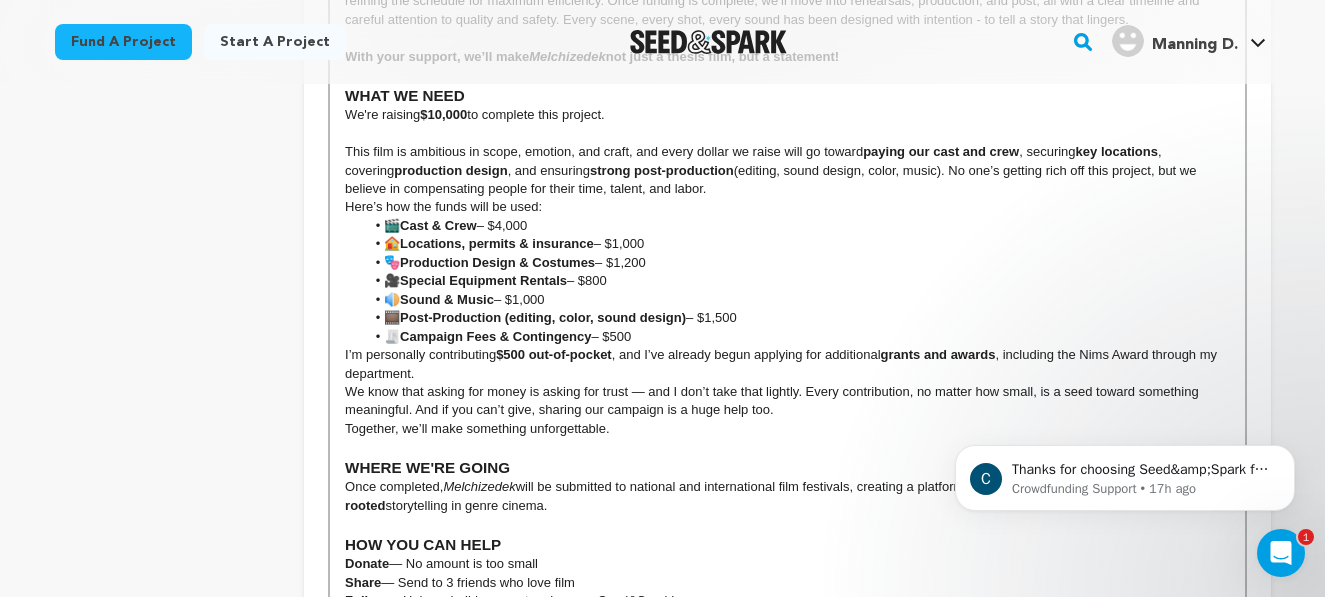 click on "🎬  Cast & Crew  – $4,000" at bounding box center (797, 226) 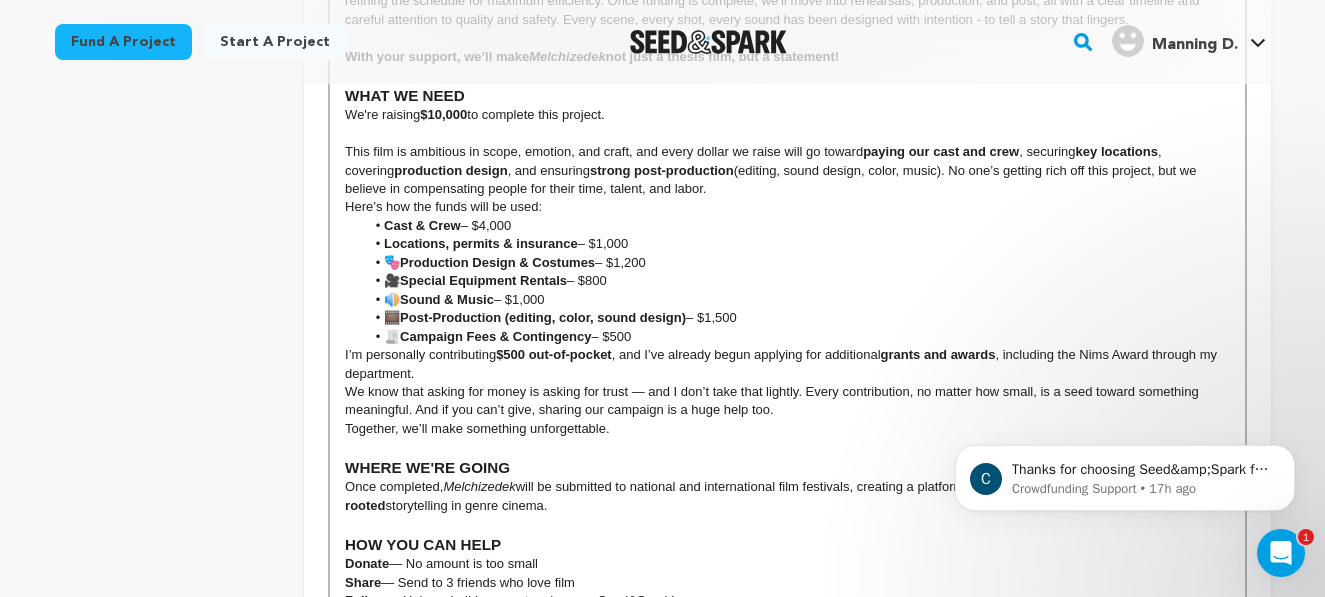 click on "Production Design & Costumes" at bounding box center [497, 262] 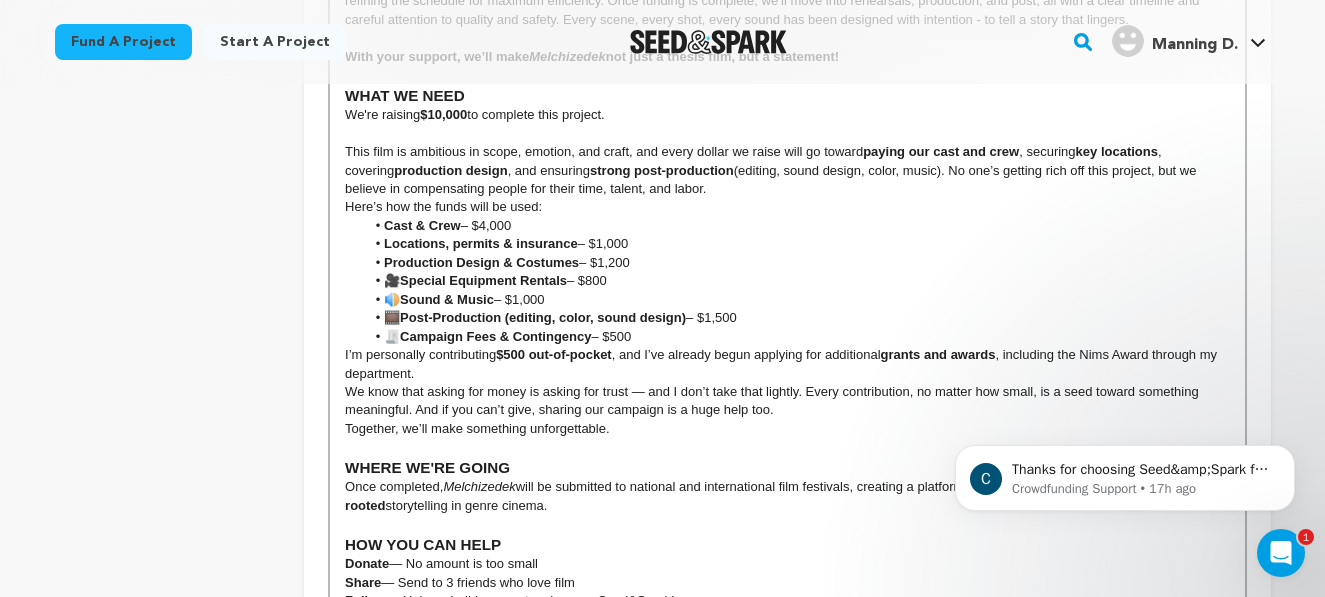 click on "Special" at bounding box center (423, 280) 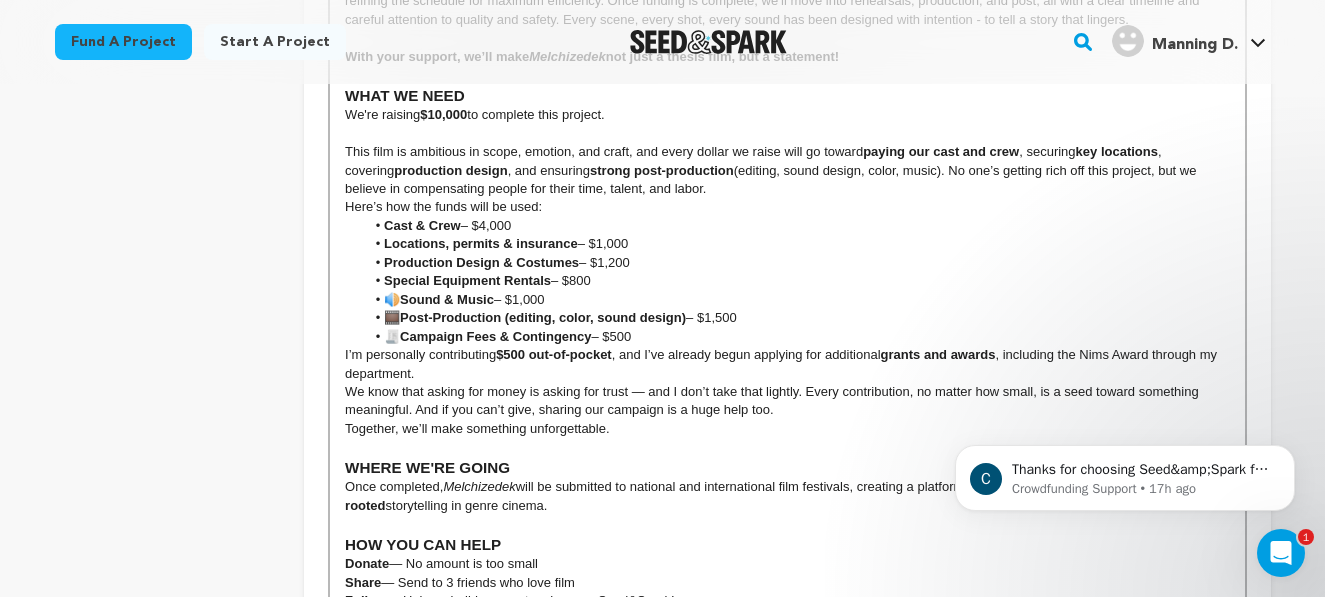 click on "Sound & Music" at bounding box center [447, 299] 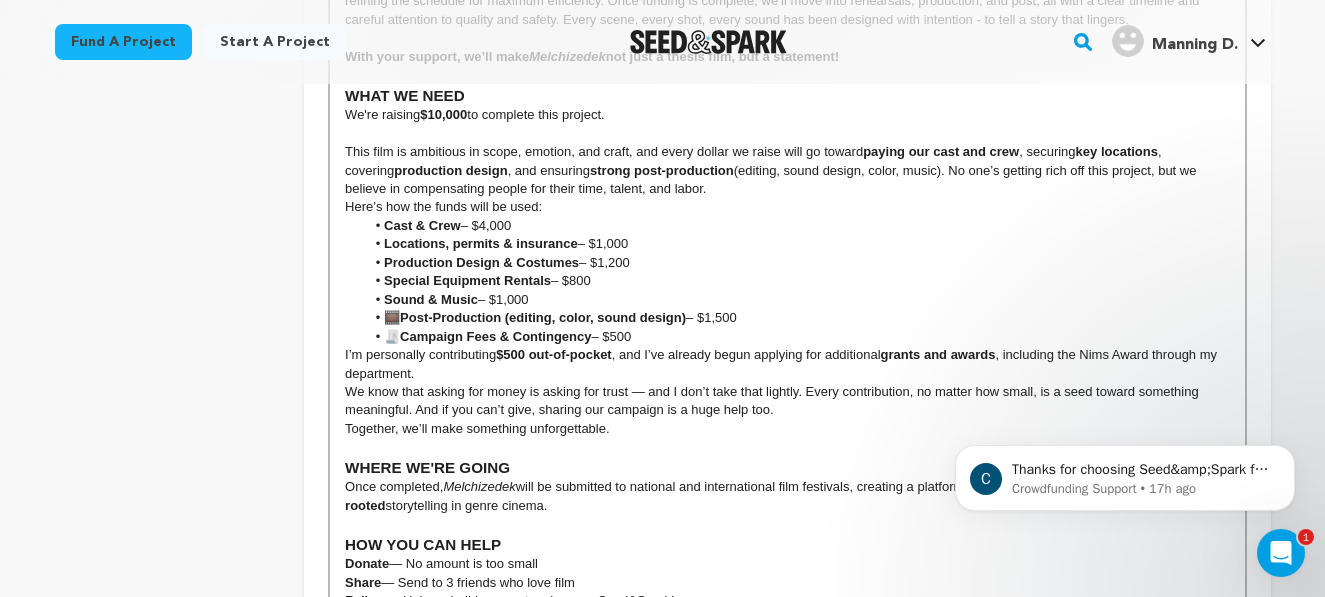 click on "Post-Production (editing, color, sound design)" at bounding box center [543, 317] 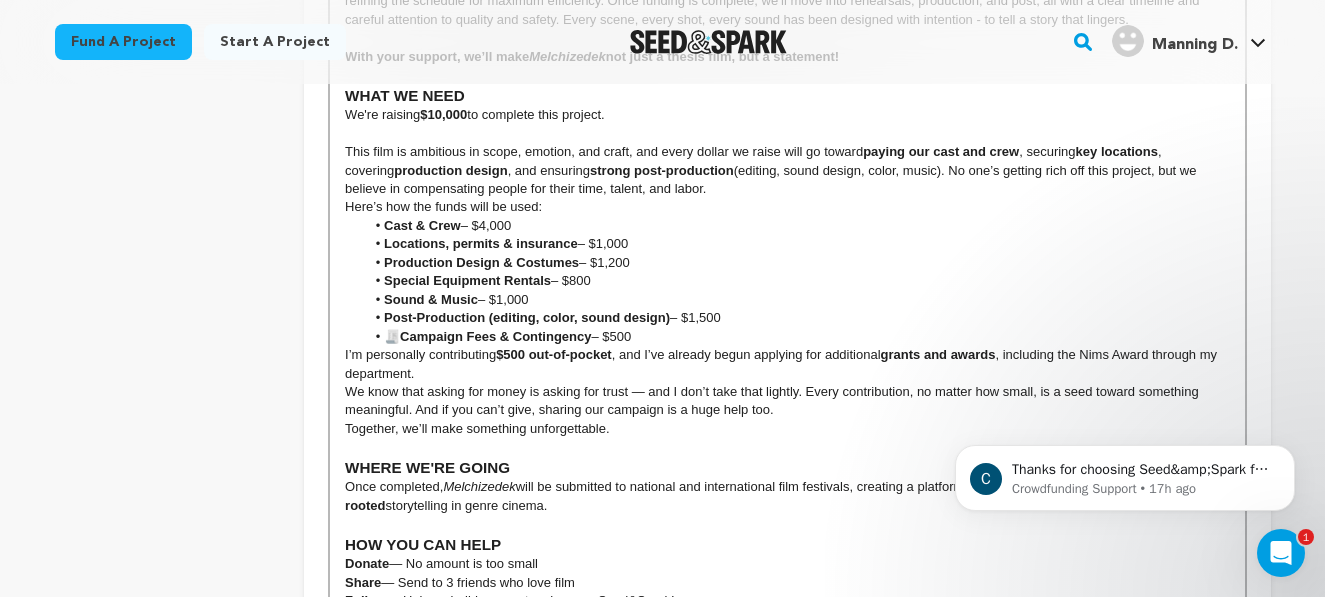 click on "Campaign Fees & Contingency" at bounding box center [495, 336] 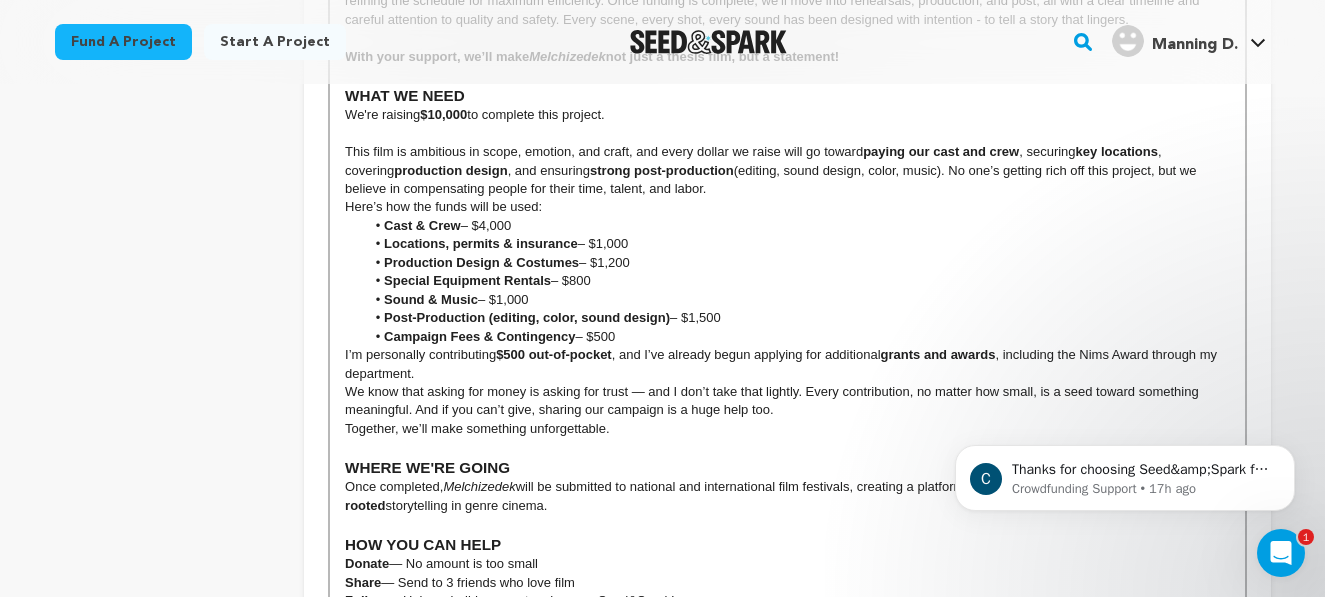 click on "Campaign Fees & Contingency  – $500" at bounding box center [797, 337] 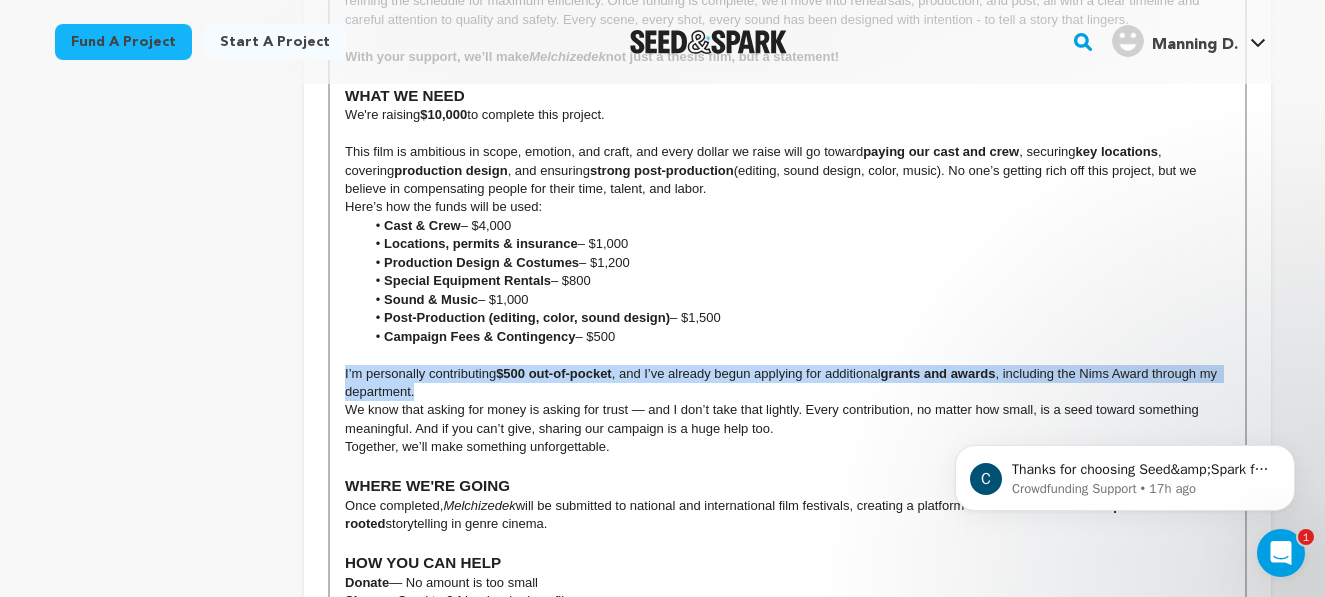 drag, startPoint x: 416, startPoint y: 410, endPoint x: 342, endPoint y: 395, distance: 75.50497 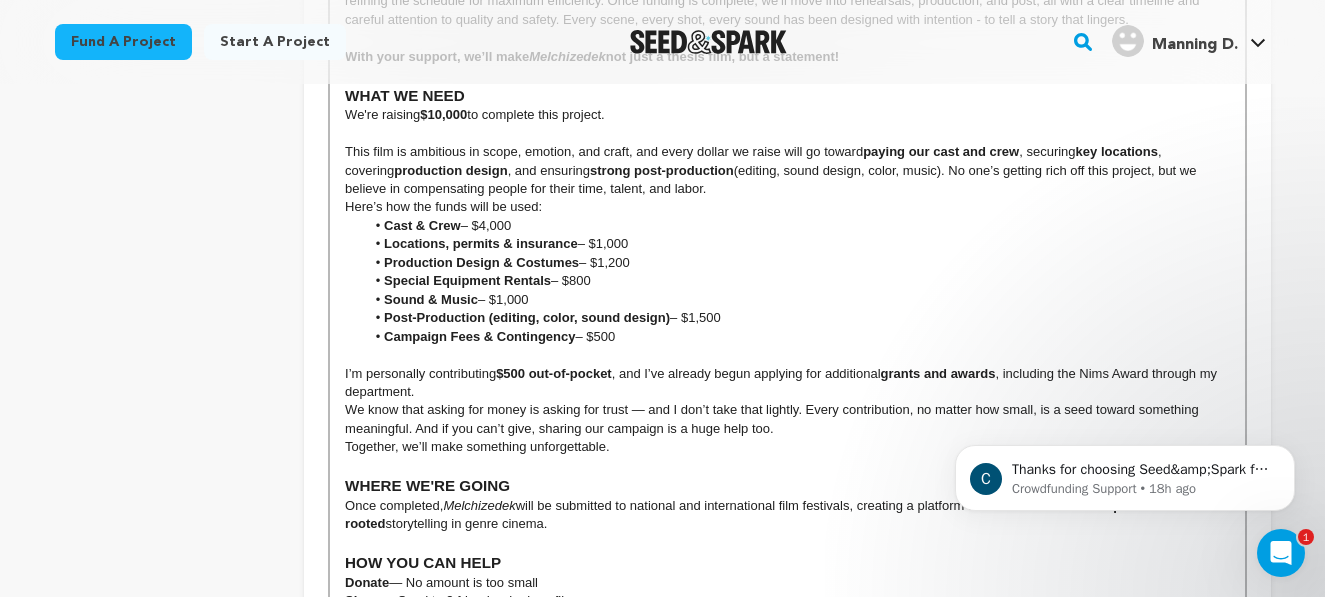 click on "$500 out-of-pocket" at bounding box center [554, 373] 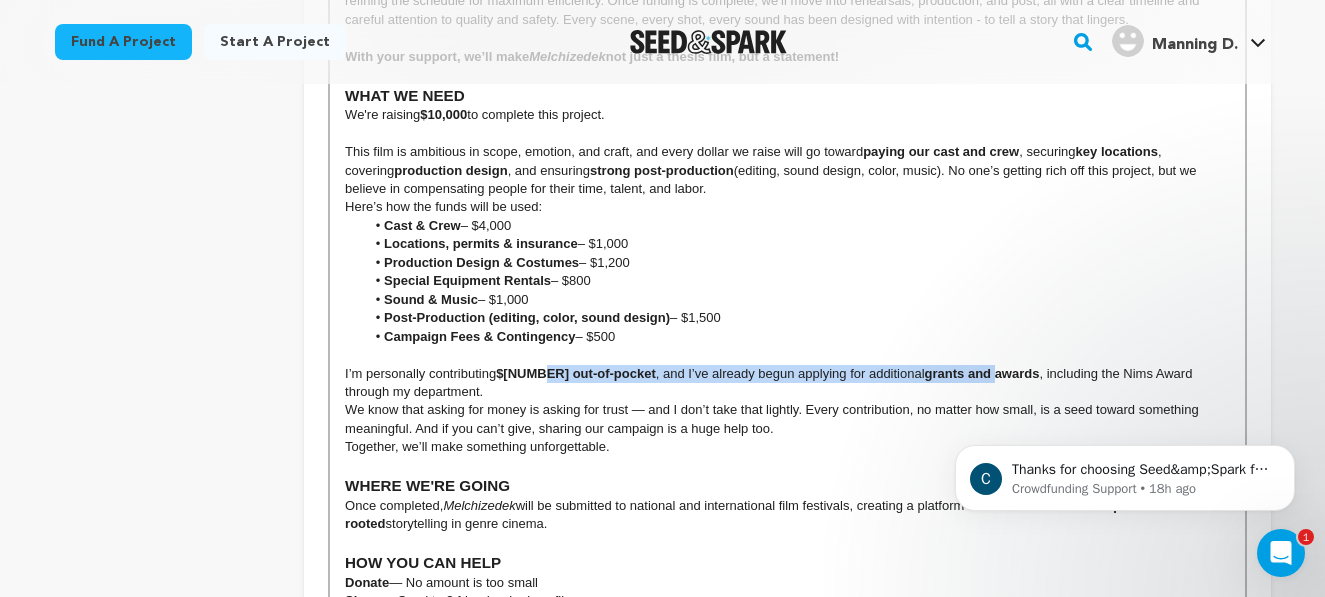 drag, startPoint x: 542, startPoint y: 393, endPoint x: 962, endPoint y: 395, distance: 420.00476 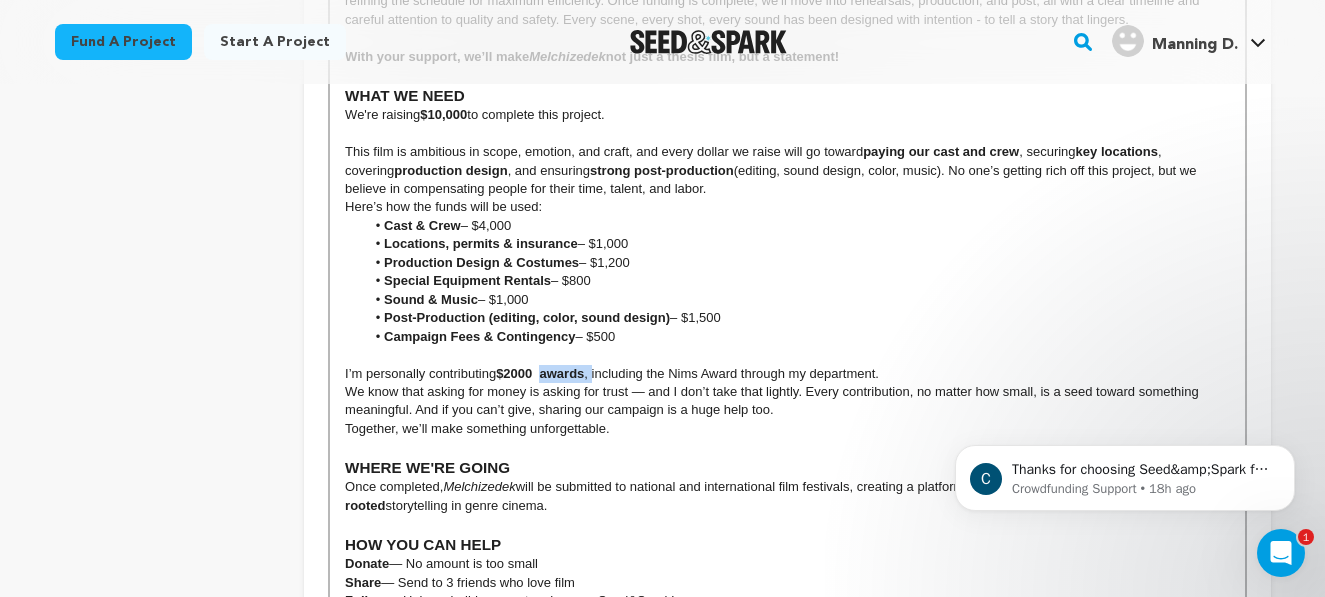 drag, startPoint x: 594, startPoint y: 395, endPoint x: 546, endPoint y: 395, distance: 48 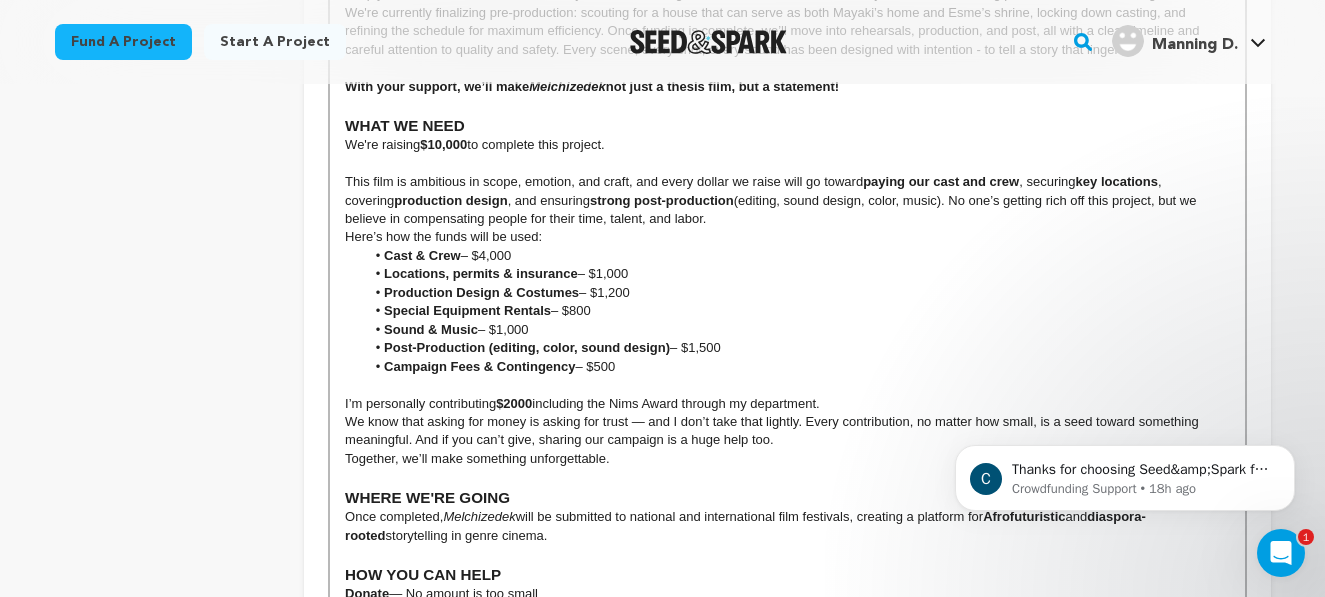 scroll, scrollTop: 2766, scrollLeft: 0, axis: vertical 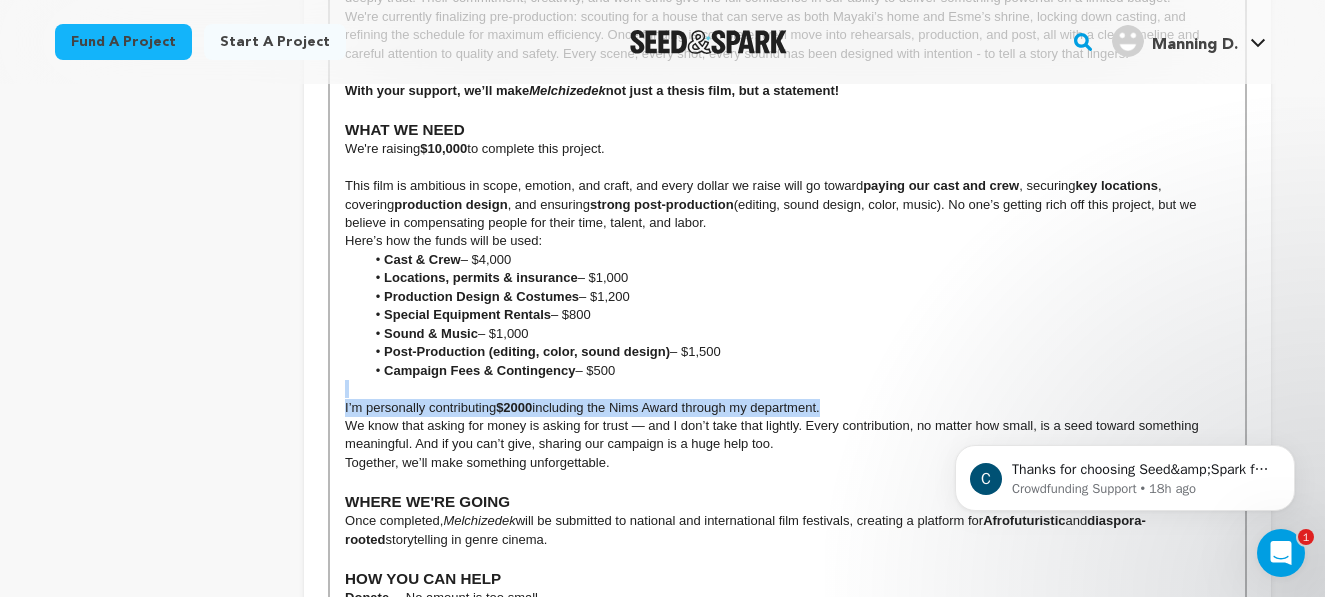drag, startPoint x: 844, startPoint y: 427, endPoint x: 267, endPoint y: 417, distance: 577.0867 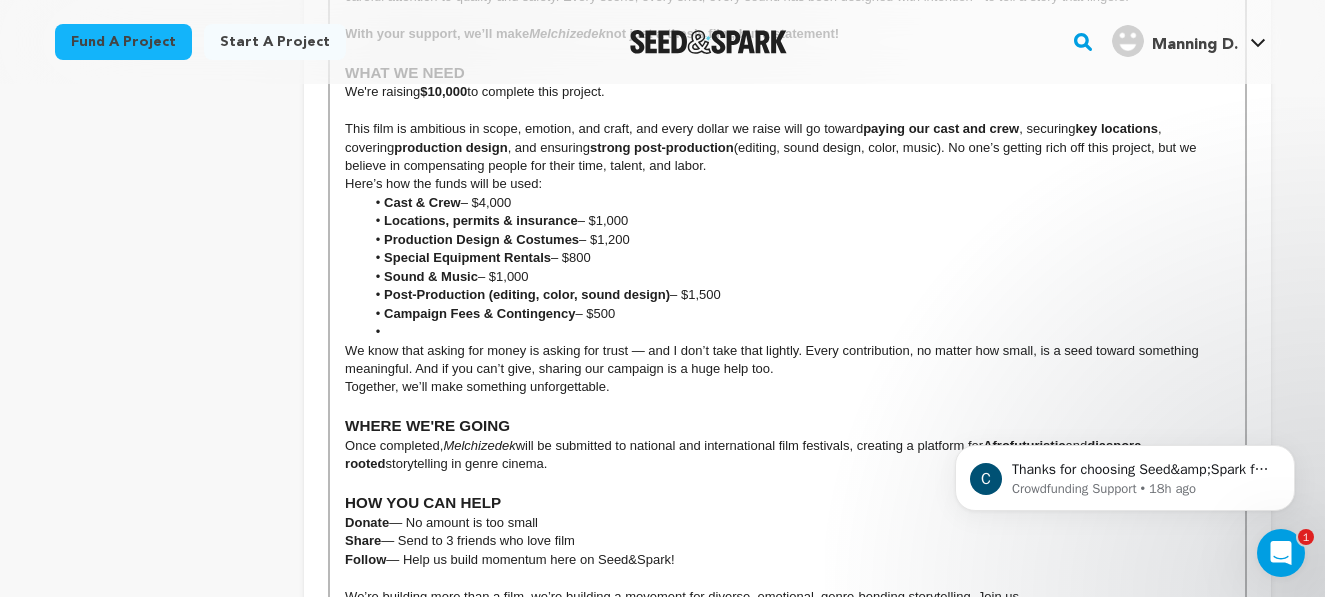 scroll, scrollTop: 2831, scrollLeft: 0, axis: vertical 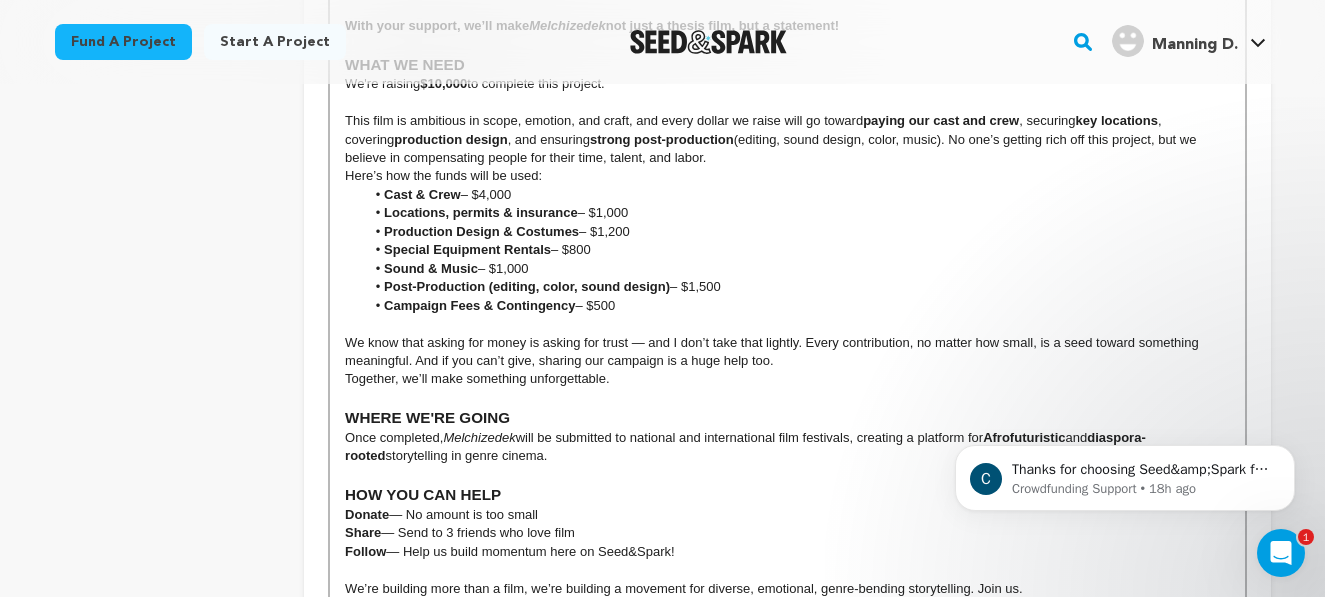 click on "We know that asking for money is asking for trust — and I don’t take that lightly. Every contribution, no matter how small, is a seed toward something meaningful. And if you can’t give, sharing our campaign is a huge help too." at bounding box center (787, 352) 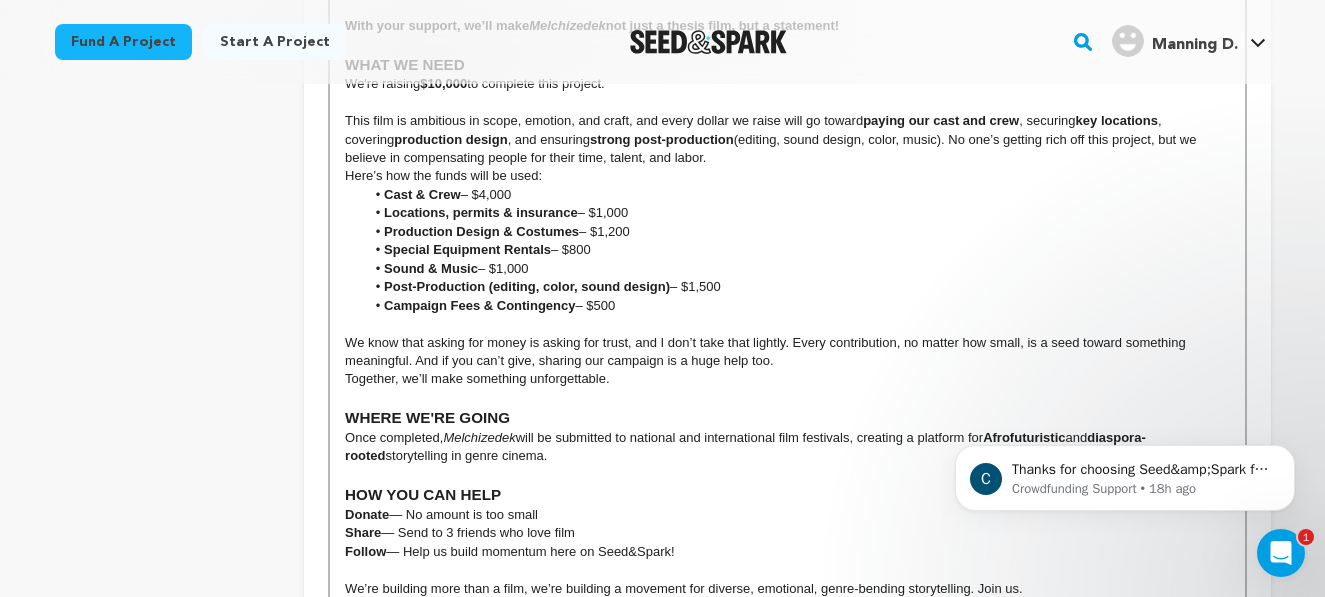 click on "We know that asking for money is asking for trust, and I don’t take that lightly. Every contribution, no matter how small, is a seed toward something meaningful. And if you can’t give, sharing our campaign is a huge help too." at bounding box center (787, 352) 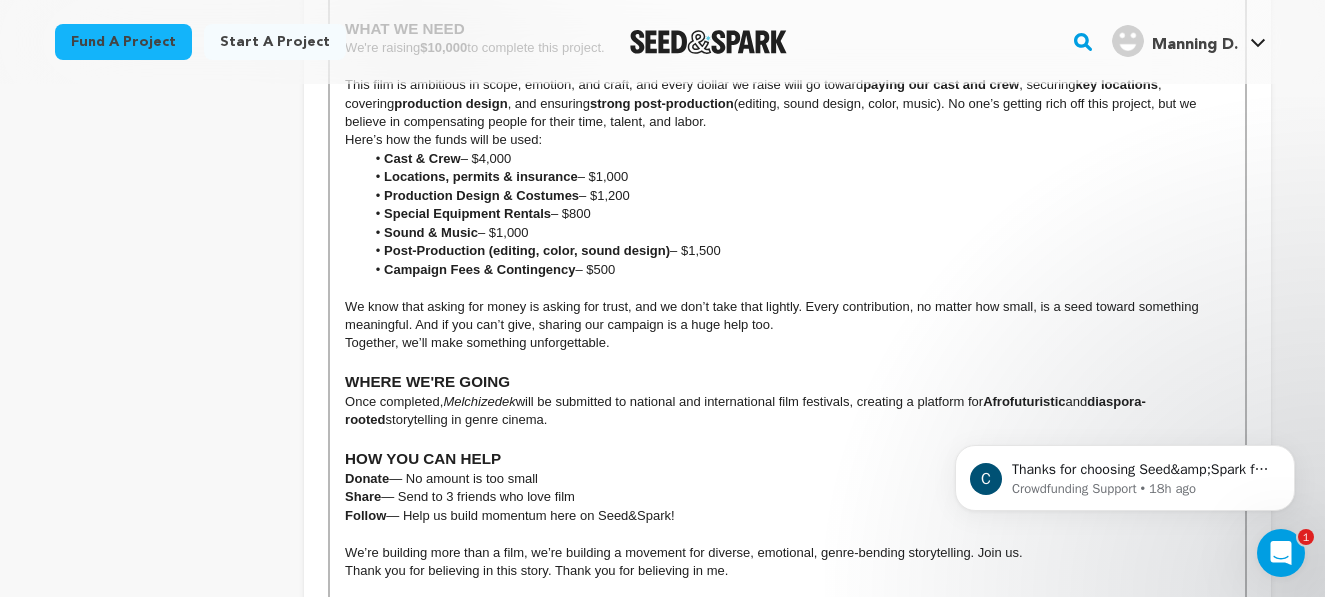 scroll, scrollTop: 2881, scrollLeft: 0, axis: vertical 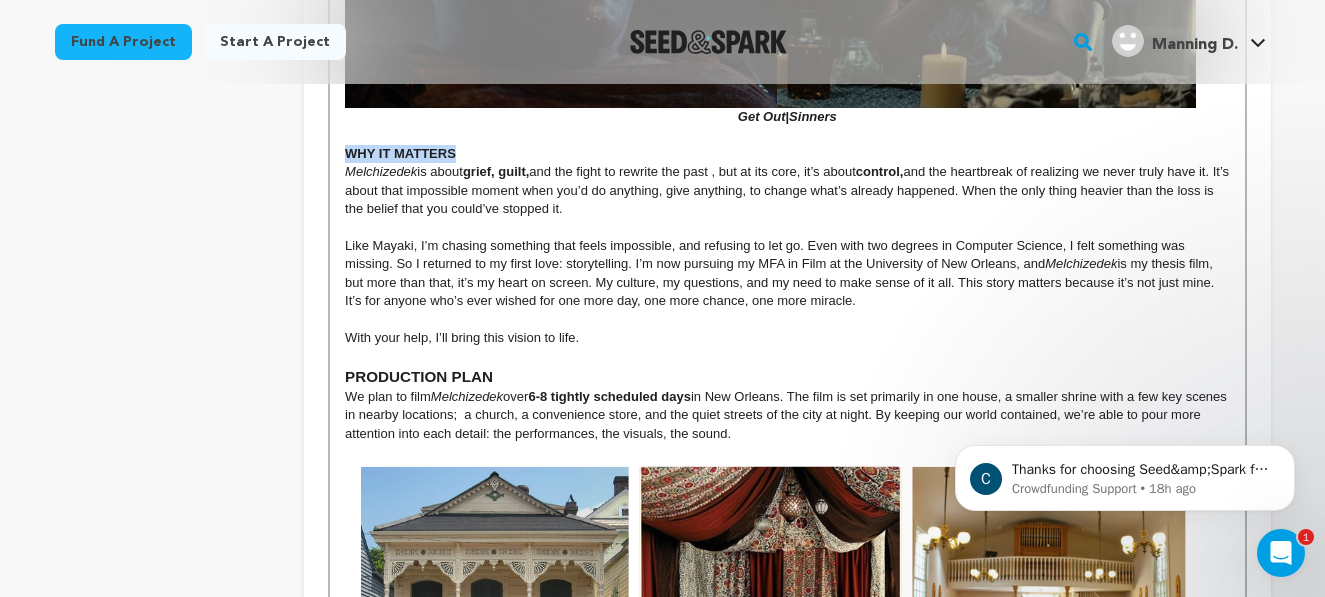 drag, startPoint x: 460, startPoint y: 170, endPoint x: 347, endPoint y: 166, distance: 113.07078 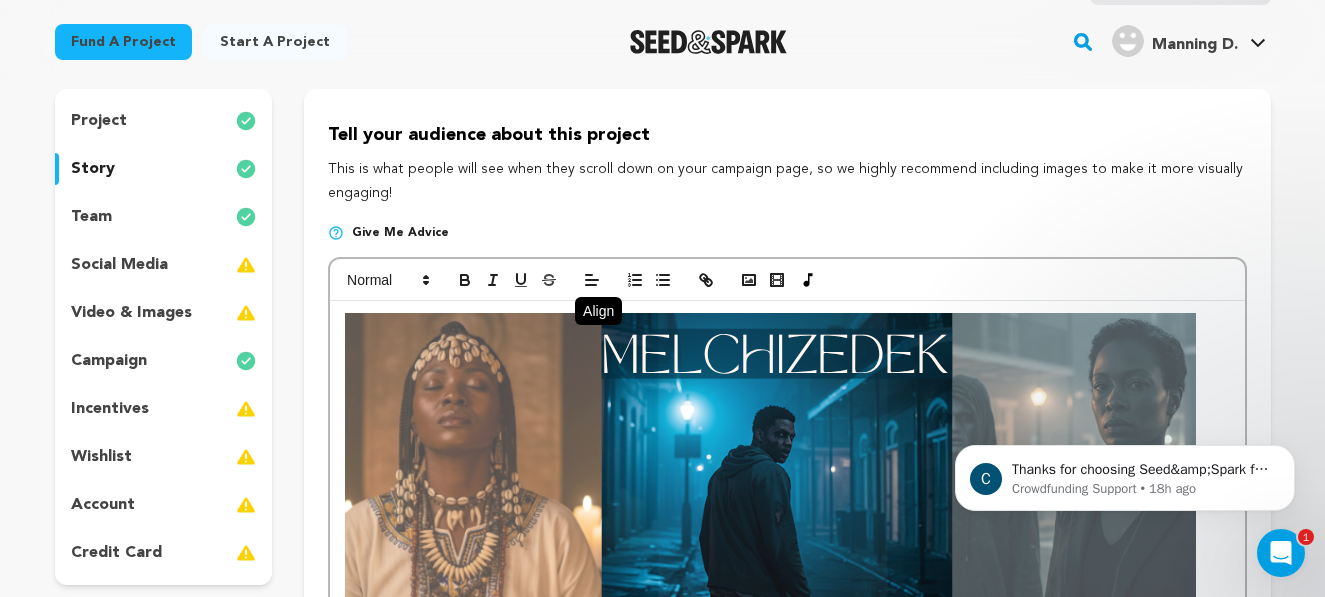 scroll, scrollTop: 171, scrollLeft: 0, axis: vertical 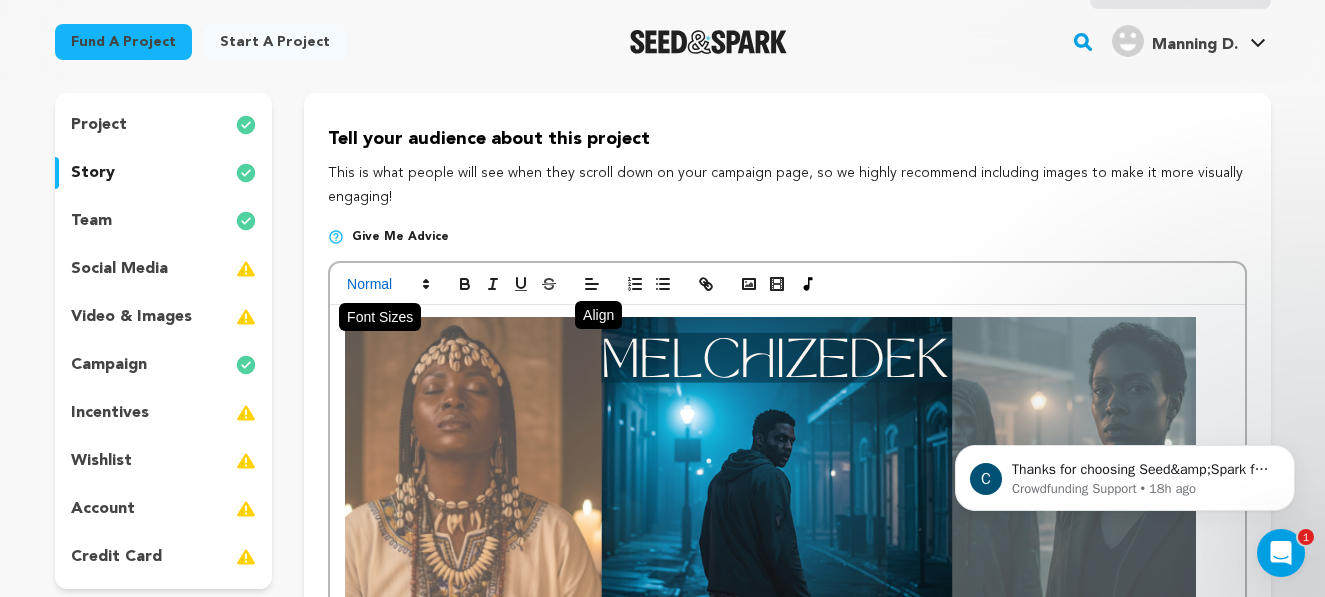 click at bounding box center [387, 284] 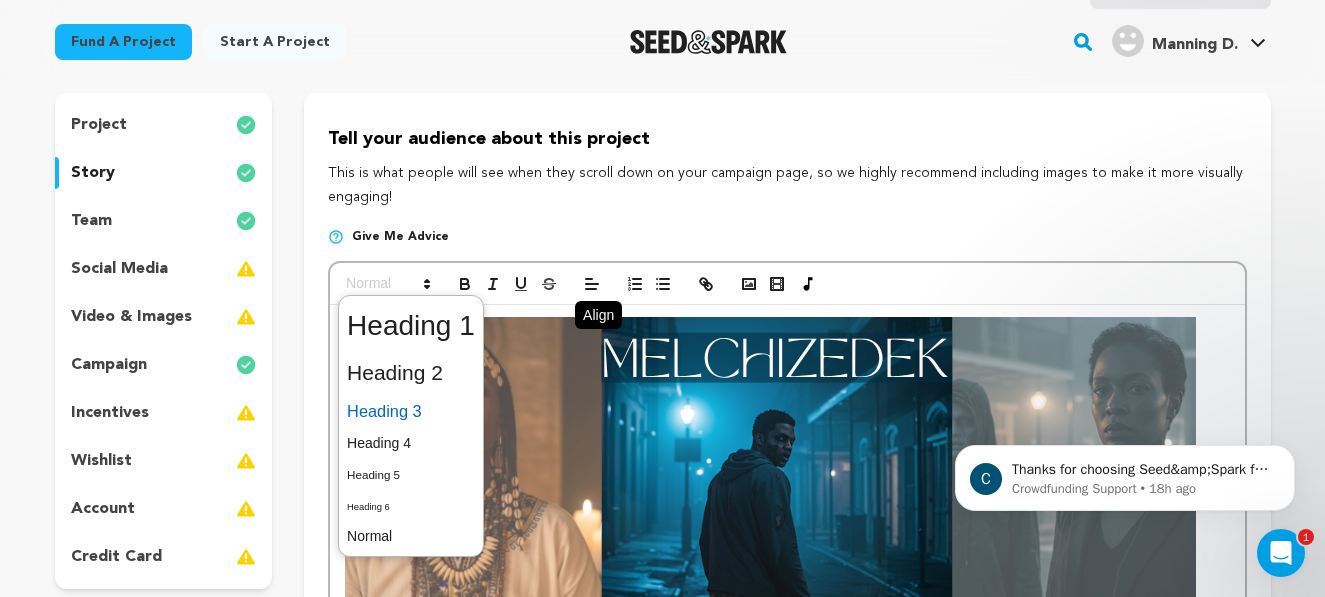 click at bounding box center (411, 411) 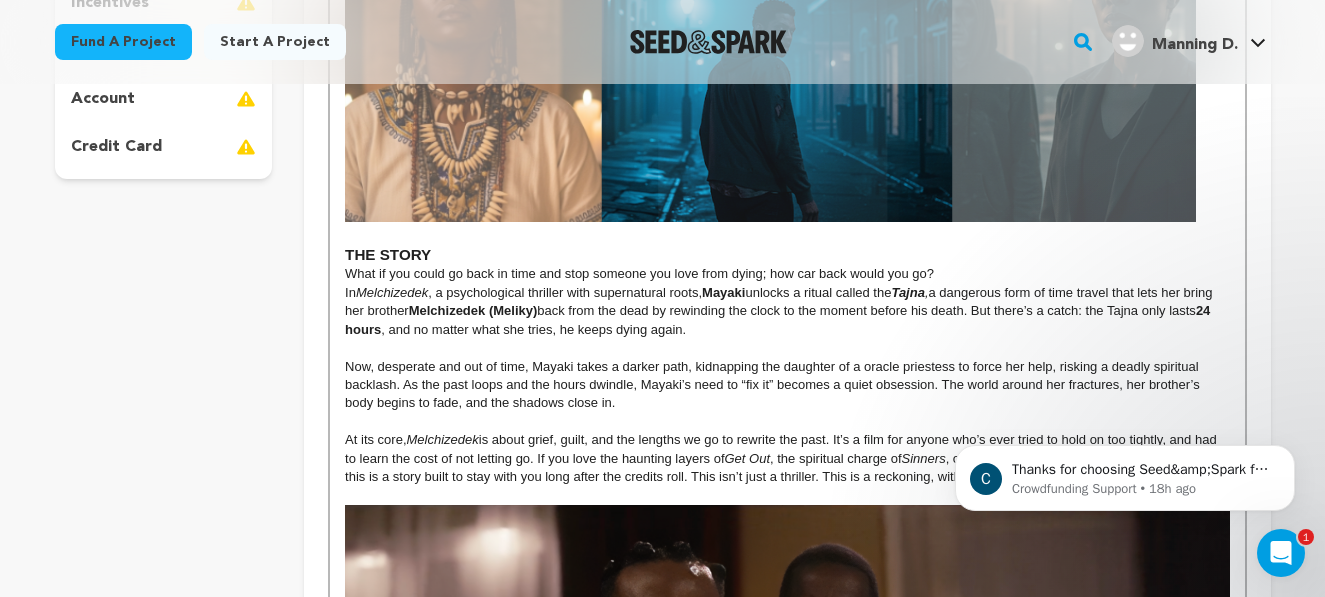 scroll, scrollTop: 582, scrollLeft: 0, axis: vertical 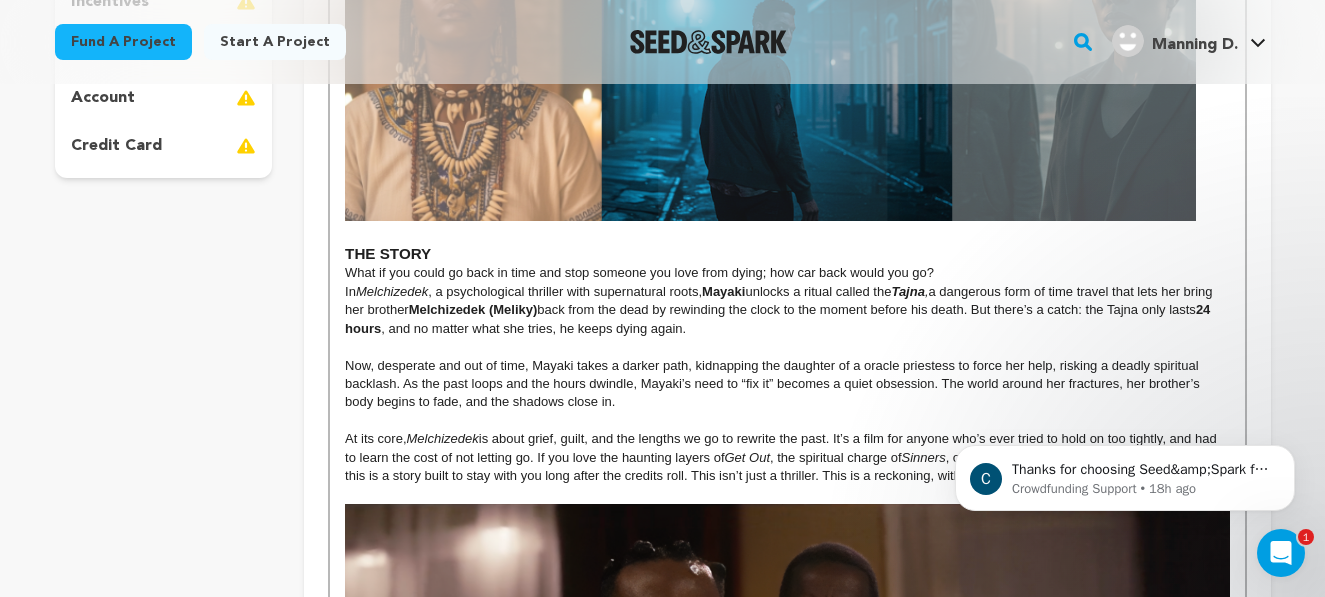 click on "THE STORY" at bounding box center (388, 253) 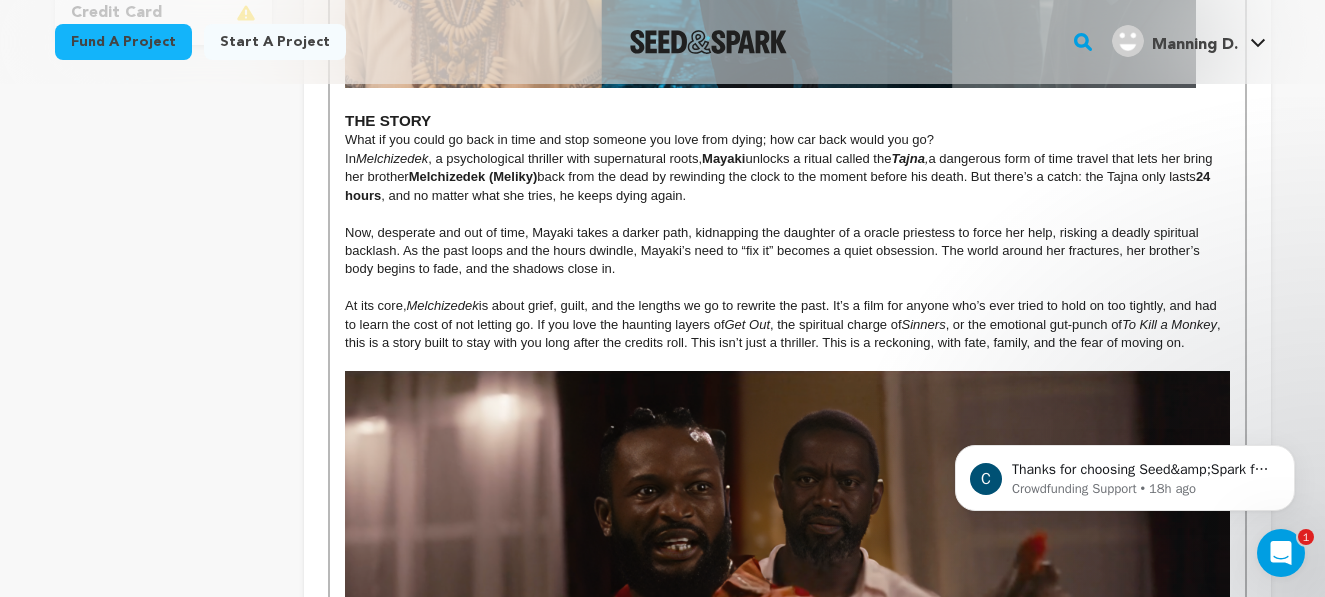 click on "Now, desperate and out of time, Mayaki takes a darker path, kidnapping the daughter of a oracle priestess to force her help, risking a deadly spiritual backlash. As the past loops and the hours dwindle, Mayaki’s need to “fix it” becomes a quiet obsession. The world around her fractures, her brother’s body begins to fade, and the shadows close in." at bounding box center [787, 251] 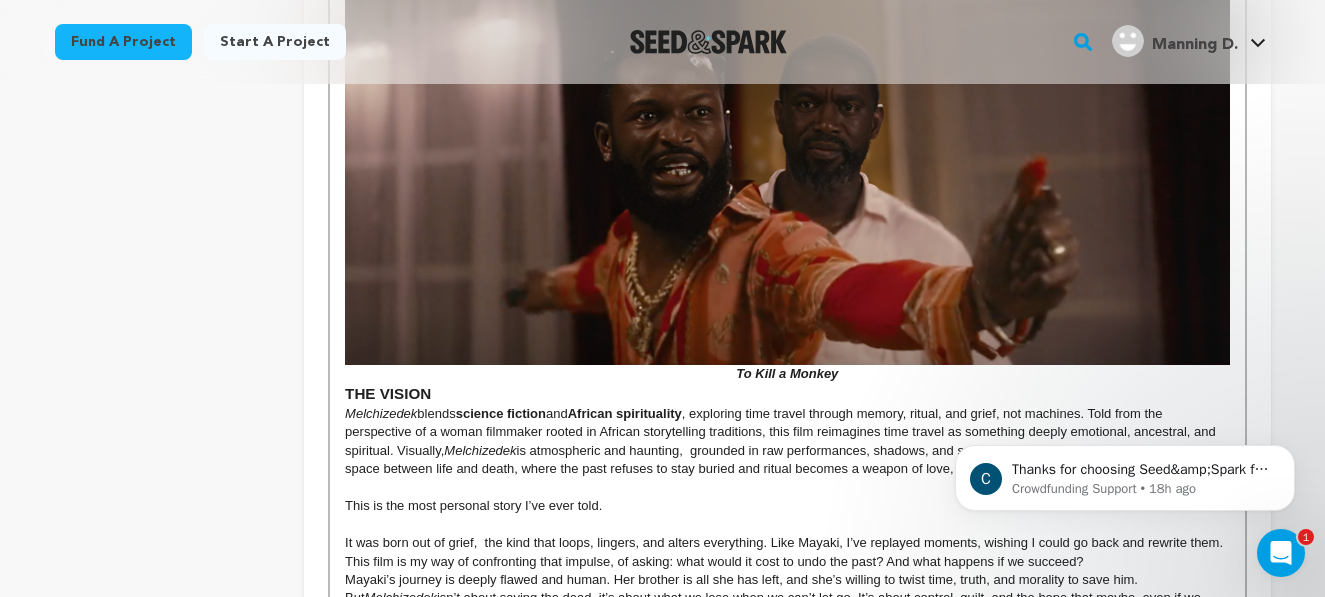 scroll, scrollTop: 1111, scrollLeft: 0, axis: vertical 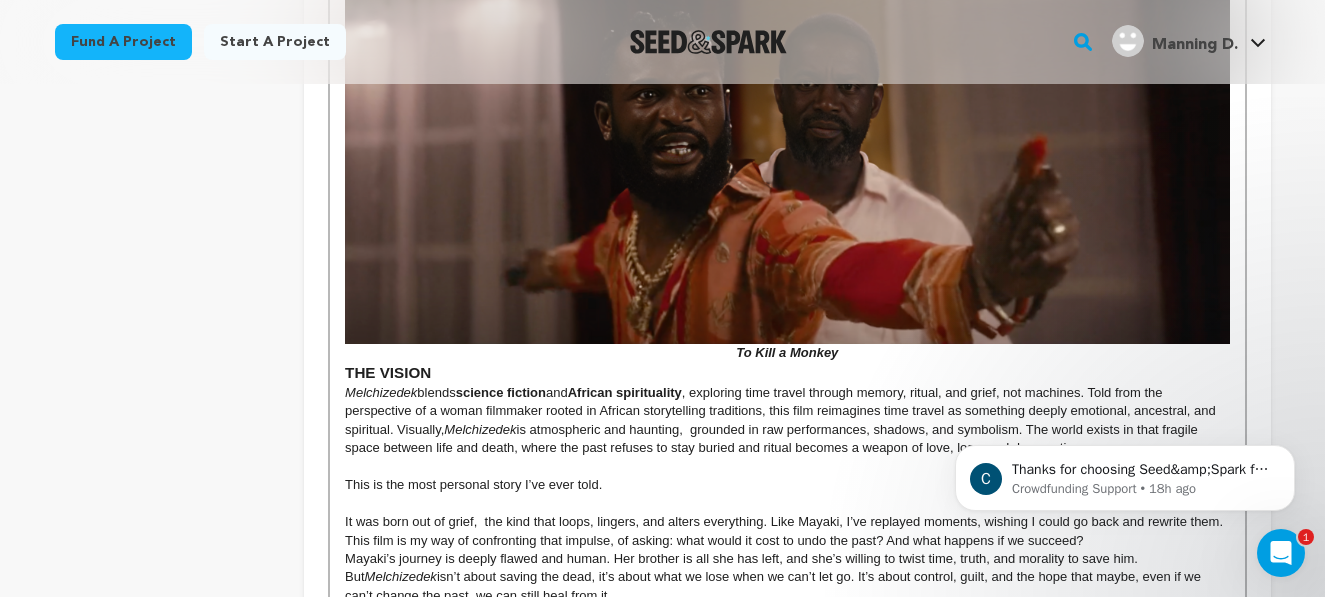 click on "THE VISION" at bounding box center [388, 372] 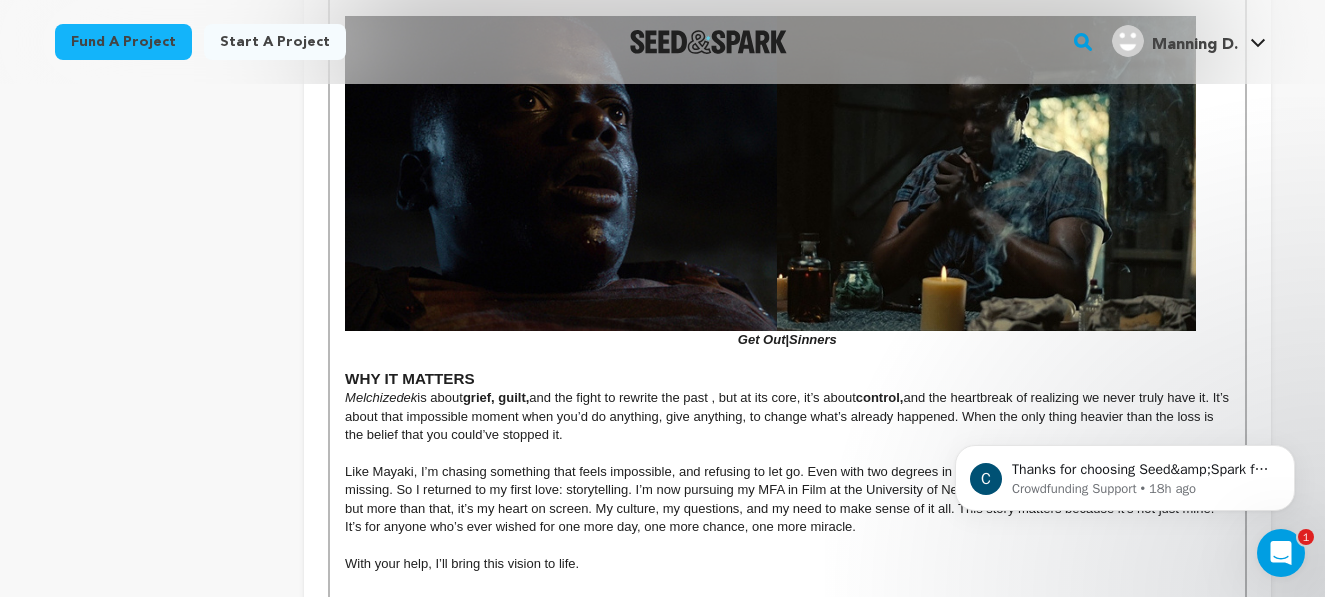click on "WHY IT MATTERS" at bounding box center [410, 378] 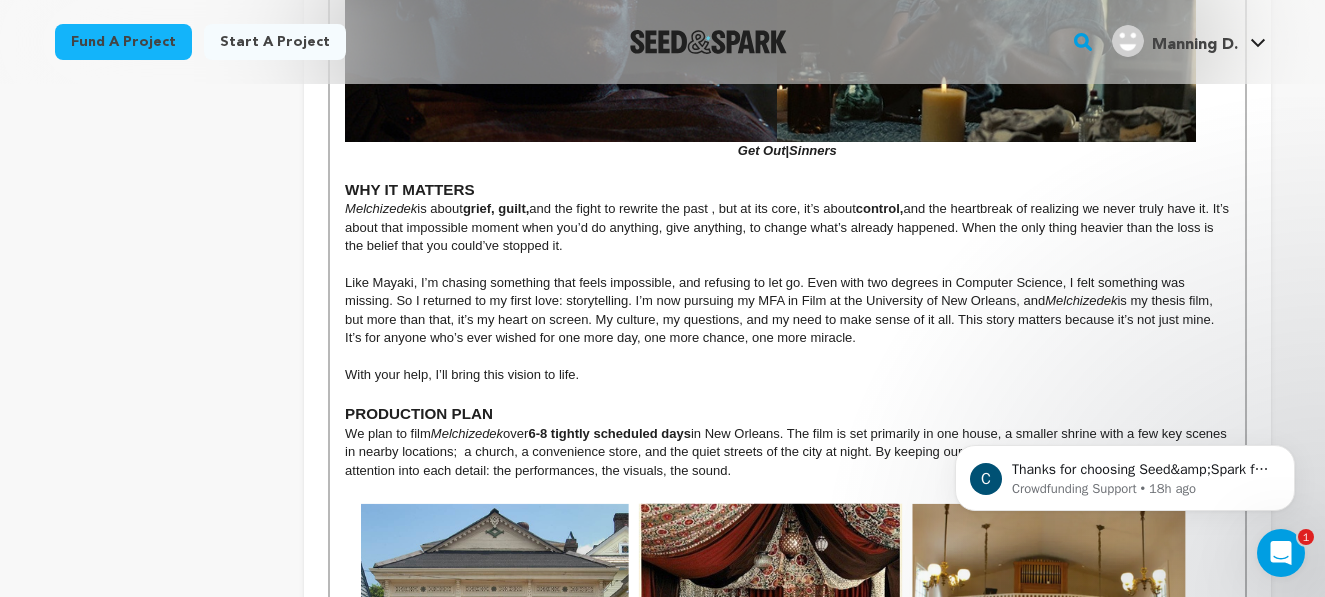 scroll, scrollTop: 1944, scrollLeft: 0, axis: vertical 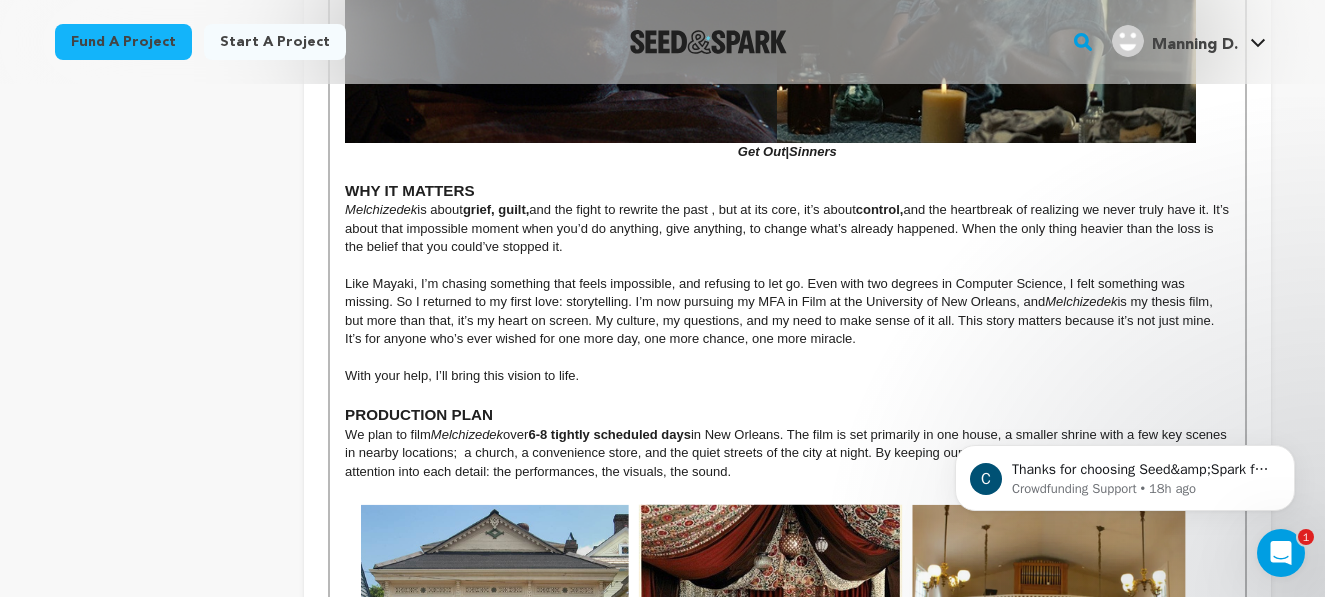 click on "PRODUCTION PLAN" at bounding box center (787, 415) 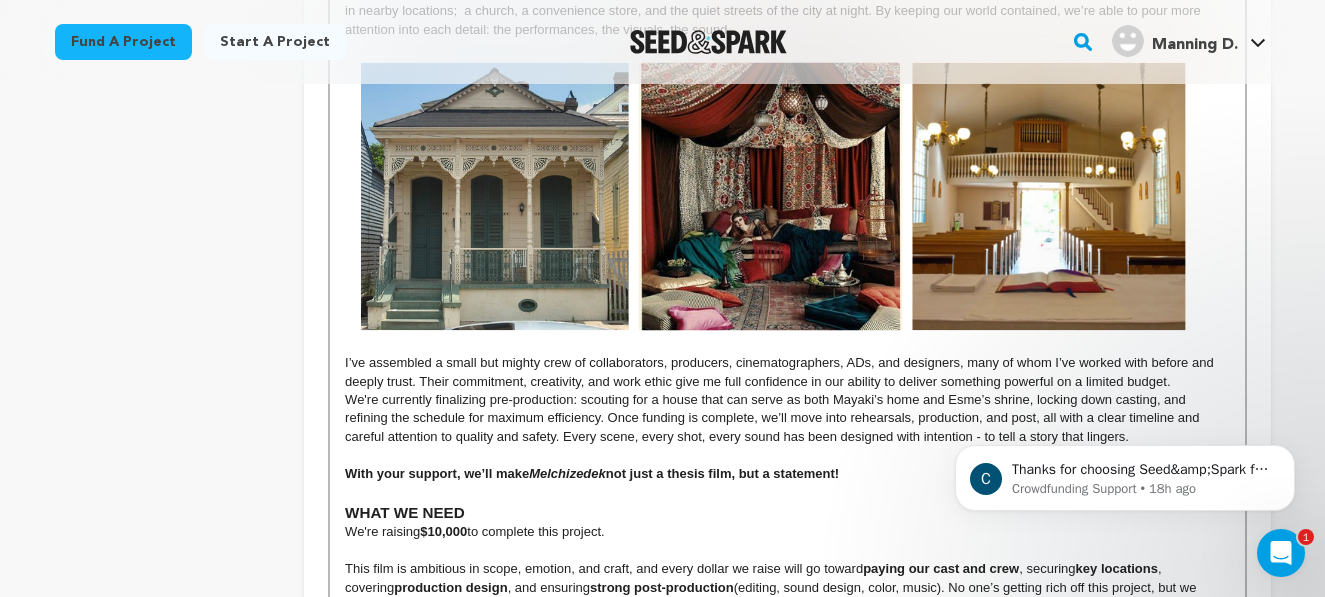 scroll, scrollTop: 2390, scrollLeft: 0, axis: vertical 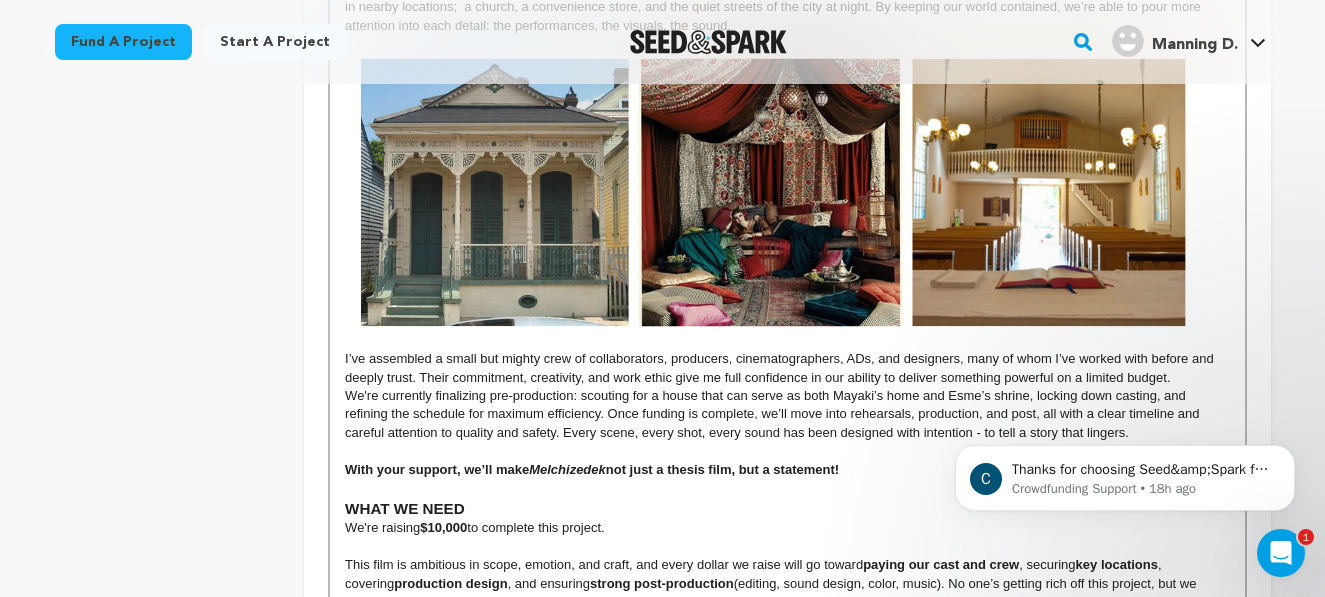 click on "I’ve assembled a small but mighty crew of collaborators, producers, cinematographers, ADs, and designers, many of whom I’ve worked with before and deeply trust. Their commitment, creativity, and work ethic give me full confidence in our ability to deliver something powerful on a limited budget." at bounding box center (787, 211) 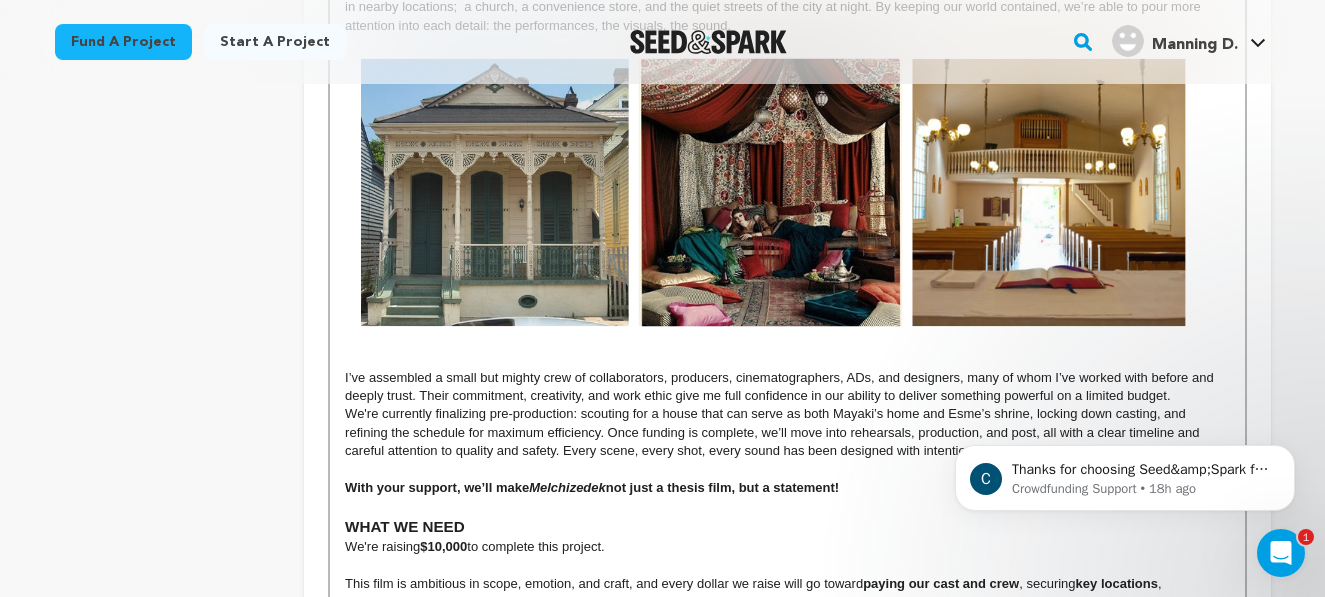 click at bounding box center (787, 359) 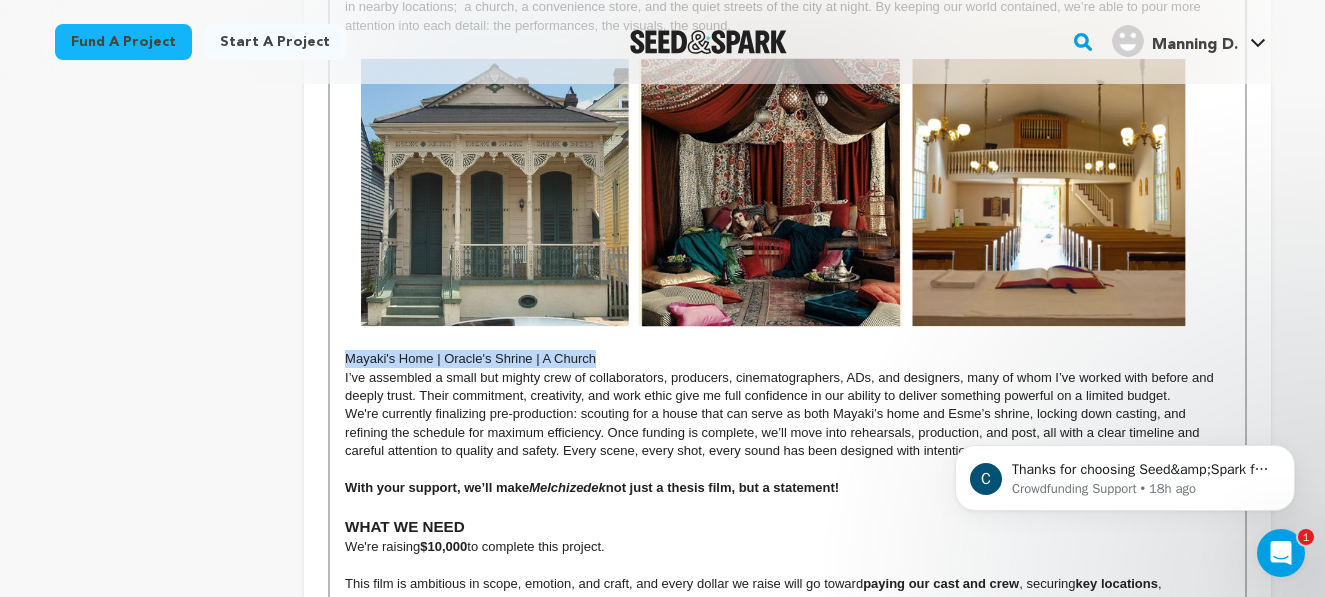 drag, startPoint x: 600, startPoint y: 376, endPoint x: 345, endPoint y: 372, distance: 255.03137 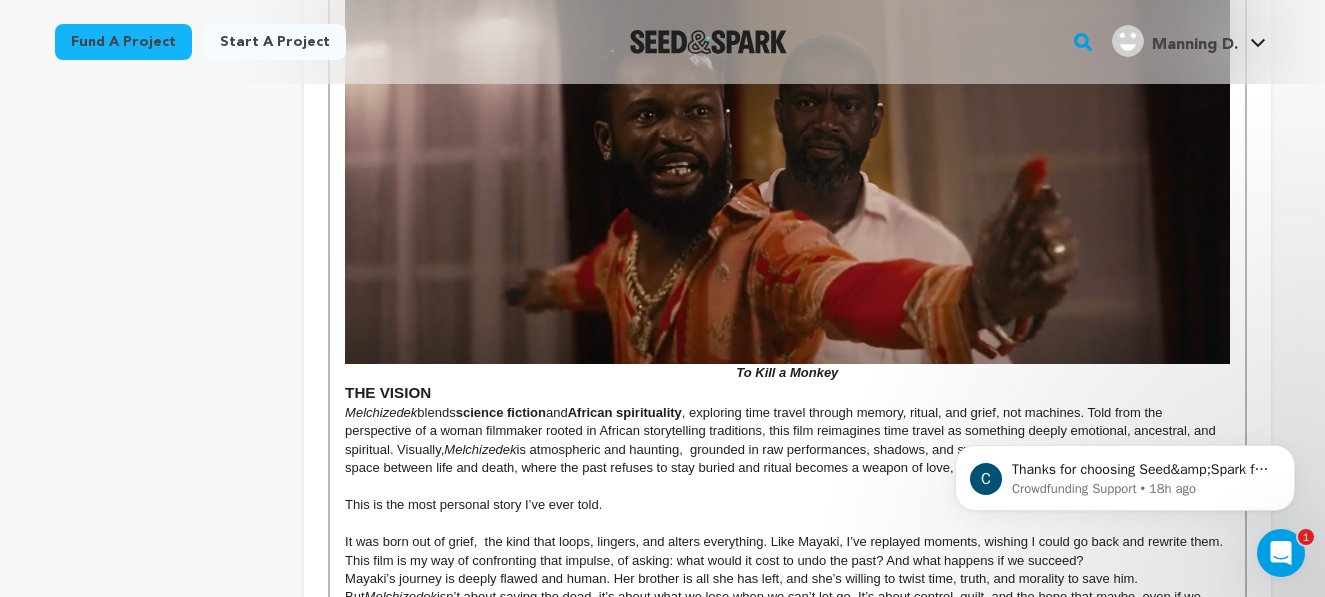 scroll, scrollTop: 0, scrollLeft: 0, axis: both 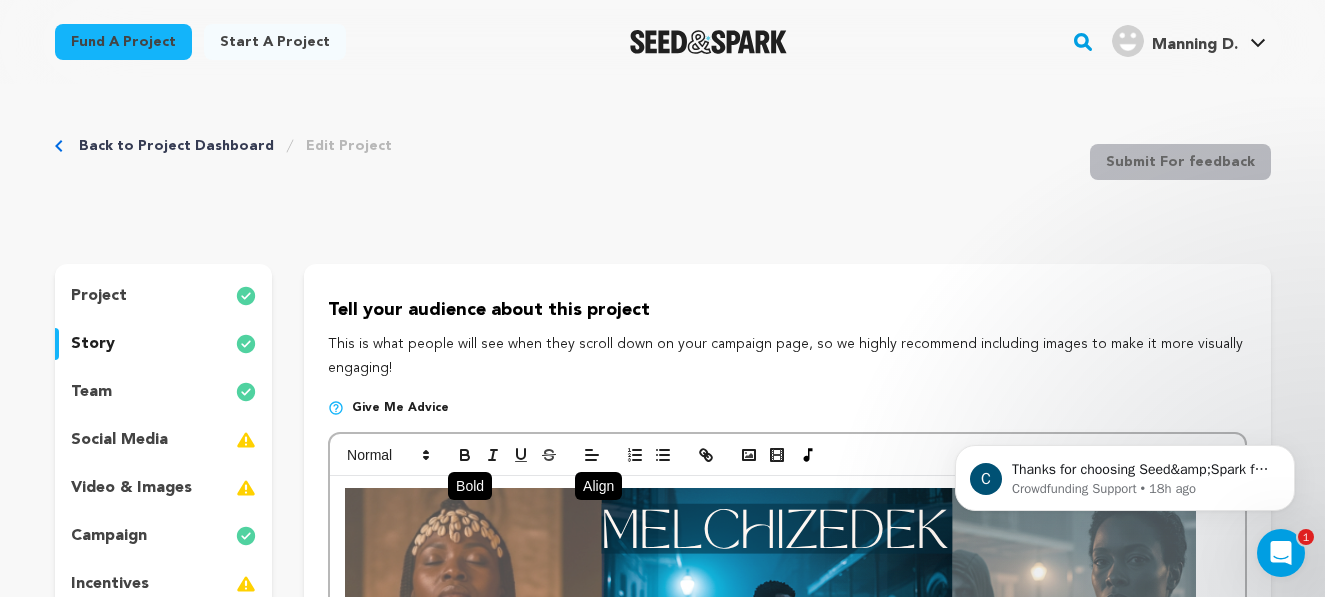 click 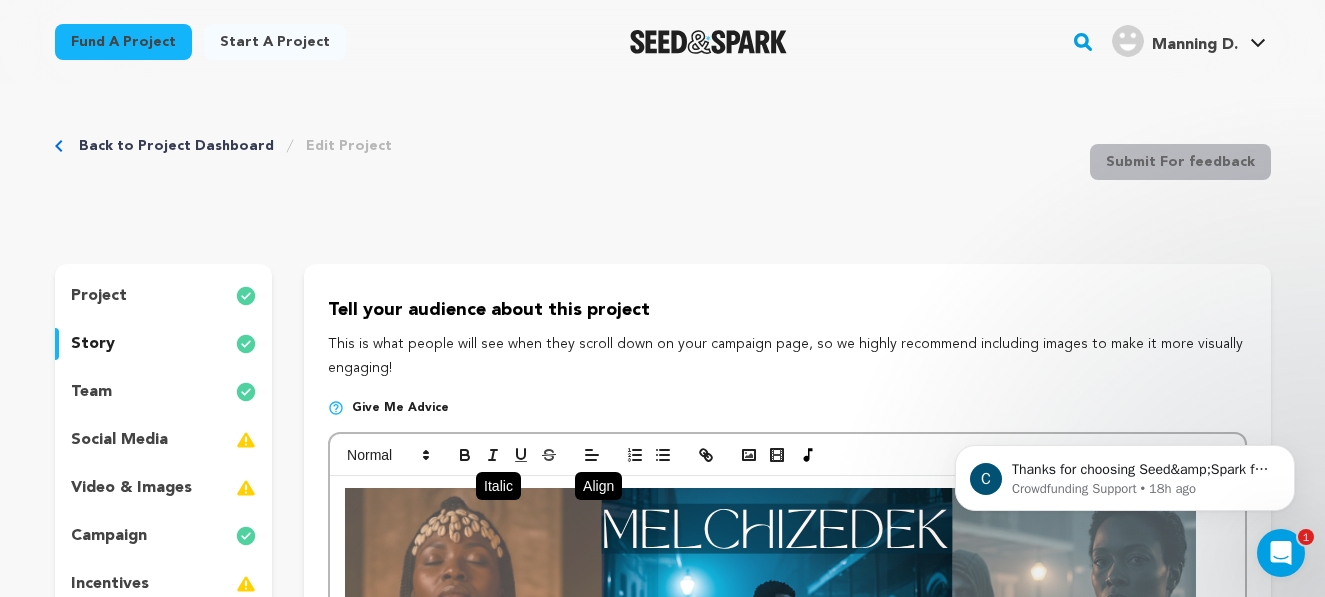 click 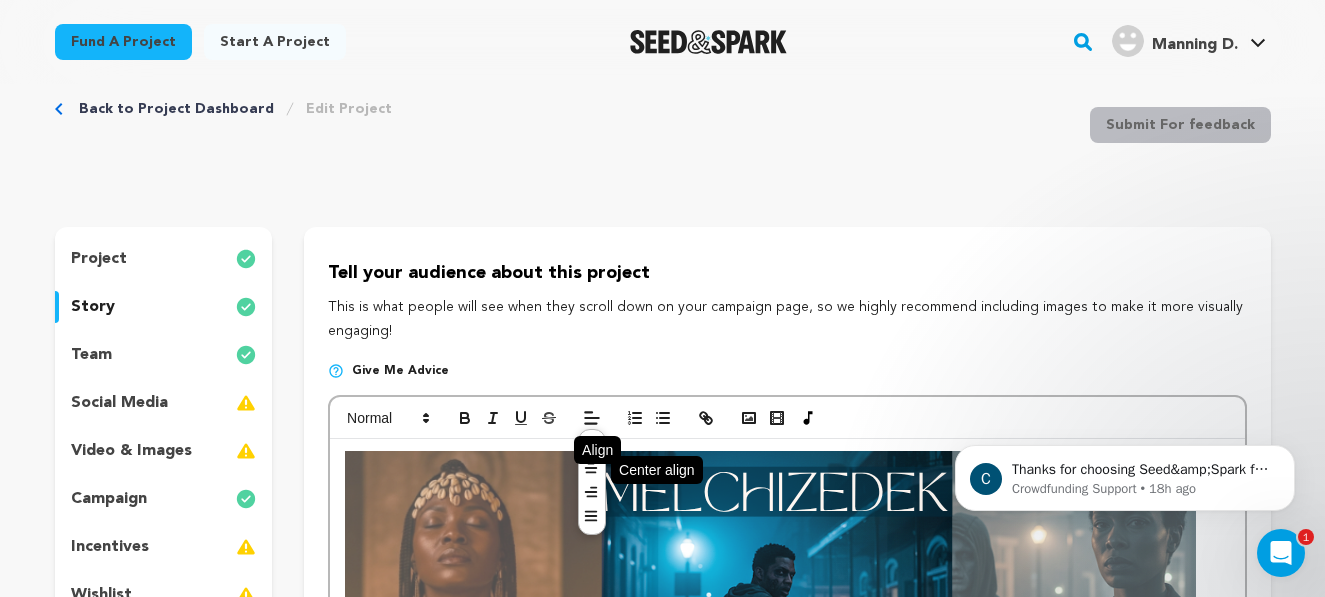 click 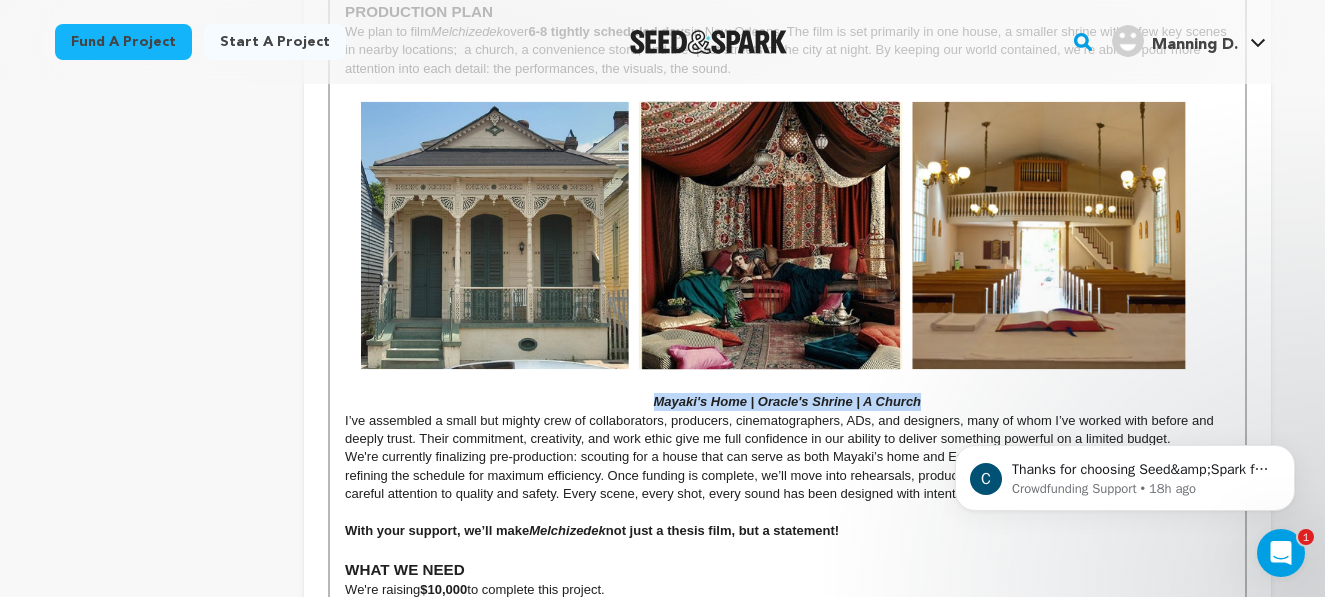 scroll, scrollTop: 2351, scrollLeft: 0, axis: vertical 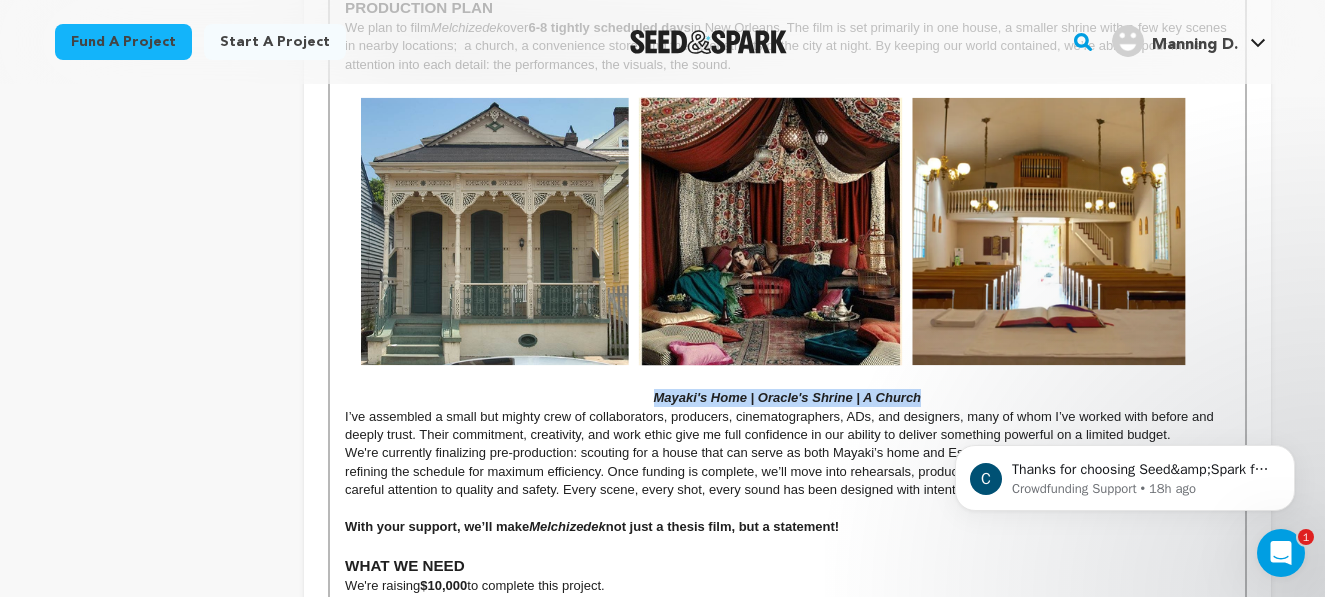 click at bounding box center (770, 231) 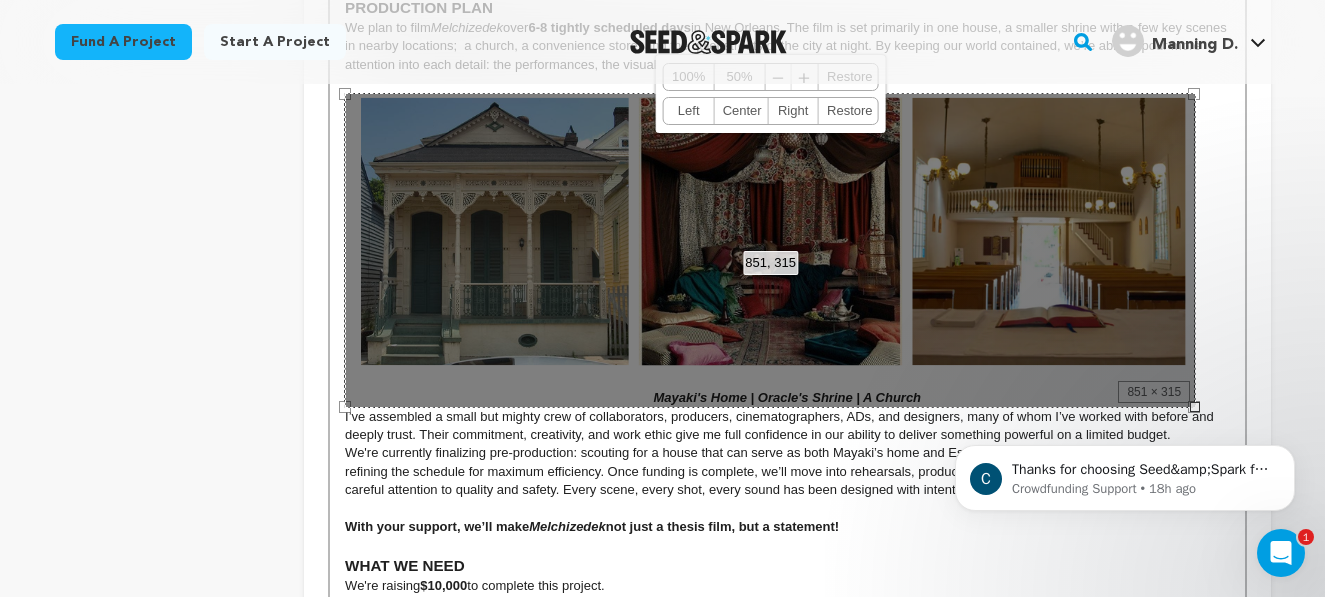 click on "I’ve assembled a small but mighty crew of collaborators, producers, cinematographers, ADs, and designers, many of whom I’ve worked with before and deeply trust. Their commitment, creativity, and work ethic give me full confidence in our ability to deliver something powerful on a limited budget." at bounding box center (787, 426) 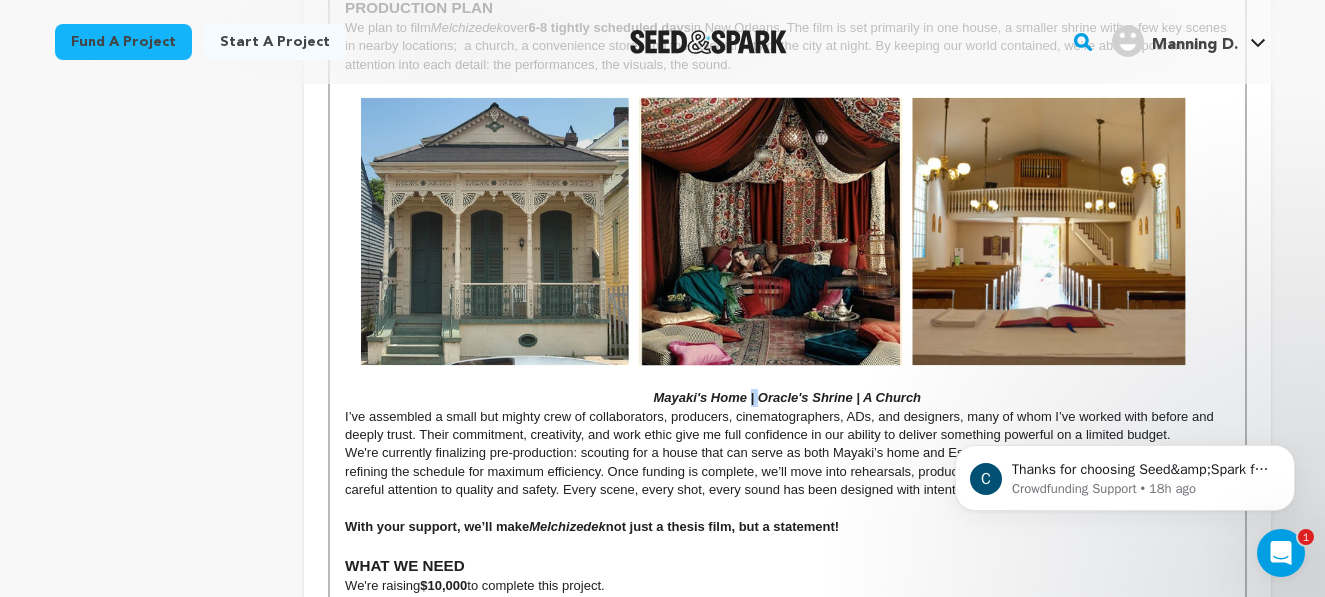 click on "Mayaki's Home | Oracle's Shrine | A Church" at bounding box center [788, 397] 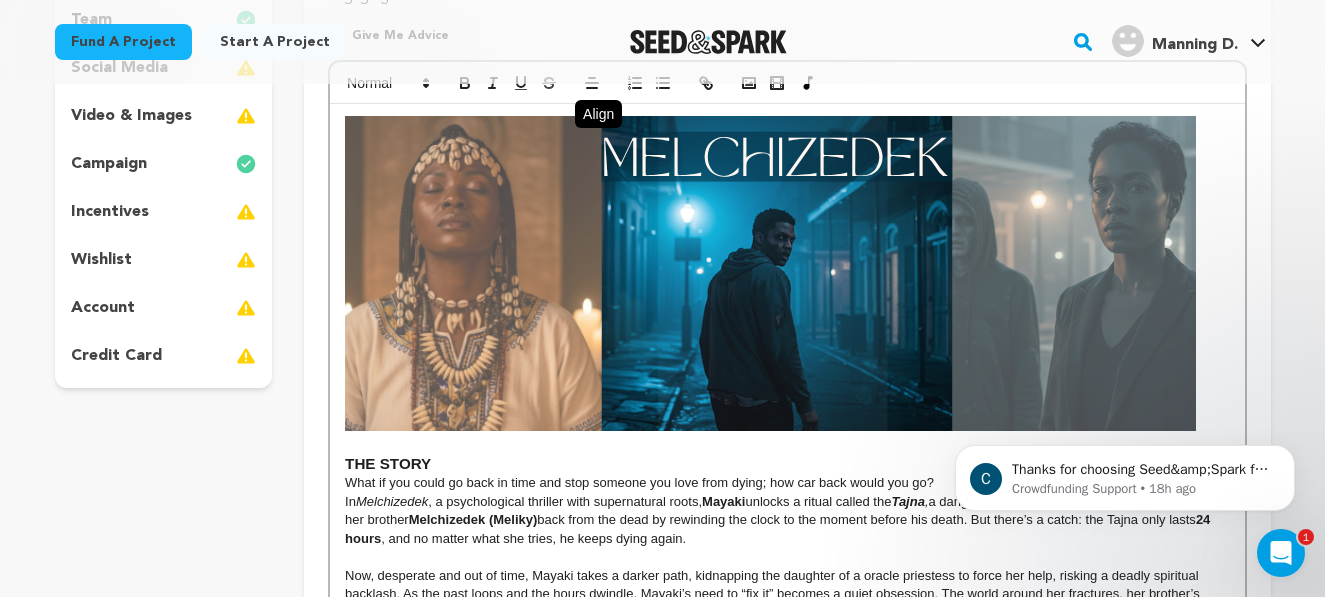 scroll, scrollTop: 303, scrollLeft: 0, axis: vertical 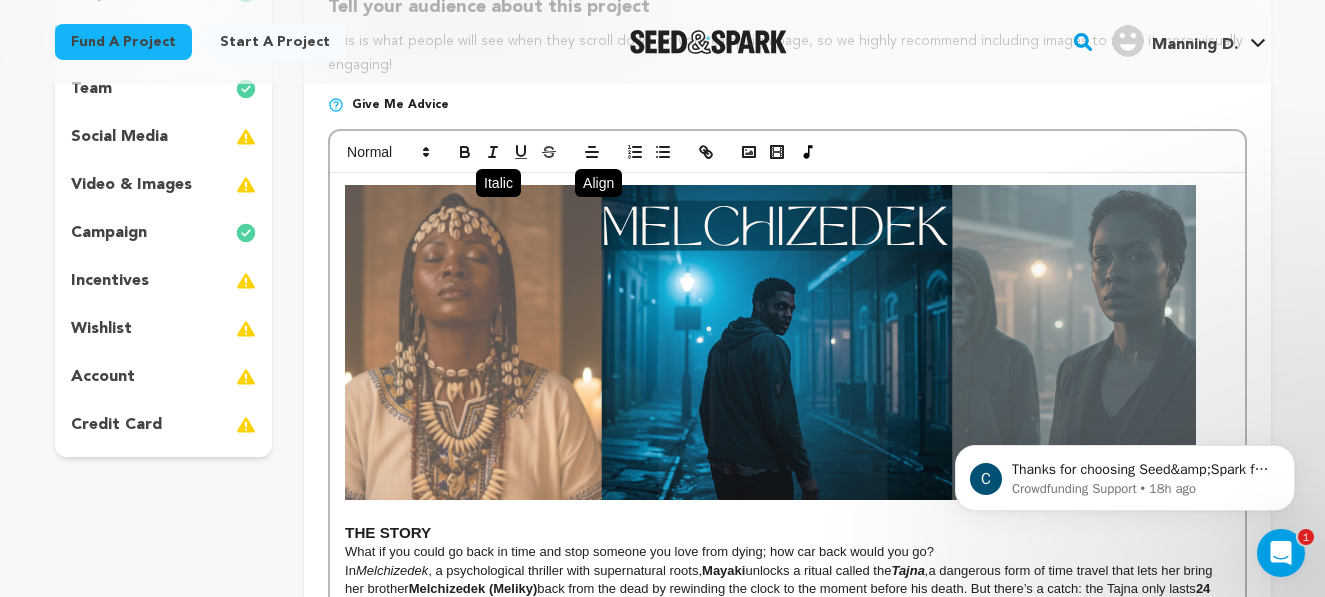 click 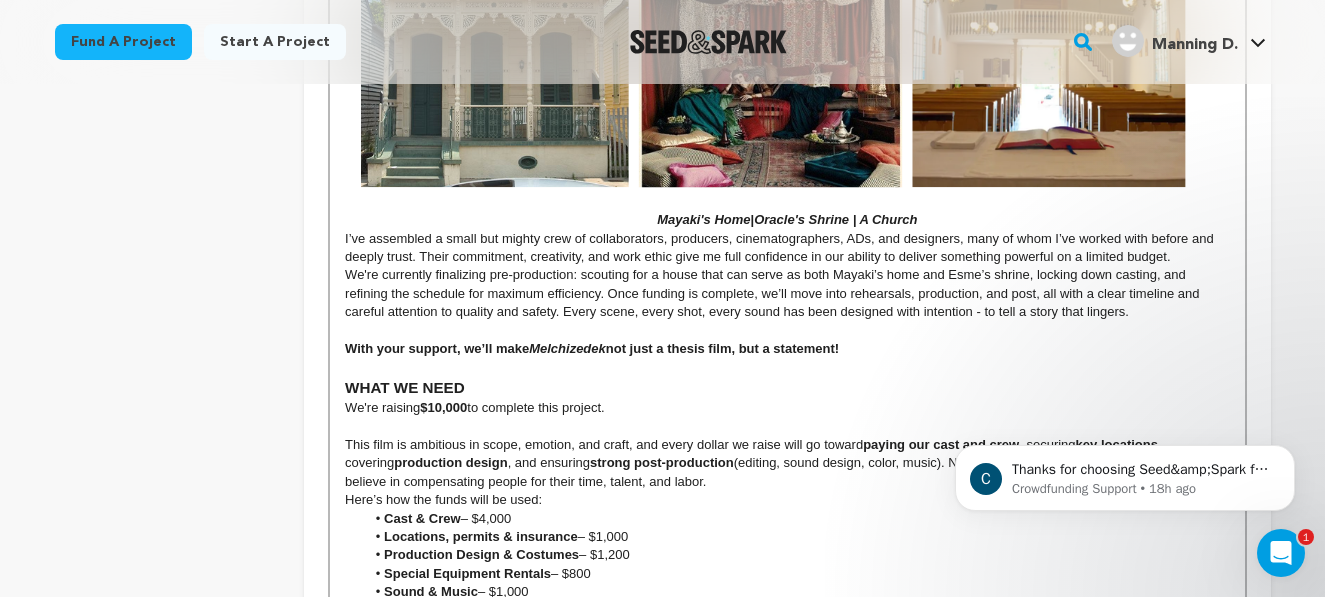scroll, scrollTop: 2535, scrollLeft: 0, axis: vertical 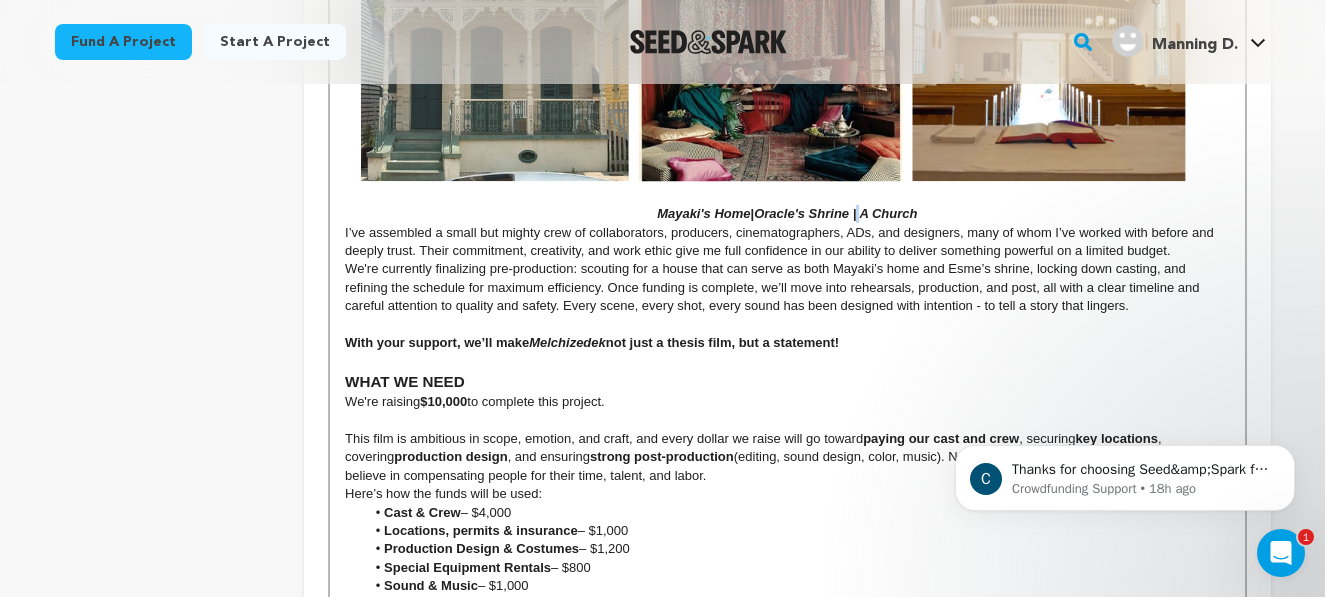 click on "Oracle's Shrine | A Church" at bounding box center [835, 213] 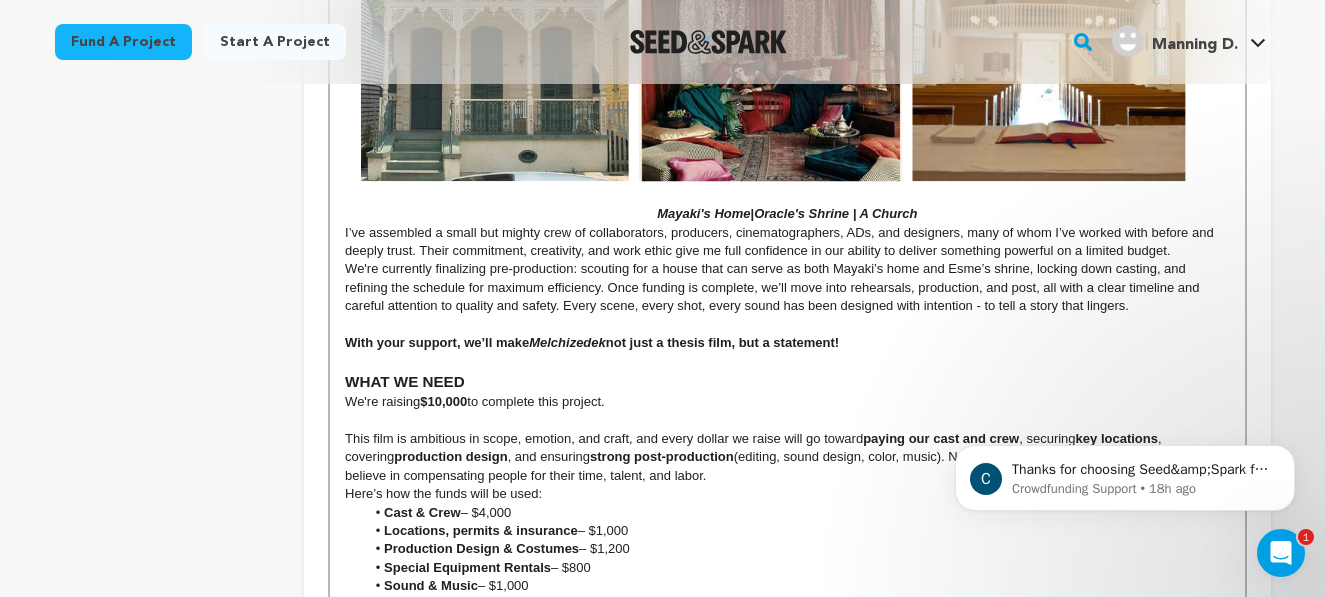 click on "Mayaki's Home  |  Oracle's Shrine | A Church" at bounding box center (787, 214) 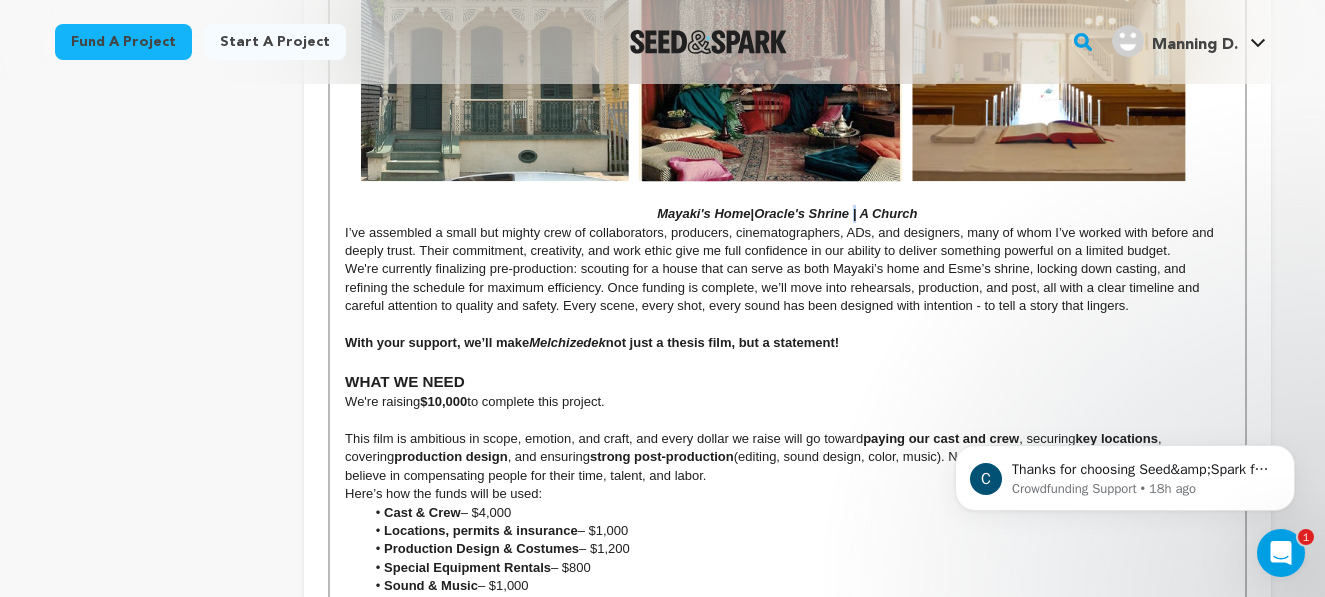 click on "Oracle's Shrine | A Church" at bounding box center (835, 213) 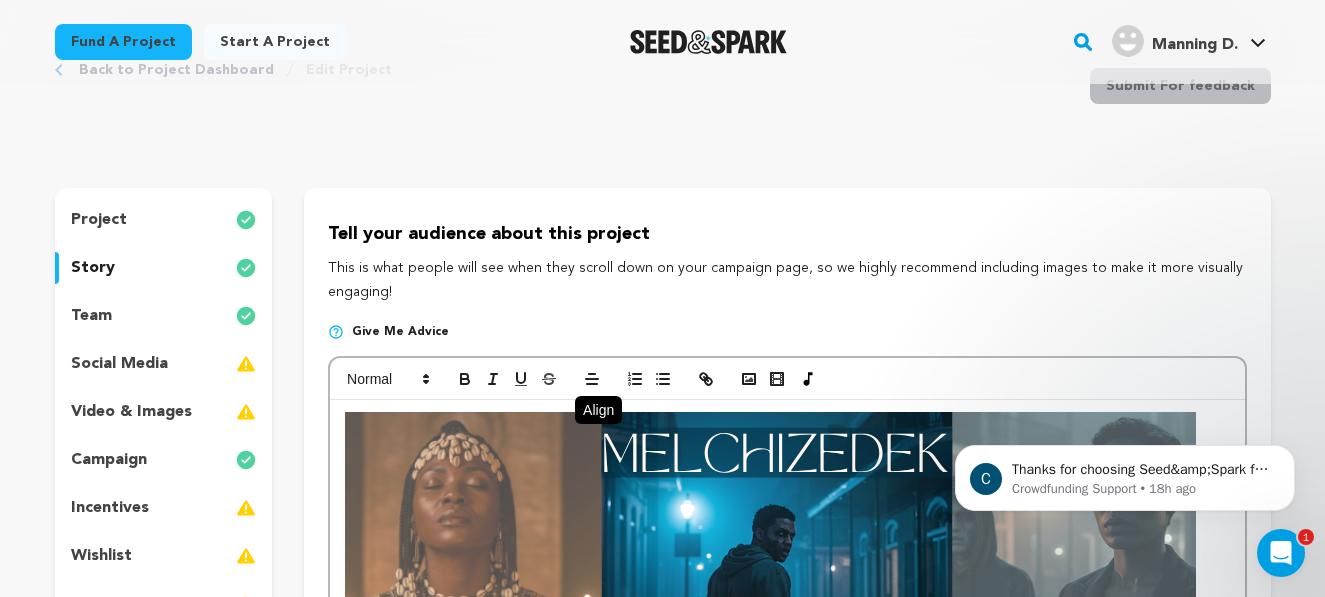 scroll, scrollTop: 0, scrollLeft: 0, axis: both 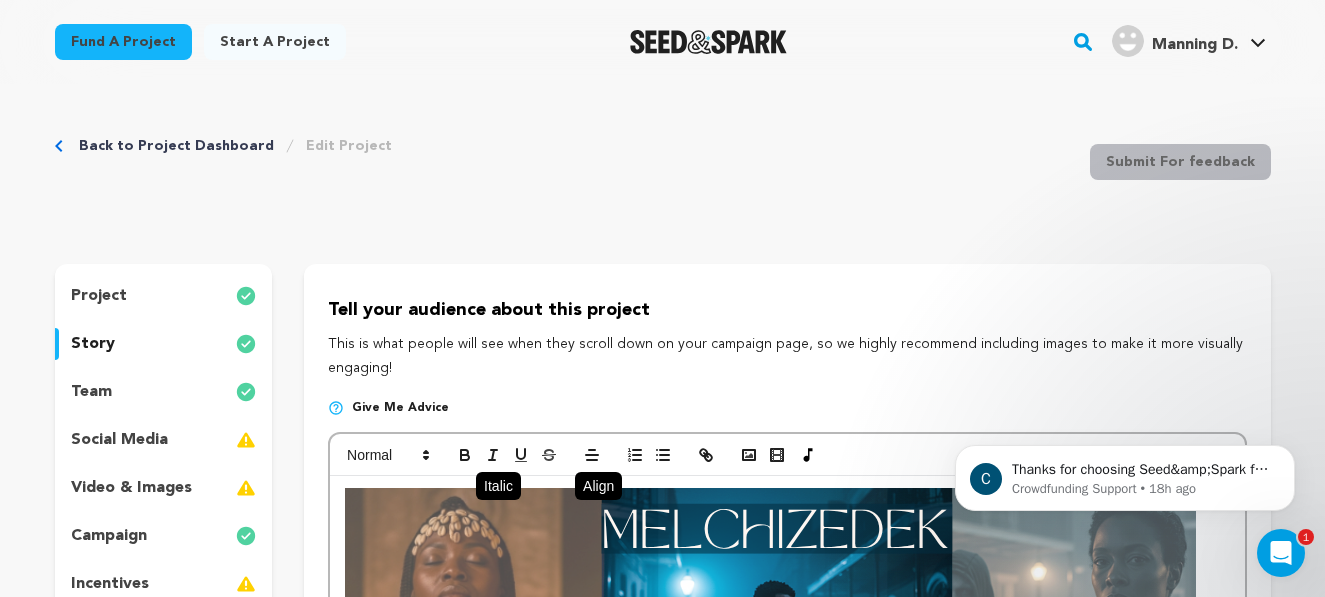 click 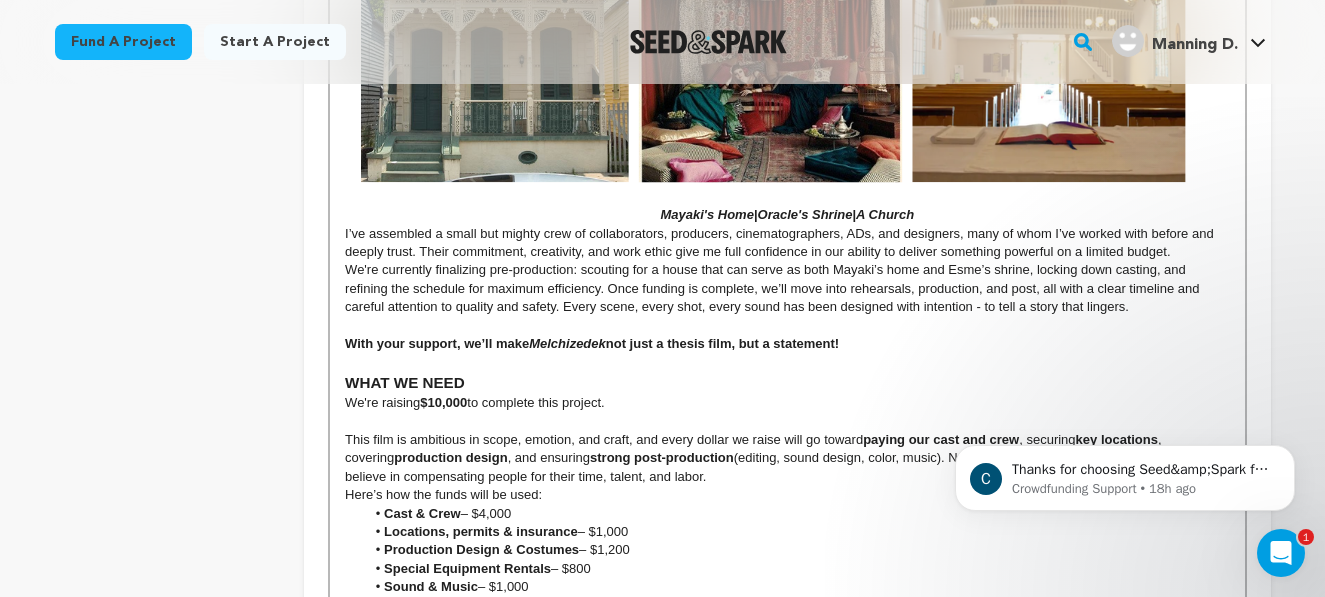 scroll, scrollTop: 2537, scrollLeft: 0, axis: vertical 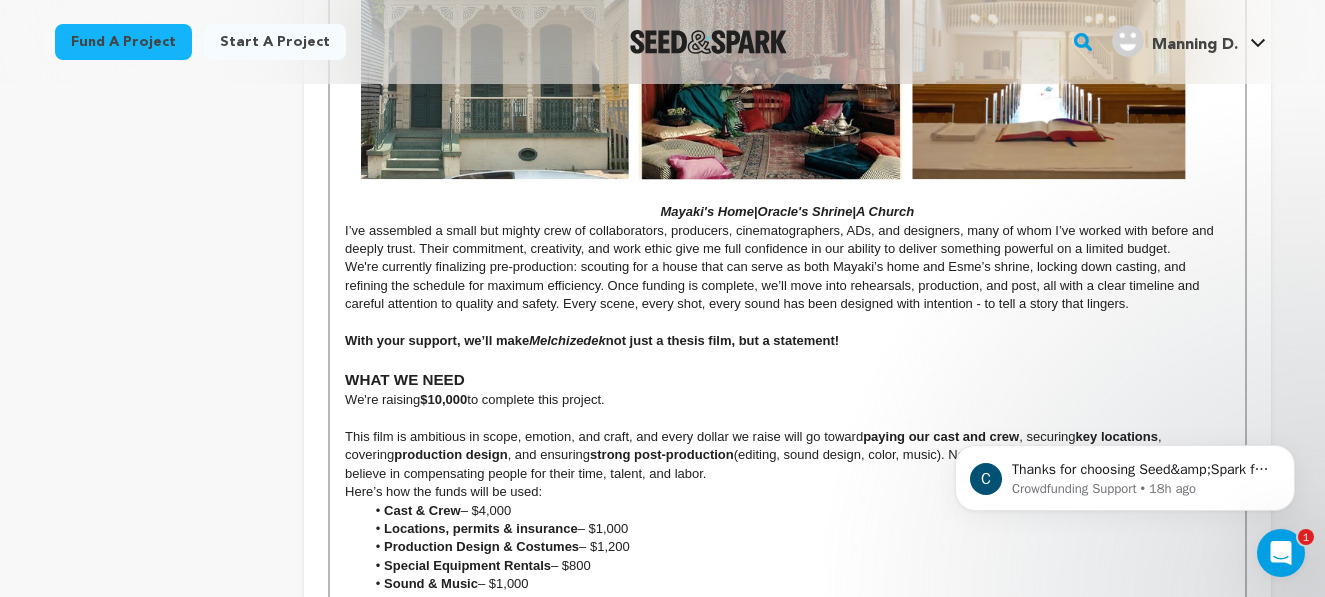 click on "We're raising  $10,000  to complete this project." at bounding box center (787, 400) 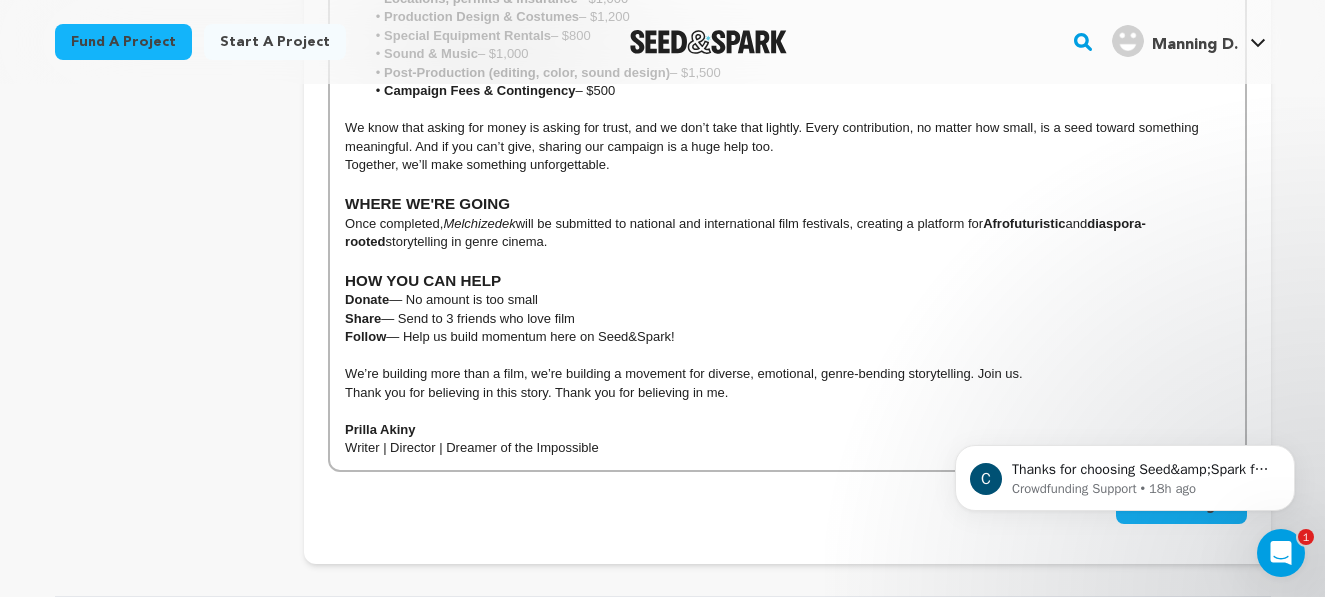 scroll, scrollTop: 3068, scrollLeft: 0, axis: vertical 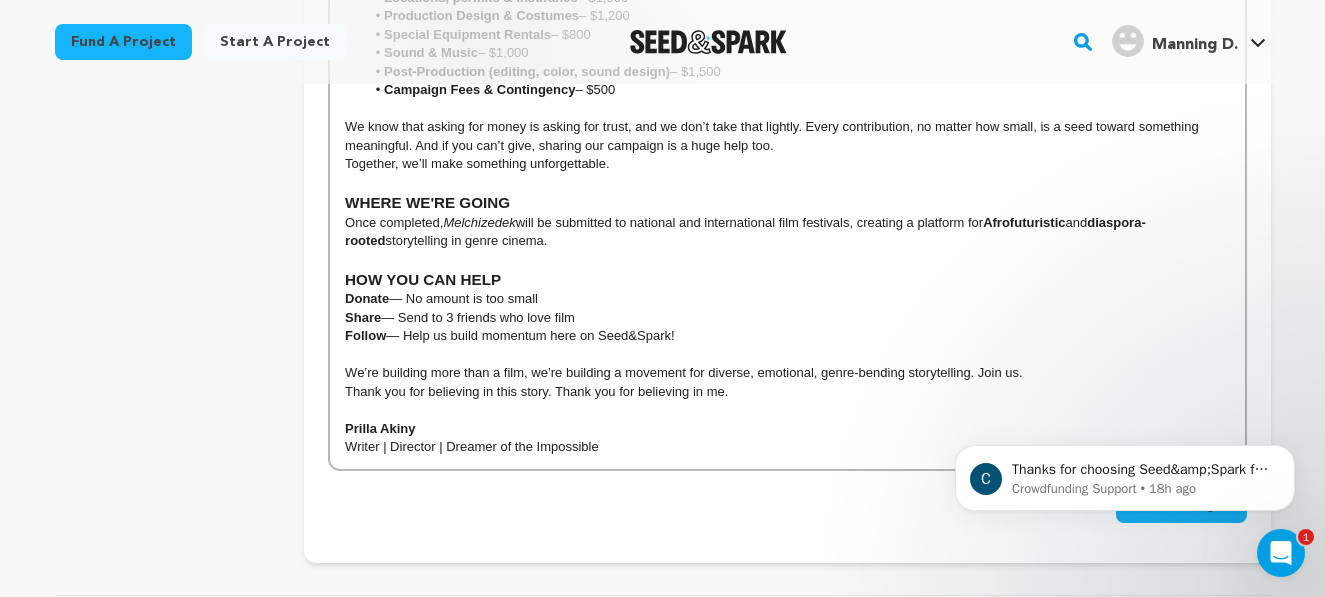 drag, startPoint x: 510, startPoint y: 264, endPoint x: 306, endPoint y: 223, distance: 208.07932 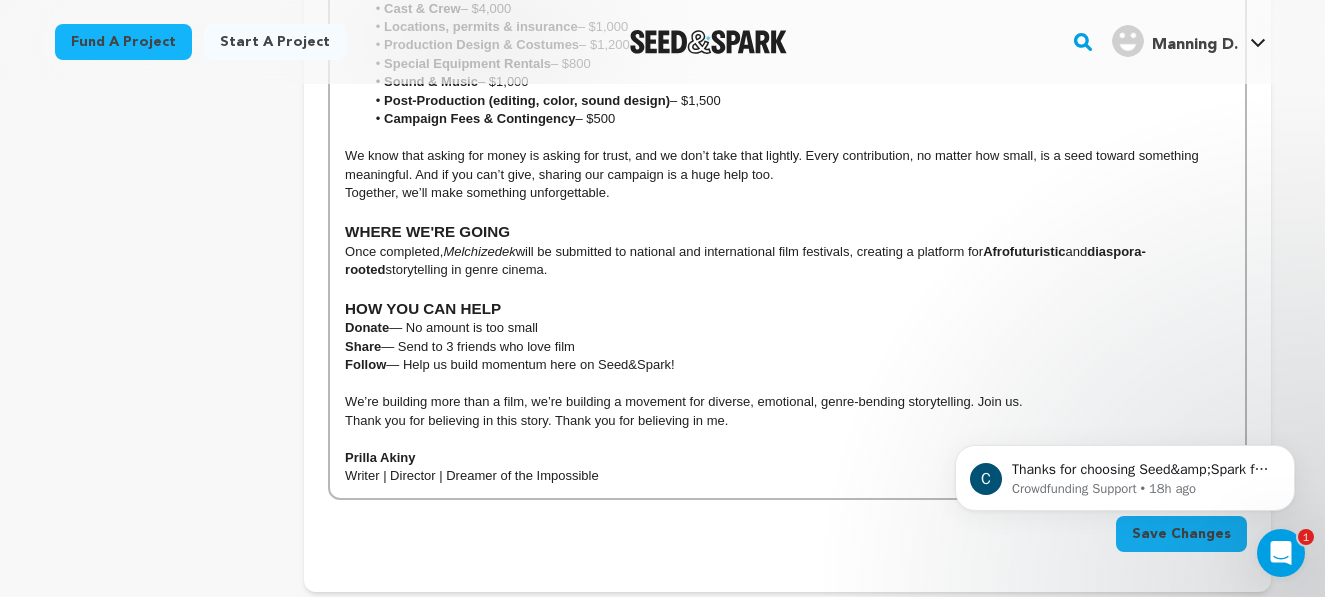 scroll, scrollTop: 3015, scrollLeft: 0, axis: vertical 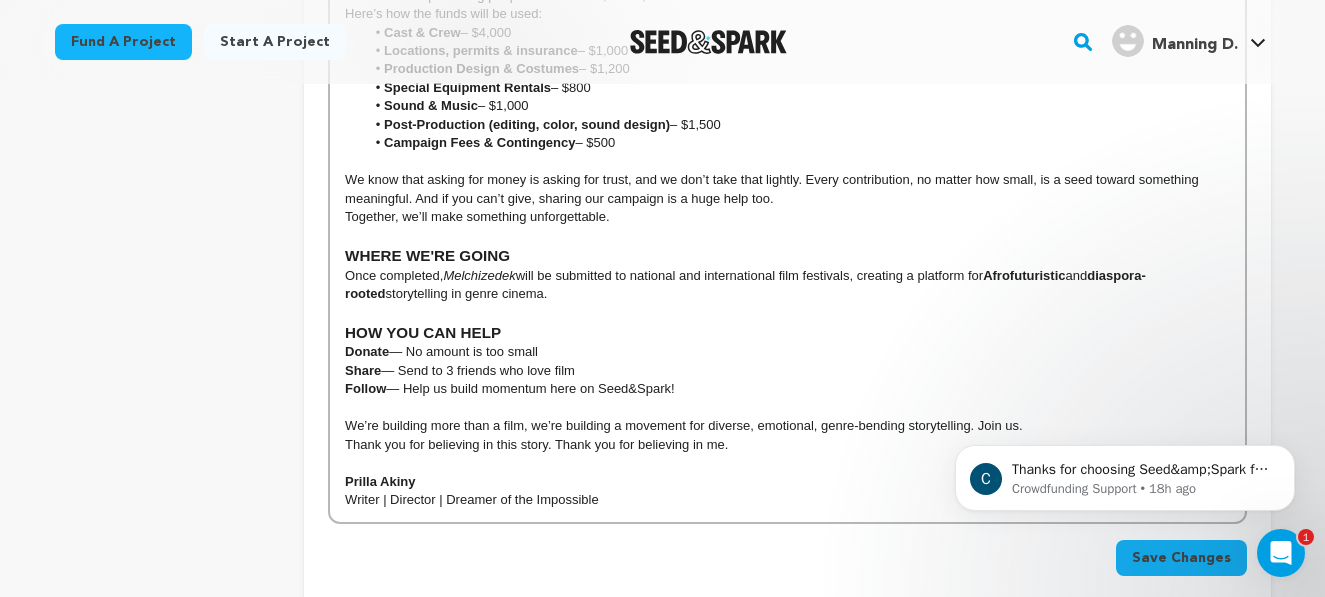 click on "Share  — Send to 3 friends who love film" at bounding box center (787, 371) 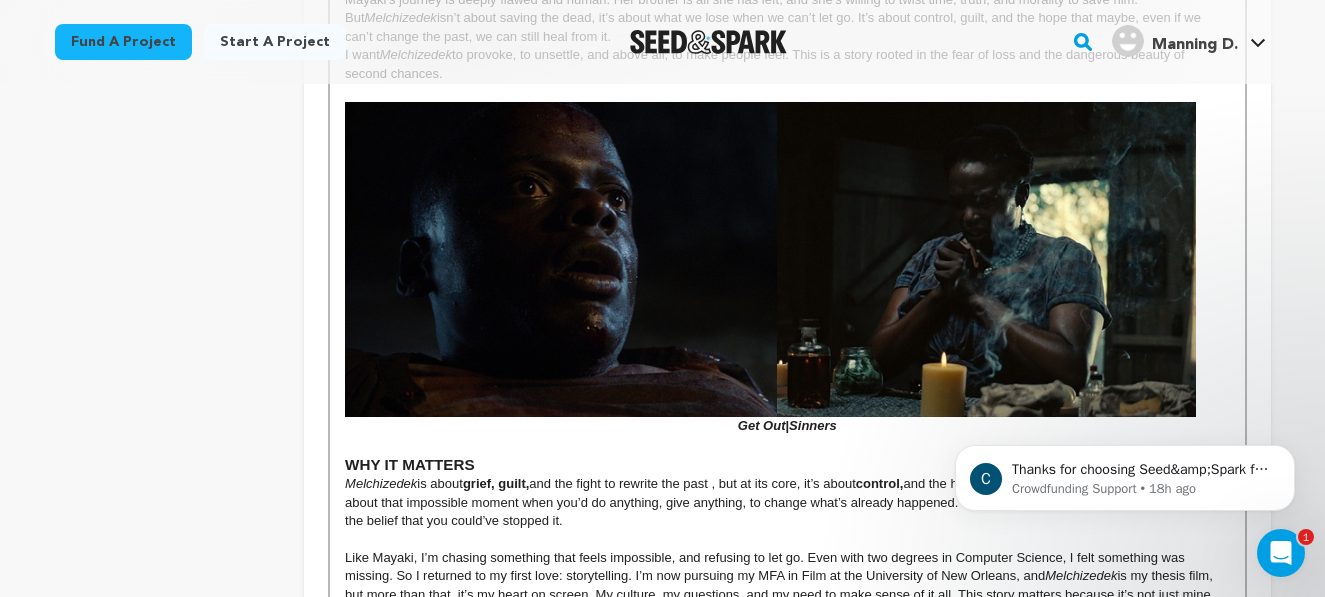 scroll, scrollTop: 1665, scrollLeft: 0, axis: vertical 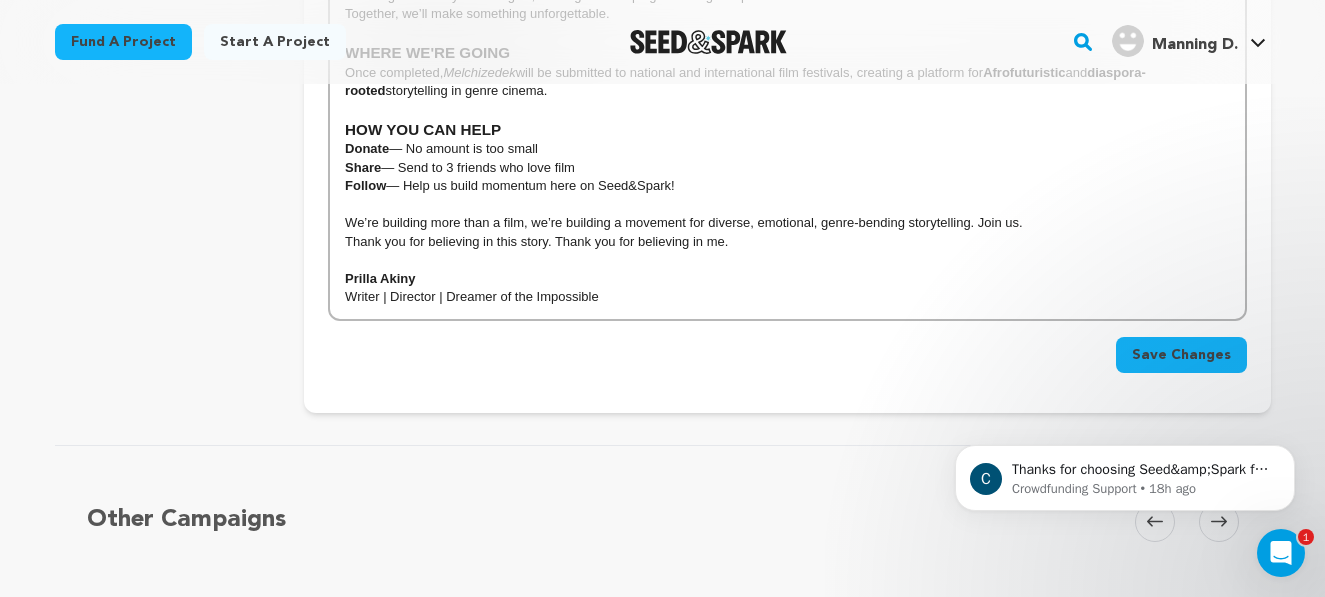 click on "Save Changes" at bounding box center (1181, 355) 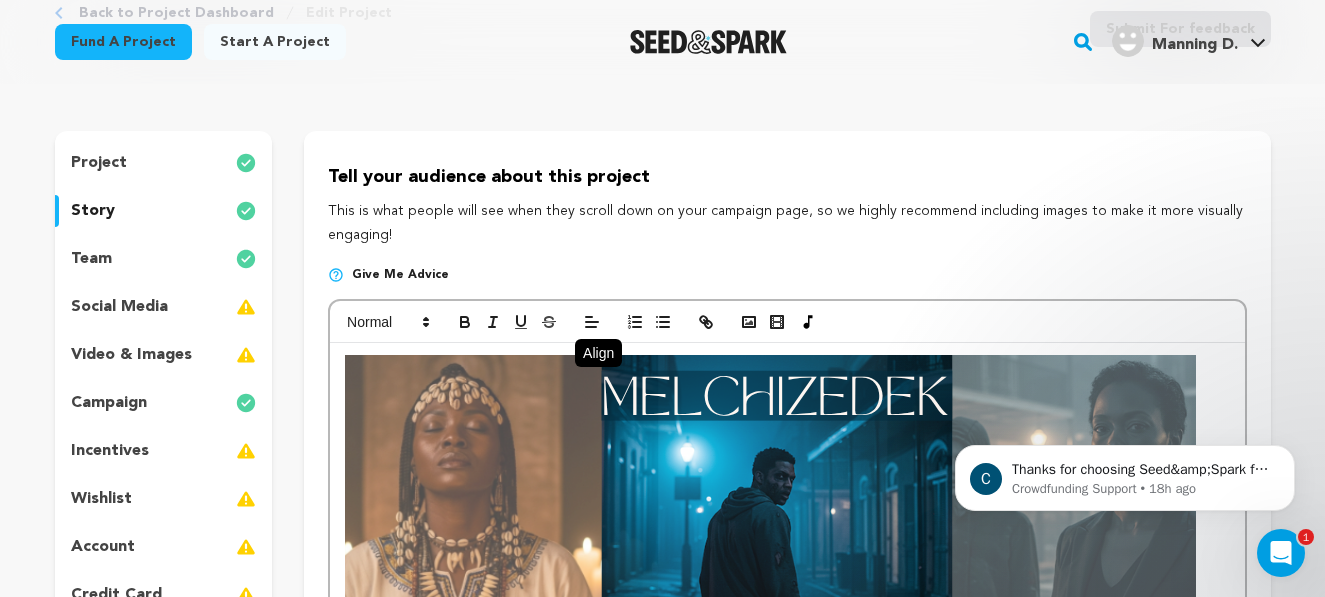 scroll, scrollTop: 65, scrollLeft: 0, axis: vertical 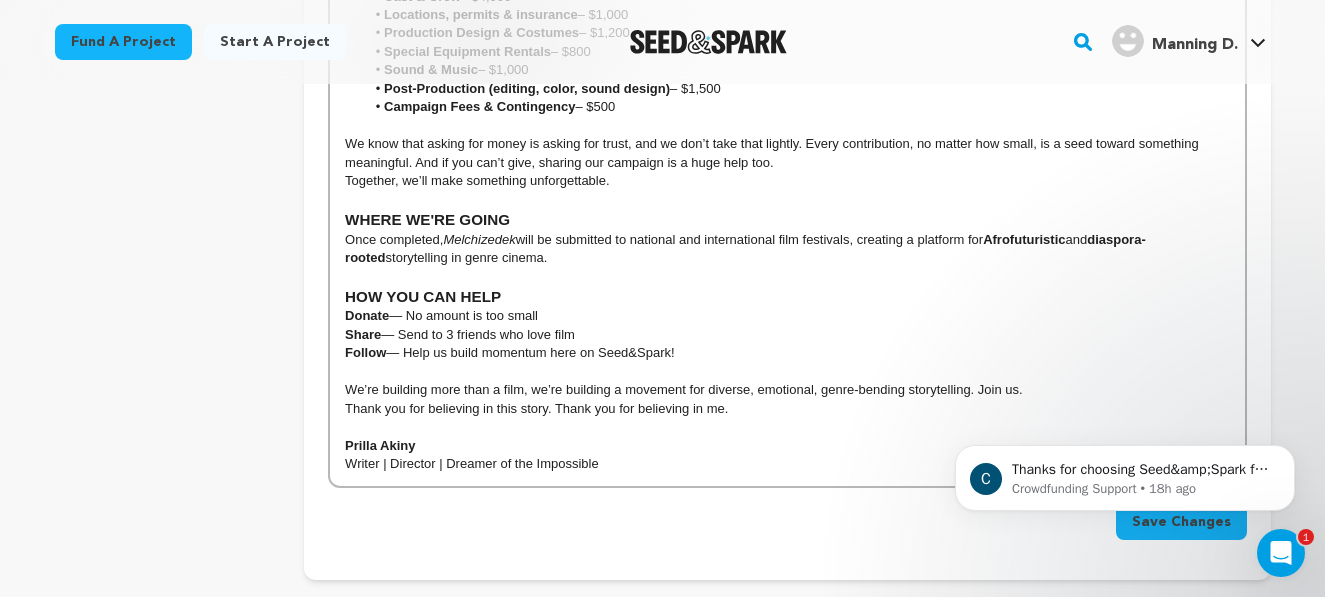 drag, startPoint x: 348, startPoint y: 258, endPoint x: 515, endPoint y: 282, distance: 168.71574 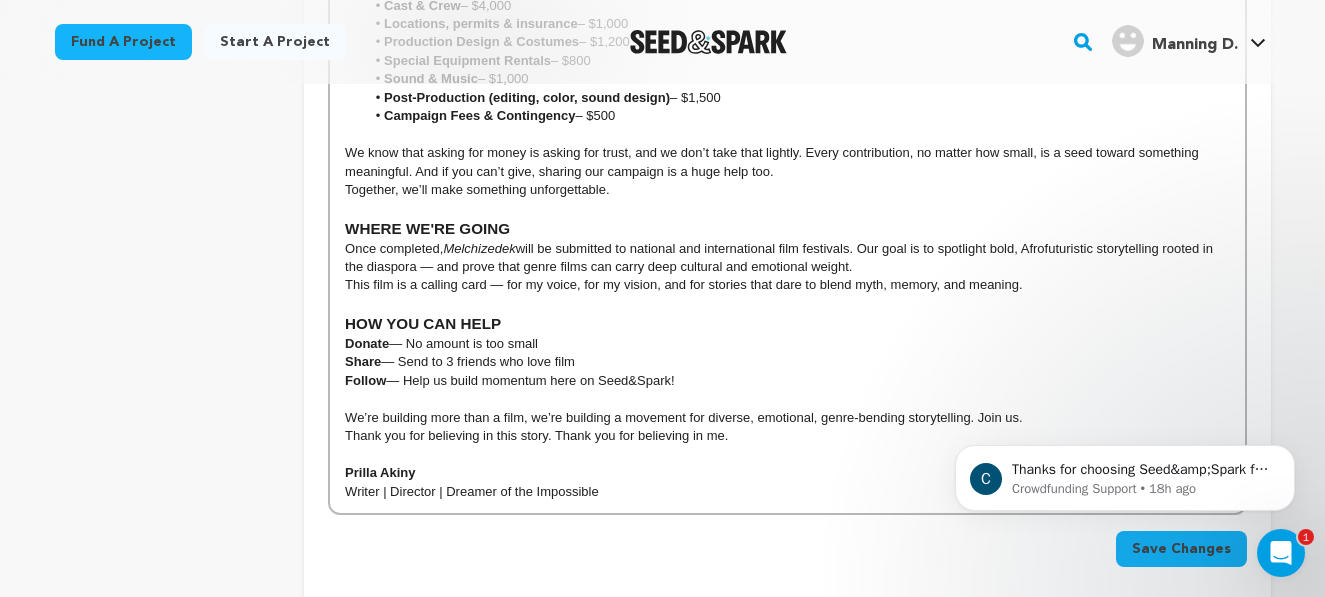 scroll, scrollTop: 3035, scrollLeft: 0, axis: vertical 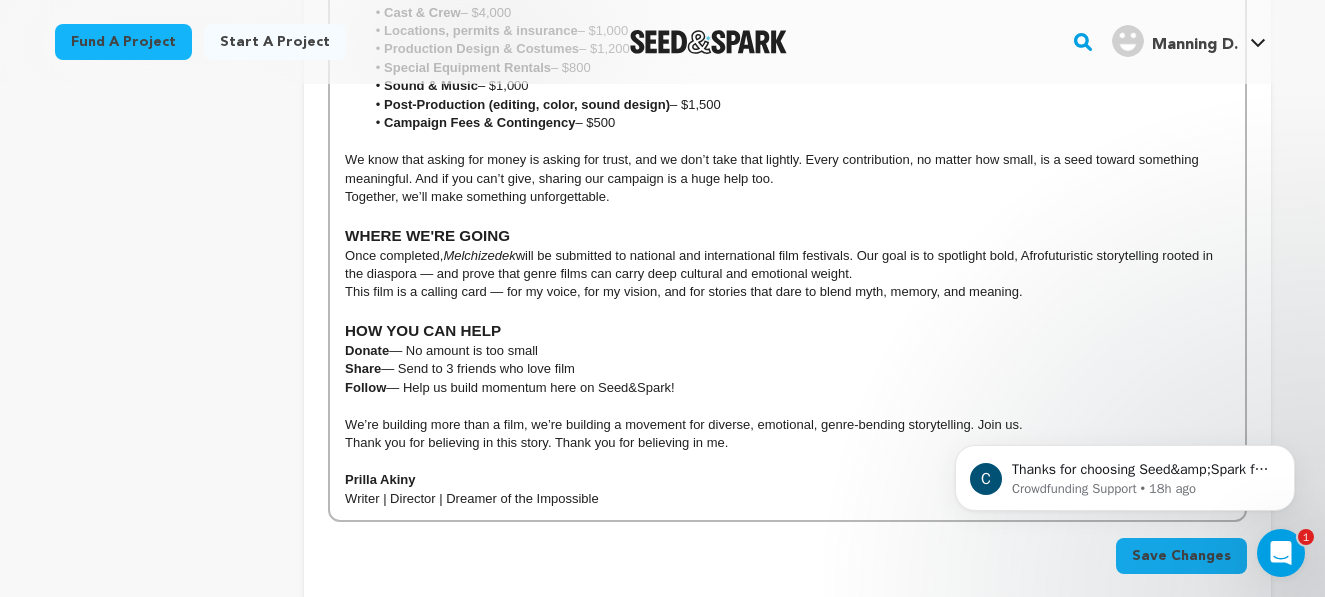 click on "Once completed,  Melchizedek  will be submitted to national and international film festivals. Our goal is to spotlight bold, Afrofuturistic storytelling rooted in the diaspora — and prove that genre films can carry deep cultural and emotional weight." at bounding box center (787, 265) 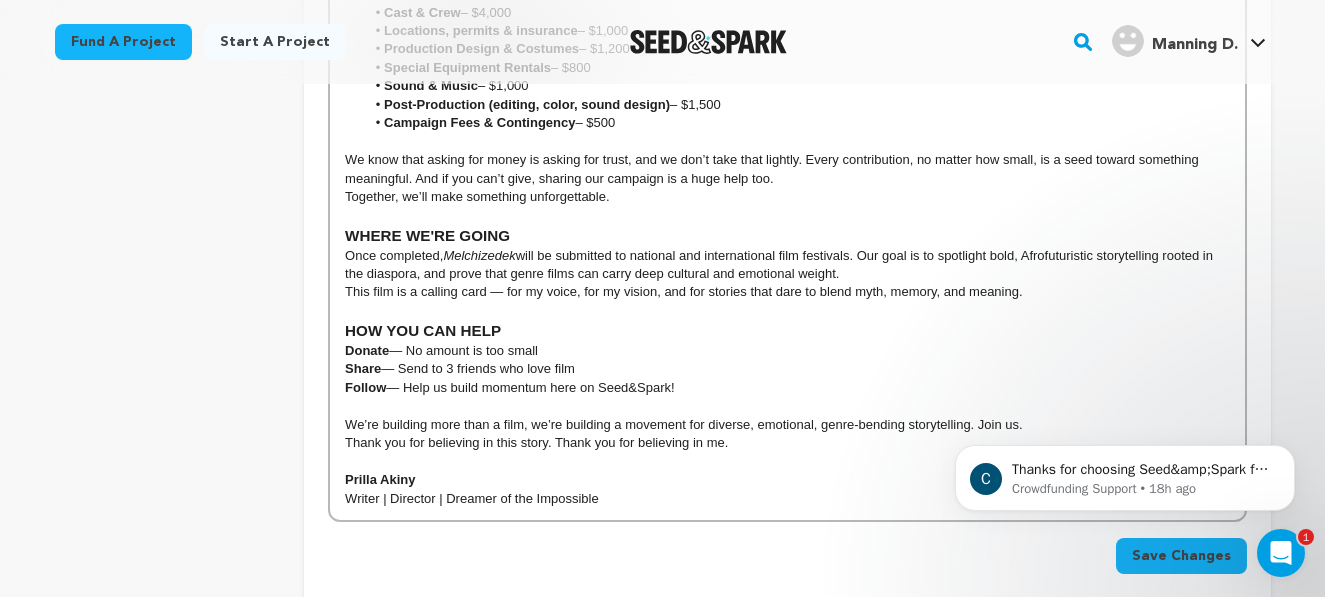 click on "This film is a calling card — for my voice, for my vision, and for stories that dare to blend myth, memory, and meaning." at bounding box center [787, 292] 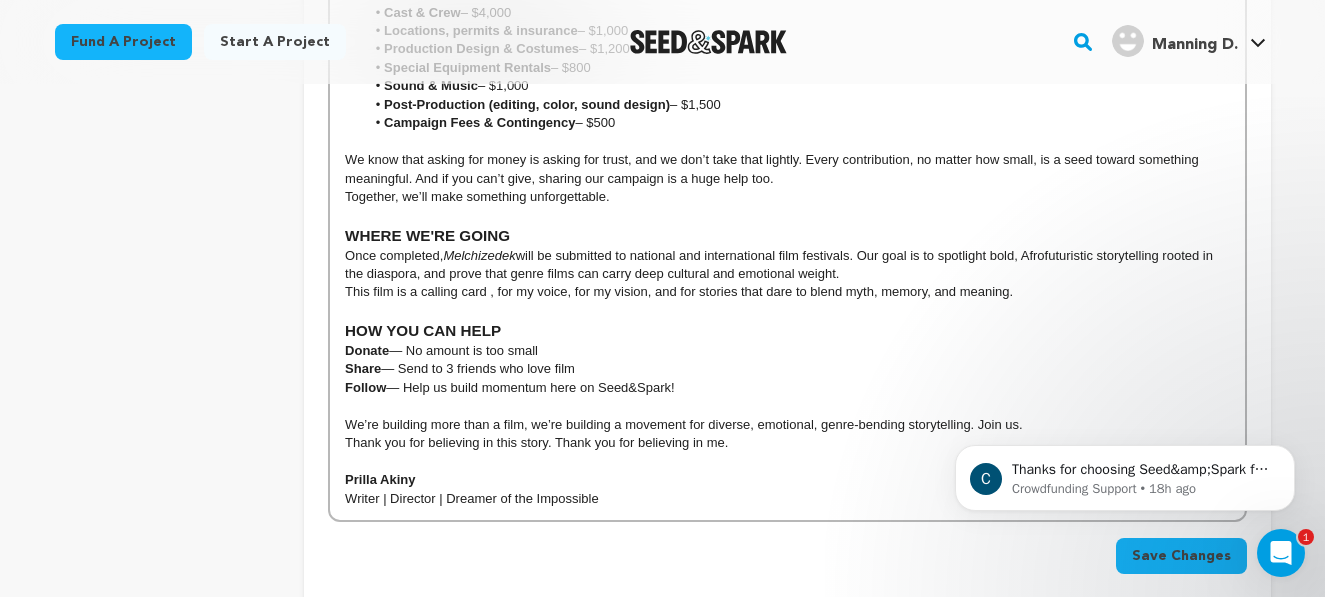 click on "This film is a calling card , for my voice, for my vision, and for stories that dare to blend myth, memory, and meaning." at bounding box center (787, 292) 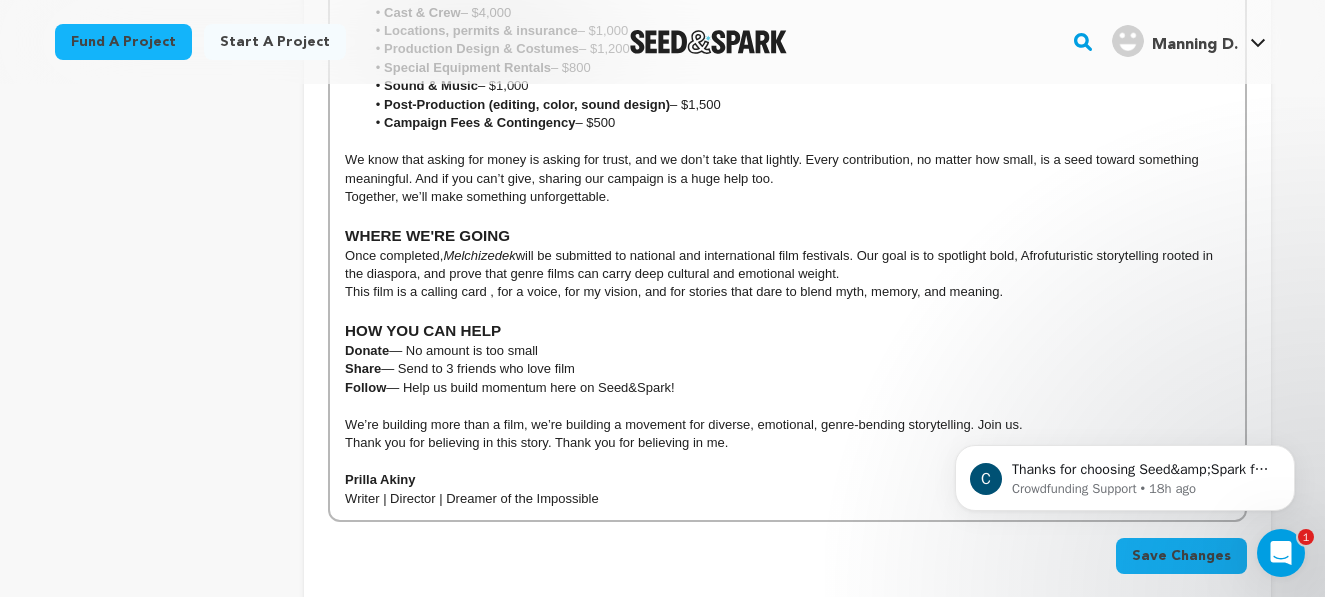 click on "This film is a calling card , for a voice, for my vision, and for stories that dare to blend myth, memory, and meaning." at bounding box center (787, 292) 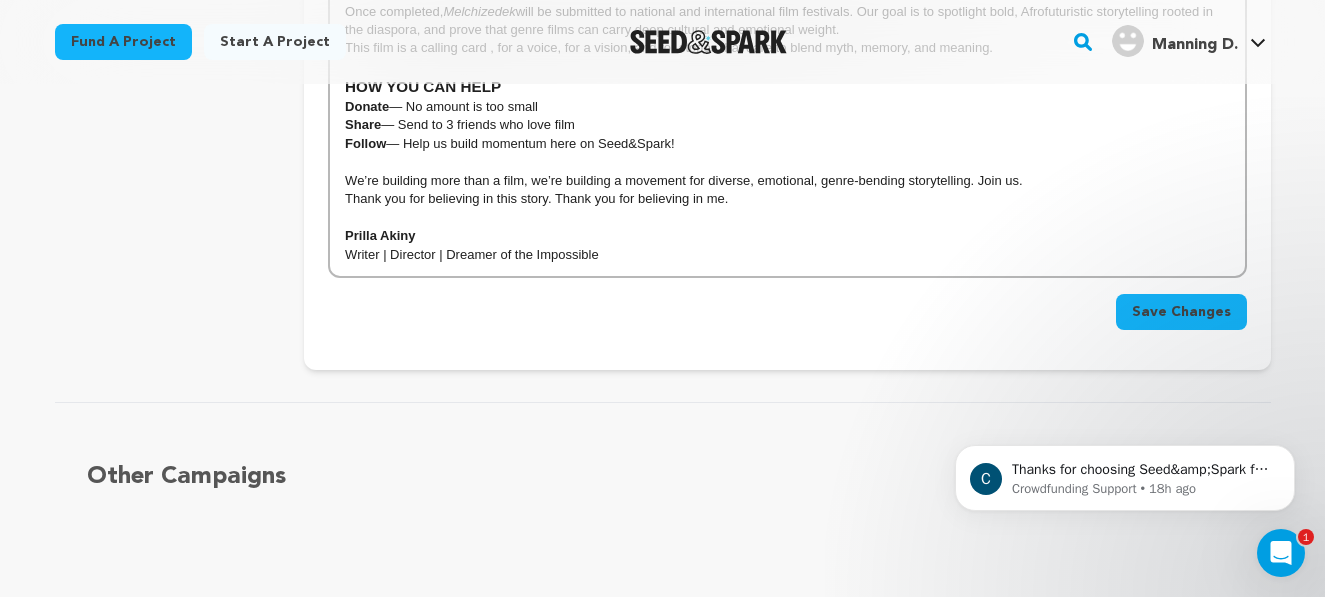 scroll, scrollTop: 3281, scrollLeft: 0, axis: vertical 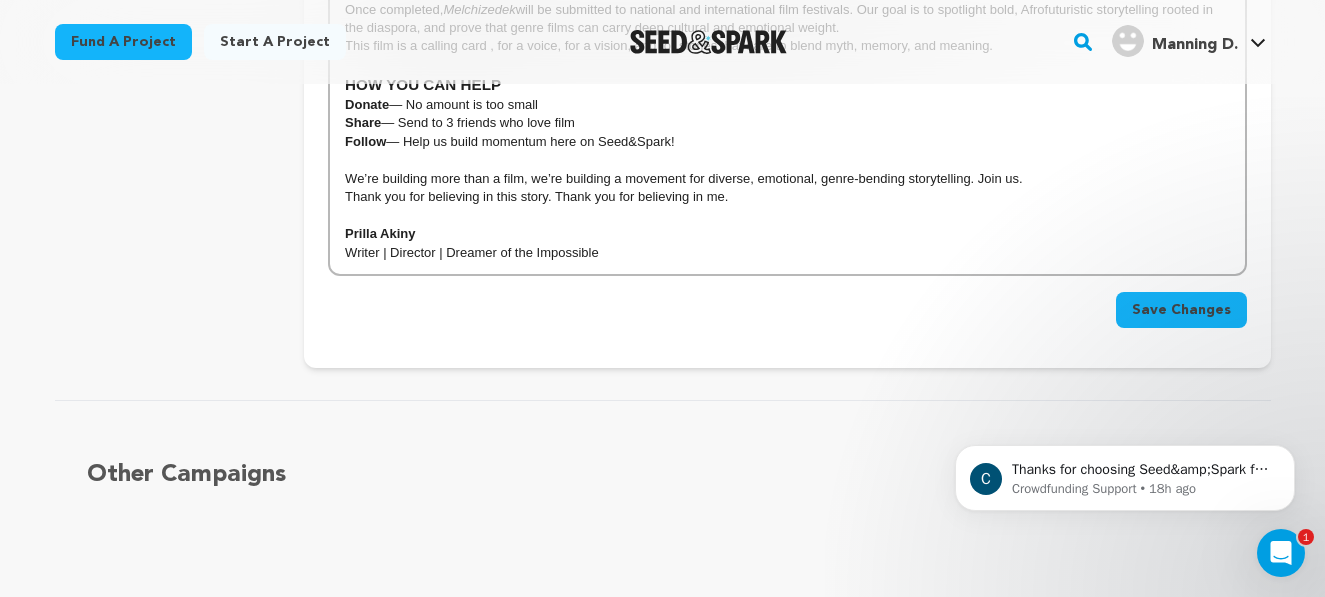 click on "Save Changes" at bounding box center (1181, 310) 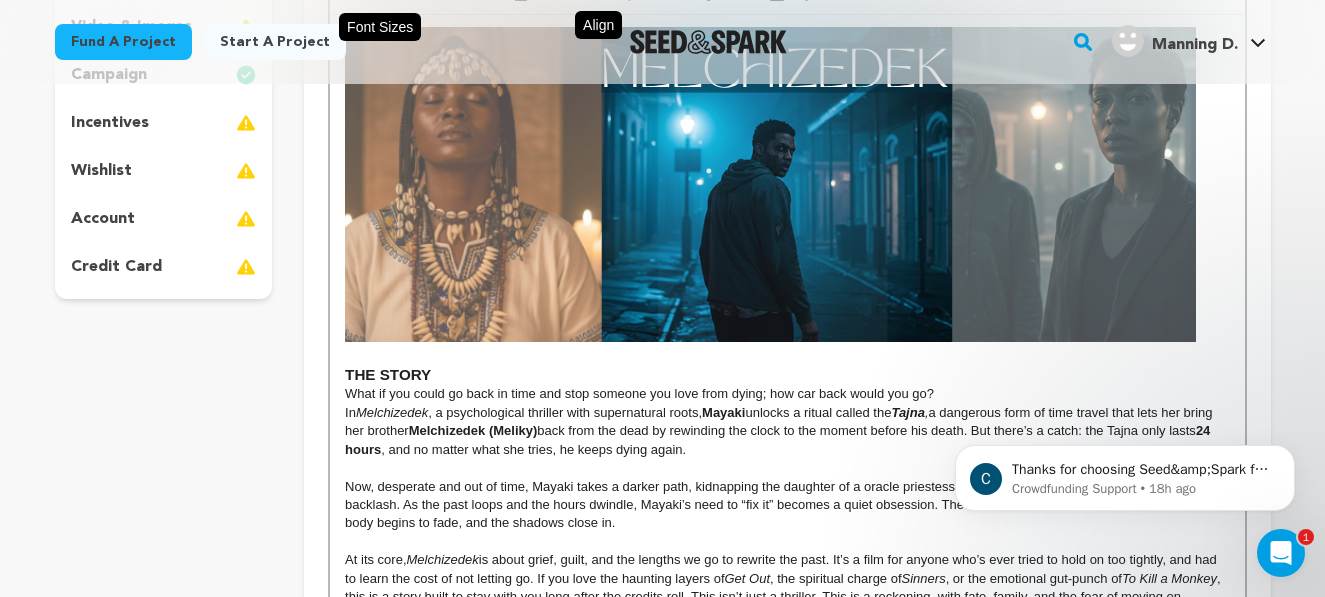 scroll, scrollTop: 0, scrollLeft: 0, axis: both 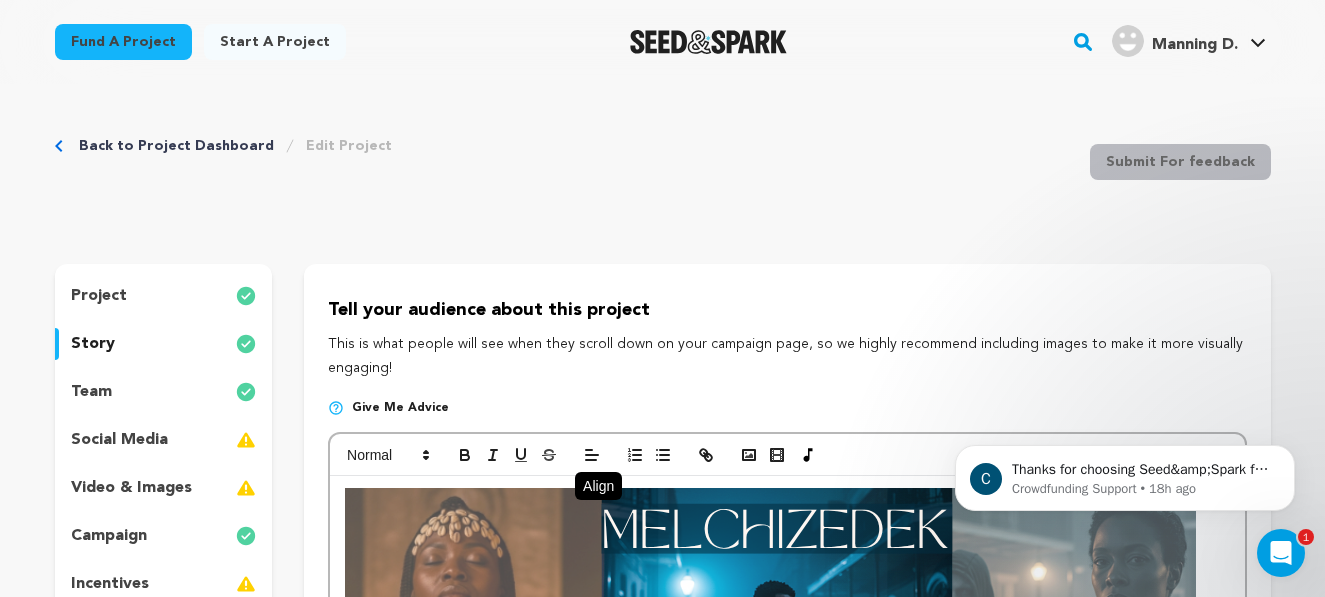 click on "social media" at bounding box center (119, 440) 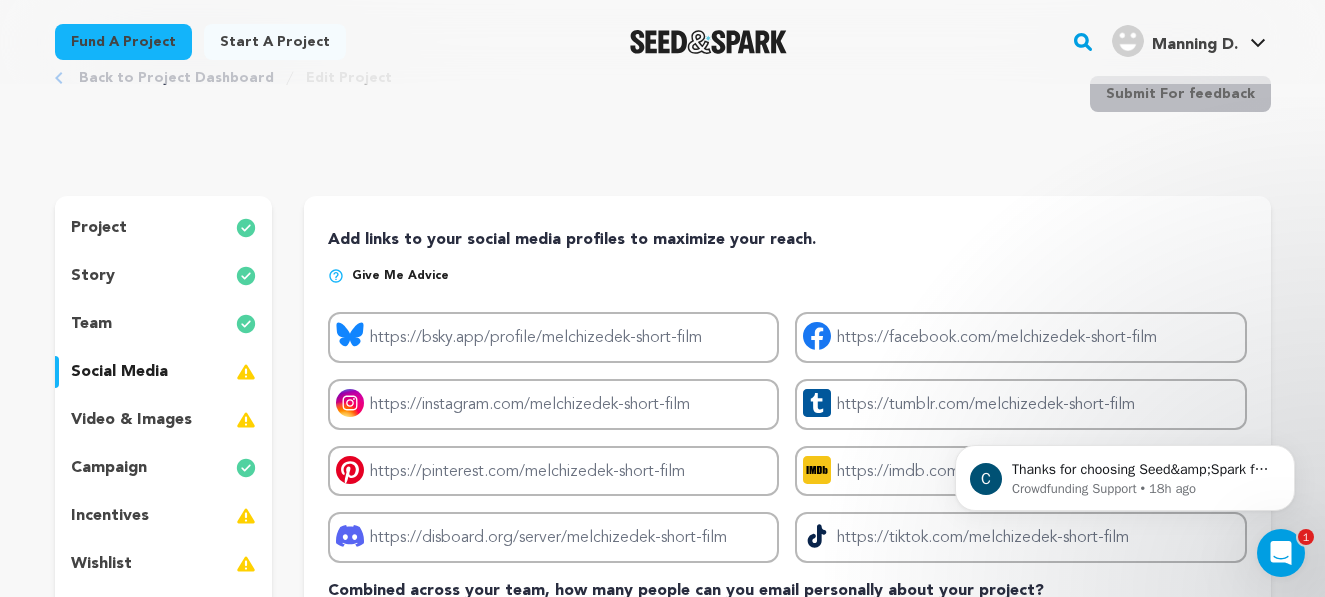 scroll, scrollTop: 104, scrollLeft: 0, axis: vertical 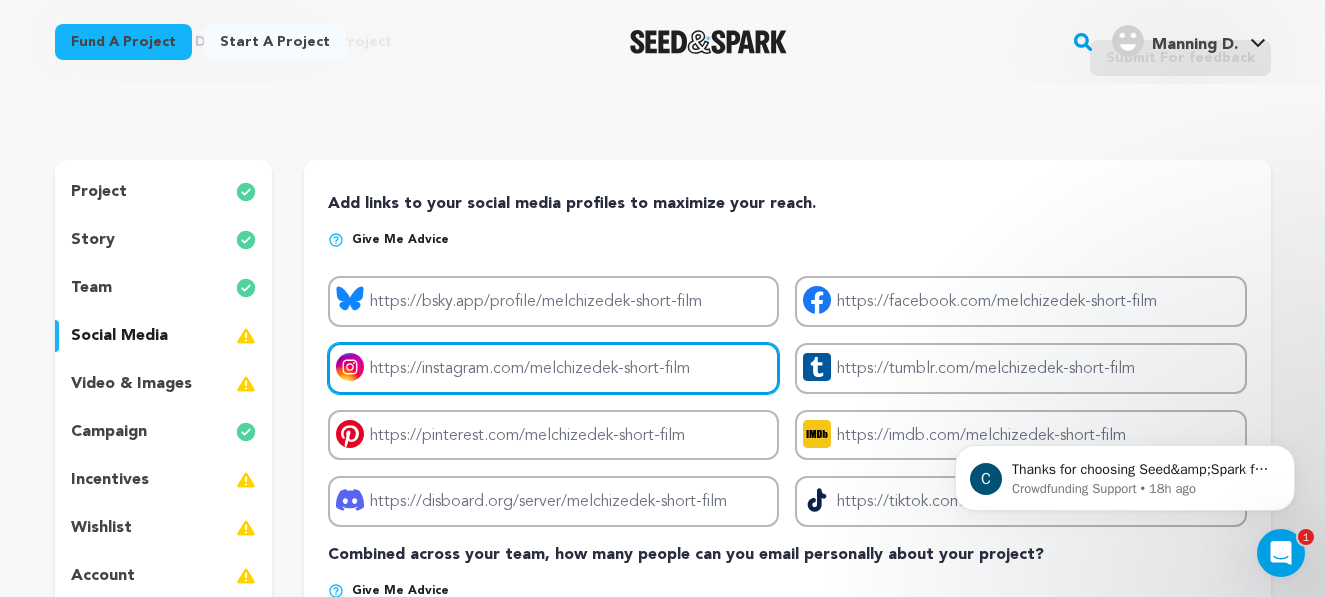 click on "Project instagram link" at bounding box center [553, 368] 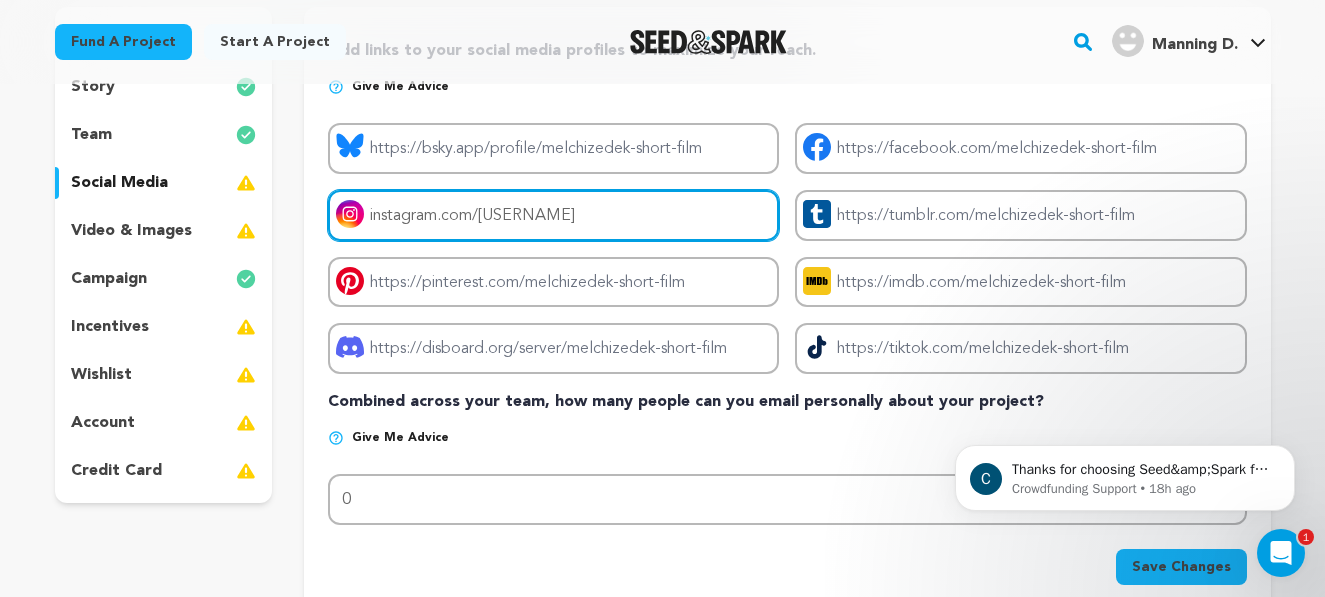 scroll, scrollTop: 255, scrollLeft: 0, axis: vertical 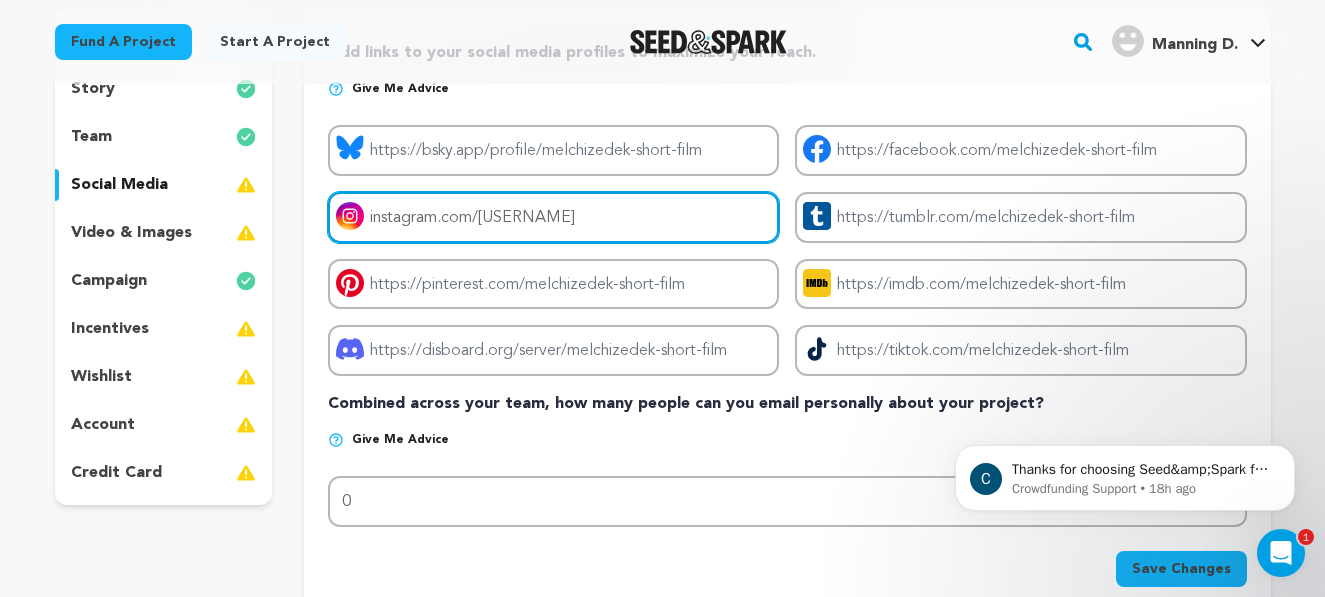 type on "instagram.com/prillaakiny_films" 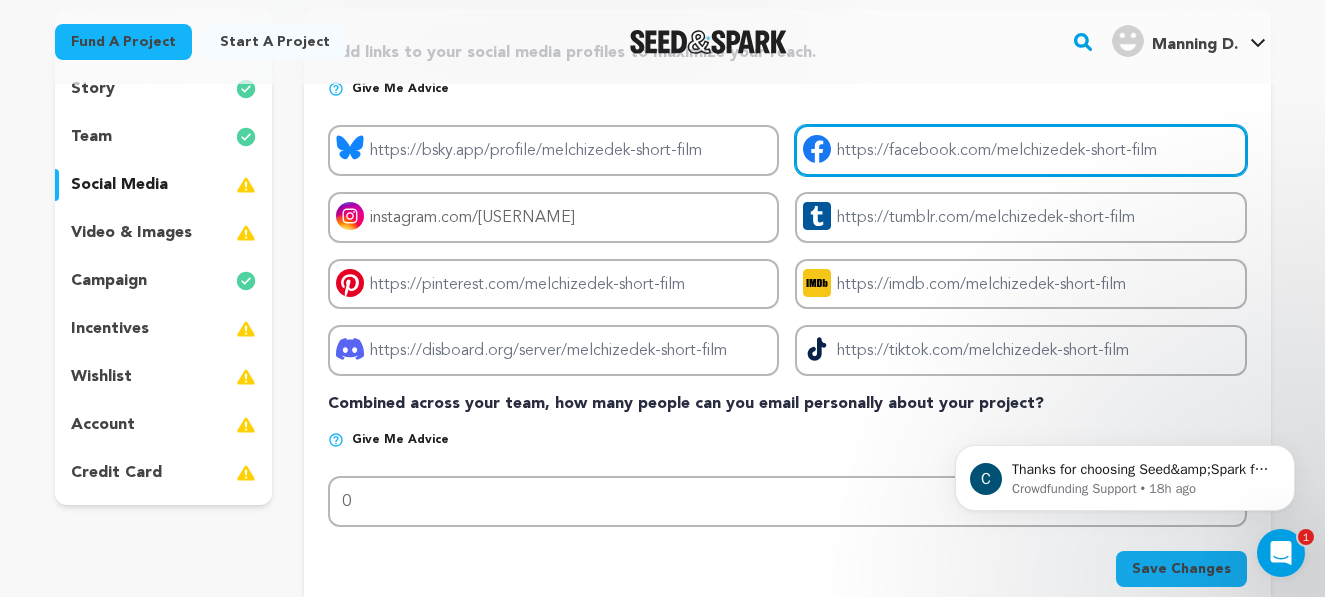 click on "Project facebook link" at bounding box center [1020, 150] 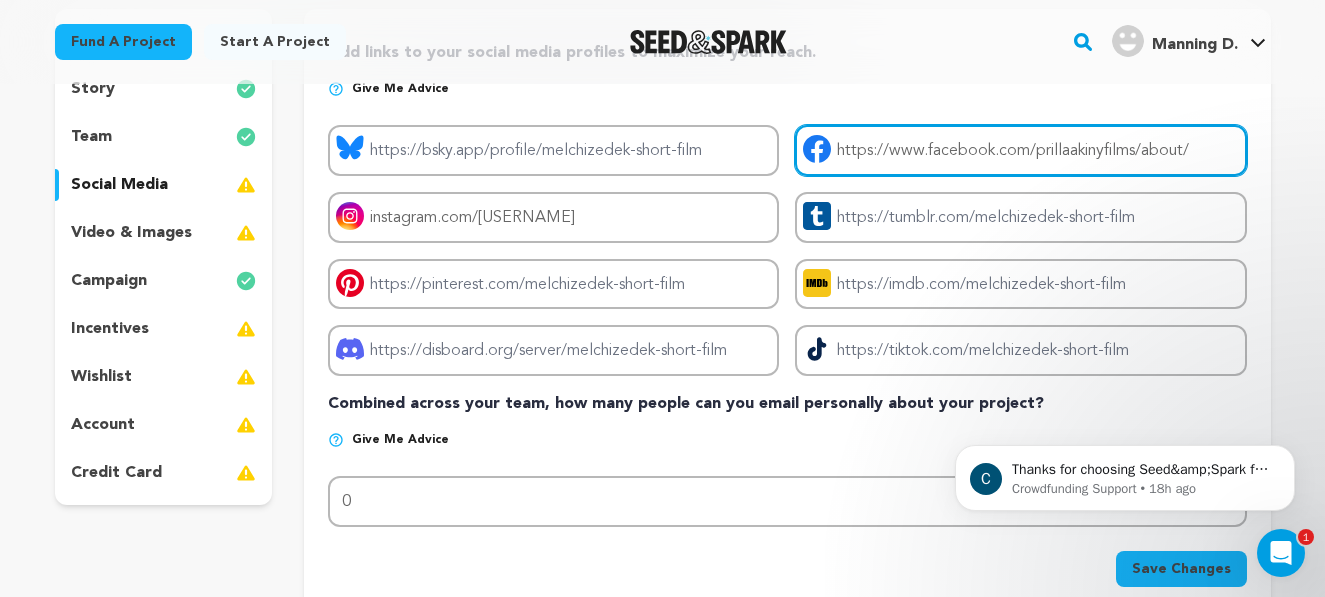 type on "https://www.facebook.com/prillaakinyfilms/about/" 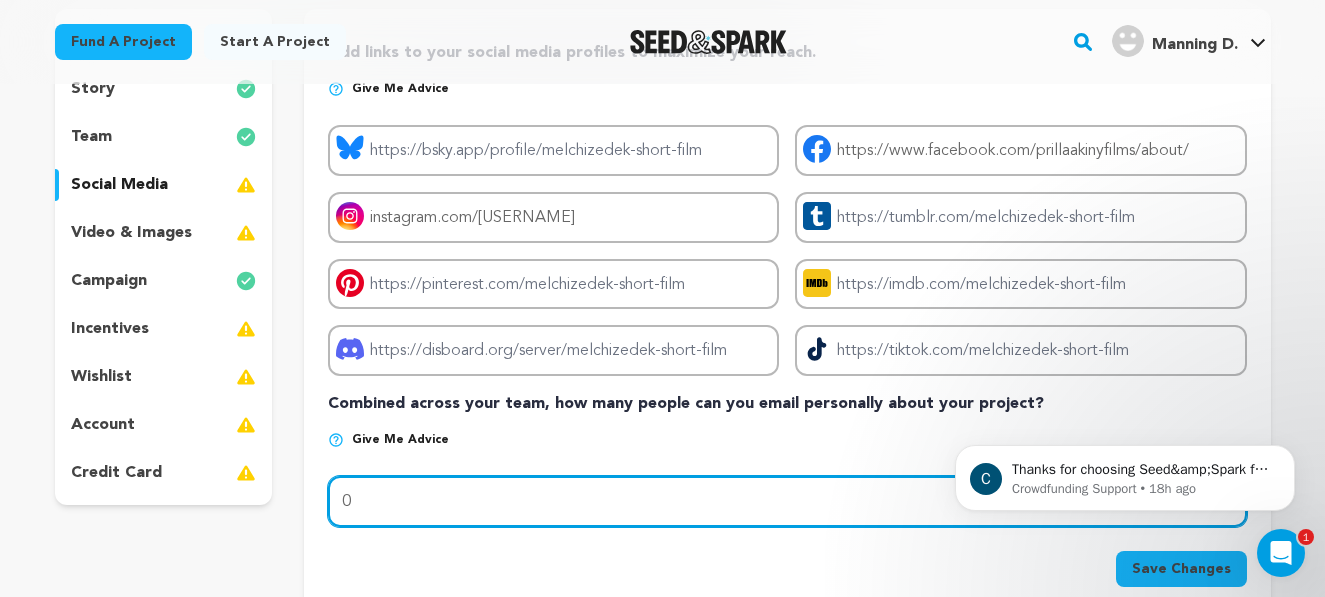 click on "0" at bounding box center [787, 501] 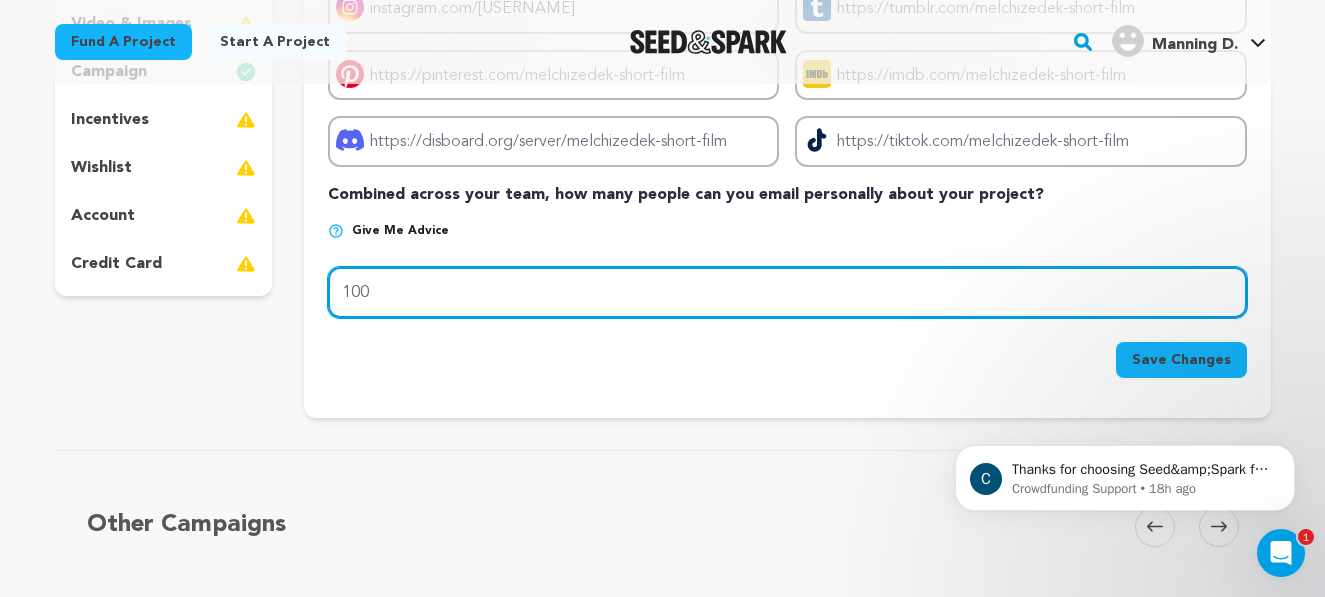 scroll, scrollTop: 465, scrollLeft: 0, axis: vertical 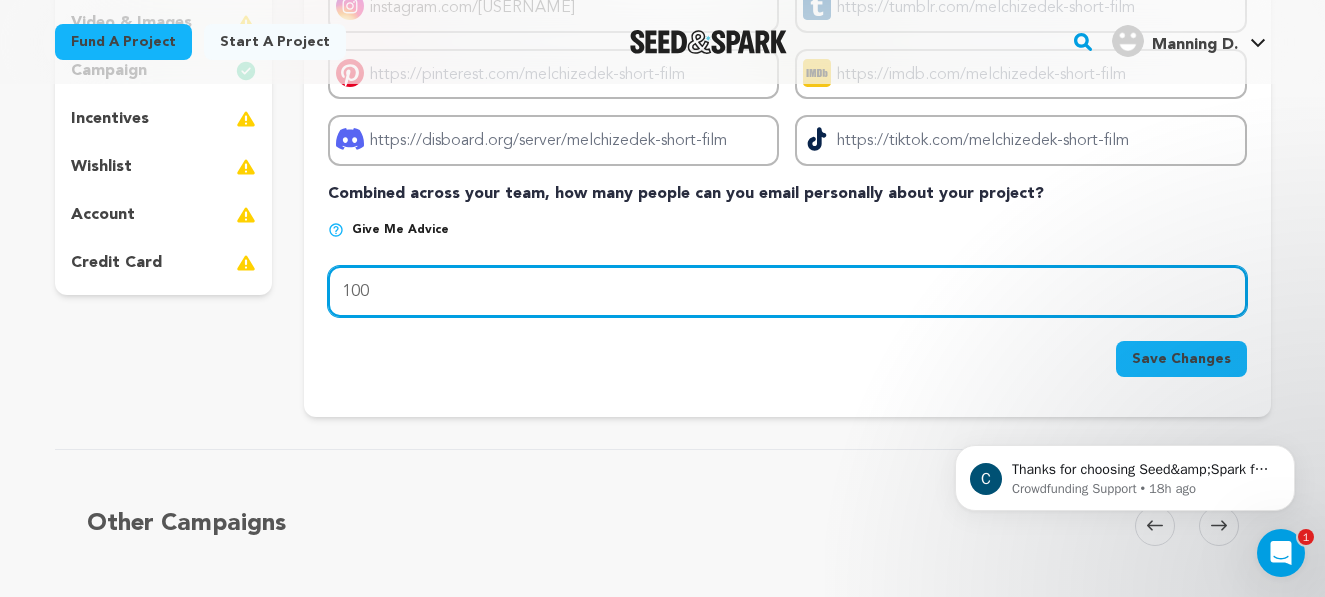click on "100" at bounding box center [787, 291] 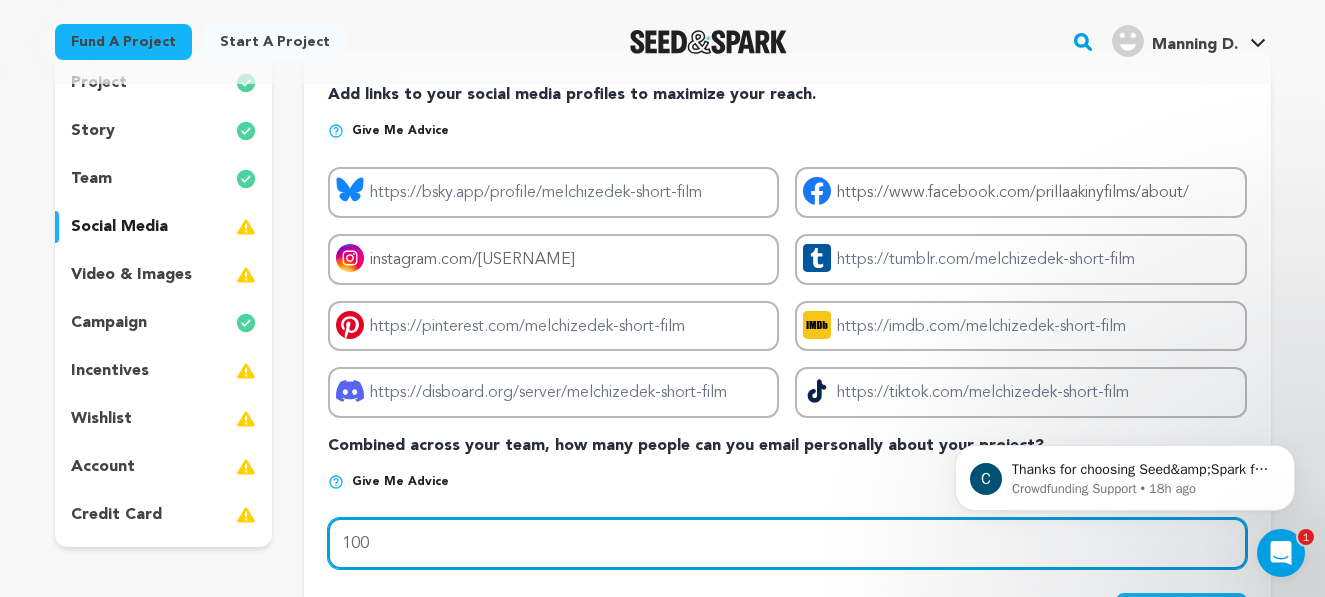 scroll, scrollTop: 209, scrollLeft: 0, axis: vertical 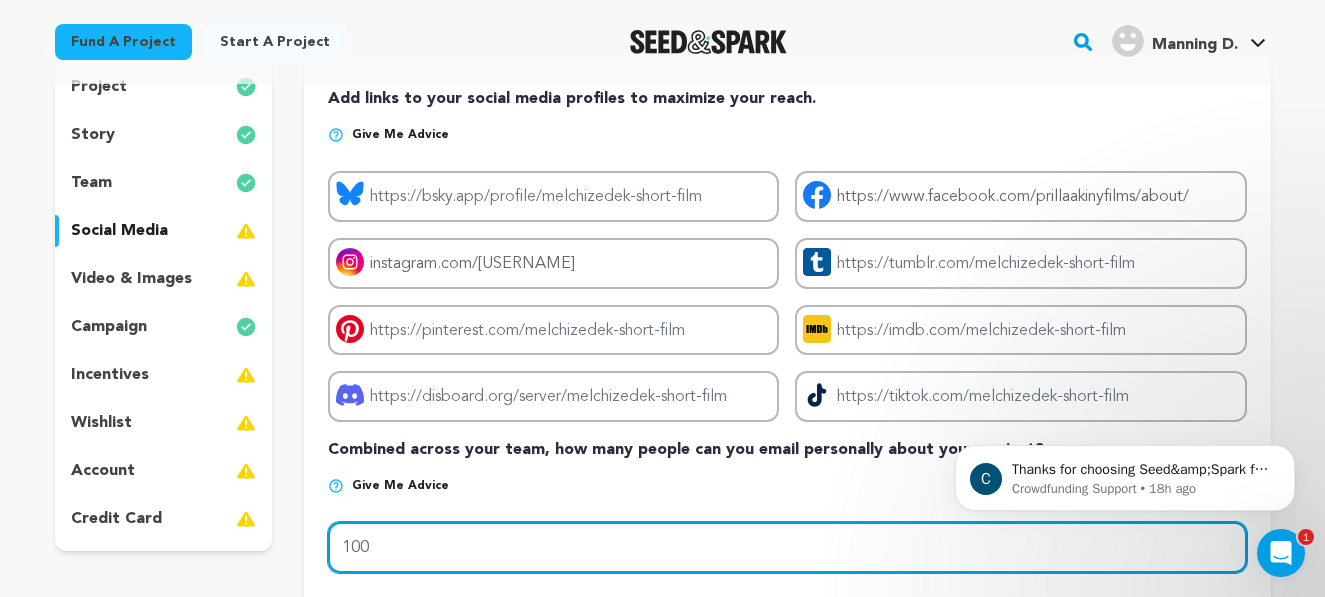 type on "100" 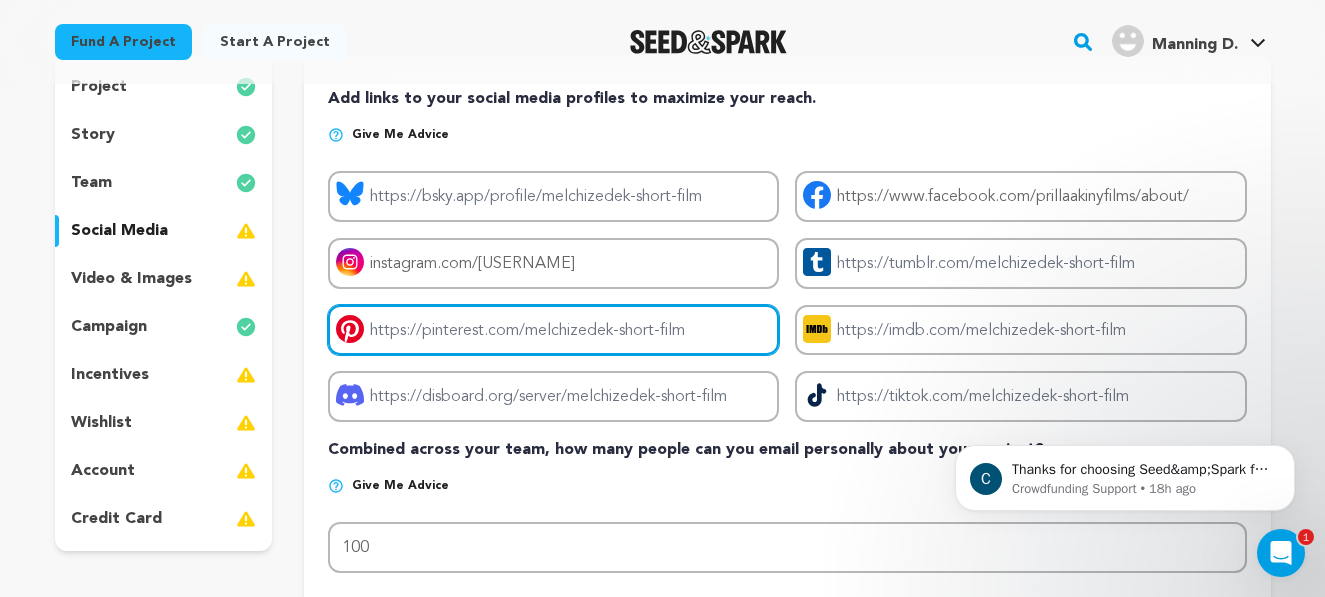click on "Project pinterest link" at bounding box center [553, 330] 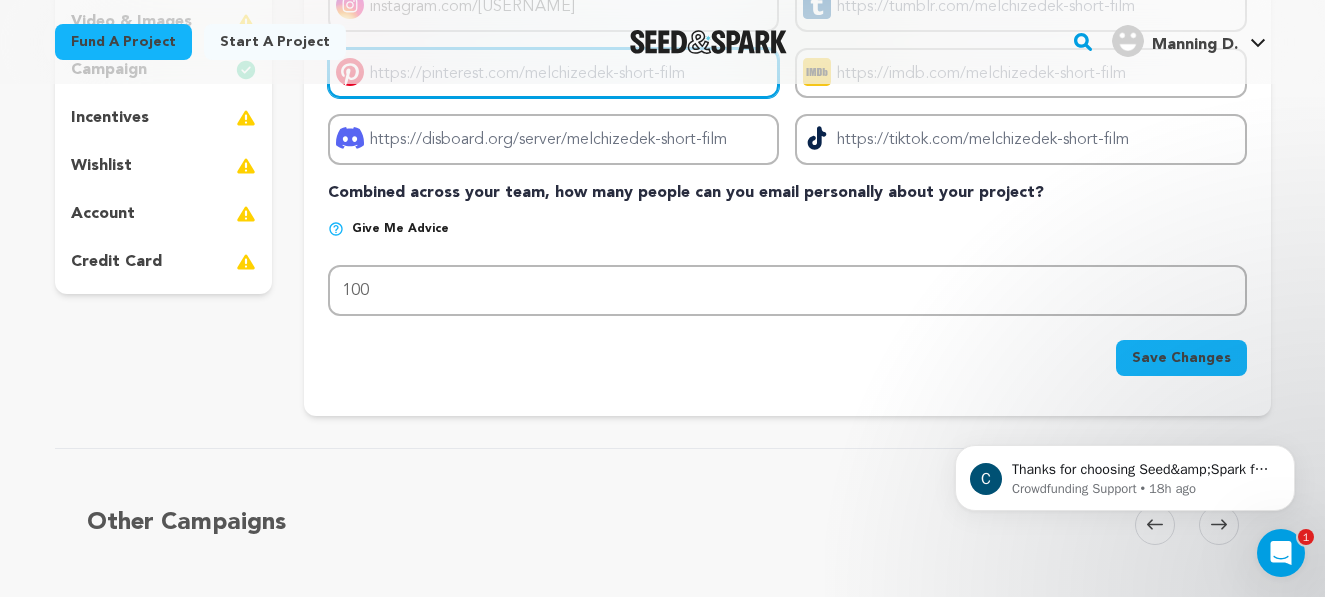 scroll, scrollTop: 469, scrollLeft: 0, axis: vertical 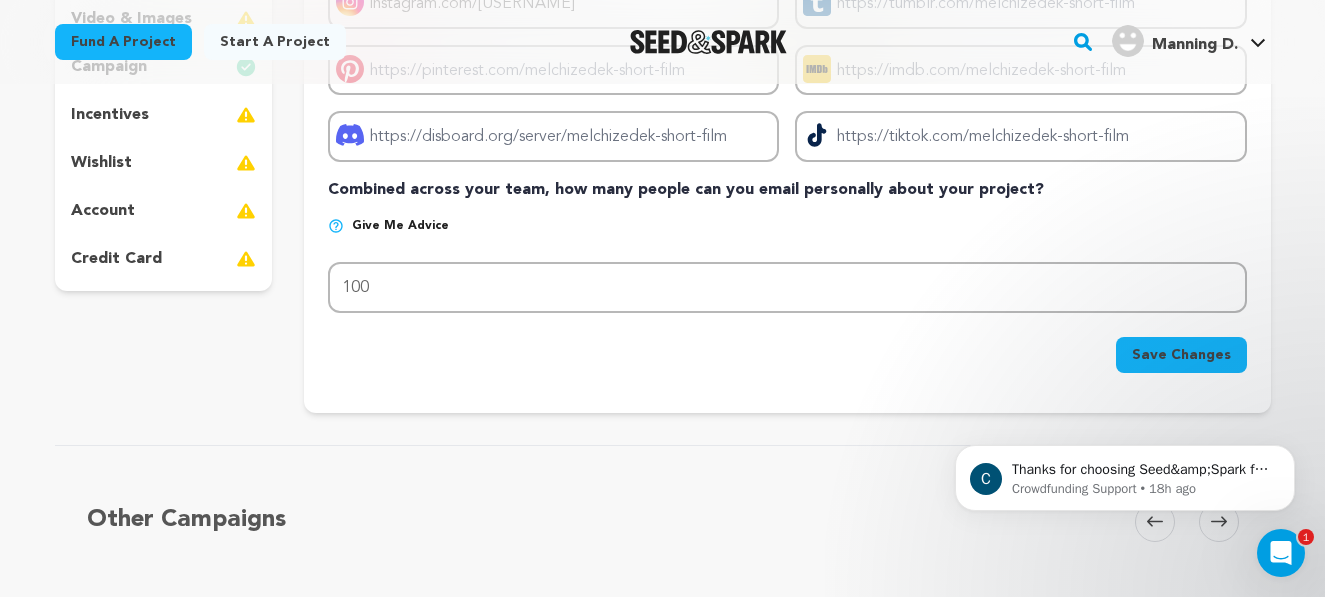 click on "Save Changes" at bounding box center (1181, 355) 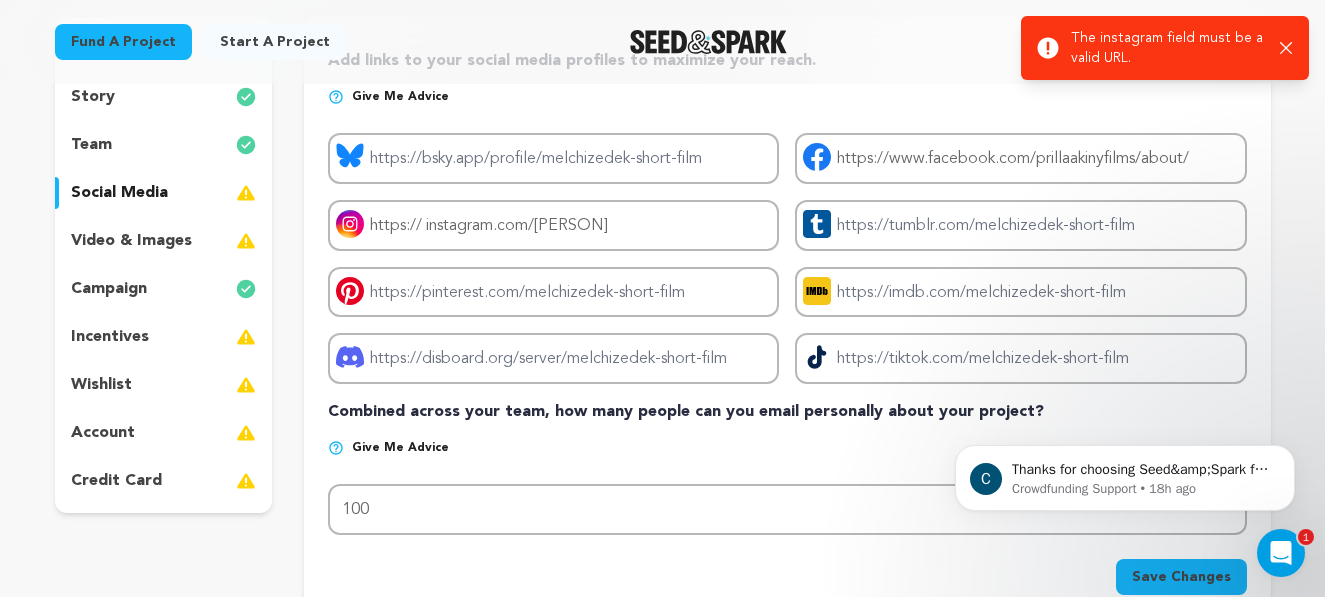 scroll, scrollTop: 222, scrollLeft: 0, axis: vertical 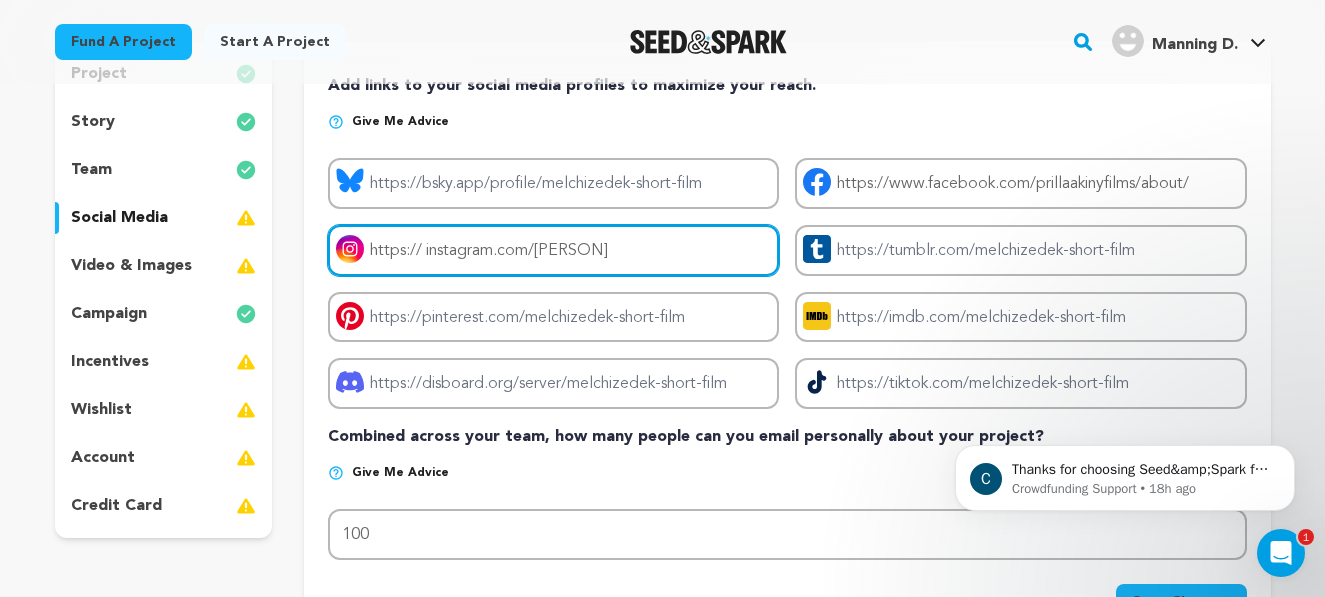 click on "https:// instagram.com/prillaakiny_films" at bounding box center [553, 250] 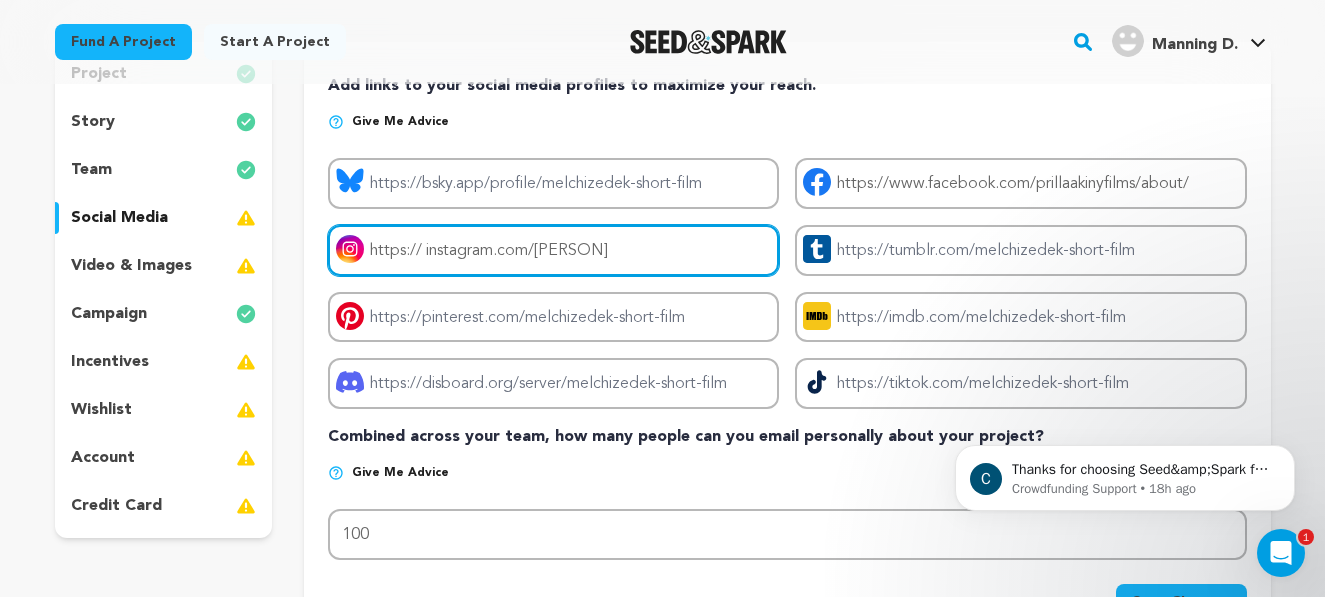 drag, startPoint x: 680, startPoint y: 250, endPoint x: 285, endPoint y: 249, distance: 395.00125 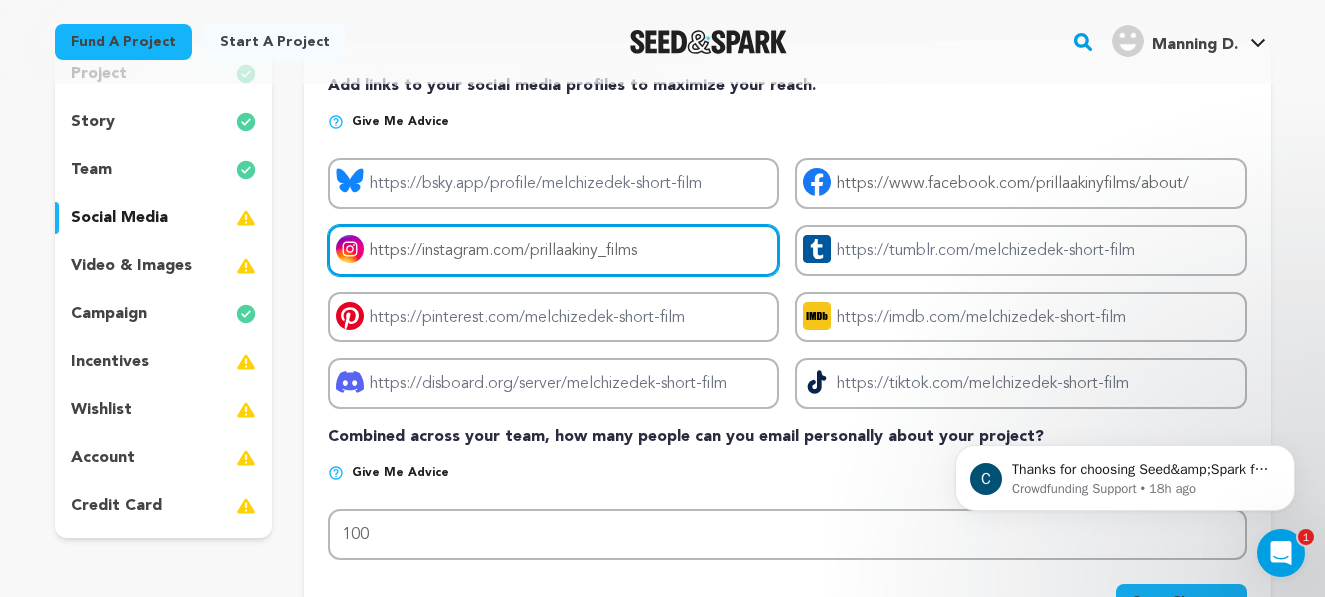 type on "https://instagram.com/prillaakiny_films" 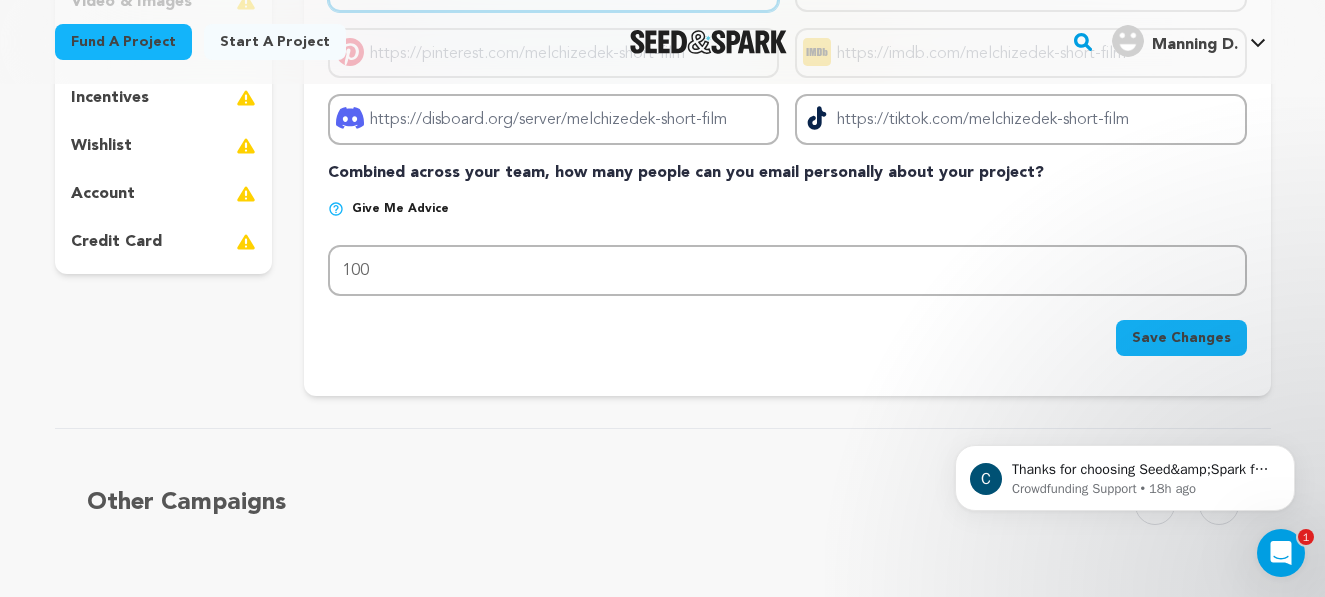 scroll, scrollTop: 498, scrollLeft: 0, axis: vertical 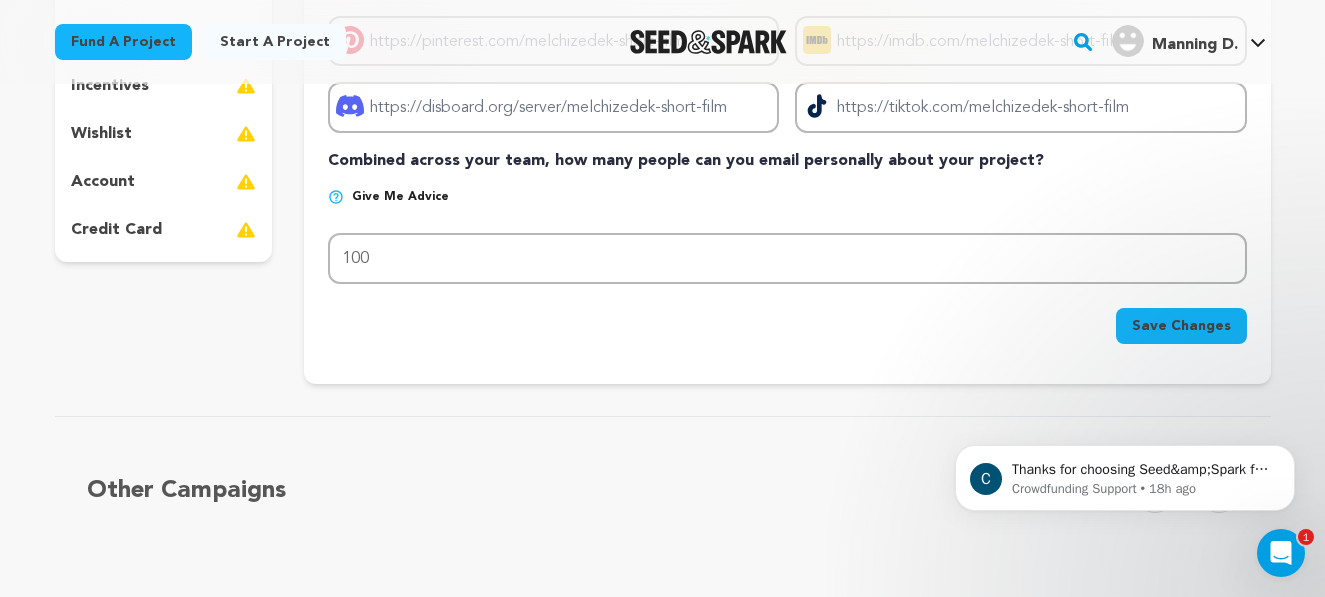 click on "Save Changes" at bounding box center (1181, 326) 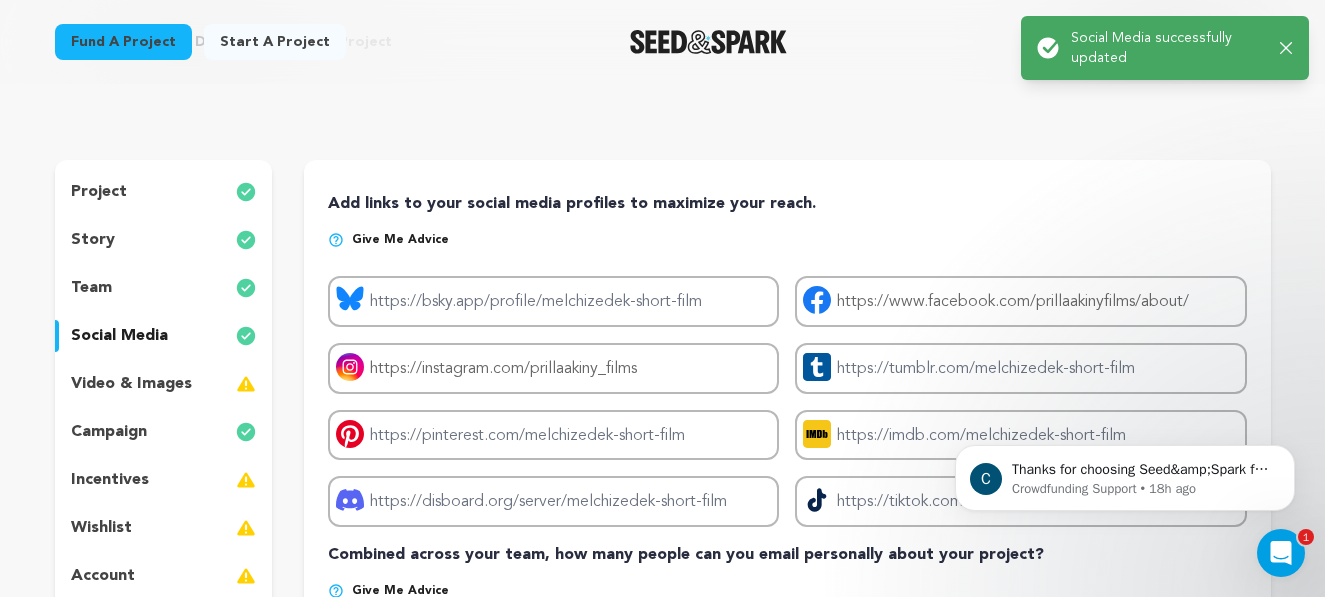 scroll, scrollTop: 164, scrollLeft: 0, axis: vertical 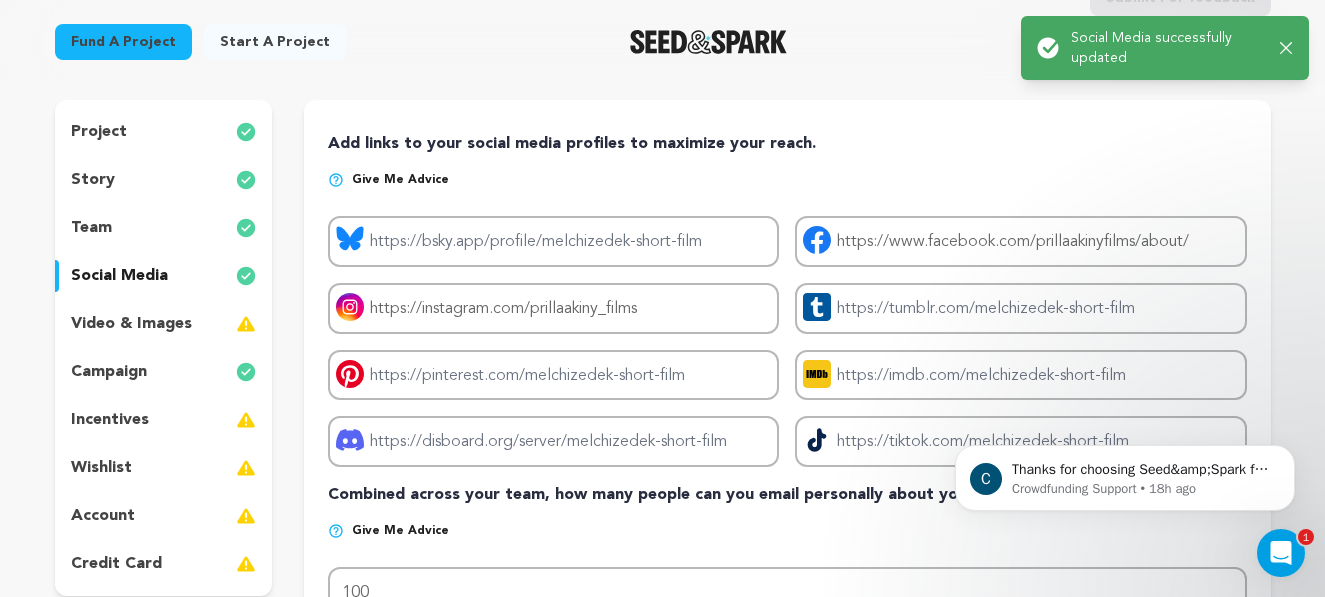 click on "video & images" at bounding box center (131, 324) 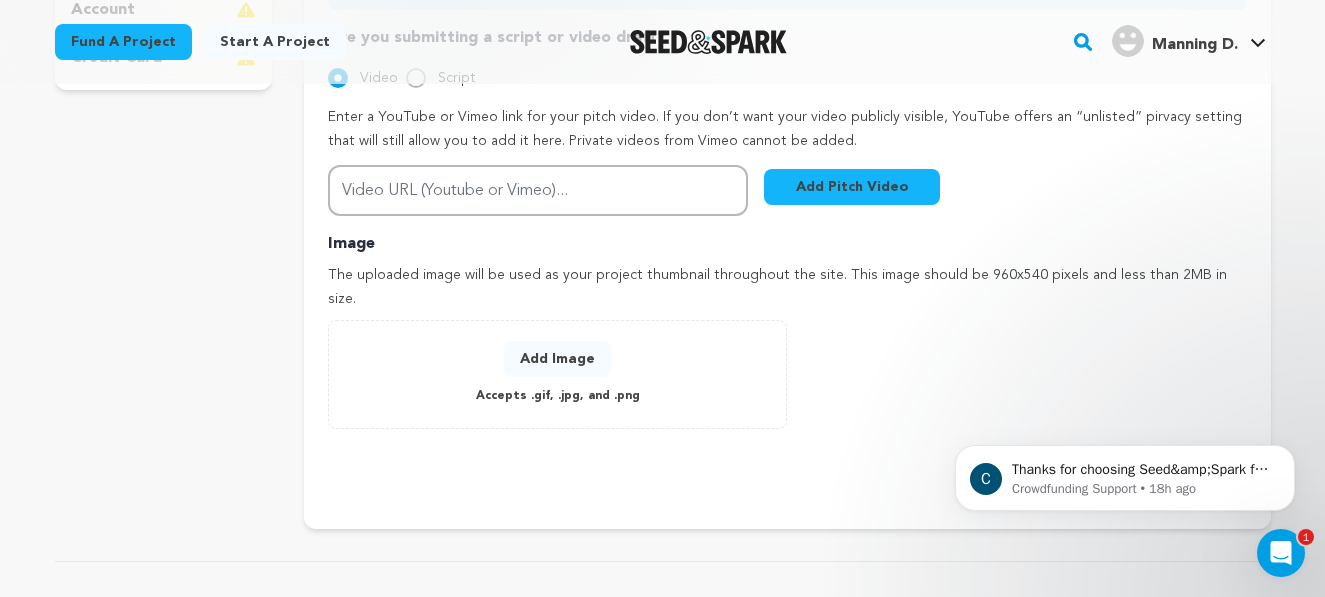 scroll, scrollTop: 672, scrollLeft: 0, axis: vertical 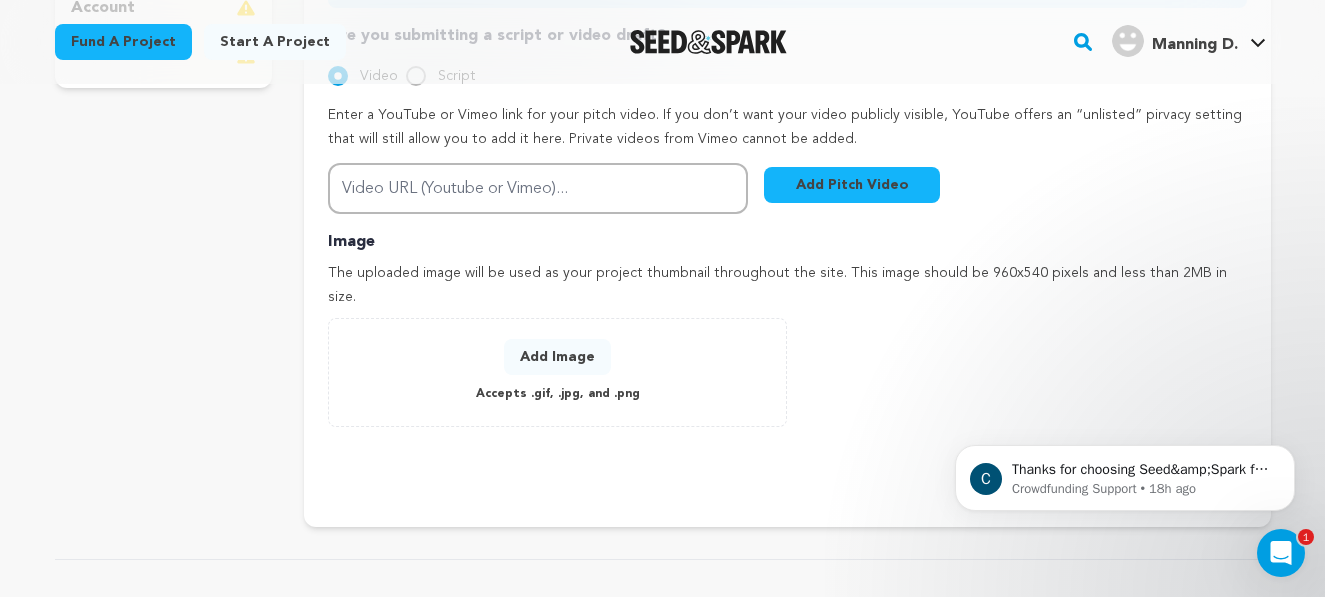 click on "Add Image" at bounding box center (557, 357) 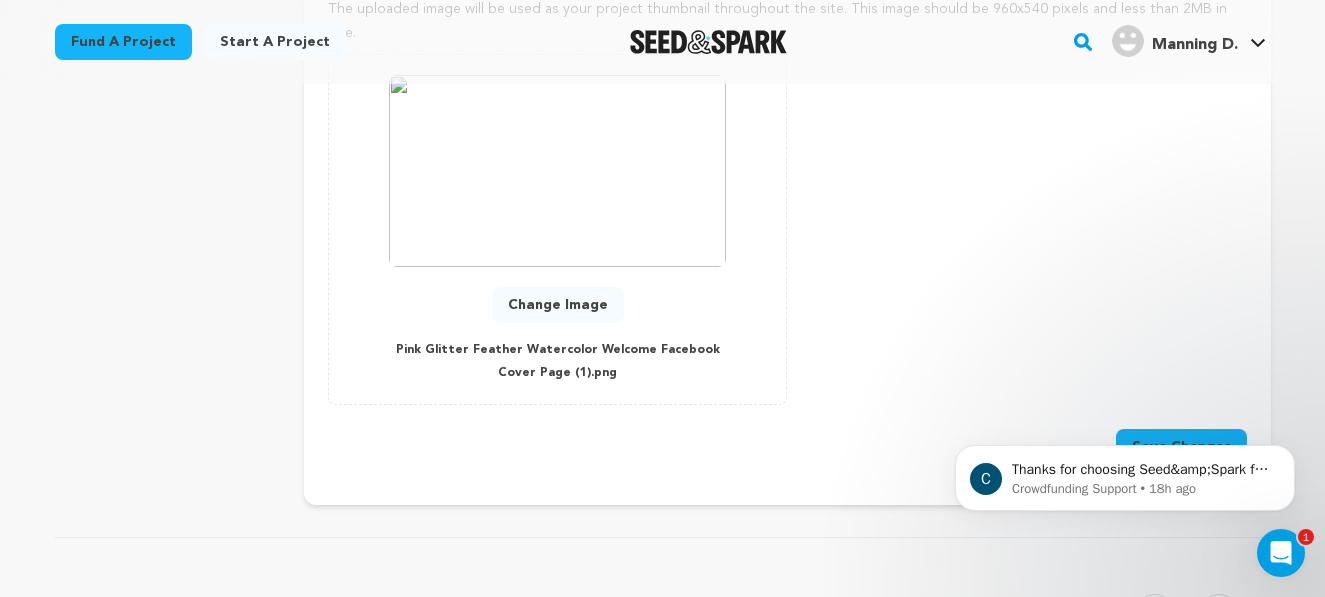 scroll, scrollTop: 968, scrollLeft: 0, axis: vertical 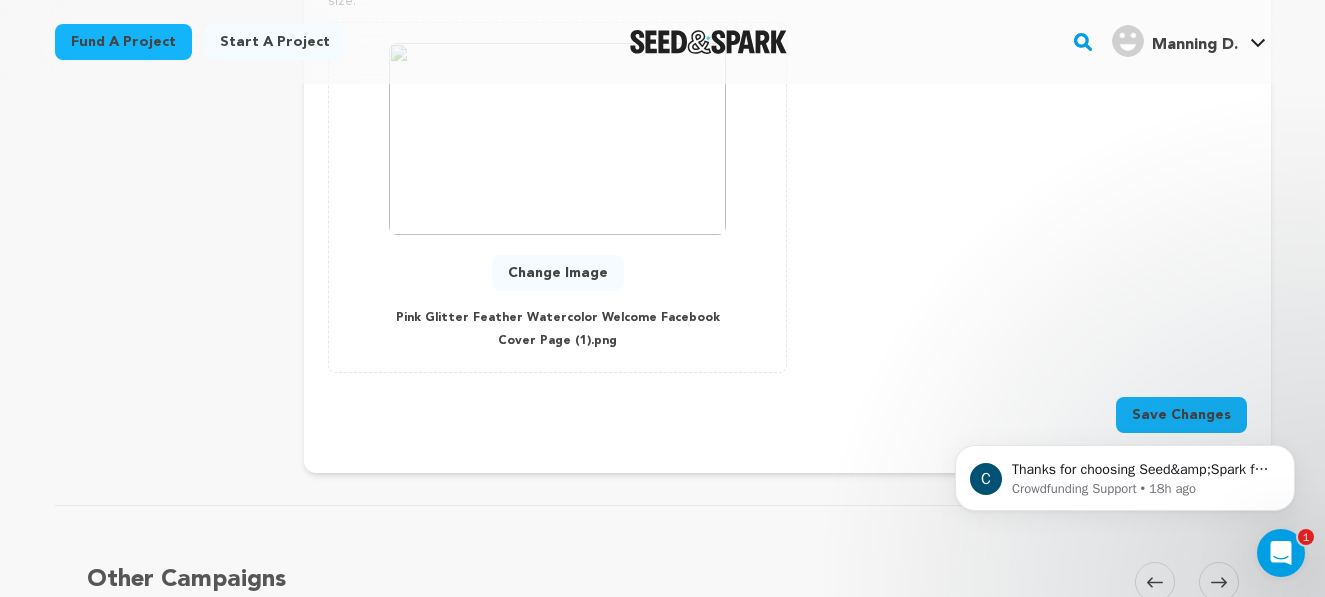 click on "C Thanks for choosing Seed&amp;Spark for your project! If you have any questions as you go, just let us know.  A gentle reminder Seed&amp;Spark is a small (and mighty!) team of lovely humans. As of May 2, 2022, Seed&amp;Spark transitioned to a 4 Day Work Week, working Monday through Thursday, with Fridays off. Crowdfunding Support • 18h ago" at bounding box center (1125, 386) 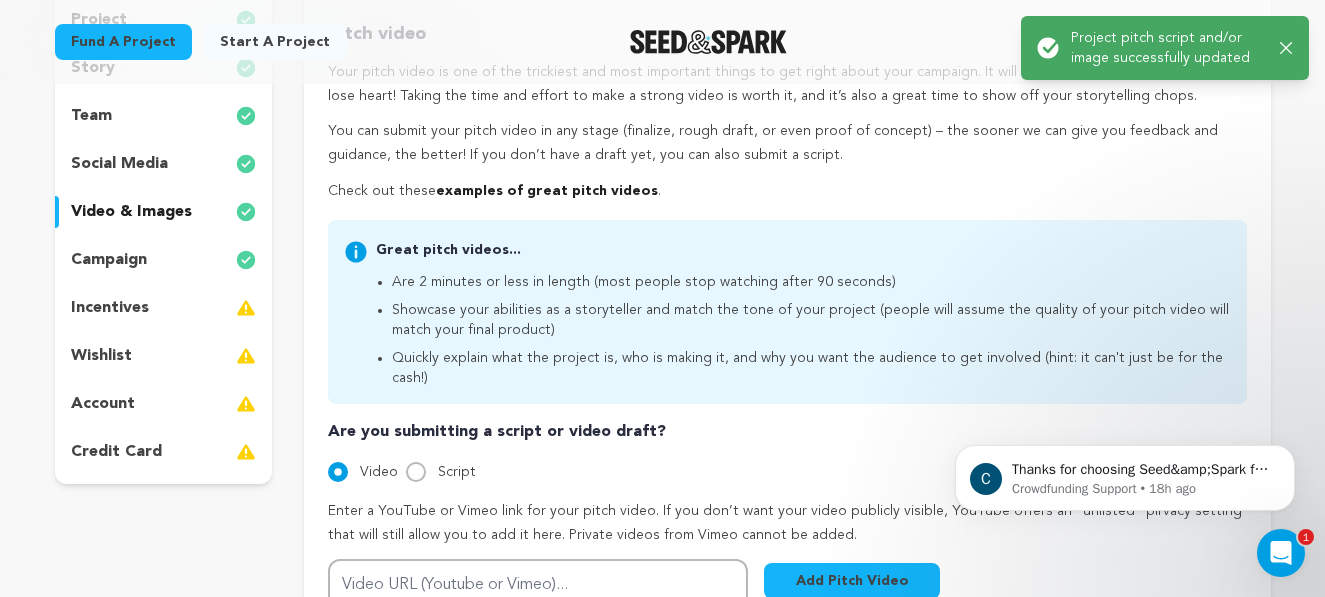 scroll, scrollTop: 281, scrollLeft: 0, axis: vertical 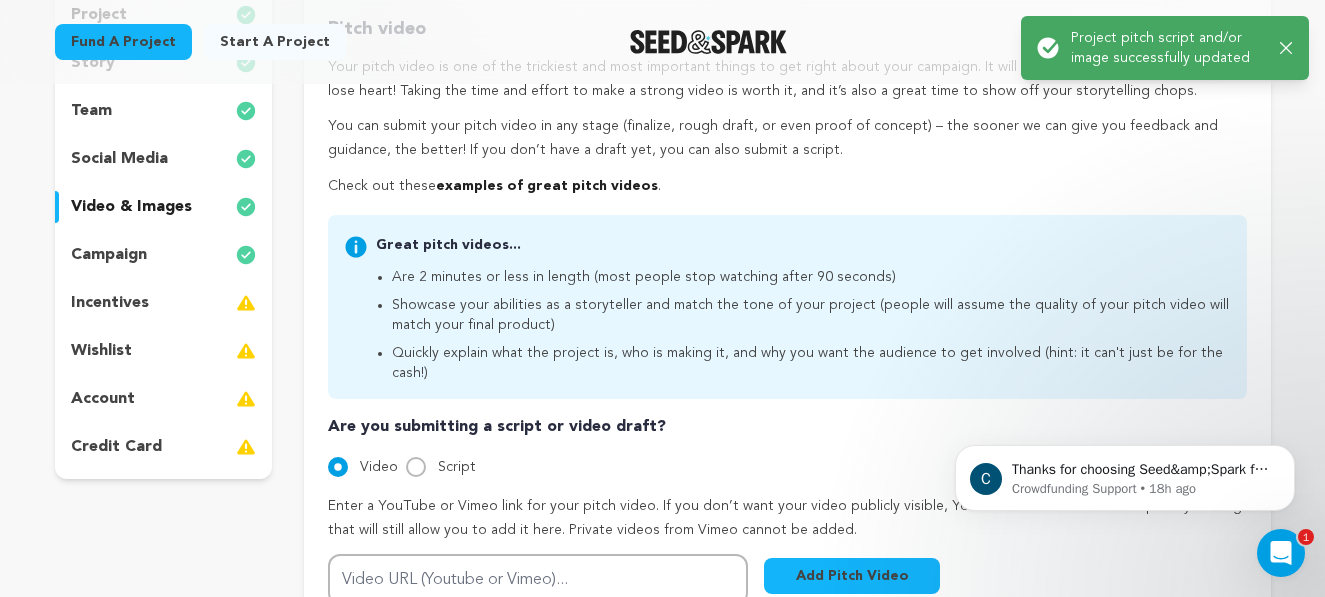 click on "incentives" at bounding box center [164, 303] 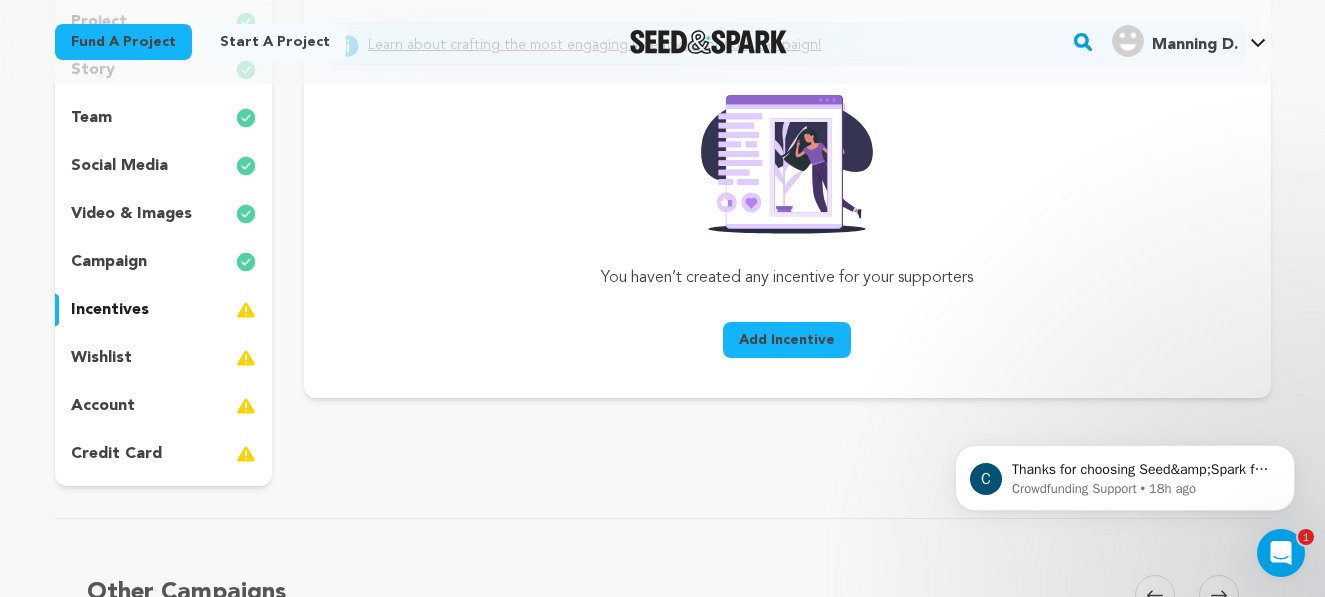 scroll, scrollTop: 278, scrollLeft: 0, axis: vertical 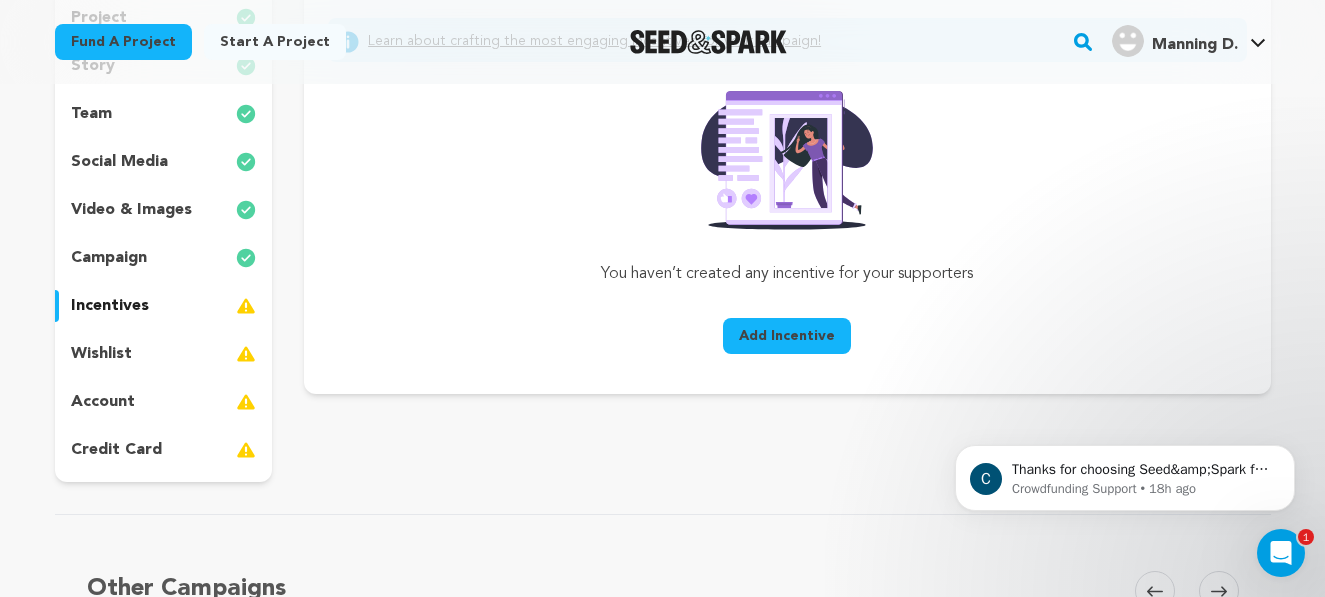 click on "wishlist" at bounding box center [164, 354] 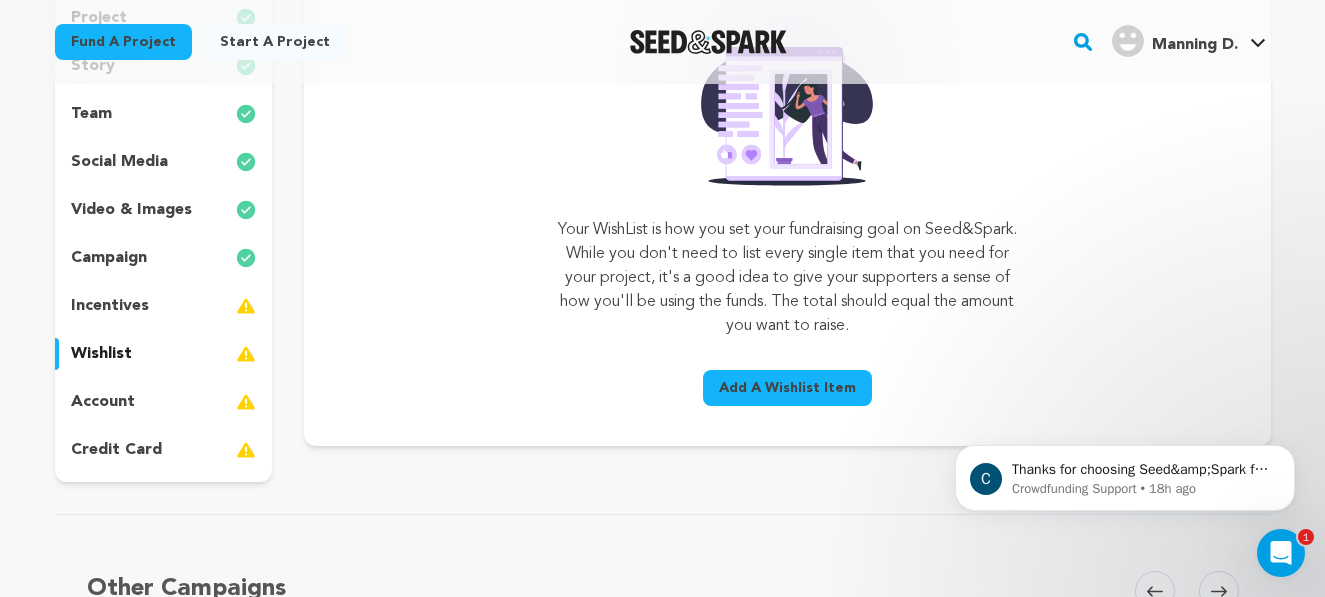 click on "Add A Wishlist Item" at bounding box center [787, 388] 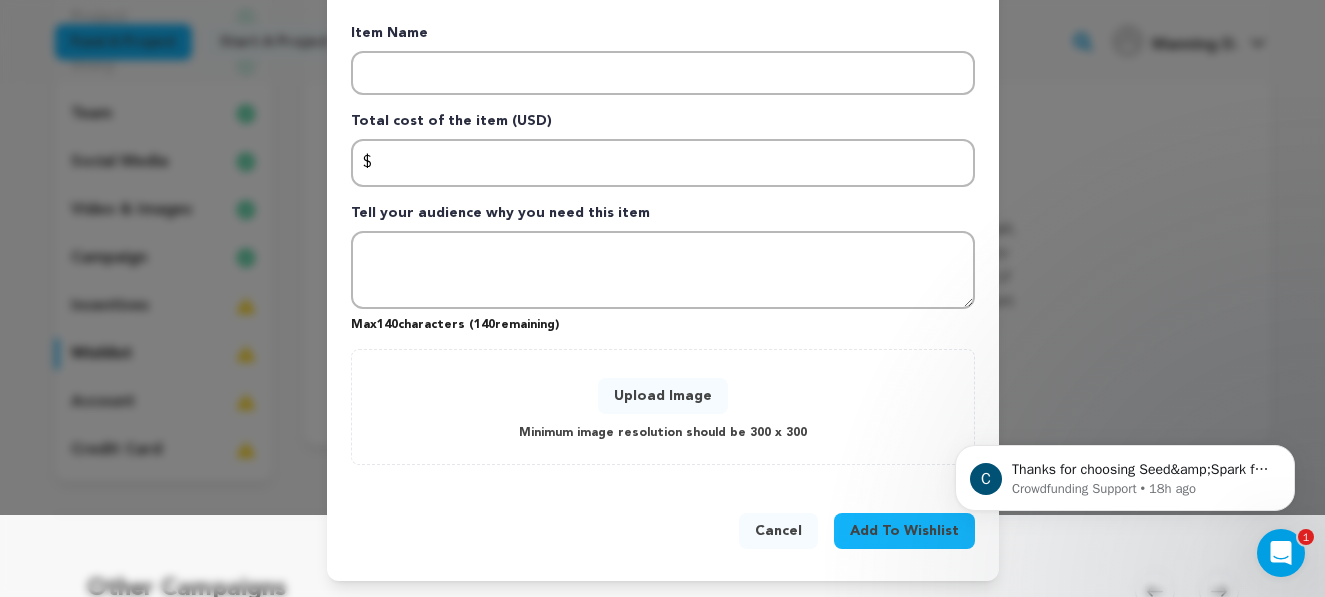 scroll, scrollTop: 0, scrollLeft: 0, axis: both 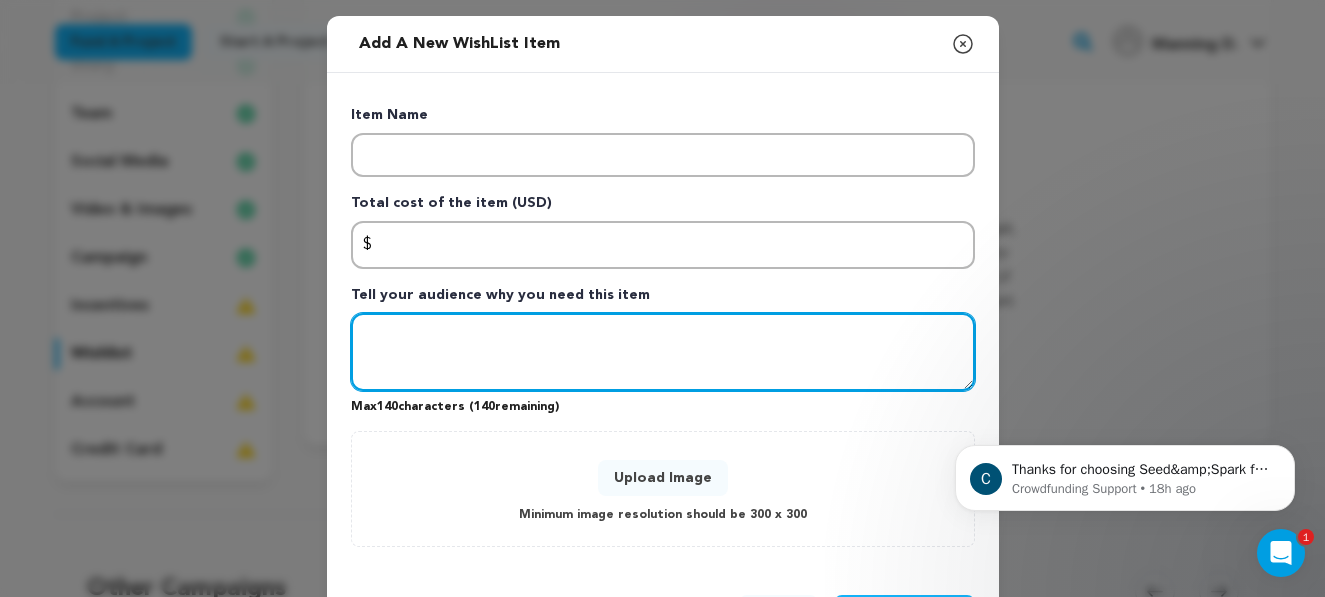 click at bounding box center [663, 352] 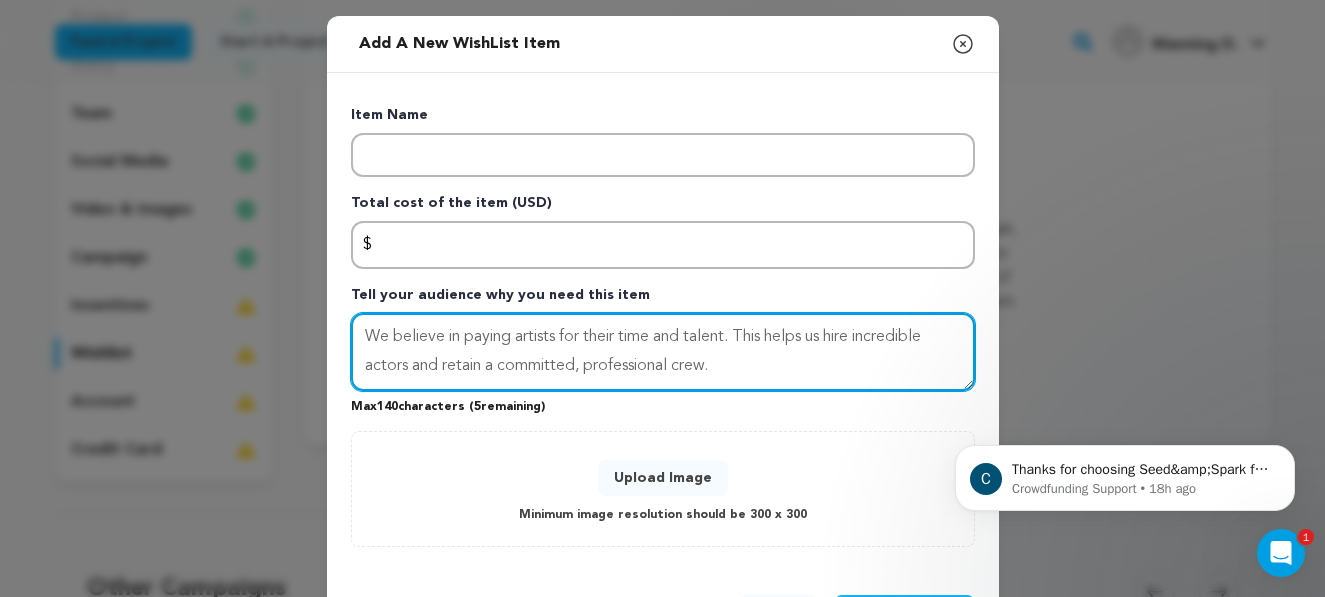 type on "We believe in paying artists for their time and talent. This helps us hire incredible actors and retain a committed, professional crew." 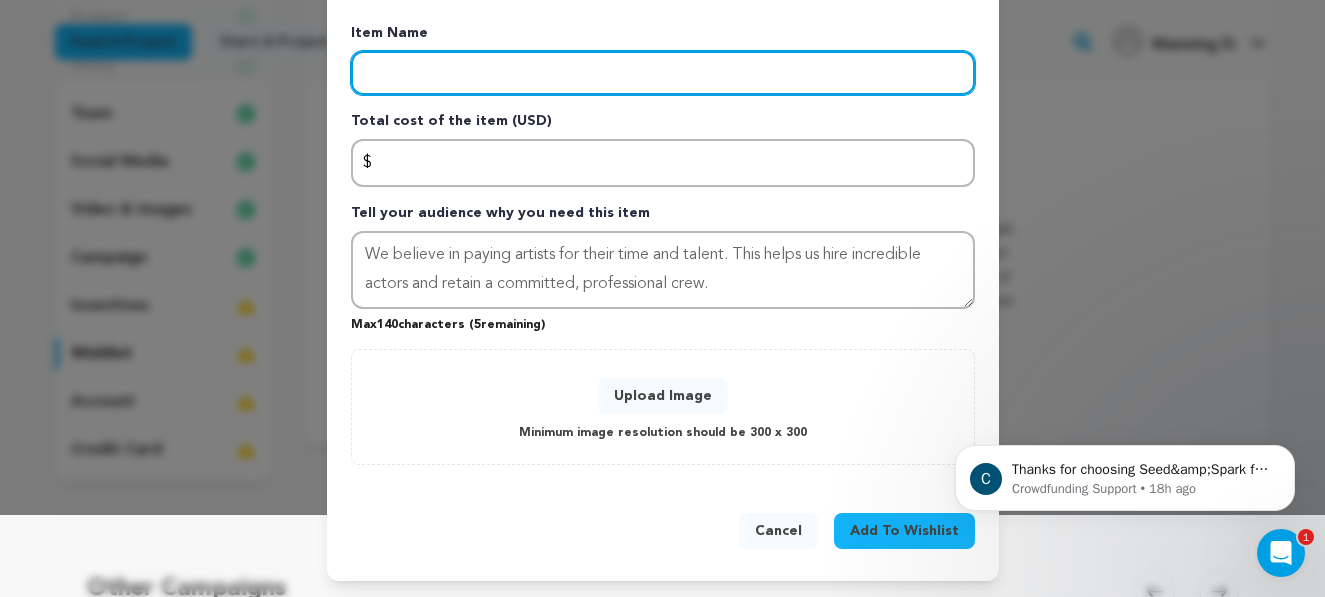 click at bounding box center (663, 73) 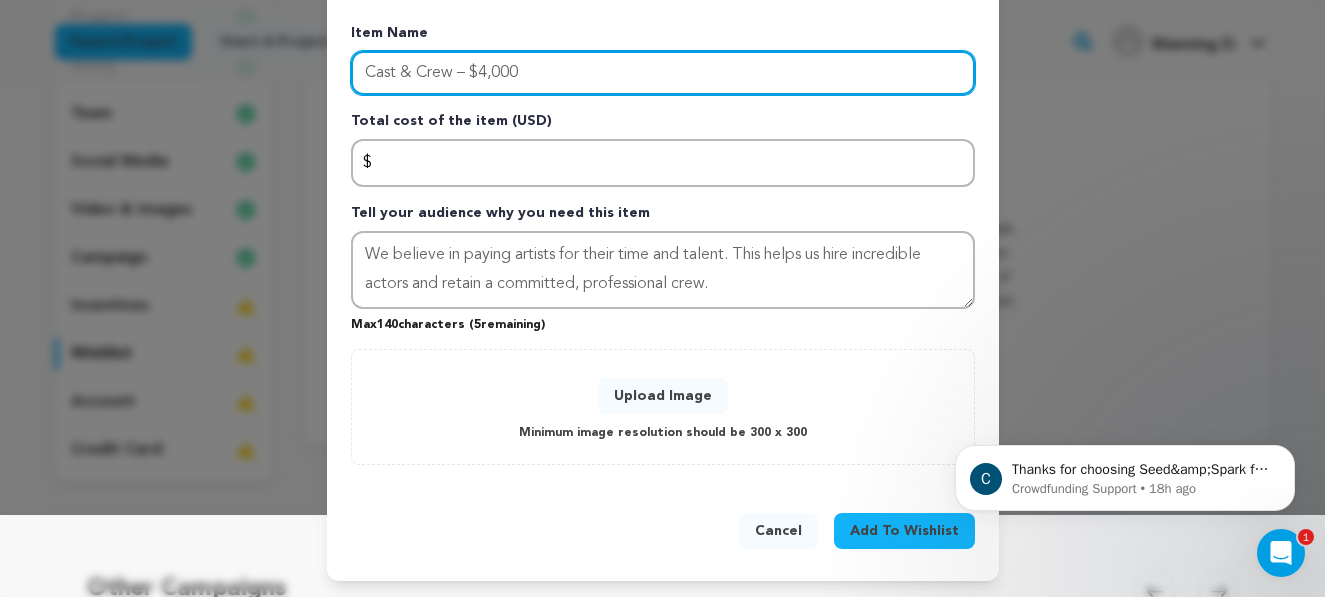 drag, startPoint x: 524, startPoint y: 72, endPoint x: 459, endPoint y: 68, distance: 65.12296 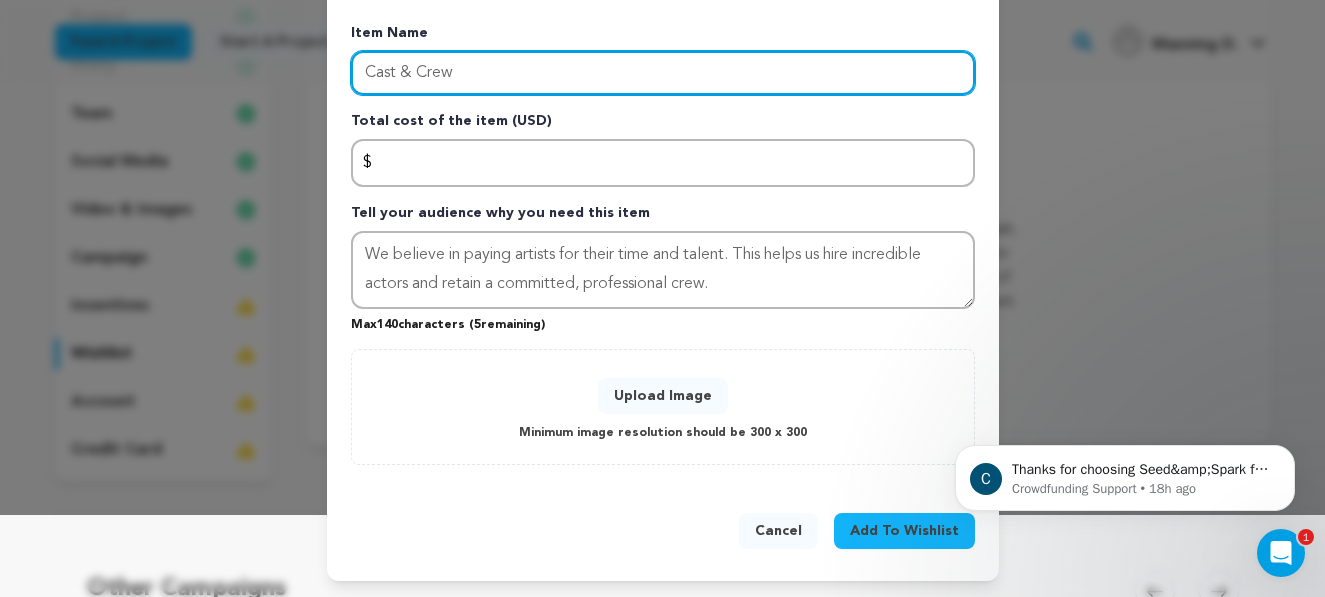 type on "Cast & Crew" 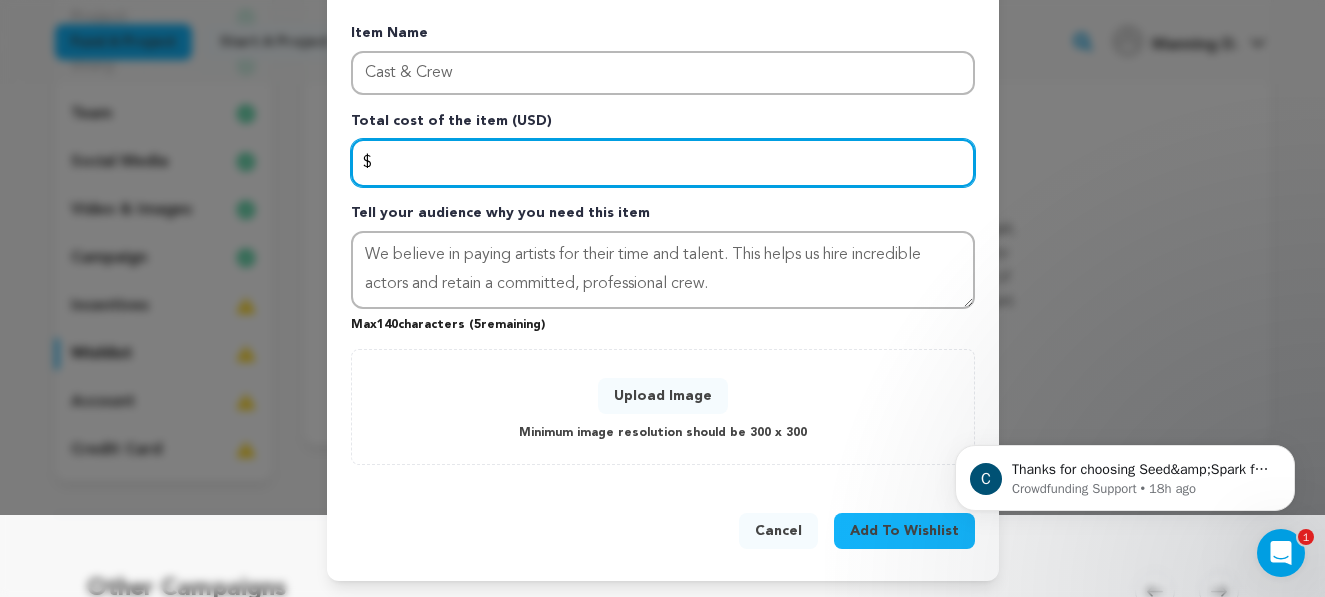 click at bounding box center [663, 163] 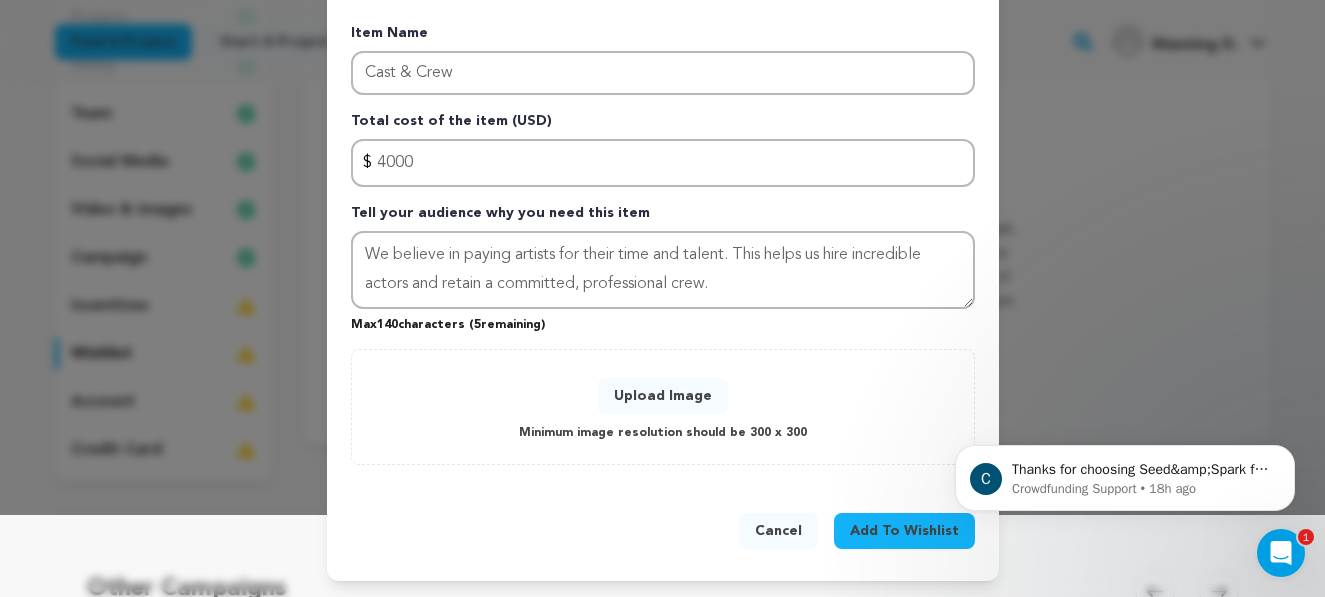 click on "Upload Image" at bounding box center (663, 396) 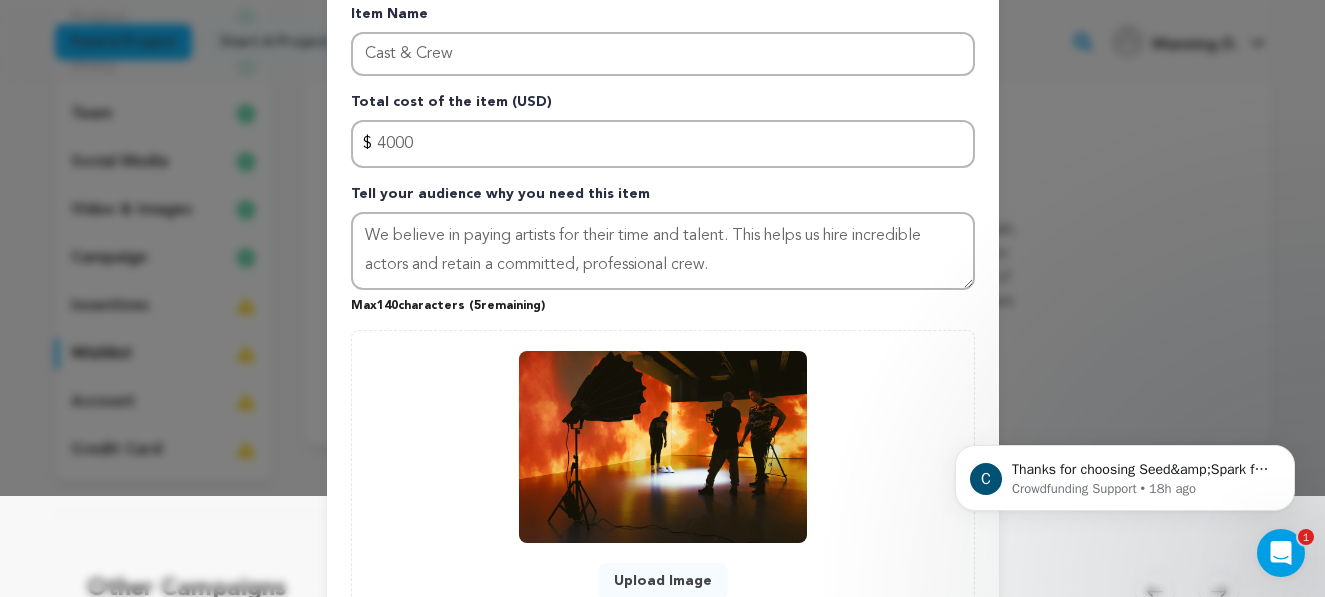 scroll, scrollTop: 286, scrollLeft: 0, axis: vertical 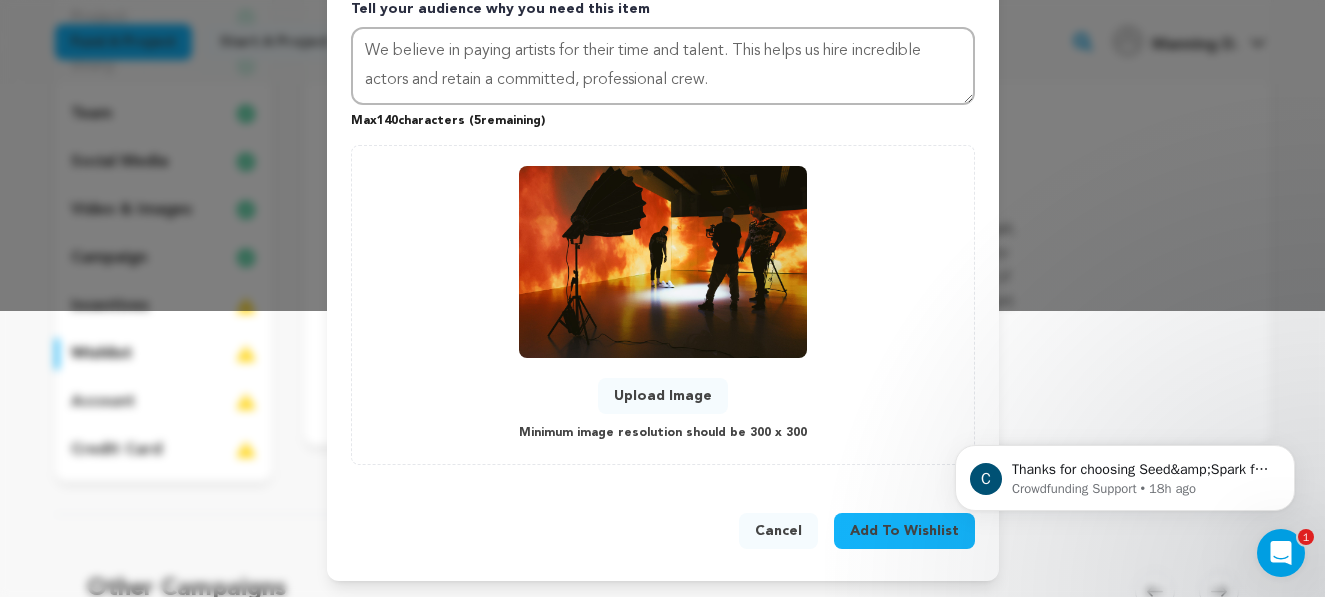 click on "Add To Wishlist" at bounding box center (904, 531) 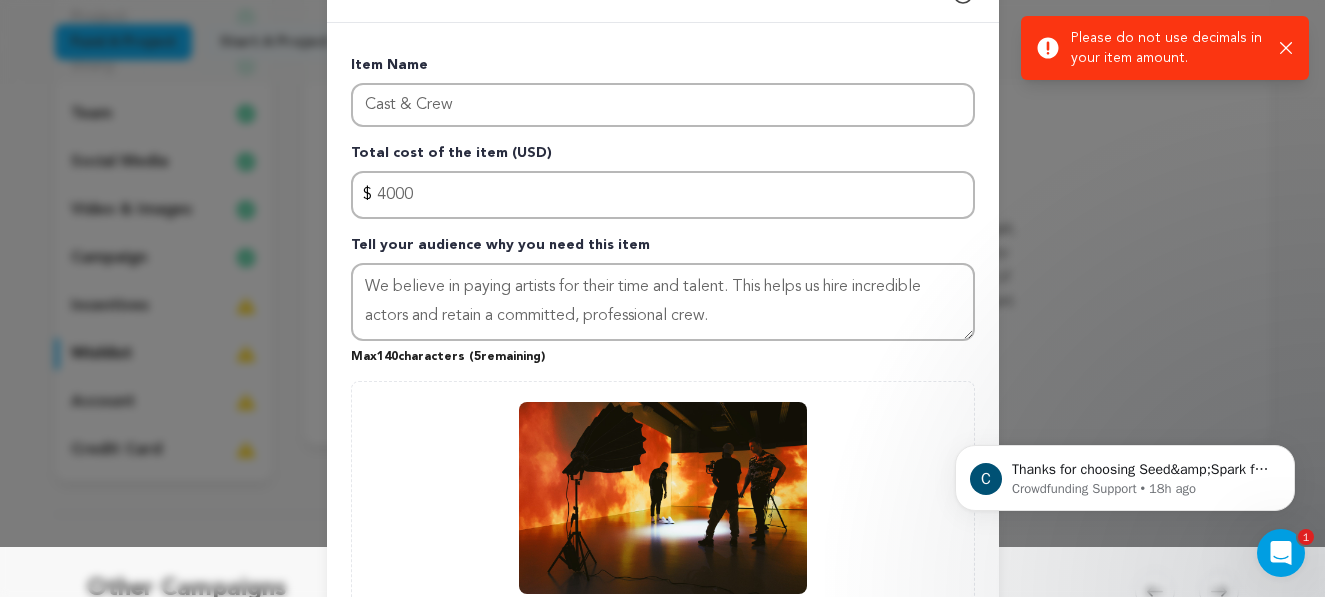 scroll, scrollTop: 0, scrollLeft: 0, axis: both 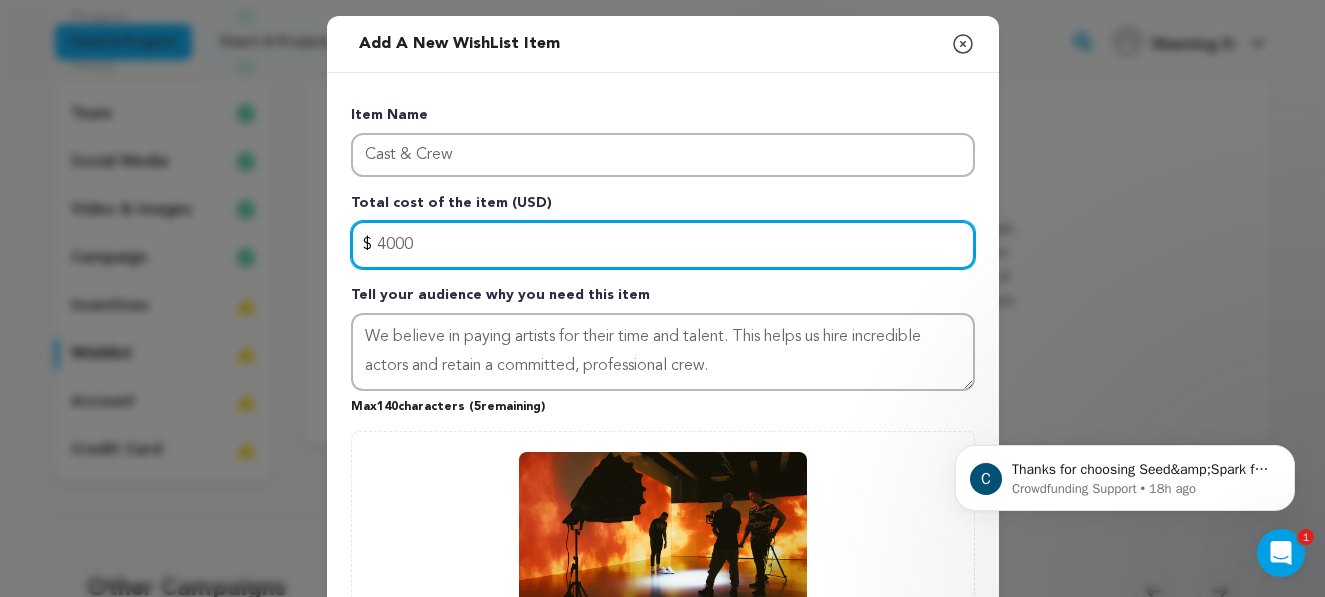 click on "4000" at bounding box center (663, 245) 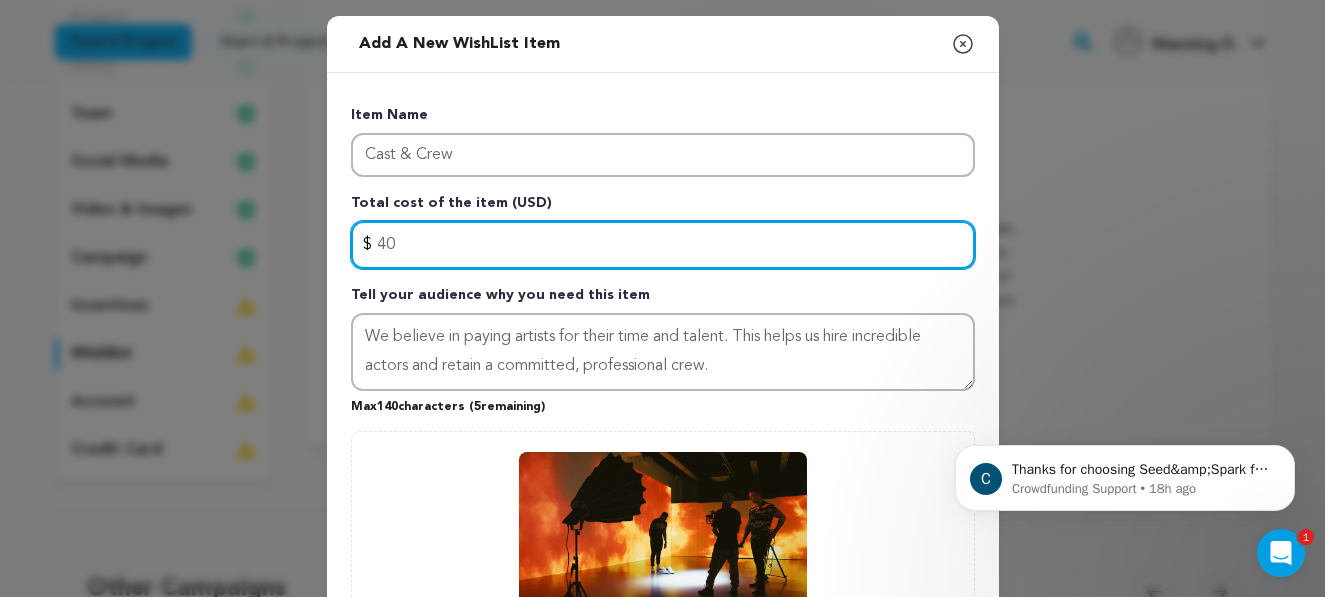 type on "4" 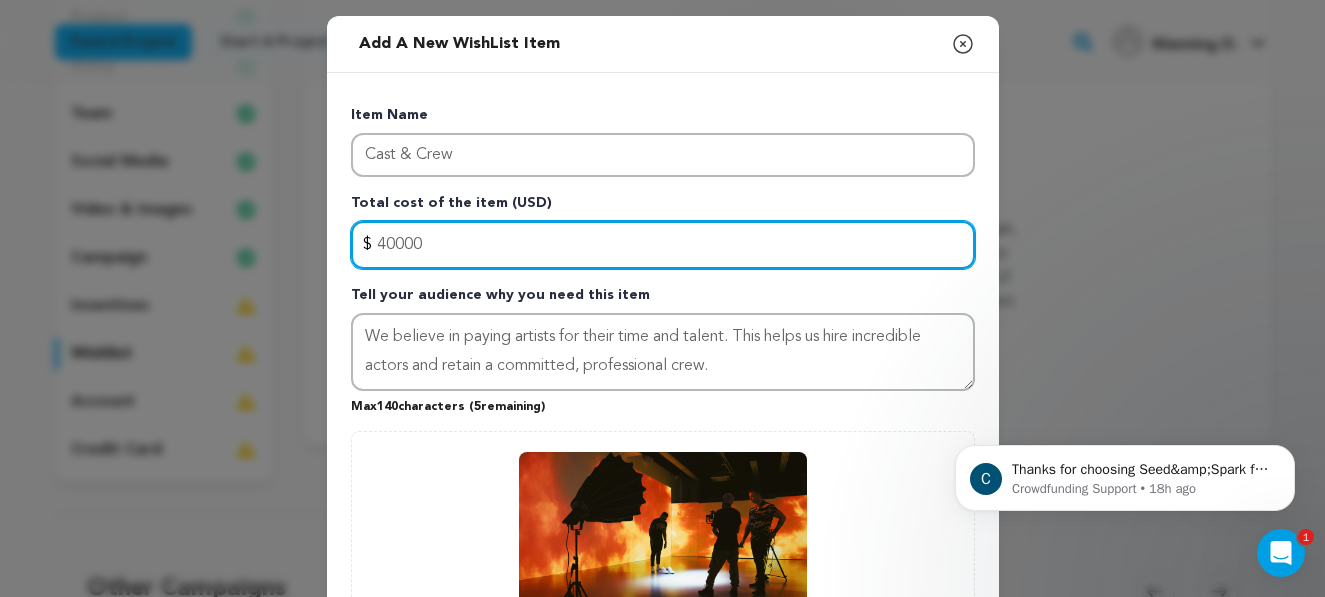 type on "4000" 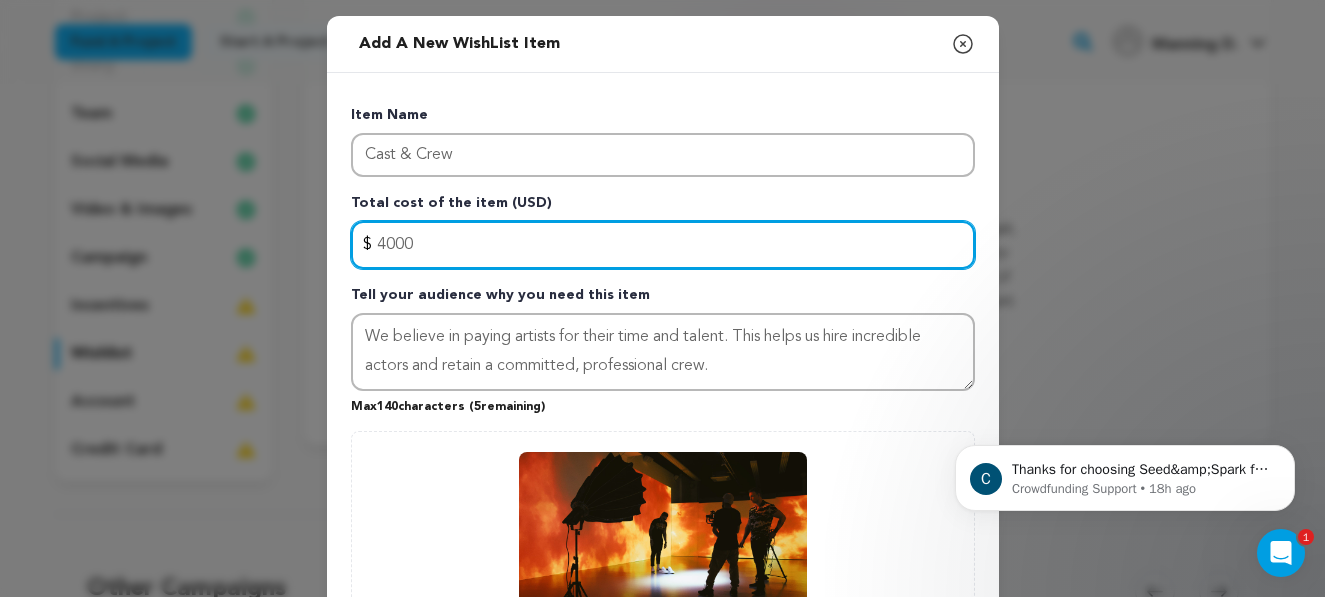 scroll, scrollTop: 286, scrollLeft: 0, axis: vertical 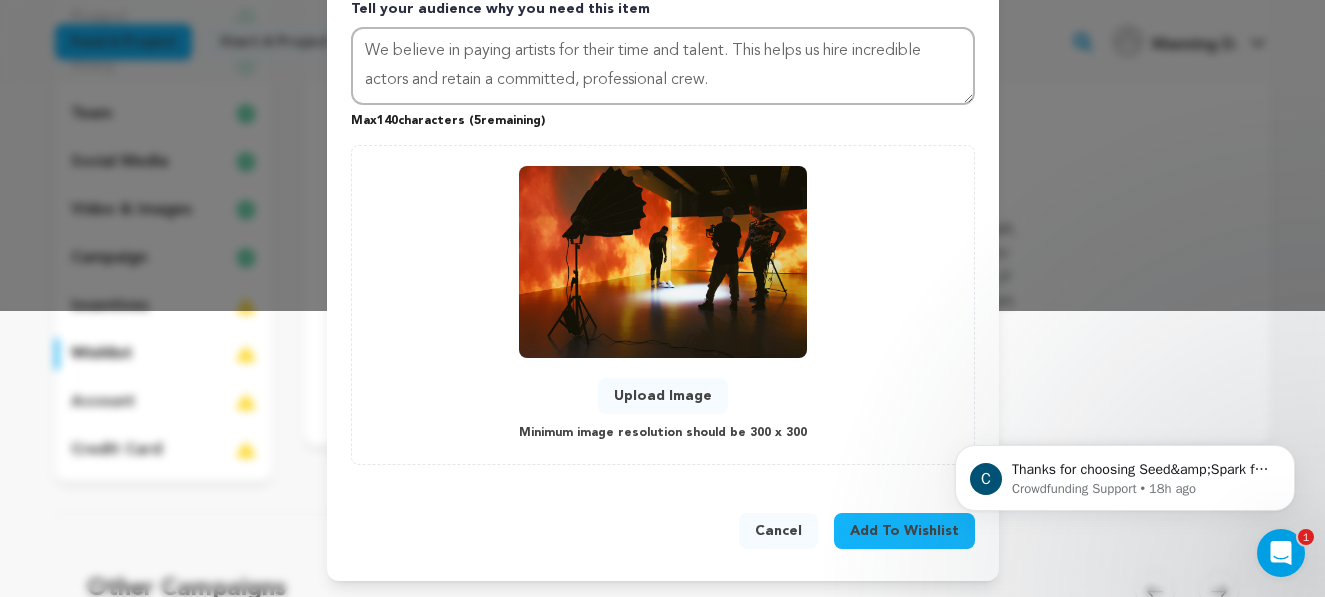 click on "Add To Wishlist" at bounding box center [904, 531] 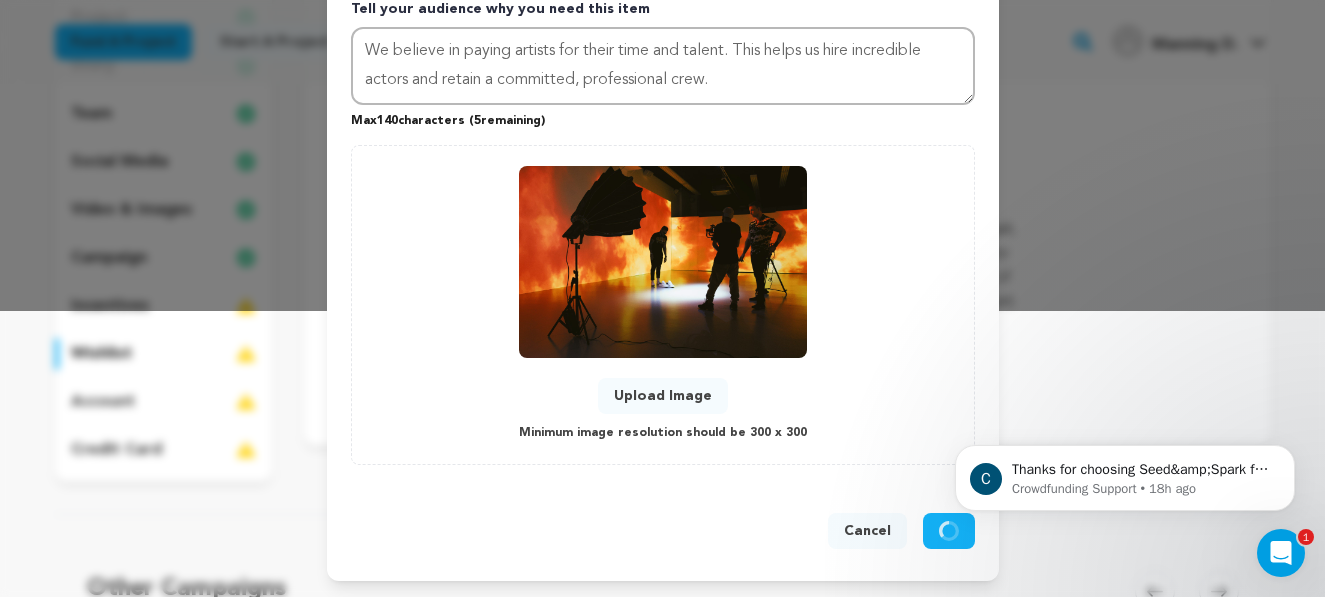 type 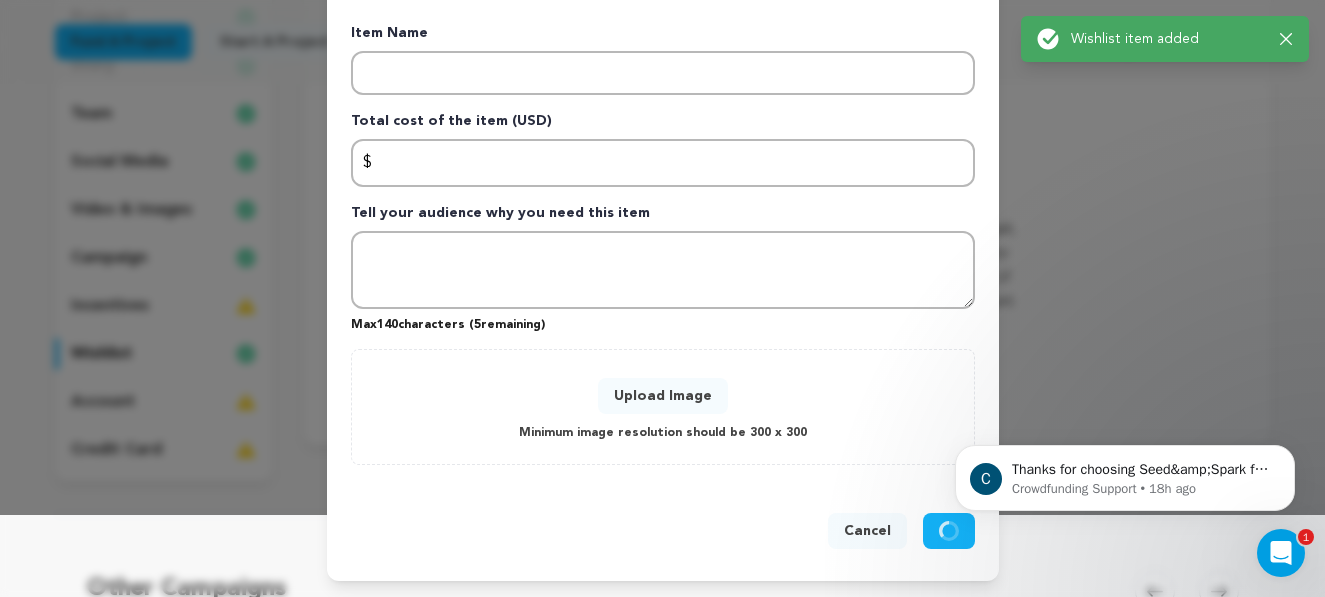 scroll, scrollTop: 82, scrollLeft: 0, axis: vertical 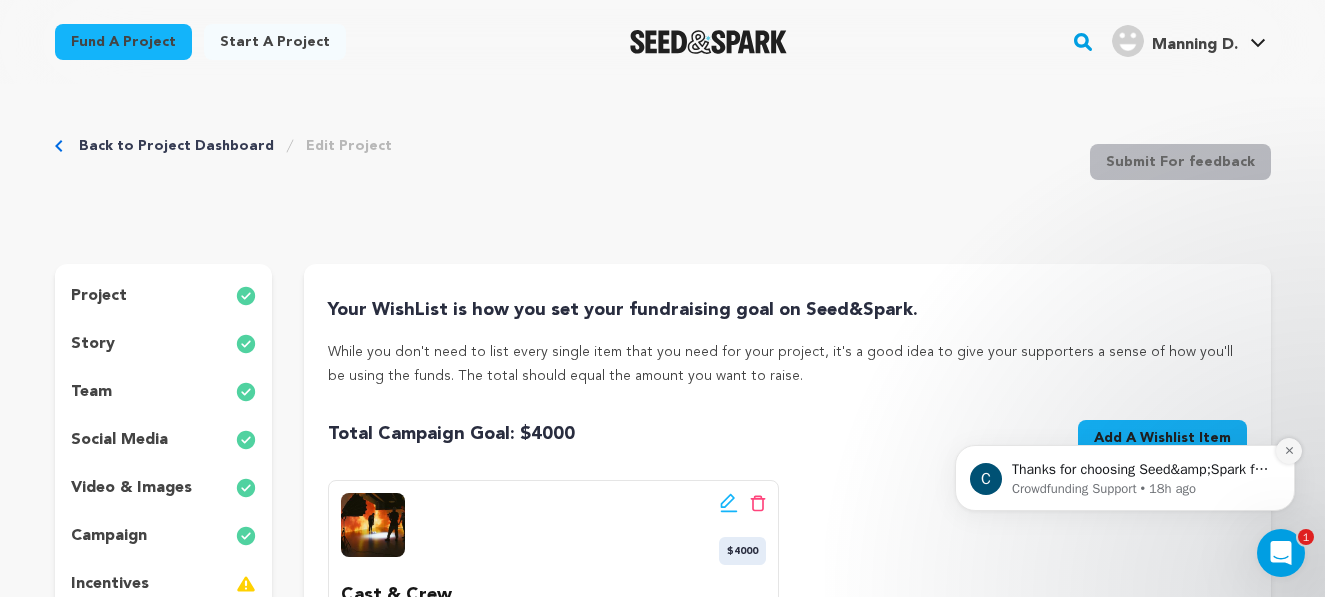 click 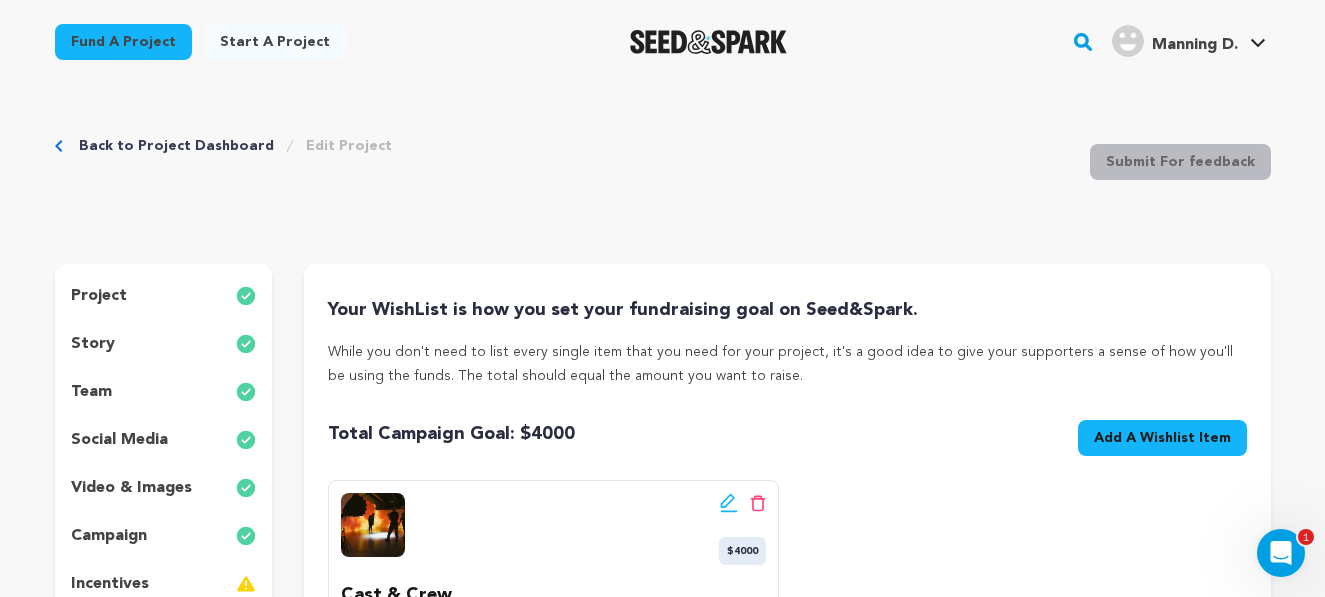 click on "Add A Wishlist Item" at bounding box center [1162, 438] 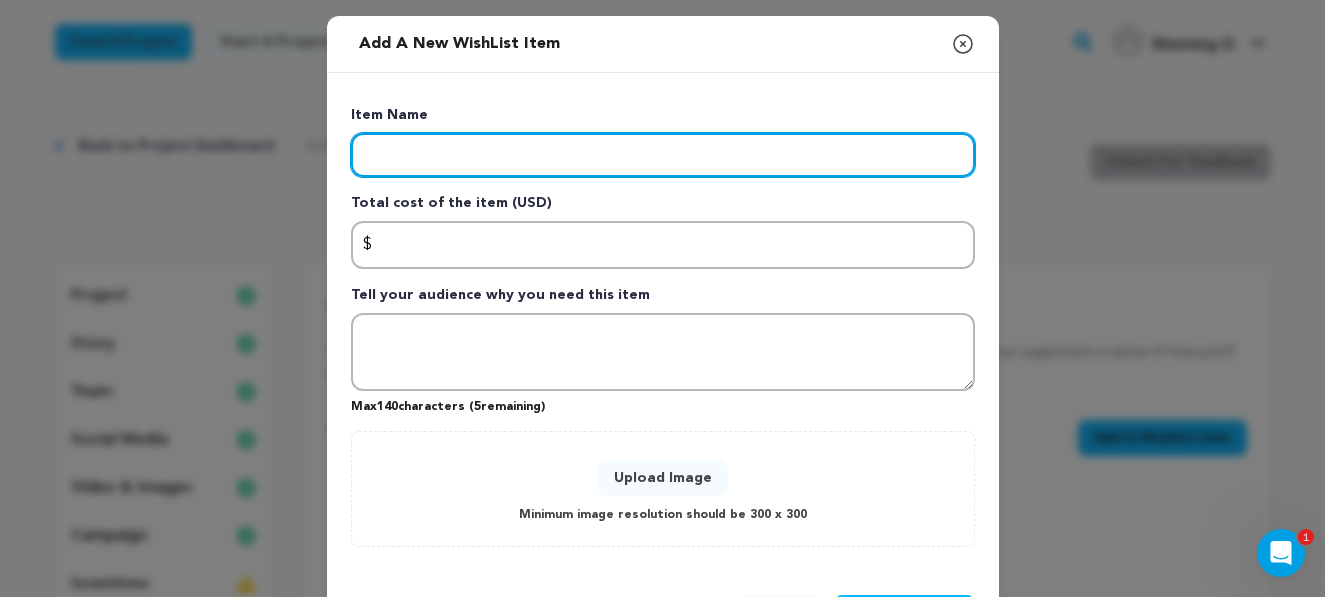 click at bounding box center [663, 155] 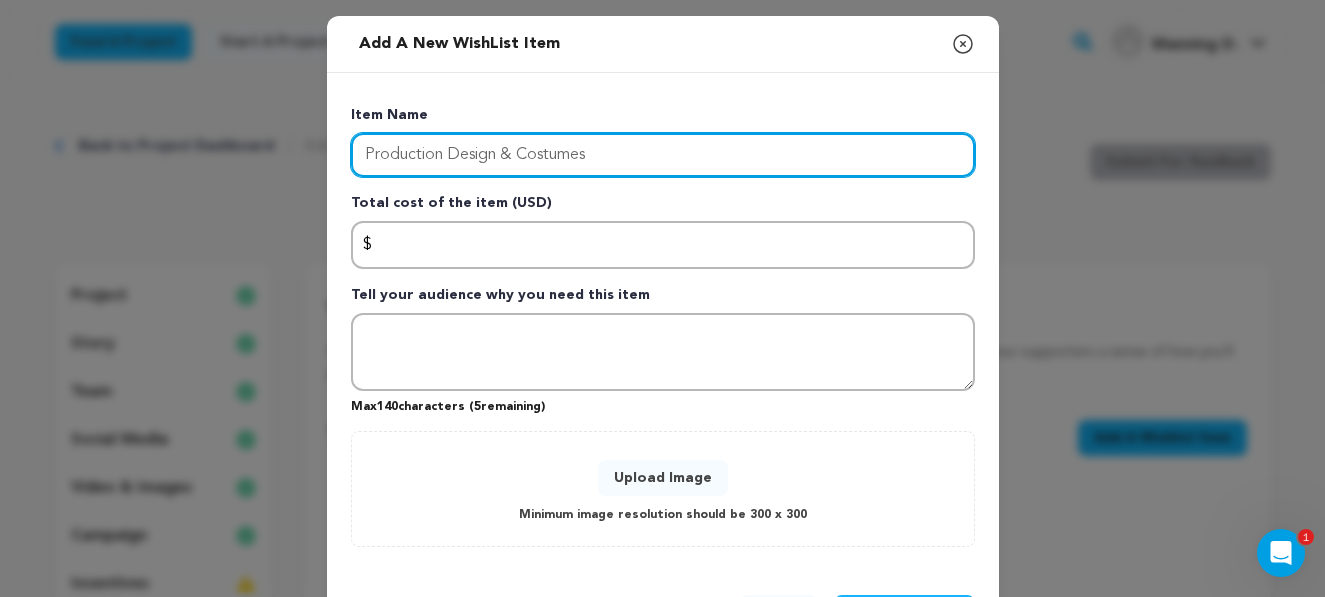 type on "Production Design & Costumes" 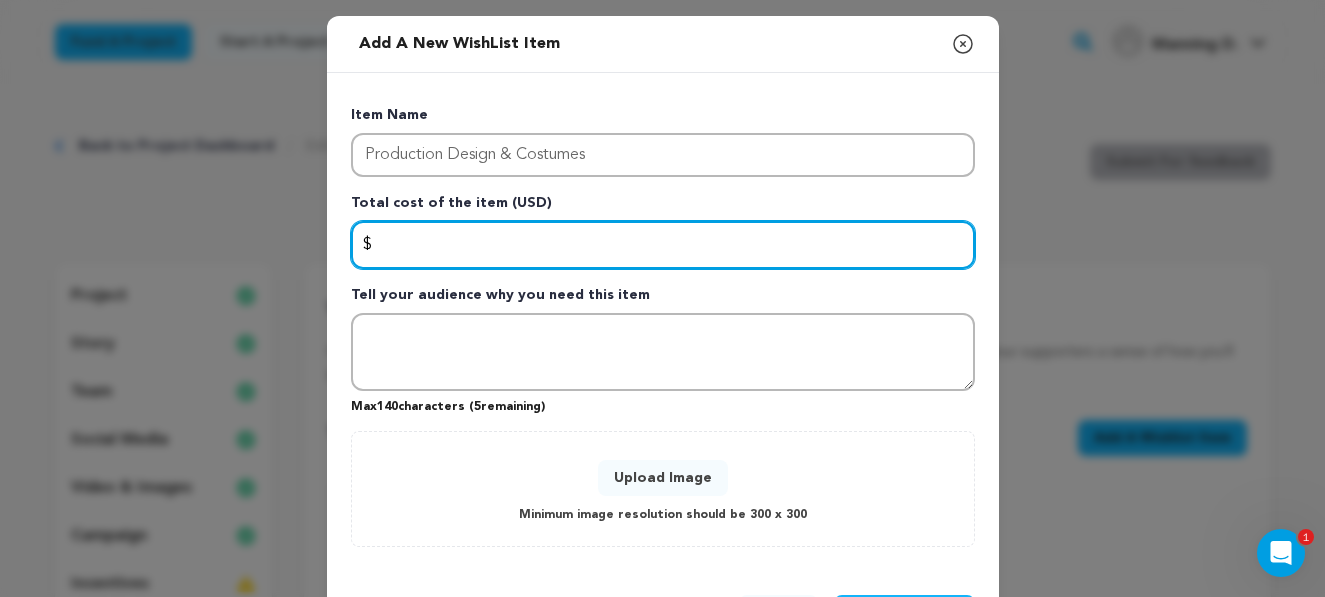 click at bounding box center [663, 245] 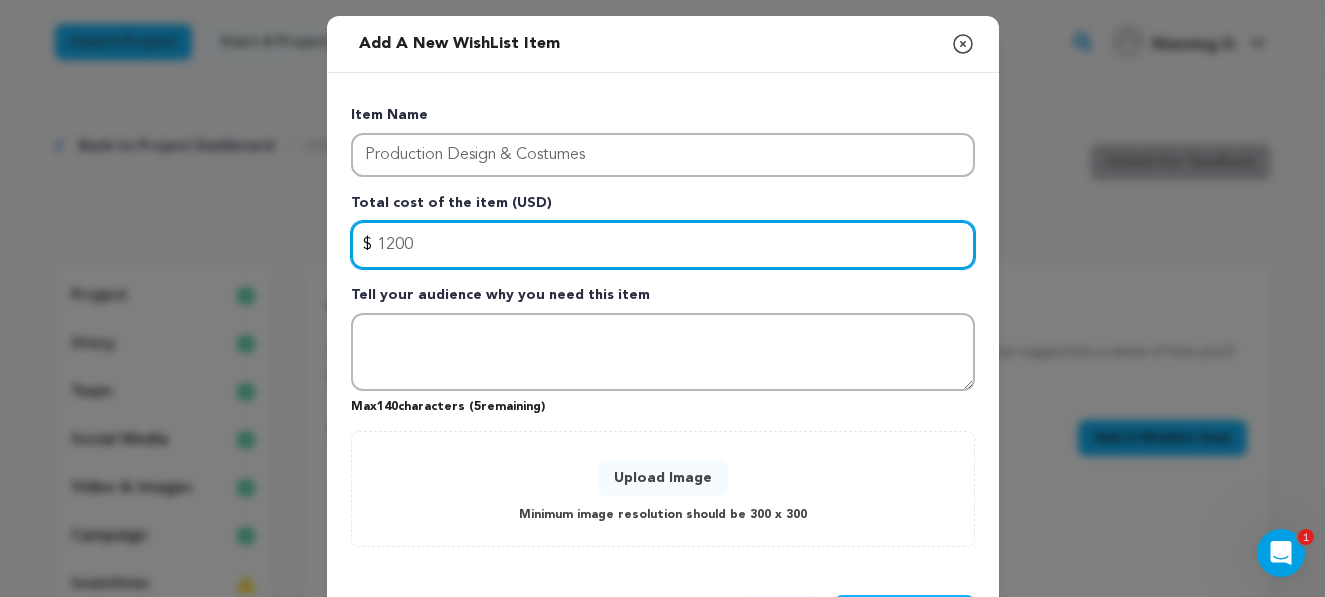 type on "1200" 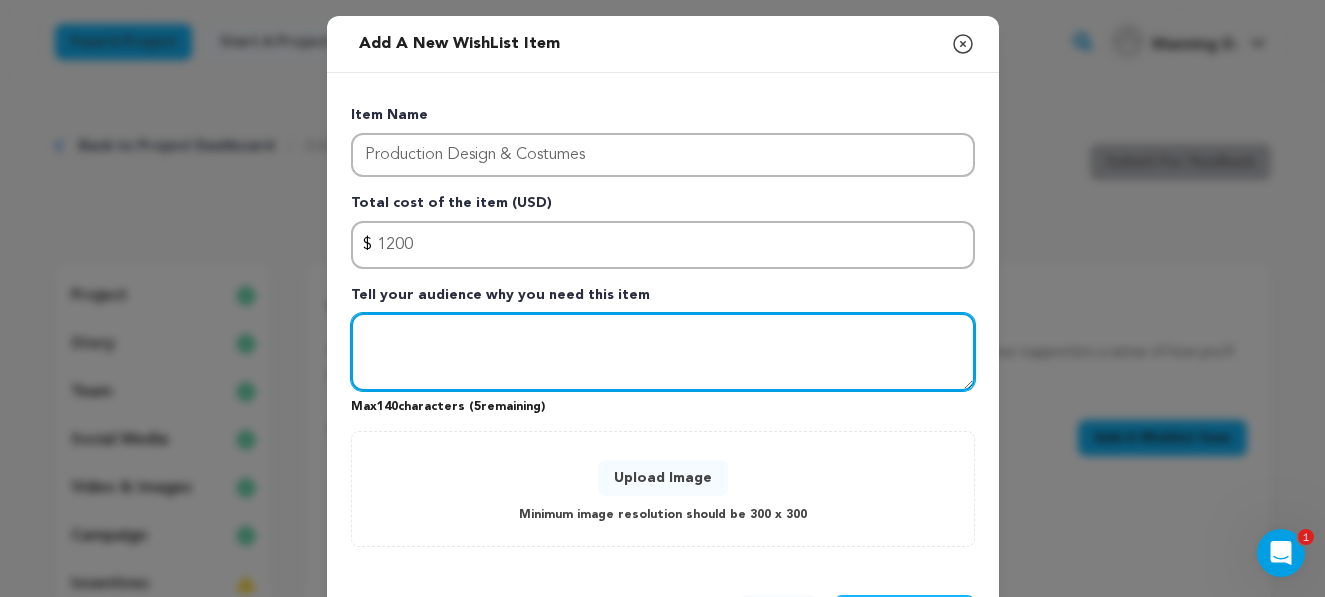 click at bounding box center [663, 352] 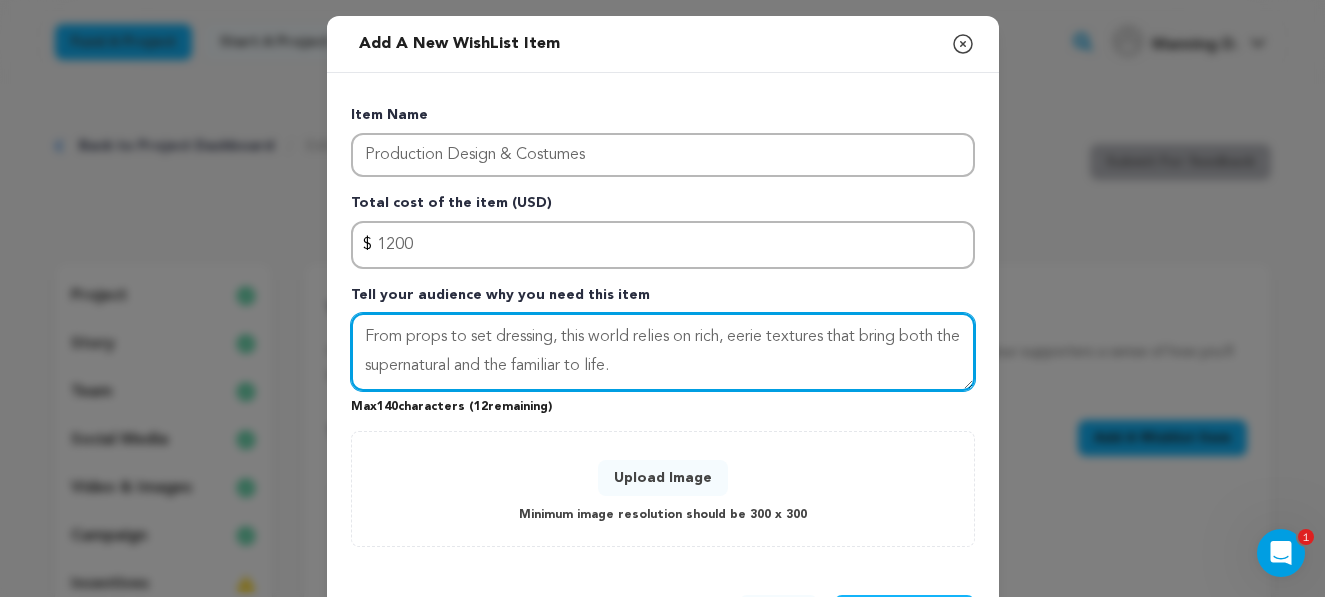click on "From props to set dressing, this world relies on rich, eerie textures that bring both the supernatural and the familiar to life." at bounding box center [663, 352] 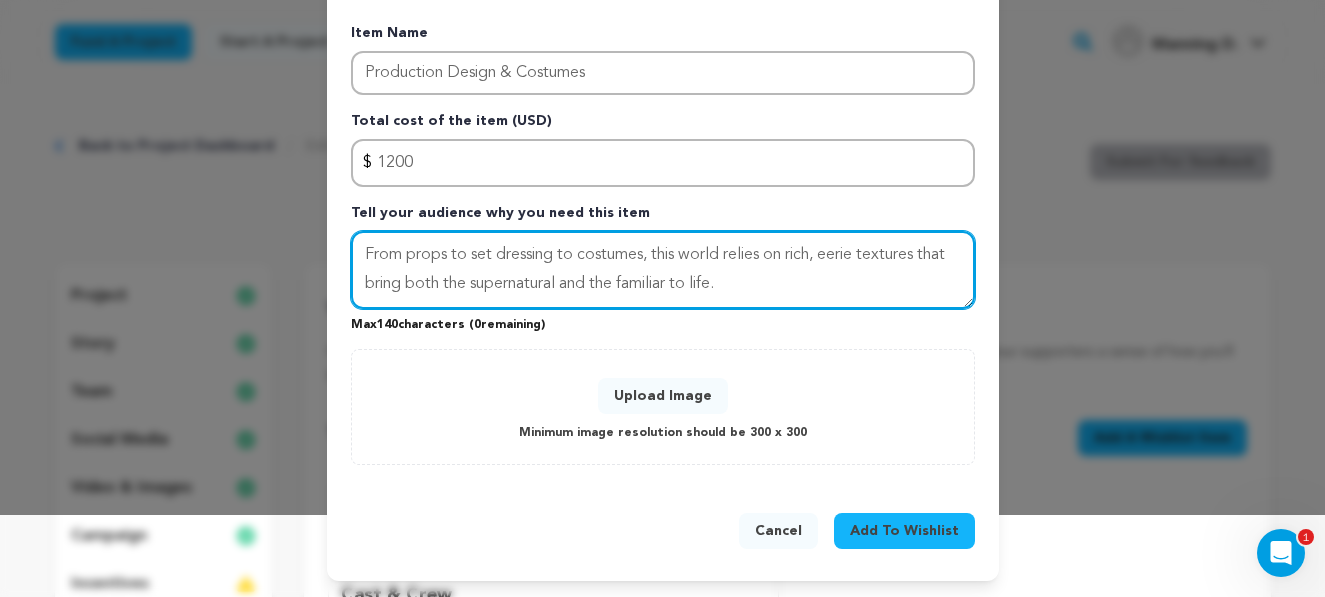 scroll, scrollTop: 1, scrollLeft: 0, axis: vertical 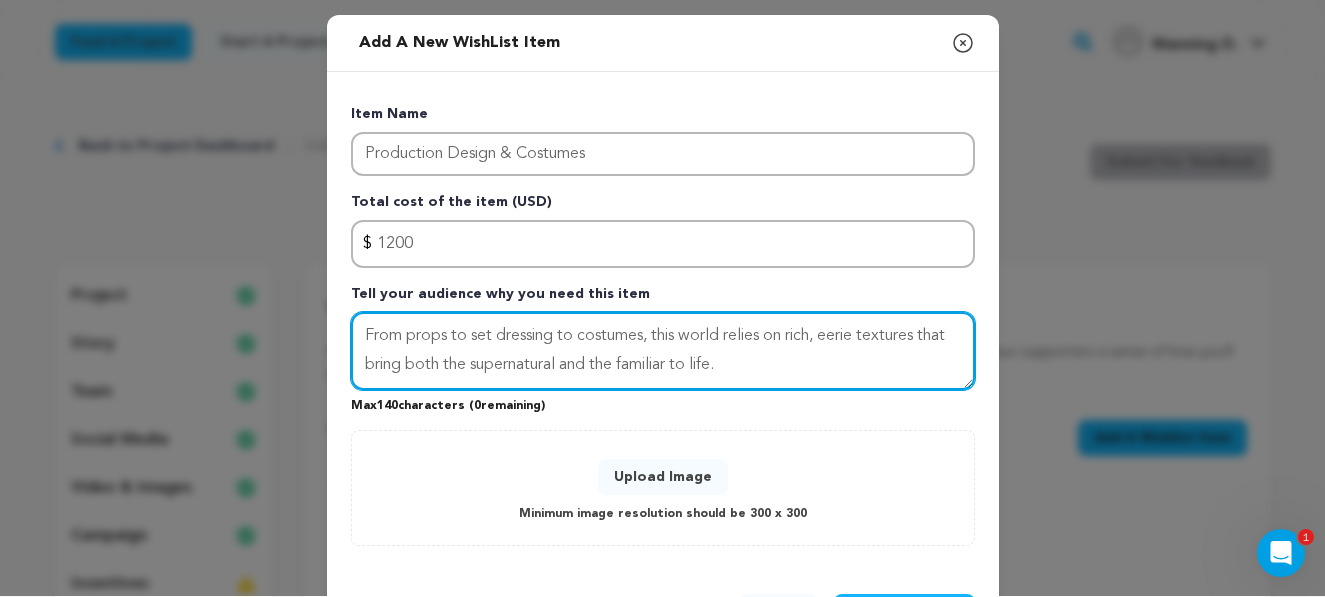 type on "From props to set dressing to costumes, this world relies on rich, eerie textures that bring both the supernatural and the familiar to life." 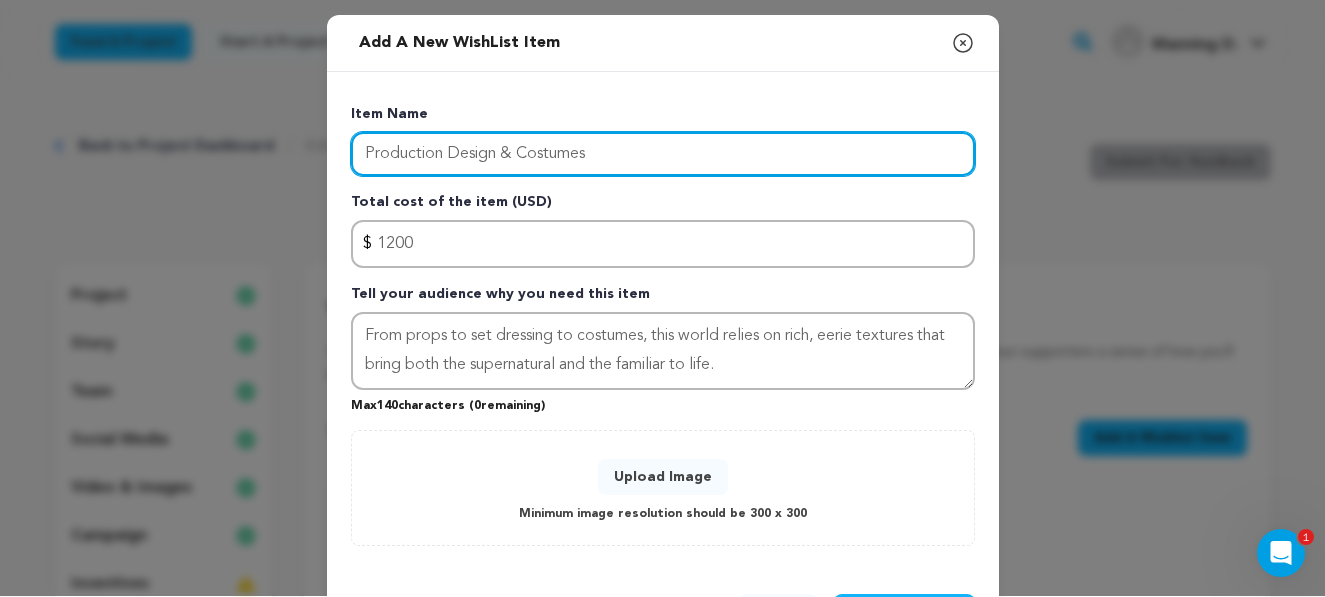 drag, startPoint x: 597, startPoint y: 150, endPoint x: 355, endPoint y: 131, distance: 242.74472 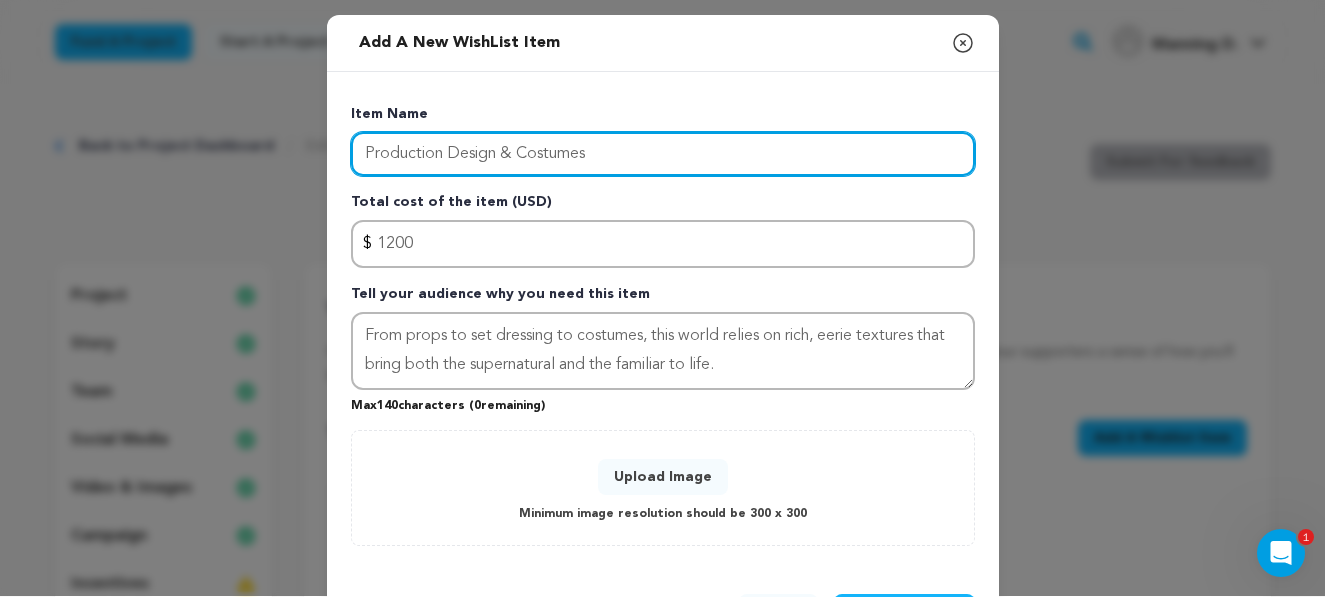 scroll, scrollTop: 82, scrollLeft: 0, axis: vertical 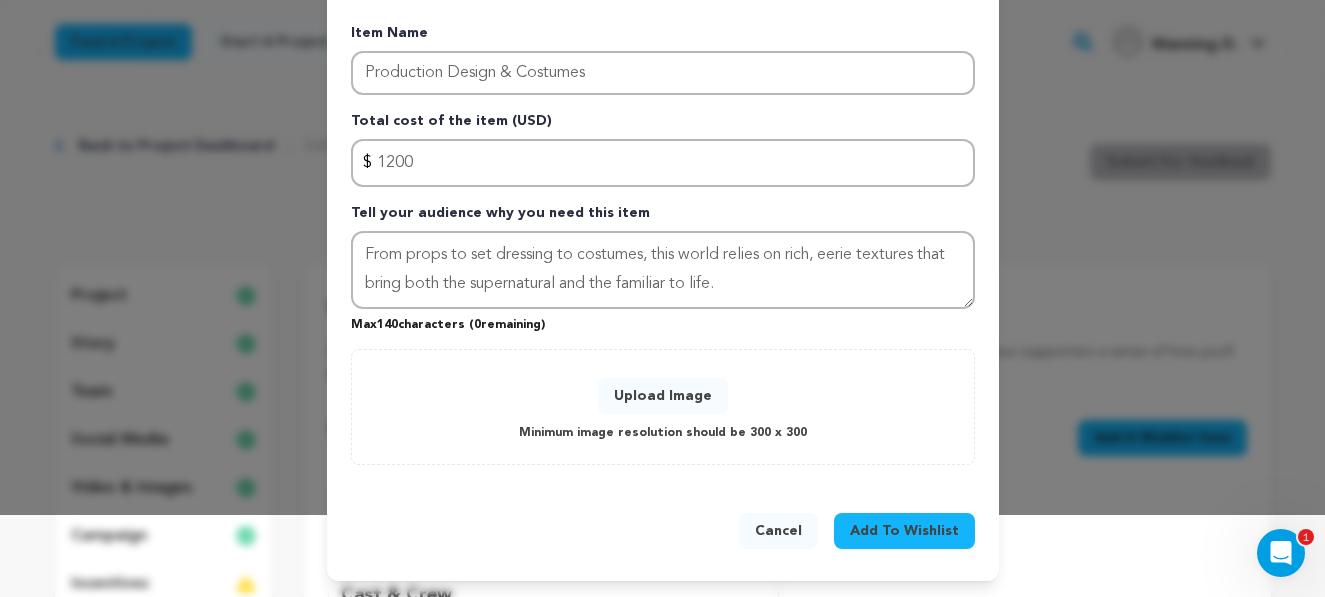 click on "Upload Image" at bounding box center [663, 396] 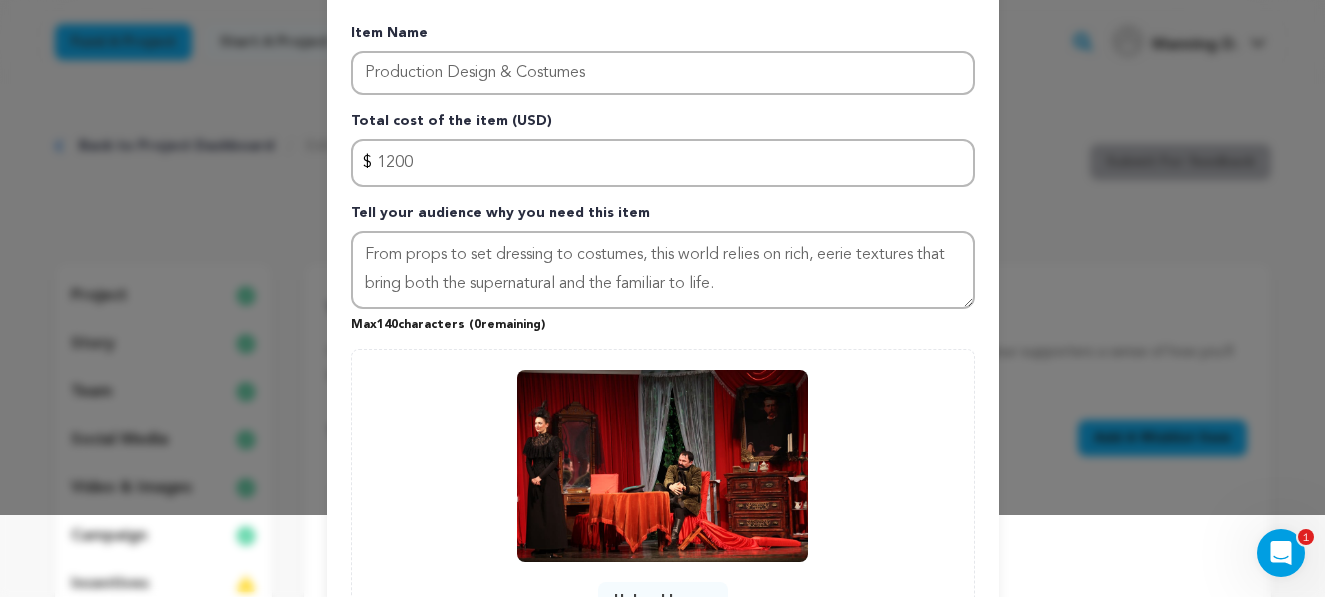 scroll, scrollTop: 286, scrollLeft: 0, axis: vertical 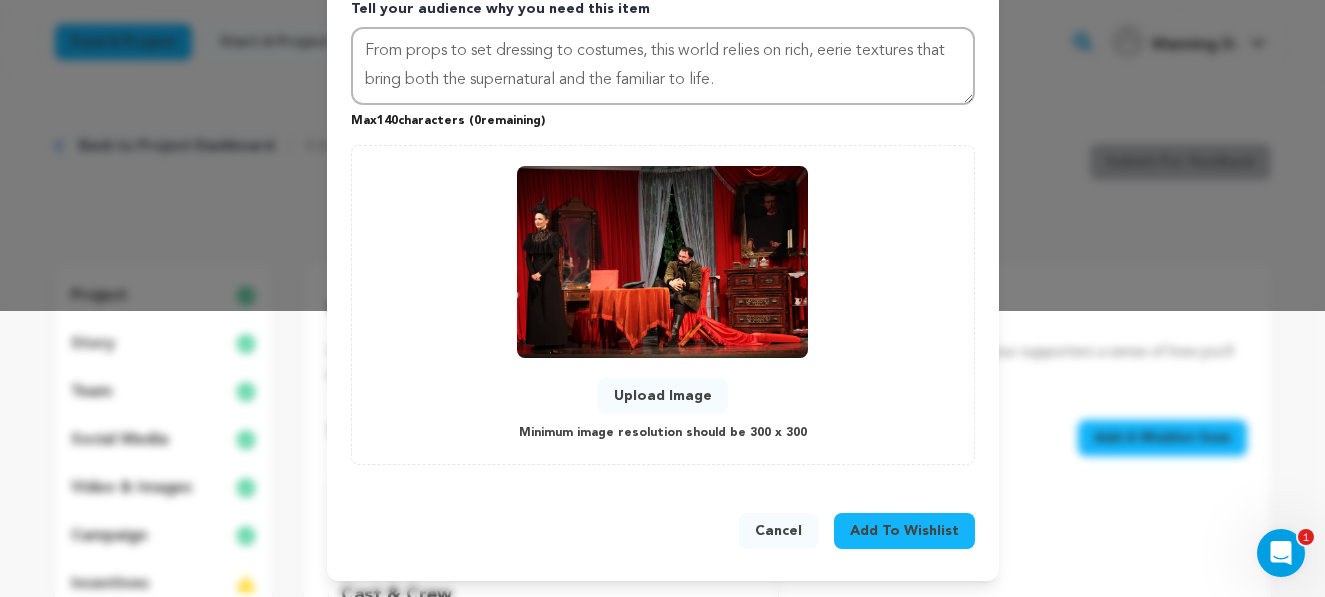 click on "Add To Wishlist" at bounding box center (904, 531) 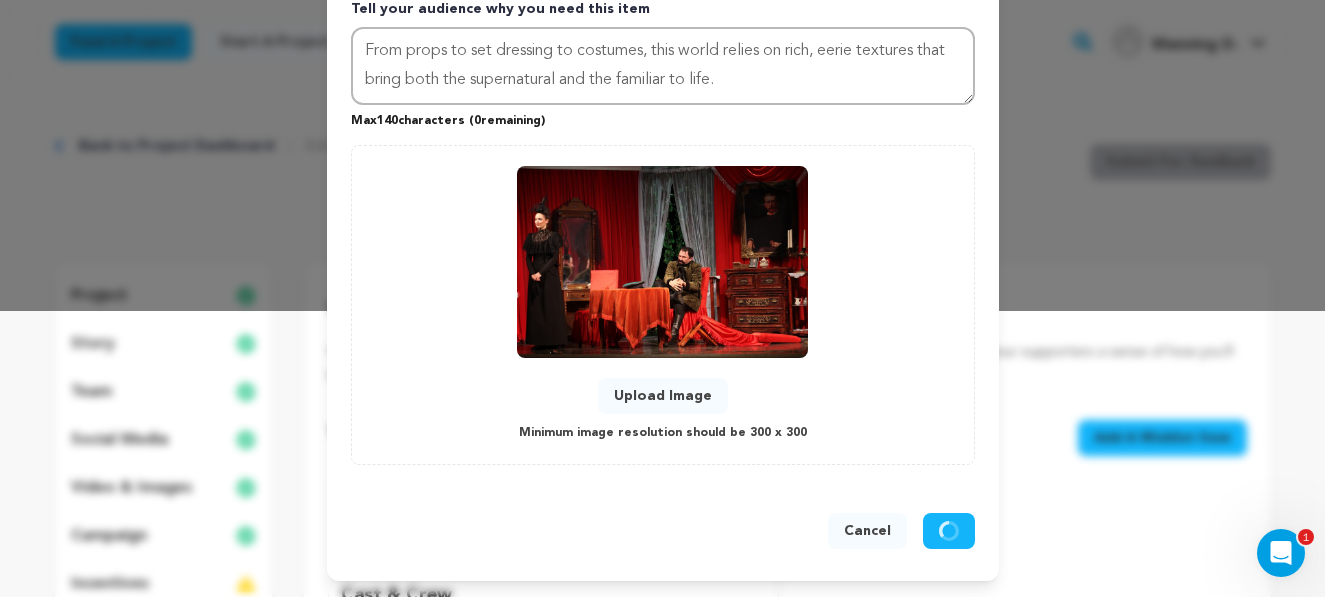 type 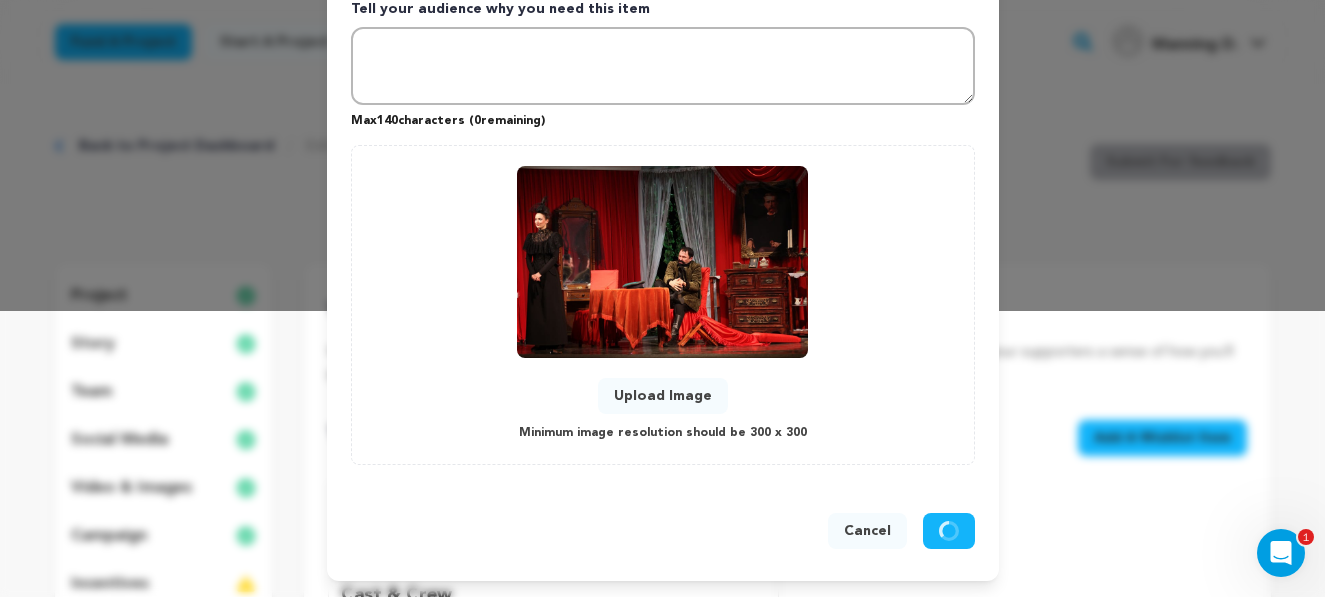 scroll, scrollTop: 82, scrollLeft: 0, axis: vertical 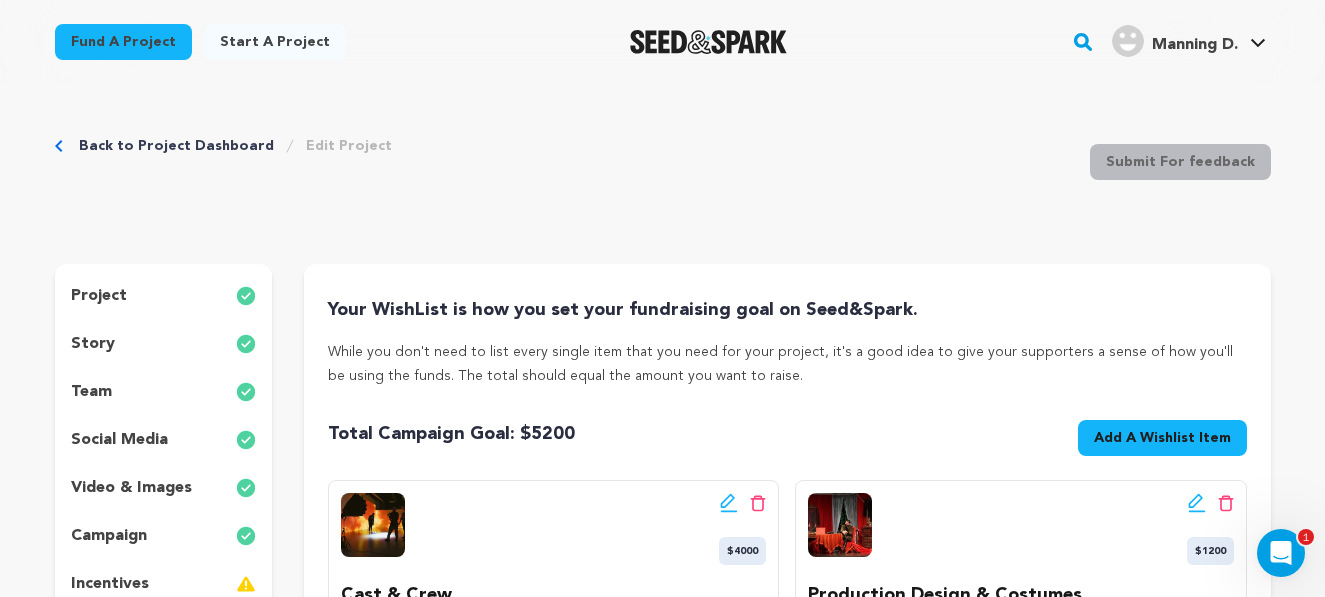 click on "Add A Wishlist Item" at bounding box center (1162, 438) 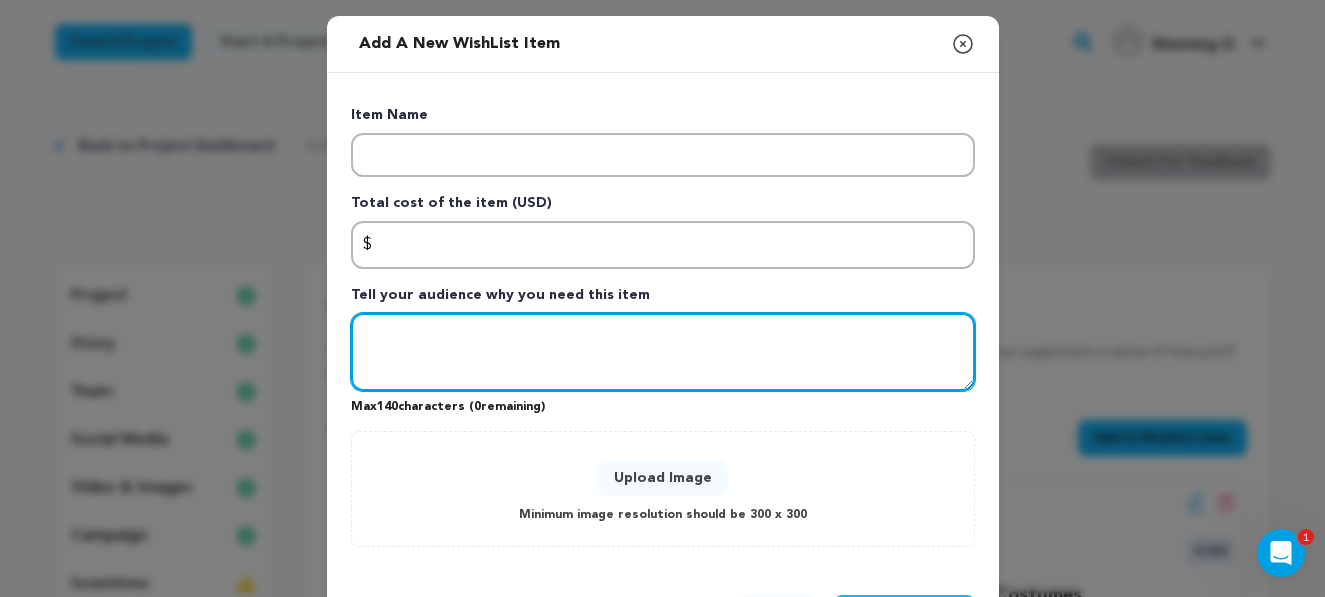 click at bounding box center [663, 352] 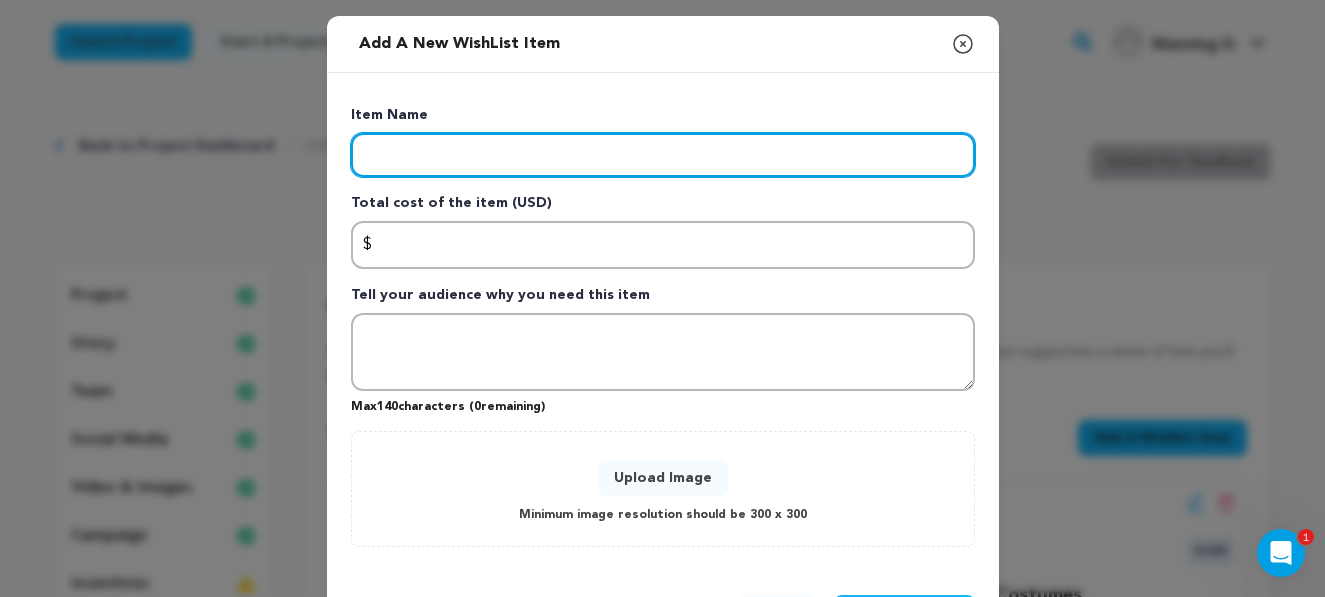 click at bounding box center [663, 155] 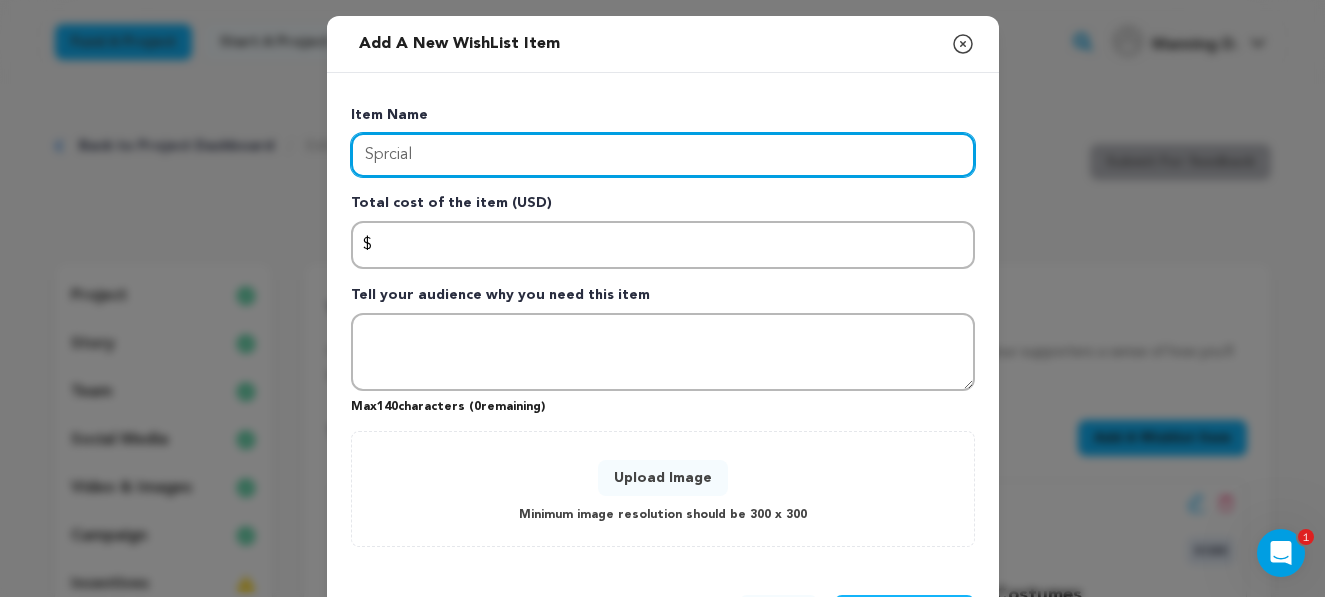 click on "Sprcial" at bounding box center (663, 155) 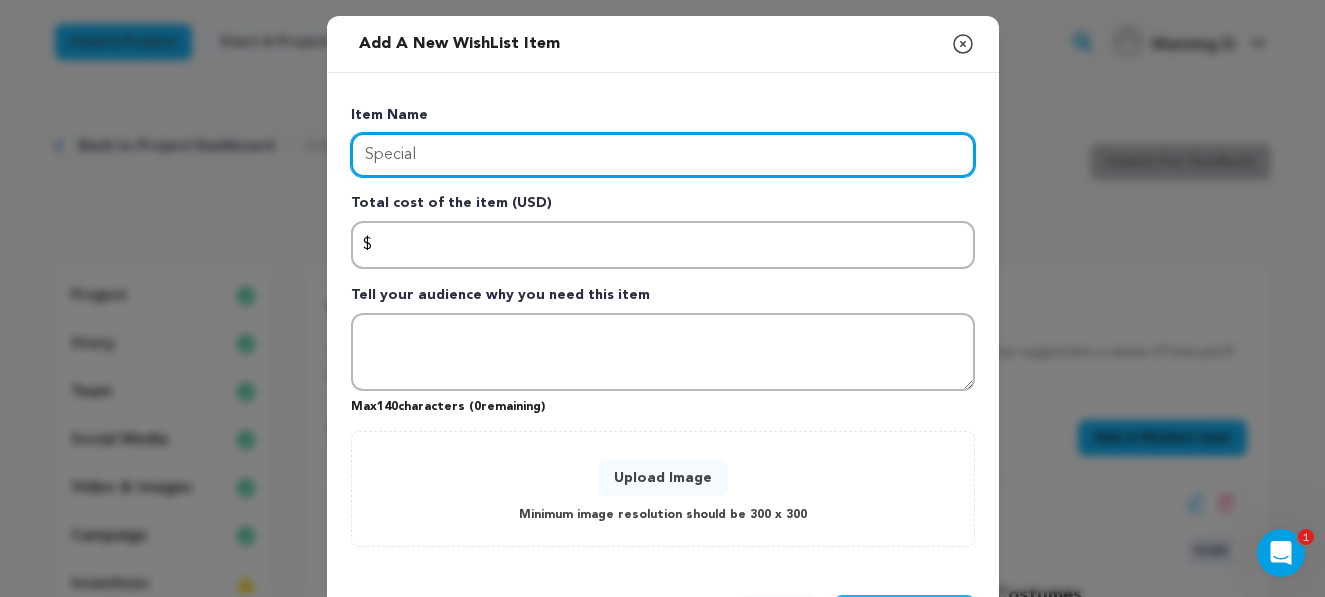 click on "Special" at bounding box center (663, 155) 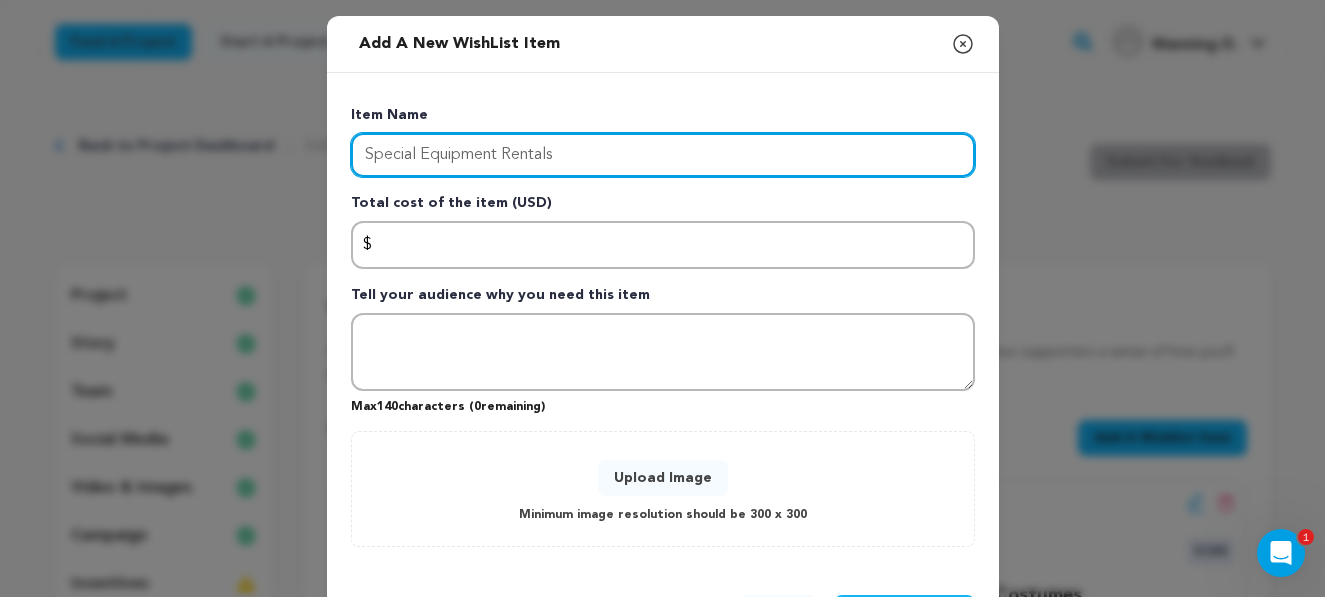 type on "Special Equipment Rentals" 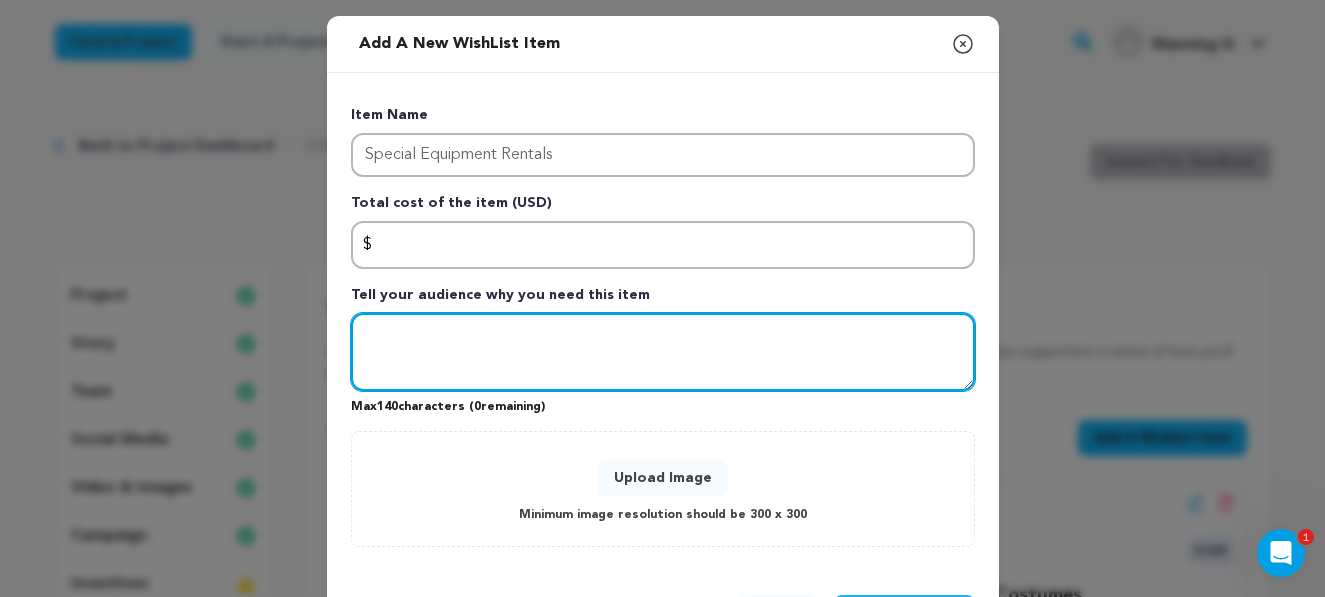 click at bounding box center (663, 352) 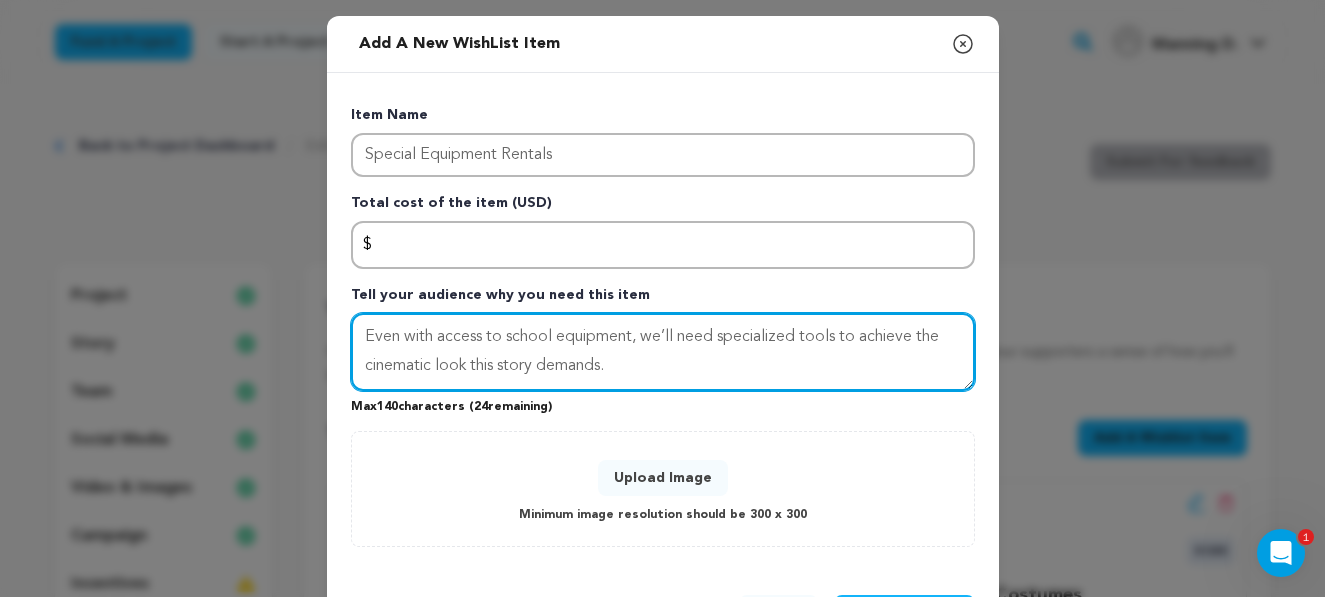 type on "Even with access to school equipment, we’ll need specialized tools to achieve the cinematic look this story demands." 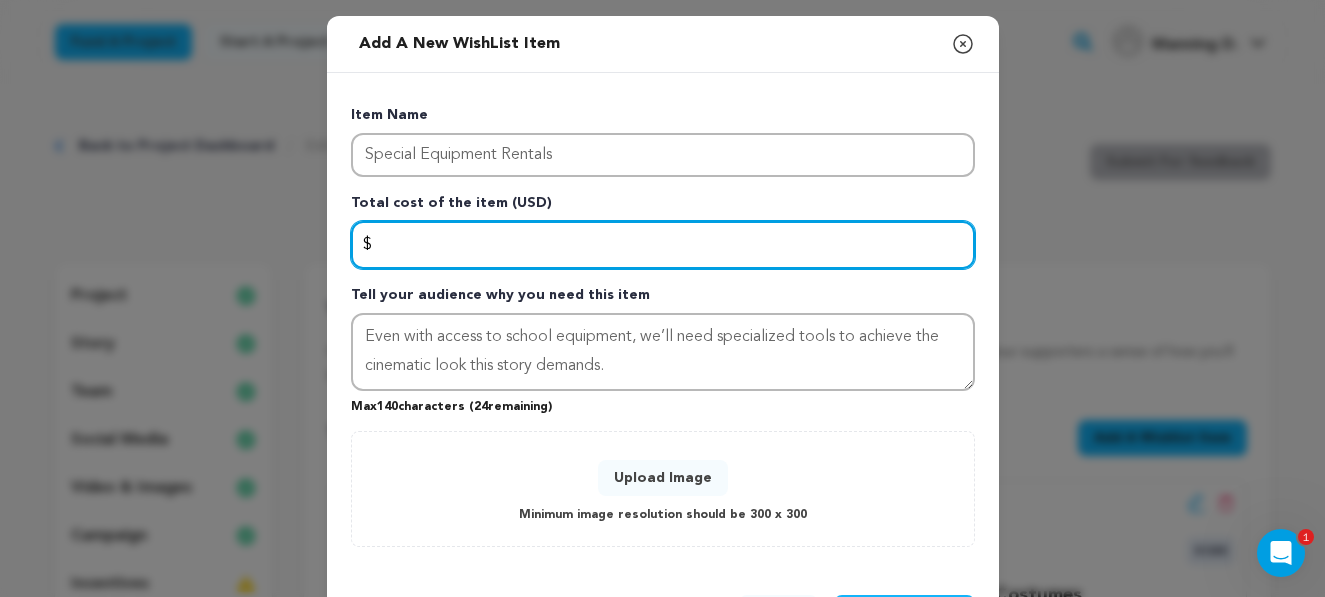 click at bounding box center [663, 245] 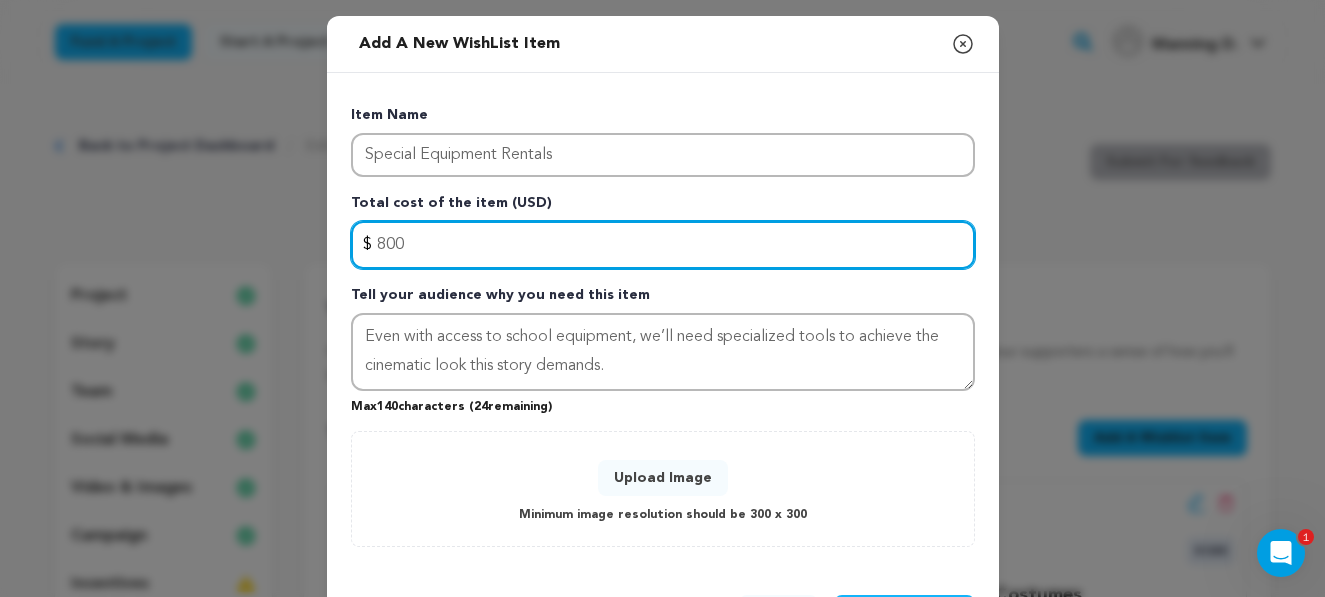 type on "800" 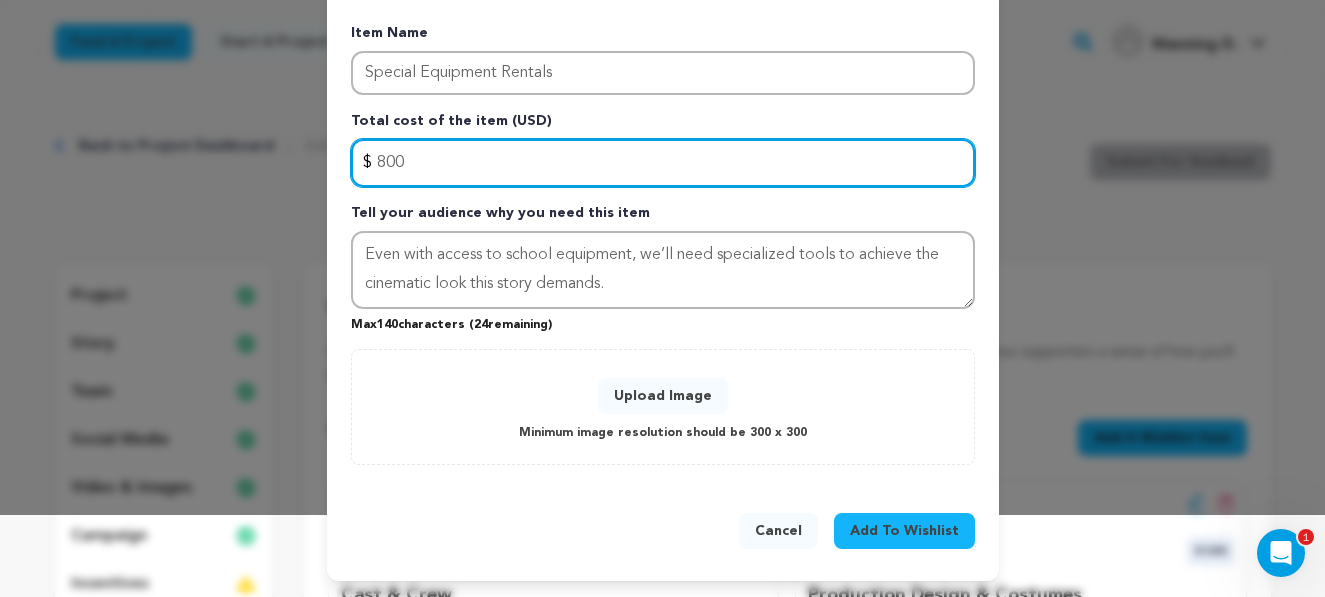 scroll, scrollTop: 82, scrollLeft: 0, axis: vertical 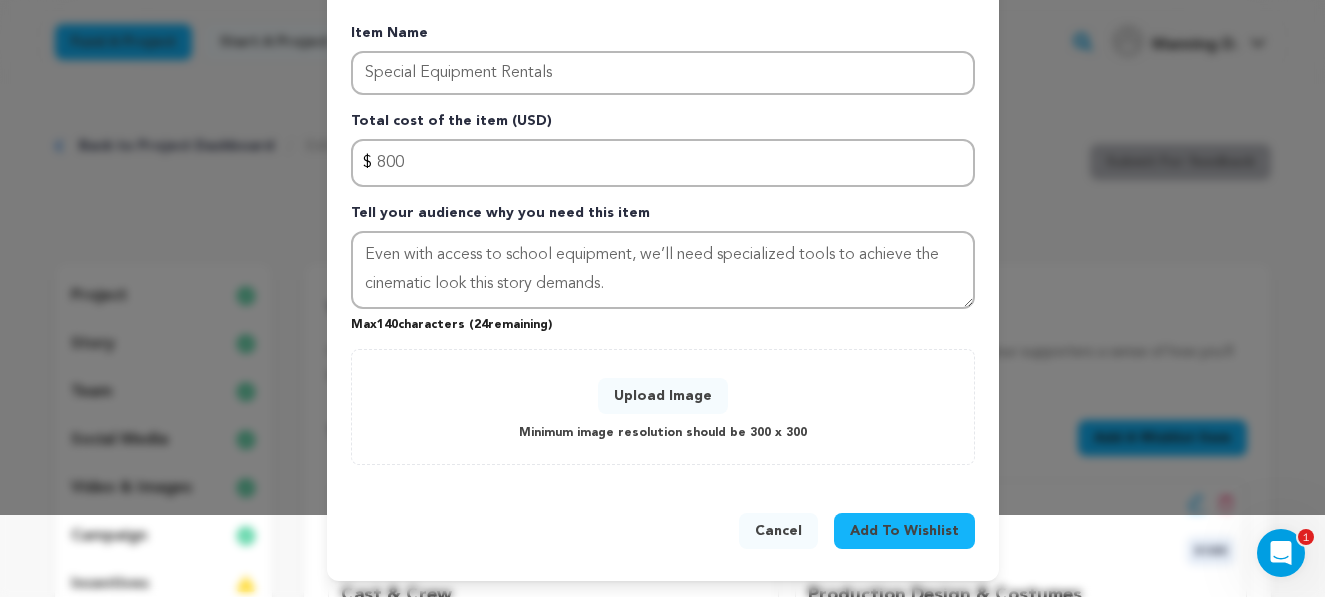 click on "Upload Image" at bounding box center [663, 396] 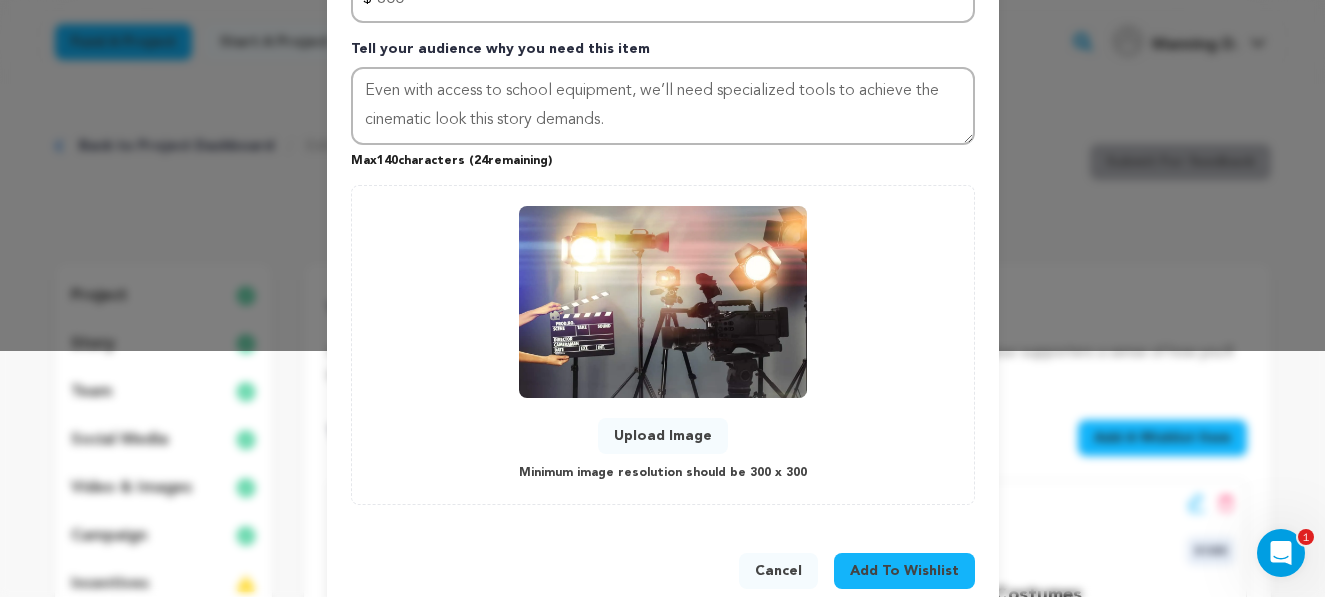 scroll, scrollTop: 247, scrollLeft: 0, axis: vertical 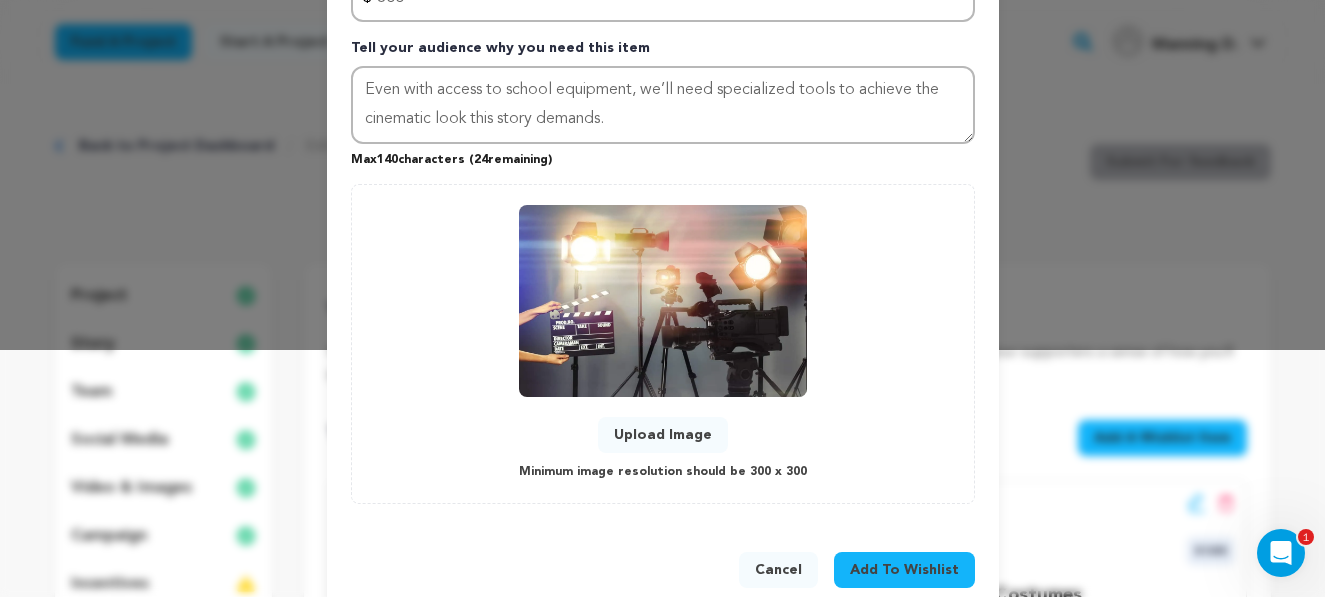 click on "Add To Wishlist" at bounding box center (904, 570) 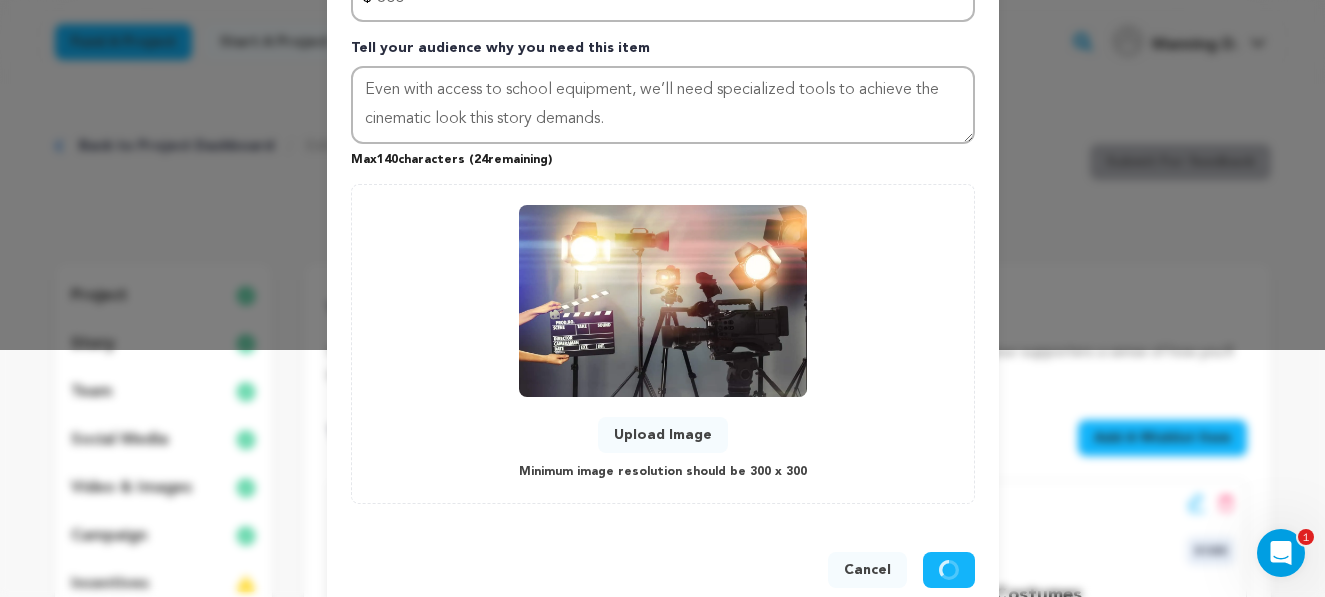 type 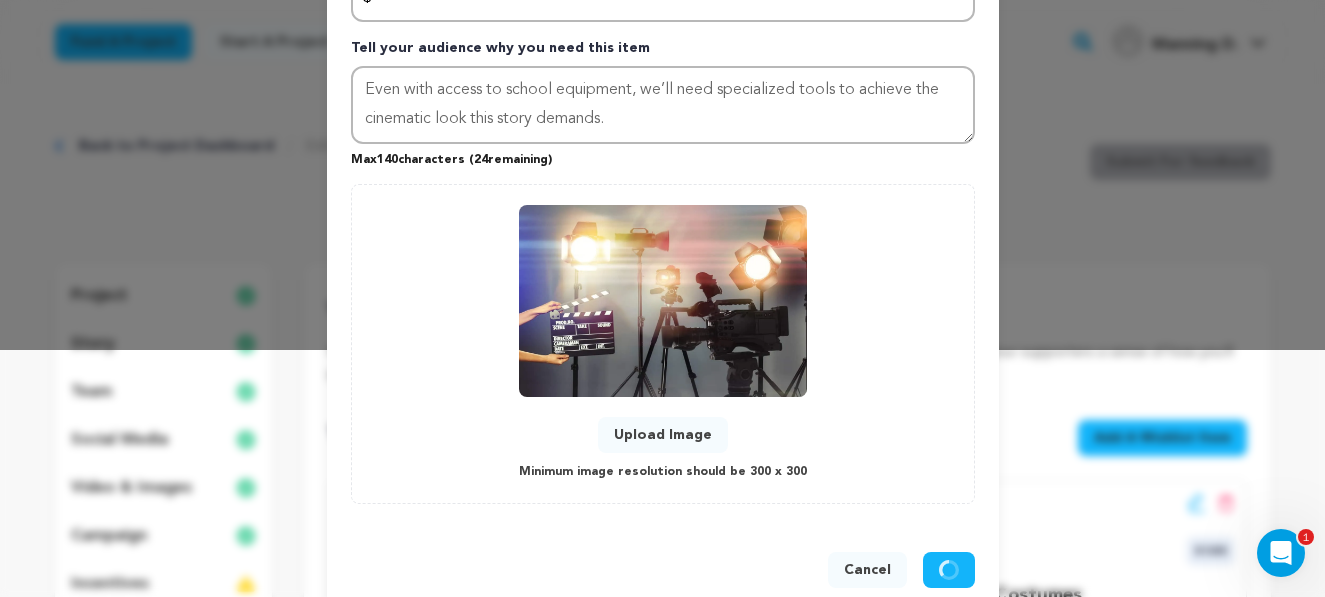 type 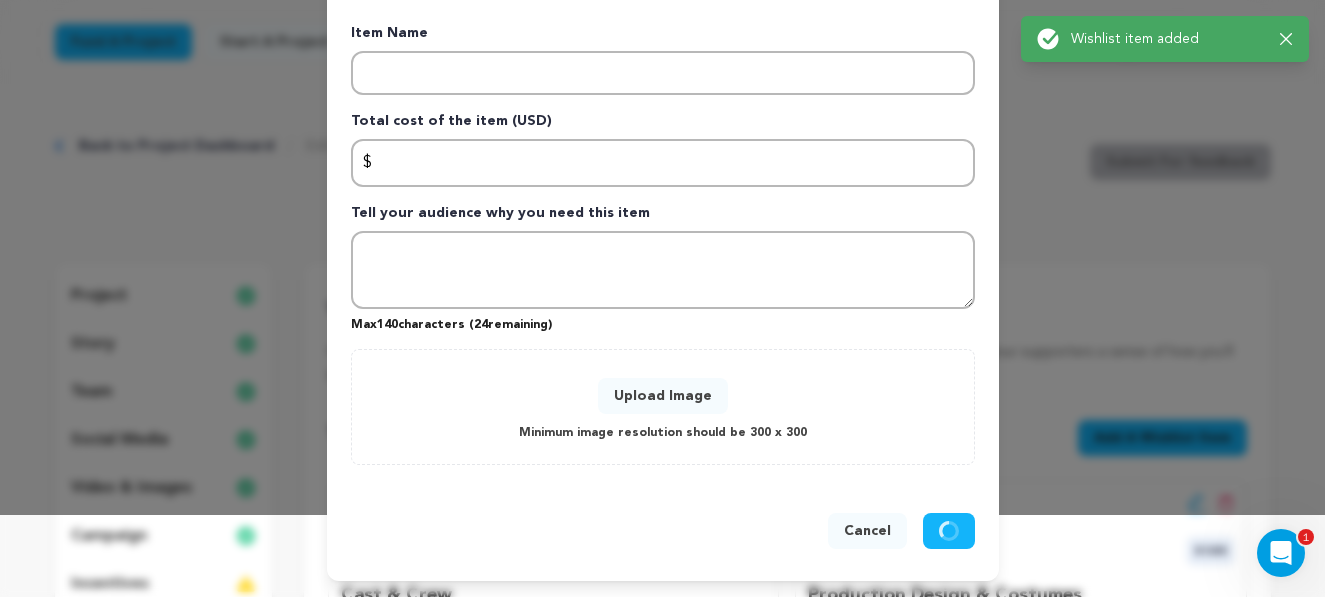 scroll, scrollTop: 82, scrollLeft: 0, axis: vertical 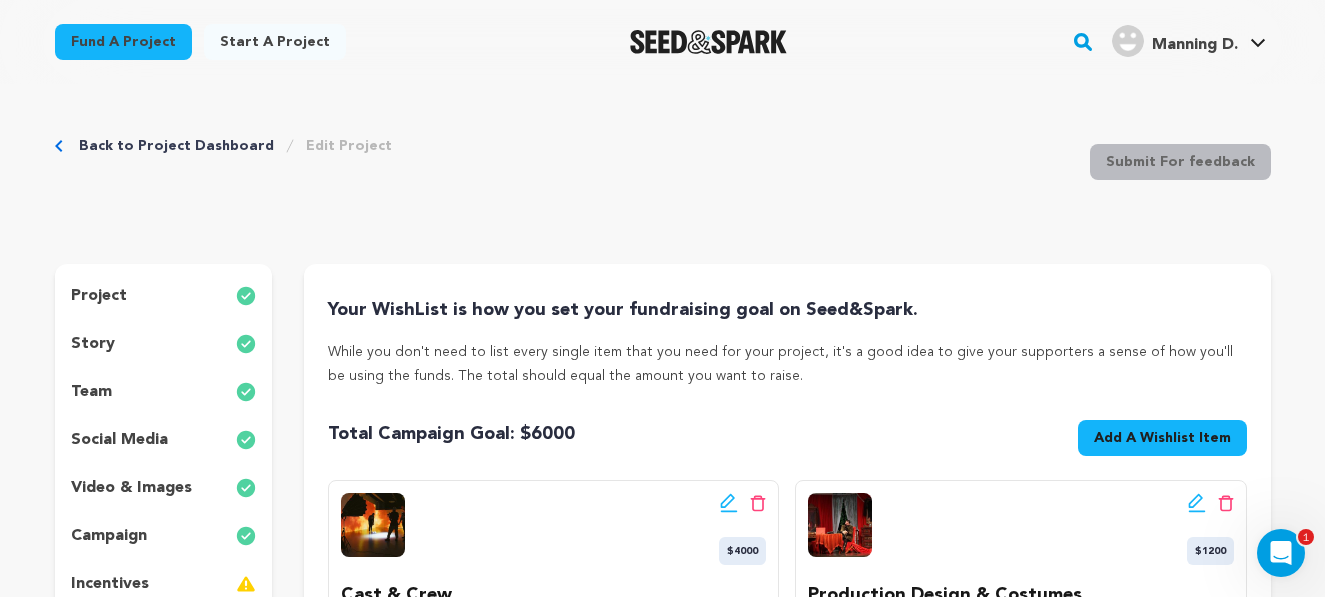 click on "Add A Wishlist Item" at bounding box center (1162, 438) 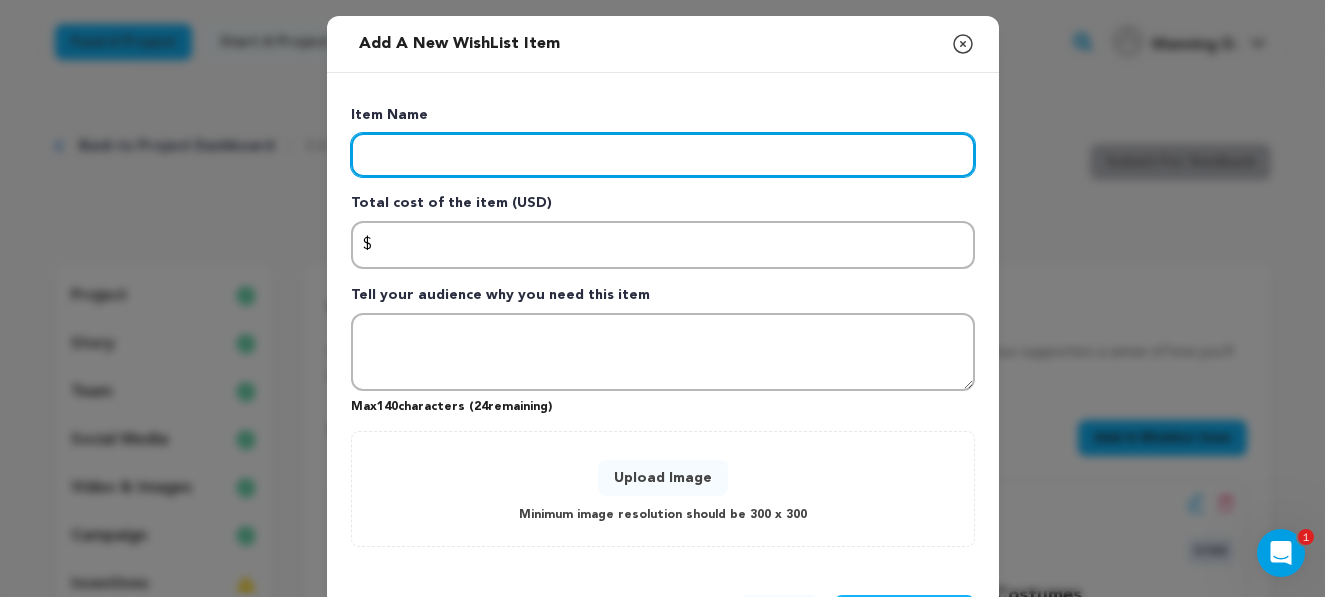 click at bounding box center (663, 155) 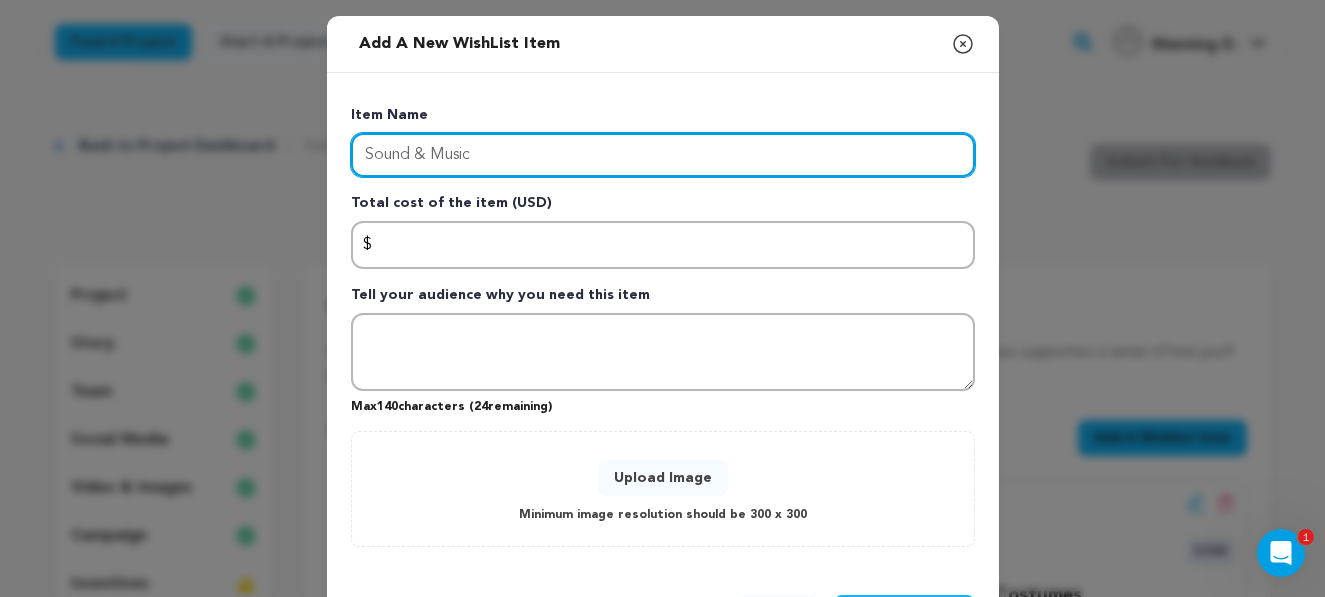 type on "Sound & Music" 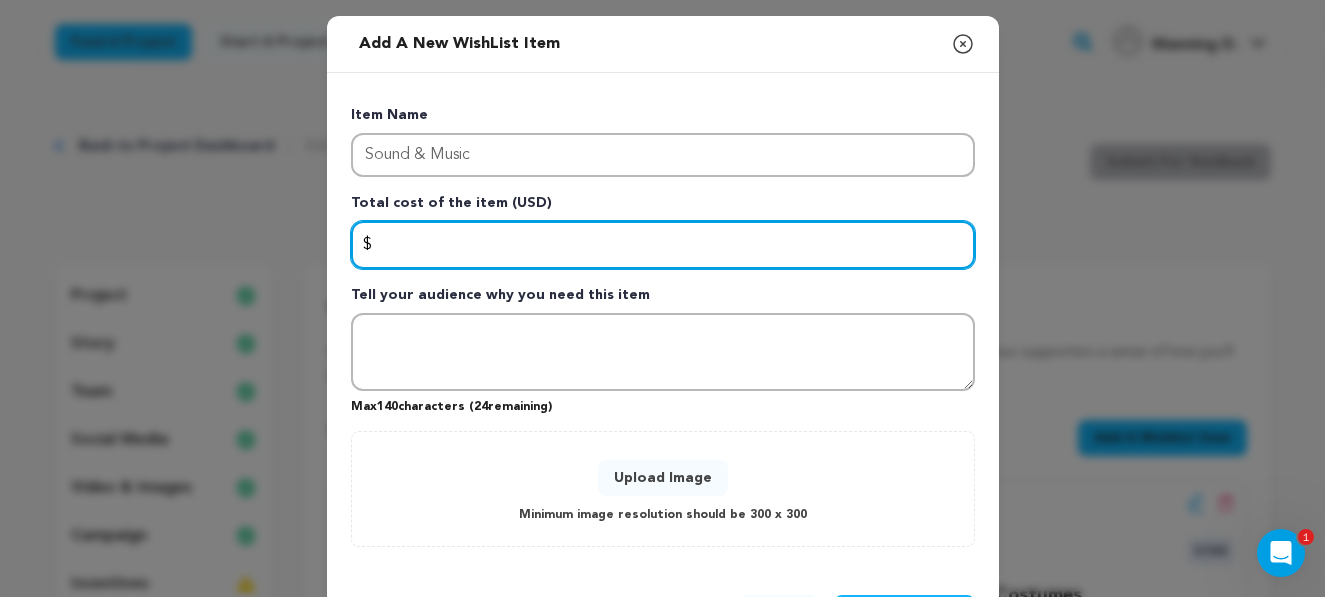 click at bounding box center [663, 245] 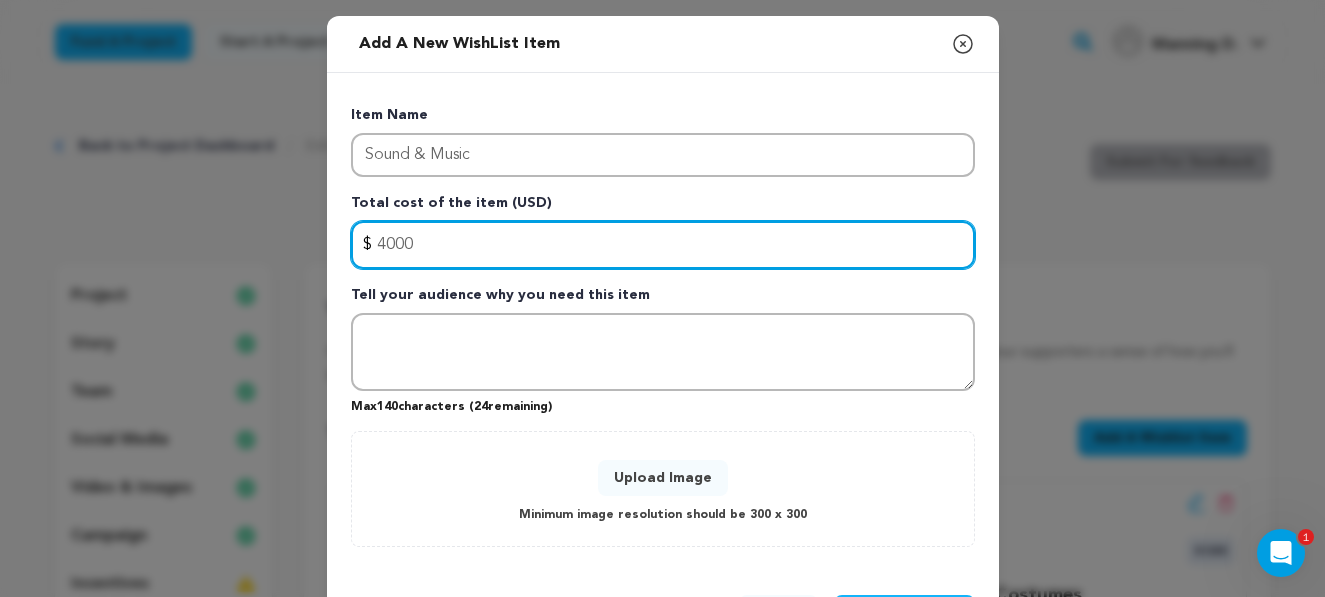 click on "4000" at bounding box center [663, 245] 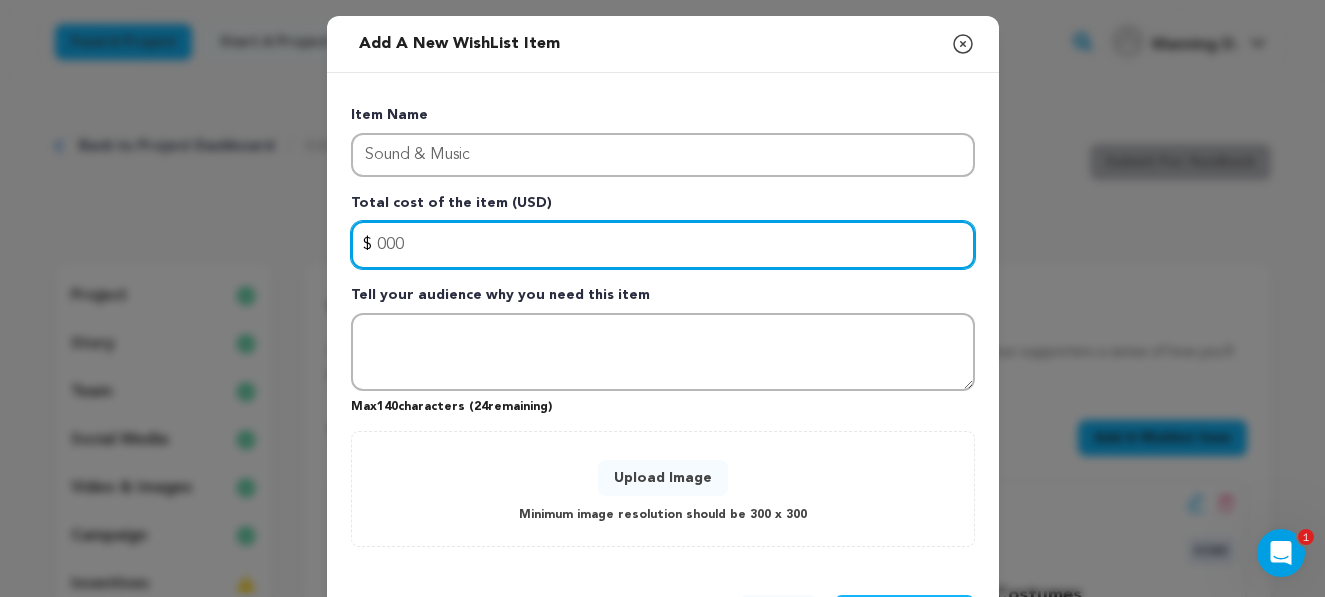 type on "000" 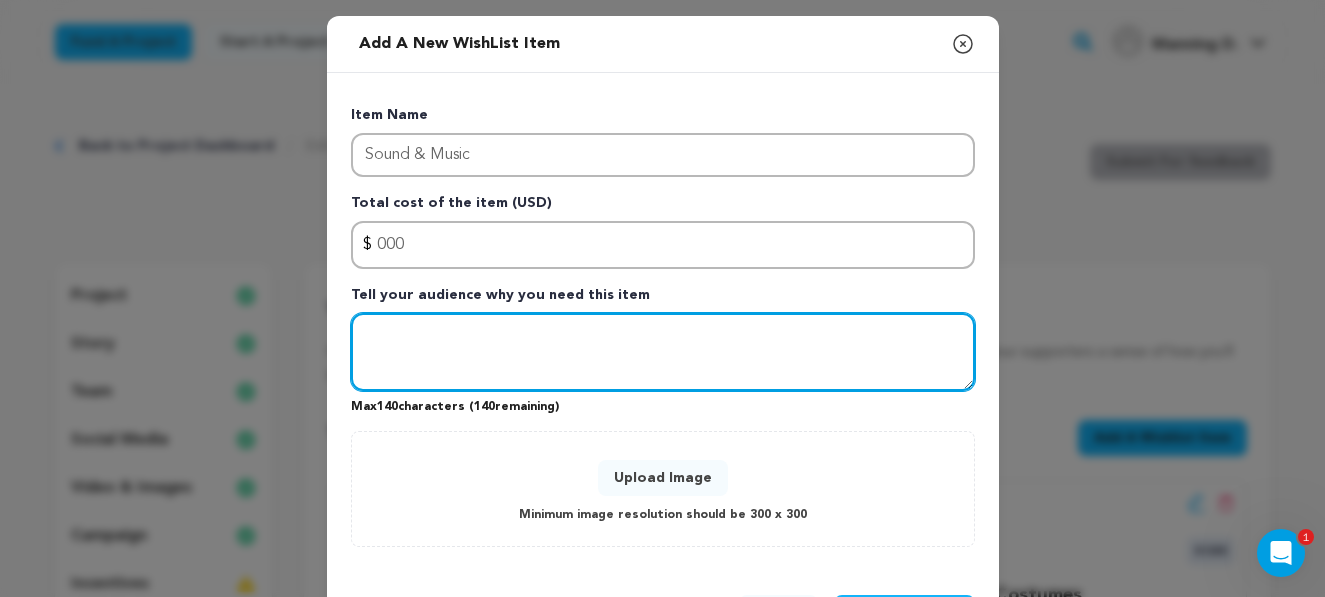 type on "1" 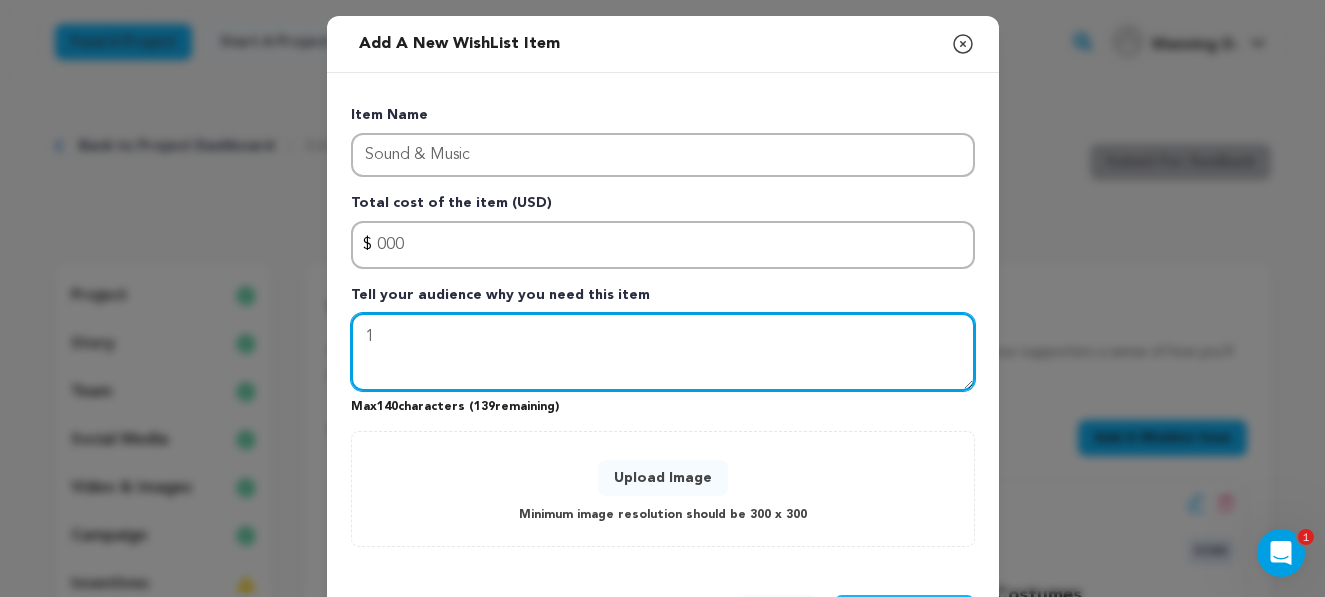 type 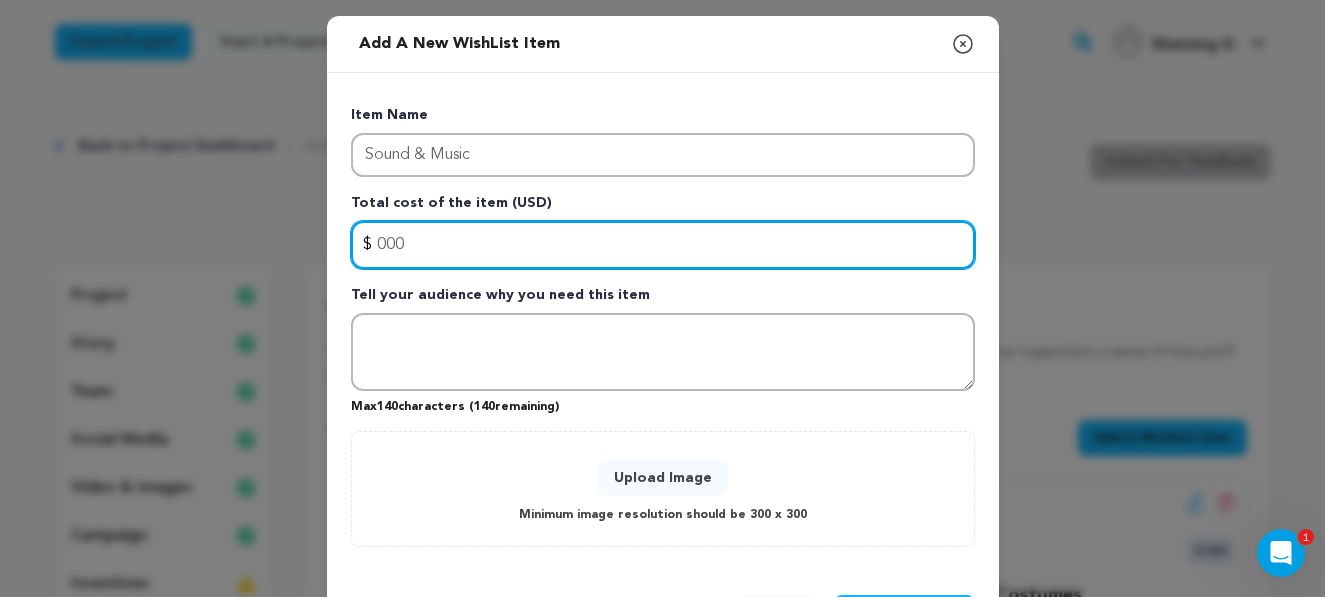 click on "000" at bounding box center (663, 245) 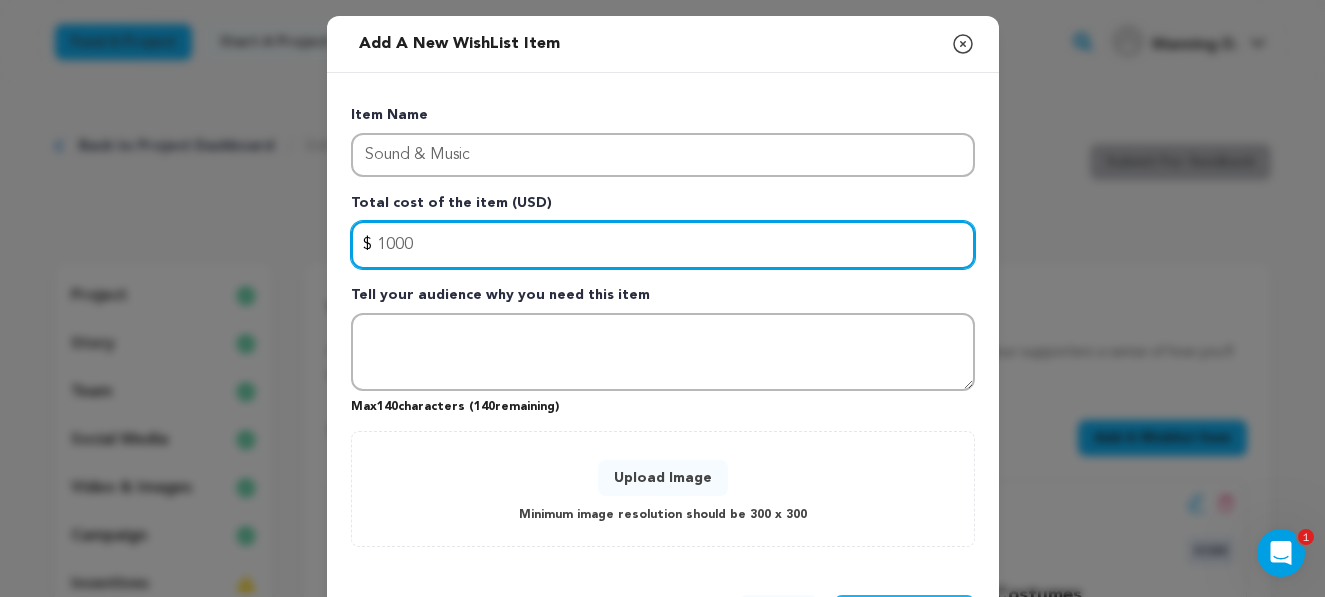 type on "1000" 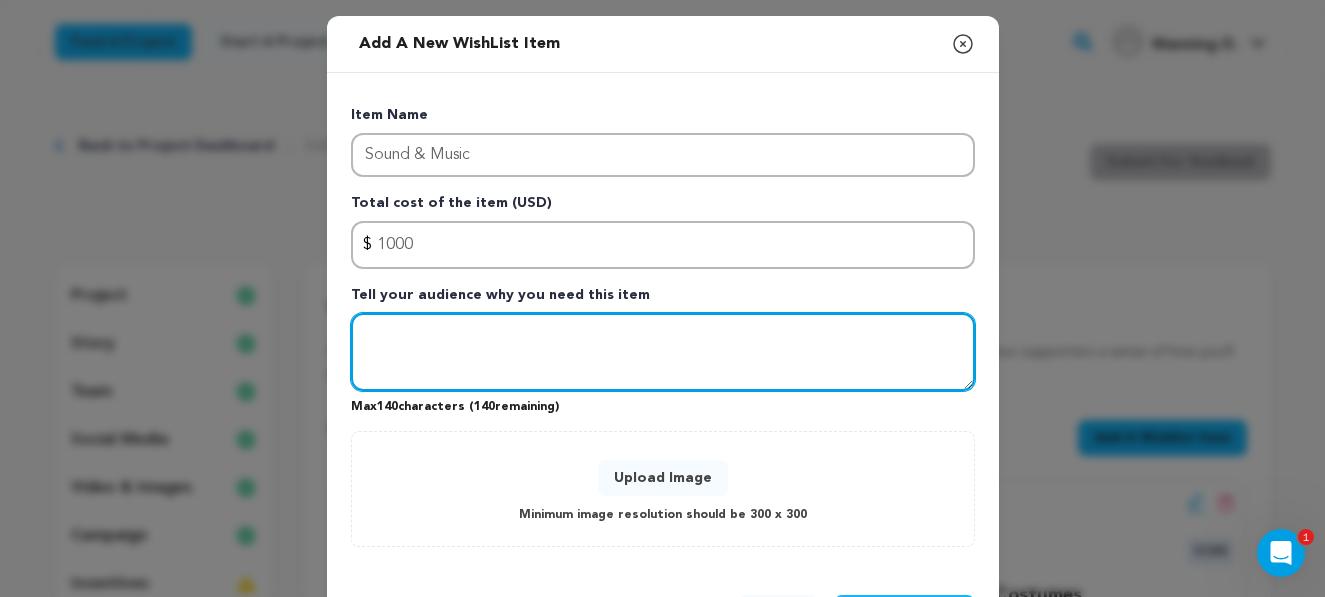 click at bounding box center (663, 352) 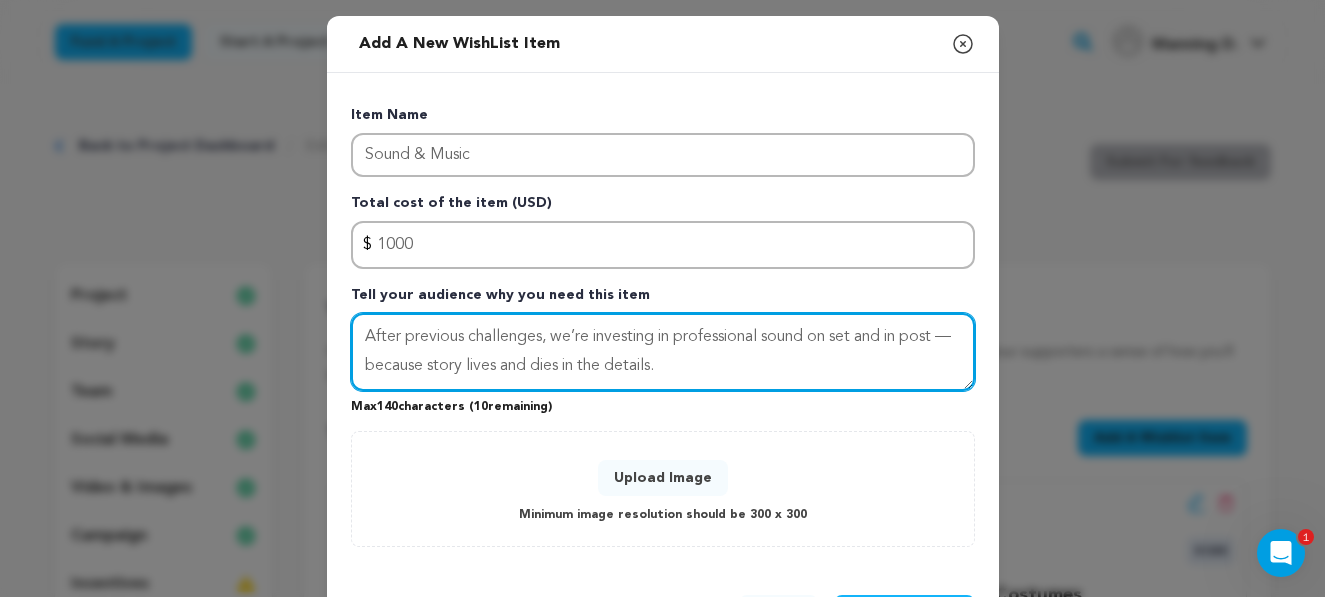 click on "After previous challenges, we’re investing in professional sound on set and in post — because story lives and dies in the details." at bounding box center (663, 352) 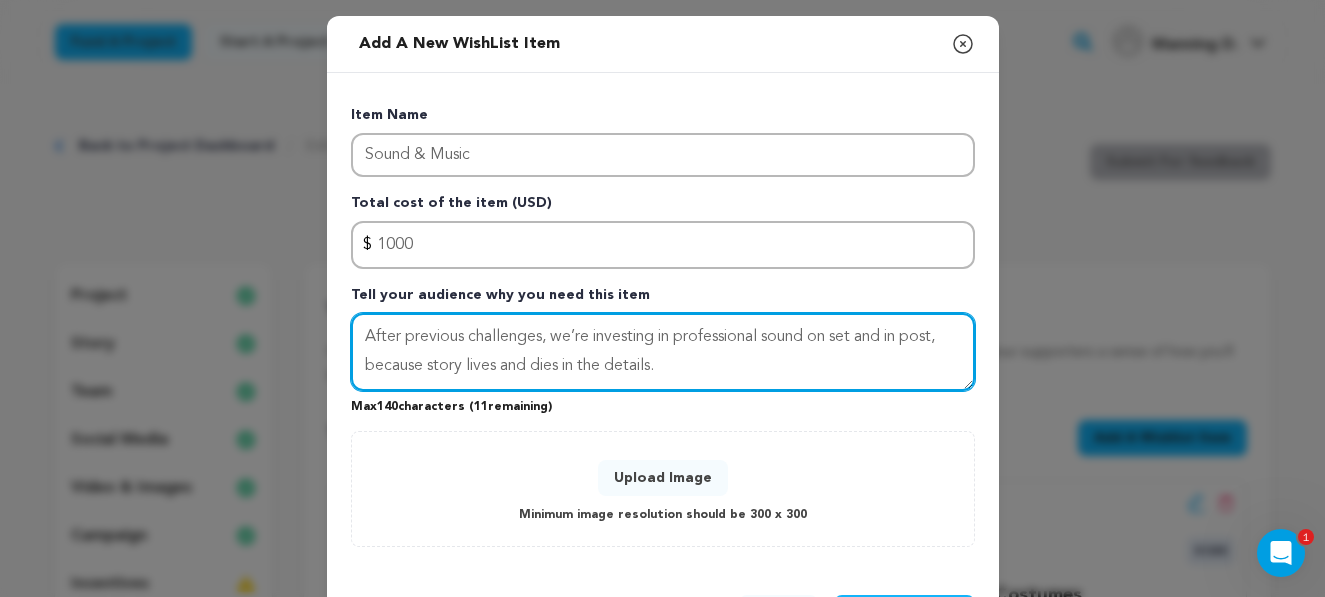 type on "After previous challenges, we’re investing in professional sound on set and in post, because story lives and dies in the details." 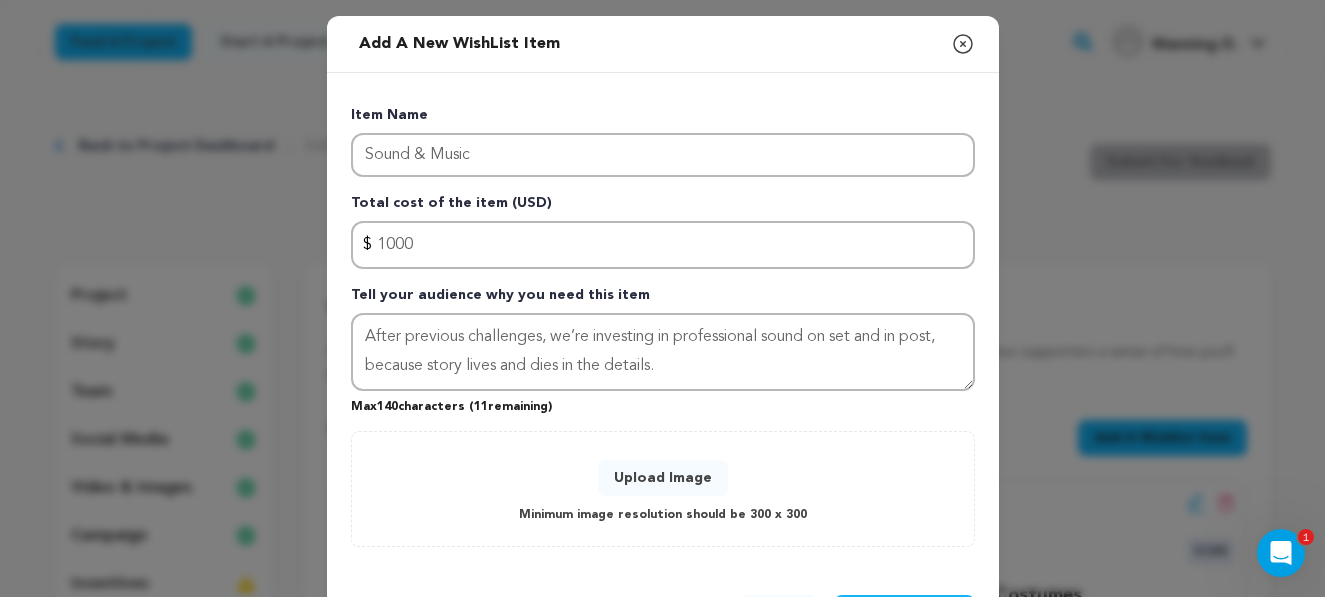 click on "Upload Image" at bounding box center (663, 478) 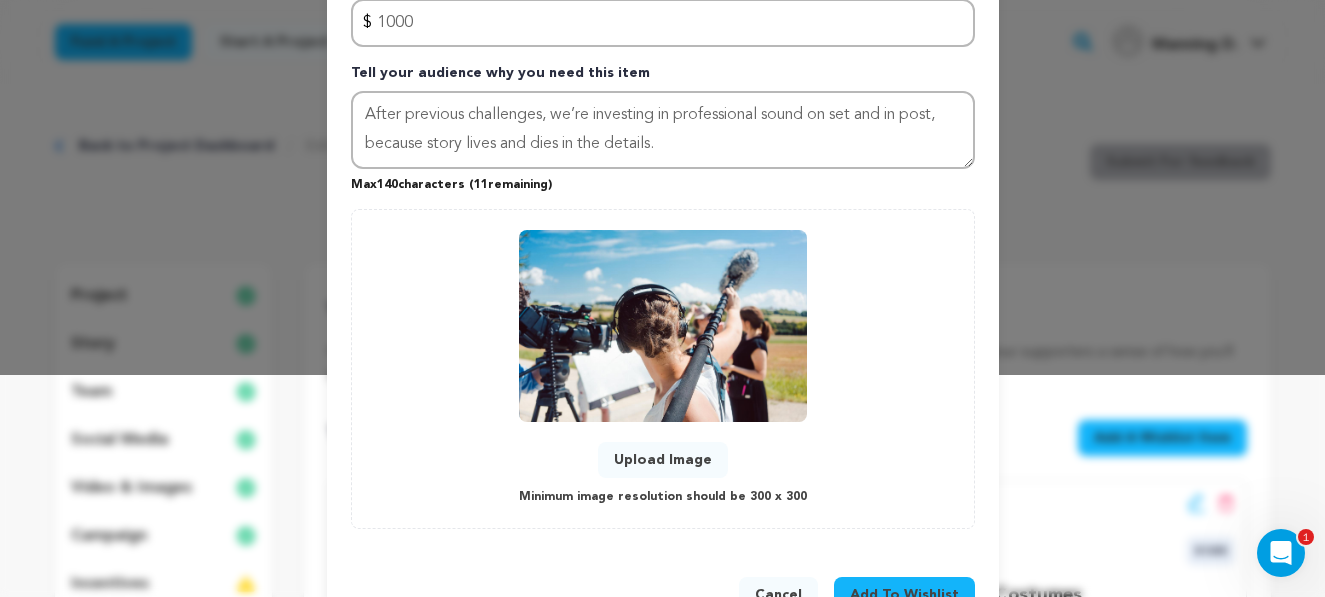 scroll, scrollTop: 226, scrollLeft: 0, axis: vertical 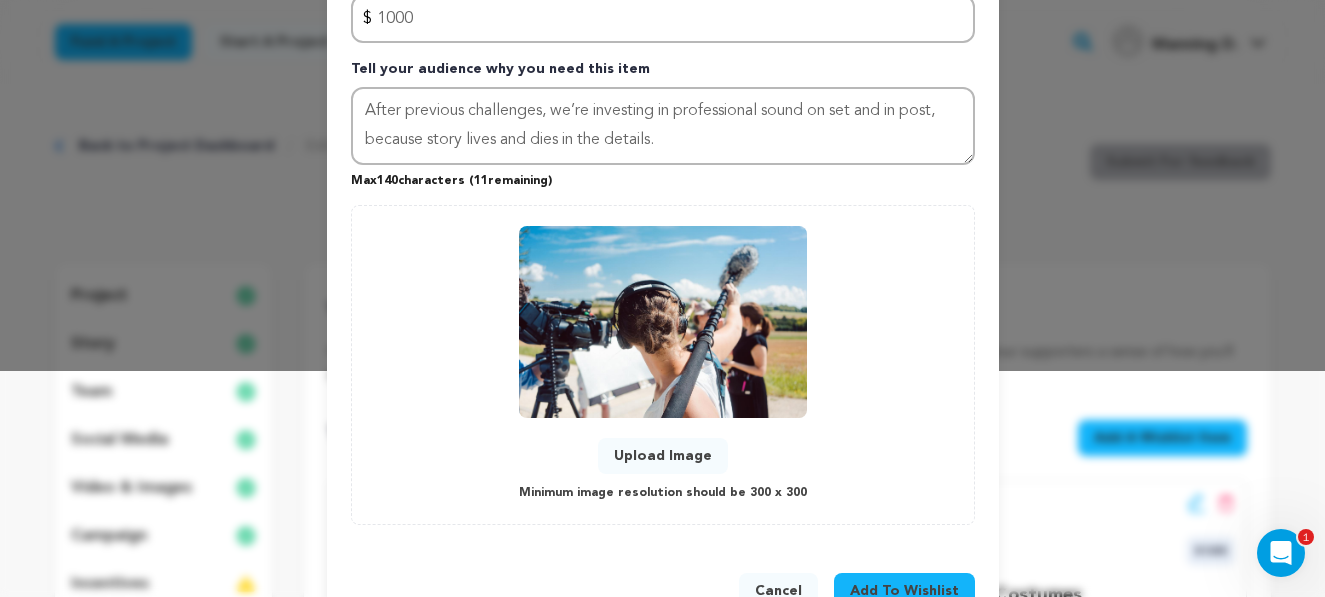 click on "Add To Wishlist" at bounding box center [904, 591] 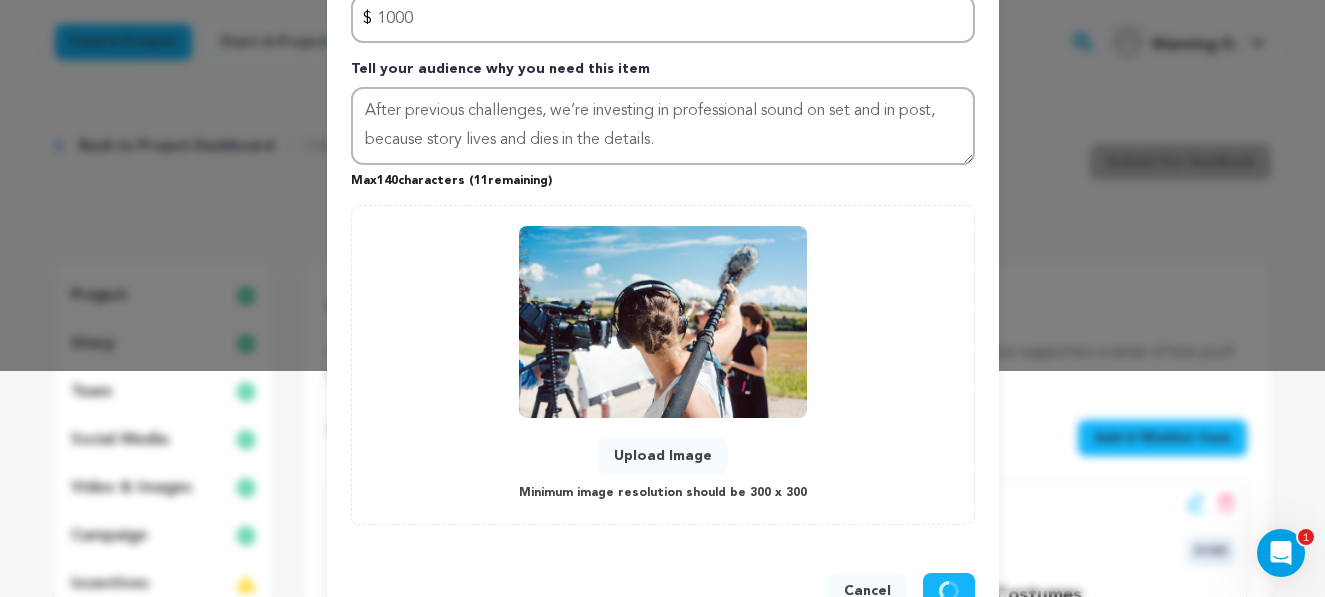 type 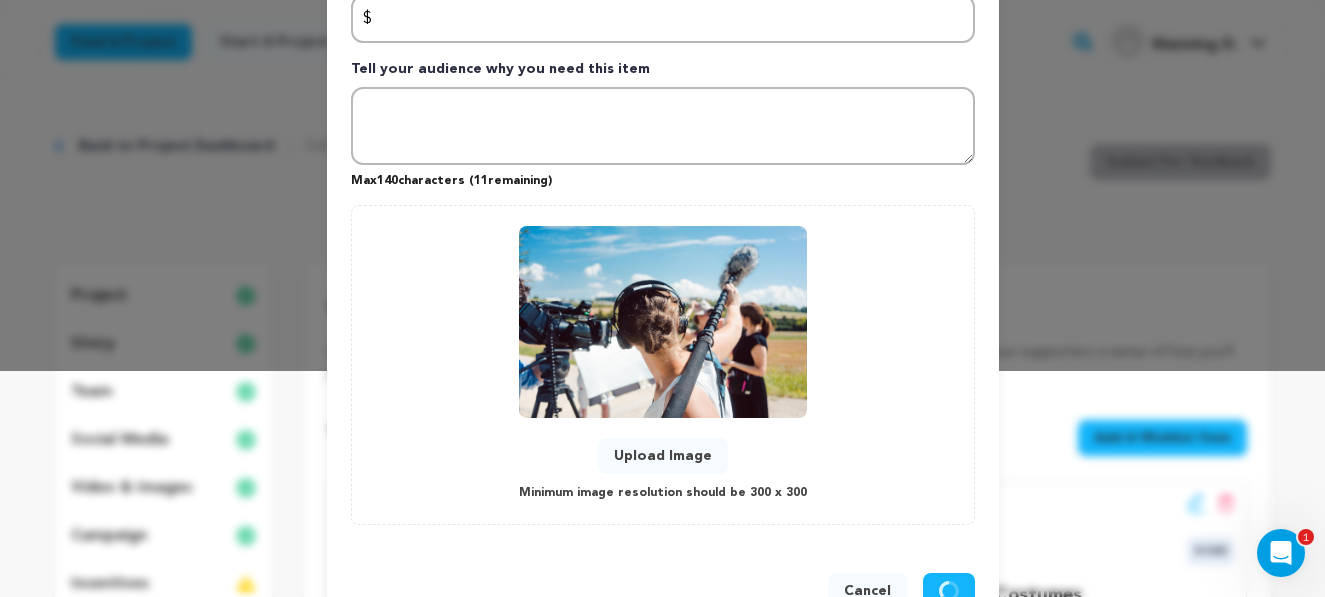 scroll, scrollTop: 82, scrollLeft: 0, axis: vertical 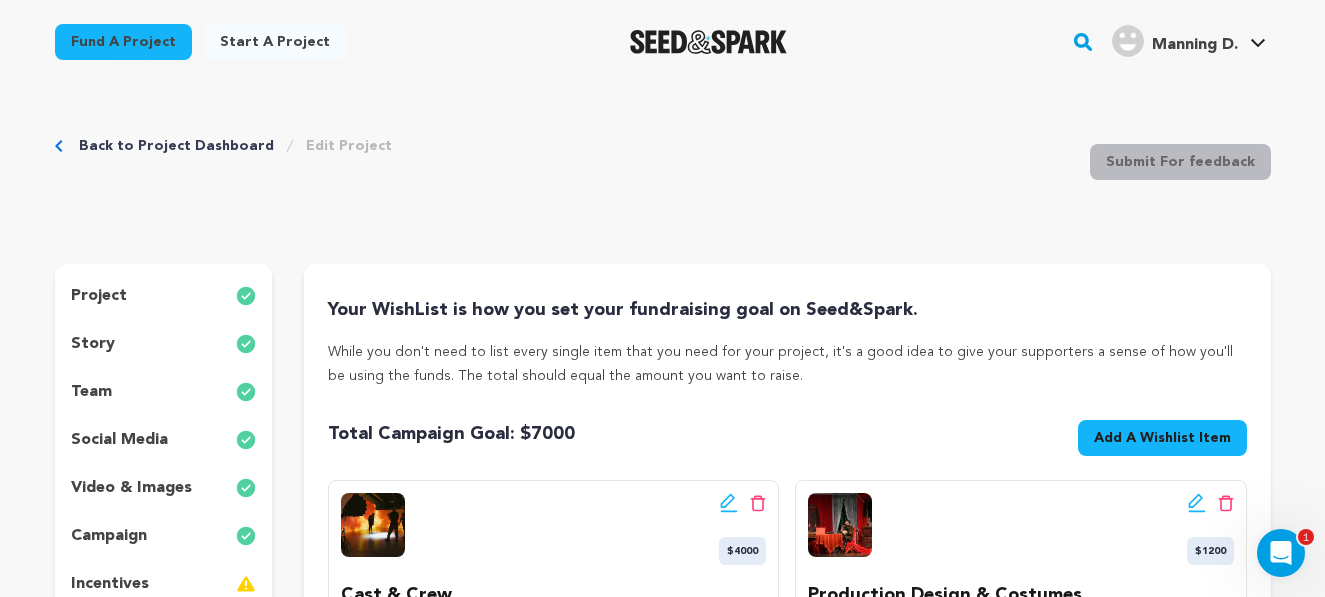 click on "Add A Wishlist Item" at bounding box center [1162, 438] 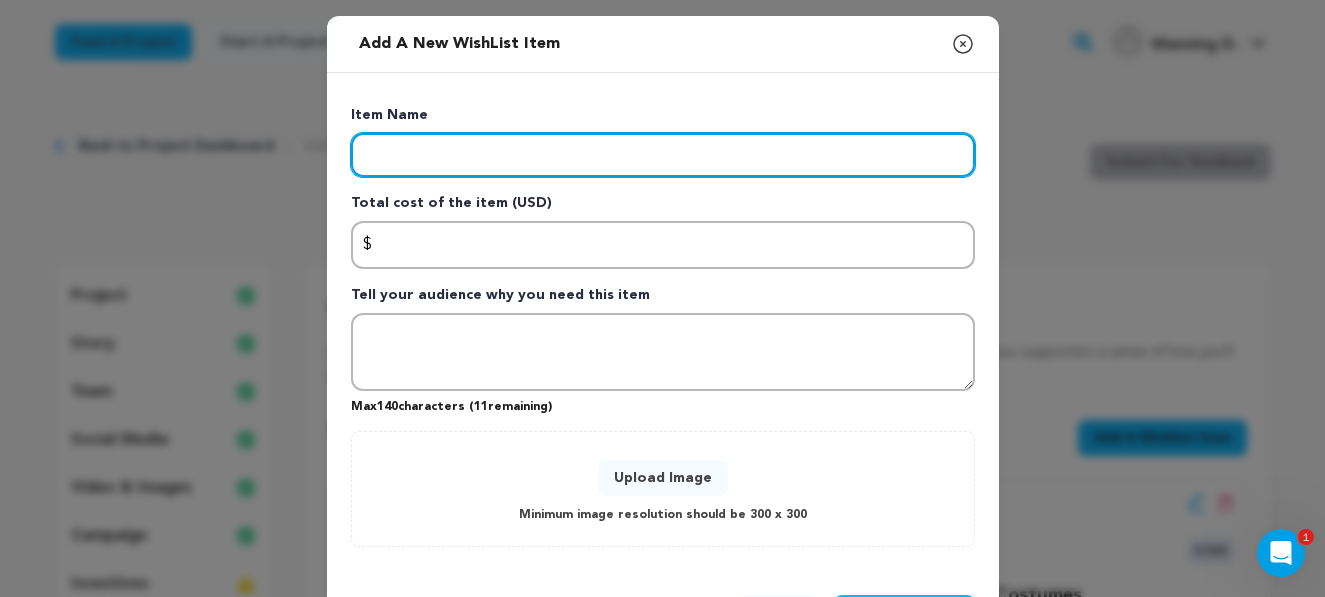 click at bounding box center [663, 155] 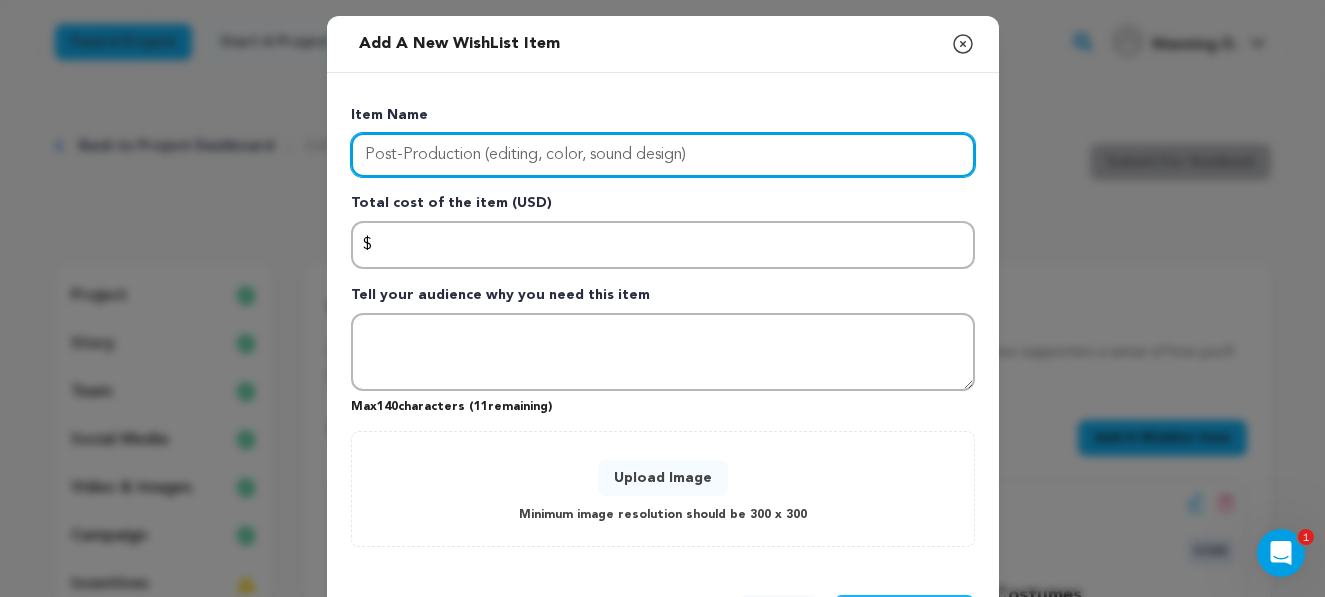 type on "Post-Production (editing, color, sound design)" 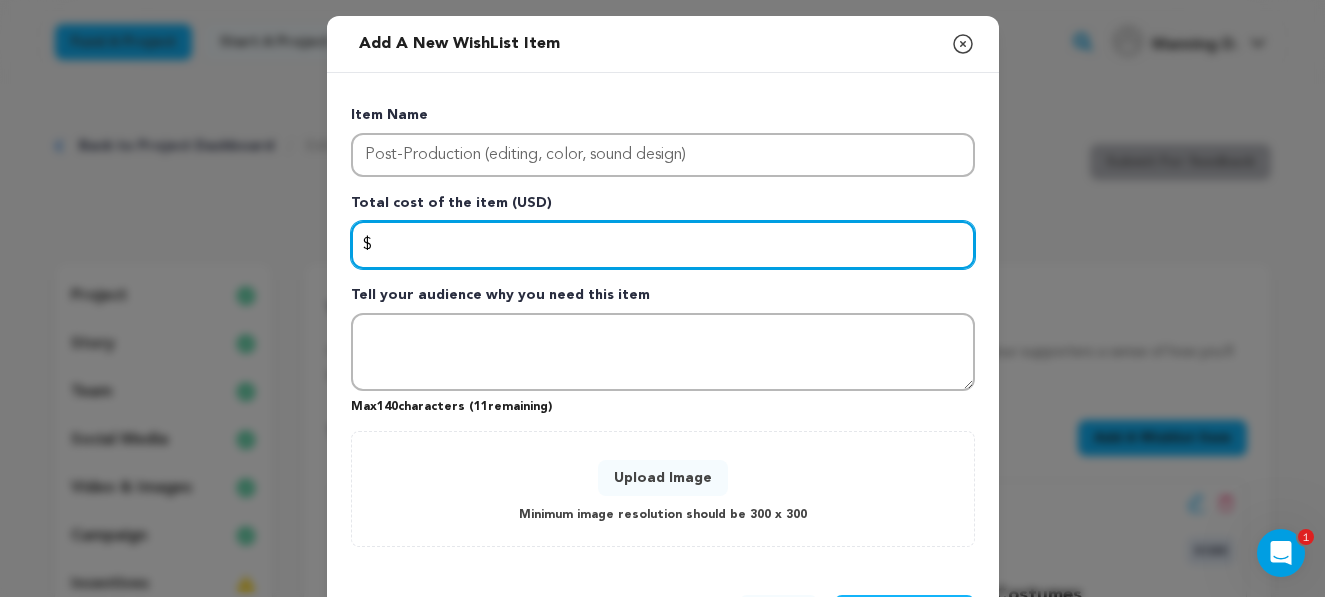 click at bounding box center [663, 245] 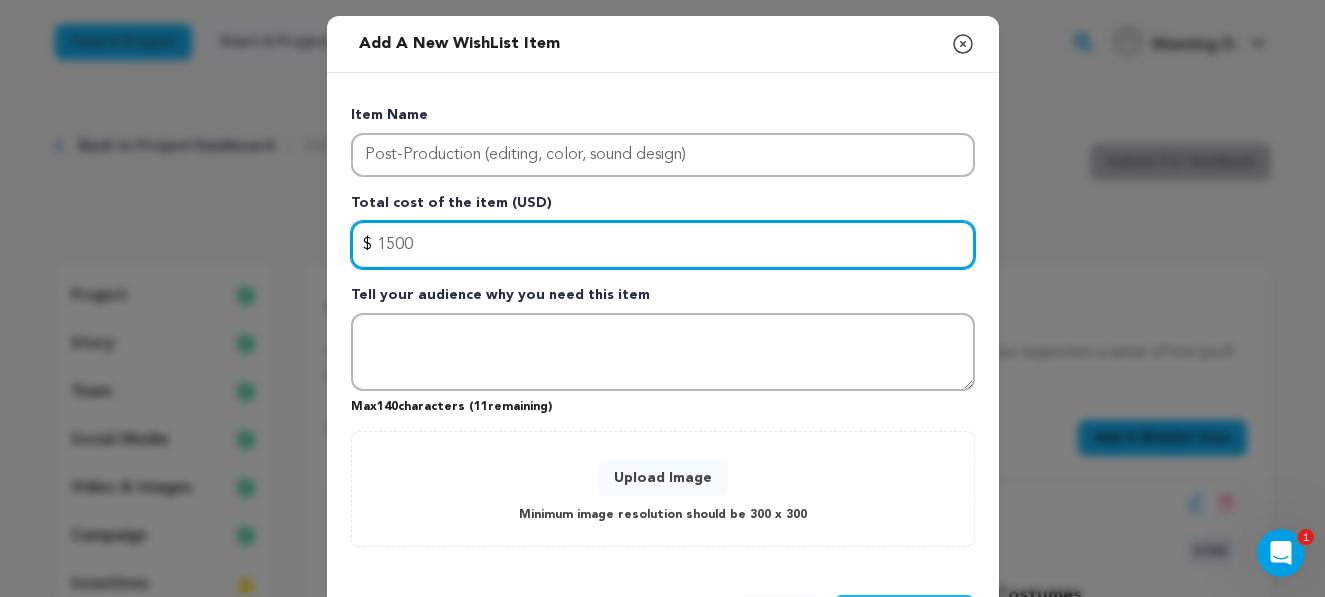 type on "1500" 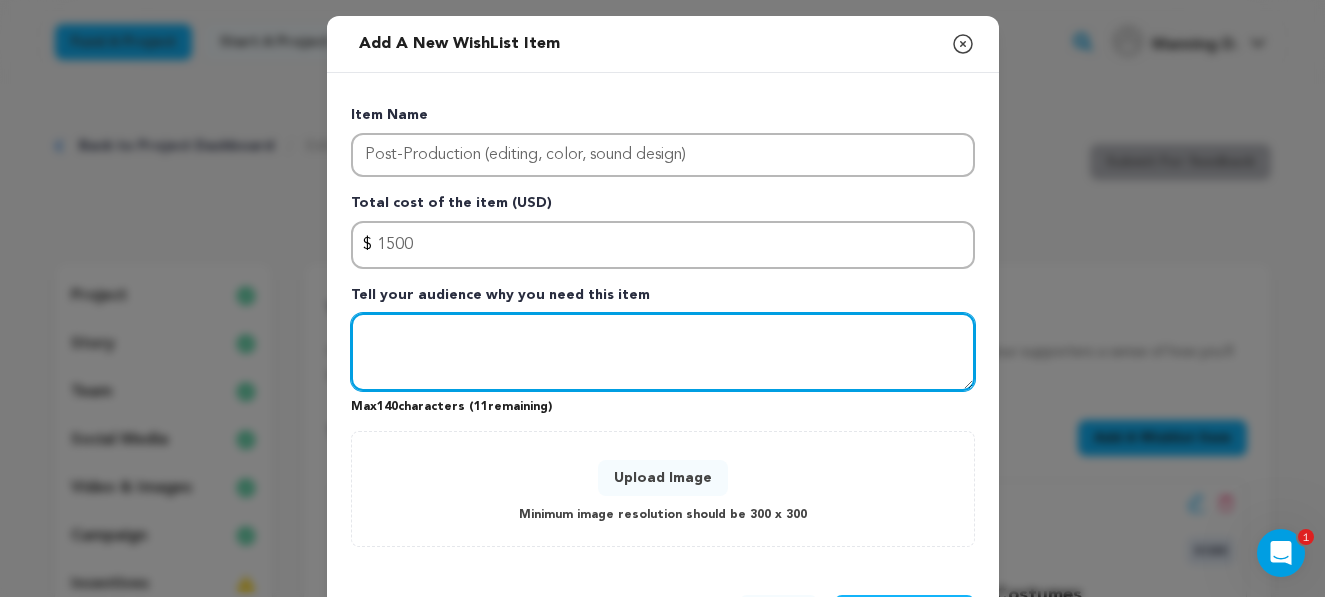 click at bounding box center (663, 352) 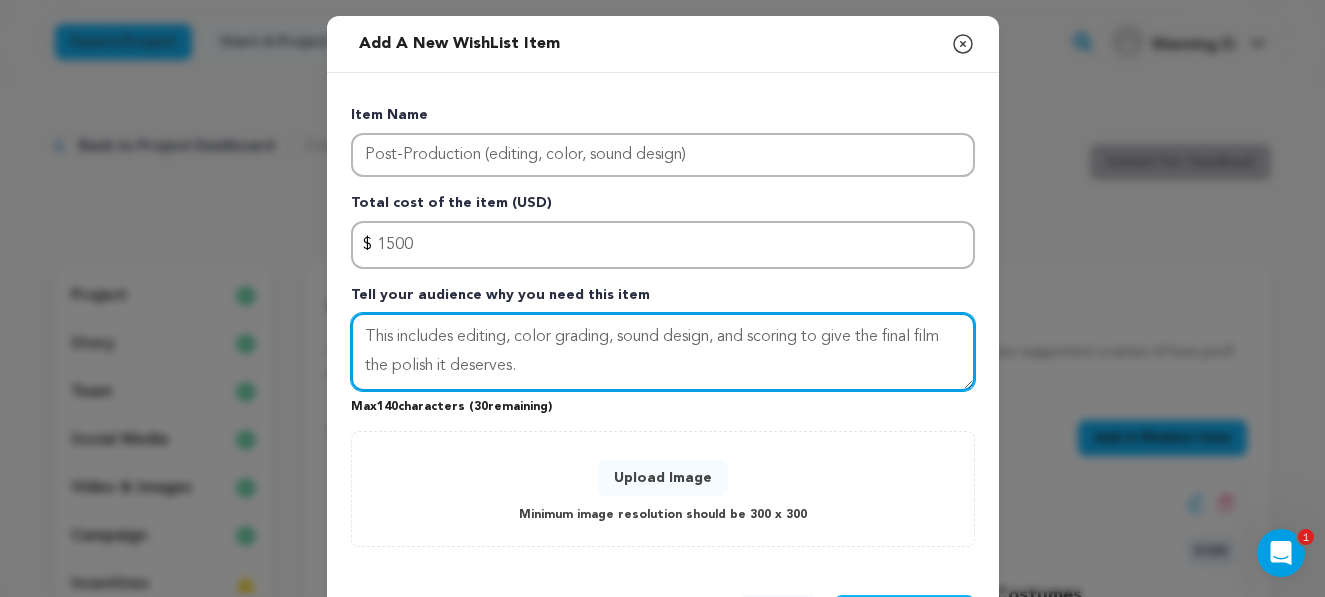 type on "This includes editing, color grading, sound design, and scoring to give the final film the polish it deserves." 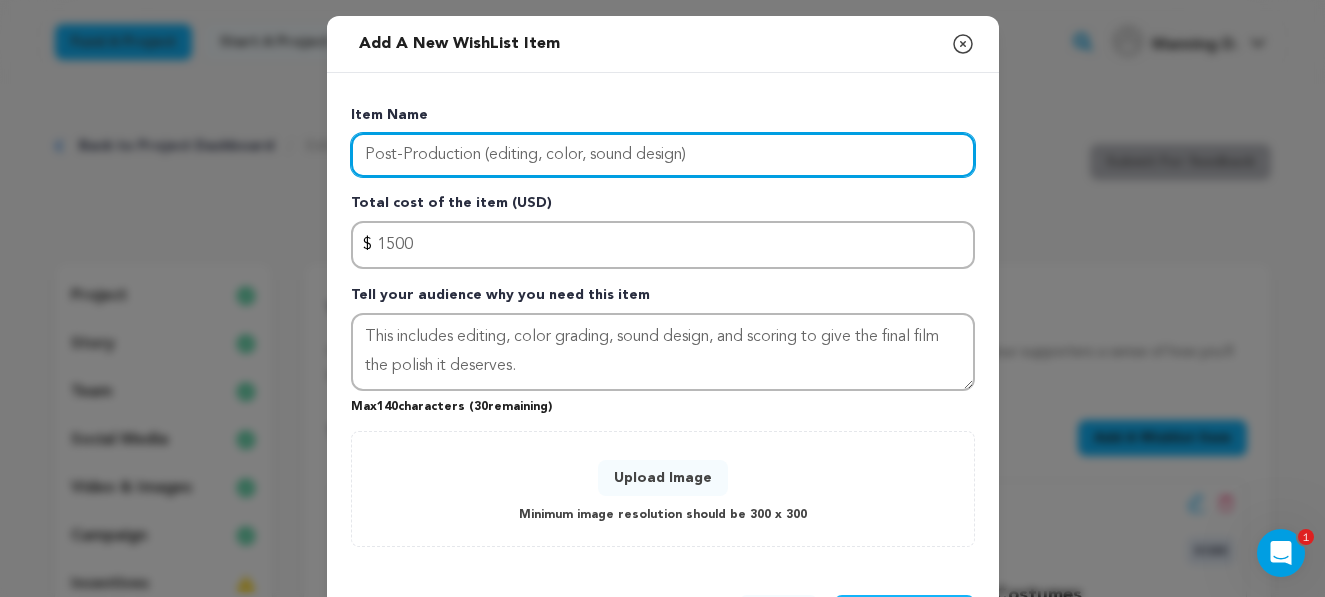 drag, startPoint x: 703, startPoint y: 161, endPoint x: 482, endPoint y: 160, distance: 221.00226 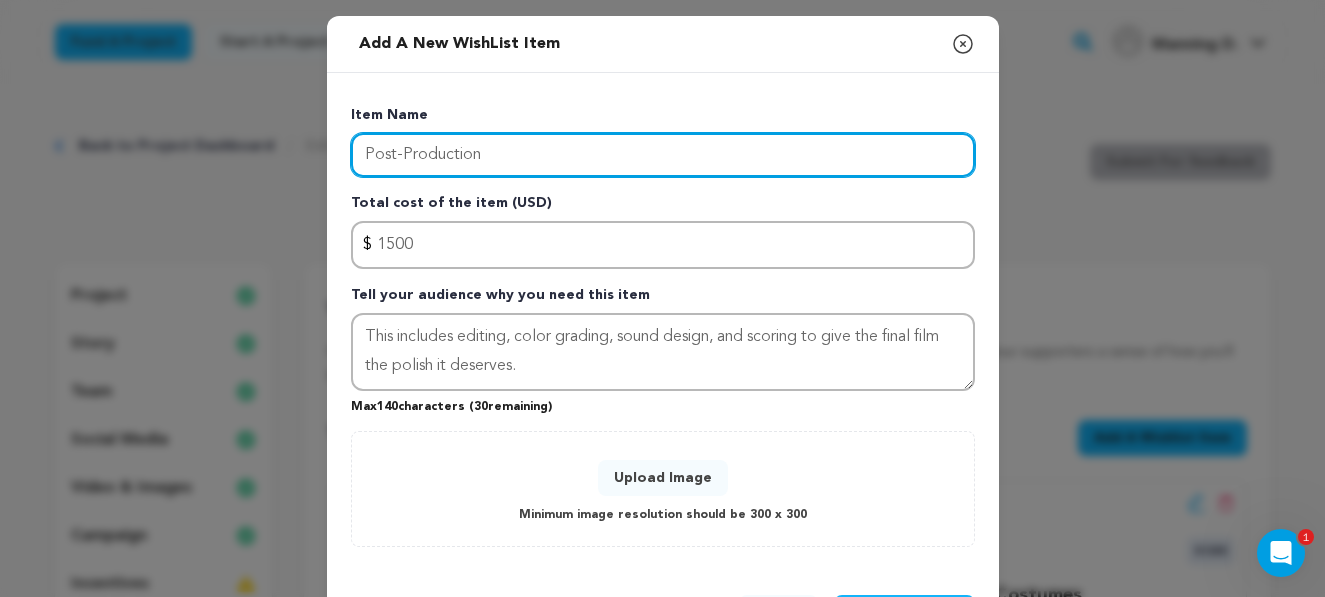 type on "Post-Production" 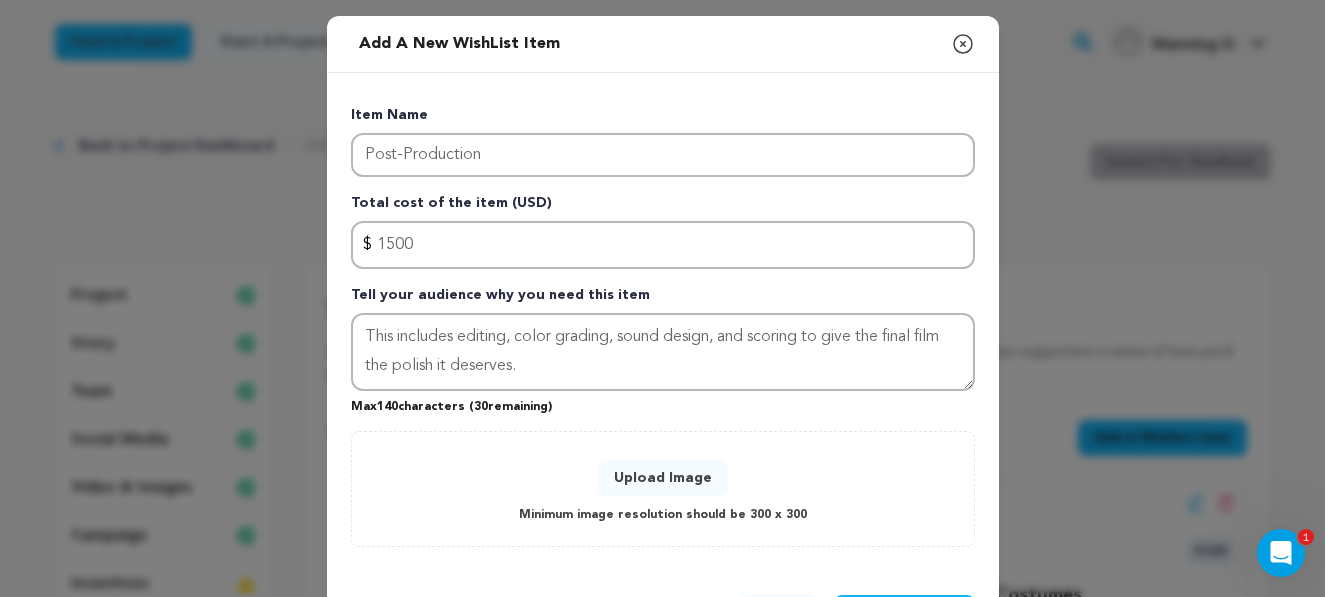 click on "Upload Image" at bounding box center [663, 478] 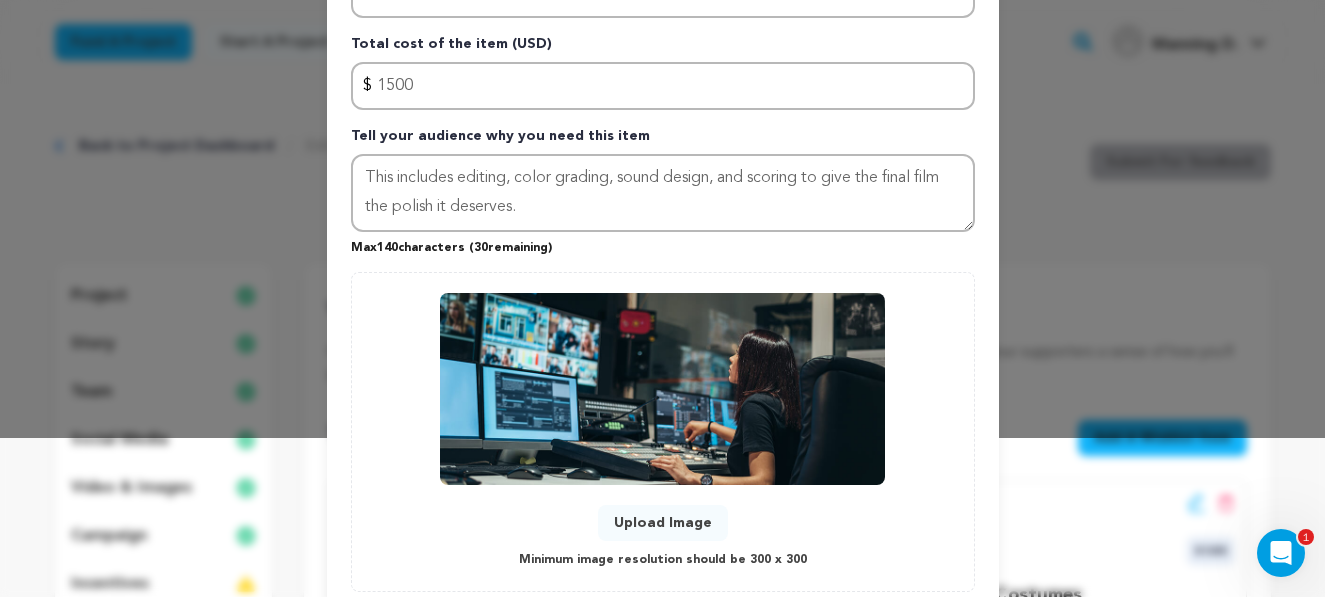 scroll, scrollTop: 286, scrollLeft: 0, axis: vertical 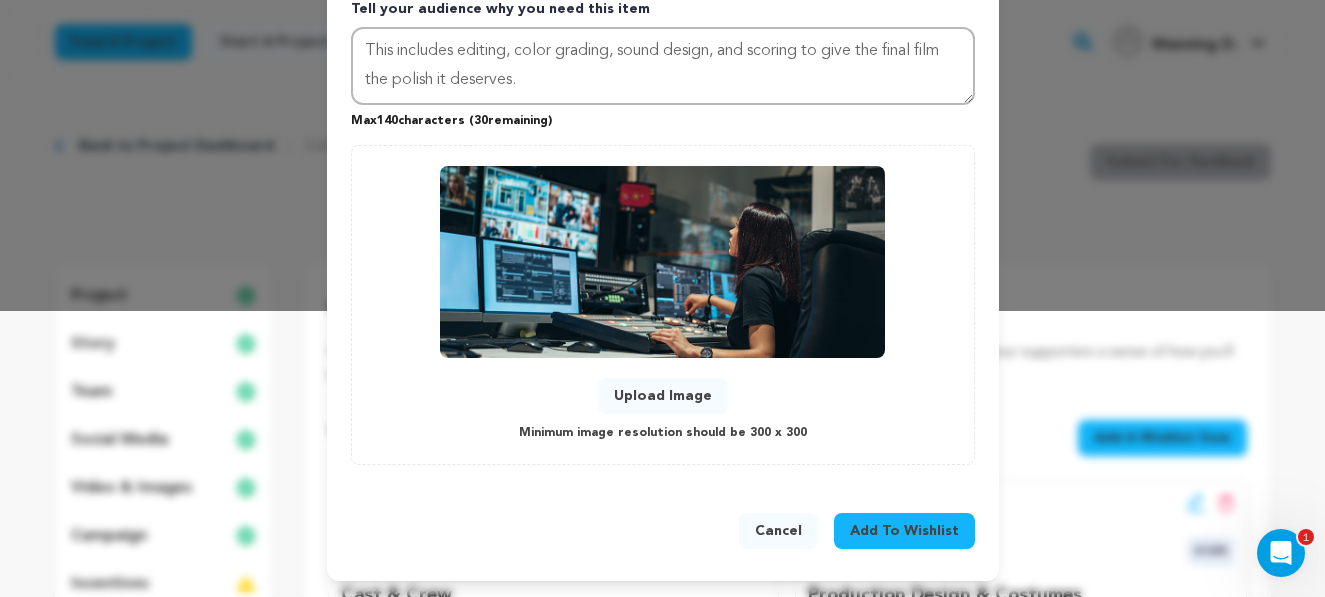 click on "Add To Wishlist" at bounding box center (904, 531) 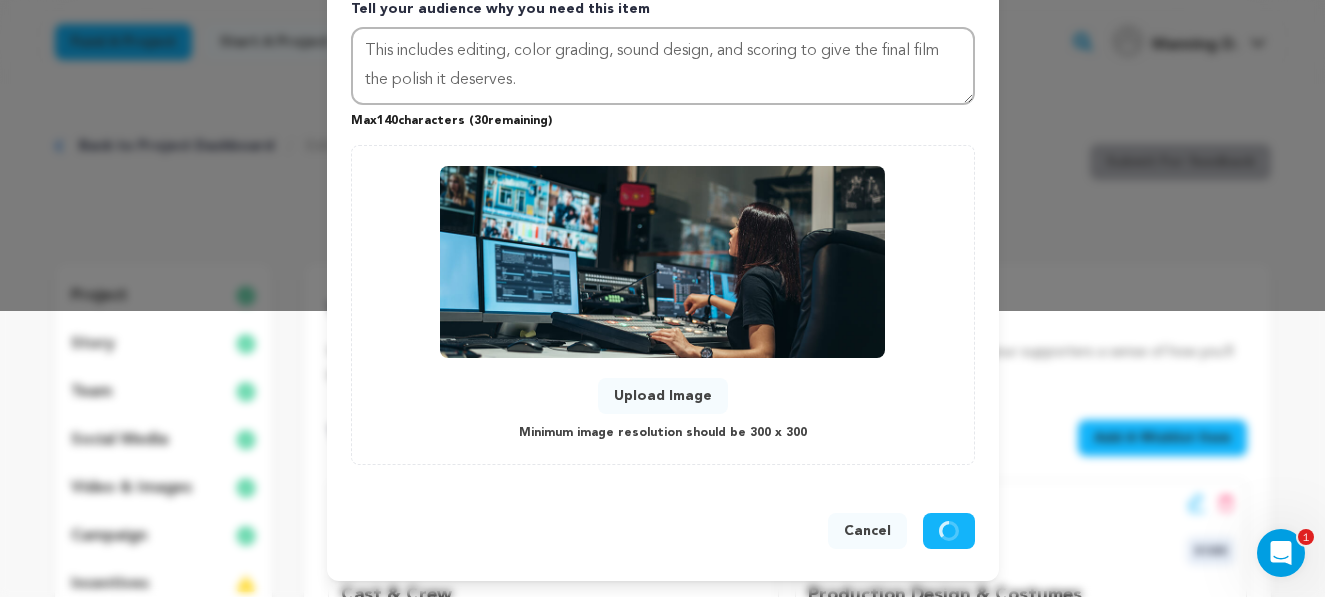 type 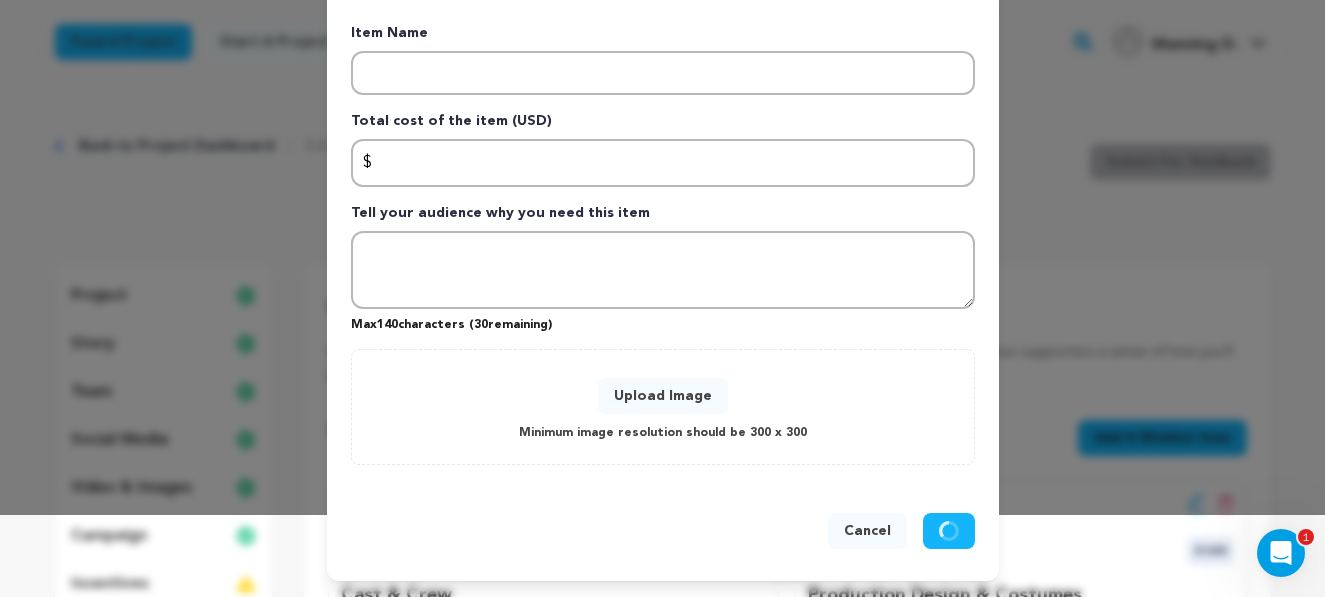 scroll, scrollTop: 82, scrollLeft: 0, axis: vertical 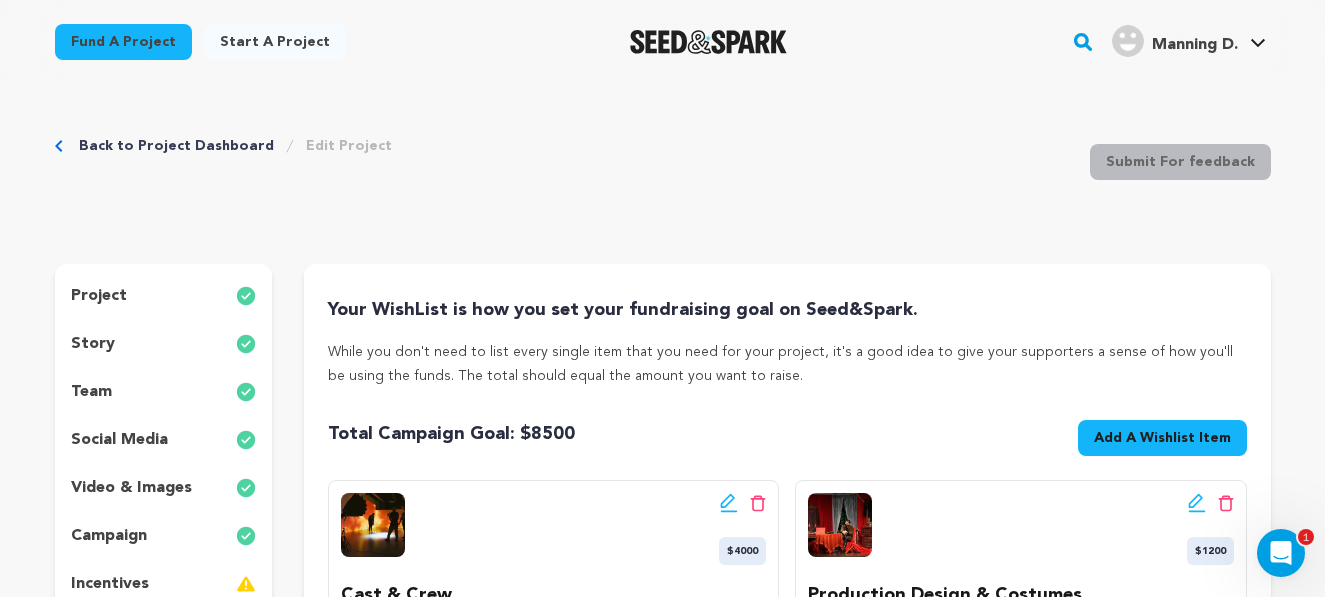 click on "Add A Wishlist Item" at bounding box center (1162, 438) 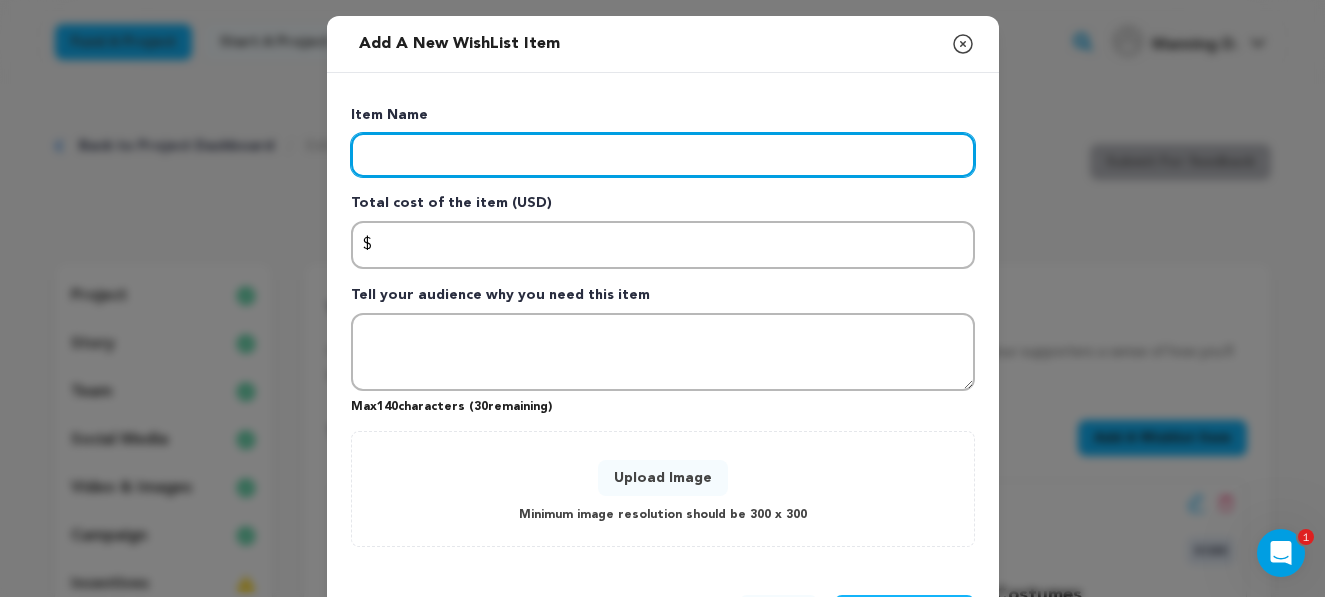 click at bounding box center (663, 155) 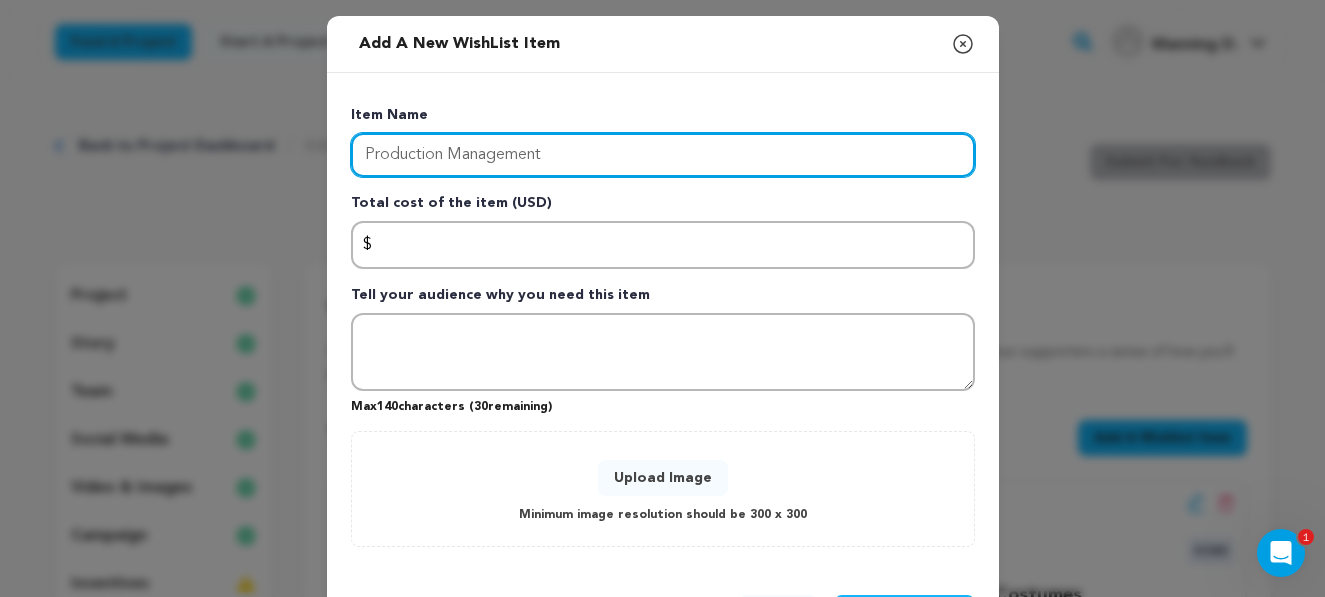 type on "Production Management" 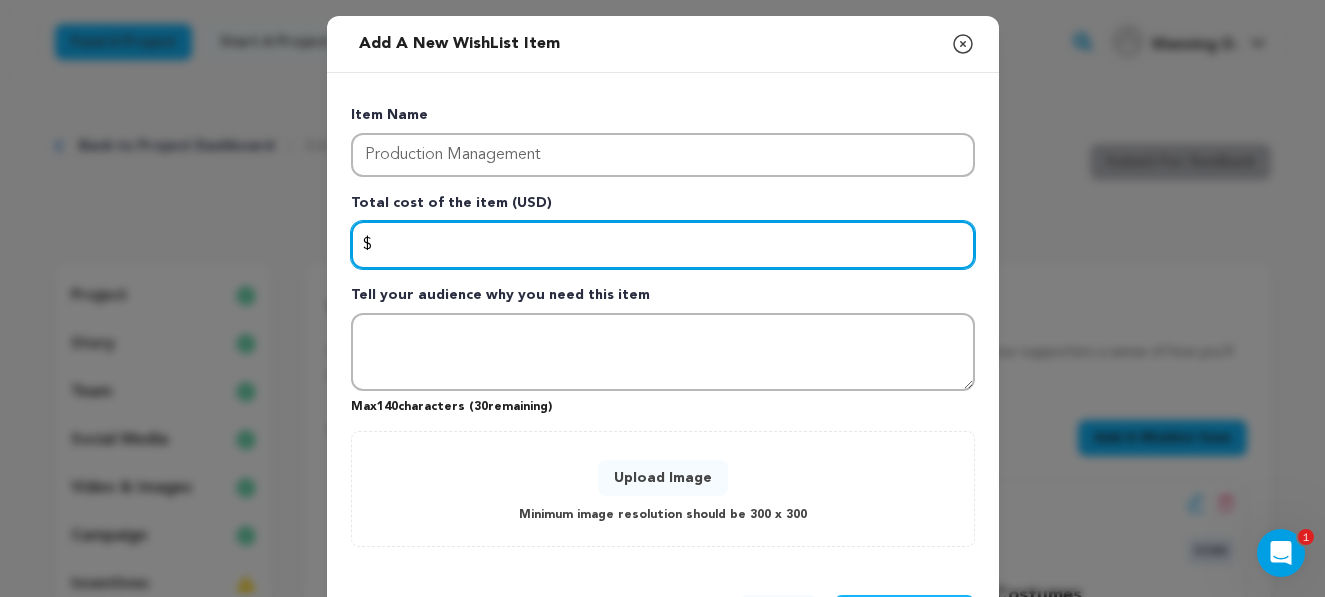 click at bounding box center [663, 245] 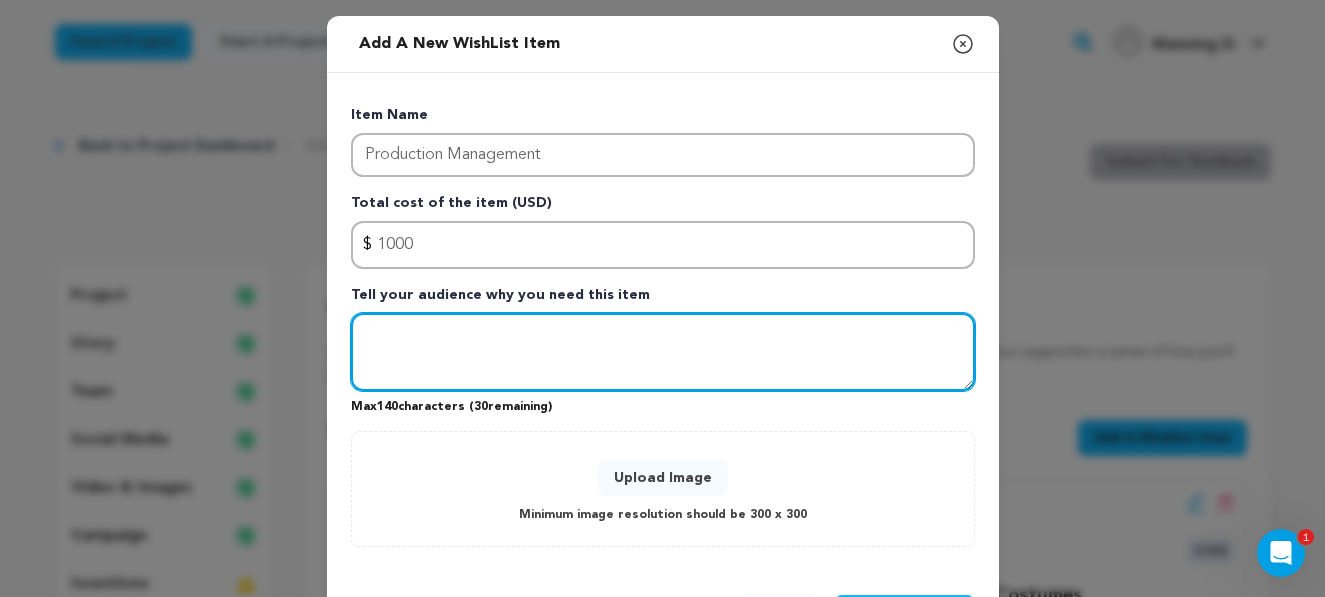 click at bounding box center (663, 352) 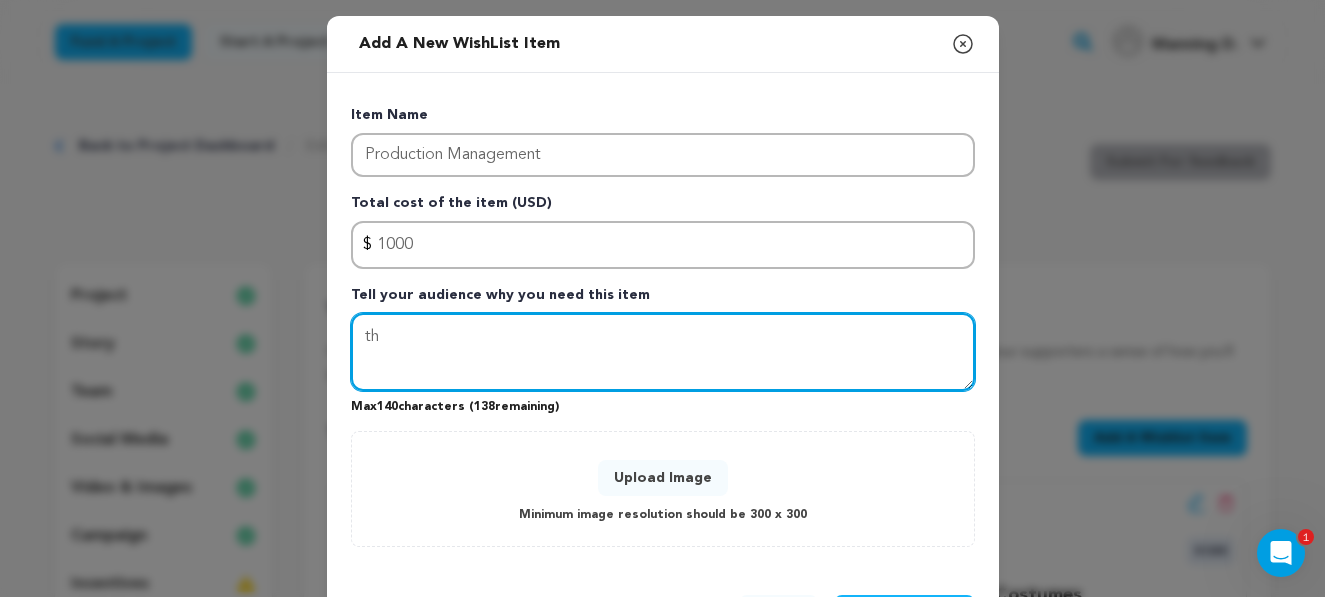 type on "t" 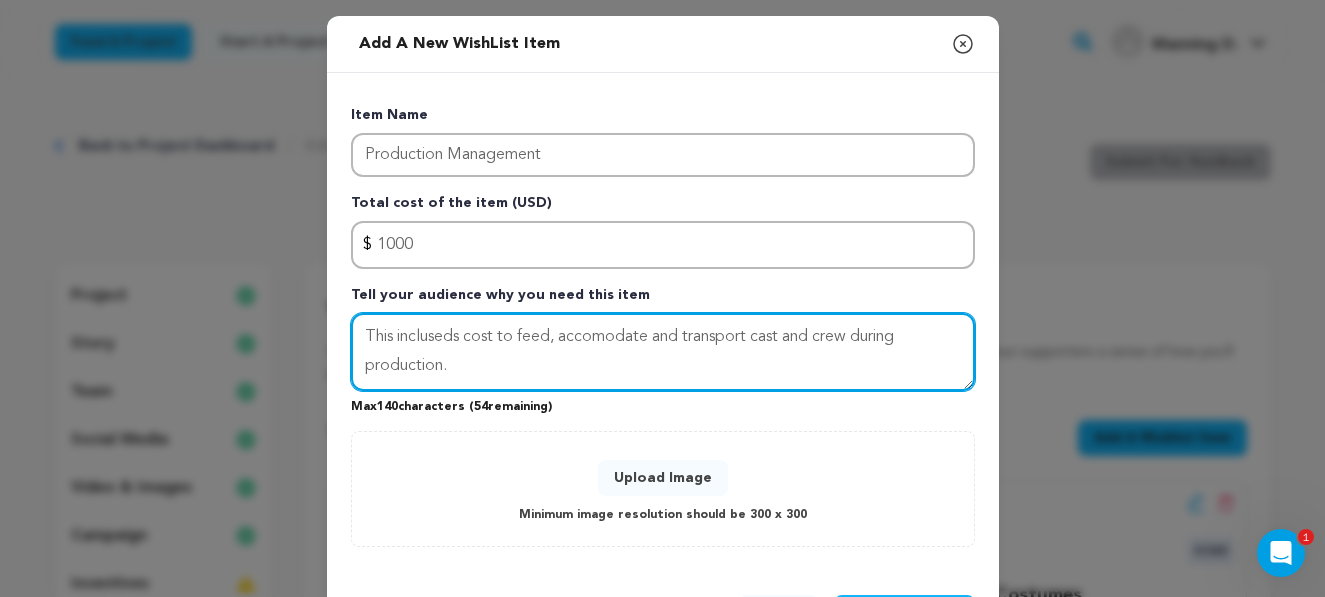 type on "This incluseds cost to feed, accomodate and transport cast and crew during production." 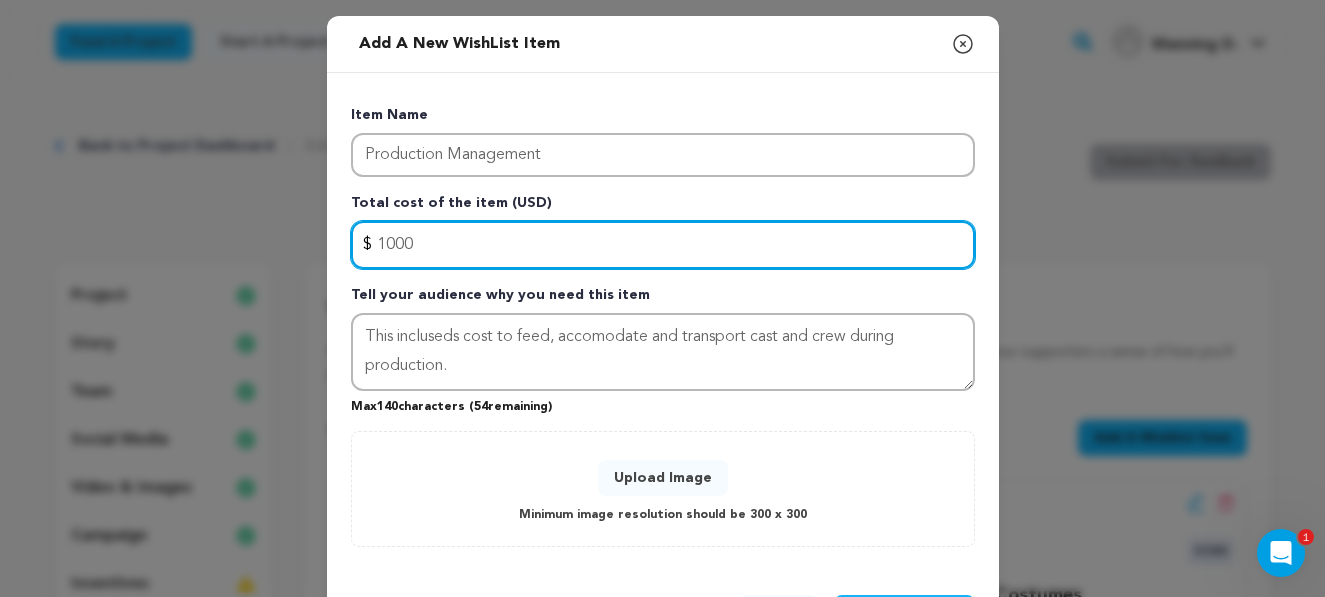 click on "1000" at bounding box center [663, 245] 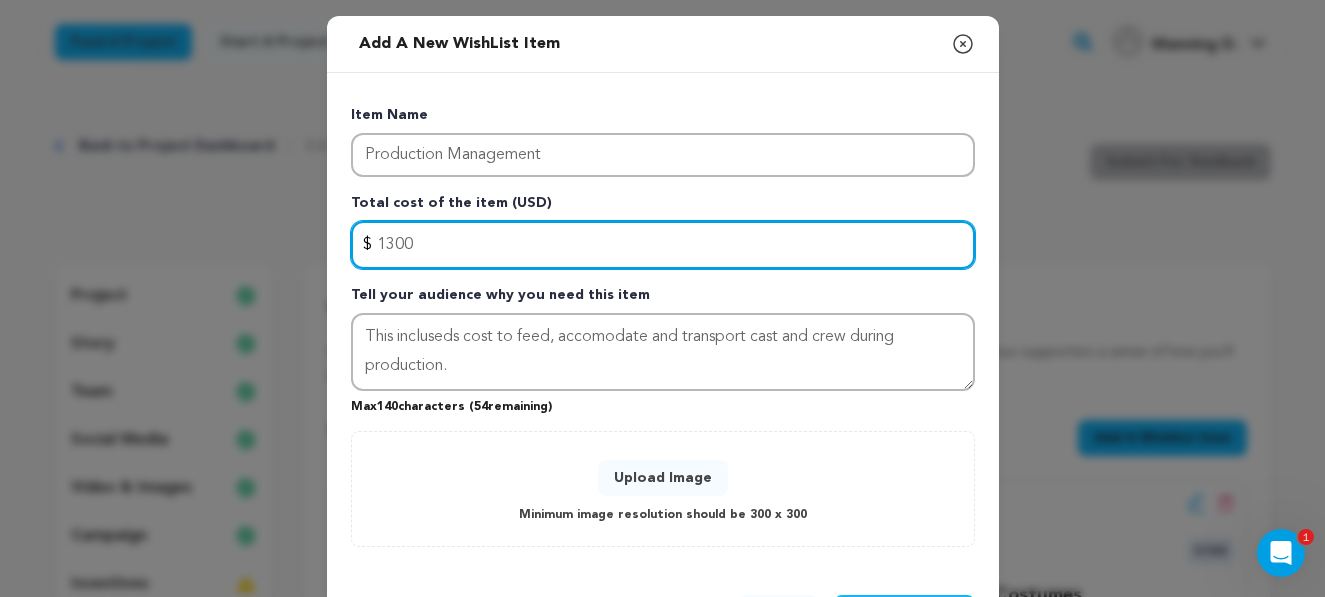 type on "1300" 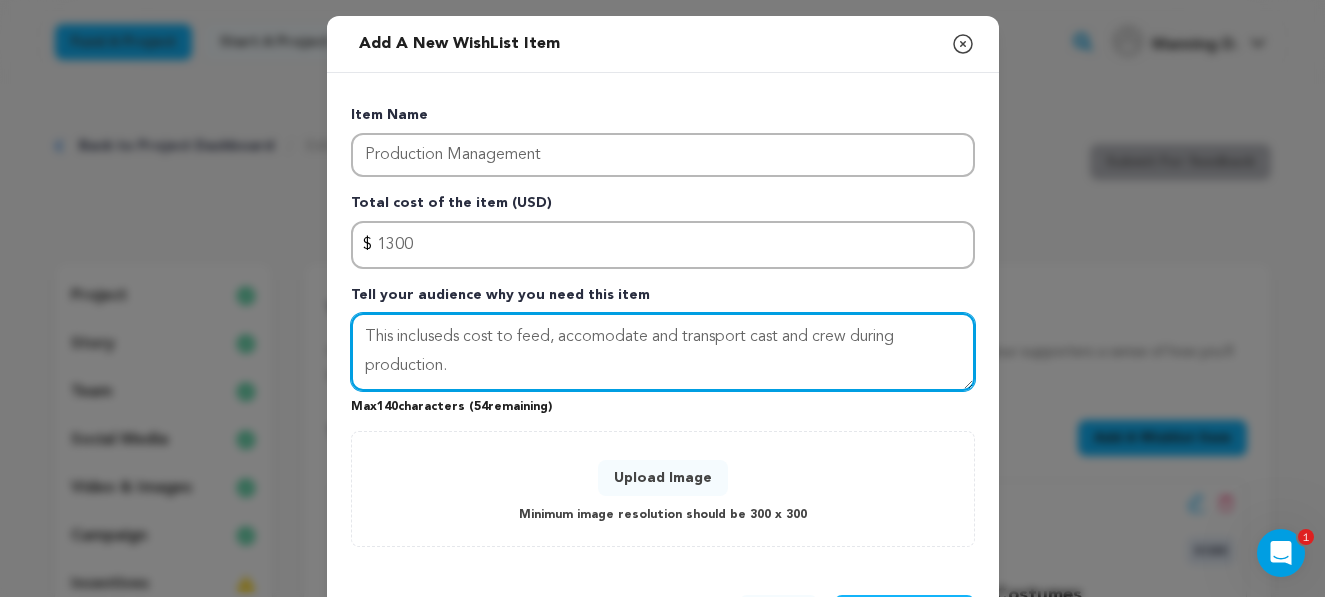 click on "This incluseds cost to feed, accomodate and transport cast and crew during production." at bounding box center [663, 352] 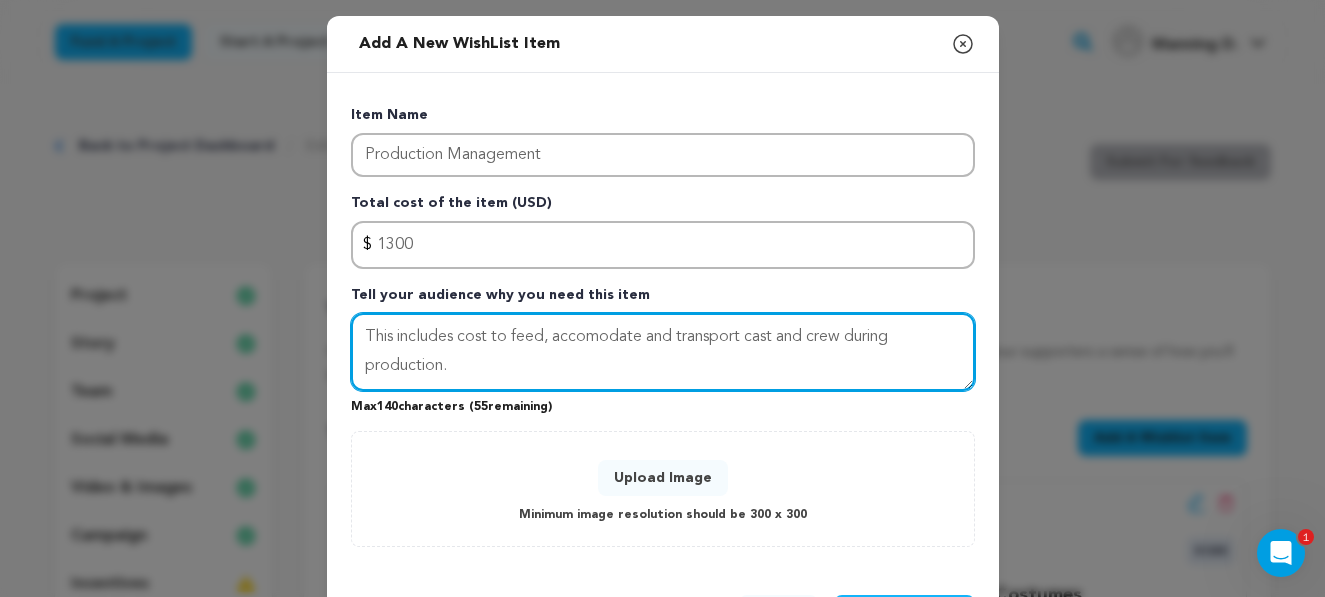 type on "This includes cost to feed, accomodate and transport cast and crew during production." 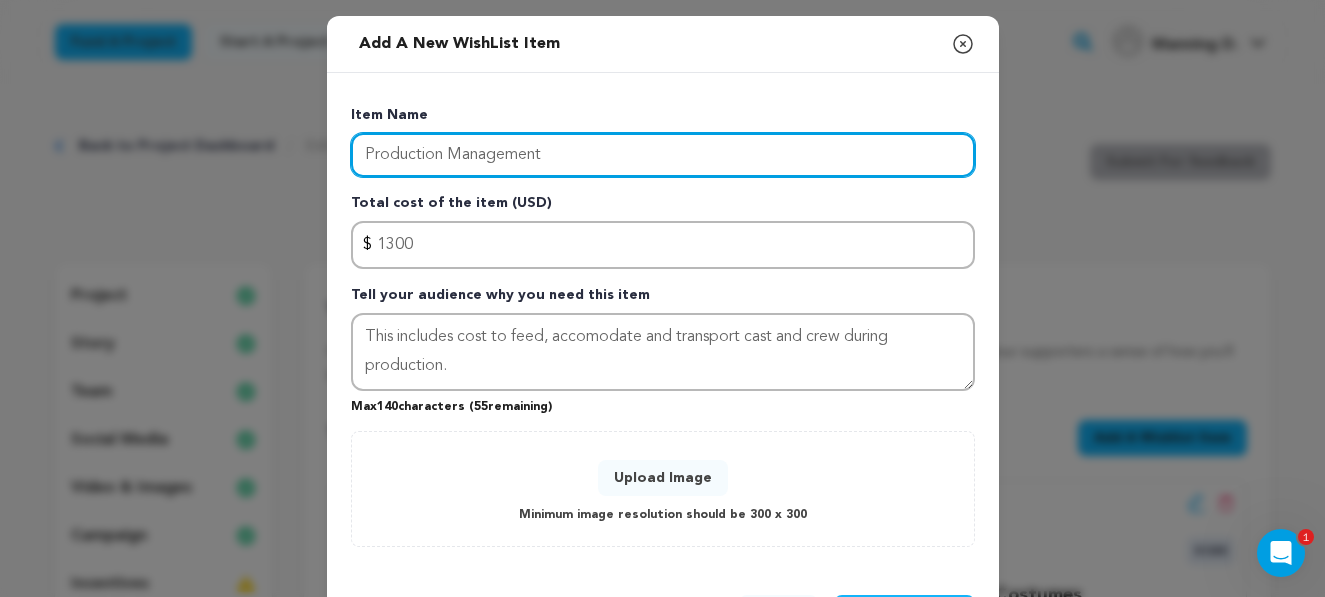 drag, startPoint x: 548, startPoint y: 157, endPoint x: 360, endPoint y: 151, distance: 188.09572 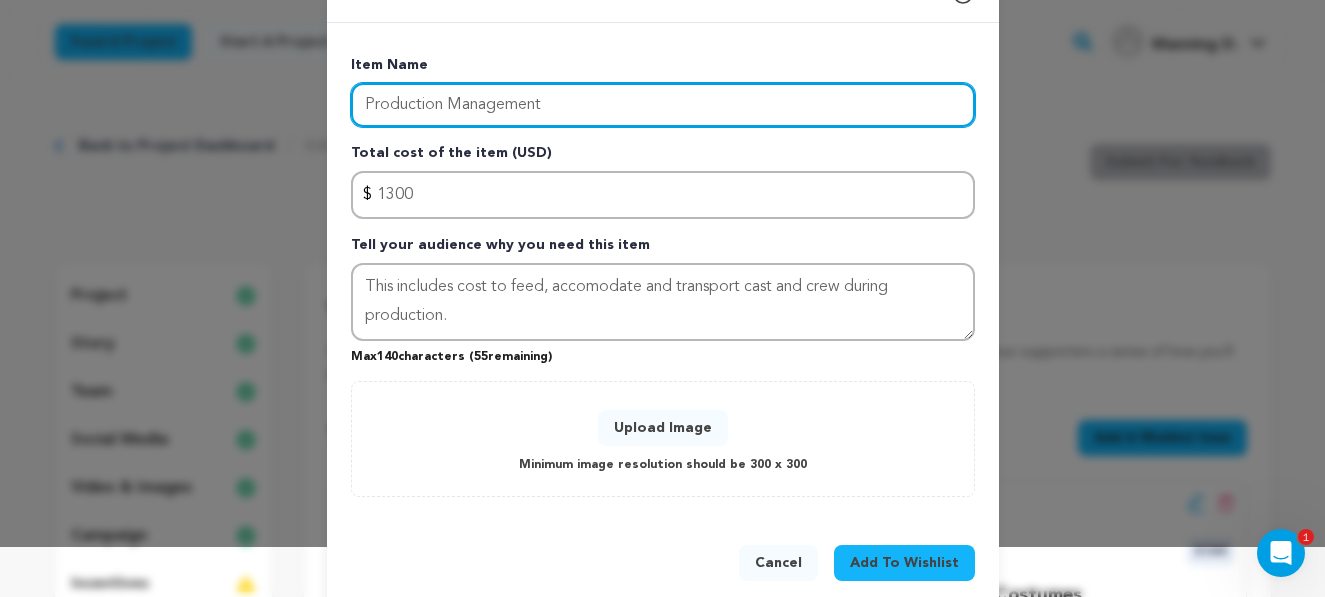 scroll, scrollTop: 68, scrollLeft: 0, axis: vertical 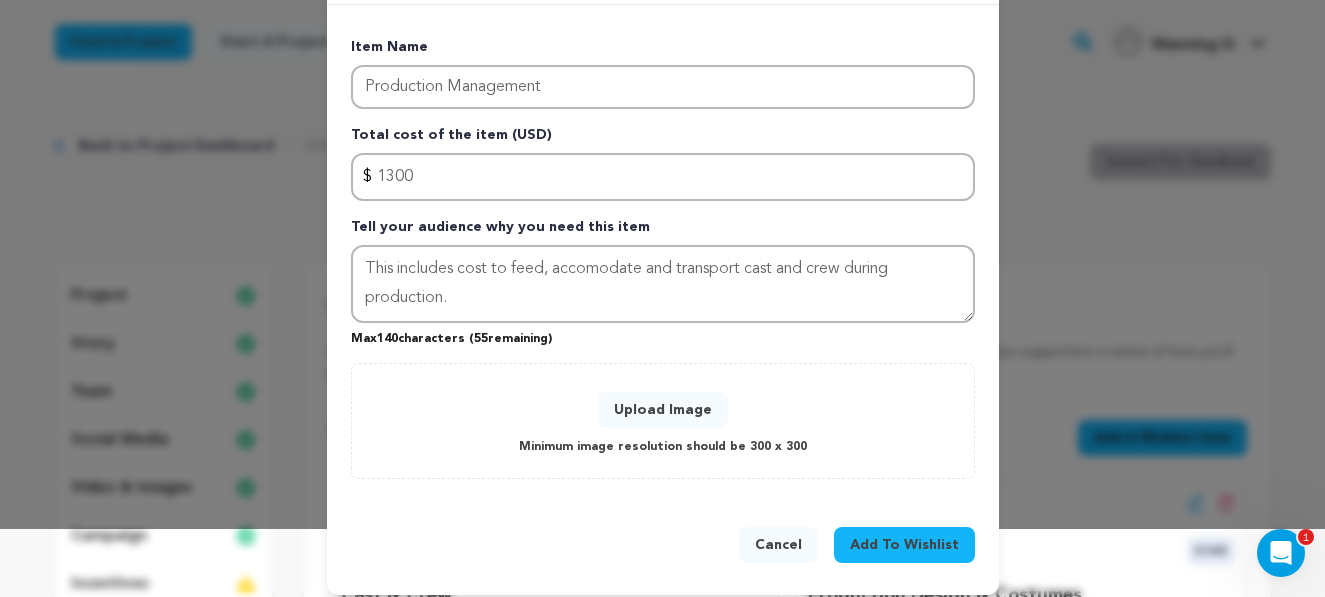 click on "Upload Image" at bounding box center (663, 410) 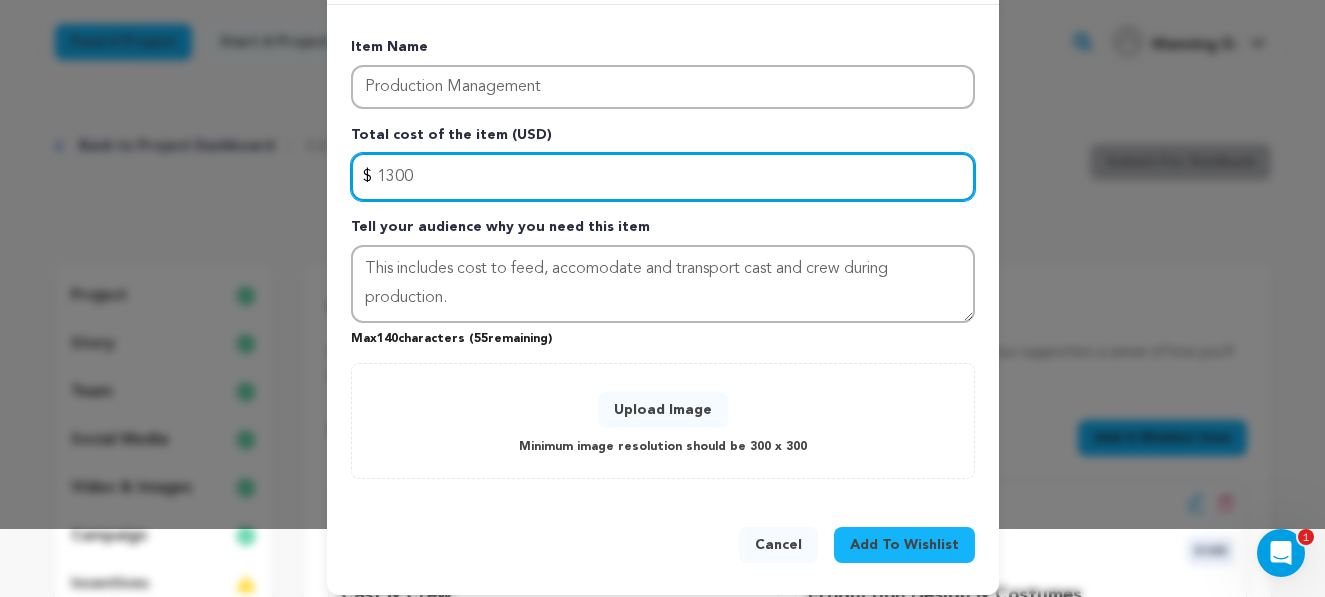 click on "1300" at bounding box center [663, 177] 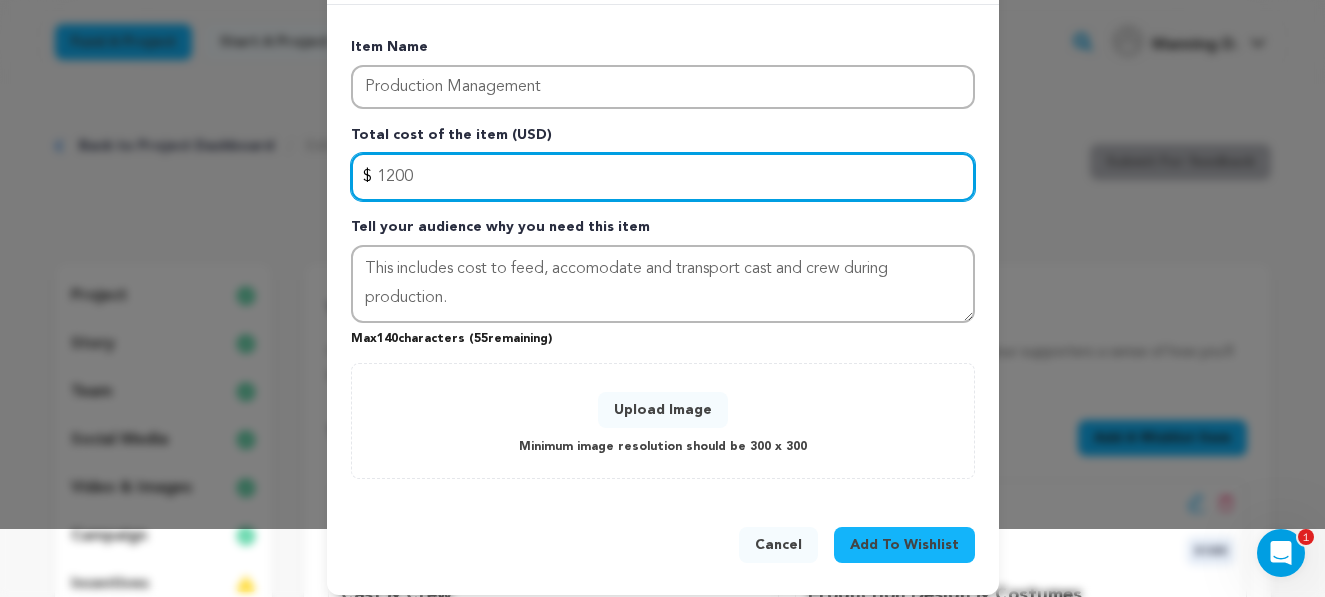 type on "1200" 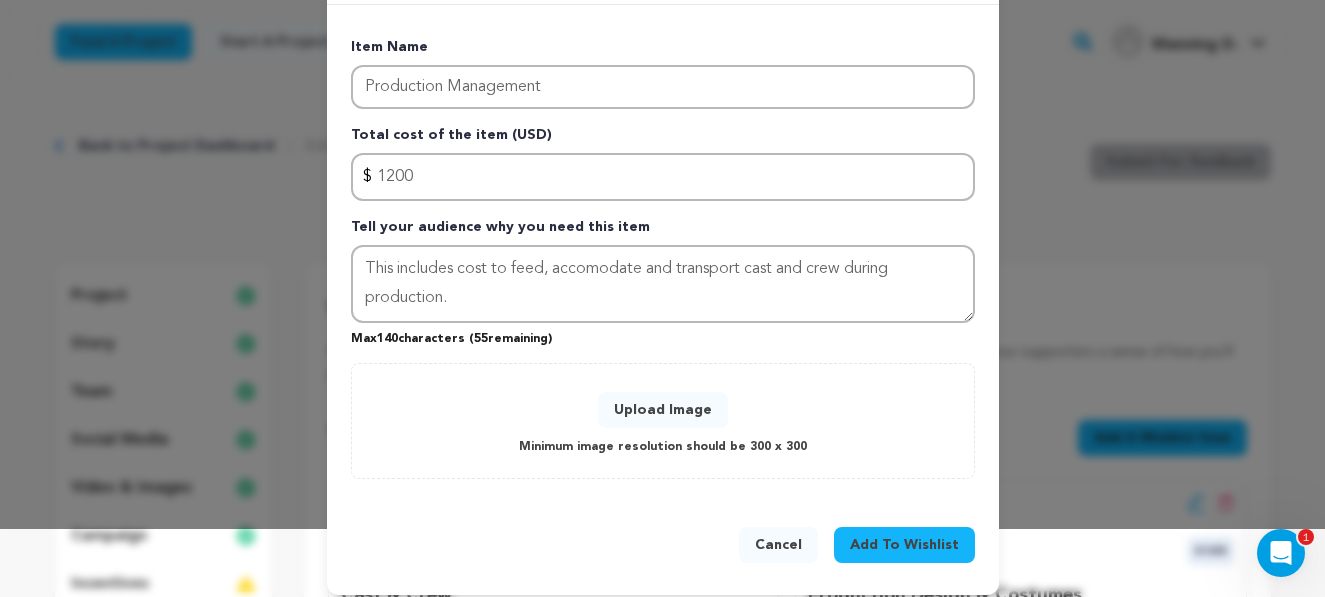 click on "Upload Image" at bounding box center [663, 410] 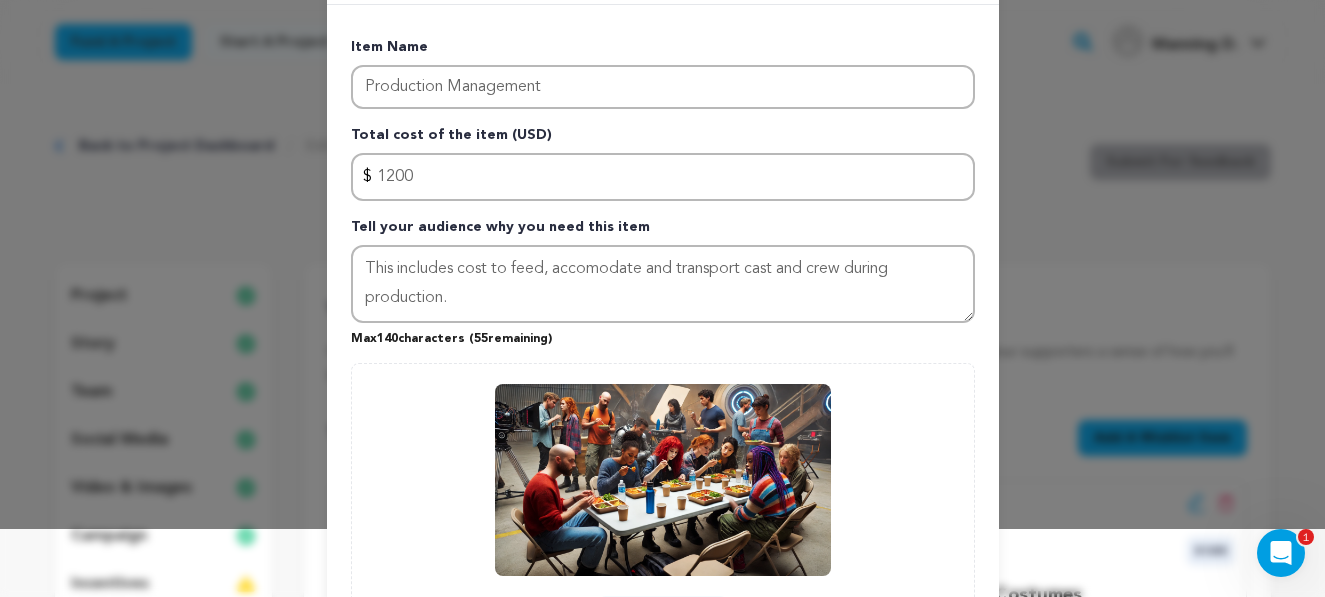 scroll, scrollTop: 218, scrollLeft: 0, axis: vertical 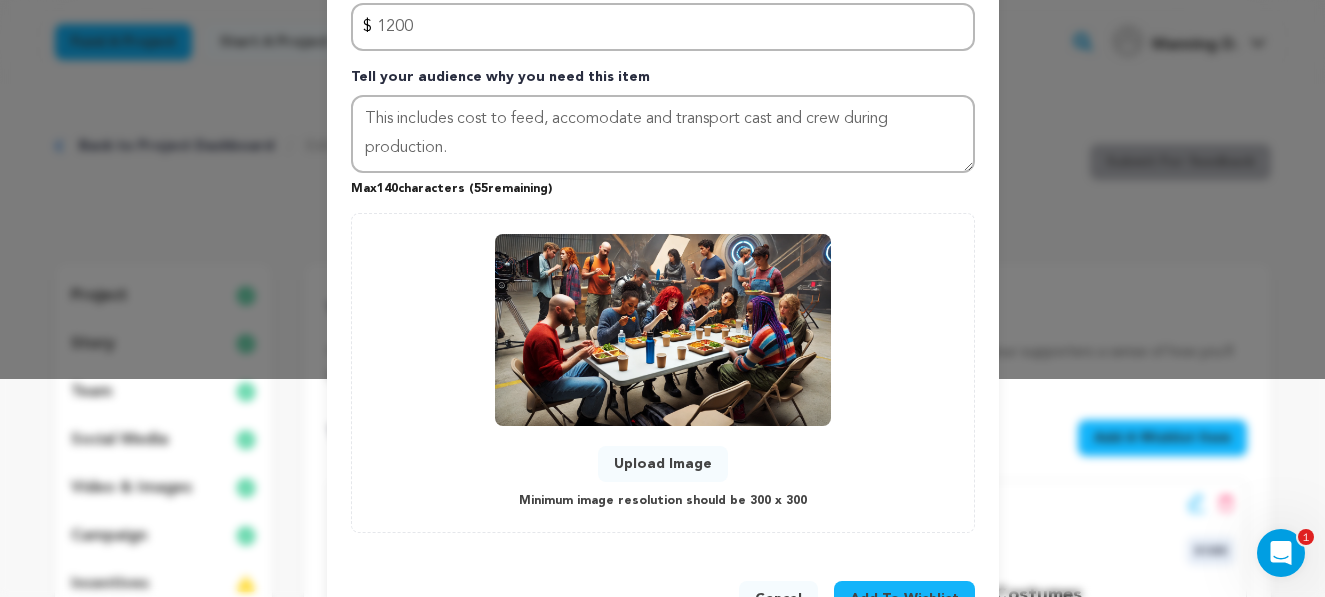 click on "Add To Wishlist" at bounding box center [904, 599] 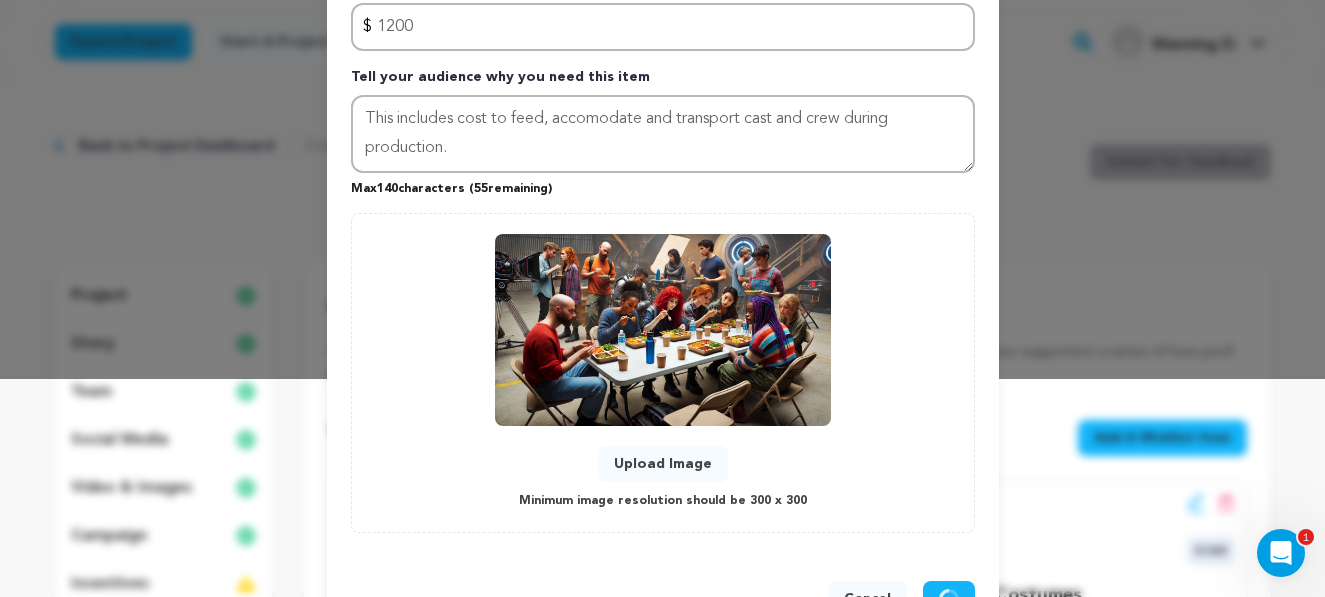 type 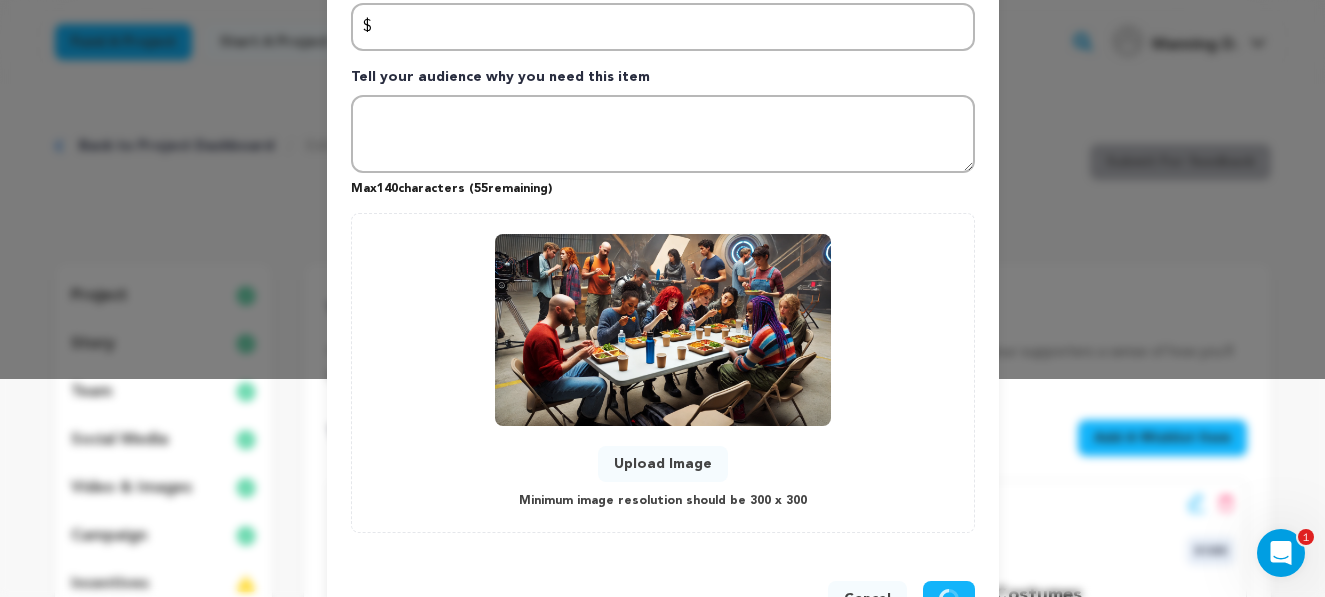 scroll, scrollTop: 82, scrollLeft: 0, axis: vertical 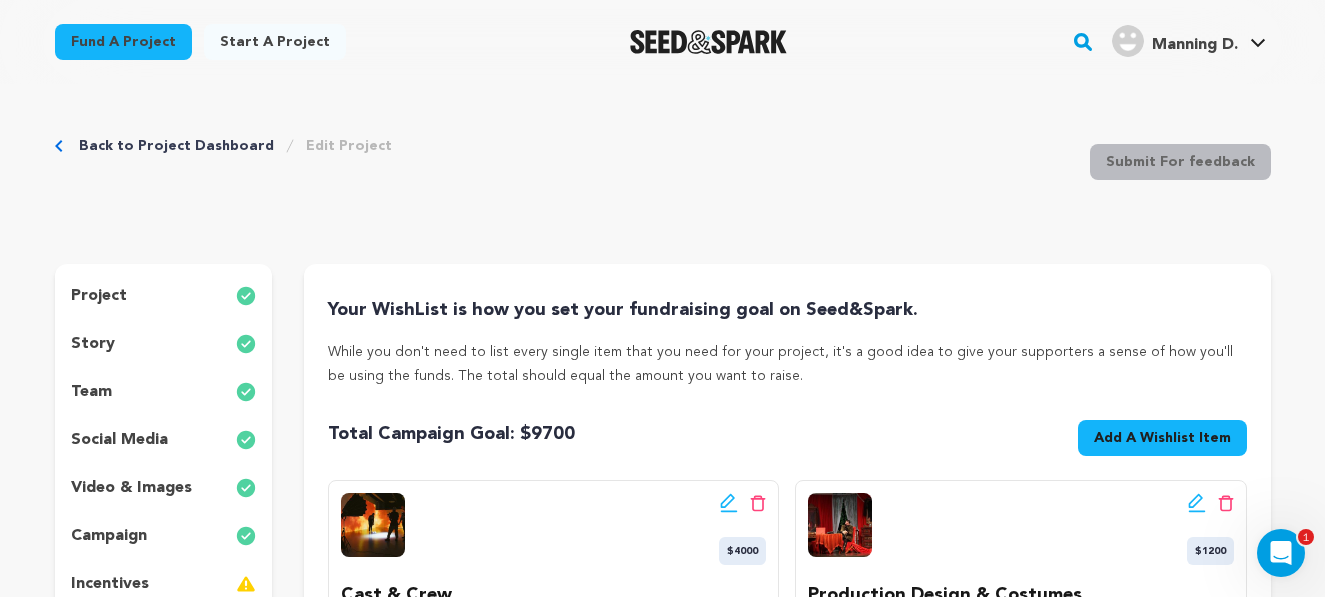 click on "Back to Project Dashboard
Edit Project
Submit For feedback
Submit For feedback
project
story" at bounding box center [663, 726] 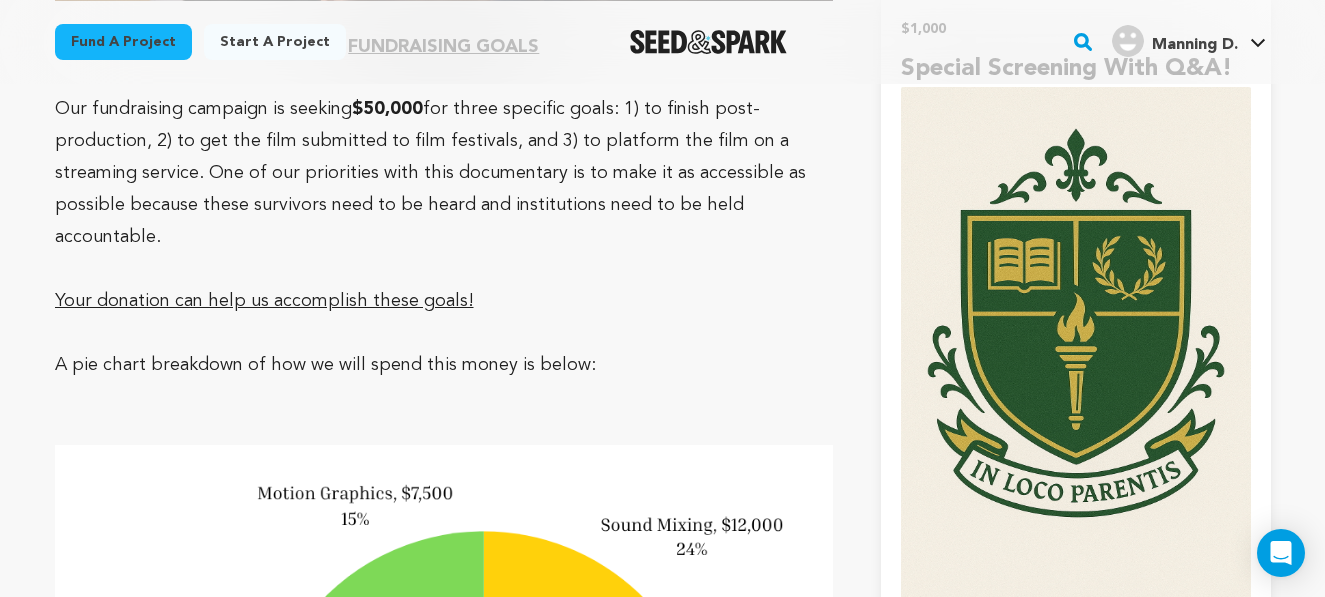 scroll, scrollTop: 4597, scrollLeft: 0, axis: vertical 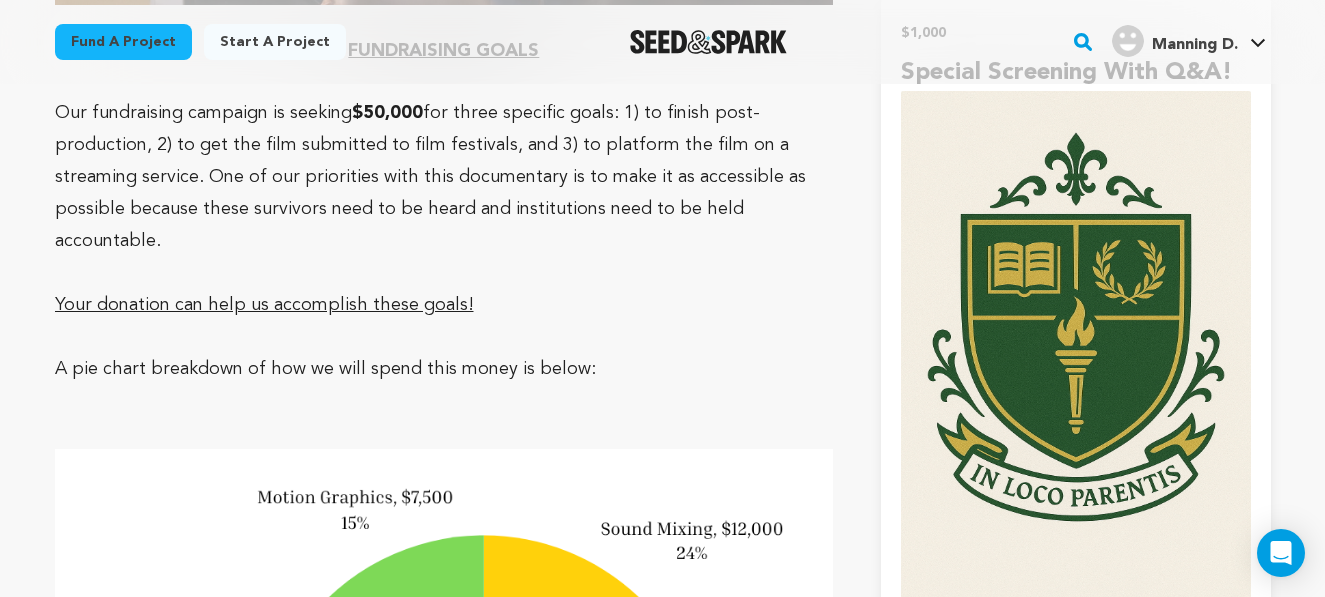 click on "Your donation can help us accomplish these goals!" at bounding box center (264, 305) 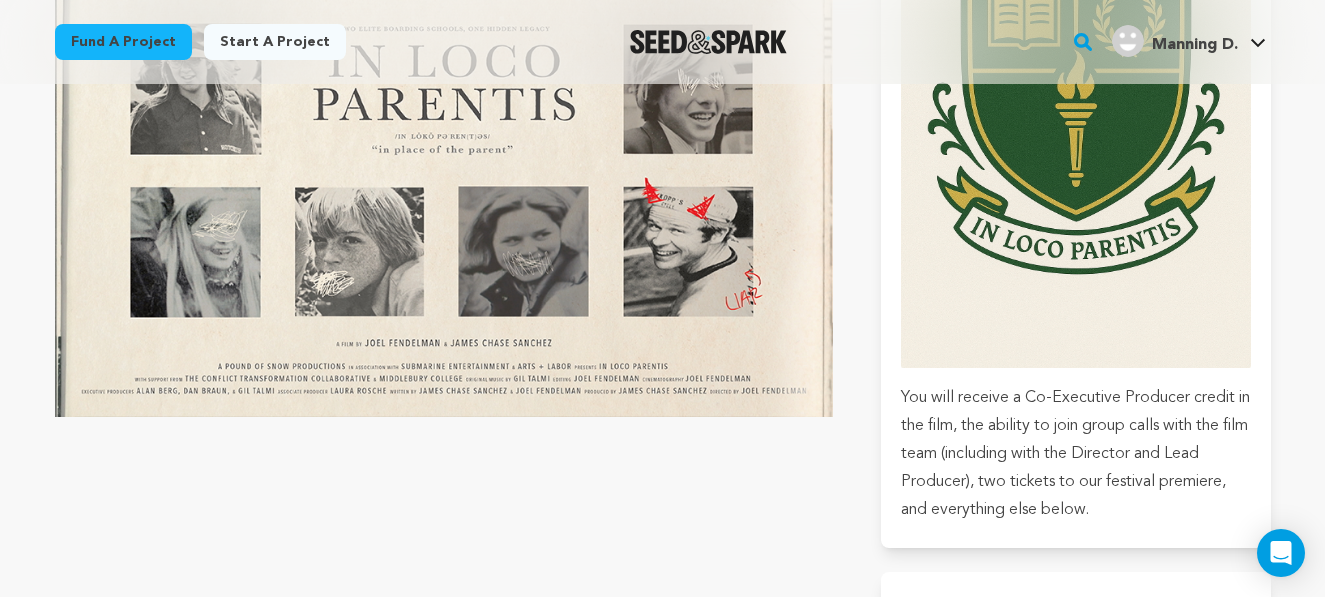scroll, scrollTop: 6049, scrollLeft: 0, axis: vertical 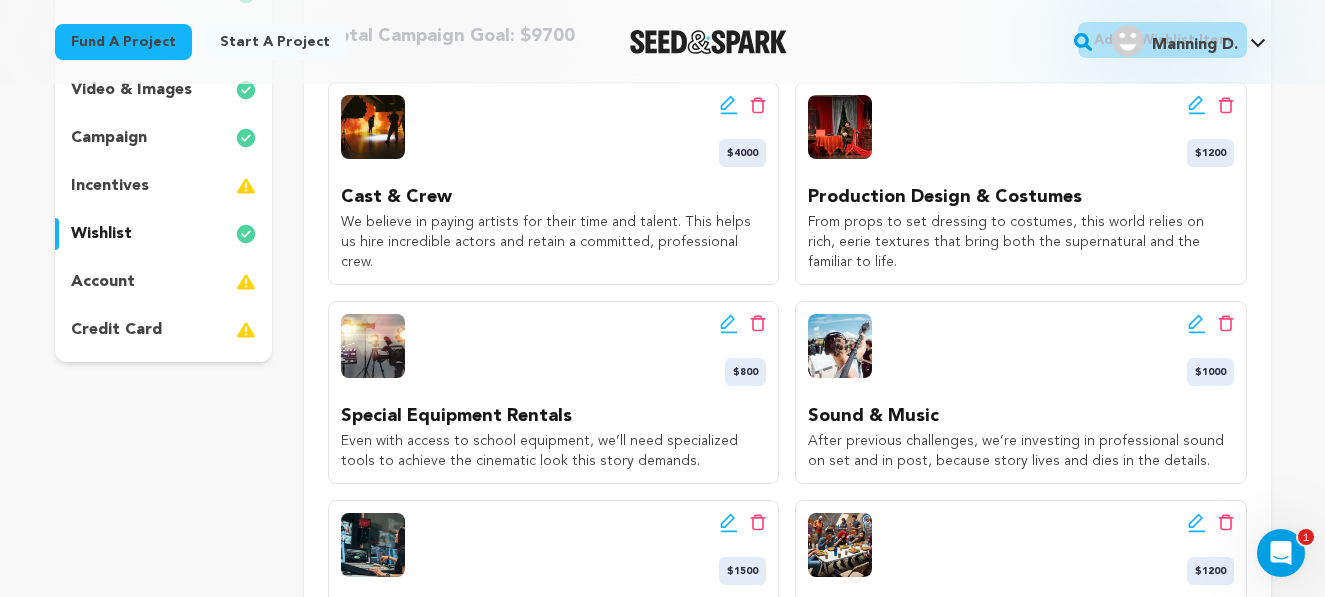 click 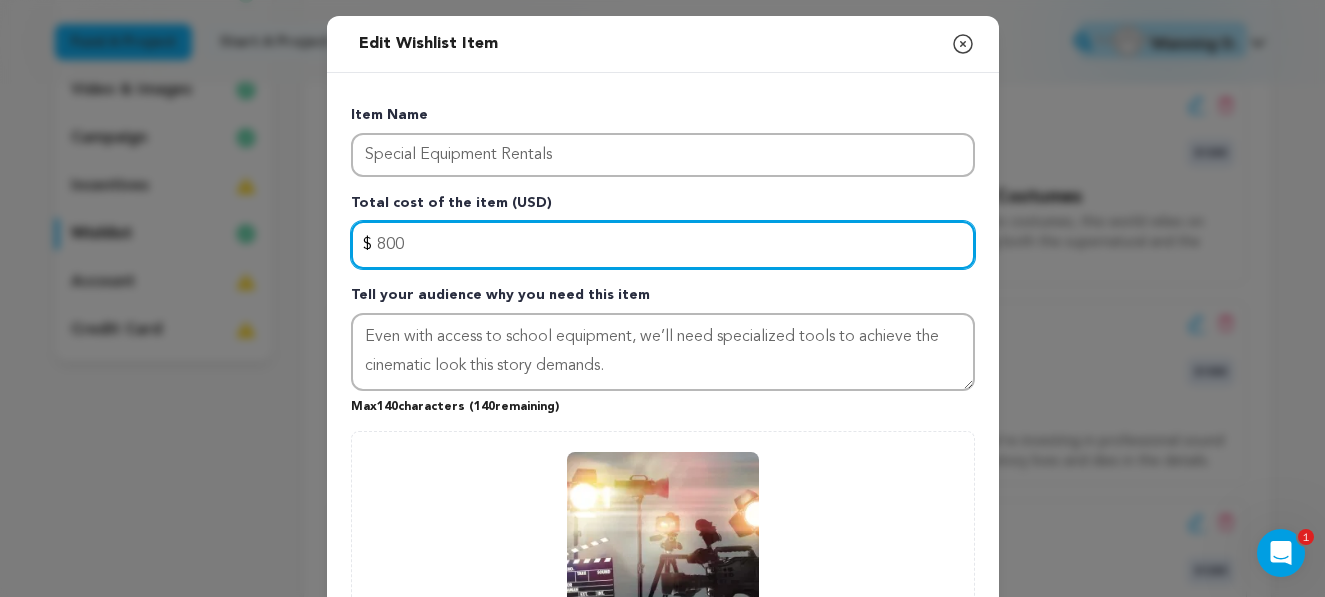 click on "800" at bounding box center [663, 245] 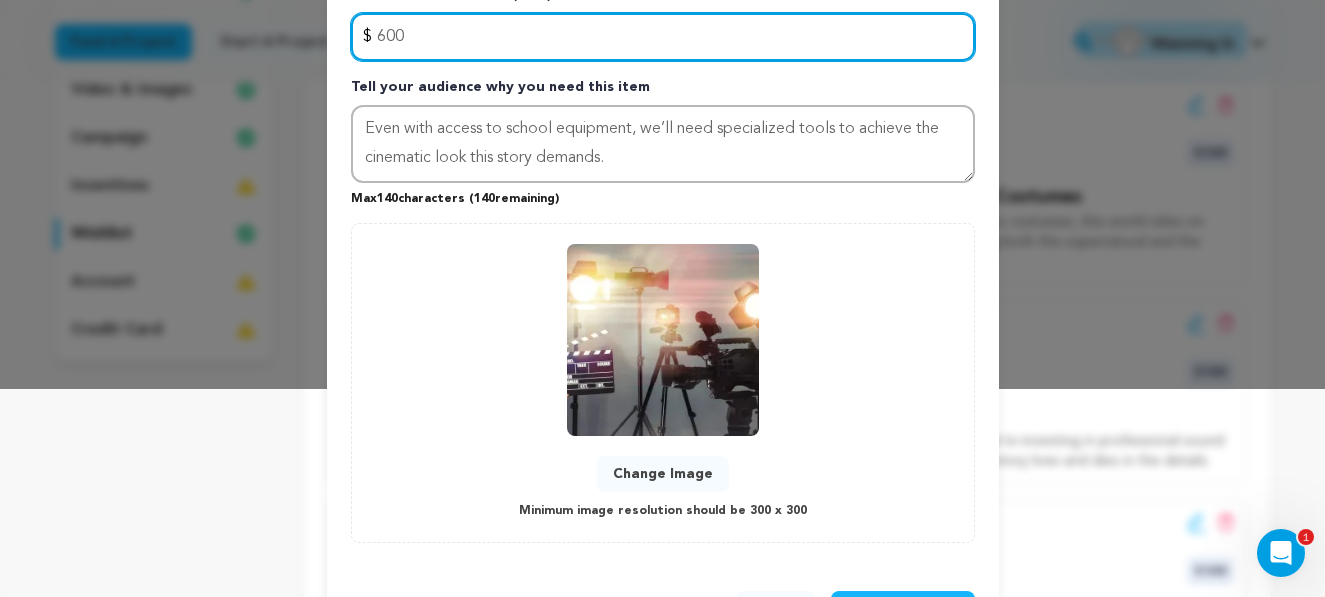scroll, scrollTop: 215, scrollLeft: 0, axis: vertical 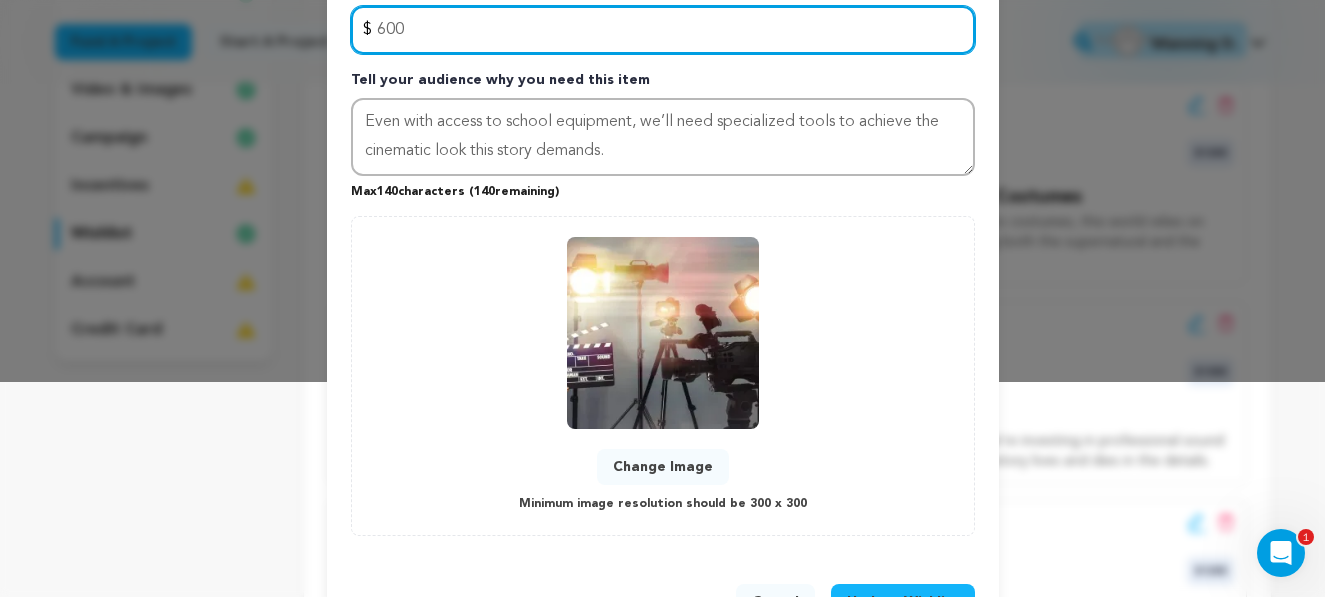 type on "600" 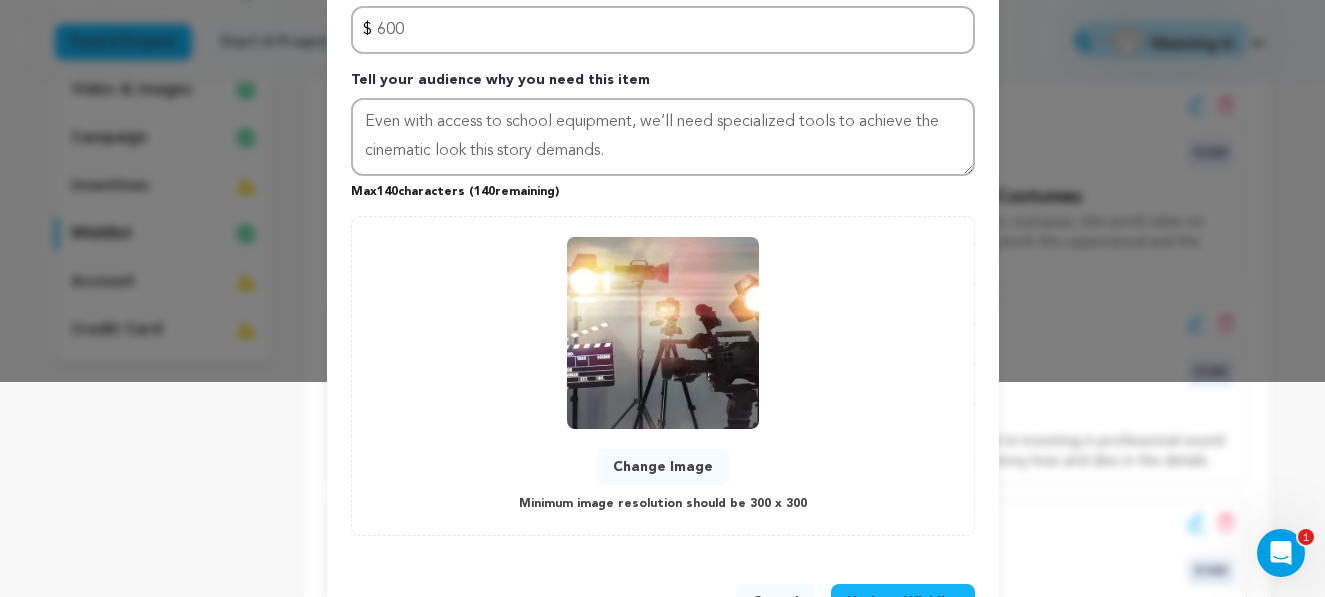 click on "Update Wishlist" at bounding box center (903, 602) 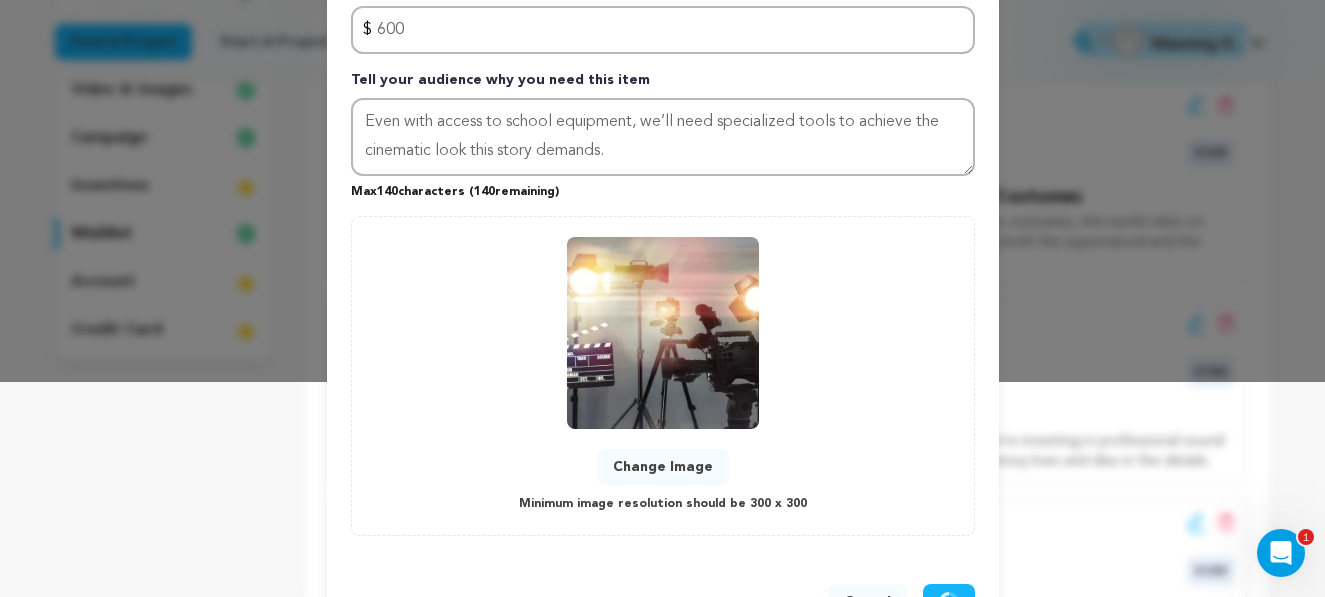 type 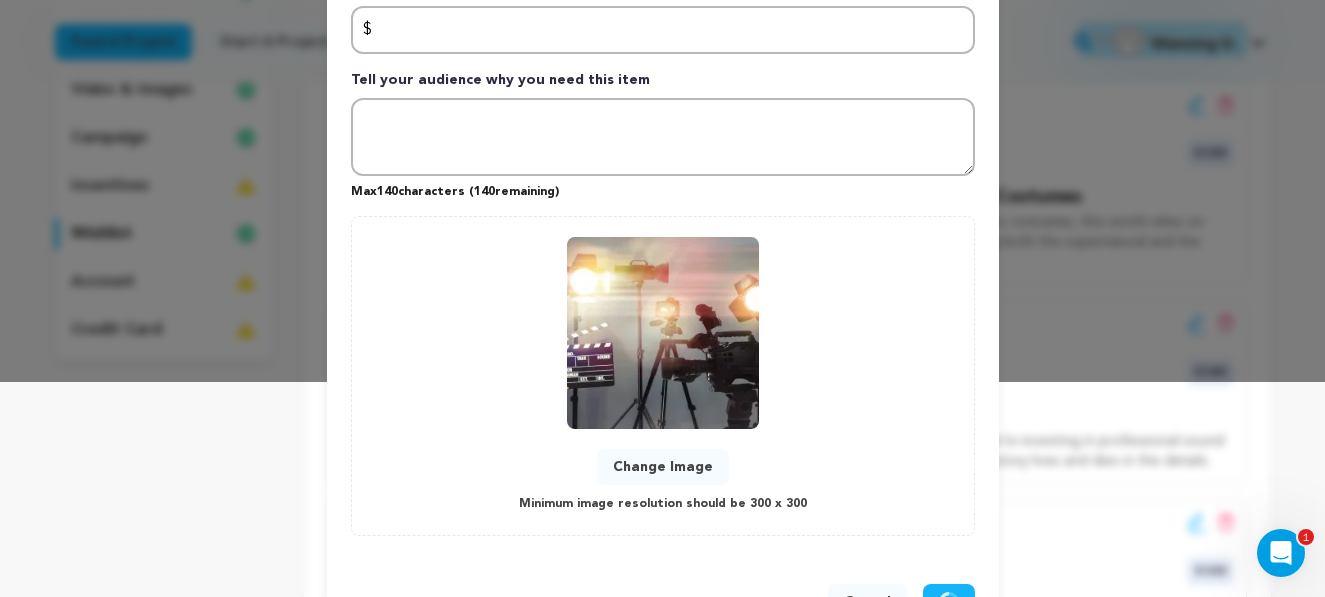 scroll, scrollTop: 82, scrollLeft: 0, axis: vertical 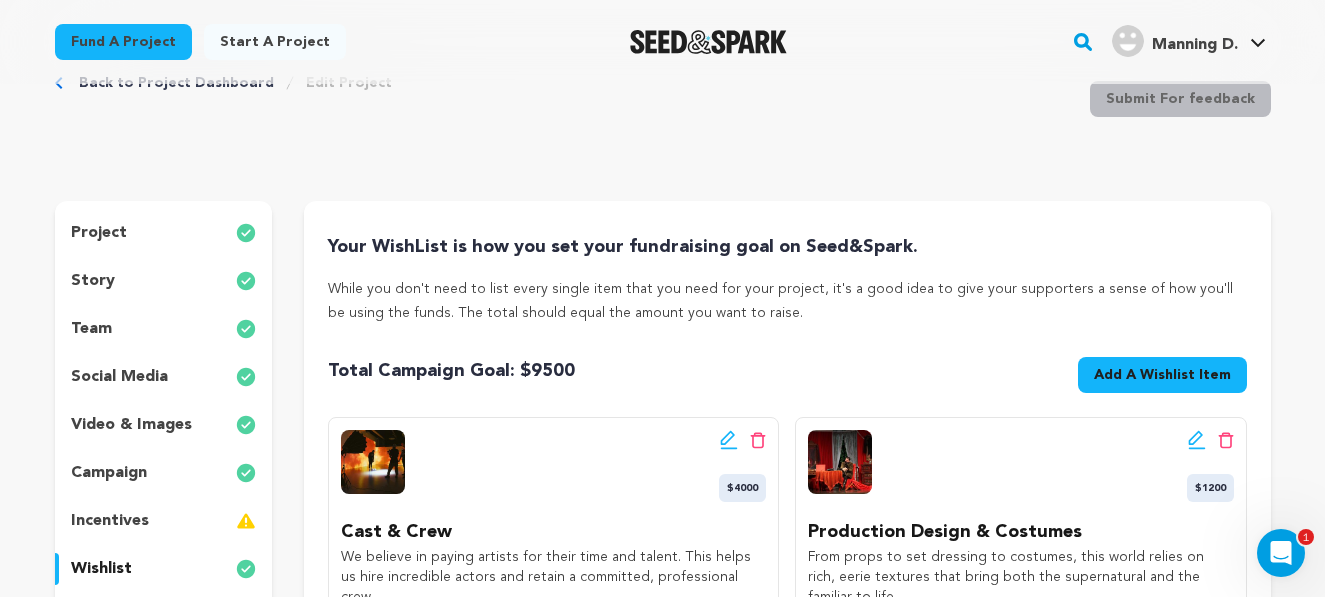 click on "campaign" at bounding box center [109, 473] 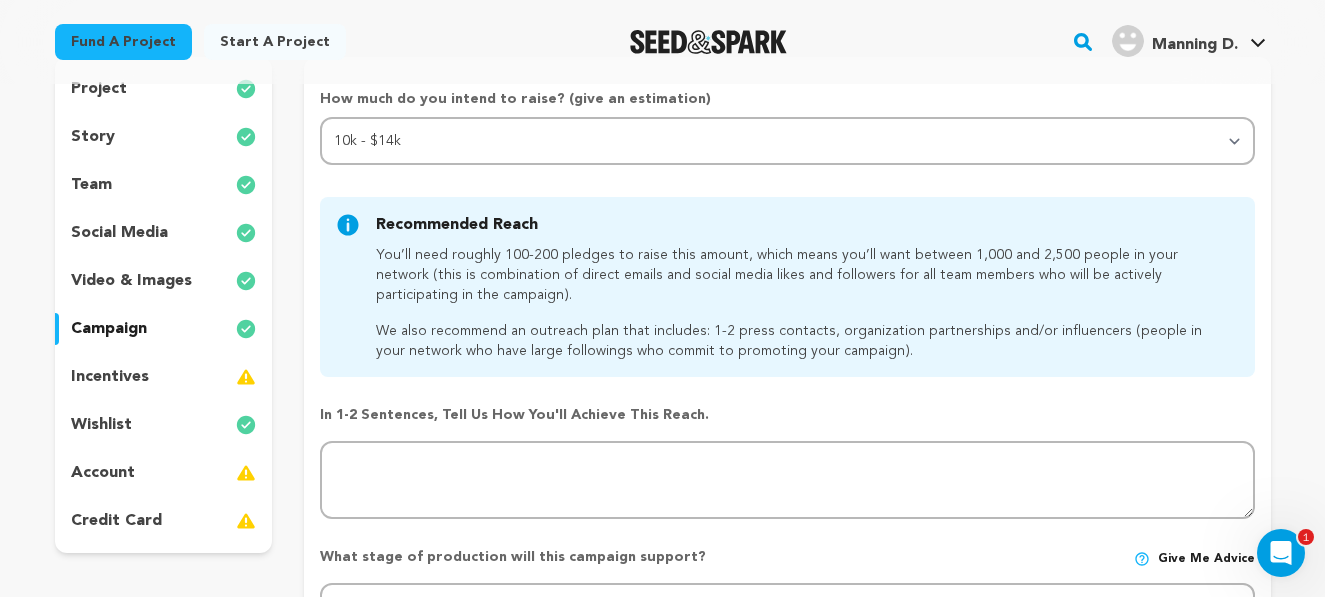 scroll, scrollTop: 116, scrollLeft: 0, axis: vertical 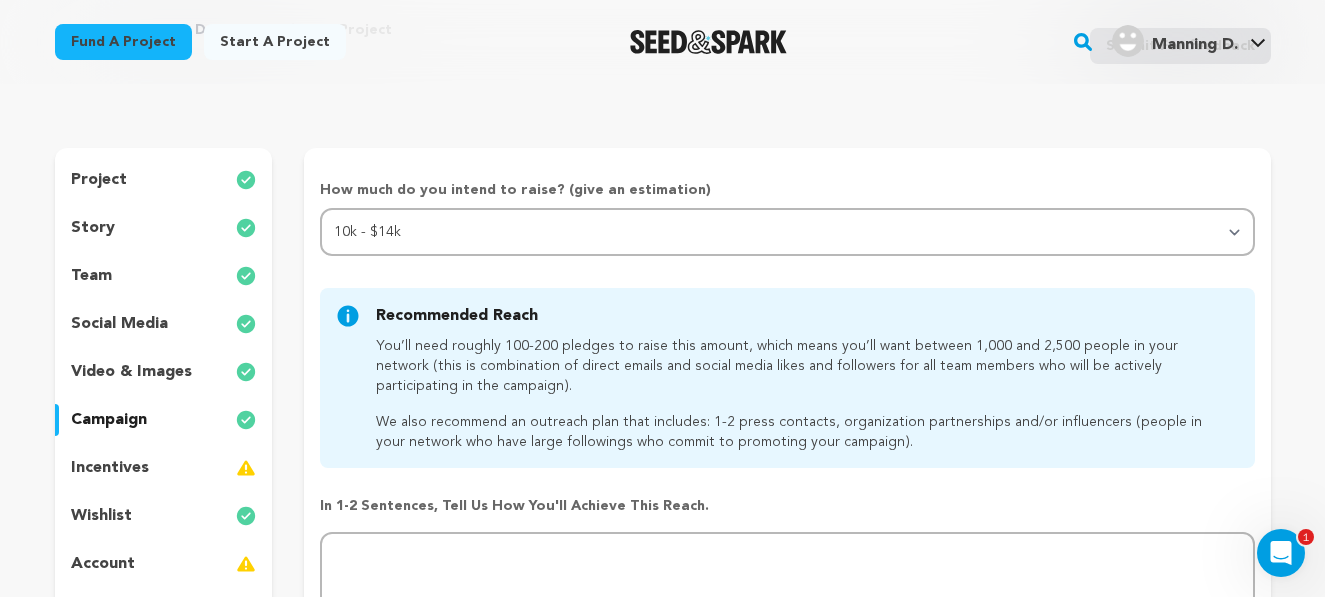 click on "story" at bounding box center [164, 228] 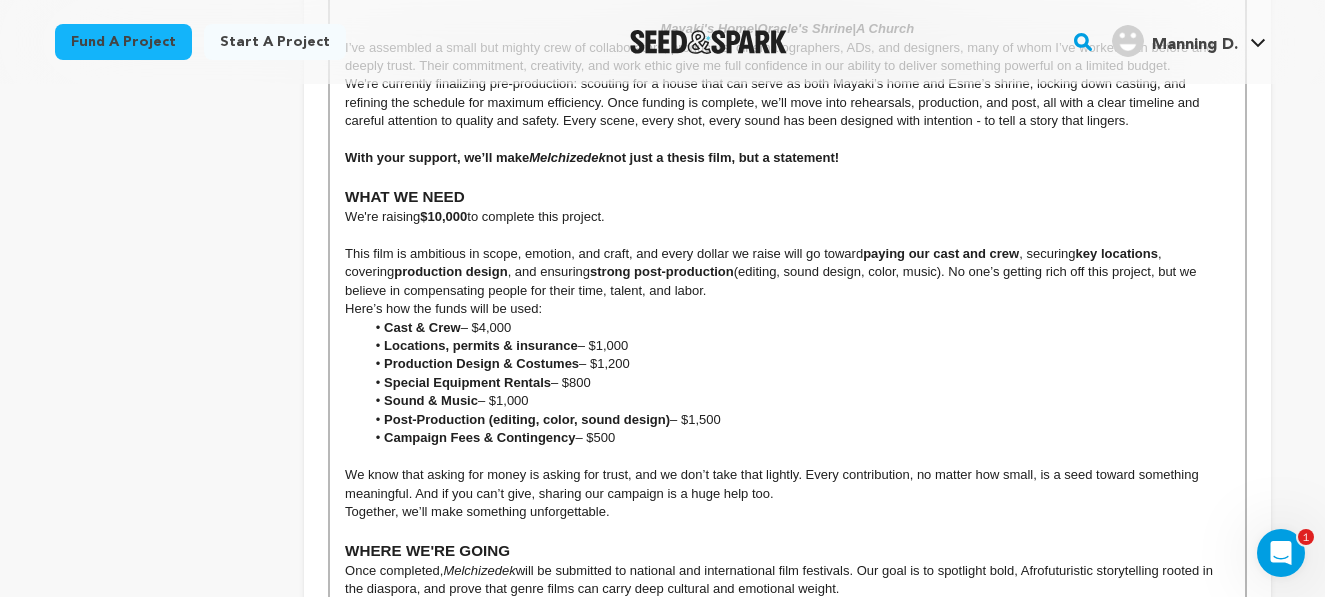 scroll, scrollTop: 2733, scrollLeft: 0, axis: vertical 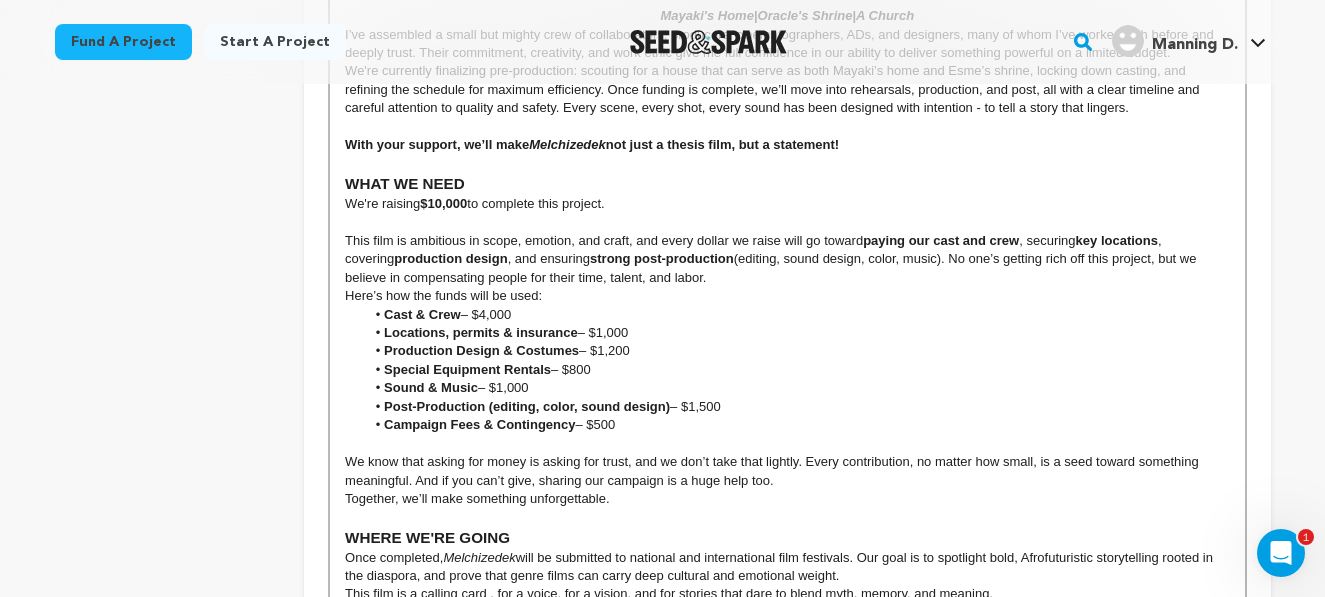 click on "Special   Equipment Rentals  – $800" at bounding box center (797, 370) 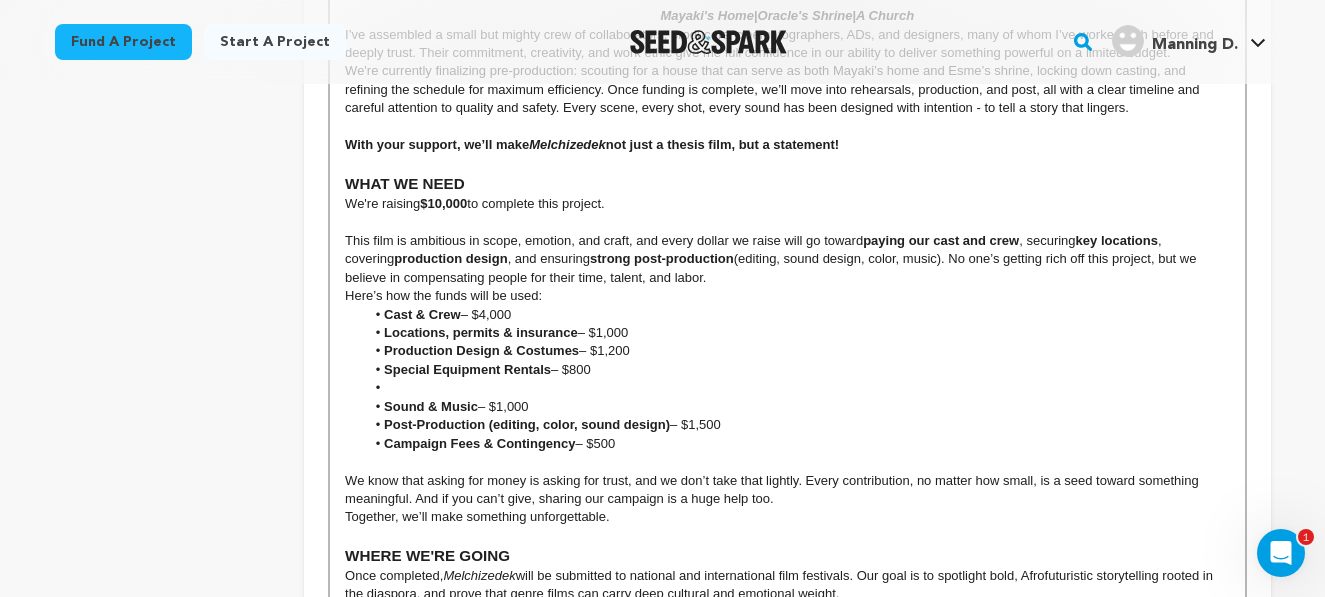 scroll, scrollTop: 348, scrollLeft: 0, axis: vertical 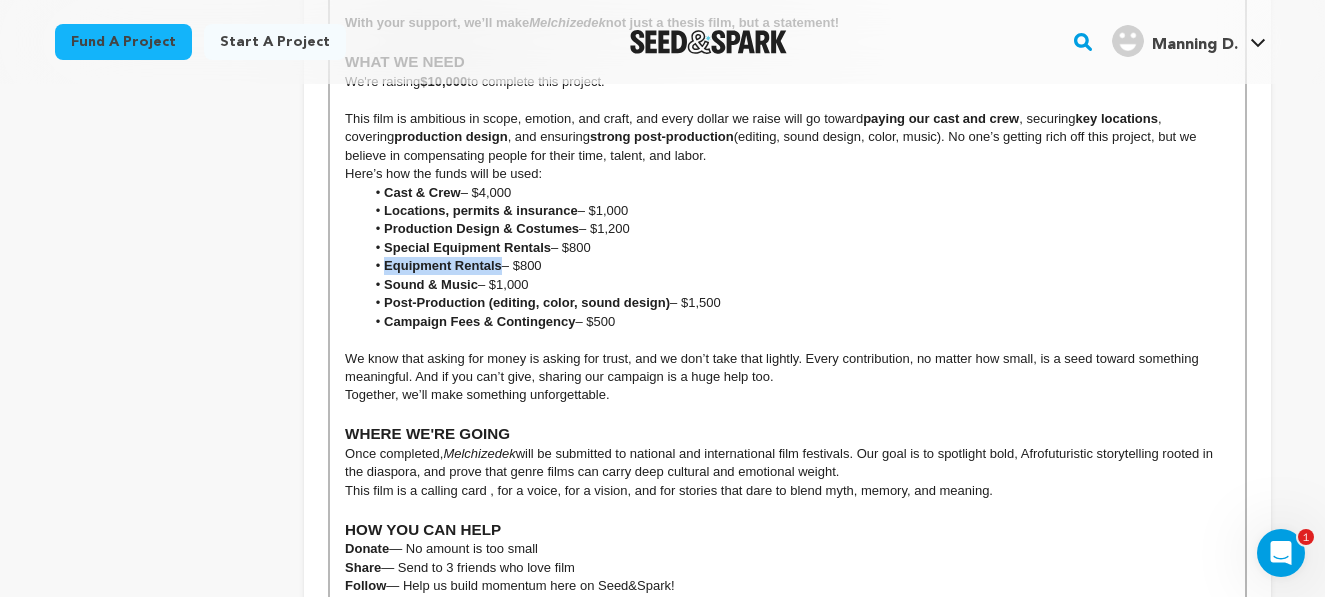 drag, startPoint x: 502, startPoint y: 286, endPoint x: 387, endPoint y: 285, distance: 115.00435 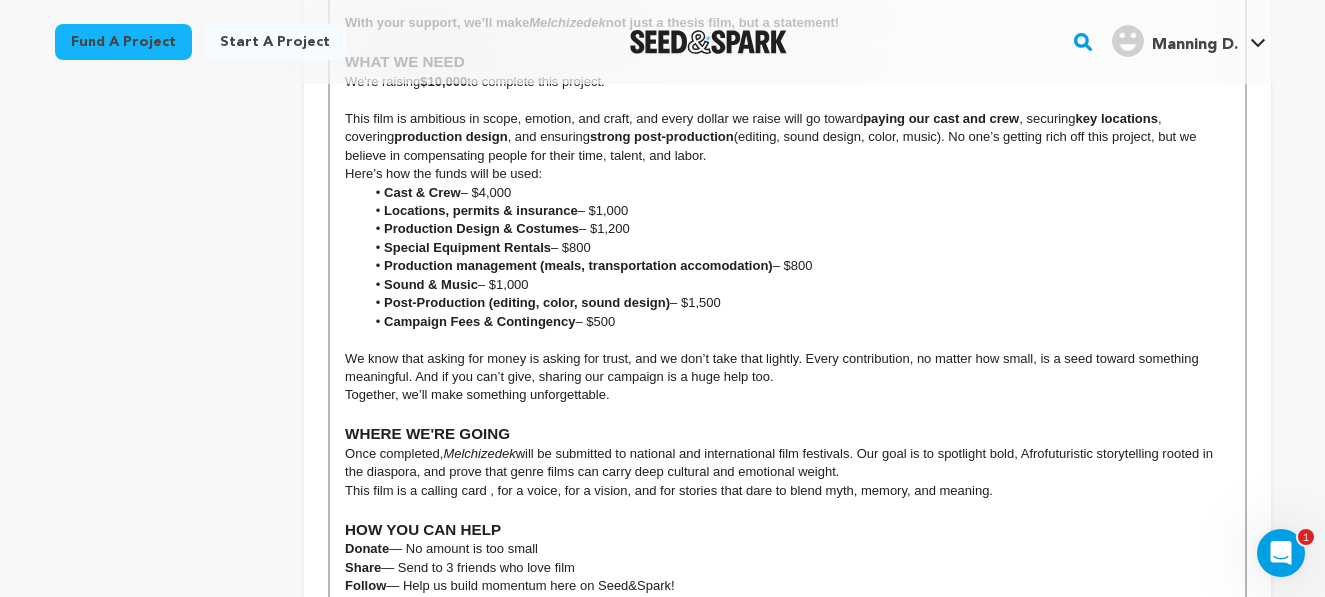 click on "Production management (meals, transportation accomodation)" at bounding box center (578, 265) 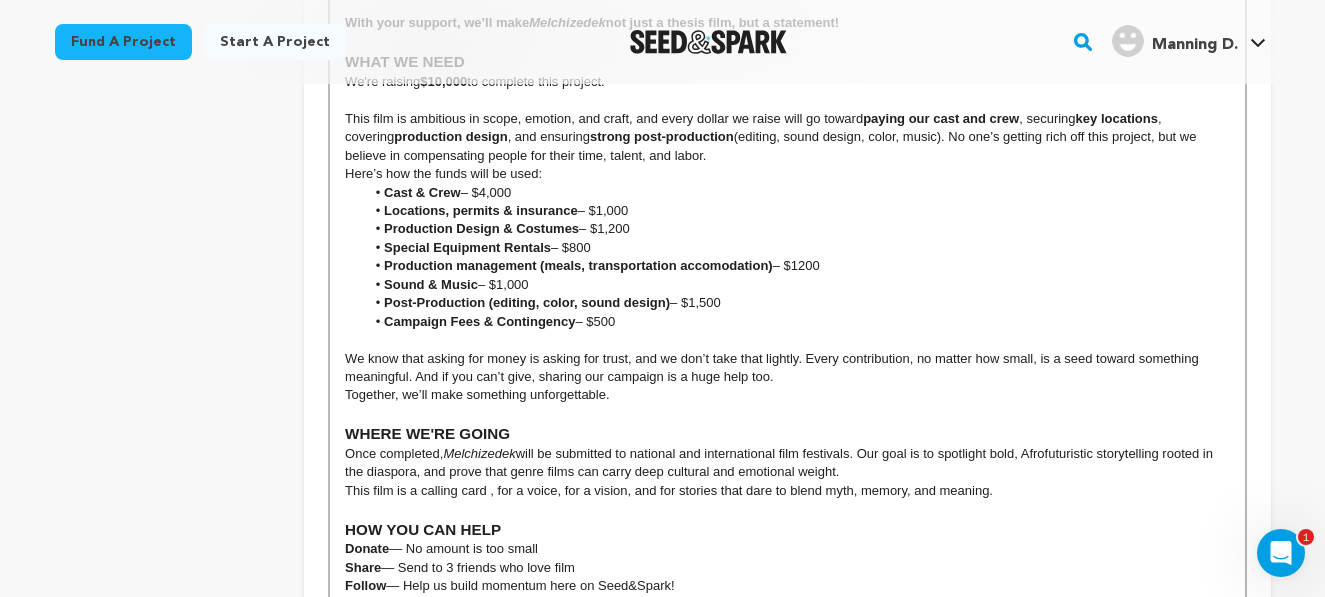 click on "Special   Equipment Rentals  – $800" at bounding box center (797, 248) 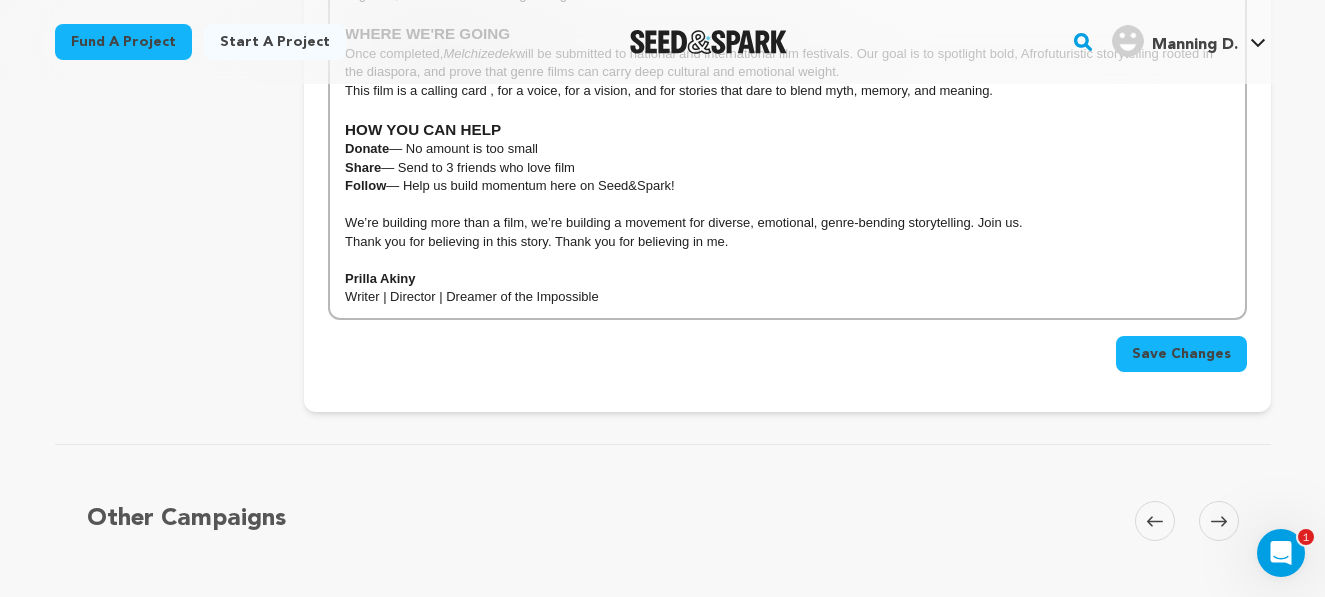 scroll, scrollTop: 3301, scrollLeft: 0, axis: vertical 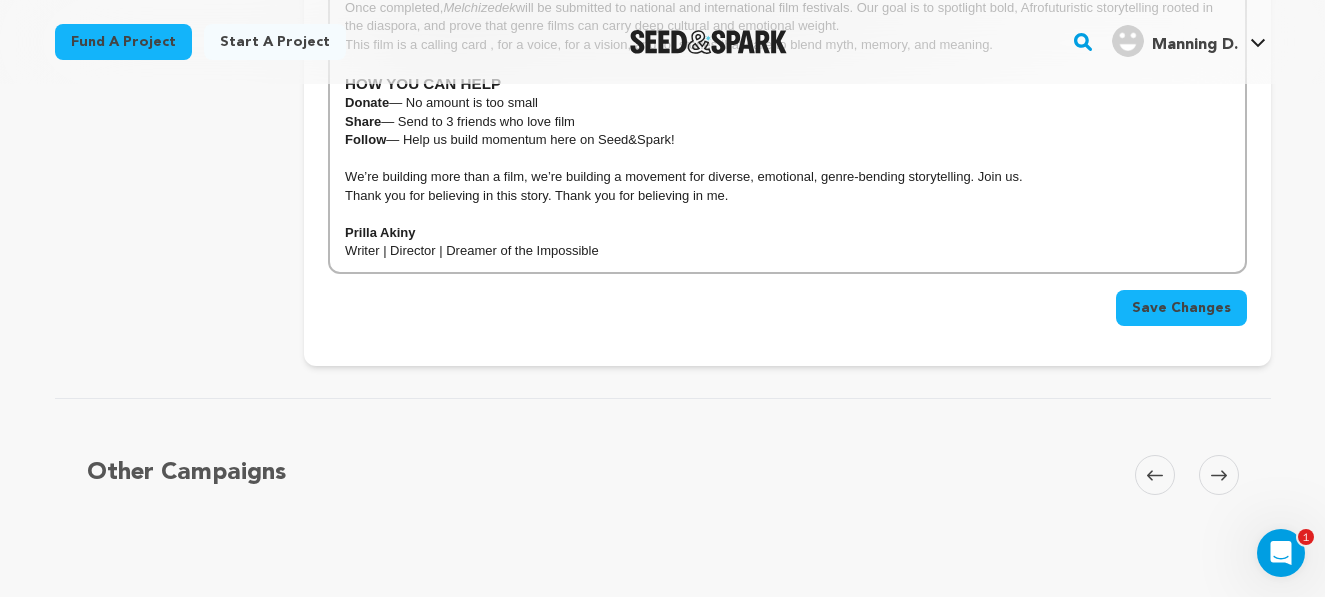 click on "Save Changes" at bounding box center [1181, 308] 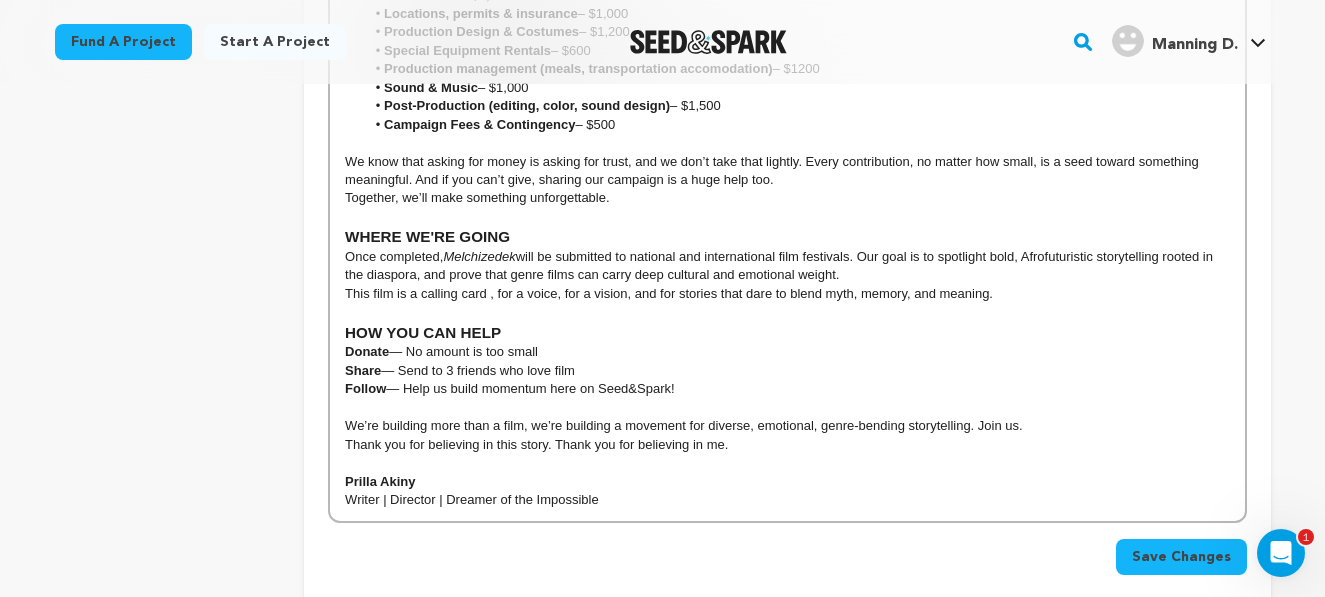 scroll, scrollTop: 2946, scrollLeft: 0, axis: vertical 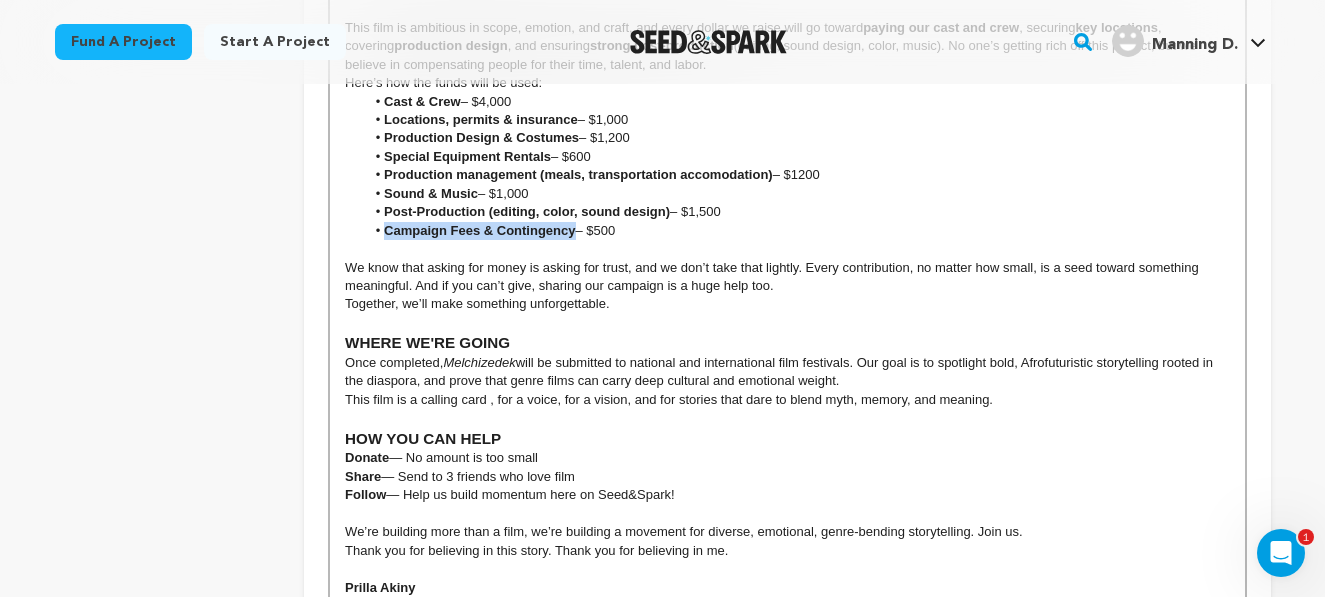 drag, startPoint x: 387, startPoint y: 249, endPoint x: 576, endPoint y: 248, distance: 189.00264 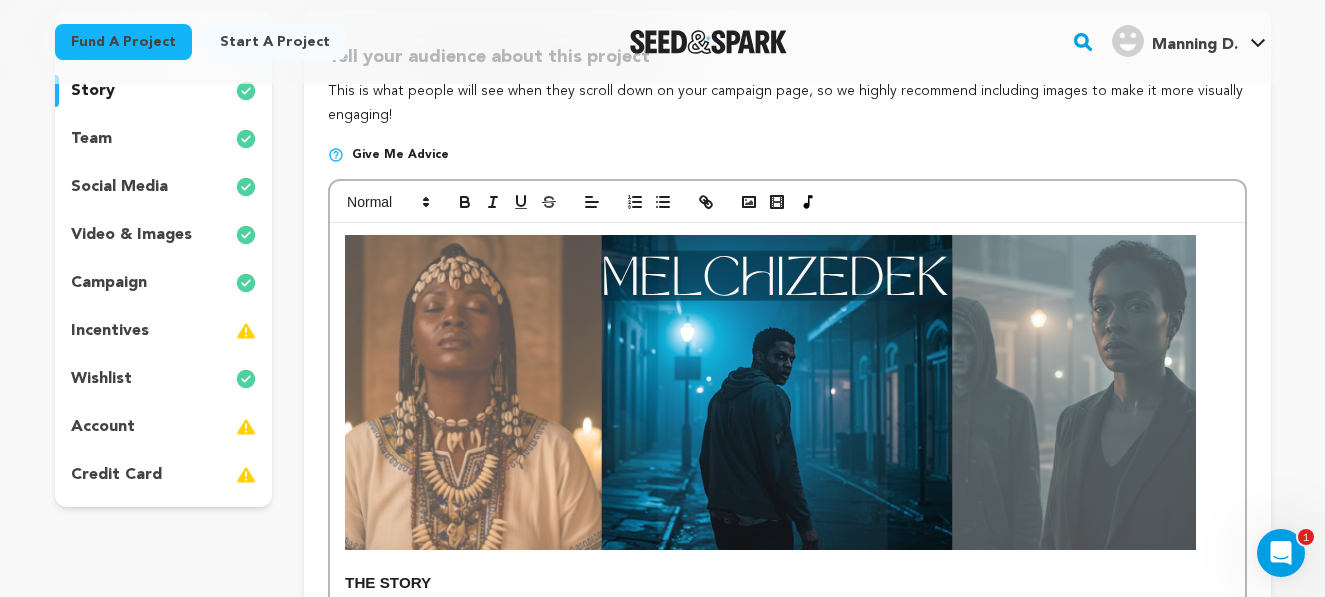 scroll, scrollTop: 251, scrollLeft: 0, axis: vertical 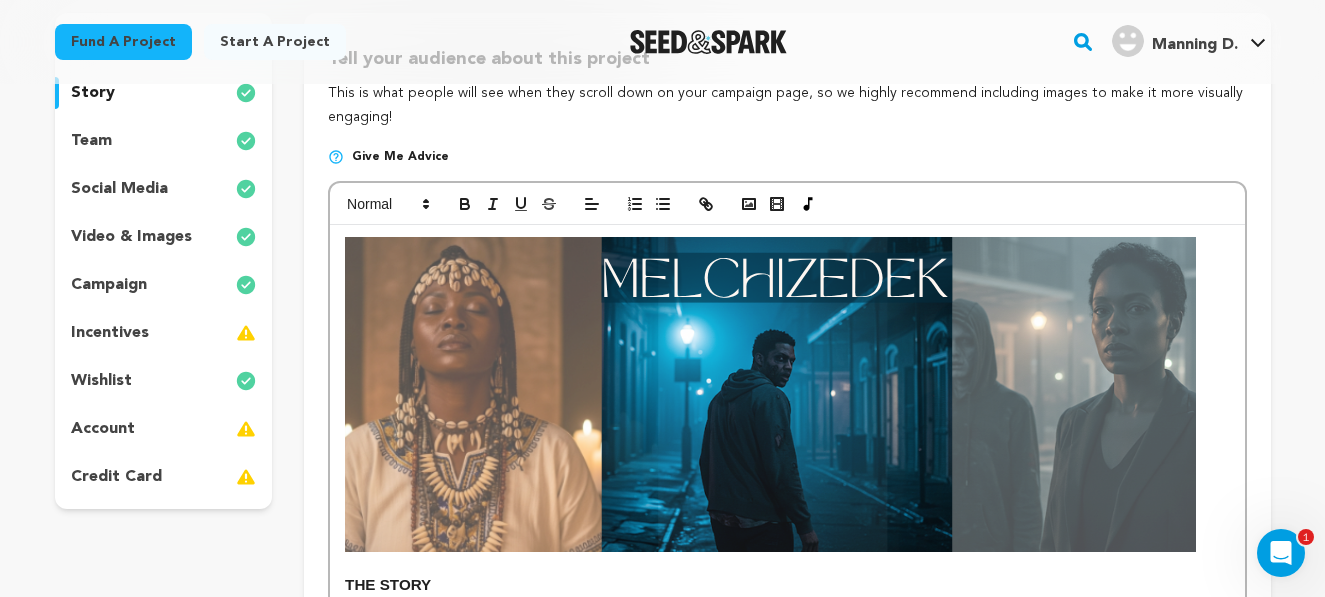 click on "wishlist" at bounding box center [101, 381] 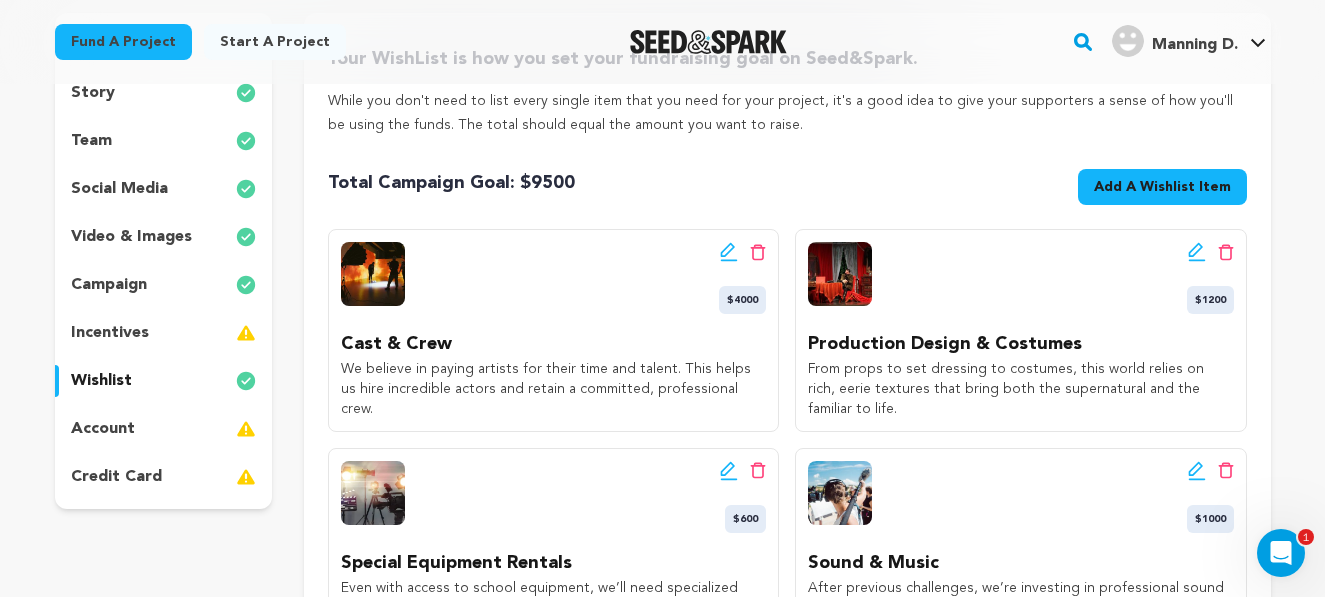click on "Add A Wishlist Item" at bounding box center [1162, 187] 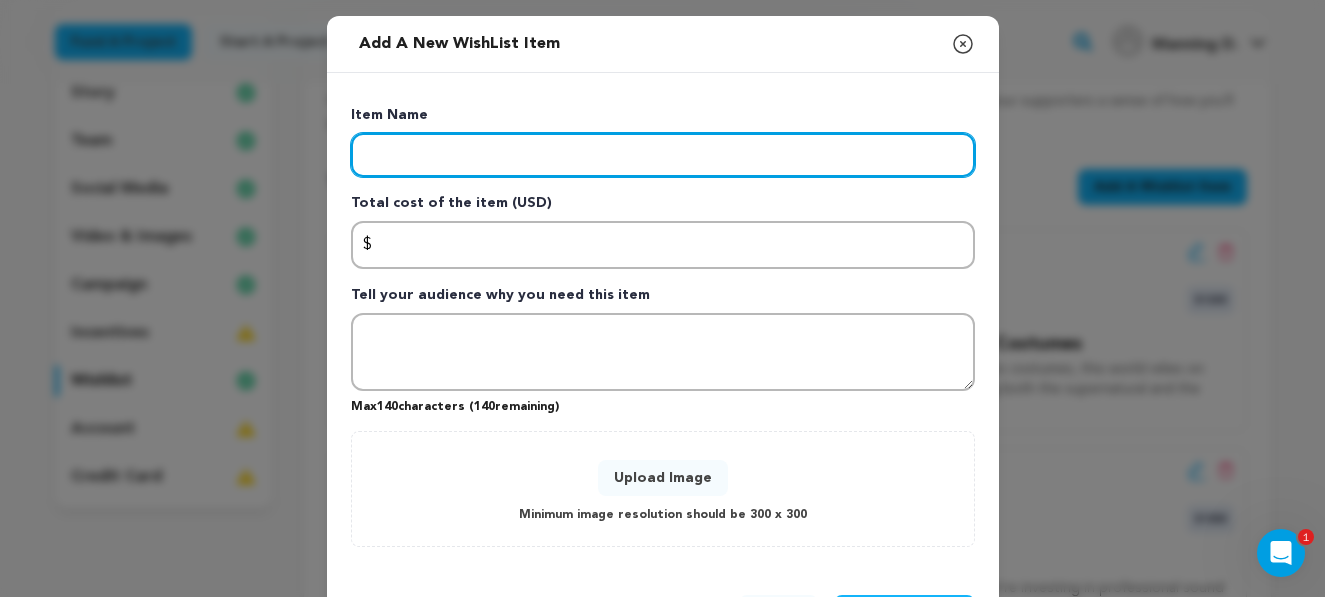 click at bounding box center [663, 155] 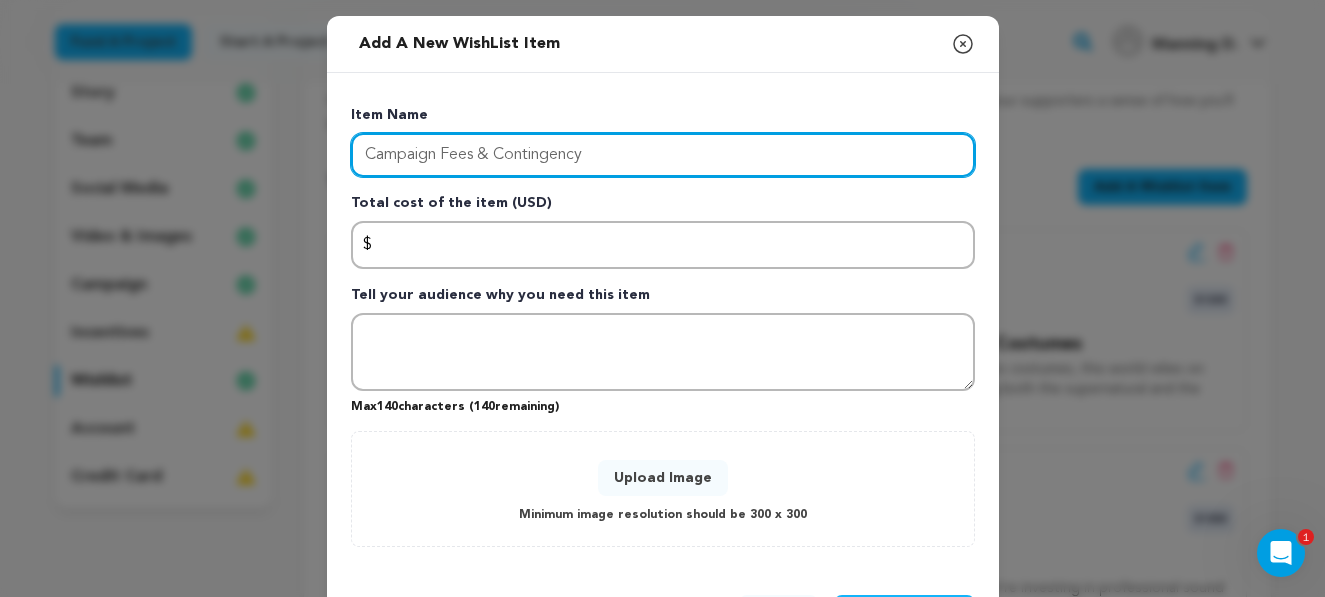 type on "Campaign Fees & Contingency" 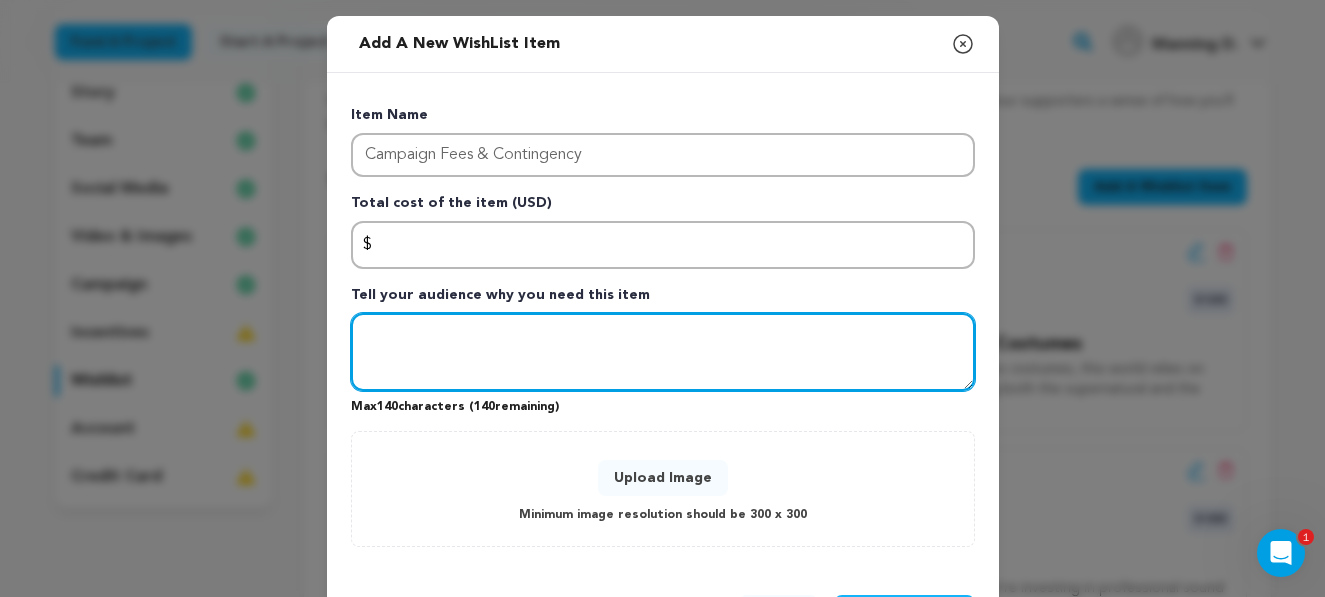 click at bounding box center (663, 352) 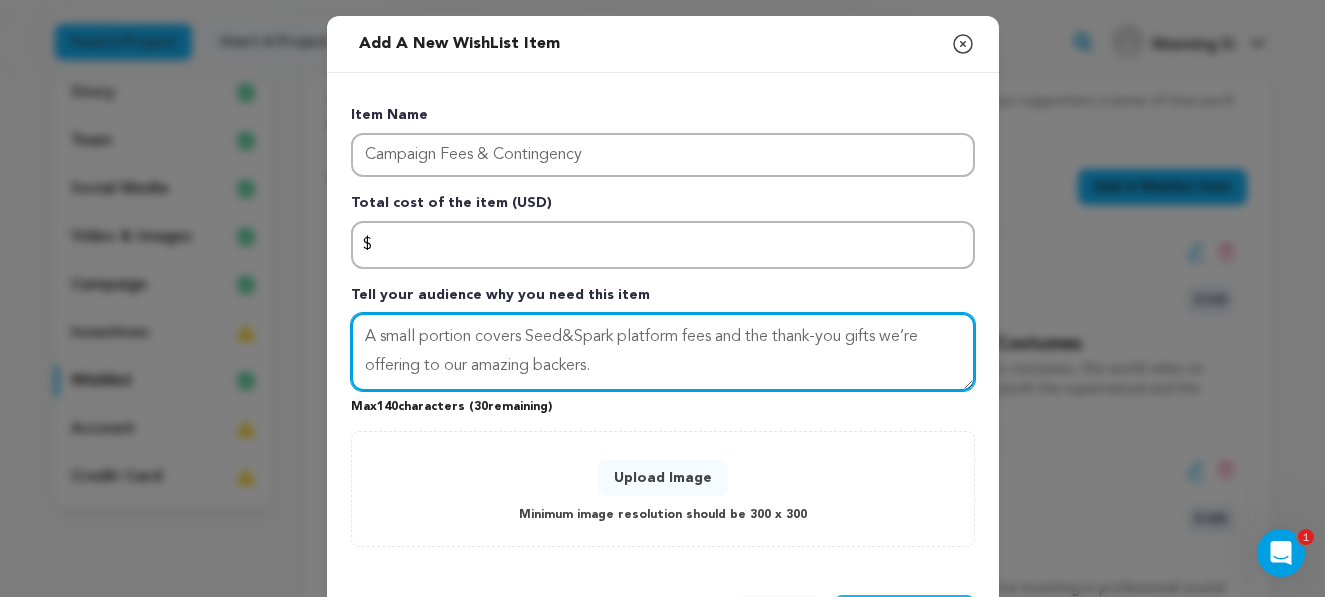 type on "A small portion covers Seed&Spark platform fees and the thank-you gifts we’re offering to our amazing backers." 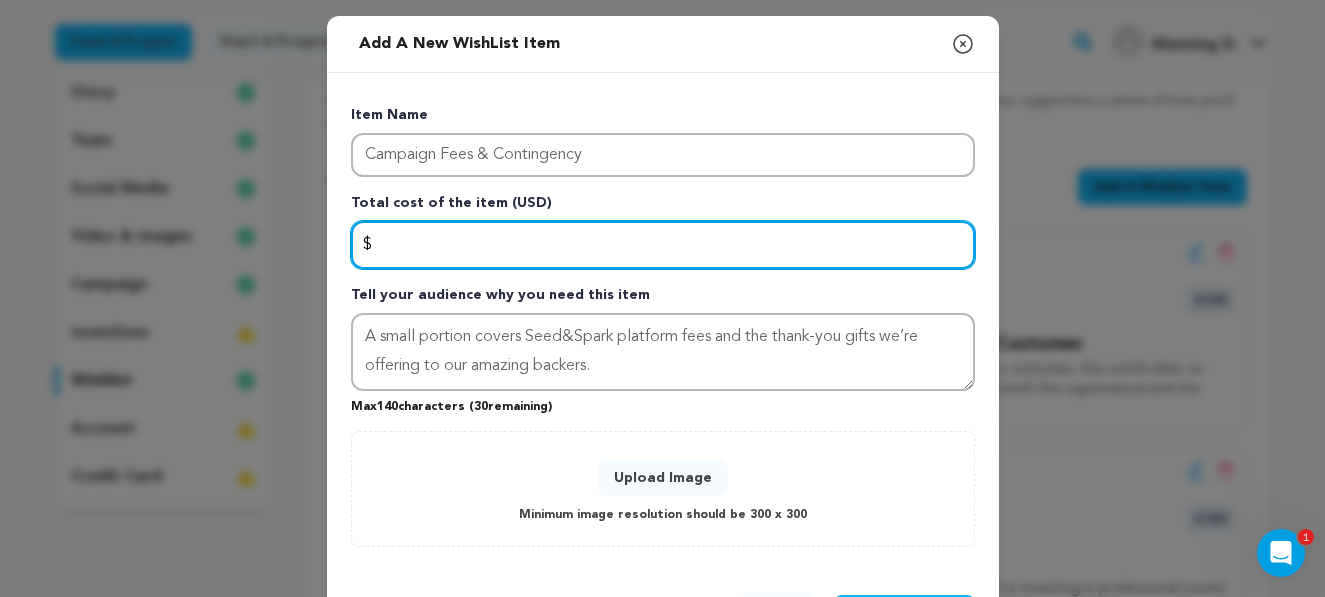 click at bounding box center [663, 245] 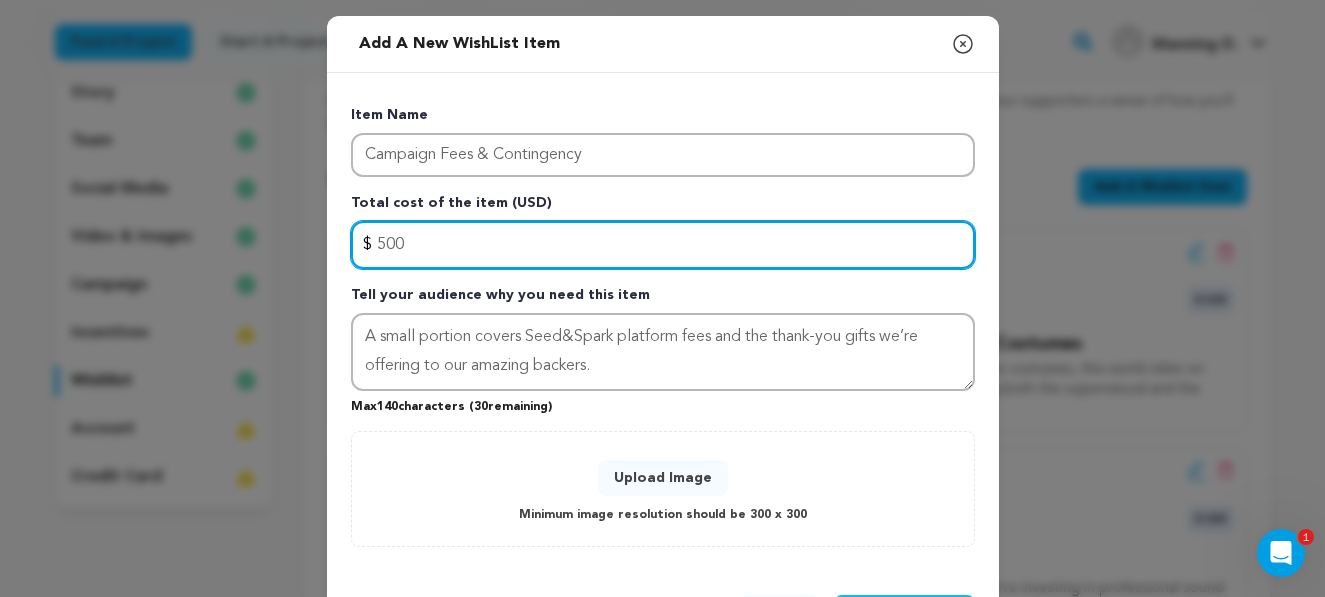 type on "500" 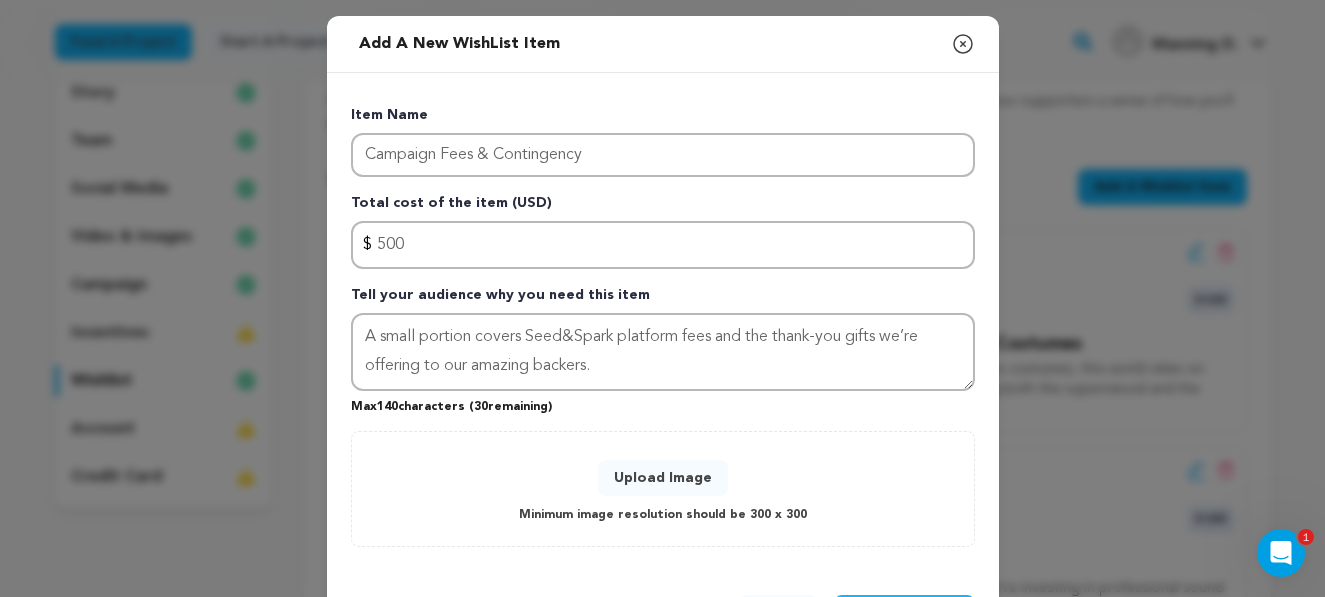click on "Upload Image" at bounding box center (663, 478) 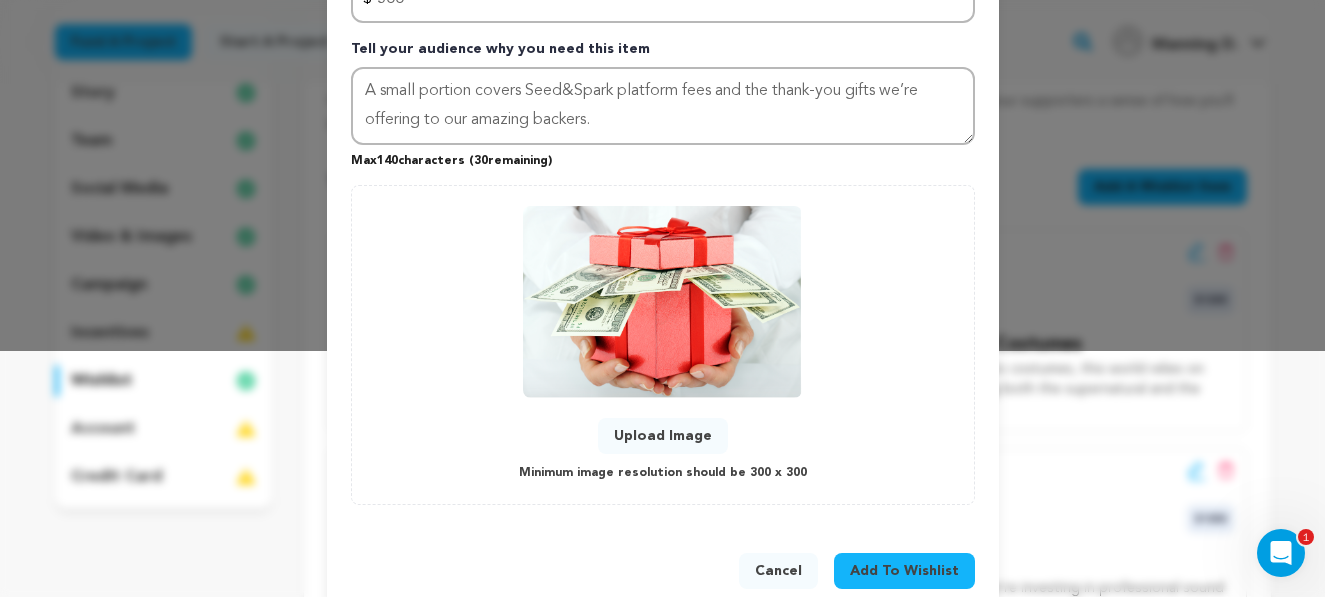 scroll, scrollTop: 248, scrollLeft: 0, axis: vertical 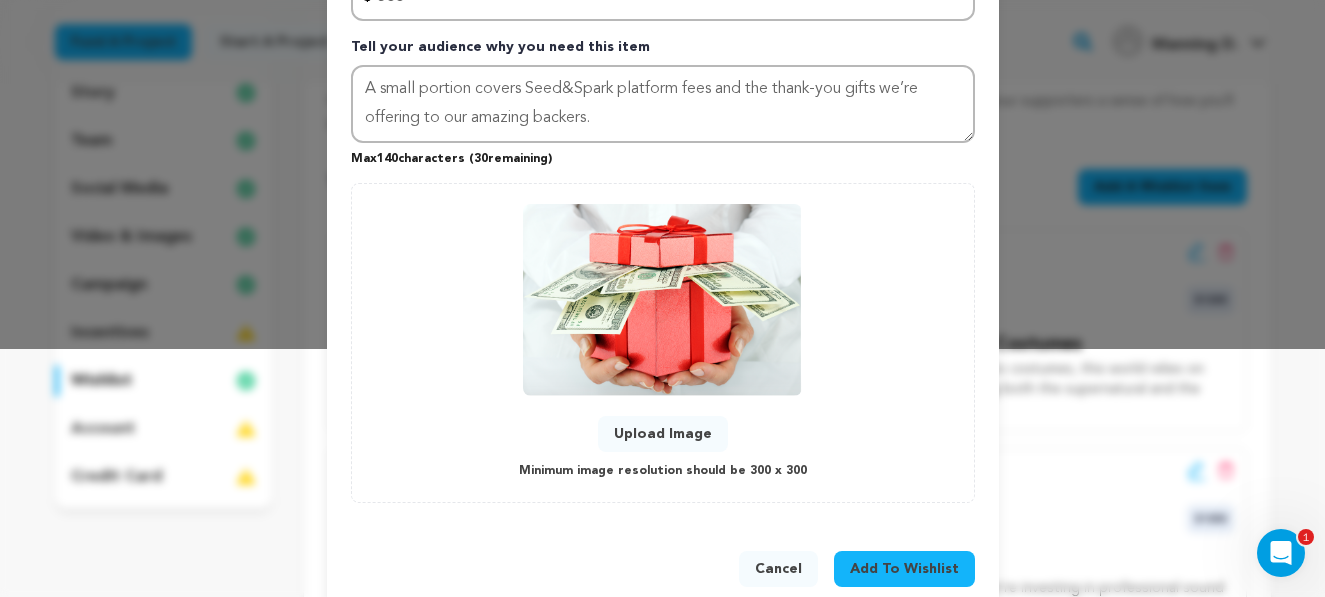click on "Add To Wishlist" at bounding box center [904, 569] 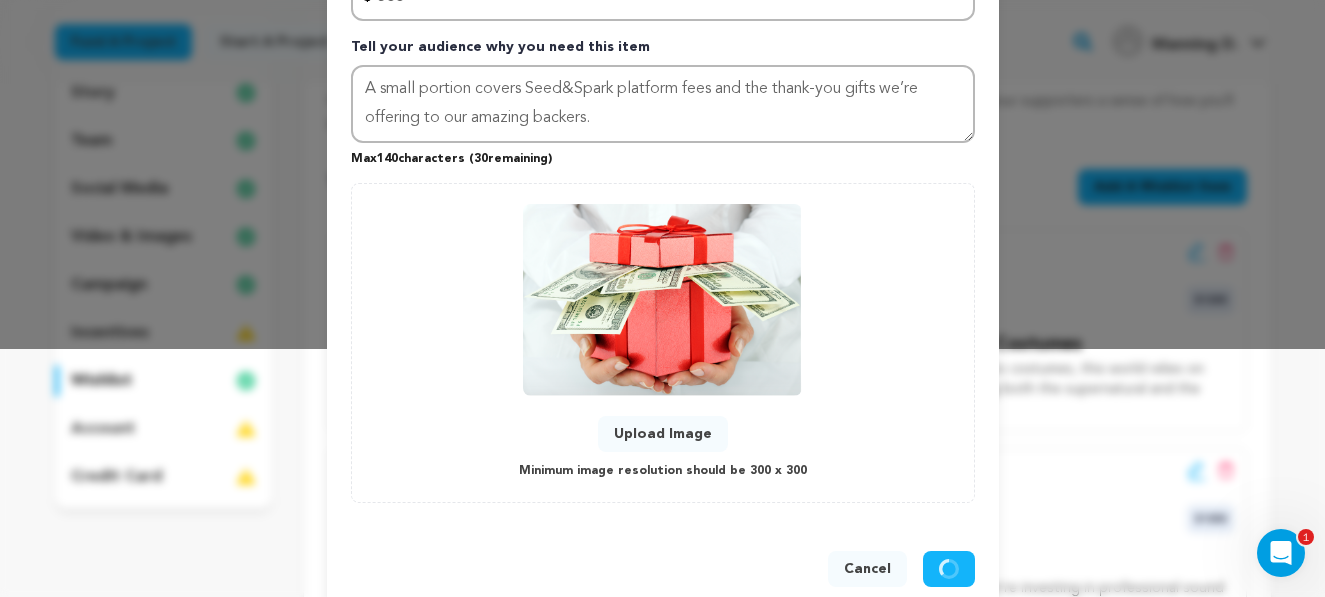 type 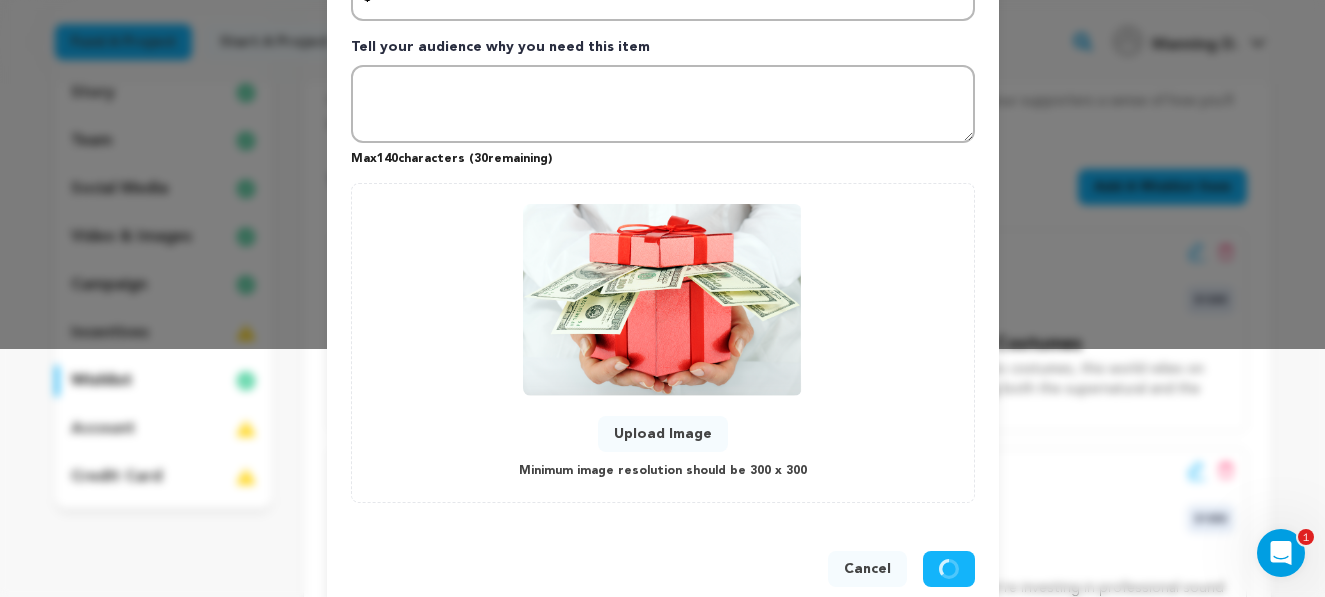 scroll, scrollTop: 82, scrollLeft: 0, axis: vertical 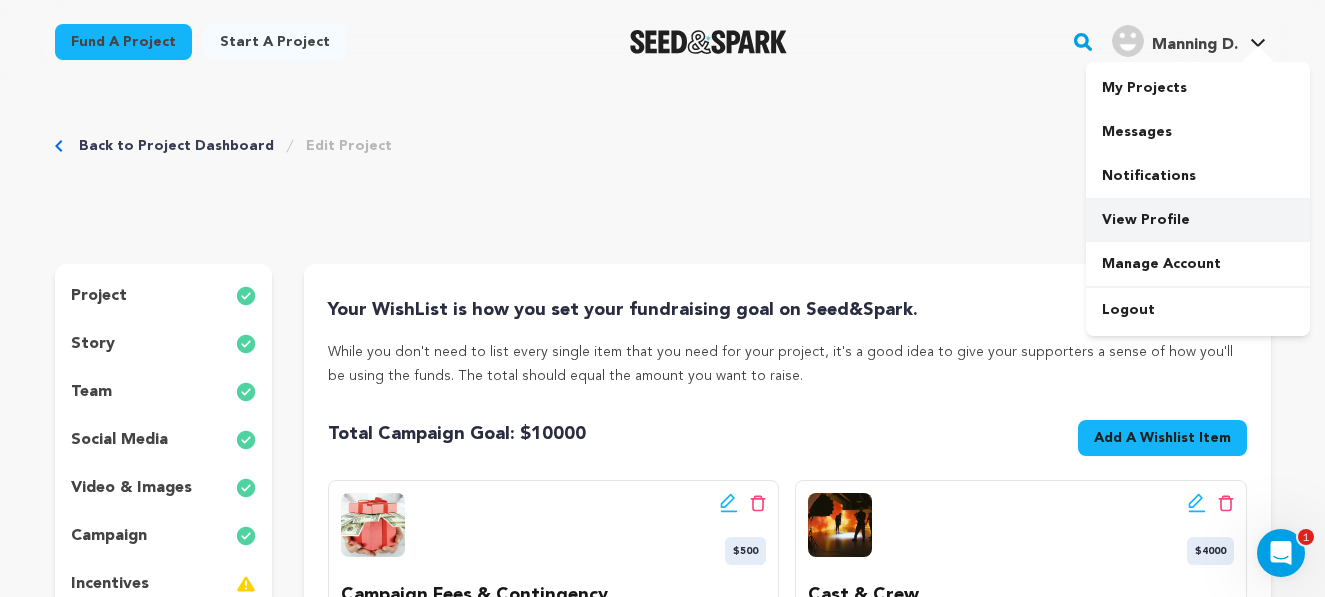 click on "View Profile" at bounding box center (1198, 220) 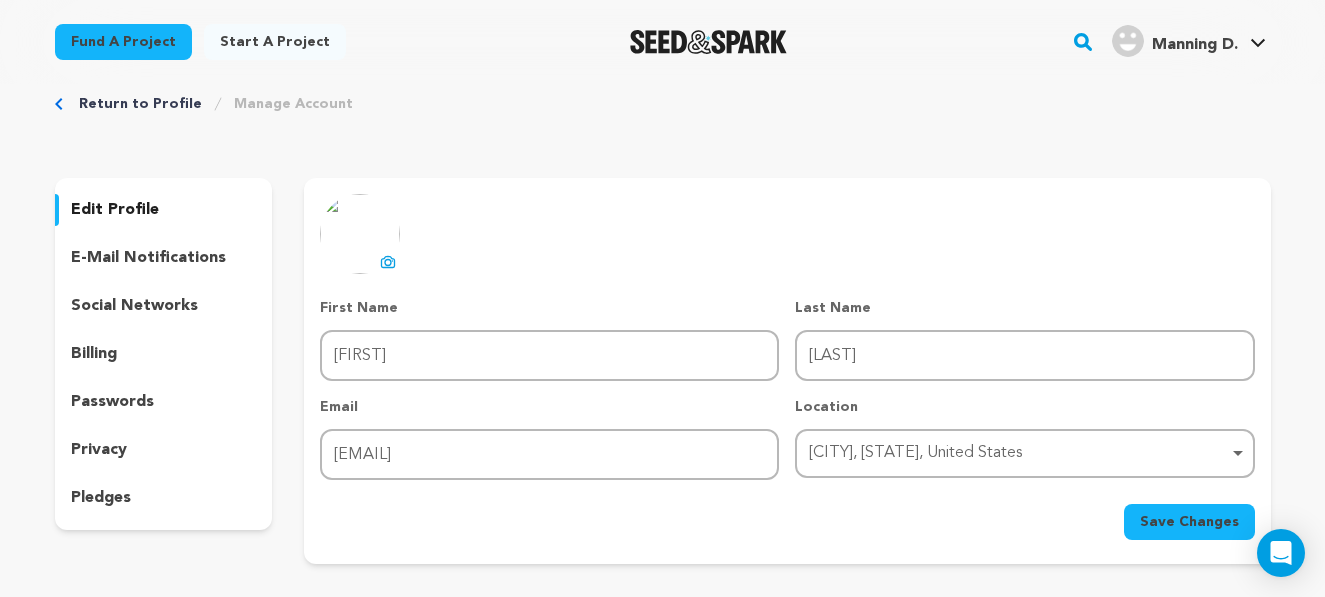 scroll, scrollTop: 199, scrollLeft: 0, axis: vertical 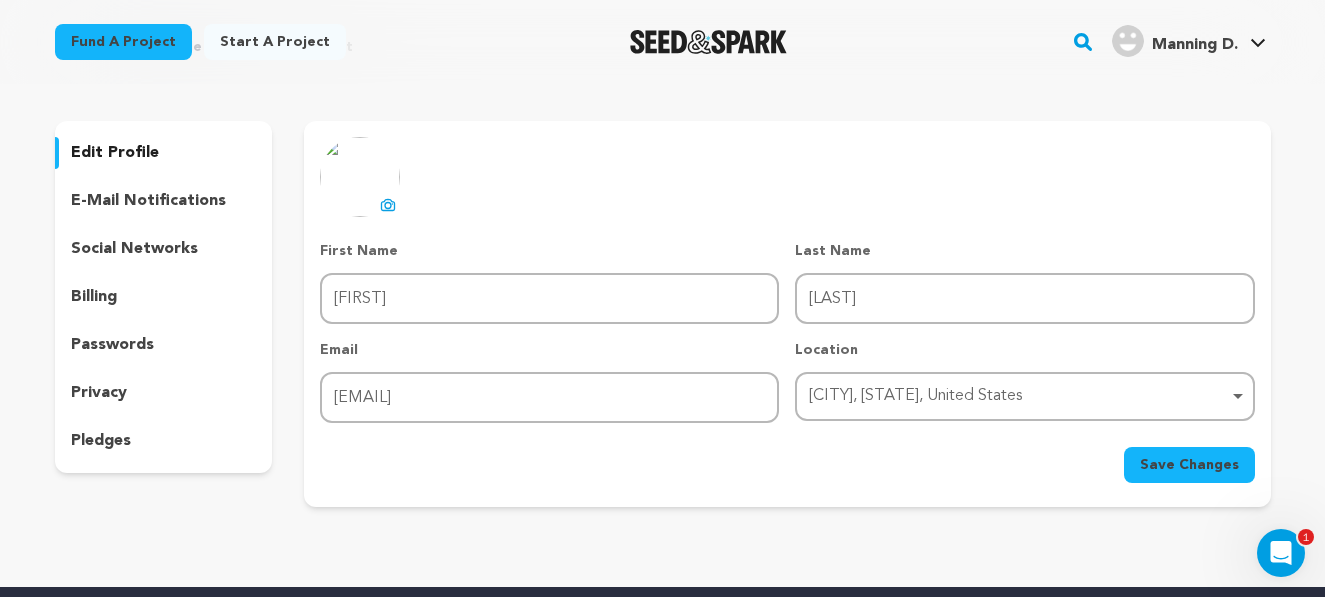 click on "billing" at bounding box center [94, 297] 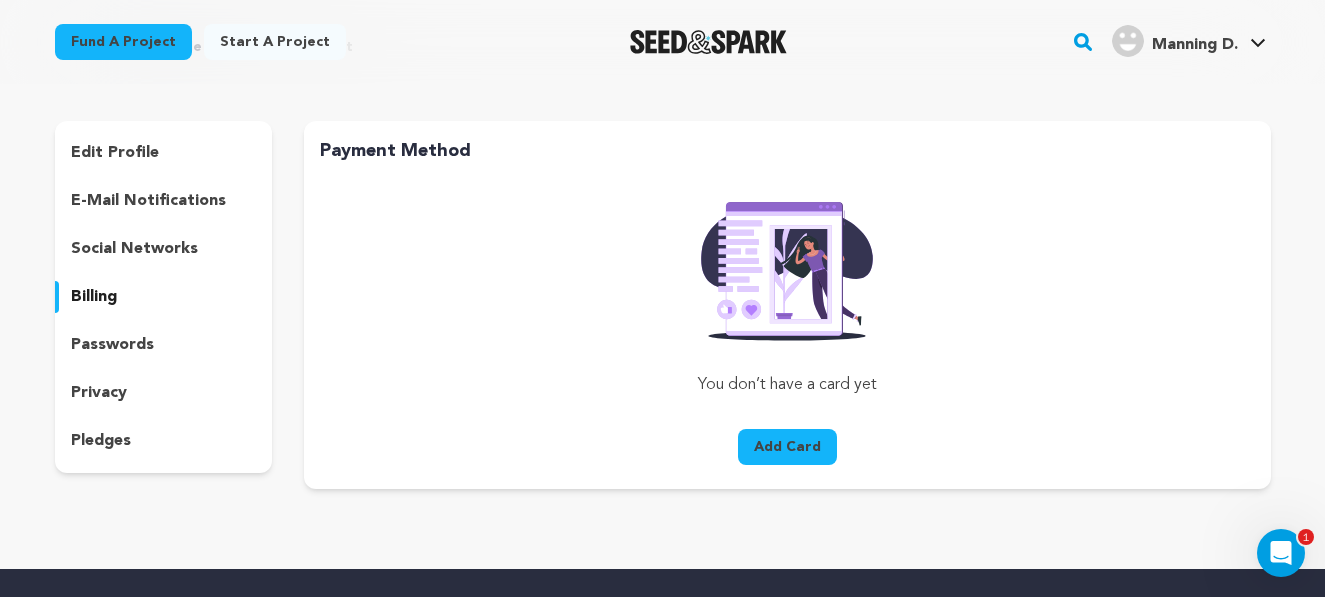 click on "passwords" at bounding box center (112, 345) 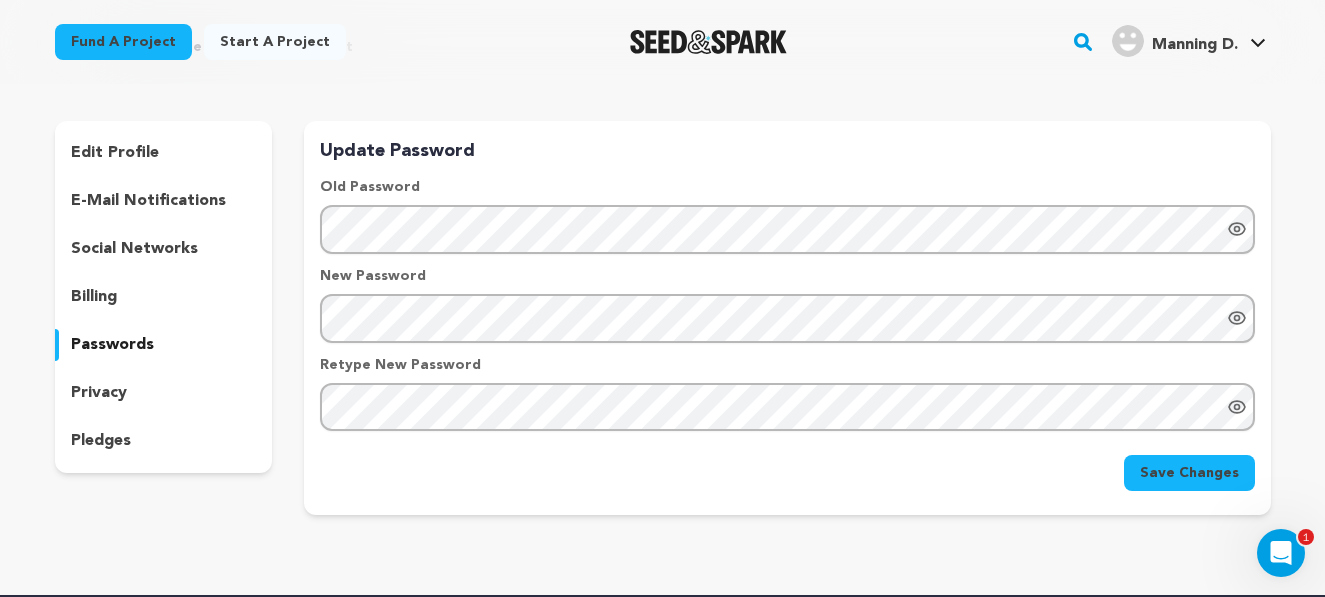 scroll, scrollTop: 0, scrollLeft: 0, axis: both 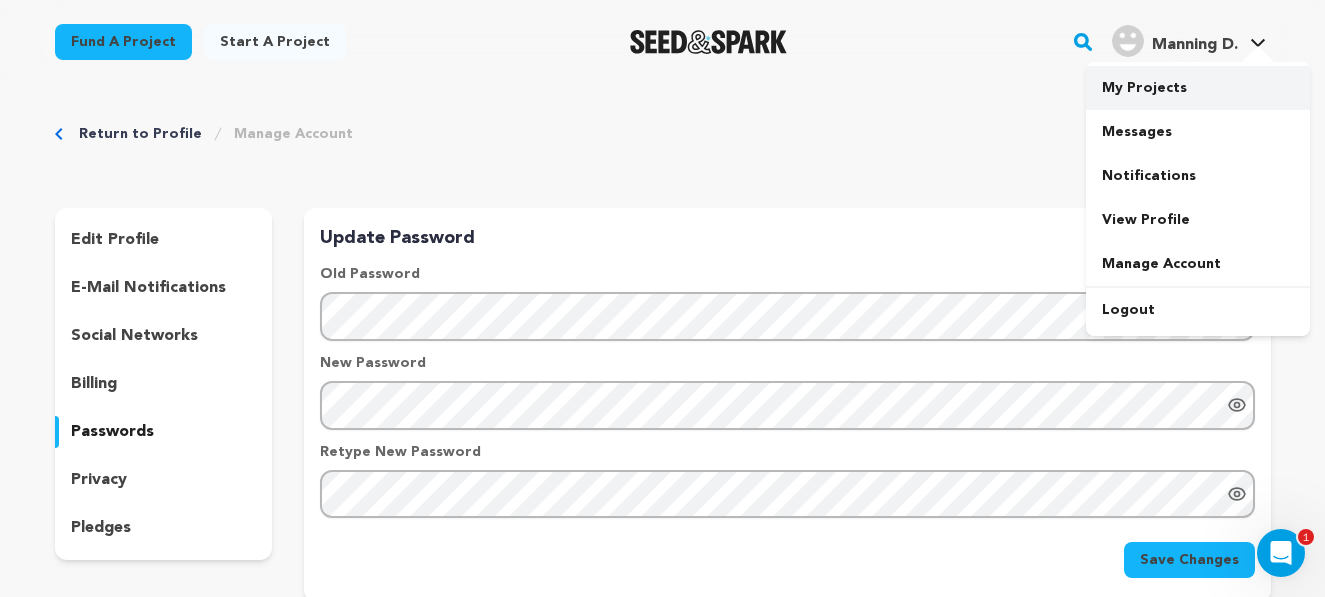 click on "My Projects" at bounding box center (1198, 88) 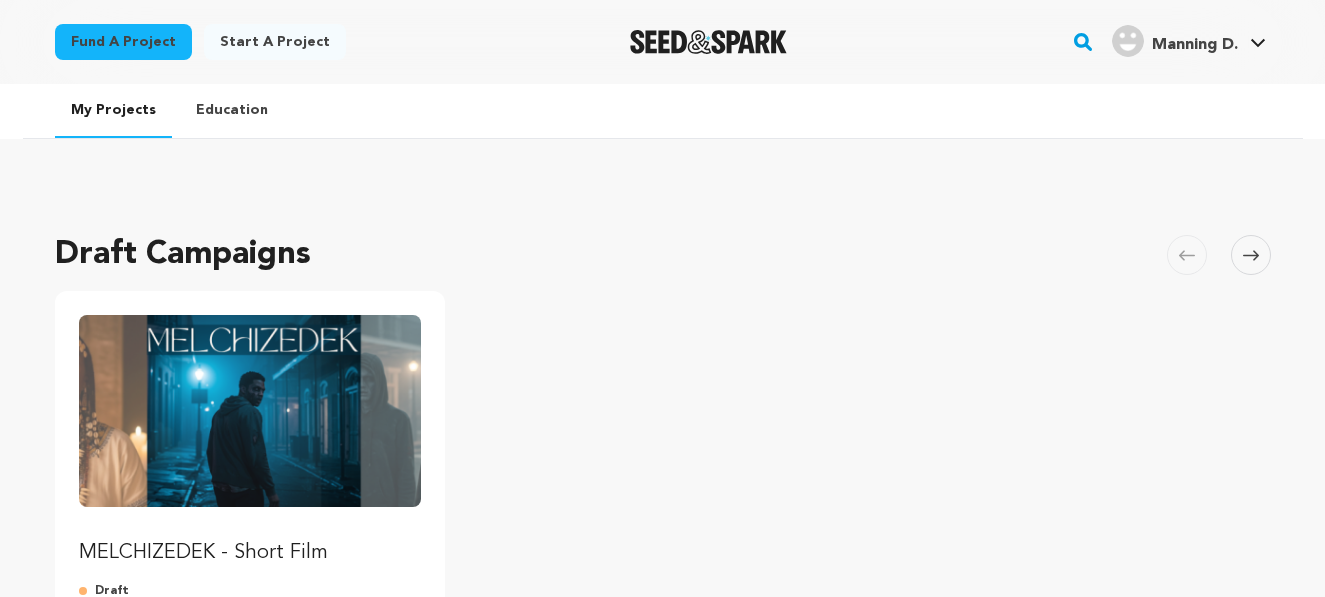 scroll, scrollTop: 0, scrollLeft: 0, axis: both 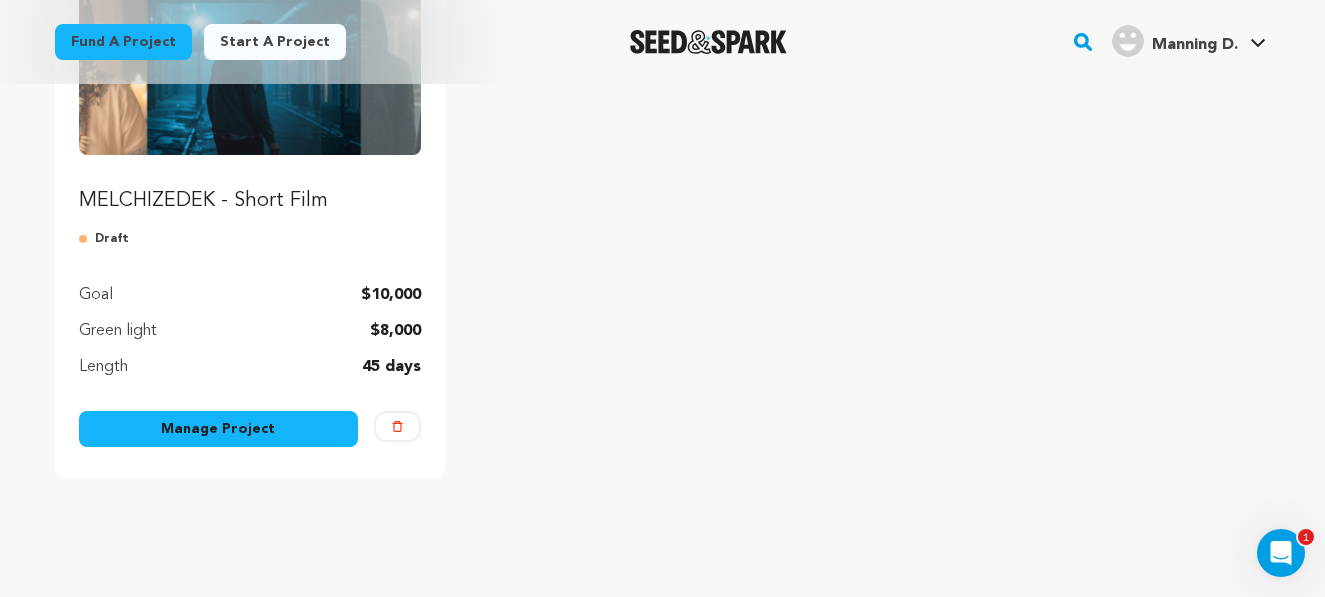 click on "Manage Project" at bounding box center [219, 429] 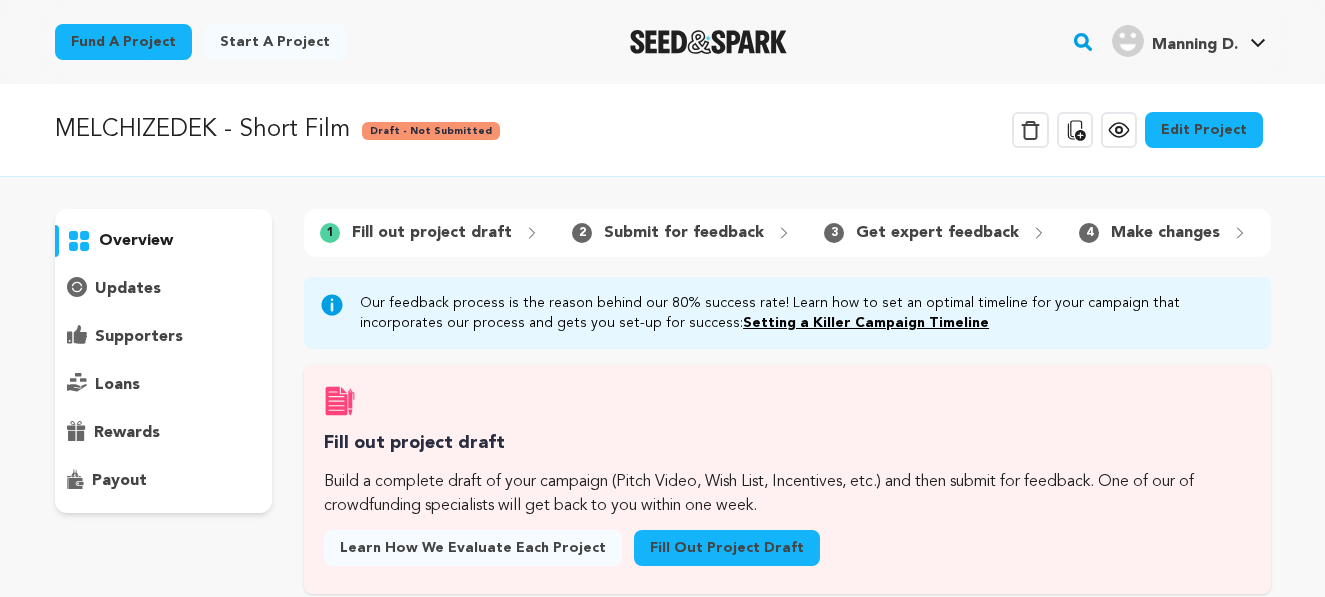 scroll, scrollTop: 0, scrollLeft: 0, axis: both 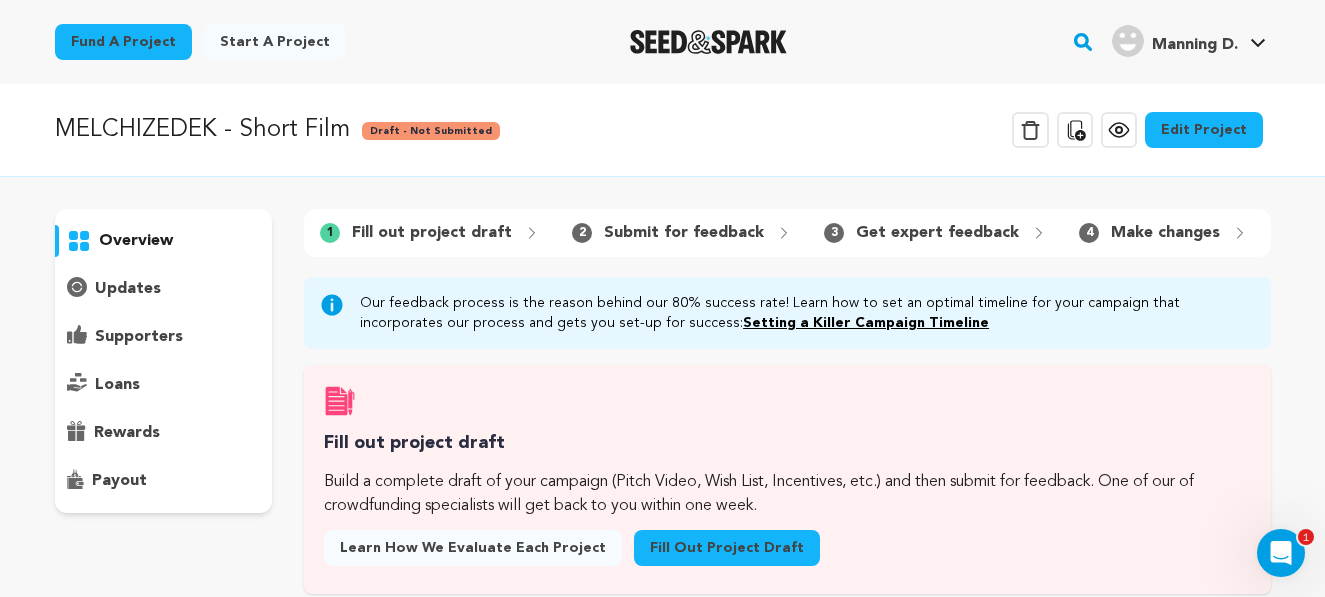 click on "Edit Project" at bounding box center (1204, 130) 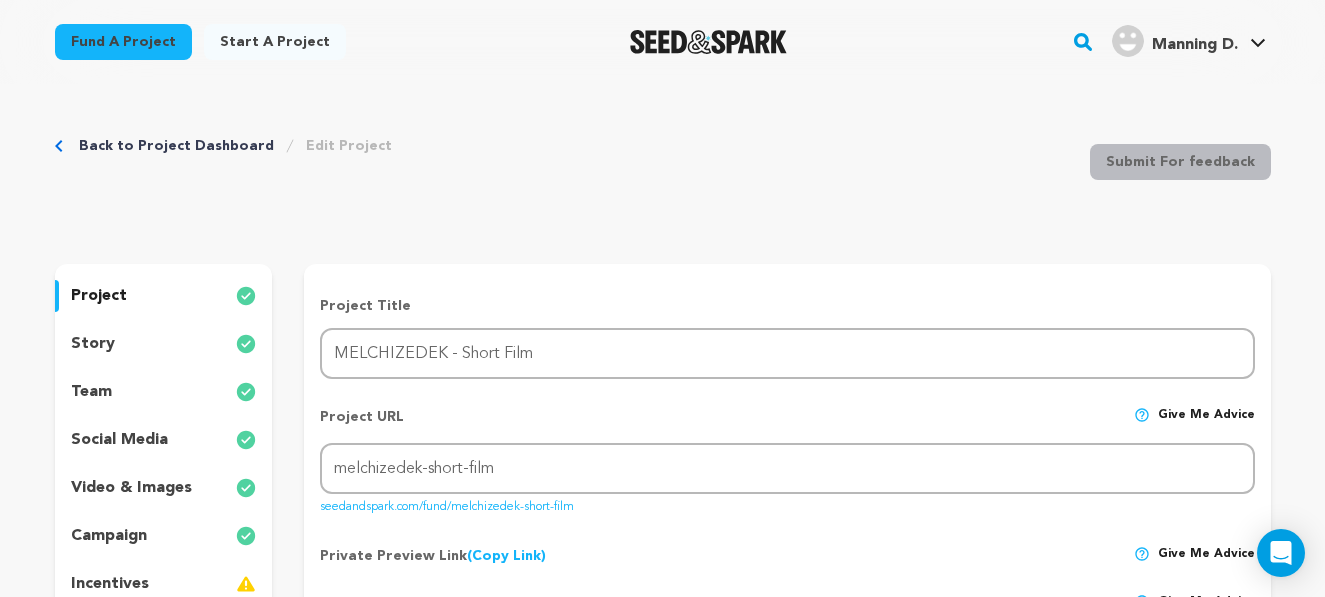 scroll, scrollTop: 0, scrollLeft: 0, axis: both 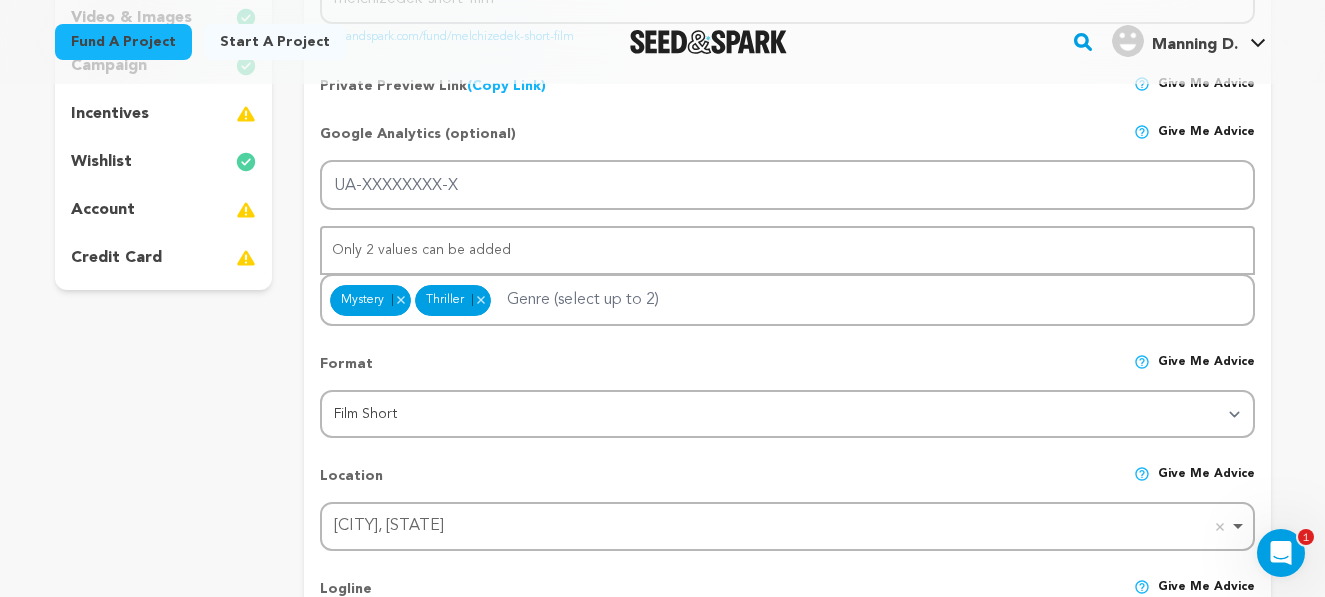 click on "account" at bounding box center [164, 210] 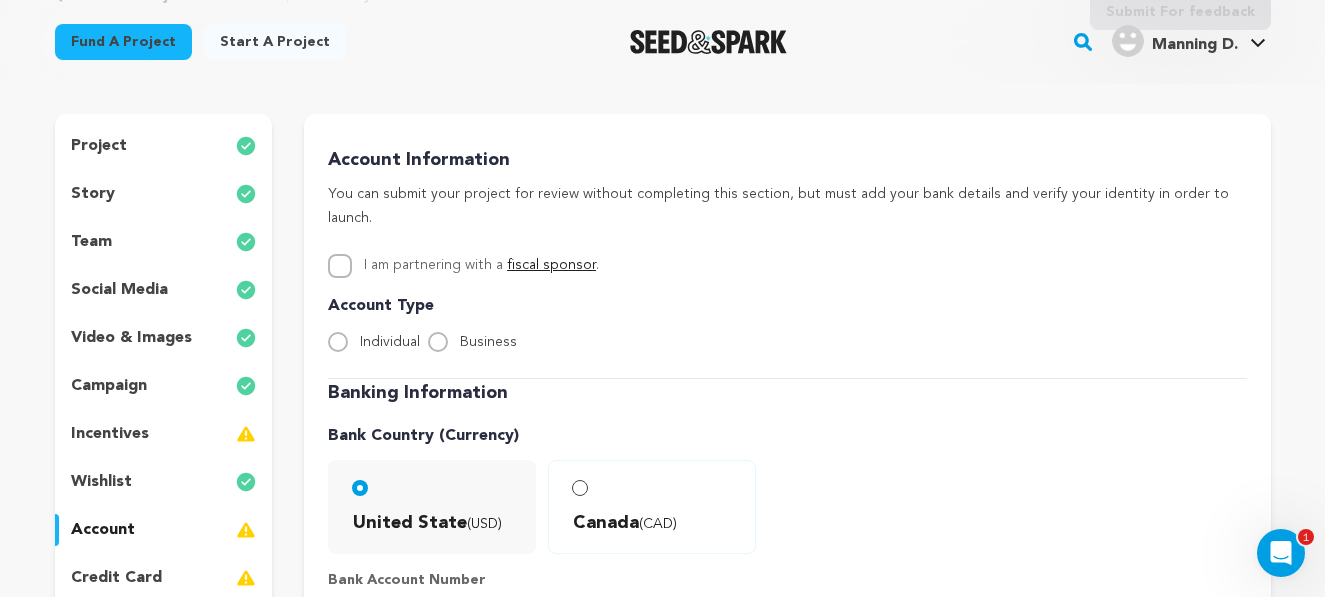 scroll, scrollTop: 138, scrollLeft: 0, axis: vertical 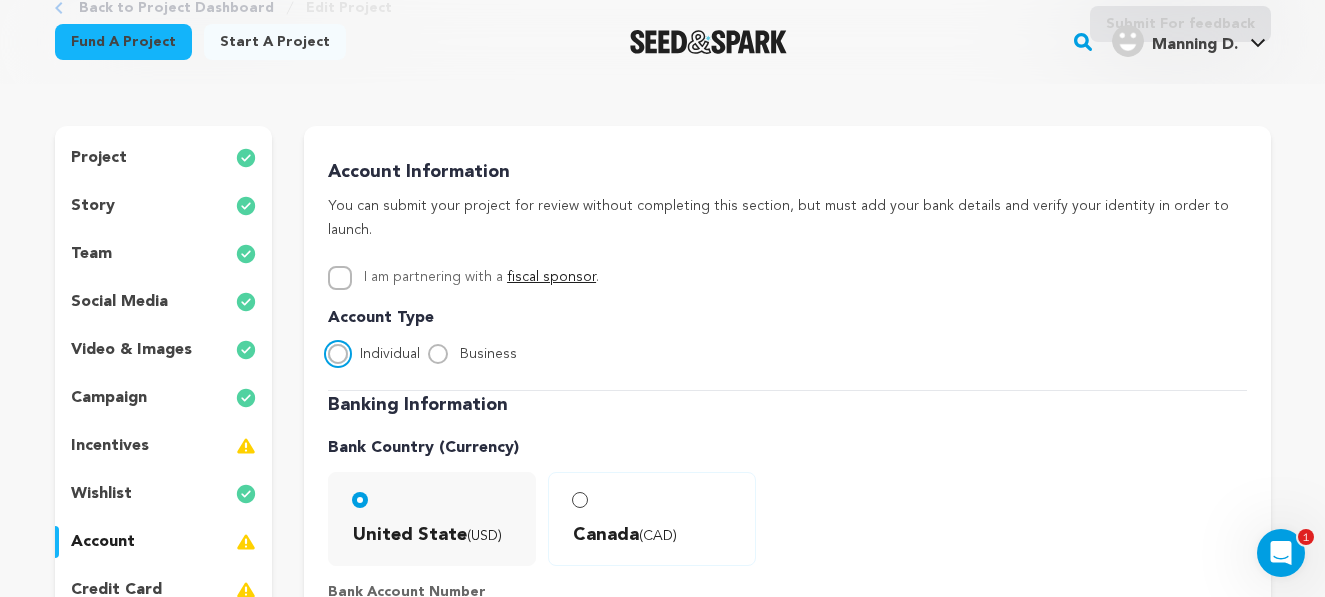 click on "Individual" at bounding box center [338, 354] 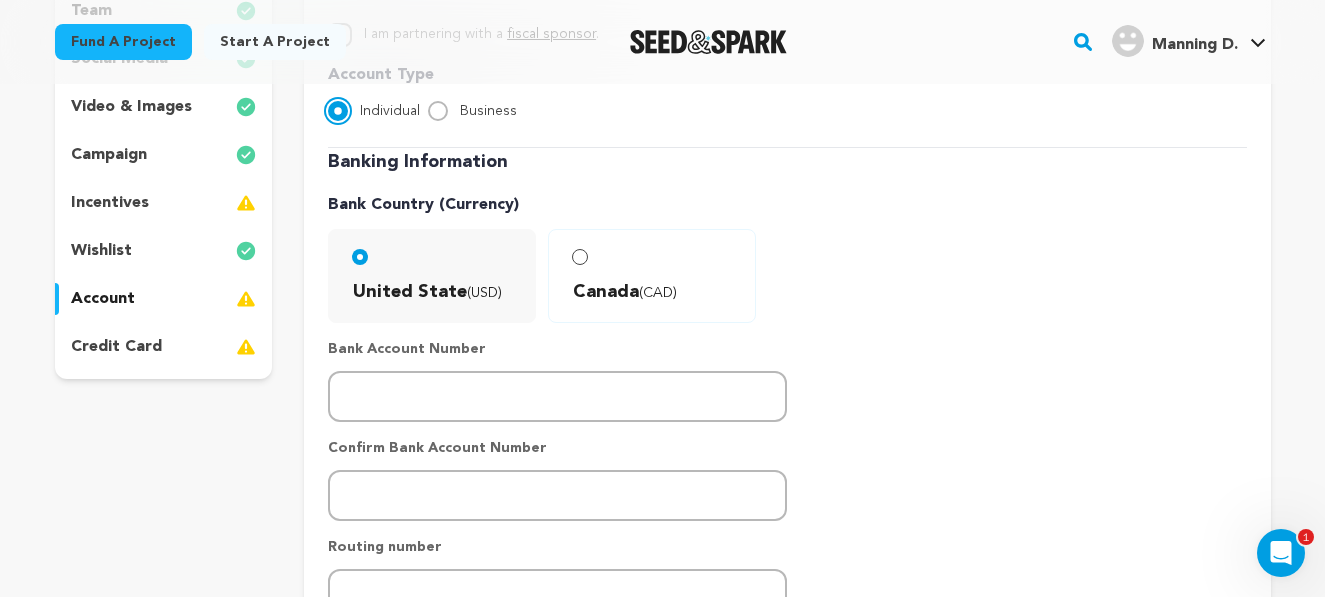 scroll, scrollTop: 386, scrollLeft: 0, axis: vertical 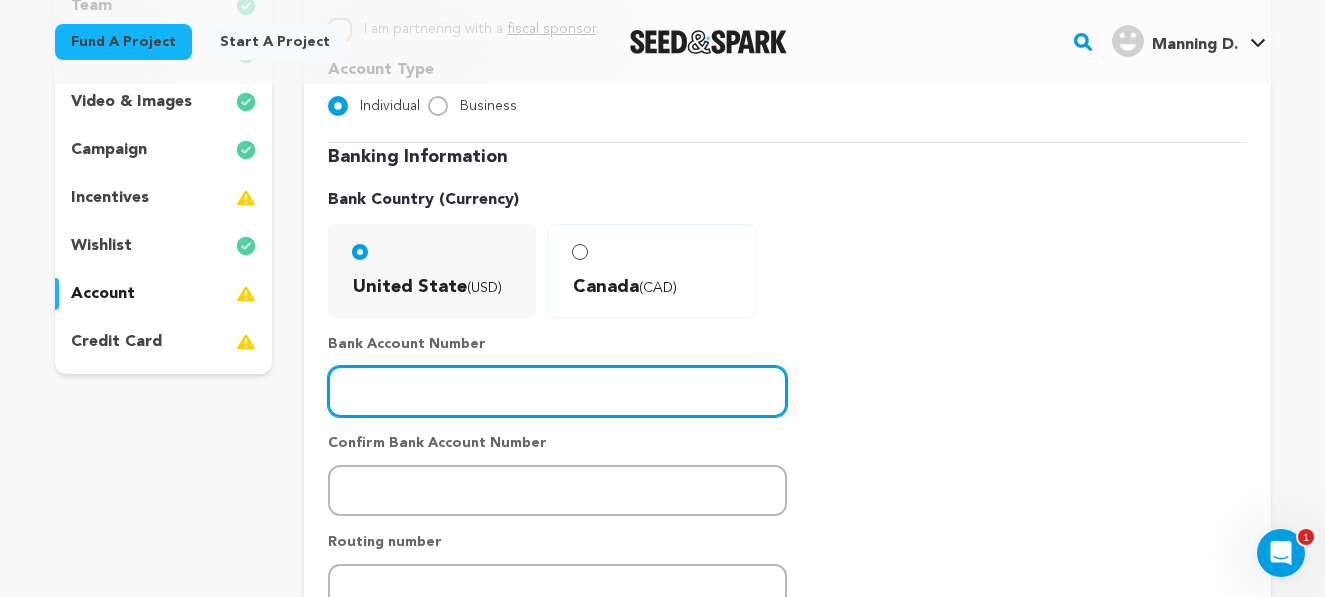 click at bounding box center (557, 391) 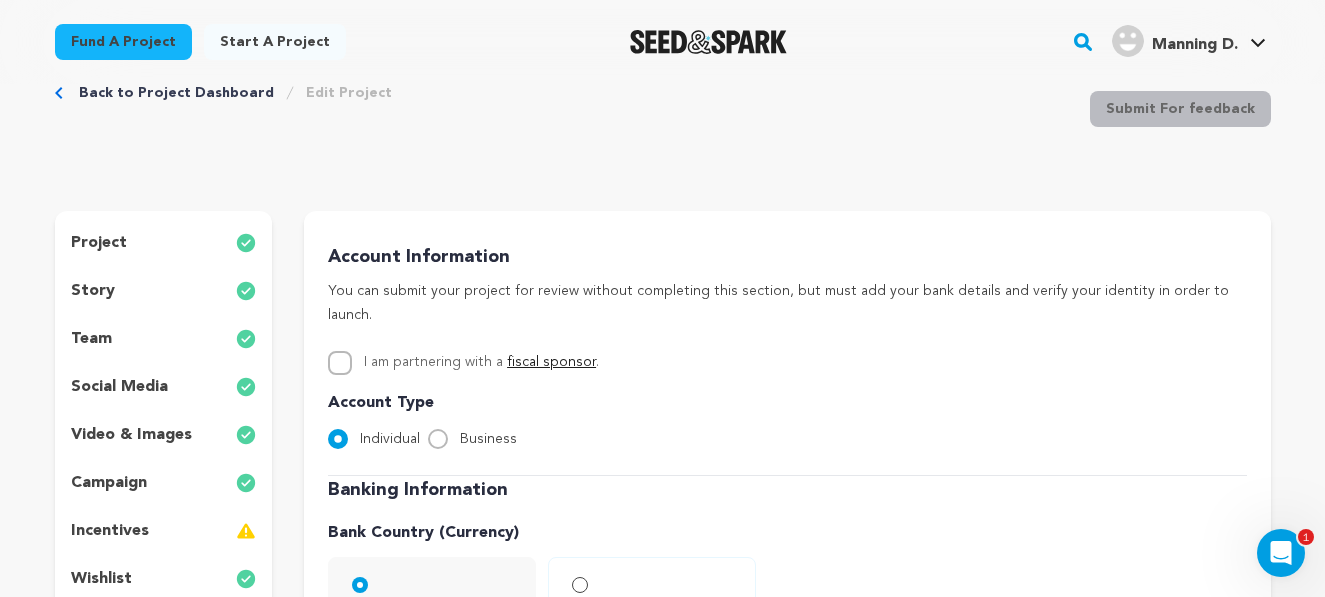 scroll, scrollTop: 0, scrollLeft: 0, axis: both 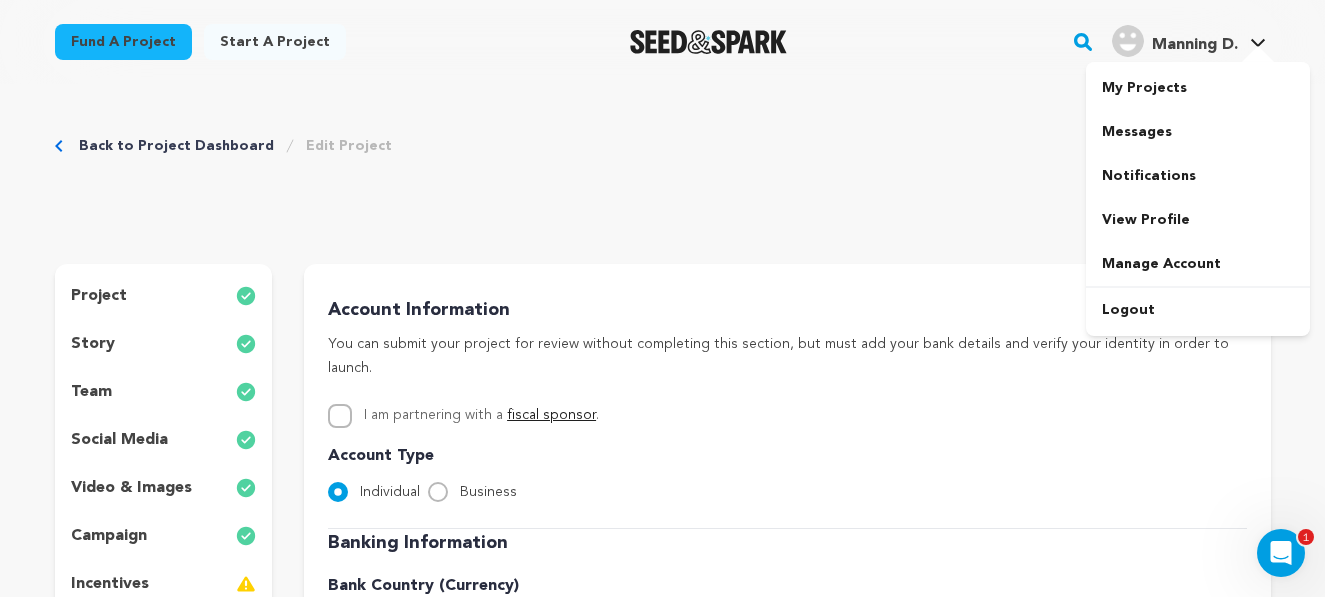 type on "-3" 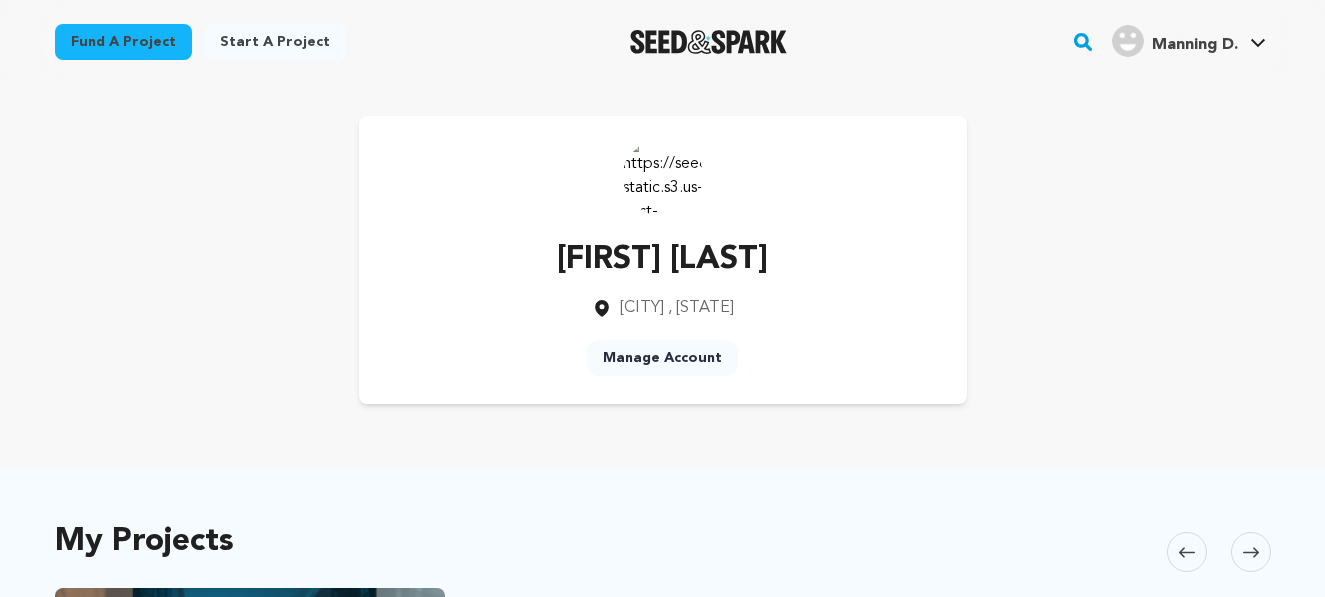 scroll, scrollTop: 0, scrollLeft: 0, axis: both 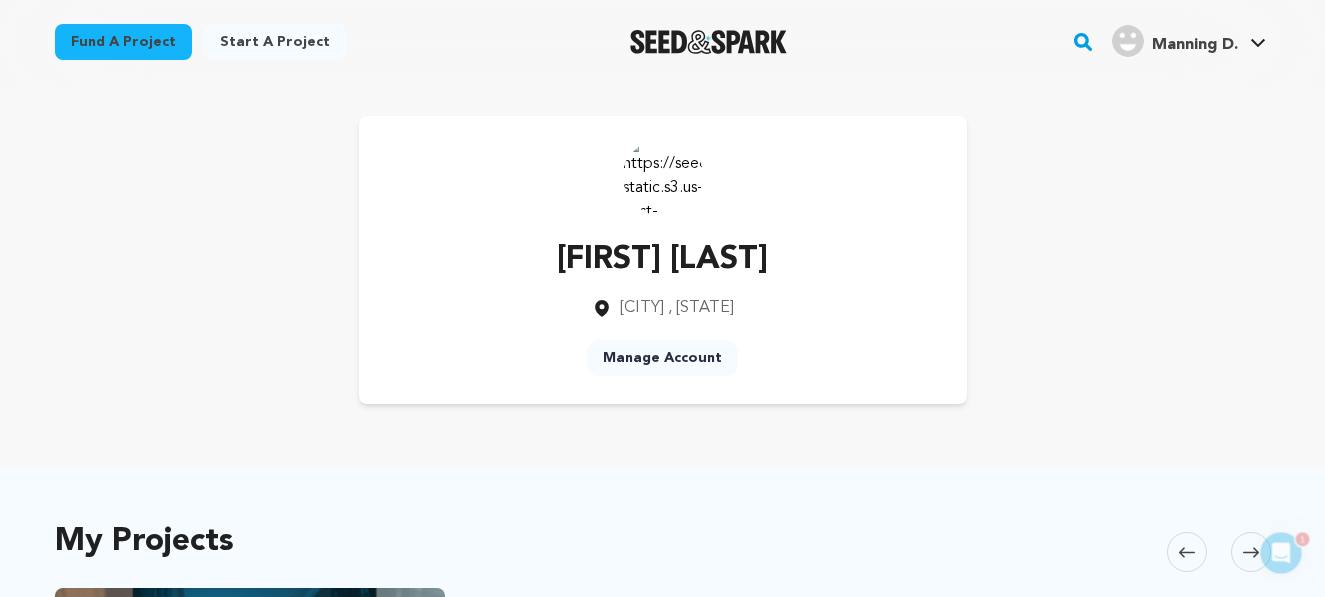click on "Manage Account" at bounding box center [662, 358] 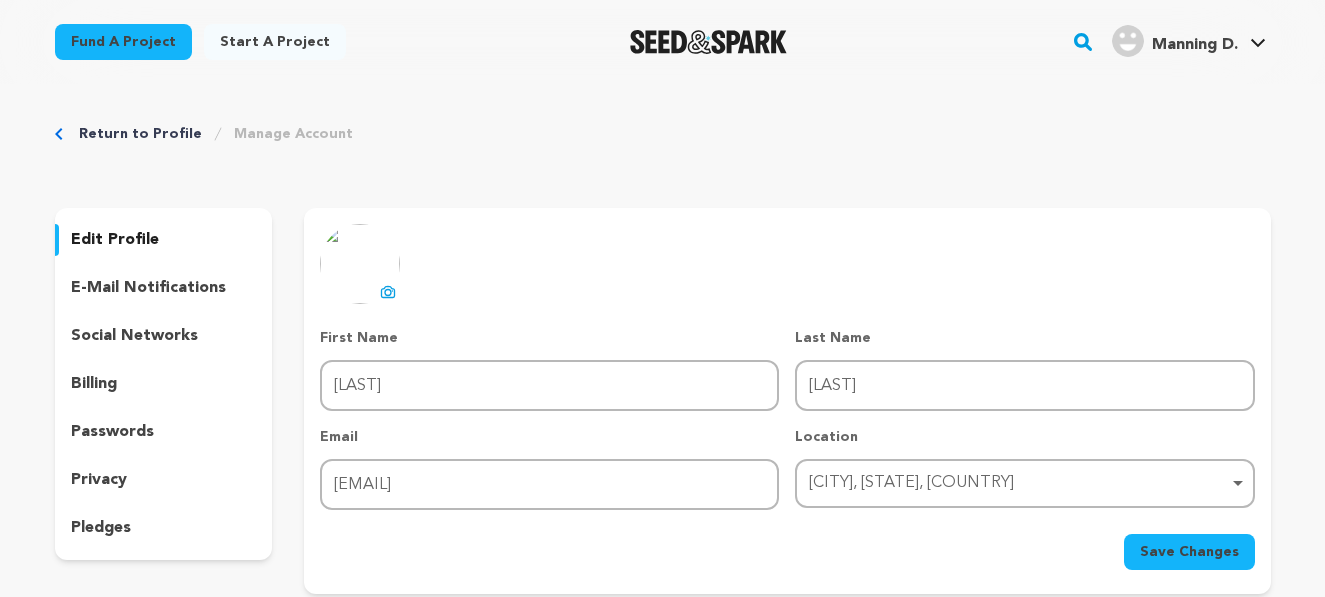 scroll, scrollTop: 0, scrollLeft: 0, axis: both 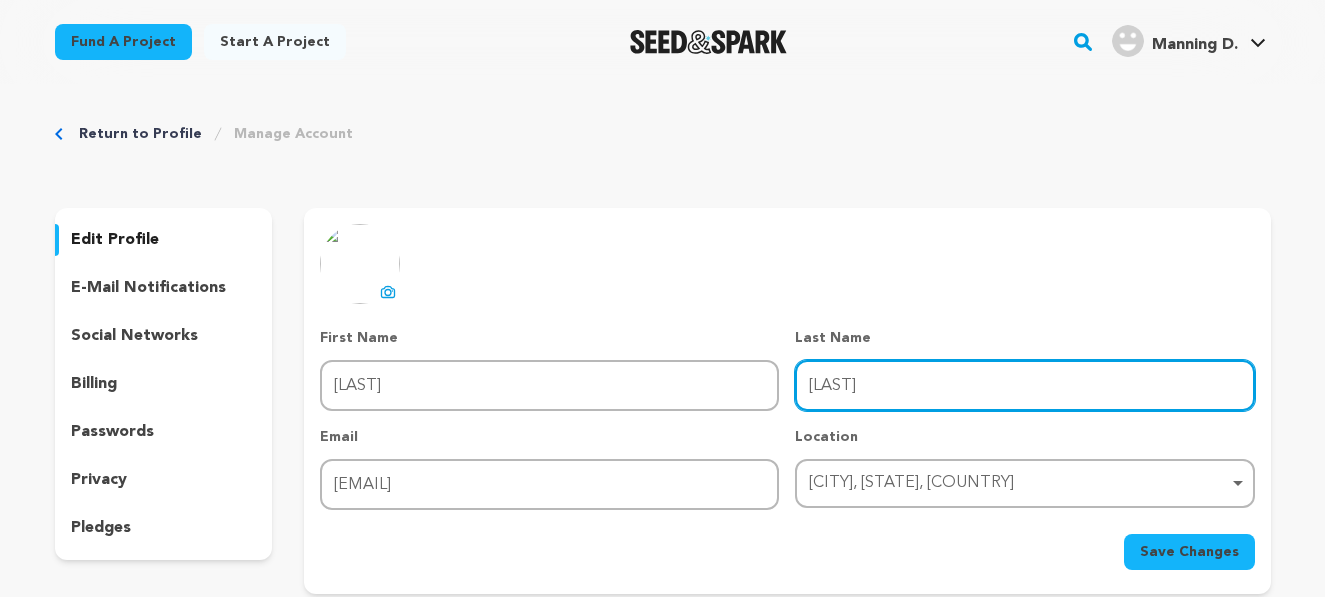 click on "[LAST]" at bounding box center (1024, 385) 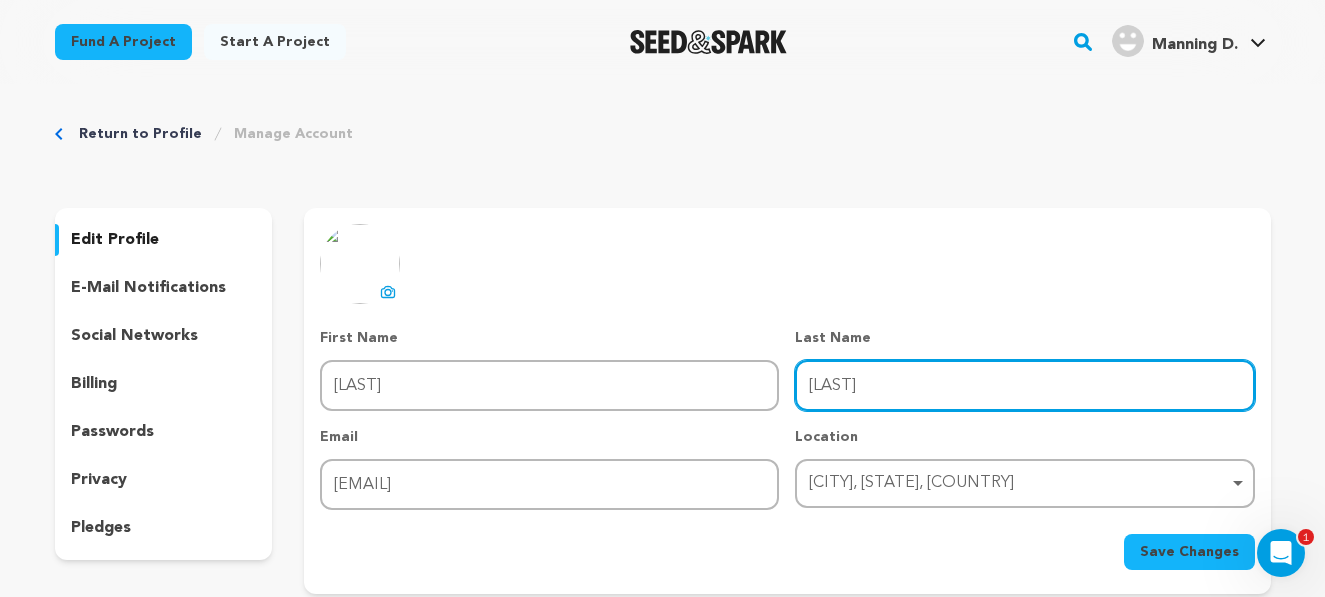 scroll, scrollTop: 0, scrollLeft: 0, axis: both 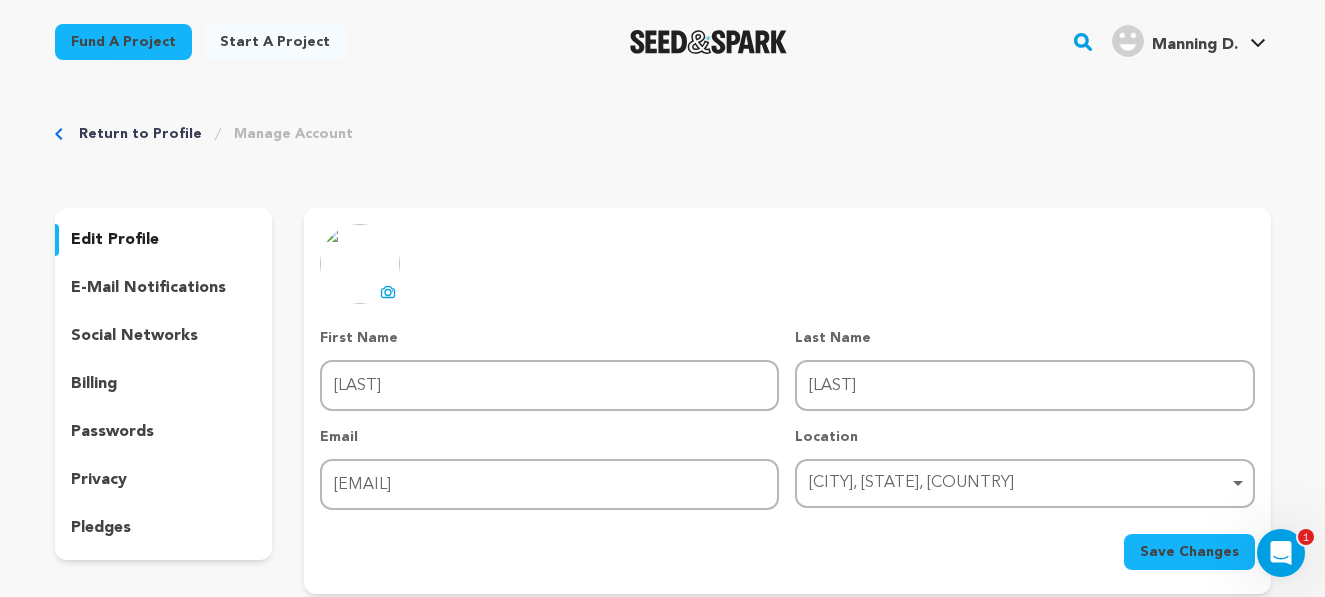 click 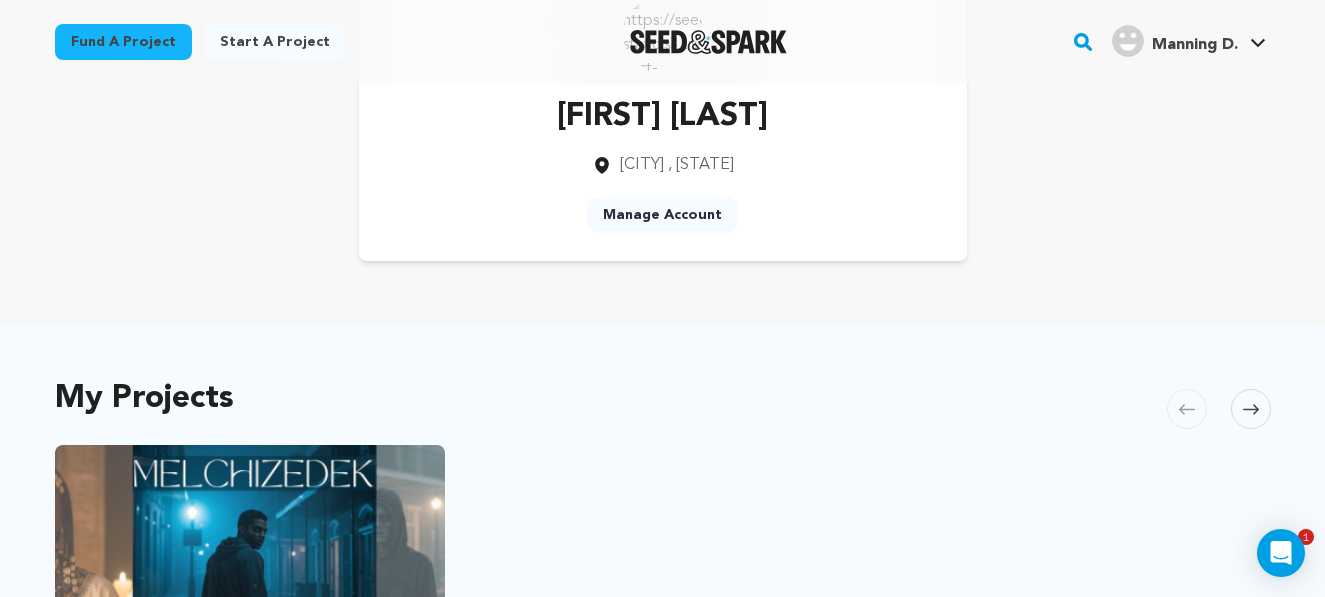 scroll, scrollTop: 286, scrollLeft: 0, axis: vertical 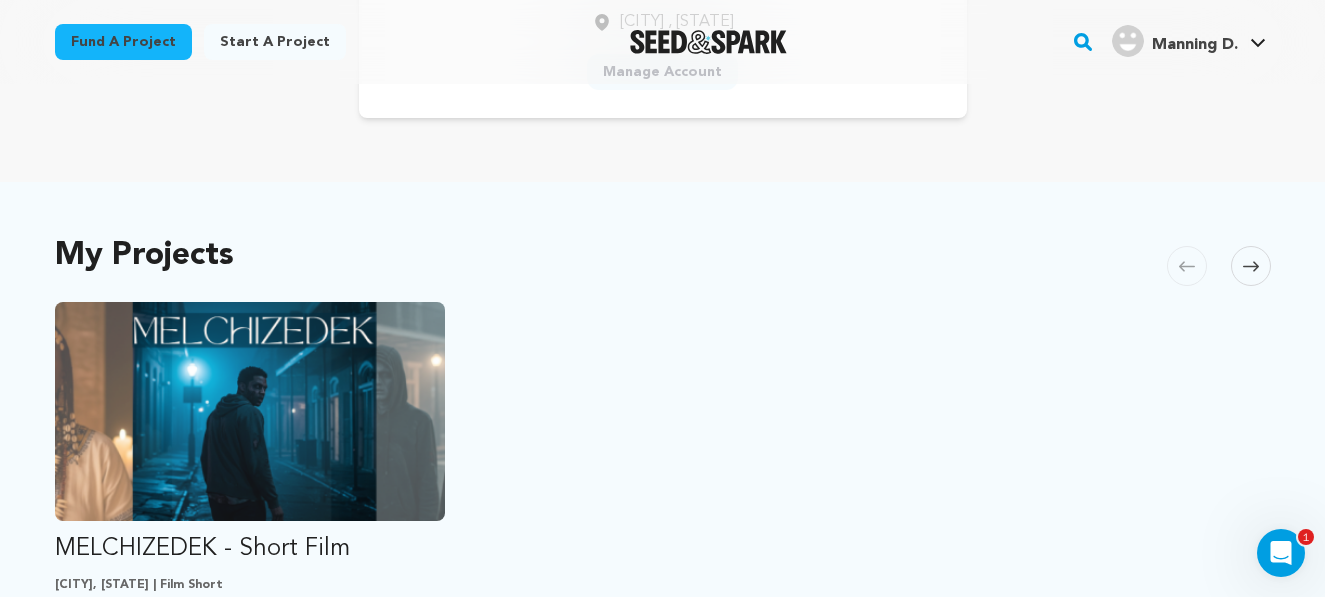 click on "[CITY], [STATE] | Film Short
Thriller, Mystery
A grieving sister defies death by summoning her brother’s spirit for 24 hours, trapped in a time loop to rewrite fate or let go.
DRAFT AWAITING SUBMISSION" at bounding box center (663, 552) 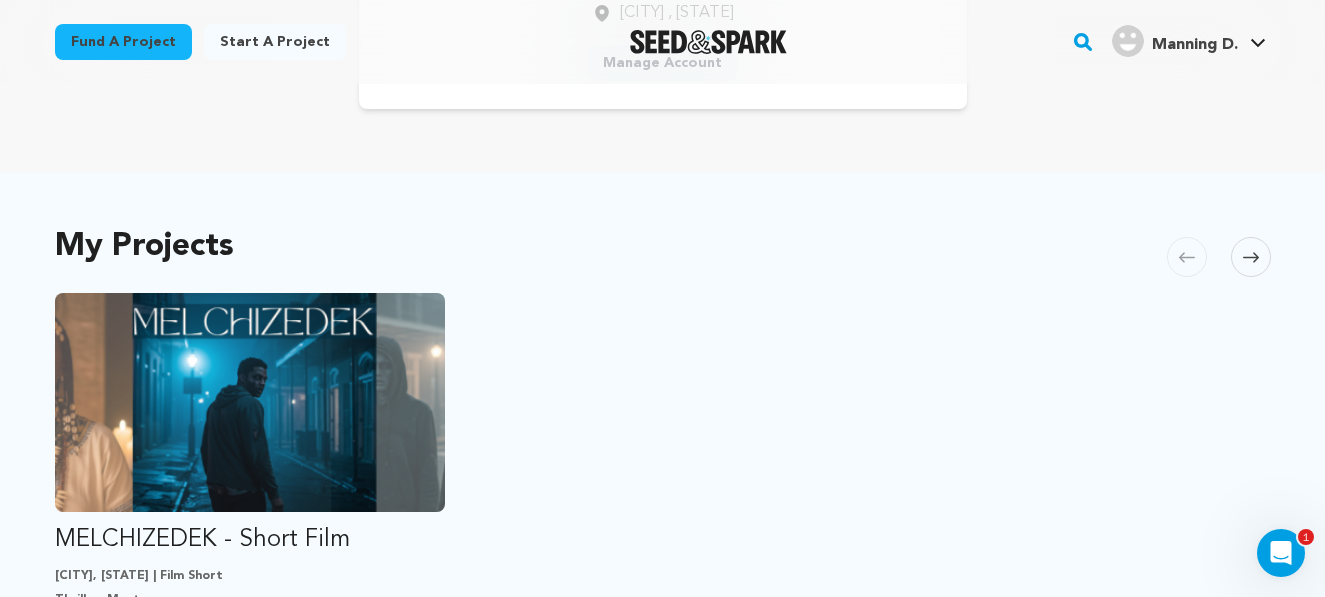 scroll, scrollTop: 263, scrollLeft: 0, axis: vertical 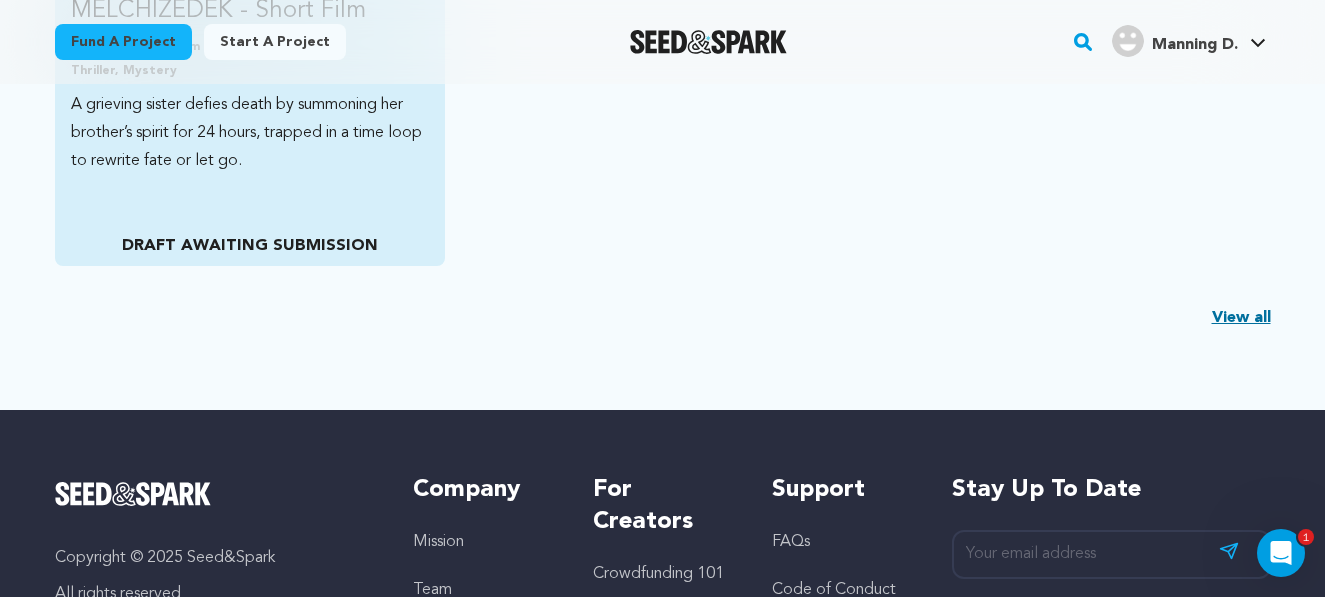 click on "[CITY], [STATE] | Film Short
Thriller, Mystery
A grieving sister defies death by summoning her brother’s spirit for 24 hours, trapped in a time loop to rewrite fate or let go.
DRAFT AWAITING SUBMISSION" at bounding box center [250, 16] 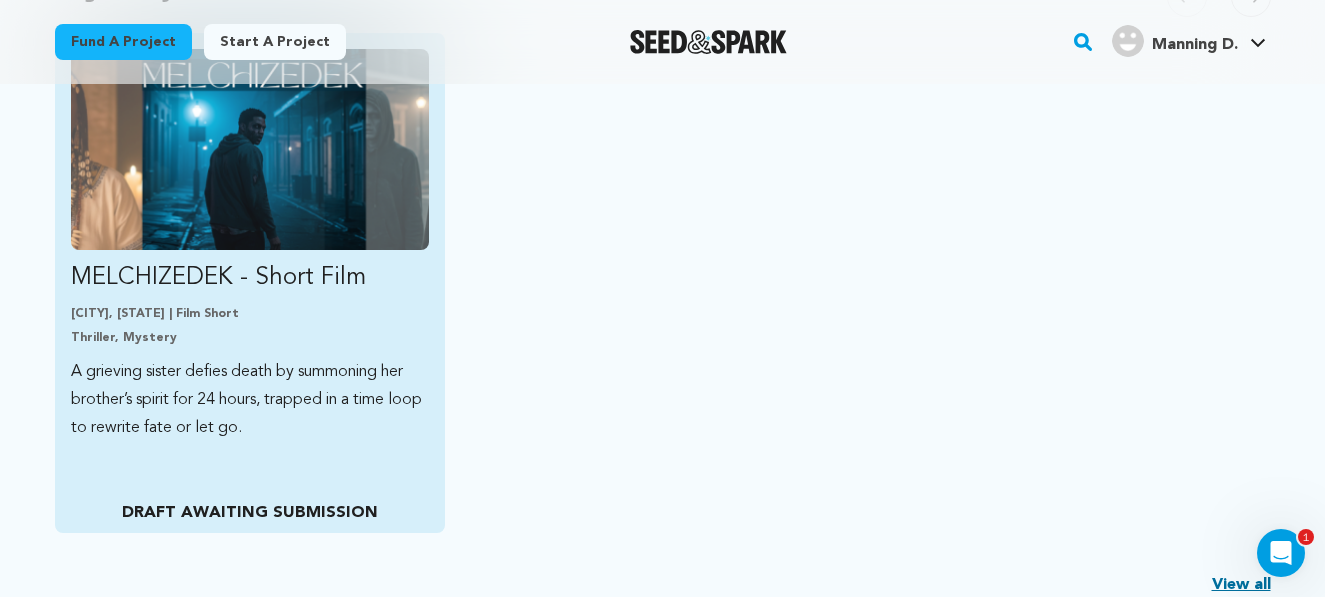 scroll, scrollTop: 551, scrollLeft: 0, axis: vertical 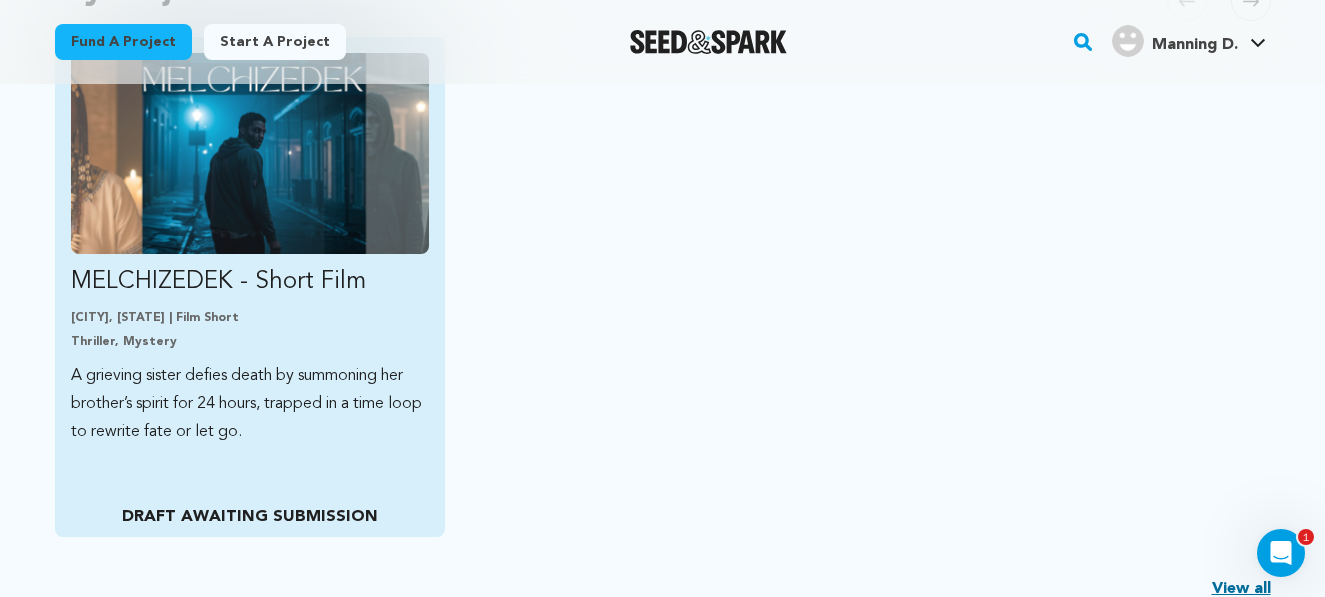 click at bounding box center [250, 153] 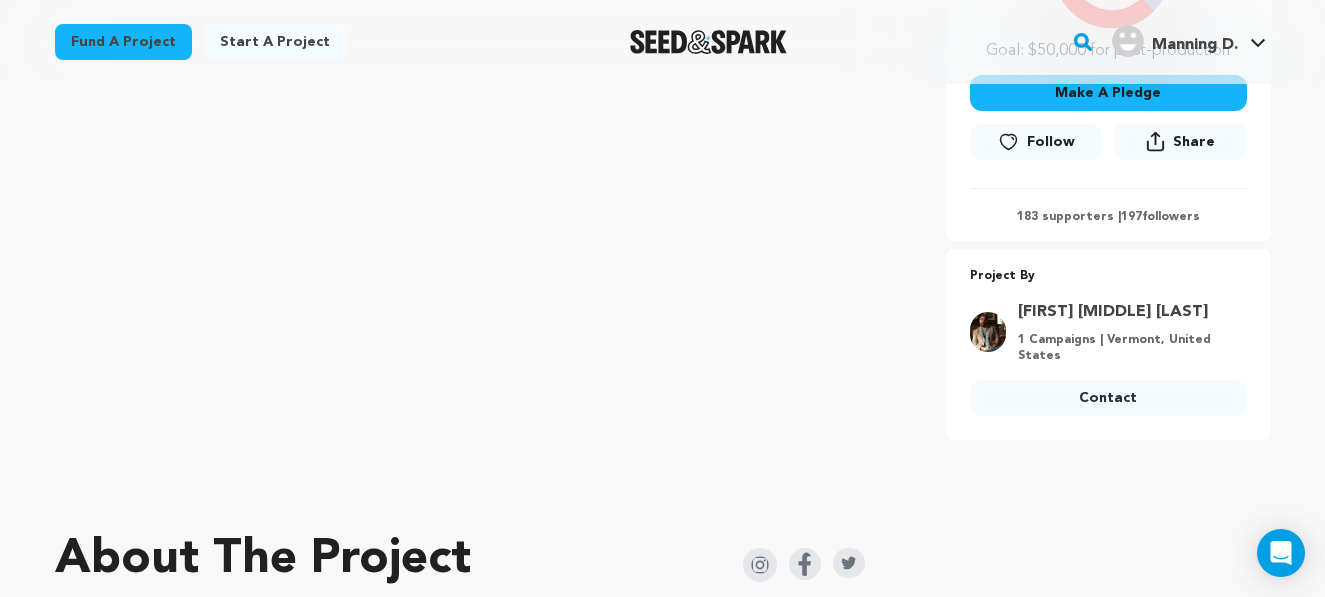 scroll, scrollTop: 288, scrollLeft: 0, axis: vertical 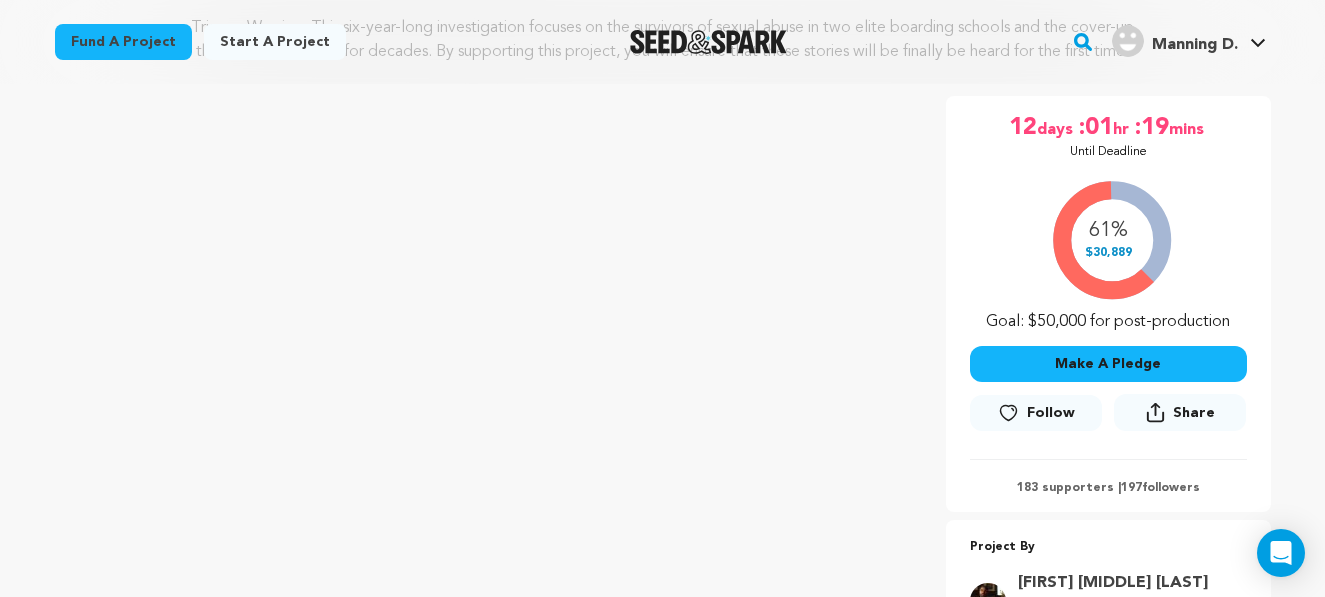 click on "Fund a project" at bounding box center (123, 42) 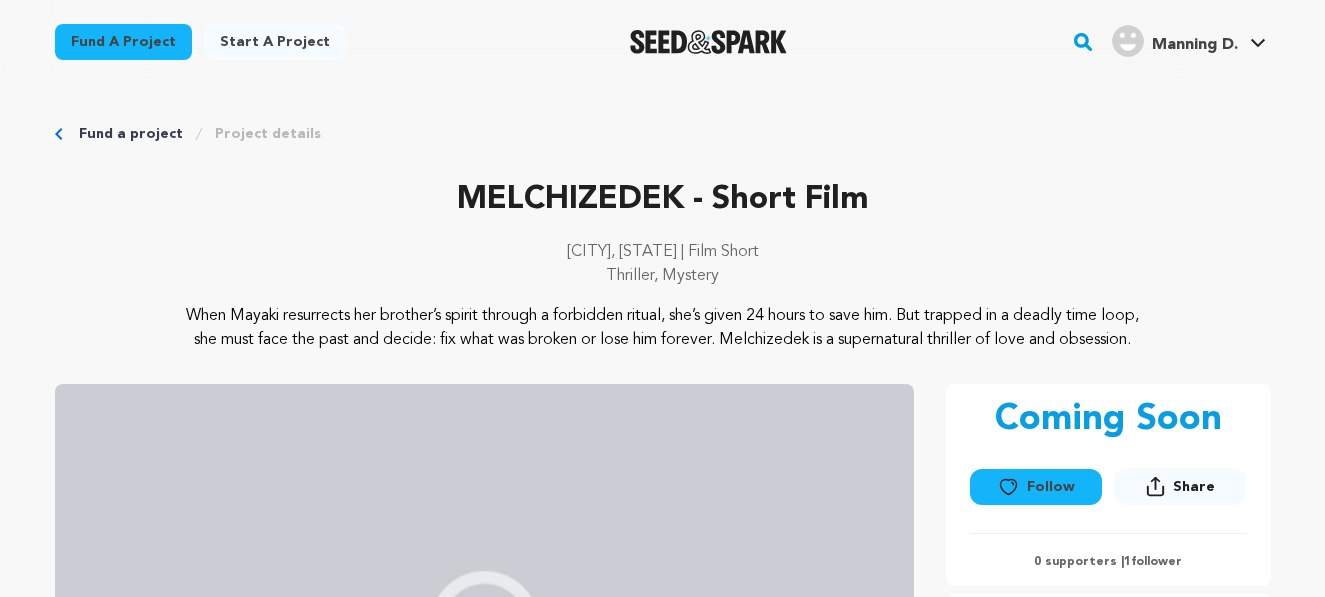 scroll, scrollTop: 0, scrollLeft: 0, axis: both 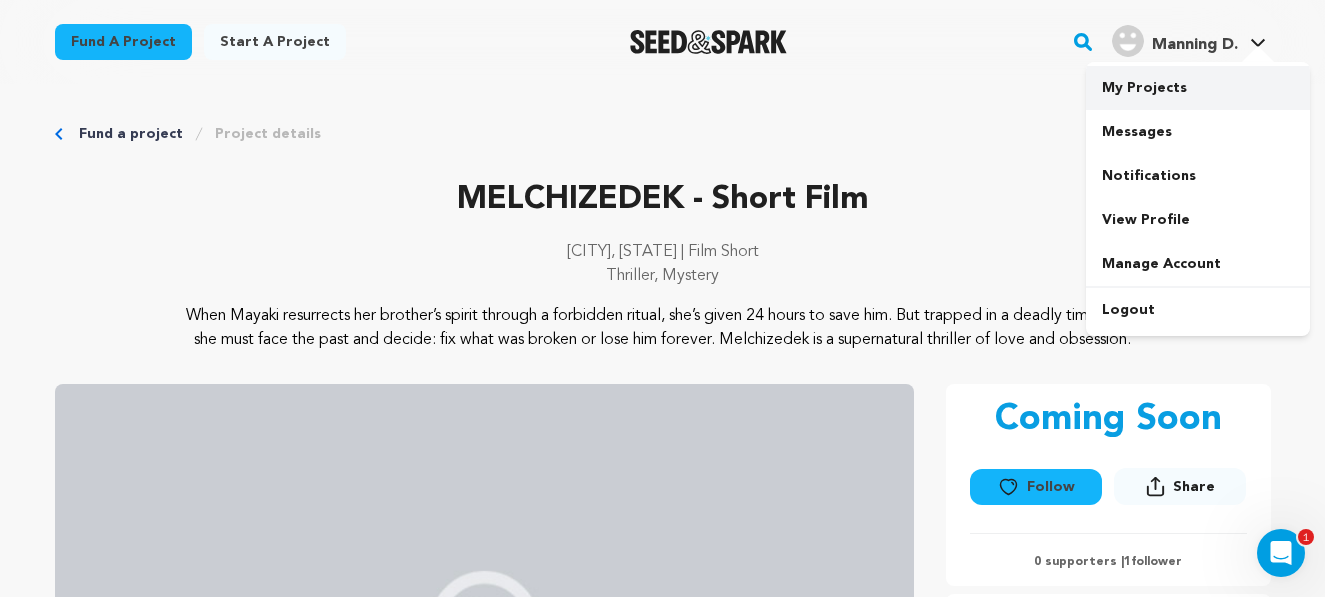 click on "My Projects" at bounding box center (1198, 88) 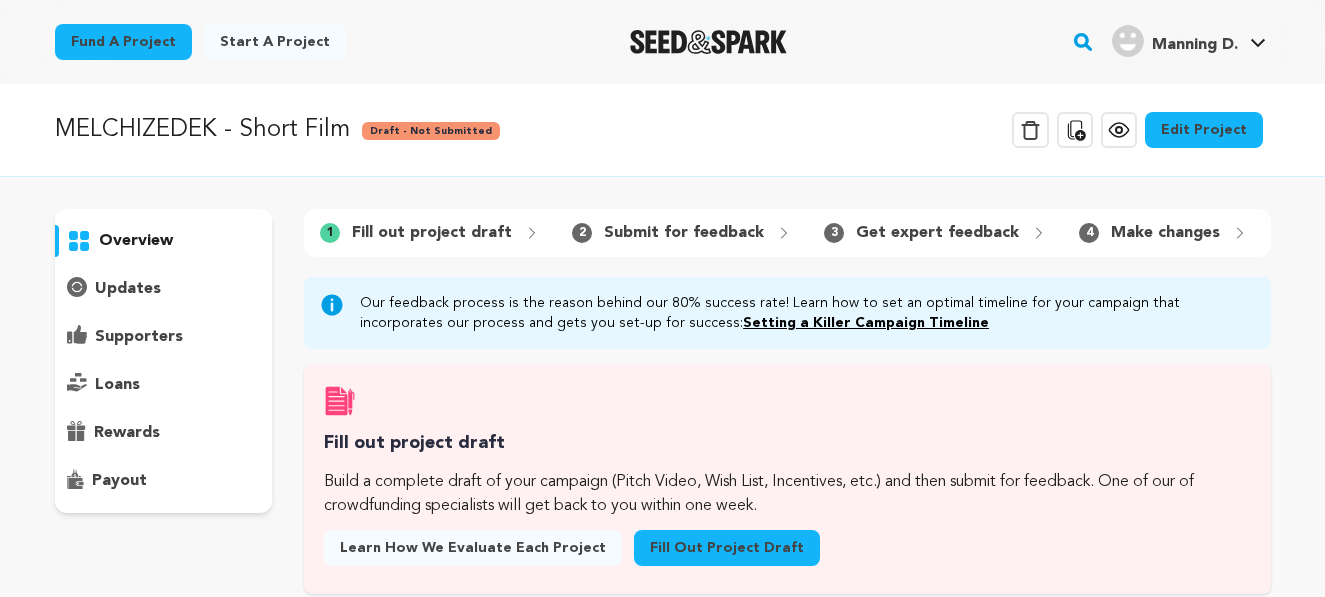 scroll, scrollTop: 0, scrollLeft: 0, axis: both 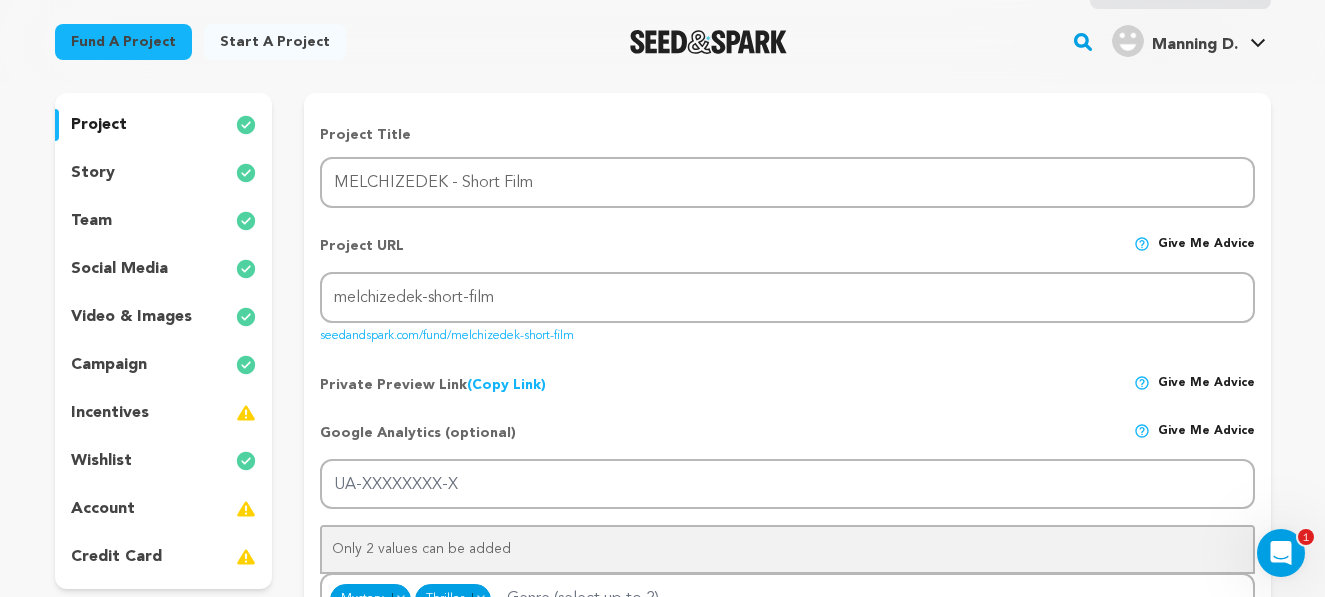 click at bounding box center [246, 413] 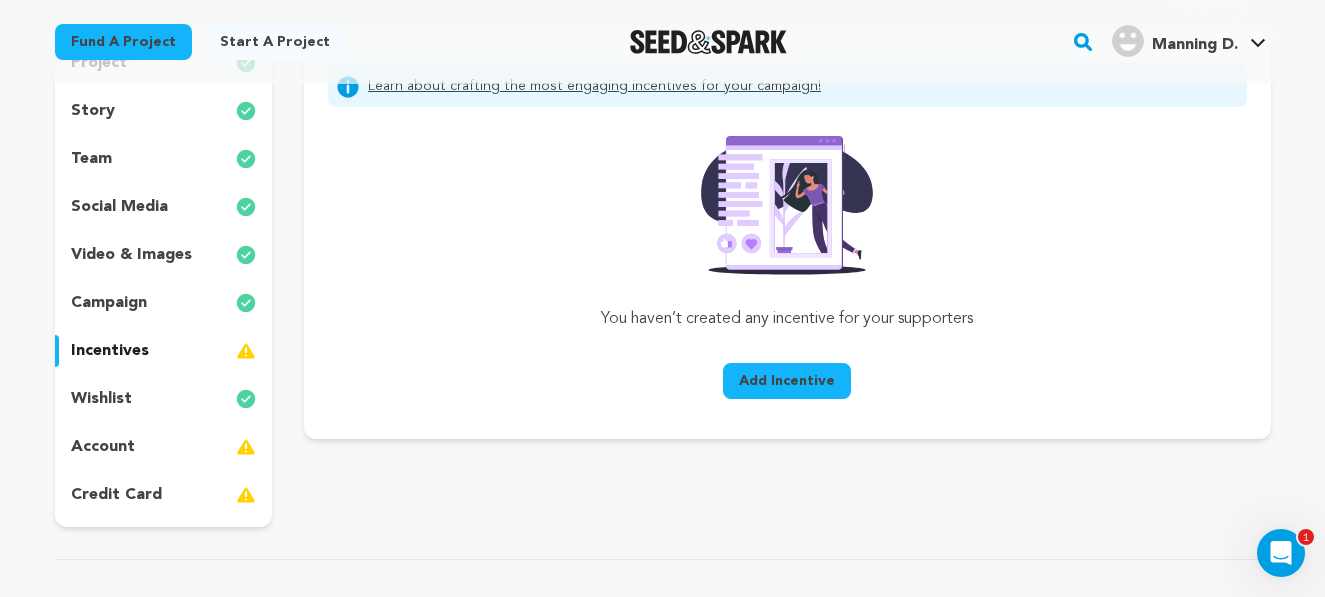 scroll, scrollTop: 231, scrollLeft: 0, axis: vertical 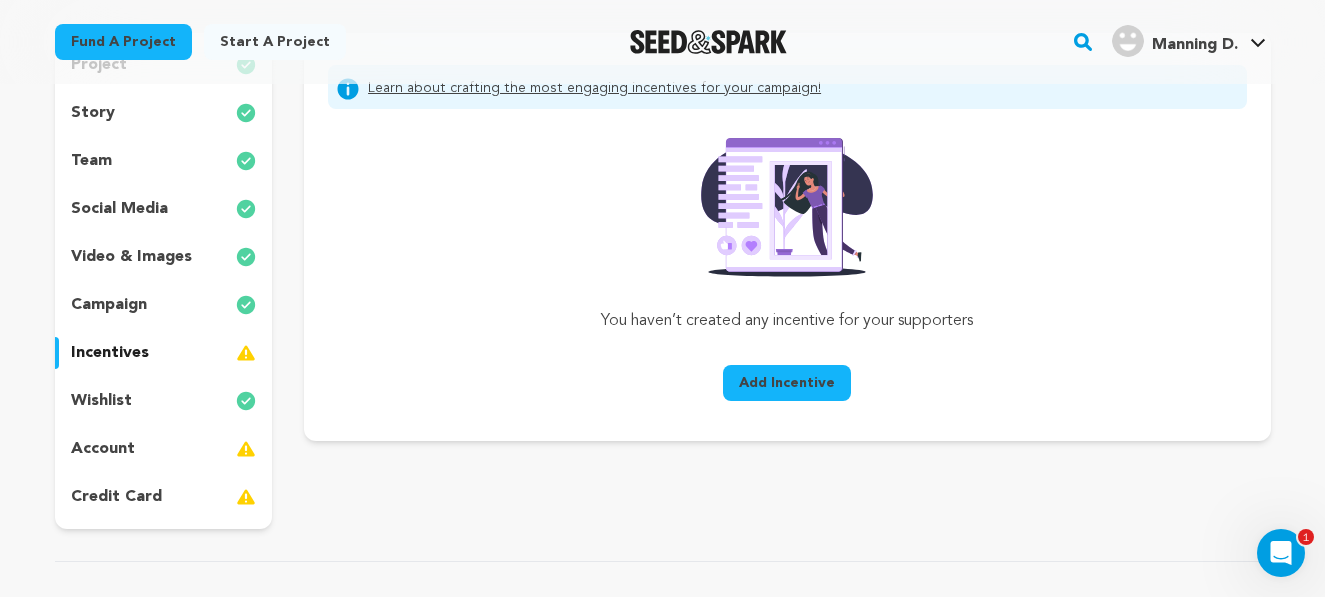 click on "Add Incentive" at bounding box center [787, 383] 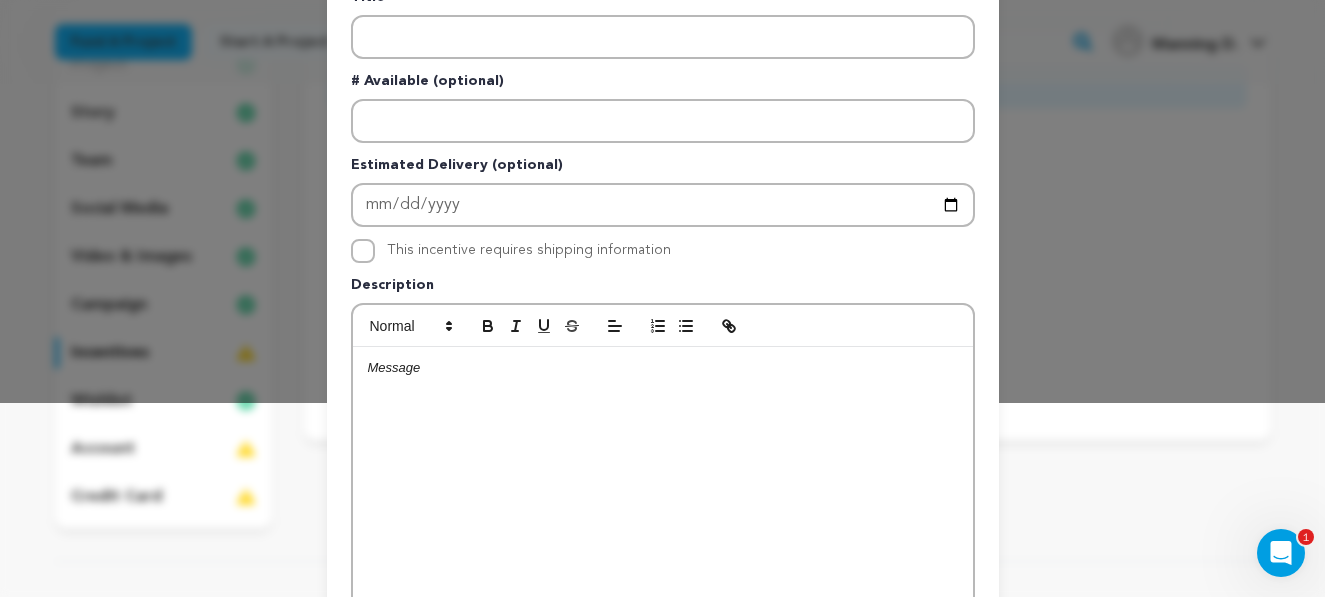 scroll, scrollTop: 0, scrollLeft: 0, axis: both 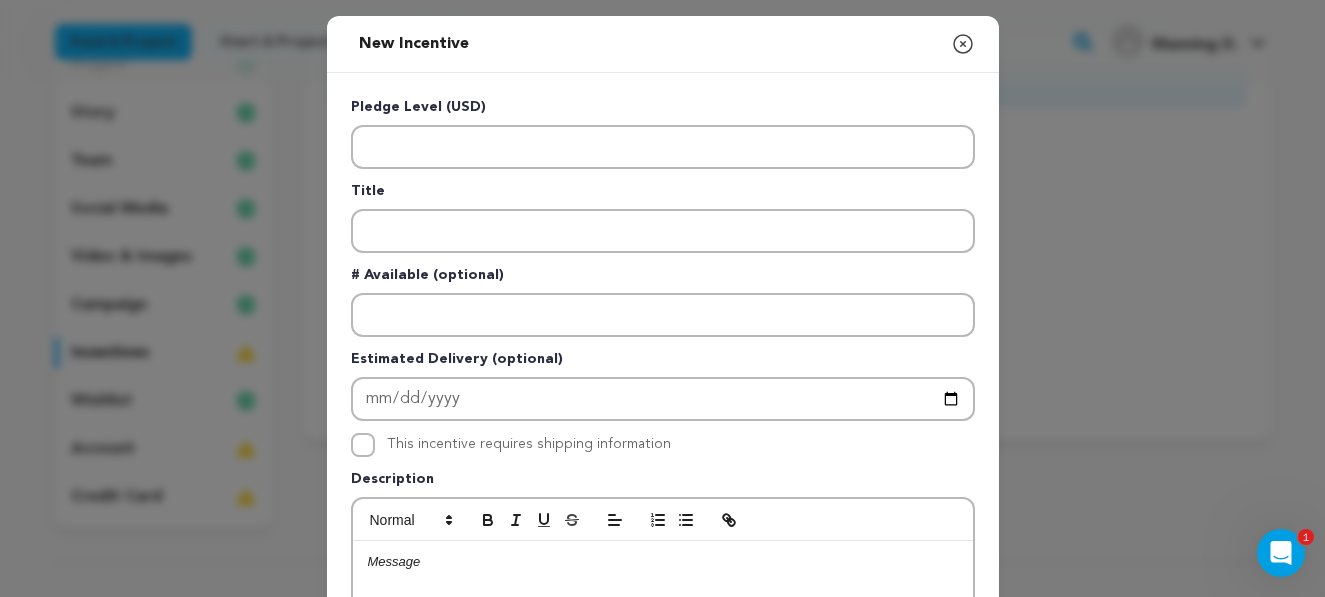 click 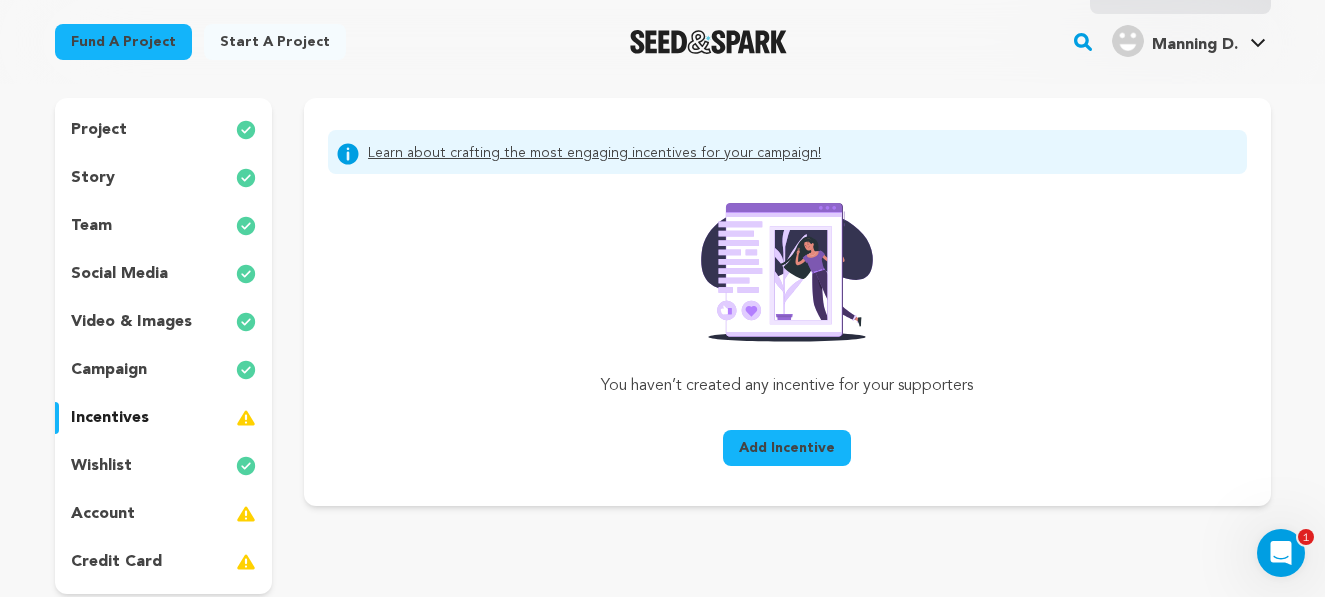 scroll, scrollTop: 165, scrollLeft: 0, axis: vertical 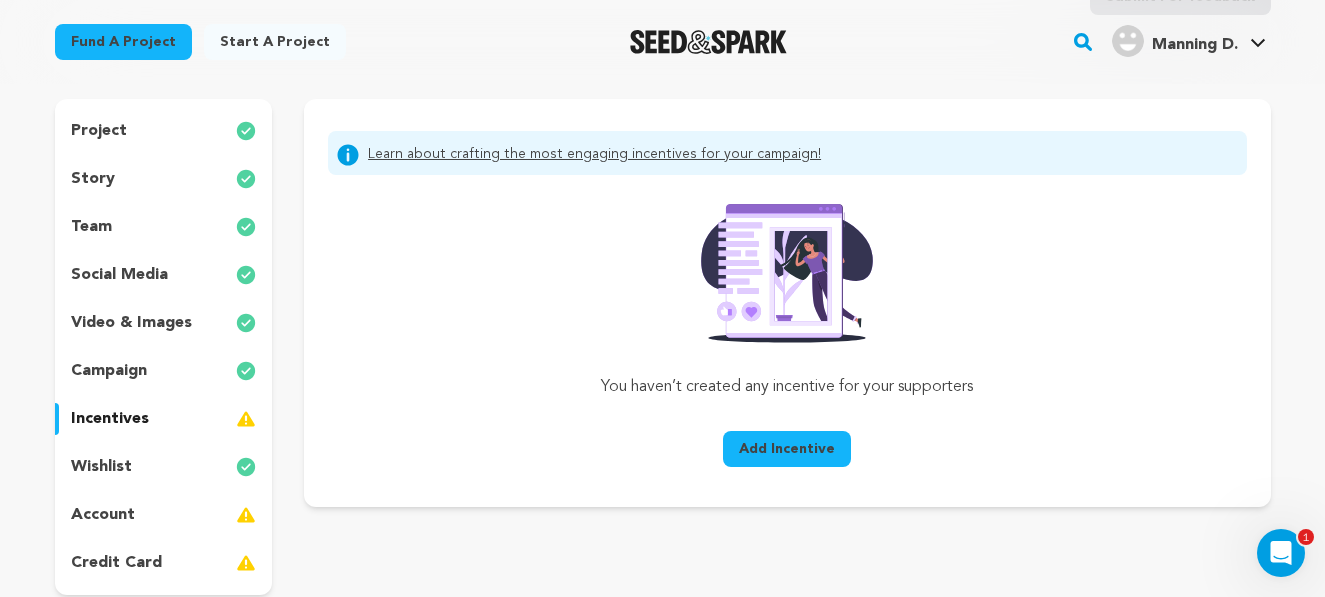 click on "Add Incentive" at bounding box center (787, 449) 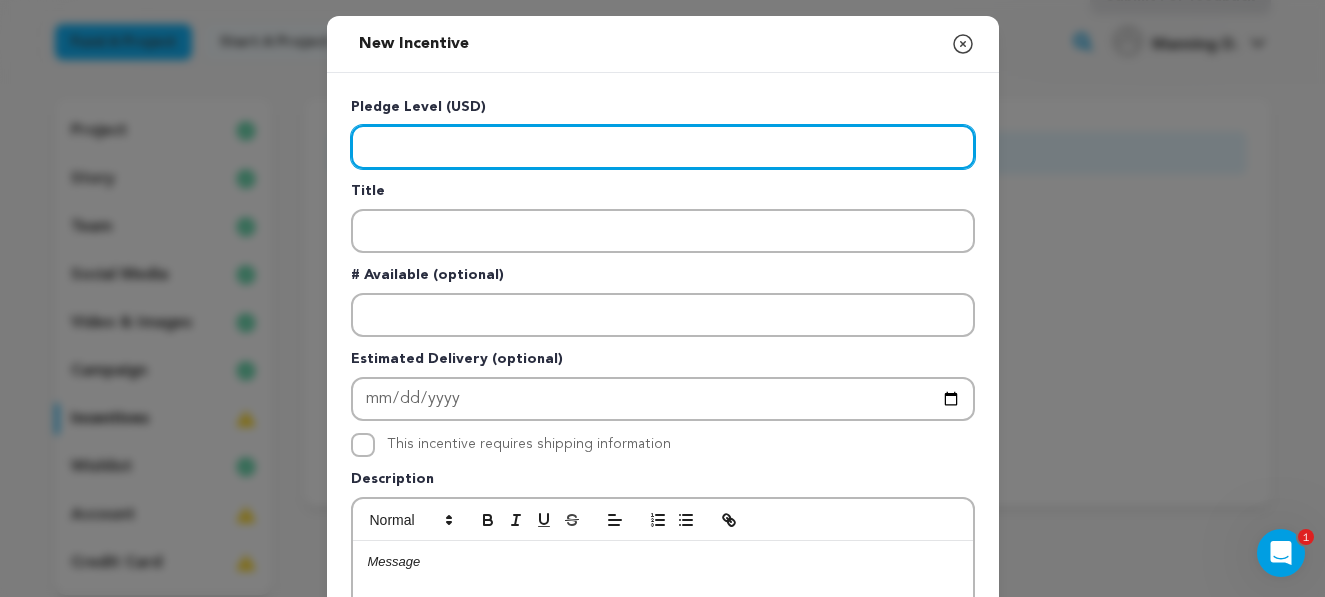 click at bounding box center [663, 147] 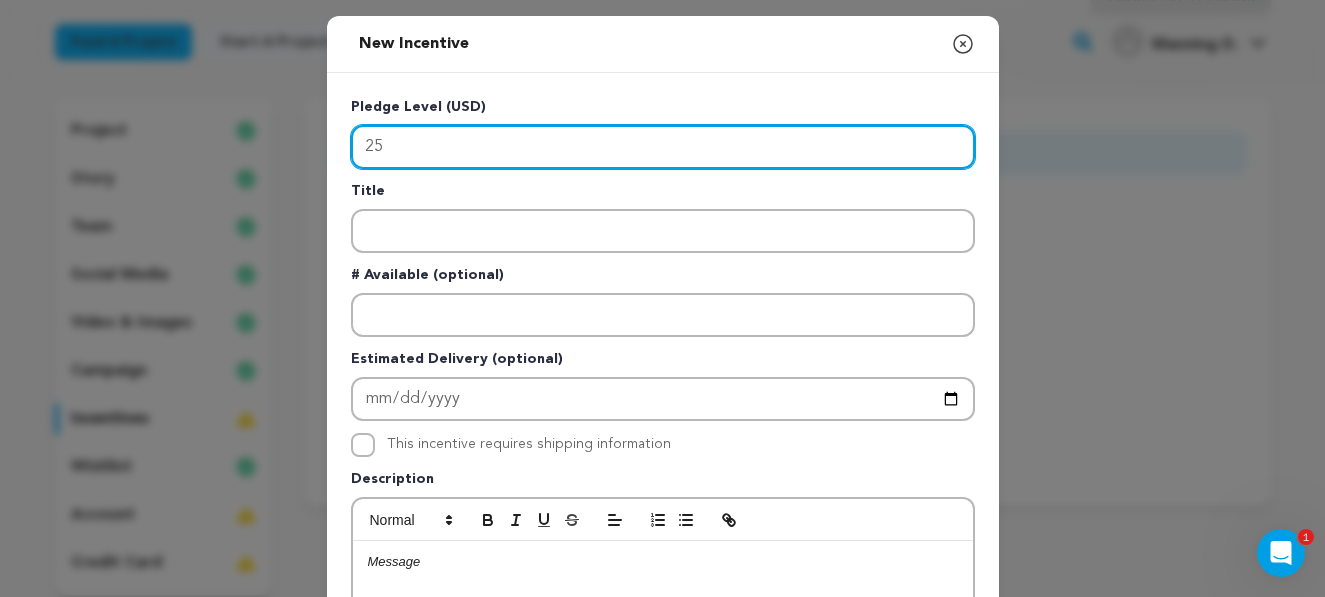 type on "25" 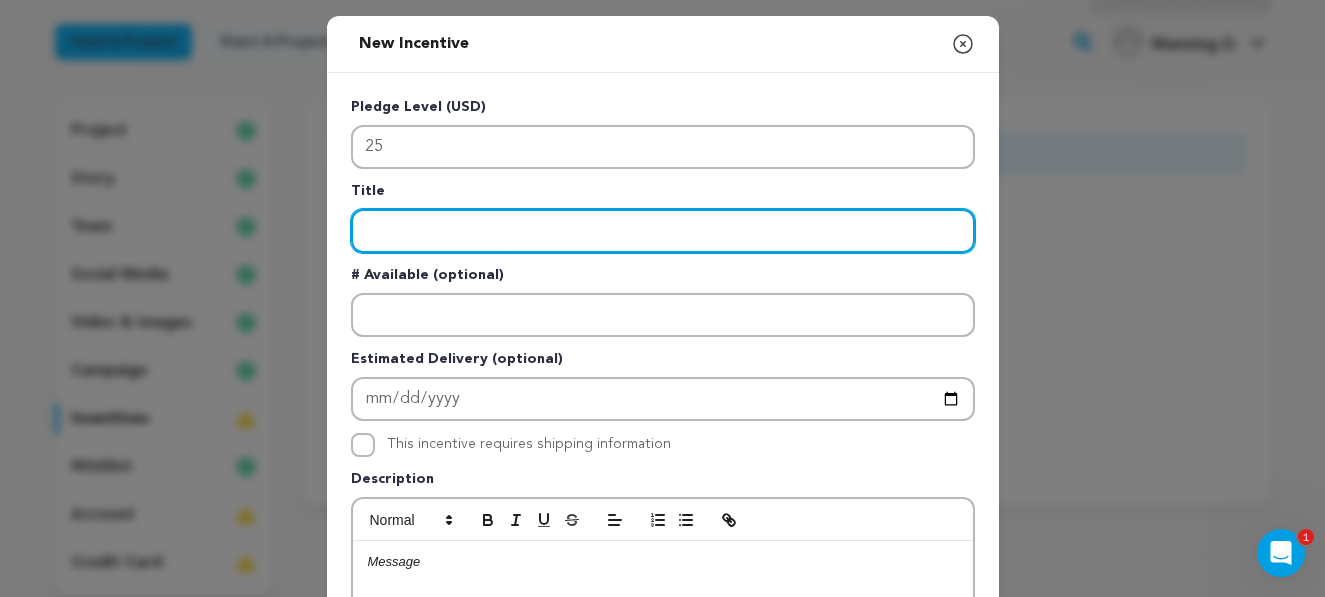 click at bounding box center (663, 231) 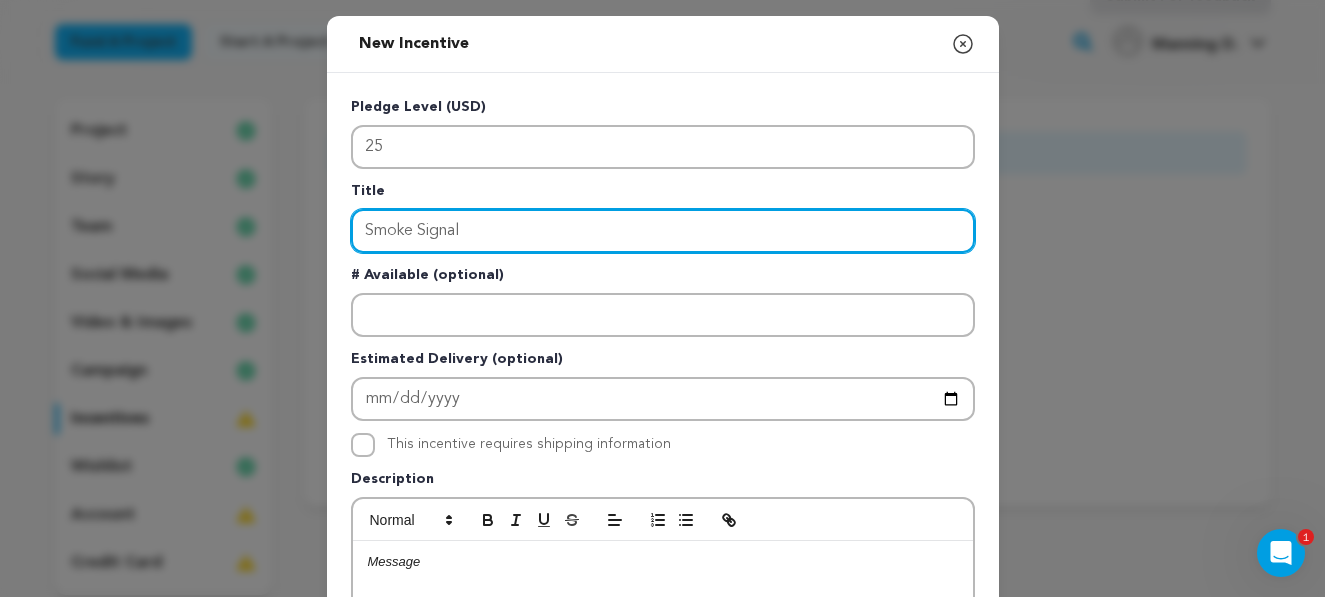 type on "Smoke Signal" 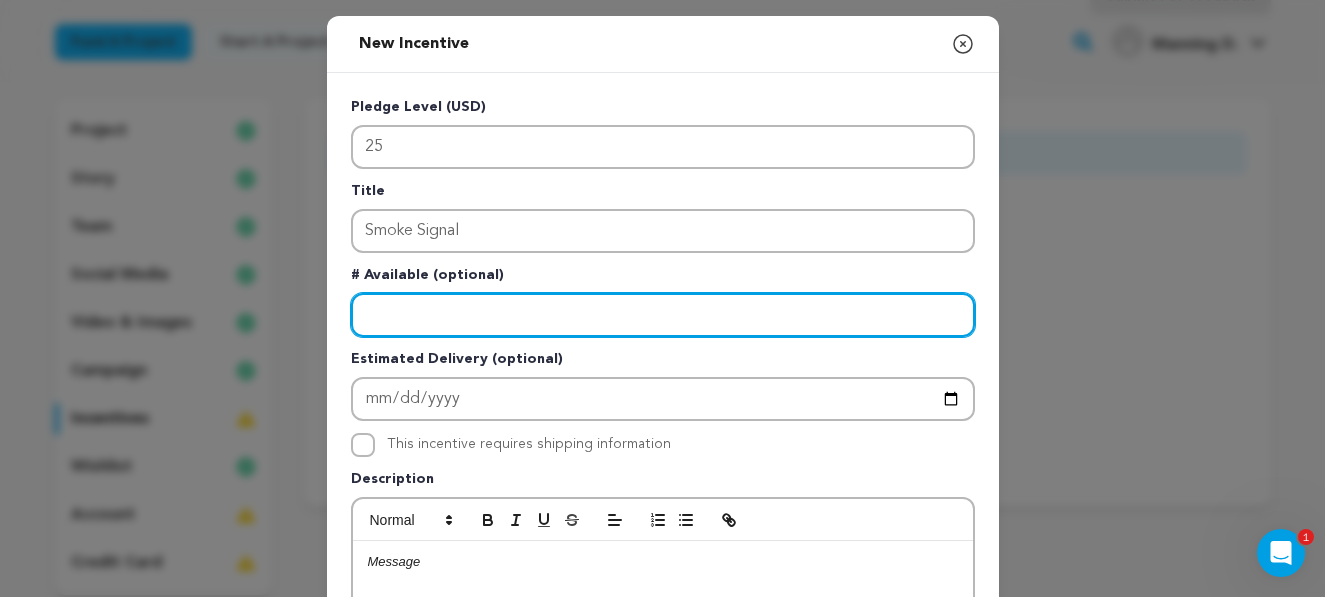click at bounding box center (663, 315) 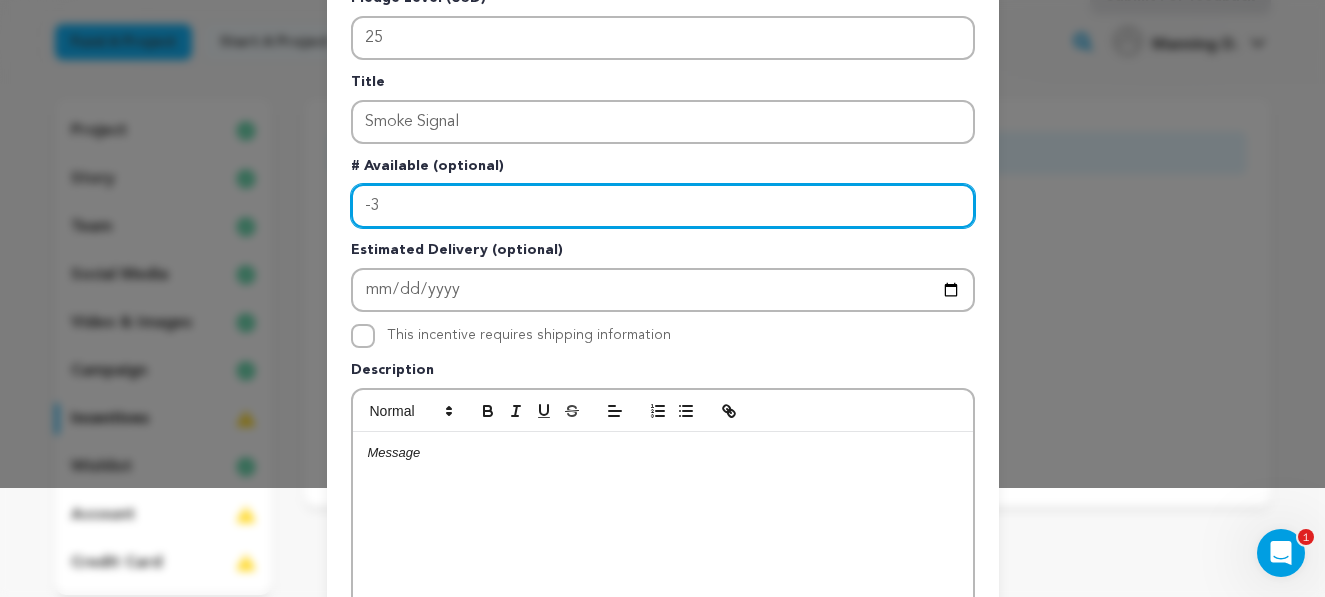 scroll, scrollTop: 147, scrollLeft: 0, axis: vertical 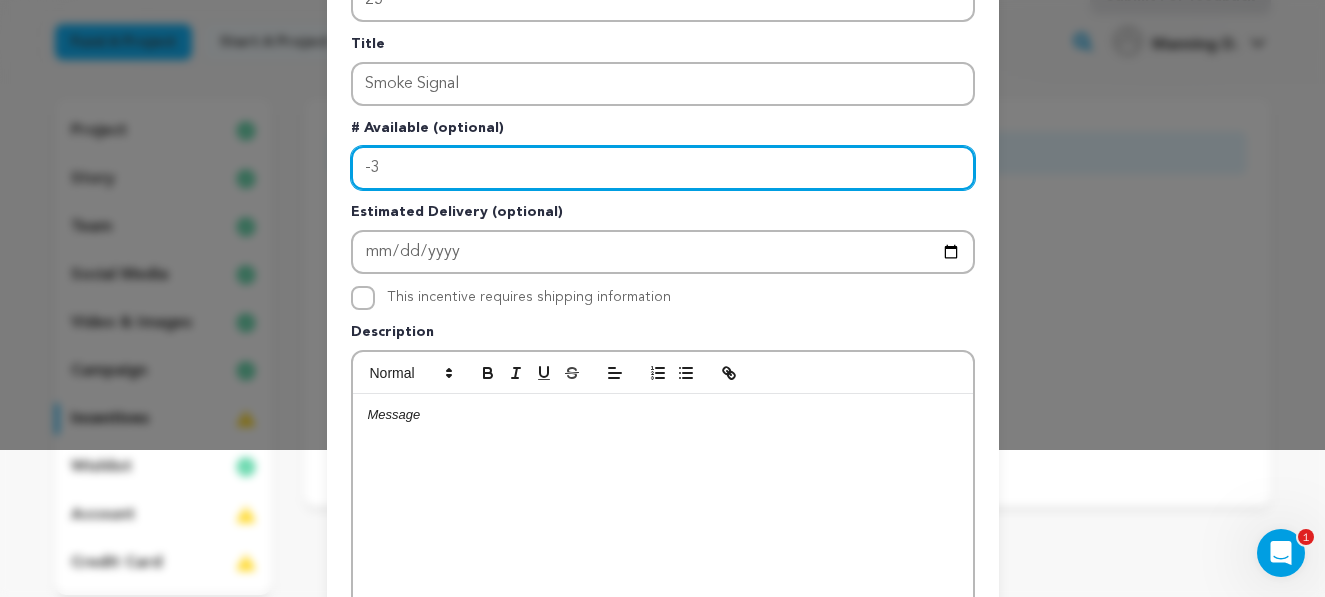 type on "-3" 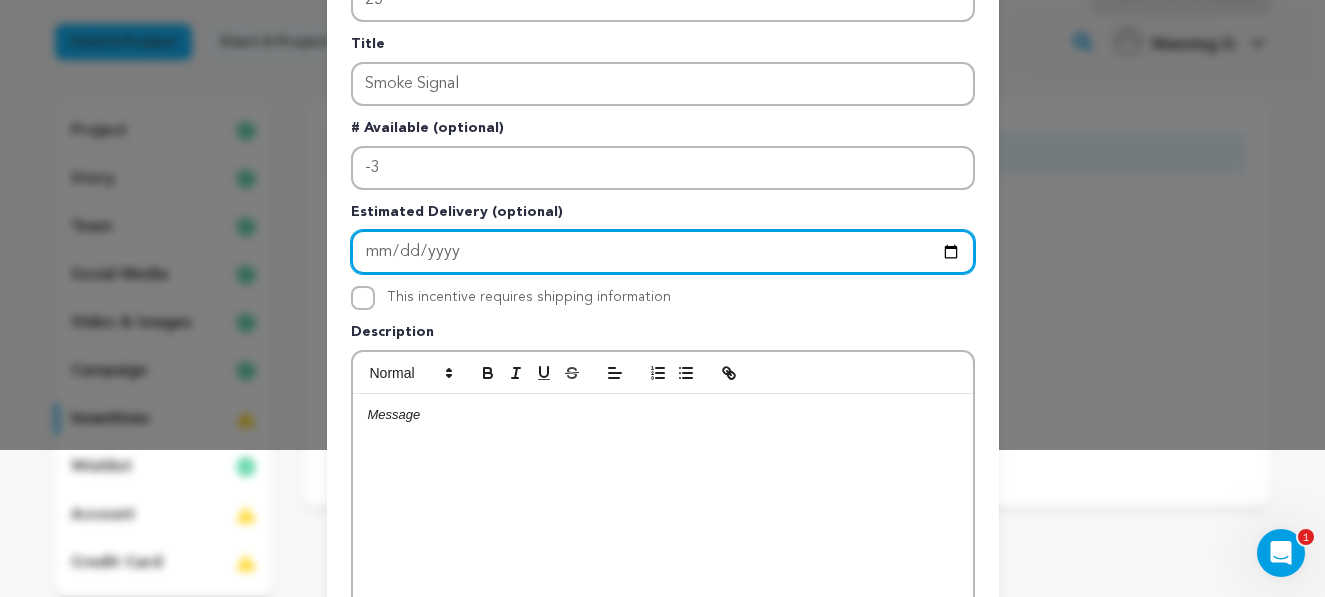 click at bounding box center (663, 252) 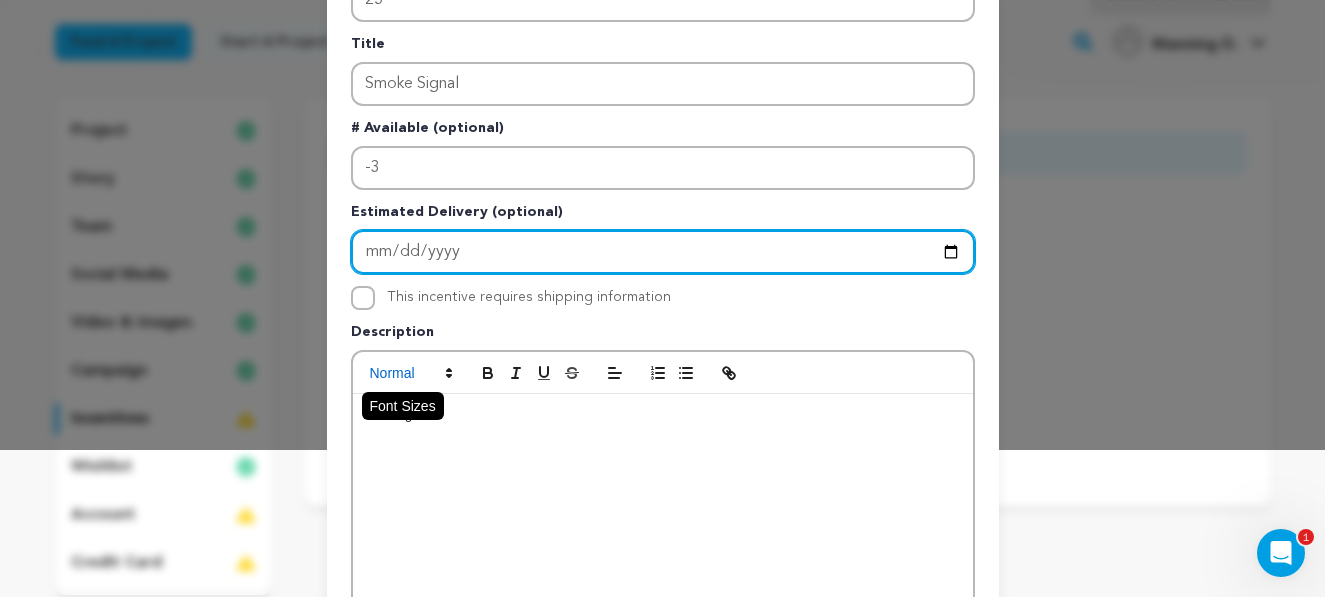 type on "[DATE]" 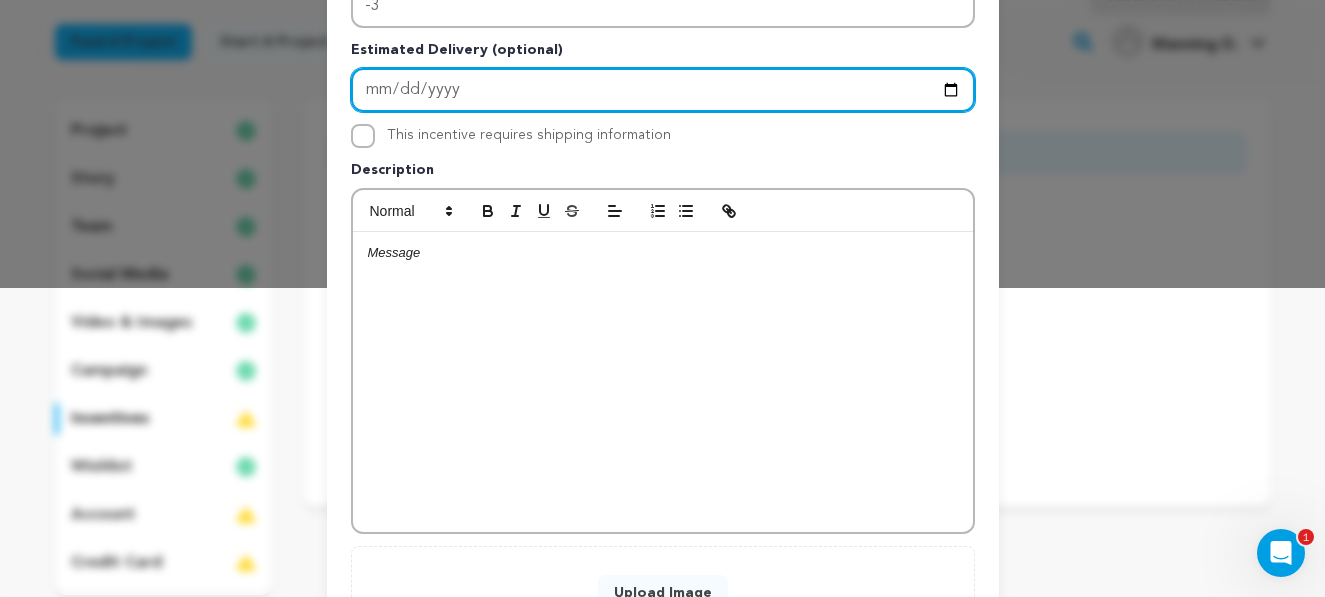 scroll, scrollTop: 331, scrollLeft: 0, axis: vertical 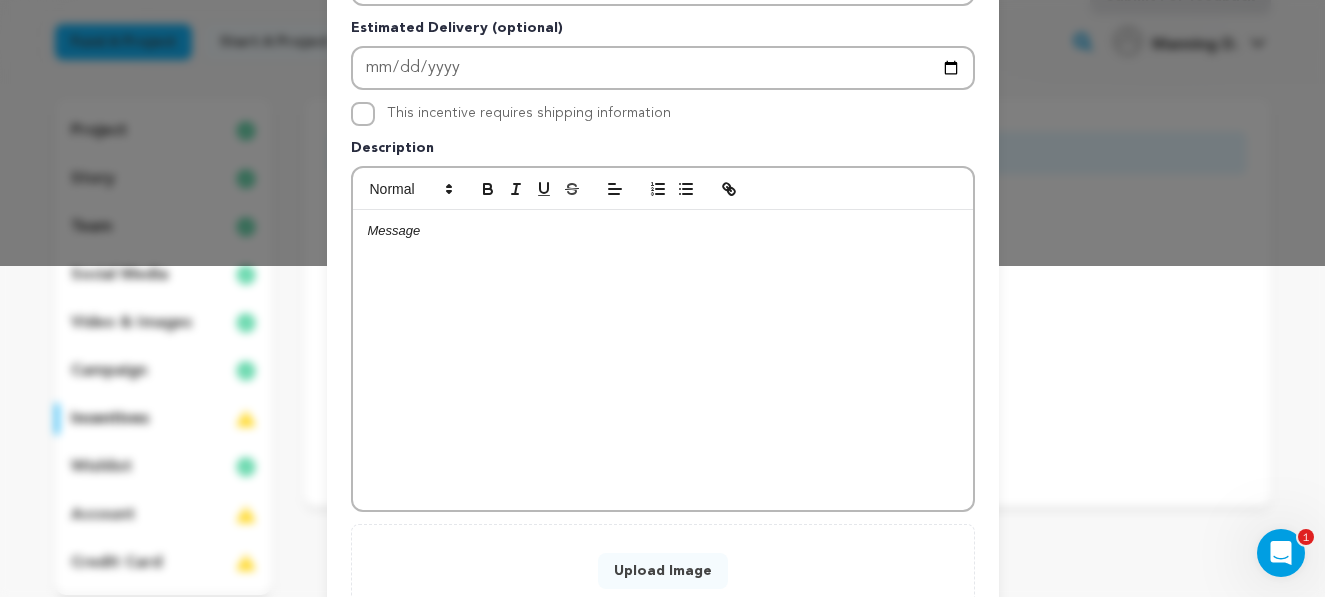 click at bounding box center [663, 360] 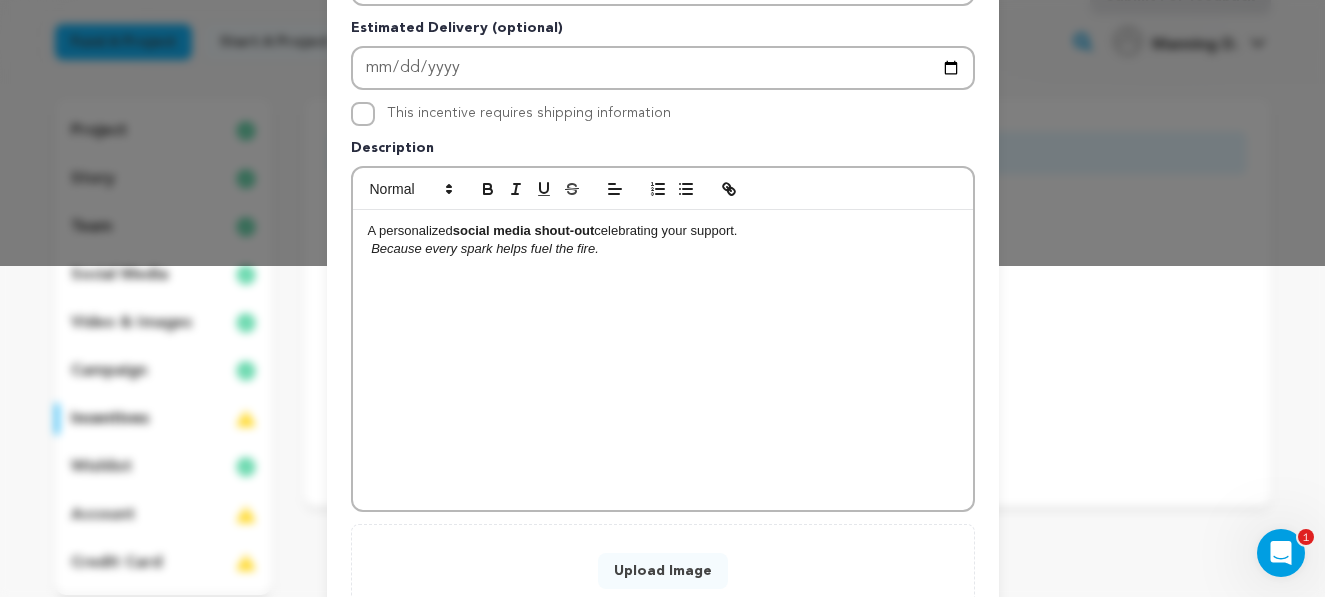 scroll, scrollTop: 0, scrollLeft: 0, axis: both 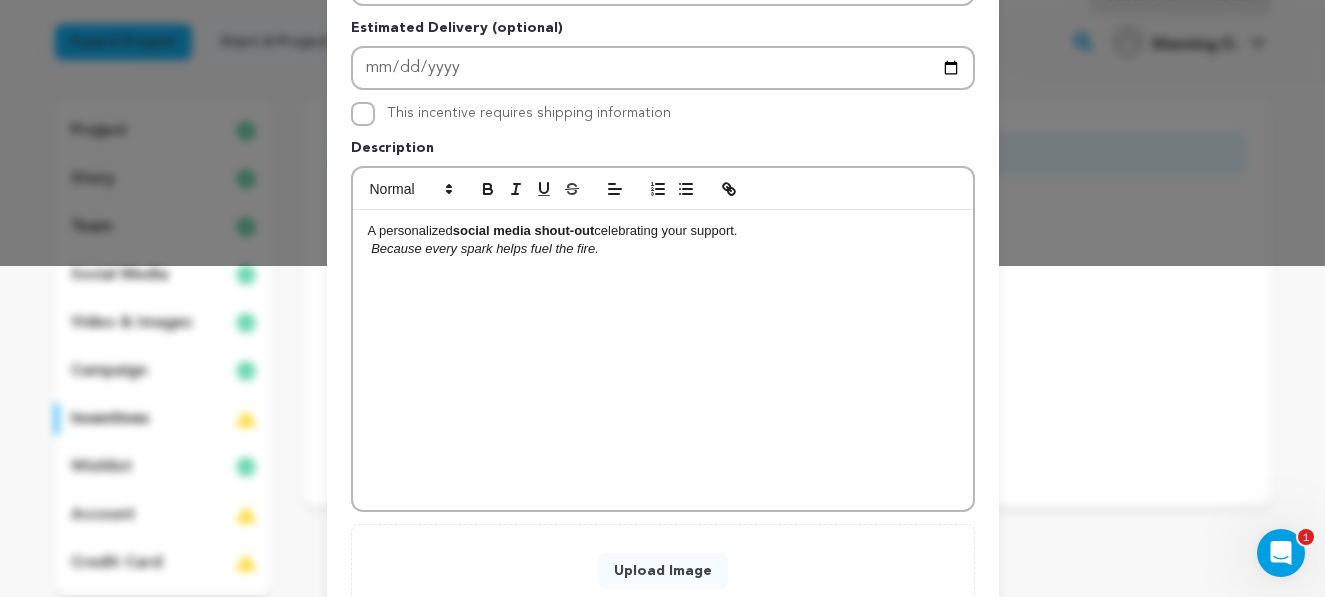 click on "Because every spark helps fuel the fire." at bounding box center [663, 249] 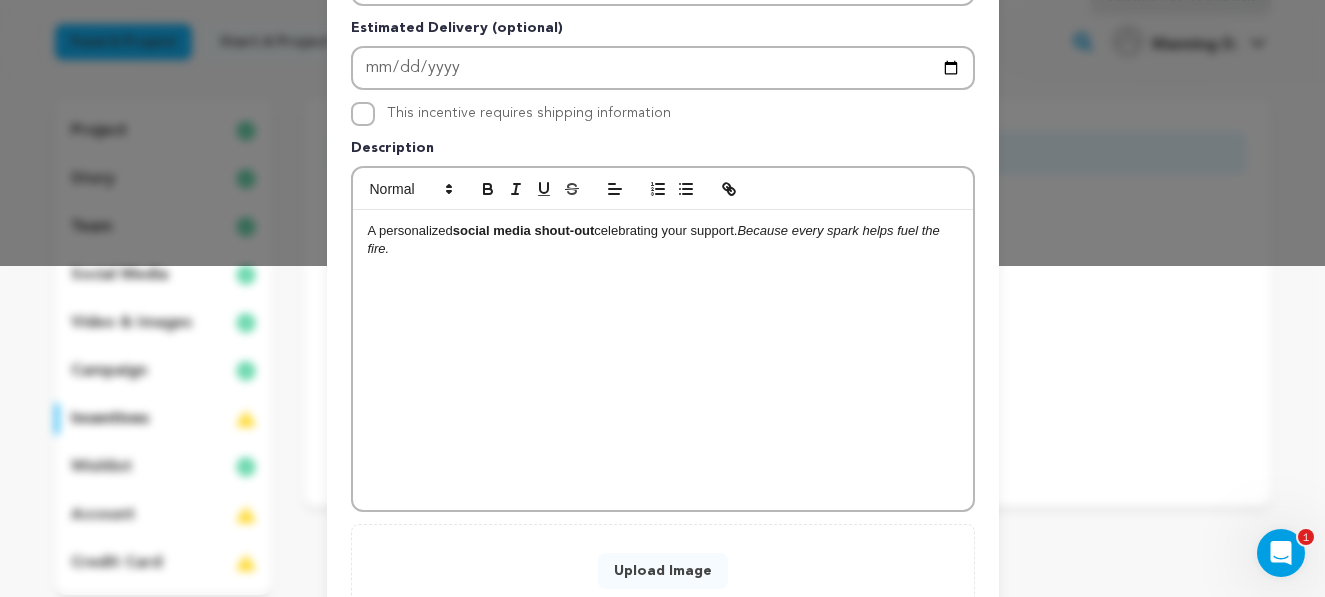 type 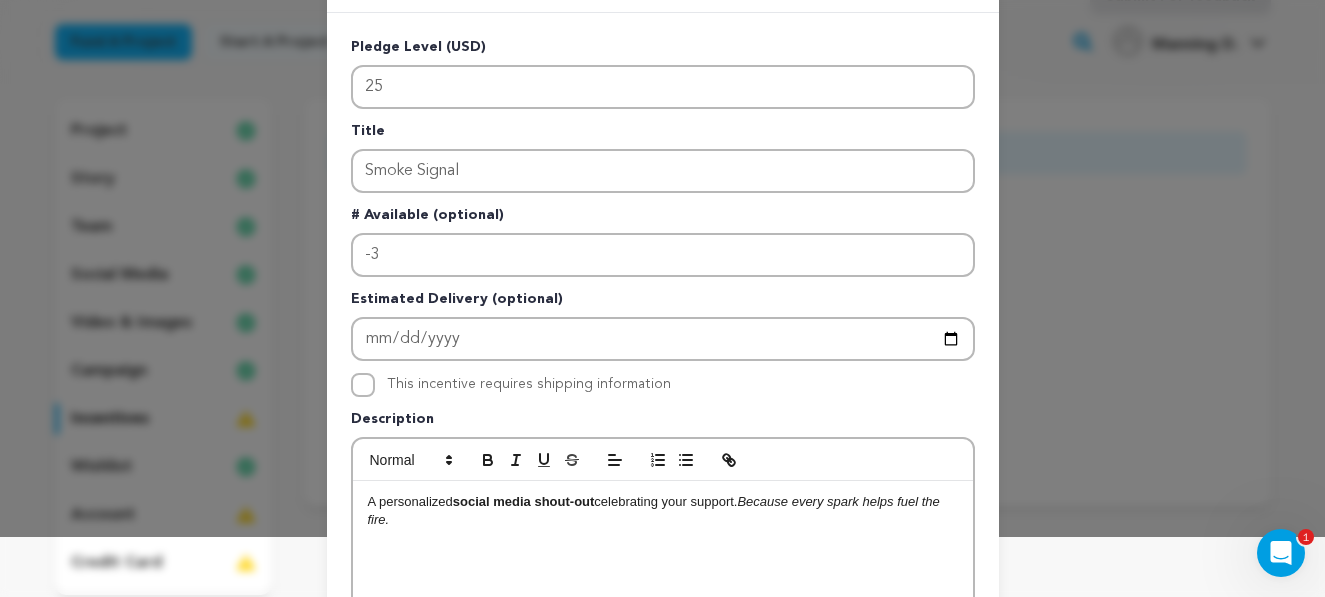 scroll, scrollTop: 0, scrollLeft: 0, axis: both 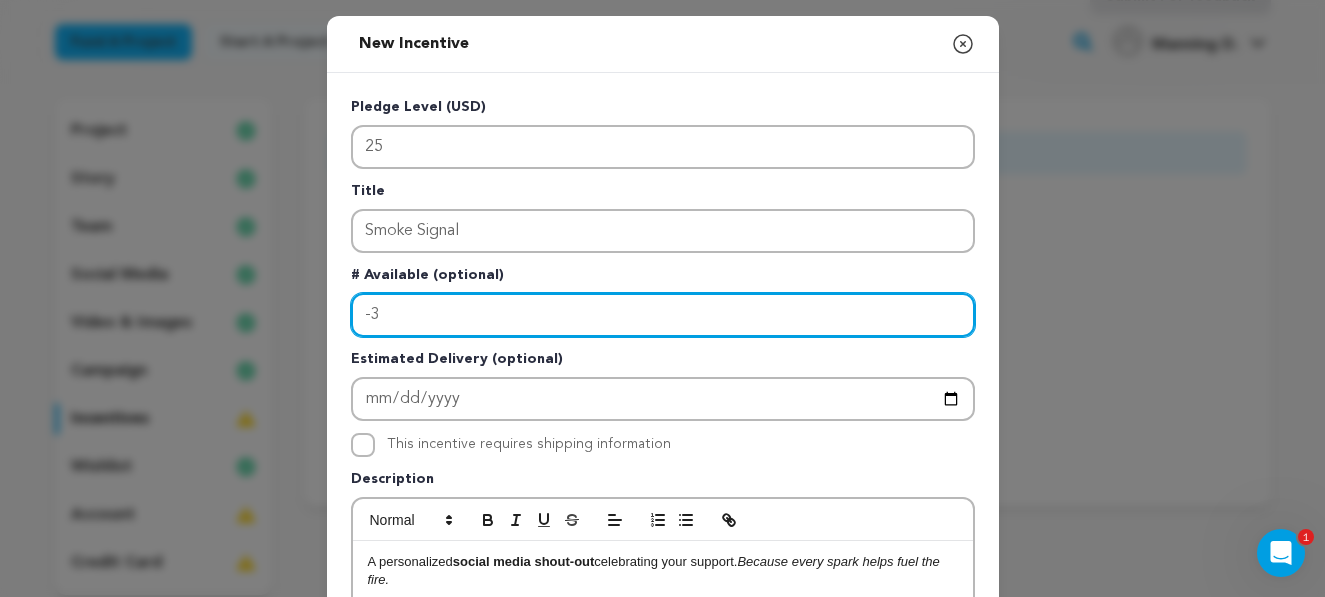 click on "-3" at bounding box center (663, 315) 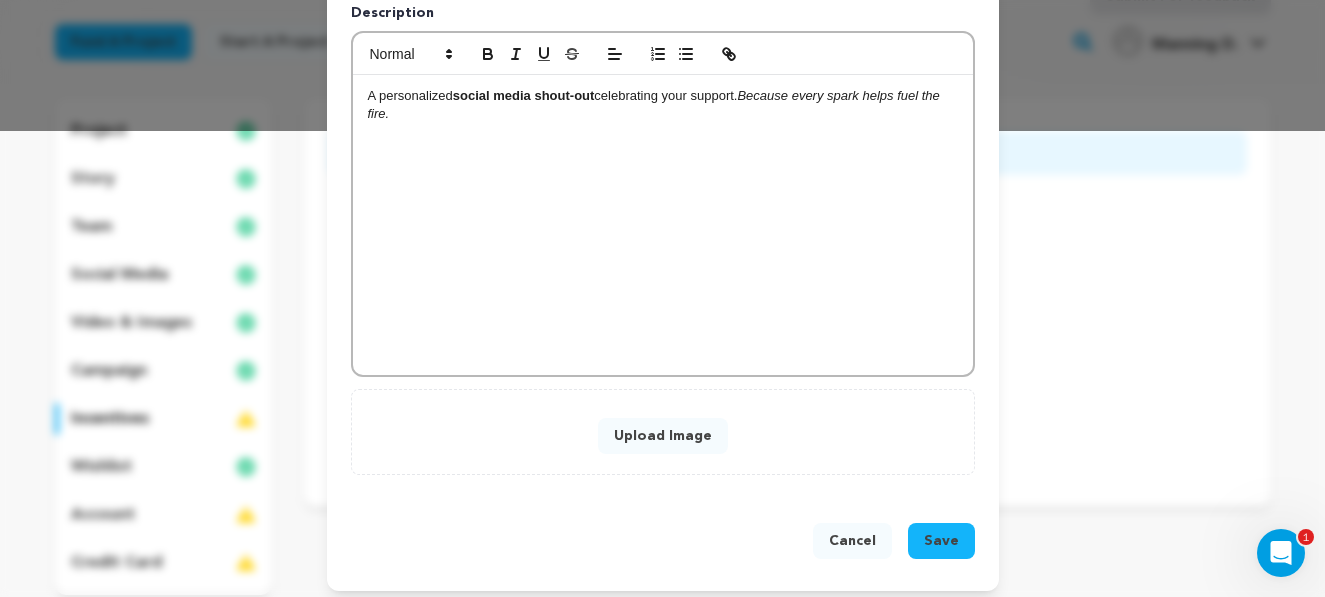 scroll, scrollTop: 476, scrollLeft: 0, axis: vertical 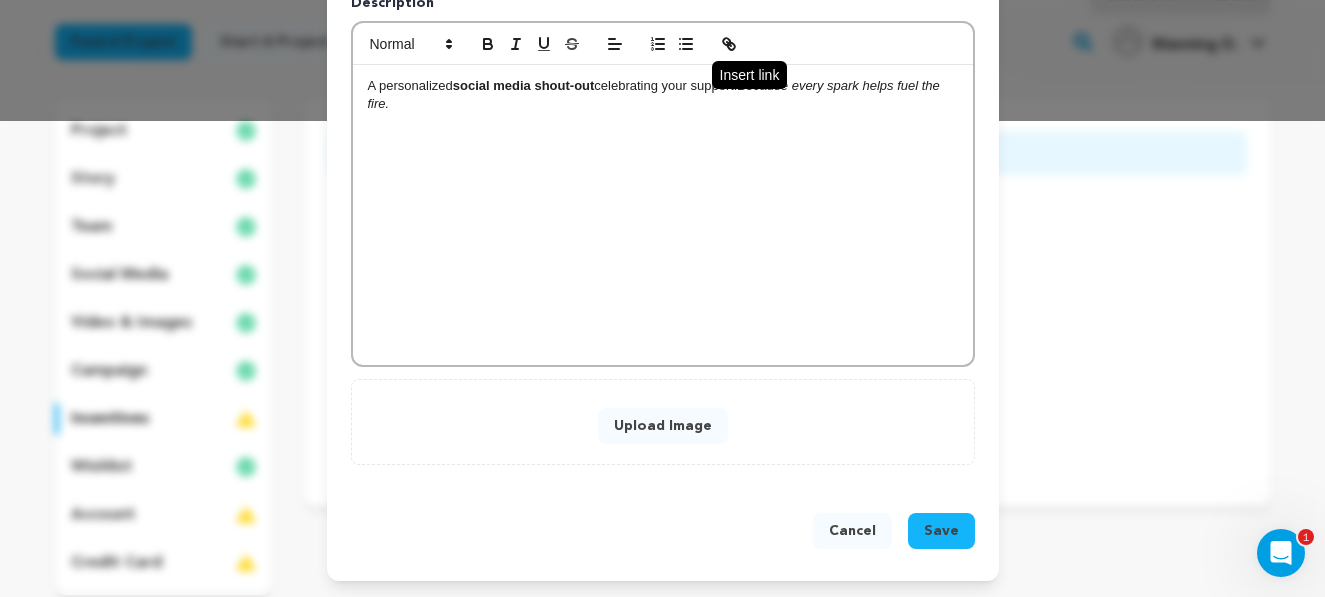 type 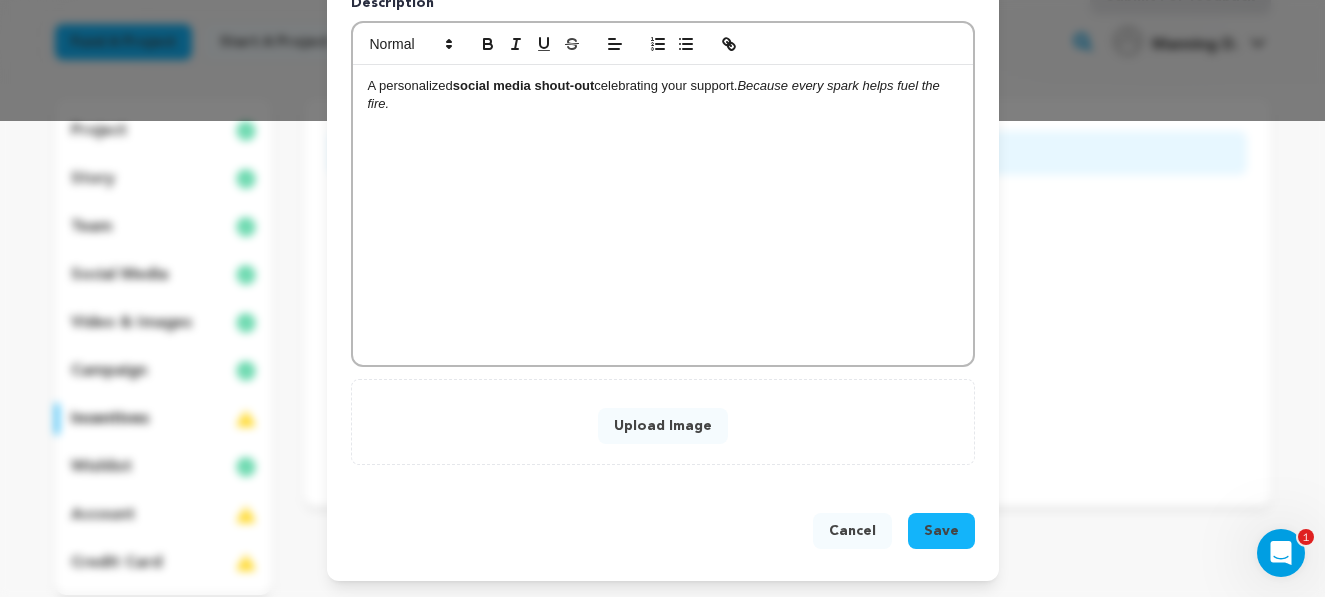 click on "Cancel" at bounding box center [852, 531] 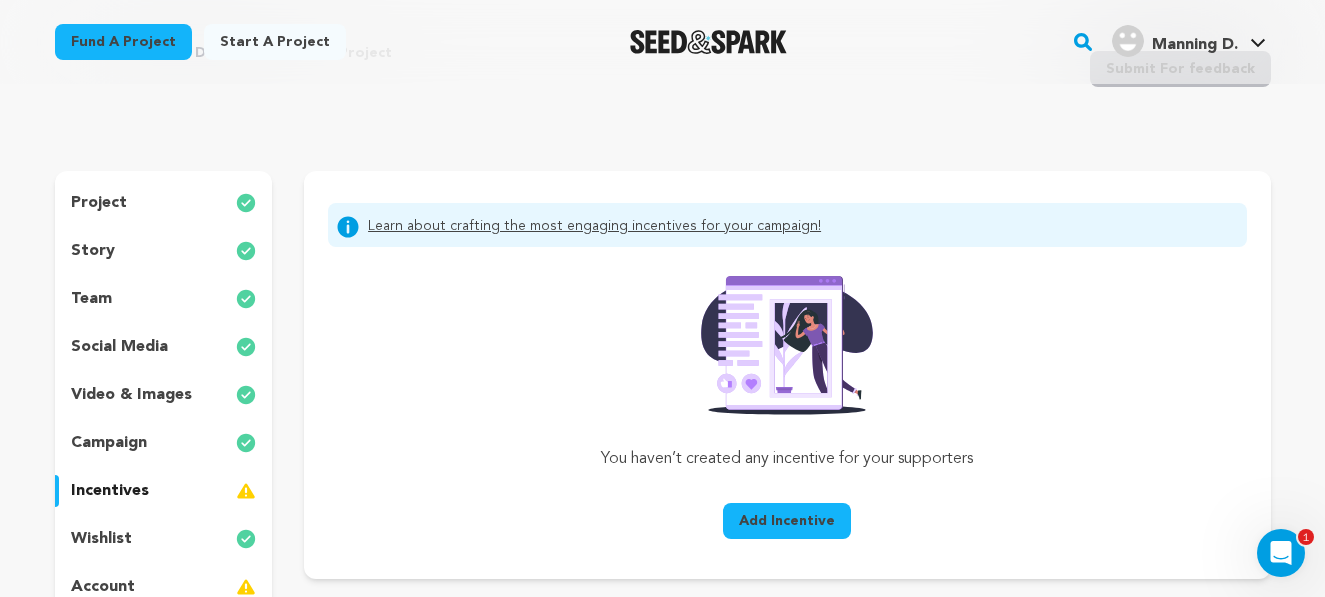 scroll, scrollTop: 90, scrollLeft: 0, axis: vertical 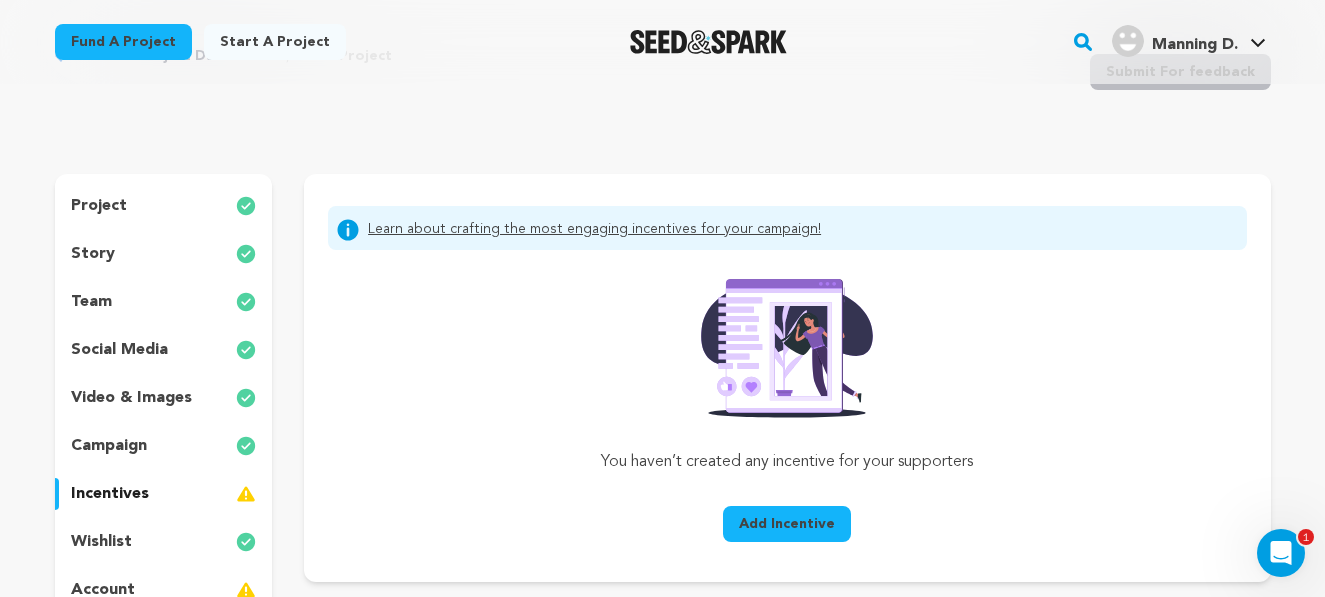 click on "video & images" at bounding box center (164, 398) 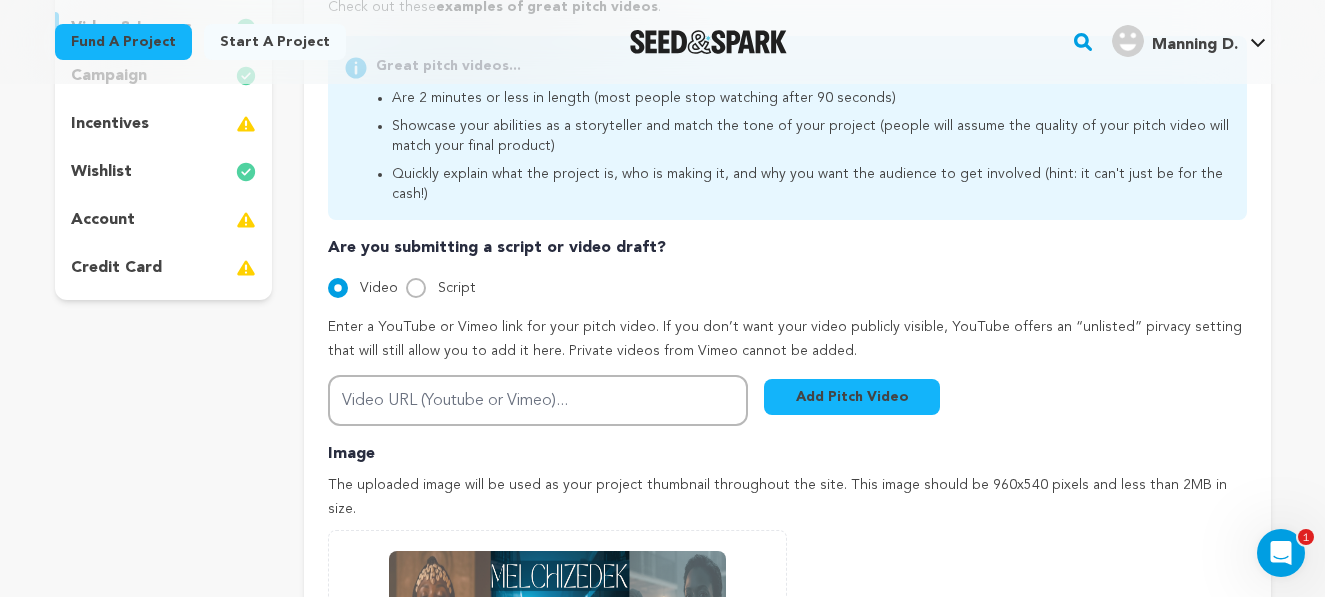 scroll, scrollTop: 436, scrollLeft: 0, axis: vertical 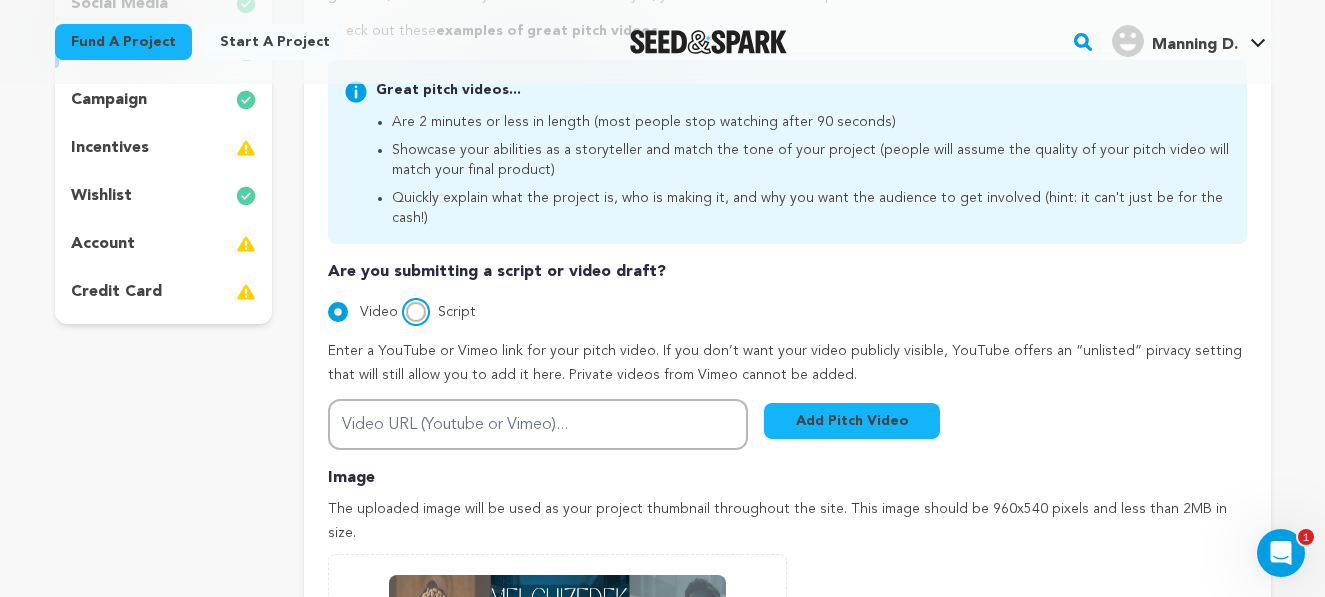 click on "Script" at bounding box center (416, 312) 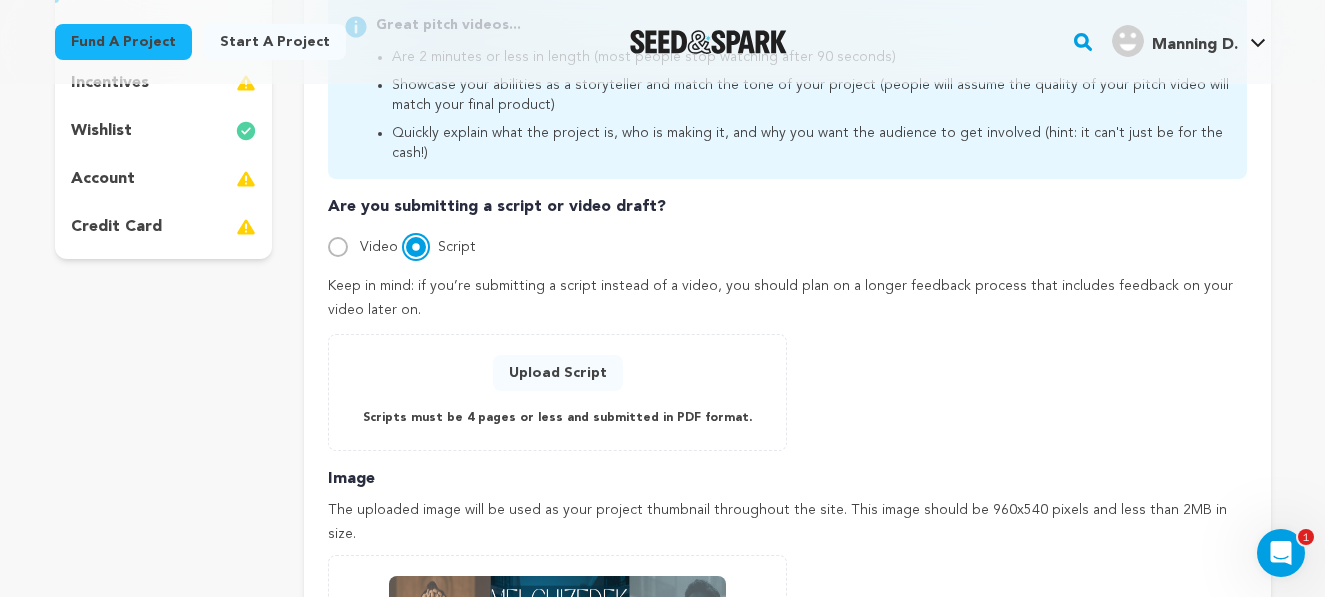 scroll, scrollTop: 519, scrollLeft: 0, axis: vertical 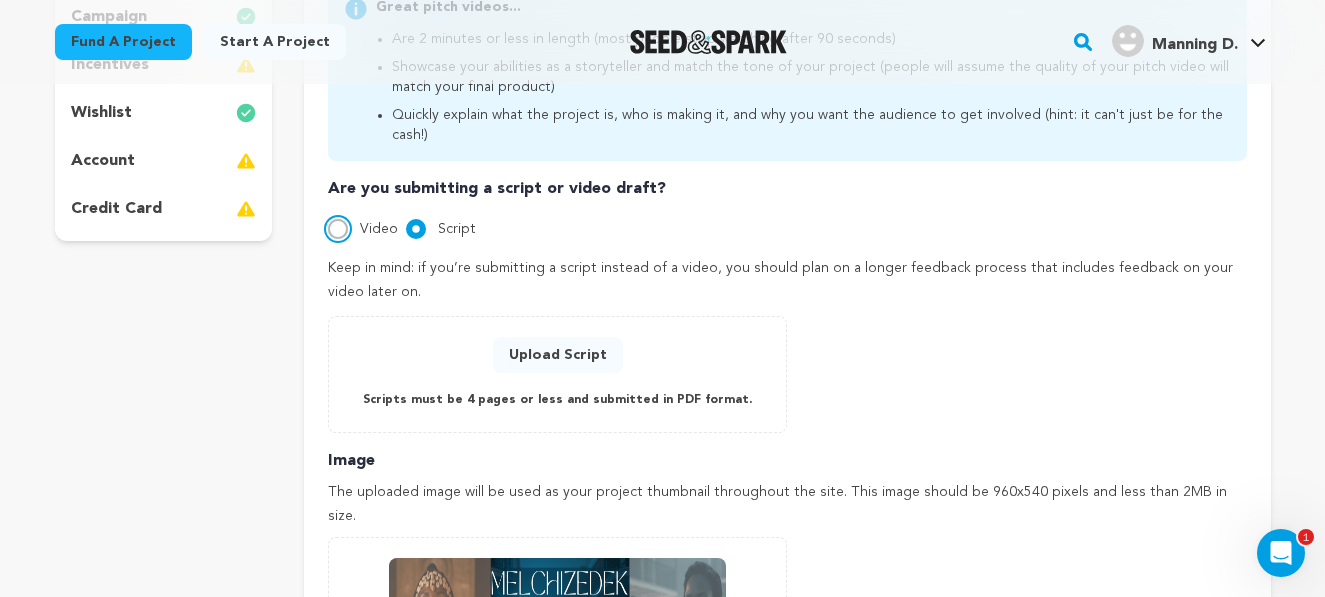 click on "Video" at bounding box center [338, 229] 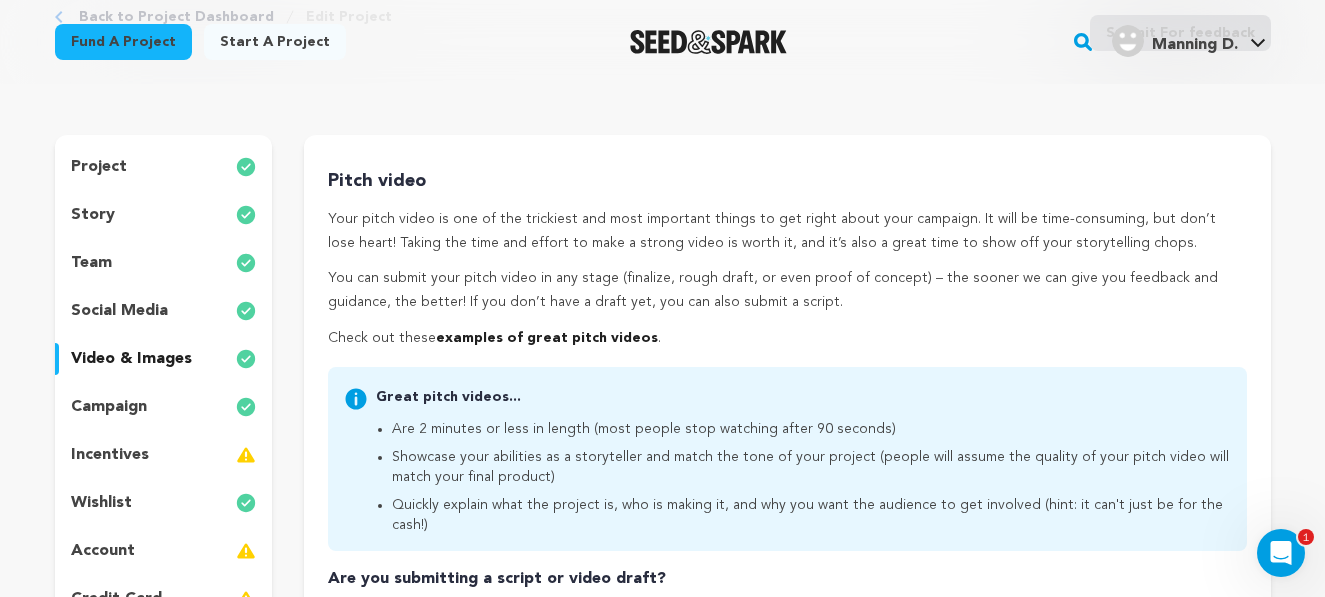 scroll, scrollTop: 144, scrollLeft: 0, axis: vertical 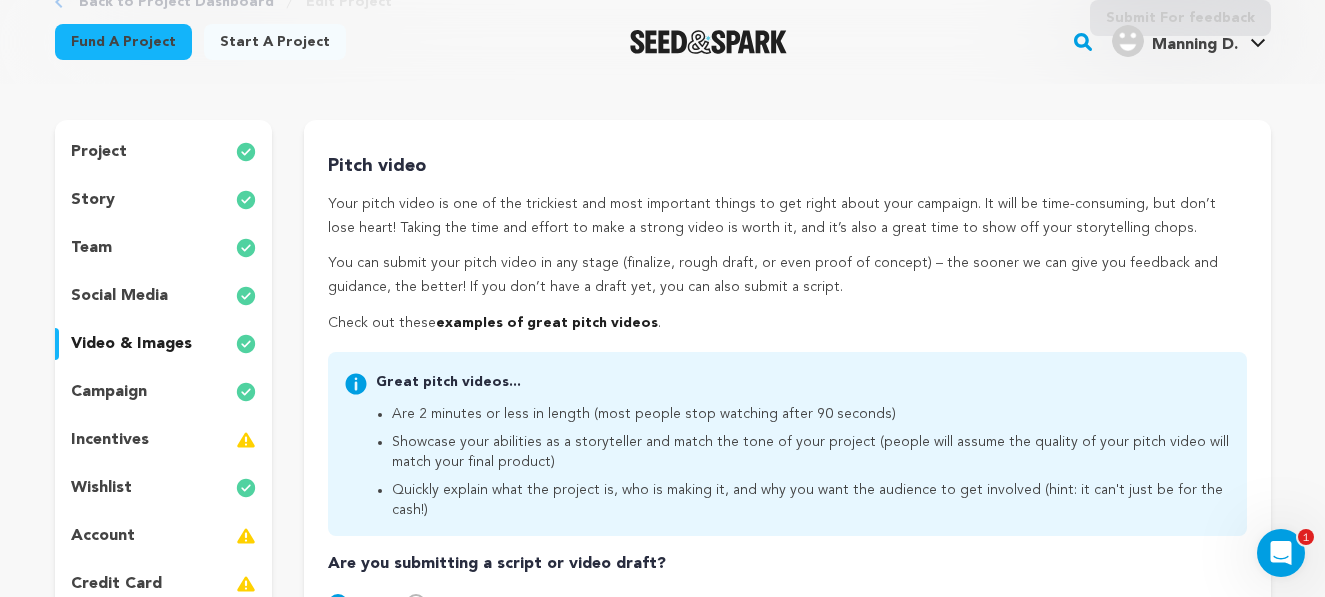 click on "project" at bounding box center [164, 152] 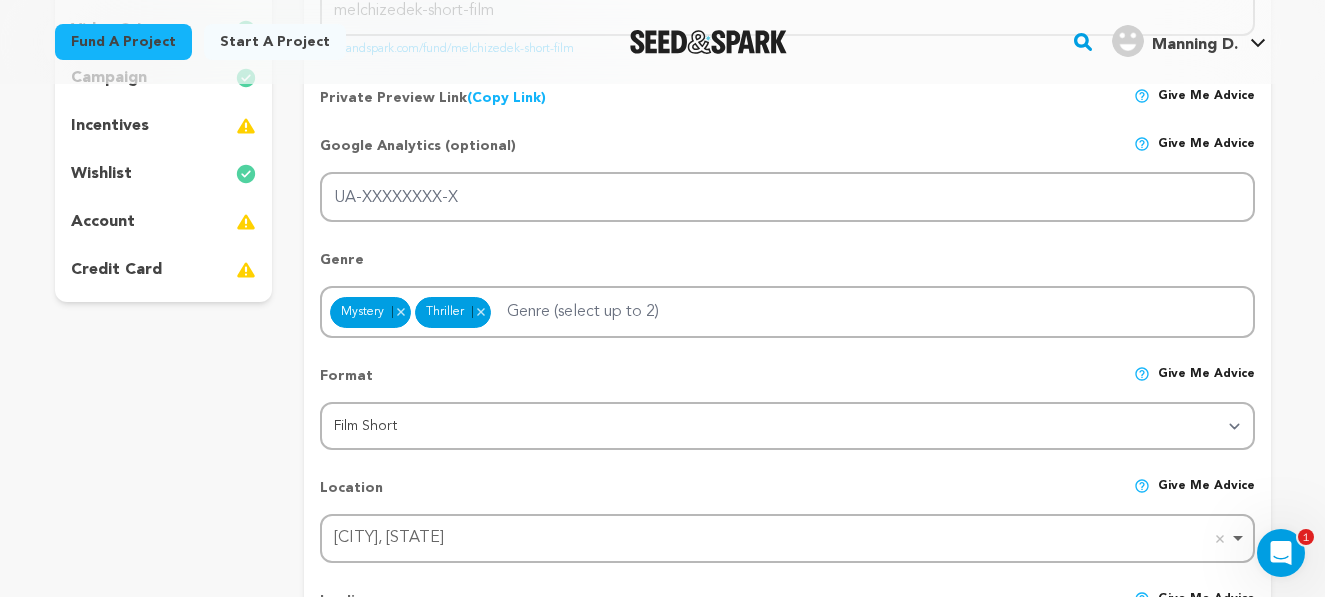 scroll, scrollTop: 0, scrollLeft: 0, axis: both 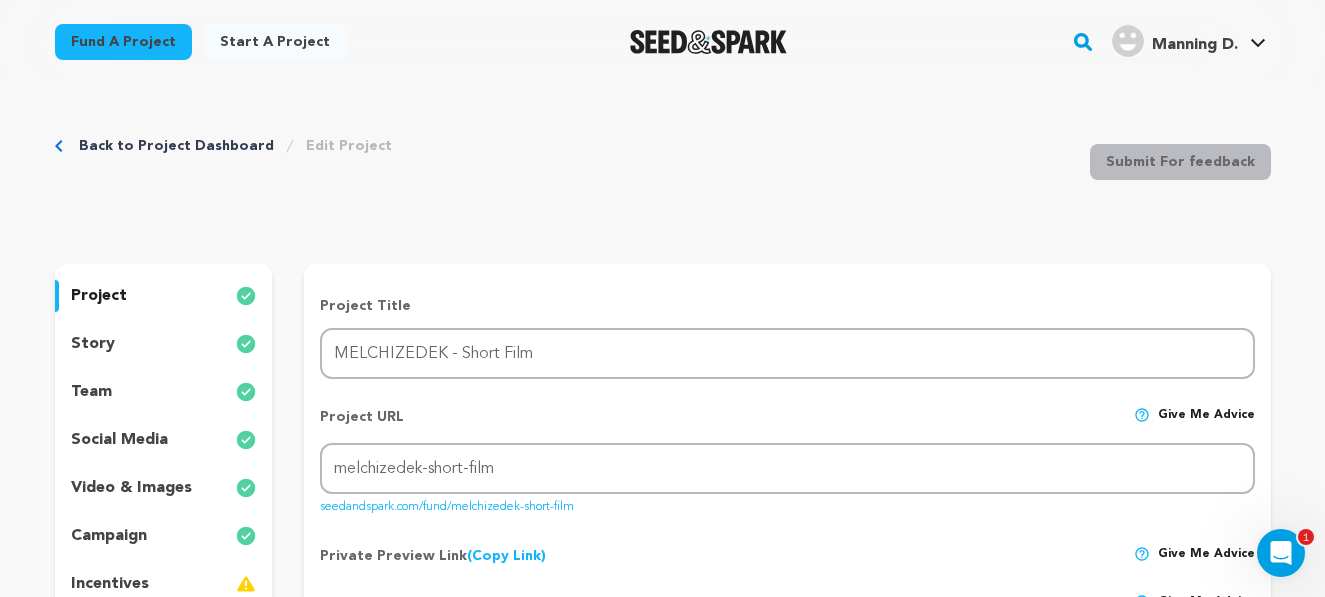 click on "story" at bounding box center (93, 344) 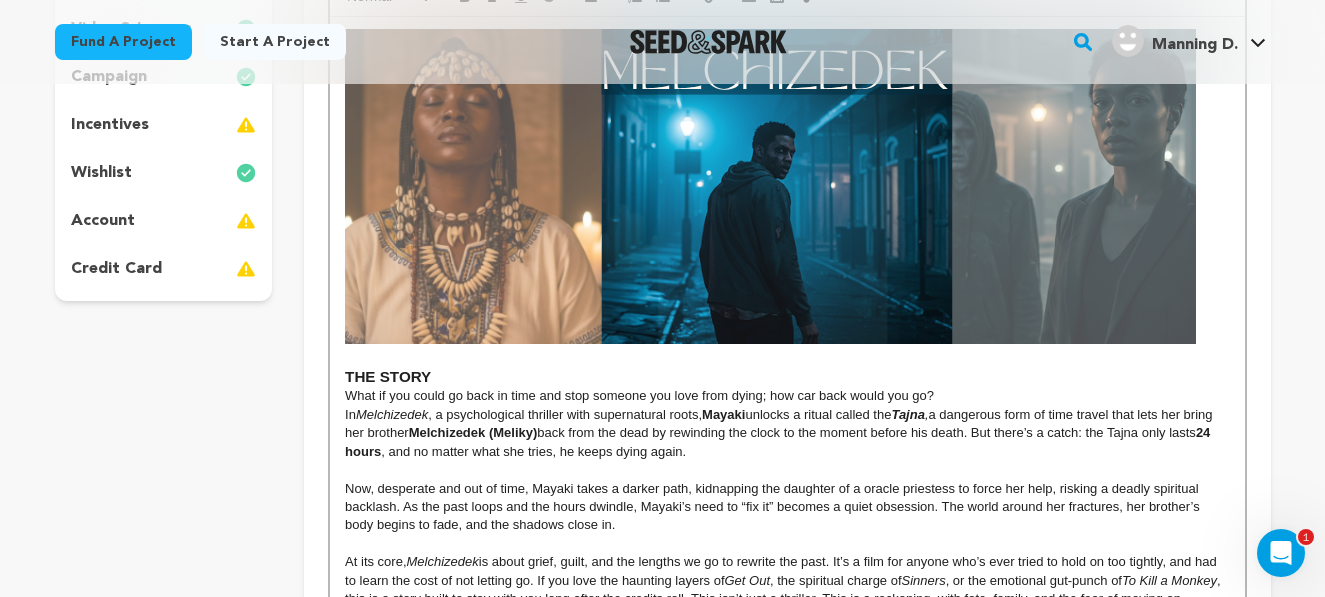 scroll, scrollTop: 499, scrollLeft: 0, axis: vertical 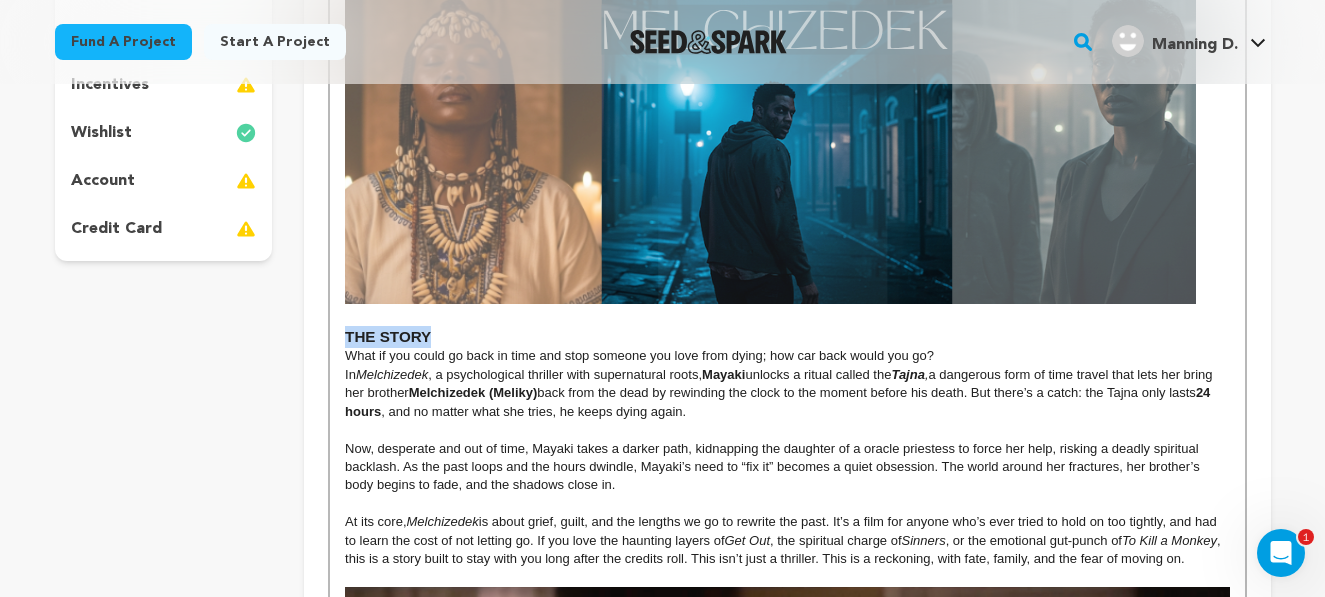 drag, startPoint x: 448, startPoint y: 333, endPoint x: 308, endPoint y: 333, distance: 140 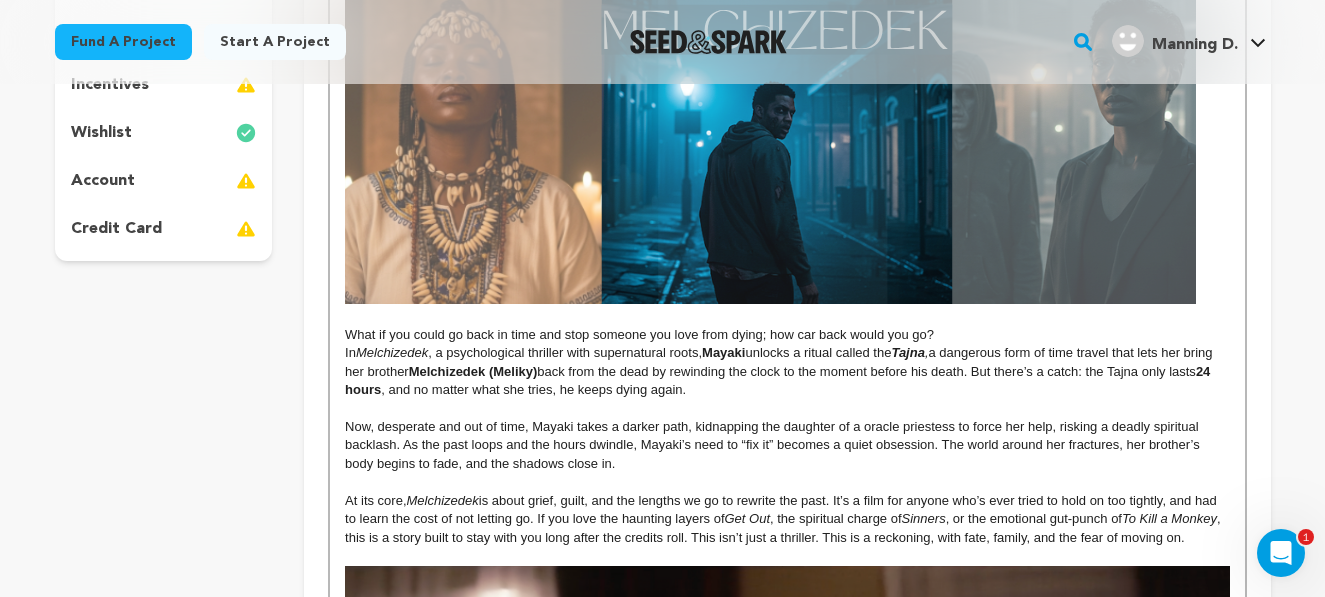 click on "What if you could go back in time and stop someone you love from dying; how car back would you go?" at bounding box center (787, 335) 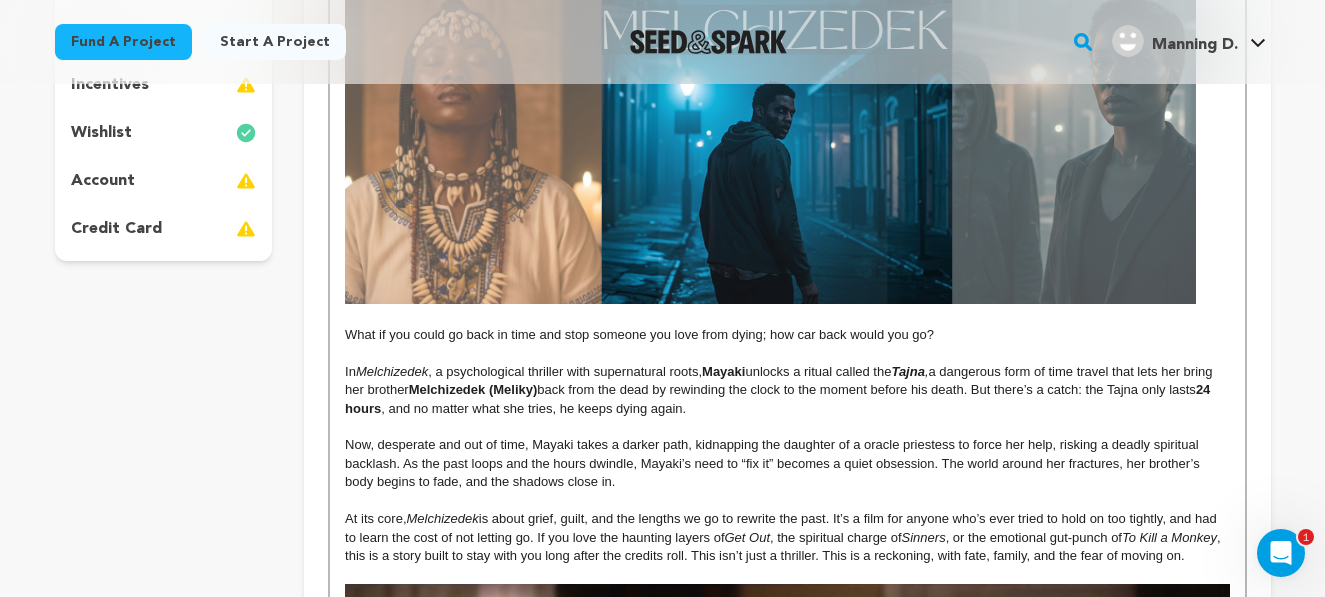 click on "What if you could go back in time and stop someone you love from dying; how car back would you go?" at bounding box center [787, 335] 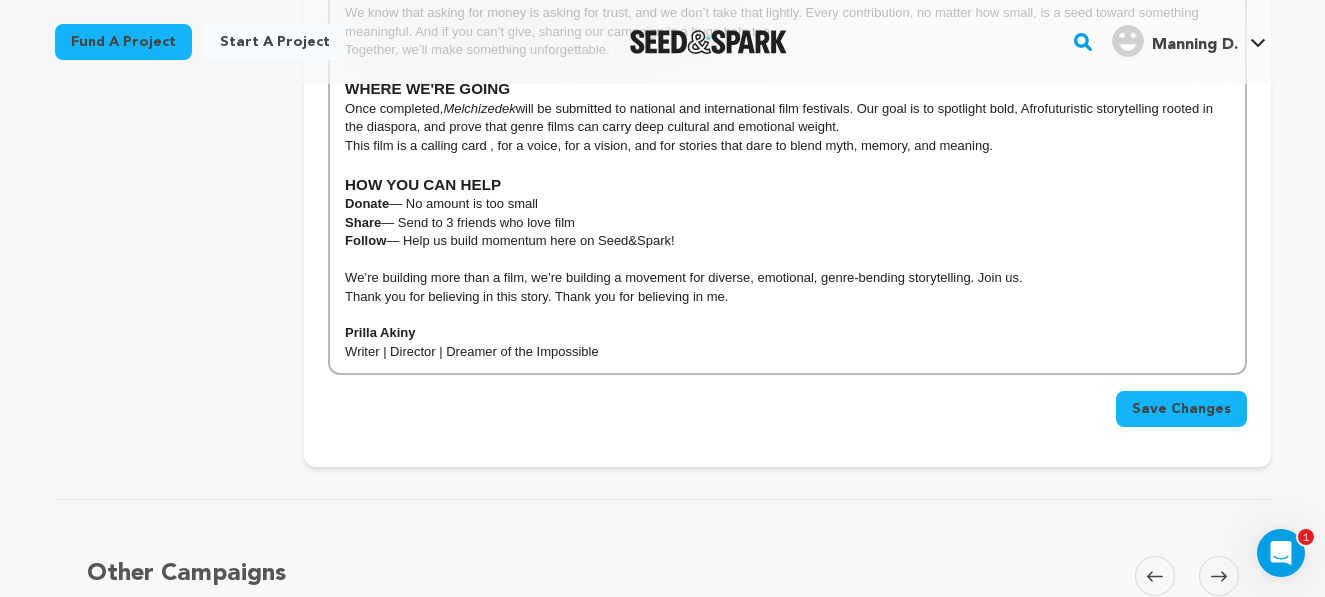 scroll, scrollTop: 3199, scrollLeft: 0, axis: vertical 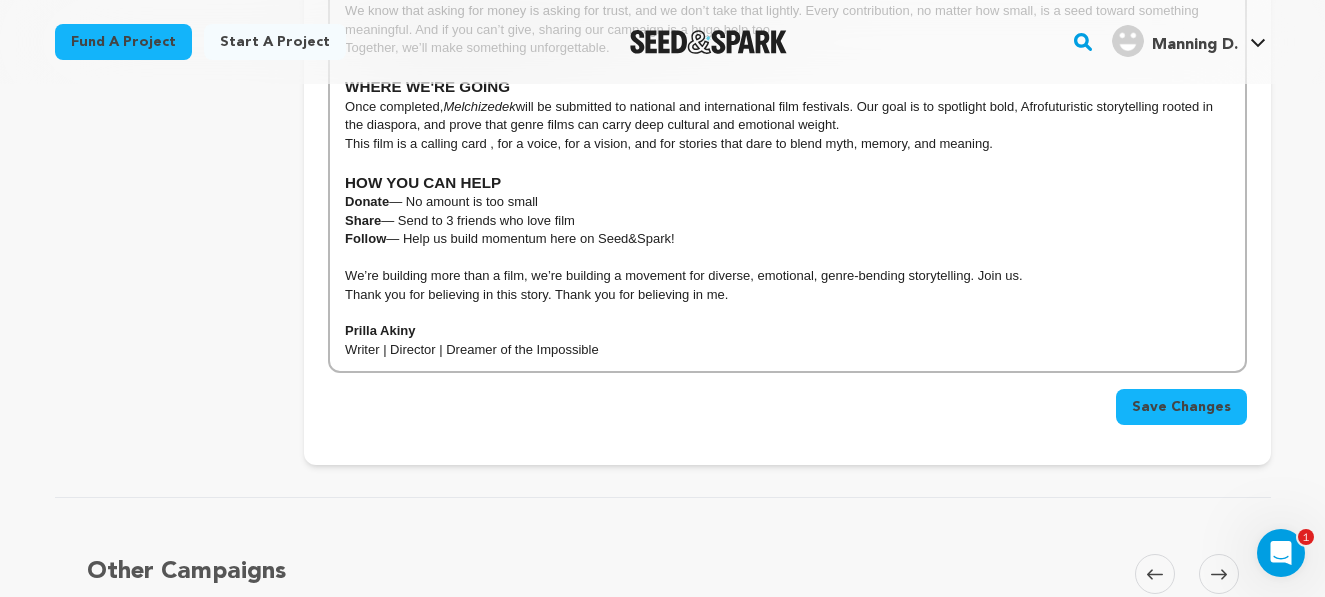 click on "Save Changes" at bounding box center (1181, 407) 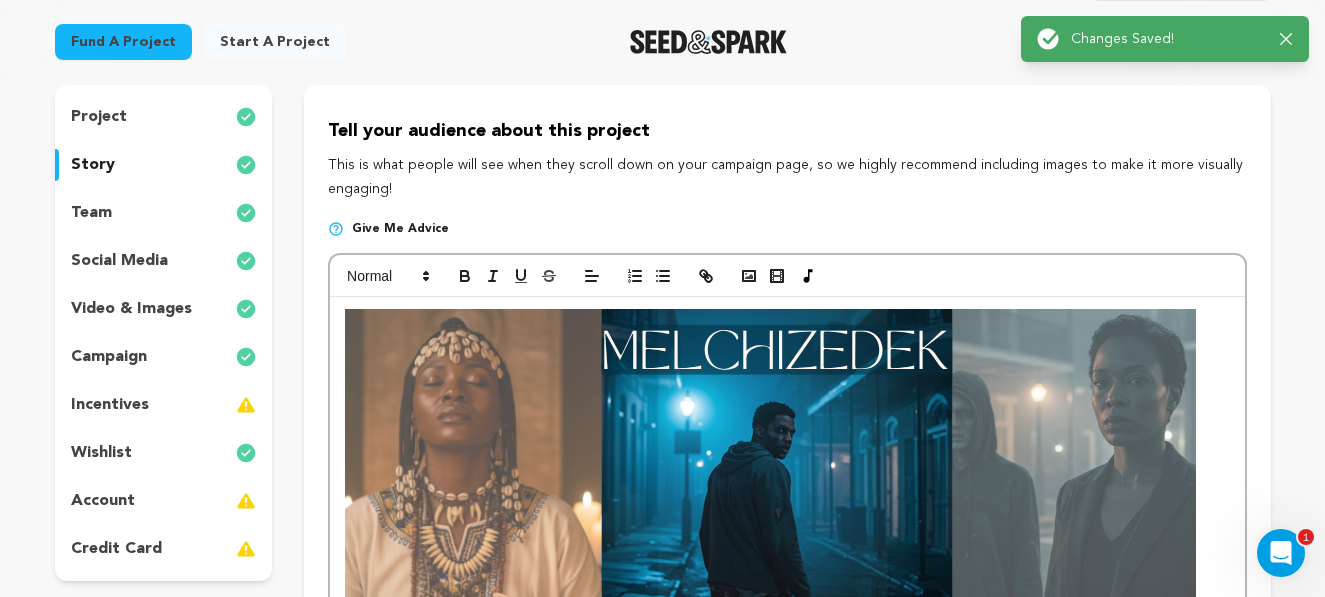 scroll, scrollTop: 0, scrollLeft: 0, axis: both 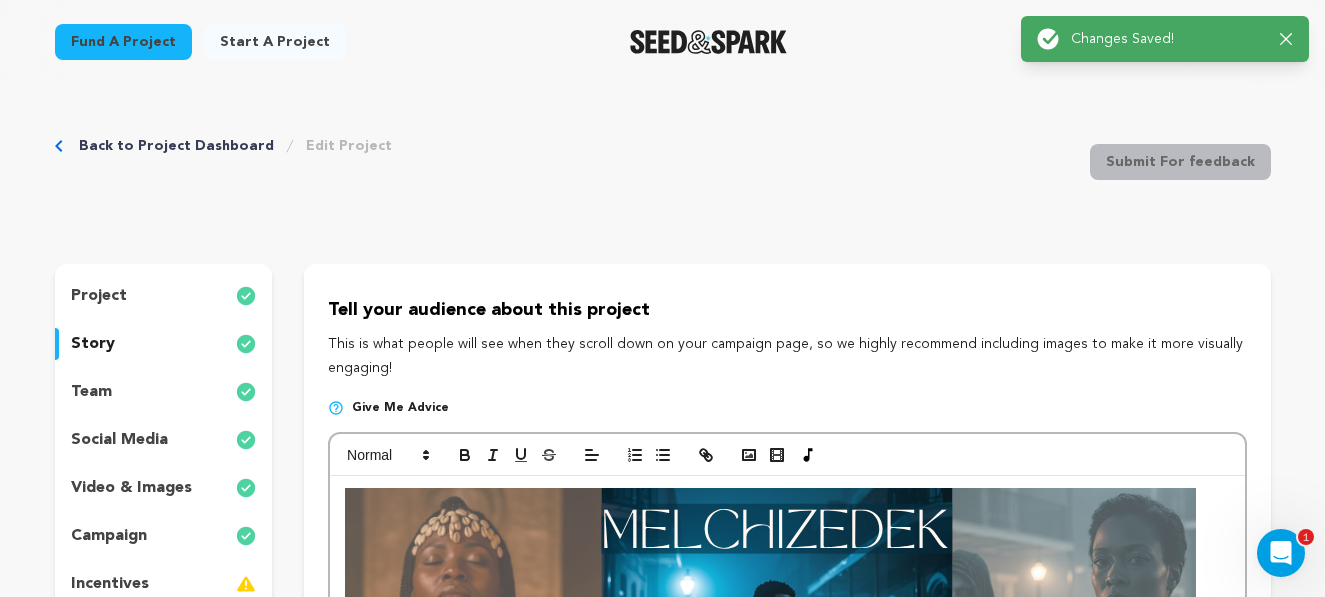click on "team" at bounding box center (164, 392) 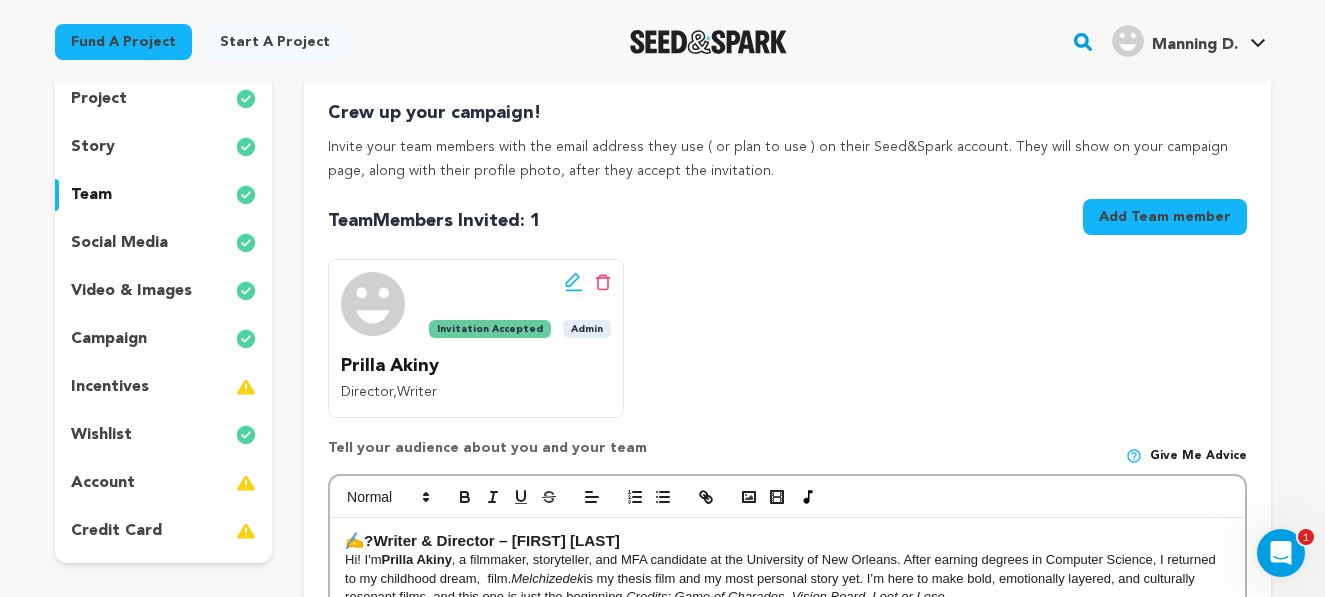 scroll, scrollTop: 195, scrollLeft: 0, axis: vertical 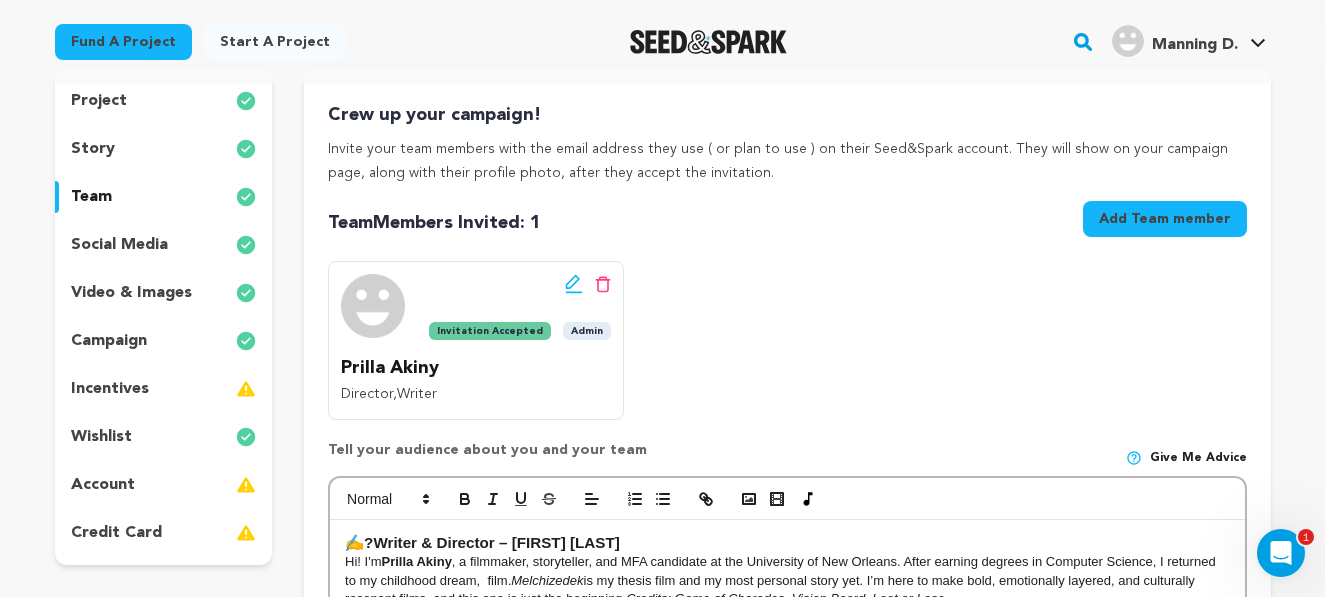 click on "social media" at bounding box center [119, 245] 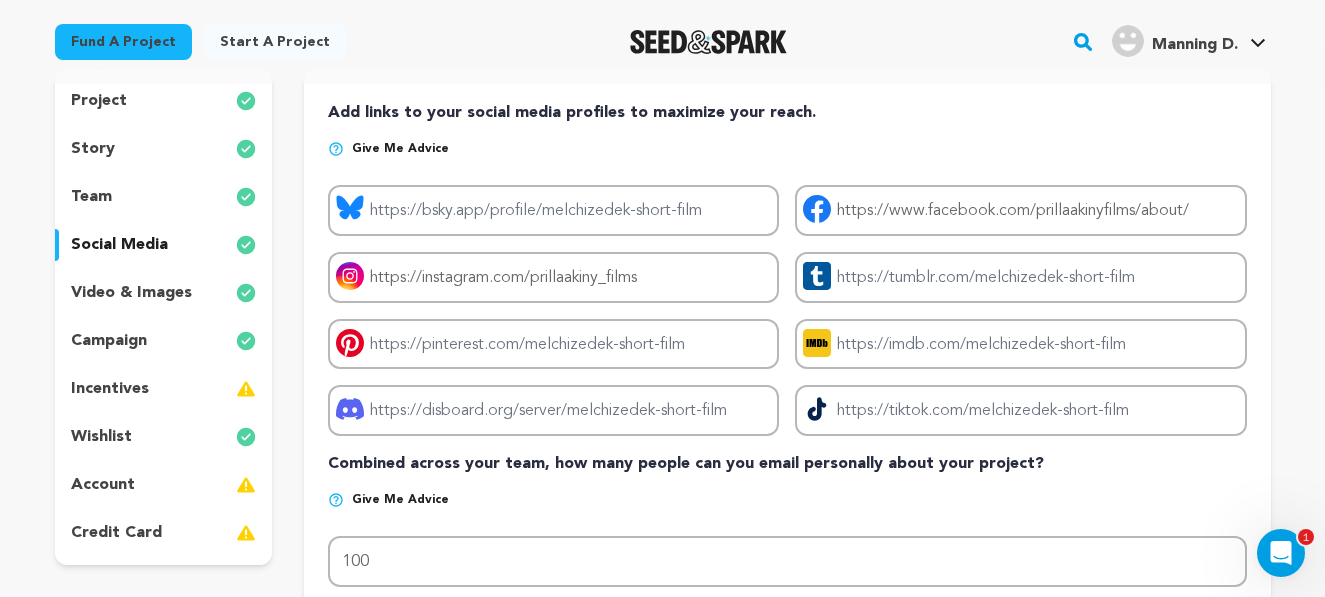 click on "video & images" at bounding box center (131, 293) 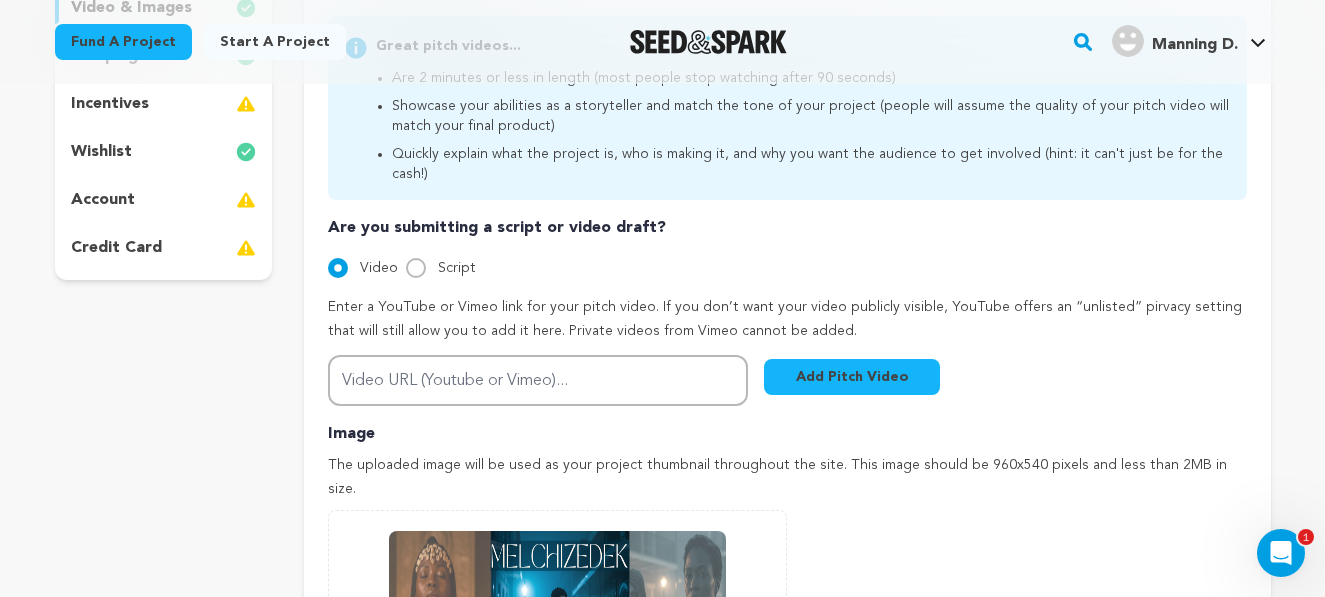 scroll, scrollTop: 479, scrollLeft: 0, axis: vertical 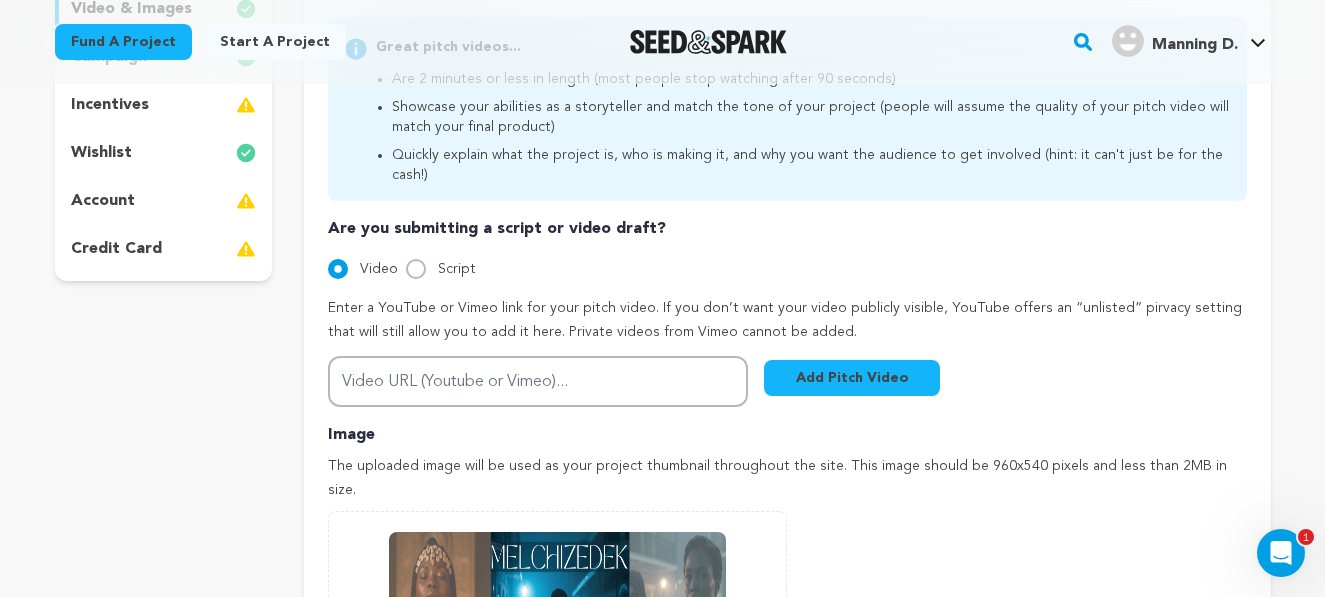 click on "incentives" at bounding box center (164, 105) 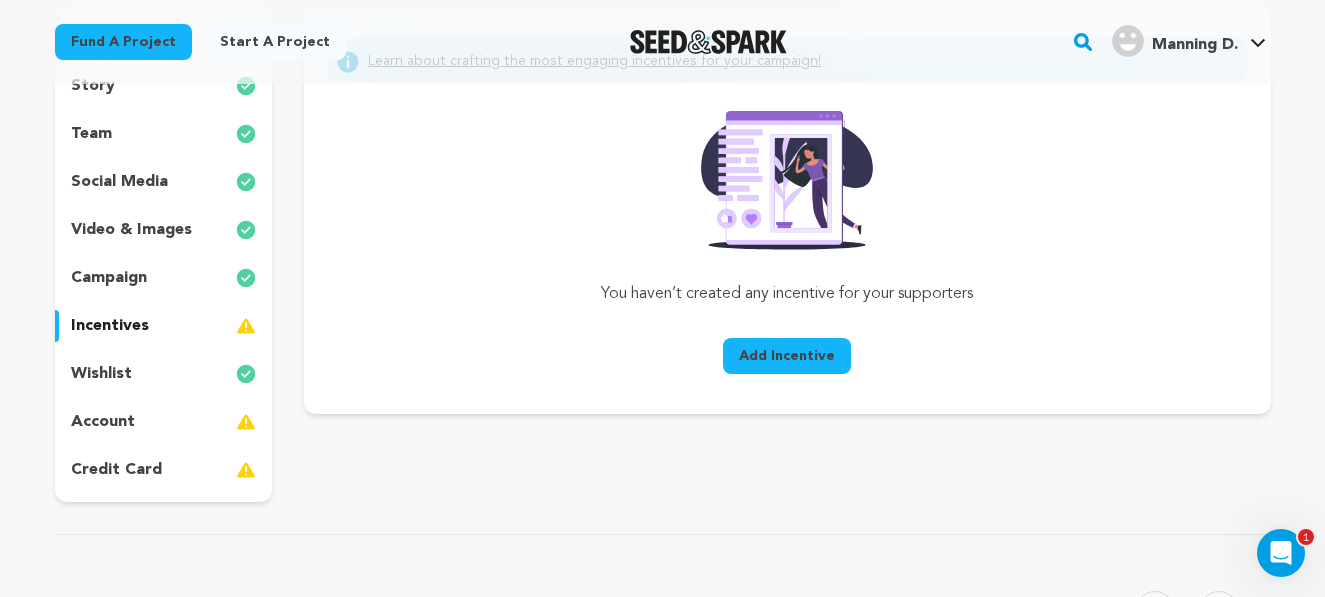 scroll, scrollTop: 255, scrollLeft: 0, axis: vertical 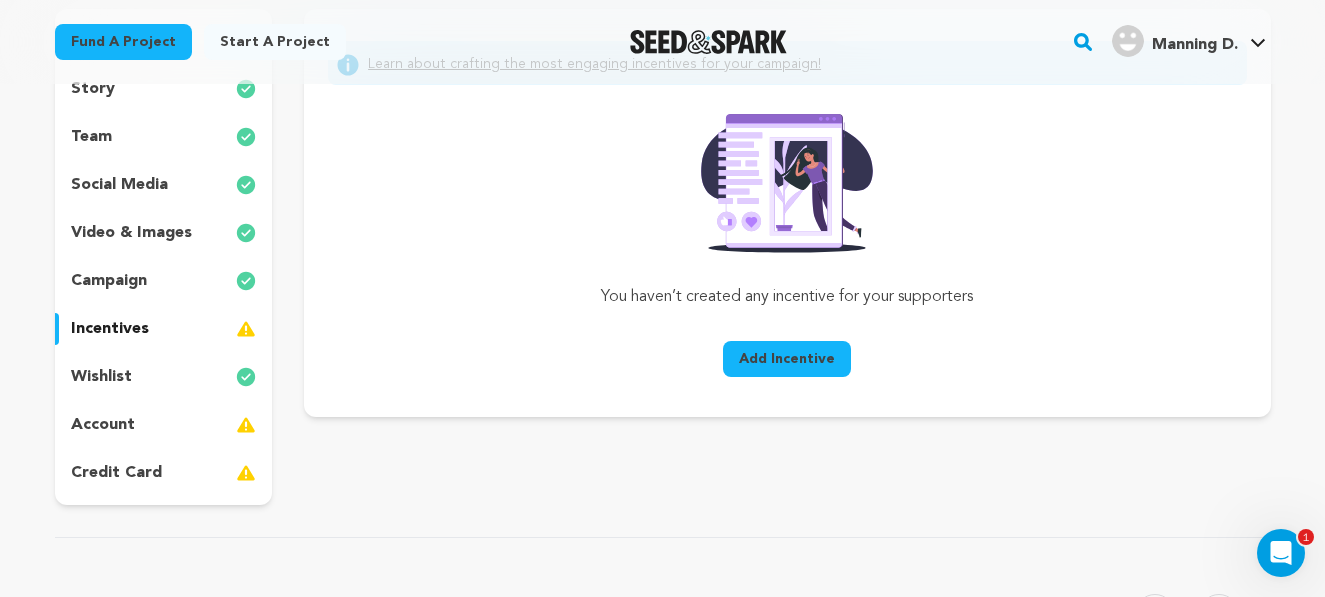 click on "Add Incentive" at bounding box center (787, 359) 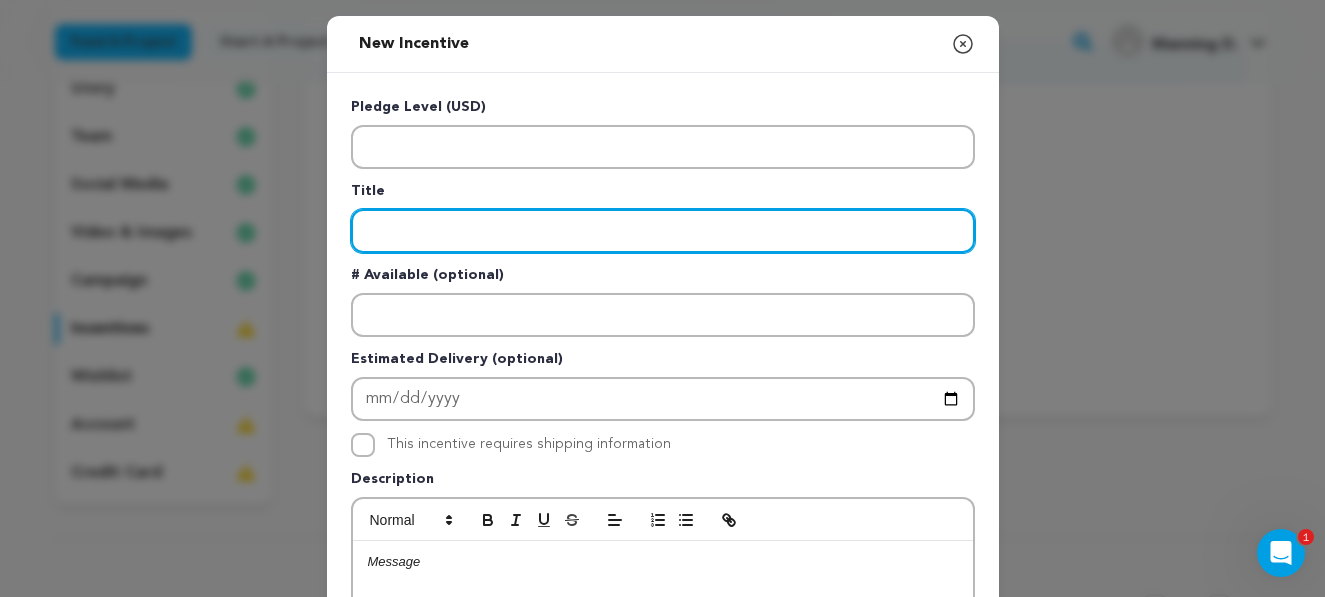 click at bounding box center [663, 231] 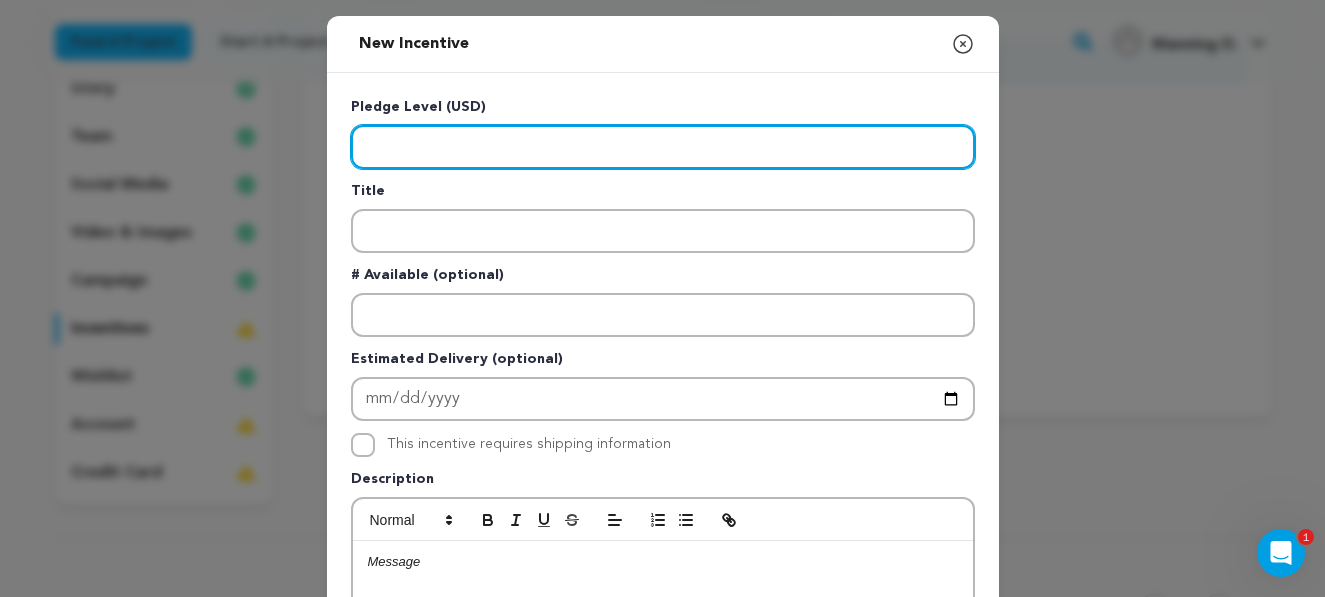 click at bounding box center (663, 147) 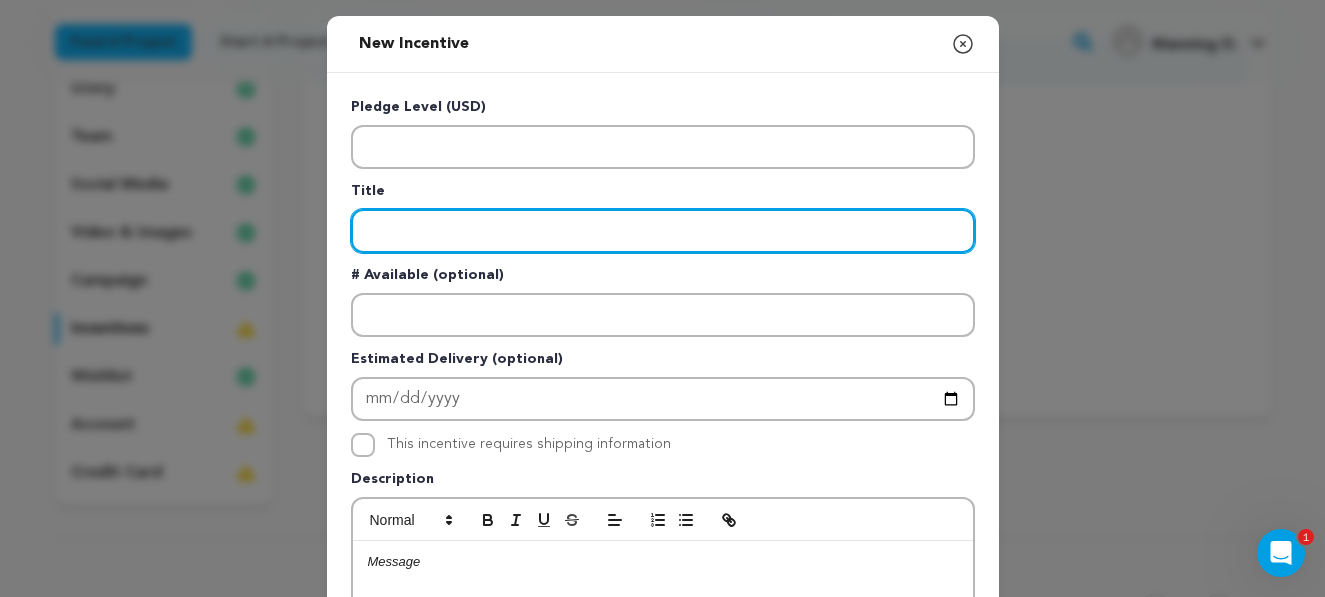 click at bounding box center (663, 231) 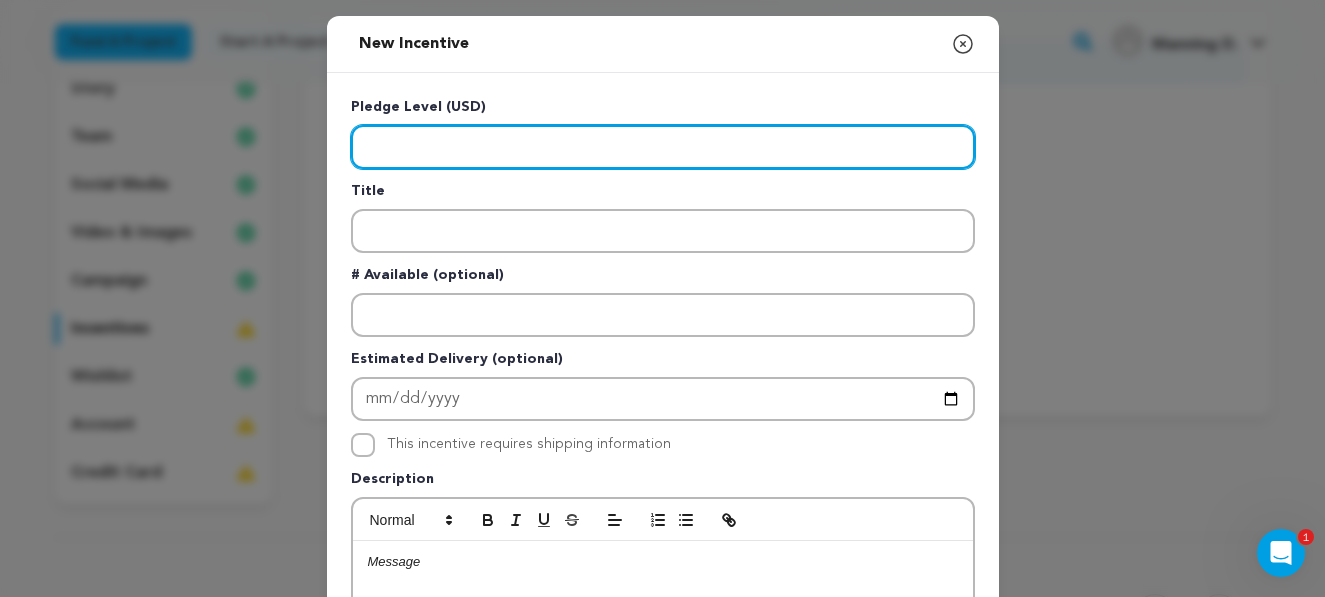 click at bounding box center (663, 147) 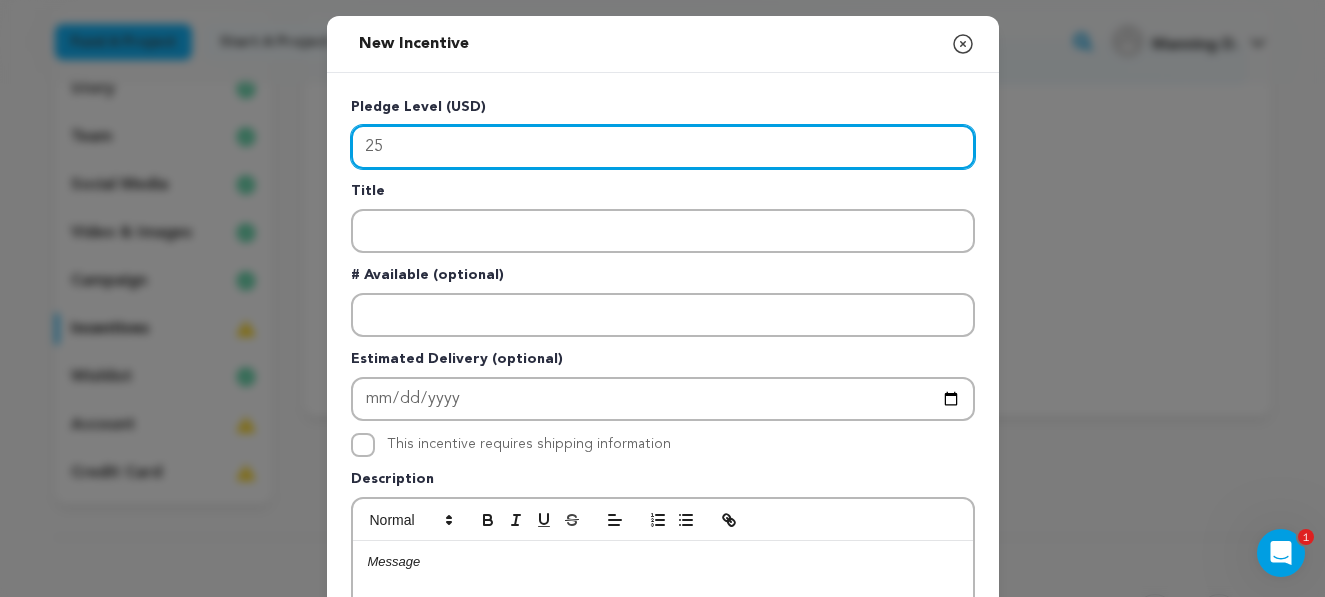 type on "25" 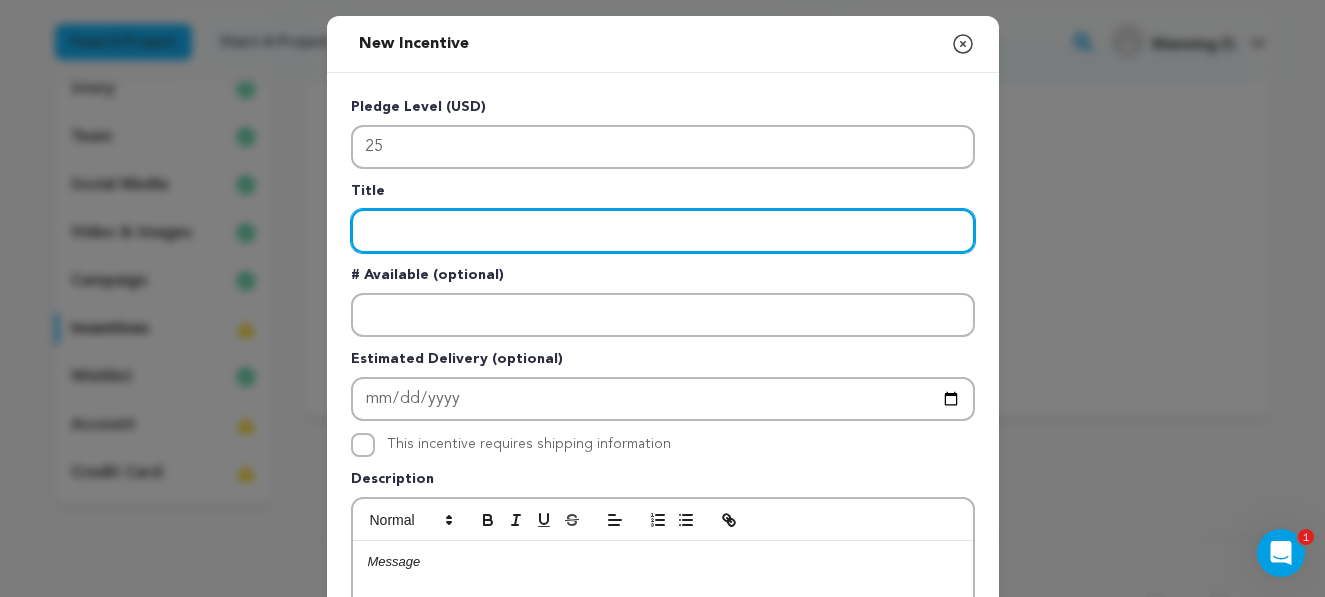 click at bounding box center [663, 231] 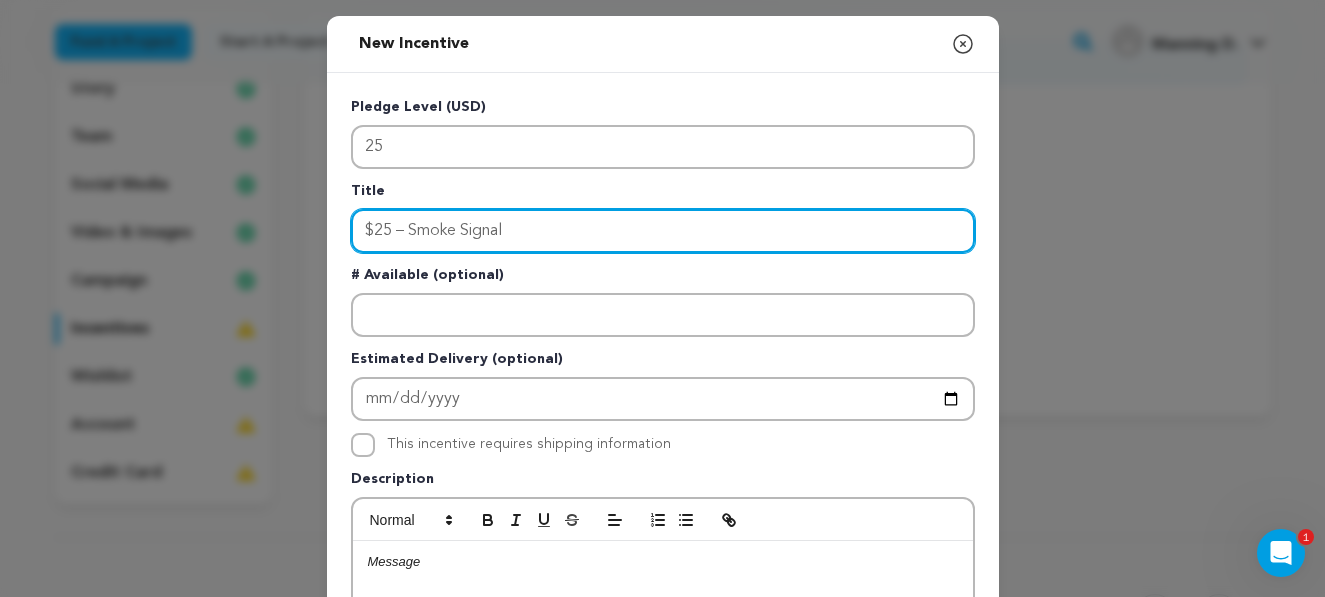 type on "$25 – Smoke Signal" 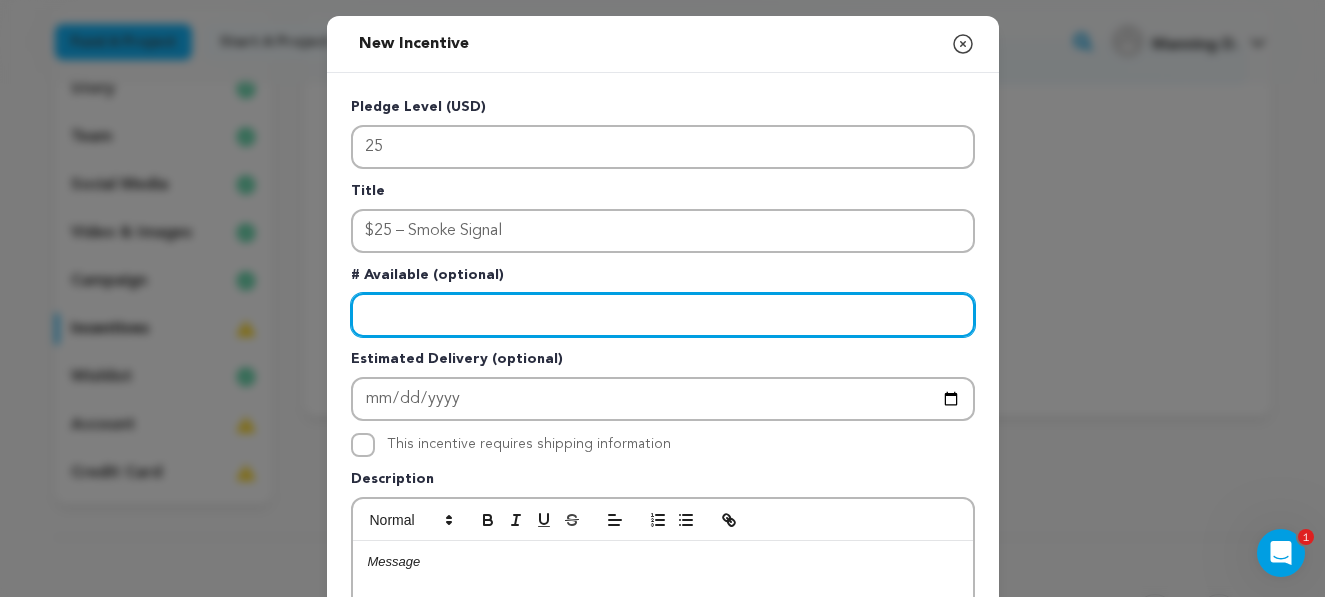 click at bounding box center [663, 315] 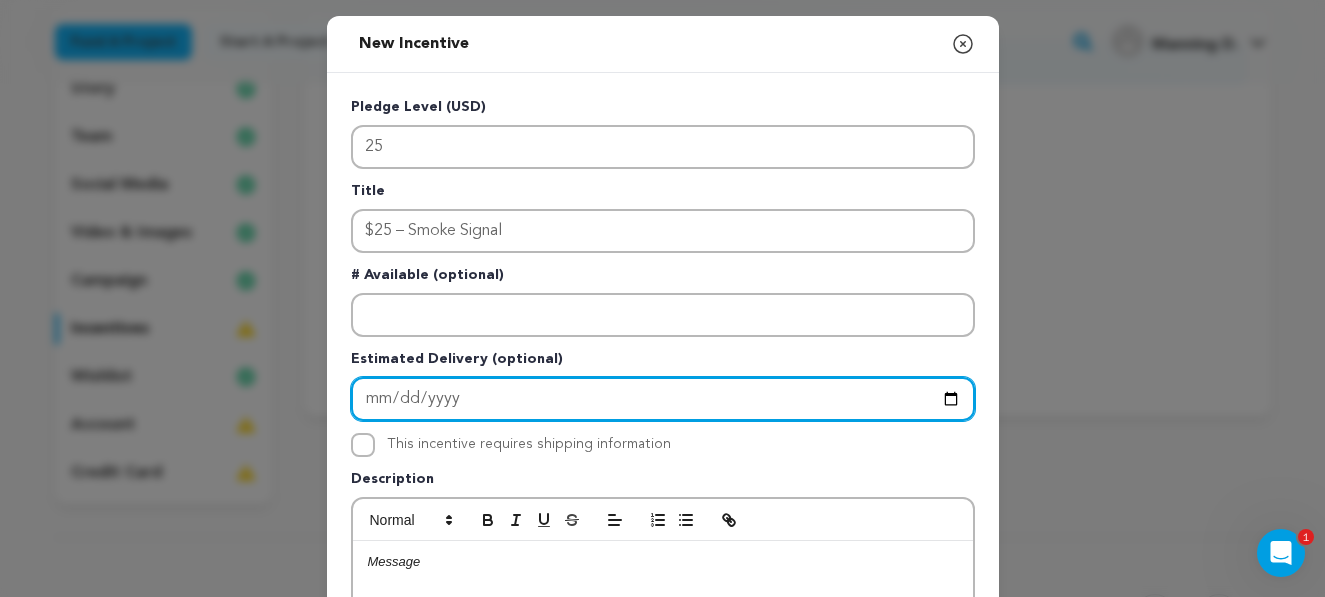 click at bounding box center [663, 399] 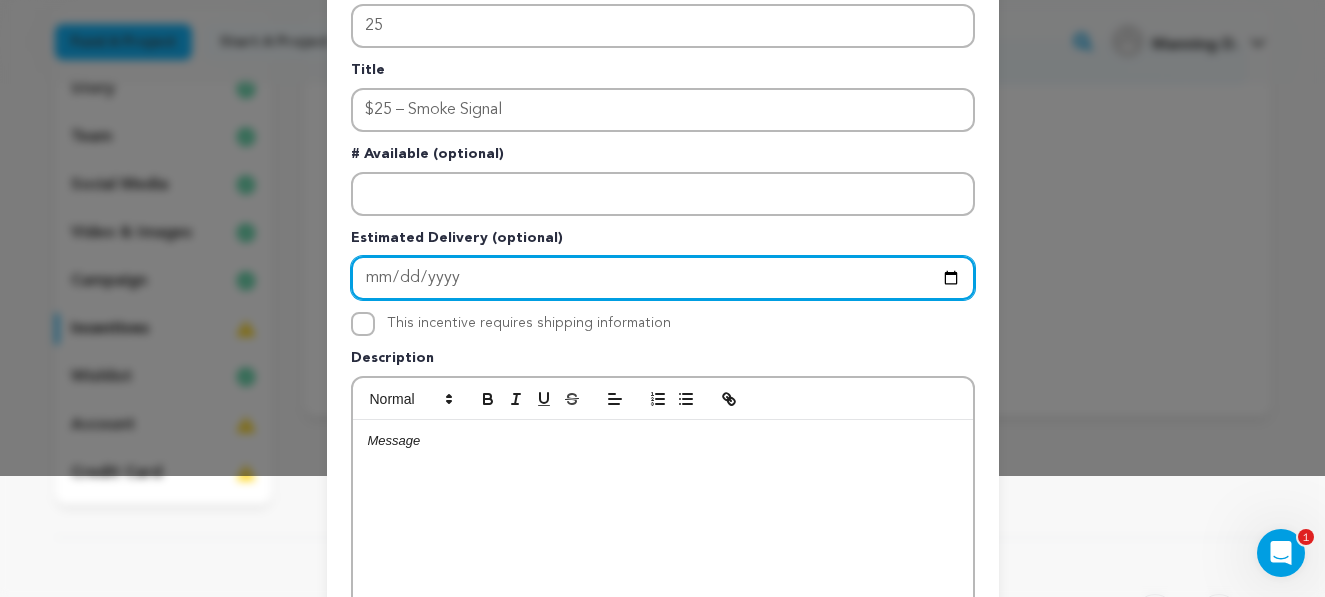 scroll, scrollTop: 128, scrollLeft: 0, axis: vertical 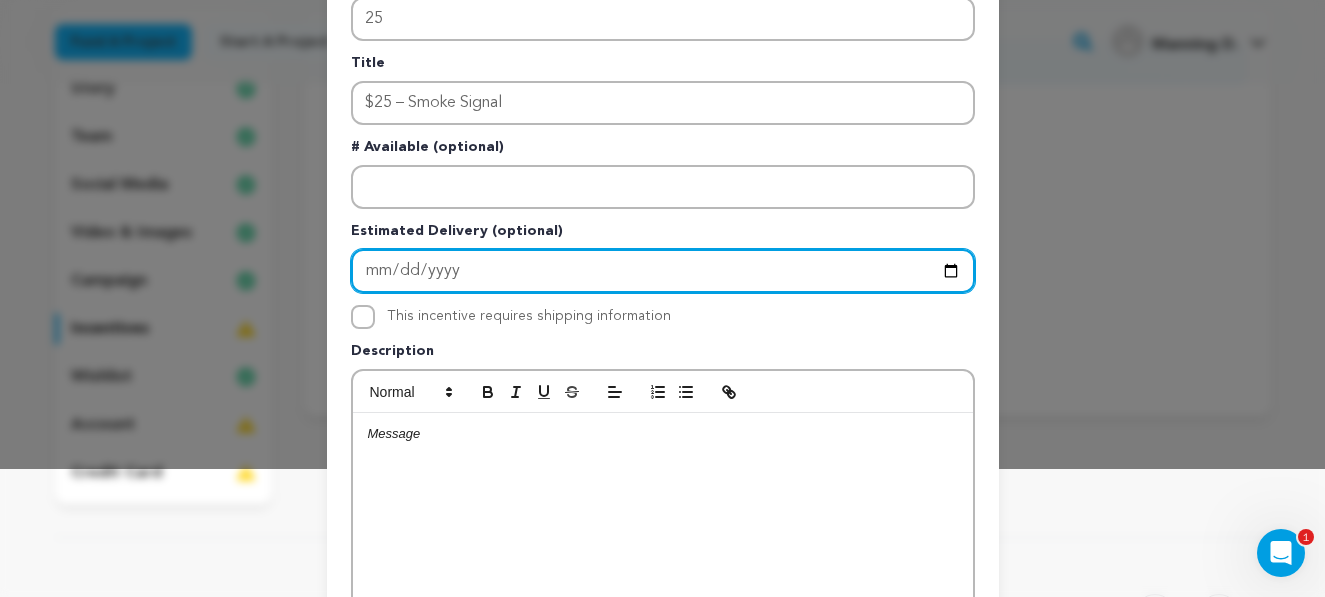 click on "2025-08-05" at bounding box center (663, 271) 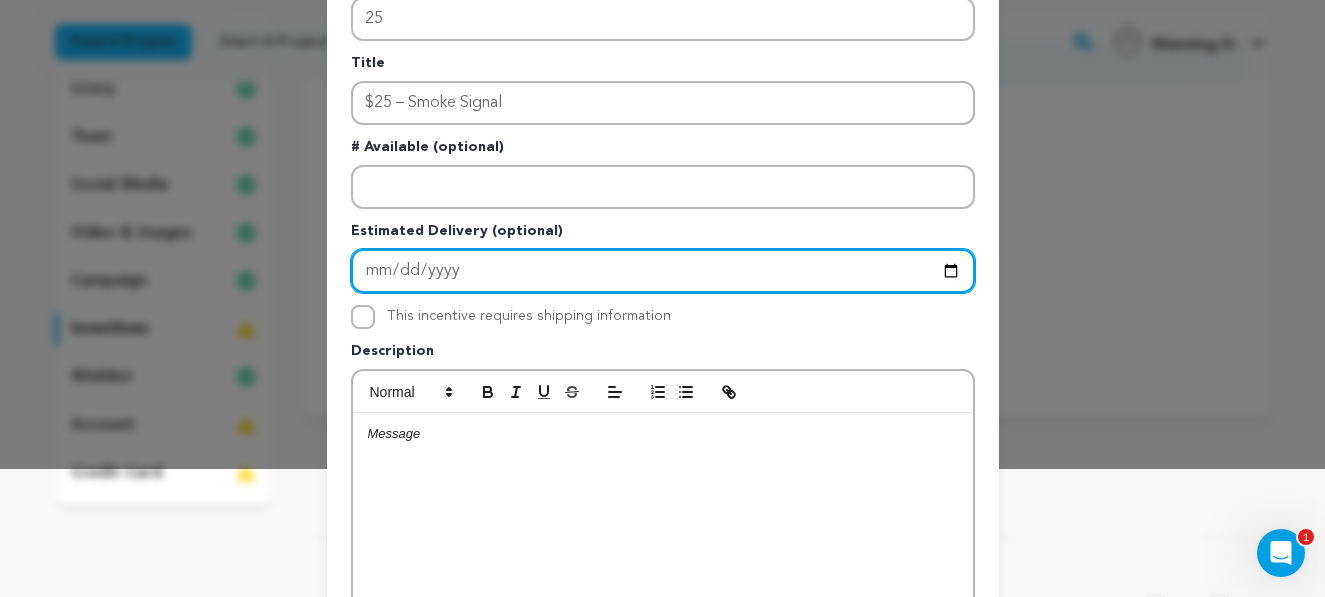 type on "2025-09-19" 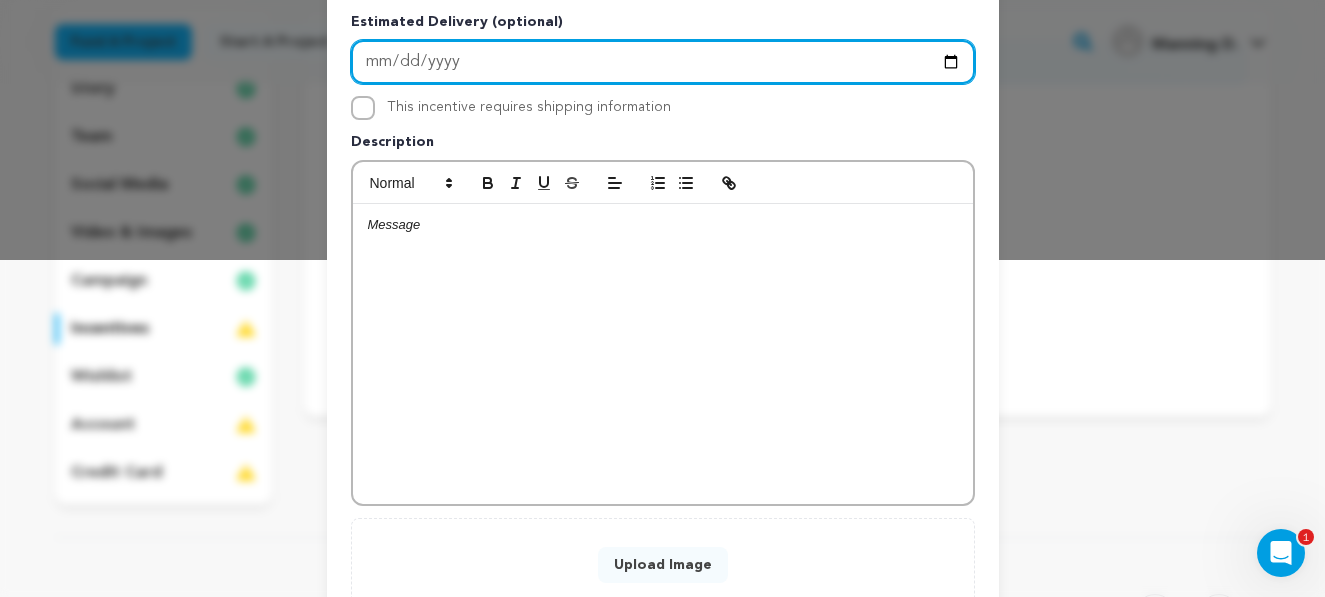 scroll, scrollTop: 342, scrollLeft: 0, axis: vertical 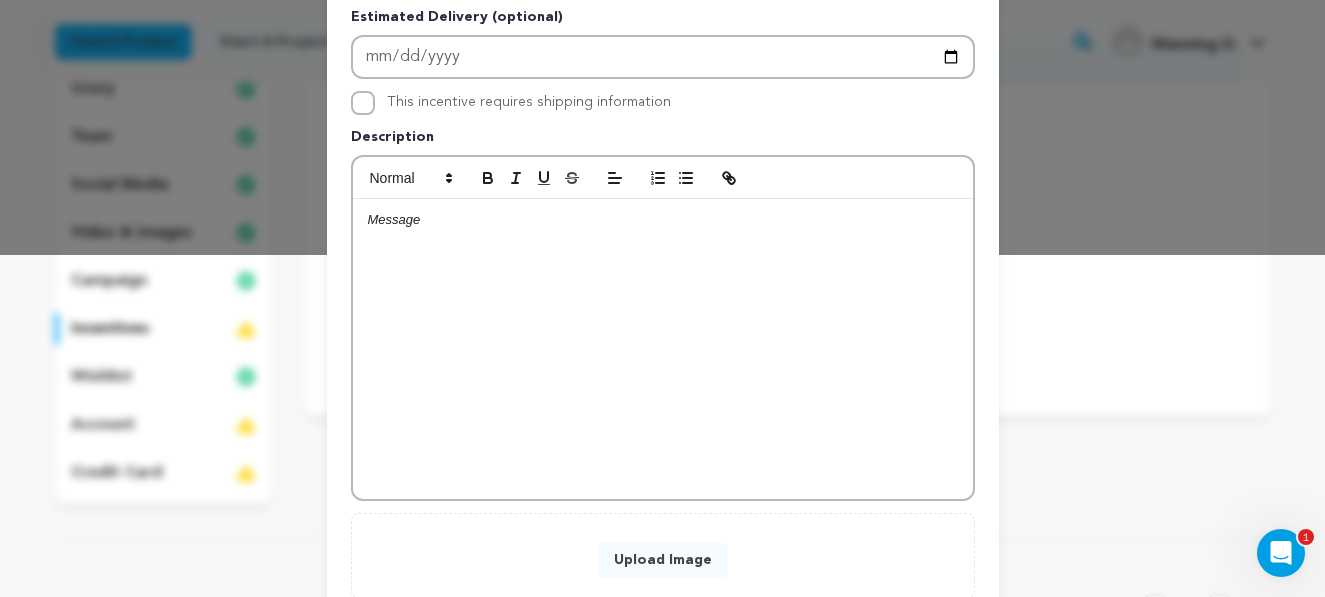 click at bounding box center [663, 349] 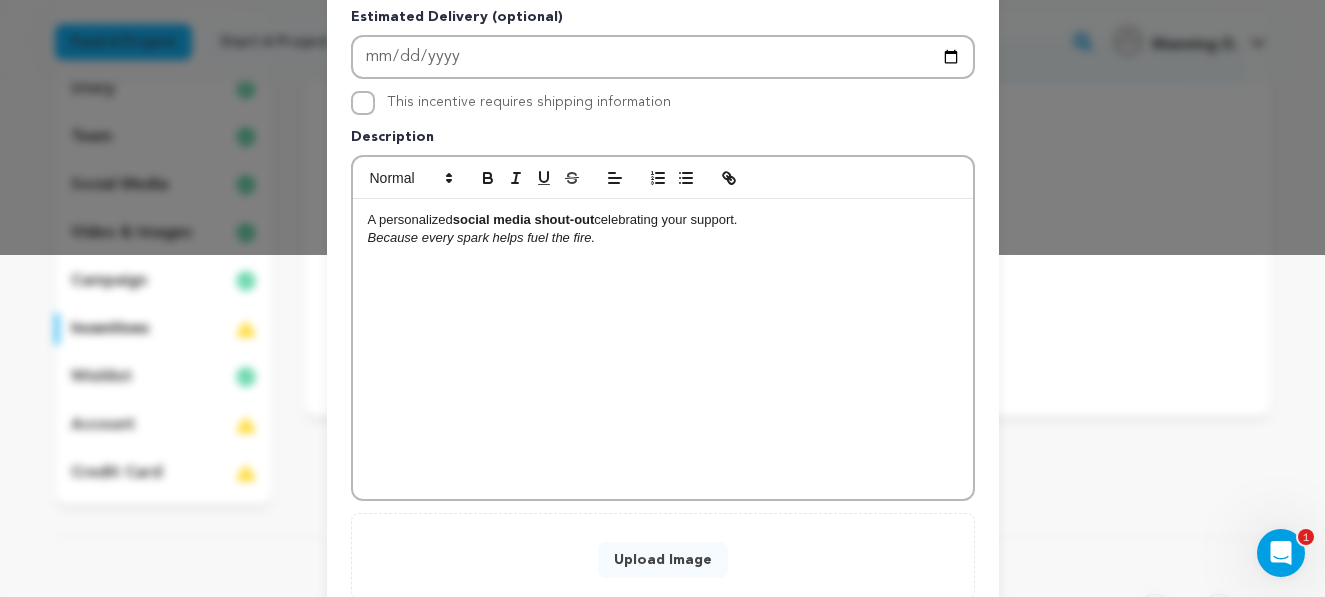 scroll, scrollTop: 0, scrollLeft: 0, axis: both 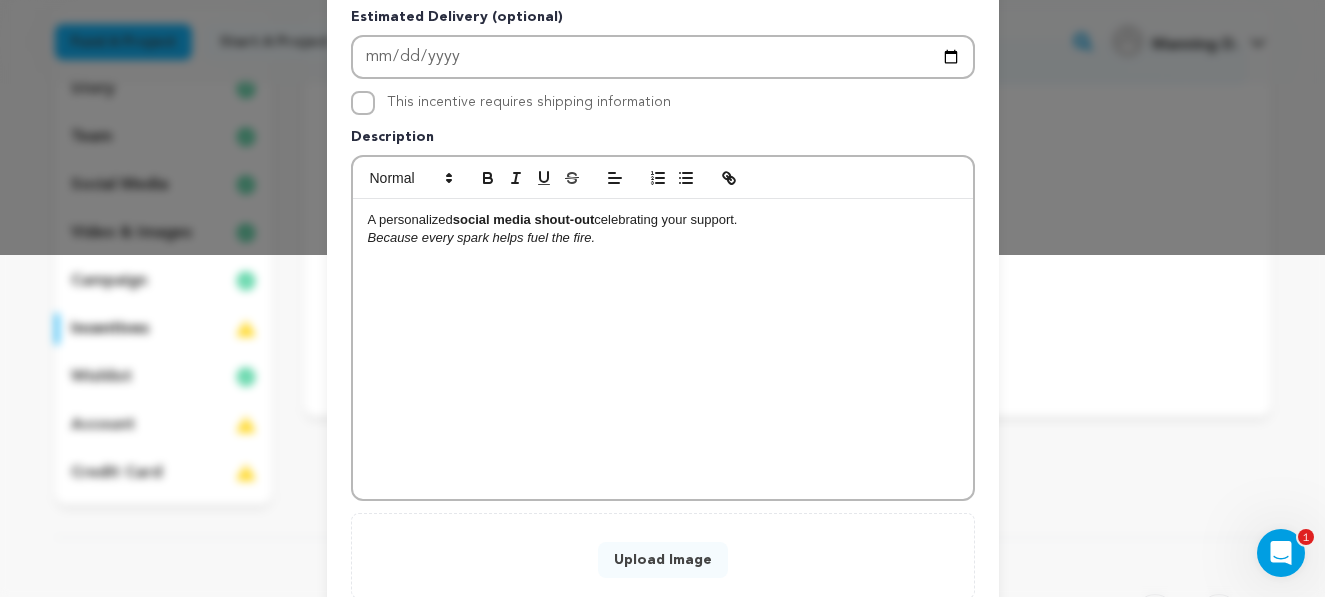 click on "A personalized  social media shout-out  celebrating your support. Because every spark helps fuel the fire." at bounding box center (663, 349) 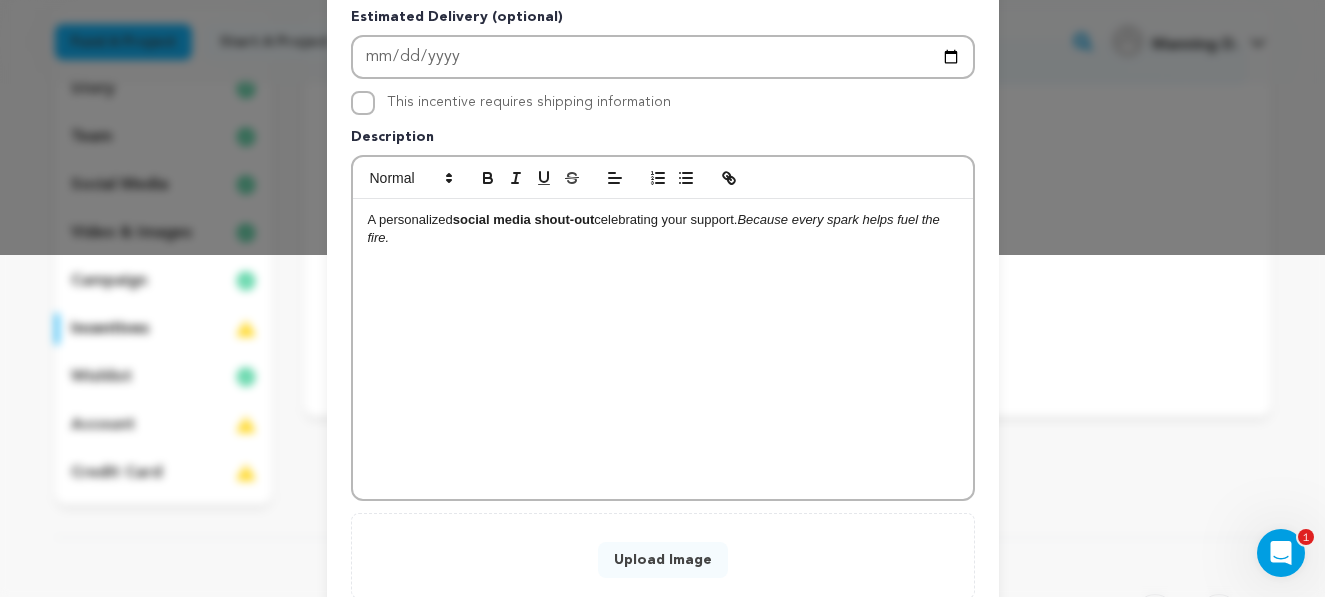 type 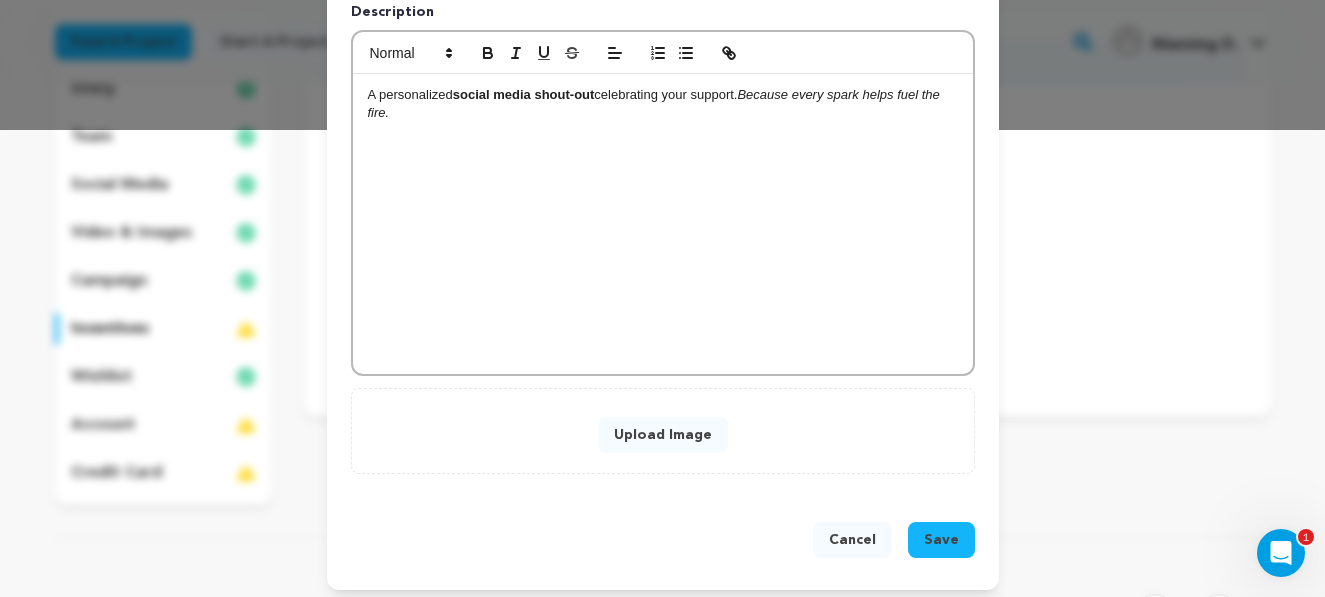 scroll, scrollTop: 476, scrollLeft: 0, axis: vertical 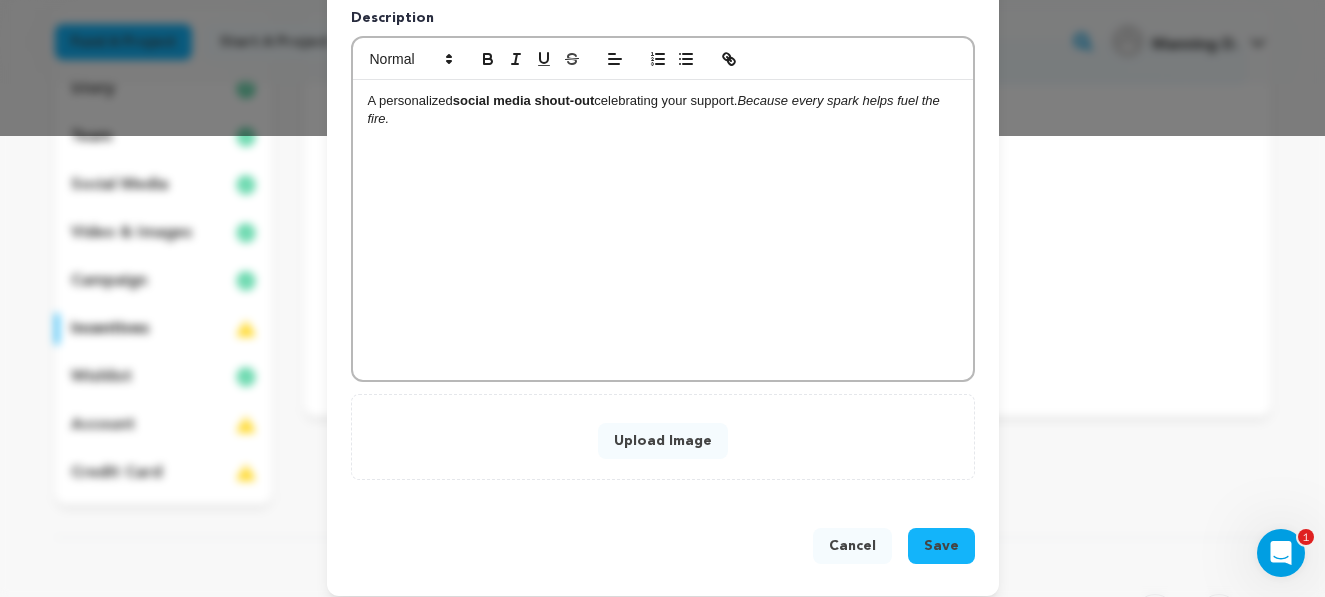 click on "Upload Image" at bounding box center [663, 441] 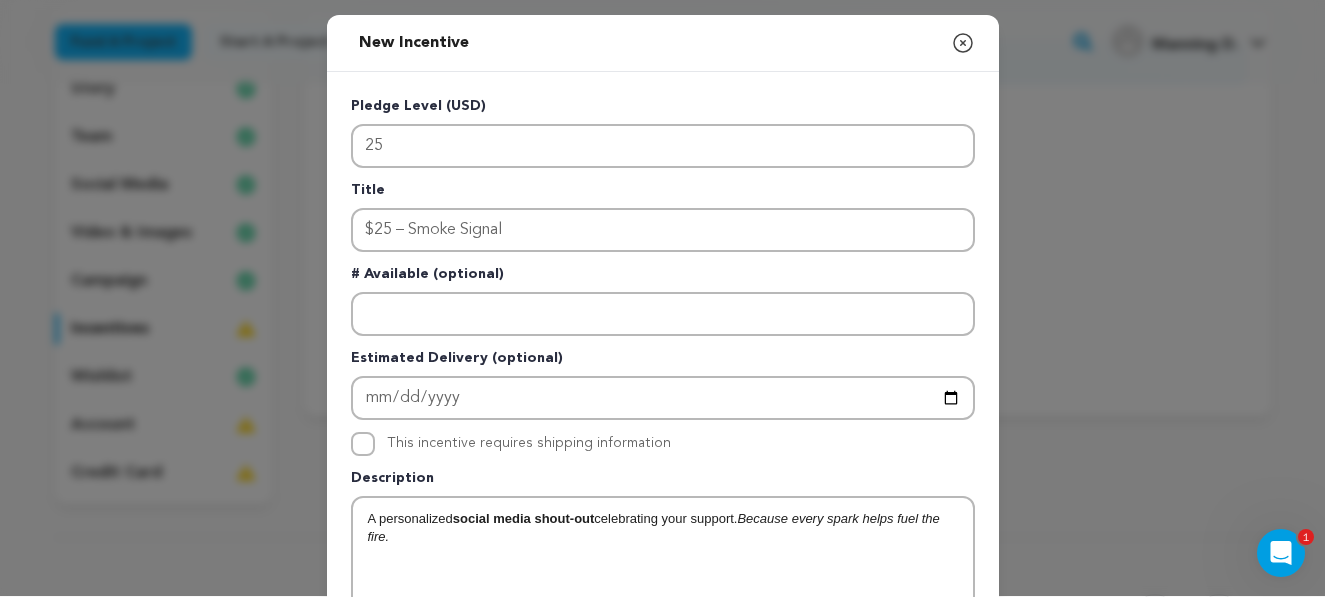 scroll, scrollTop: 0, scrollLeft: 0, axis: both 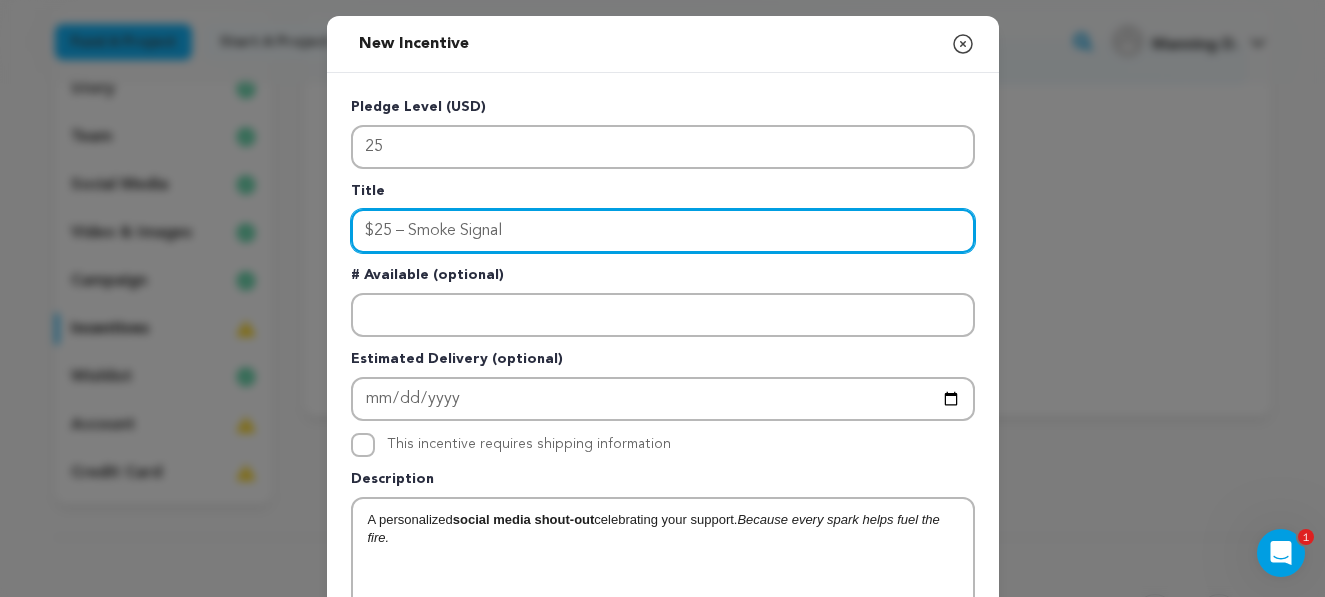 drag, startPoint x: 507, startPoint y: 228, endPoint x: 416, endPoint y: 230, distance: 91.02197 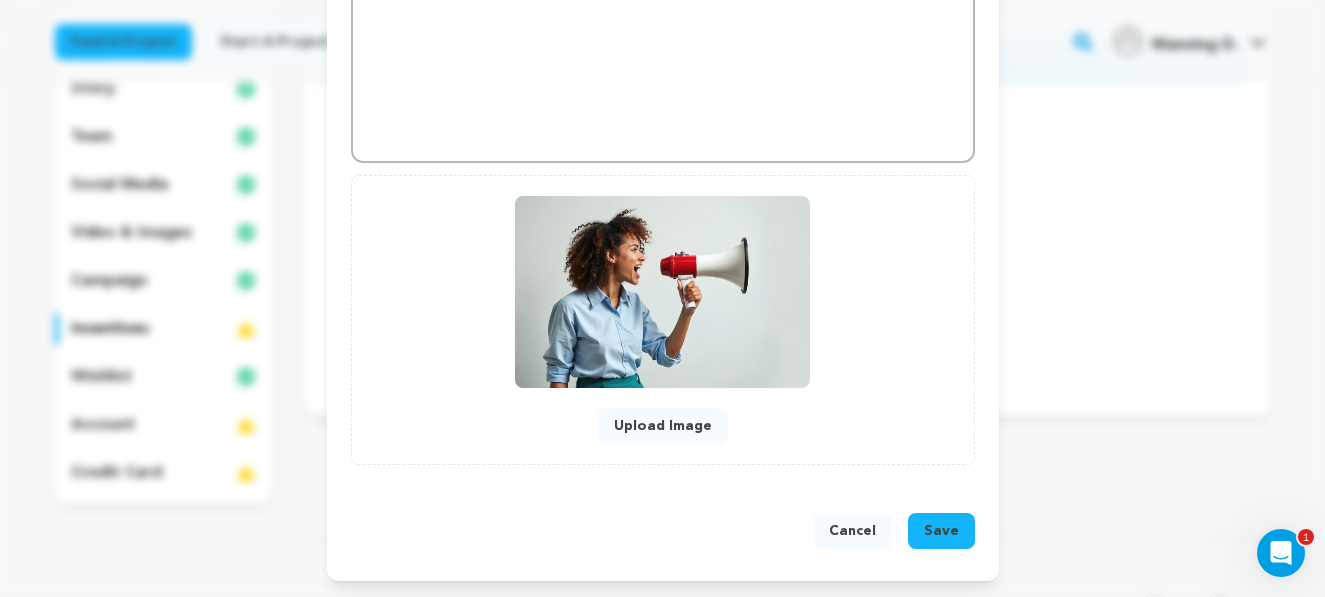 scroll, scrollTop: 0, scrollLeft: 0, axis: both 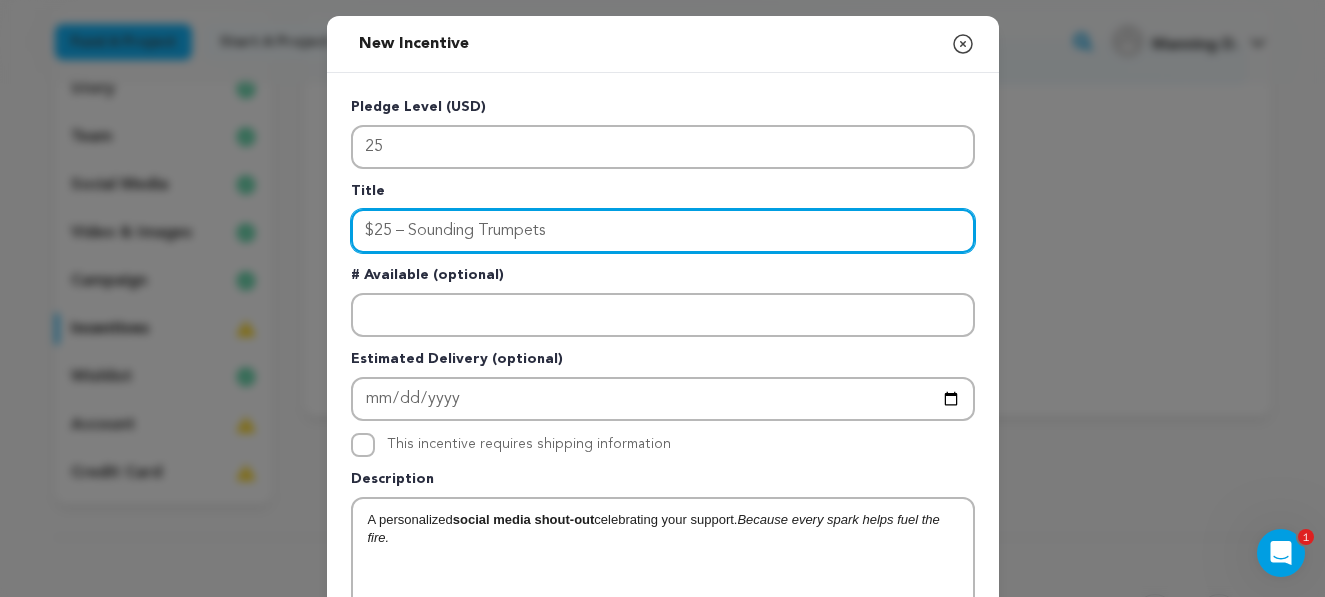drag, startPoint x: 561, startPoint y: 227, endPoint x: 413, endPoint y: 223, distance: 148.05405 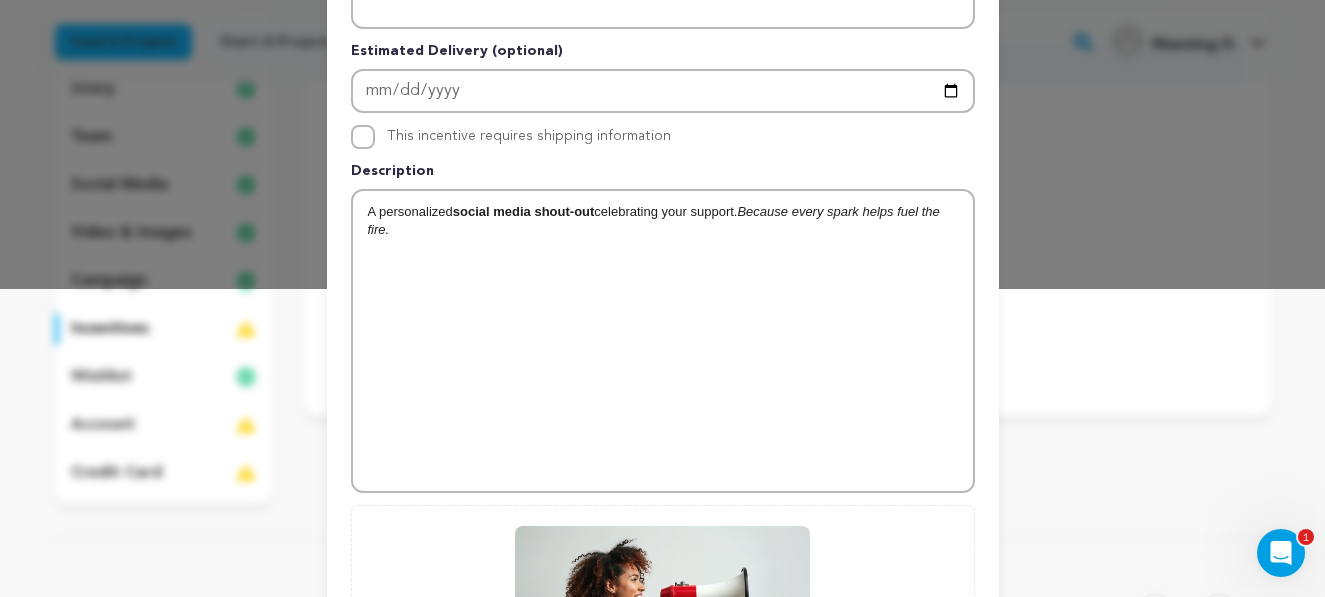 scroll, scrollTop: 638, scrollLeft: 0, axis: vertical 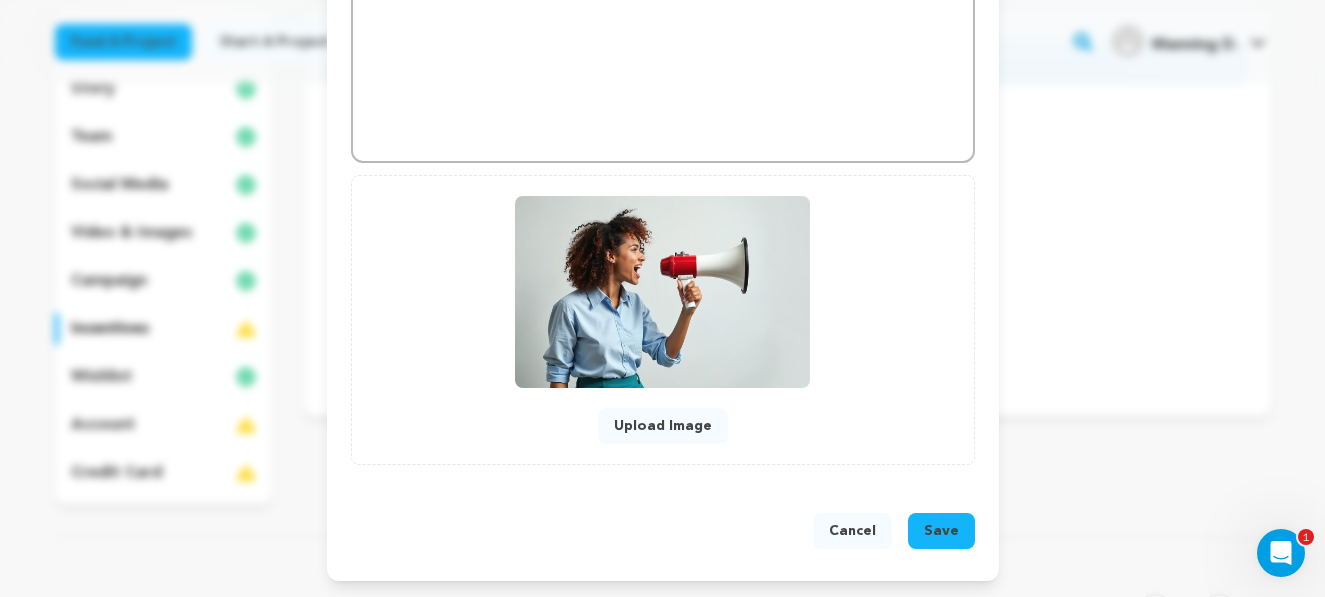 type on "$25 – The Loud Honk" 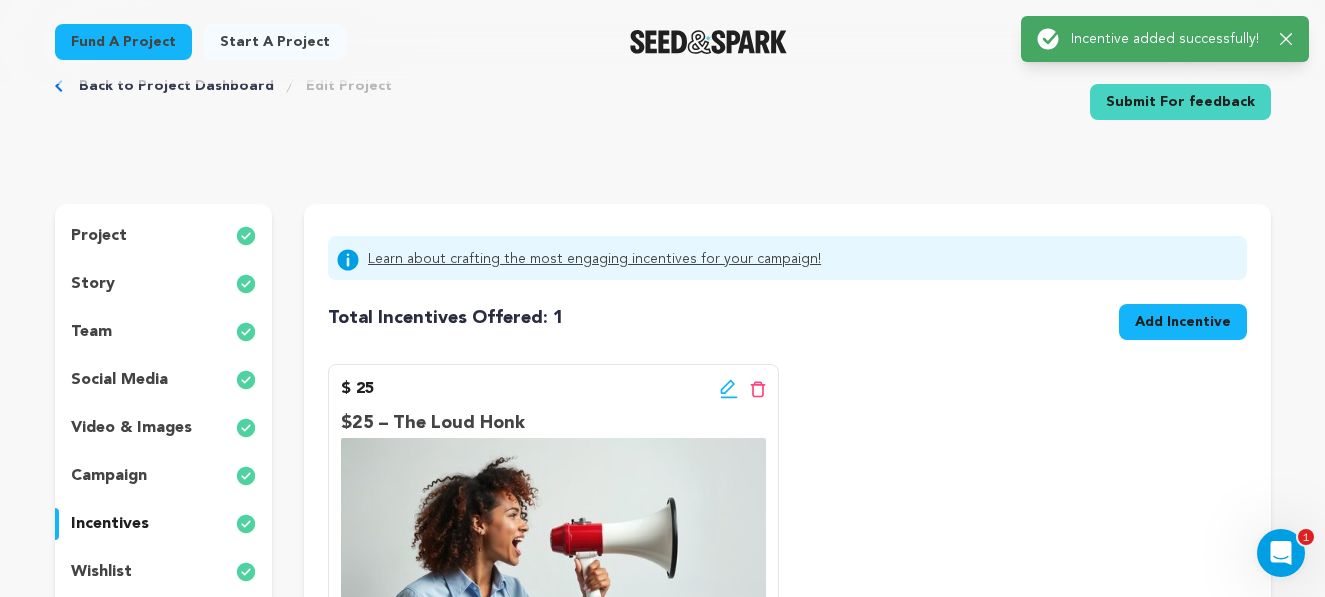 scroll, scrollTop: 0, scrollLeft: 0, axis: both 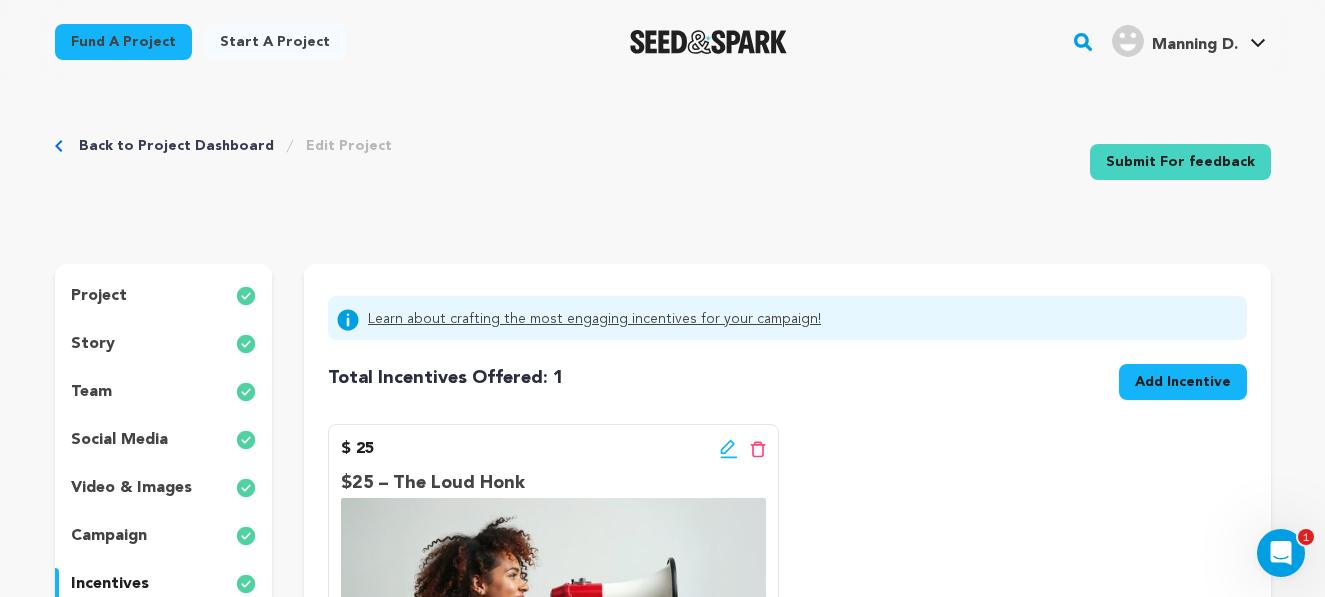 click on "Back to Project Dashboard
Edit Project
Submit For feedback
Submit For feedback
project
story" at bounding box center (663, 612) 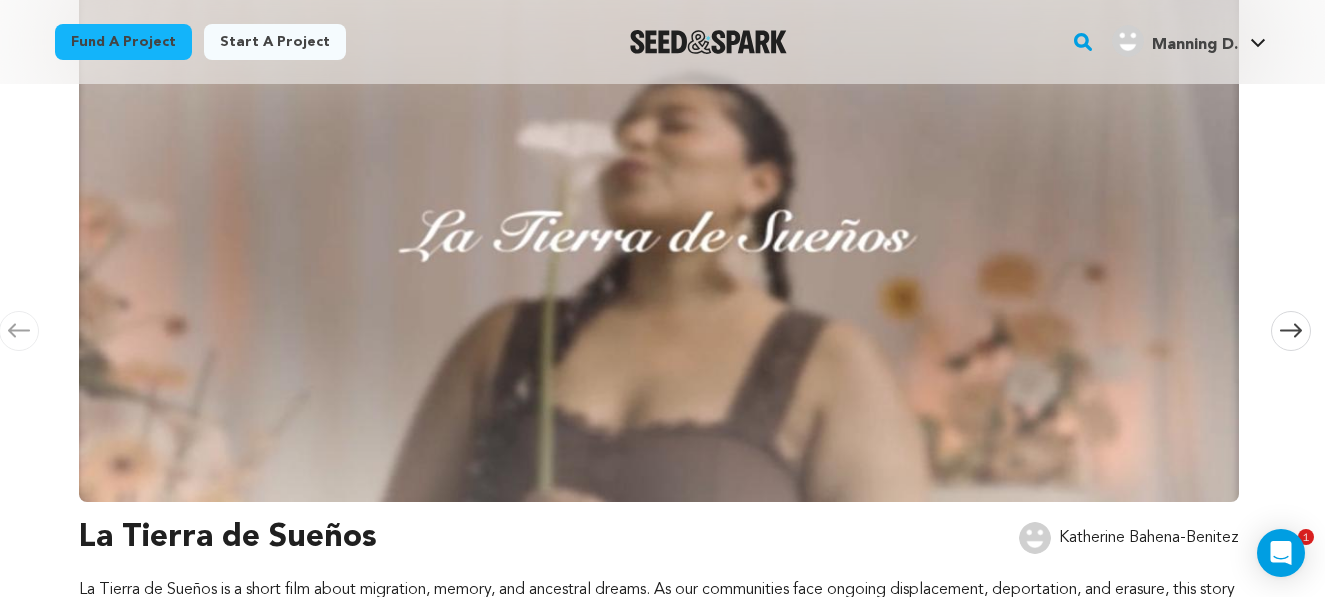 scroll, scrollTop: 514, scrollLeft: 0, axis: vertical 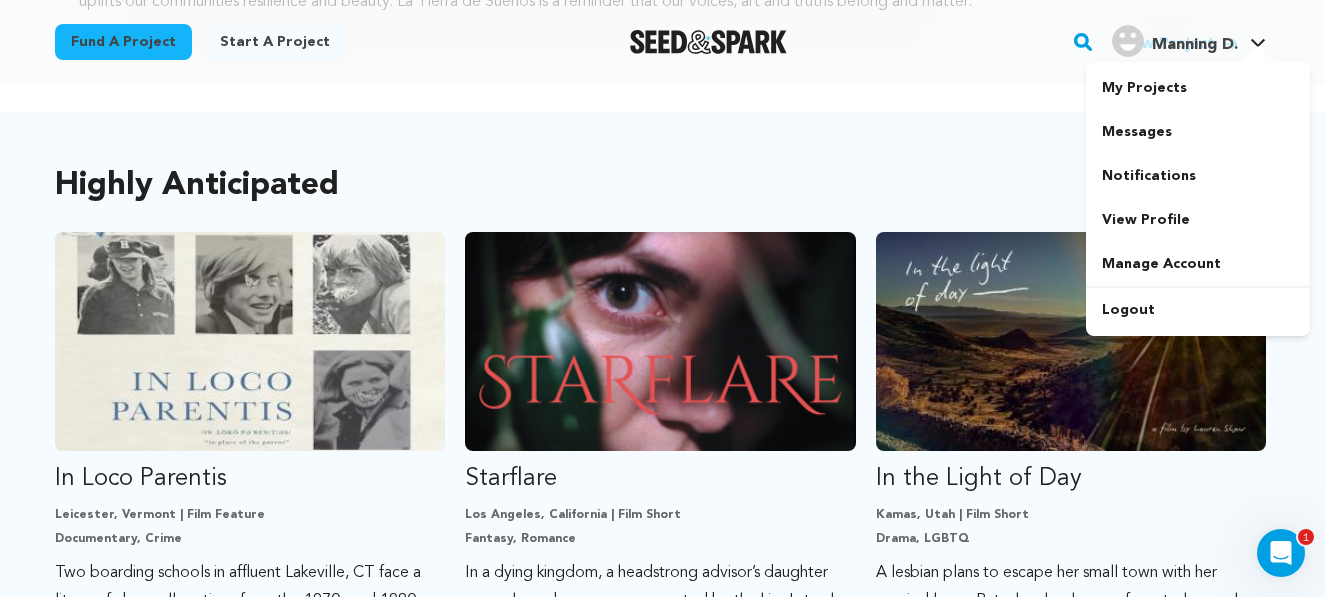 click at bounding box center (1258, 56) 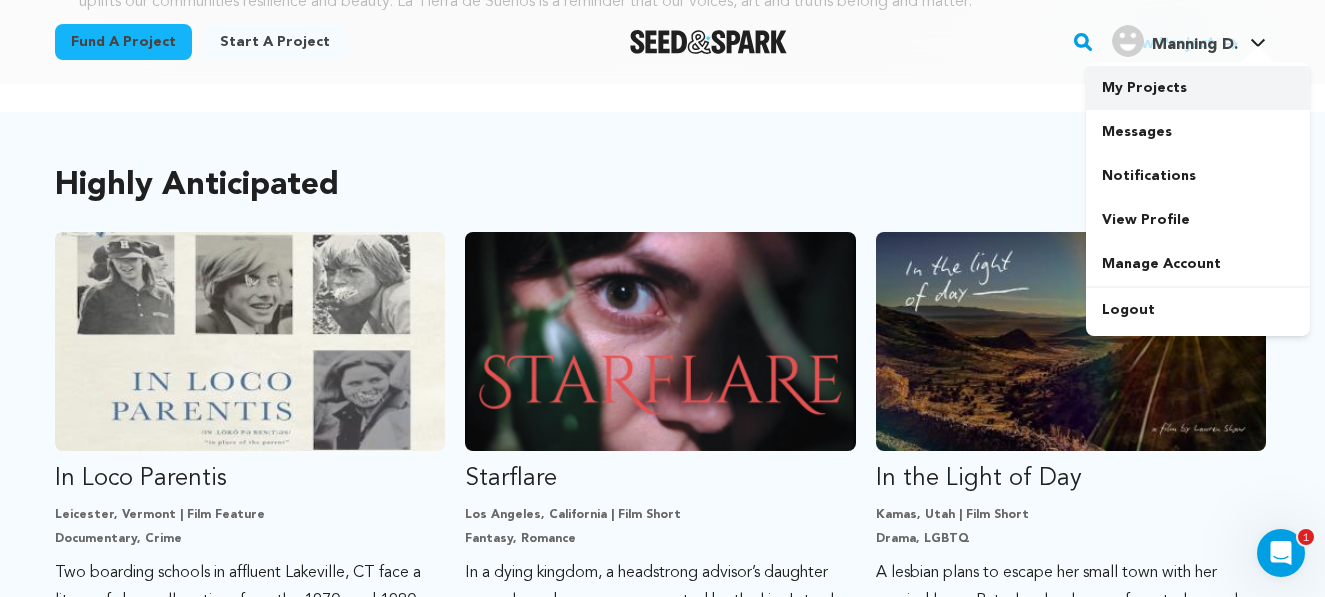 click on "My Projects" at bounding box center [1198, 88] 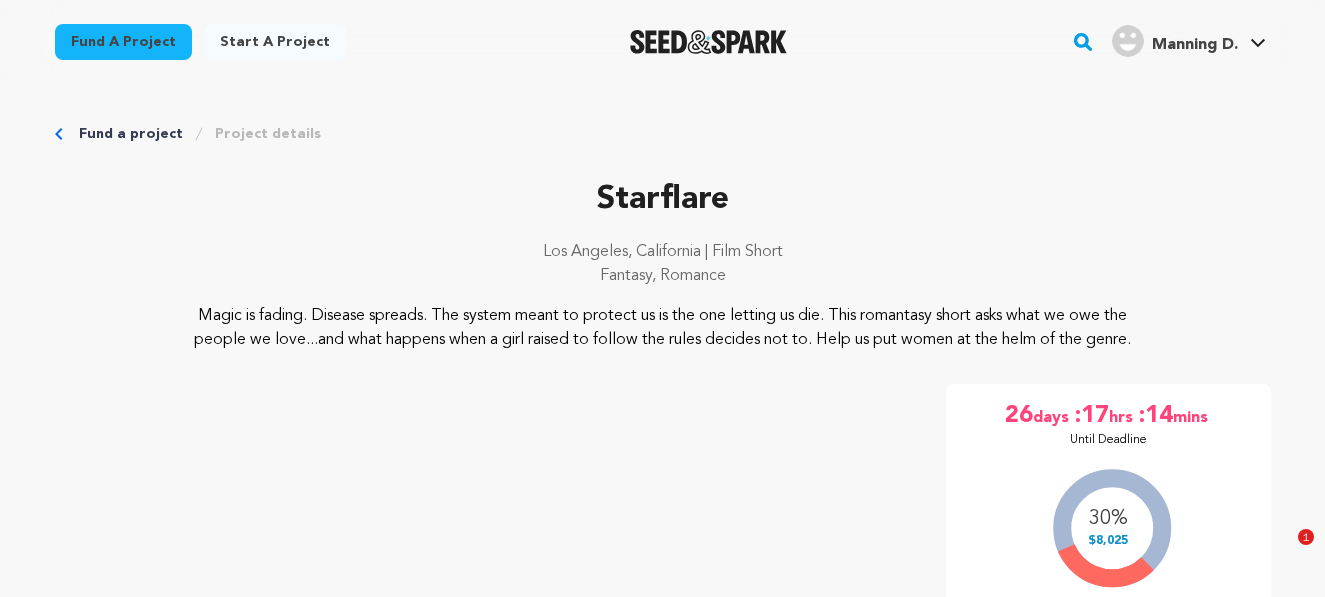 scroll, scrollTop: 0, scrollLeft: 0, axis: both 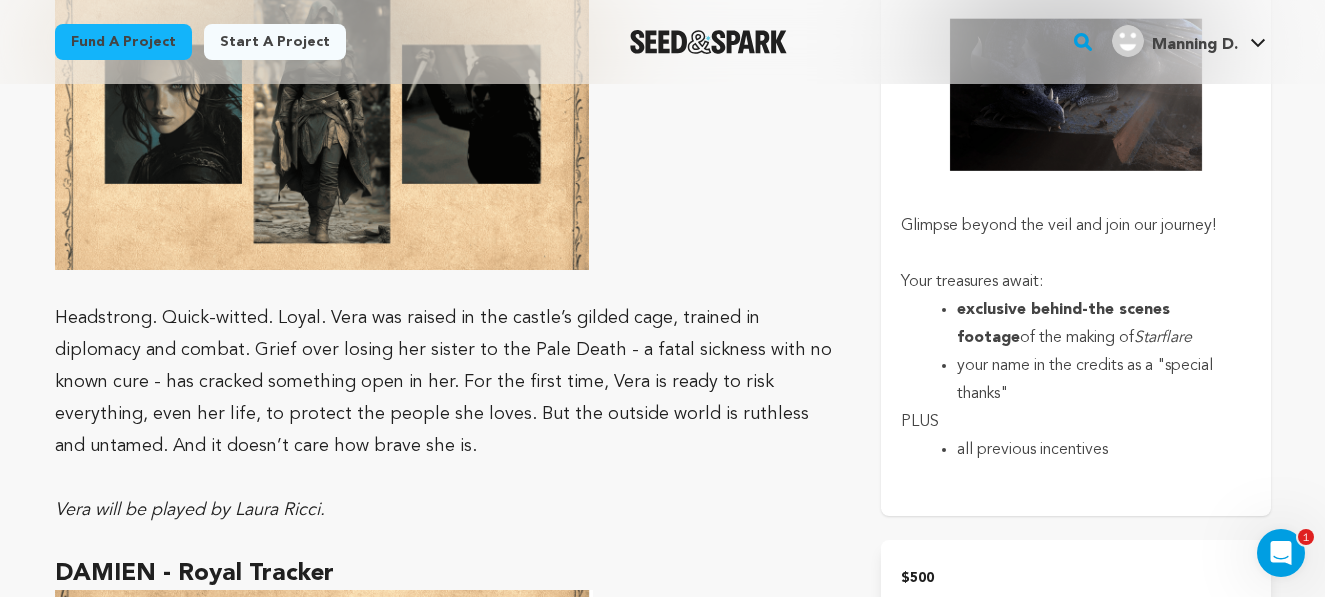 drag, startPoint x: 1021, startPoint y: 346, endPoint x: 959, endPoint y: 304, distance: 74.88658 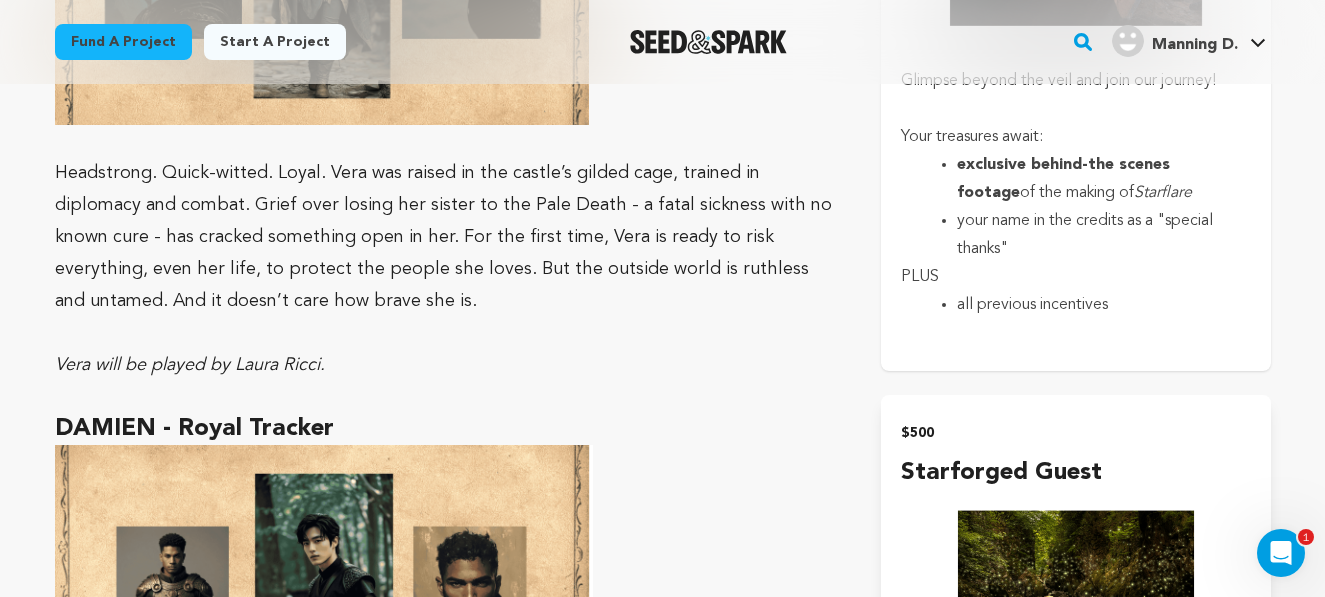 scroll, scrollTop: 3820, scrollLeft: 0, axis: vertical 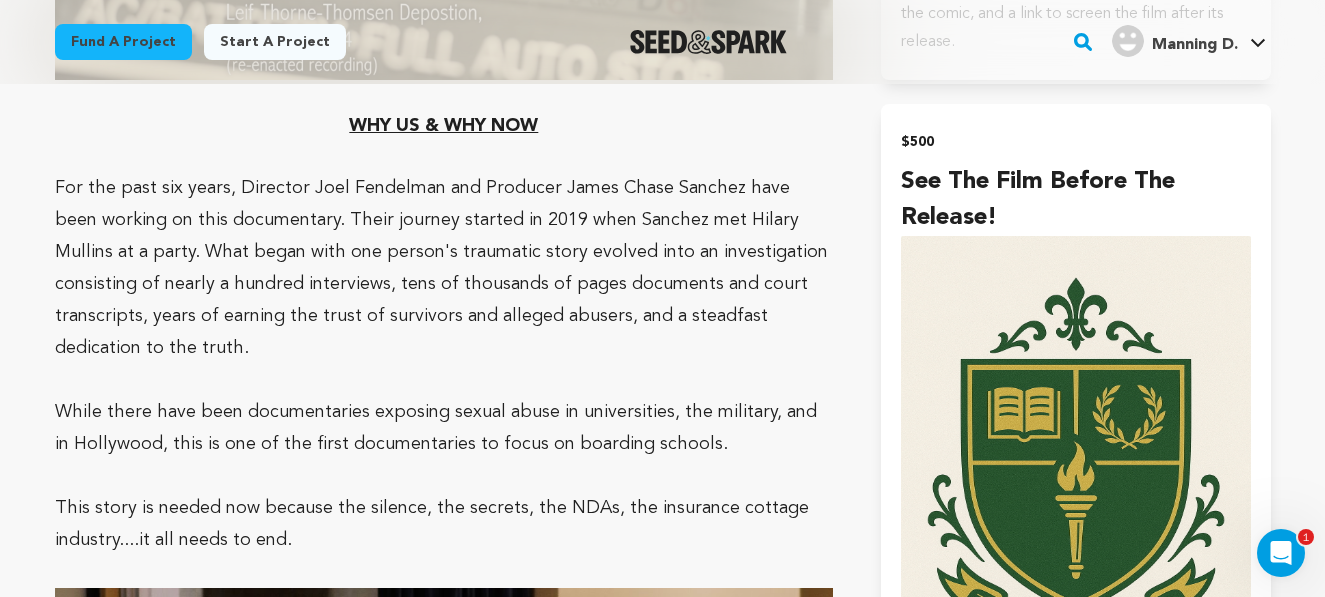 click at bounding box center (1075, 498) 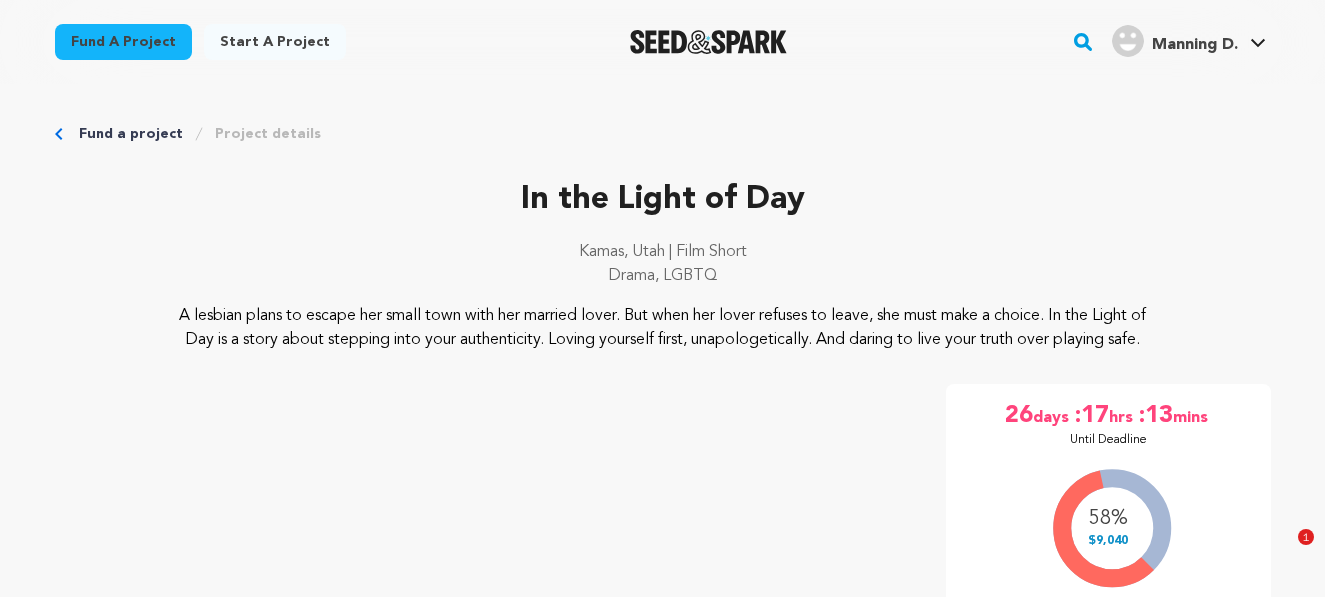 scroll, scrollTop: 0, scrollLeft: 0, axis: both 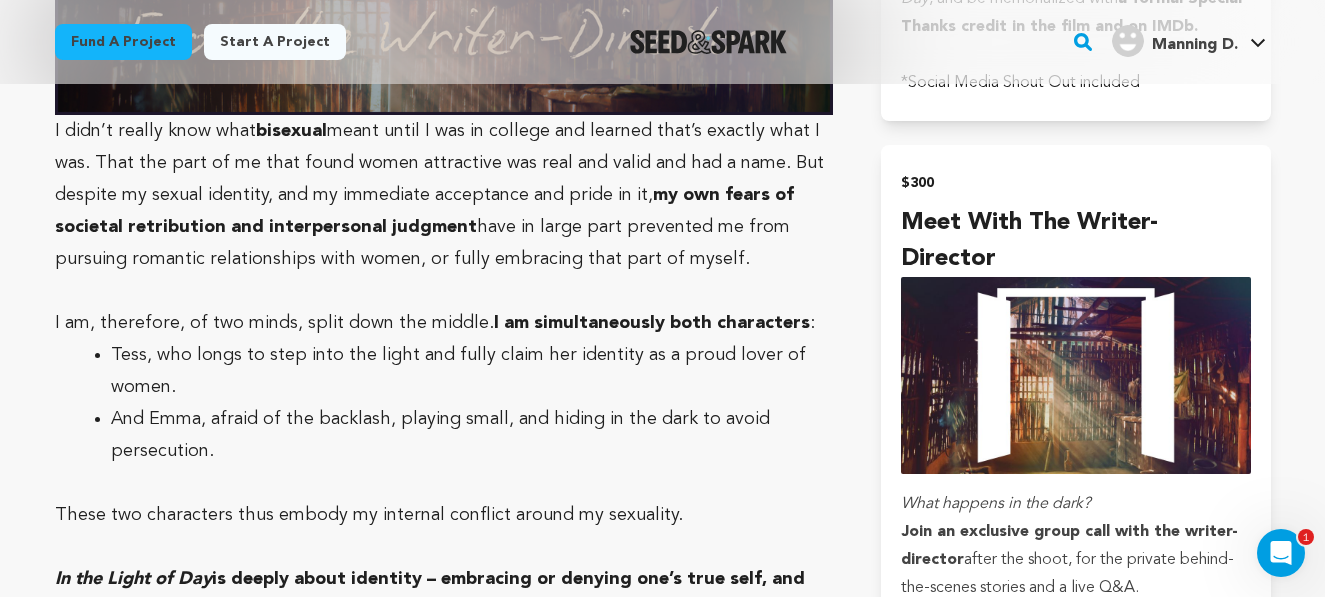 click at bounding box center [1075, 375] 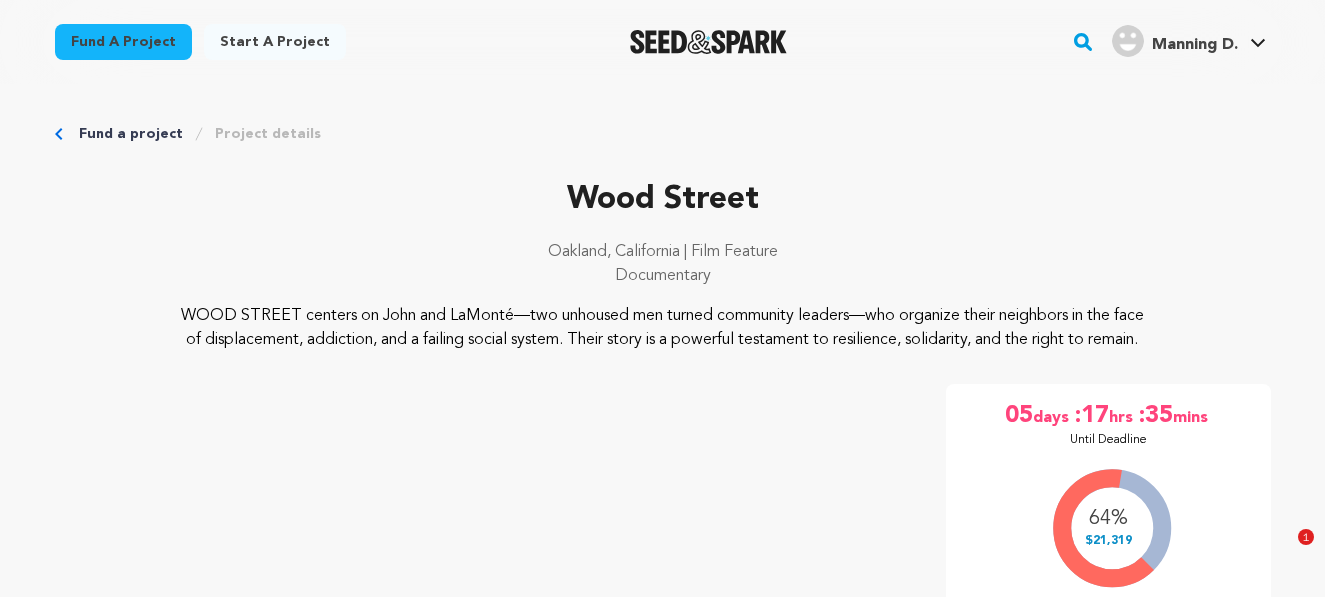 scroll, scrollTop: 0, scrollLeft: 0, axis: both 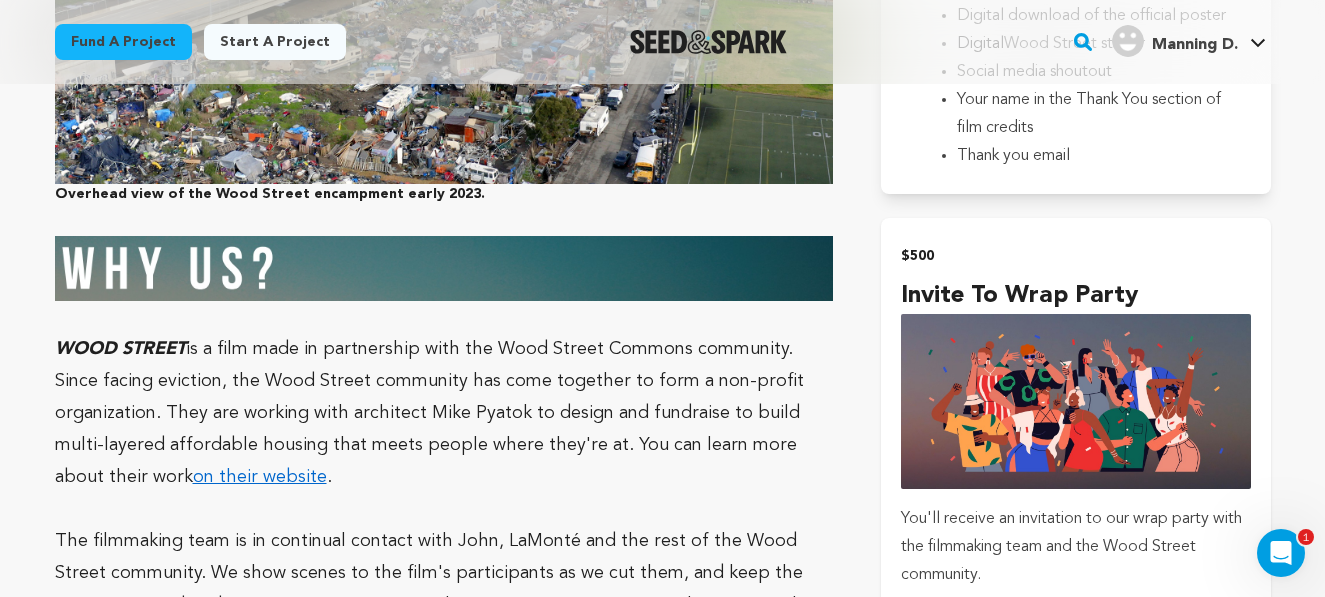 click at bounding box center [1075, 401] 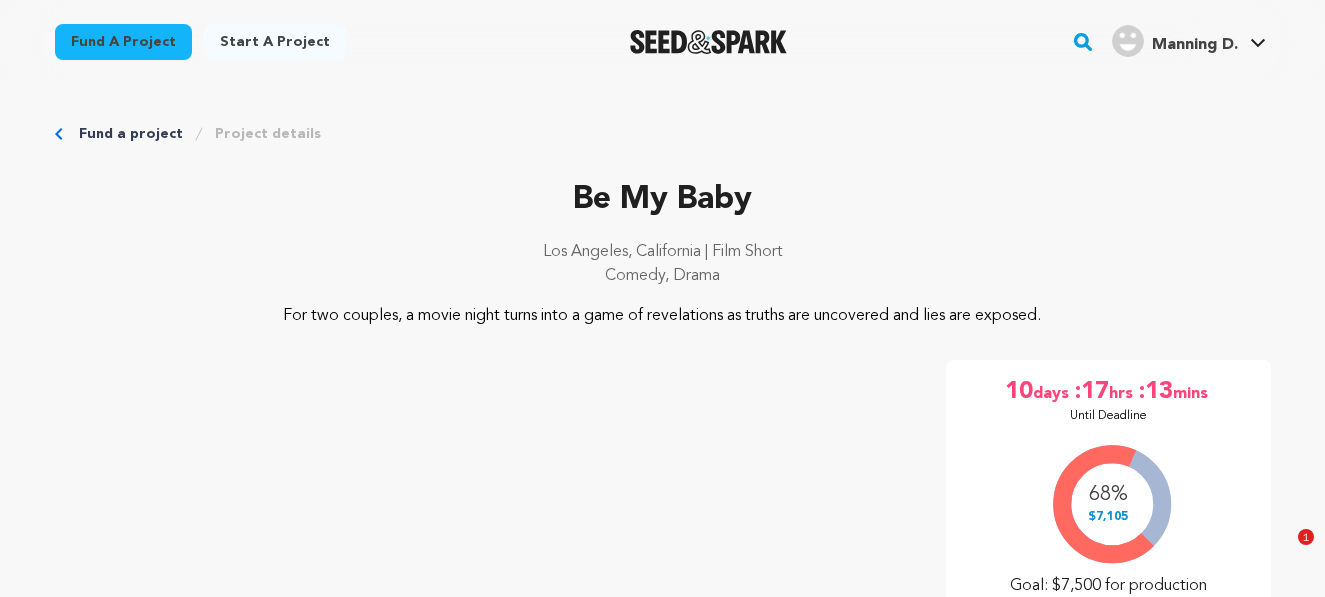 scroll, scrollTop: 0, scrollLeft: 0, axis: both 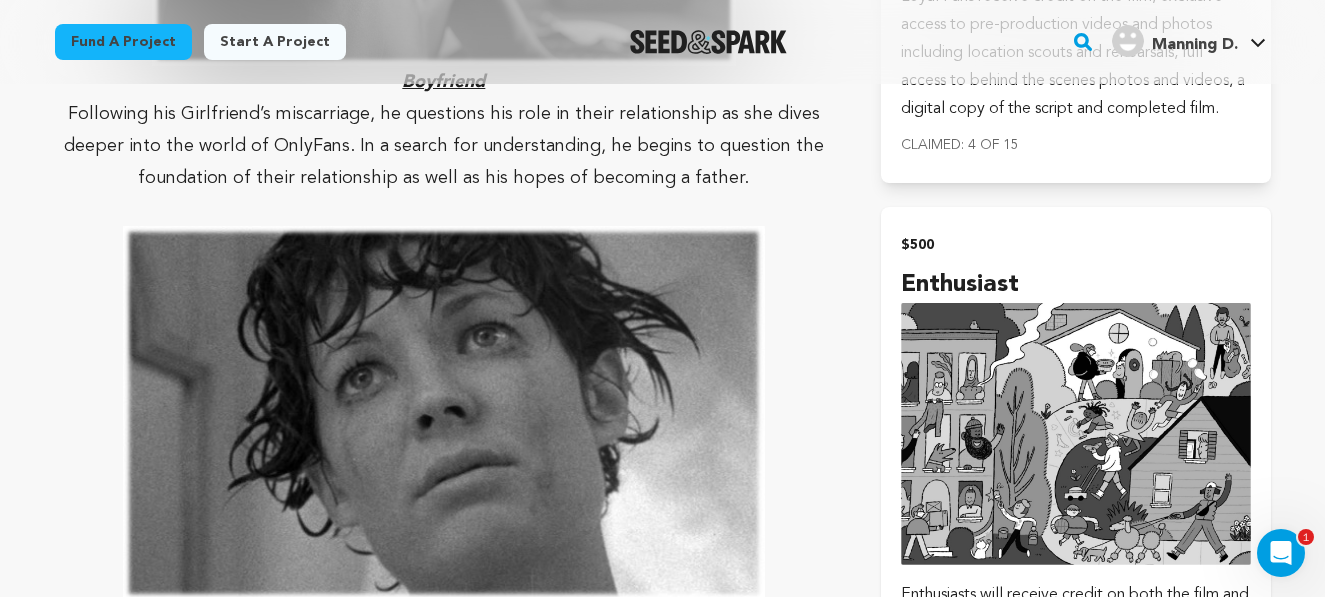 click at bounding box center [1075, 434] 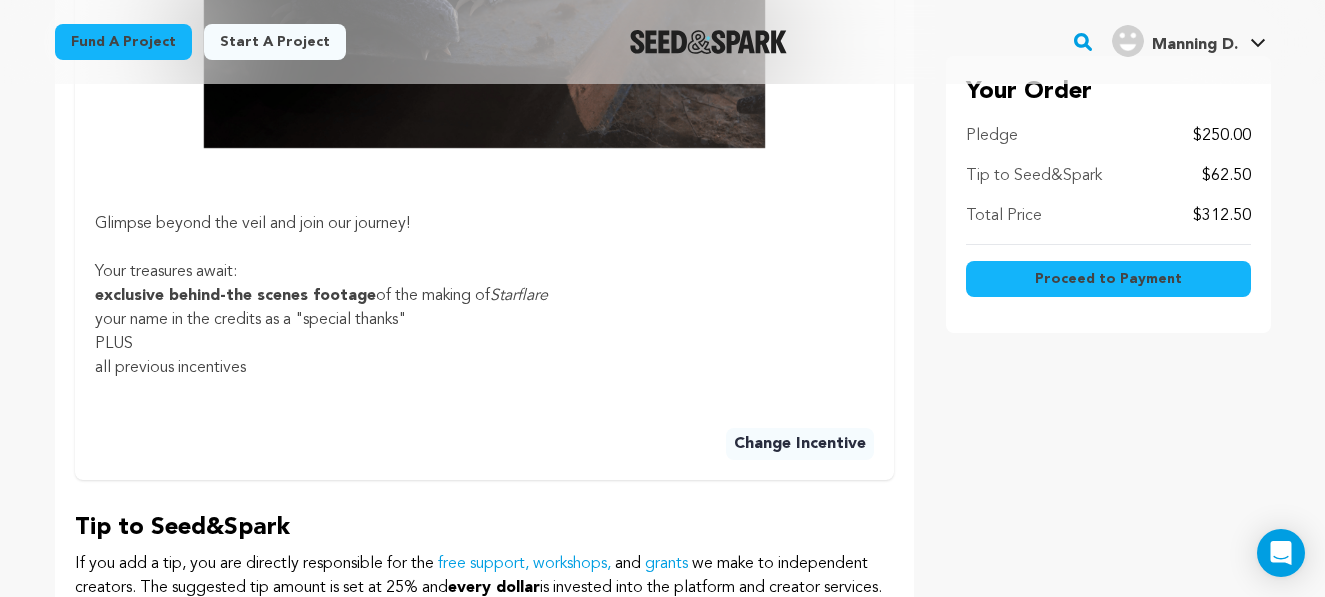 scroll, scrollTop: 978, scrollLeft: 0, axis: vertical 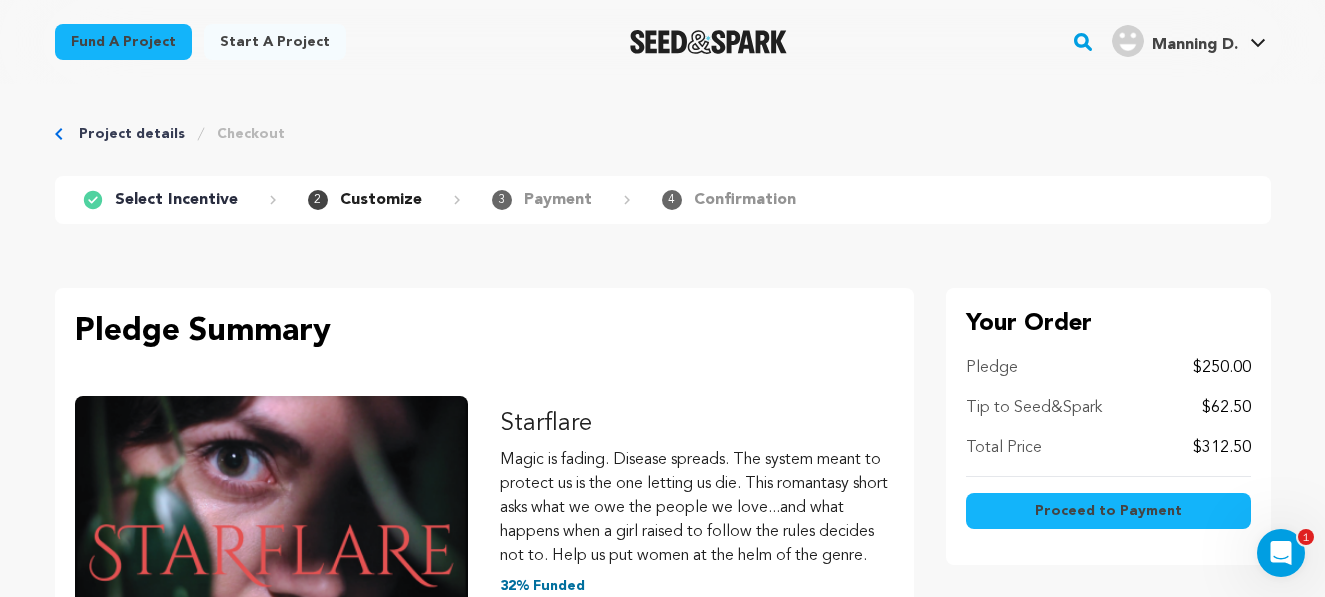 click on "Proceed to Payment" at bounding box center [1108, 511] 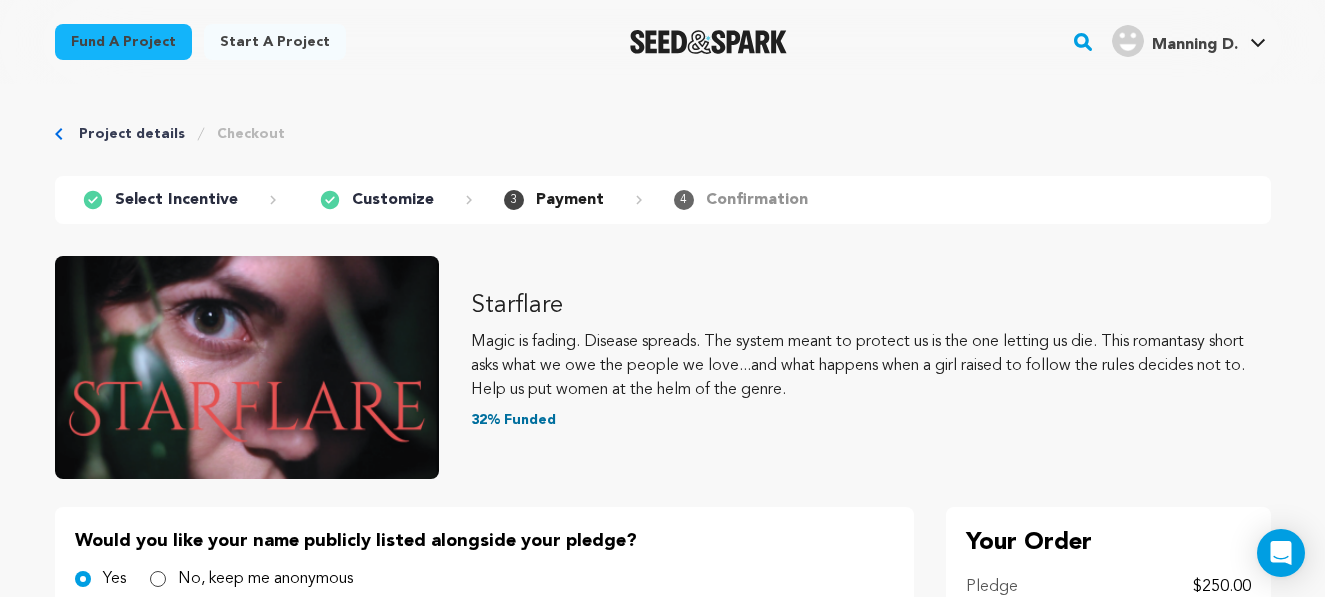 scroll, scrollTop: 419, scrollLeft: 0, axis: vertical 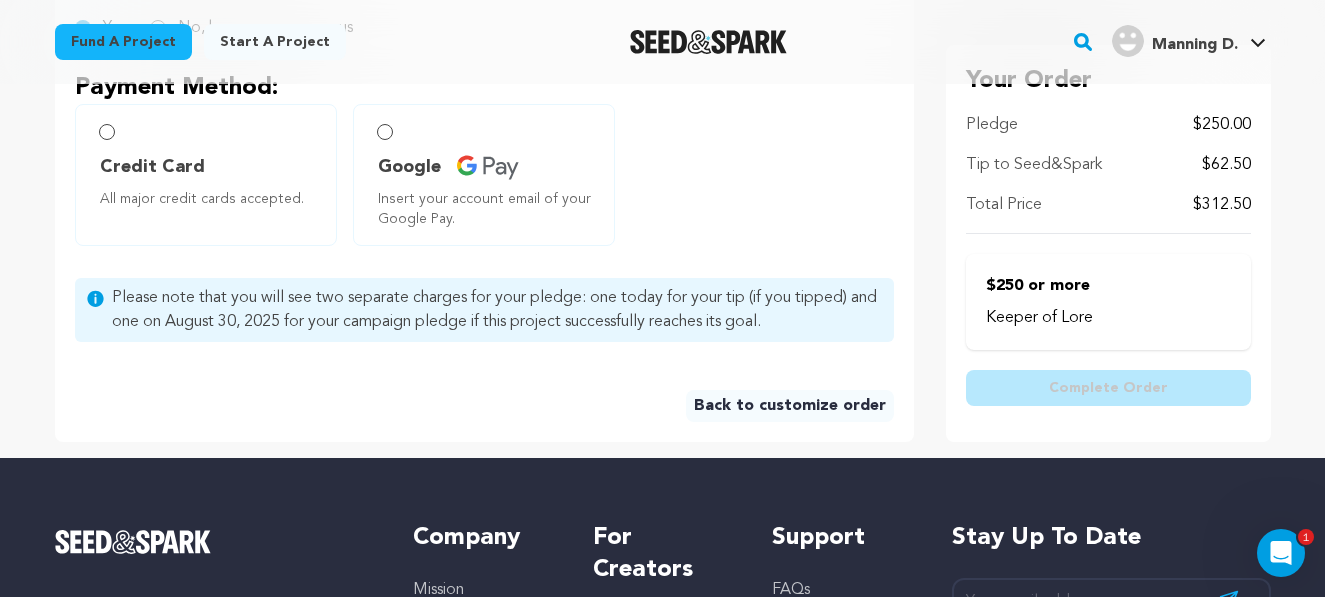 click on "$62.50" at bounding box center [1226, 165] 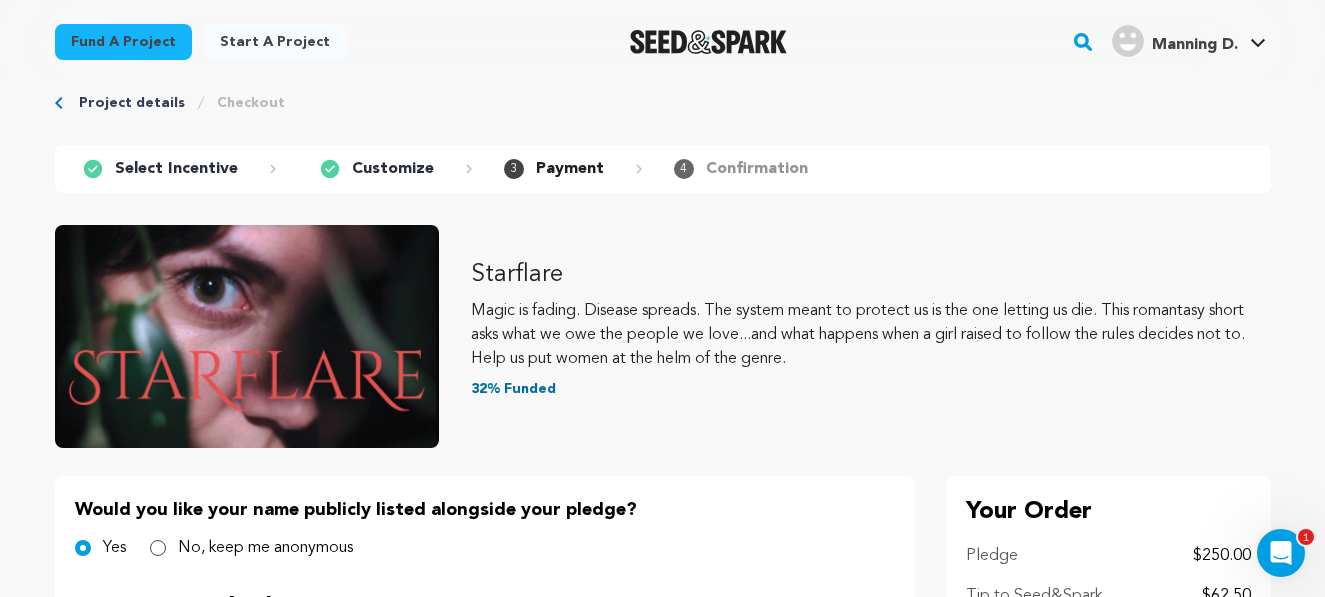 scroll, scrollTop: 0, scrollLeft: 0, axis: both 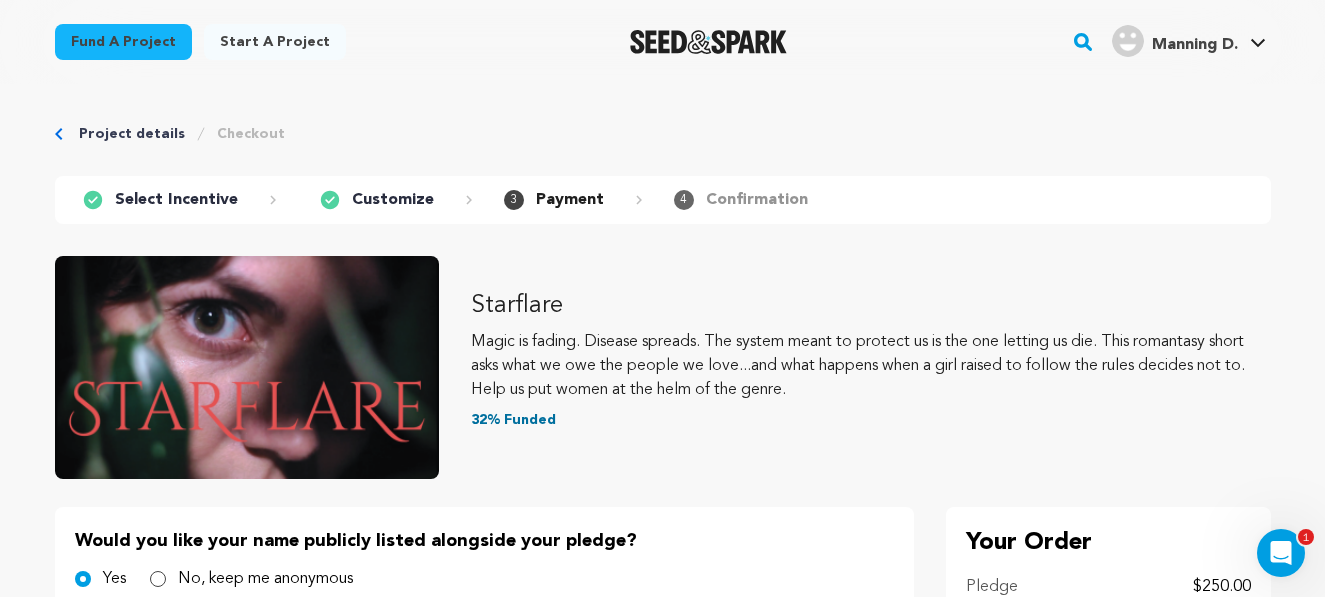 click 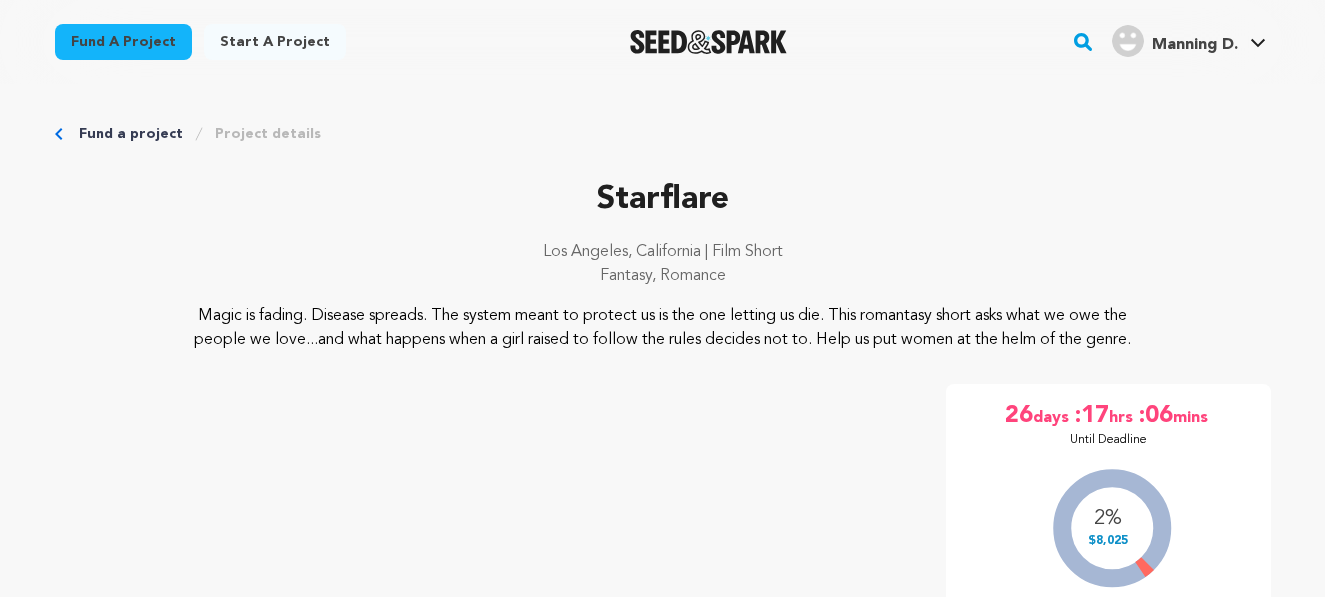 scroll, scrollTop: 0, scrollLeft: 0, axis: both 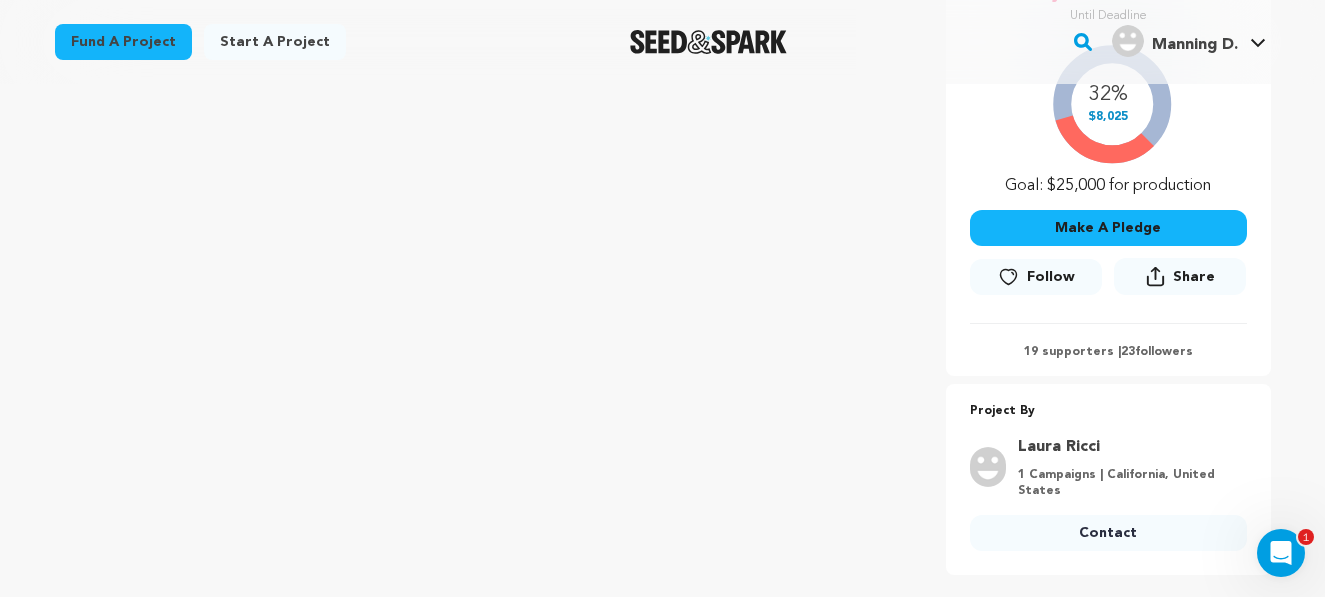click on "Make A Pledge" at bounding box center (1108, 228) 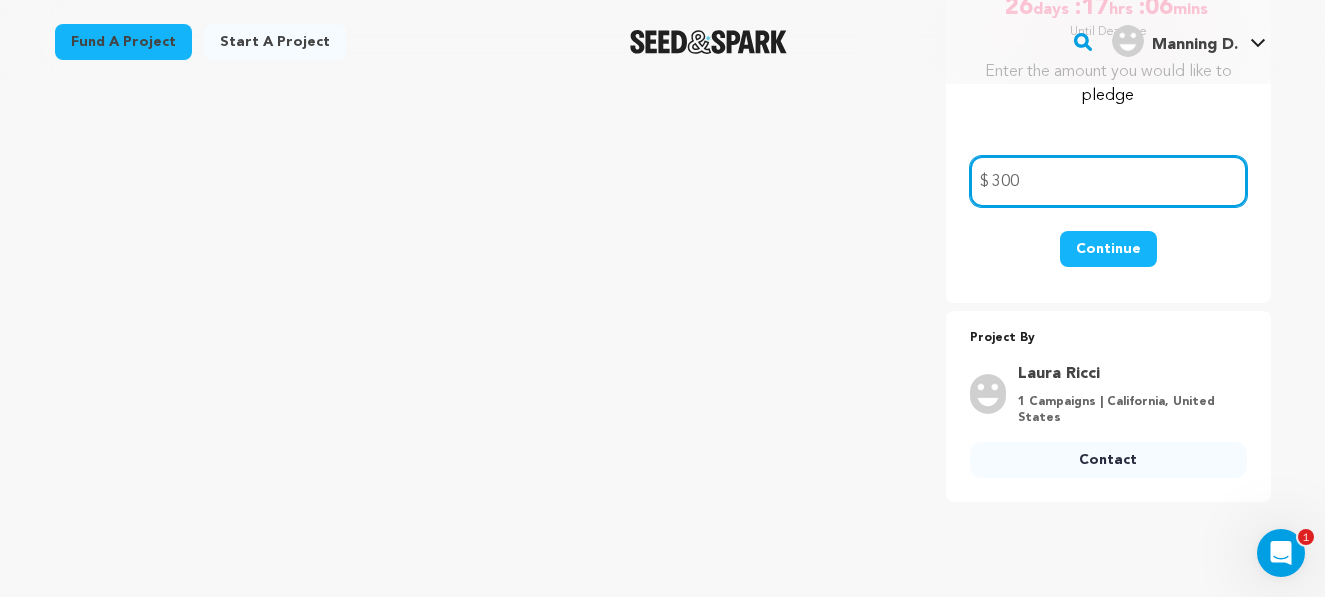 type on "300" 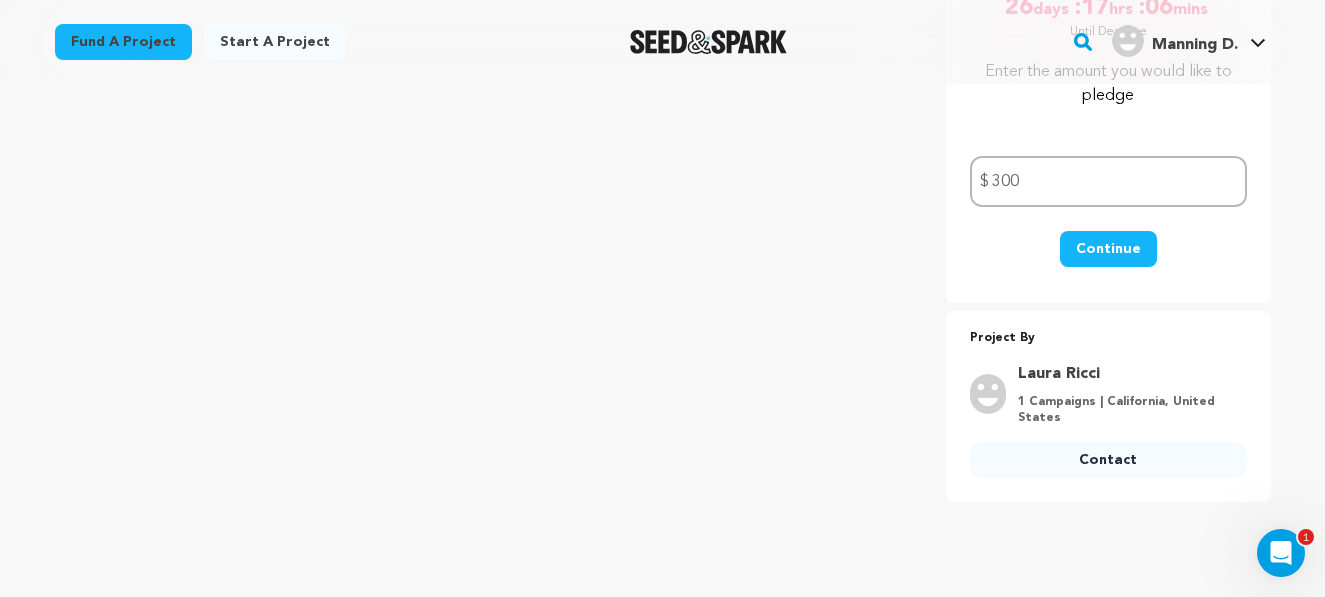 click on "Continue" at bounding box center [1108, 249] 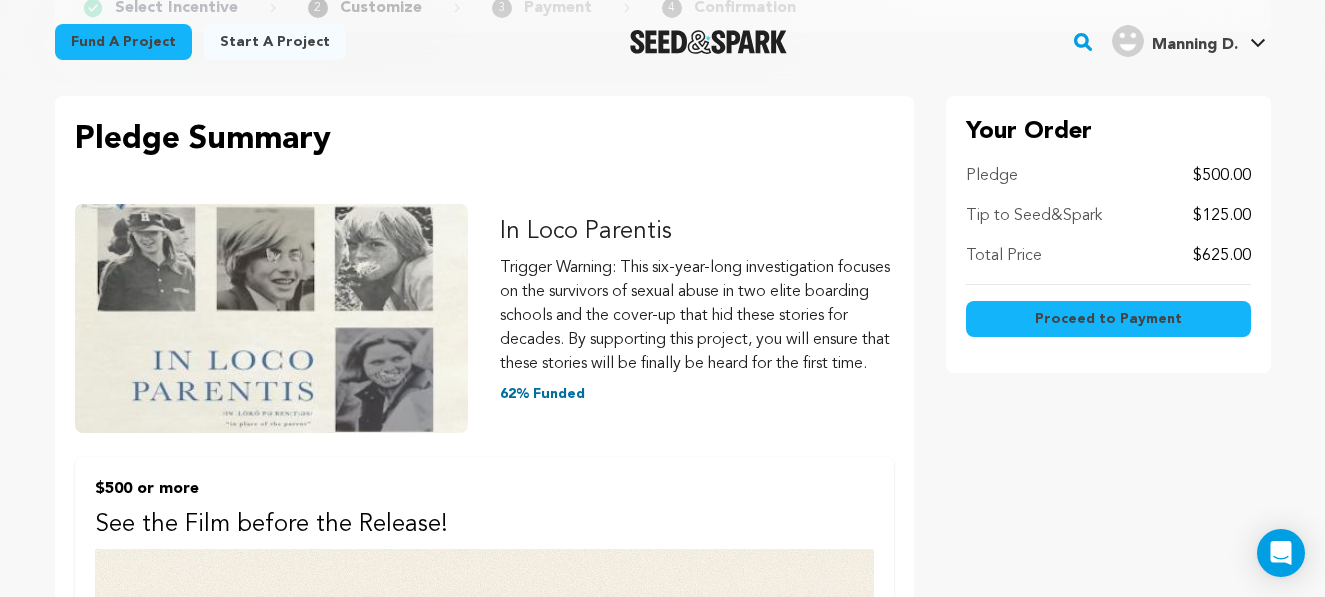 scroll, scrollTop: 192, scrollLeft: 0, axis: vertical 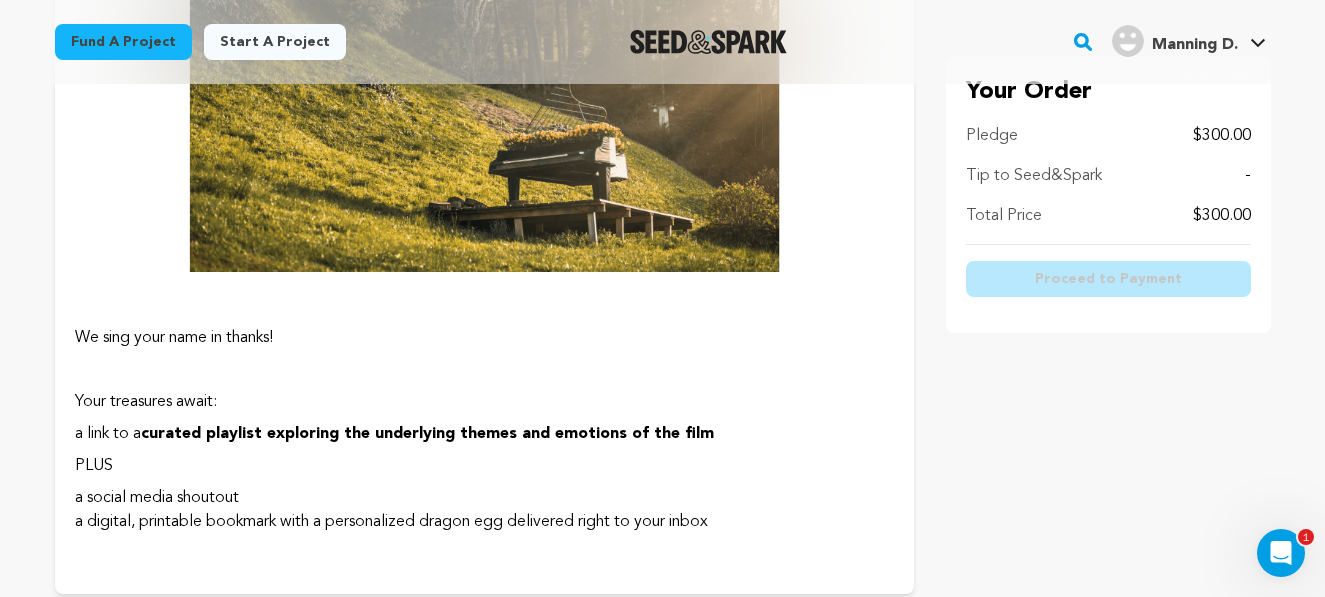 click on "Pledge
$300.00
Tip to Seed&Spark
-
Total Price
$300.00" at bounding box center (1108, 184) 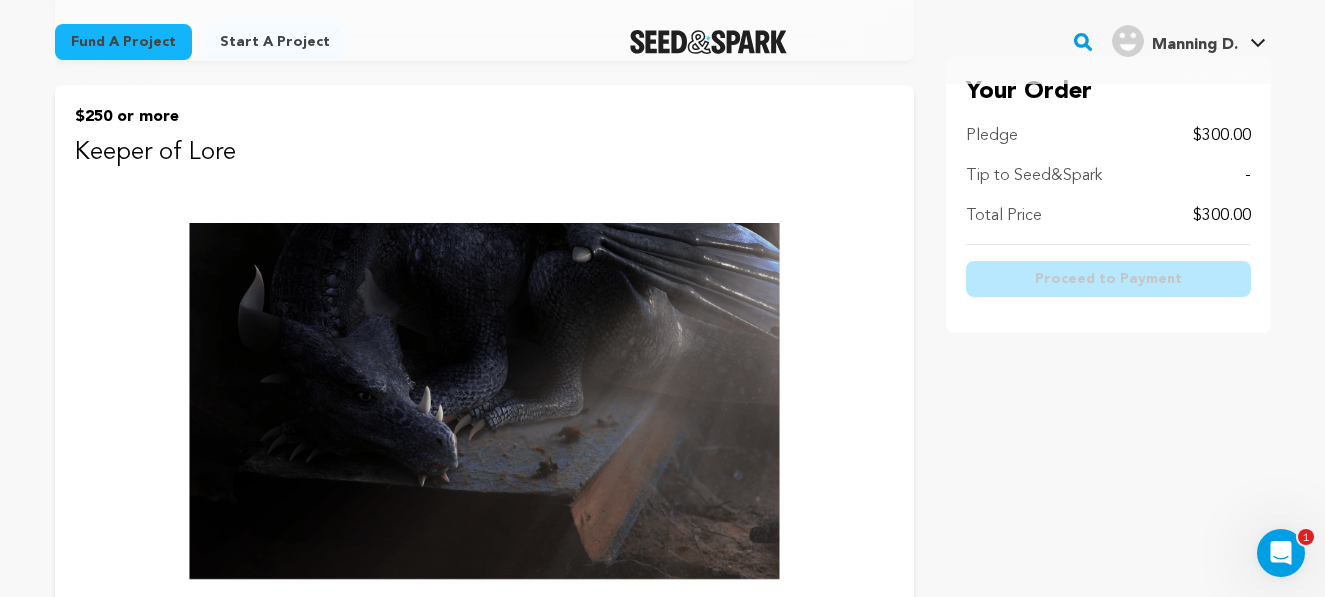 scroll, scrollTop: 2936, scrollLeft: 0, axis: vertical 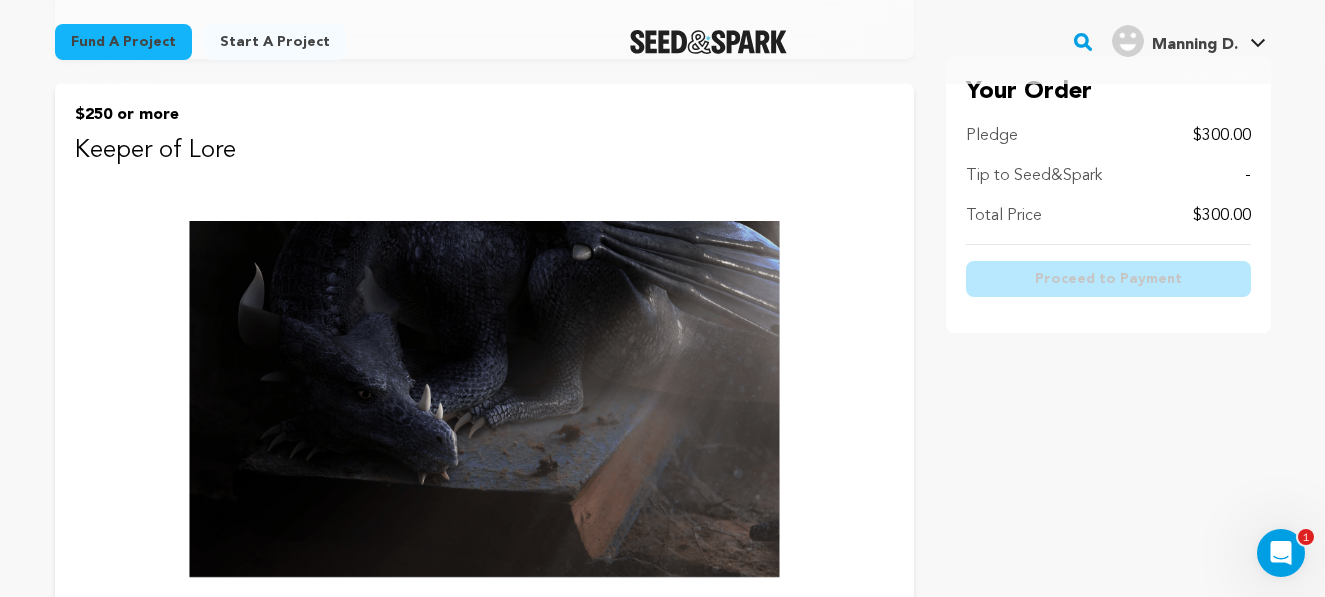 click at bounding box center [484, 405] 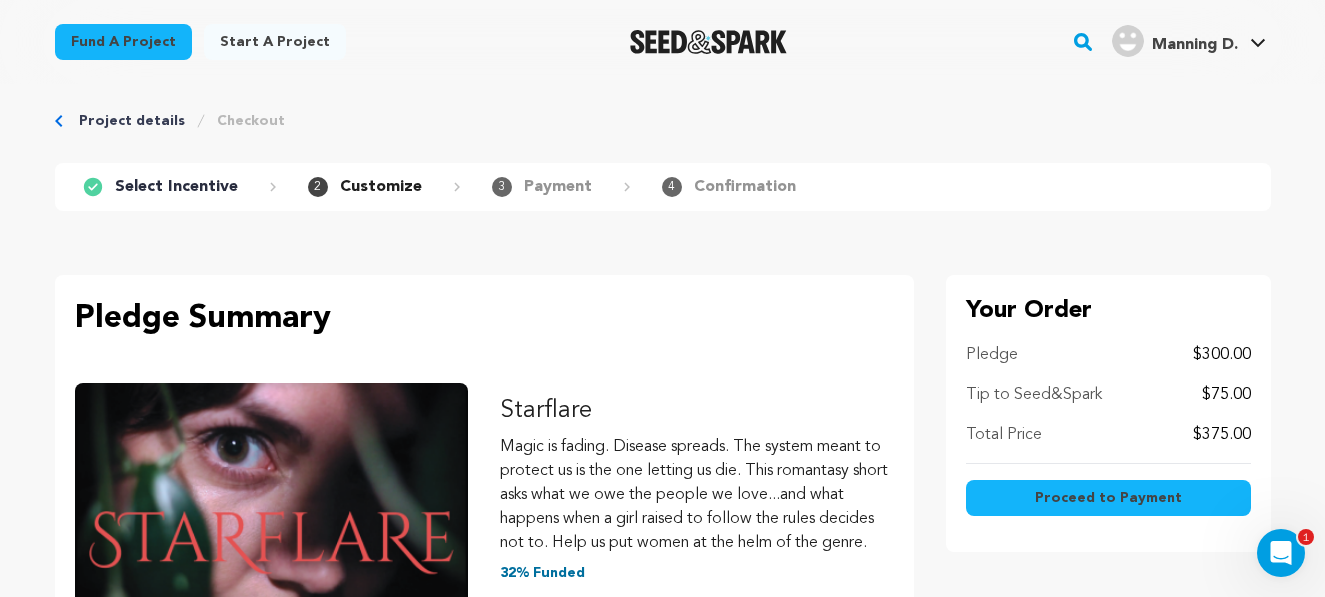 scroll, scrollTop: 0, scrollLeft: 0, axis: both 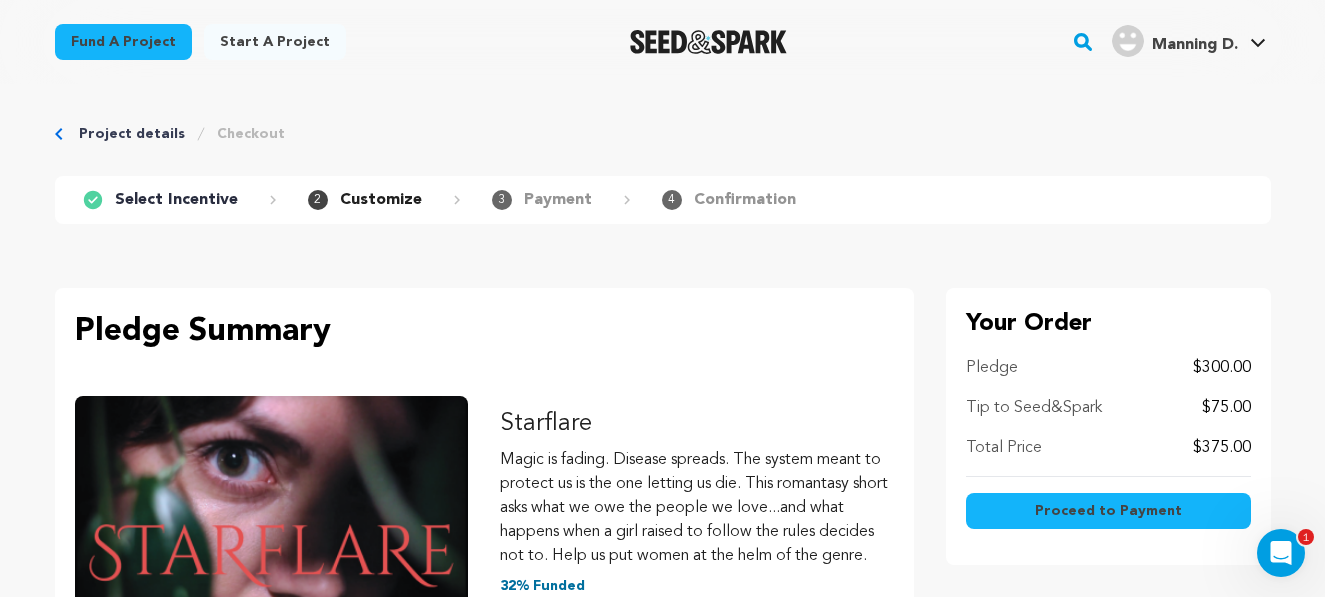 click on "Proceed to Payment" at bounding box center [1108, 511] 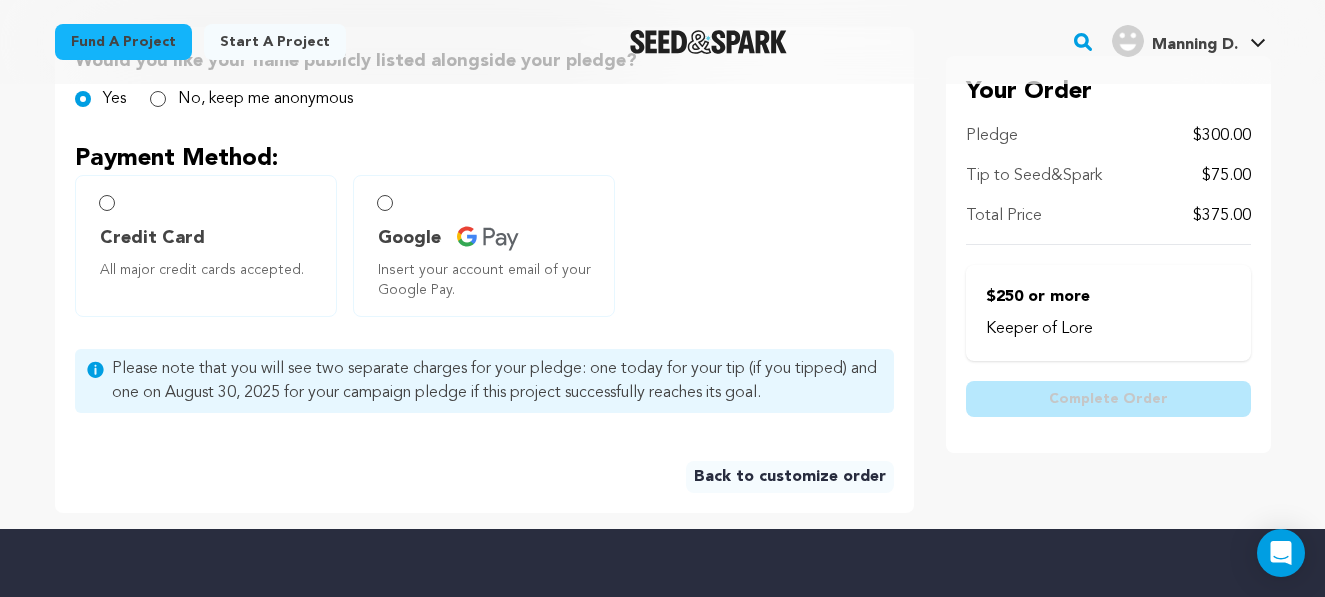 scroll, scrollTop: 480, scrollLeft: 0, axis: vertical 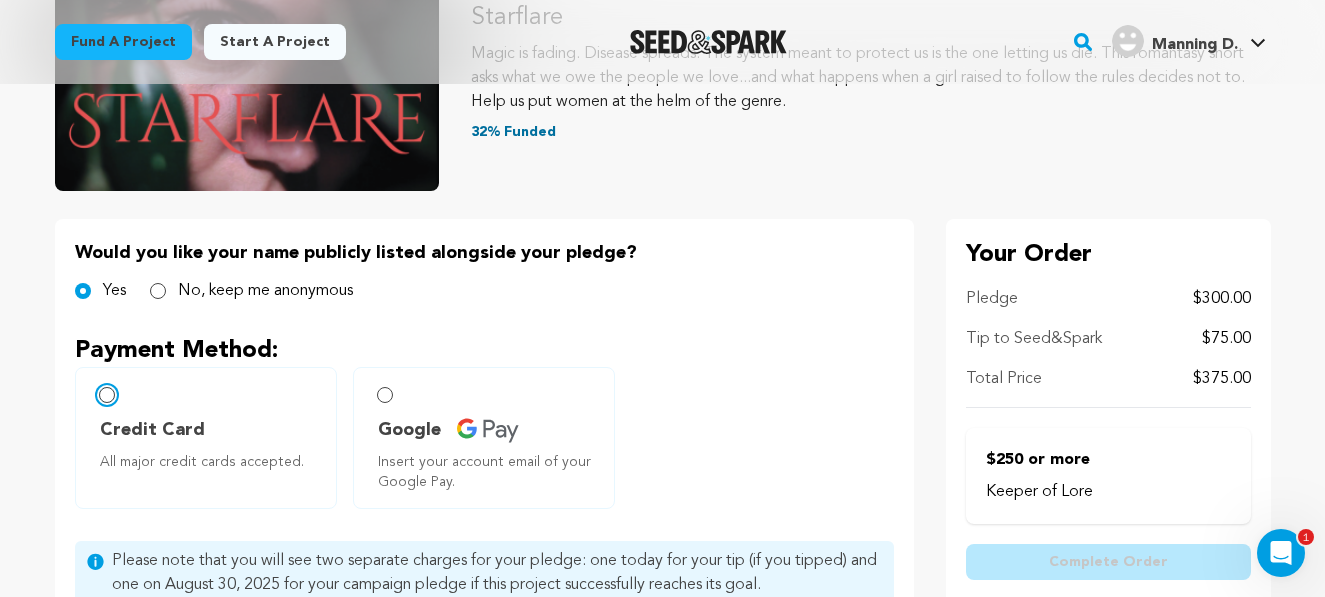 click on "Credit Card
All major credit cards accepted." at bounding box center (107, 395) 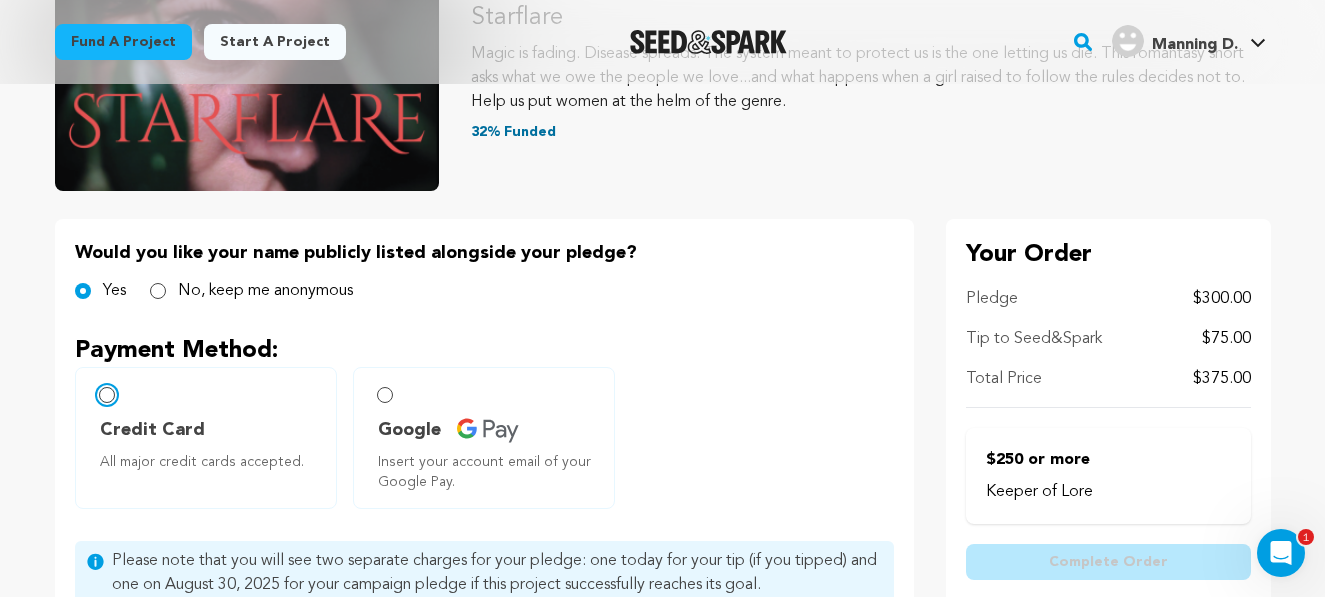 radio on "false" 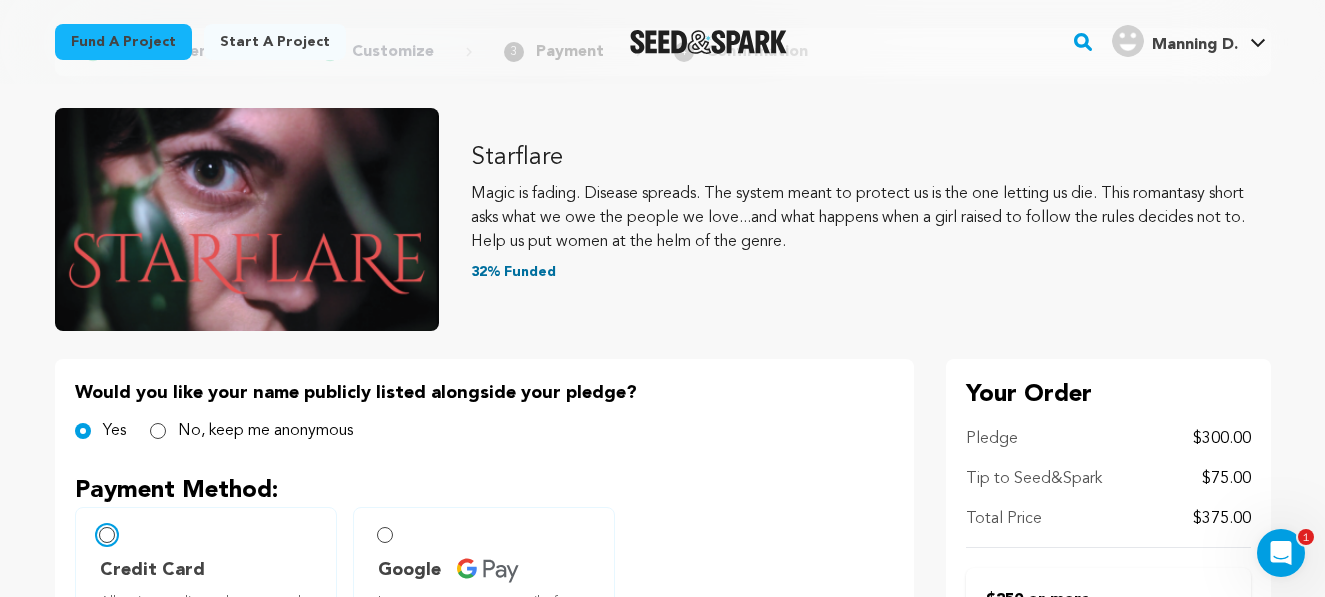 scroll, scrollTop: 0, scrollLeft: 0, axis: both 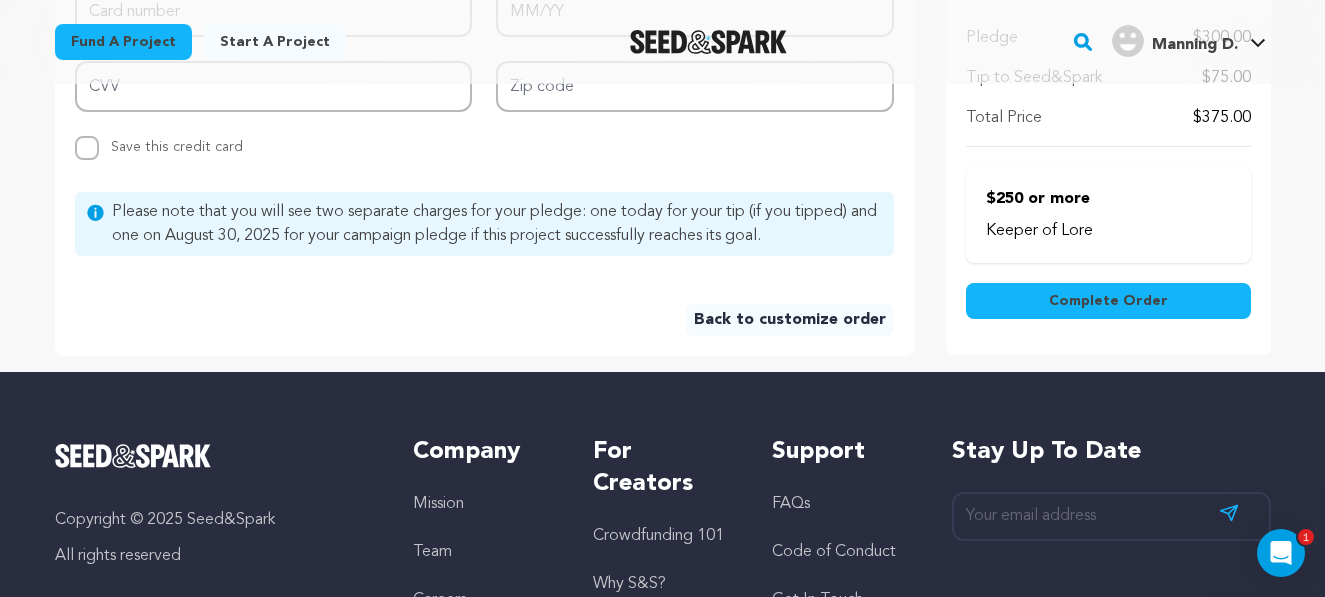 click on "Back to customize order" at bounding box center (790, 320) 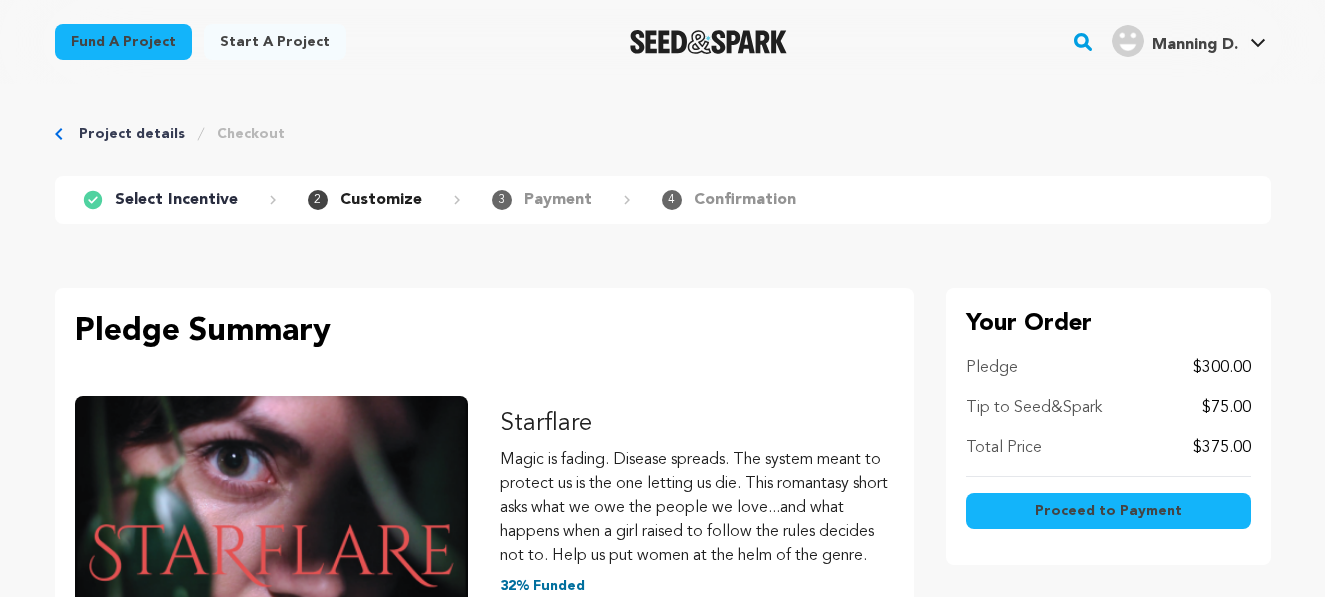 scroll, scrollTop: 0, scrollLeft: 0, axis: both 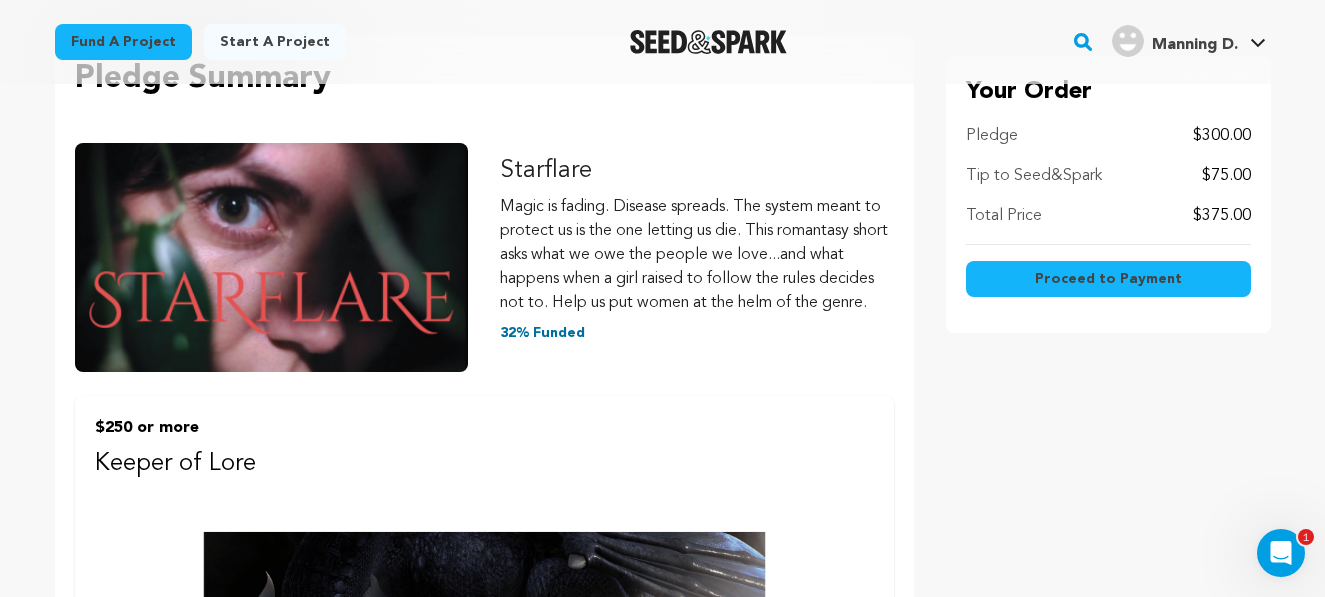 click on "$75.00" at bounding box center [1226, 176] 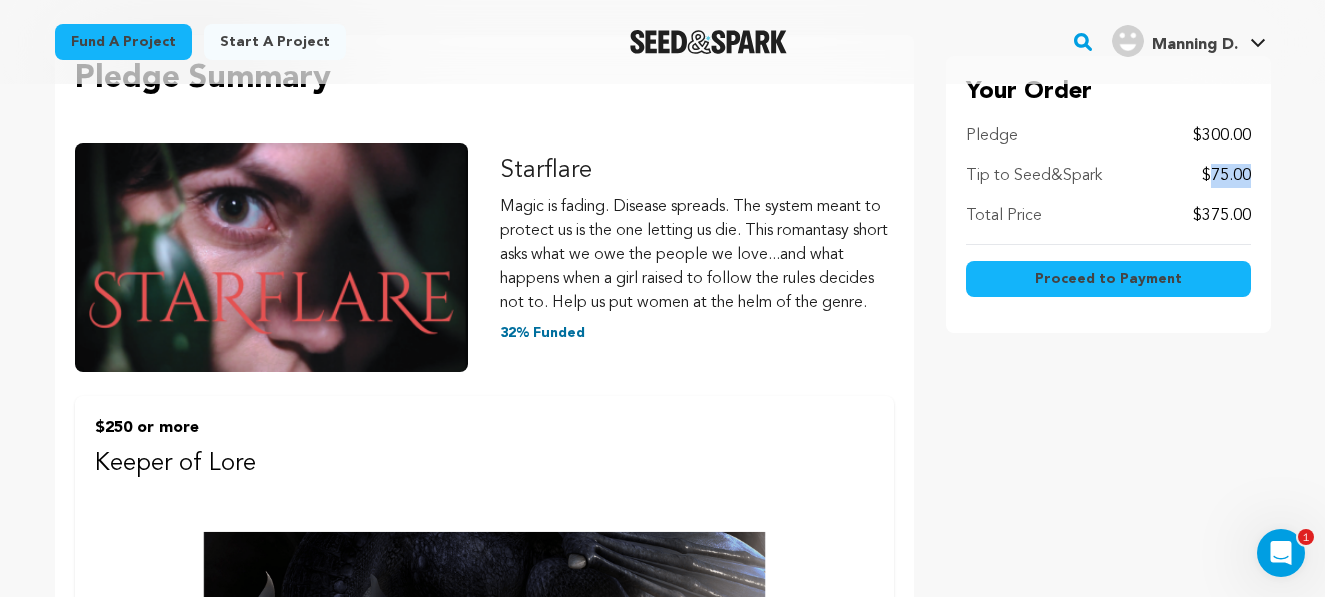 click on "$75.00" at bounding box center [1226, 176] 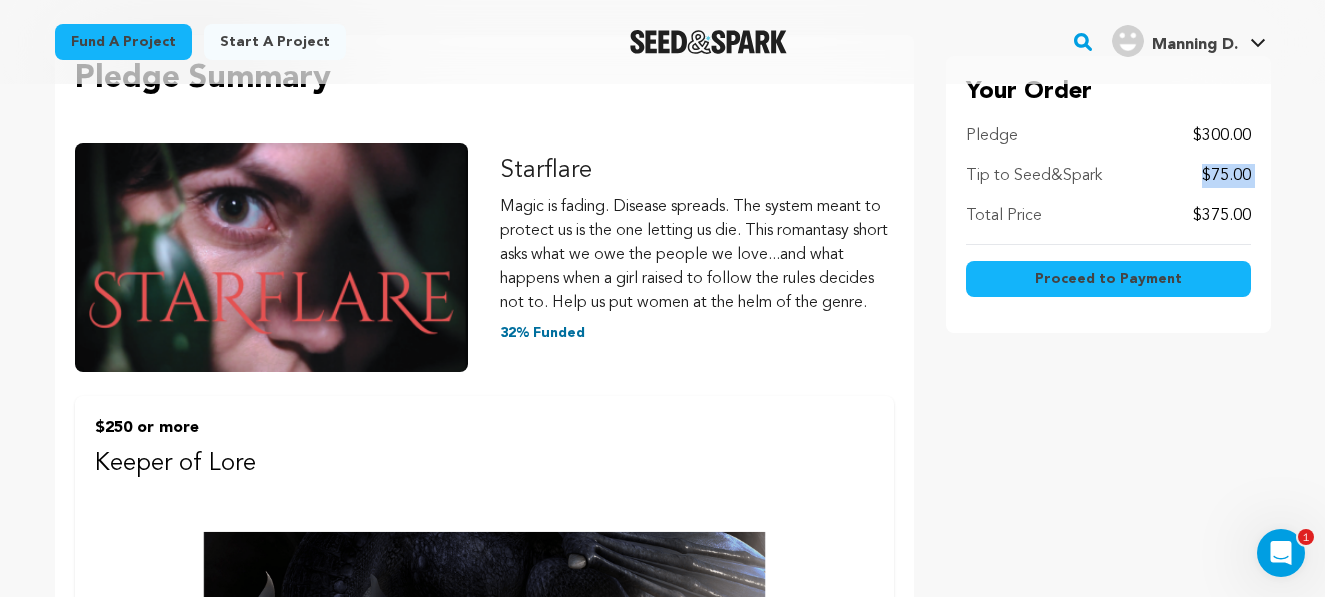 click on "$75.00" at bounding box center [1226, 176] 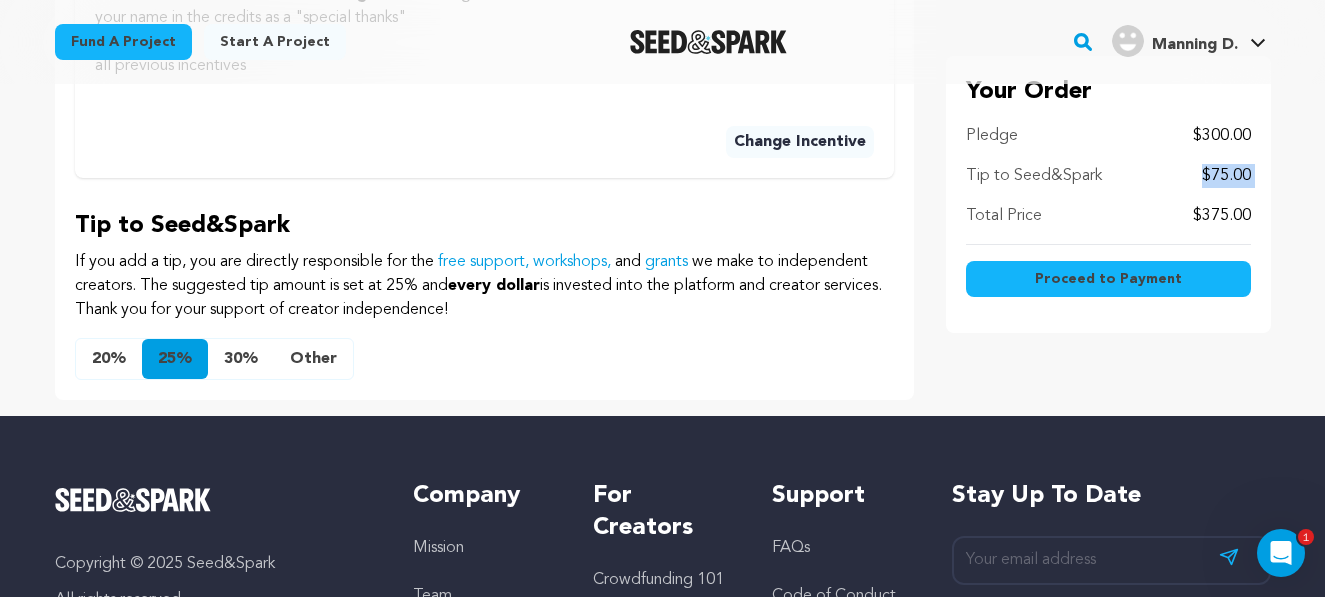 scroll, scrollTop: 1291, scrollLeft: 0, axis: vertical 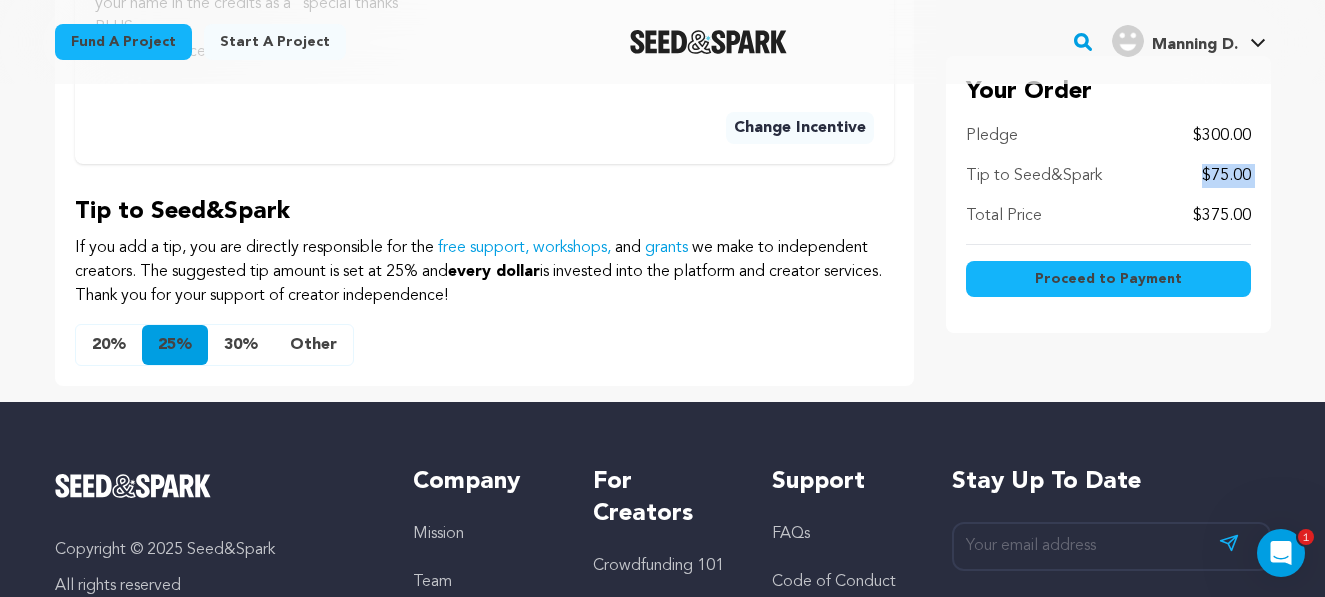 click on "Other" at bounding box center [313, 345] 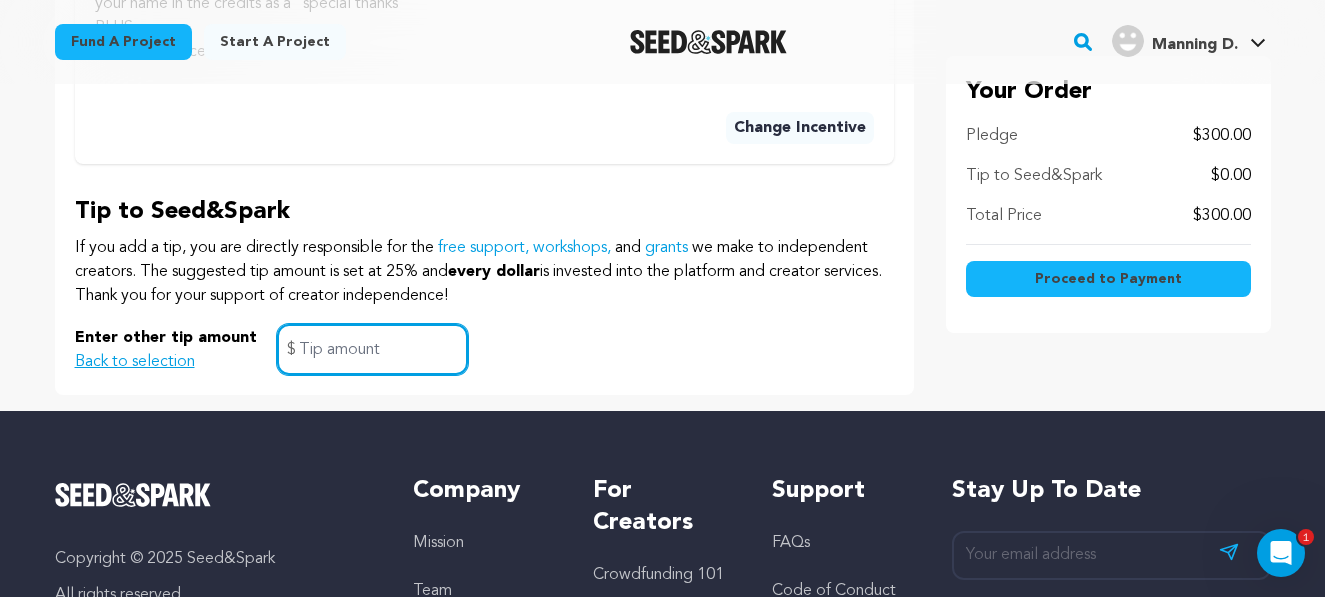 click at bounding box center [372, 349] 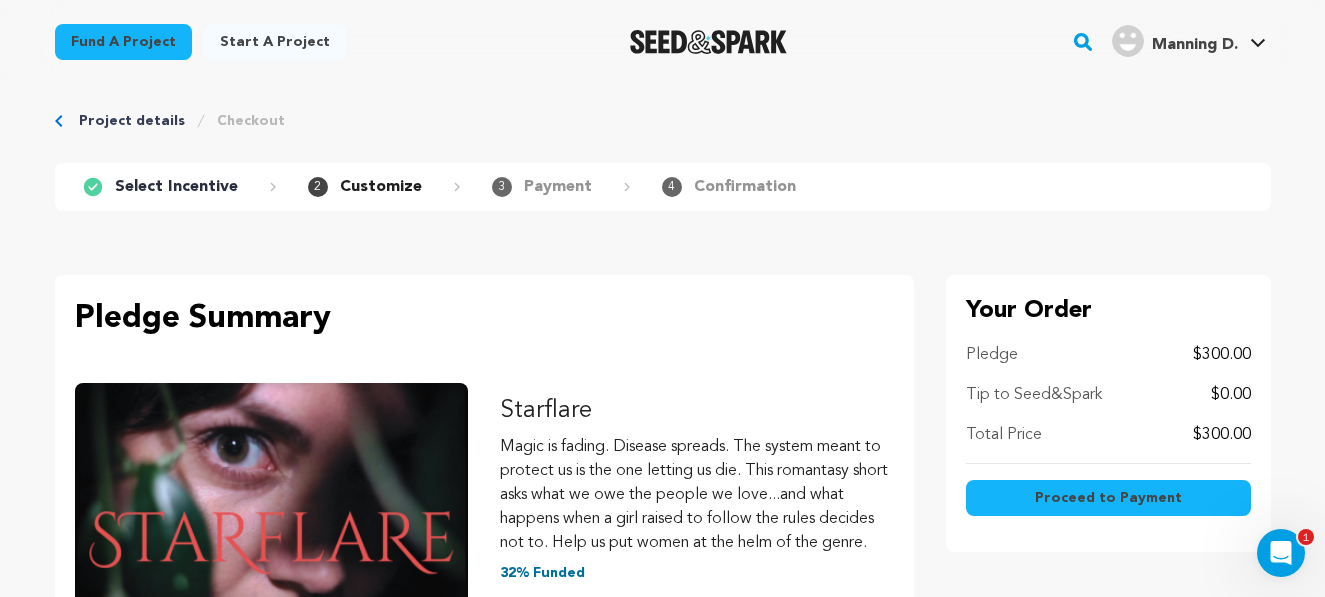 scroll, scrollTop: 0, scrollLeft: 0, axis: both 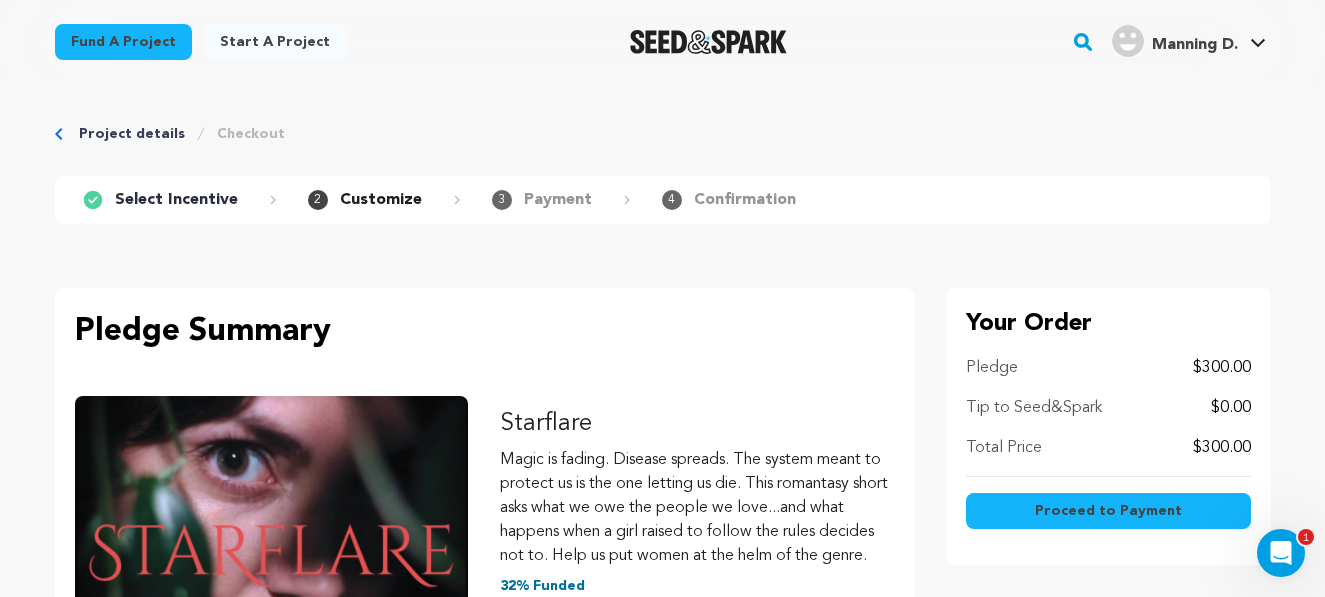 type on "0" 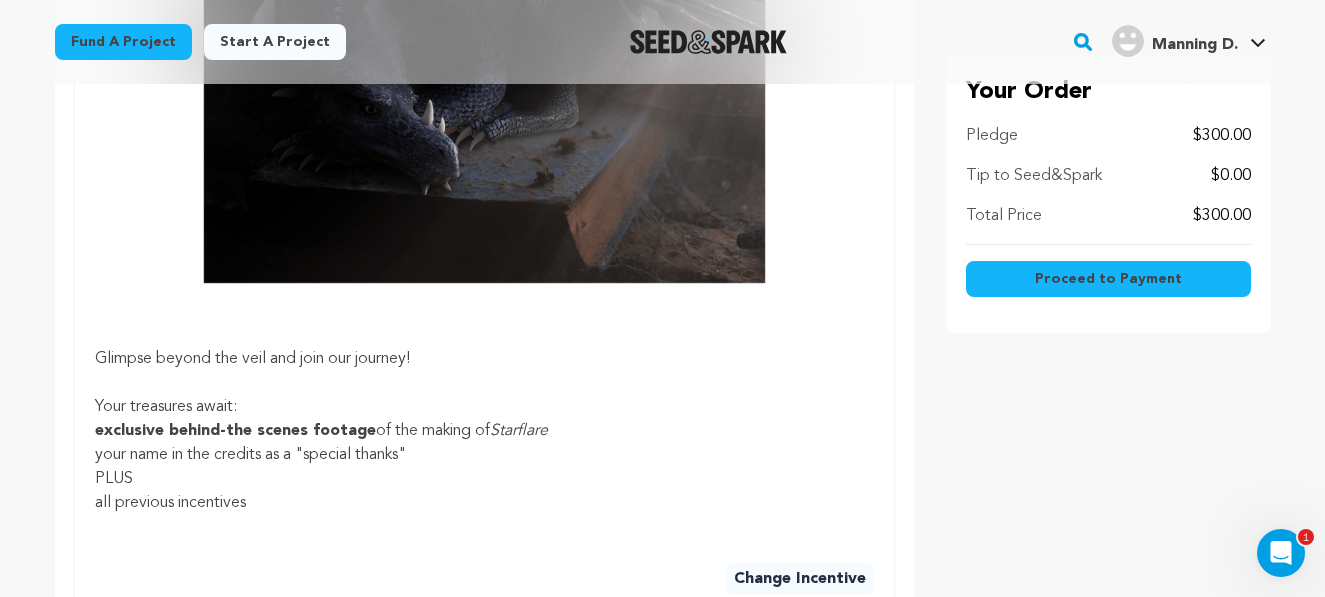 scroll, scrollTop: 254, scrollLeft: 0, axis: vertical 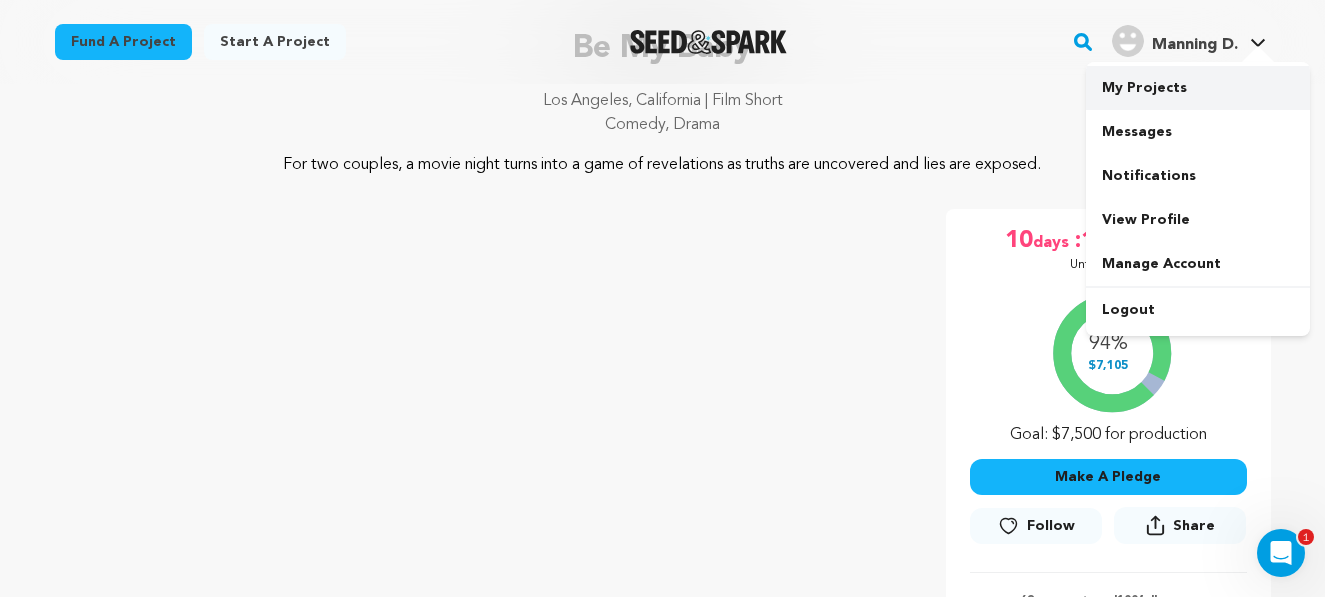click on "My Projects" at bounding box center [1198, 88] 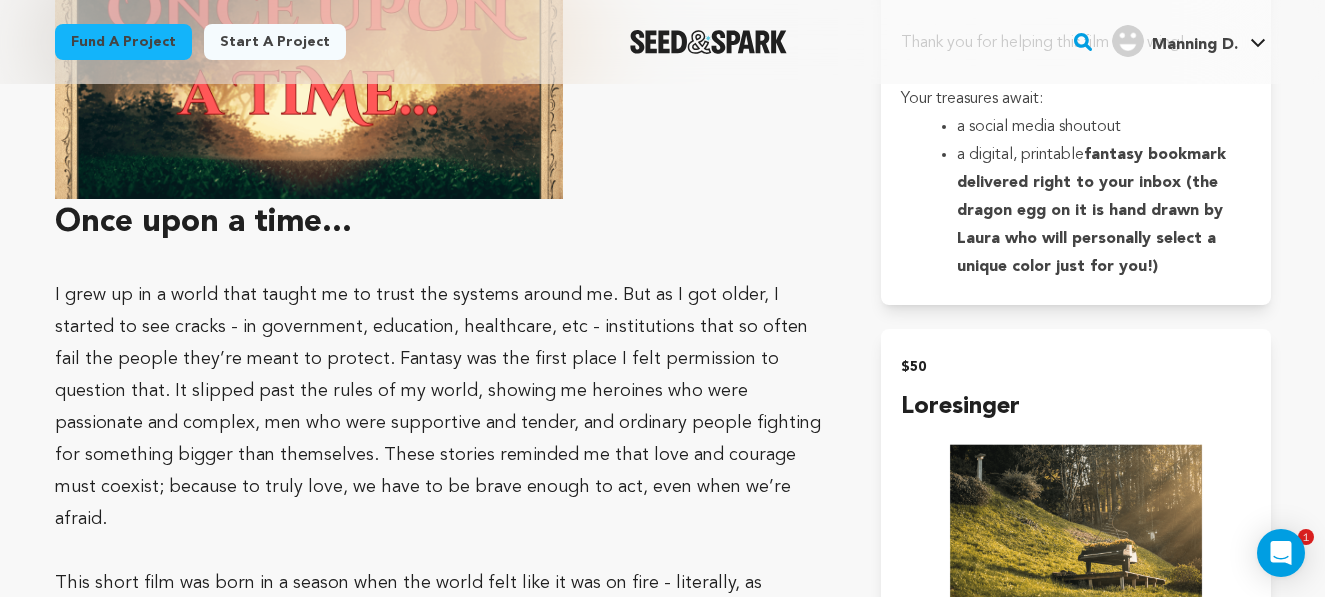 scroll, scrollTop: 2252, scrollLeft: 0, axis: vertical 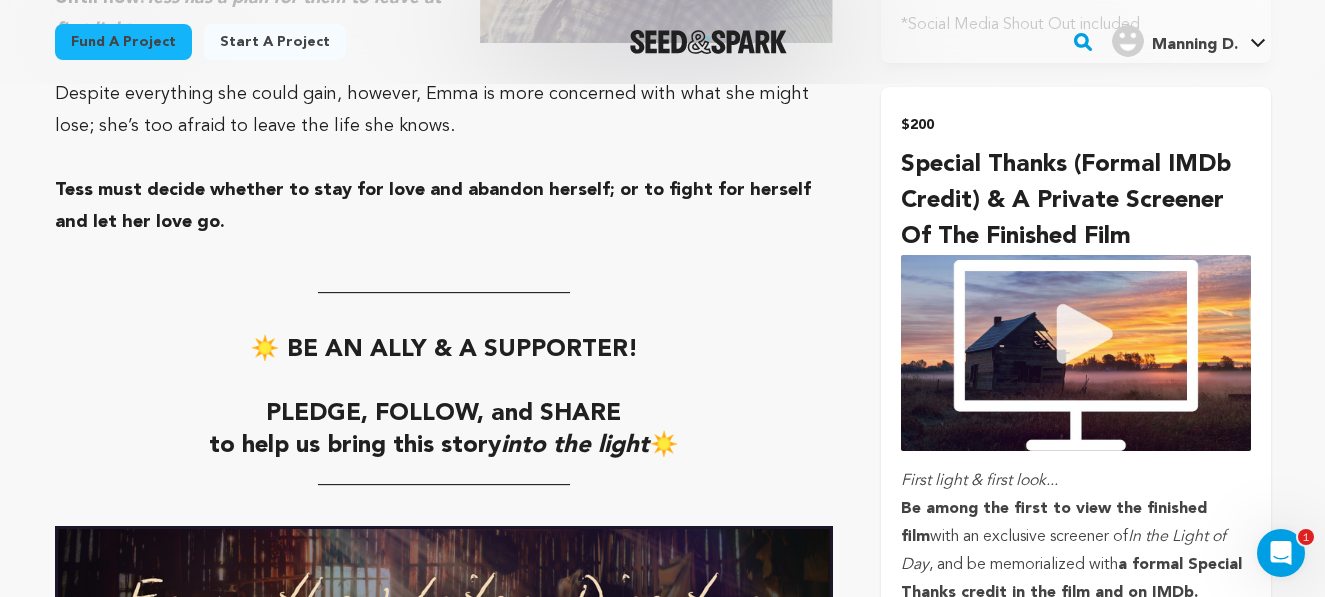 drag, startPoint x: 898, startPoint y: 163, endPoint x: 982, endPoint y: 198, distance: 91 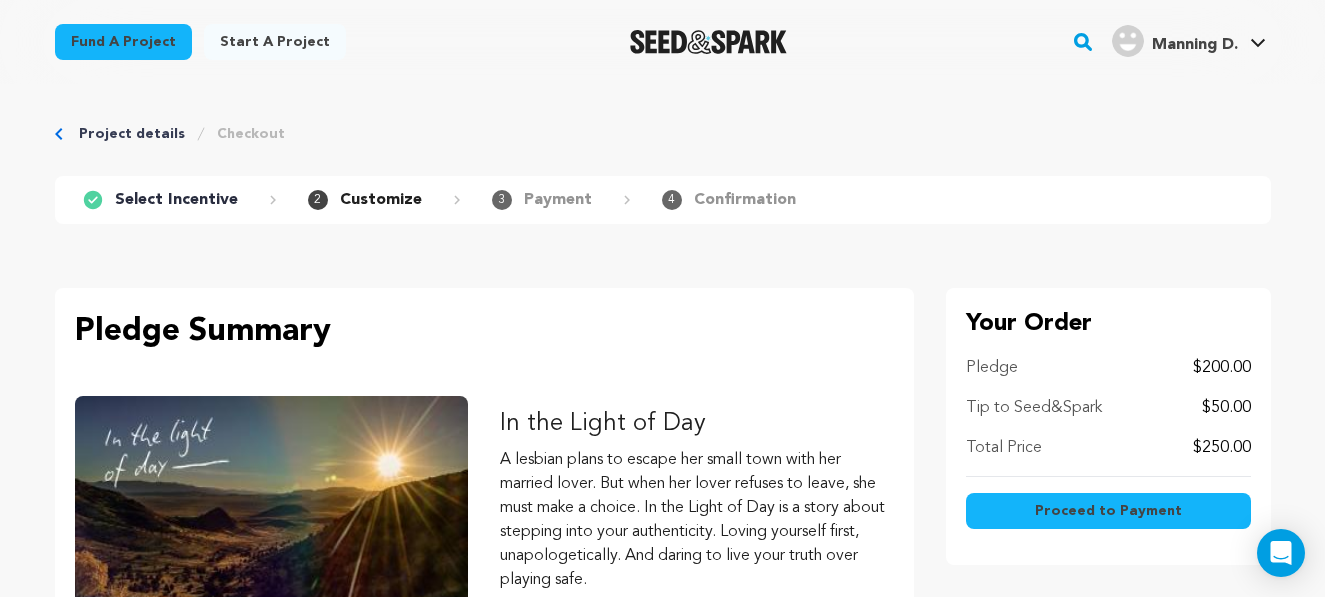 scroll, scrollTop: 0, scrollLeft: 0, axis: both 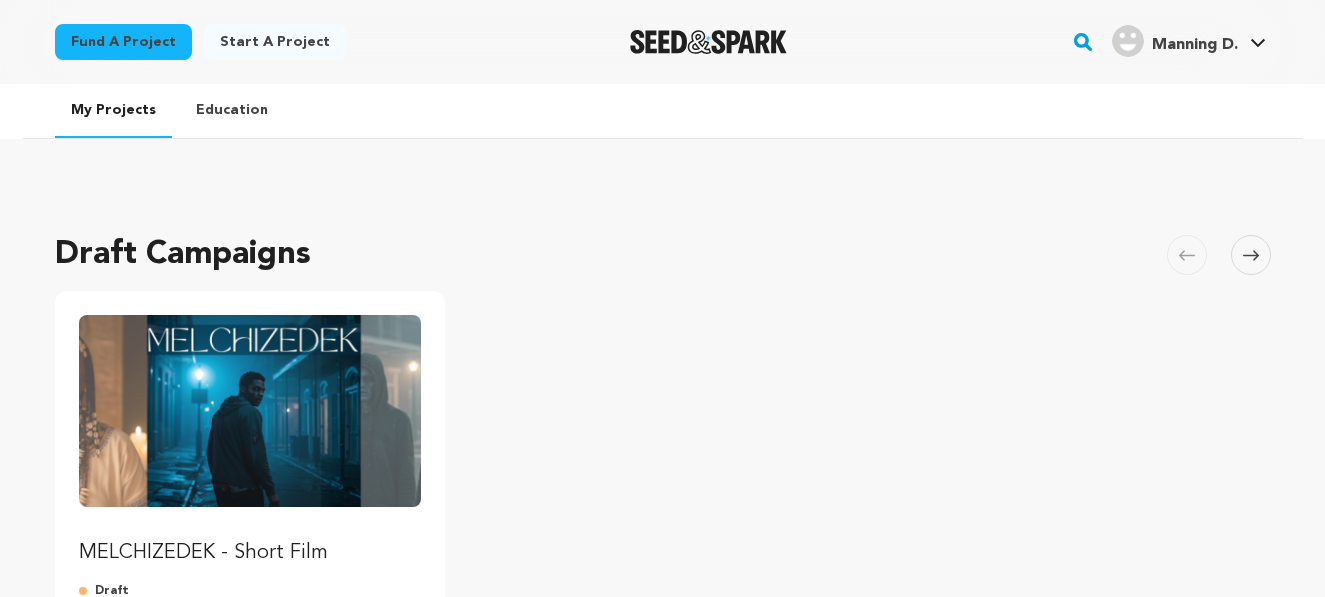click on "Manage Project" at bounding box center (219, 781) 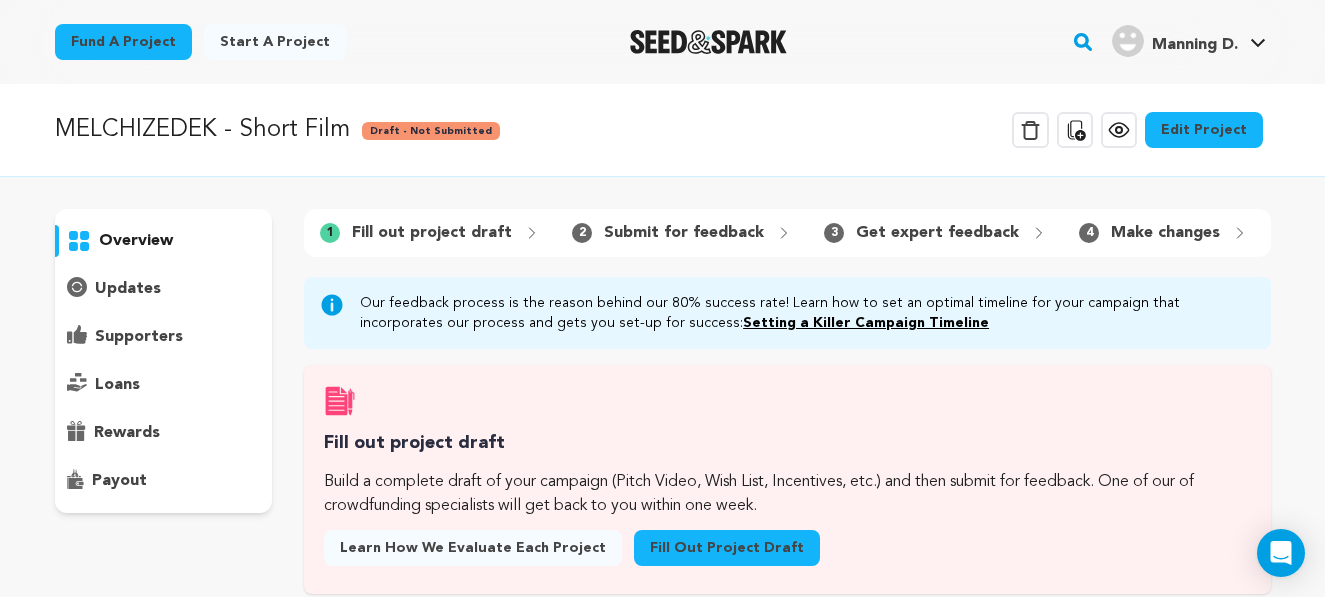 scroll, scrollTop: 0, scrollLeft: 0, axis: both 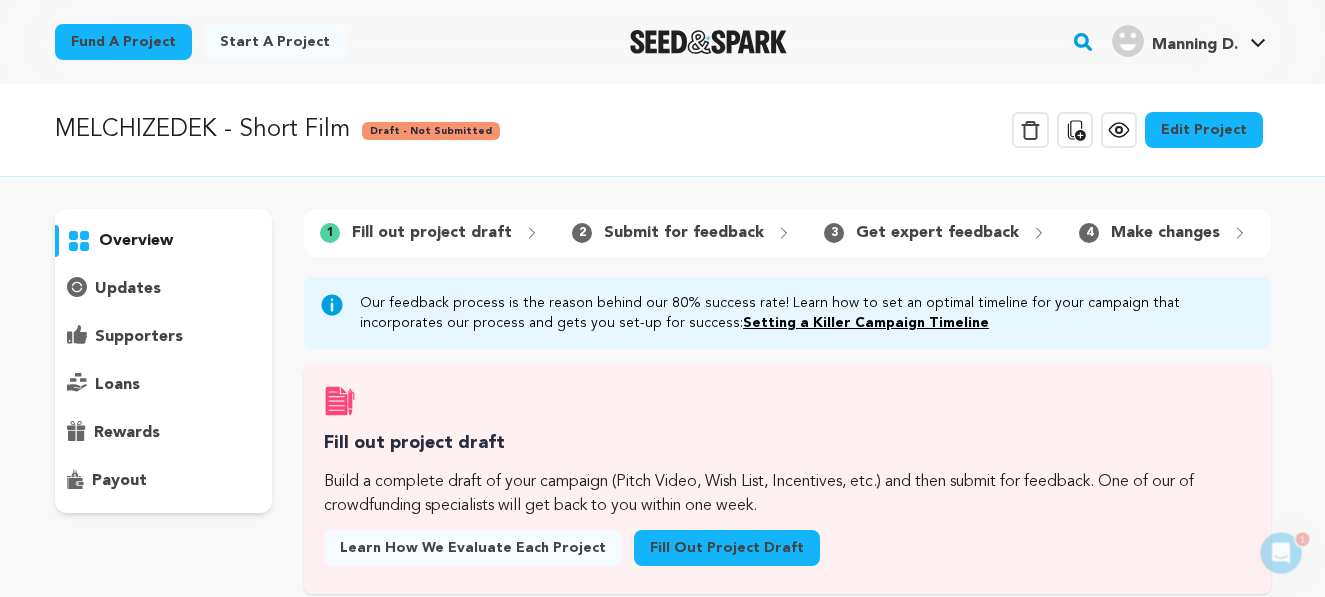click on "Edit Project" at bounding box center [1204, 130] 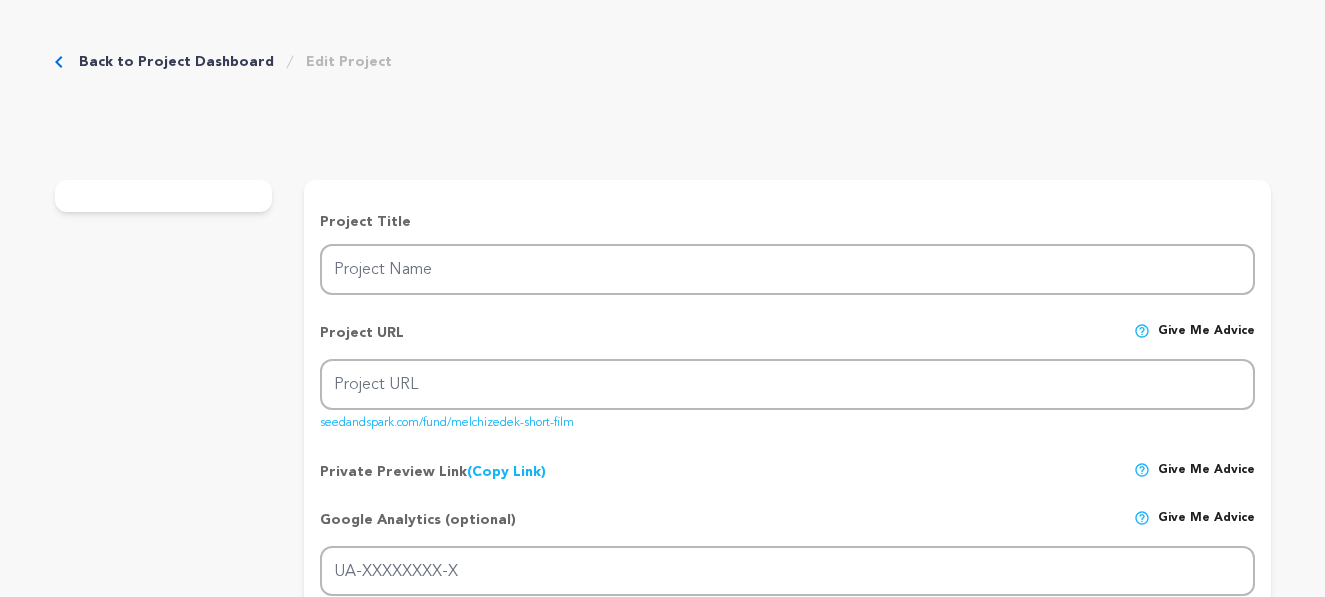 type on "MELCHIZEDEK - Short Film" 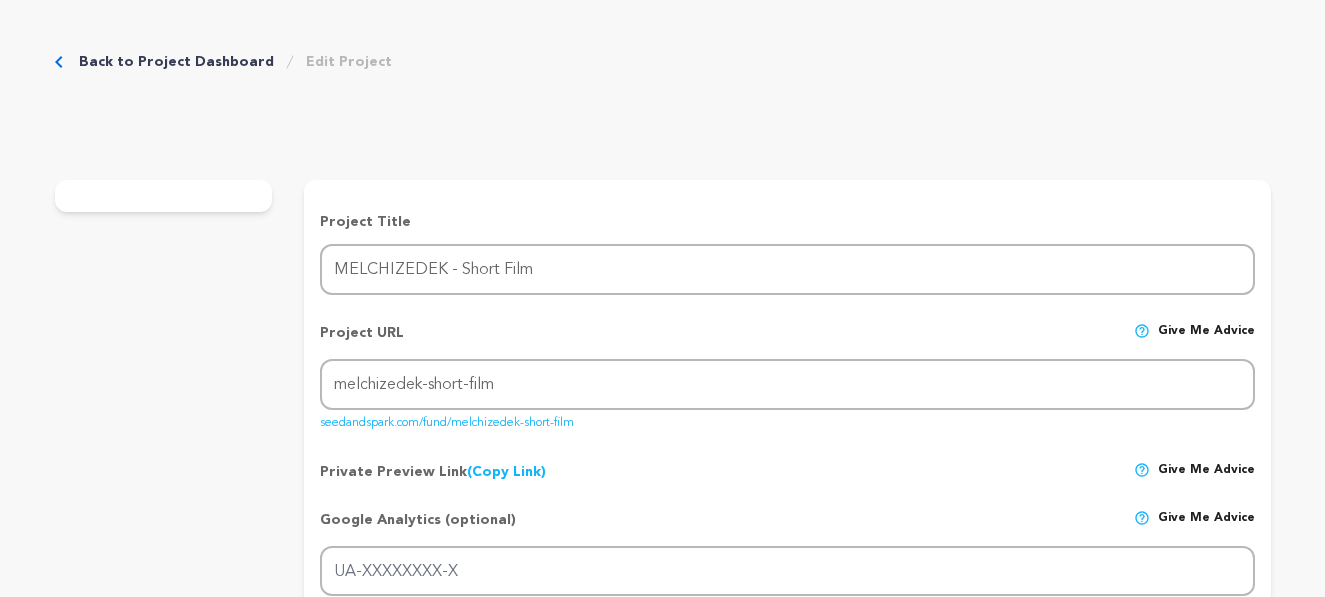 radio on "true" 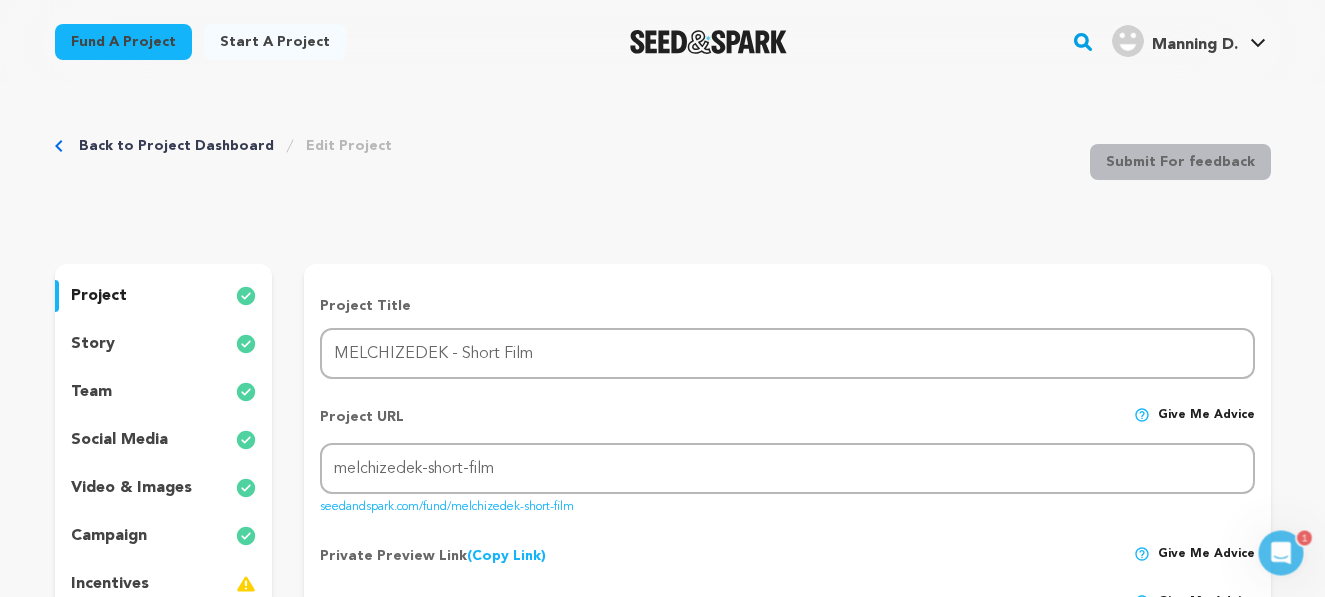 scroll, scrollTop: 0, scrollLeft: 0, axis: both 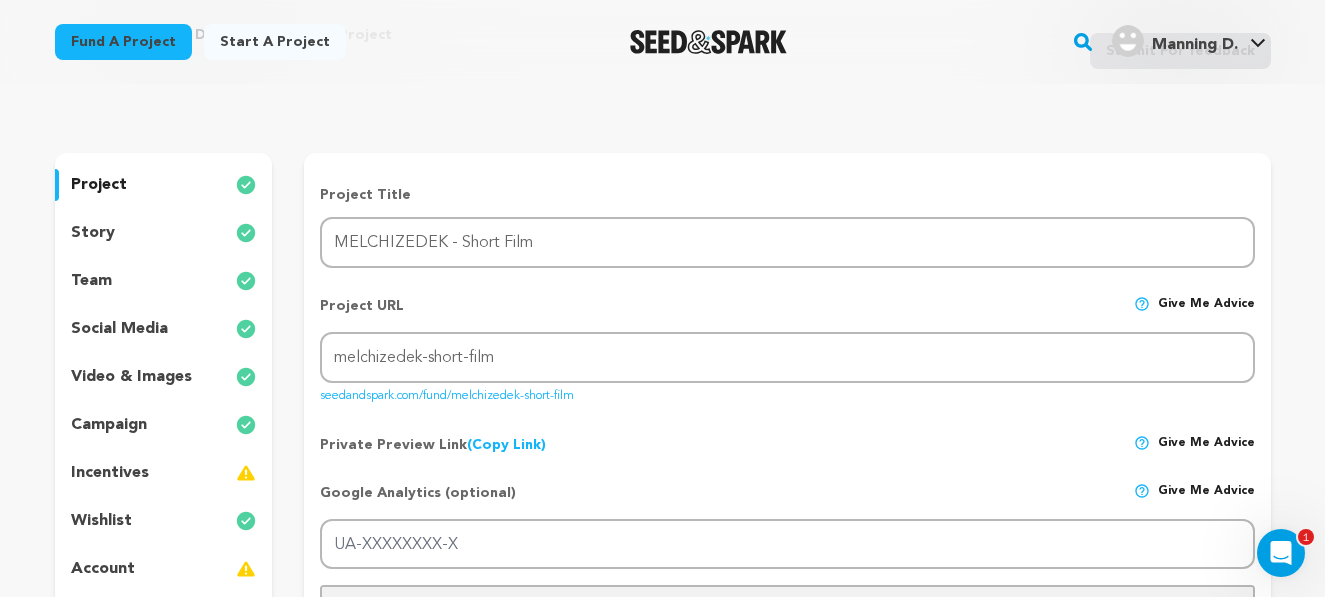 click on "team" at bounding box center [164, 281] 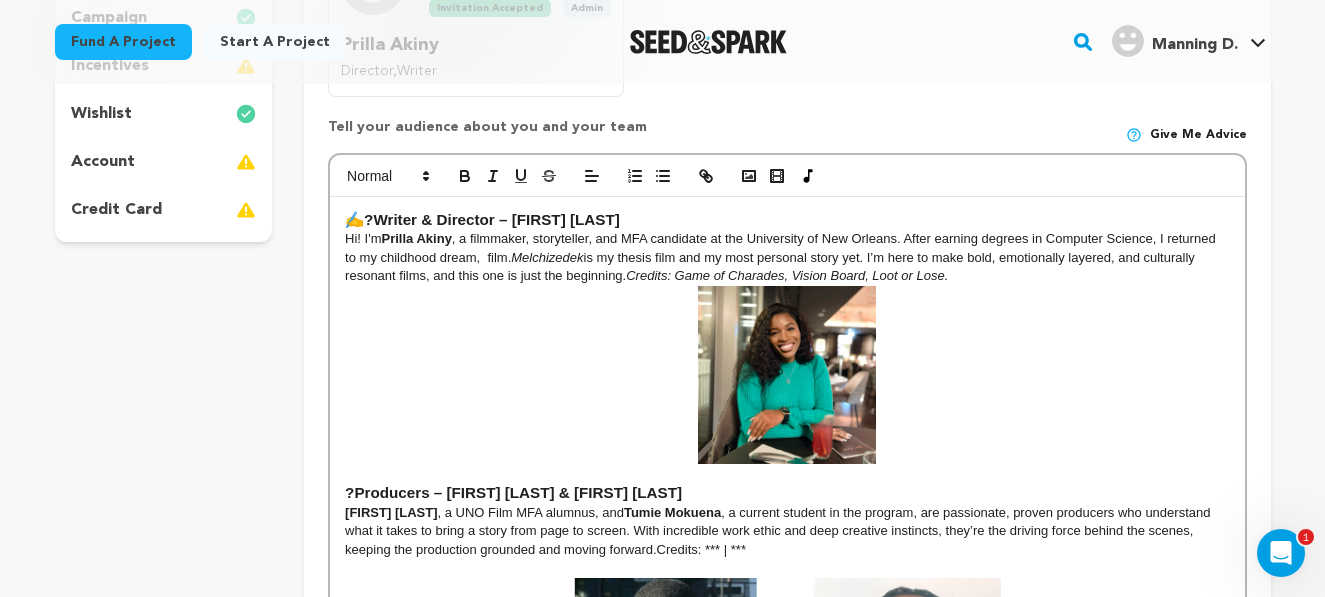 scroll, scrollTop: 0, scrollLeft: 0, axis: both 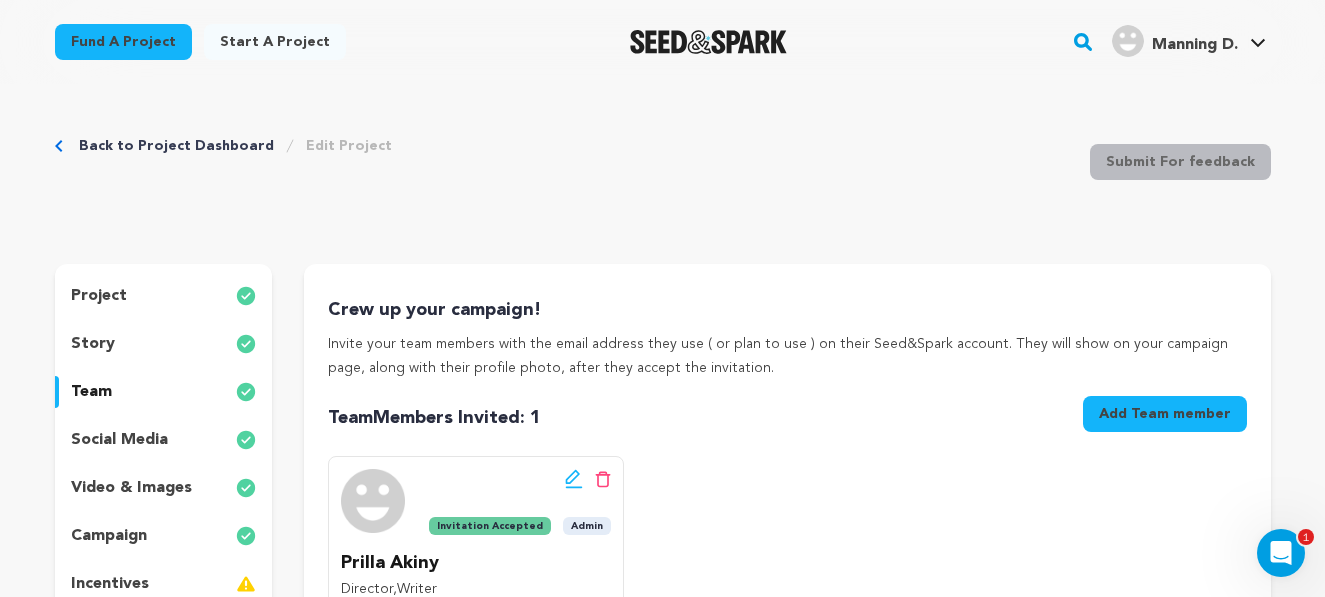 click on "project" at bounding box center [164, 296] 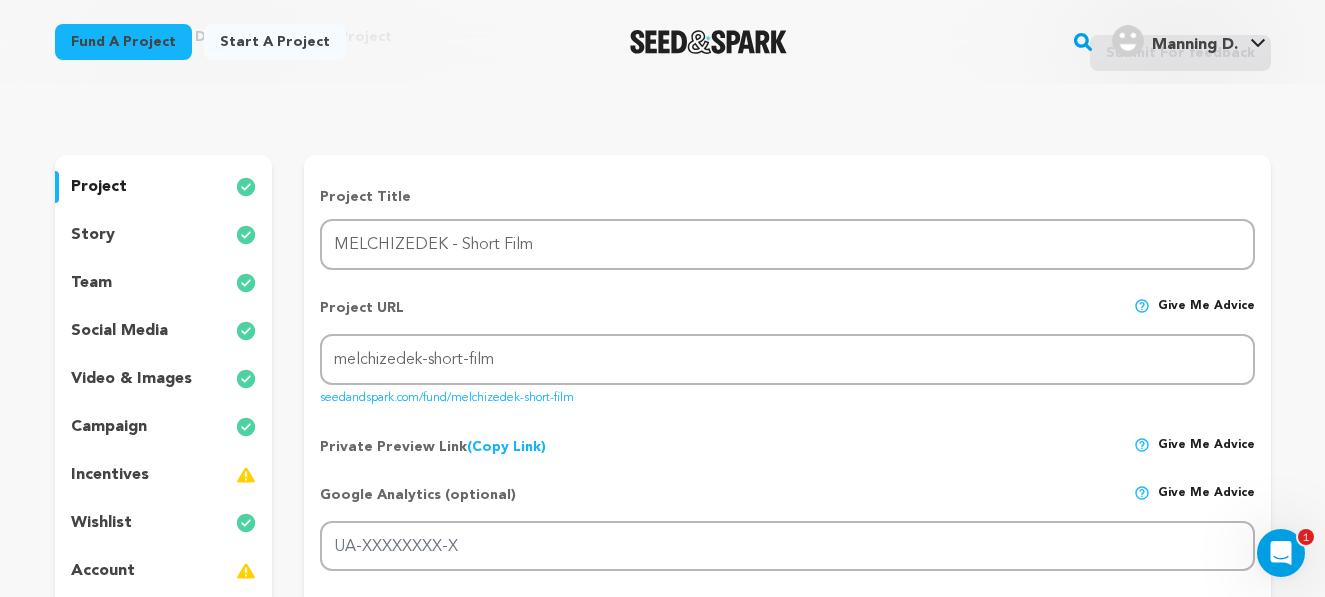 scroll, scrollTop: 133, scrollLeft: 0, axis: vertical 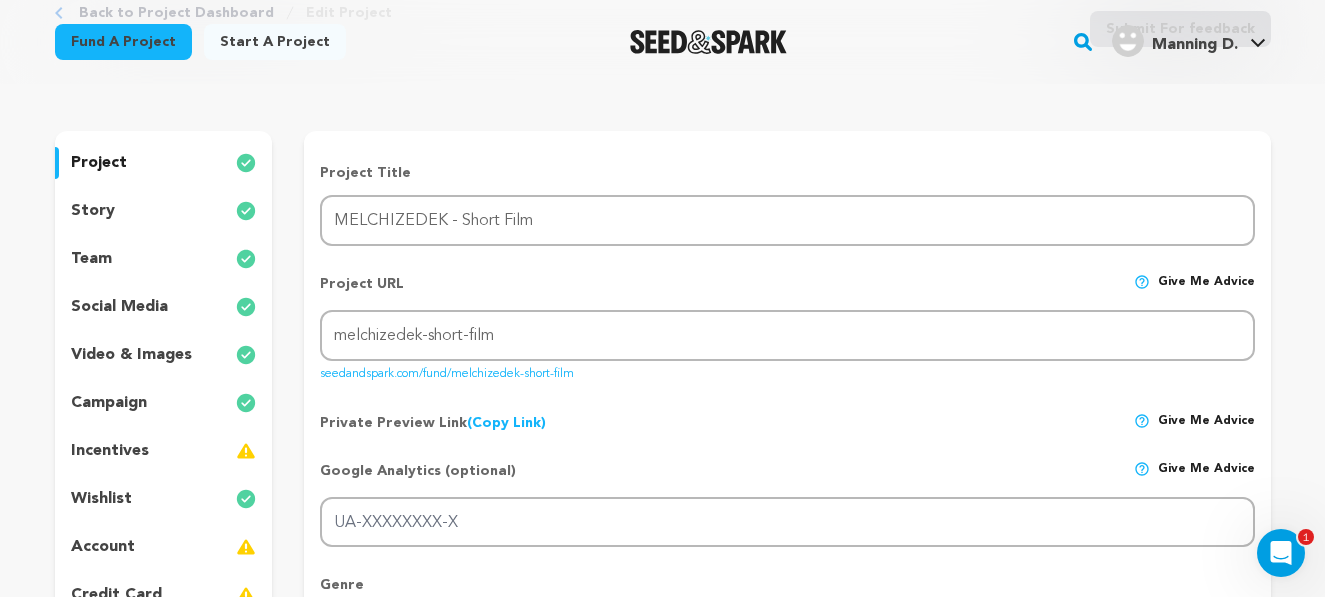 click on "story" at bounding box center [164, 211] 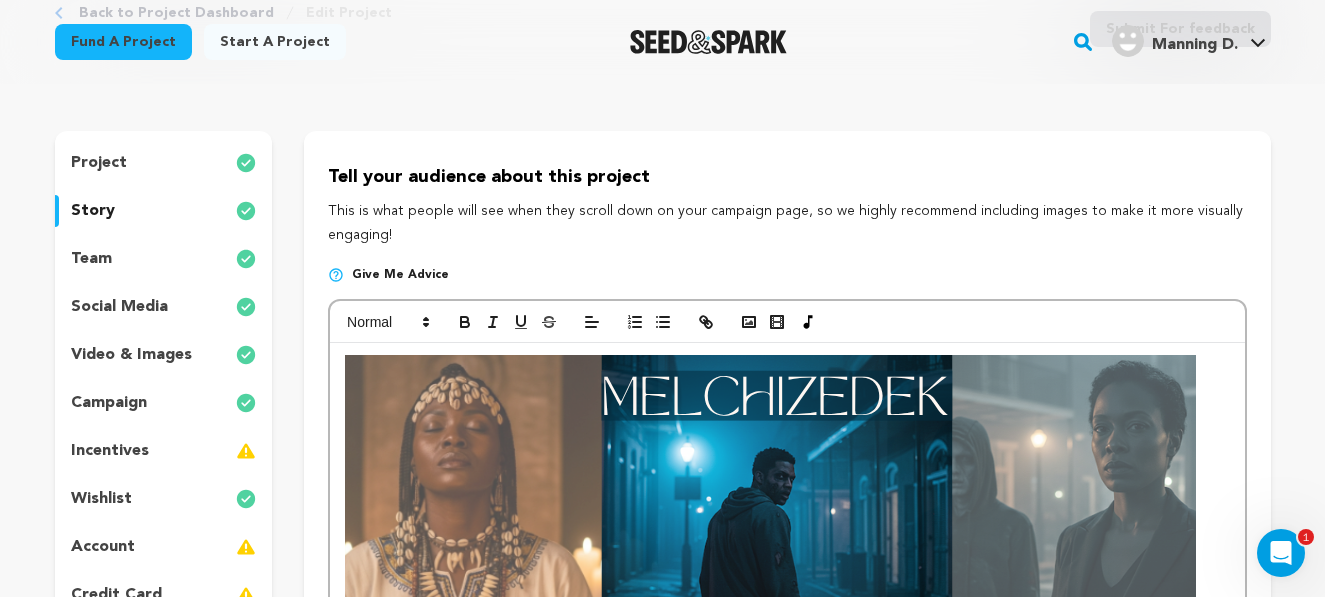 click on "team" at bounding box center (164, 259) 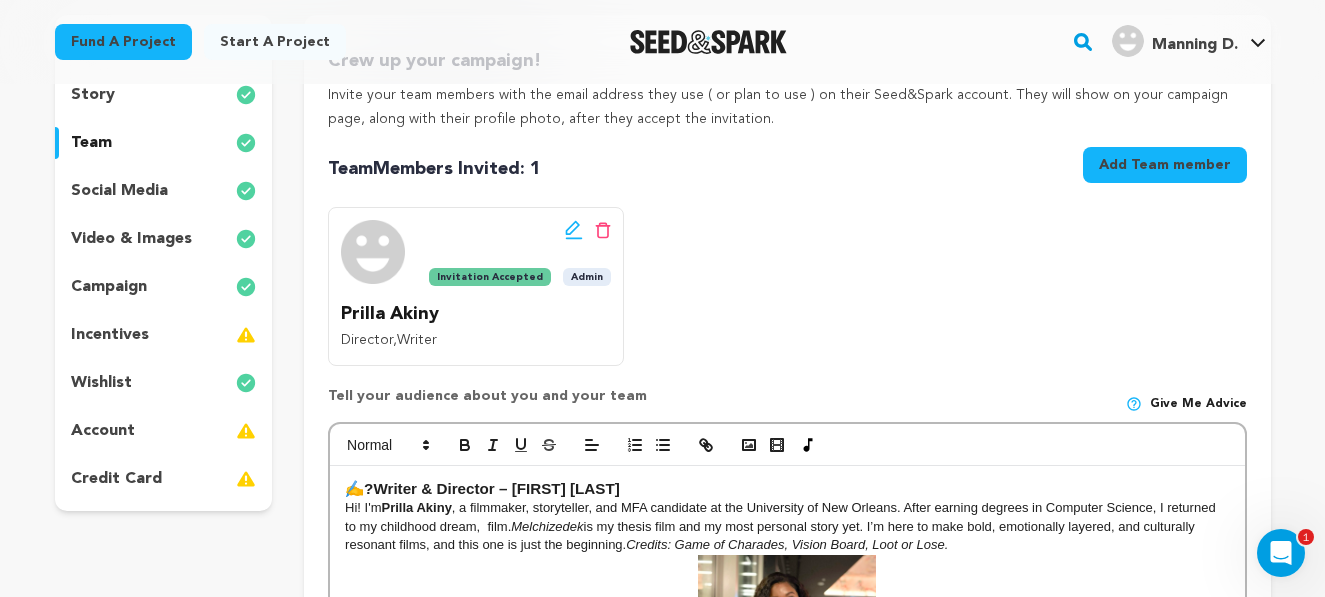 scroll, scrollTop: 292, scrollLeft: 0, axis: vertical 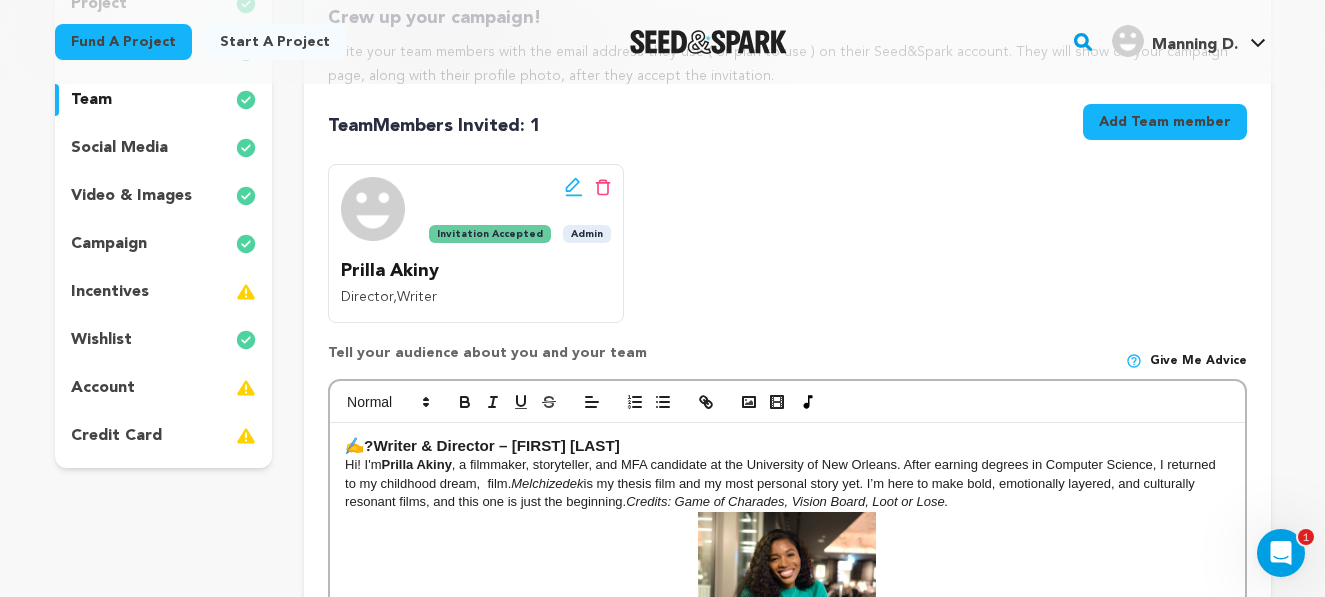 click on "Add Team member" at bounding box center (1165, 122) 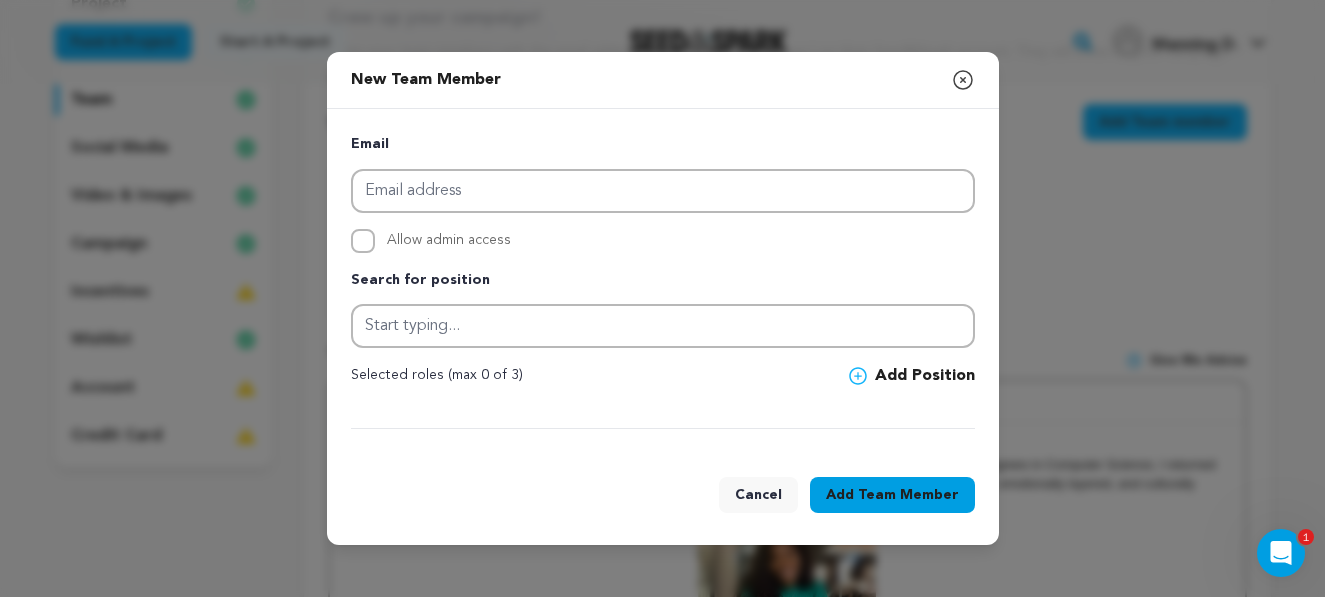 click 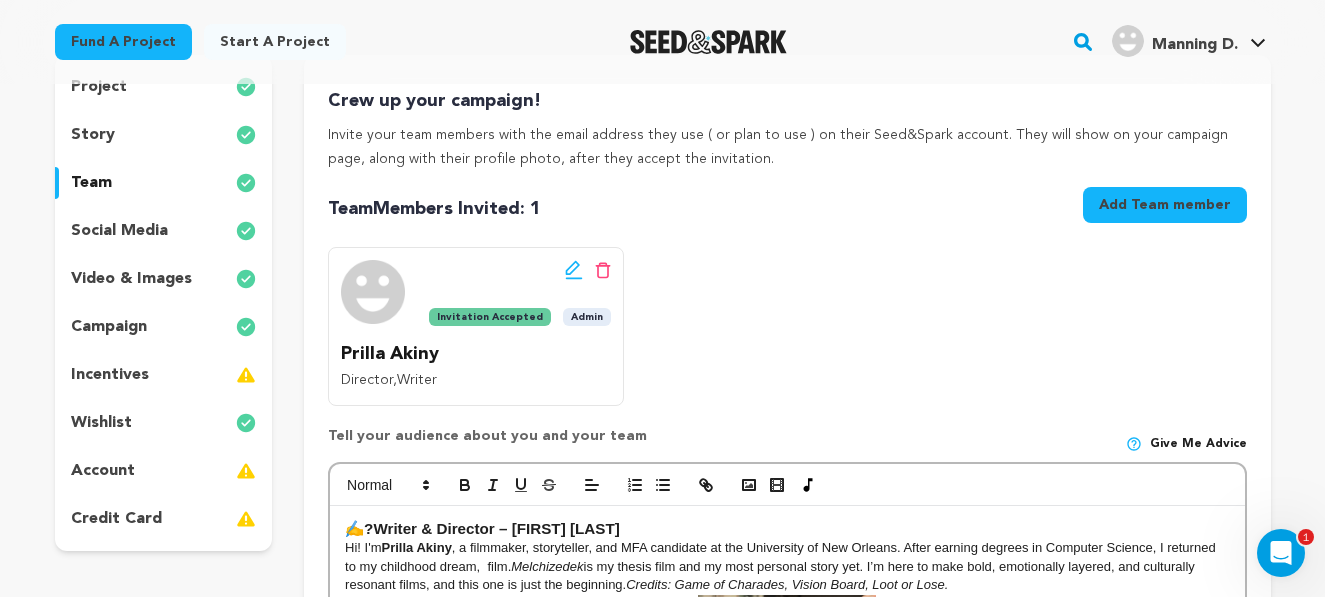 scroll, scrollTop: 281, scrollLeft: 0, axis: vertical 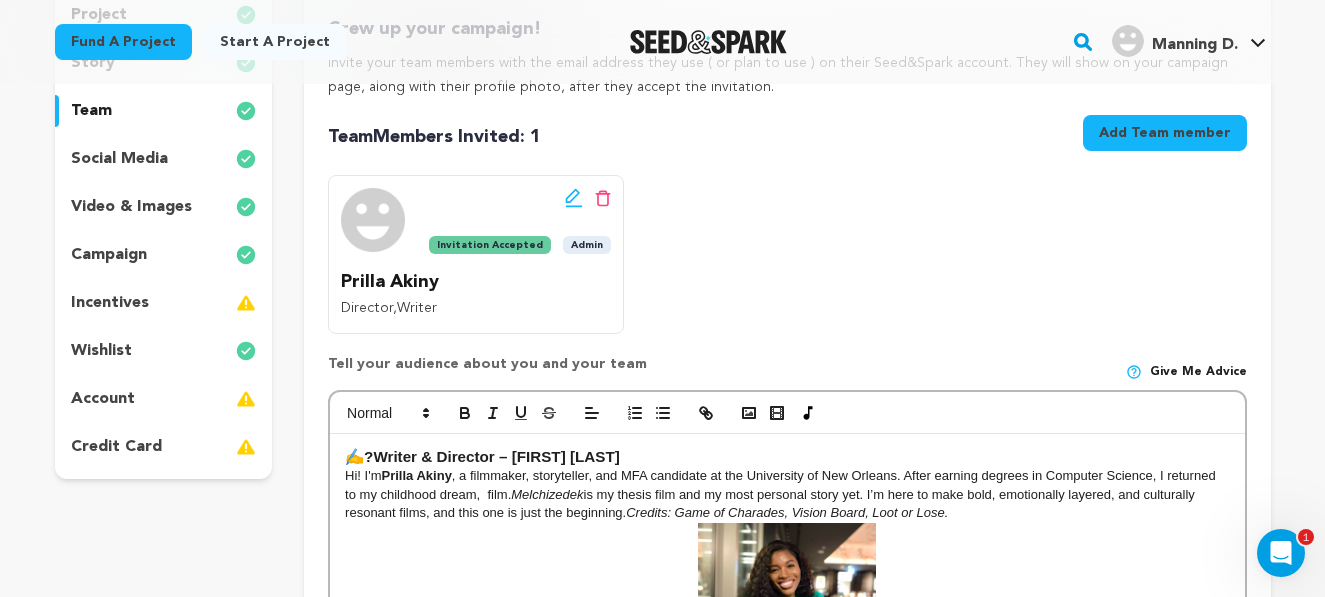 click on "Writer & Director – [LAST] [LAST]" at bounding box center [496, 456] 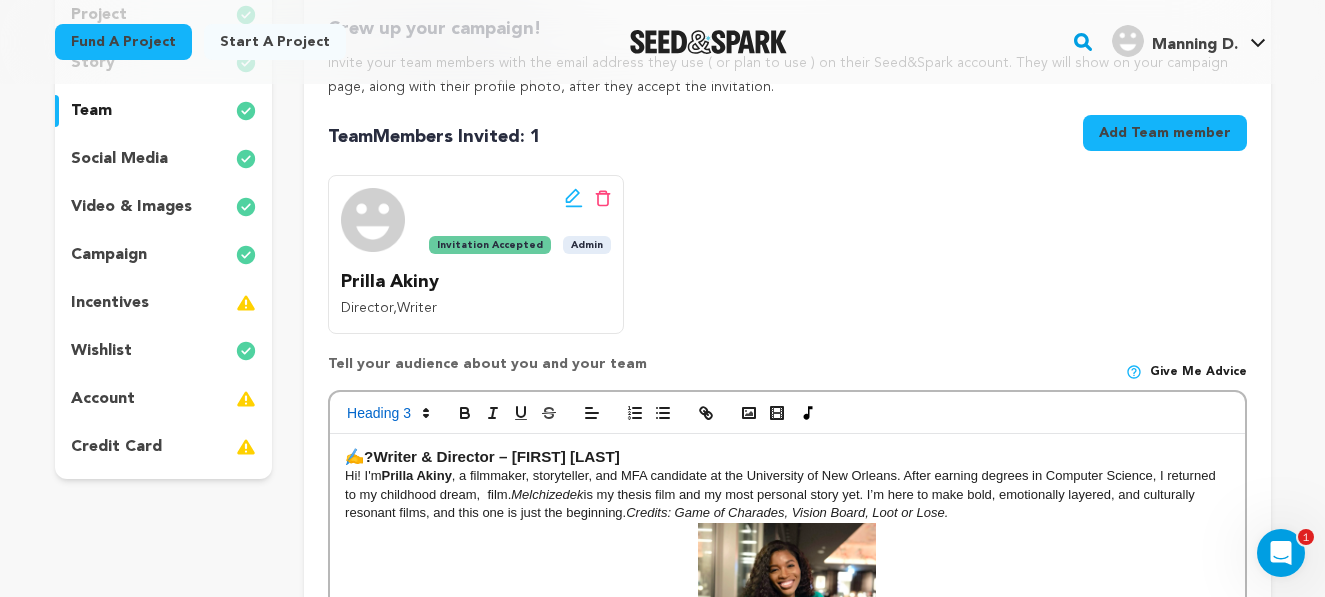 type 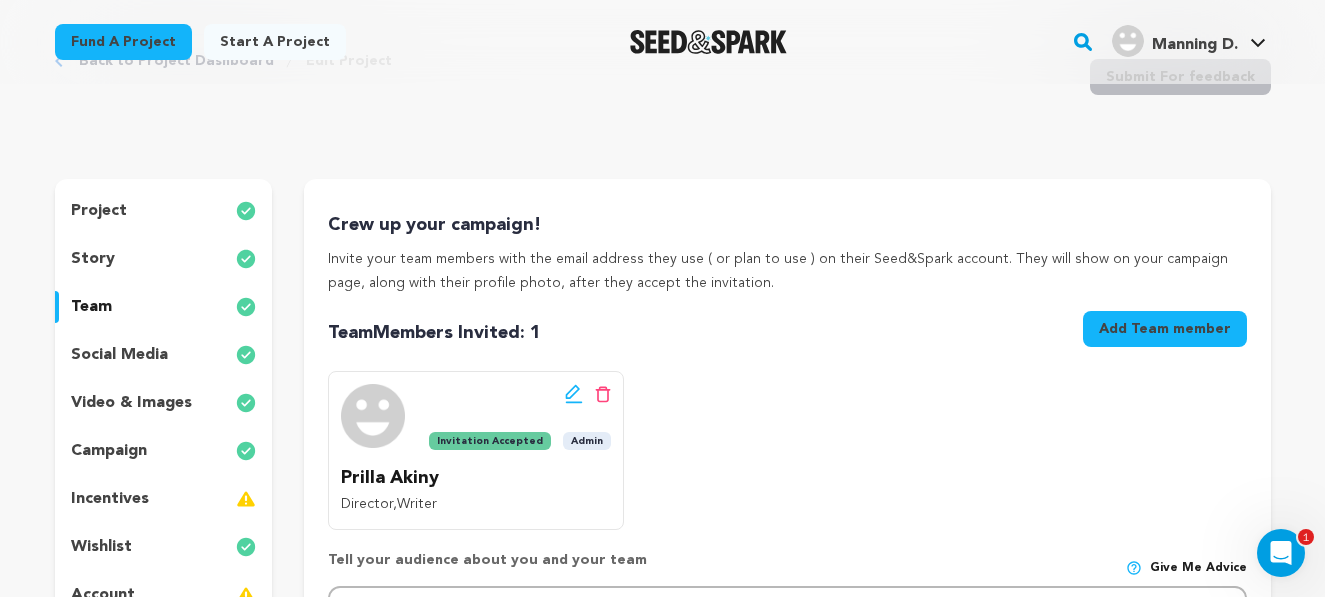 scroll, scrollTop: 69, scrollLeft: 0, axis: vertical 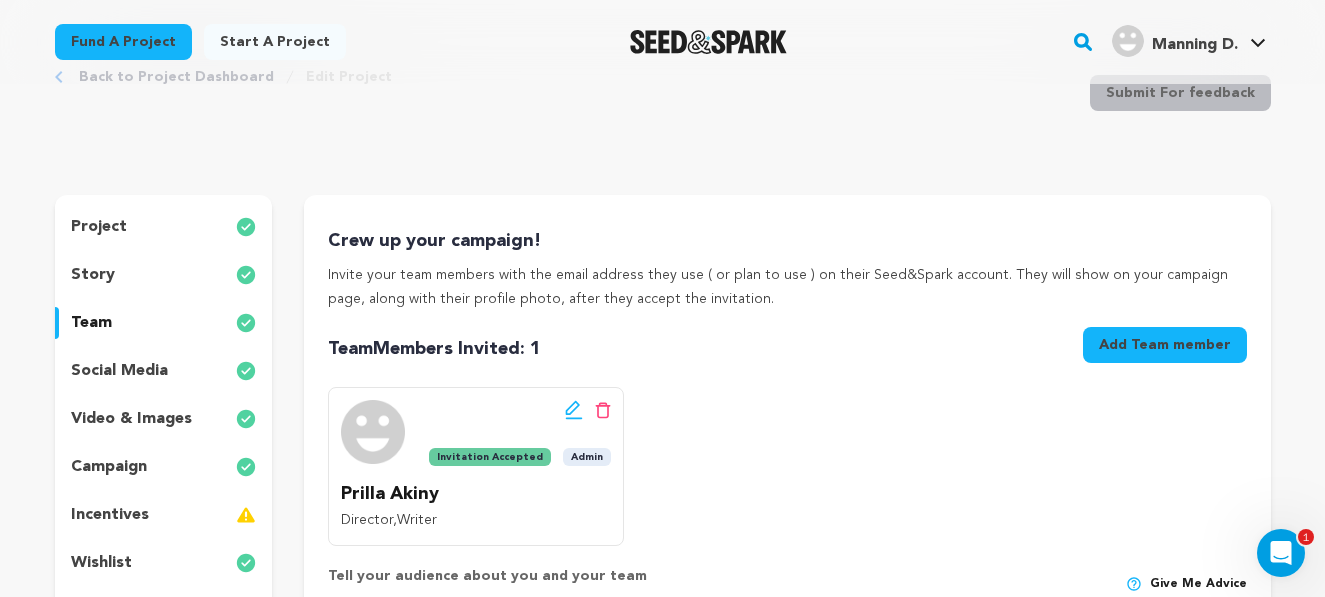 click on "project" at bounding box center [164, 227] 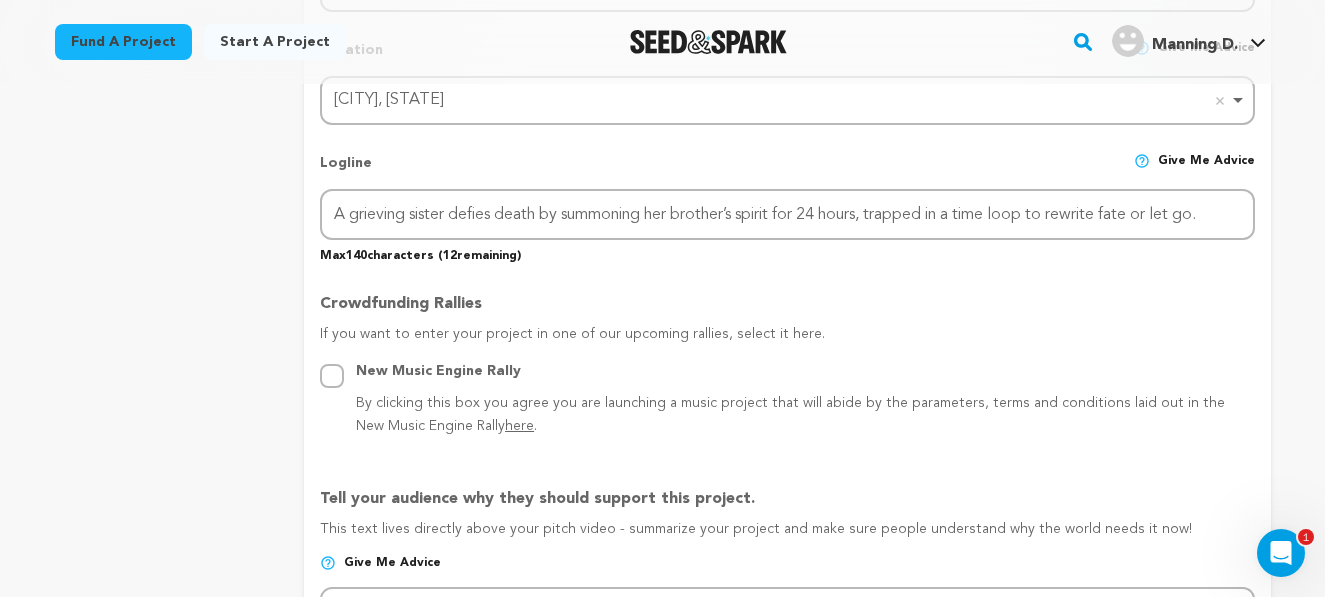 scroll, scrollTop: 849, scrollLeft: 0, axis: vertical 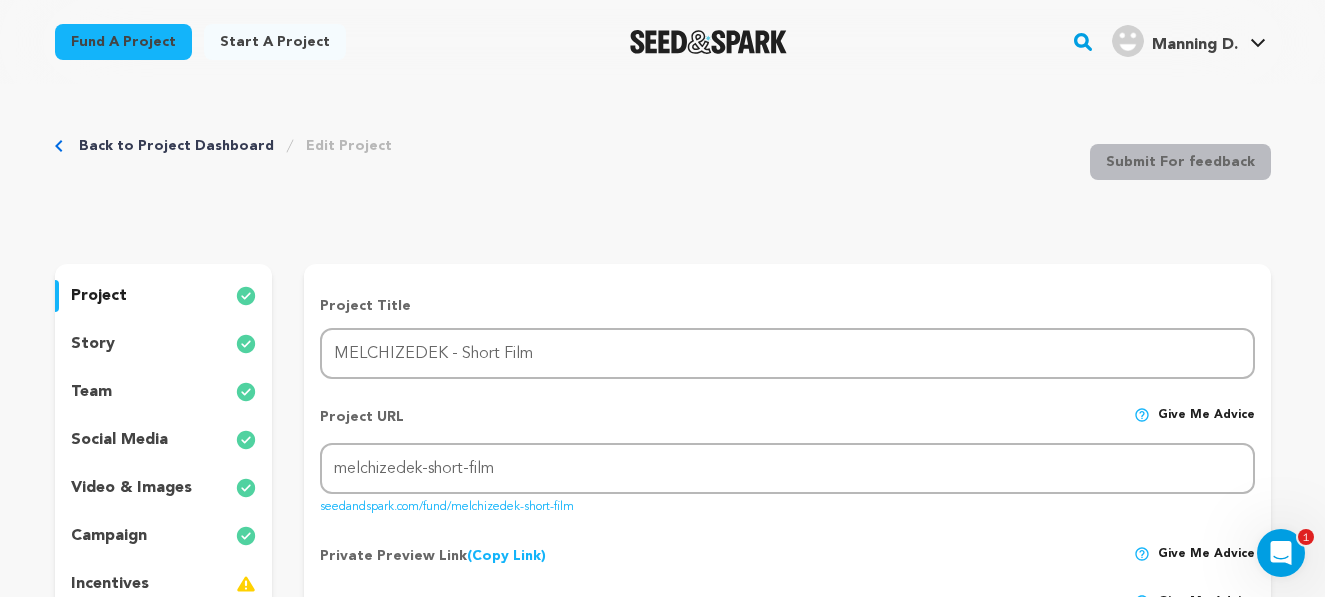 click on "Manning D." at bounding box center [1195, 45] 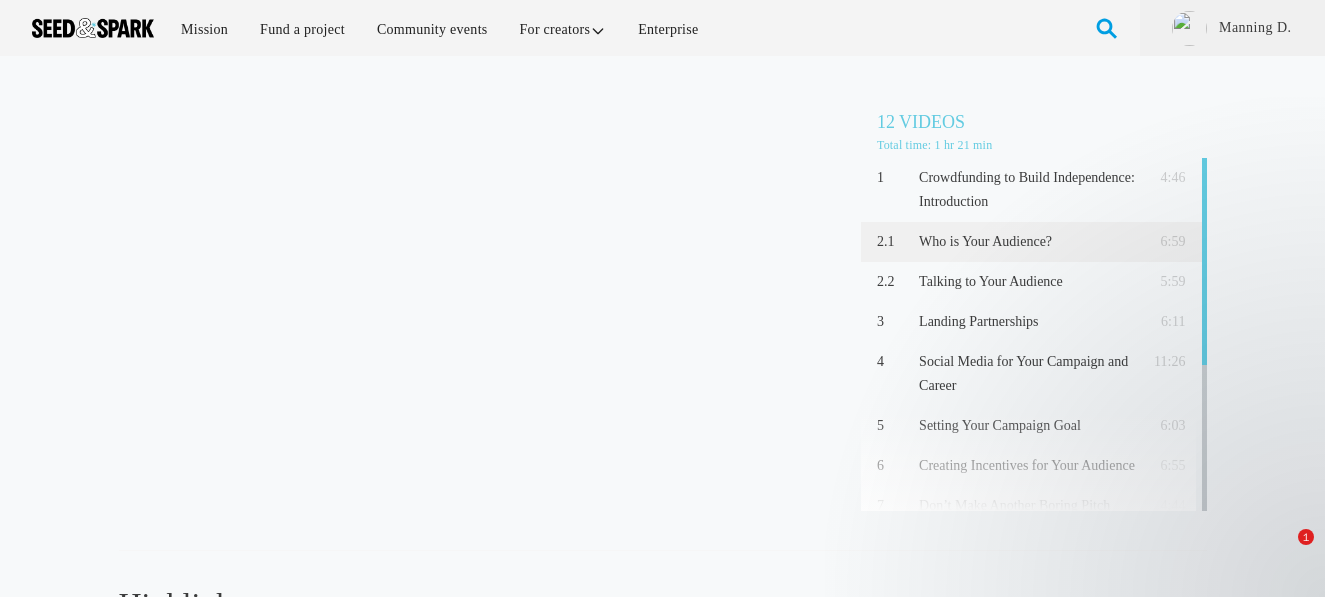 scroll, scrollTop: 0, scrollLeft: 0, axis: both 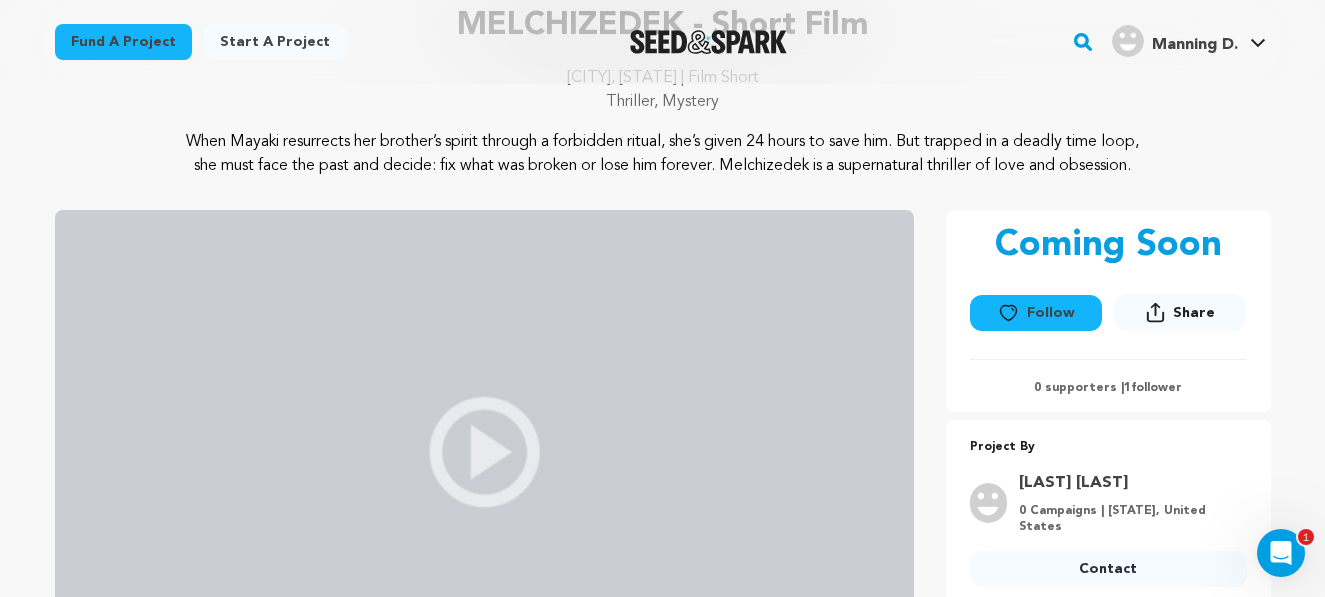 click on "Share" at bounding box center (1194, 313) 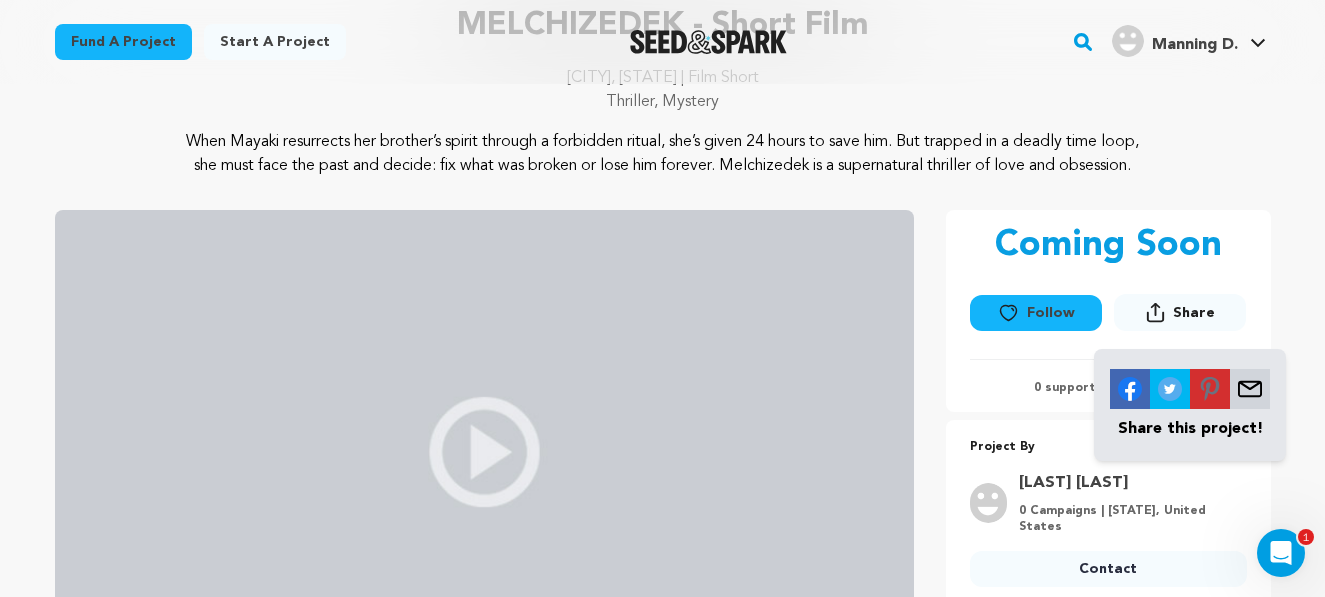 click at bounding box center [1250, 389] 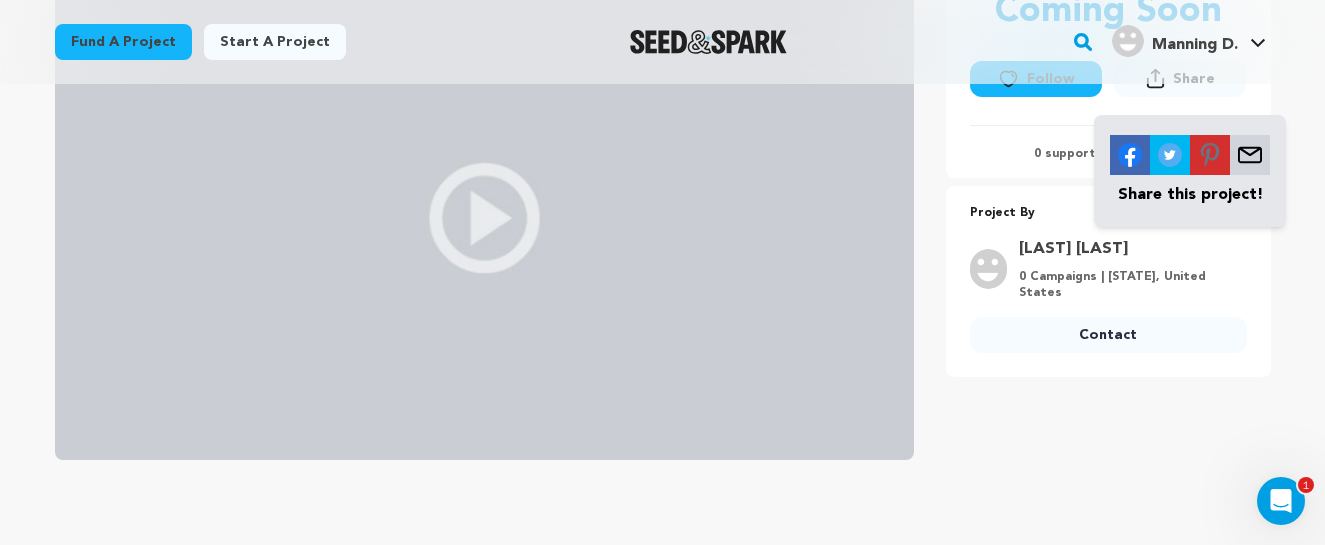 scroll, scrollTop: 402, scrollLeft: 0, axis: vertical 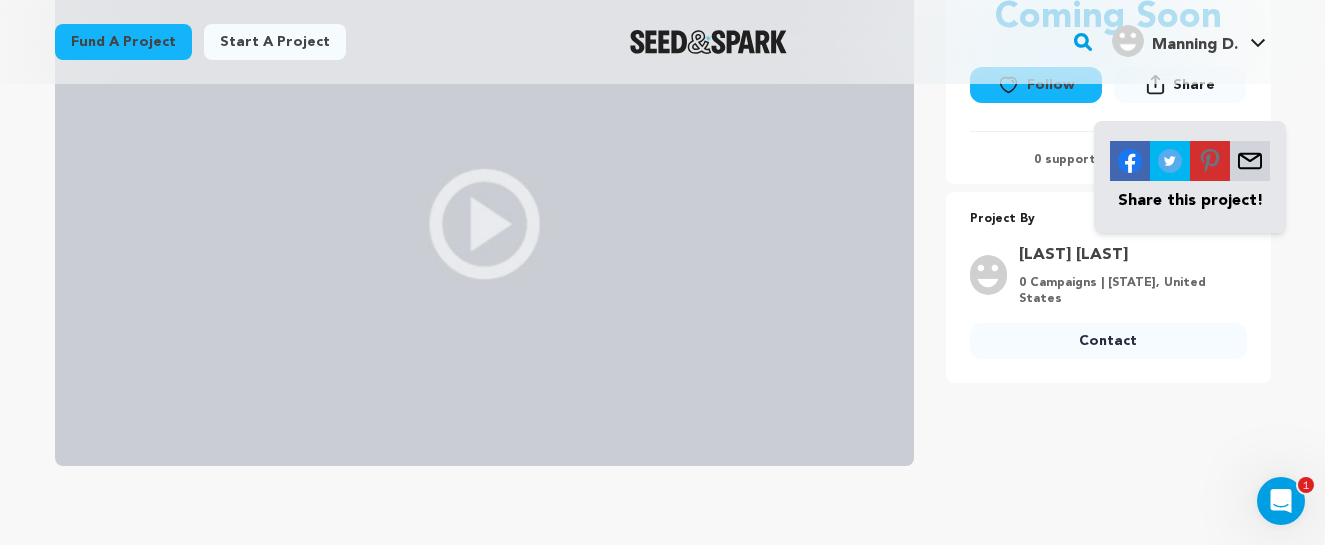 click on "Coming Soon
Follow
Following
Share
1" at bounding box center (1108, 224) 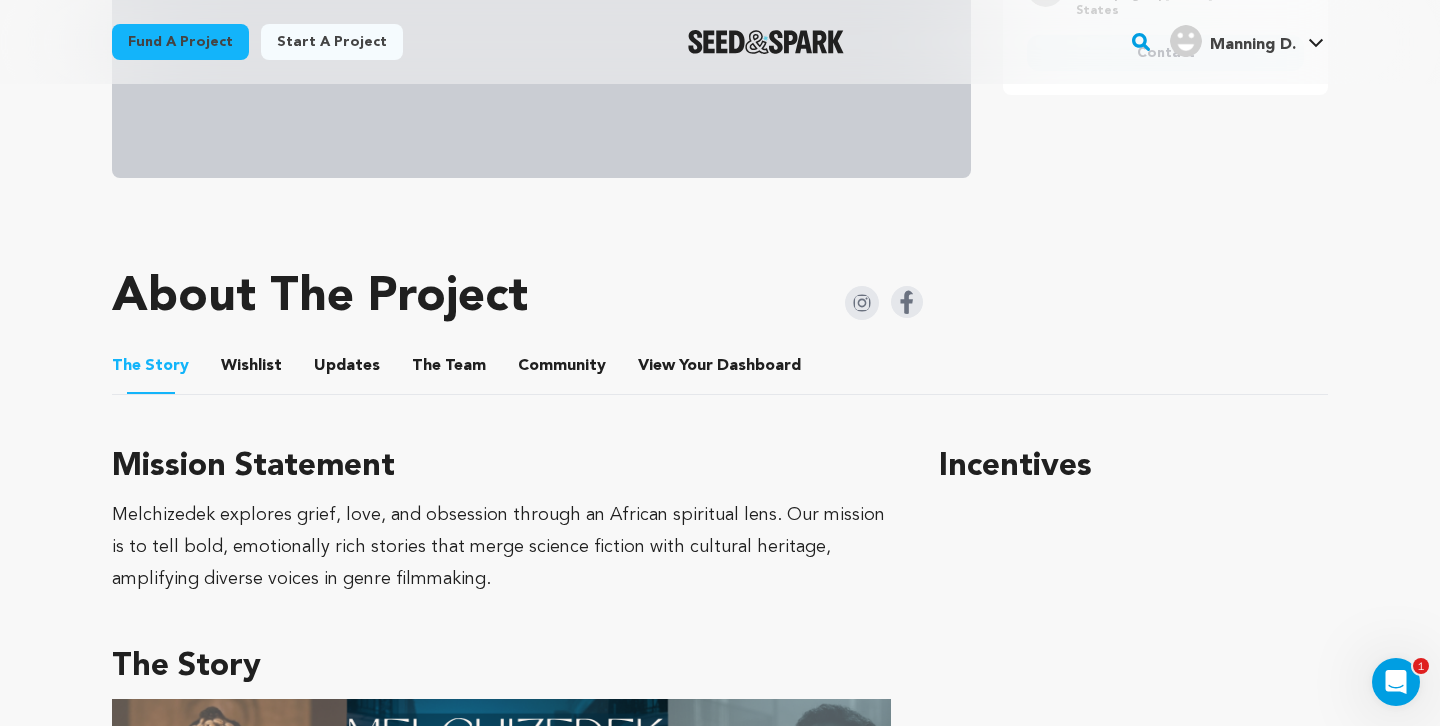 scroll, scrollTop: 599, scrollLeft: 0, axis: vertical 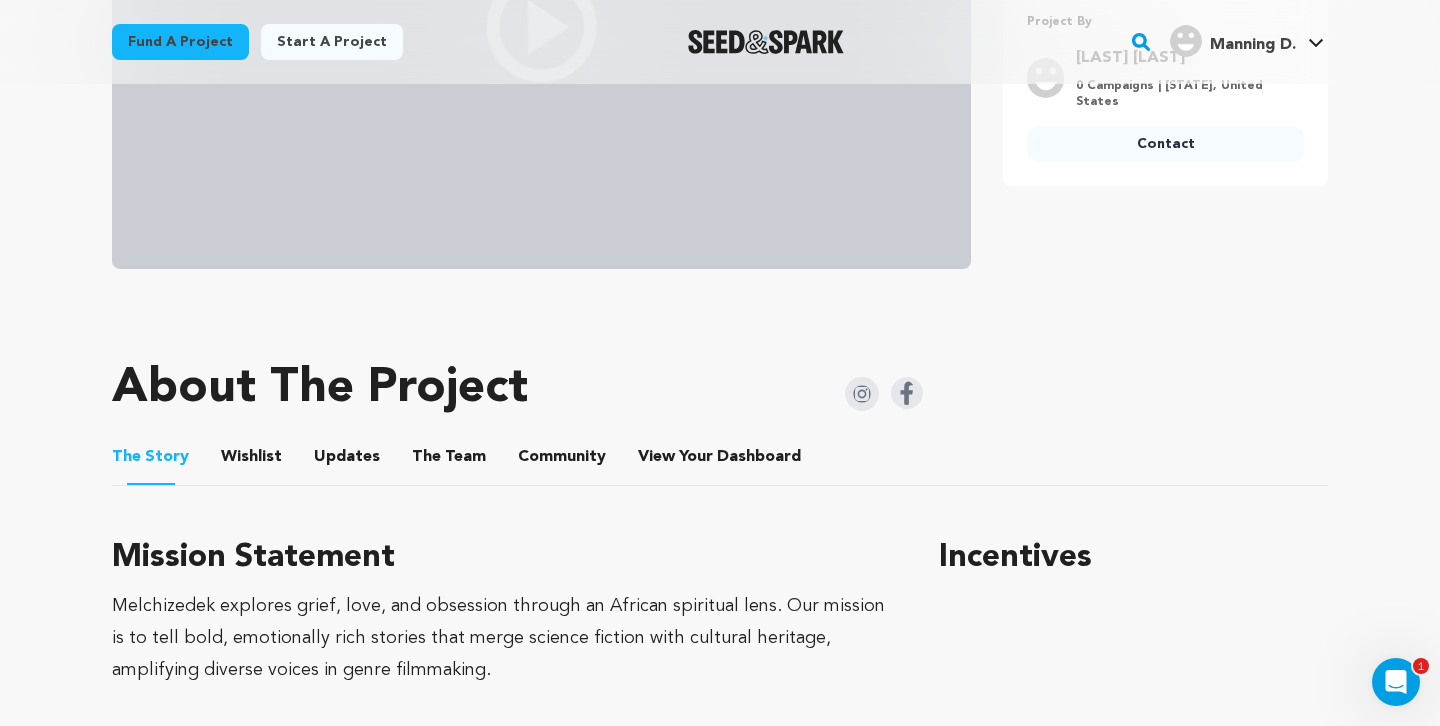 click on "Wishlist" at bounding box center [252, 461] 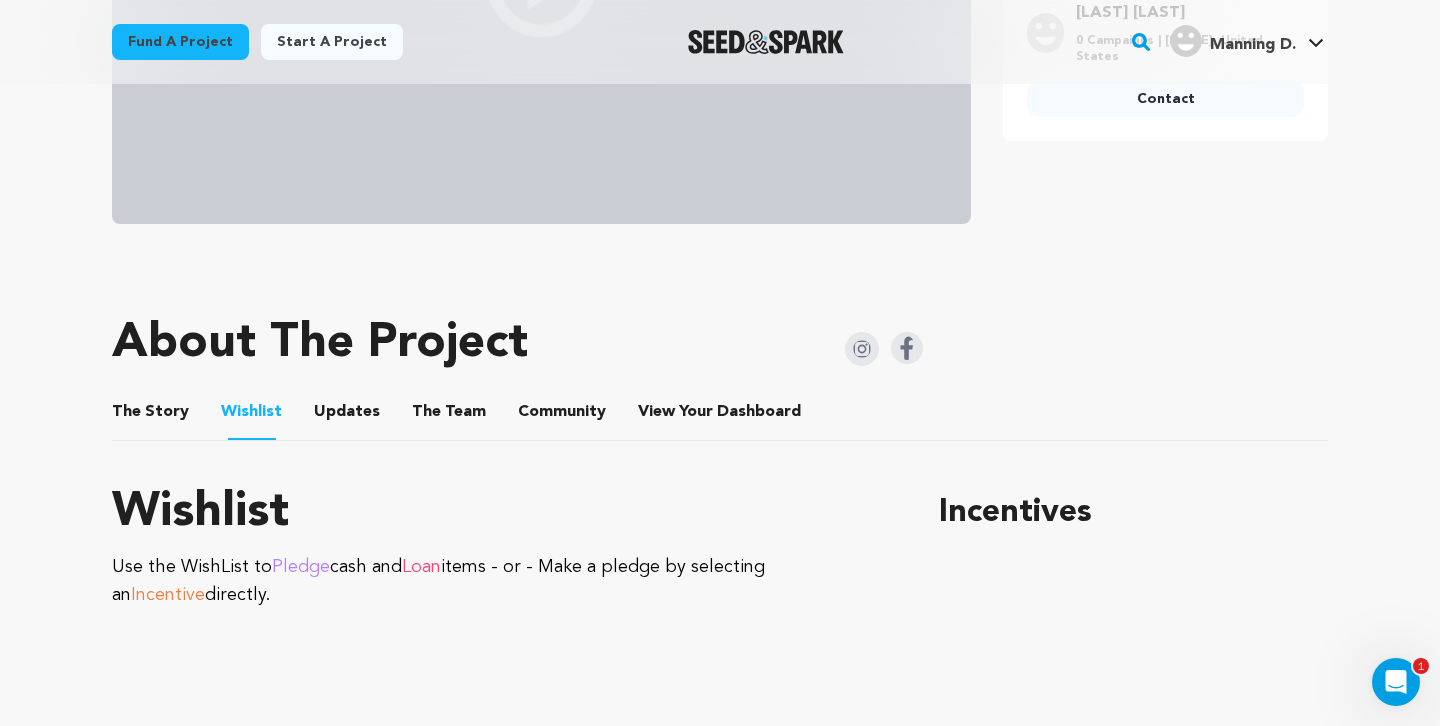 scroll, scrollTop: 650, scrollLeft: 0, axis: vertical 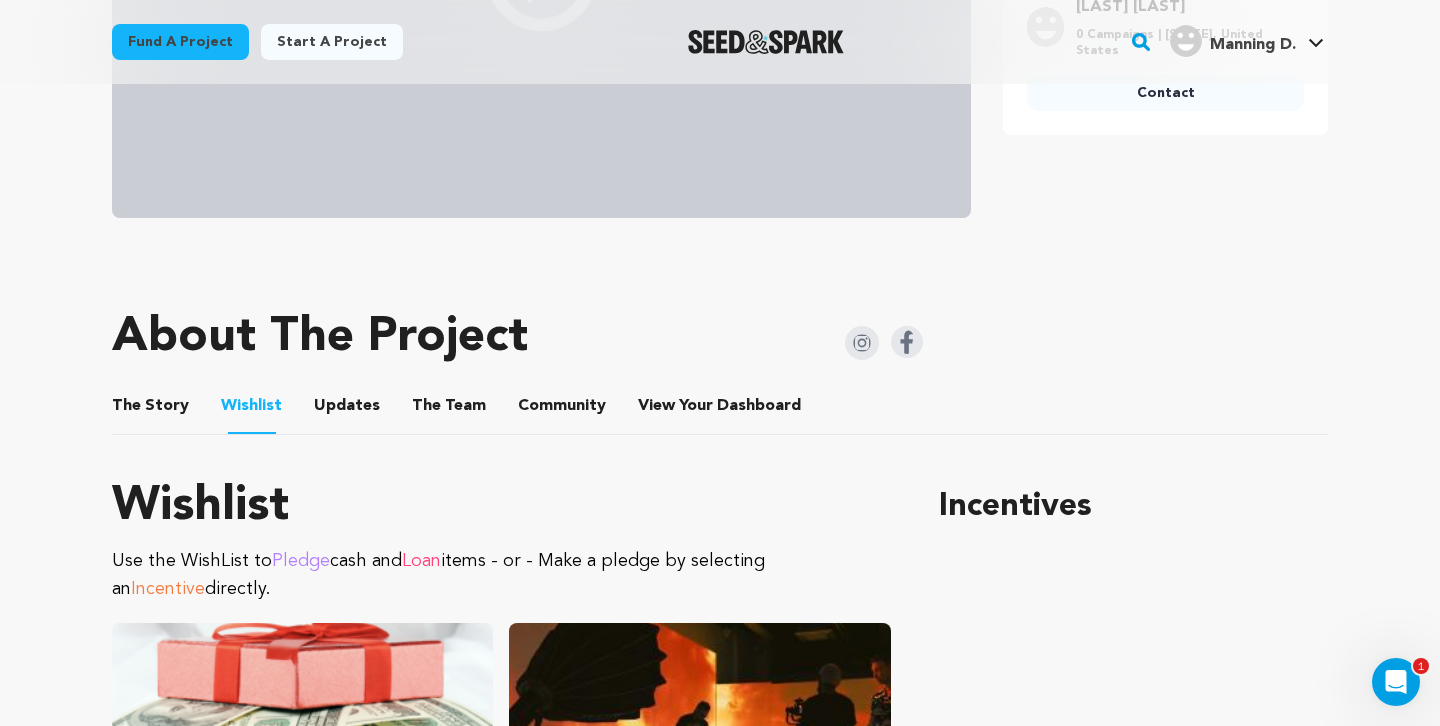 click on "Updates" at bounding box center (347, 410) 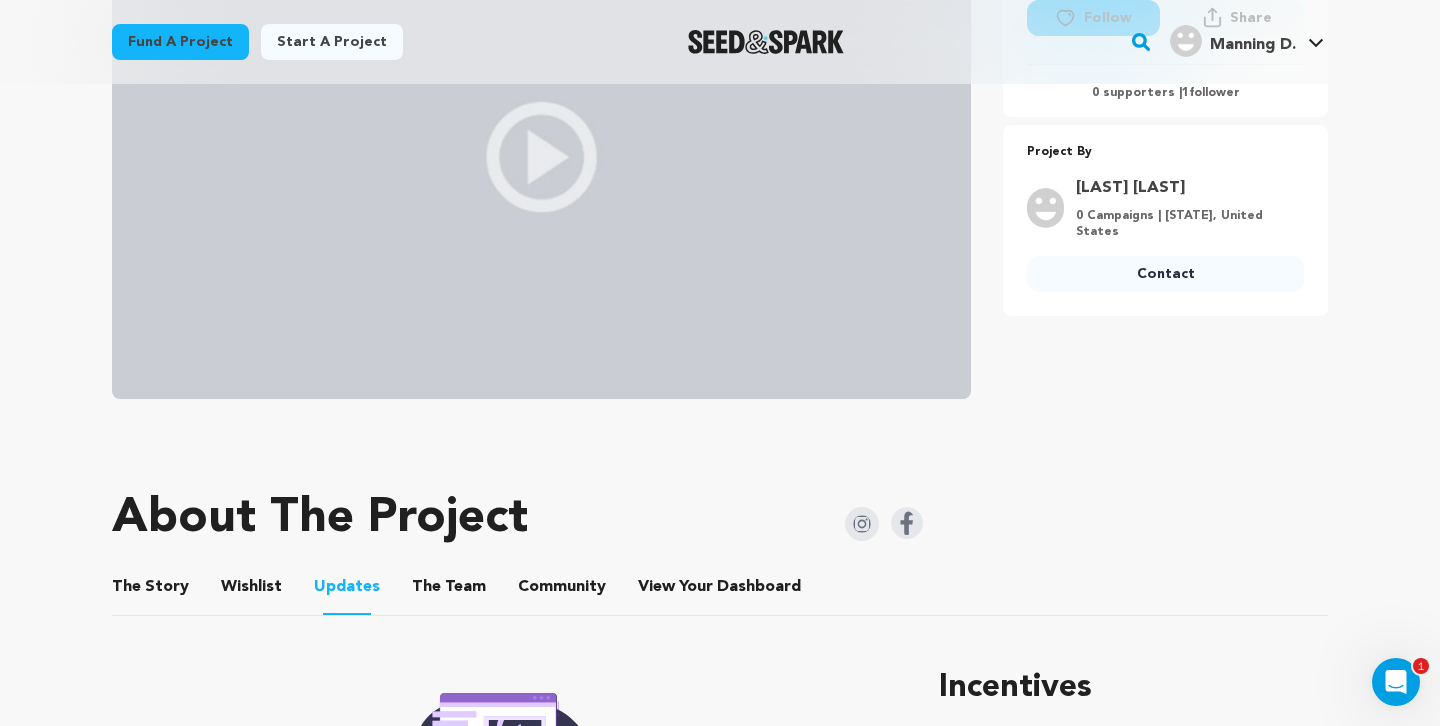 scroll, scrollTop: 689, scrollLeft: 0, axis: vertical 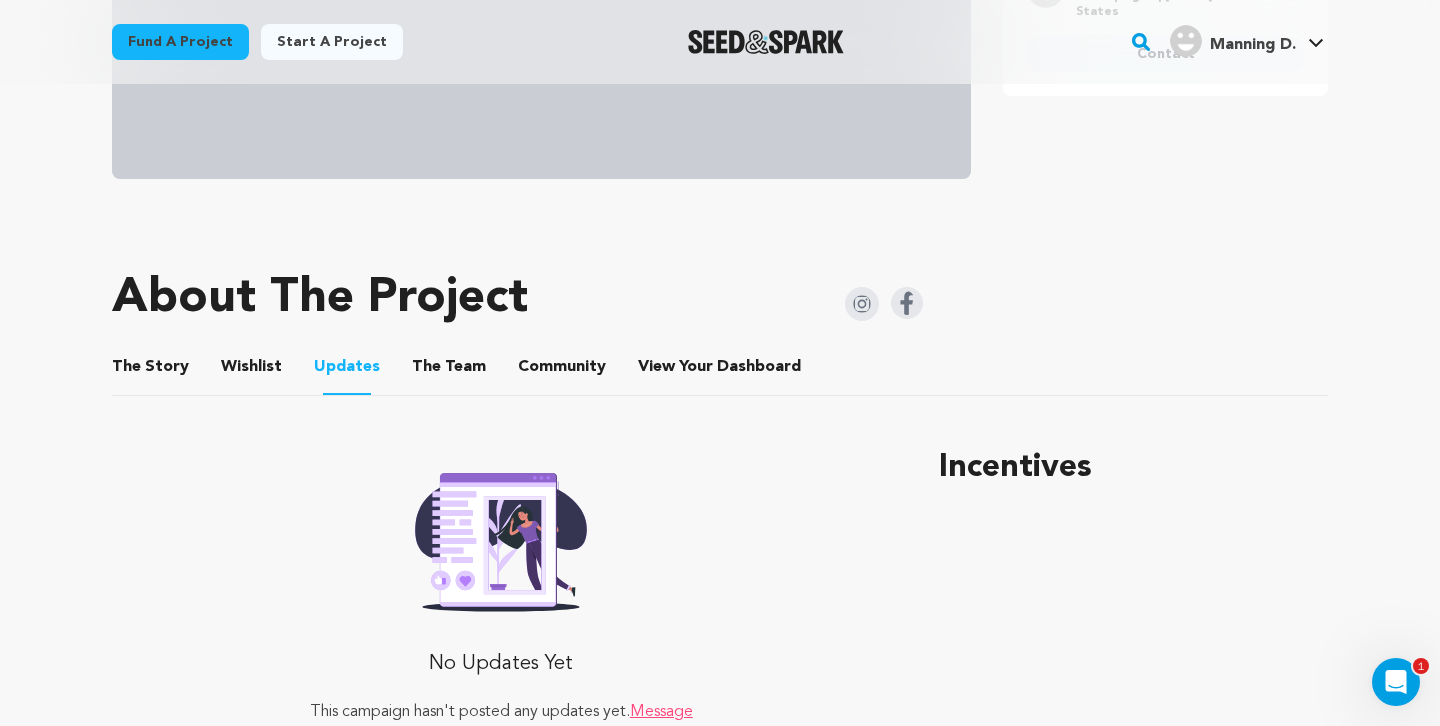 click on "The Team" at bounding box center (449, 371) 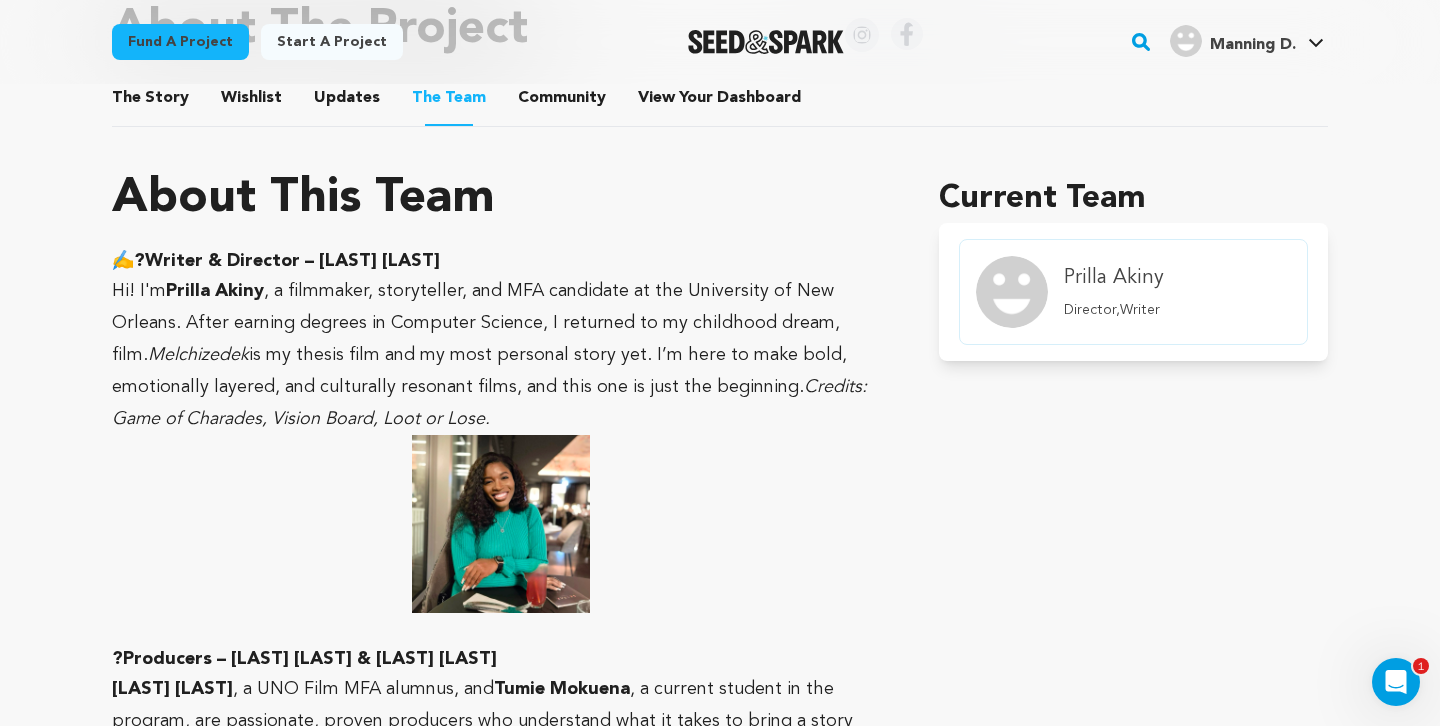scroll, scrollTop: 955, scrollLeft: 0, axis: vertical 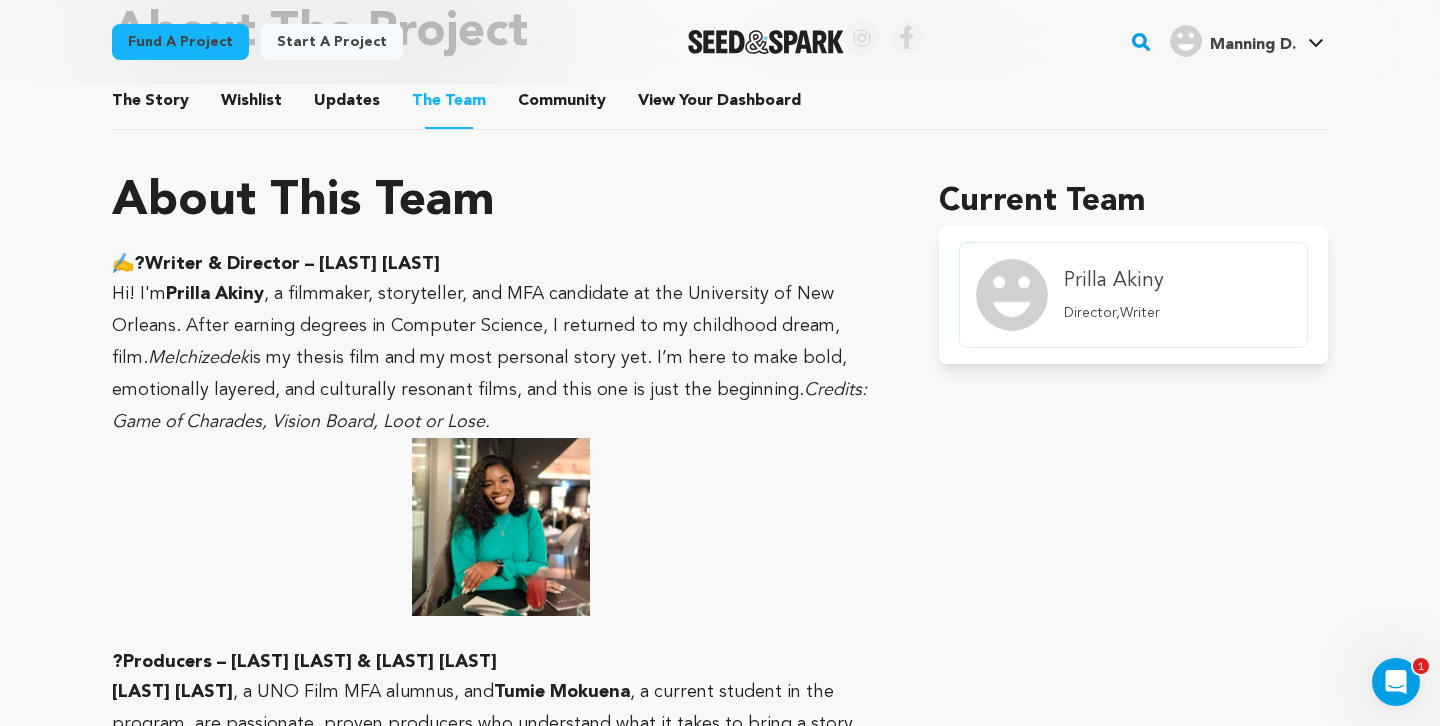click on "Community" at bounding box center (562, 105) 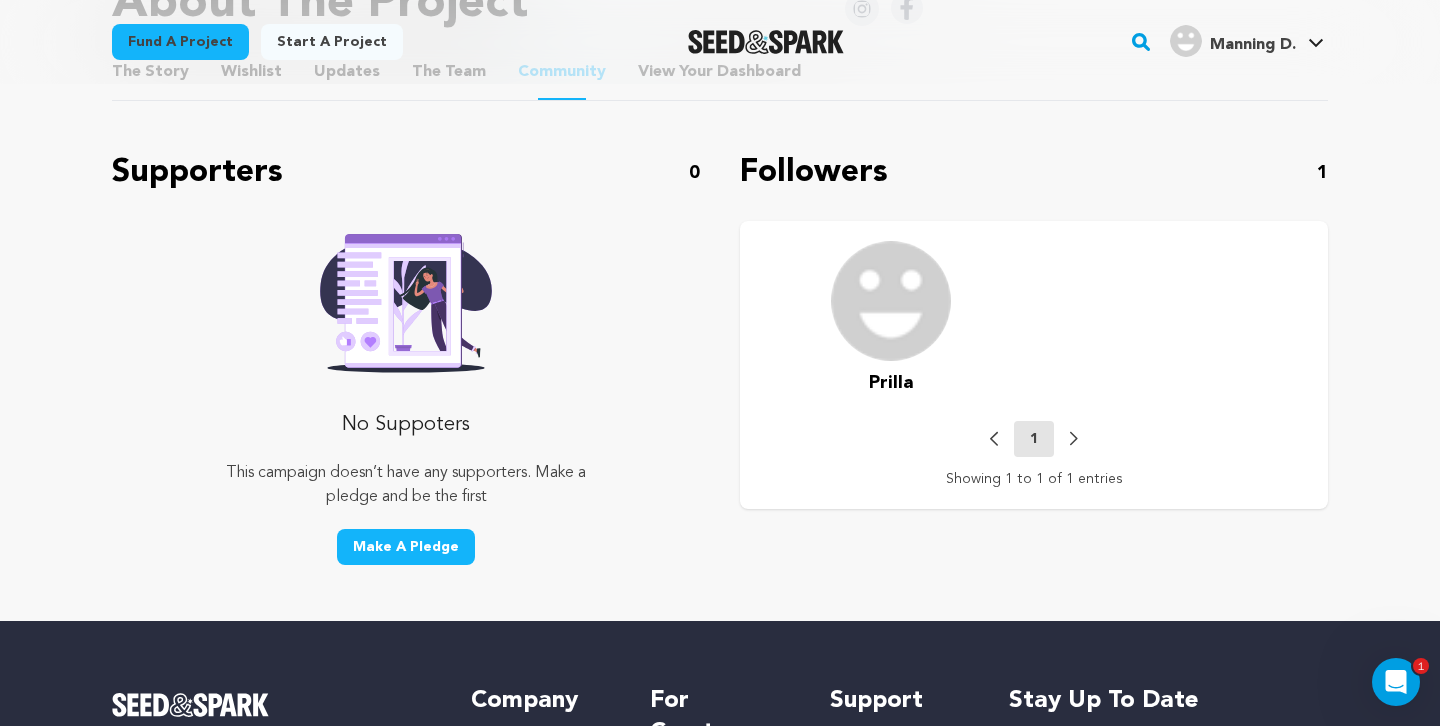 scroll, scrollTop: 990, scrollLeft: 0, axis: vertical 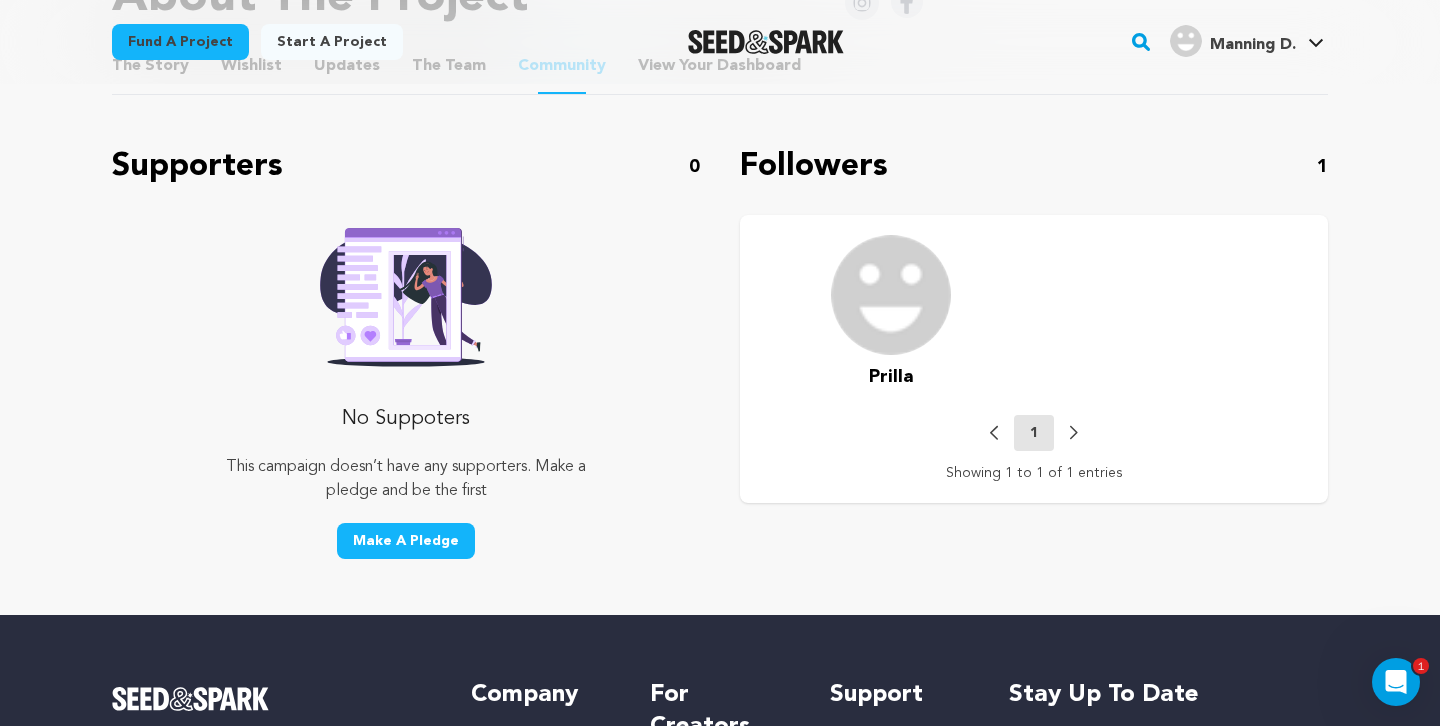 click on "View Your Dashboard
View   Your   Dashboard" at bounding box center [721, 66] 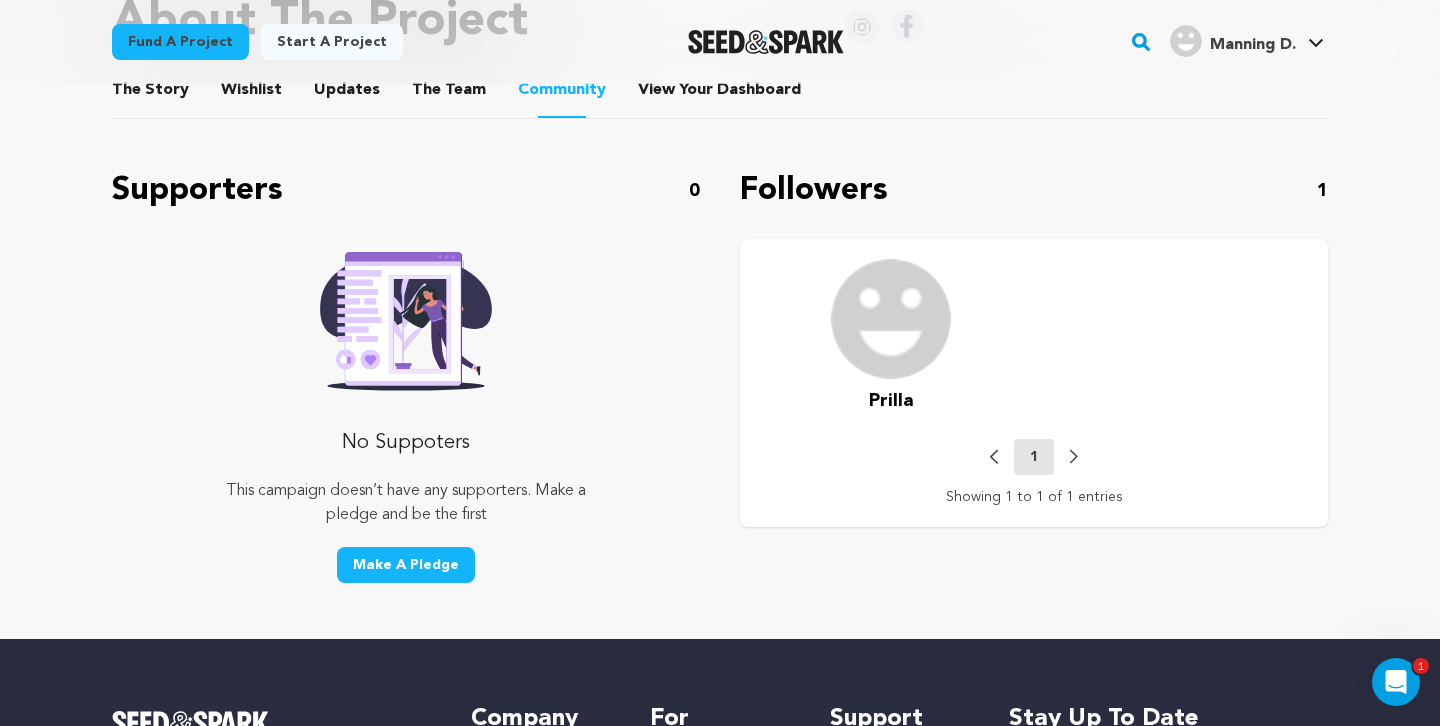 scroll, scrollTop: 936, scrollLeft: 0, axis: vertical 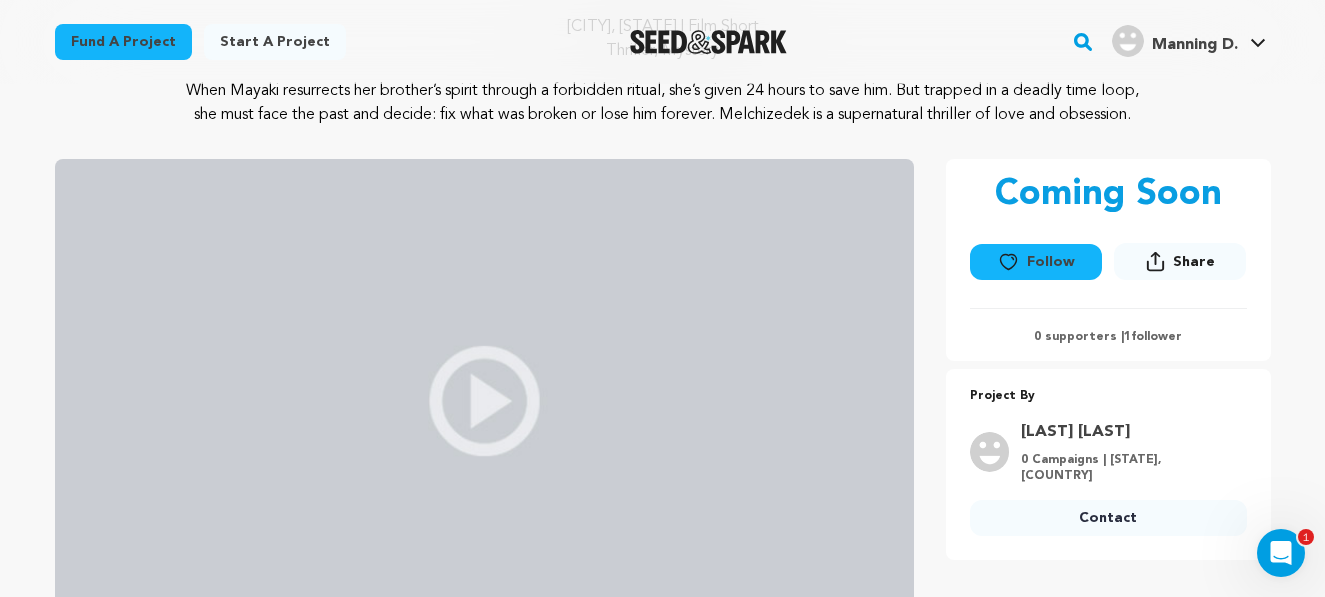 click on "Share" at bounding box center [1194, 262] 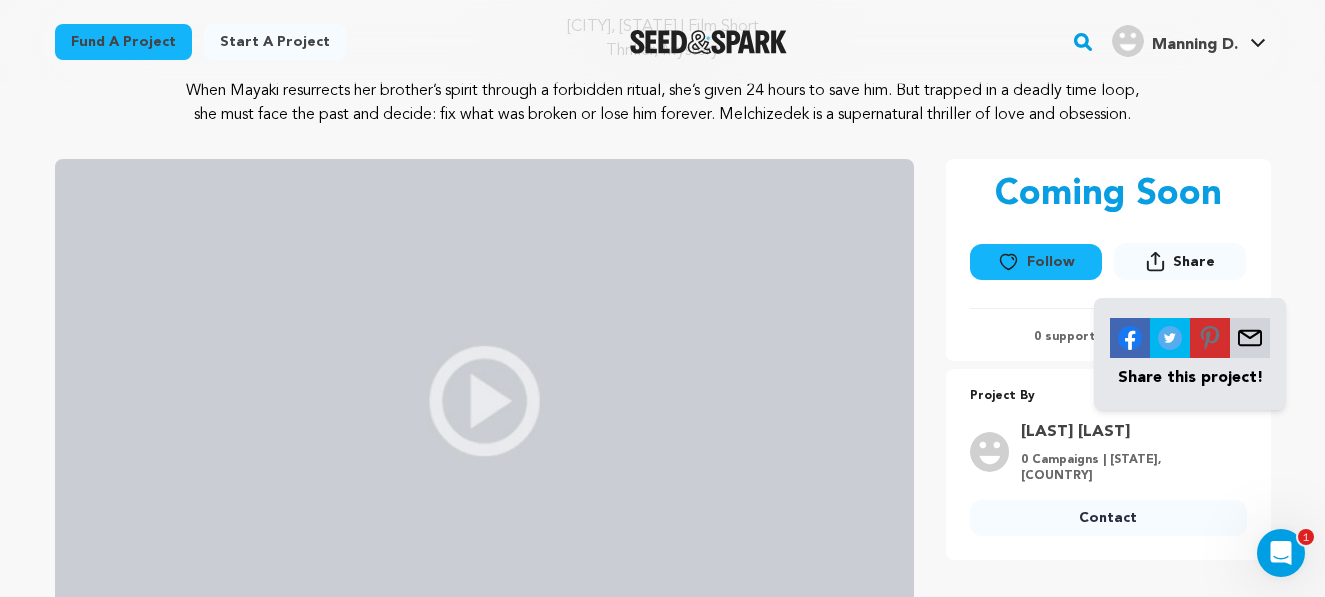 click on "When Mayaki resurrects her brother’s spirit through a forbidden ritual, she’s given 24 hours to save him. But trapped in a deadly time loop, she must face the past and decide: fix what was broken or lose him forever. Melchizedek is a supernatural thriller of love and obsession." at bounding box center [663, 103] 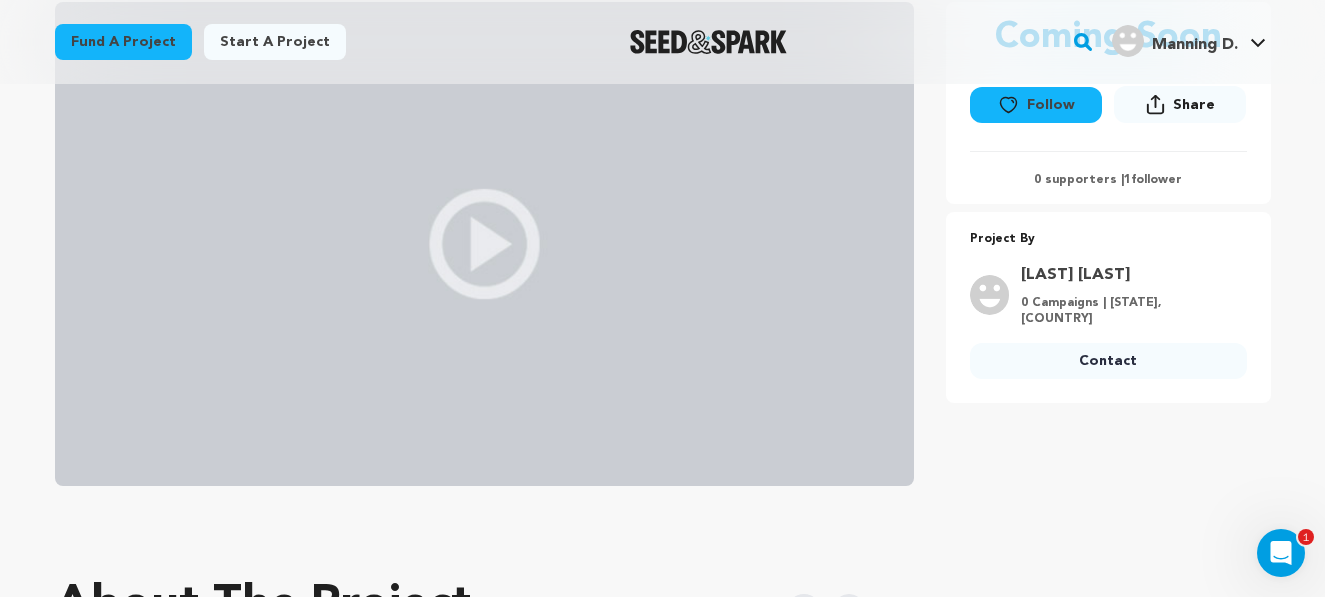 scroll, scrollTop: 371, scrollLeft: 0, axis: vertical 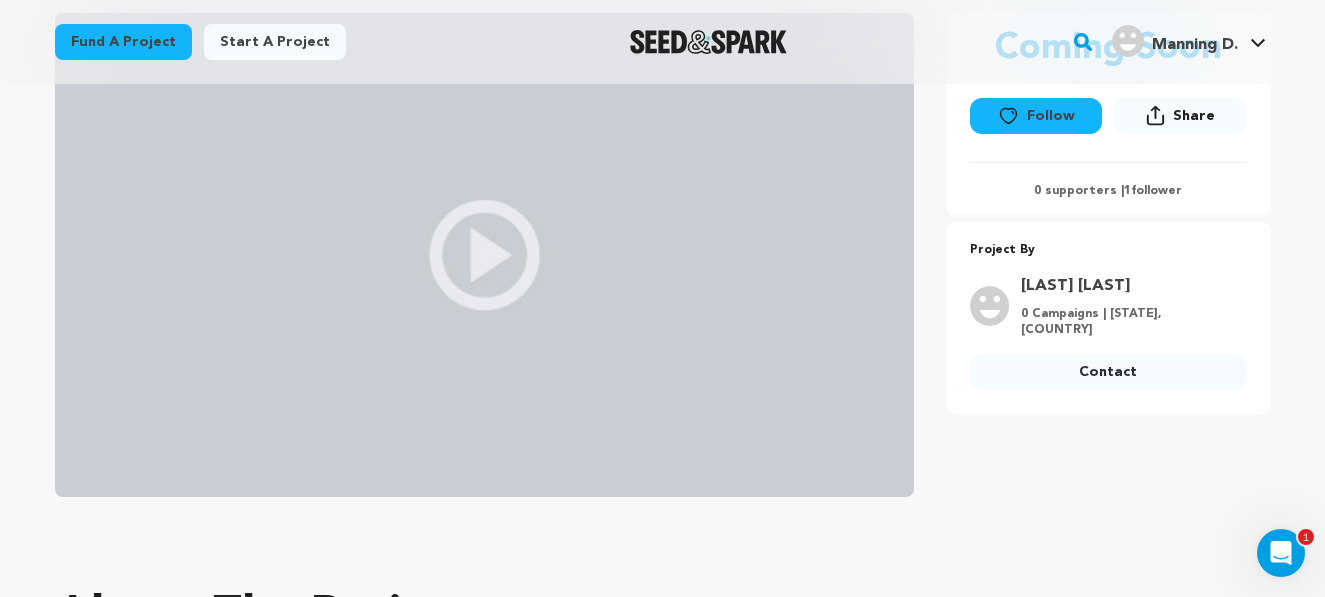 click on "[LAST] [LAST]" at bounding box center (1127, 286) 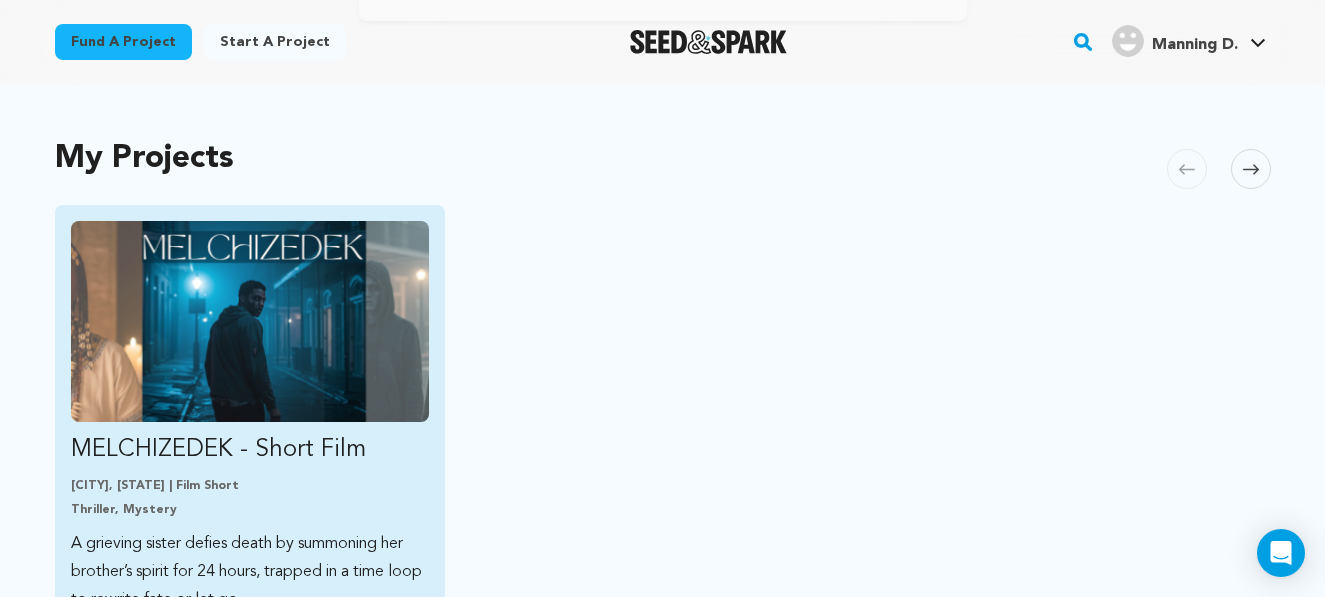 scroll, scrollTop: 383, scrollLeft: 0, axis: vertical 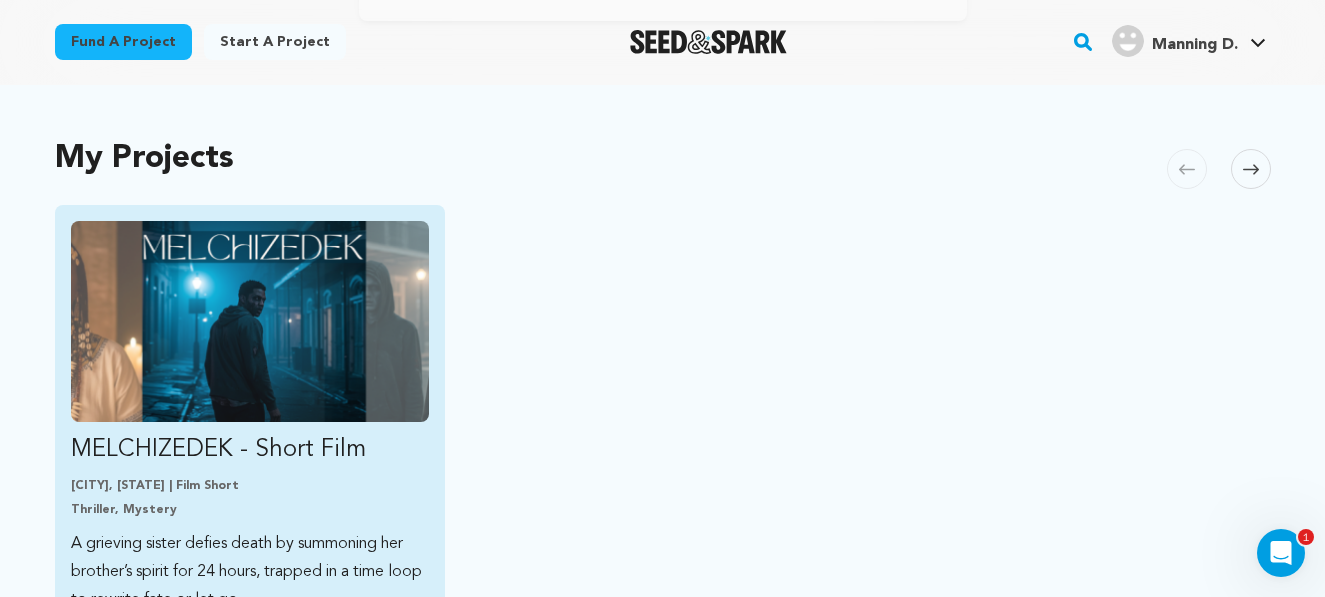 click at bounding box center [250, 321] 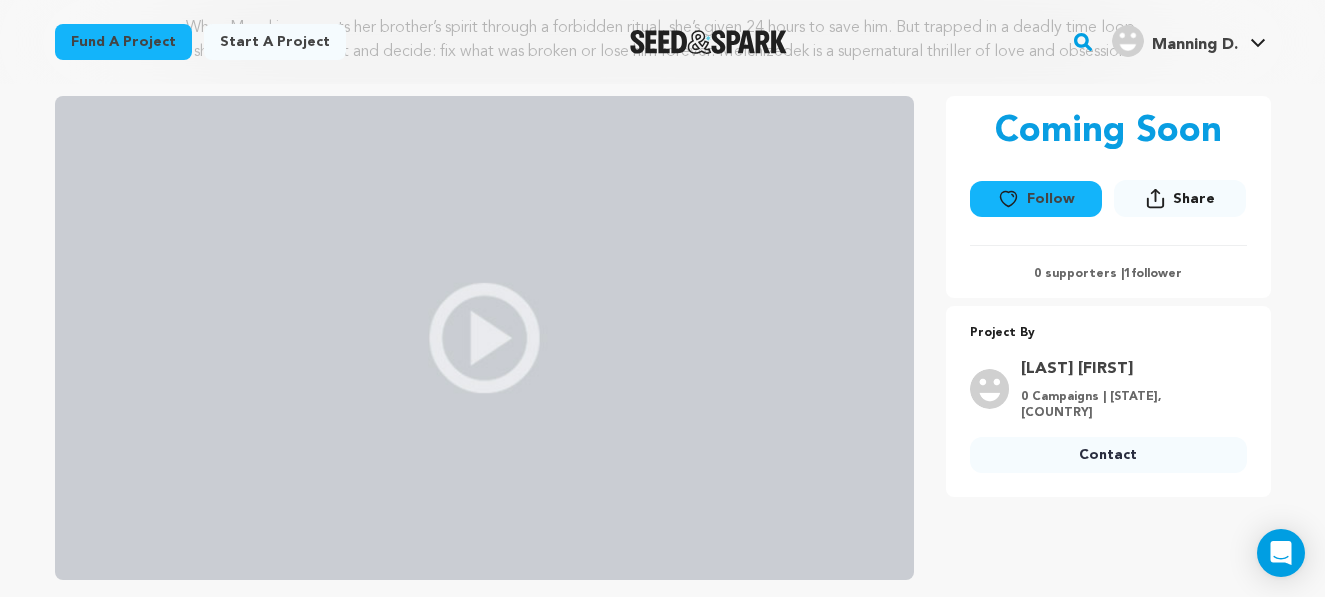scroll, scrollTop: 288, scrollLeft: 0, axis: vertical 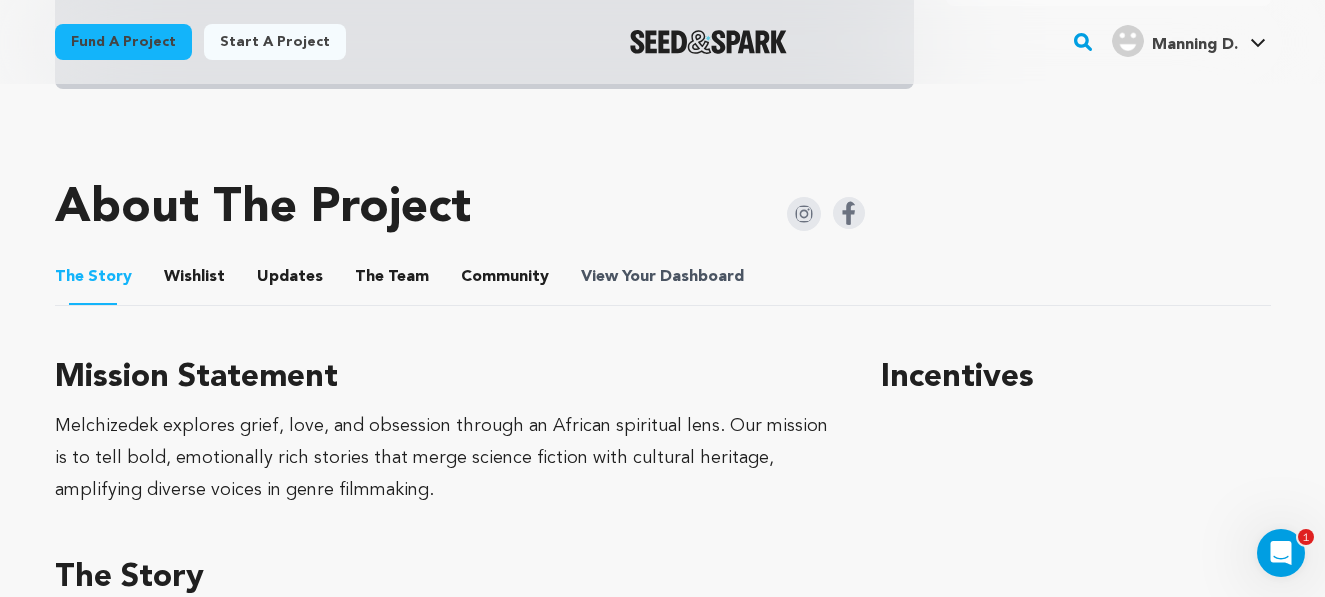 click on "Dashboard" at bounding box center (702, 277) 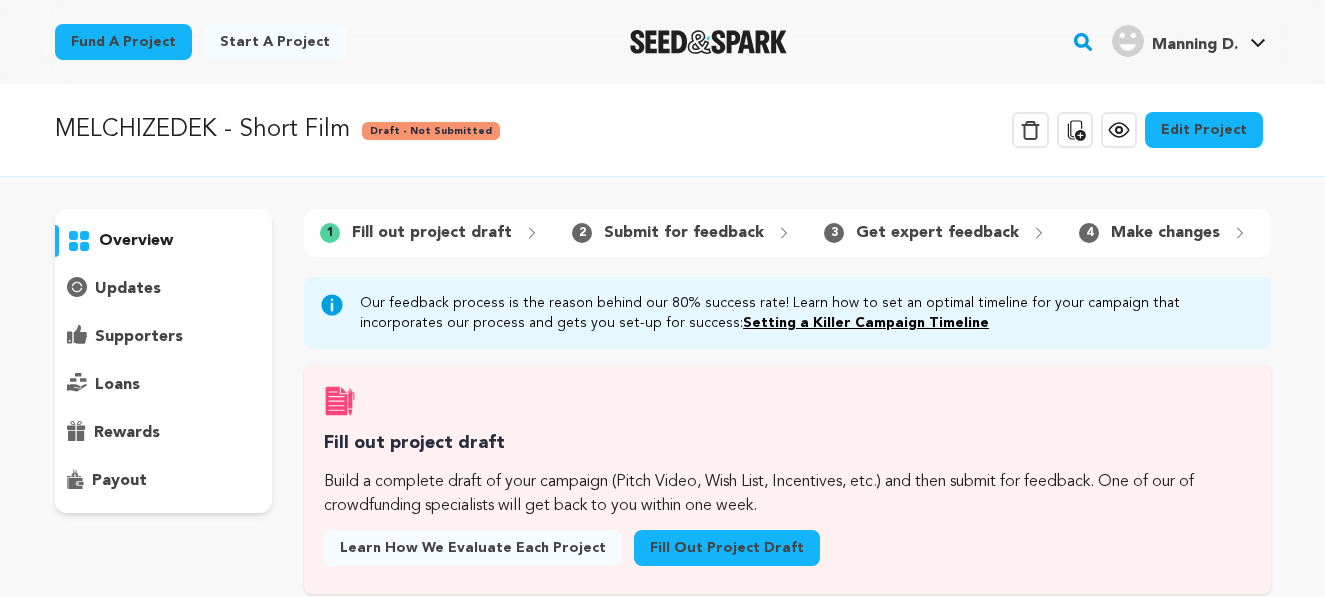 scroll, scrollTop: 0, scrollLeft: 0, axis: both 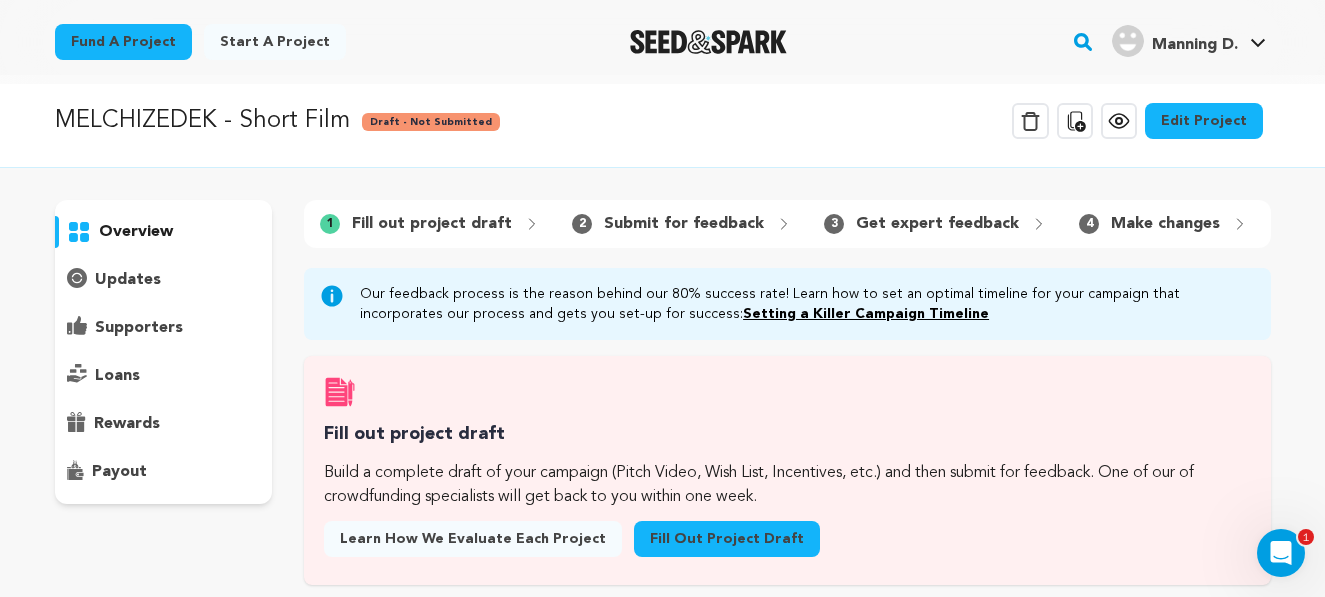 click on "Edit Project" at bounding box center [1204, 121] 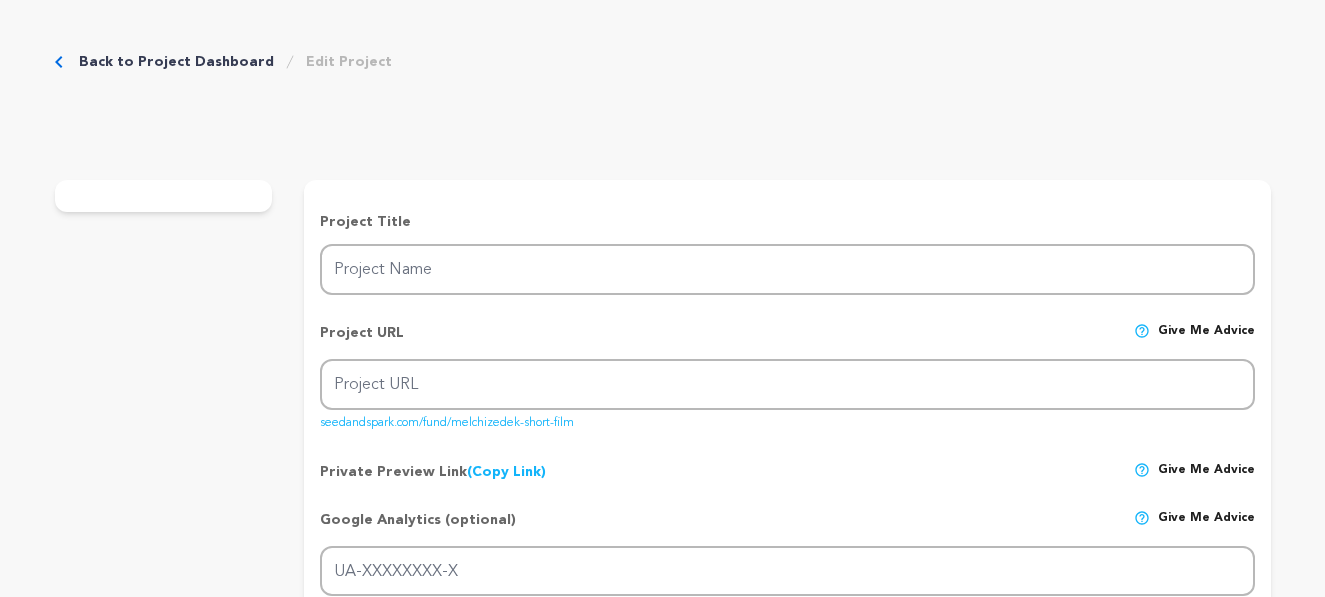 type on "MELCHIZEDEK - Short Film" 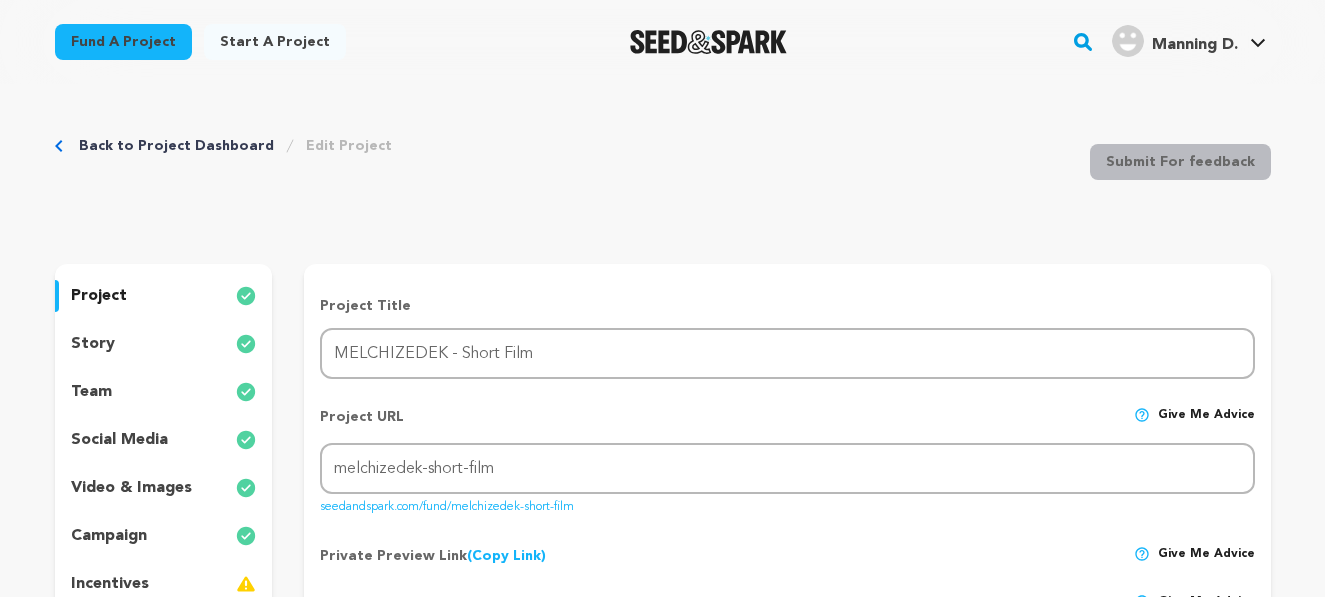 scroll, scrollTop: 0, scrollLeft: 0, axis: both 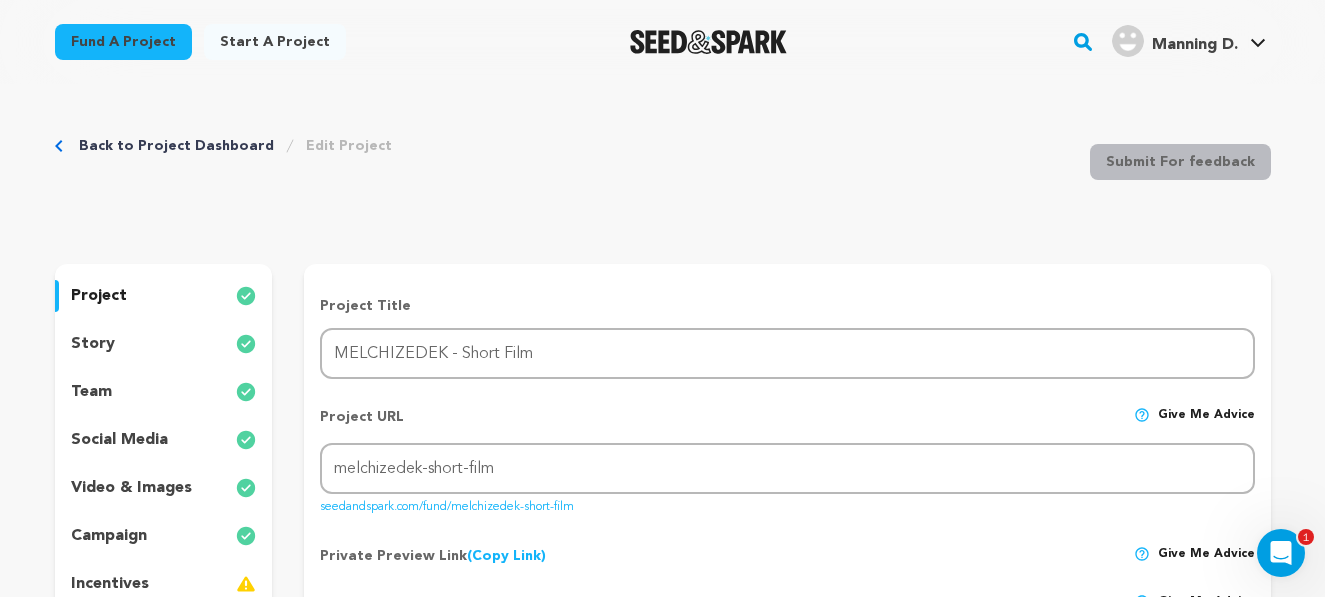 click on "team" at bounding box center [164, 392] 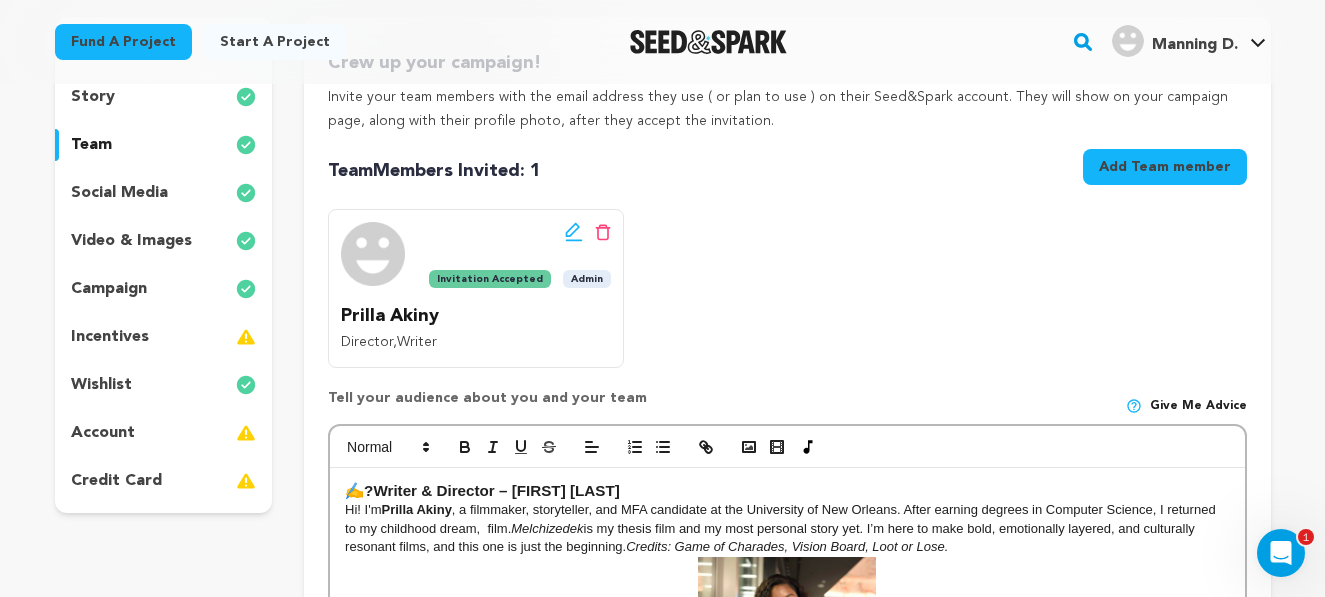 scroll, scrollTop: 248, scrollLeft: 0, axis: vertical 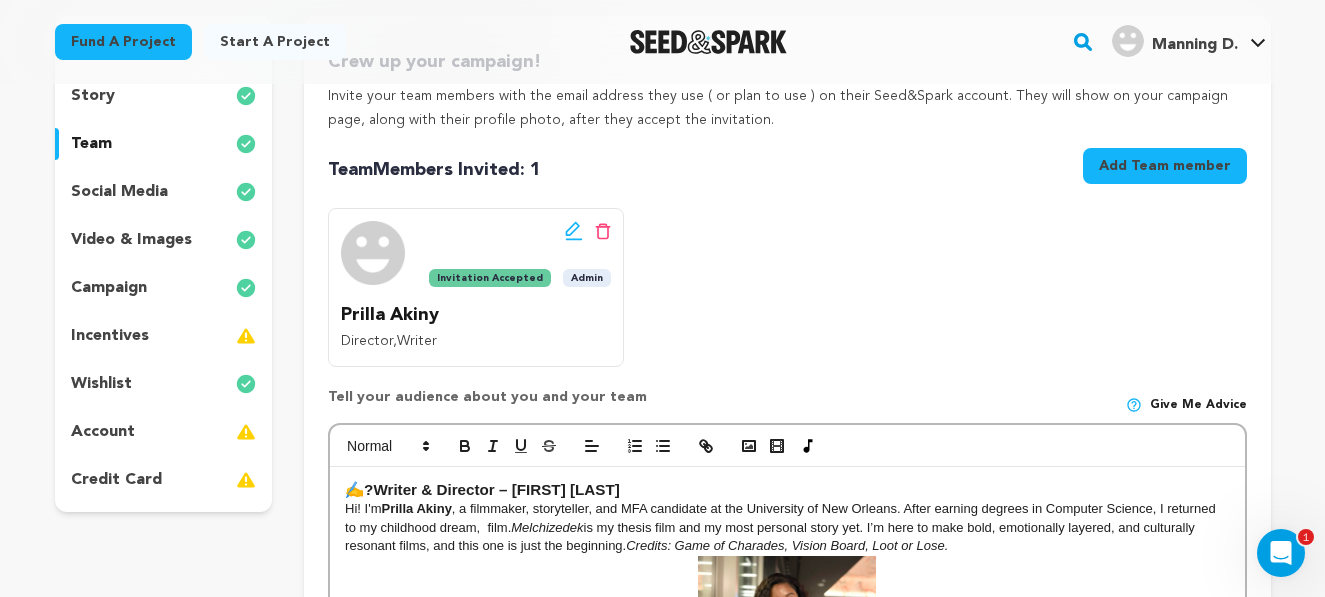 click on "Add Team member" at bounding box center (1165, 166) 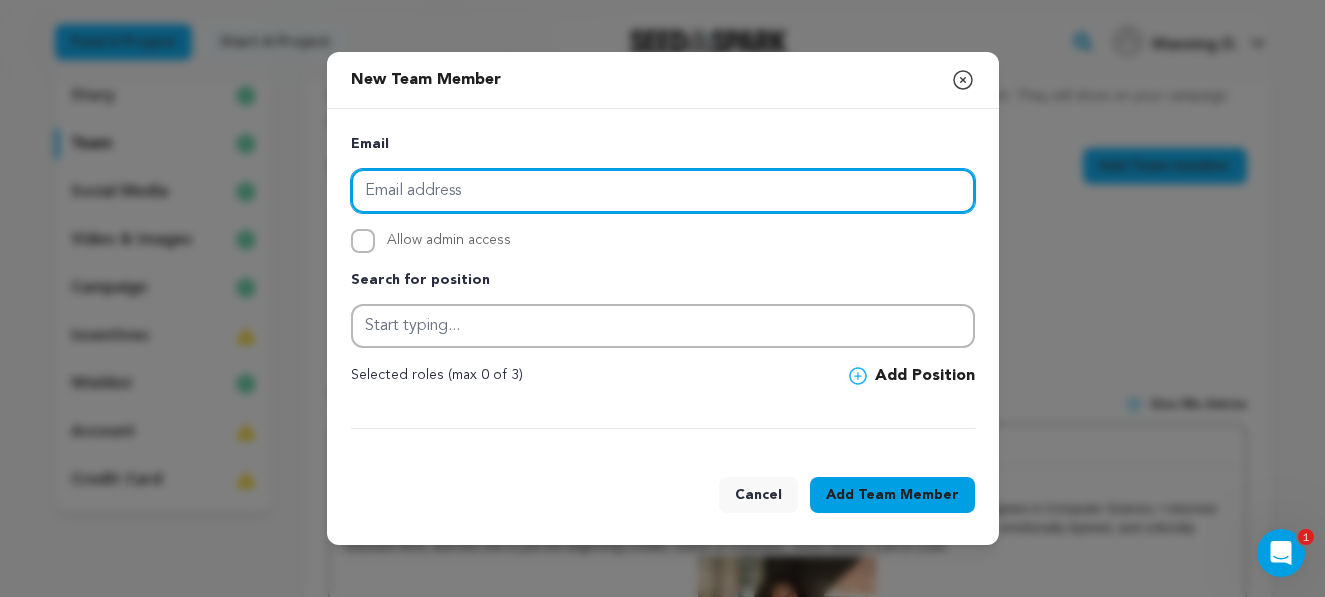 click at bounding box center (663, 191) 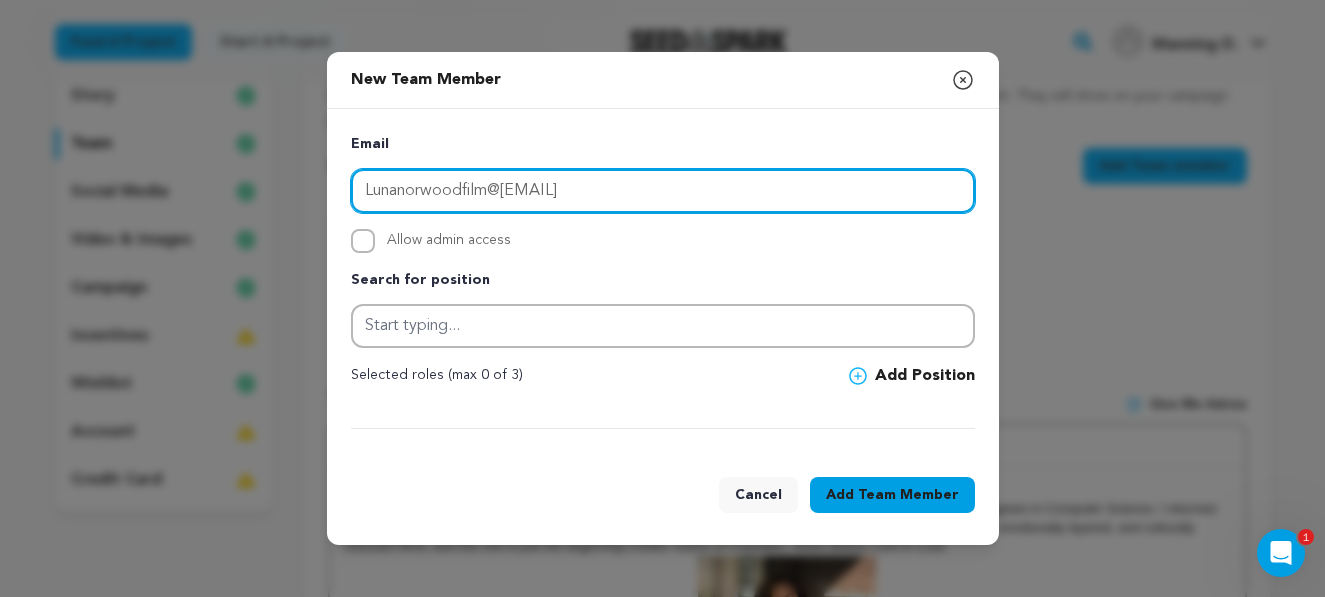 type on "Lunanorwoodfilm@gmail.com" 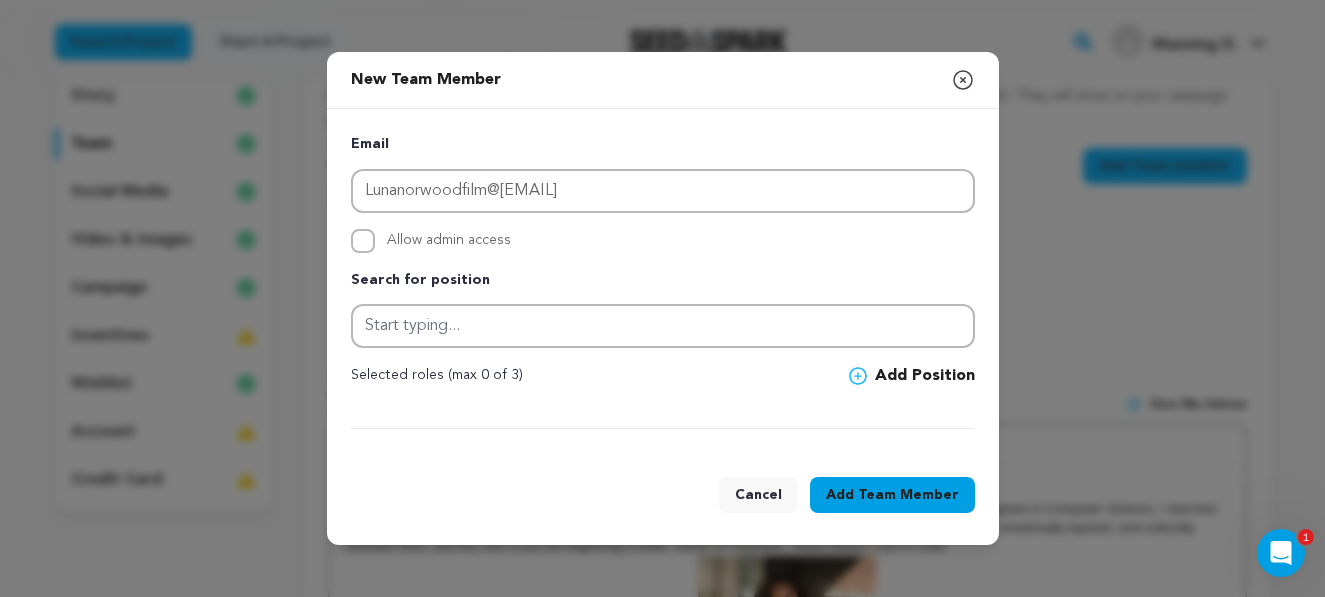 click 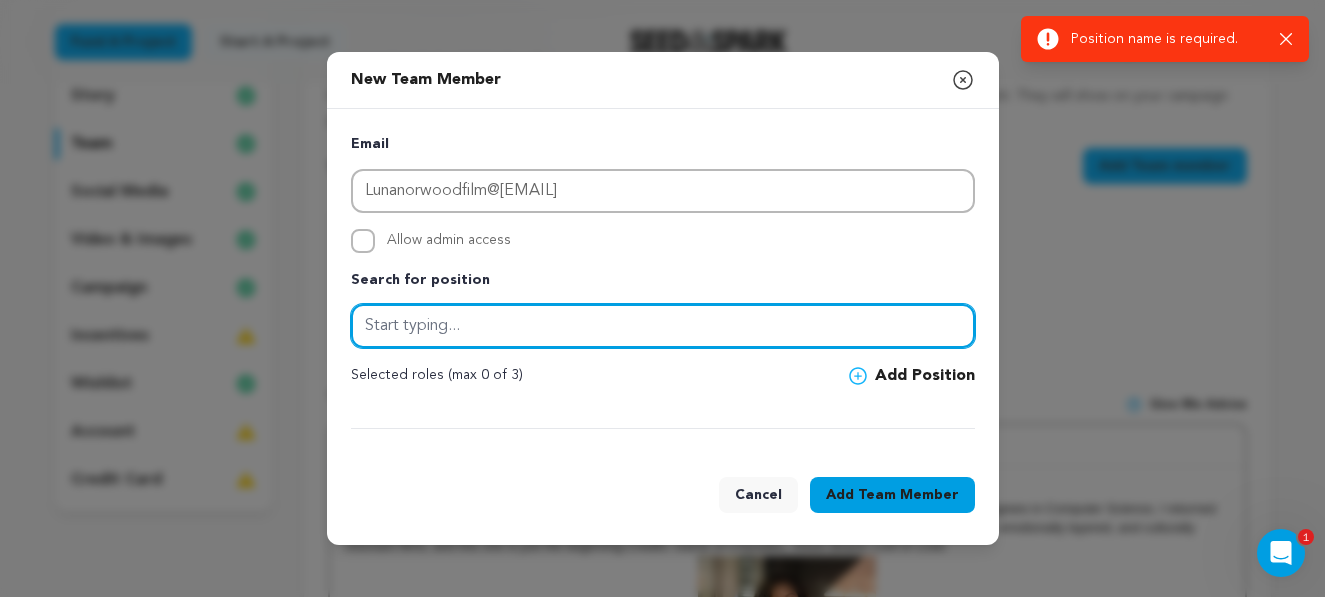 click at bounding box center [663, 326] 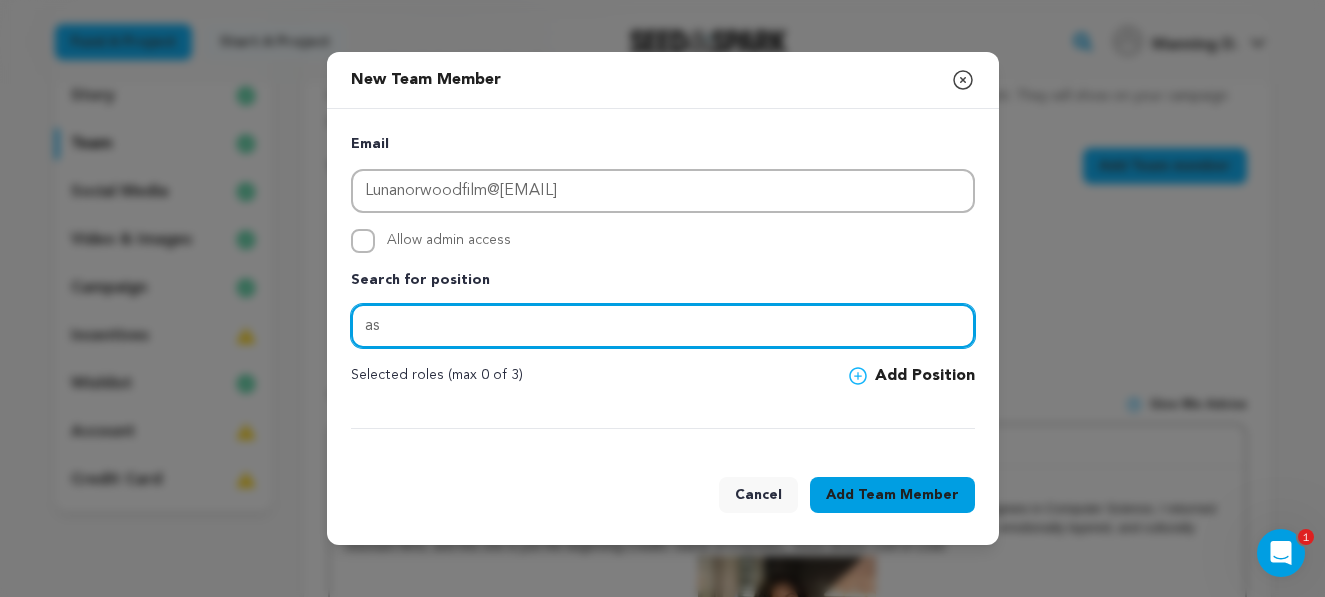 type on "a" 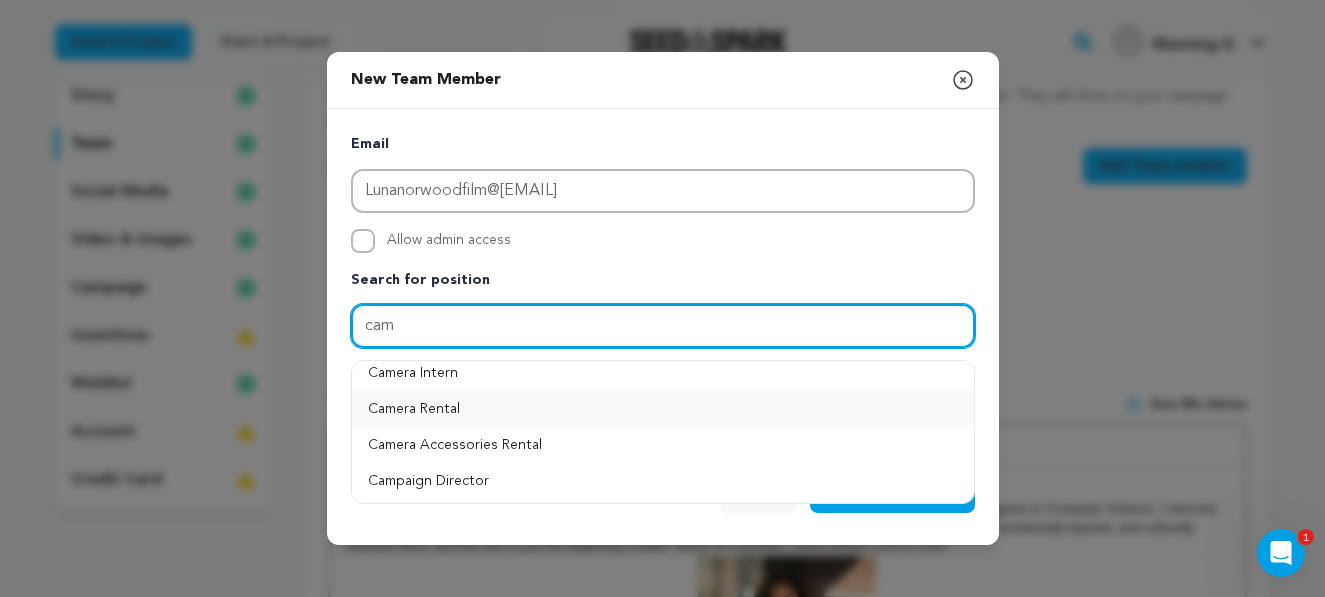 scroll, scrollTop: 0, scrollLeft: 0, axis: both 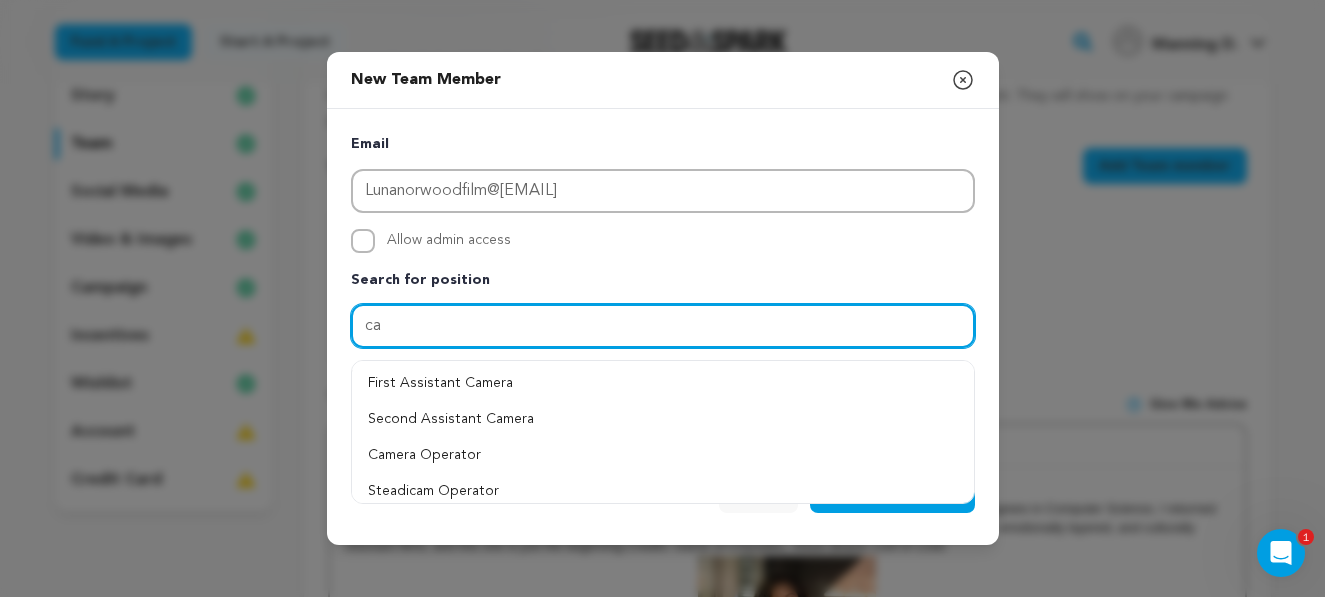 type on "c" 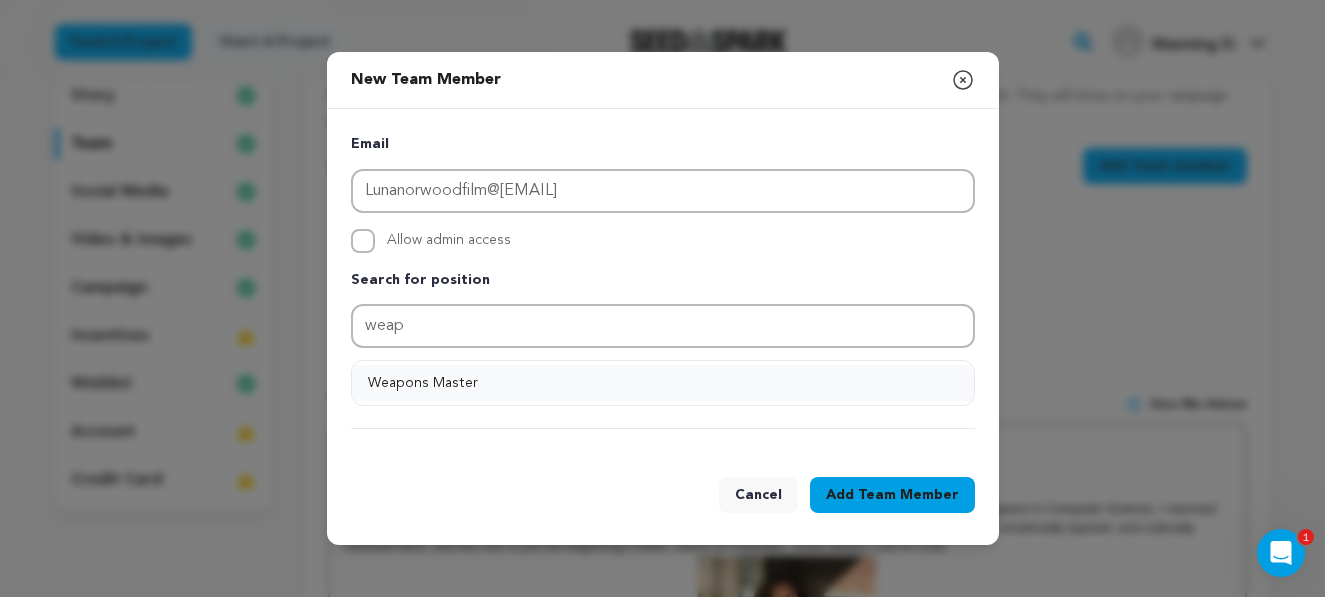 click on "Weapons Master" at bounding box center (663, 383) 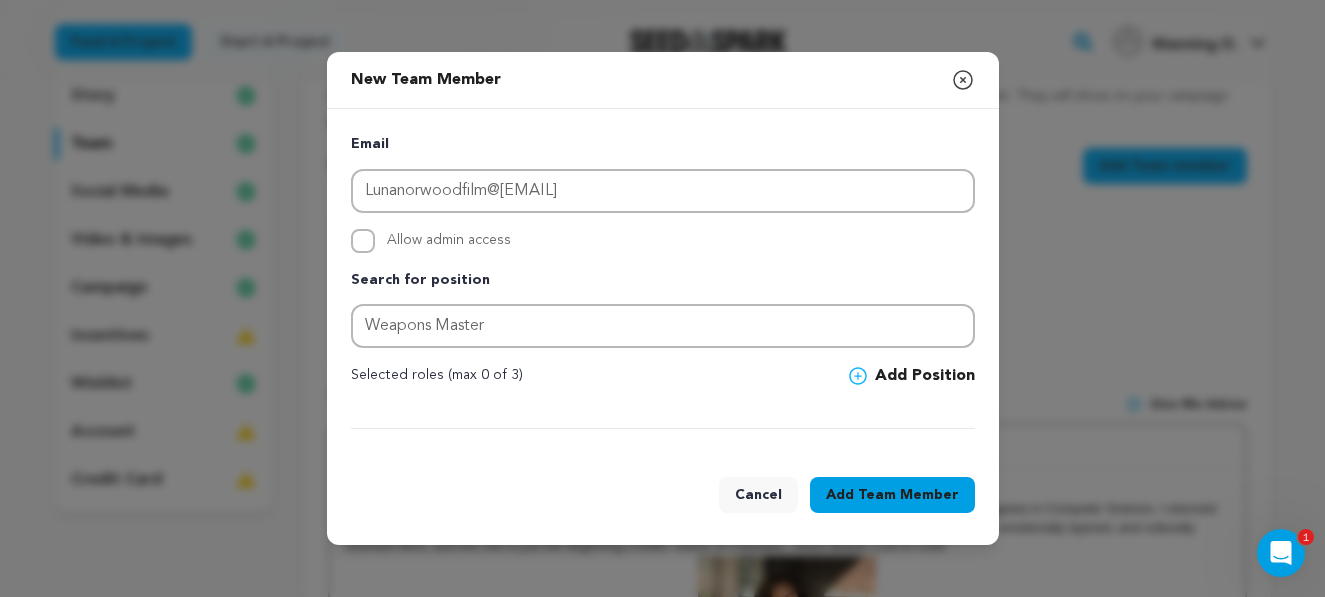 click on "Team Member" at bounding box center [908, 495] 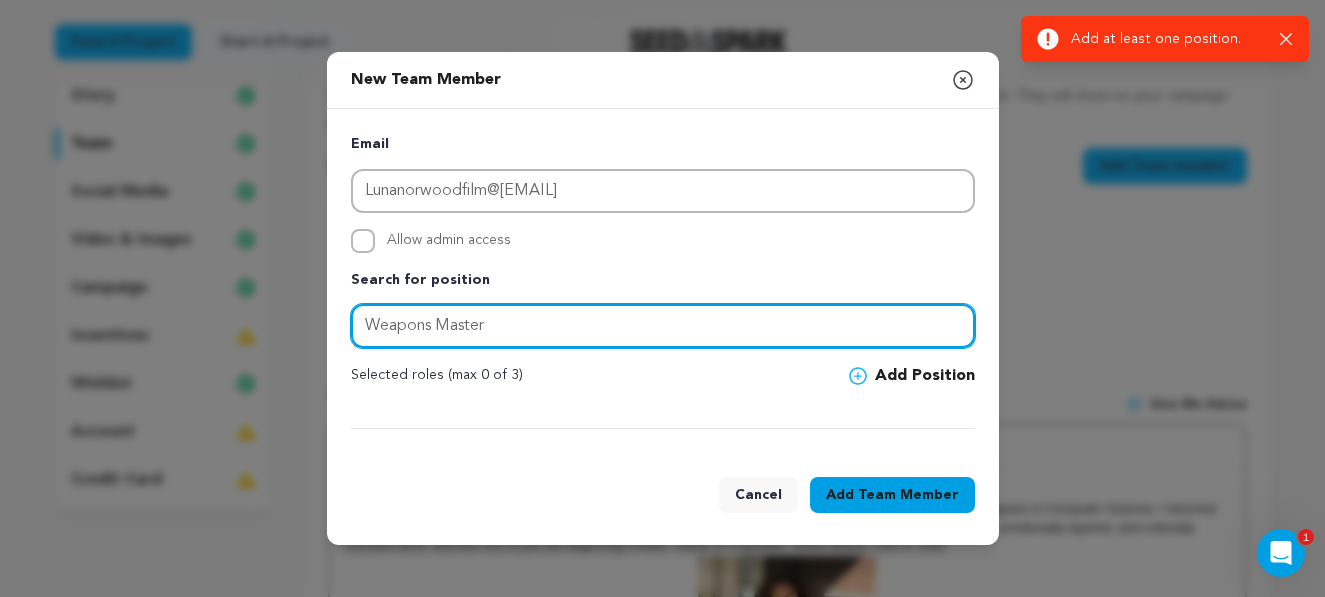 click on "Weapons Master" at bounding box center [663, 326] 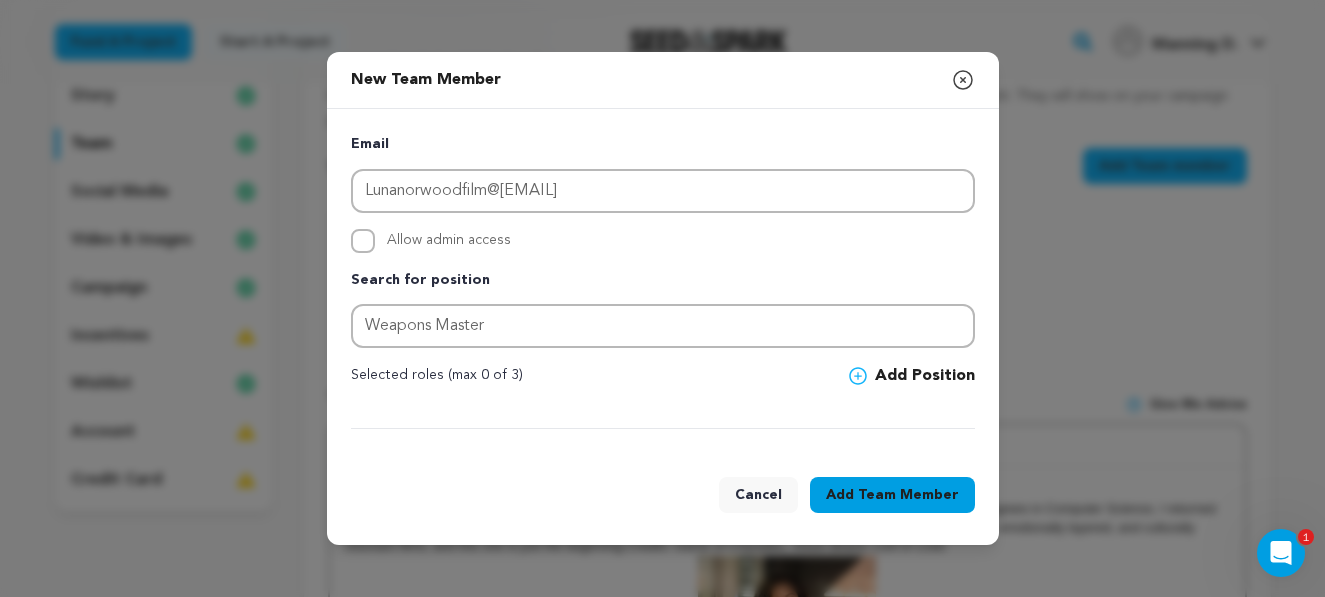 click 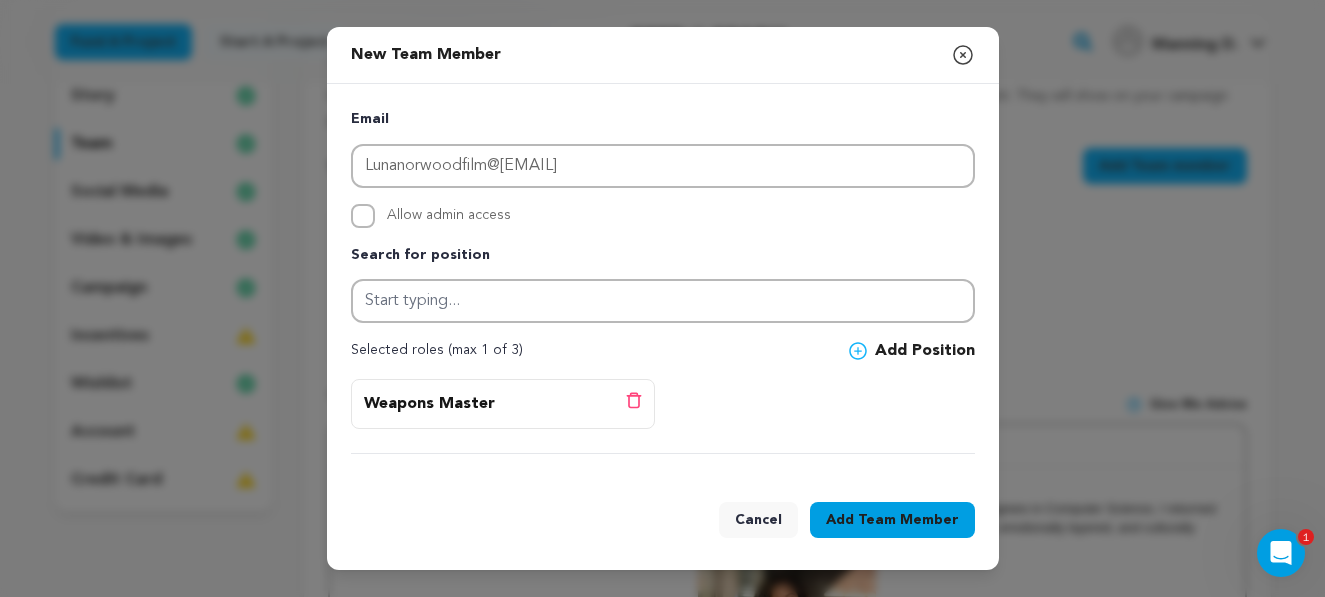 click on "Team Member" at bounding box center [908, 520] 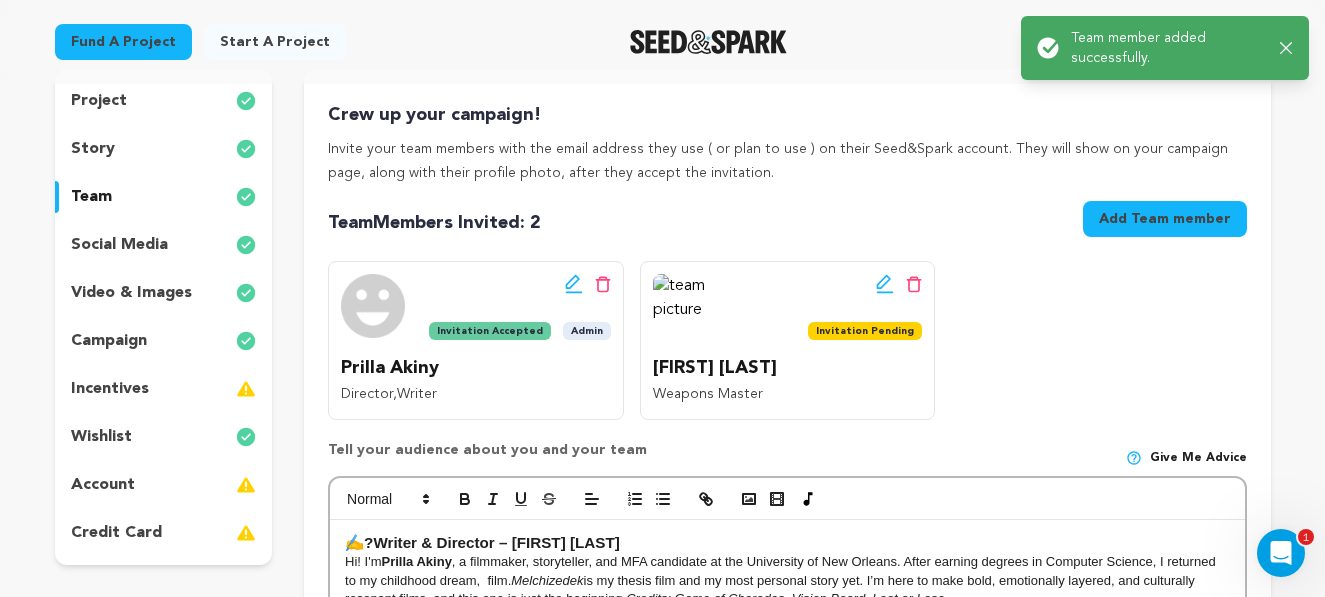 scroll, scrollTop: 203, scrollLeft: 0, axis: vertical 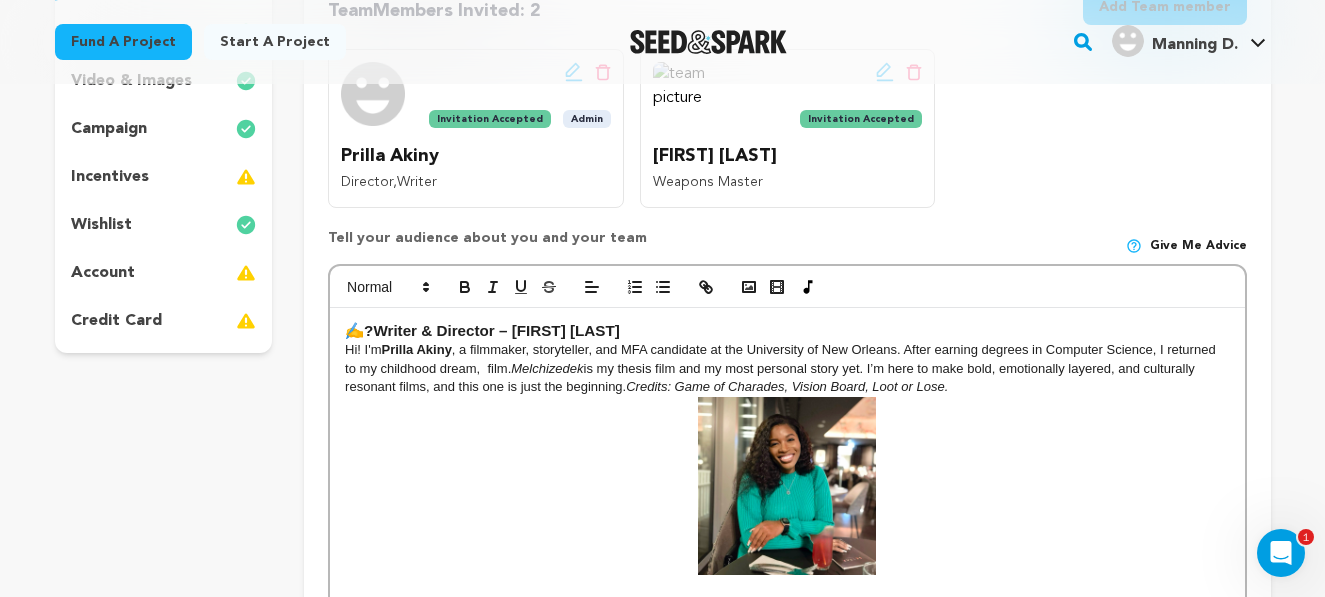 click on "Writer & Director – [FIRST] [LAST]" at bounding box center (496, 330) 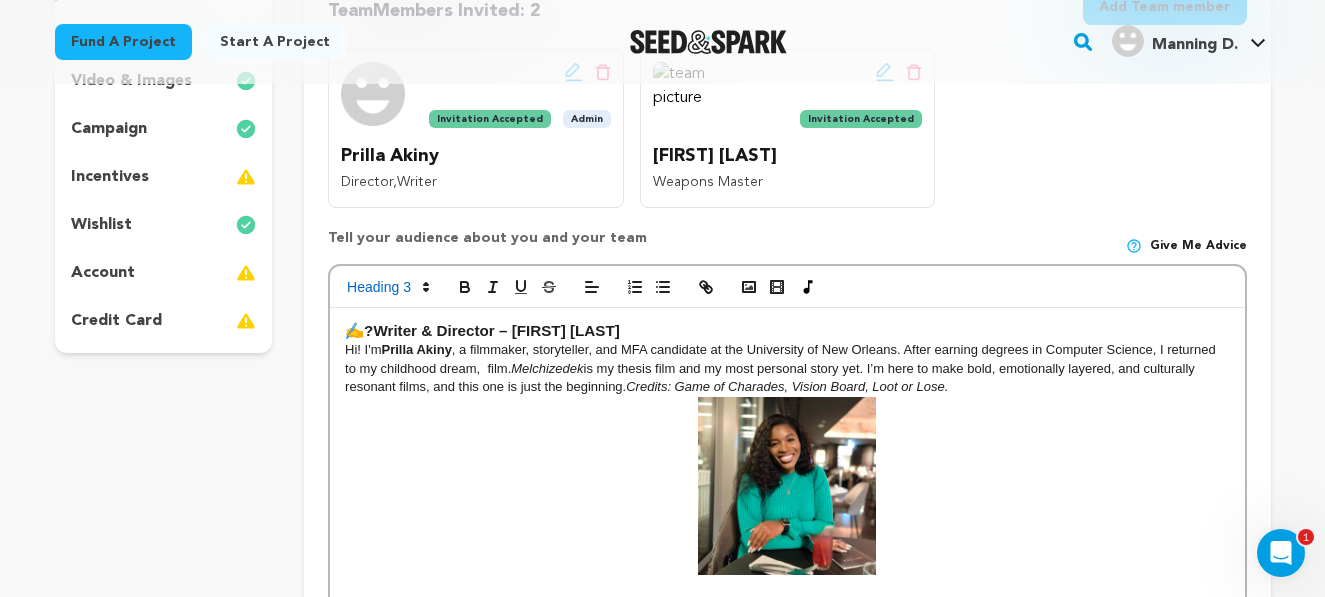 type 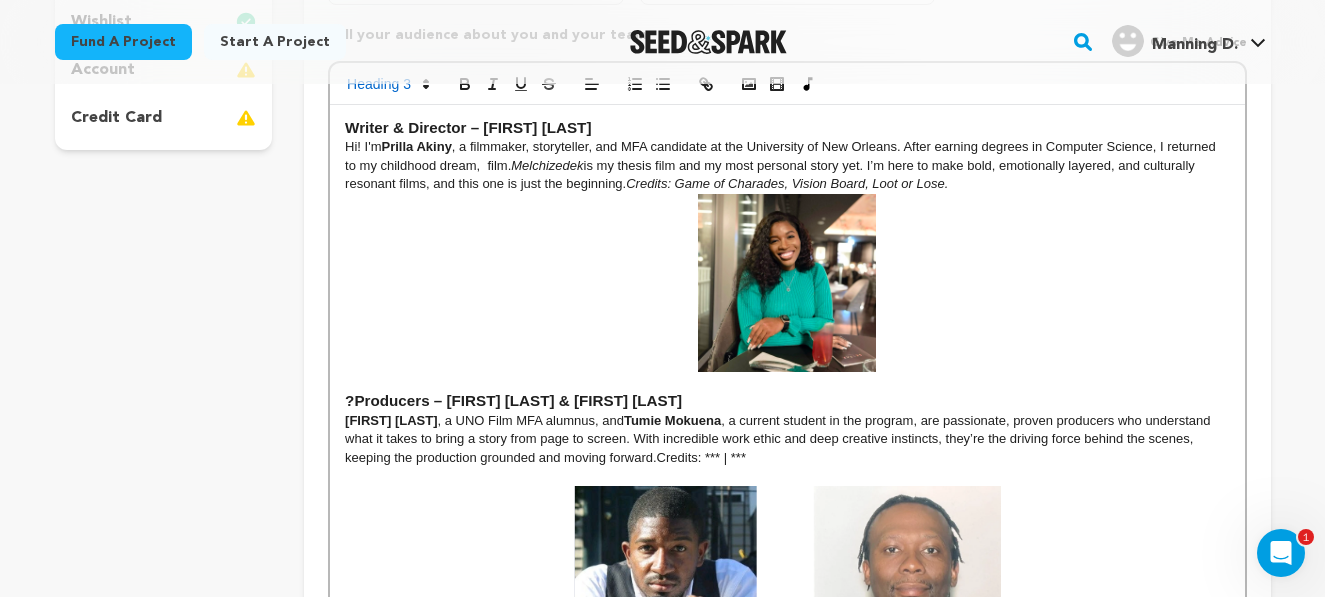 scroll, scrollTop: 630, scrollLeft: 0, axis: vertical 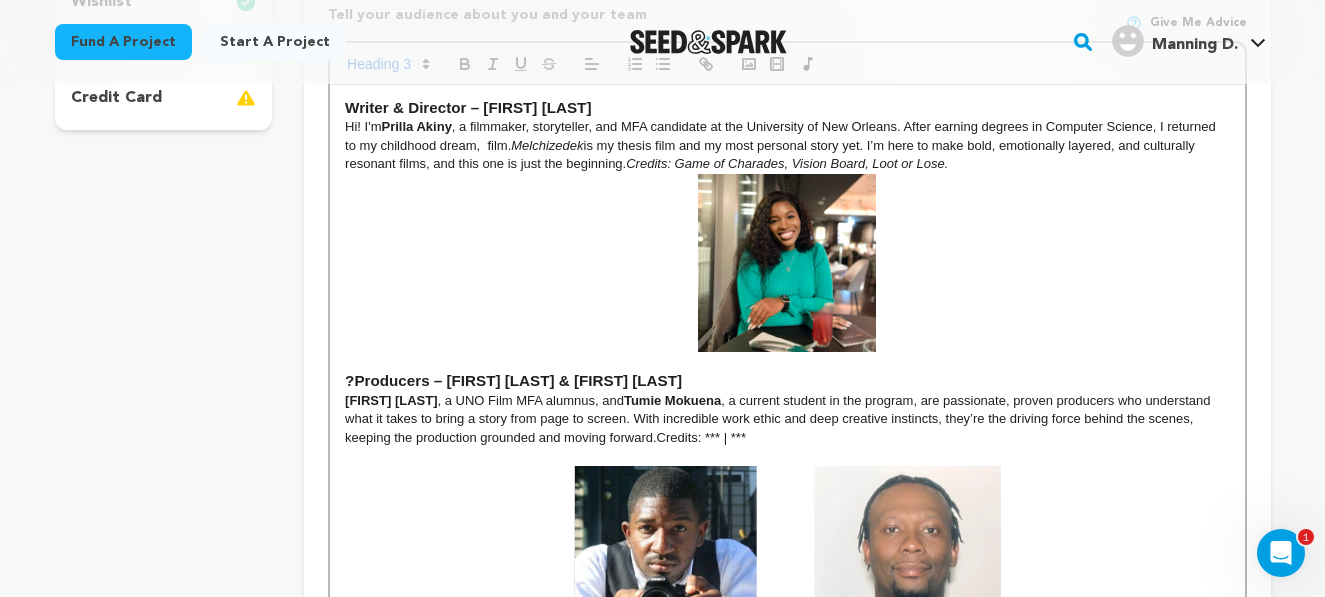 click on "Producers – [FIRST] [LAST] & [FIRST] [LAST]" at bounding box center (518, 380) 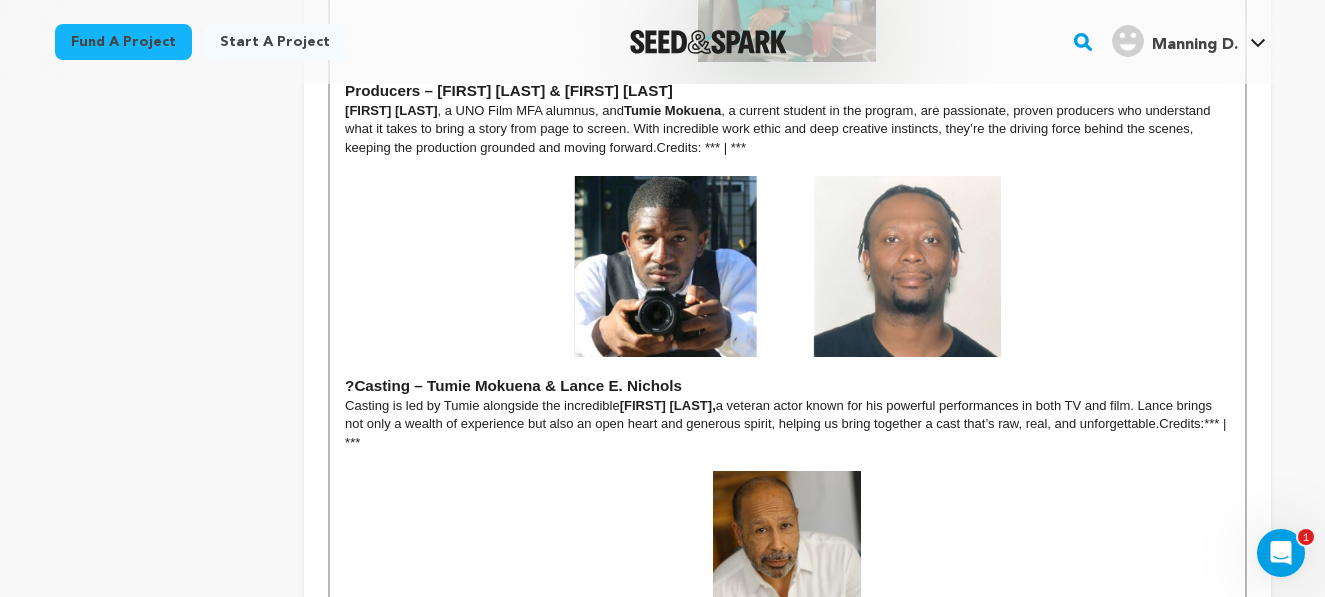 scroll, scrollTop: 927, scrollLeft: 0, axis: vertical 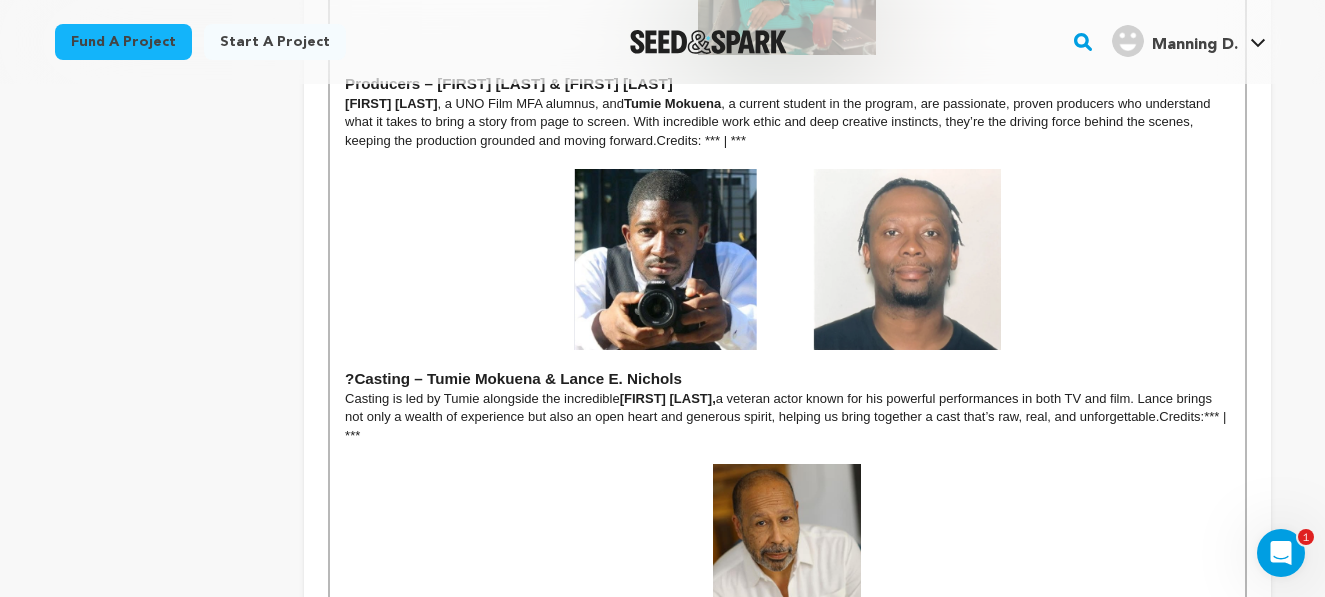 click on "Casting – Tumie Mokuena & Lance E. Nichols" at bounding box center (518, 378) 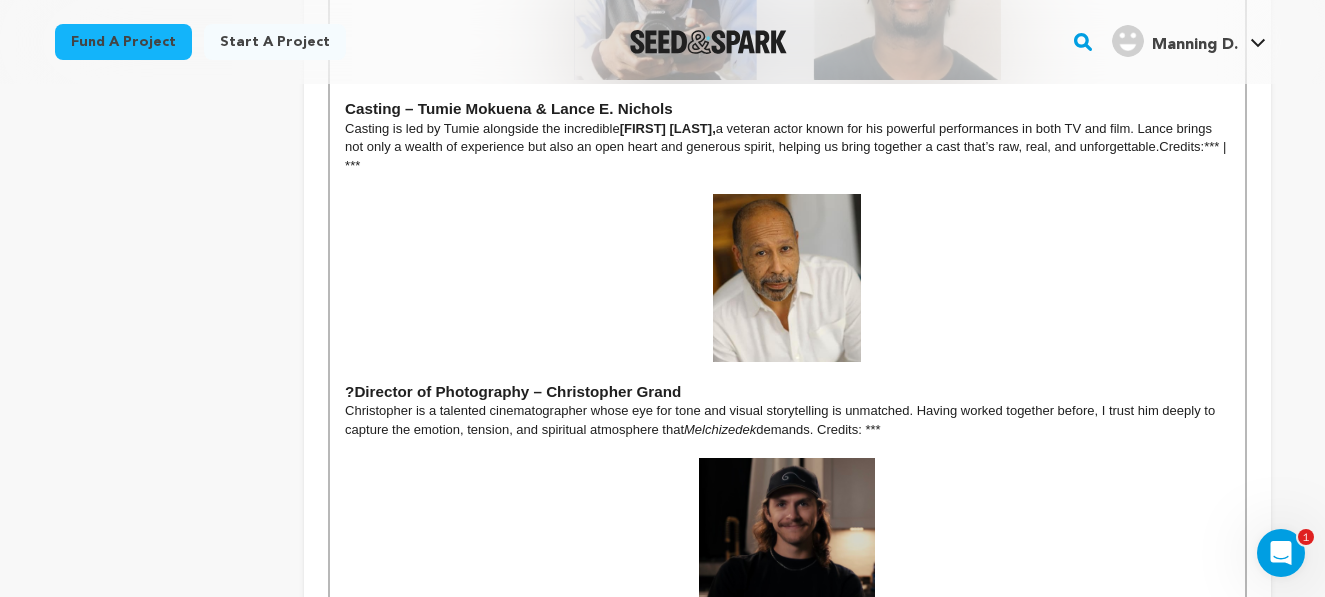 scroll, scrollTop: 1211, scrollLeft: 0, axis: vertical 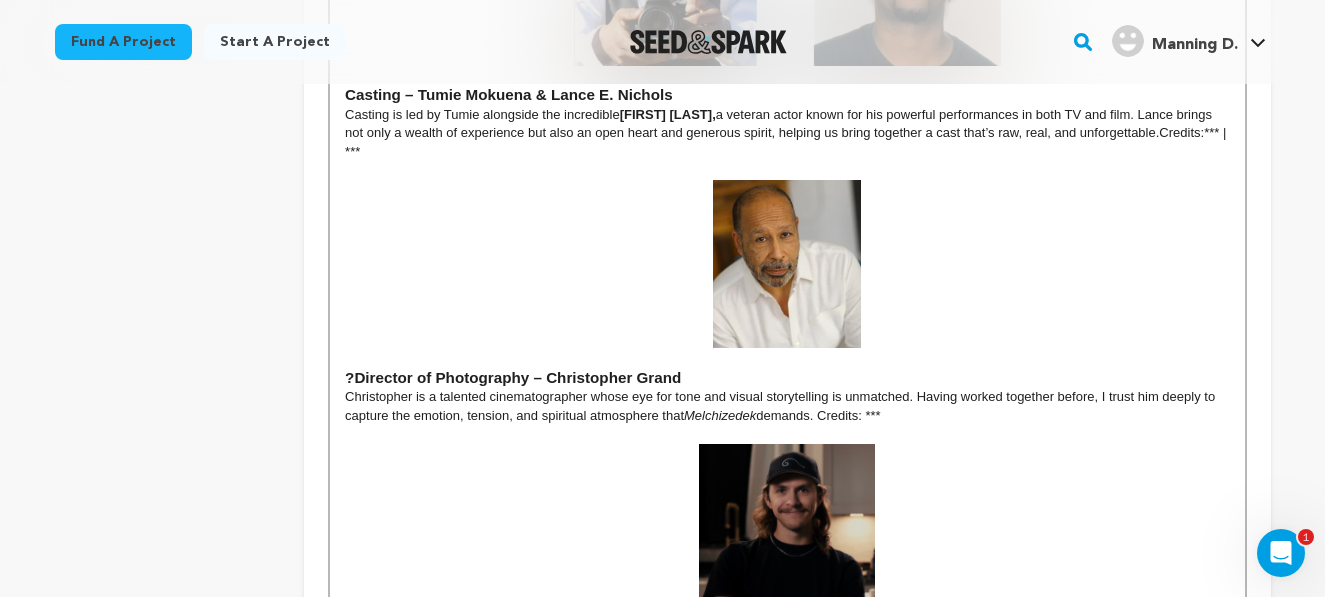 click on "?️  Director of Photography – Christopher Grand" at bounding box center [787, 378] 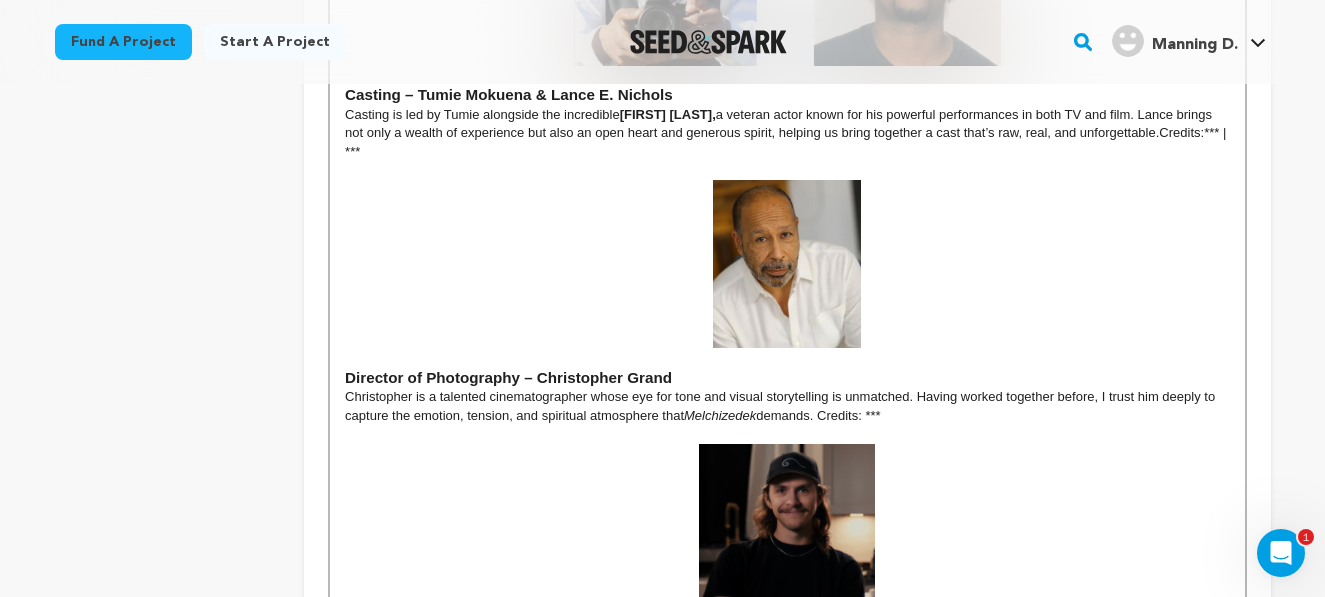 scroll, scrollTop: 1480, scrollLeft: 0, axis: vertical 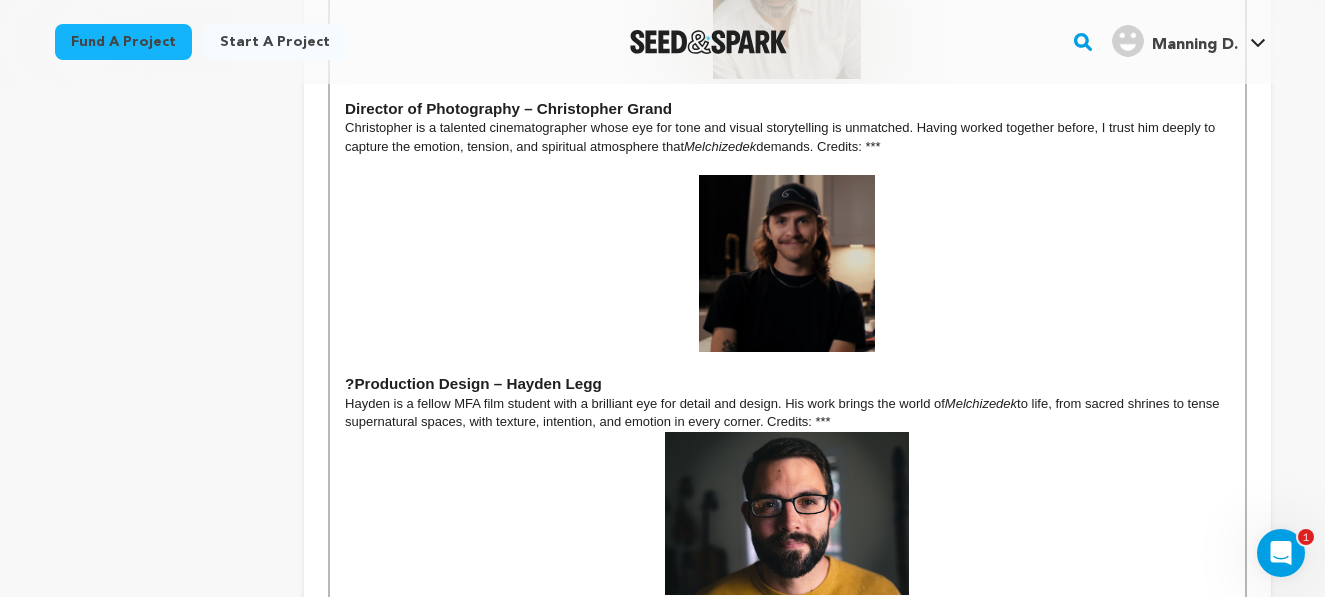 click on "Production Design – Hayden Legg" at bounding box center (478, 383) 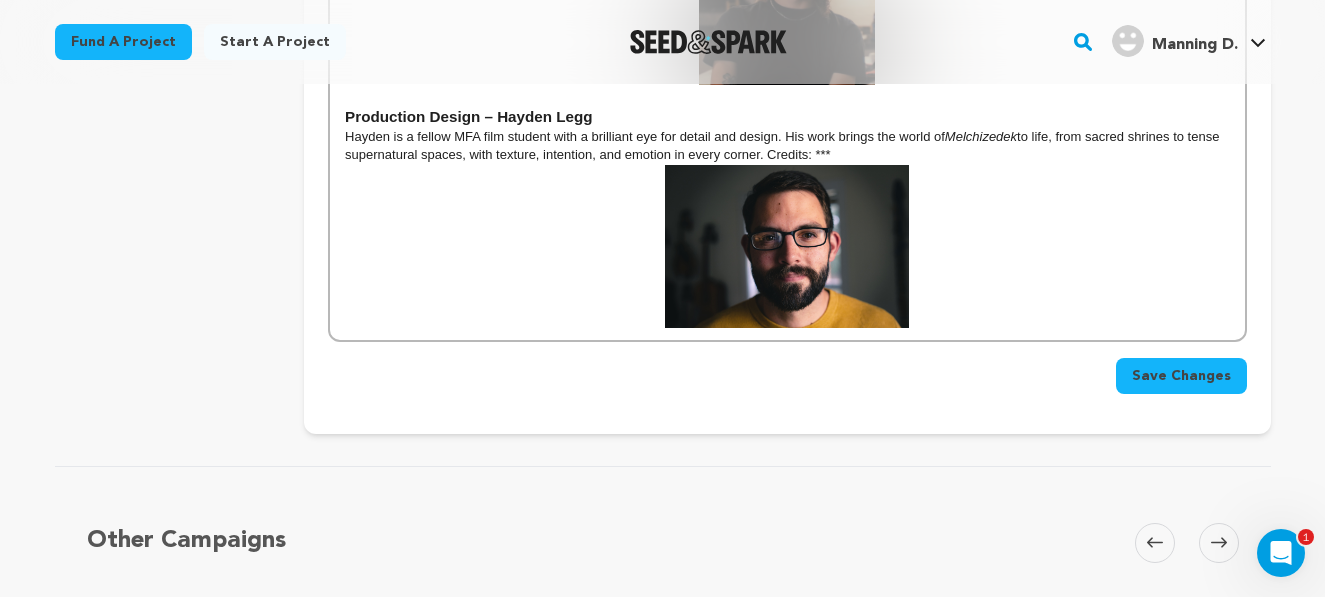 scroll, scrollTop: 1758, scrollLeft: 0, axis: vertical 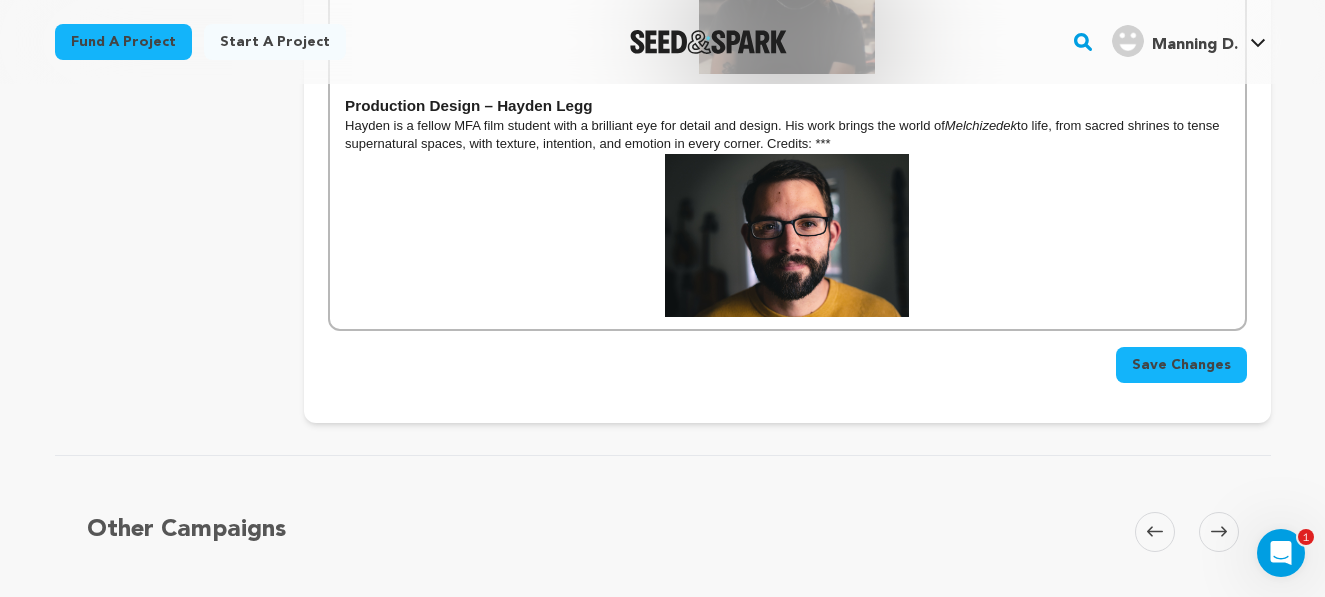 click on "Save Changes" at bounding box center (1181, 365) 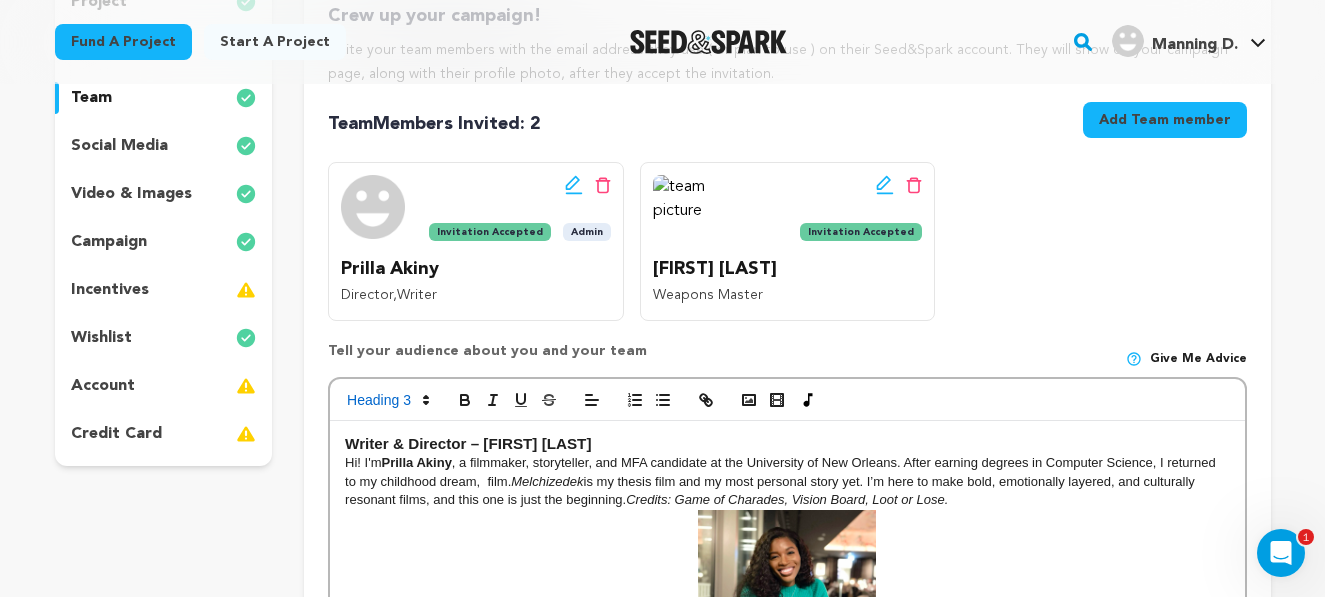 scroll, scrollTop: 299, scrollLeft: 0, axis: vertical 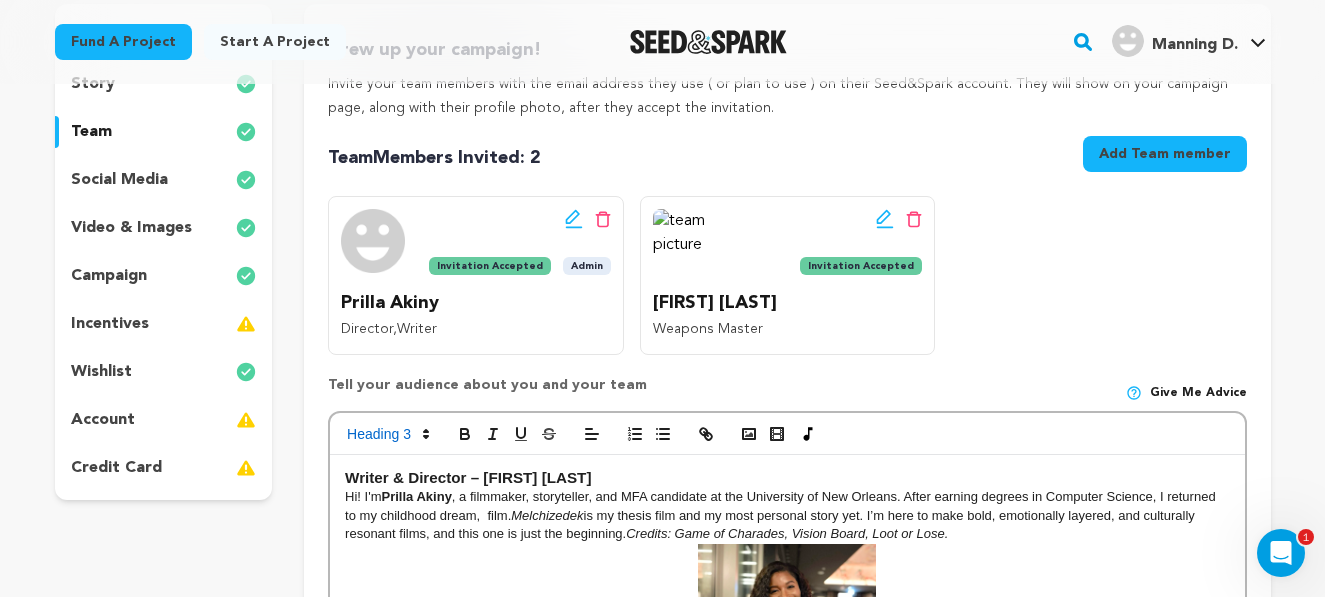 click on "incentives" at bounding box center (110, 324) 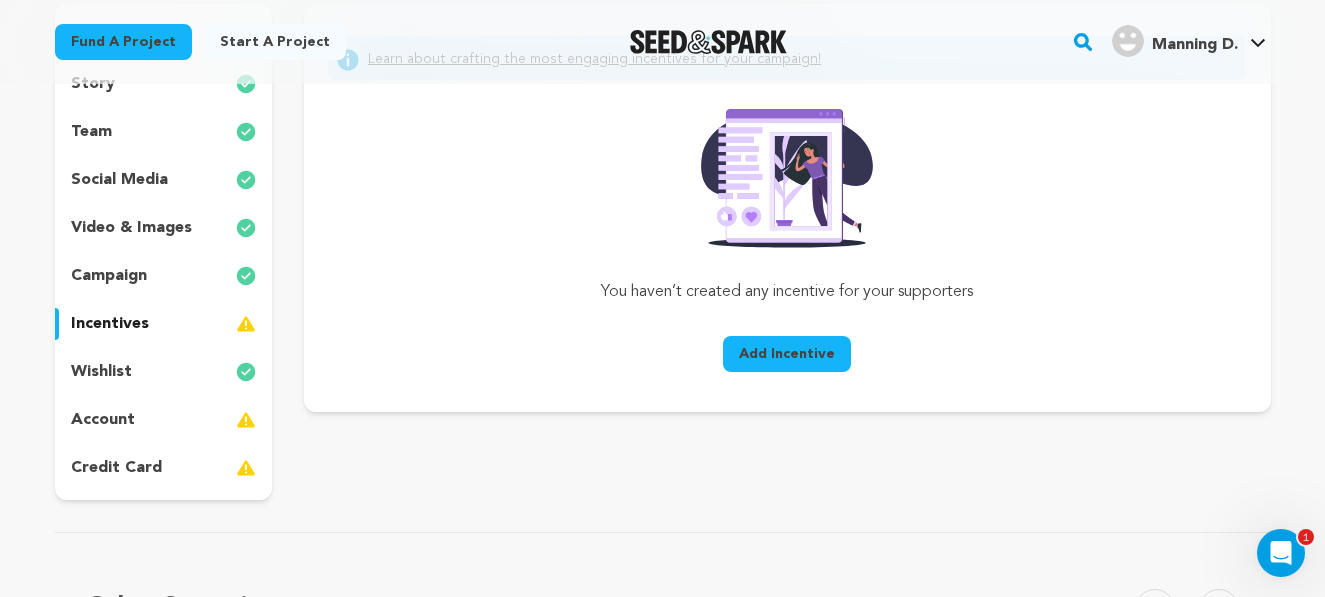 scroll, scrollTop: 138, scrollLeft: 0, axis: vertical 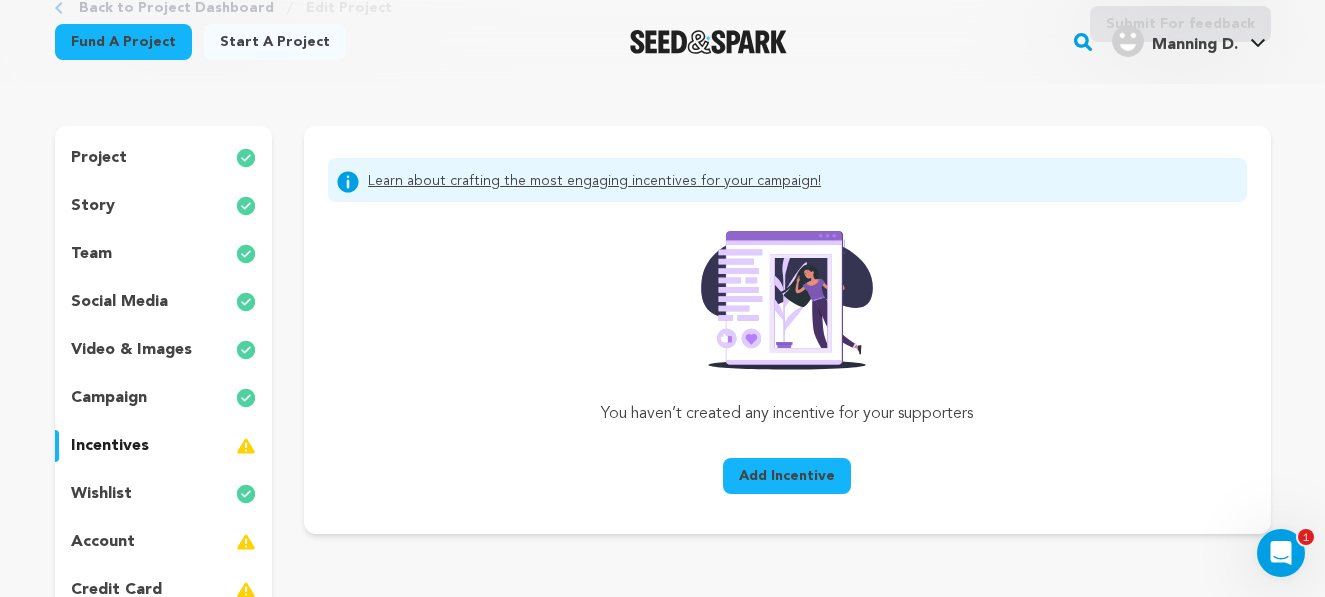 click on "Add Incentive" at bounding box center [787, 476] 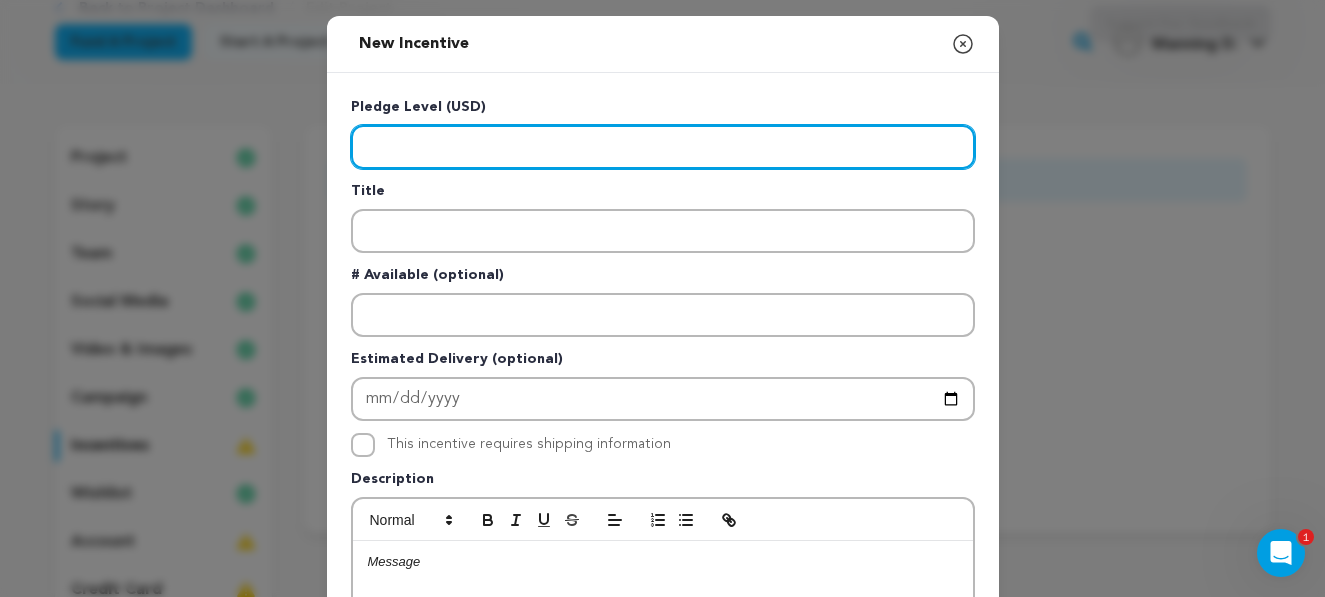 click at bounding box center (663, 147) 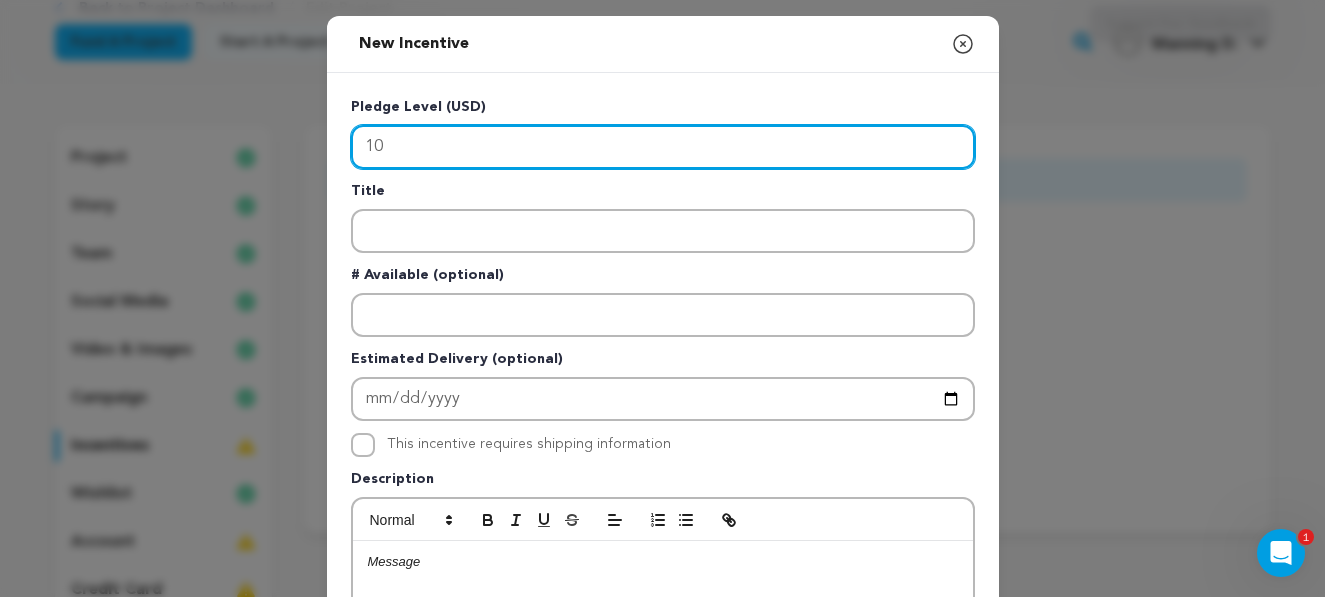 type on "10" 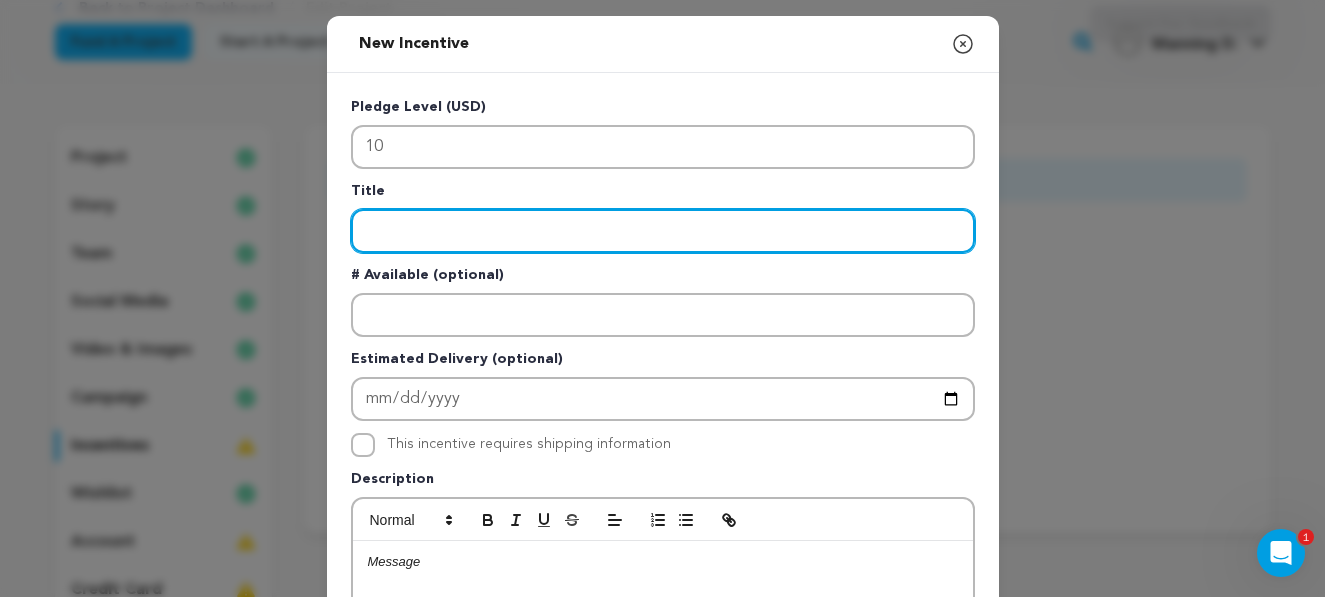 click at bounding box center [663, 231] 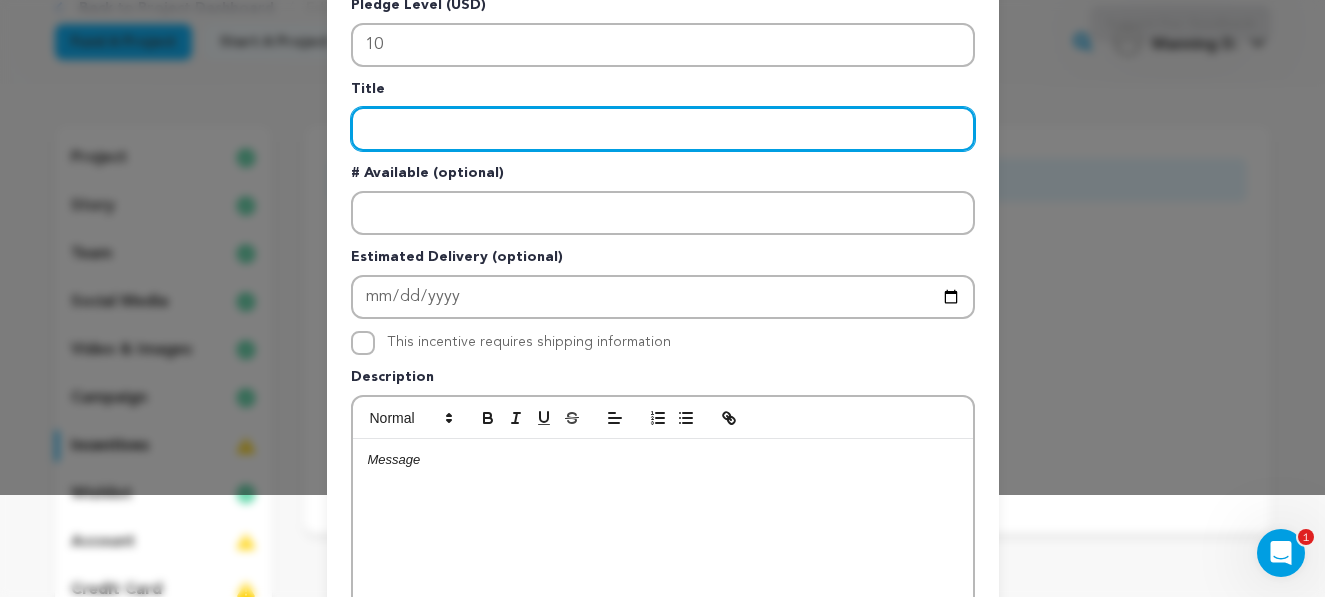 scroll, scrollTop: 104, scrollLeft: 0, axis: vertical 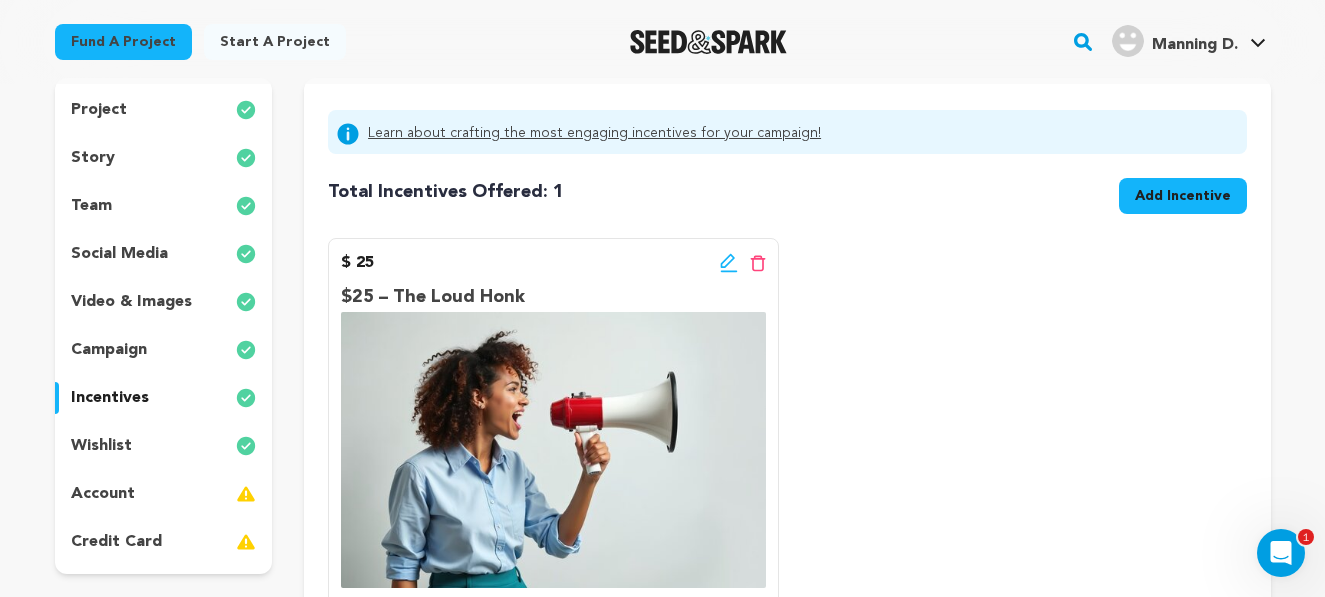 click on "Add Incentive" at bounding box center [1183, 196] 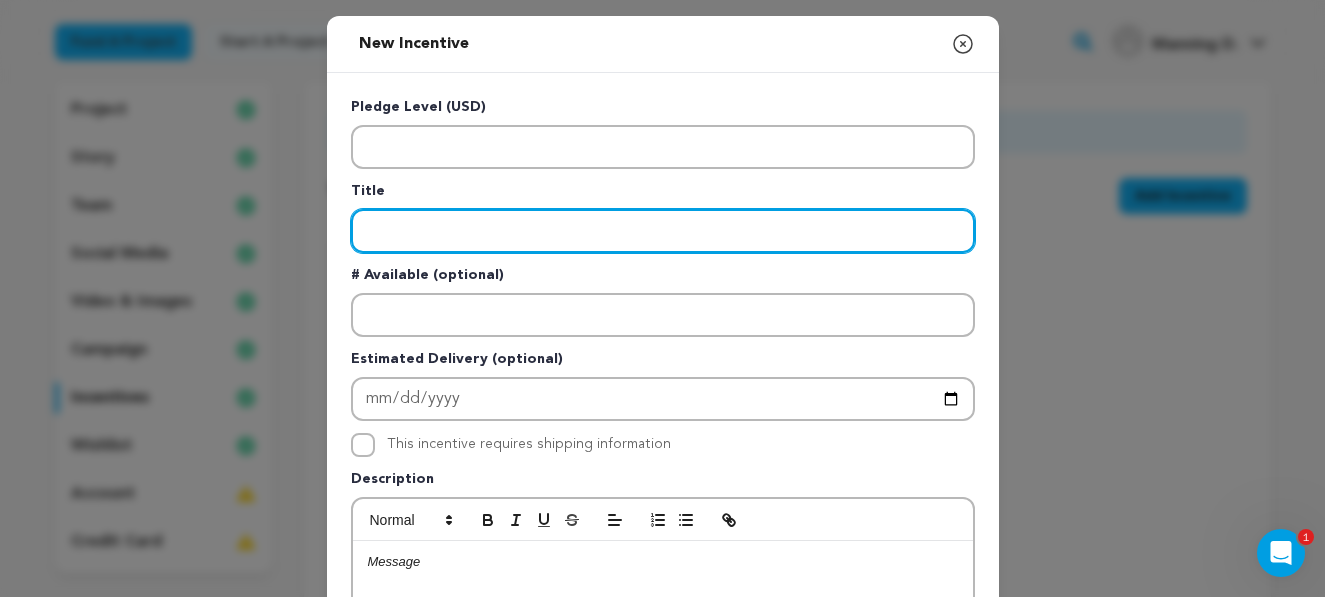 click at bounding box center [663, 231] 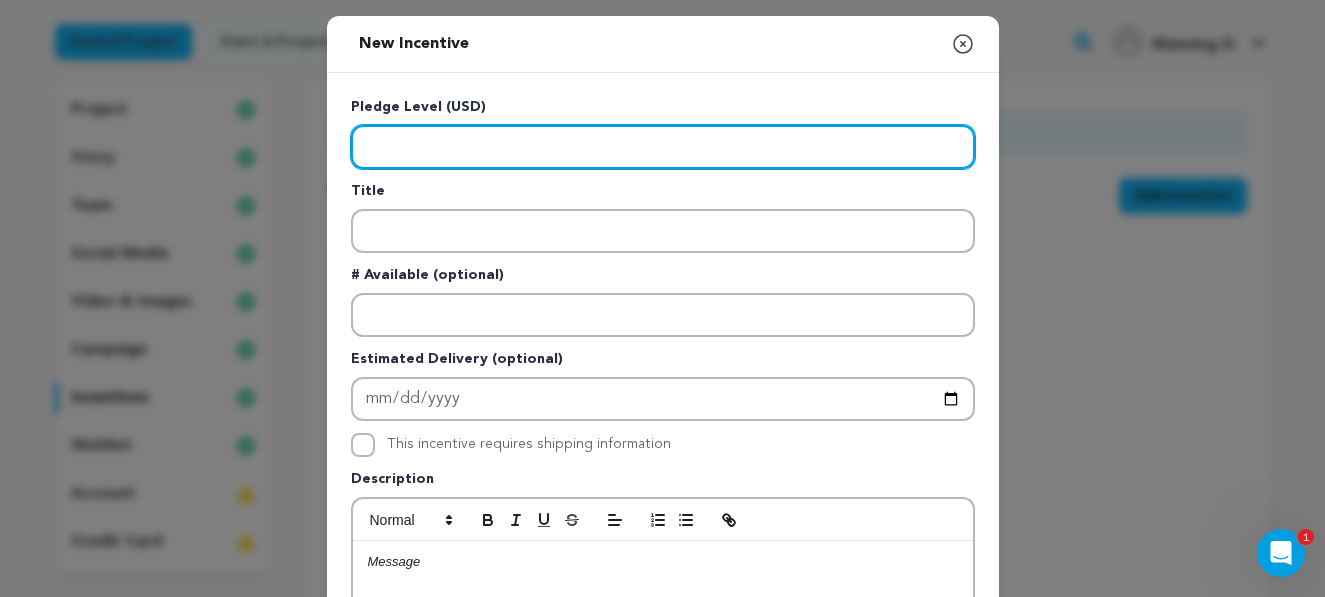 click at bounding box center (663, 147) 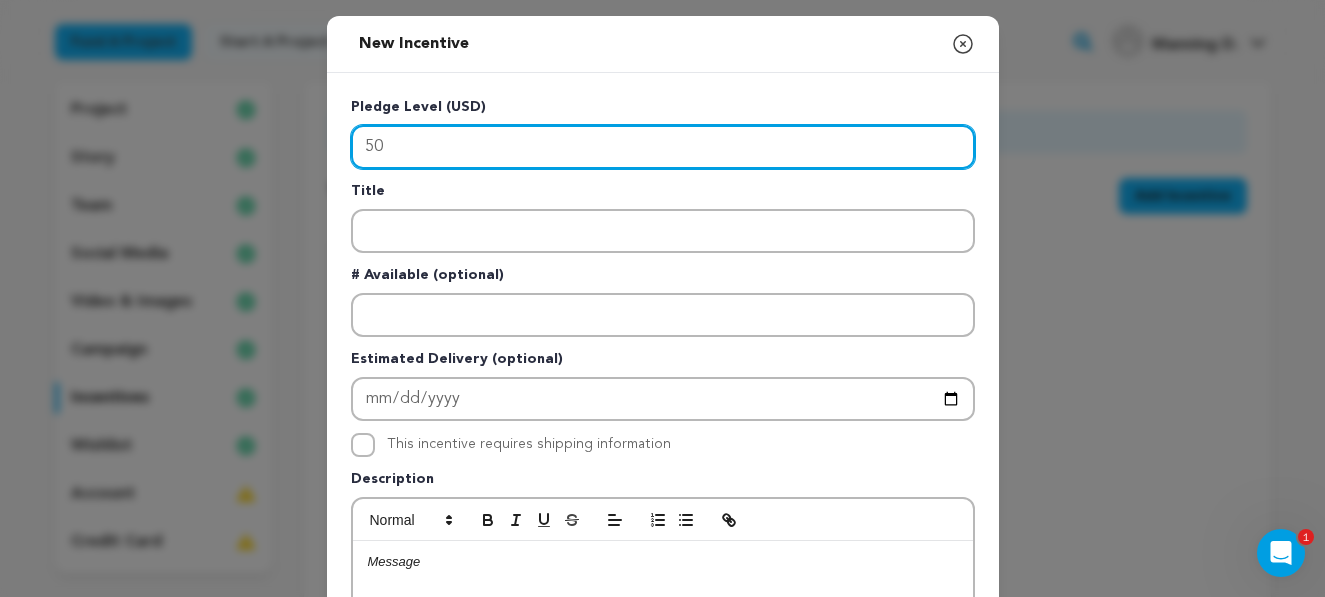 type on "50" 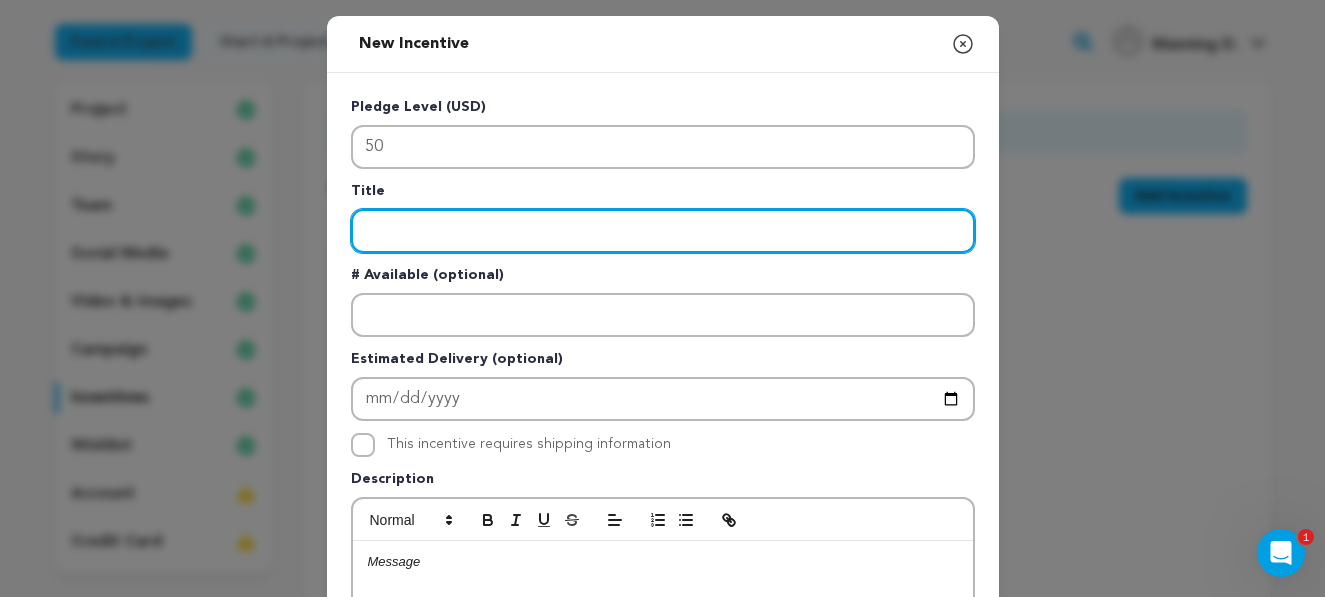 click at bounding box center [663, 231] 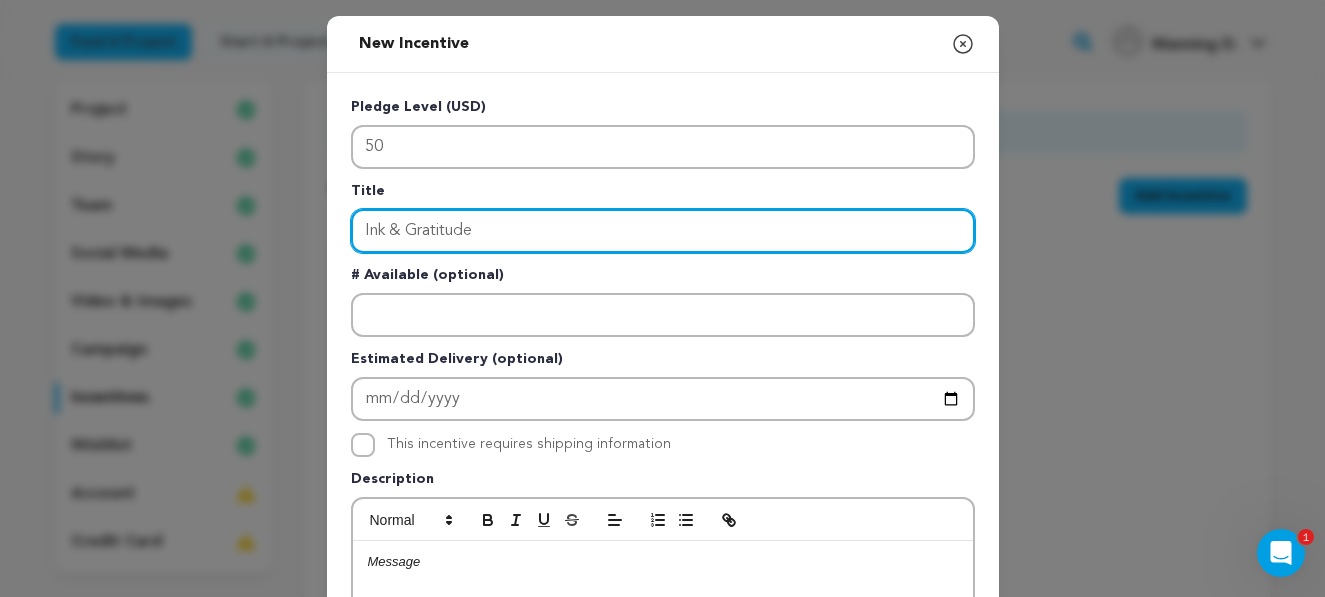 type on "Ink & Gratitude" 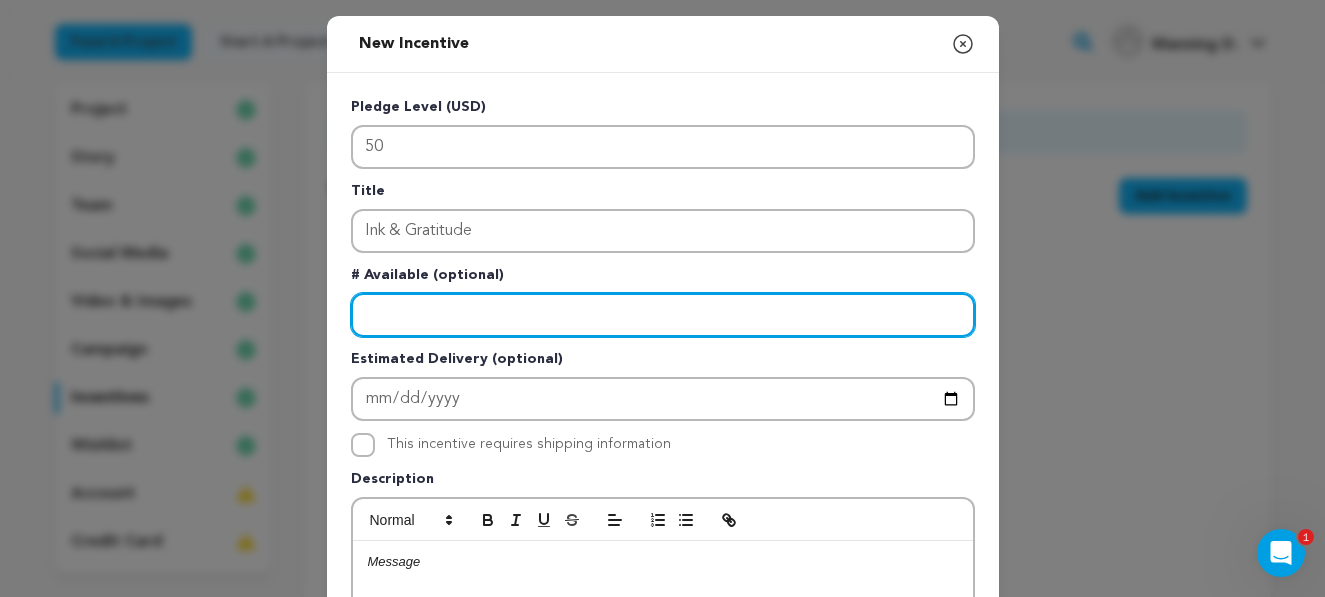 click at bounding box center (663, 315) 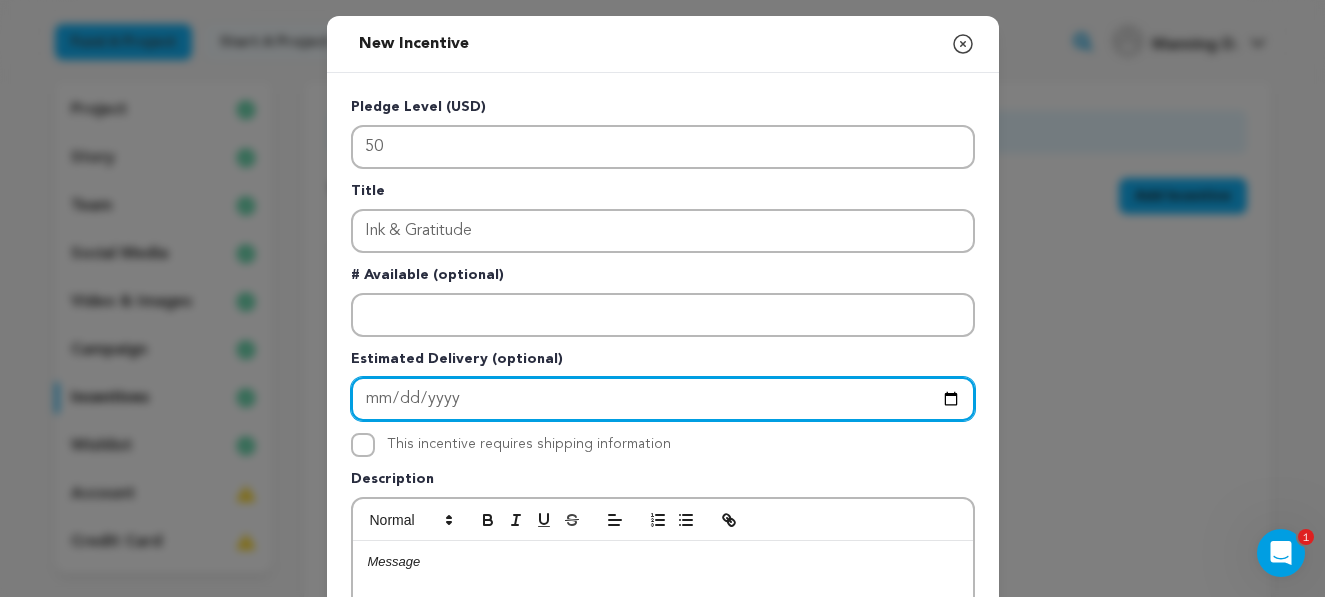 click at bounding box center [663, 399] 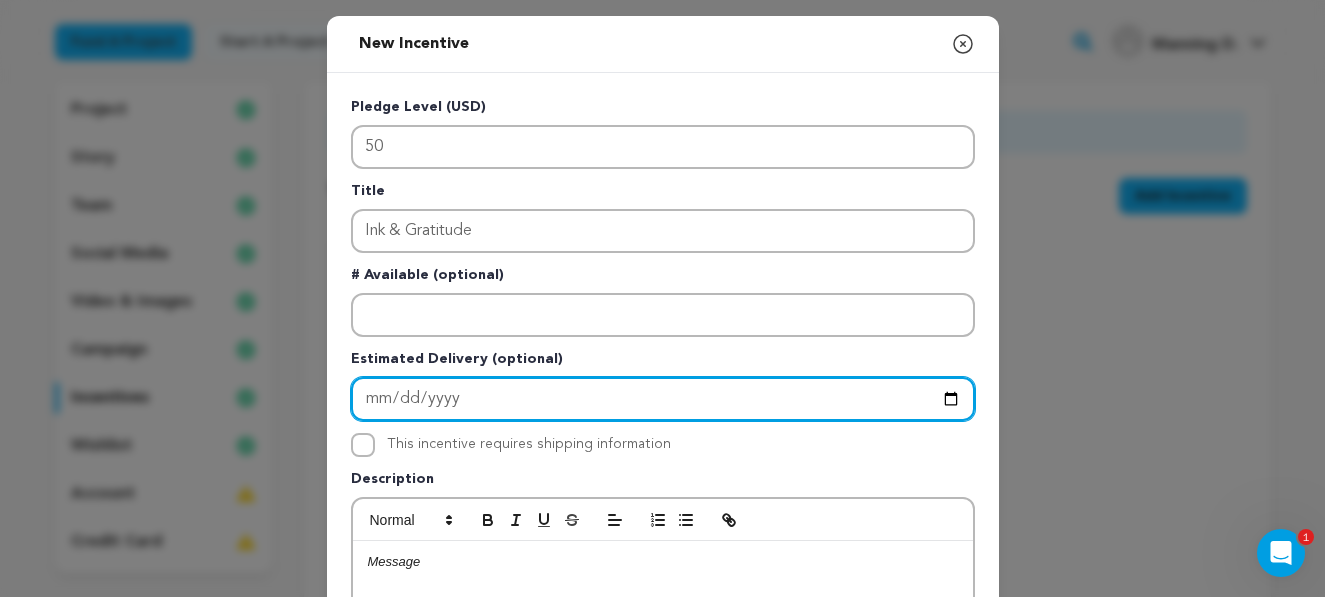 click at bounding box center (663, 399) 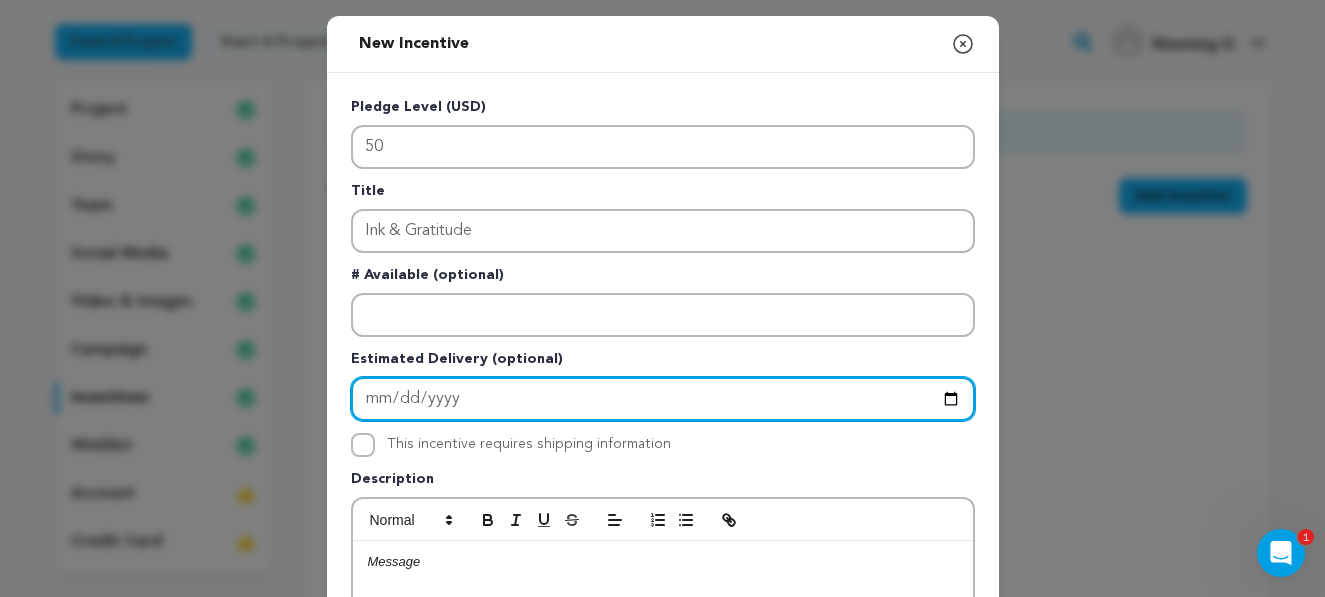 type on "[DATE]" 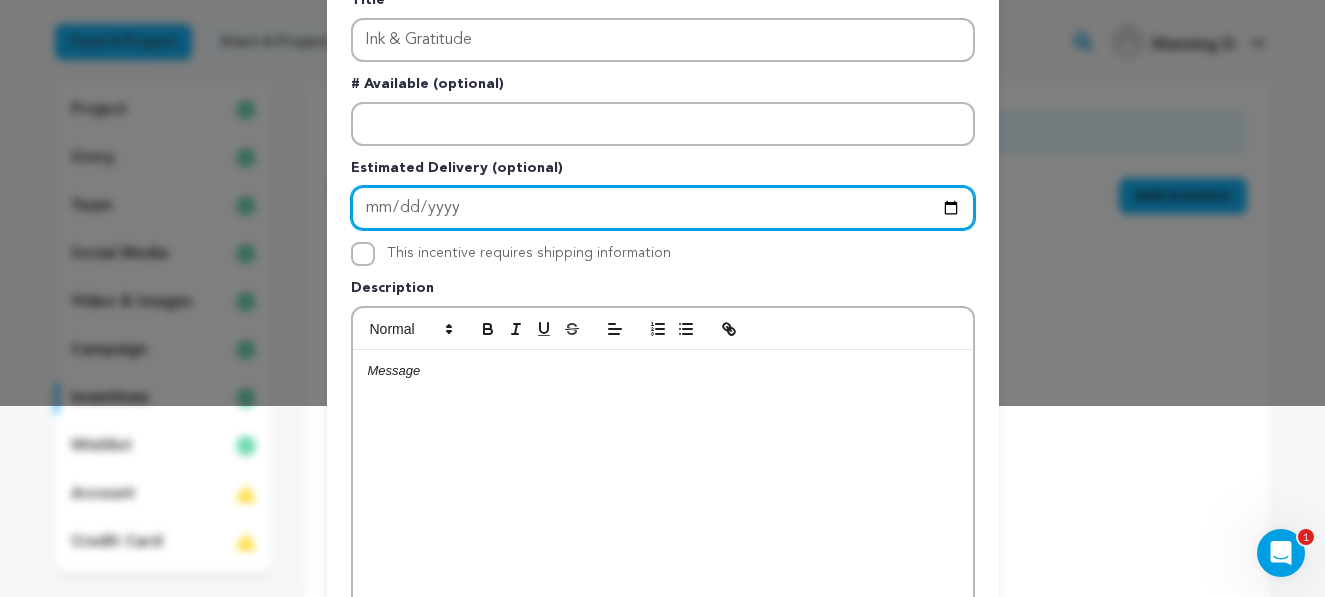 scroll, scrollTop: 270, scrollLeft: 0, axis: vertical 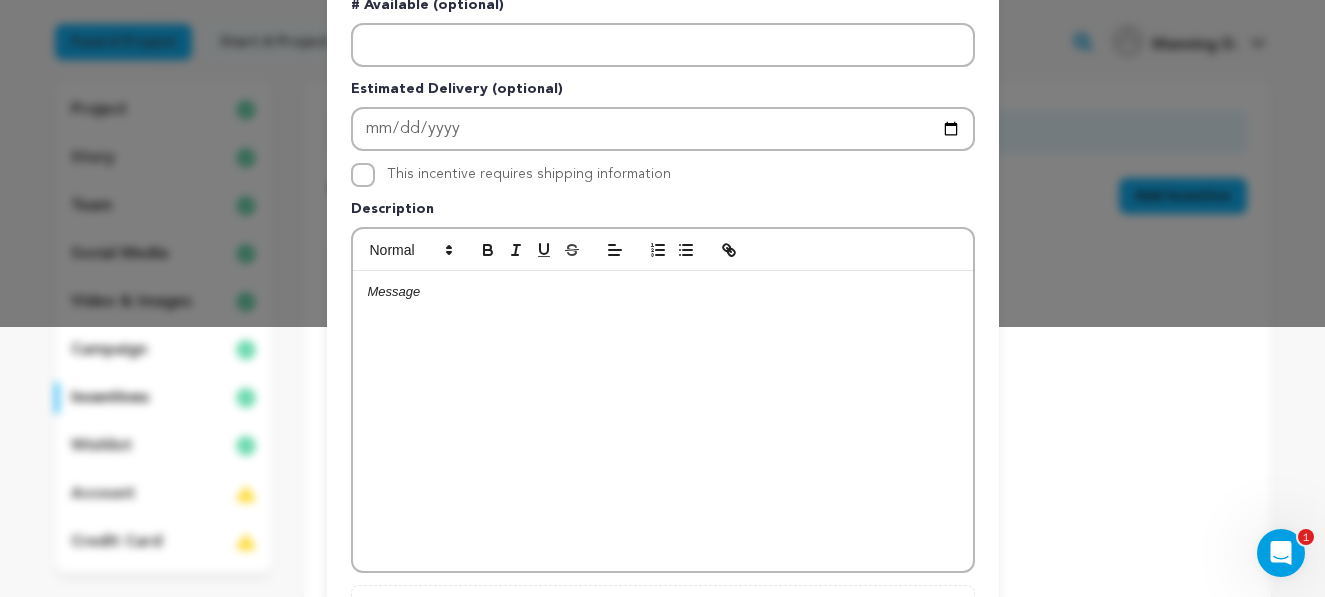 click at bounding box center [663, 421] 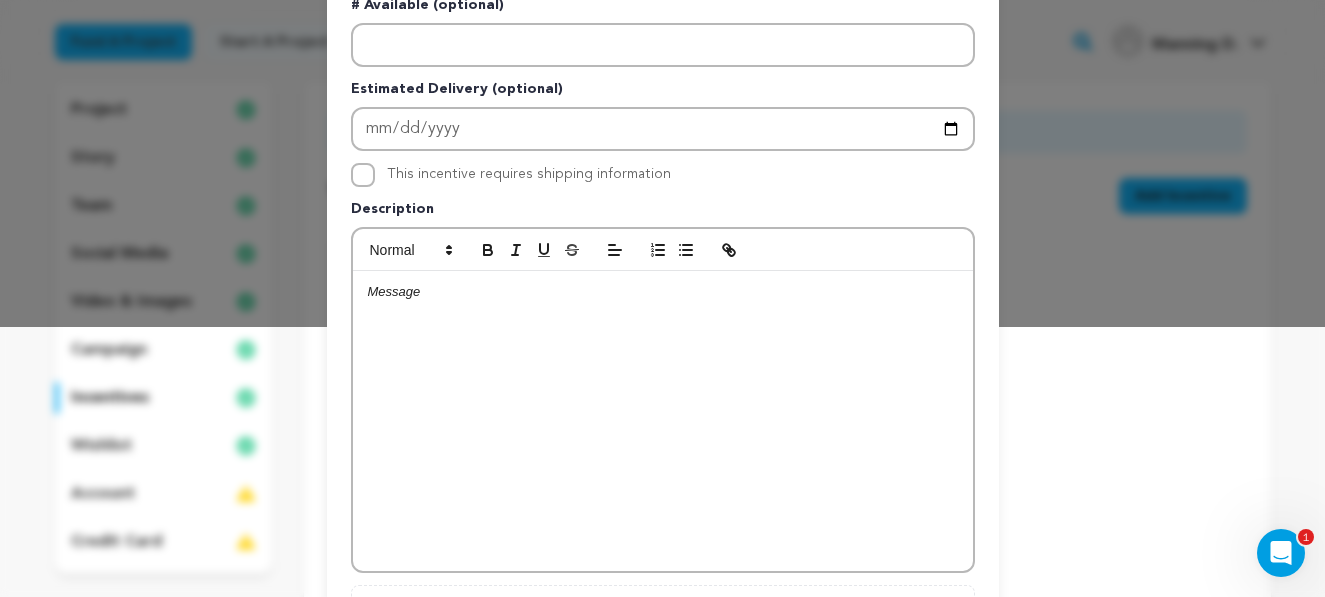 scroll, scrollTop: 0, scrollLeft: 0, axis: both 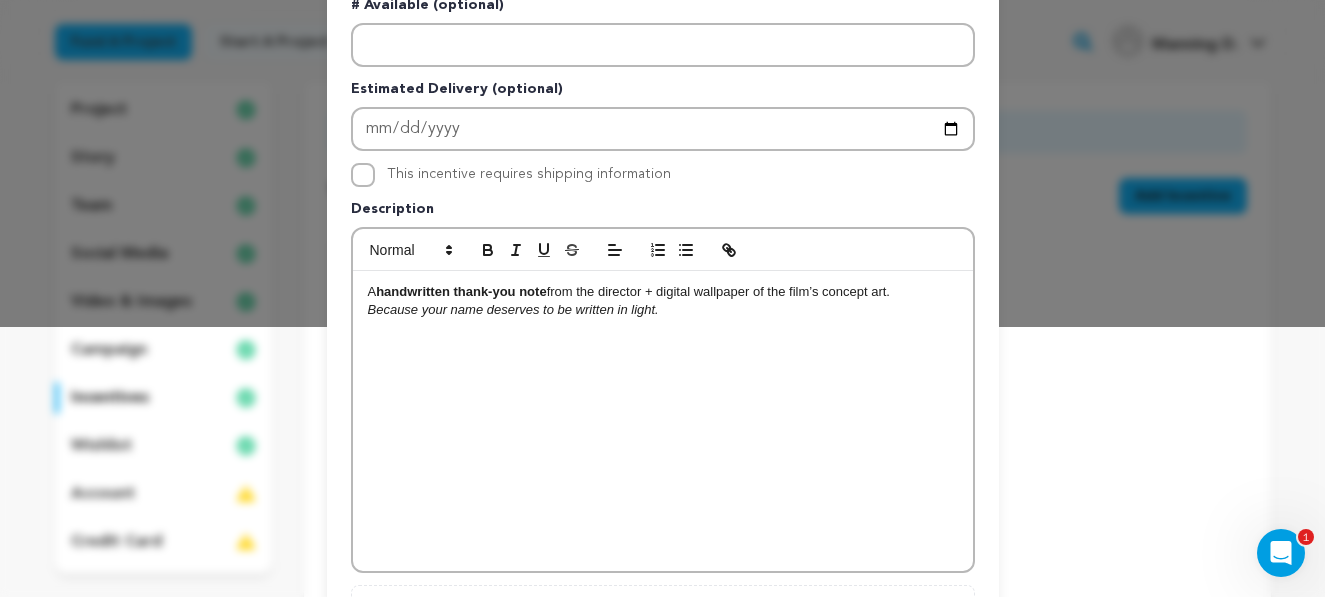 click on "A  handwritten thank-you note  from the director + digital wallpaper of the film’s concept art. Because your name deserves to be written in light." at bounding box center [663, 421] 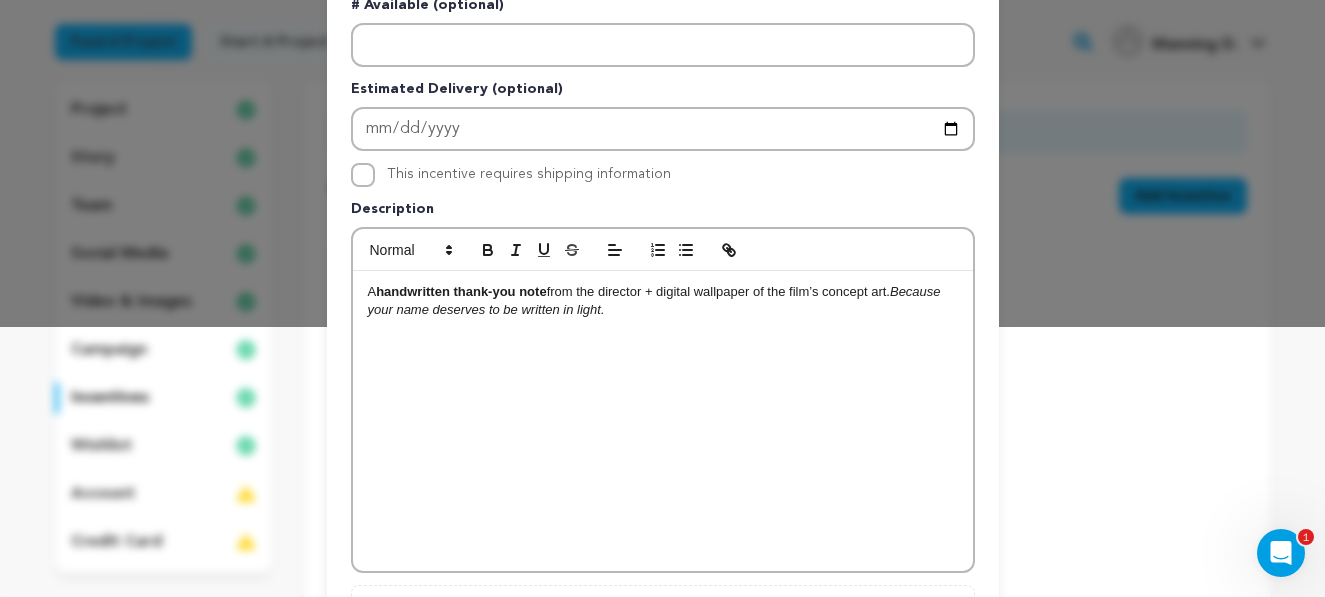 type 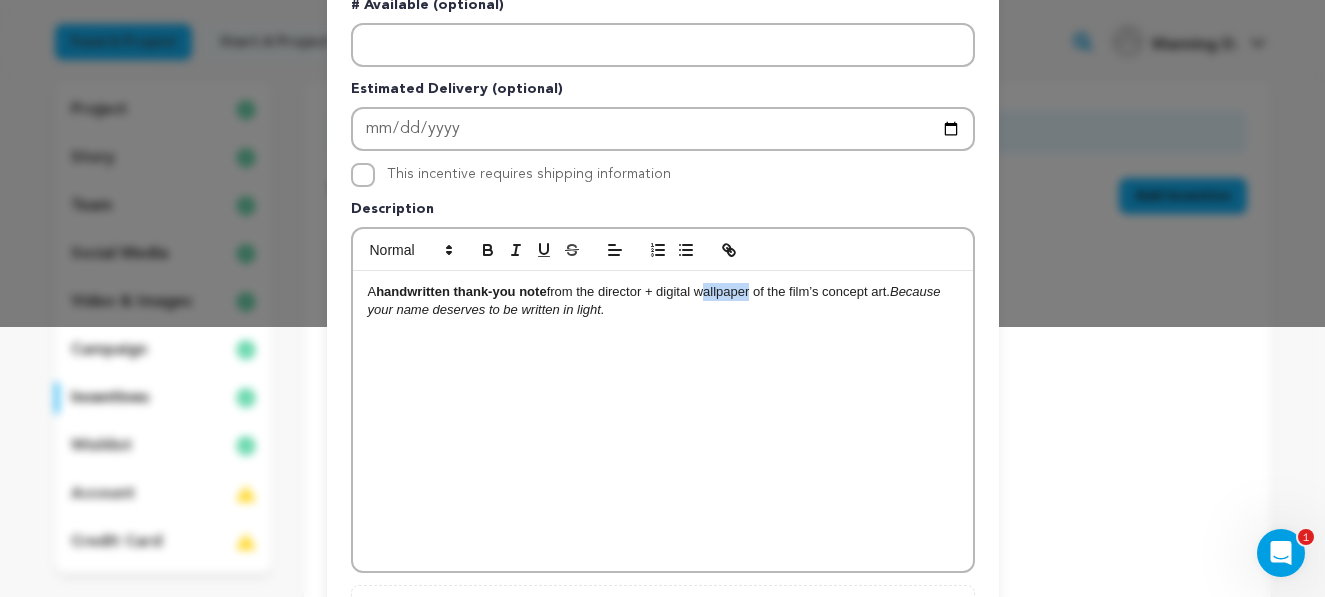 drag, startPoint x: 699, startPoint y: 291, endPoint x: 752, endPoint y: 288, distance: 53.08484 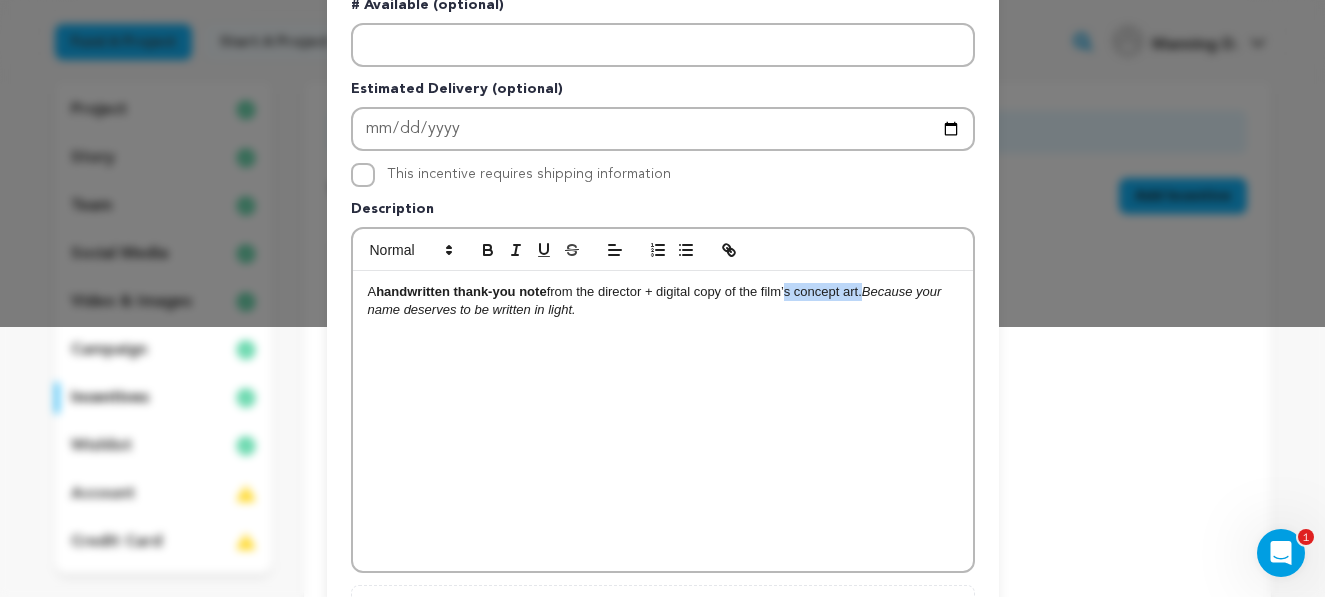 drag, startPoint x: 788, startPoint y: 292, endPoint x: 863, endPoint y: 293, distance: 75.00667 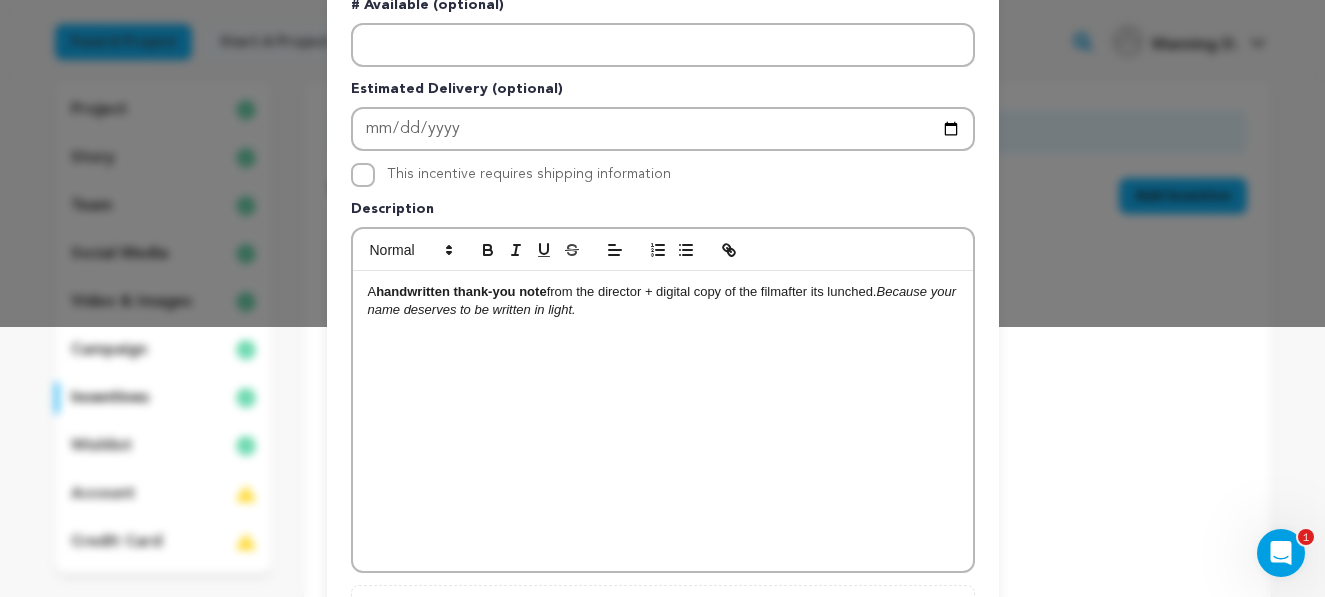 click on "A handwritten thank-you note from the director + digital copy of the filmafter its lunched. Because your name deserves to be written in light." at bounding box center (663, 301) 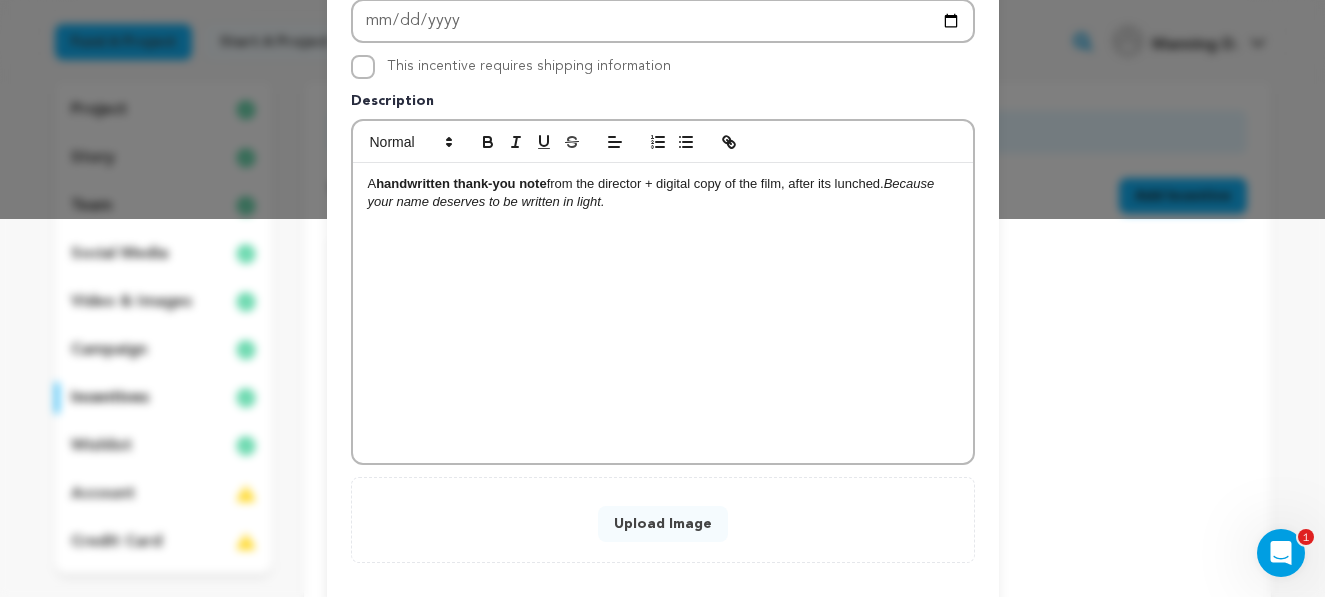 scroll, scrollTop: 476, scrollLeft: 0, axis: vertical 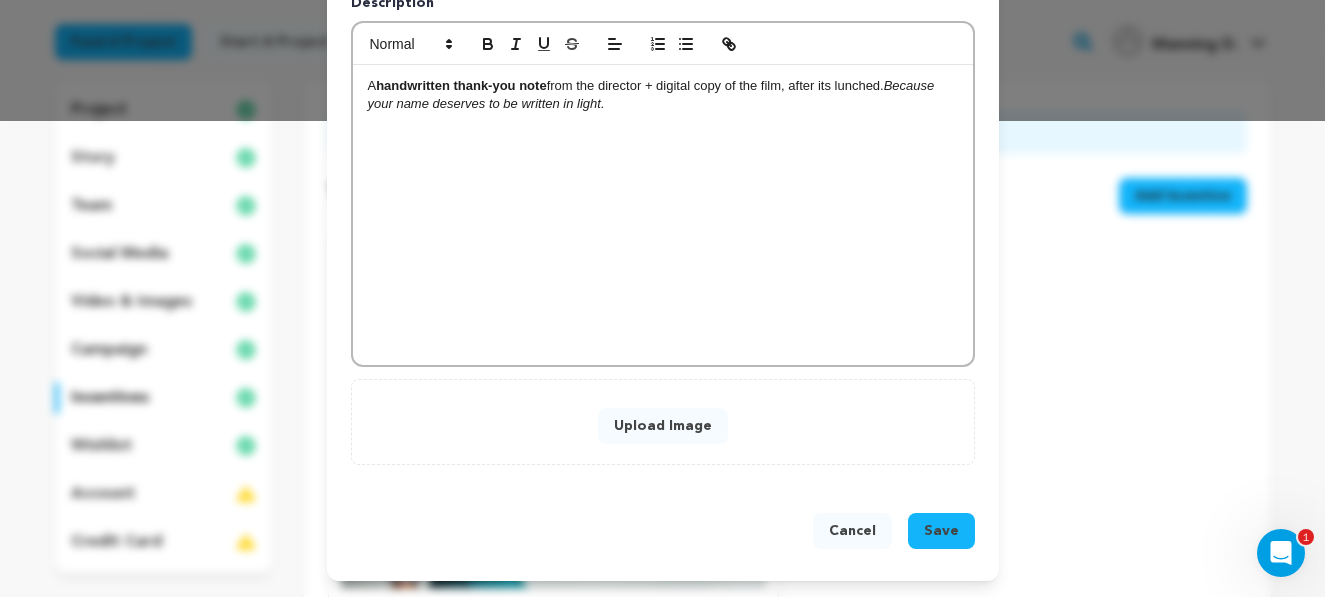 click on "Upload Image" at bounding box center (663, 426) 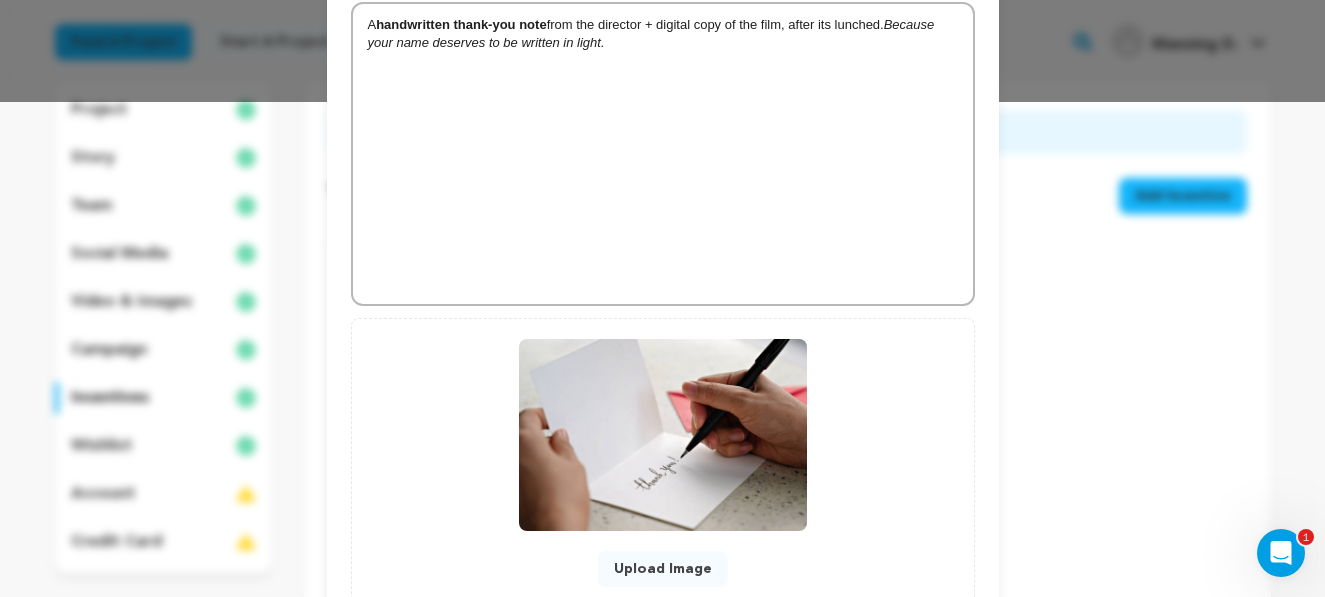 scroll, scrollTop: 638, scrollLeft: 0, axis: vertical 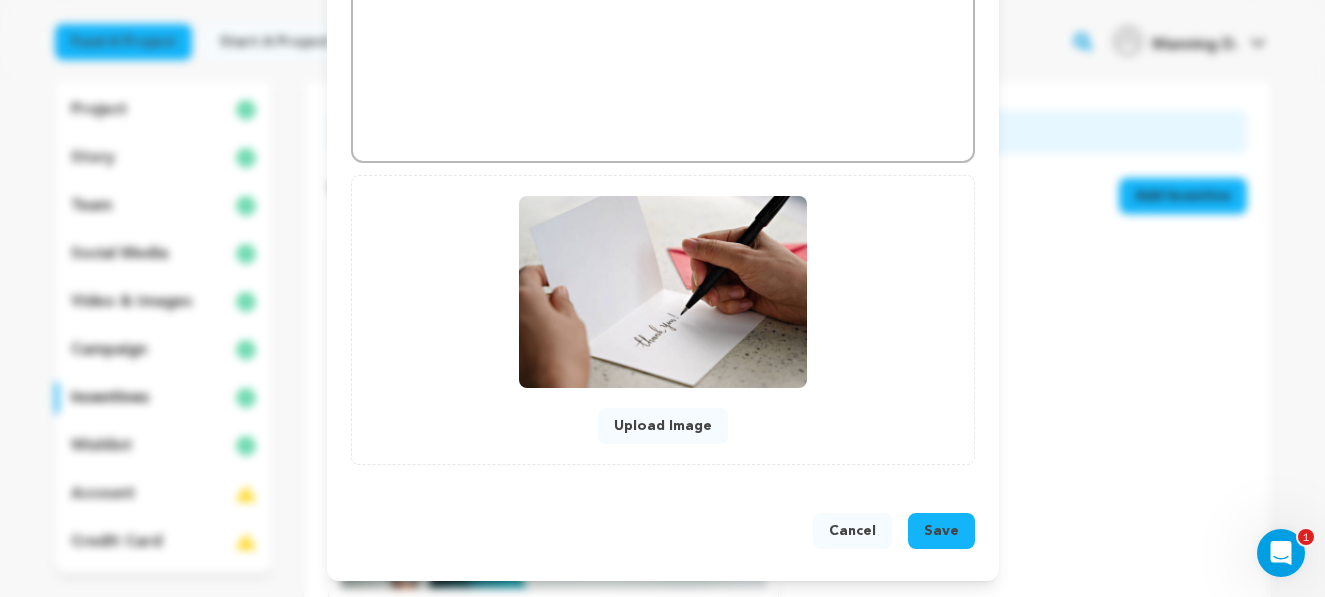 click on "Save" at bounding box center [941, 531] 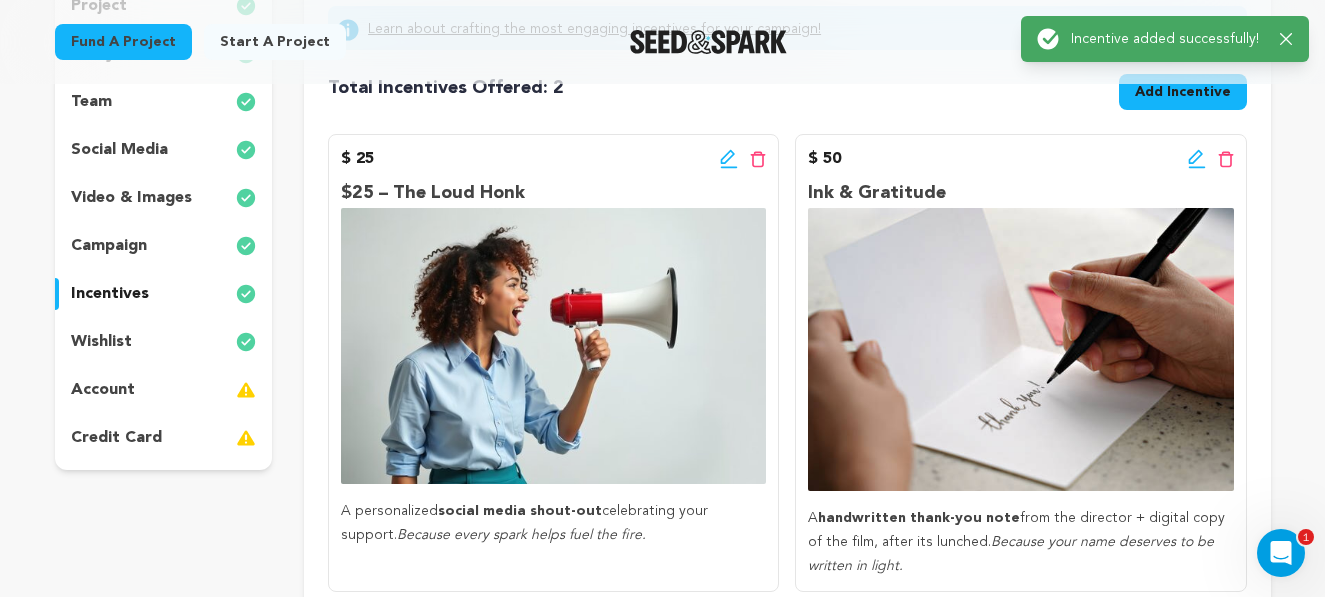 scroll, scrollTop: 306, scrollLeft: 0, axis: vertical 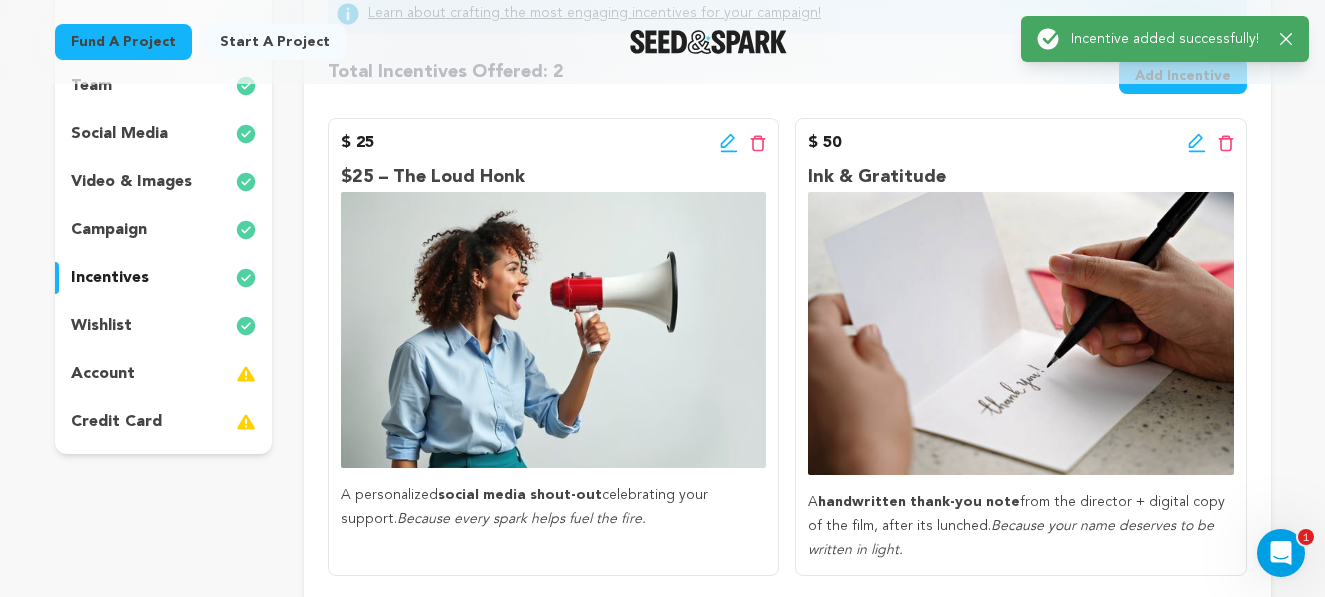 click 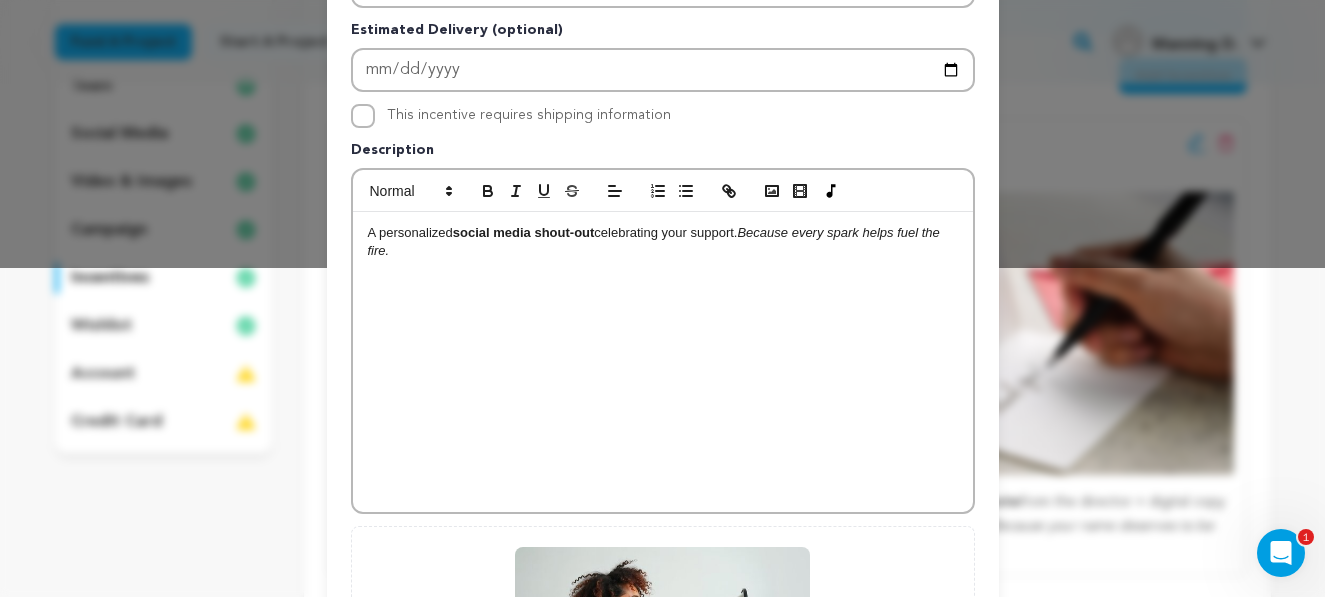 scroll, scrollTop: 332, scrollLeft: 0, axis: vertical 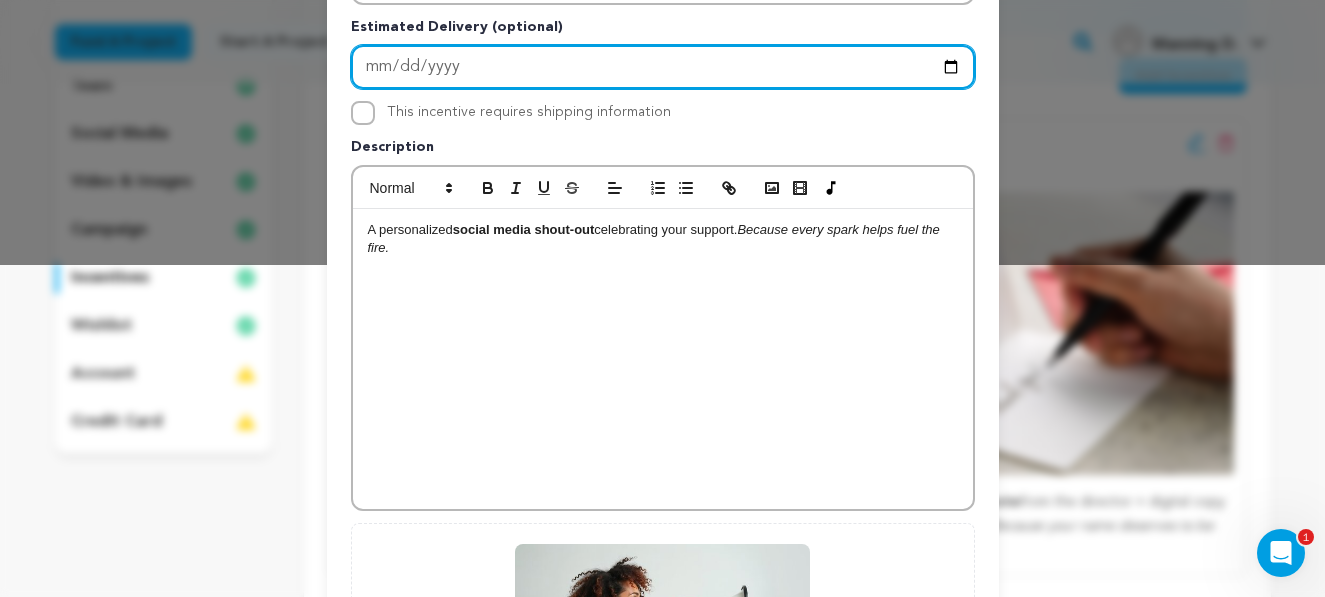 click on "[DATE]" at bounding box center [663, 67] 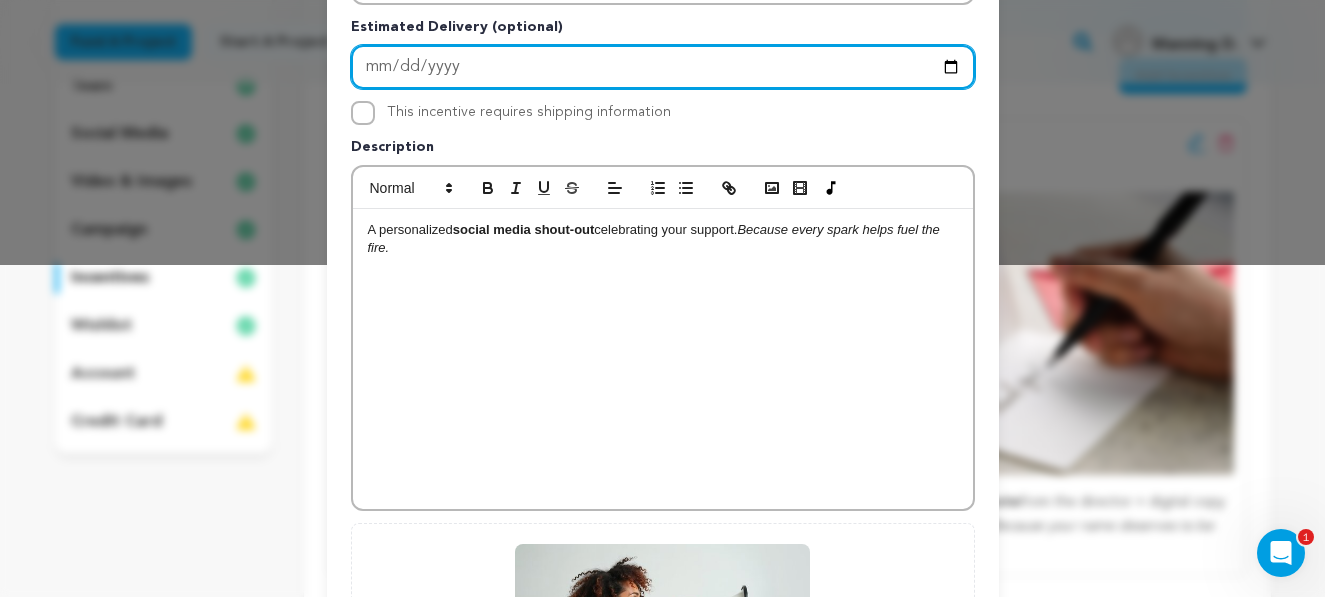 type on "[DATE]" 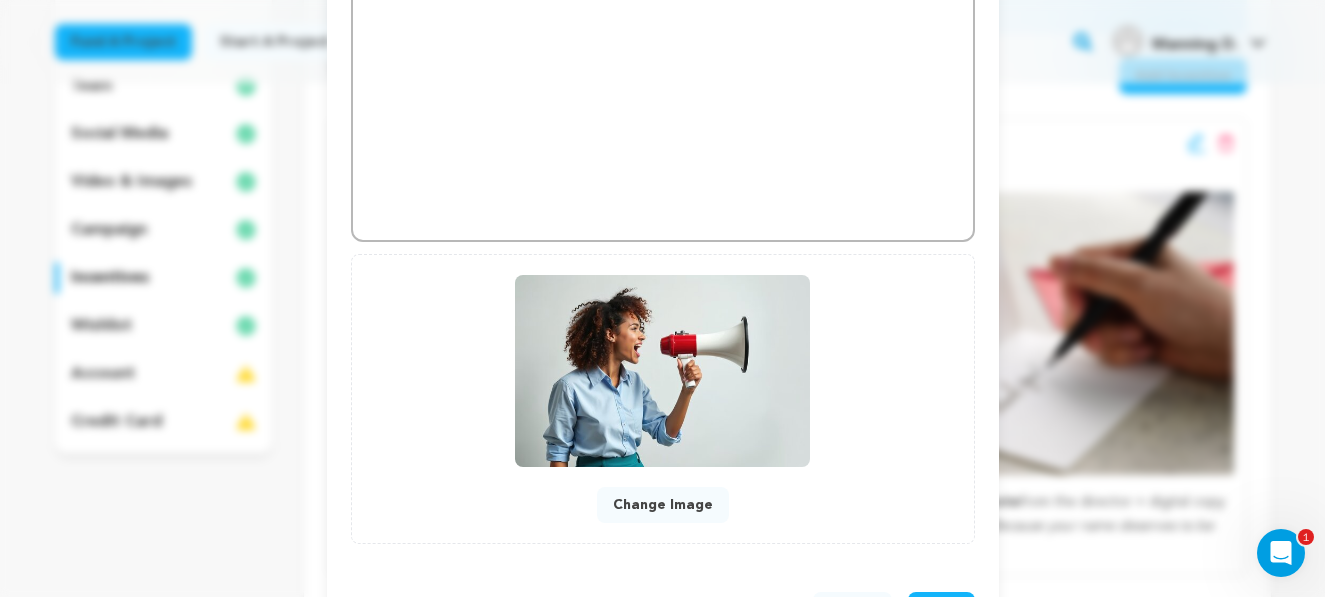 scroll, scrollTop: 680, scrollLeft: 0, axis: vertical 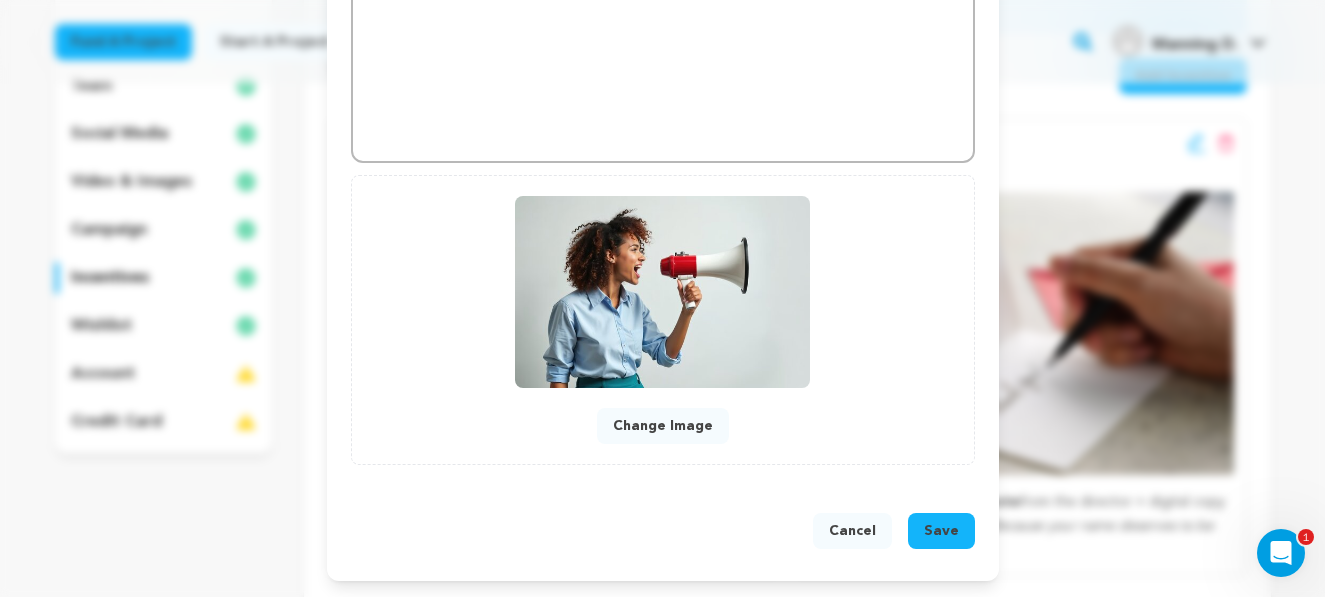 click on "Save" at bounding box center (941, 531) 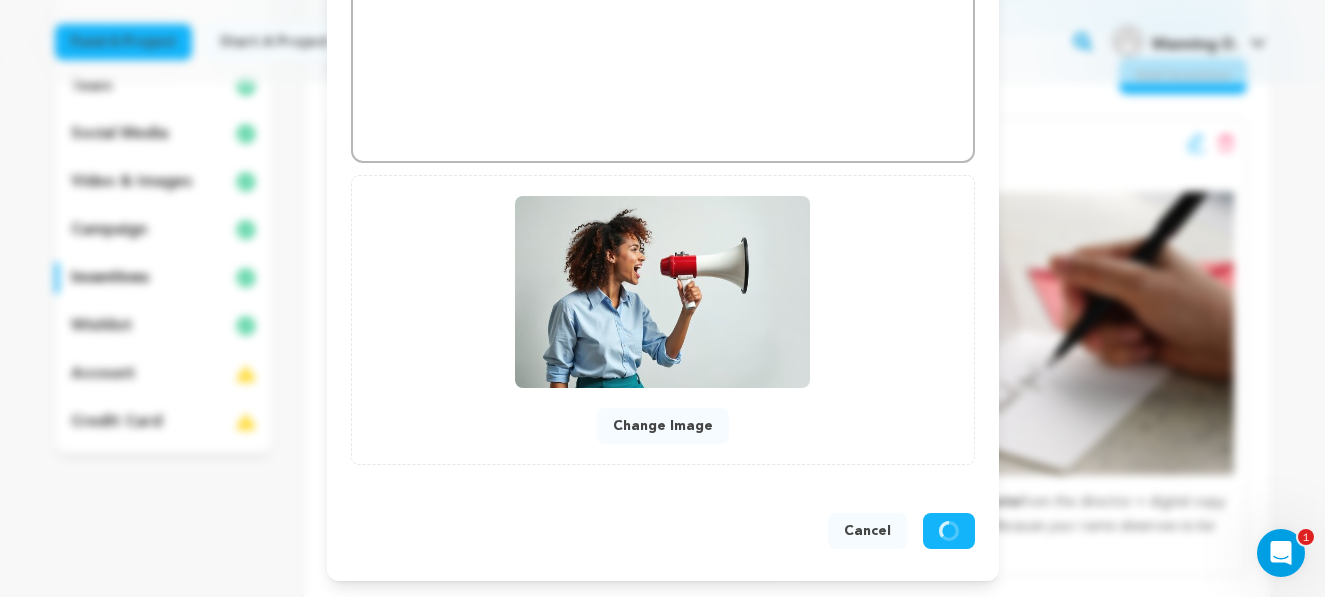 scroll, scrollTop: 638, scrollLeft: 0, axis: vertical 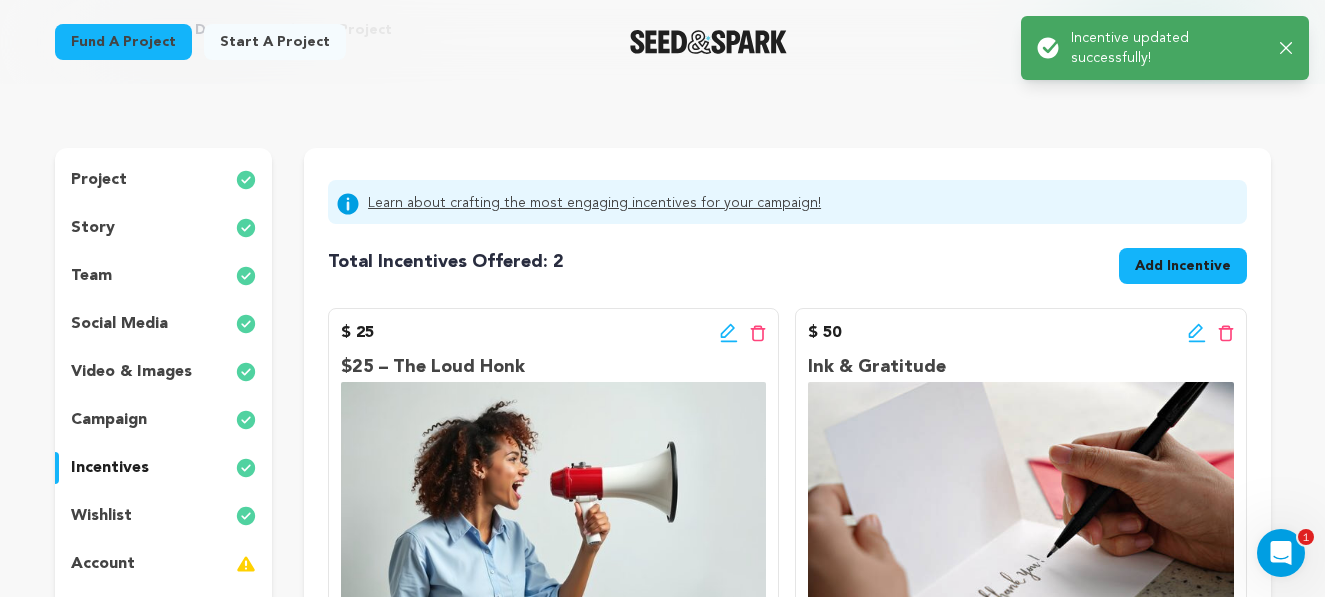 click on "Add Incentive" at bounding box center [1183, 266] 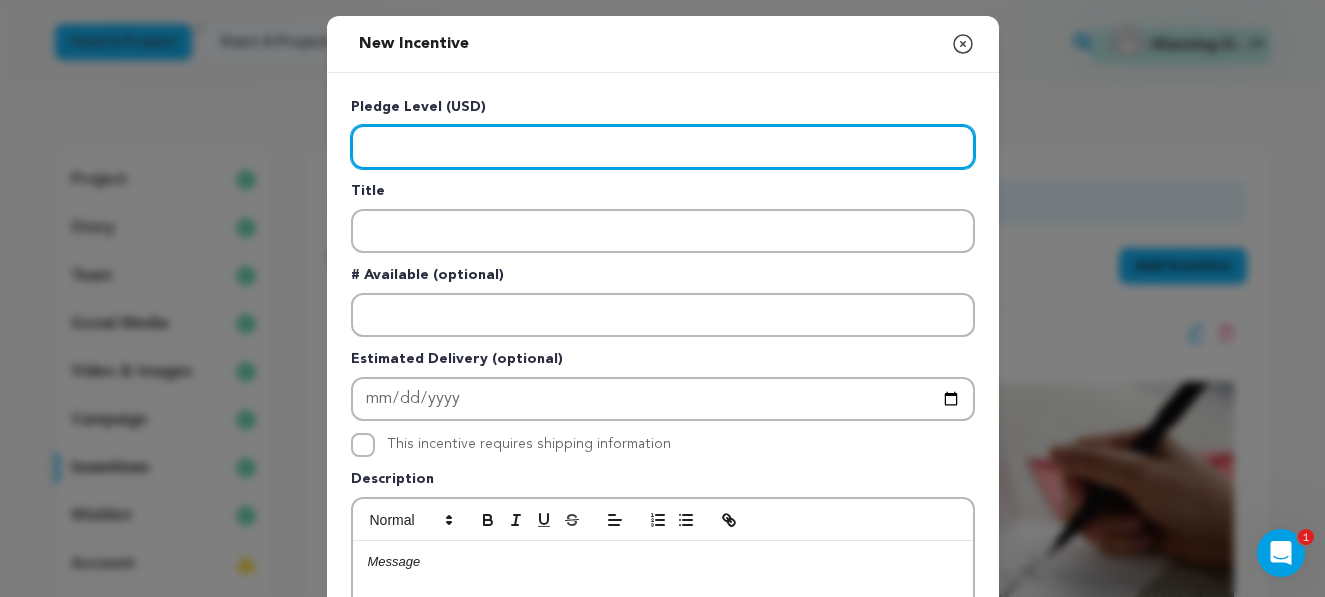 click at bounding box center [663, 147] 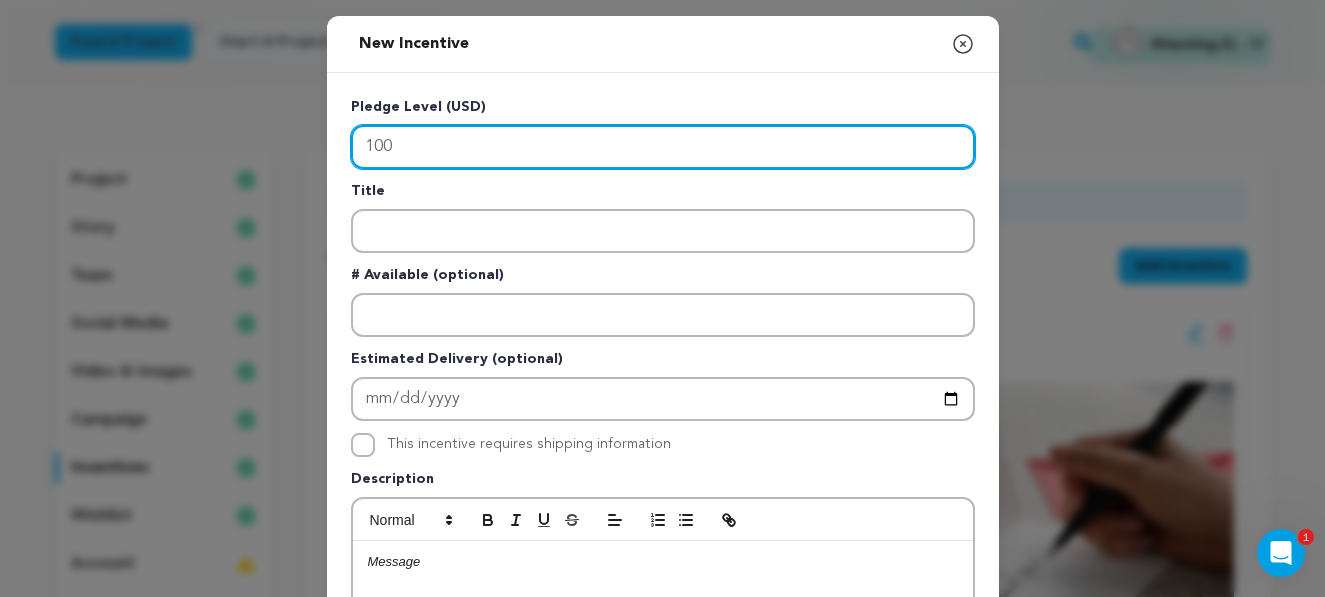 type on "100" 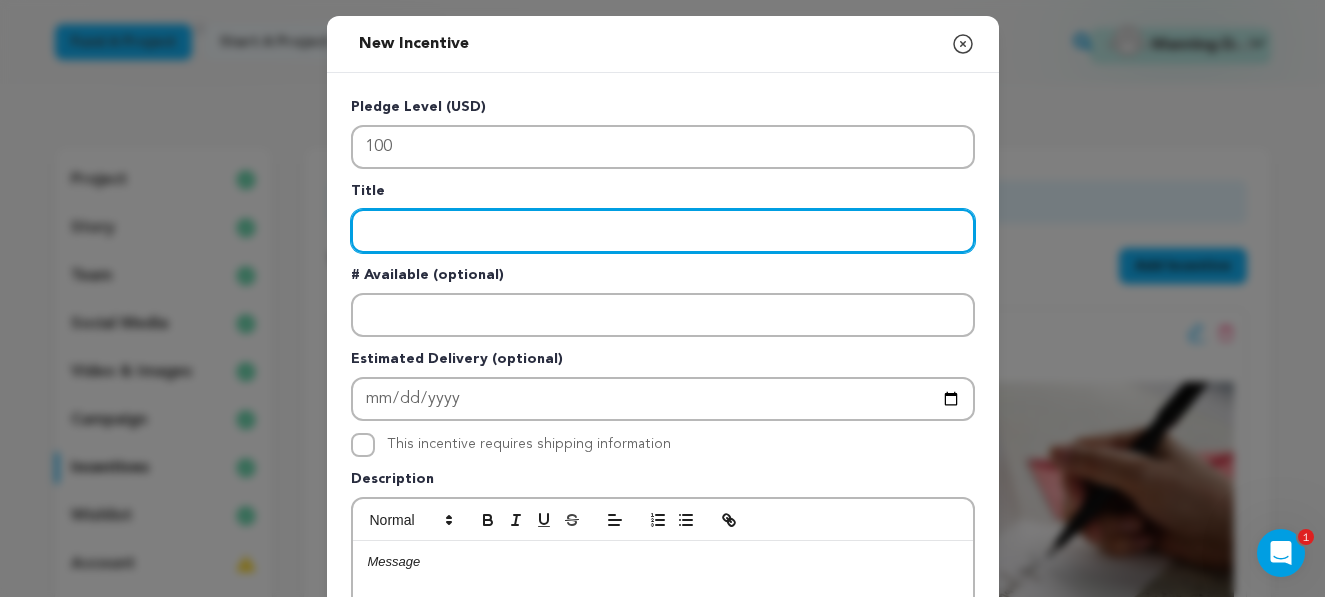 click at bounding box center (663, 231) 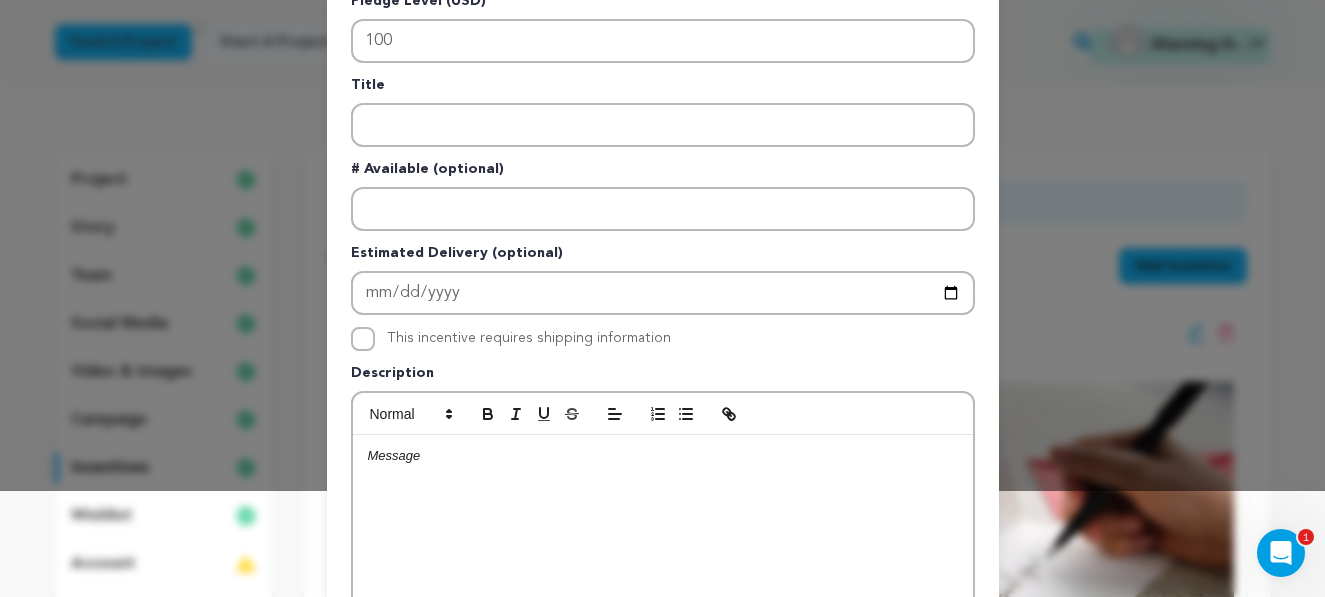 click at bounding box center [663, 585] 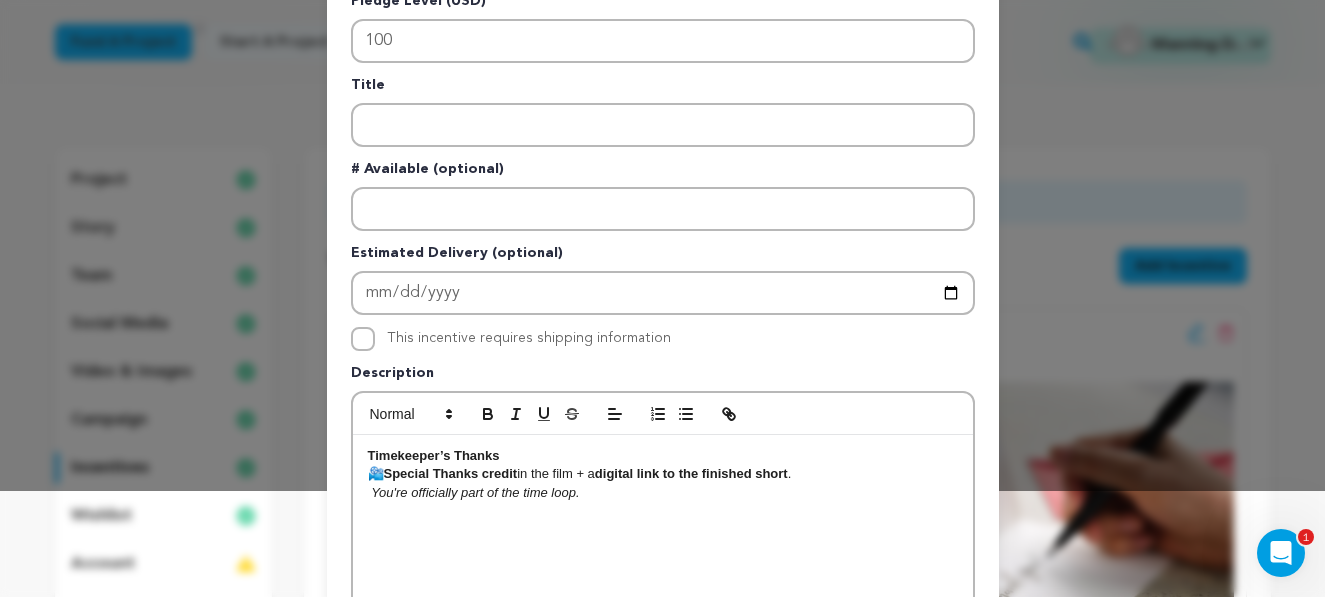 scroll, scrollTop: 0, scrollLeft: 0, axis: both 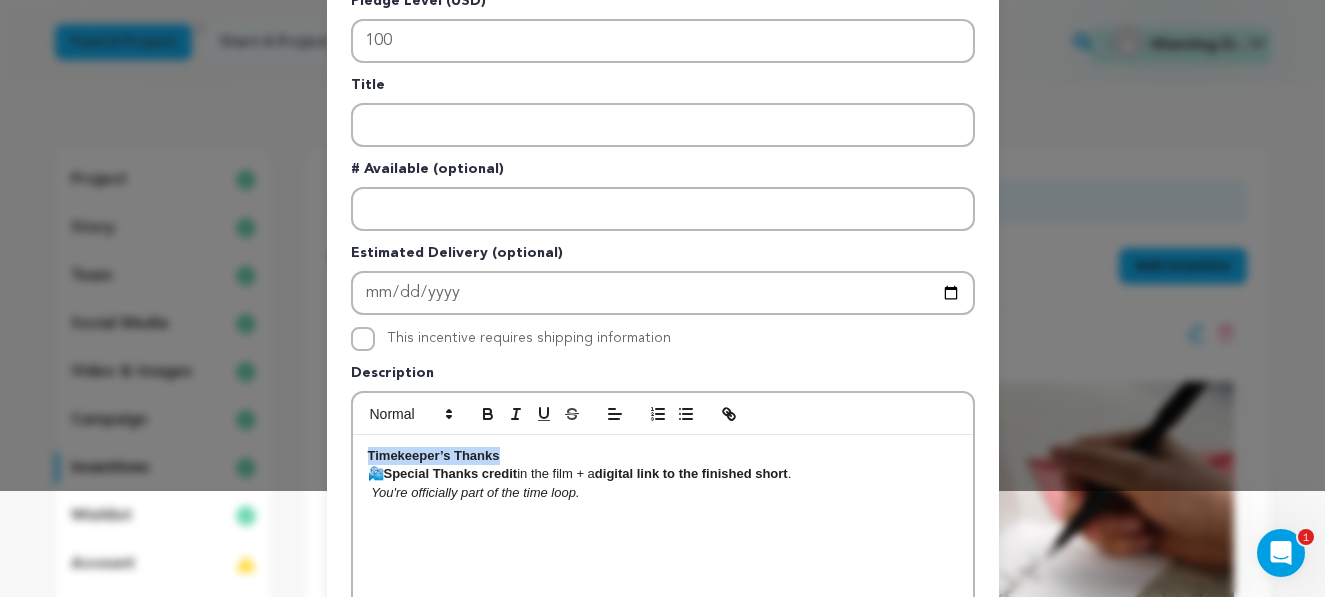 drag, startPoint x: 503, startPoint y: 456, endPoint x: 351, endPoint y: 453, distance: 152.0296 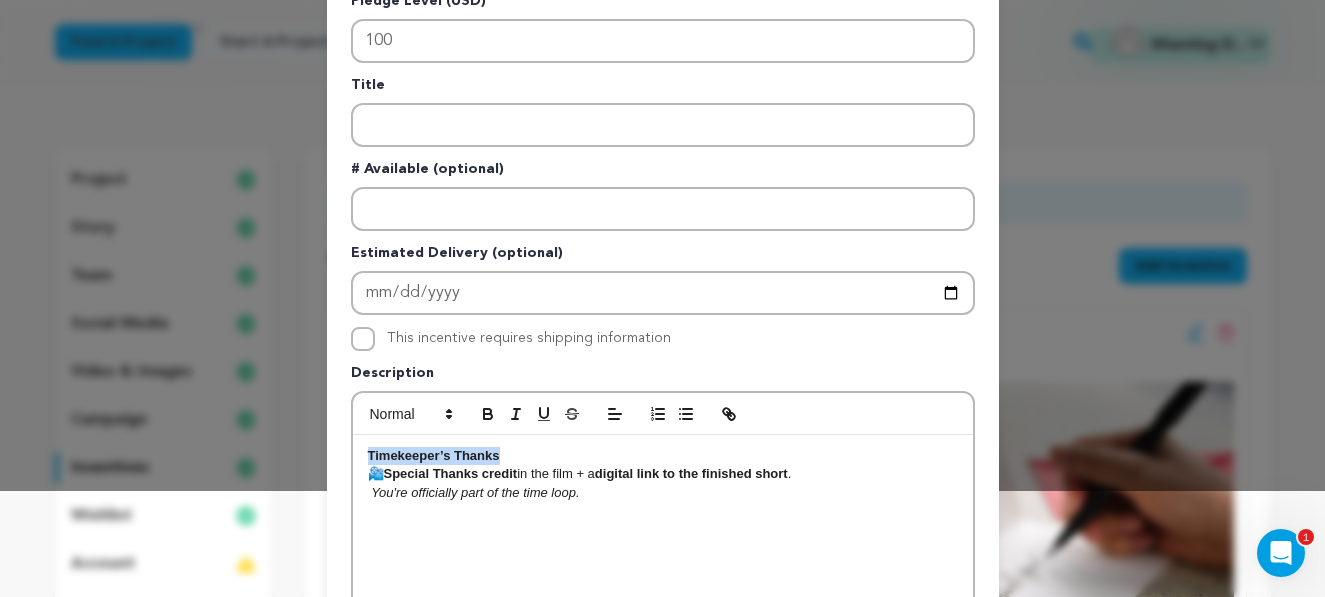 type 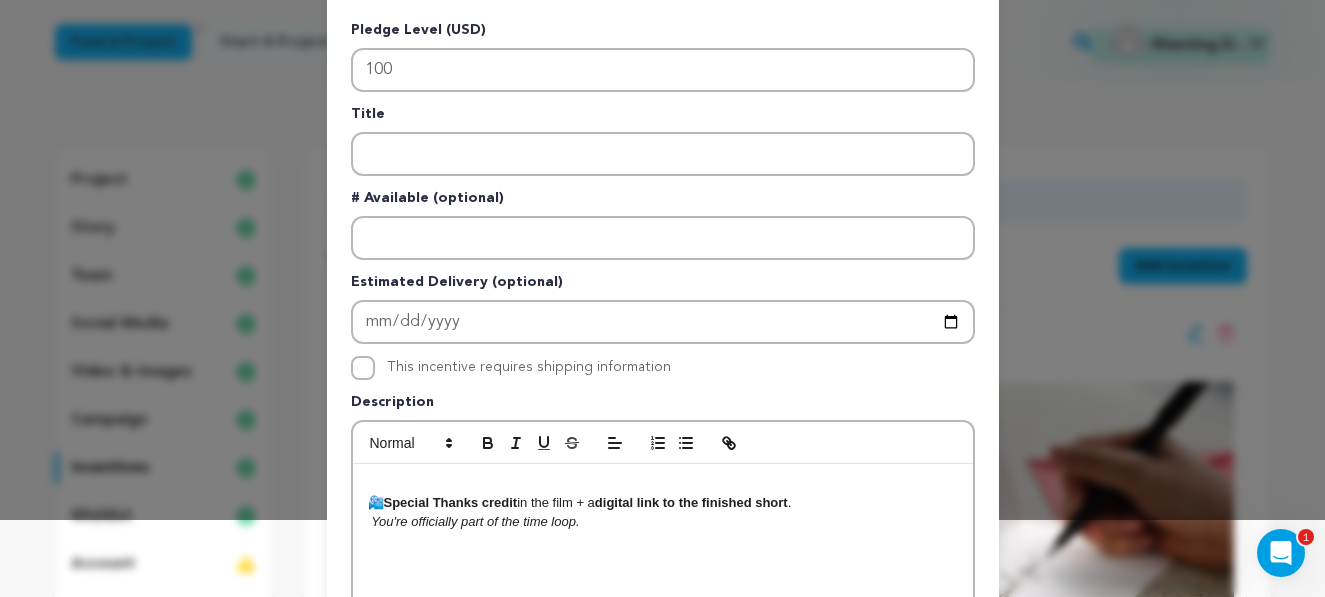 scroll, scrollTop: 75, scrollLeft: 0, axis: vertical 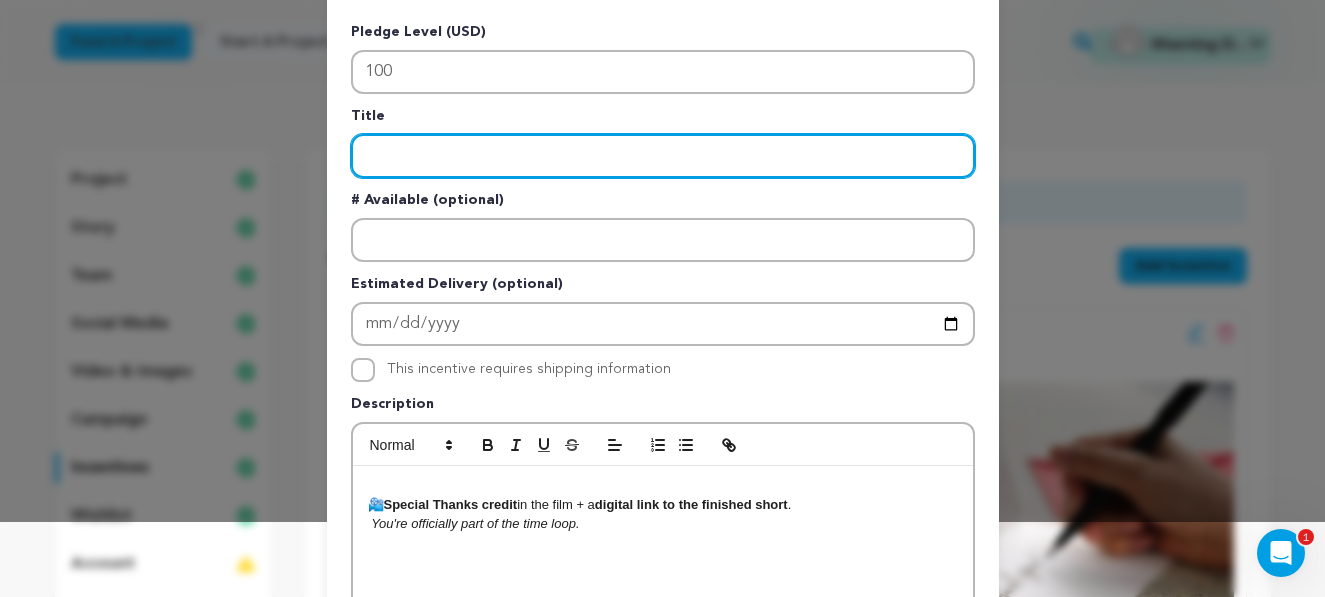click at bounding box center [663, 156] 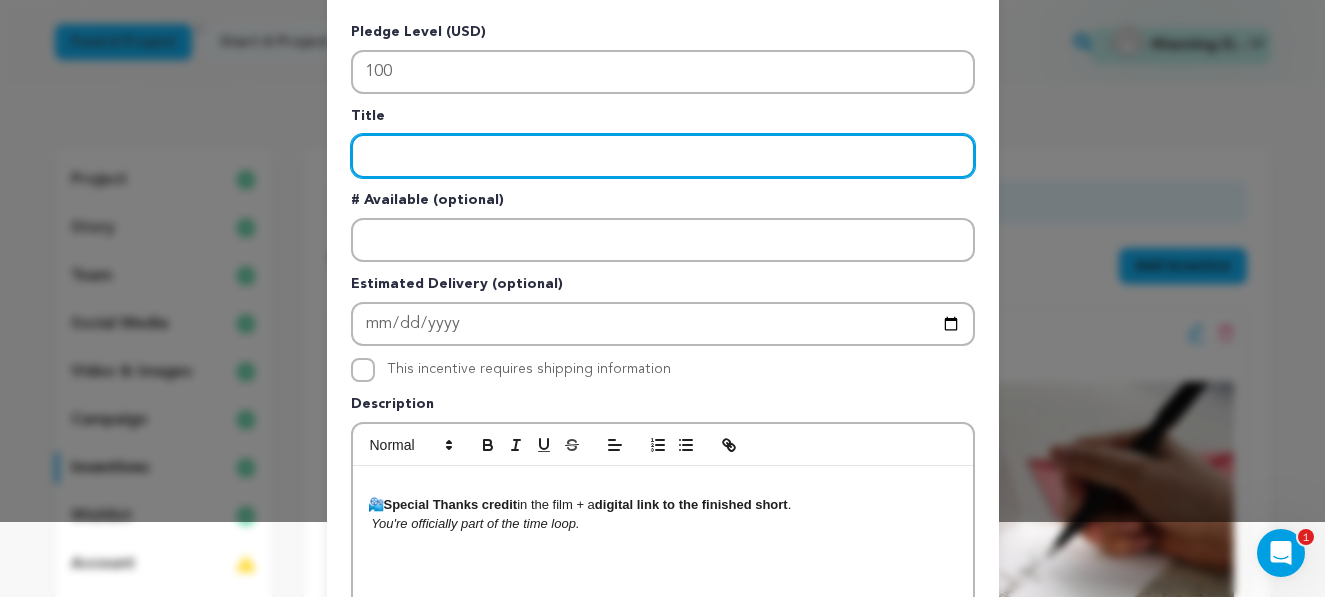 paste on "Timekeeper’s Thanks" 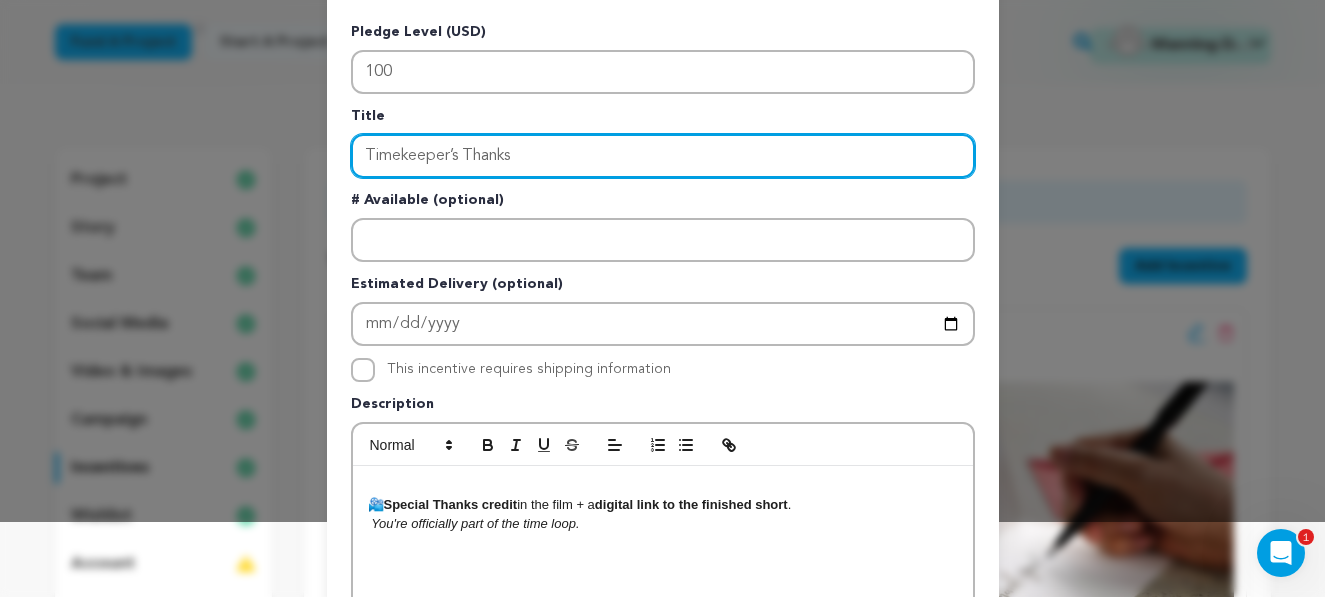 type on "Timekeeper’s Thanks" 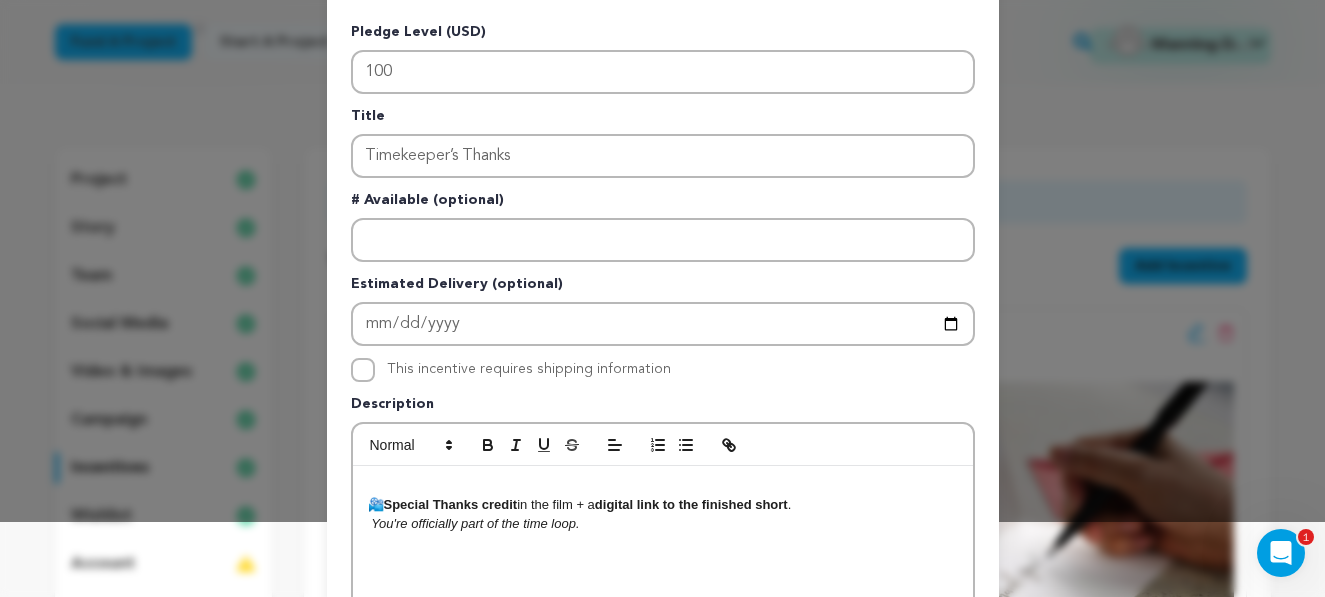click on "Special Thanks credit" at bounding box center [451, 504] 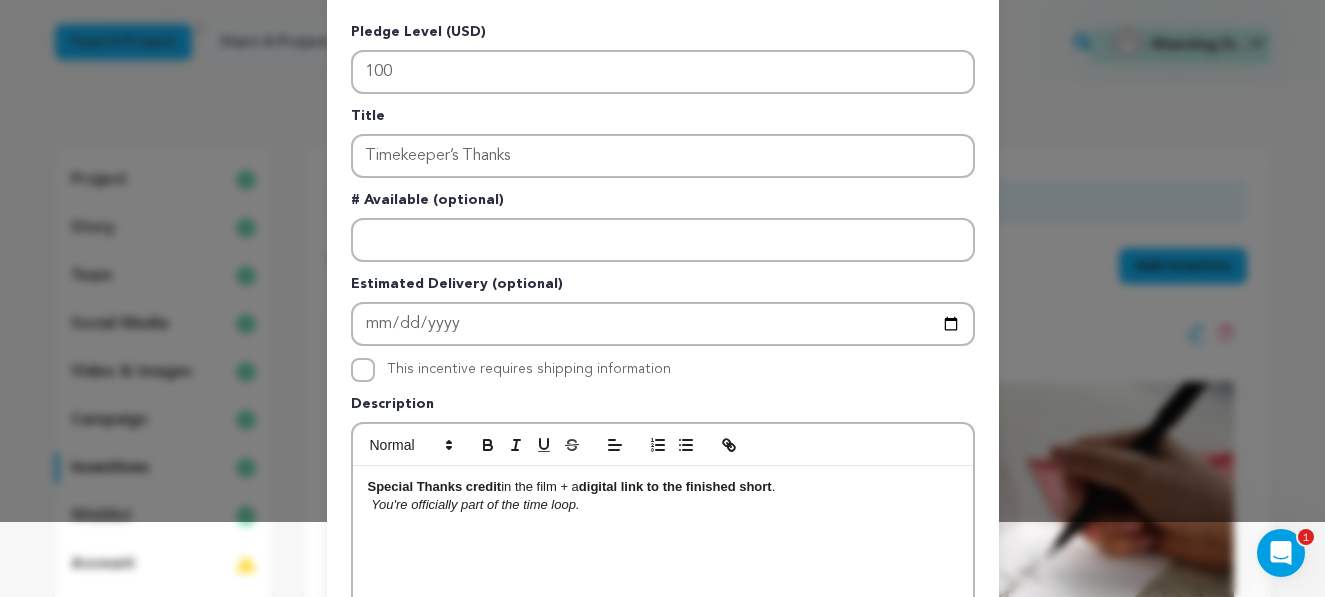 click on "You're officially part of the time loop." at bounding box center [475, 504] 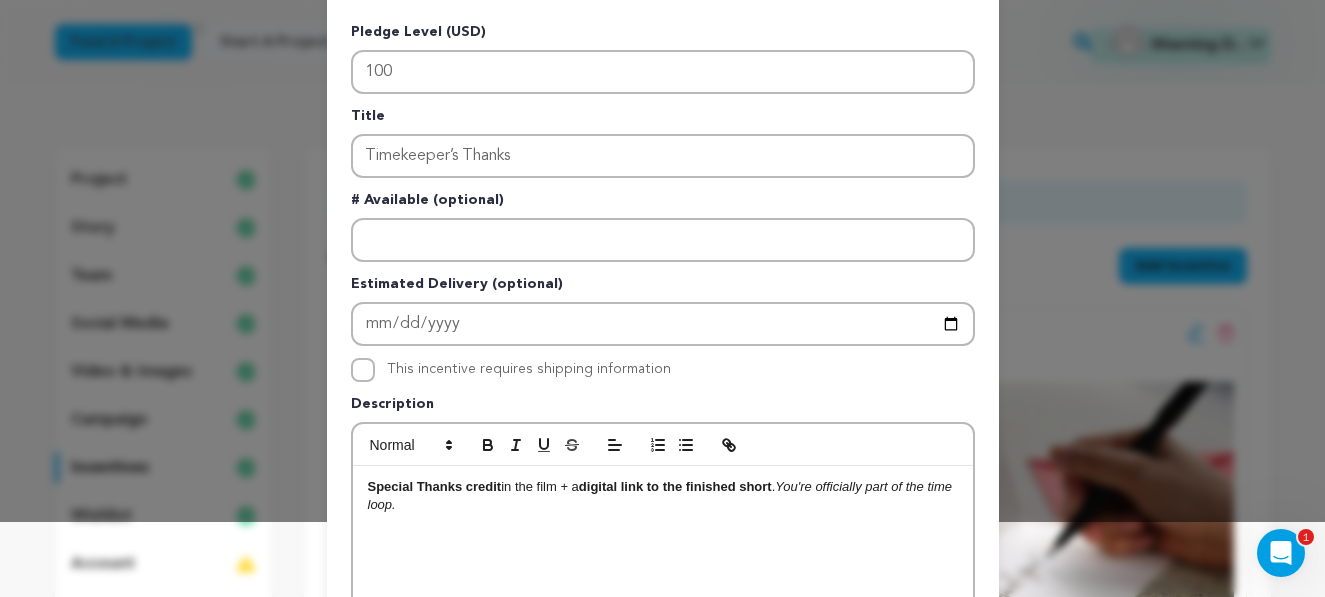 click on "Special Thanks credit  in the film + a  digital link to the finished short .  You're officially part of the time loop." at bounding box center [663, 496] 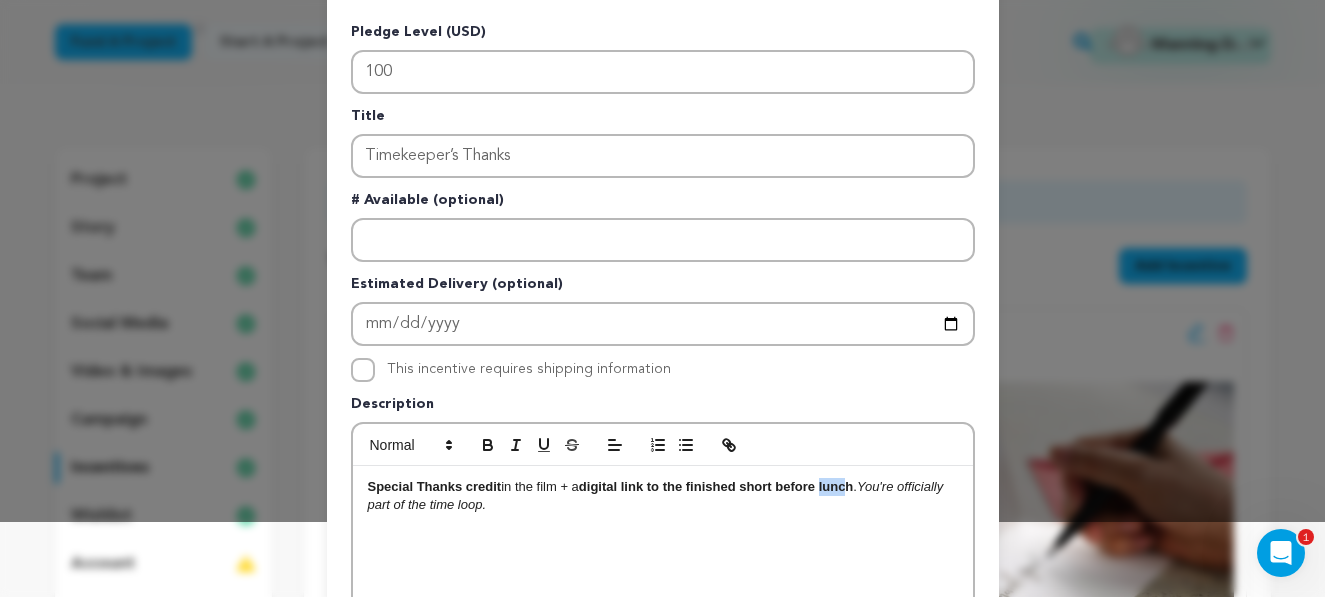 drag, startPoint x: 826, startPoint y: 488, endPoint x: 854, endPoint y: 488, distance: 28 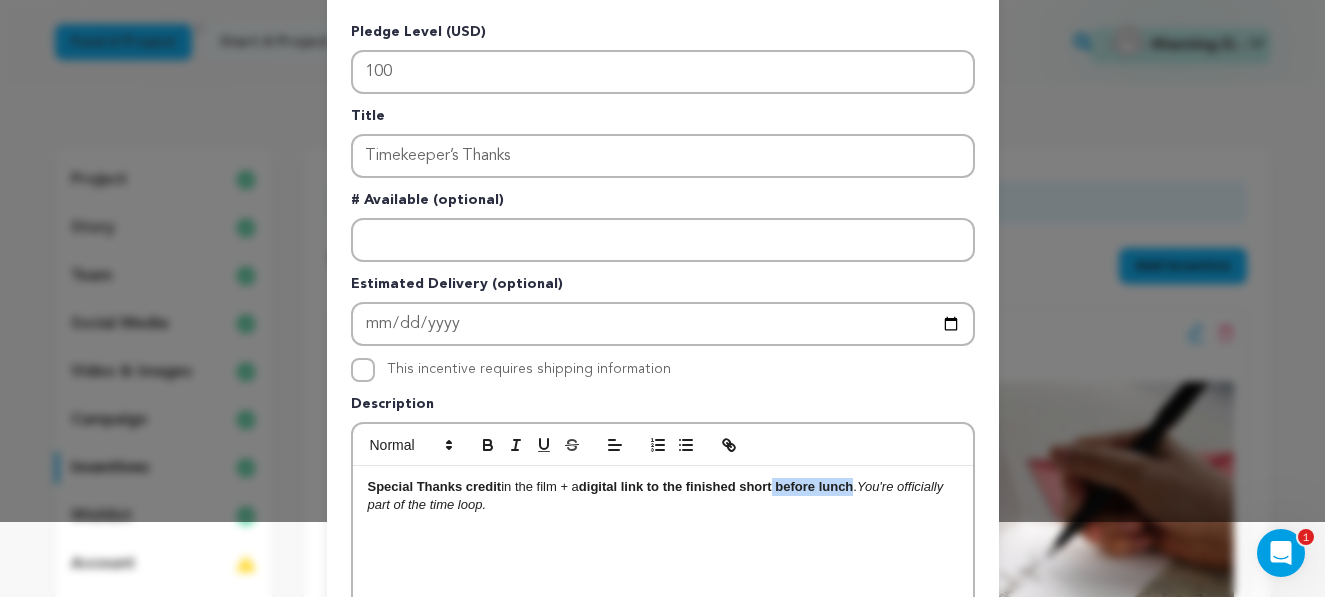 drag, startPoint x: 779, startPoint y: 487, endPoint x: 860, endPoint y: 486, distance: 81.00617 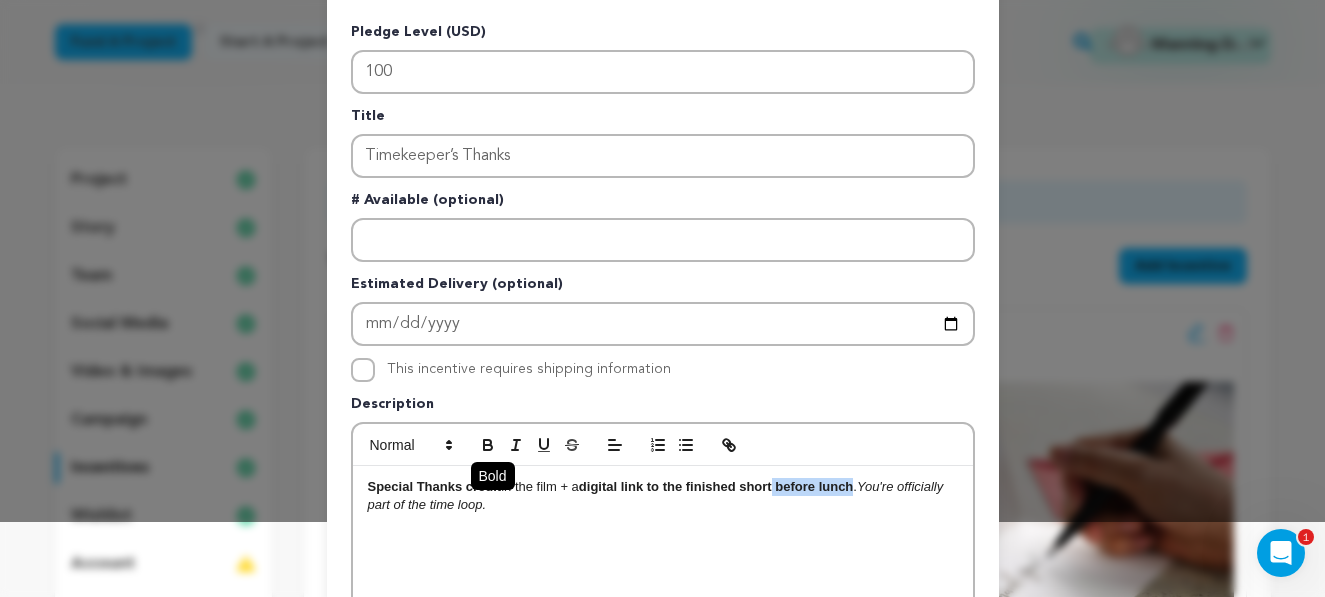 click 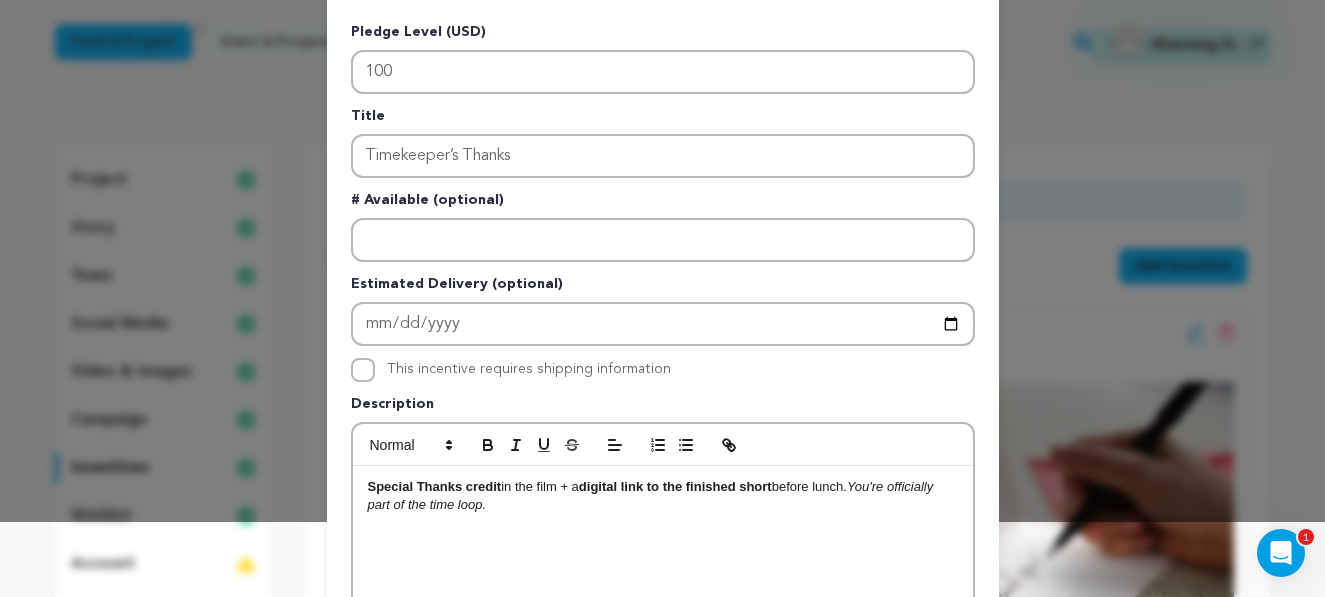 click on "Special Thanks credit  in the film + a  digital link to the finished short  before lunch.  You're officially part of the time loop." at bounding box center (663, 616) 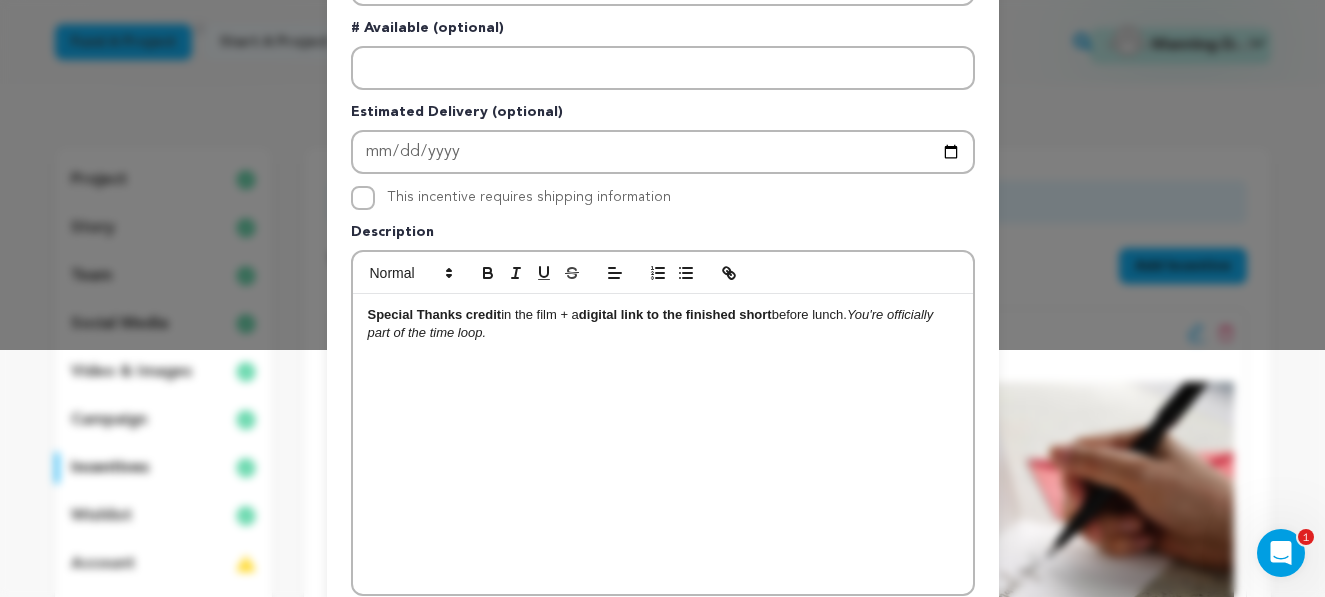 scroll, scrollTop: 251, scrollLeft: 0, axis: vertical 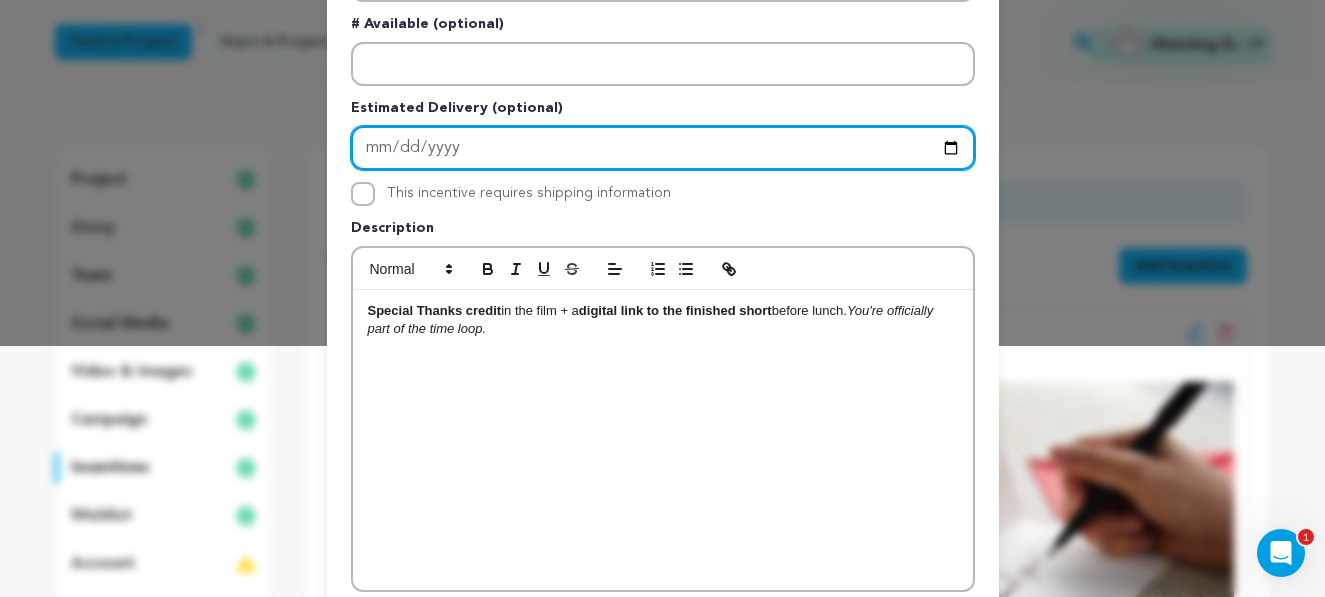 click at bounding box center (663, 148) 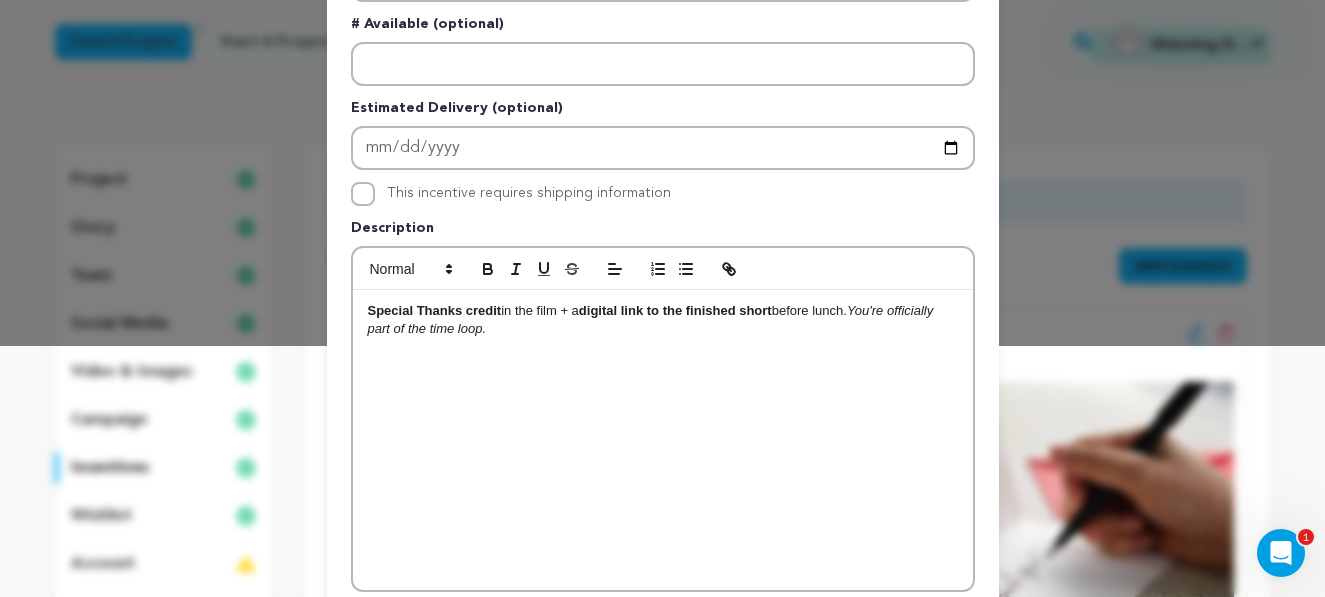 click on "Special Thanks credit  in the film + a  digital link to the finished short  before lunch.  You're officially part of the time loop." at bounding box center [663, 440] 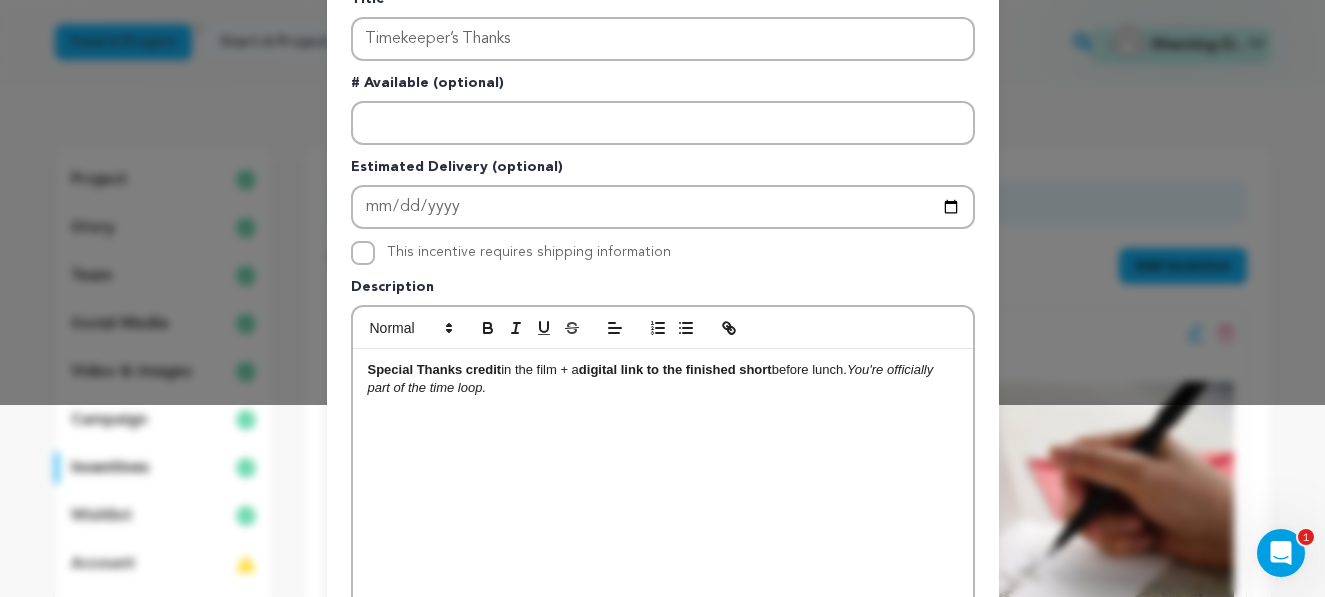 scroll, scrollTop: 197, scrollLeft: 0, axis: vertical 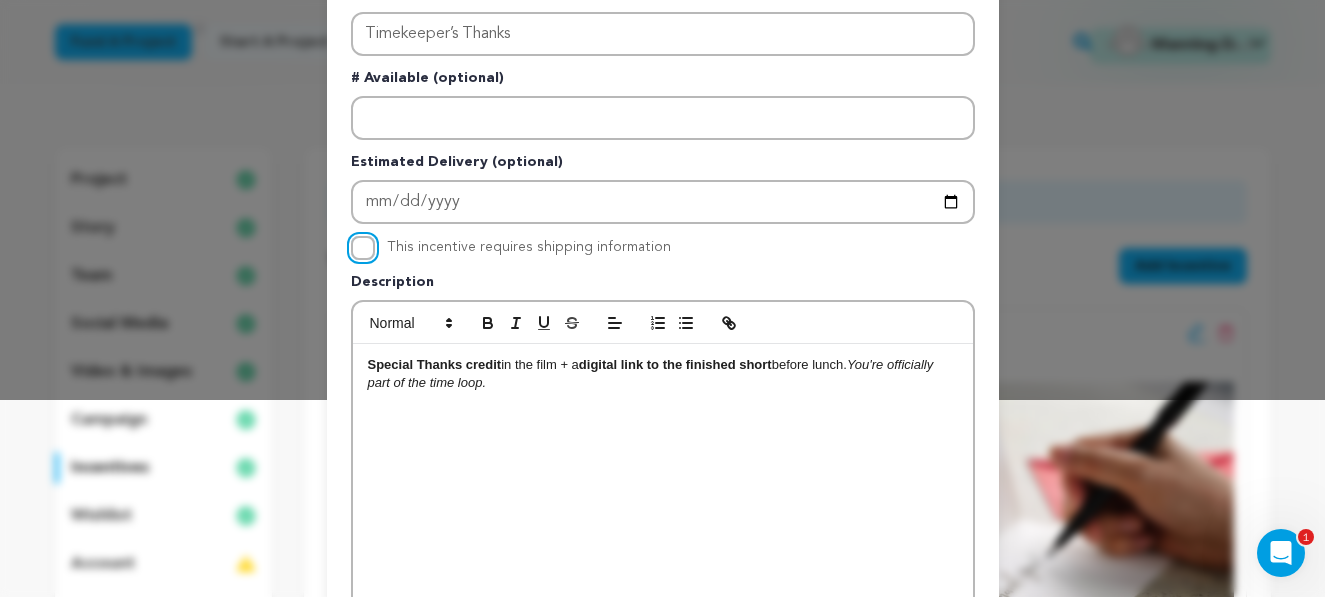 click on "This incentive requires shipping information" at bounding box center [363, 248] 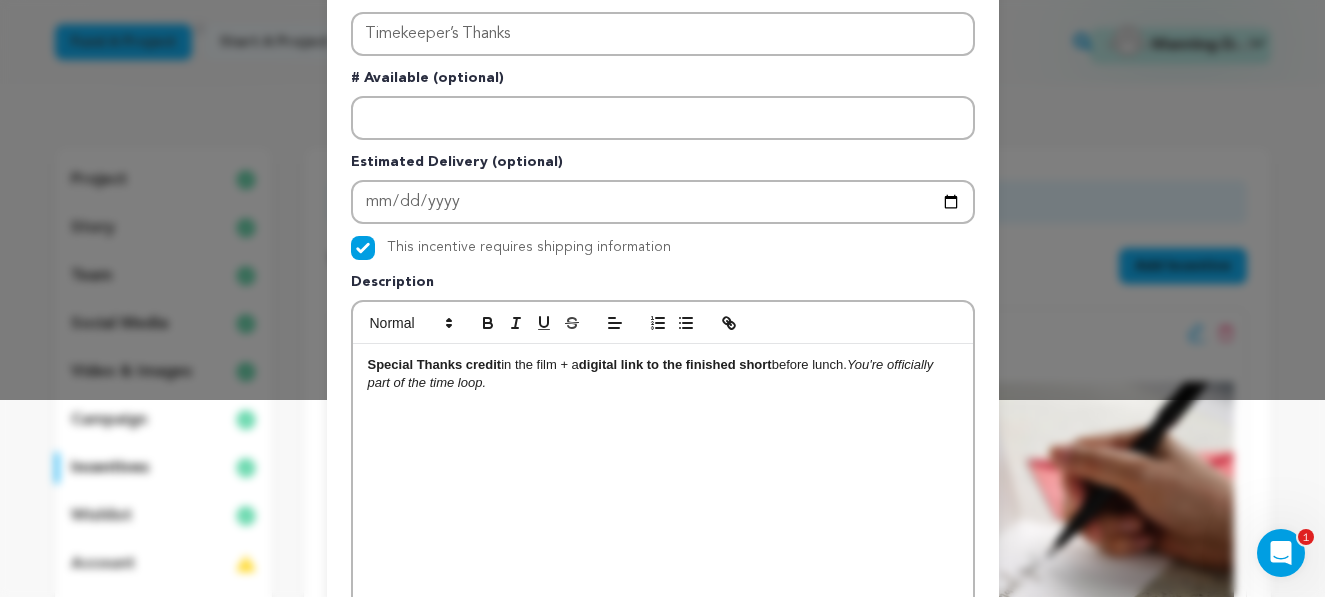 click on "Special Thanks credit  in the film + a  digital link to the finished short  before lunch.  You're officially part of the time loop." at bounding box center (663, 374) 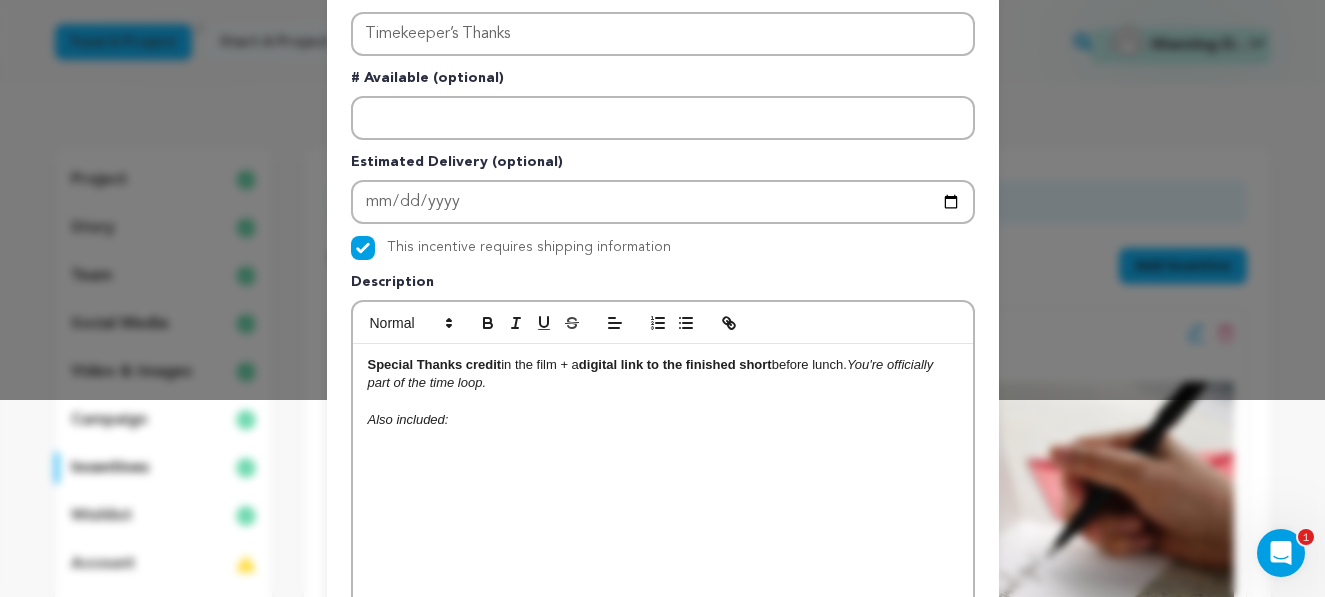 scroll, scrollTop: 0, scrollLeft: 0, axis: both 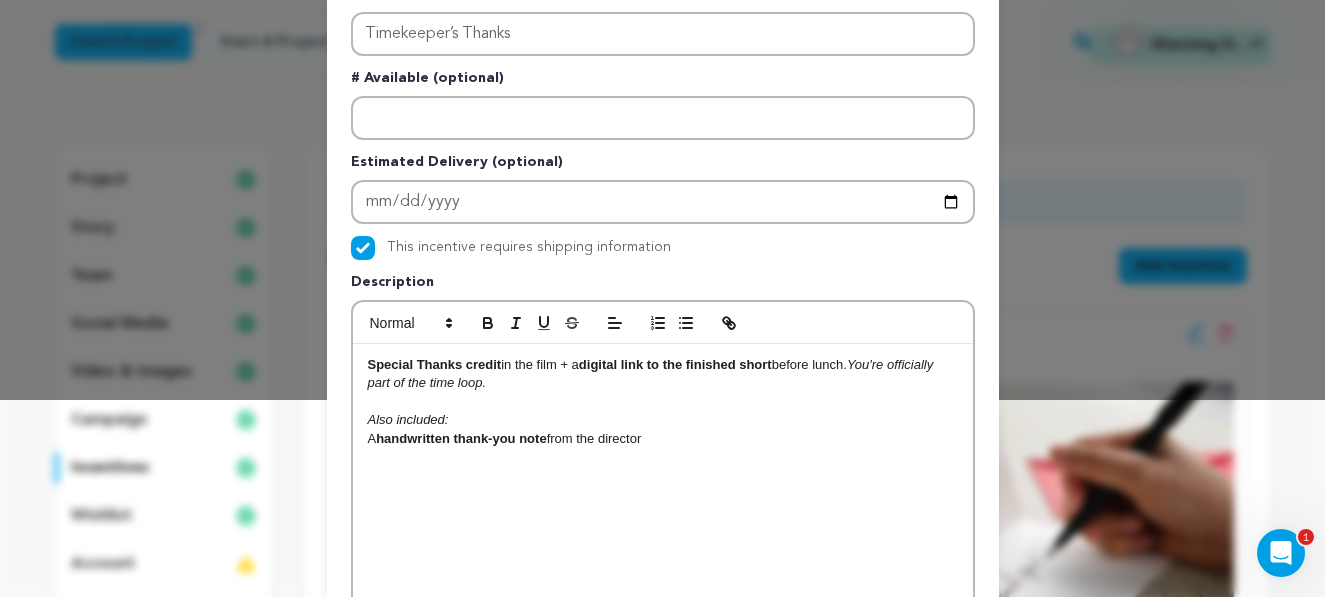click on "Also included:" at bounding box center [663, 420] 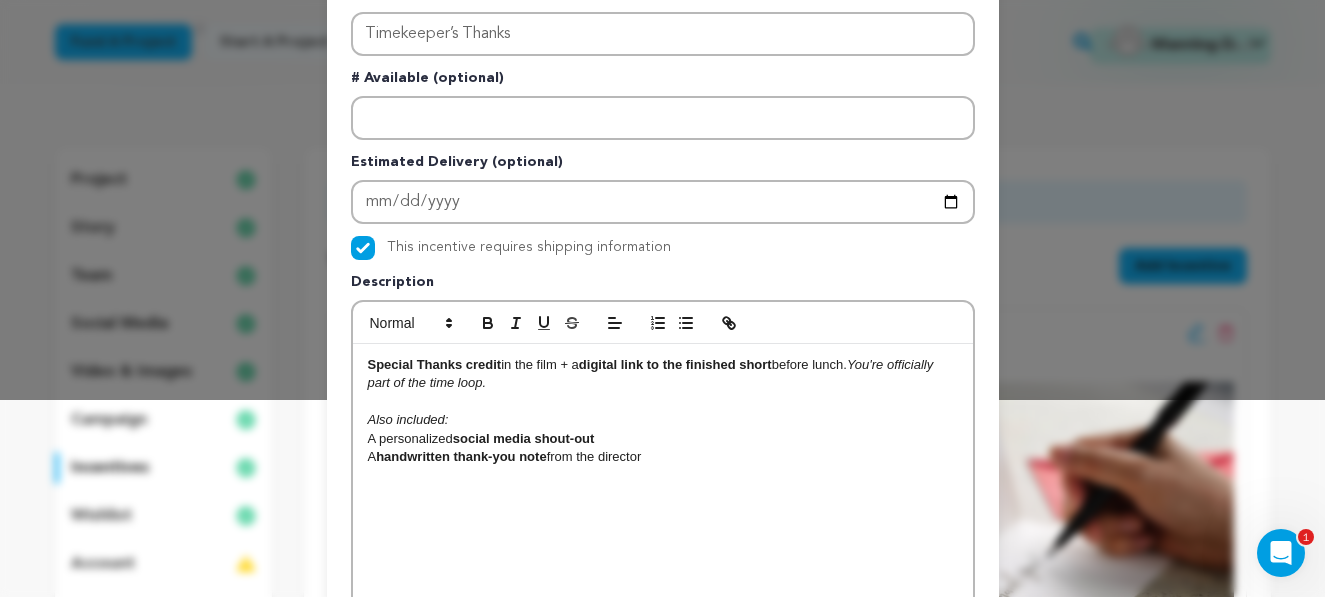 scroll, scrollTop: 0, scrollLeft: 0, axis: both 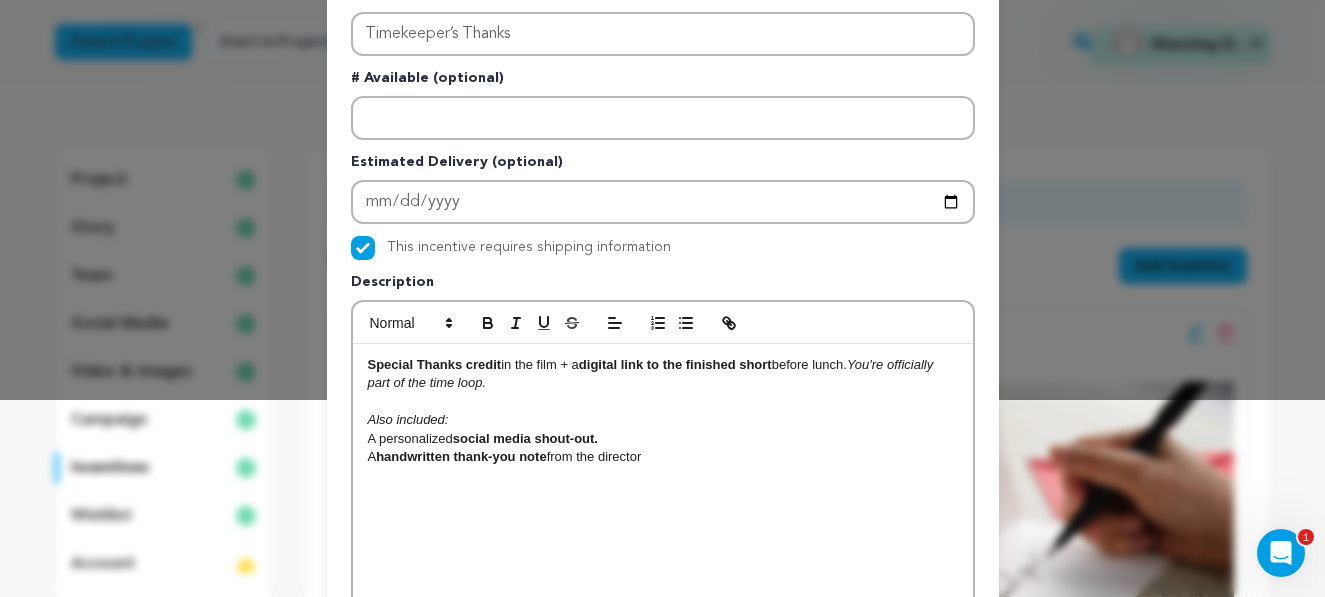 click on "A  handwritten thank-you note  from the director" at bounding box center (663, 457) 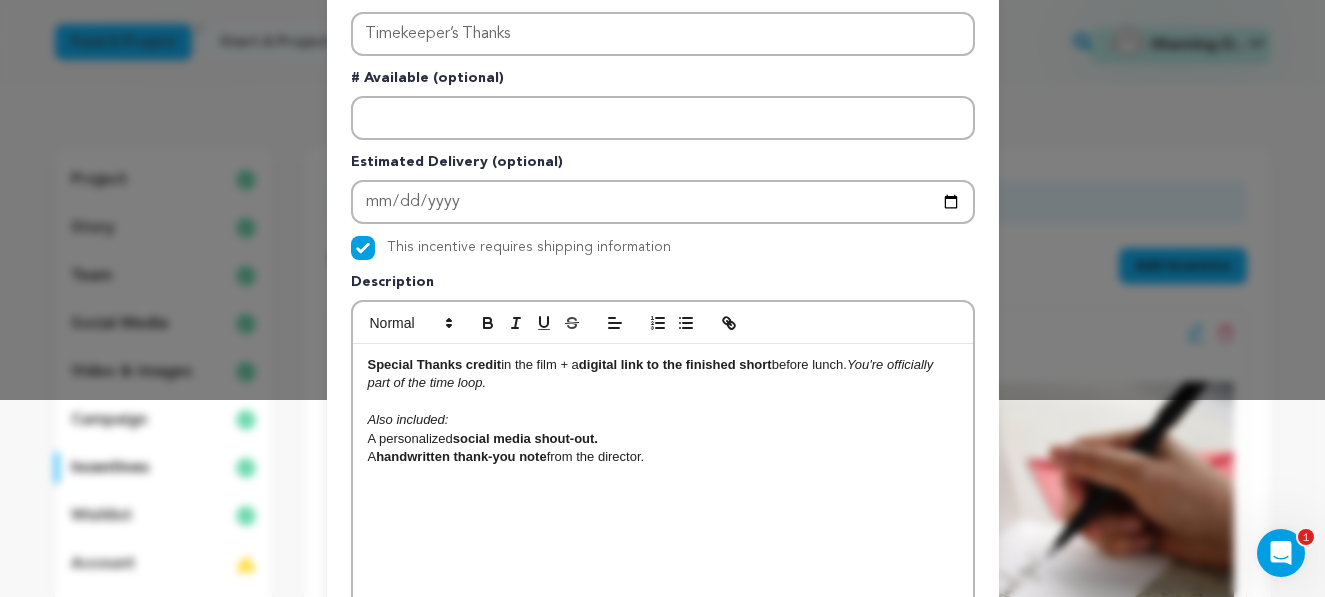 drag, startPoint x: 665, startPoint y: 464, endPoint x: 336, endPoint y: 426, distance: 331.18726 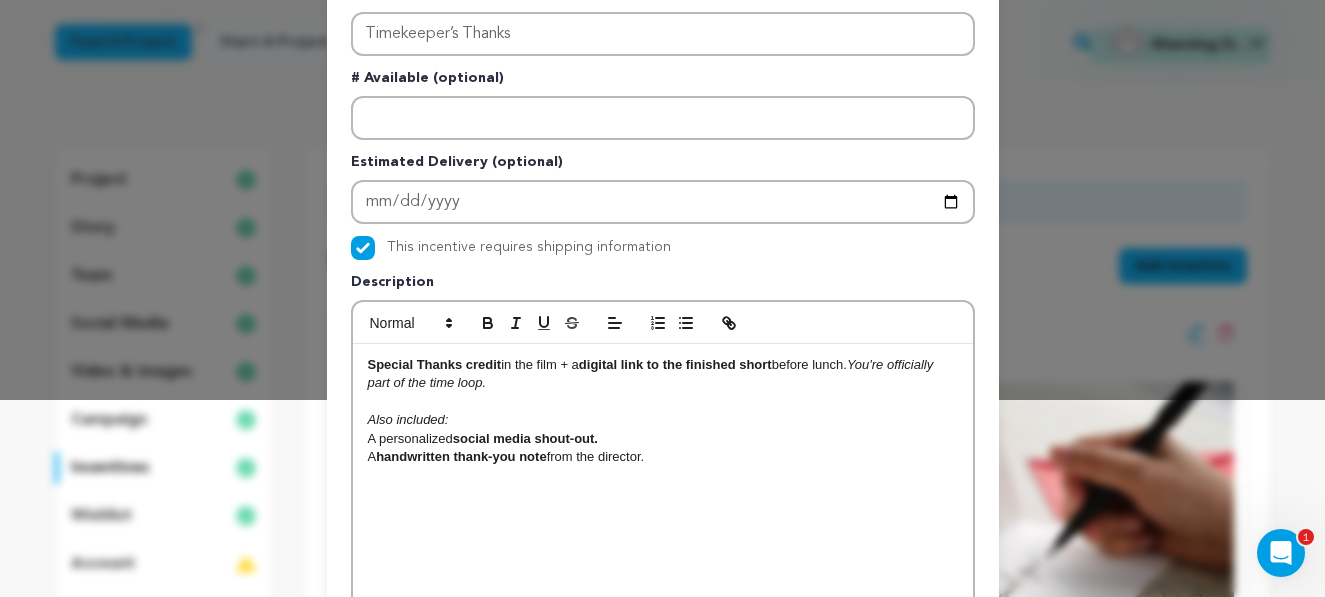 copy on "Also included: A personalized  social media shout-out. A  handwritten thank-you note  from the director." 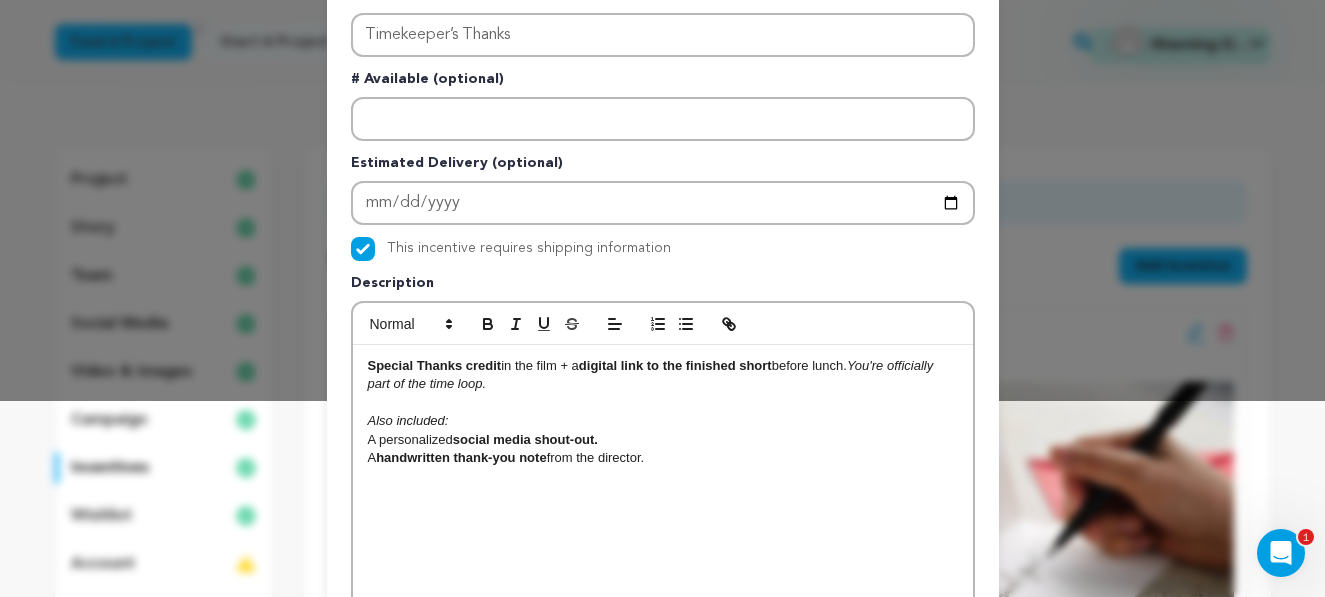 scroll, scrollTop: 201, scrollLeft: 0, axis: vertical 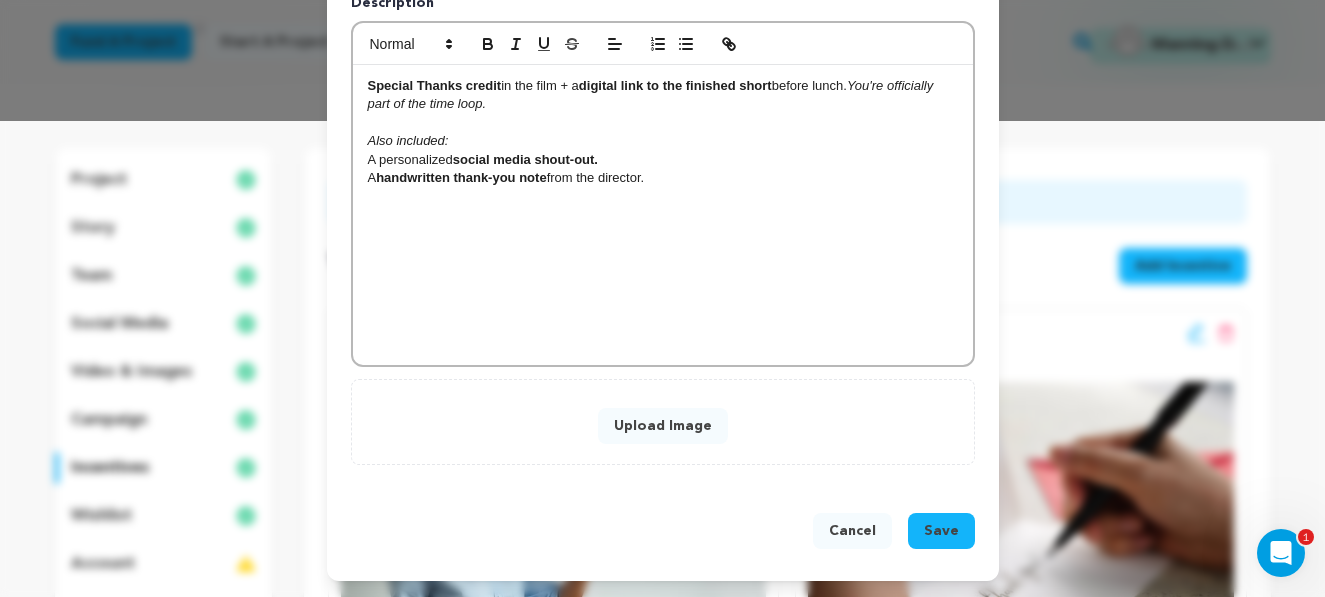 click on "Upload Image" at bounding box center (663, 426) 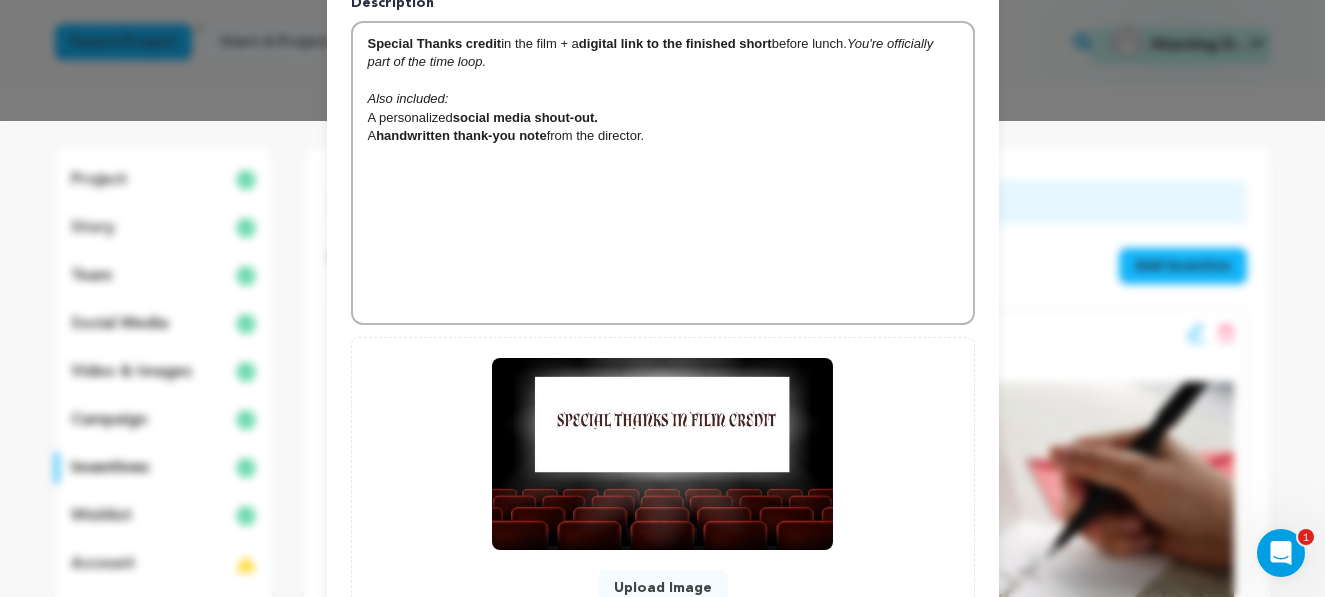 scroll, scrollTop: 583, scrollLeft: 0, axis: vertical 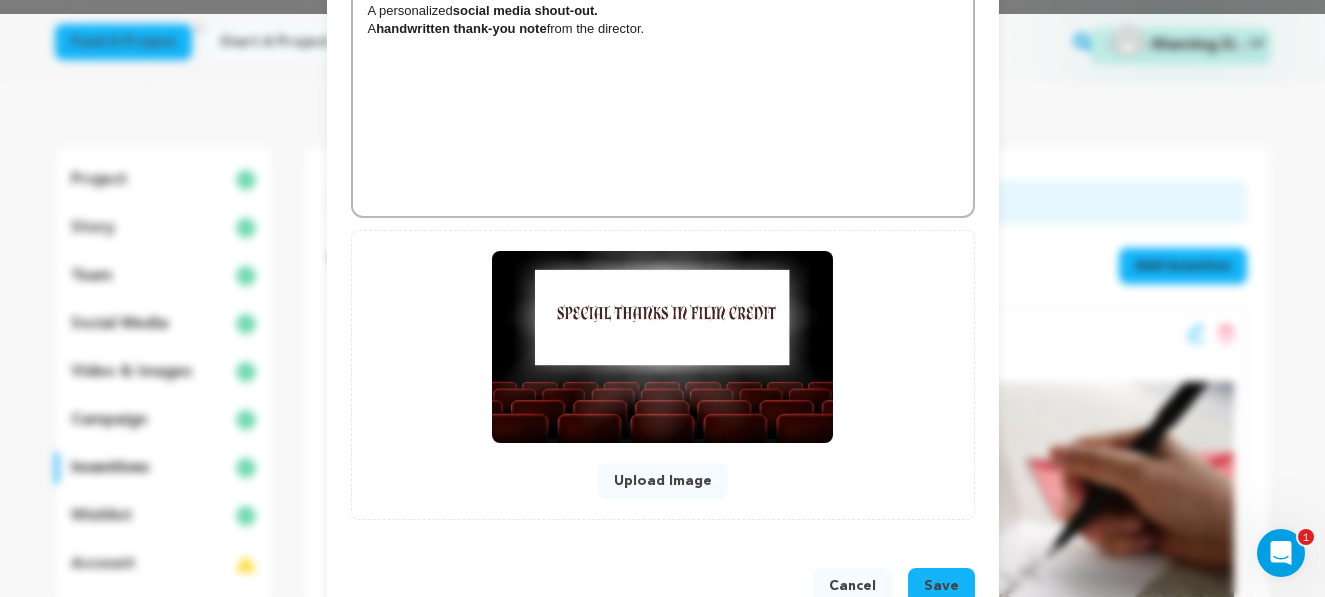 click on "Save" at bounding box center (941, 586) 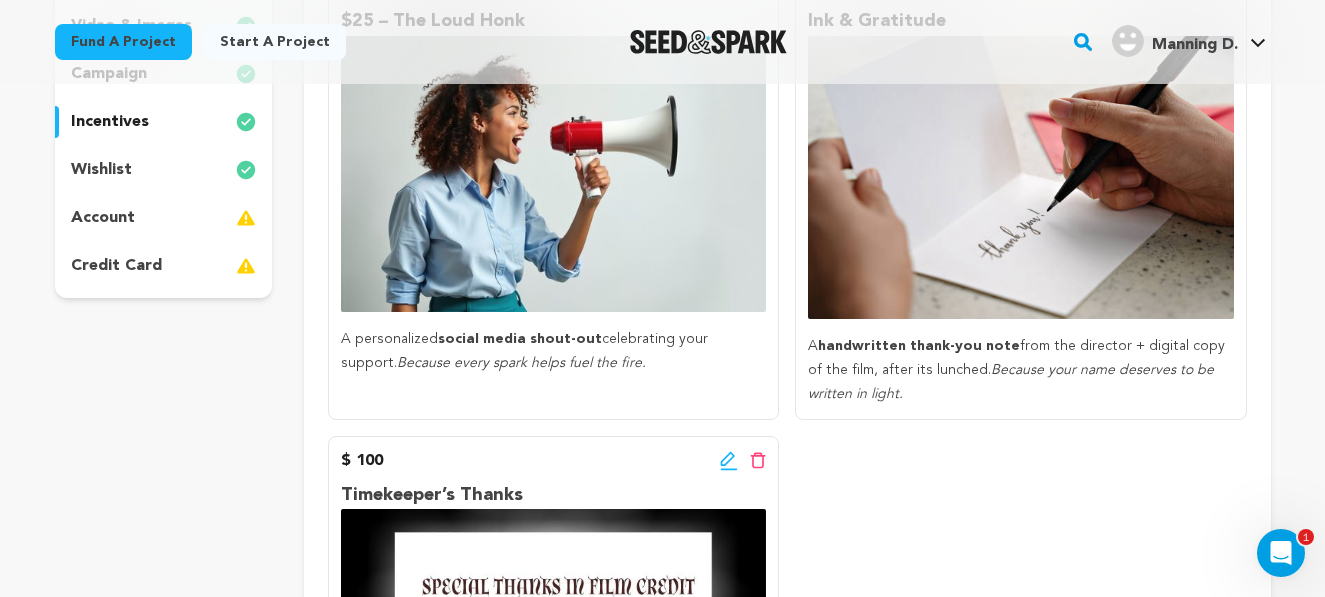 scroll, scrollTop: 307, scrollLeft: 0, axis: vertical 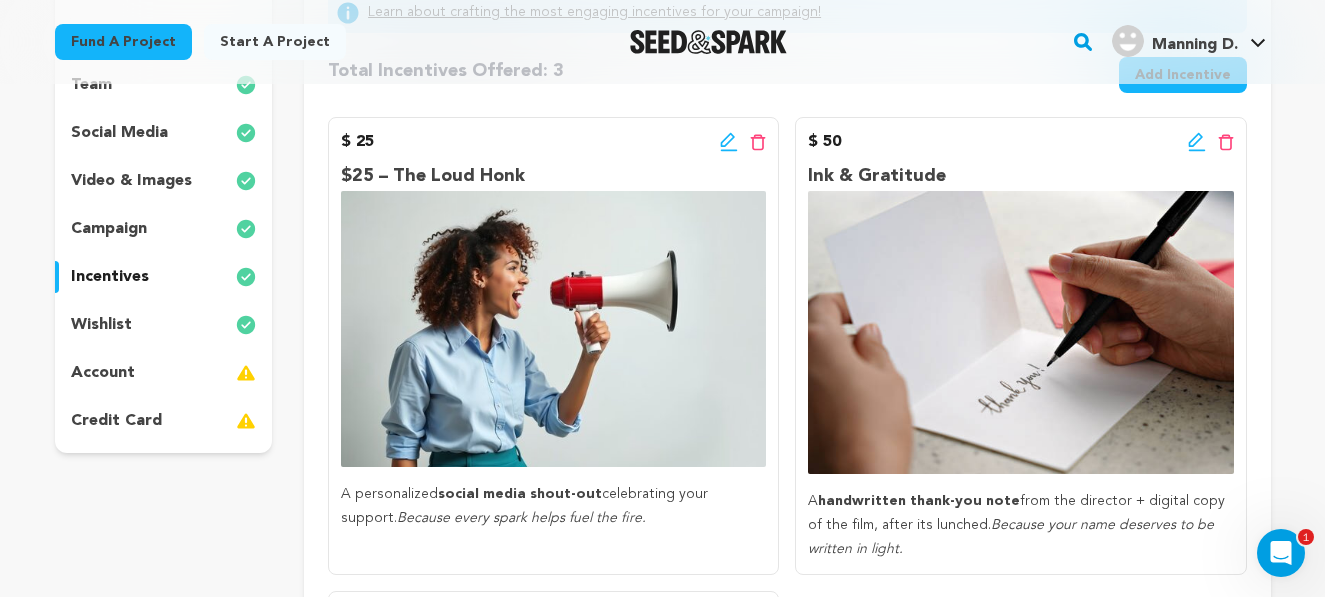 click 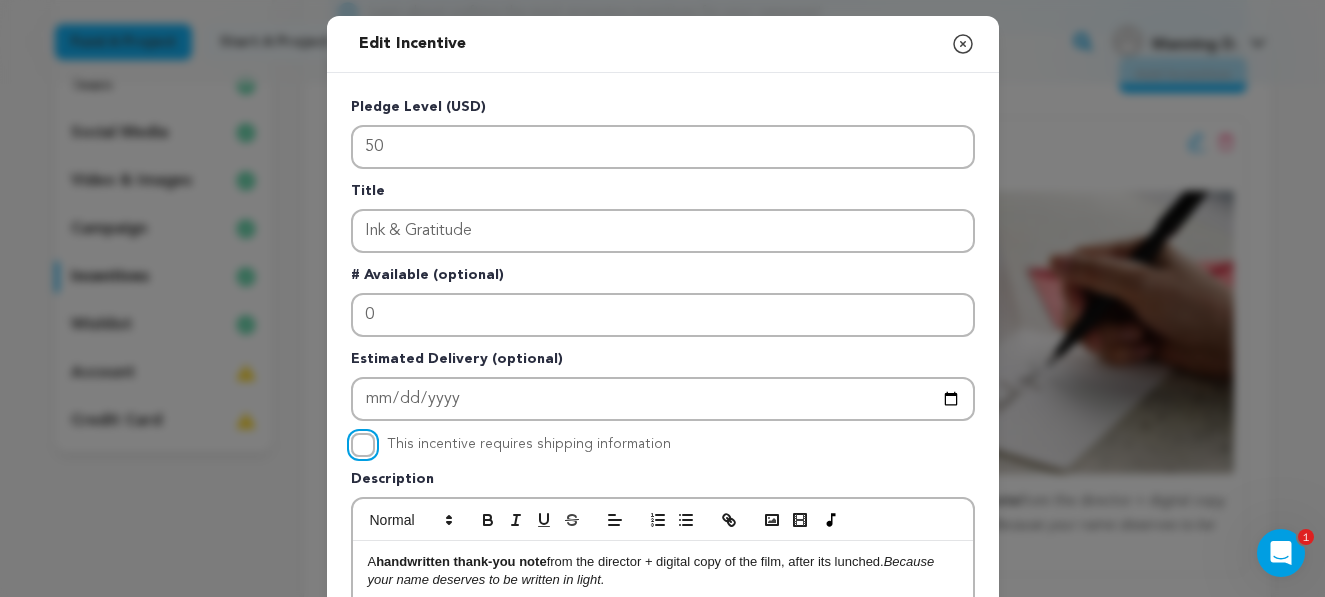 click on "This incentive requires shipping information" at bounding box center (363, 445) 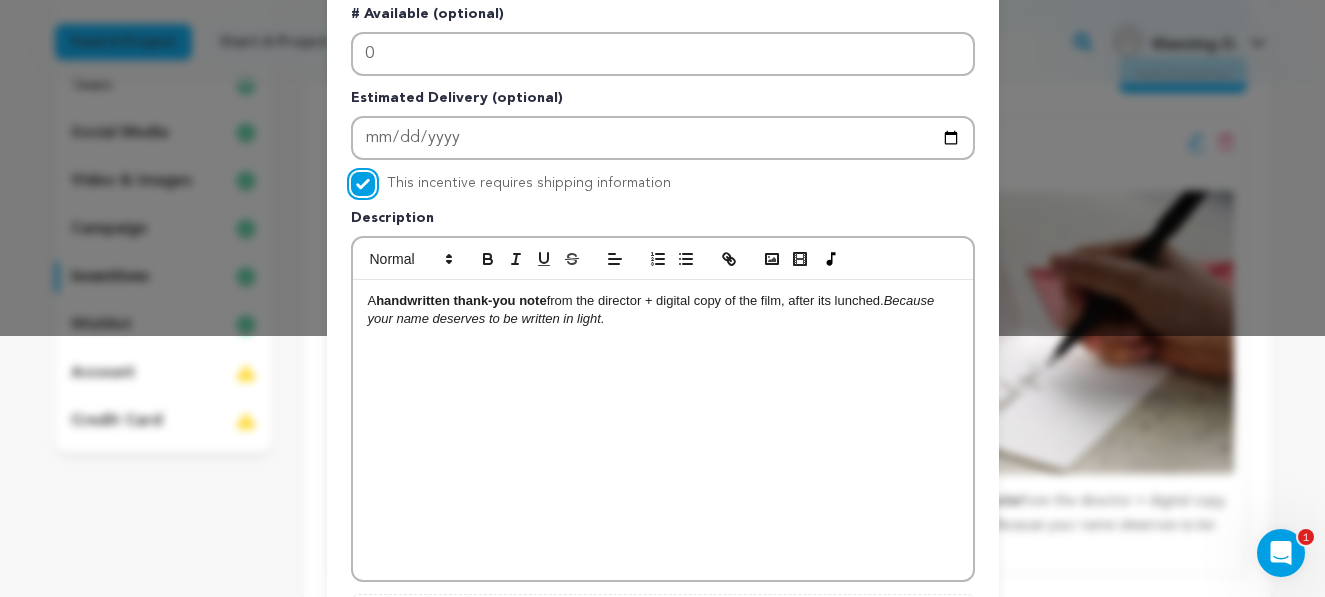 scroll, scrollTop: 264, scrollLeft: 0, axis: vertical 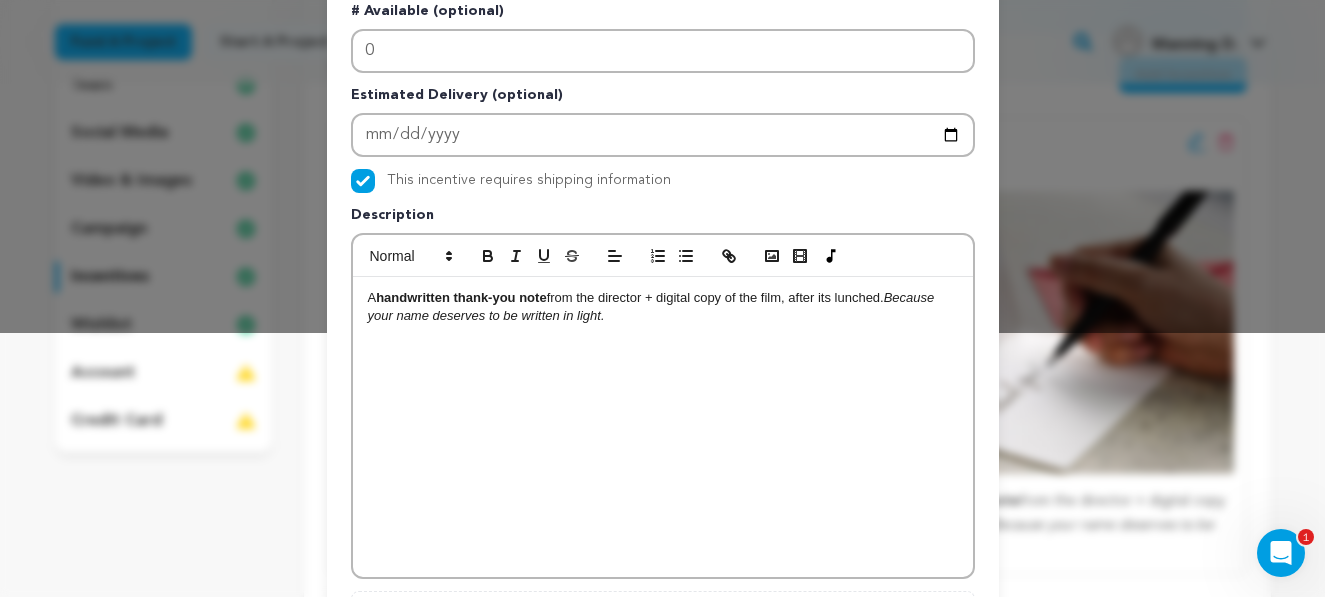 click on "A  handwritten thank-you note  from the director + digital copy of the film, after its lunched.  Because your name deserves to be written in light." at bounding box center [663, 427] 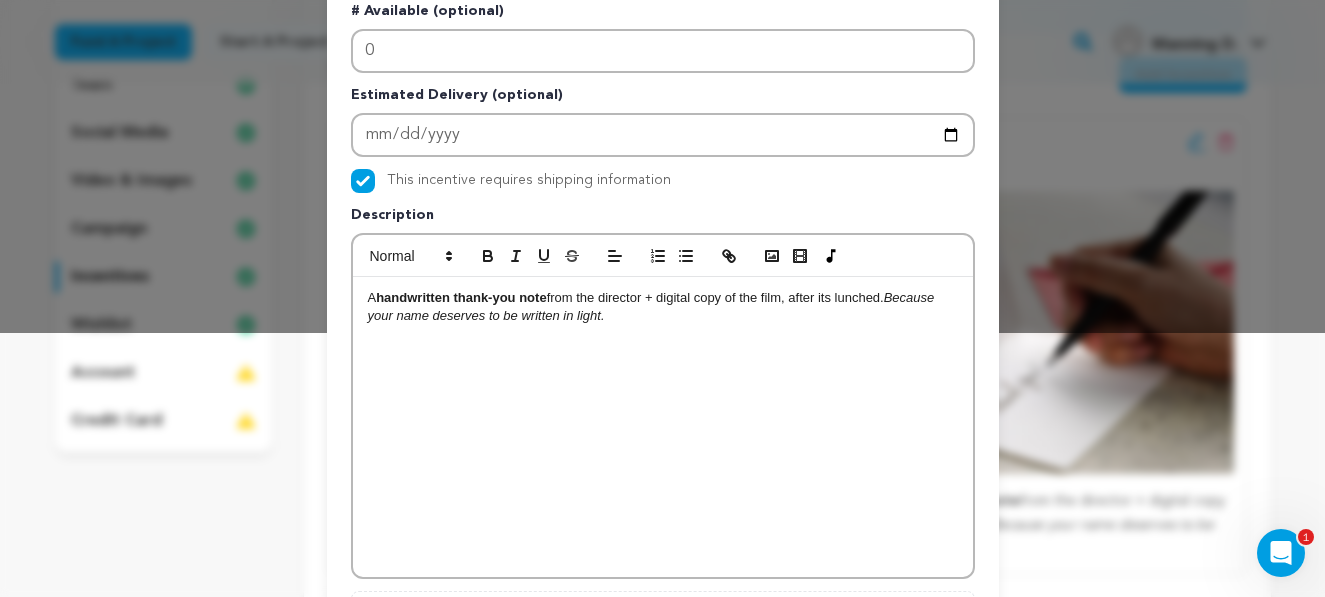 scroll, scrollTop: 0, scrollLeft: 0, axis: both 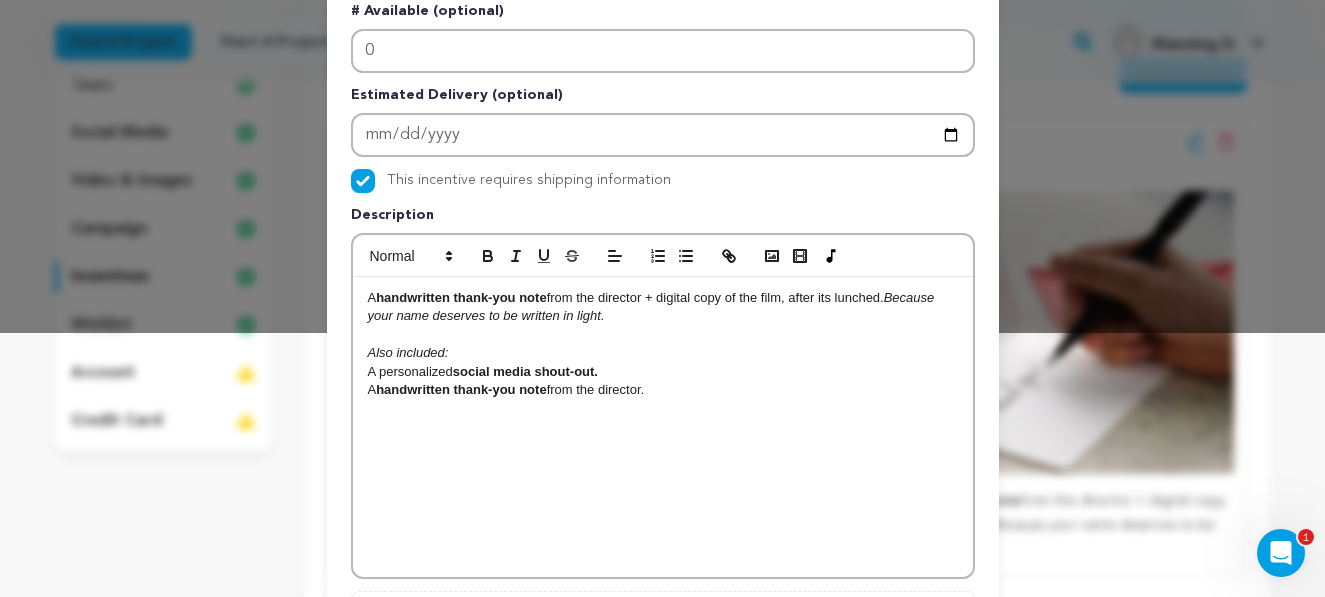 drag, startPoint x: 665, startPoint y: 393, endPoint x: 365, endPoint y: 383, distance: 300.16663 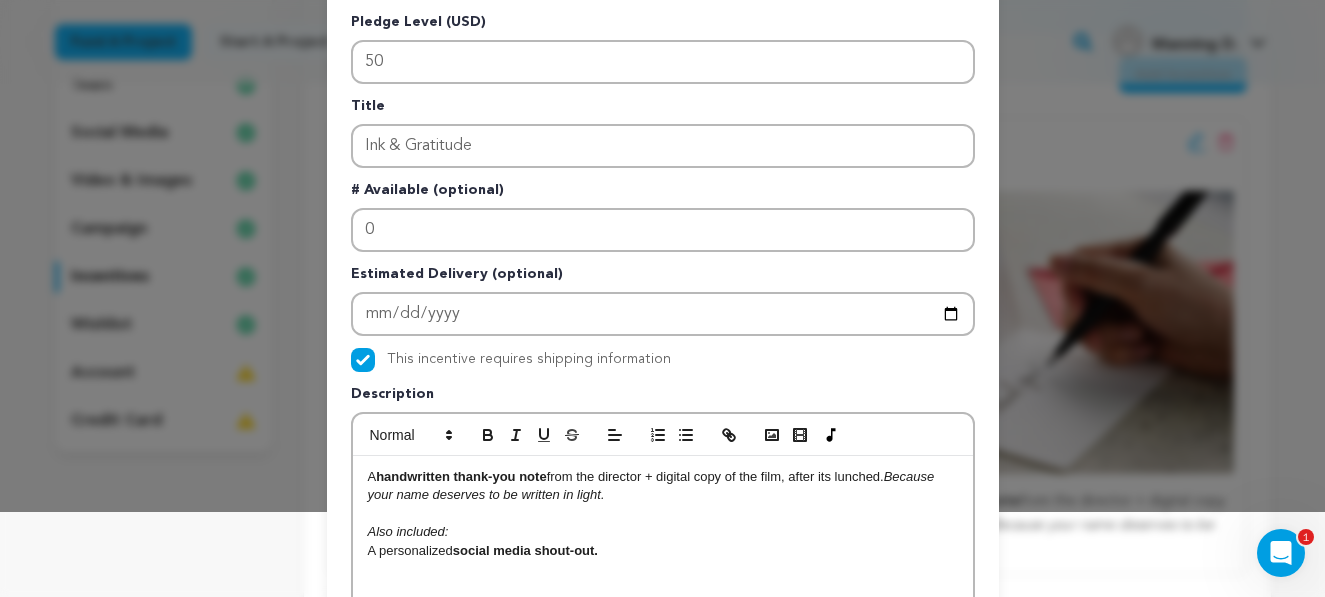 scroll, scrollTop: 94, scrollLeft: 0, axis: vertical 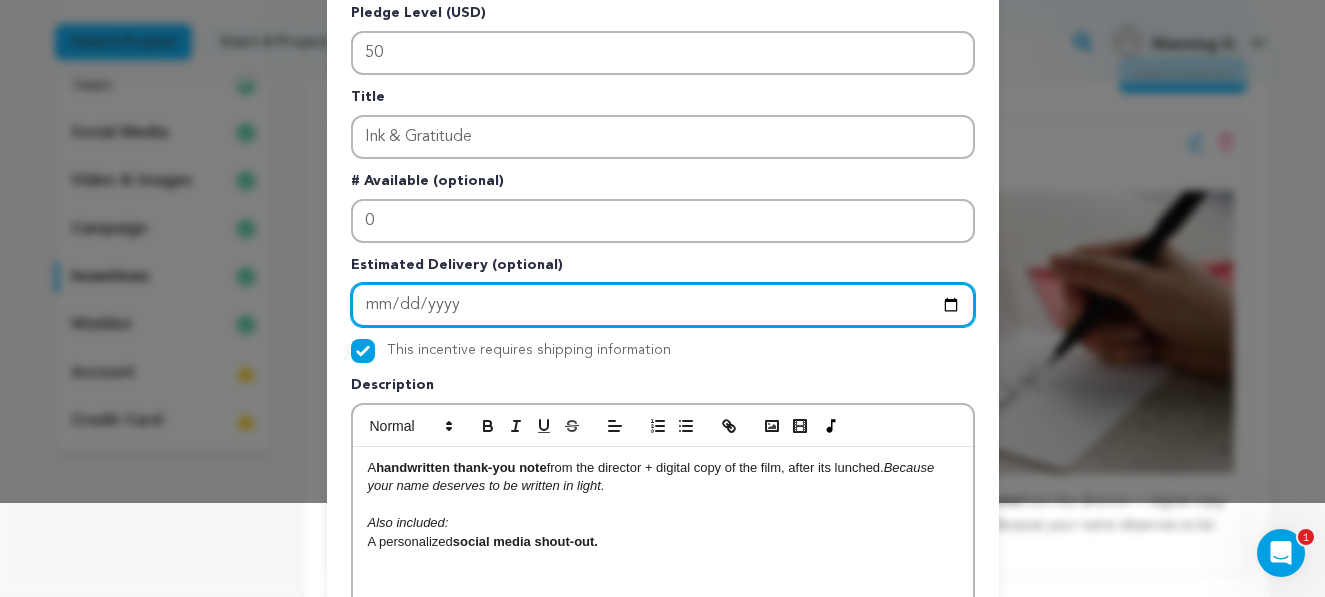 click on "2025-09-30" at bounding box center (663, 305) 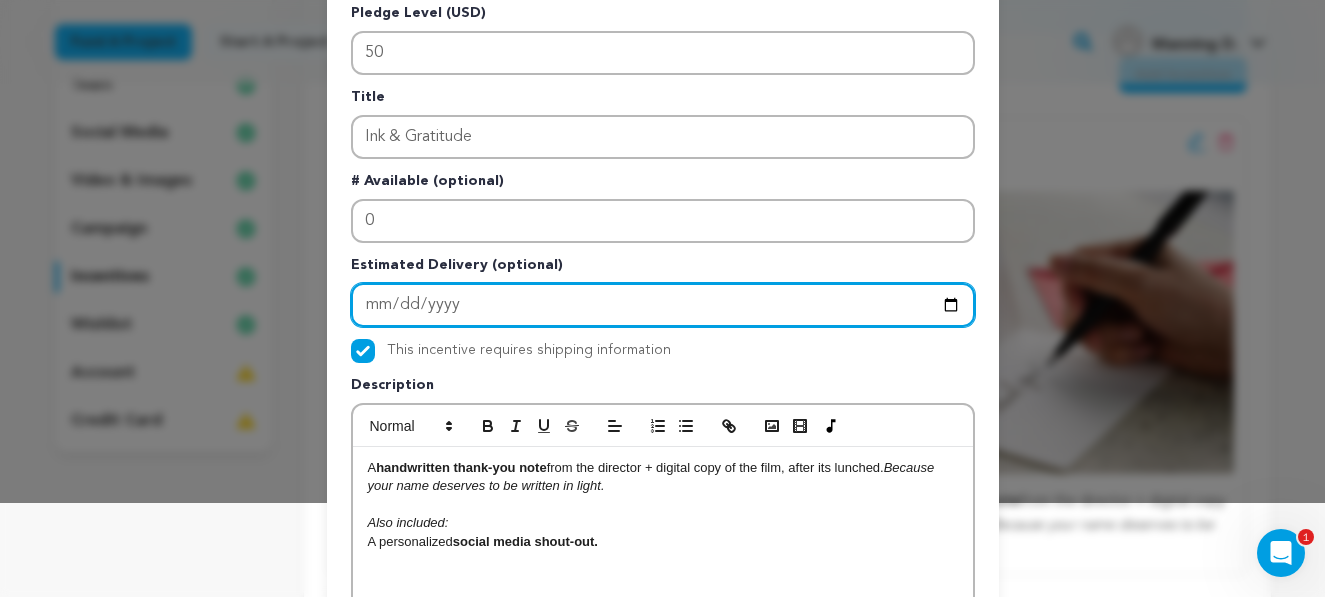 type 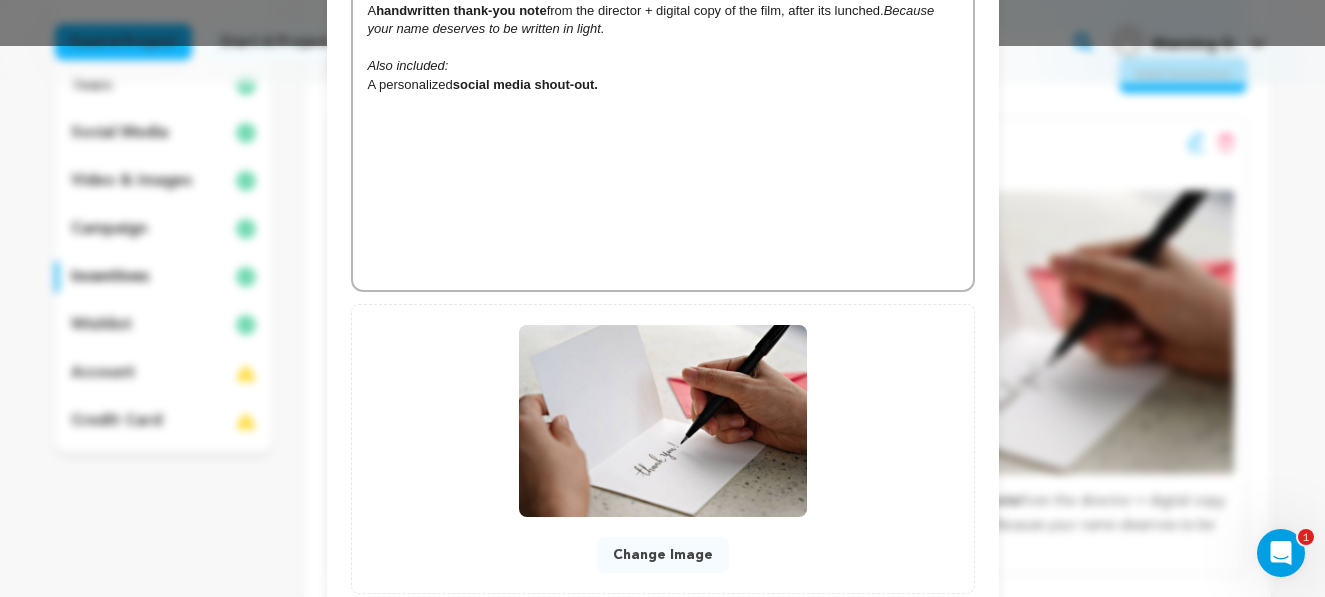 scroll, scrollTop: 680, scrollLeft: 0, axis: vertical 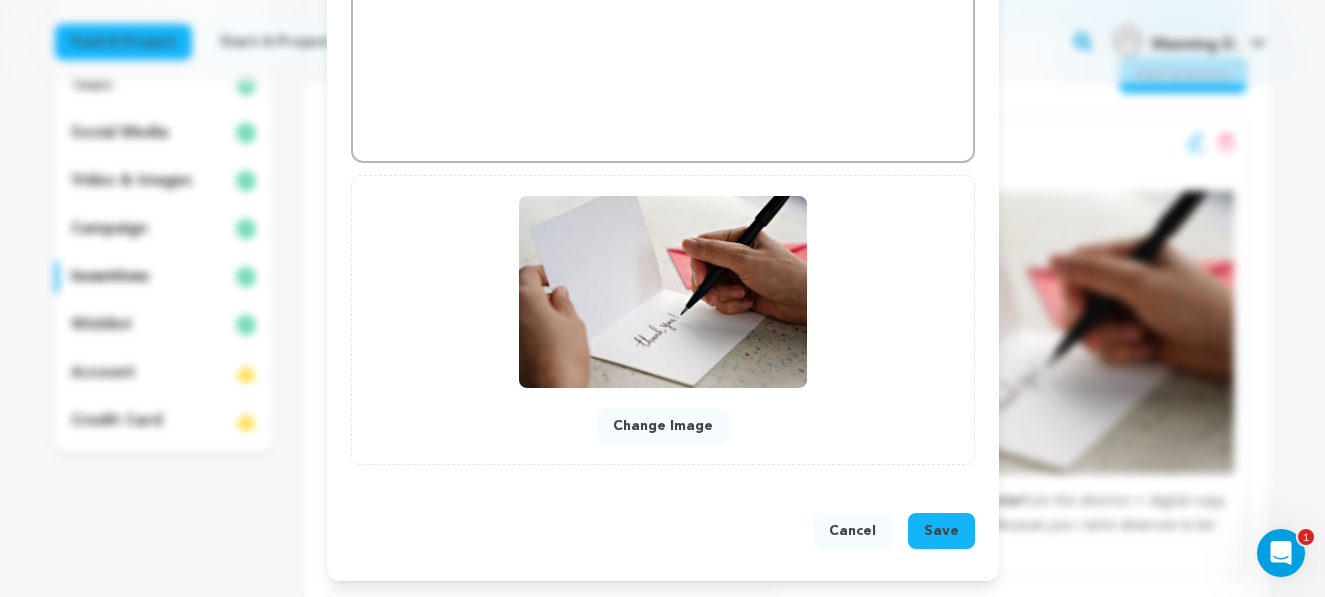 click on "Save" at bounding box center (941, 531) 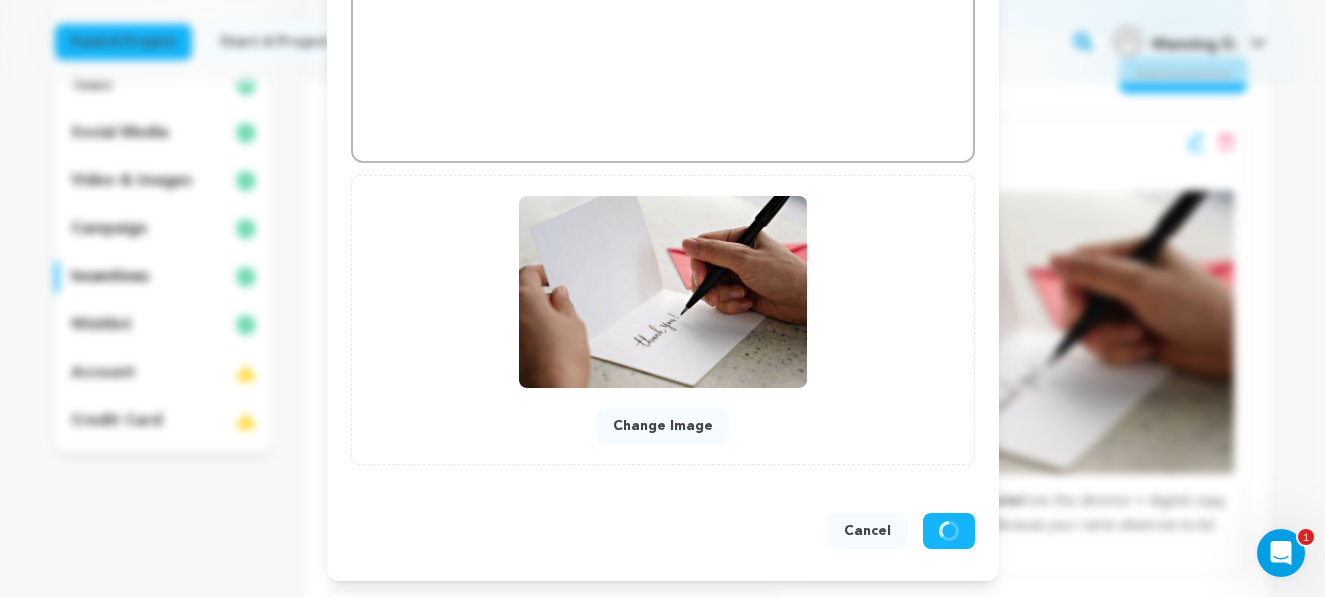scroll, scrollTop: 638, scrollLeft: 0, axis: vertical 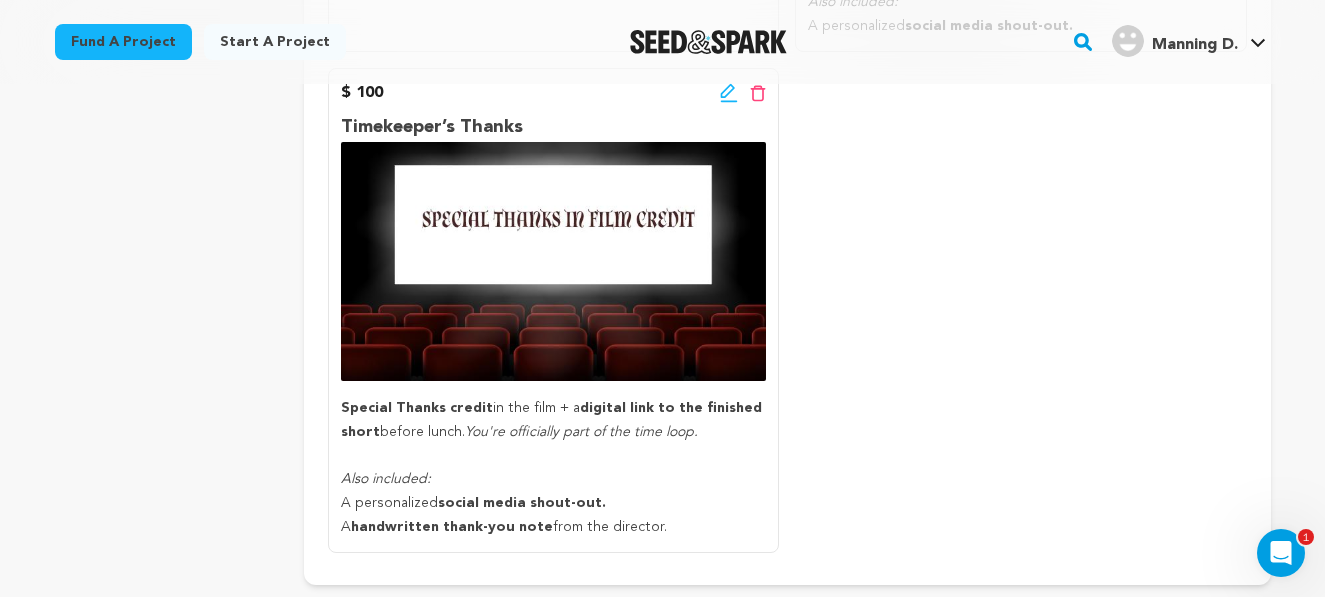 drag, startPoint x: 661, startPoint y: 529, endPoint x: 332, endPoint y: 470, distance: 334.2484 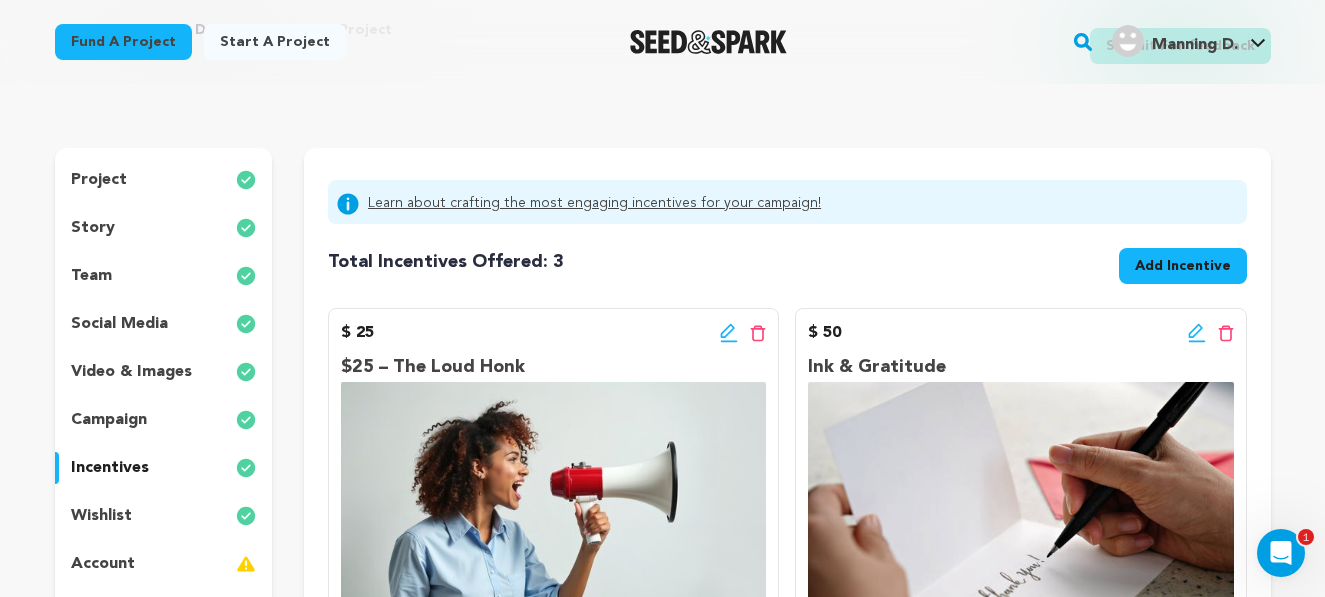 scroll, scrollTop: 86, scrollLeft: 0, axis: vertical 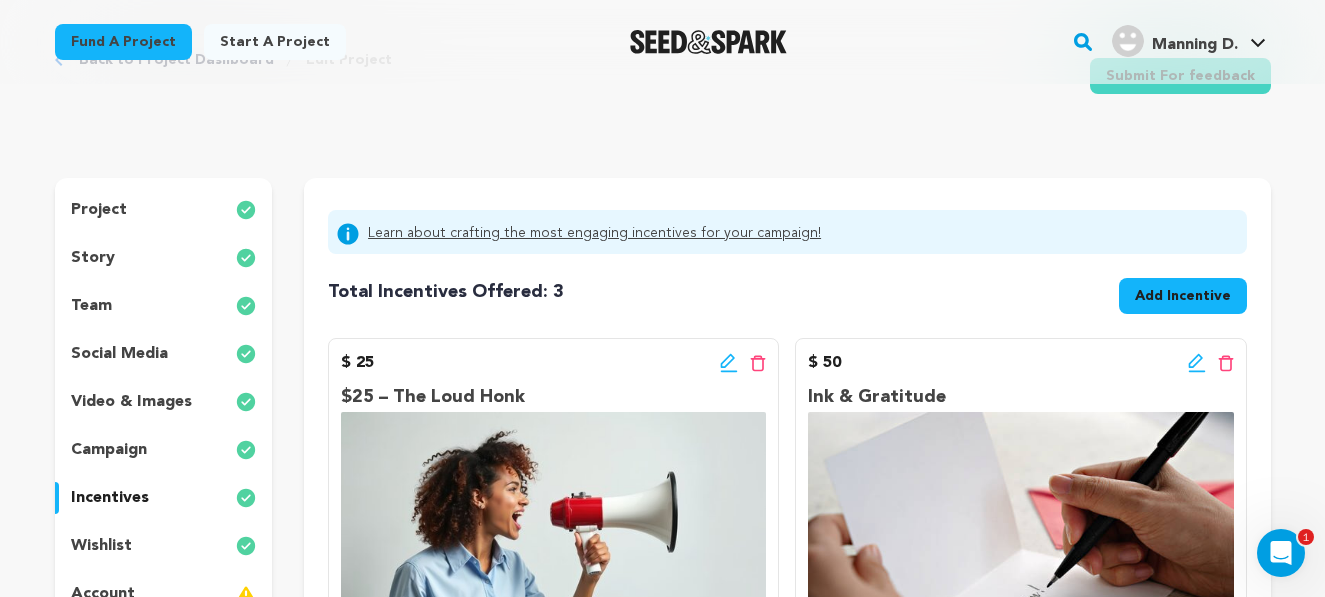 click on "Add Incentive" at bounding box center (1183, 296) 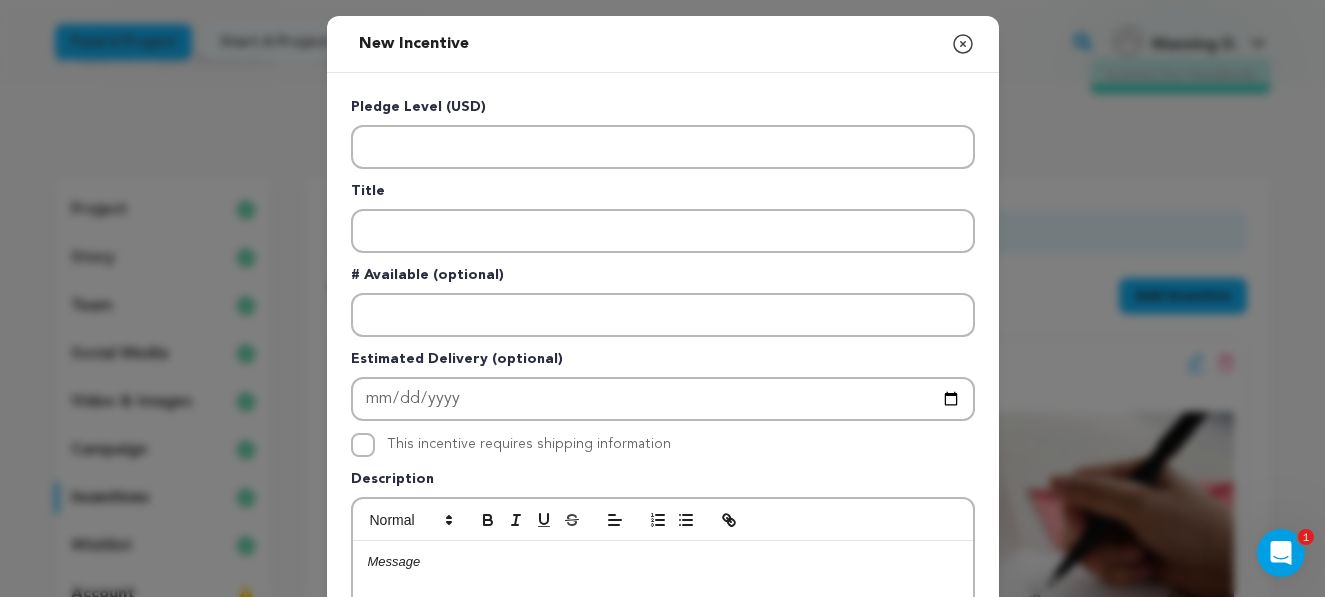 click at bounding box center (663, 562) 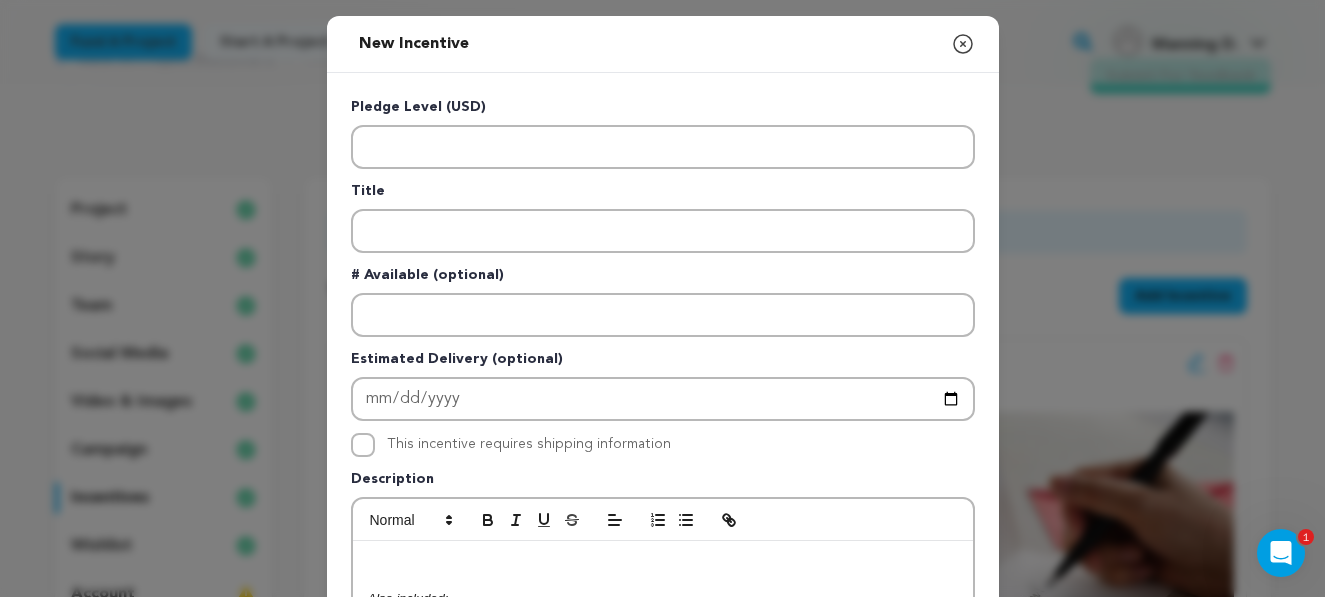 scroll, scrollTop: 393, scrollLeft: 0, axis: vertical 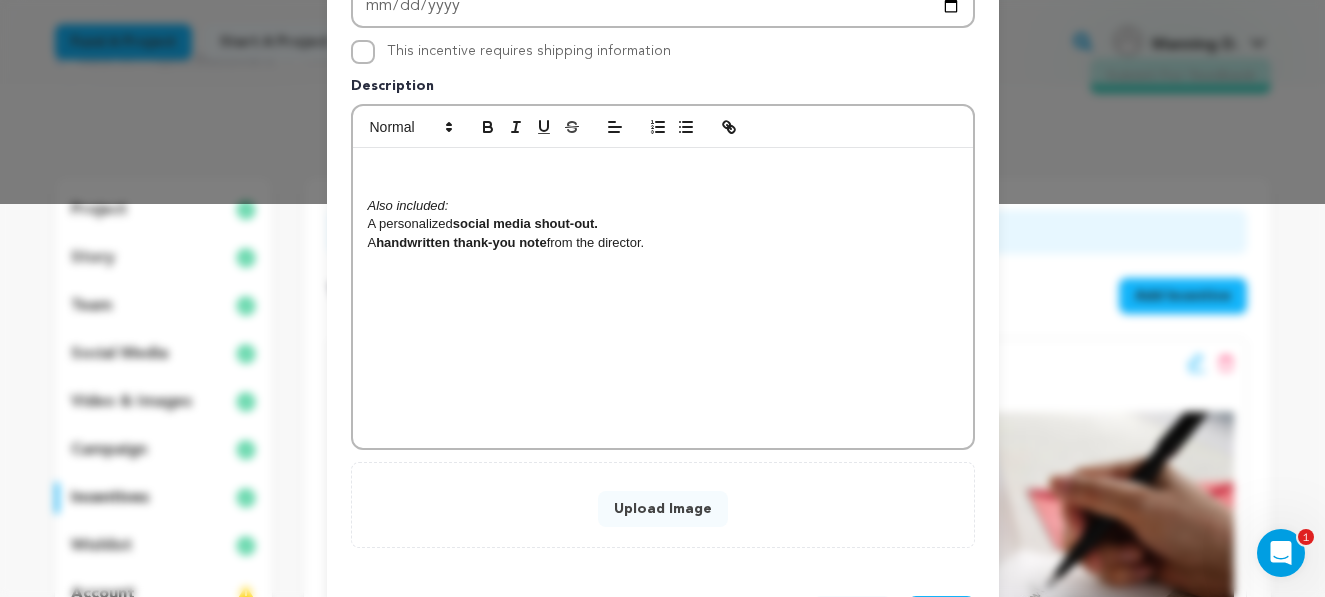 click on "A  handwritten thank-you note  from the director." at bounding box center (663, 243) 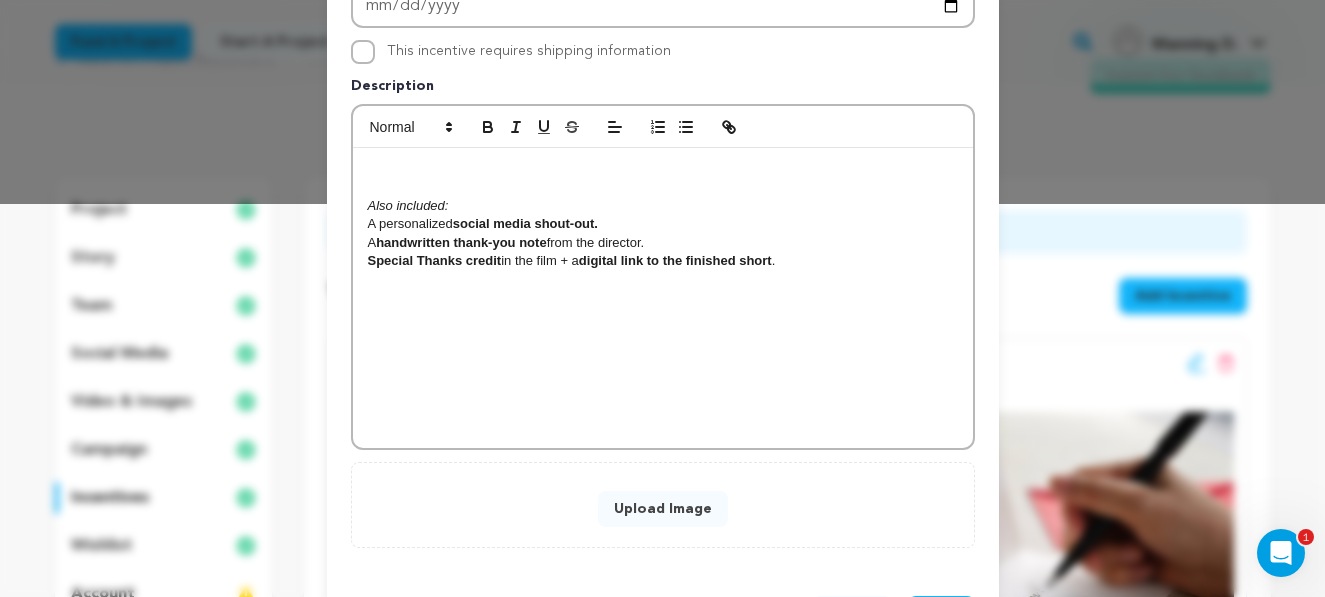 click on "Special Thanks credit  in the film + a  digital link to the finished short ." at bounding box center [663, 261] 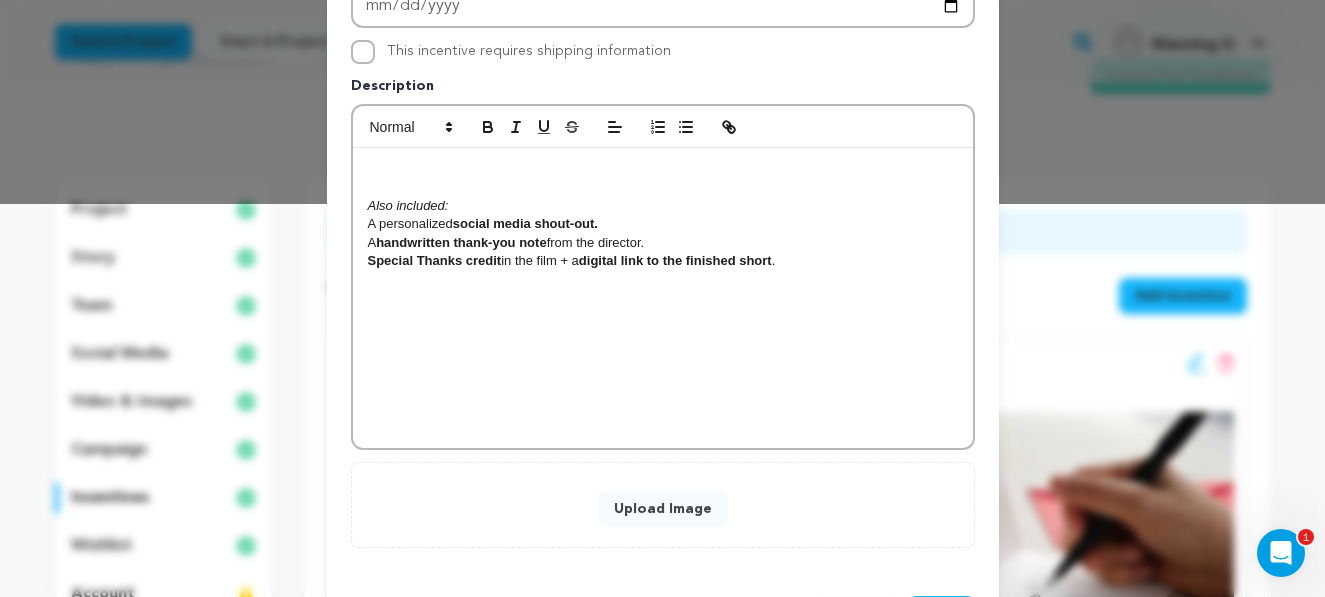 type 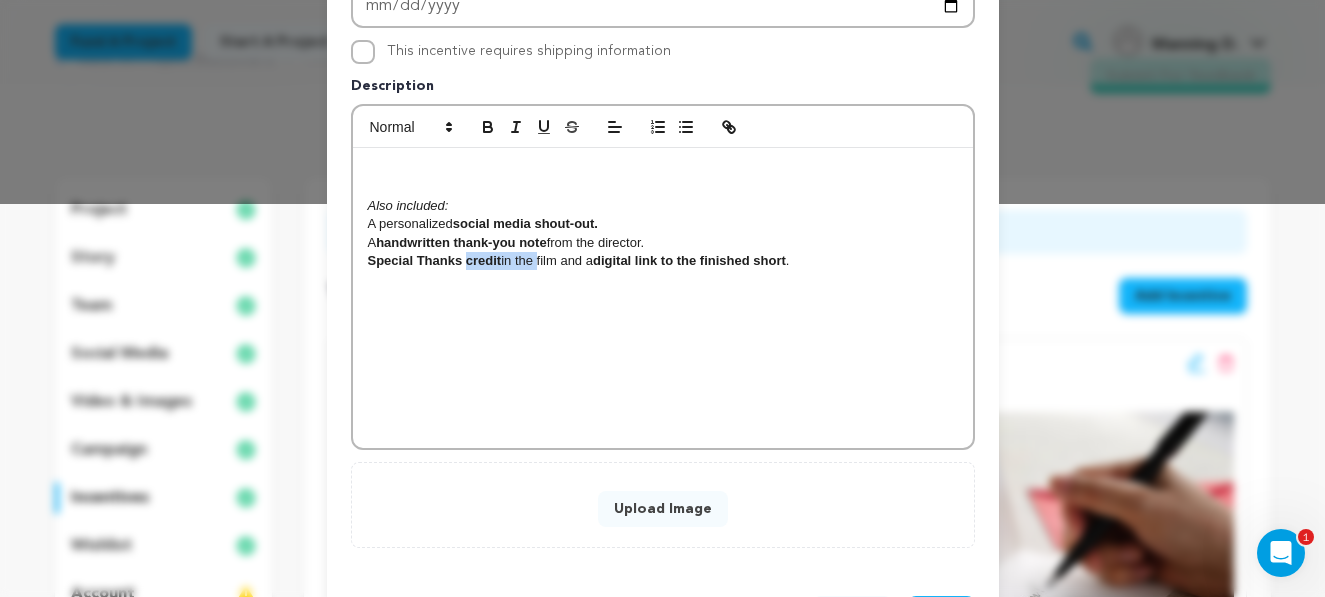 drag, startPoint x: 466, startPoint y: 263, endPoint x: 535, endPoint y: 266, distance: 69.065186 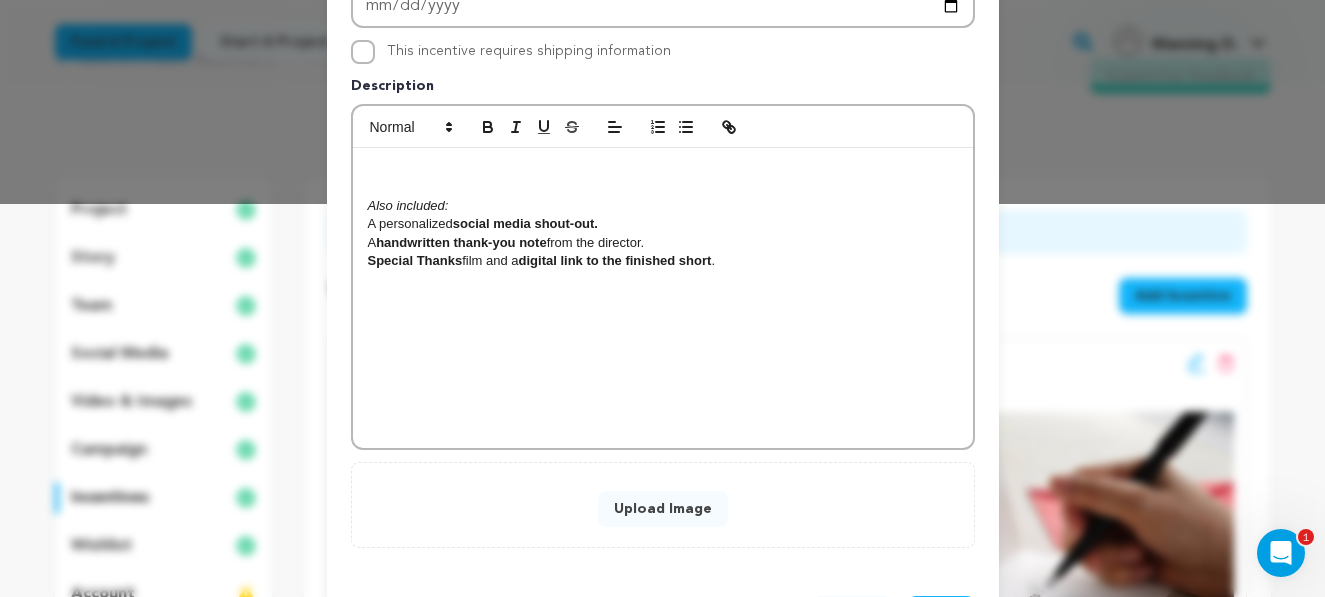 click on "Special Thanks  film and a  digital link to the finished short ." at bounding box center [663, 261] 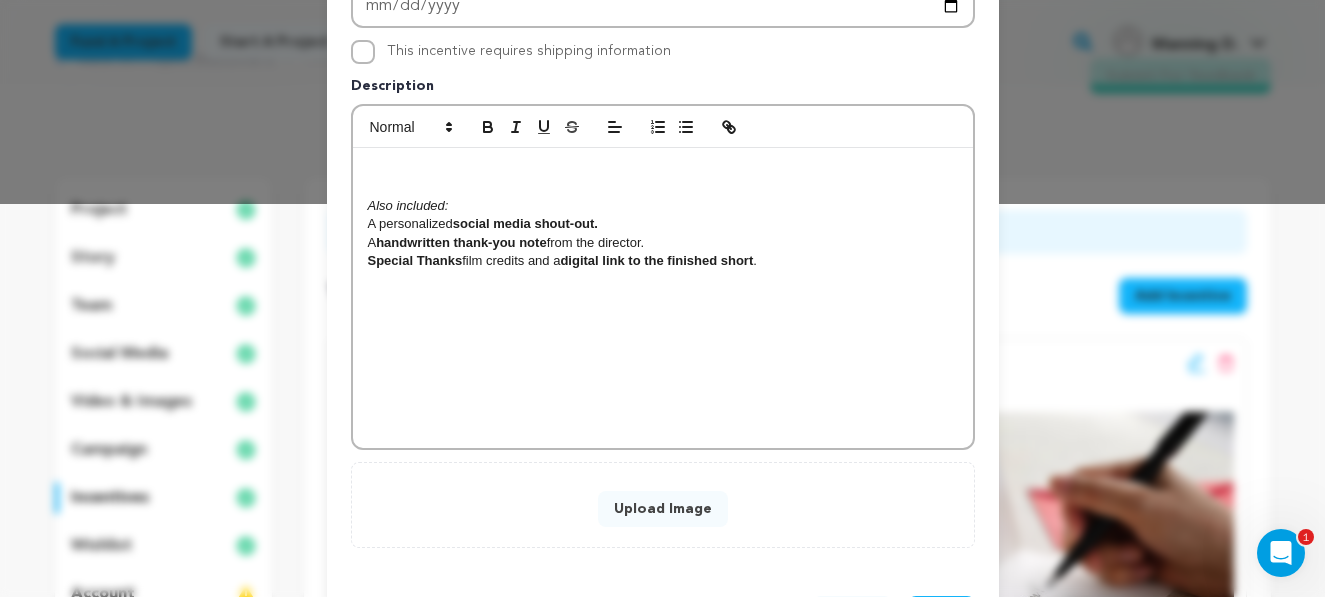 click on "Special Thanks  film credits and a  digital link to the finished short ." at bounding box center (663, 261) 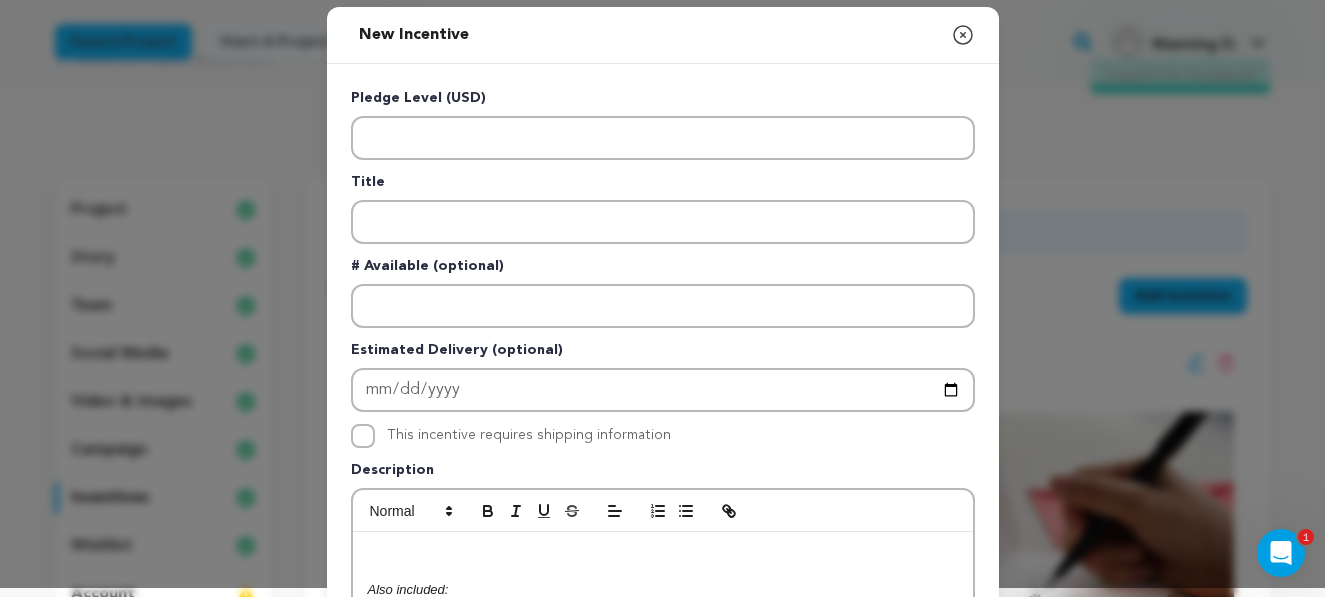 scroll, scrollTop: 3, scrollLeft: 0, axis: vertical 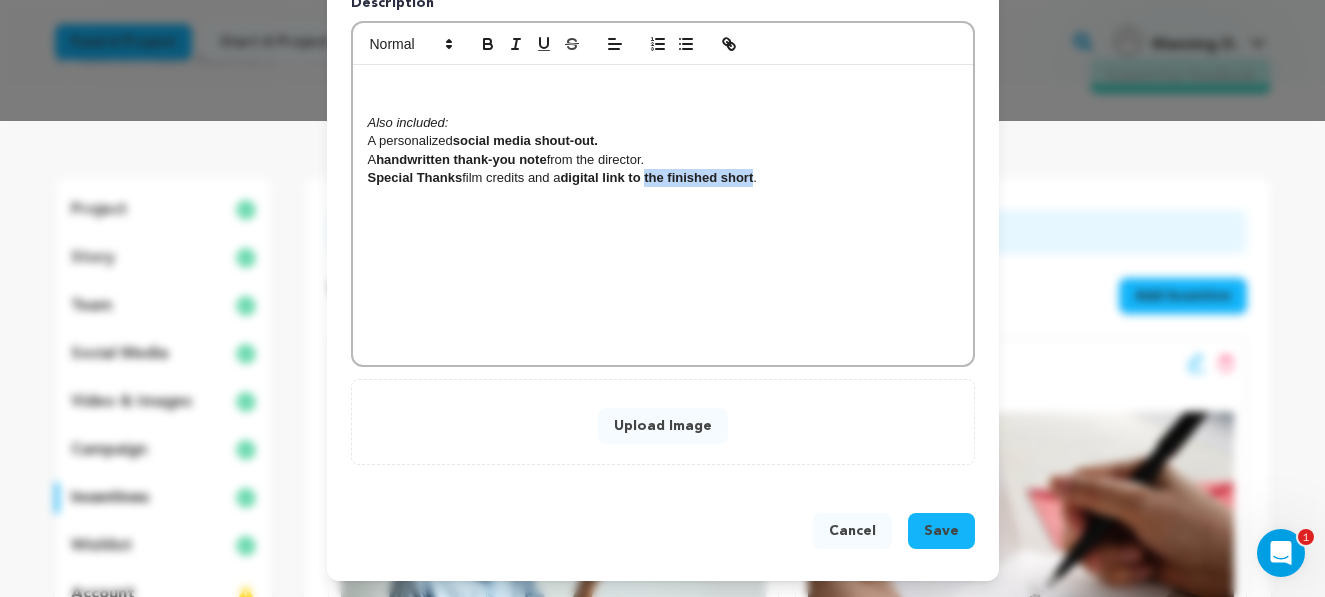 drag, startPoint x: 653, startPoint y: 180, endPoint x: 760, endPoint y: 179, distance: 107.00467 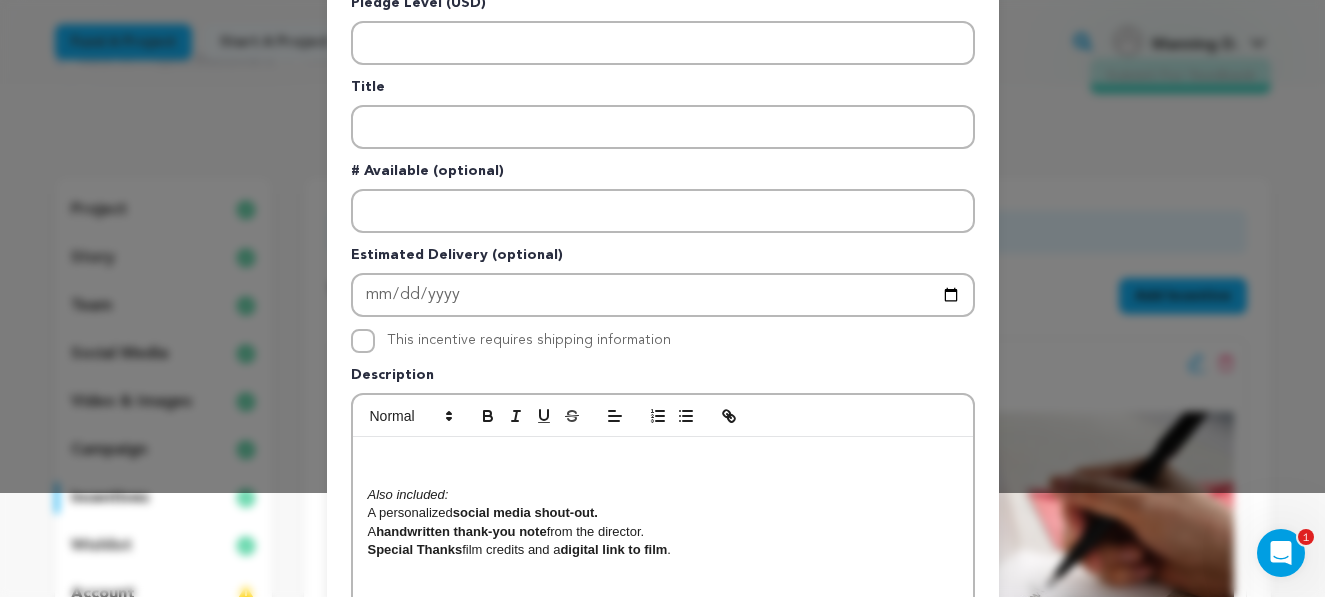 scroll, scrollTop: 0, scrollLeft: 0, axis: both 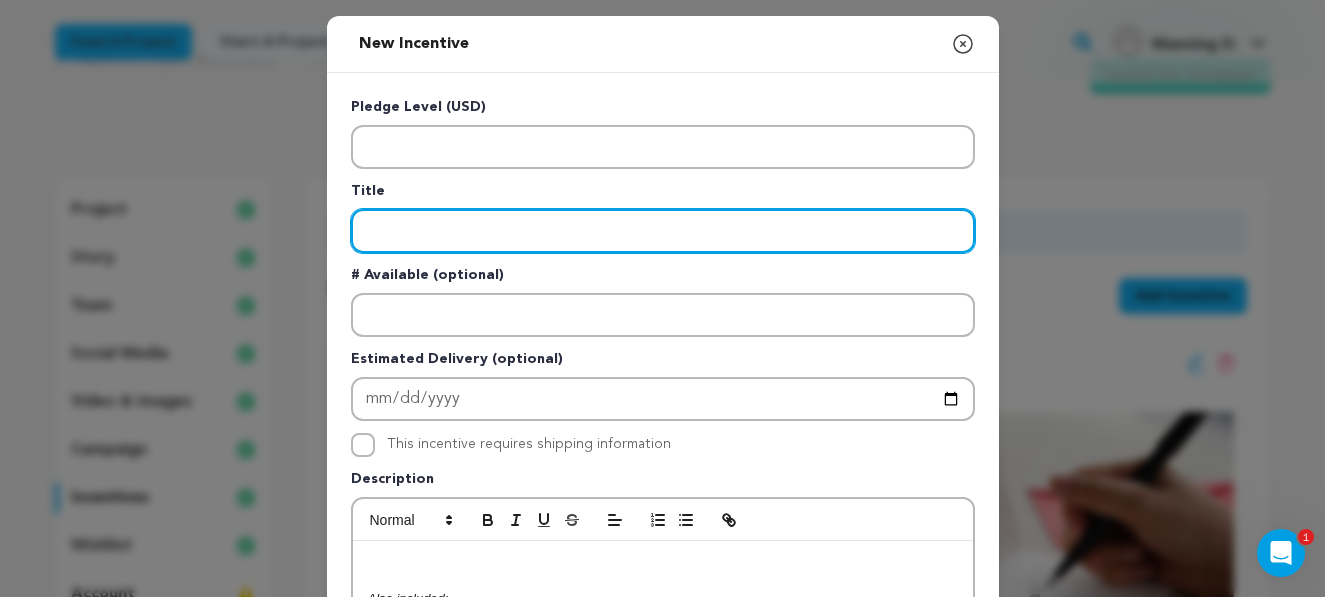 click at bounding box center [663, 231] 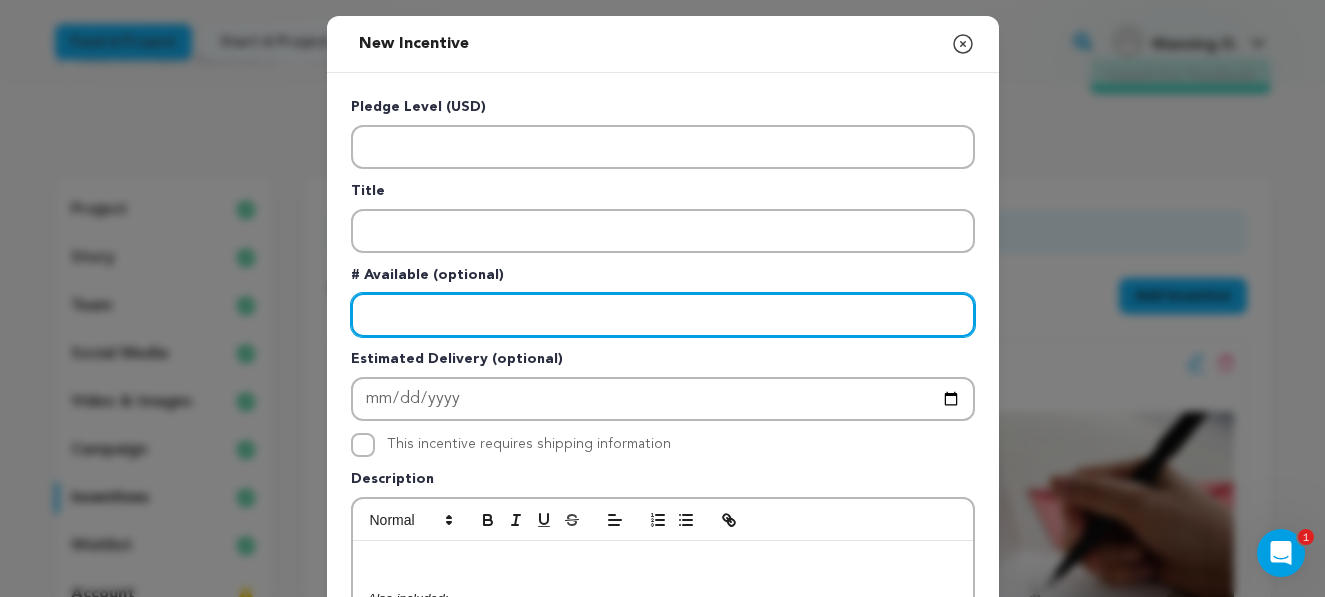 click at bounding box center (663, 315) 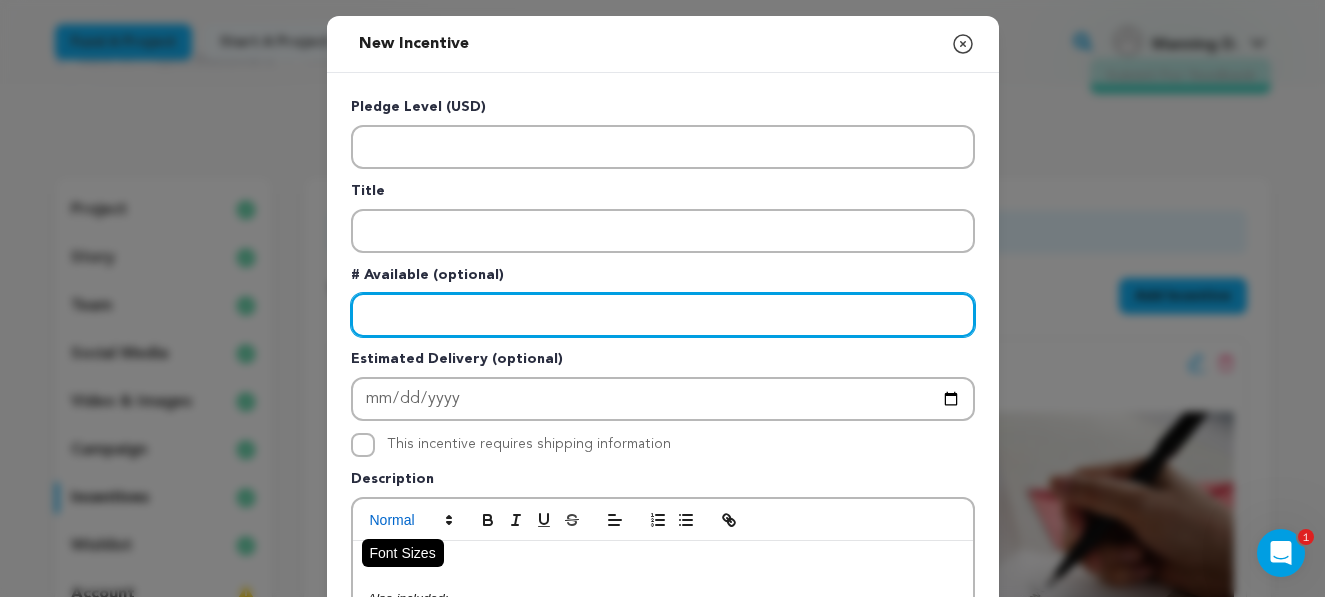 scroll, scrollTop: 58, scrollLeft: 0, axis: vertical 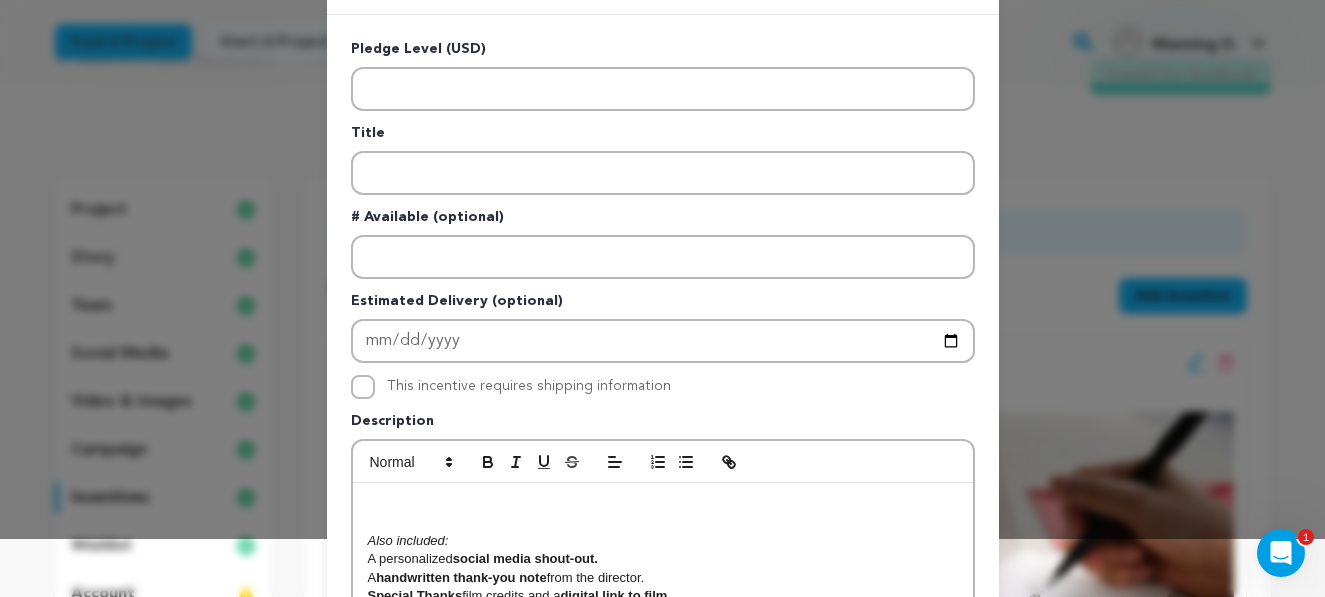 click on "Also included: A personalized  social media shout-out. A  handwritten thank-you note  from the director. Special Thanks  film credits and a  digital link to film ." at bounding box center [663, 633] 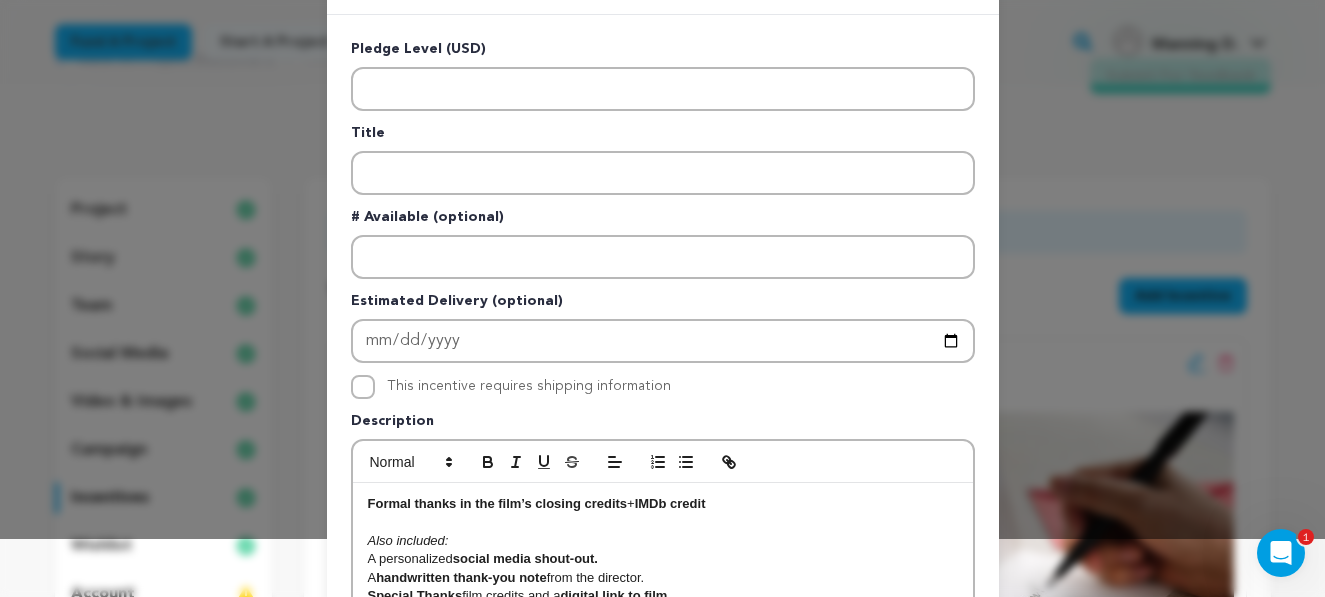 scroll, scrollTop: 393, scrollLeft: 0, axis: vertical 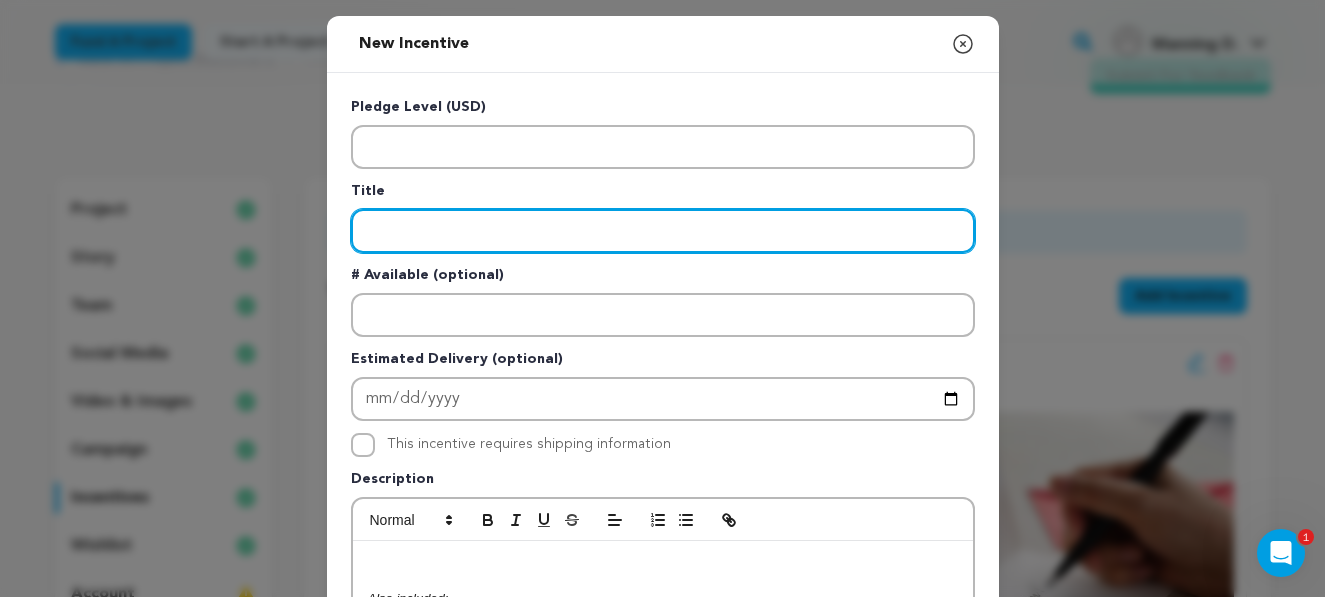 click at bounding box center (663, 231) 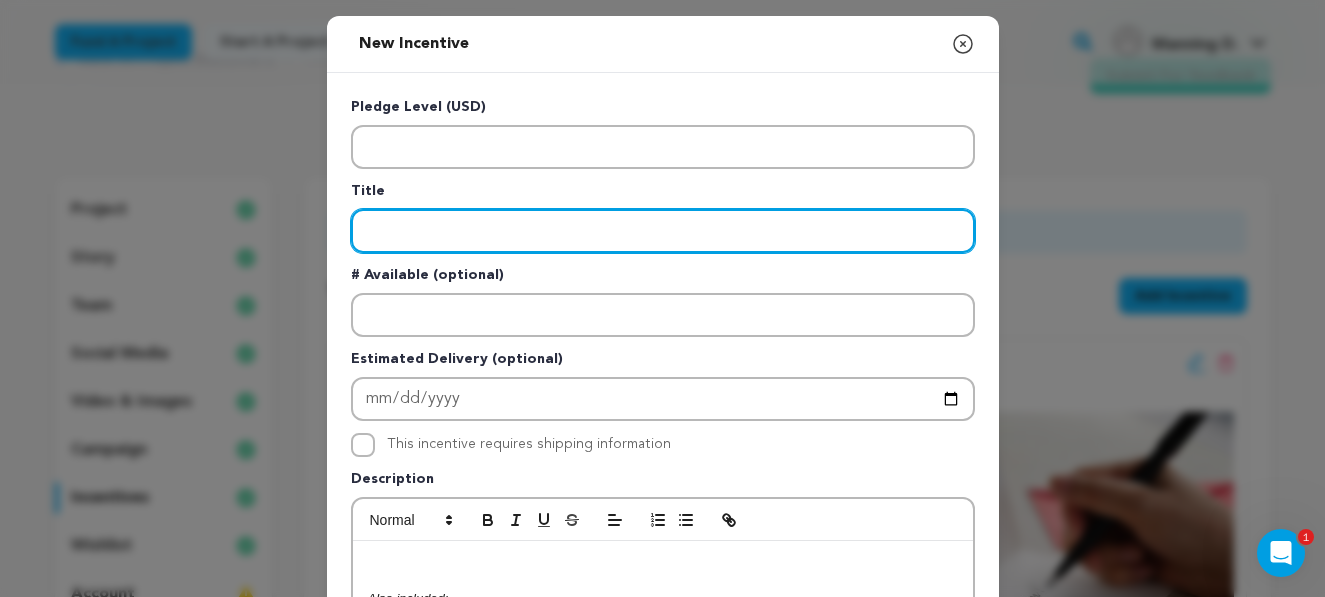 paste on "Formal thanks in the film’s closing credits + IMDb credit" 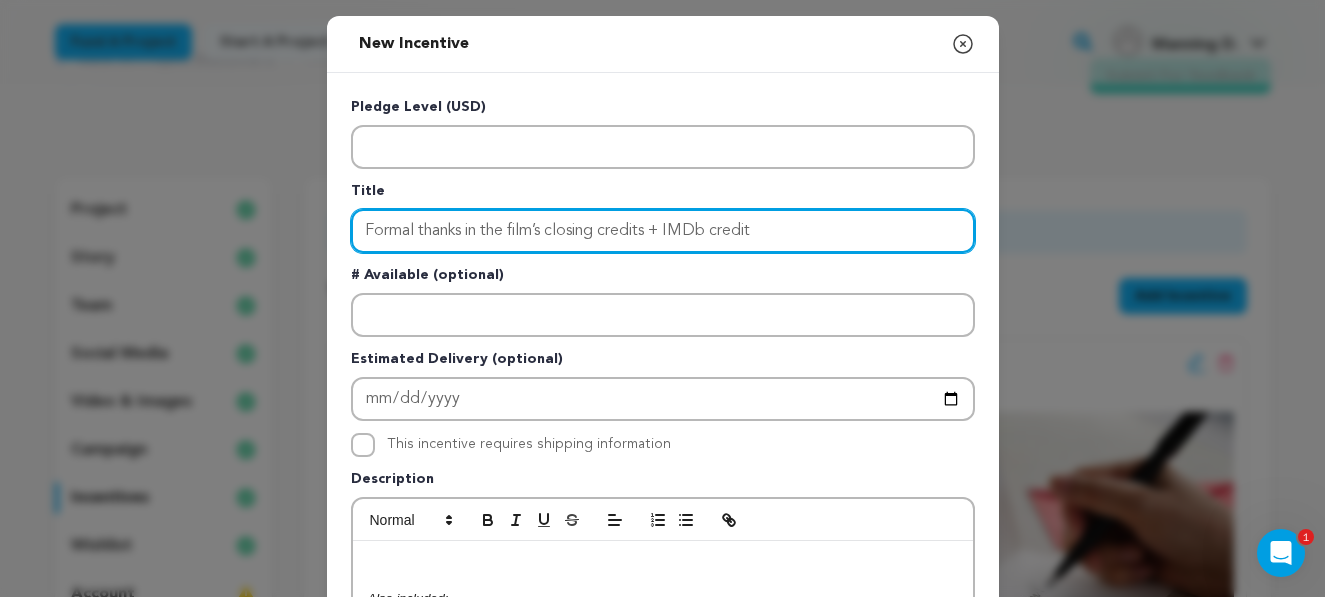 type on "Formal thanks in the film’s closing credits + IMDb credit" 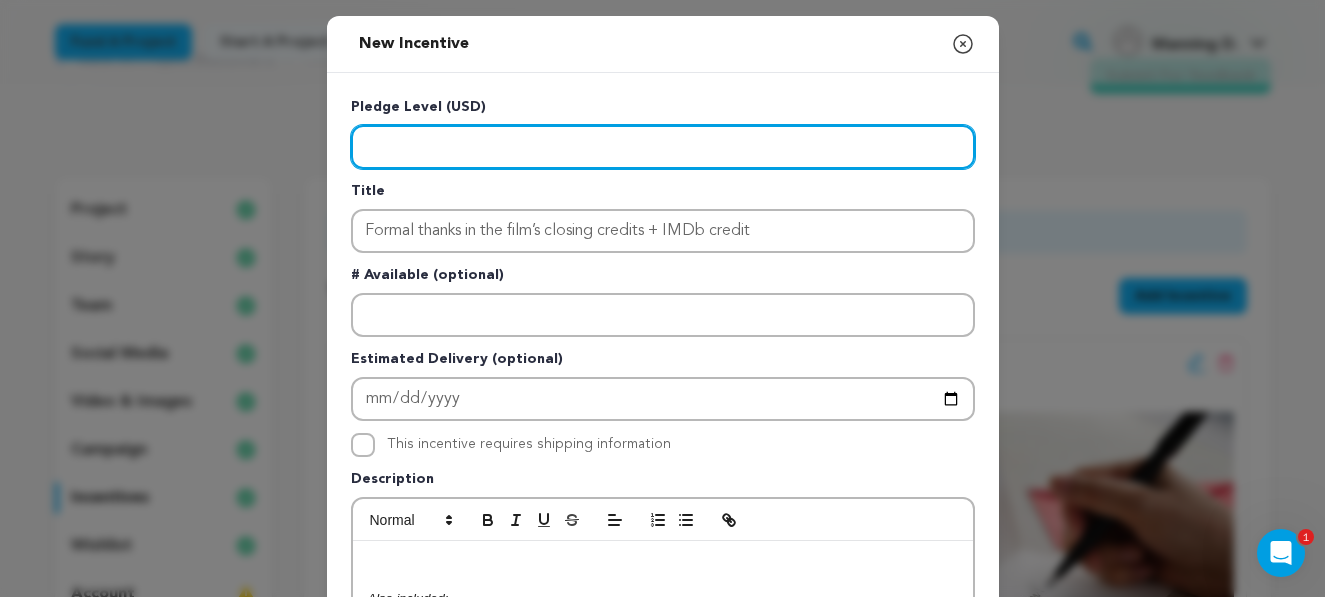 click at bounding box center (663, 147) 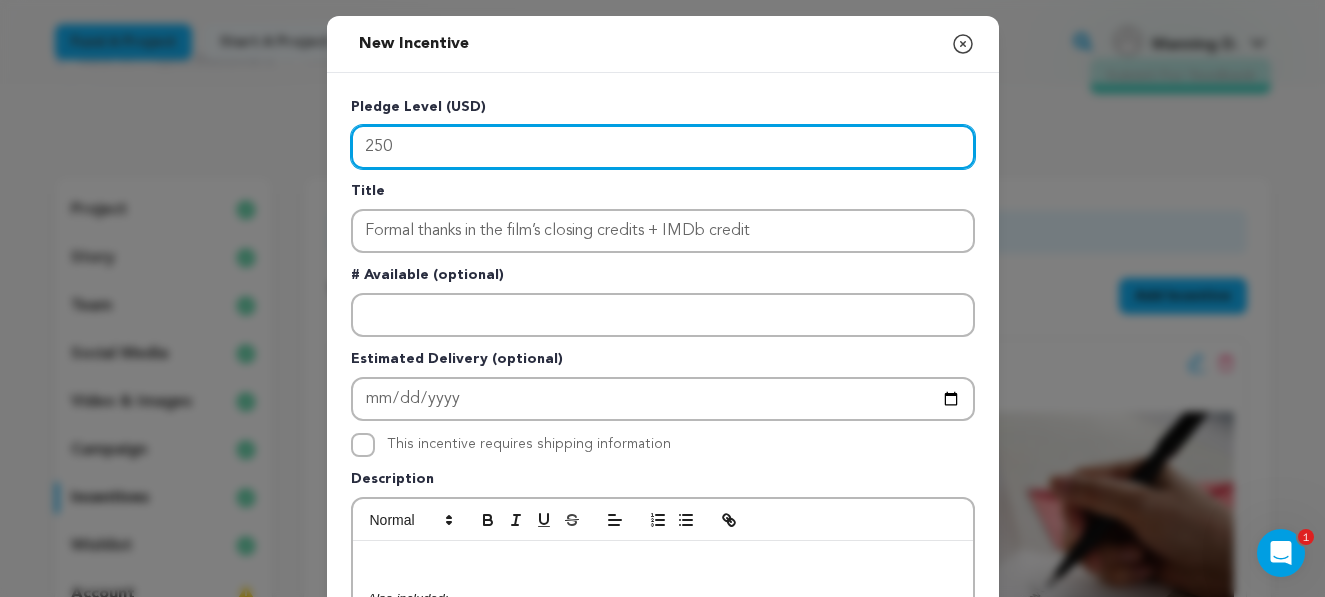 type on "250" 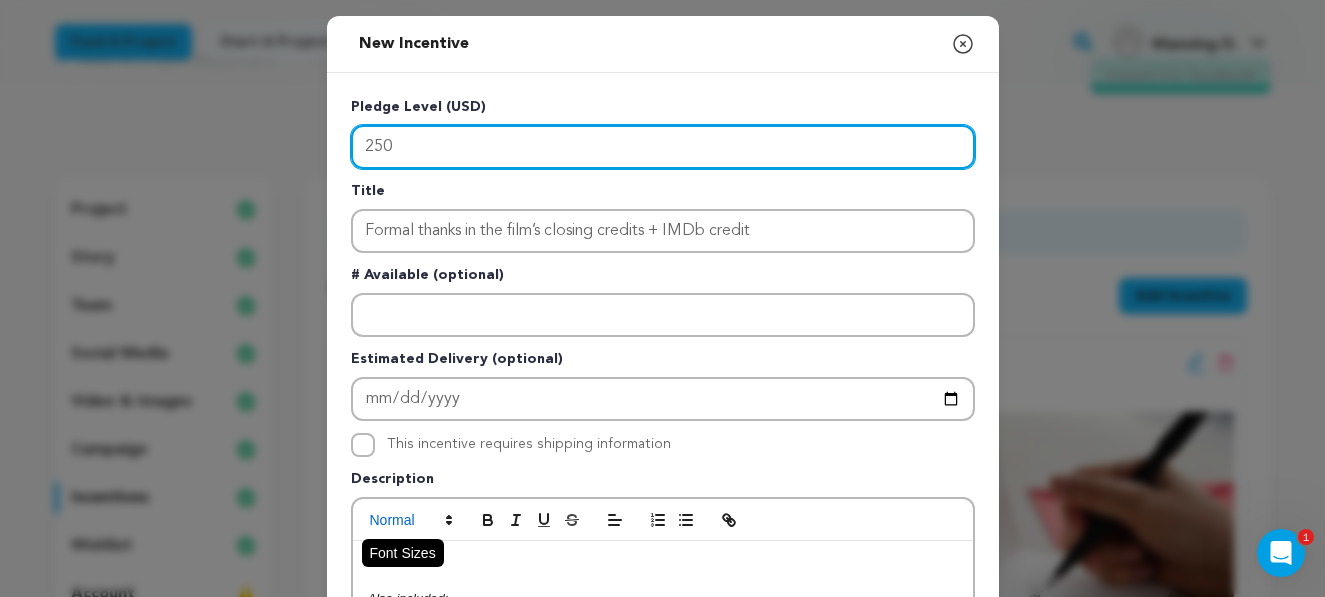 scroll, scrollTop: 111, scrollLeft: 0, axis: vertical 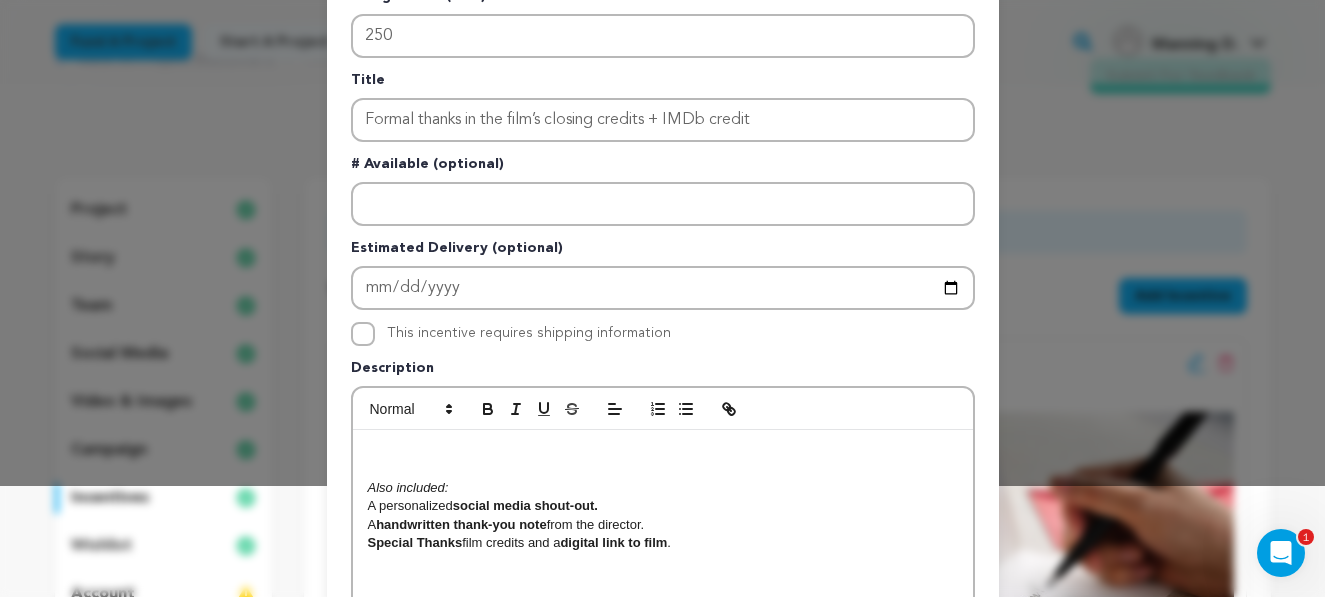click on "Also included: A personalized  social media shout-out. A  handwritten thank-you note  from the director. Special Thanks  film credits and a  digital link to film ." at bounding box center (663, 580) 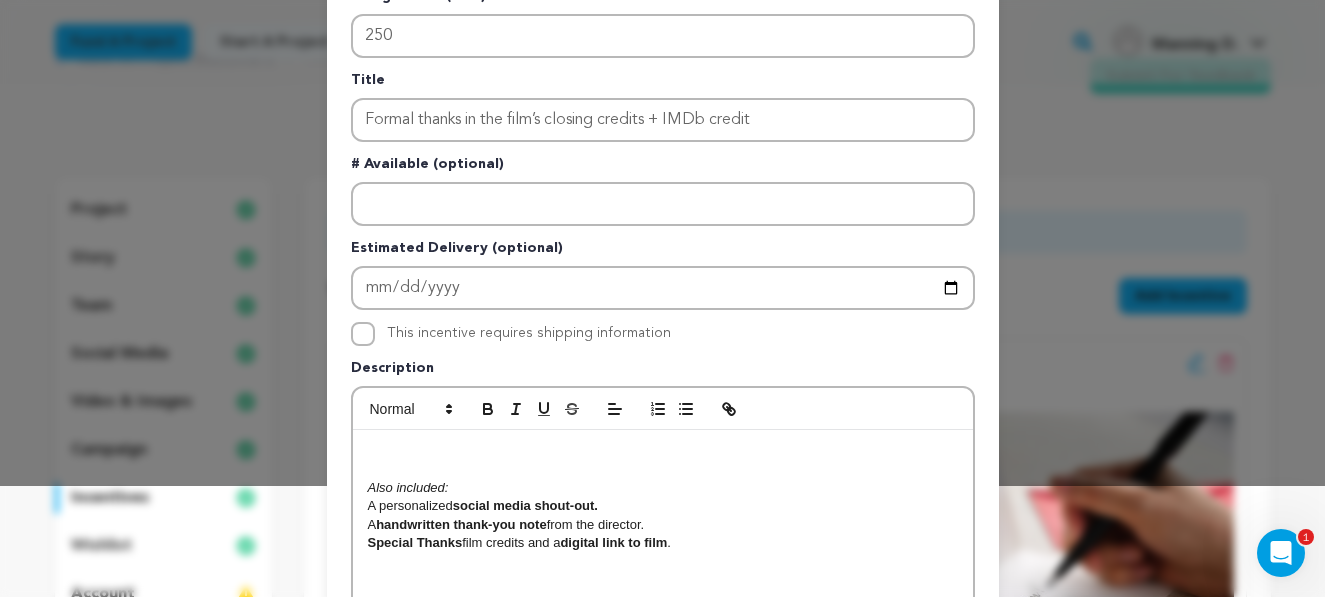 scroll, scrollTop: 0, scrollLeft: 0, axis: both 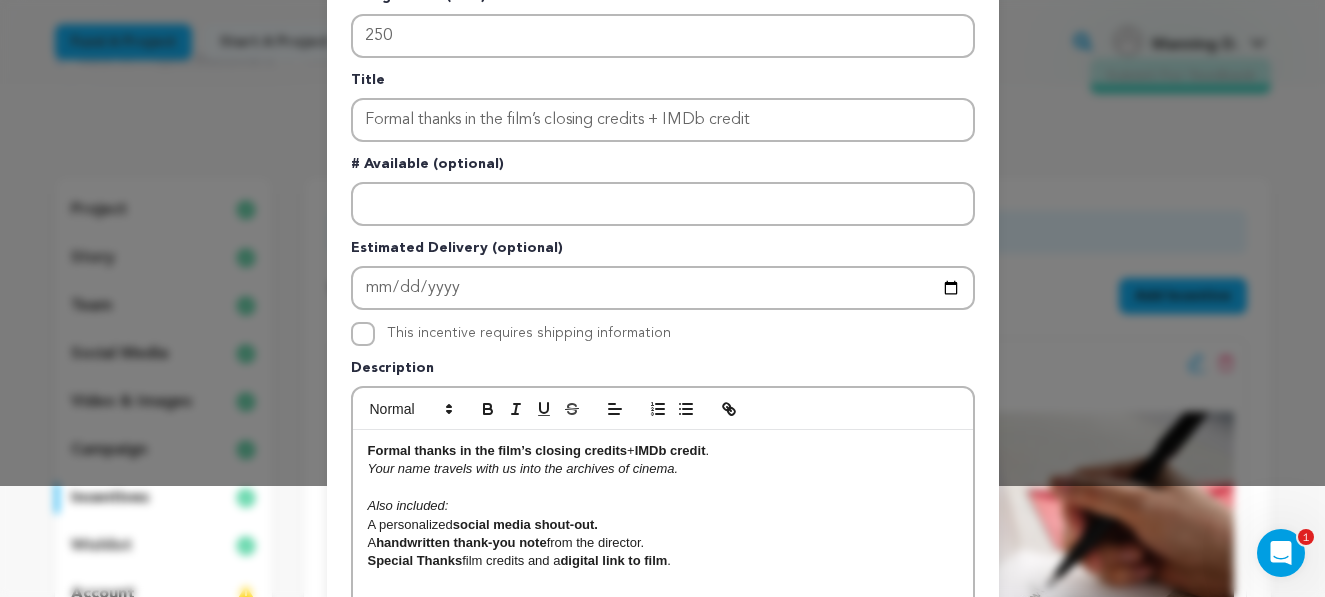 click on "Your name travels with us into the archives of cinema." at bounding box center (523, 468) 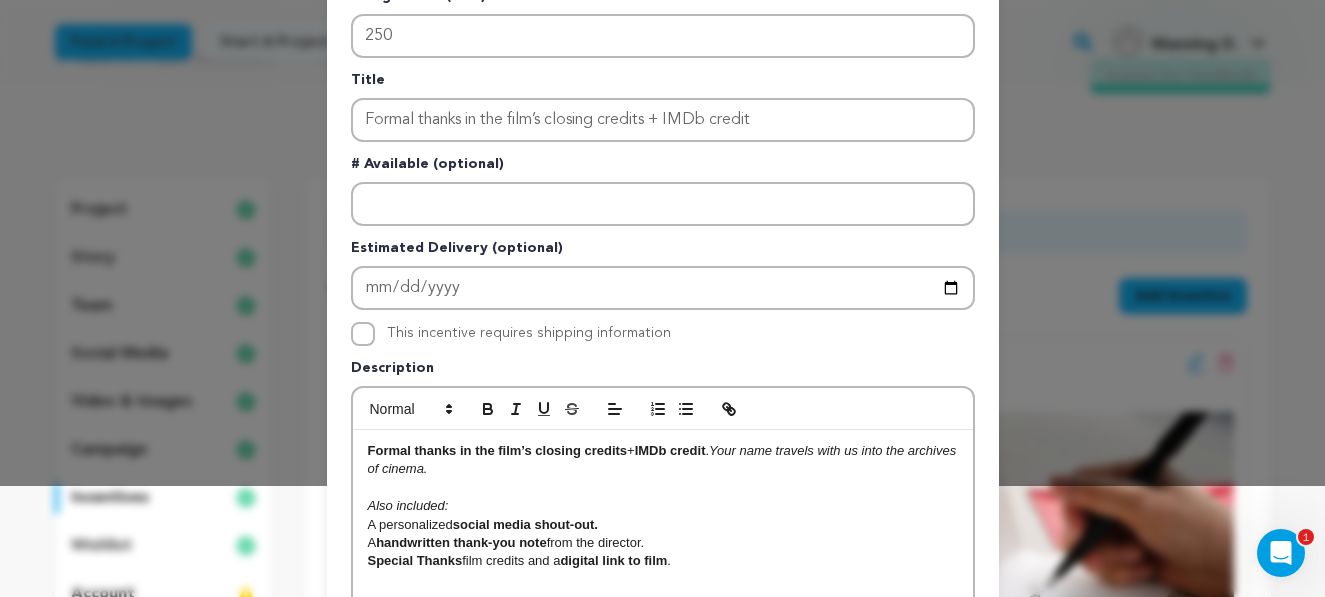 scroll, scrollTop: 135, scrollLeft: 0, axis: vertical 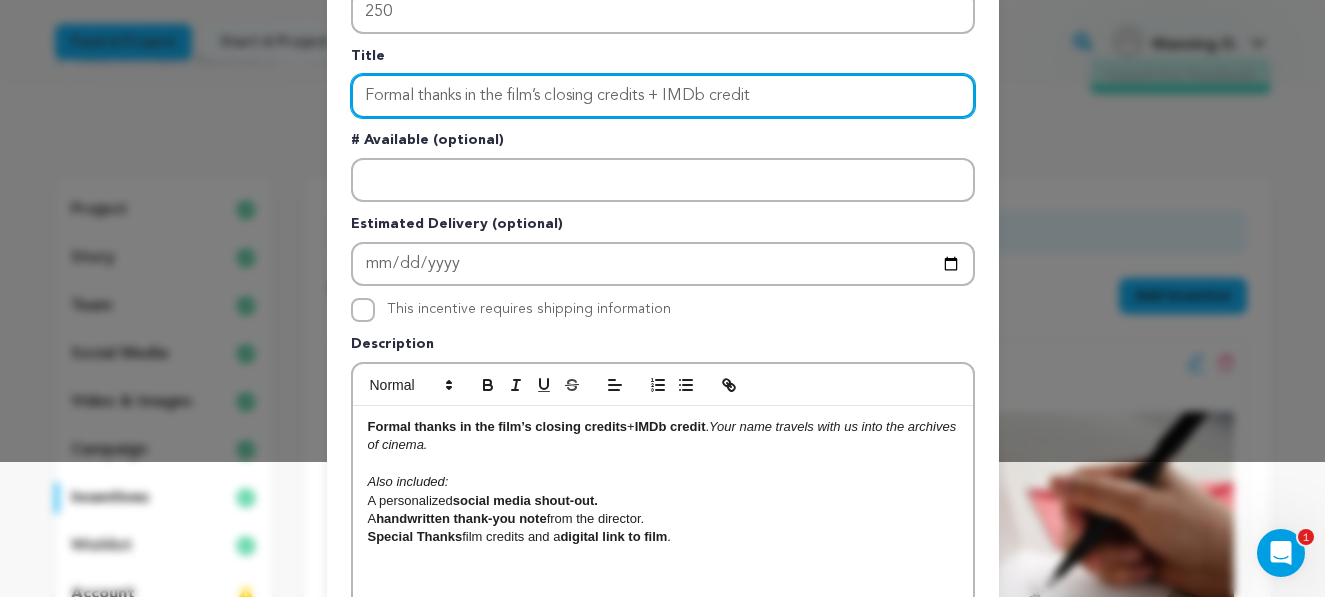drag, startPoint x: 797, startPoint y: 95, endPoint x: 123, endPoint y: 82, distance: 674.12537 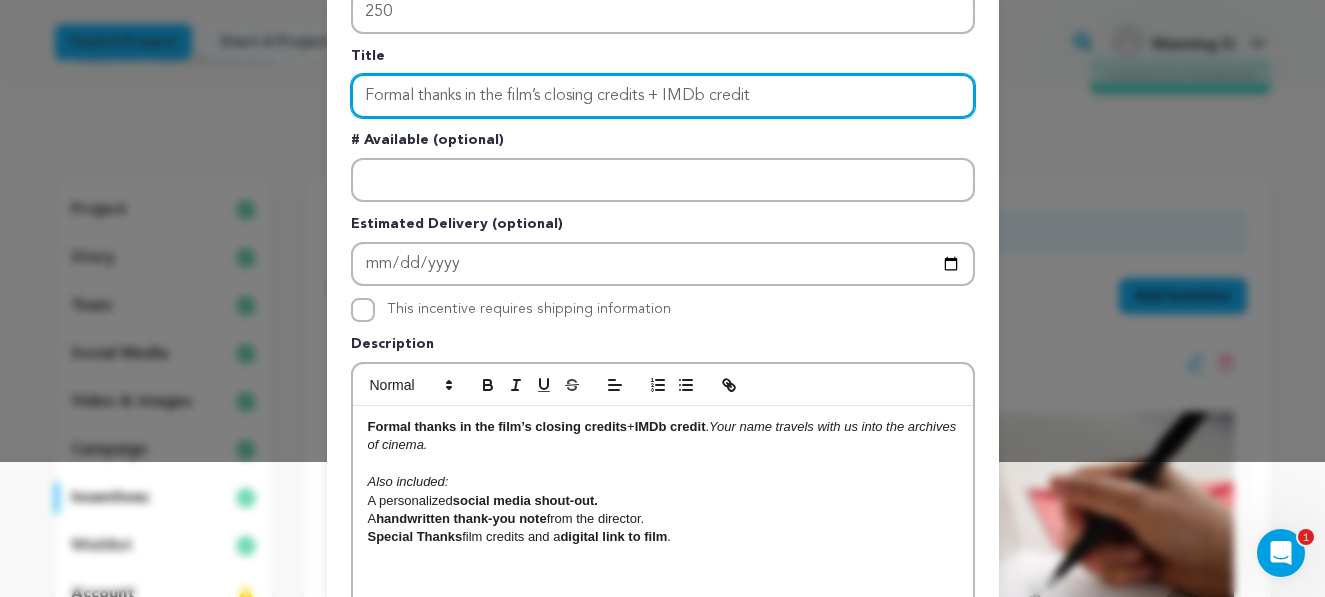 paste on "Thread in the Tapestry" 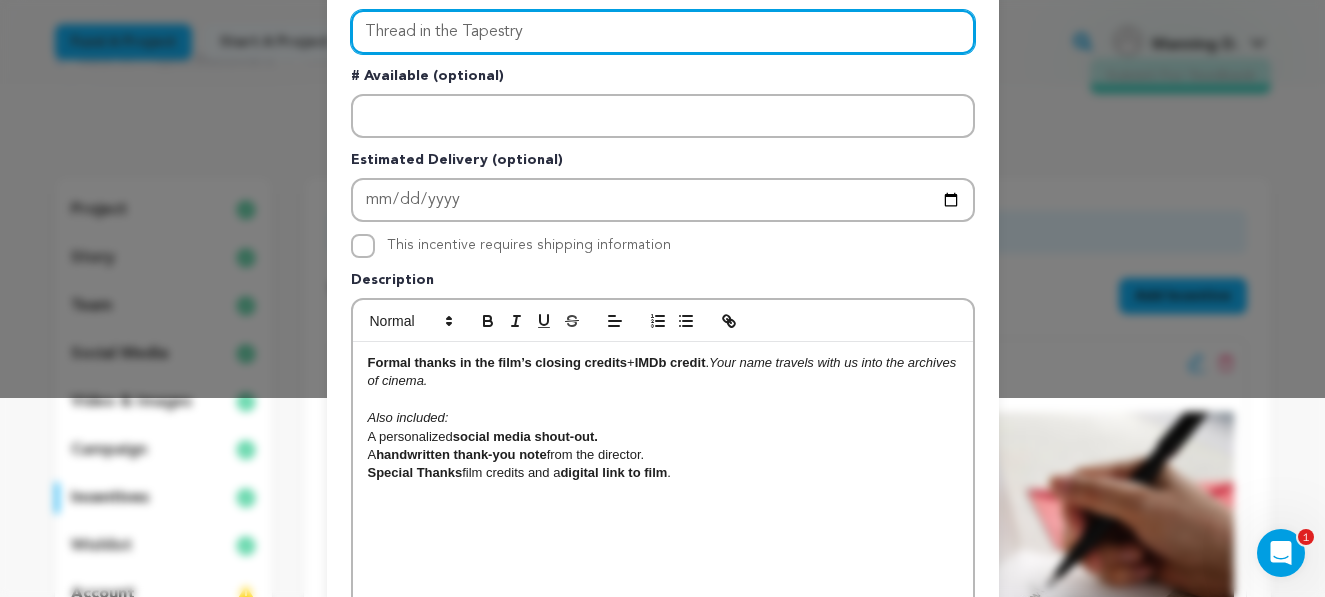 scroll, scrollTop: 200, scrollLeft: 0, axis: vertical 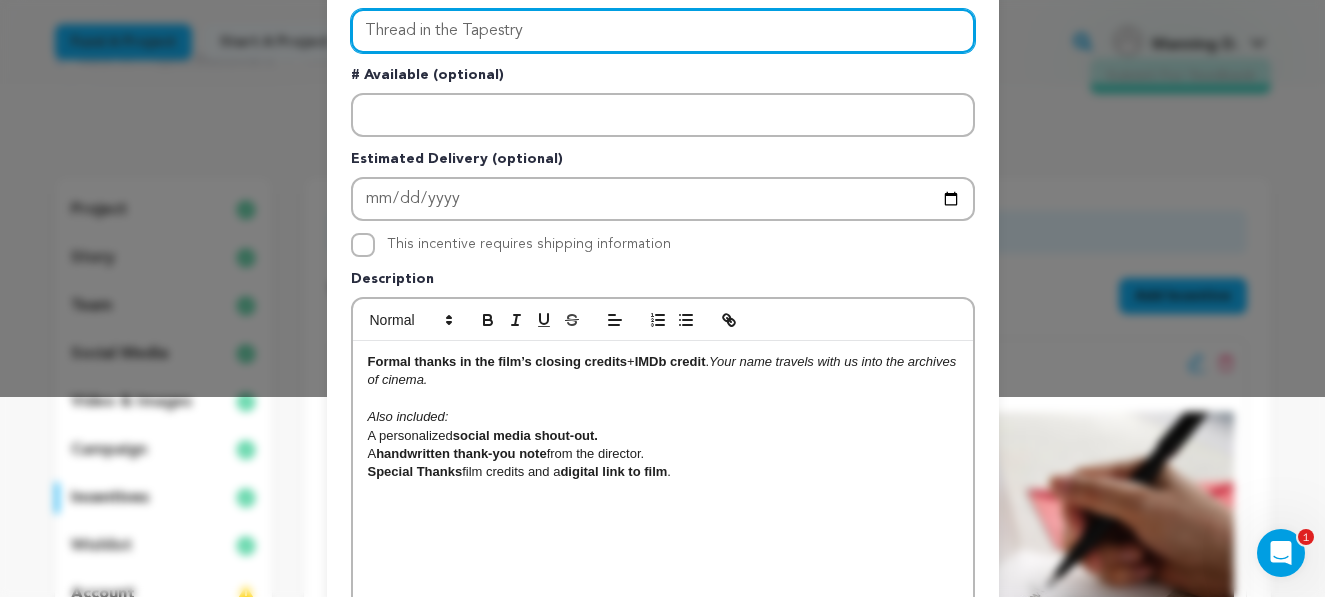 type on "Thread in the Tapestry" 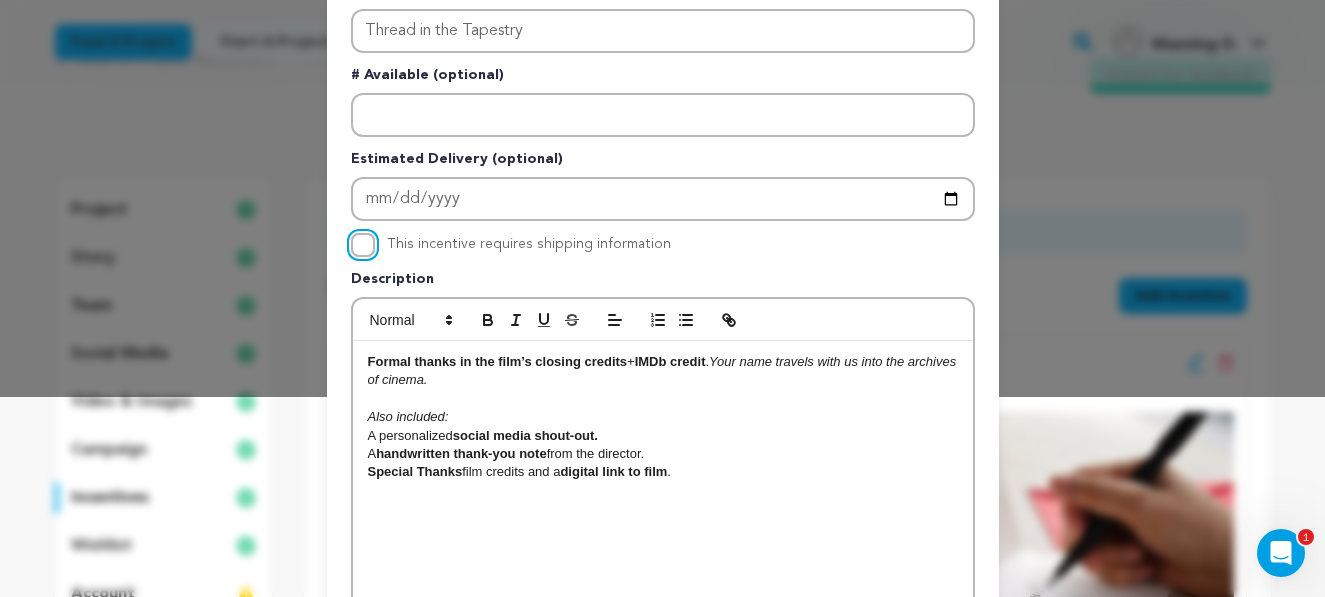 click on "This incentive requires shipping information" at bounding box center [363, 245] 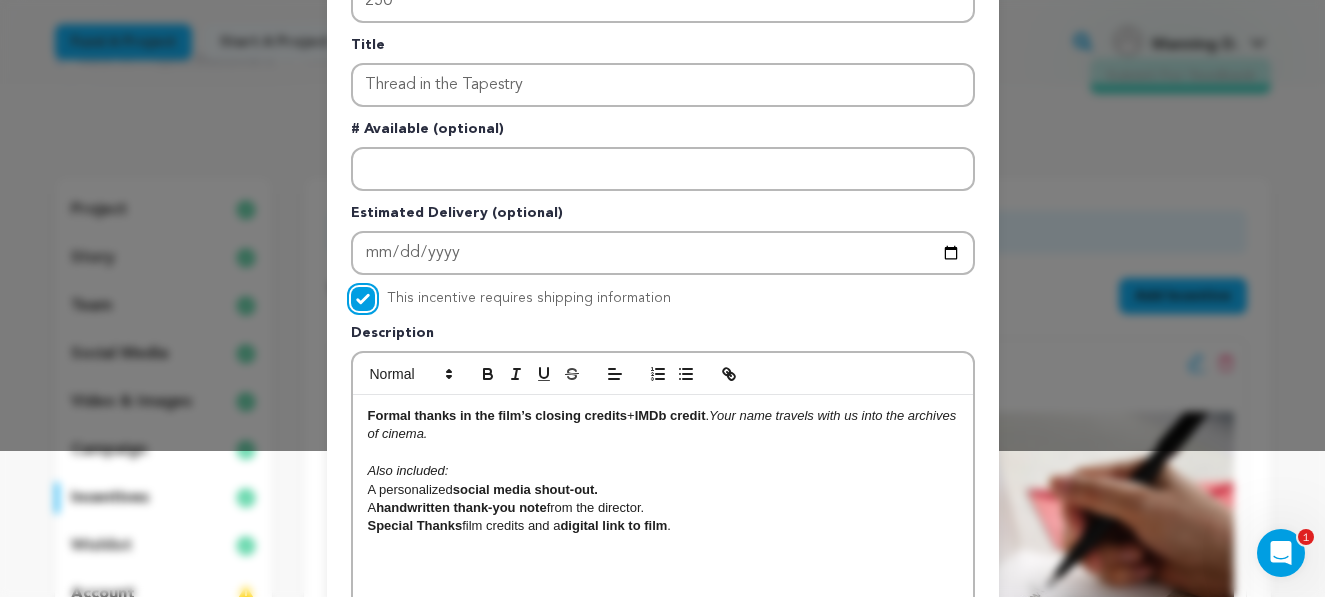 scroll, scrollTop: 0, scrollLeft: 0, axis: both 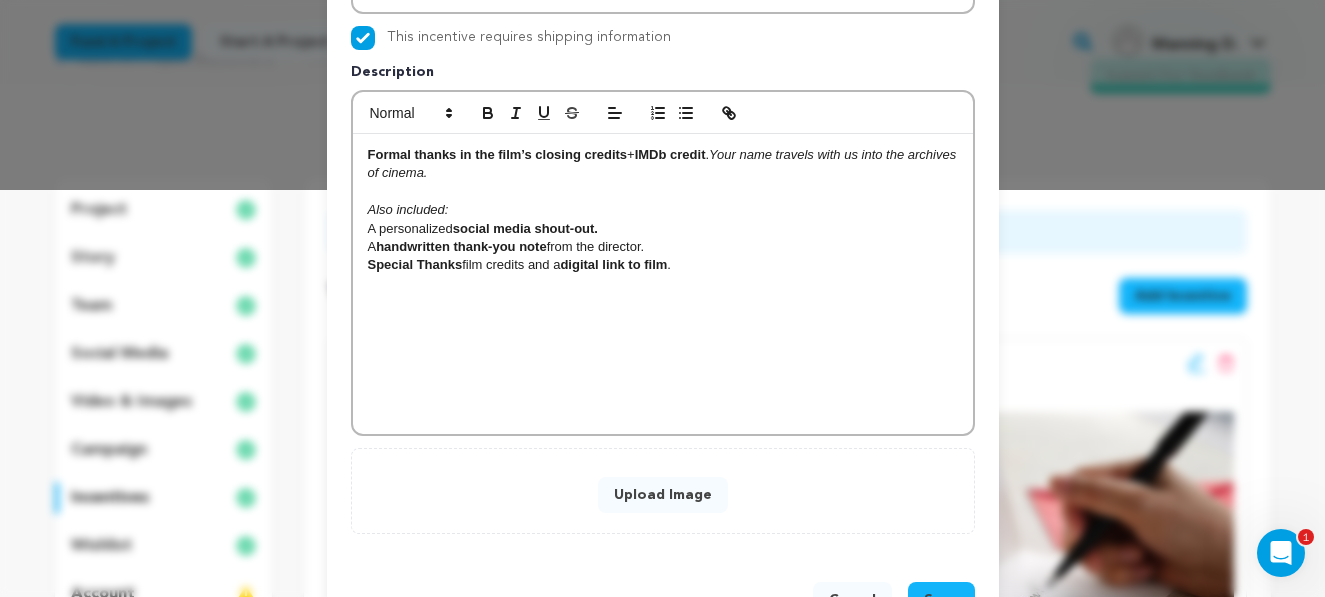 click on "Upload Image" at bounding box center [663, 495] 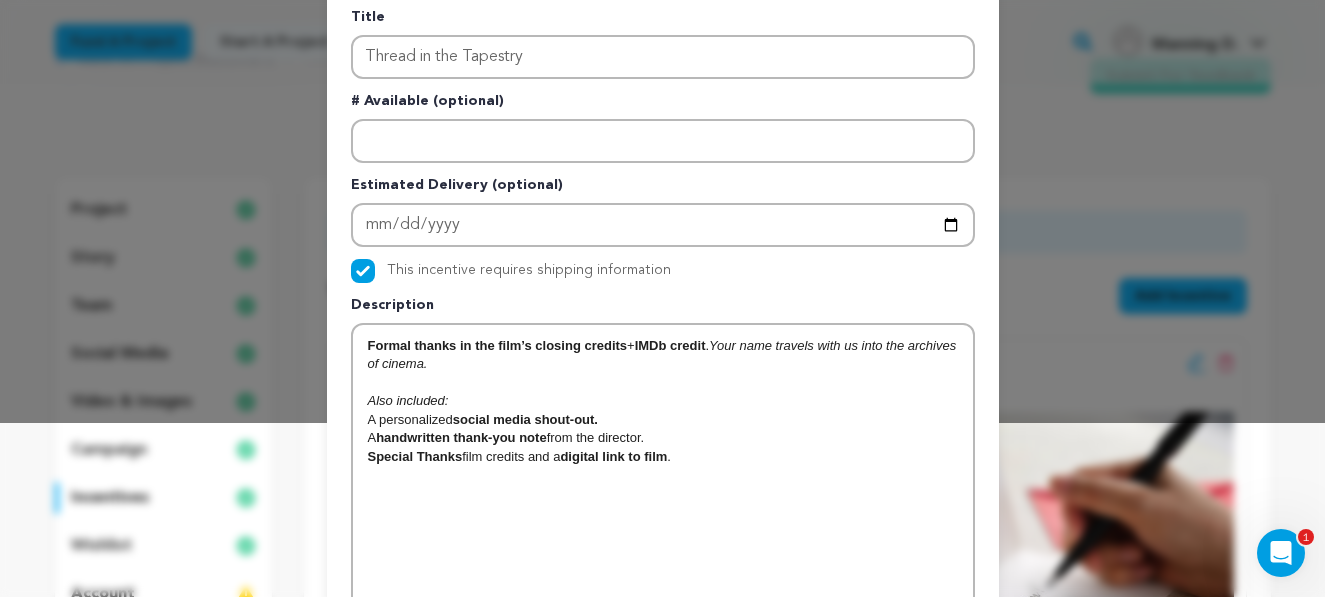 scroll, scrollTop: 179, scrollLeft: 0, axis: vertical 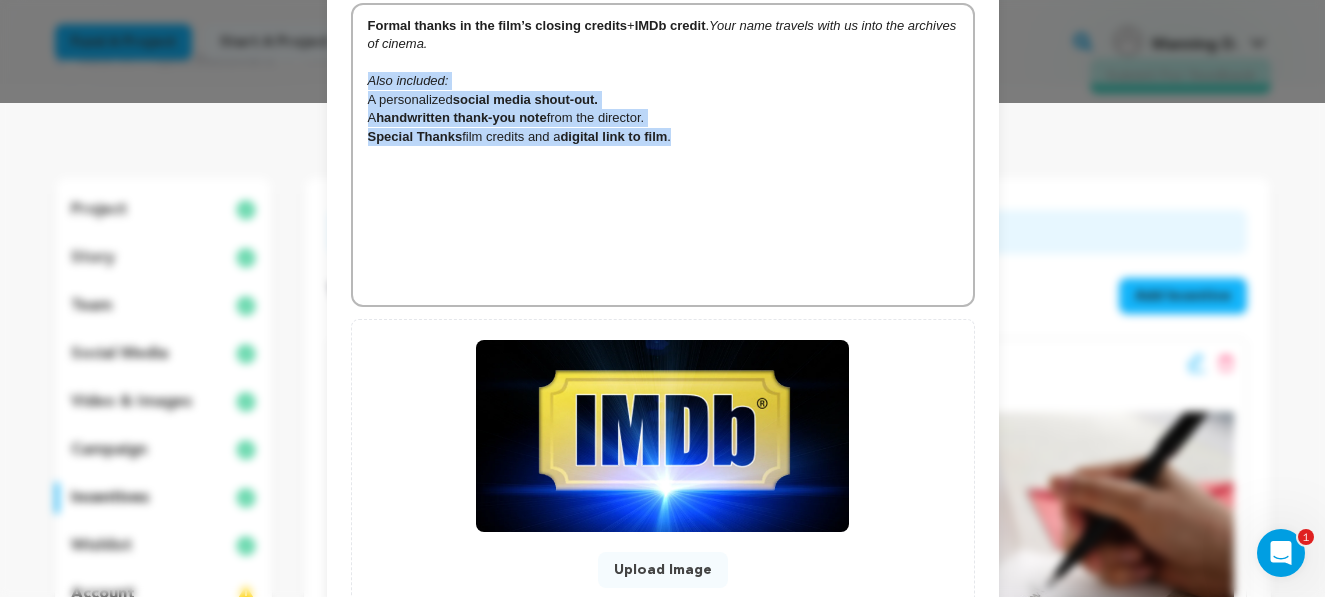 drag, startPoint x: 692, startPoint y: 137, endPoint x: 342, endPoint y: 89, distance: 353.2761 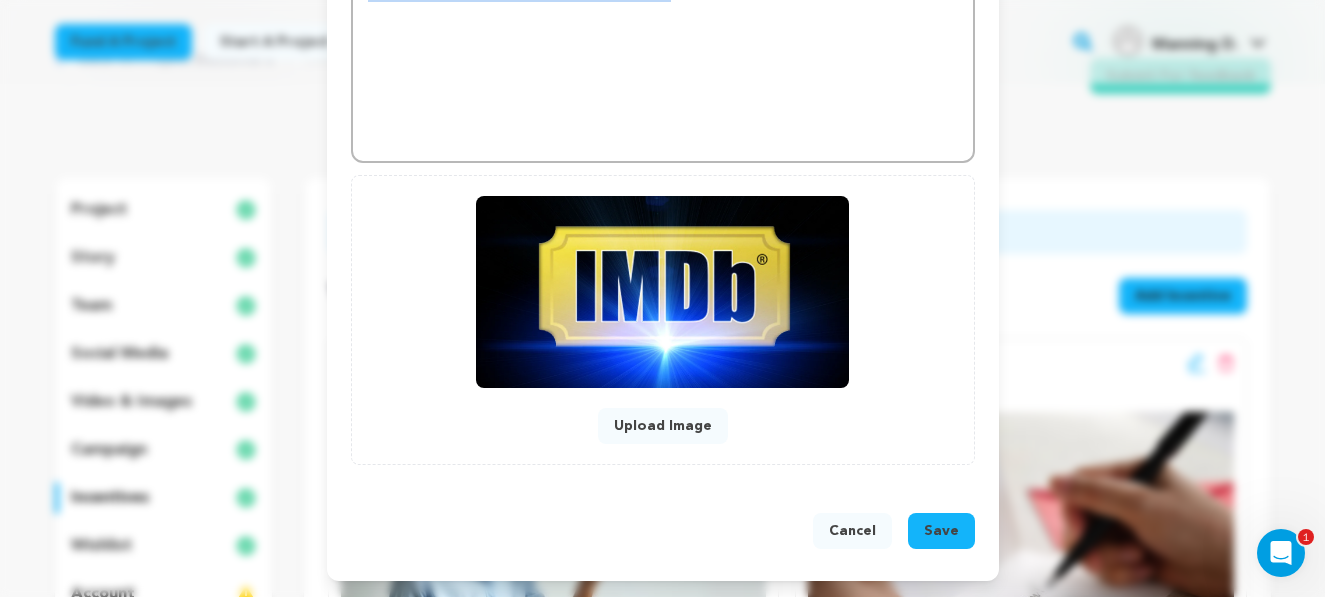 click on "Save" at bounding box center (941, 531) 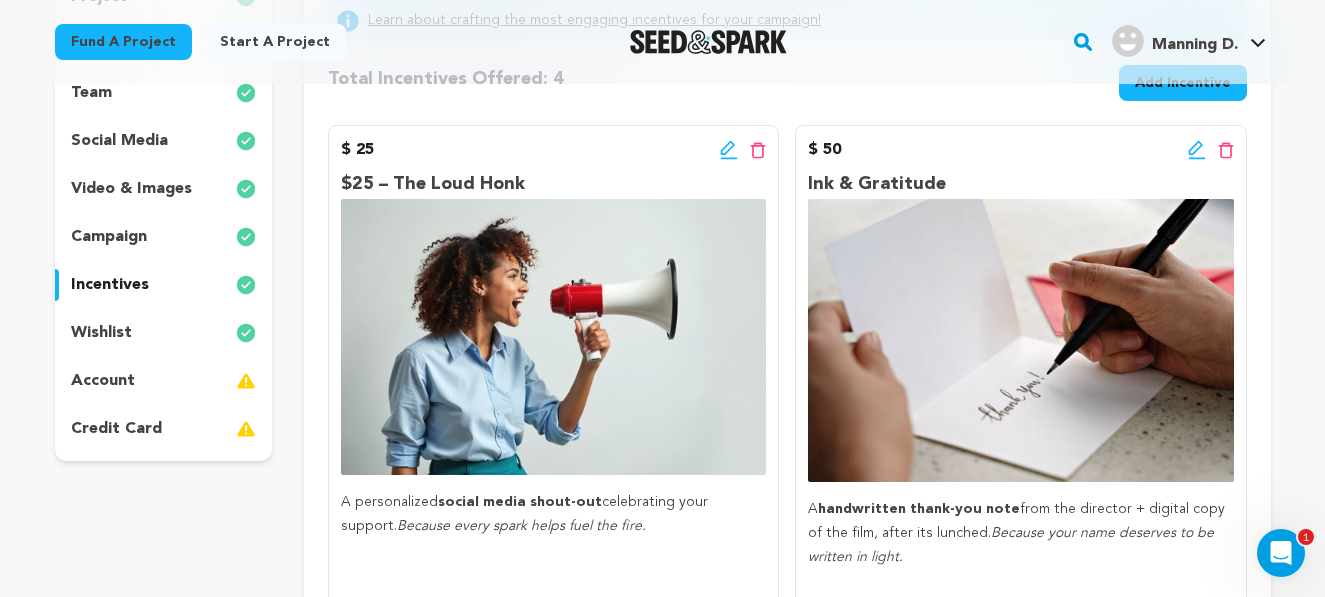 scroll, scrollTop: 293, scrollLeft: 0, axis: vertical 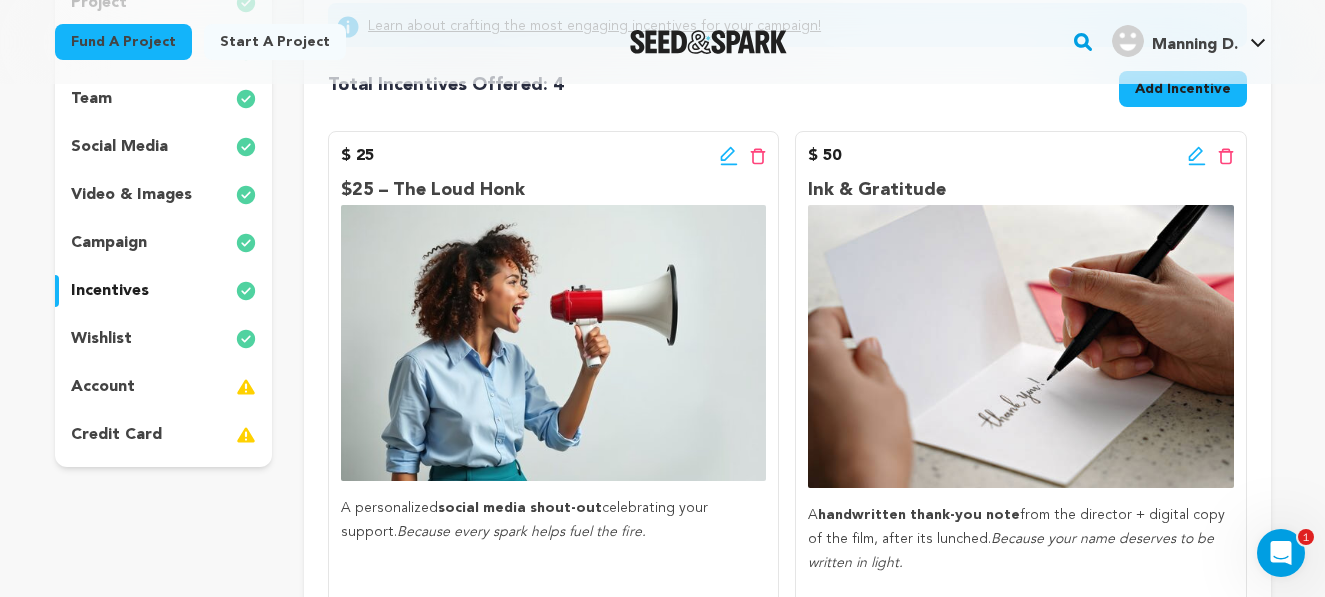 click 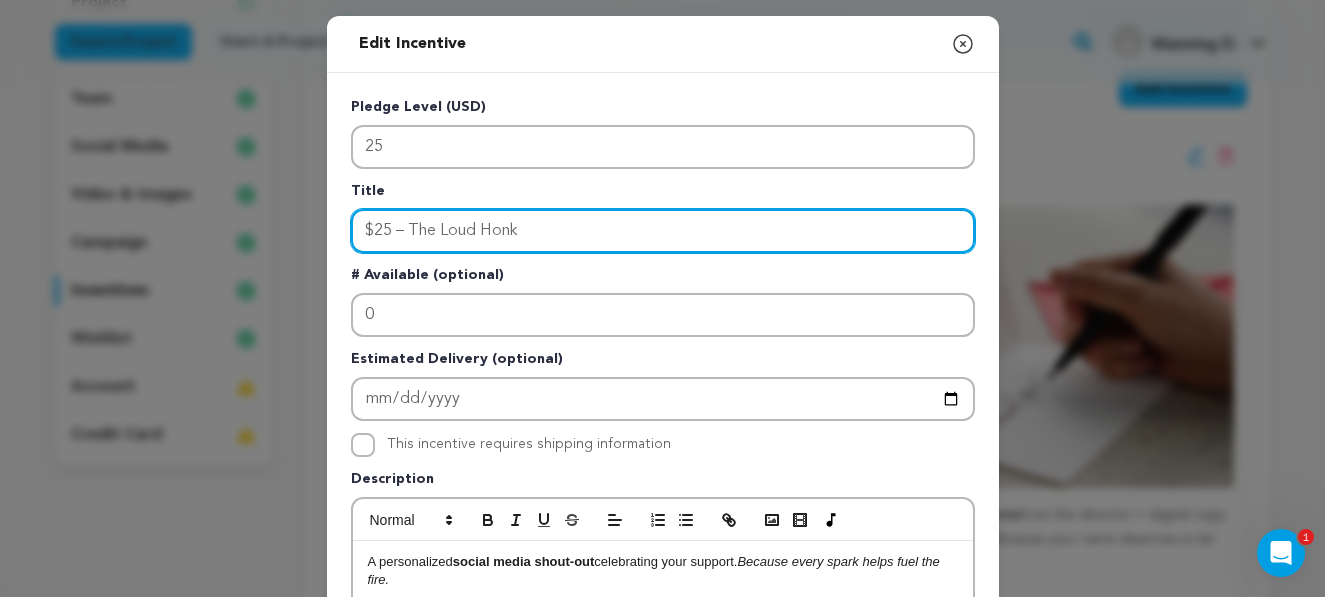 drag, startPoint x: 412, startPoint y: 229, endPoint x: 286, endPoint y: 224, distance: 126.09917 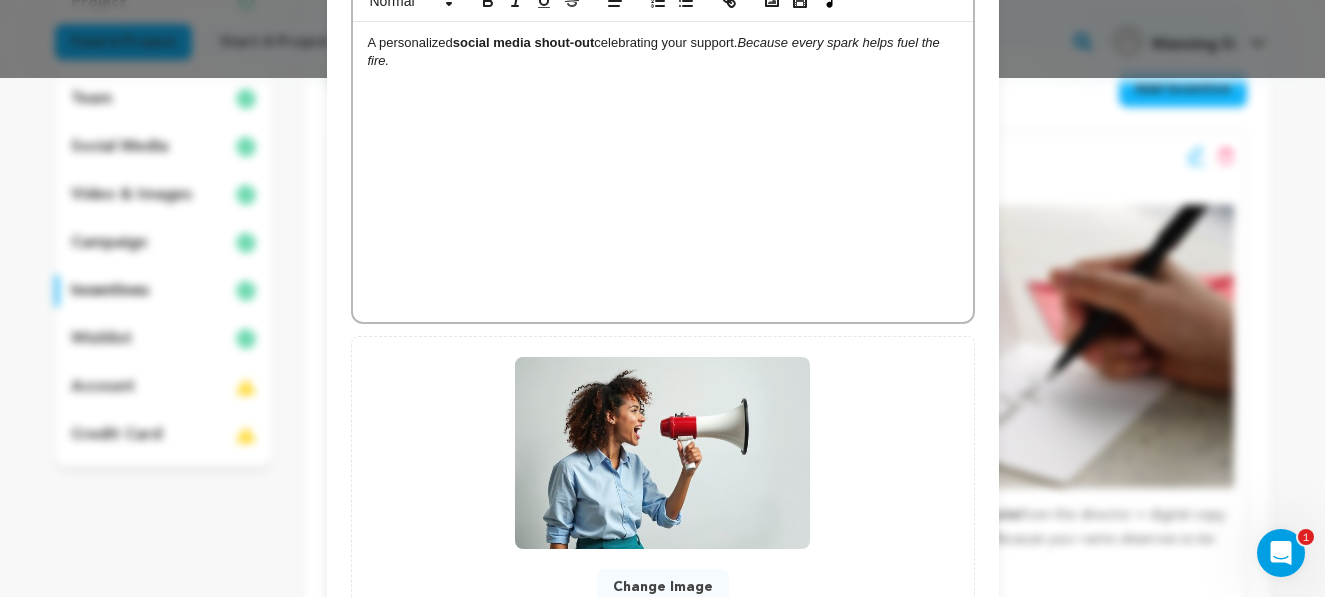 scroll, scrollTop: 680, scrollLeft: 0, axis: vertical 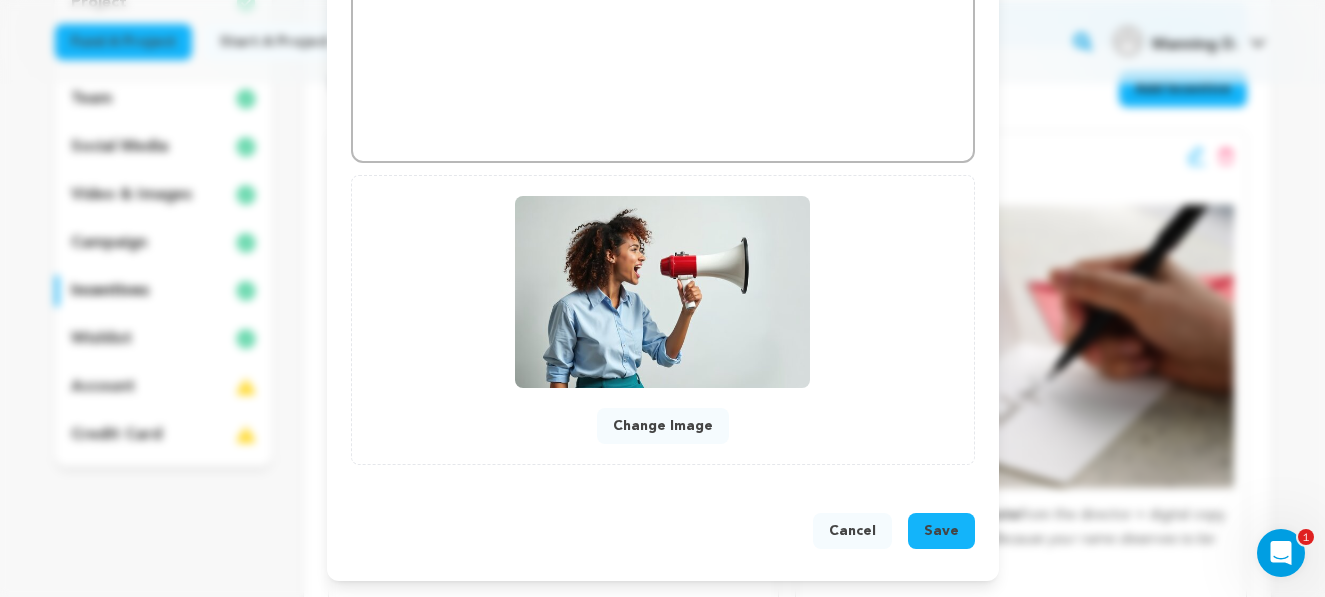 type on "The Loud Honk" 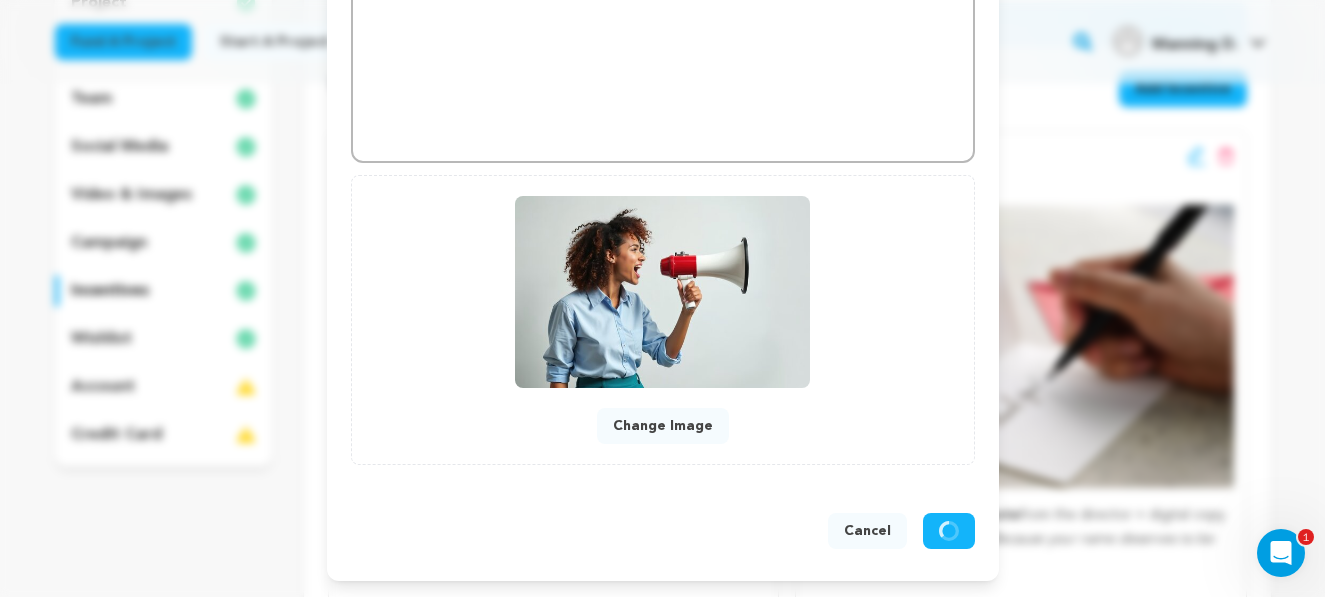 scroll, scrollTop: 638, scrollLeft: 0, axis: vertical 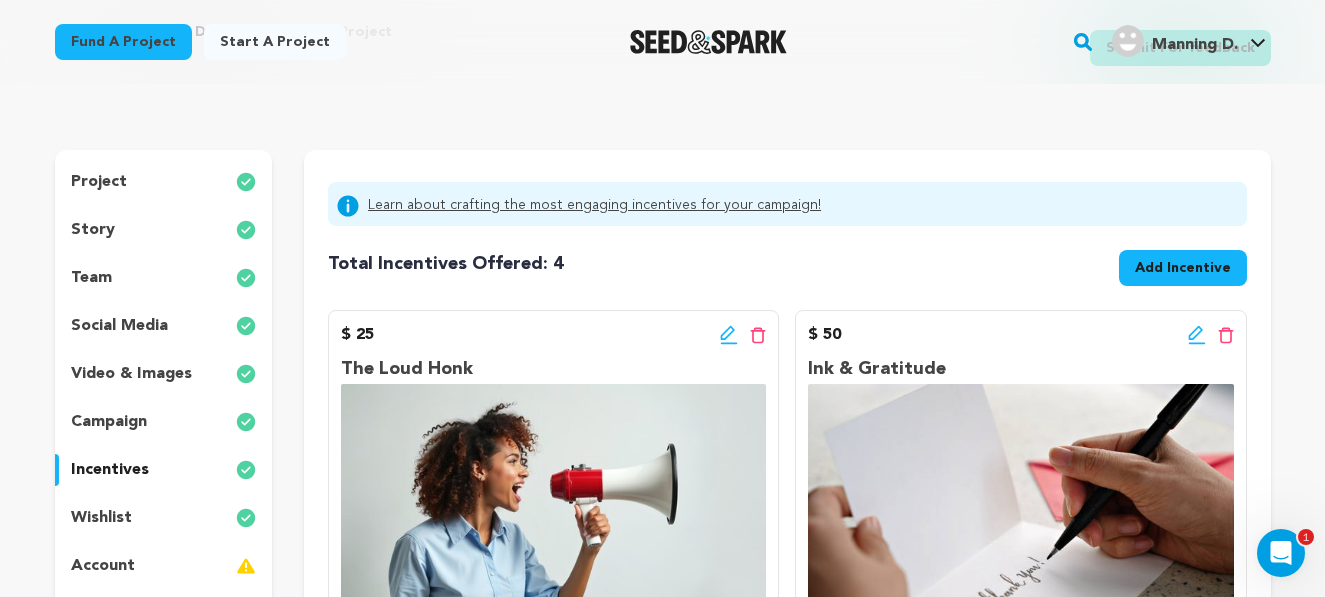 click on "Add Incentive" at bounding box center [1183, 268] 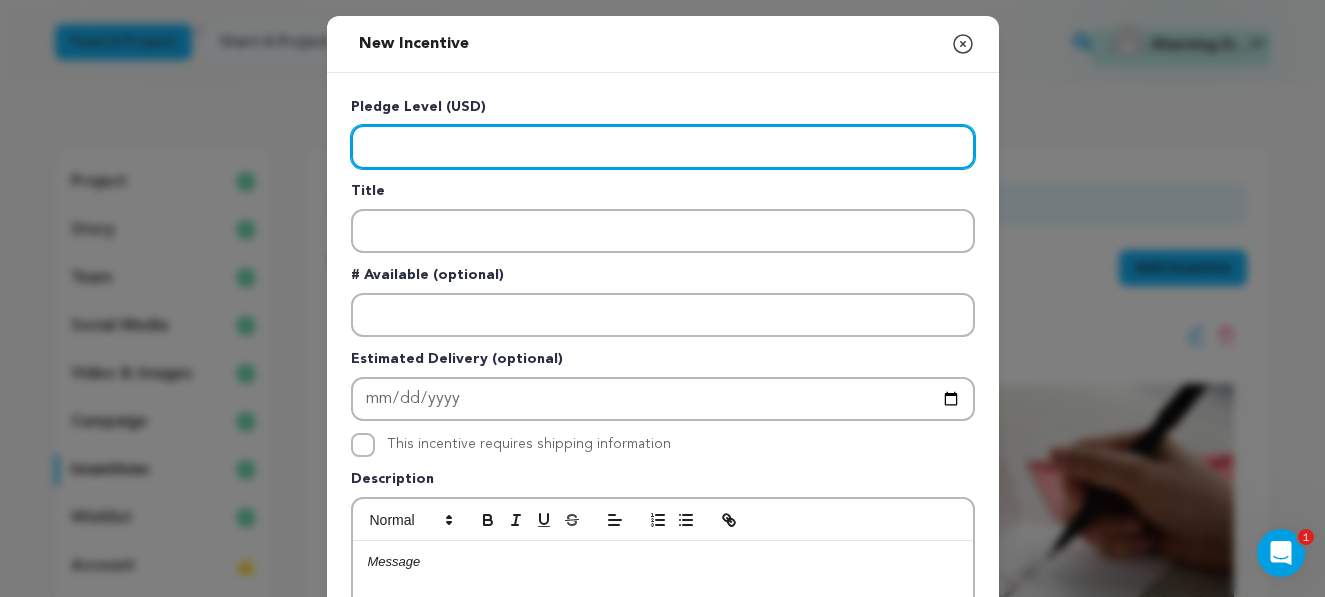 click at bounding box center [663, 147] 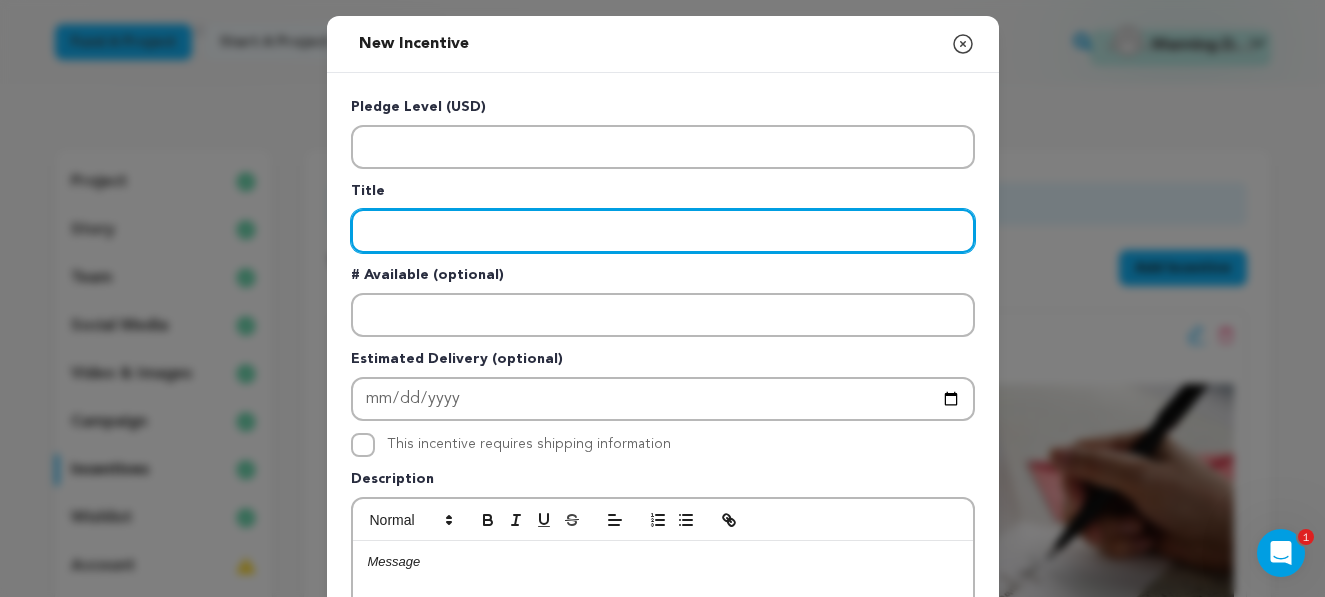 click at bounding box center (663, 231) 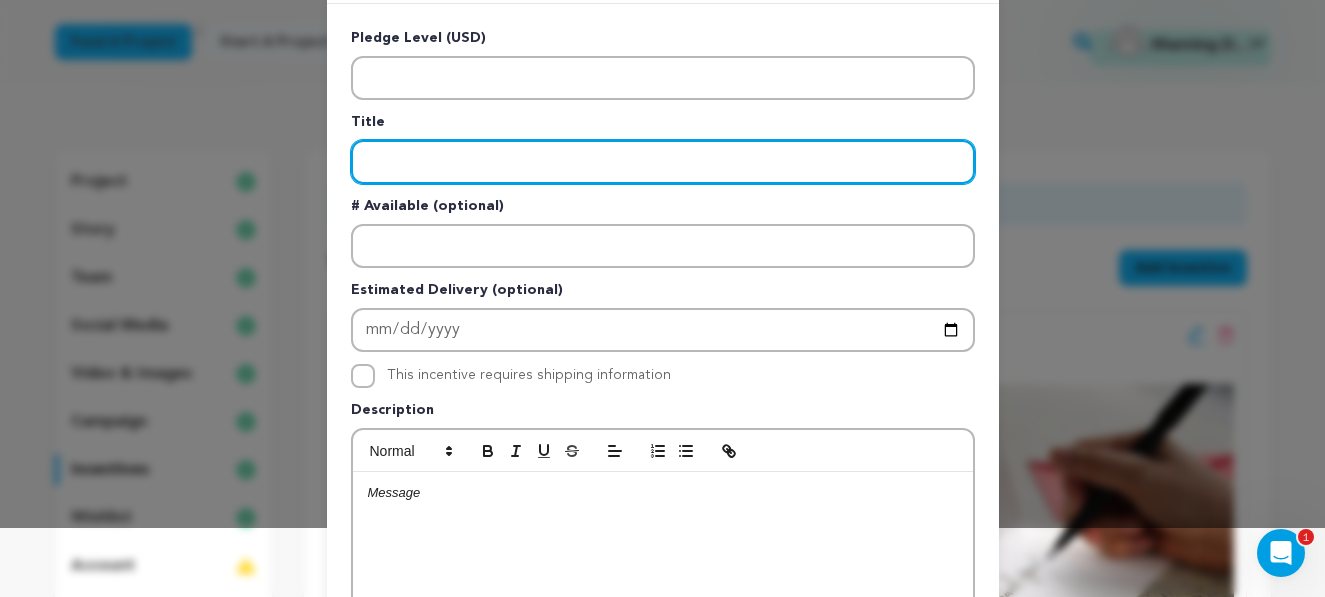 scroll, scrollTop: 71, scrollLeft: 0, axis: vertical 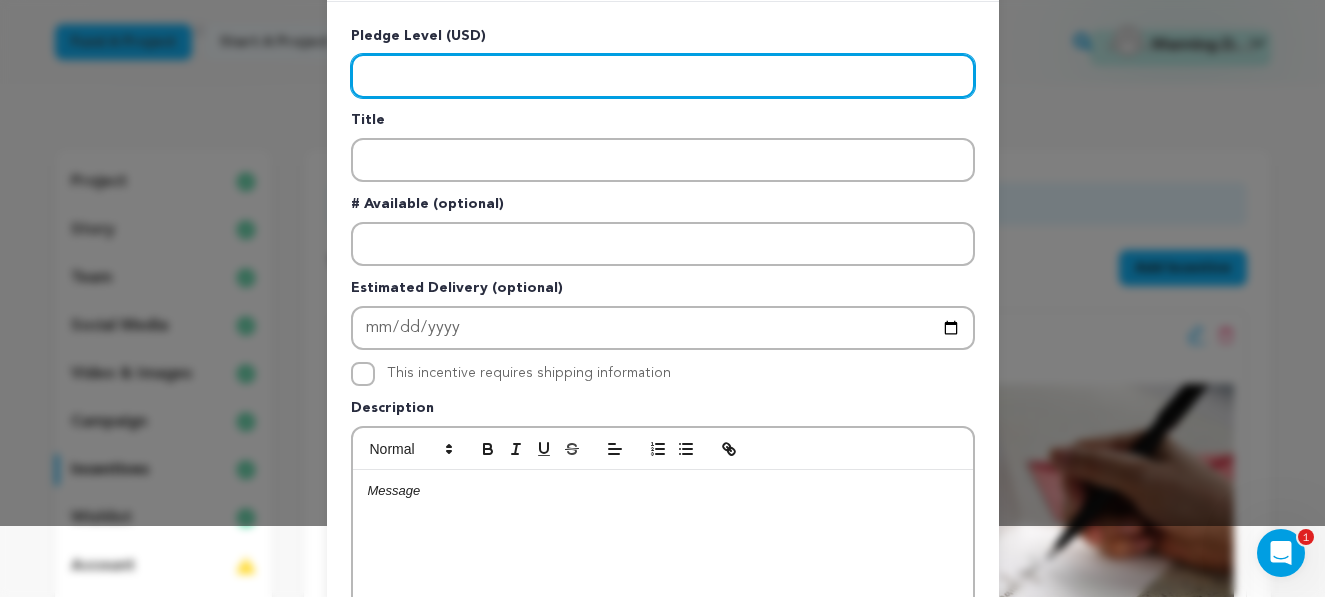 click at bounding box center [663, 76] 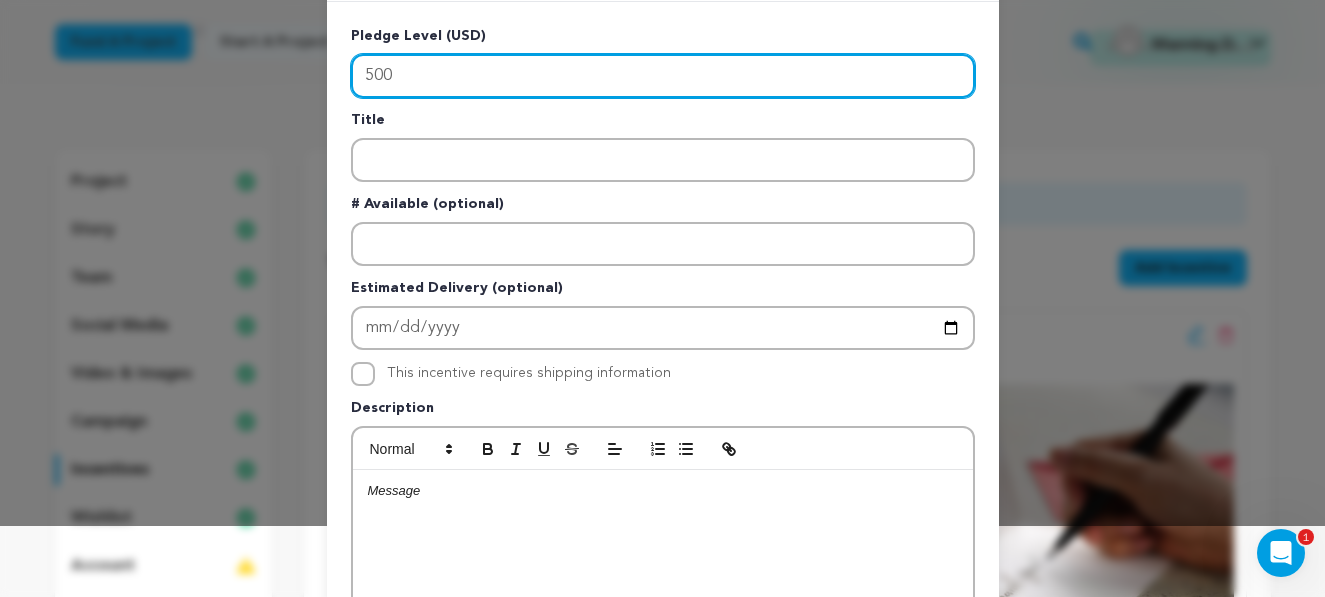 type on "500" 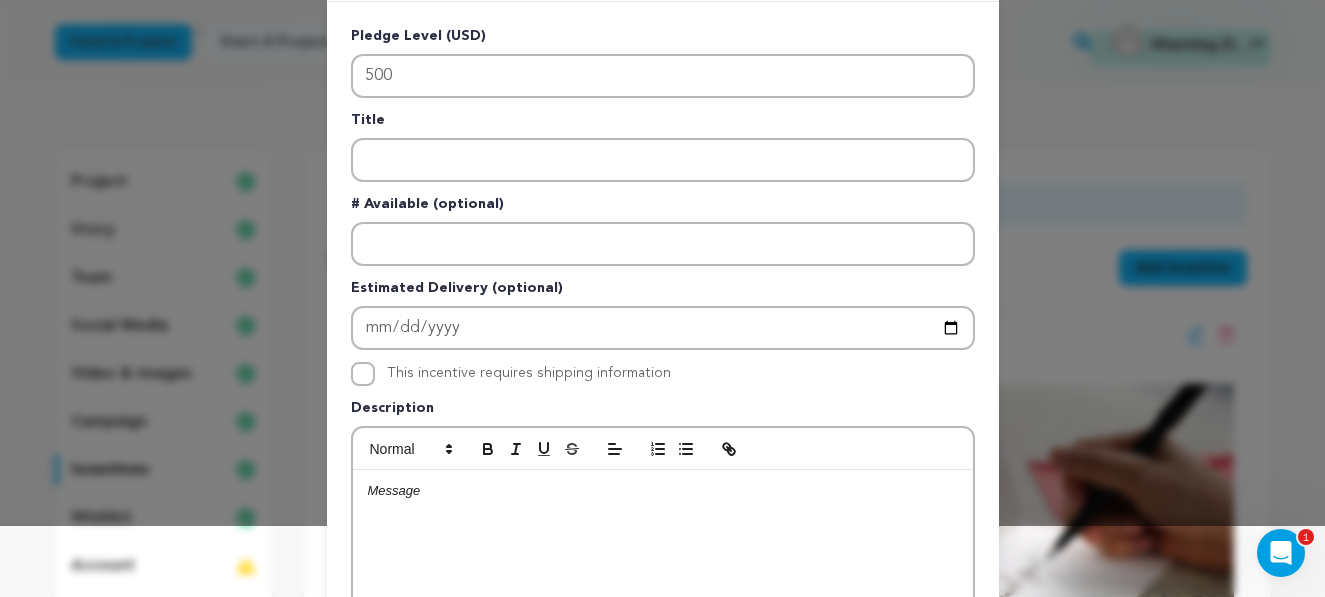 click at bounding box center (663, 620) 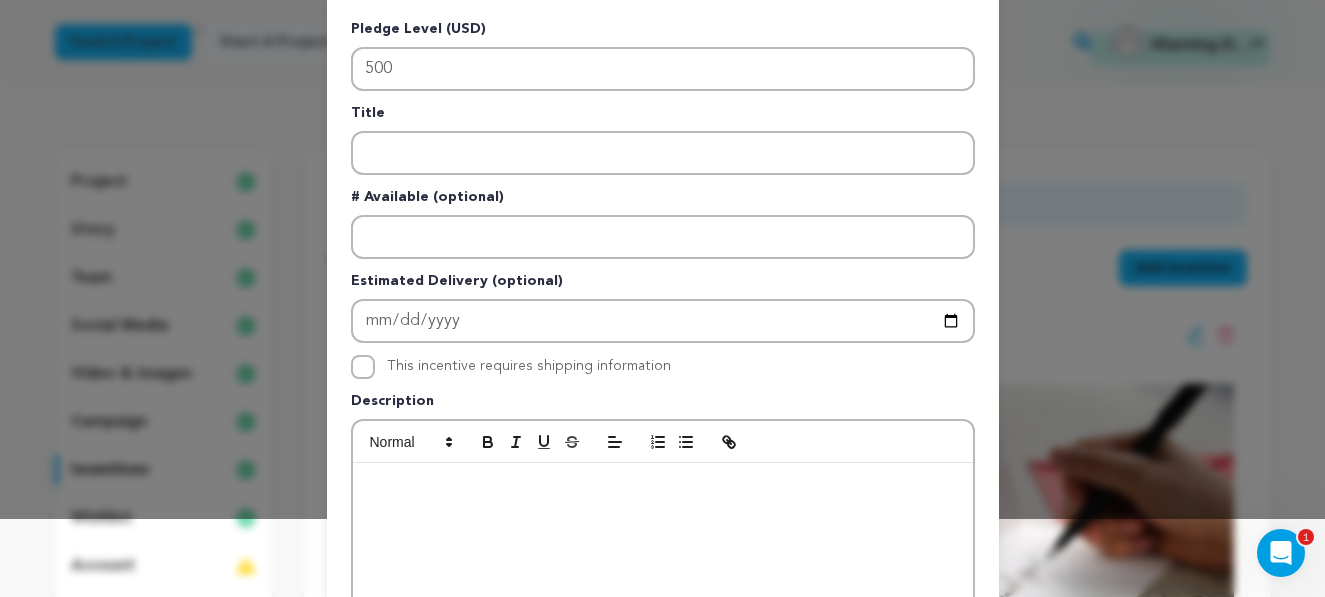 scroll, scrollTop: 393, scrollLeft: 0, axis: vertical 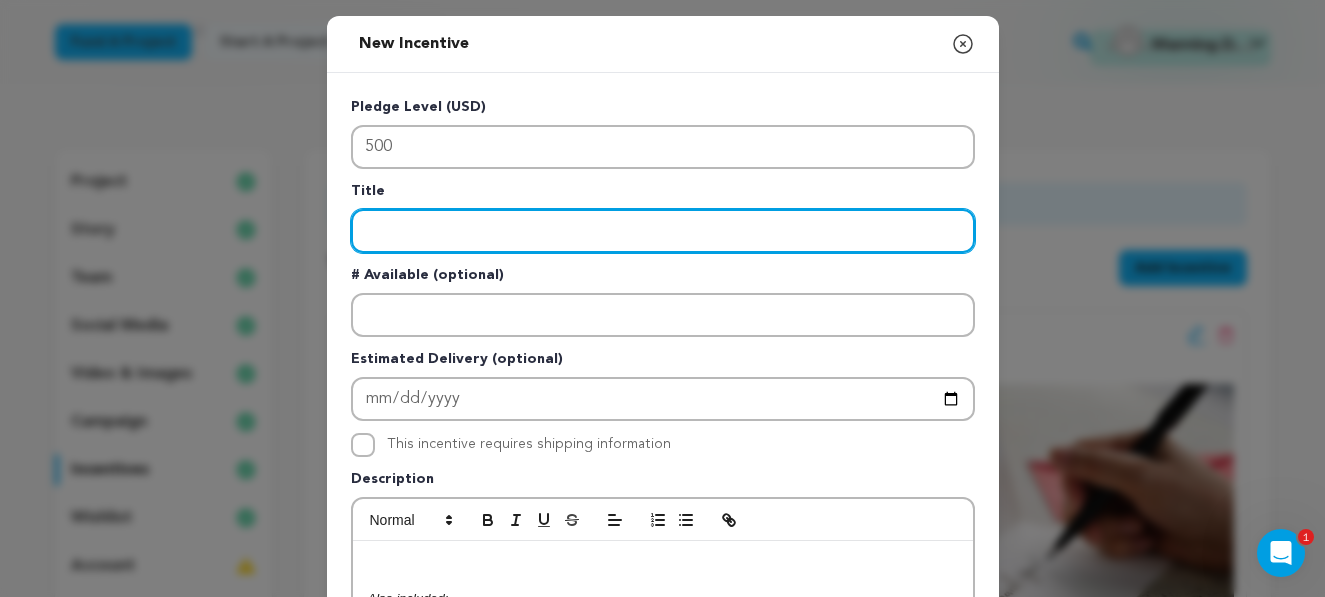 click at bounding box center (663, 231) 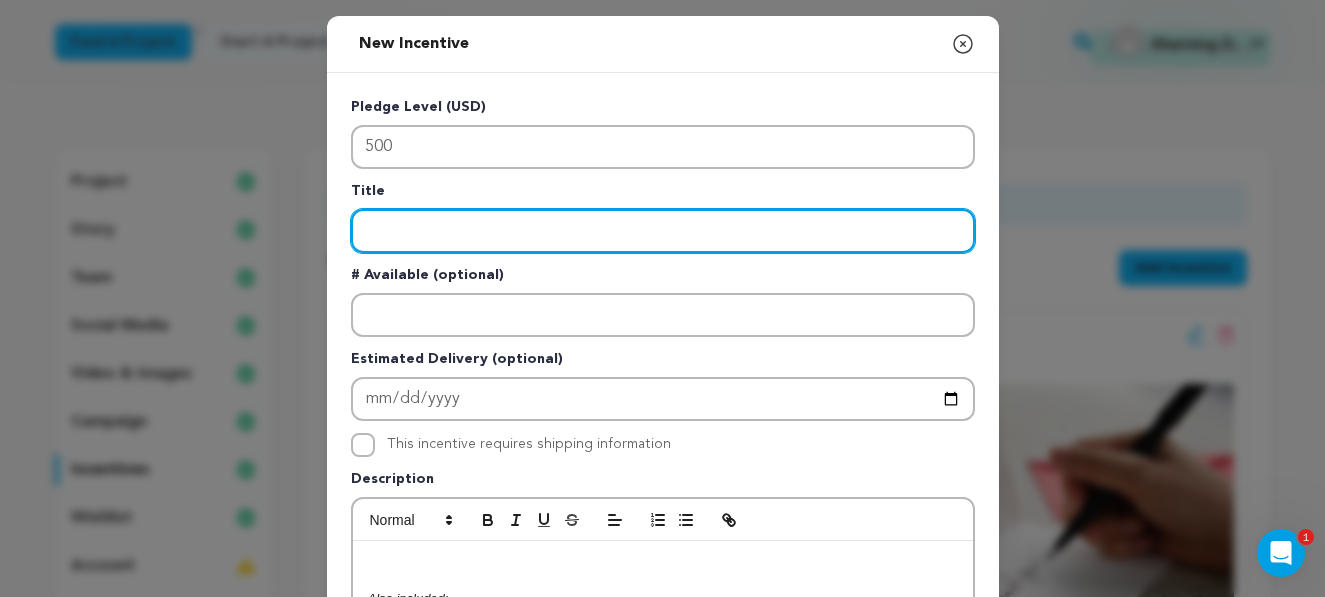 paste on "Set-Stalker & Keepsake" 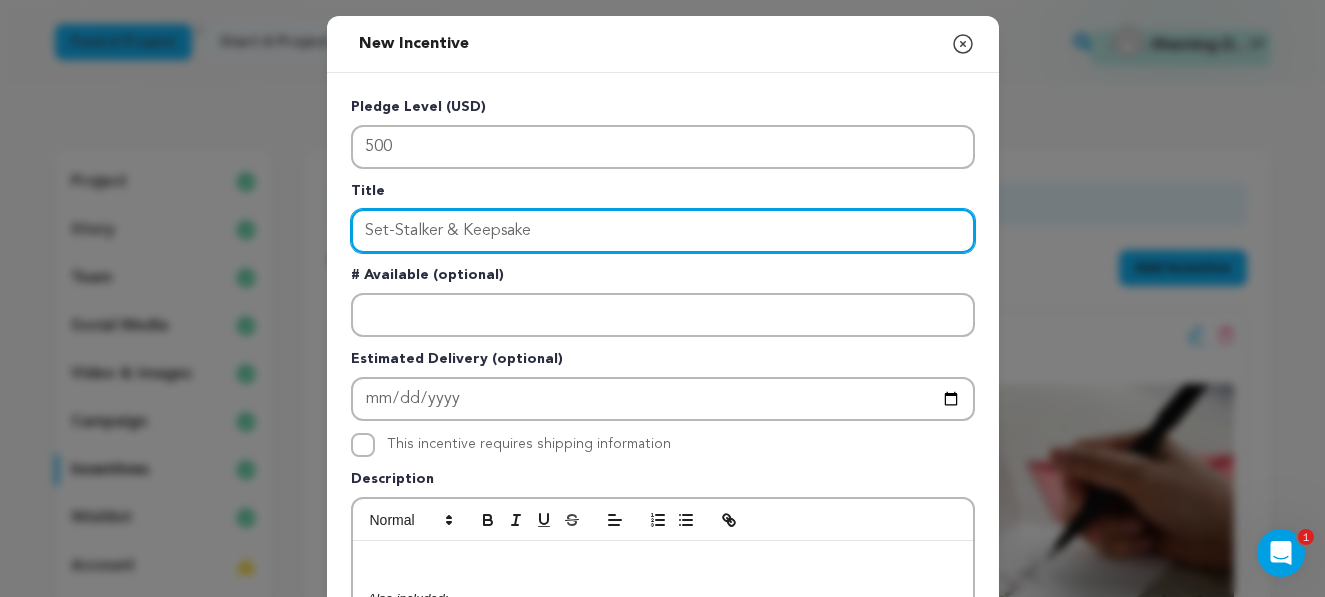 type on "Set-Stalker & Keepsake" 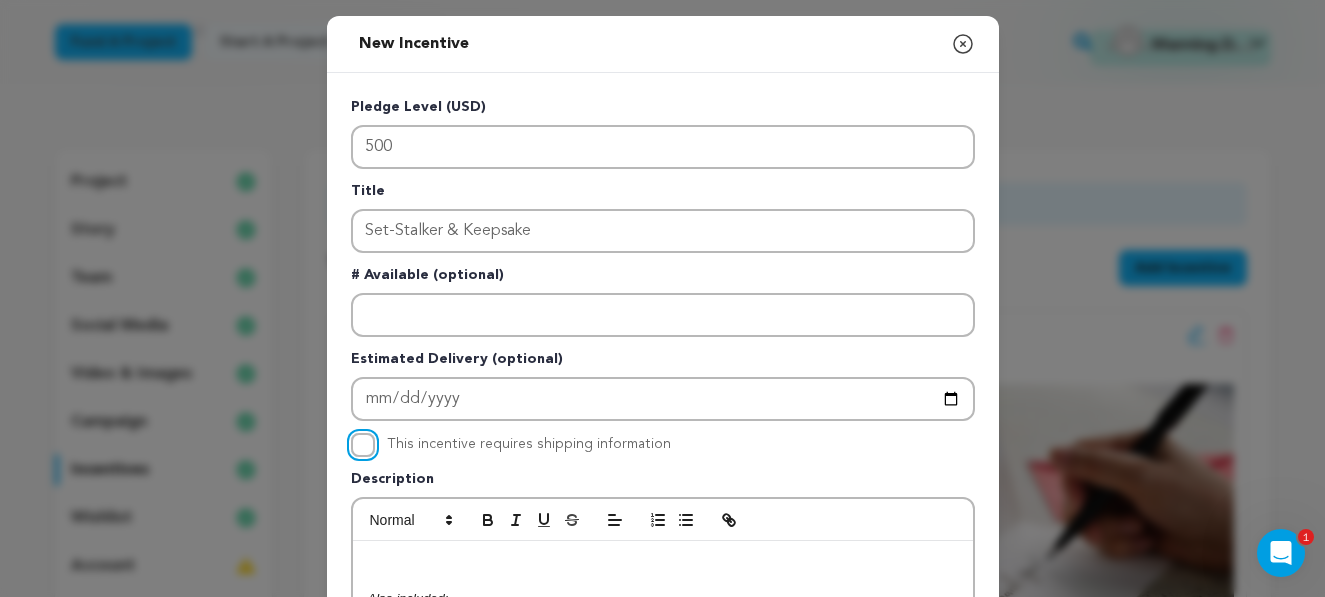 click on "This incentive requires shipping information" at bounding box center [363, 445] 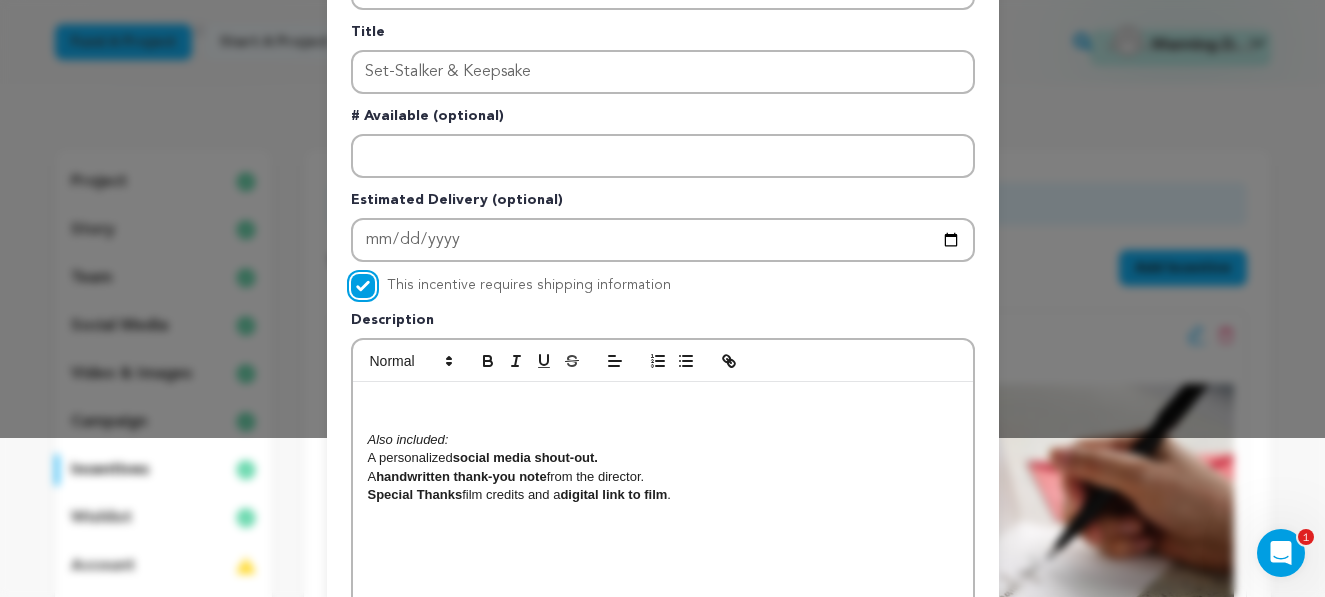 scroll, scrollTop: 181, scrollLeft: 0, axis: vertical 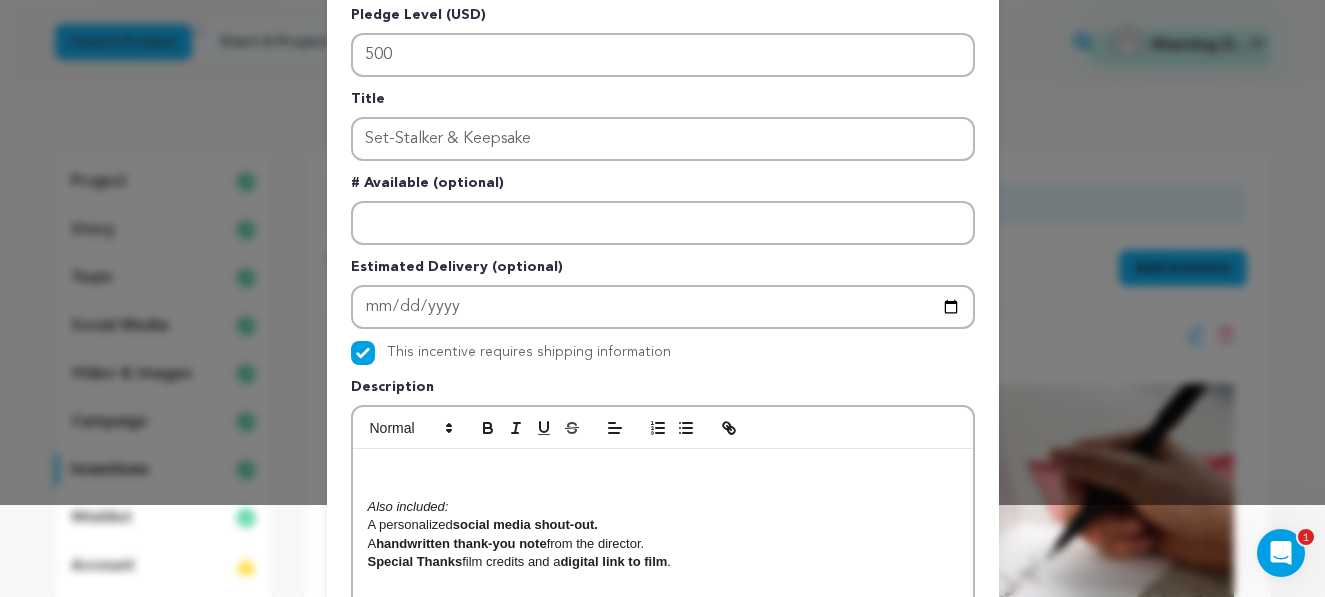 click at bounding box center [663, 470] 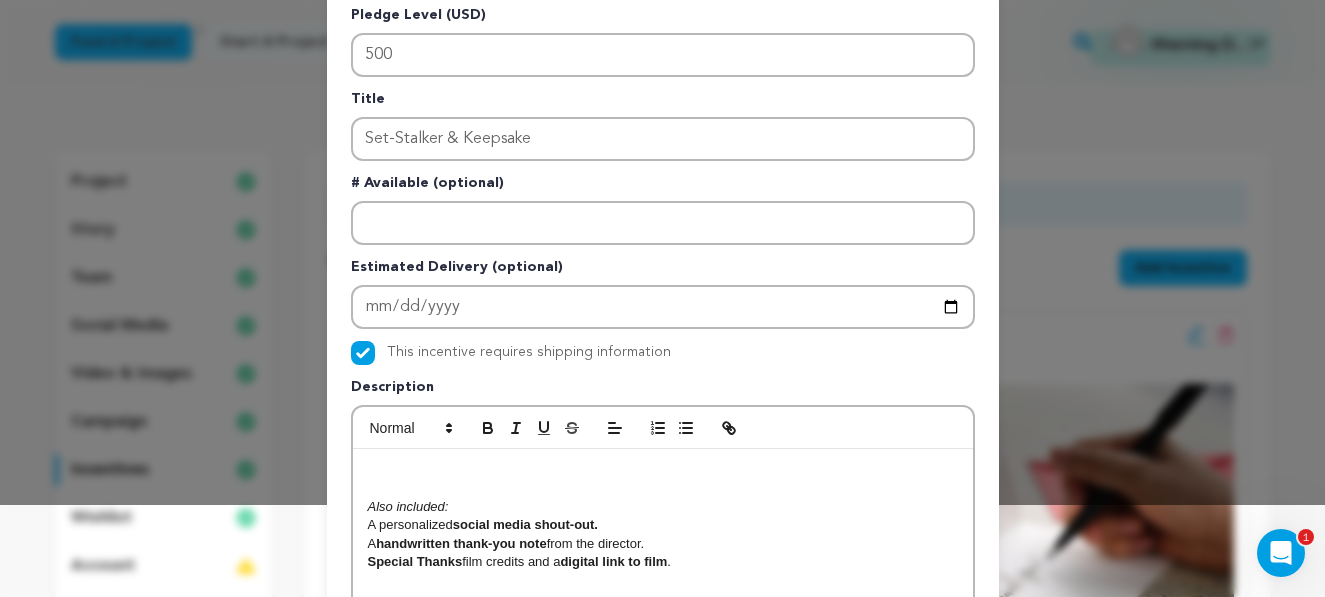 scroll, scrollTop: 393, scrollLeft: 0, axis: vertical 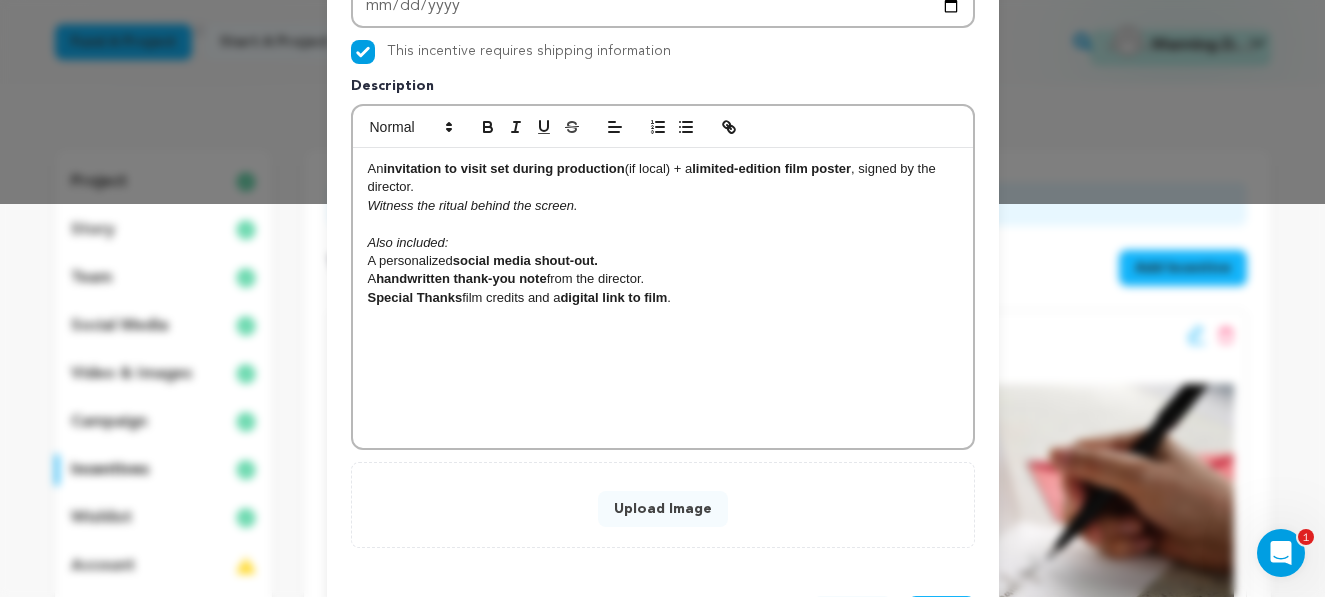 click on "Witness the ritual behind the screen." at bounding box center [473, 205] 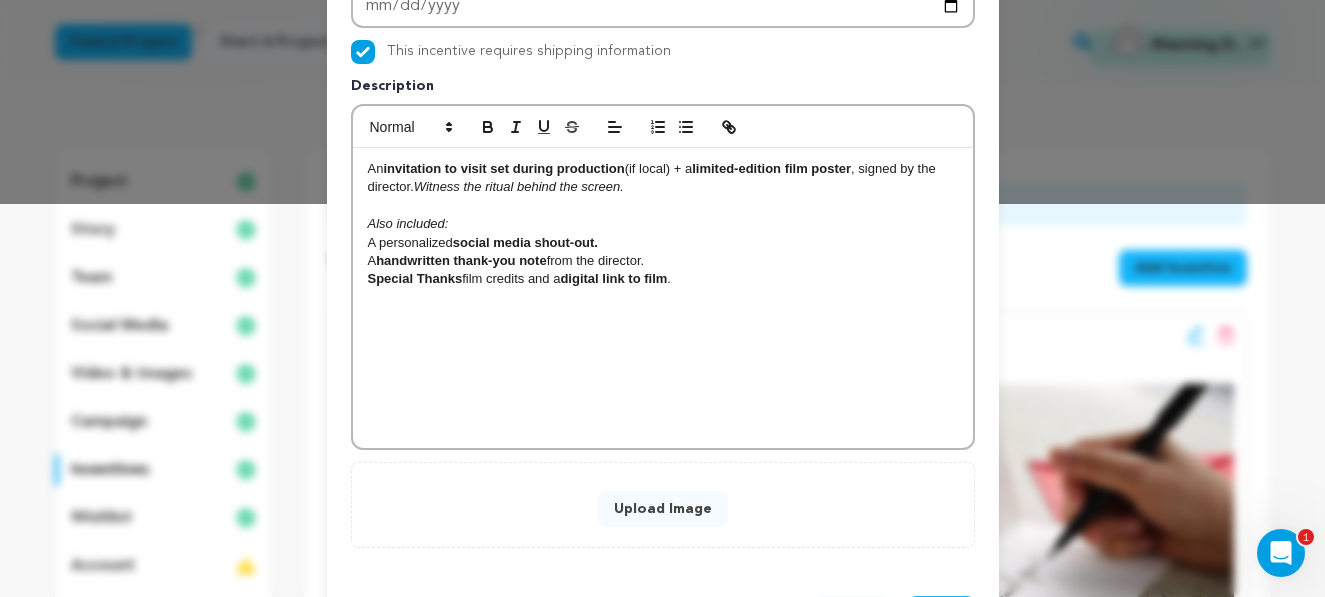 type 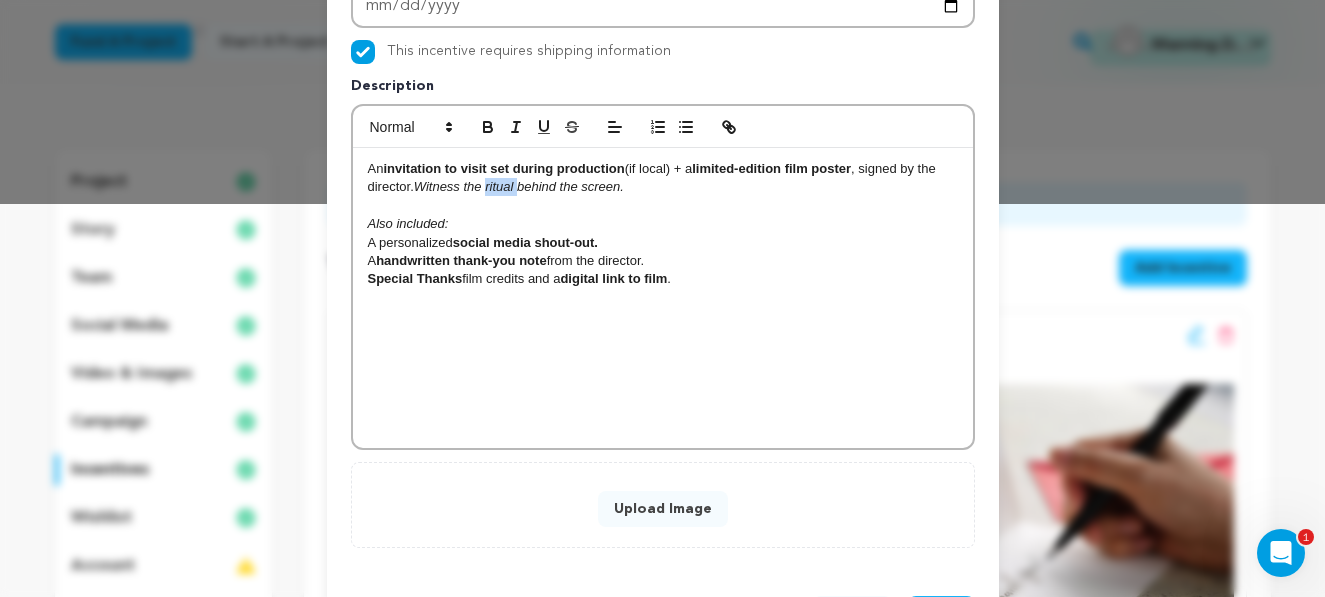 drag, startPoint x: 519, startPoint y: 185, endPoint x: 489, endPoint y: 187, distance: 30.066593 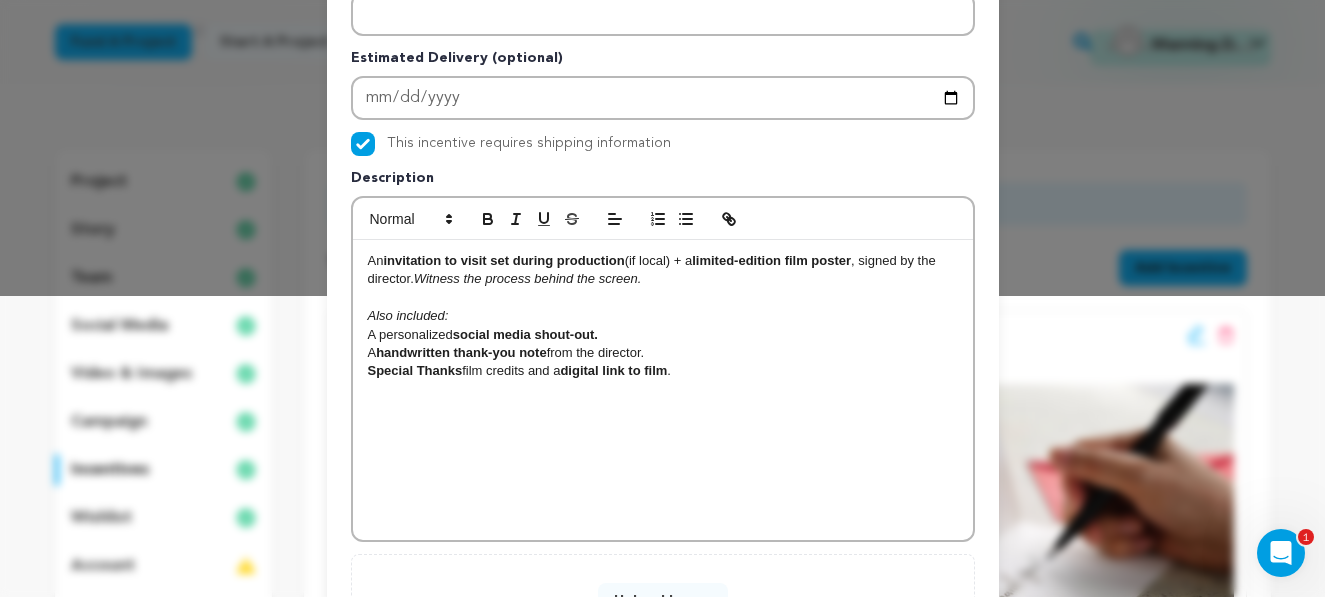 scroll, scrollTop: 296, scrollLeft: 0, axis: vertical 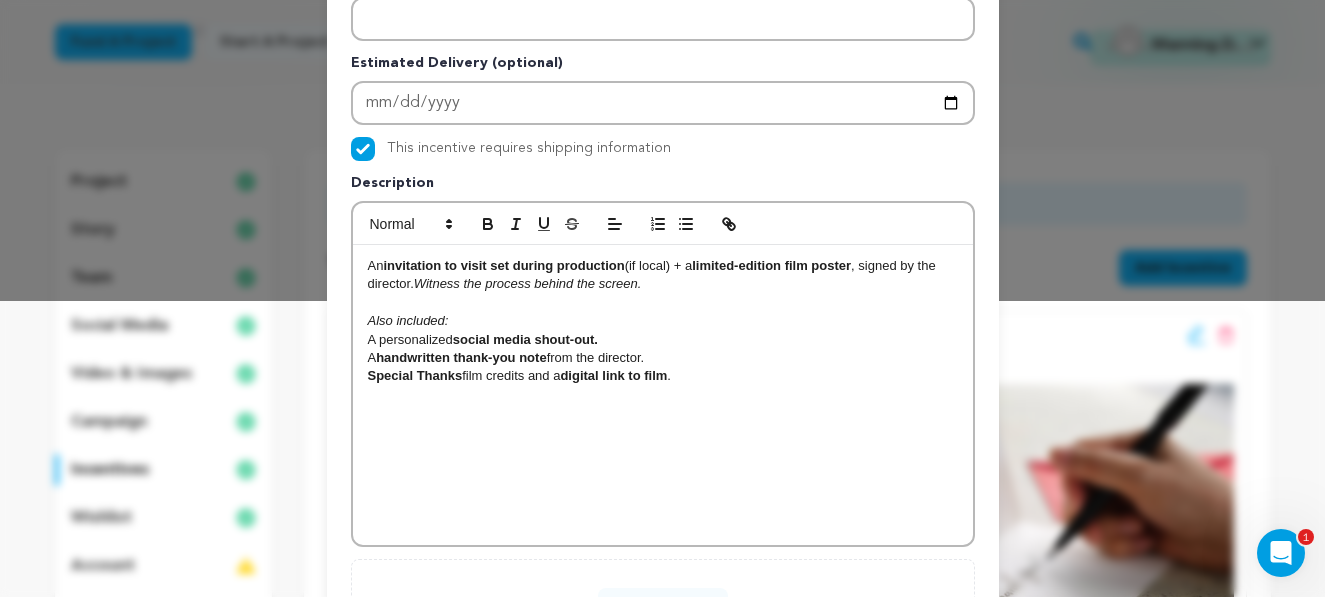 click on "Special Thanks  film credits and a  digital link to film ." at bounding box center [663, 376] 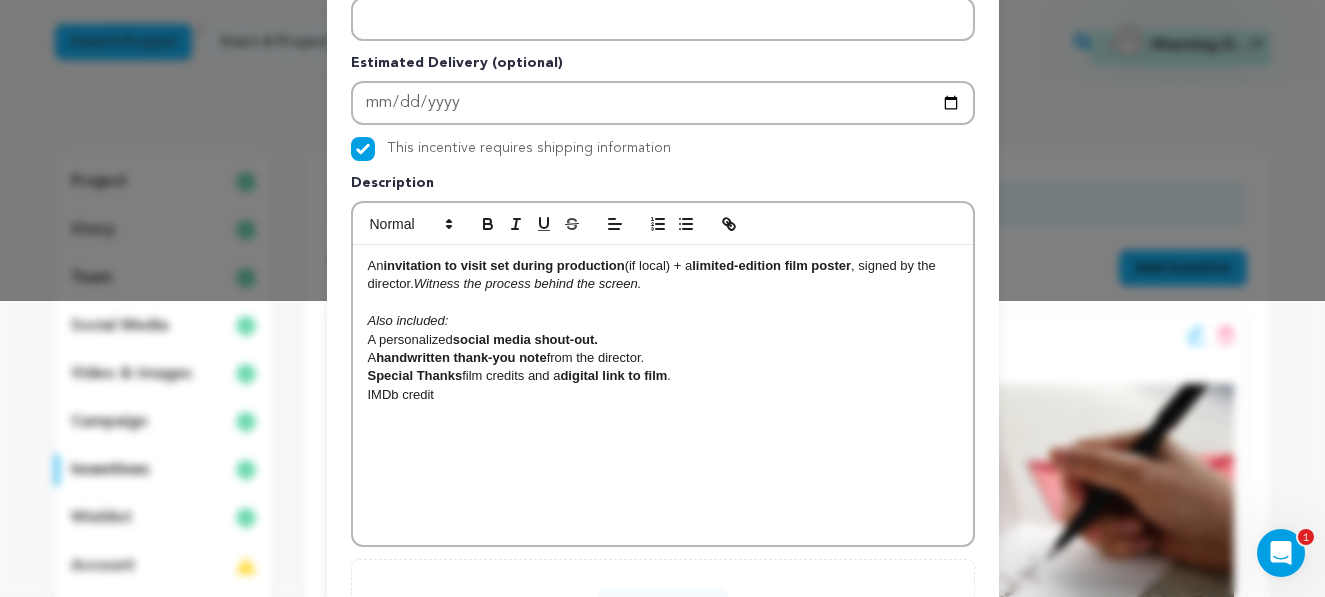 click on "IMDb credit" at bounding box center [663, 395] 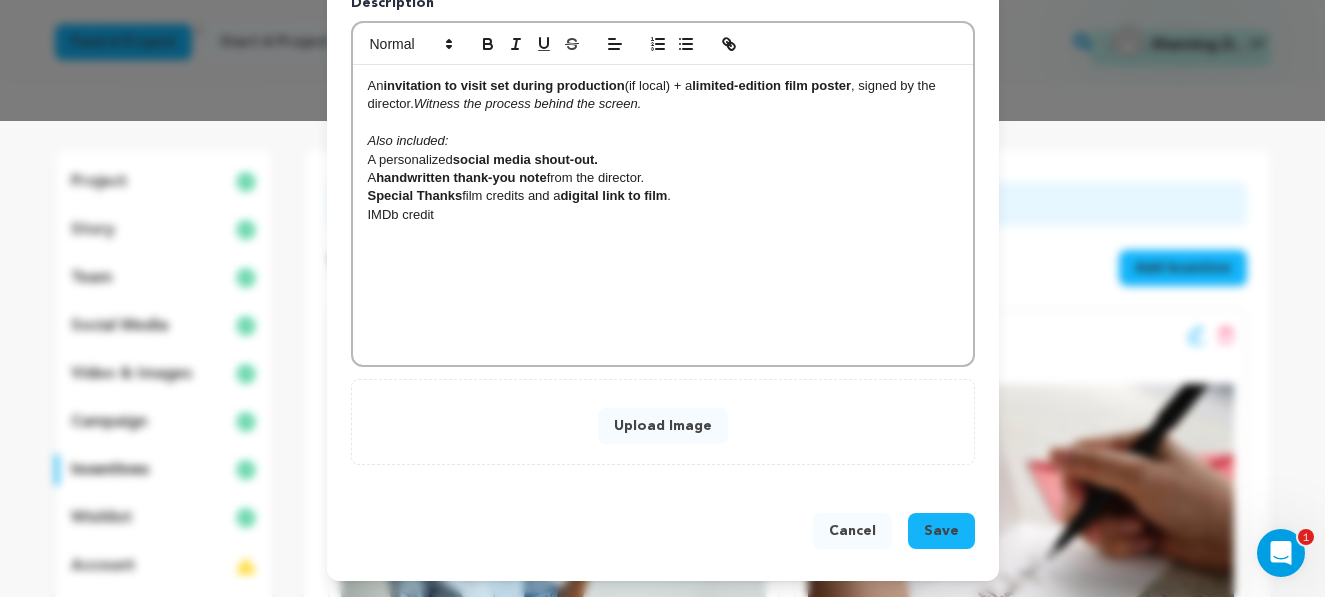 click on "An  invitation to visit set during production  (if local) + a  limited-edition film poster , signed by the director.  Witness the process behind the screen. Also included: A personalized  social media shout-out. A  handwritten thank-you note  from the director. Special Thanks  film credits and a  digital link to film . IMDb credit" at bounding box center [663, 215] 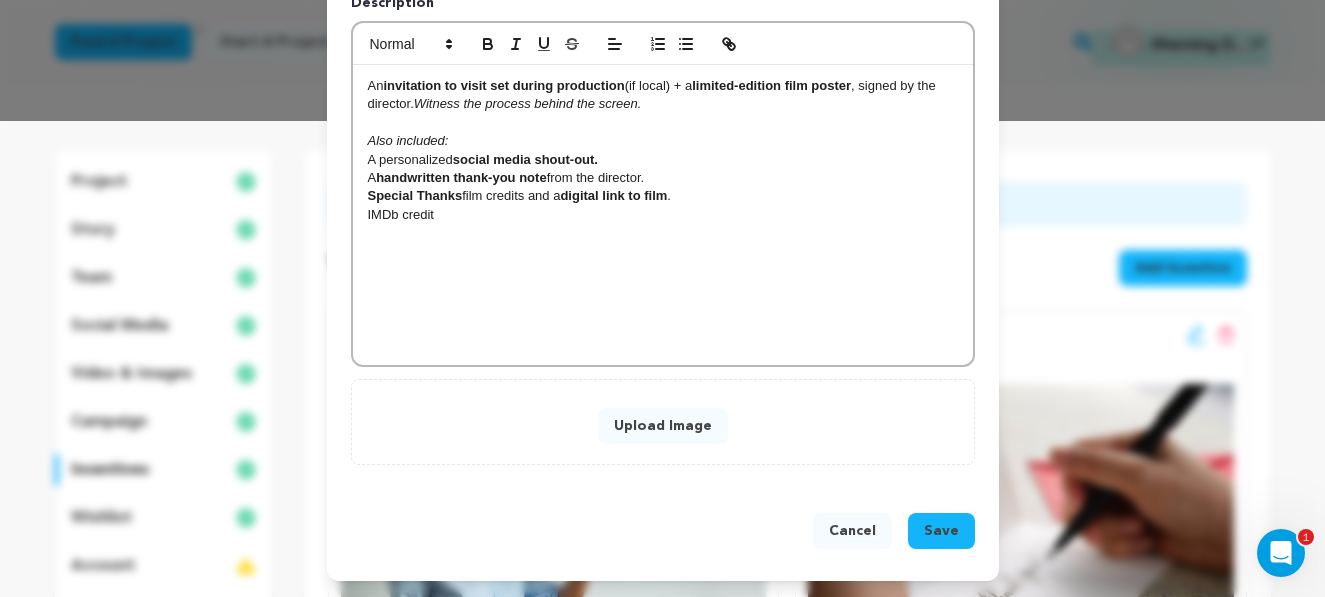 click on "IMDb credit" at bounding box center (663, 215) 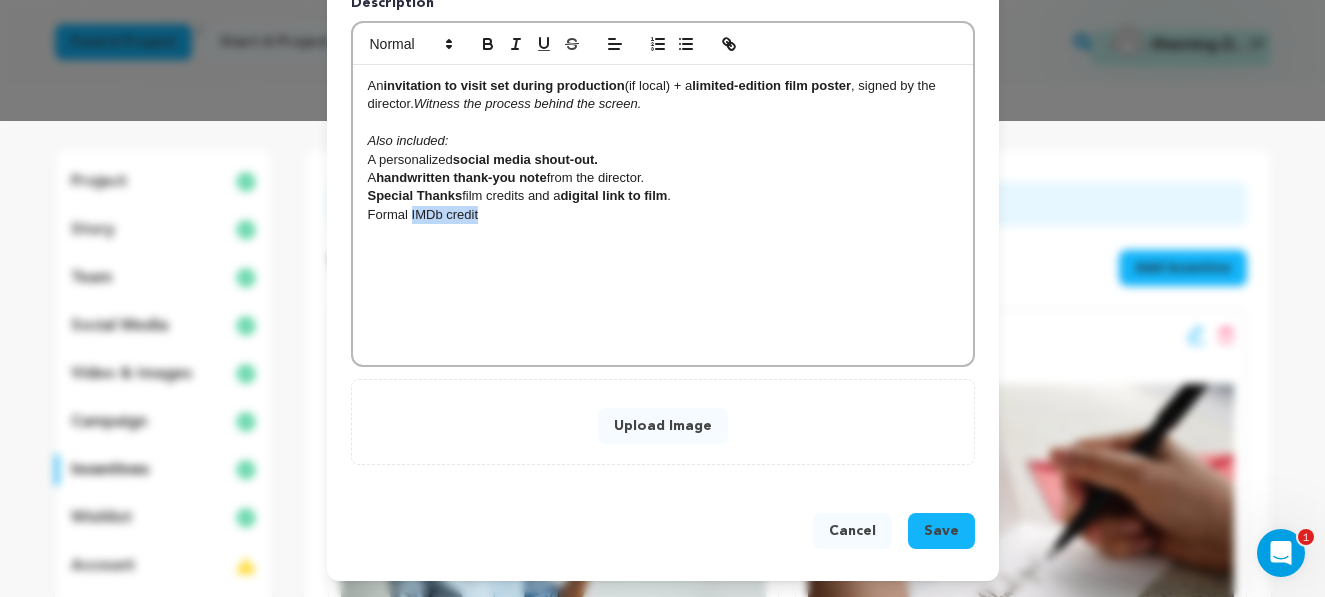 drag, startPoint x: 490, startPoint y: 219, endPoint x: 413, endPoint y: 219, distance: 77 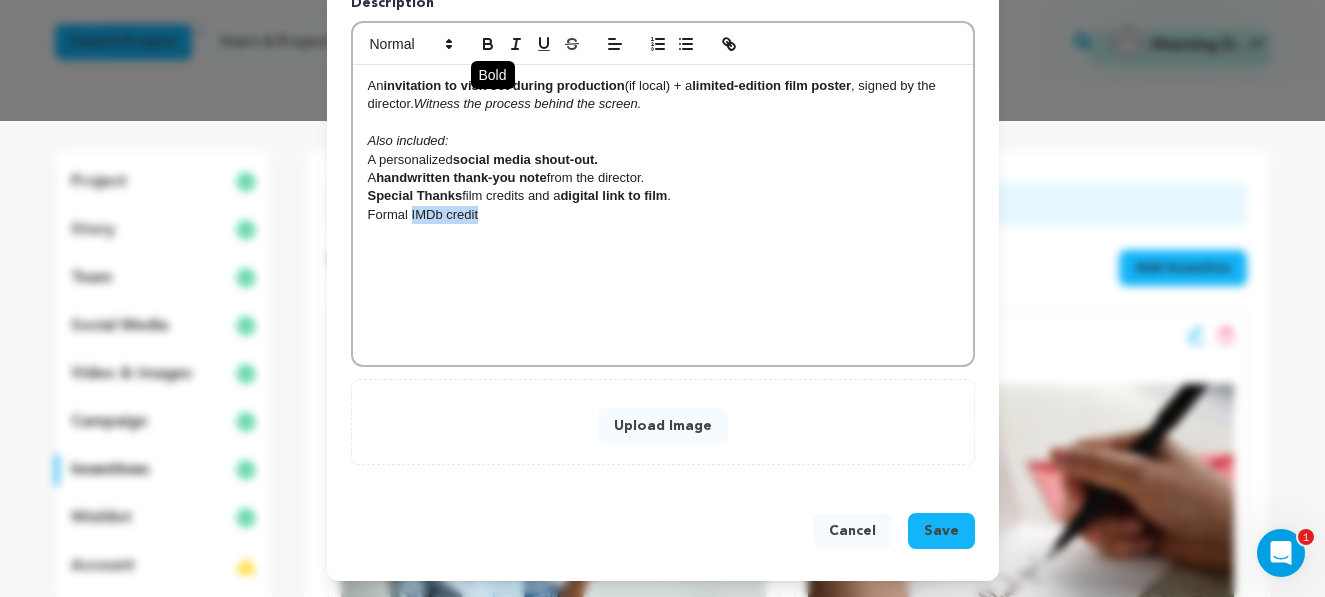 click at bounding box center (488, 44) 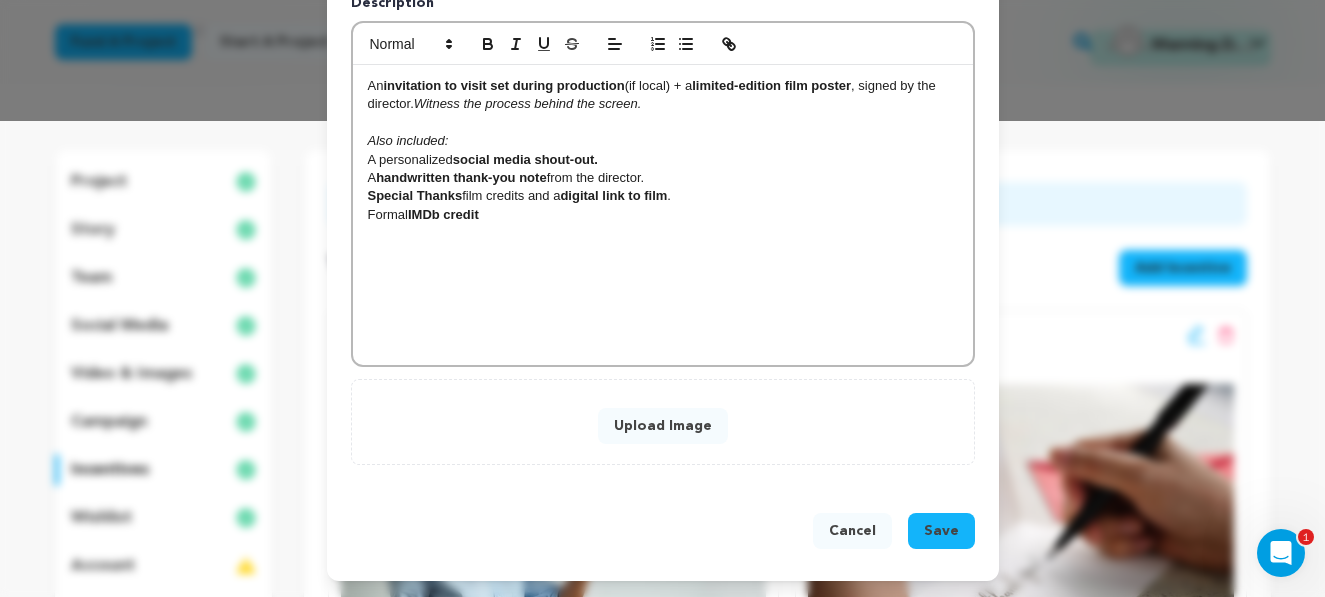 click on "An  invitation to visit set during production  (if local) + a  limited-edition film poster , signed by the director.  Witness the process behind the screen. Also included: A personalized  social media shout-out. A  handwritten thank-you note  from the director. Special Thanks  film credits and a  digital link to film . Formal  IMDb credit" at bounding box center [663, 215] 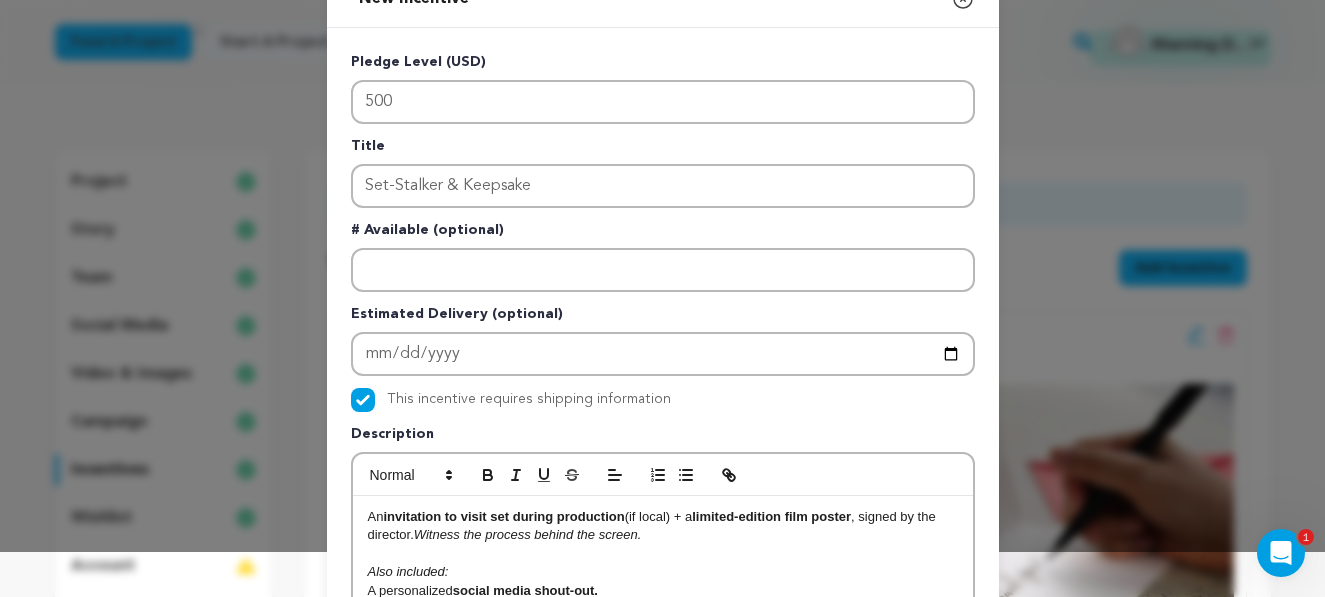 scroll, scrollTop: 43, scrollLeft: 0, axis: vertical 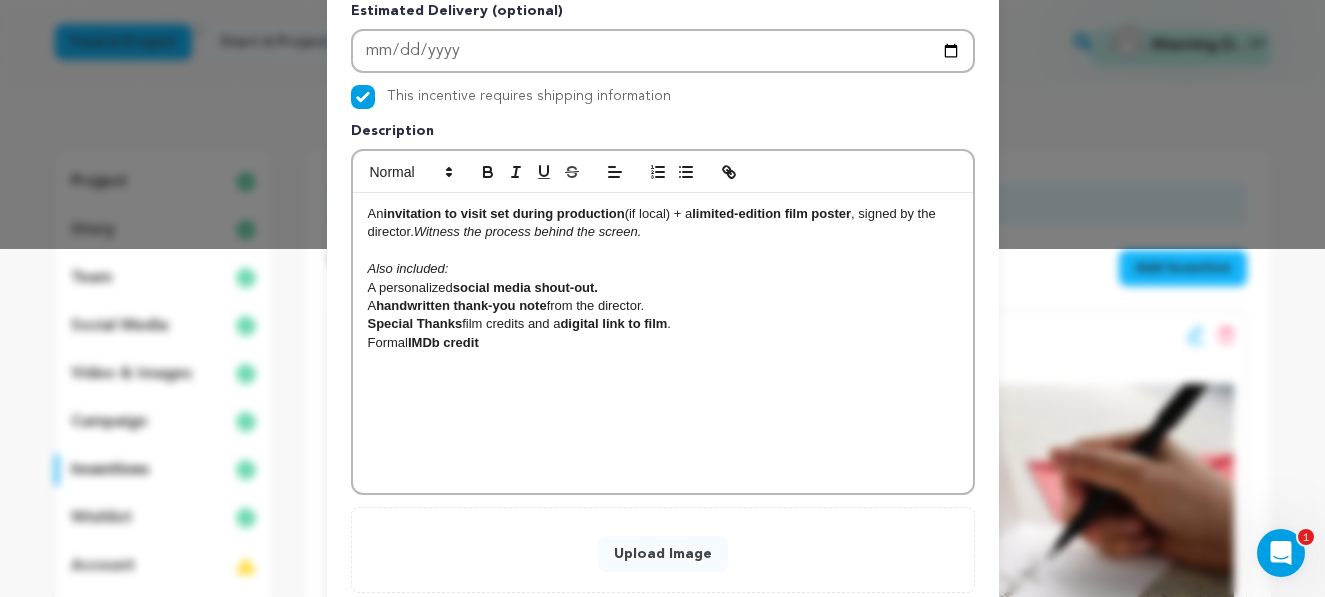 click on "Upload Image" at bounding box center (663, 554) 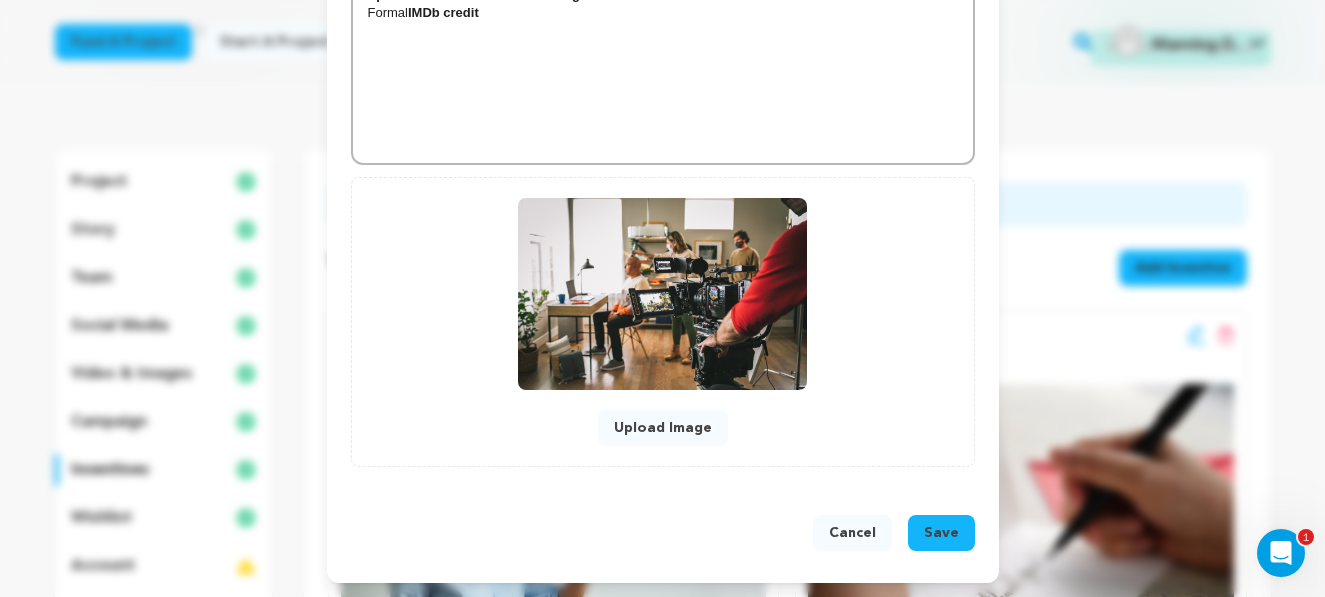 scroll, scrollTop: 638, scrollLeft: 0, axis: vertical 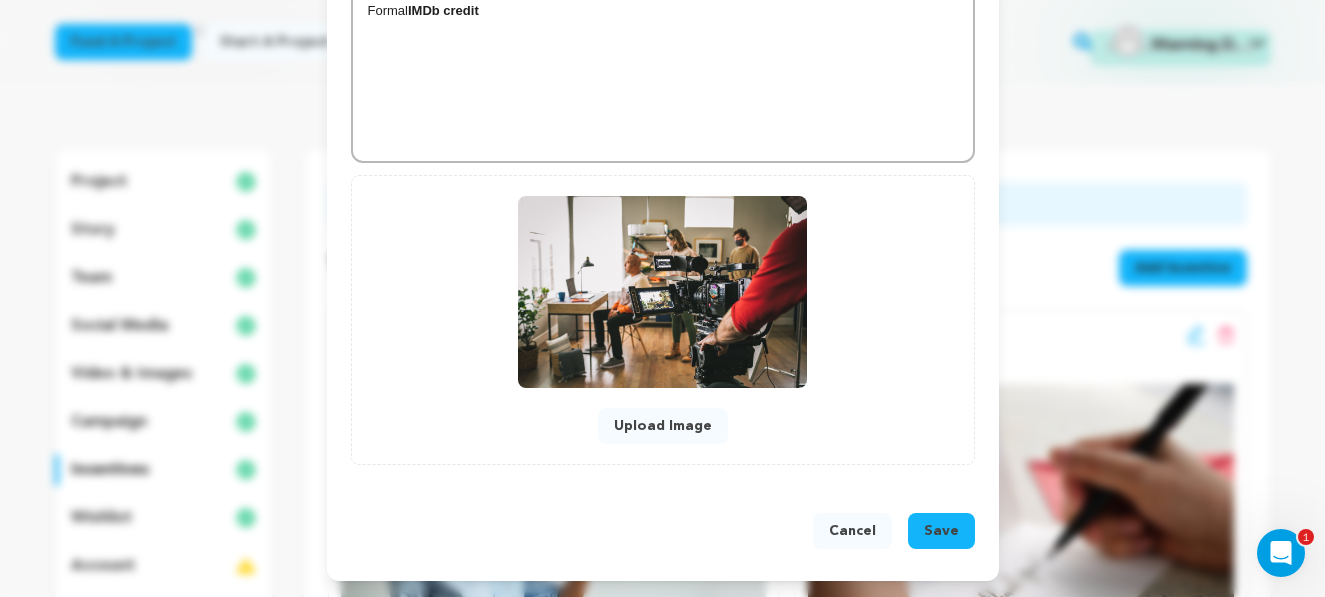 click on "Save" at bounding box center [941, 531] 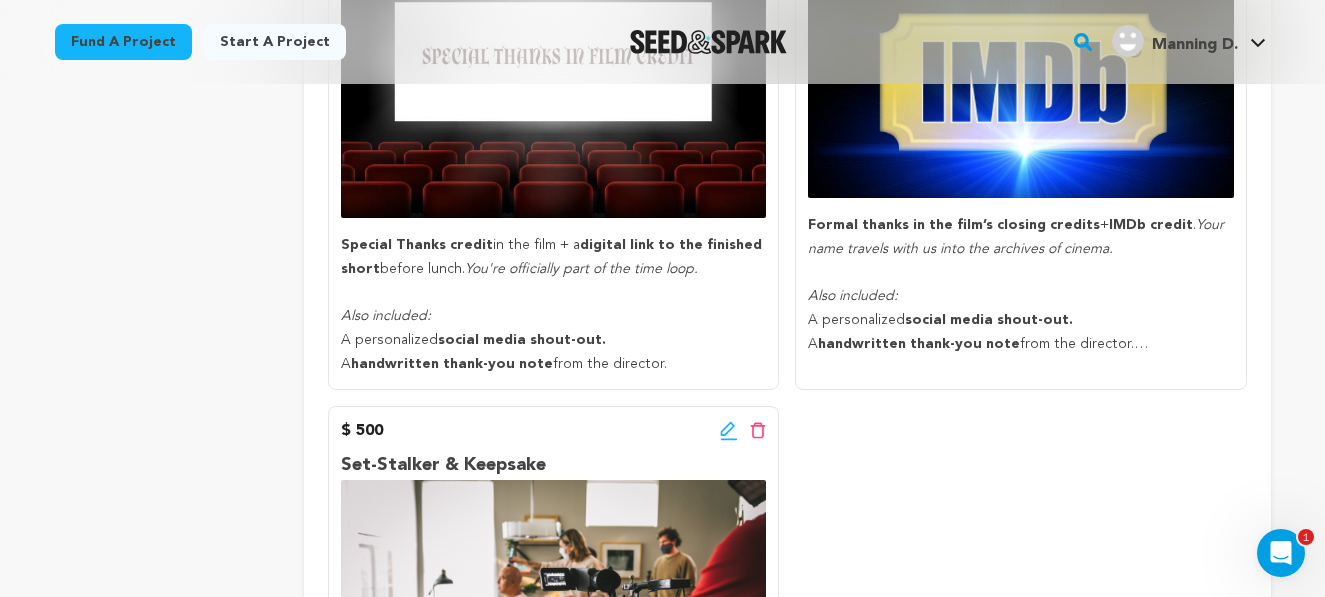 scroll, scrollTop: 1066, scrollLeft: 0, axis: vertical 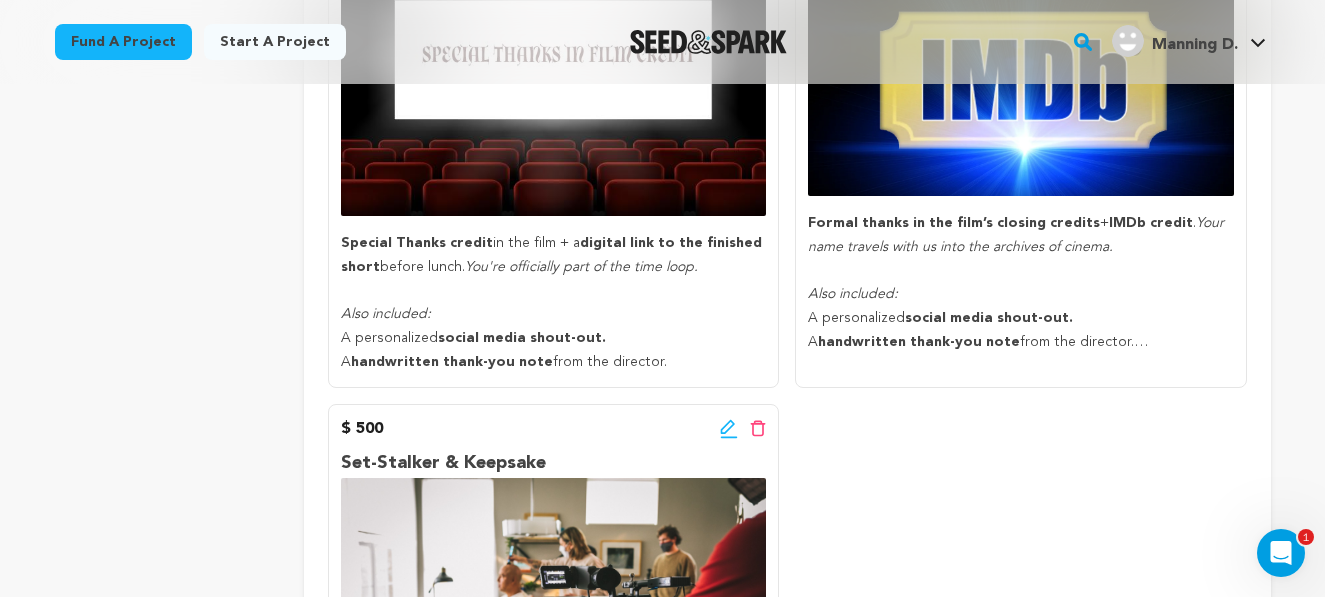 click on "A personalized  social media shout-out." at bounding box center (1020, 319) 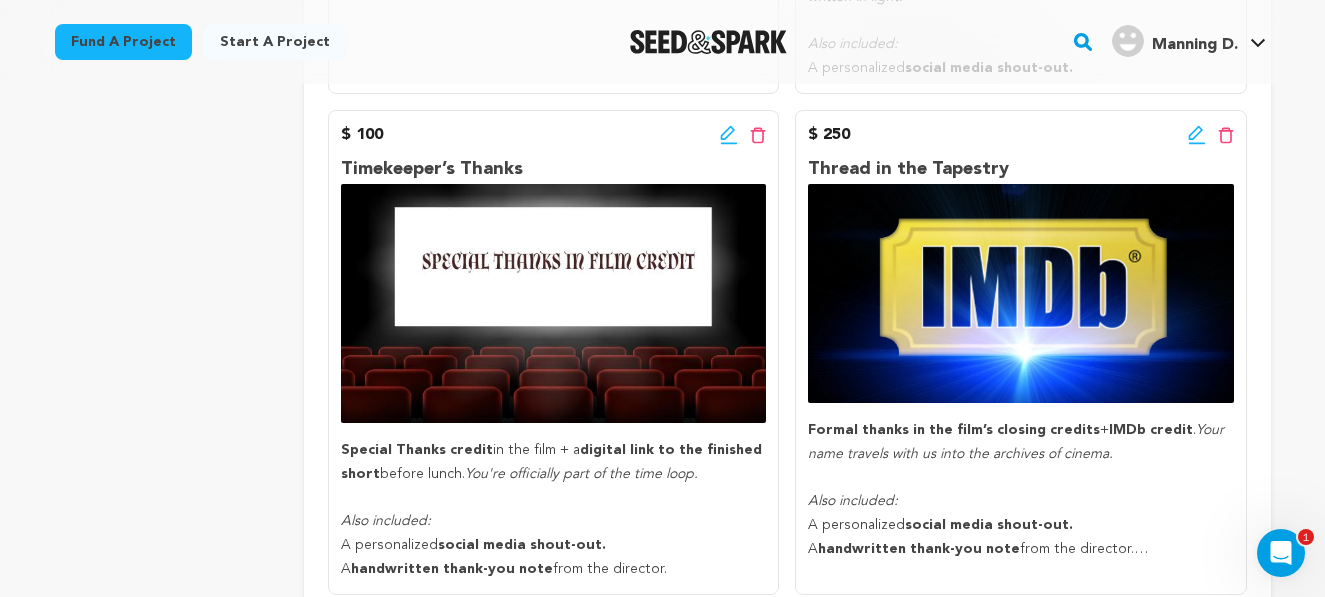 scroll, scrollTop: 854, scrollLeft: 0, axis: vertical 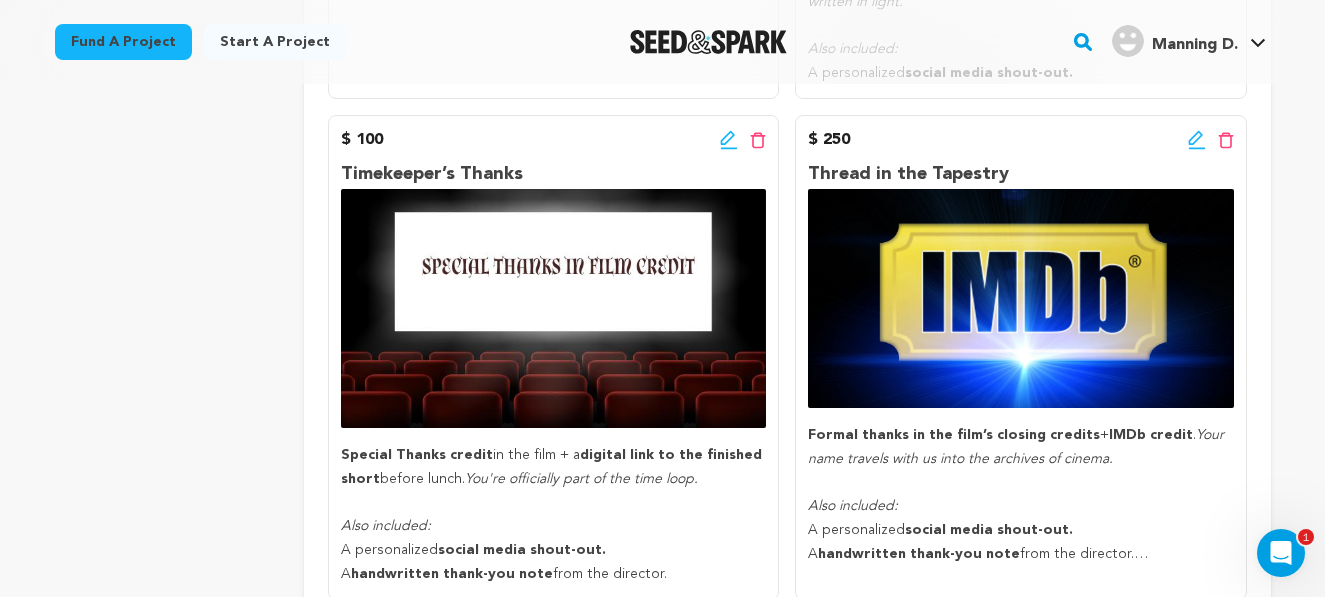 click 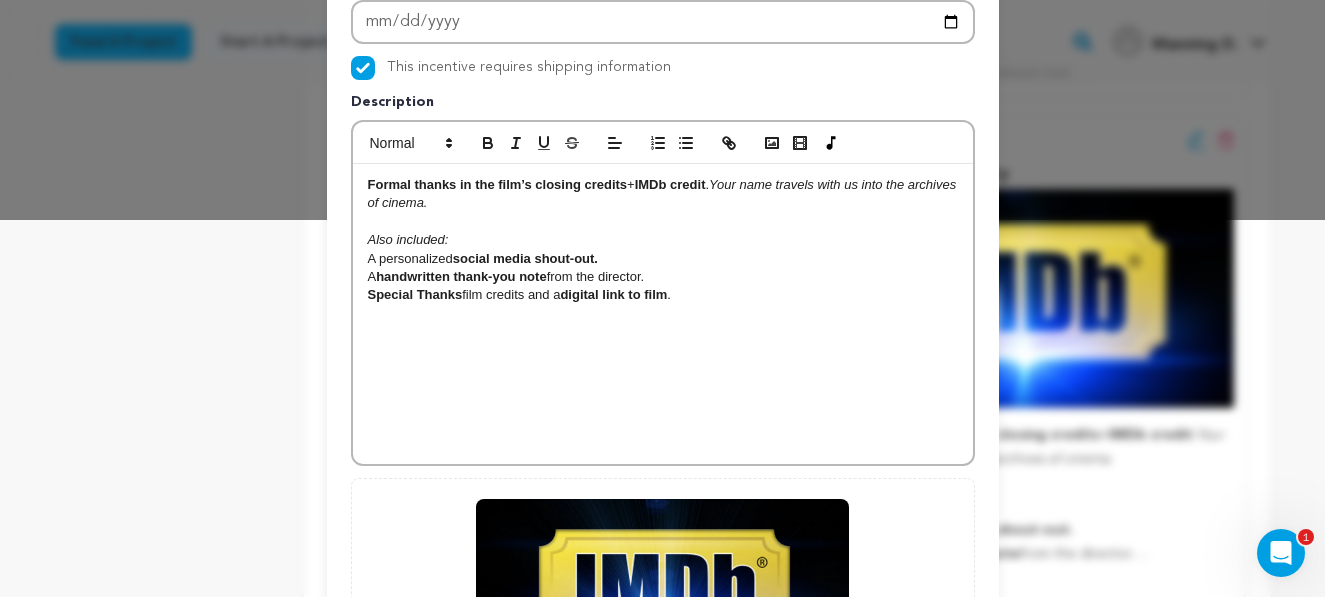 scroll, scrollTop: 649, scrollLeft: 0, axis: vertical 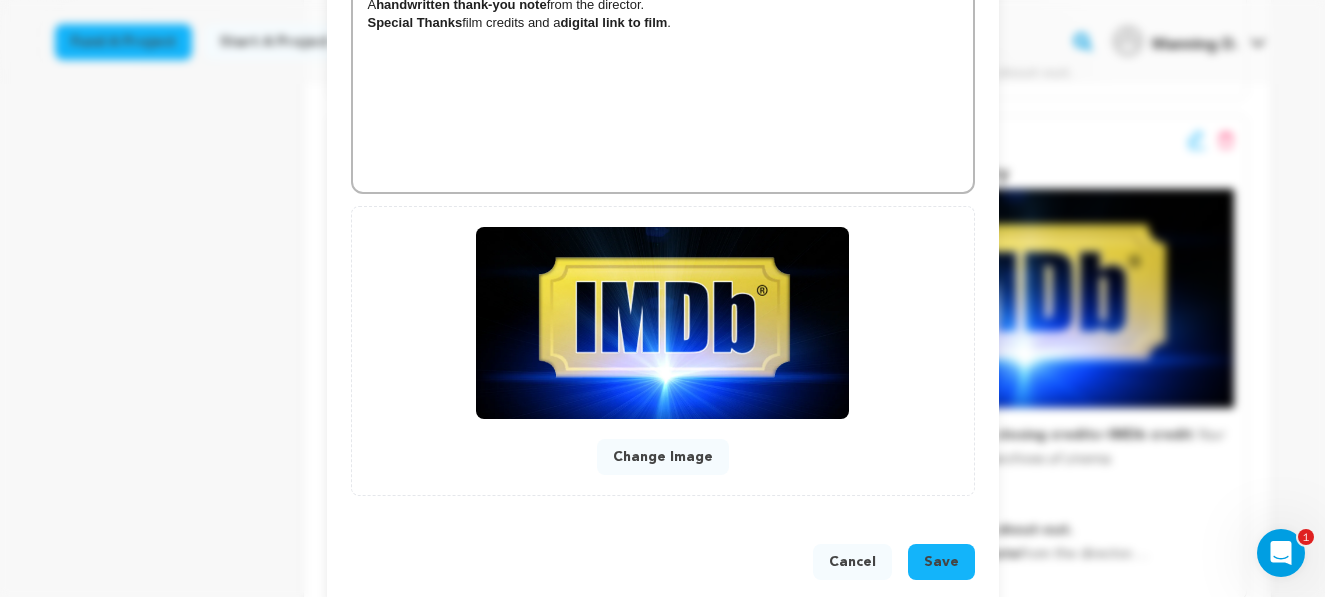 click on "Save" at bounding box center [941, 562] 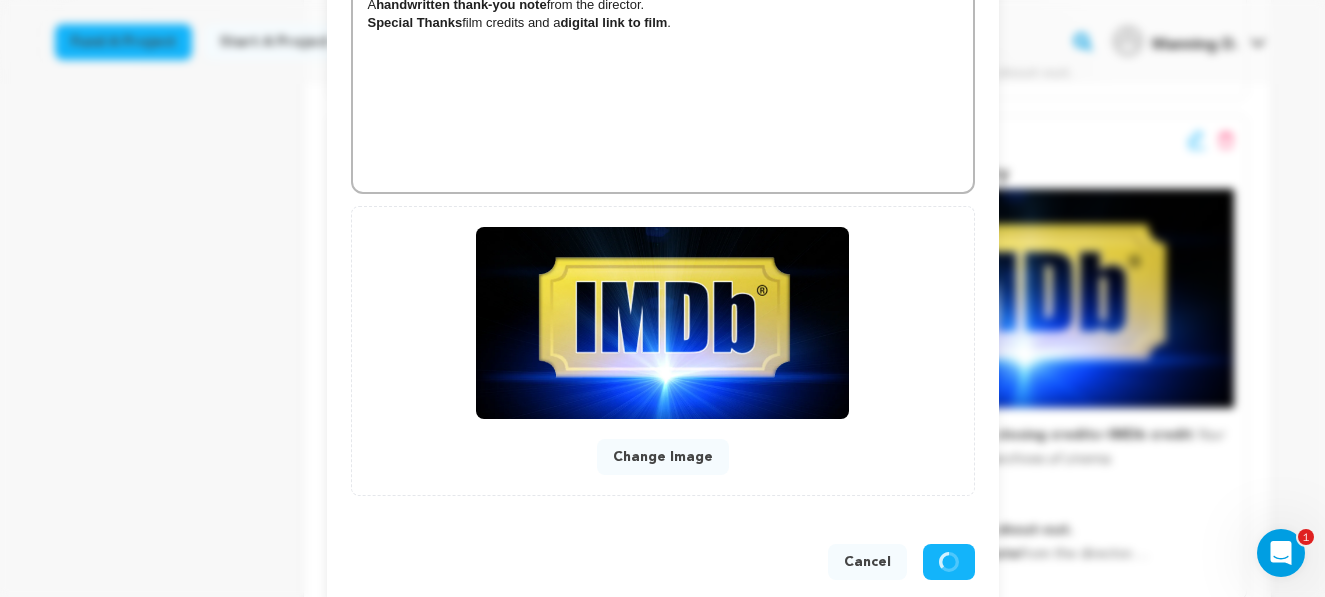 scroll, scrollTop: 638, scrollLeft: 0, axis: vertical 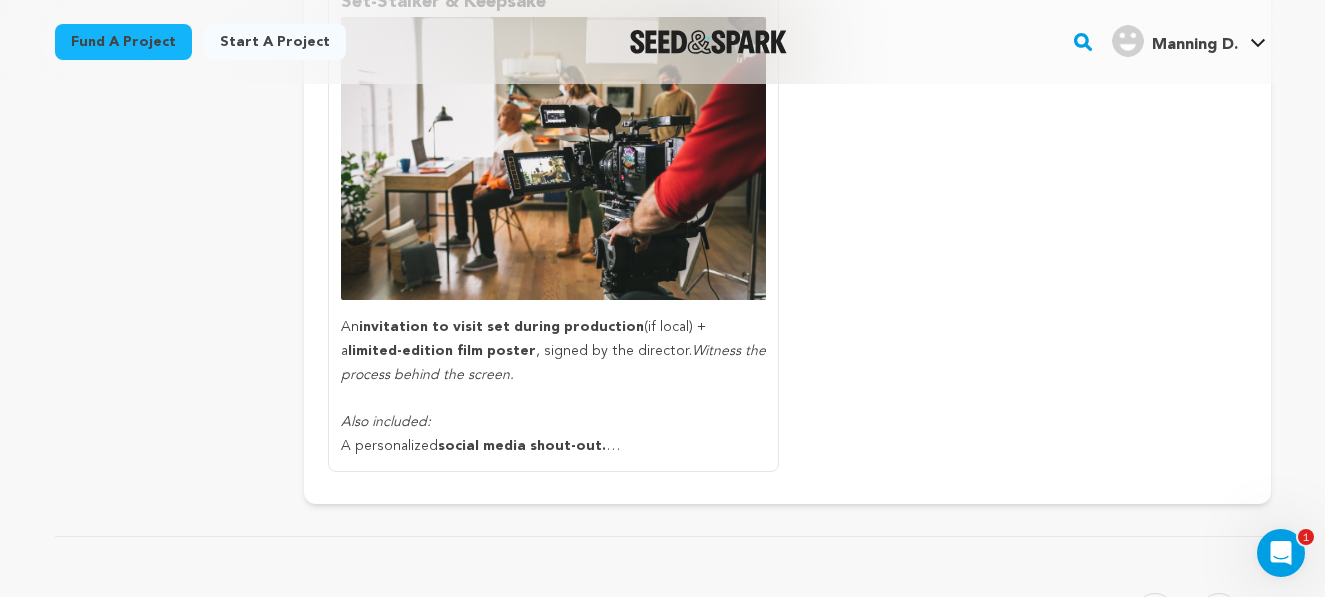 click on "social media shout-out." at bounding box center (529, 446) 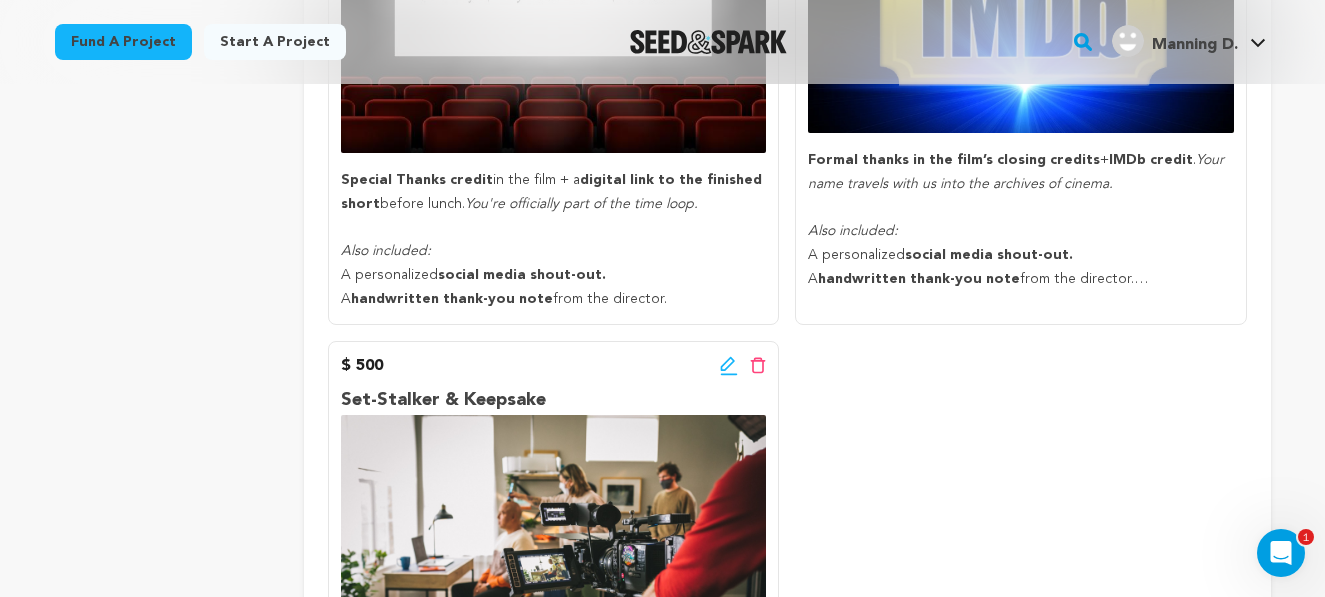 scroll, scrollTop: 1121, scrollLeft: 0, axis: vertical 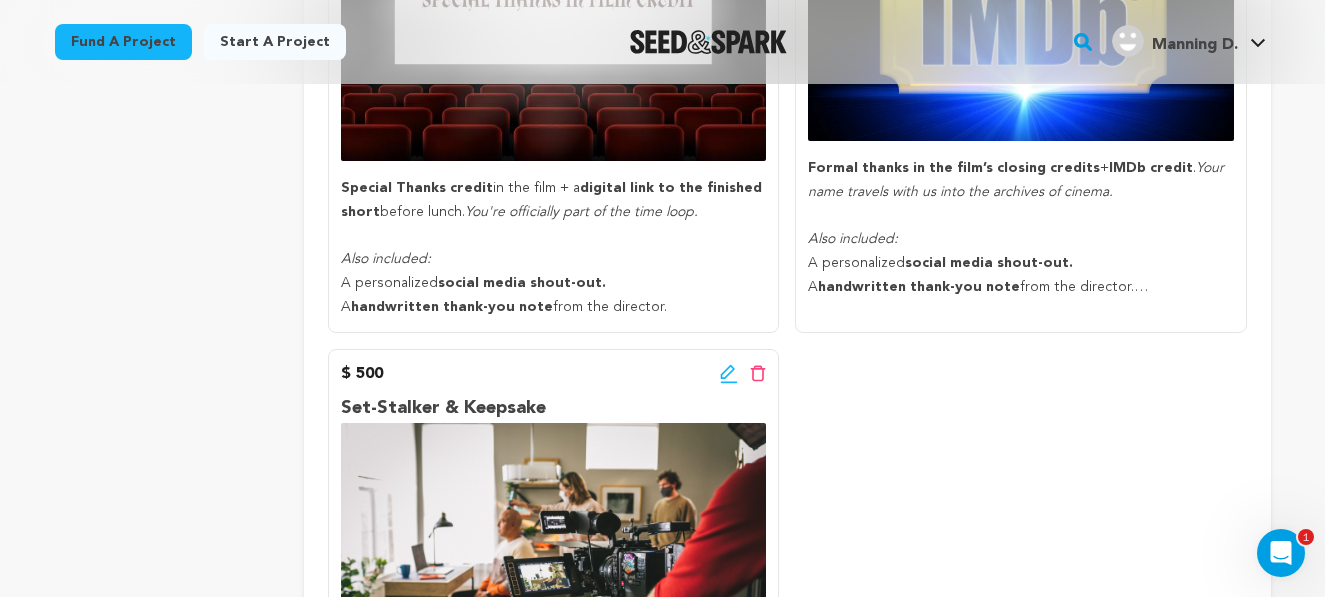 click 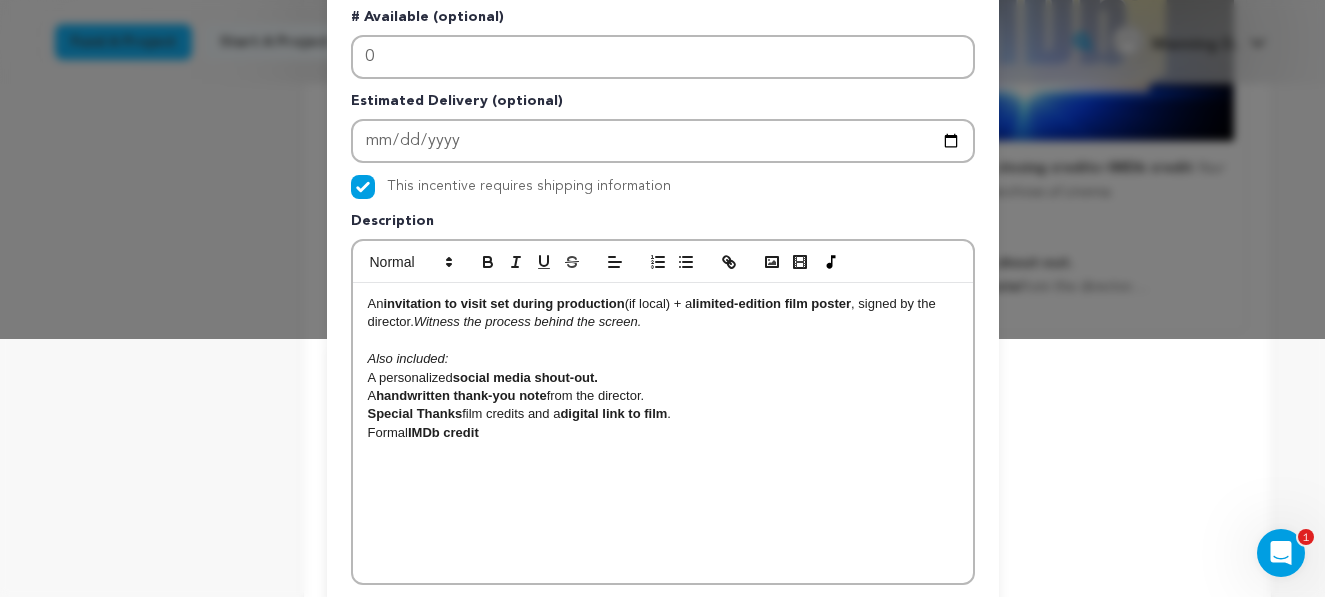 scroll, scrollTop: 263, scrollLeft: 0, axis: vertical 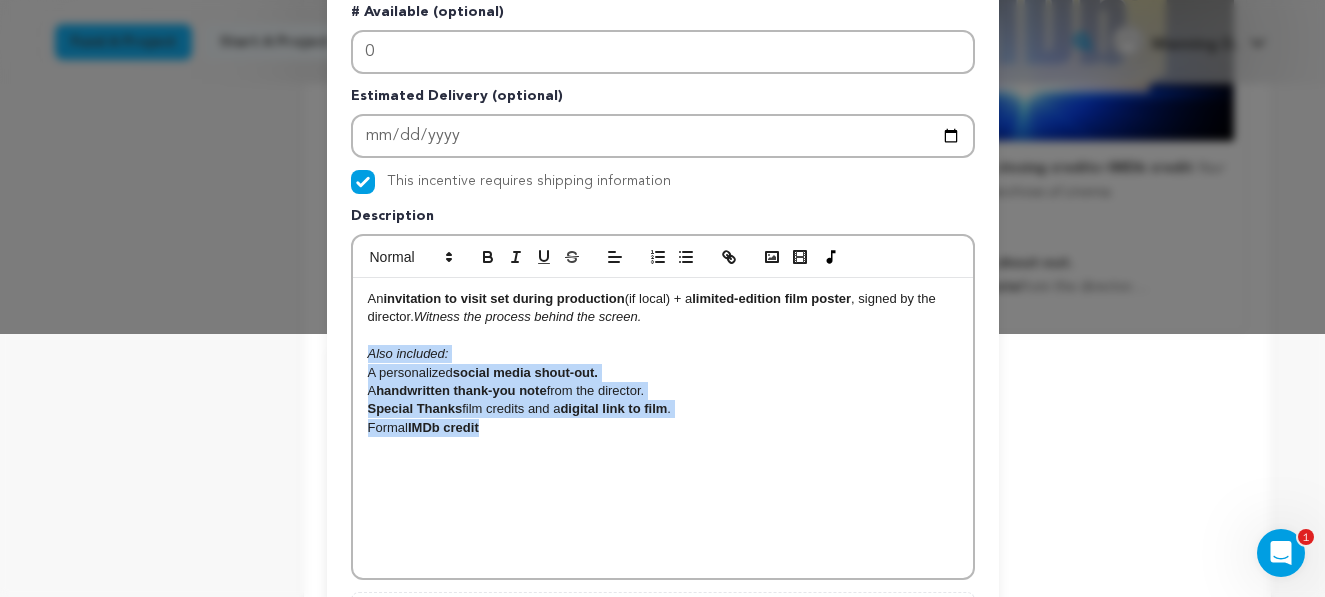 drag, startPoint x: 491, startPoint y: 429, endPoint x: 359, endPoint y: 349, distance: 154.35025 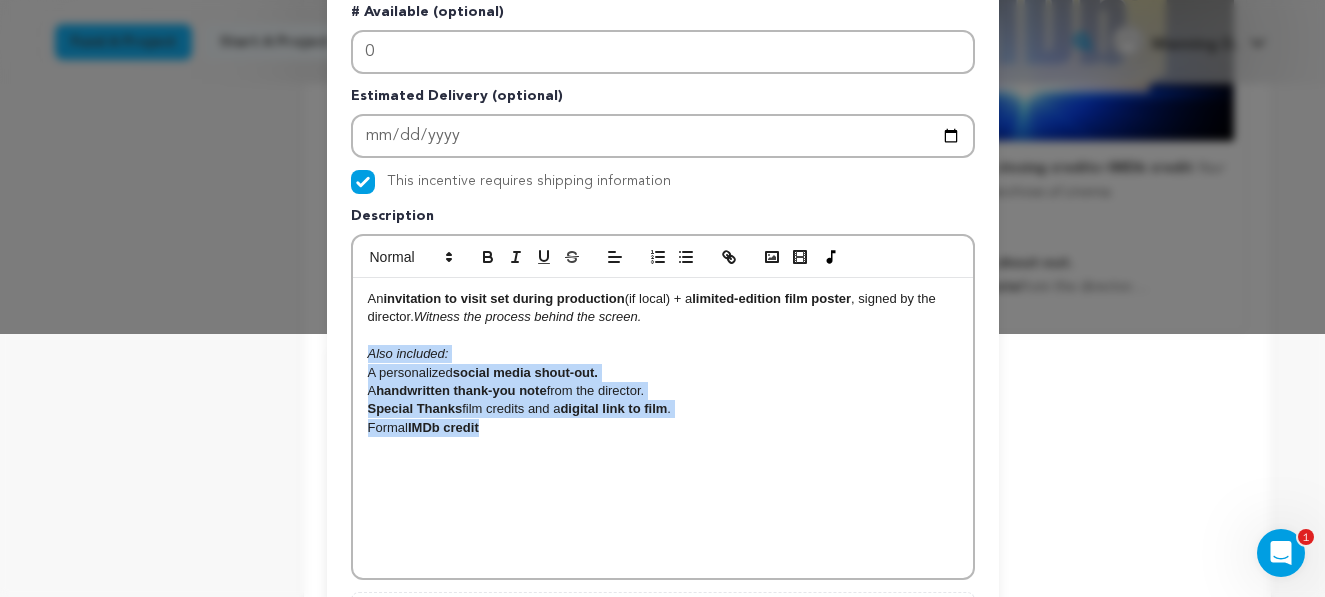 copy on "Also included: A personalized  social media shout-out. A  handwritten thank-you note  from the director. Special Thanks  film credits and a  digital link to film . Formal  IMDb credit" 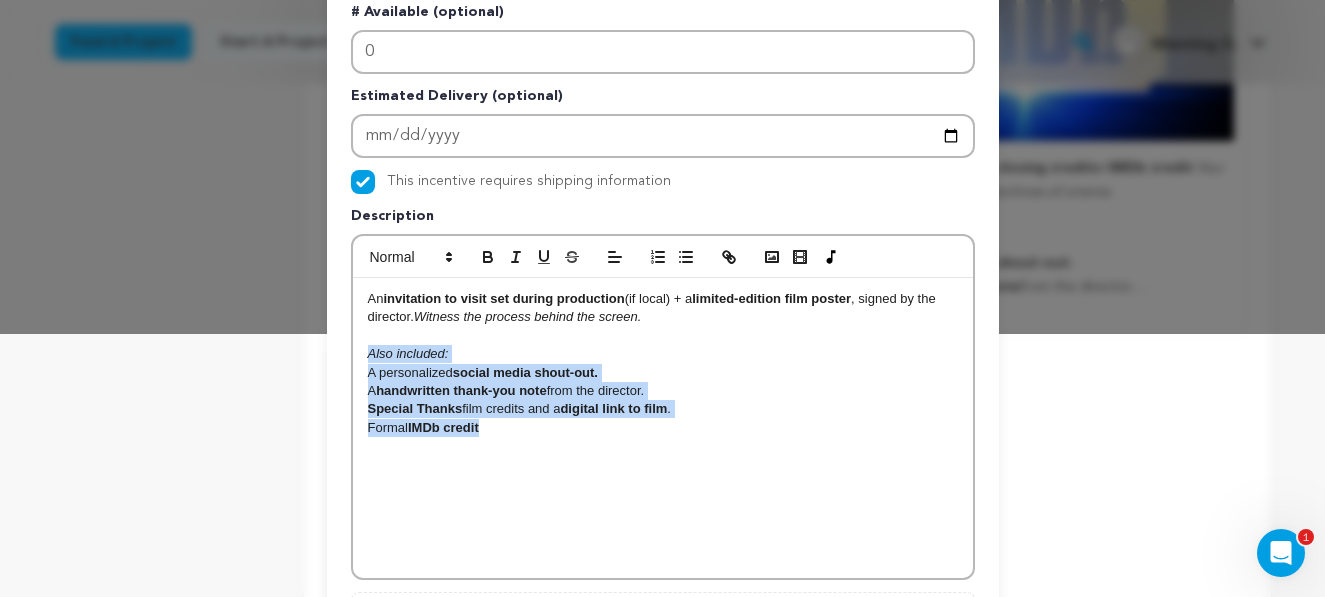 copy on "Also included: A personalized  social media shout-out. A  handwritten thank-you note  from the director. Special Thanks  film credits and a  digital link to film . Formal  IMDb credit" 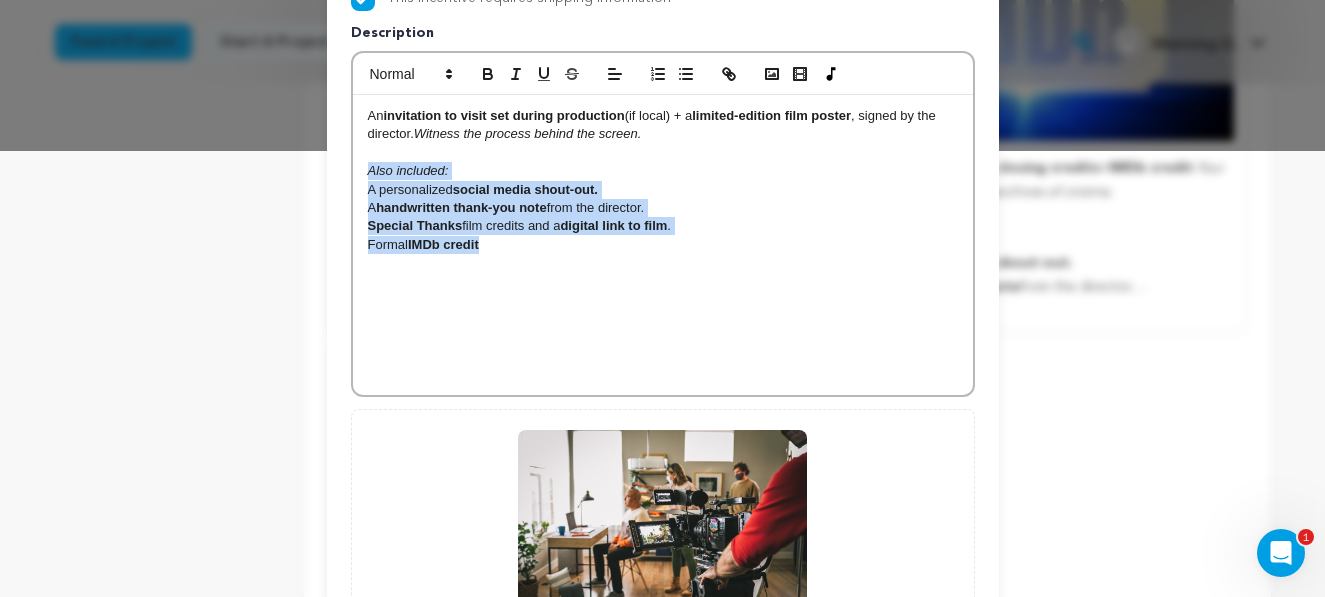 scroll, scrollTop: 680, scrollLeft: 0, axis: vertical 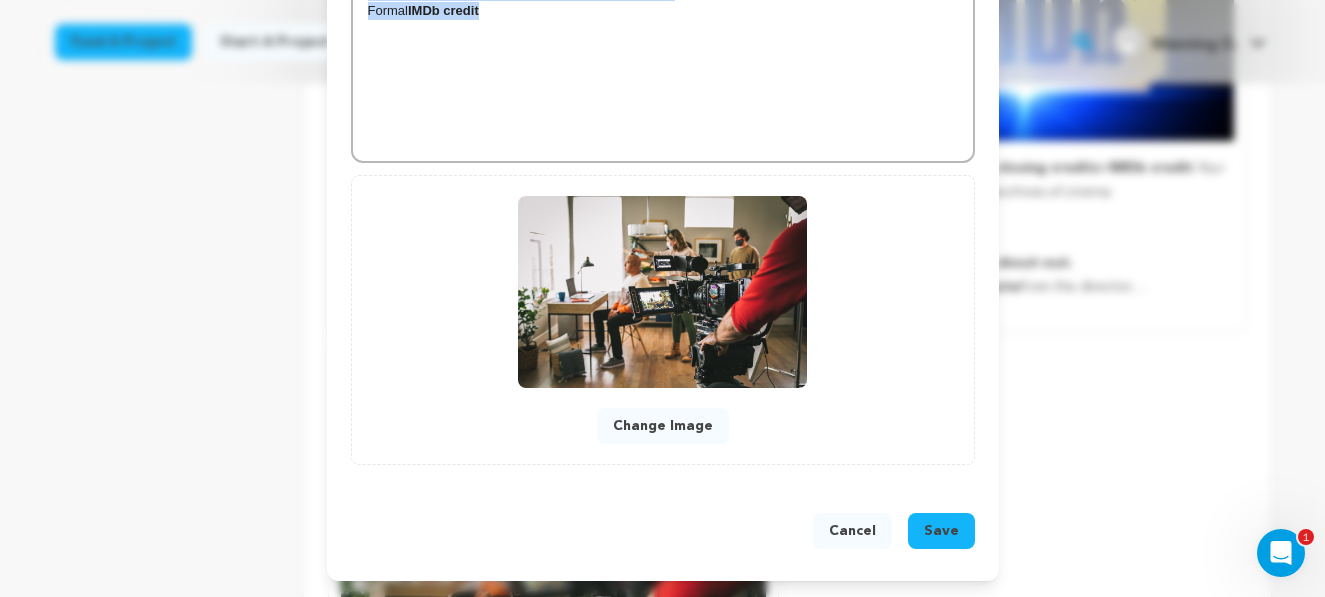 click on "Save" at bounding box center (941, 531) 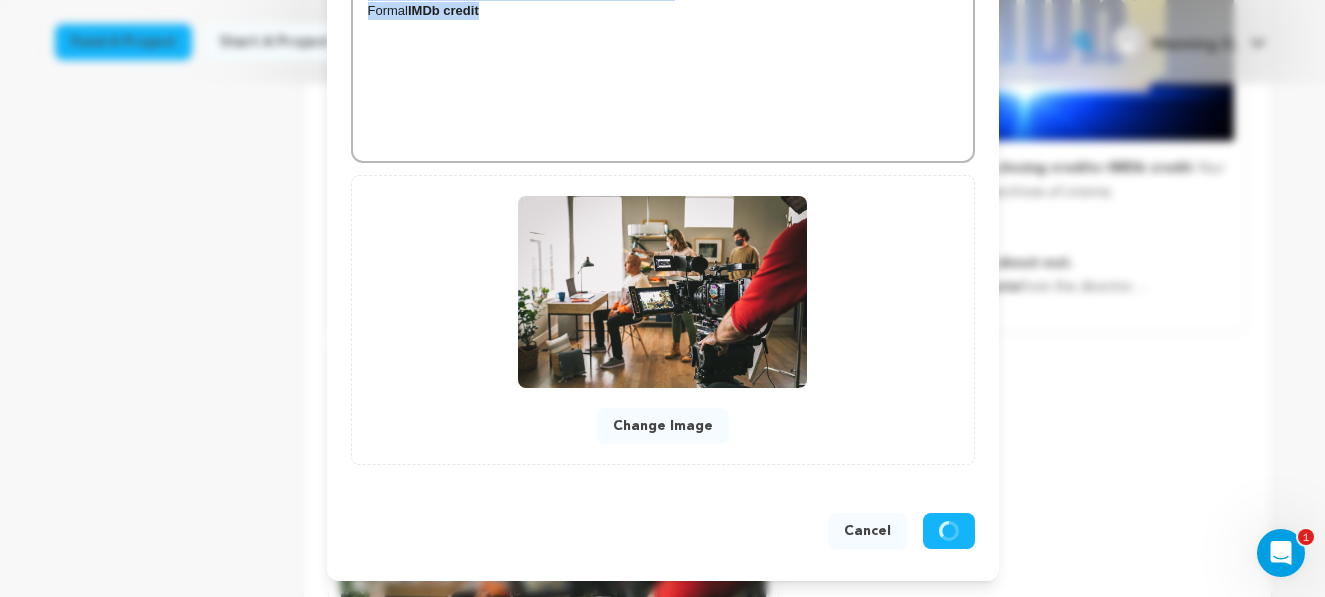 scroll, scrollTop: 638, scrollLeft: 0, axis: vertical 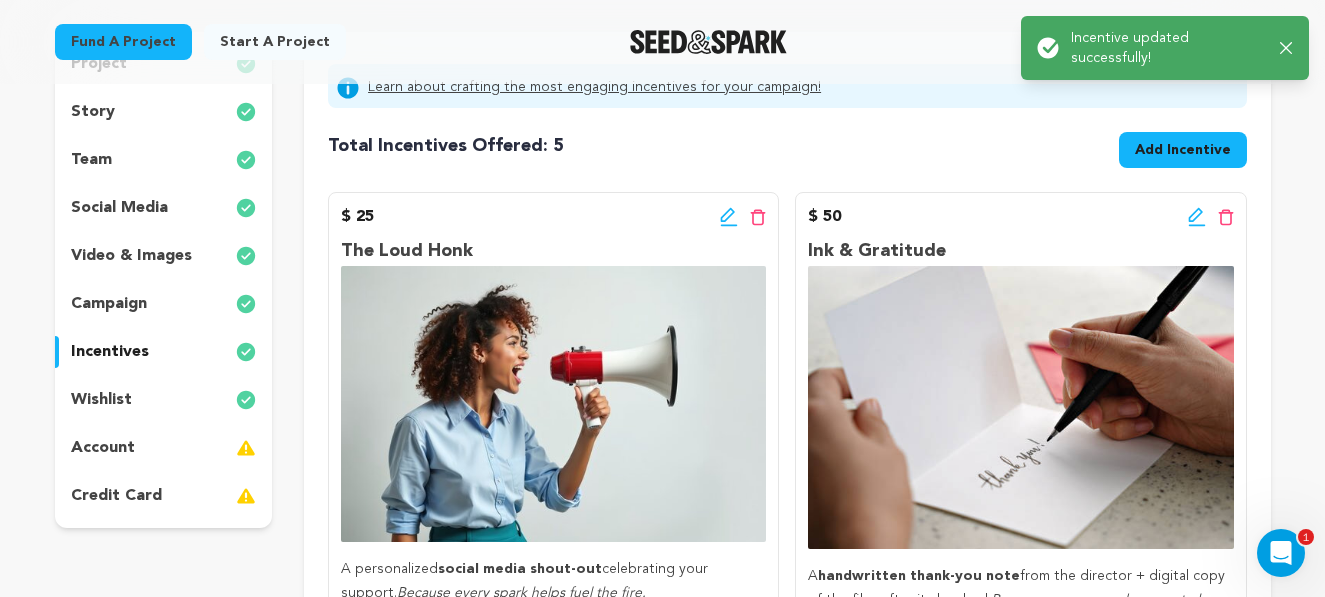 click on "Add Incentive" at bounding box center [1183, 150] 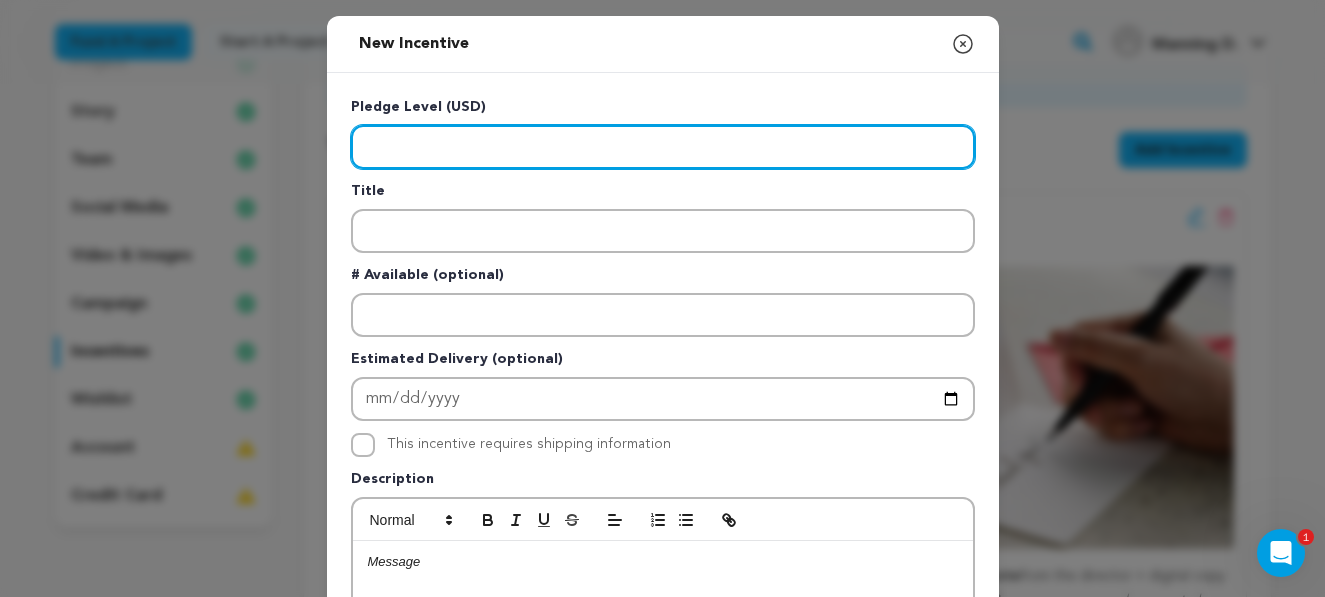 click at bounding box center (663, 147) 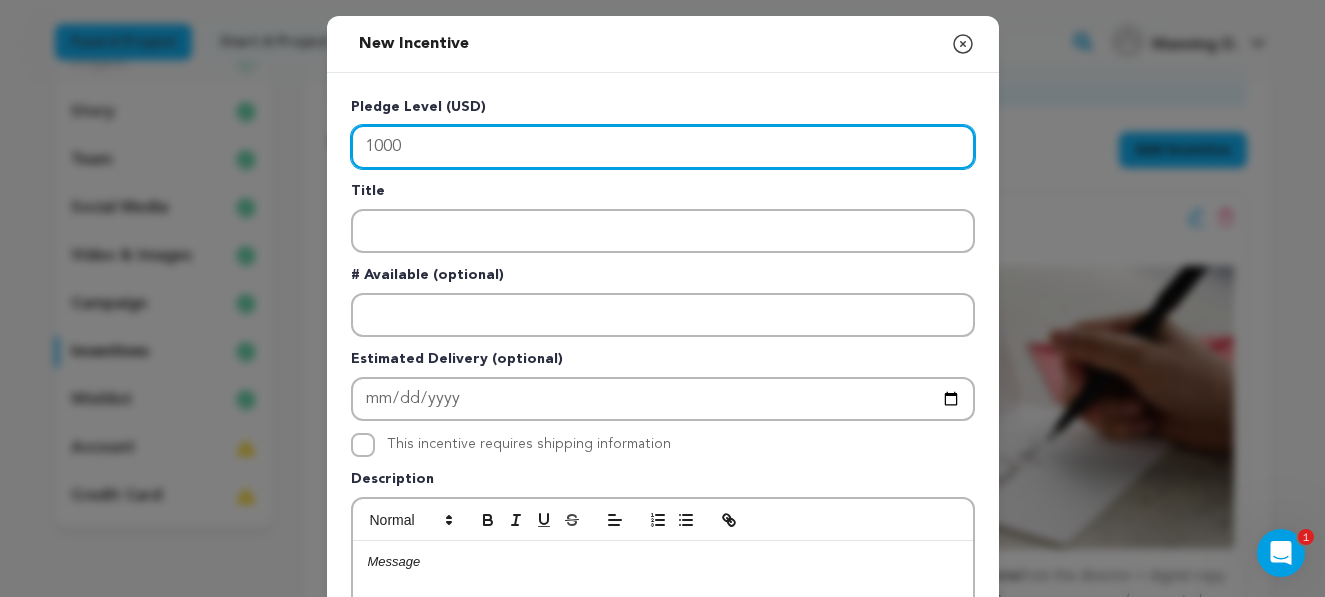 type on "1000" 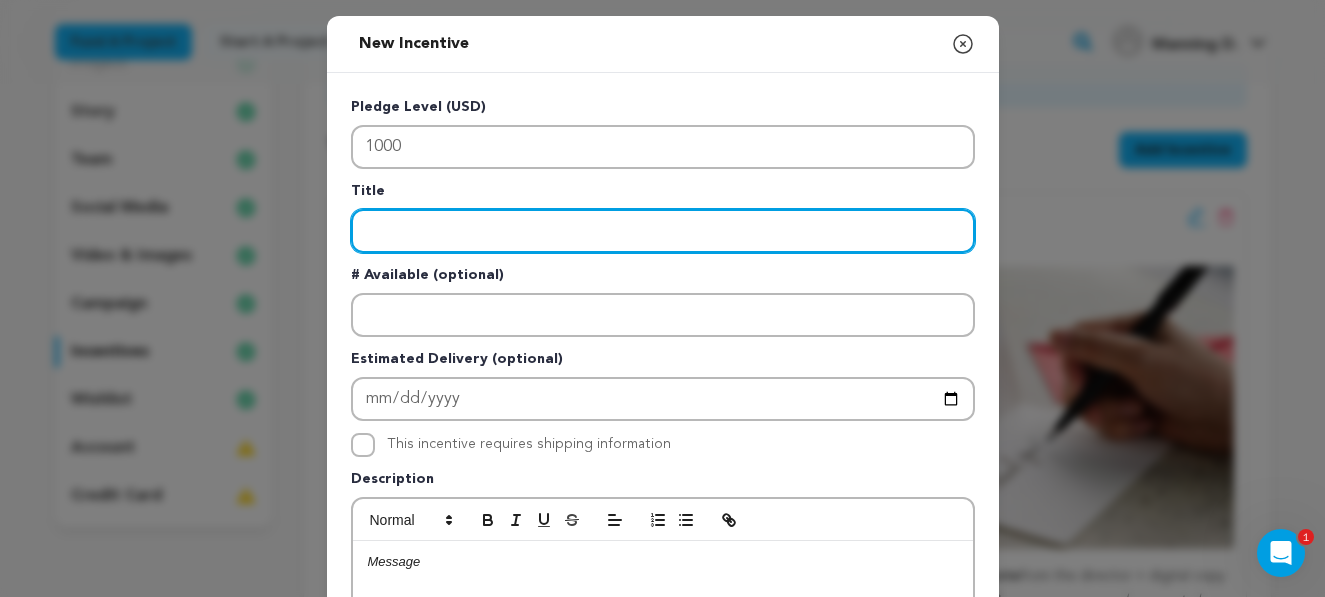 click at bounding box center (663, 231) 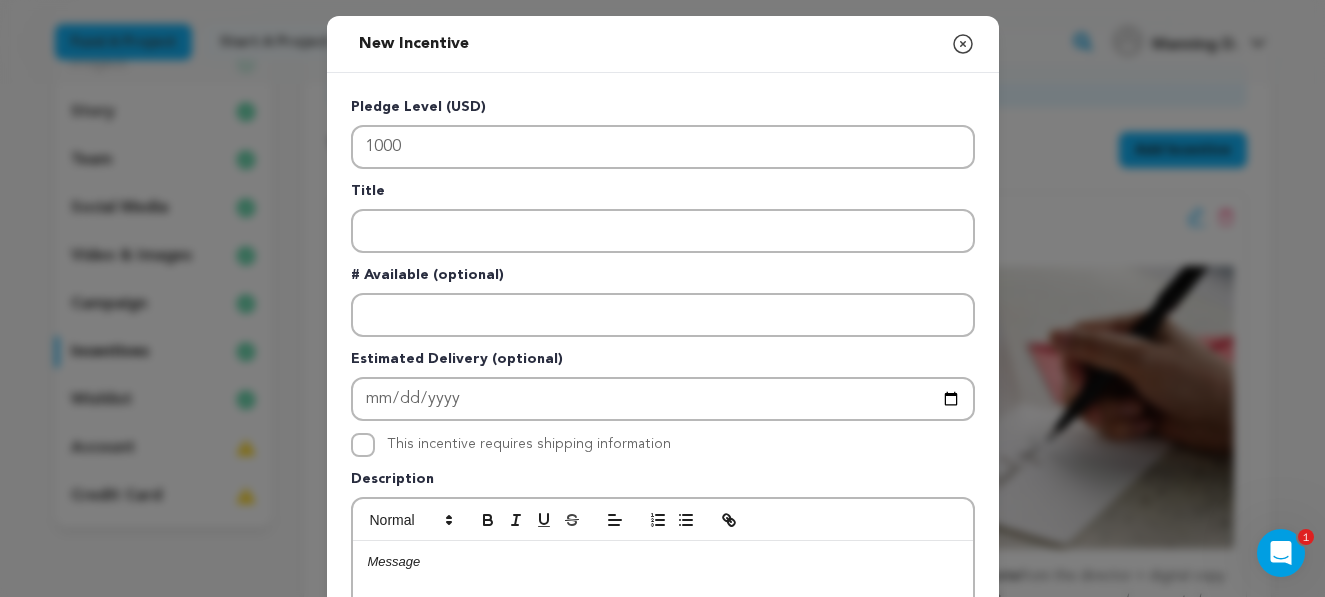 click at bounding box center [663, 691] 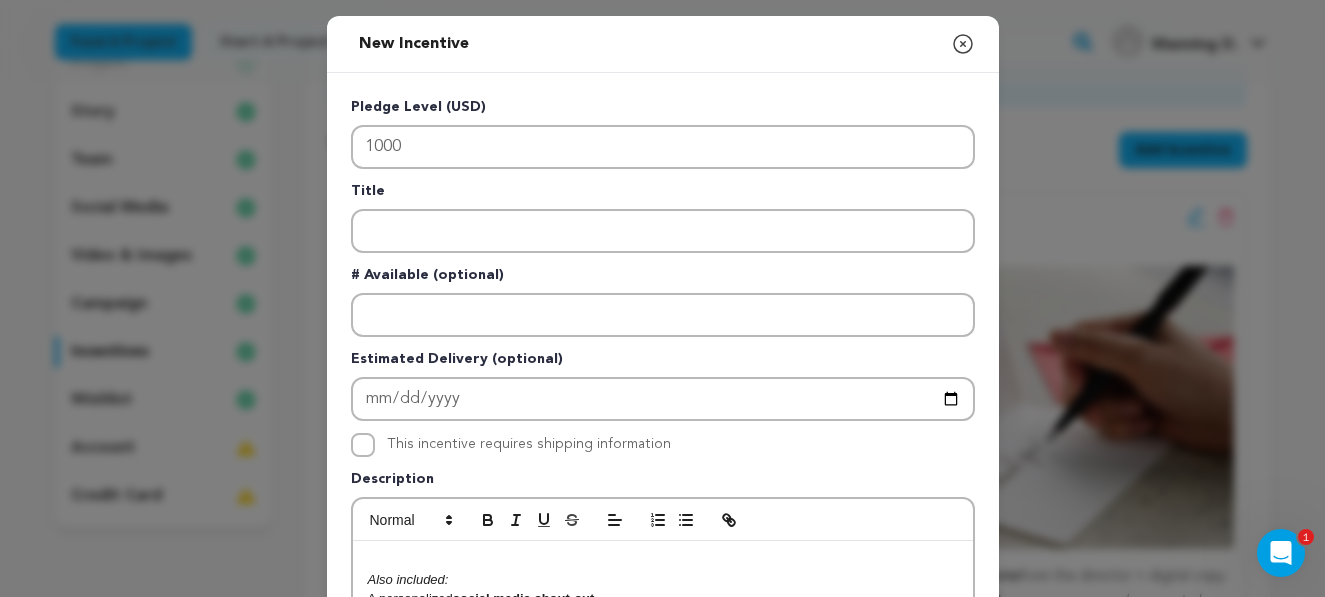 scroll, scrollTop: 393, scrollLeft: 0, axis: vertical 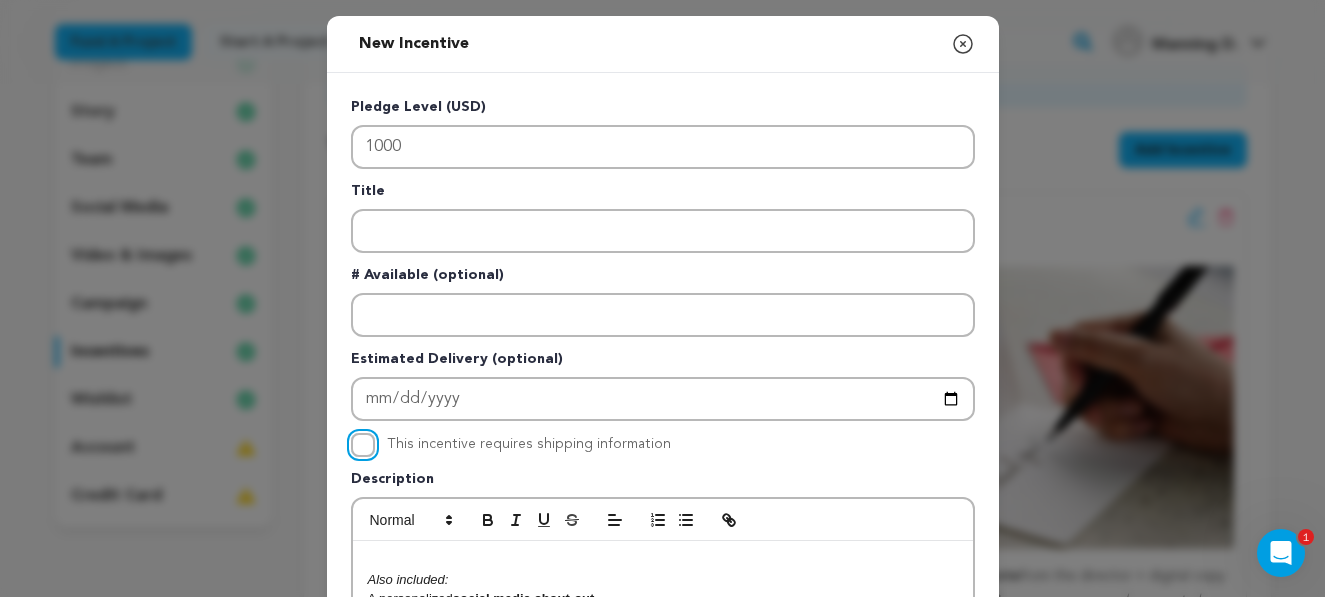 click on "This incentive requires shipping information" at bounding box center [363, 445] 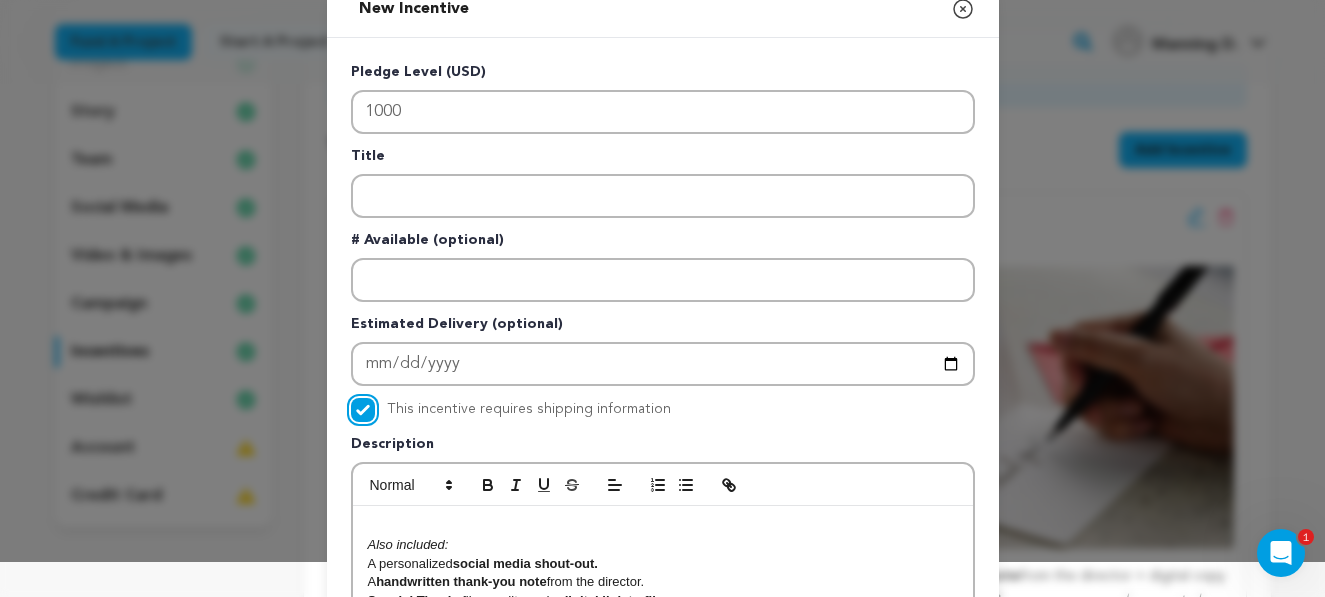 scroll, scrollTop: 0, scrollLeft: 0, axis: both 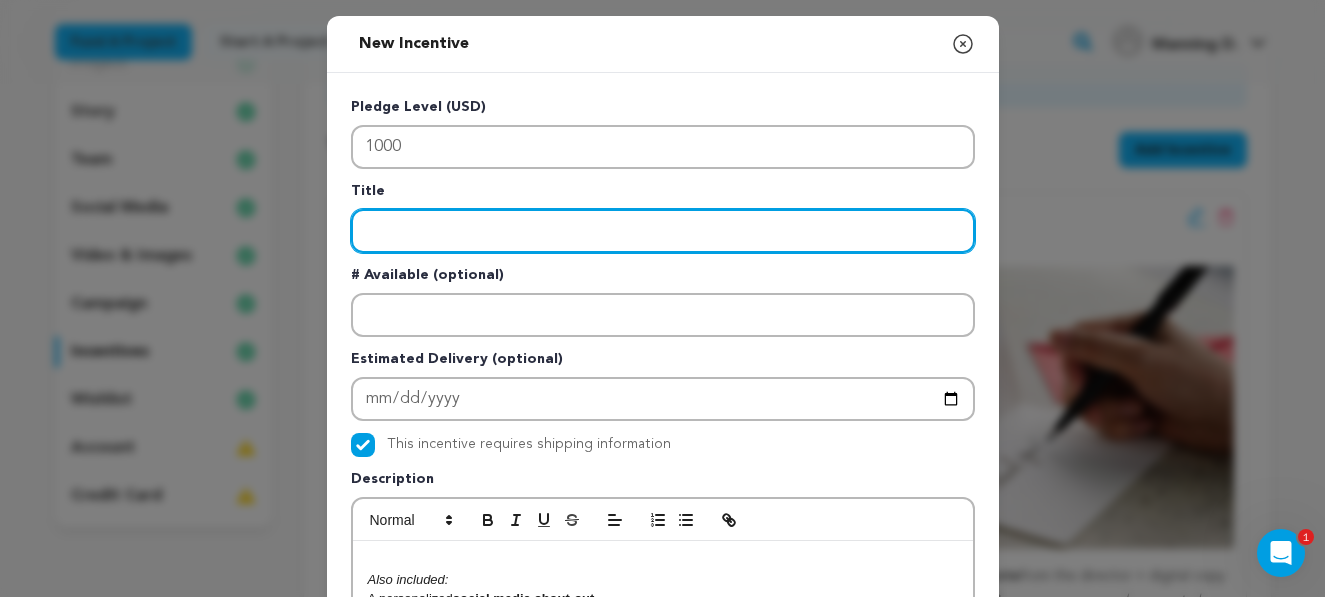 click at bounding box center [663, 231] 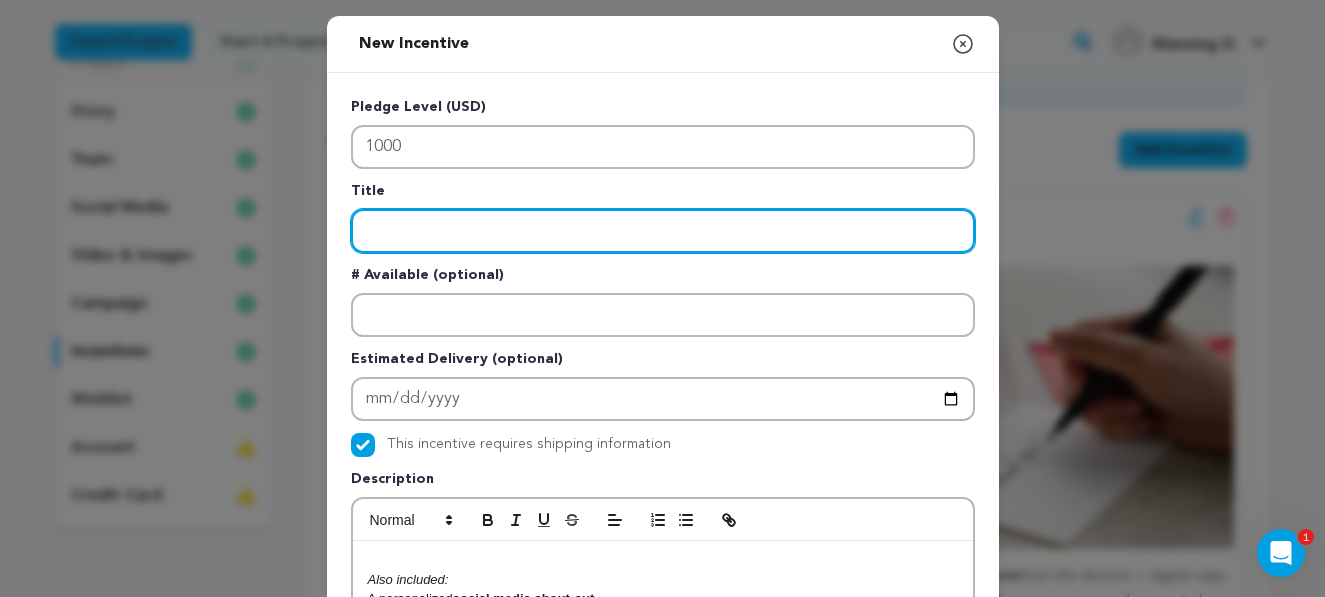 paste on "Circle Maker" 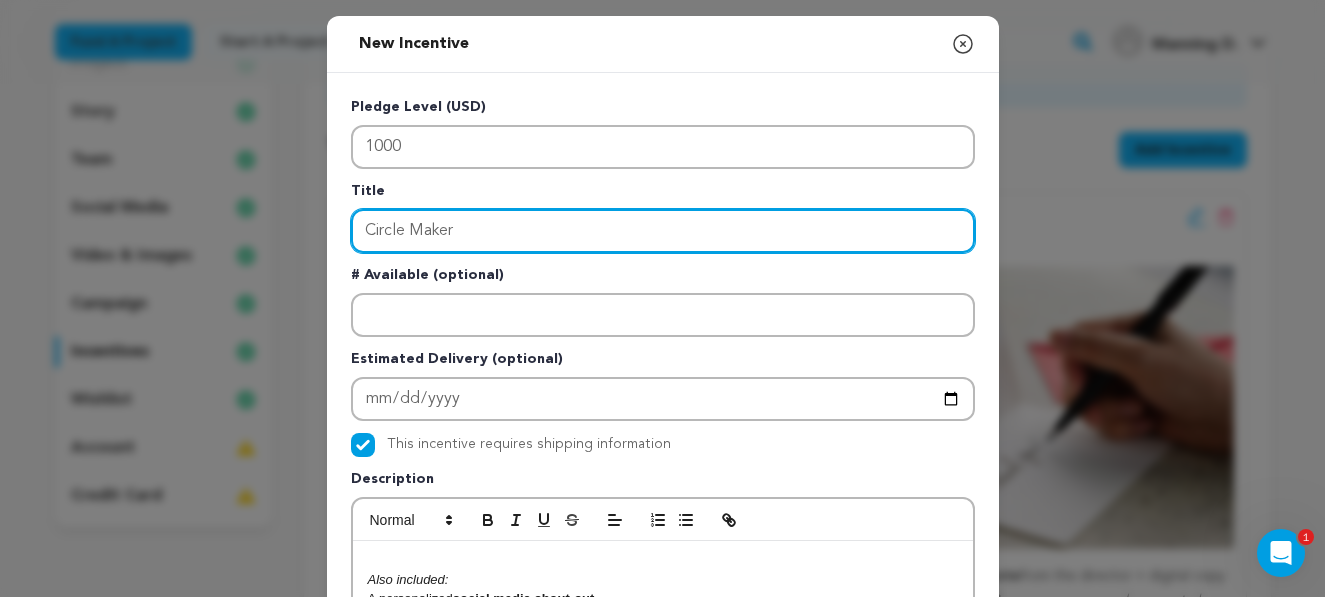 type on "Circle Maker" 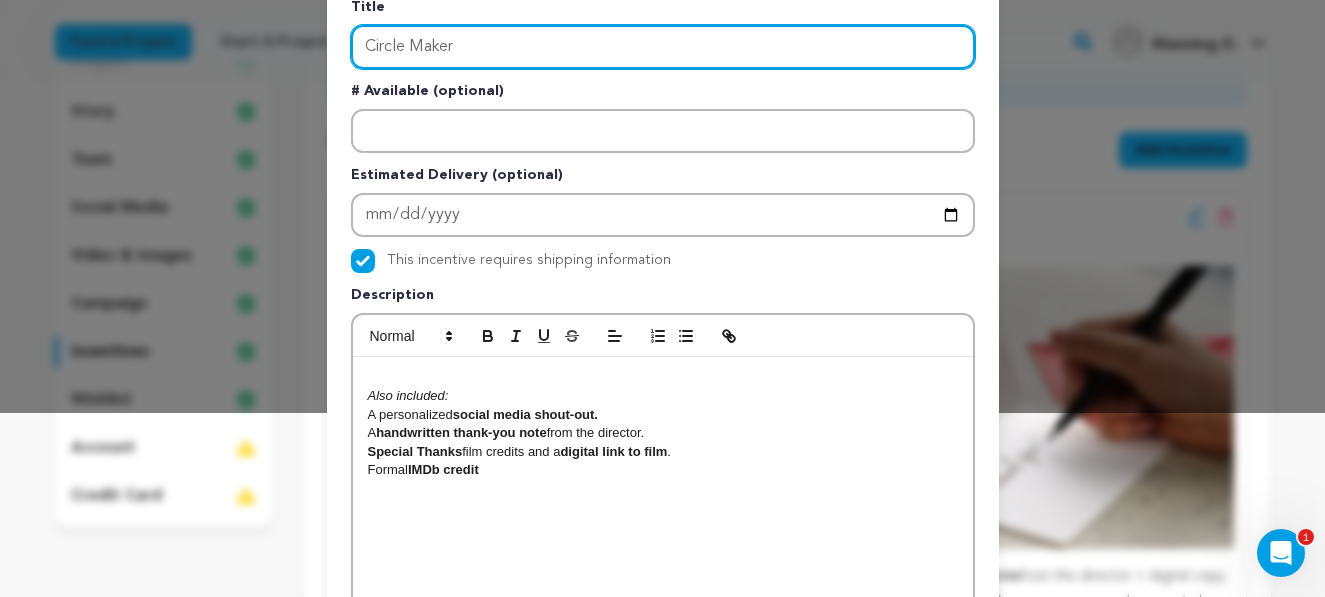 scroll, scrollTop: 223, scrollLeft: 0, axis: vertical 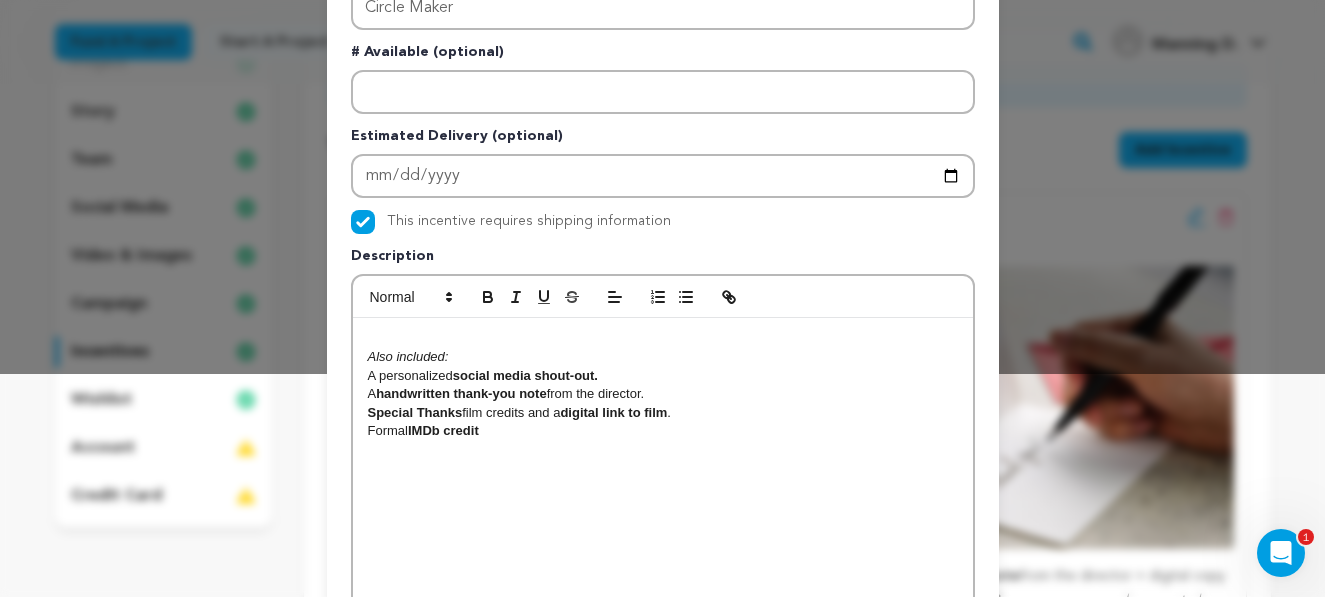 click at bounding box center (663, 339) 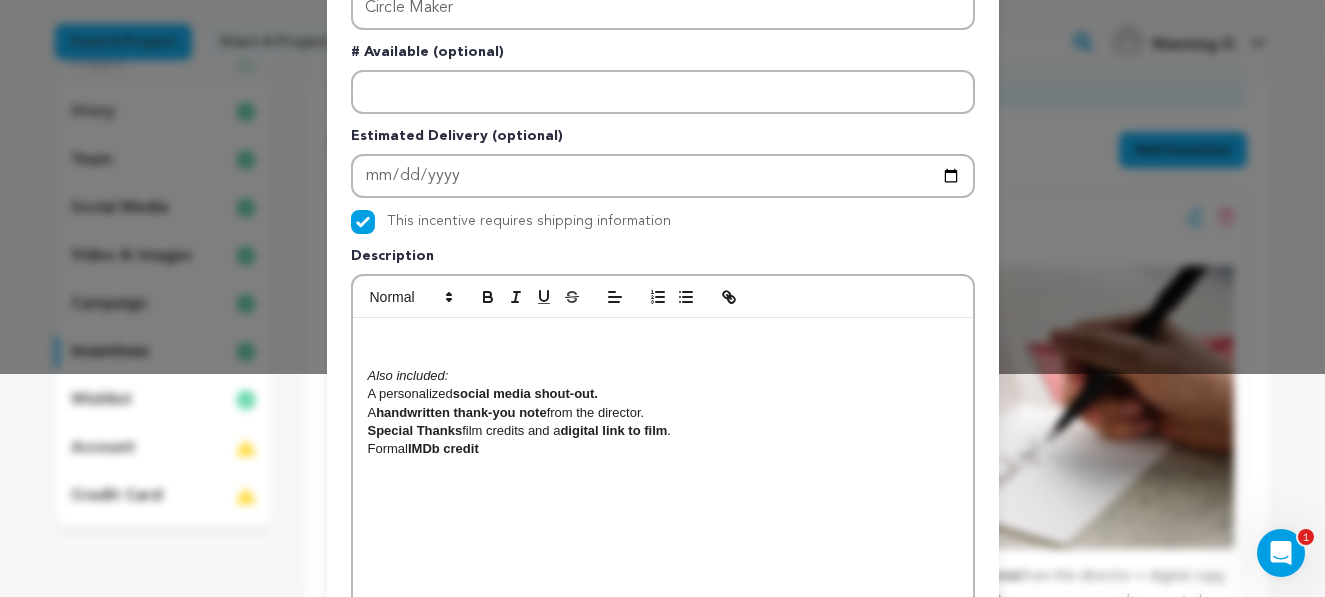 scroll, scrollTop: 0, scrollLeft: 0, axis: both 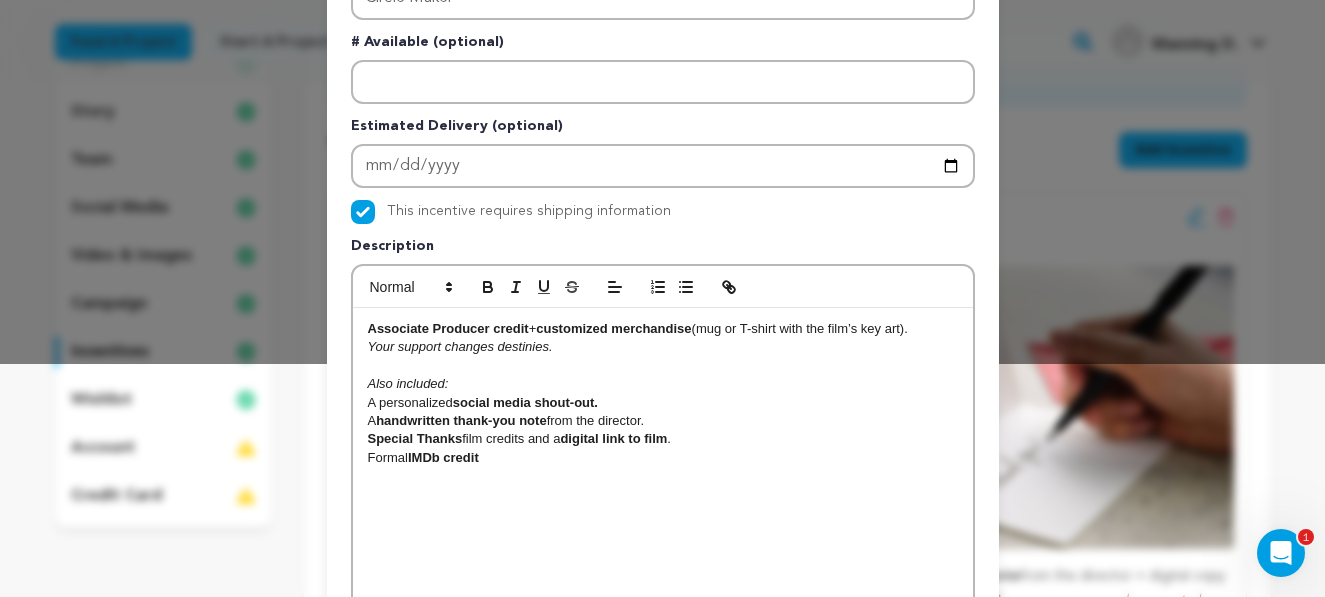 click on "Your support changes destinies." at bounding box center [460, 346] 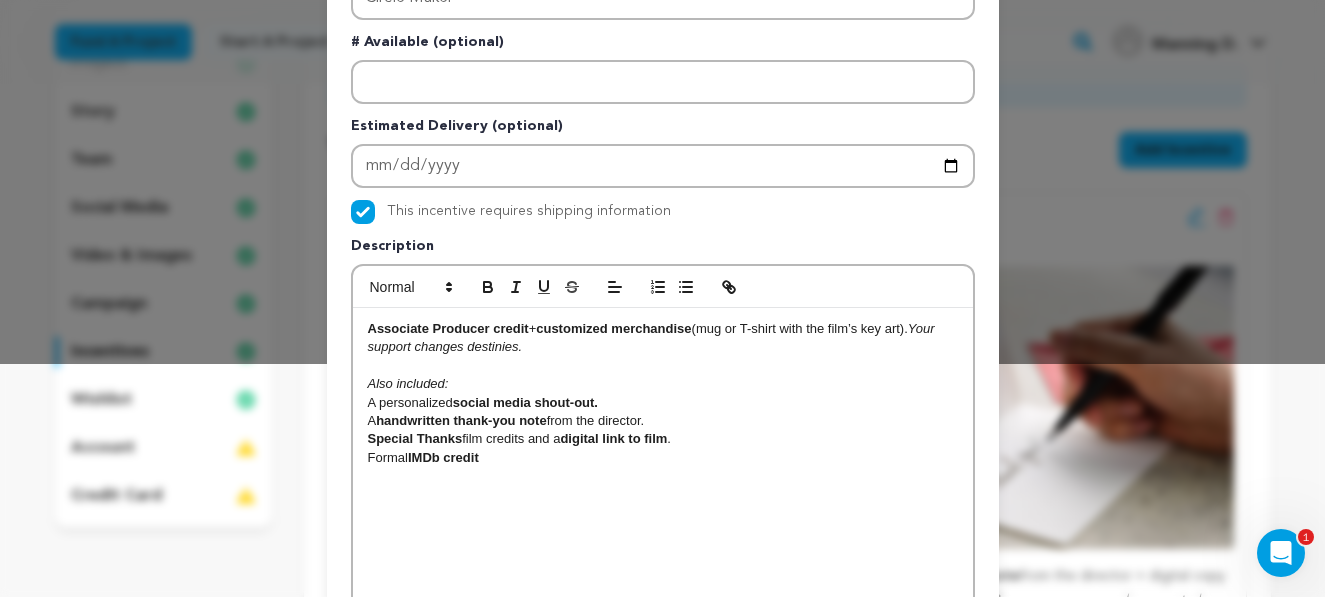 type 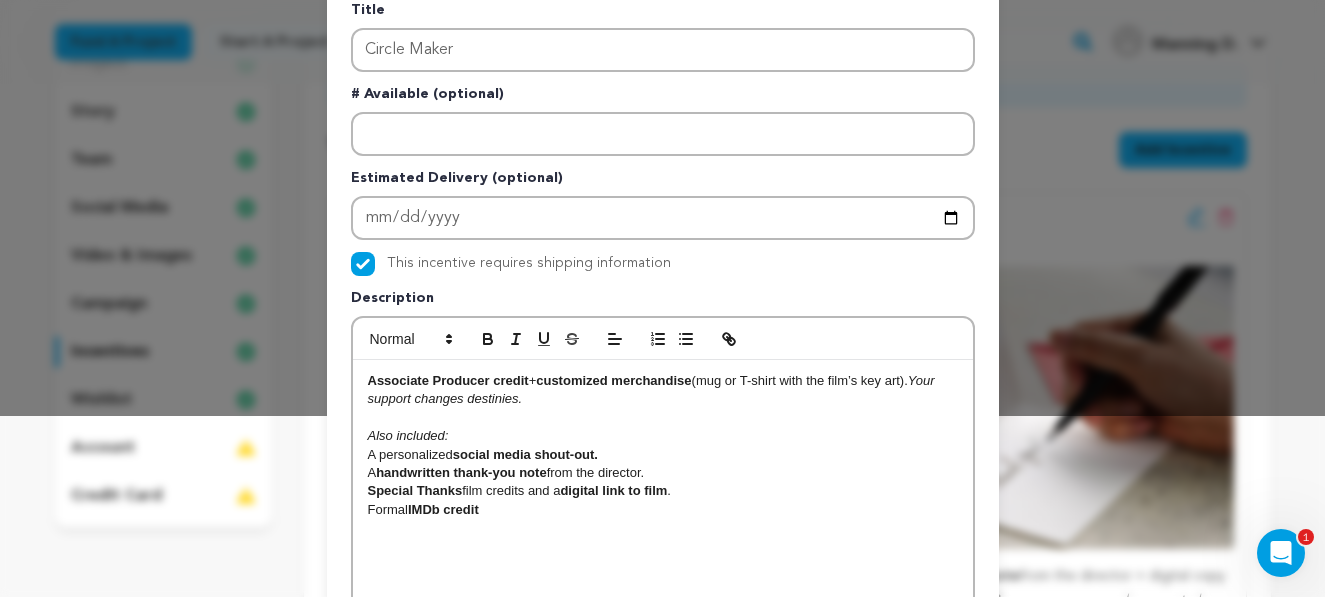 scroll, scrollTop: 182, scrollLeft: 0, axis: vertical 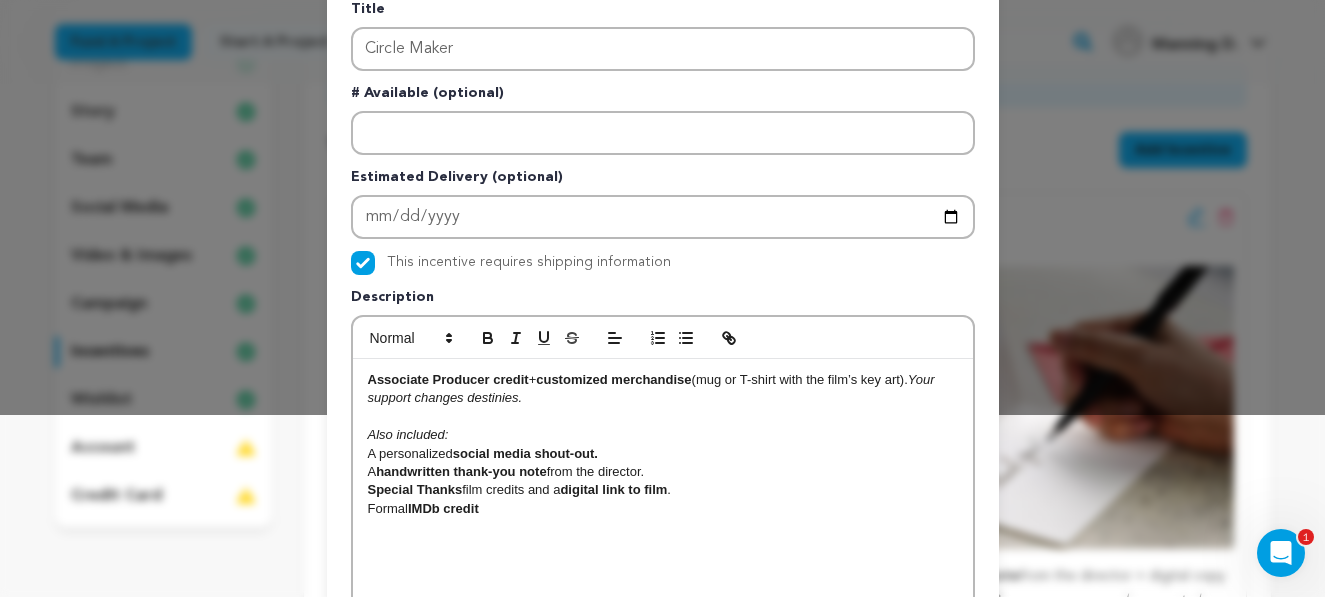 click on "Formal  IMDb credit" at bounding box center [663, 509] 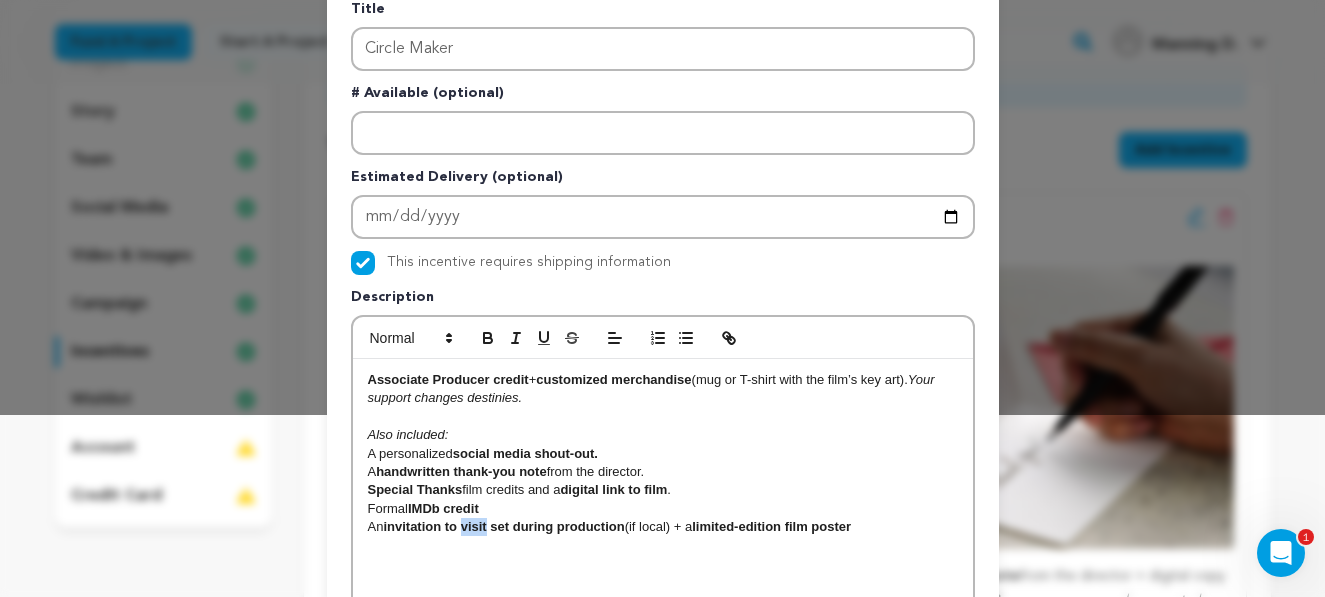 drag, startPoint x: 467, startPoint y: 527, endPoint x: 491, endPoint y: 527, distance: 24 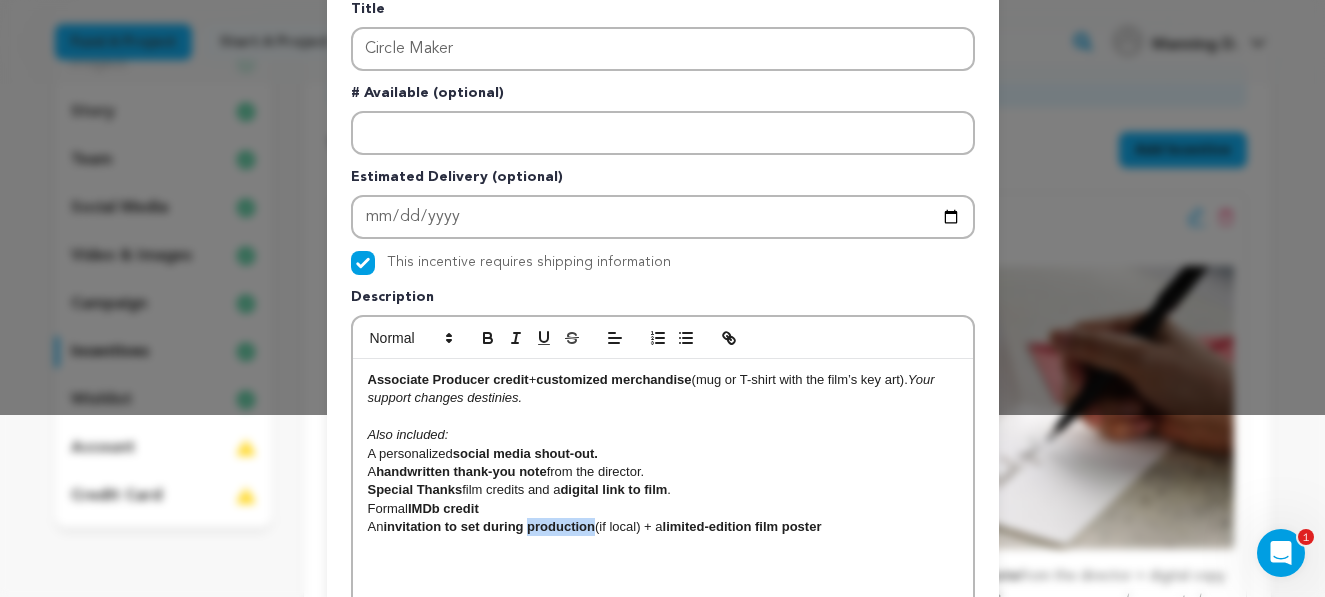 drag, startPoint x: 529, startPoint y: 529, endPoint x: 598, endPoint y: 528, distance: 69.00725 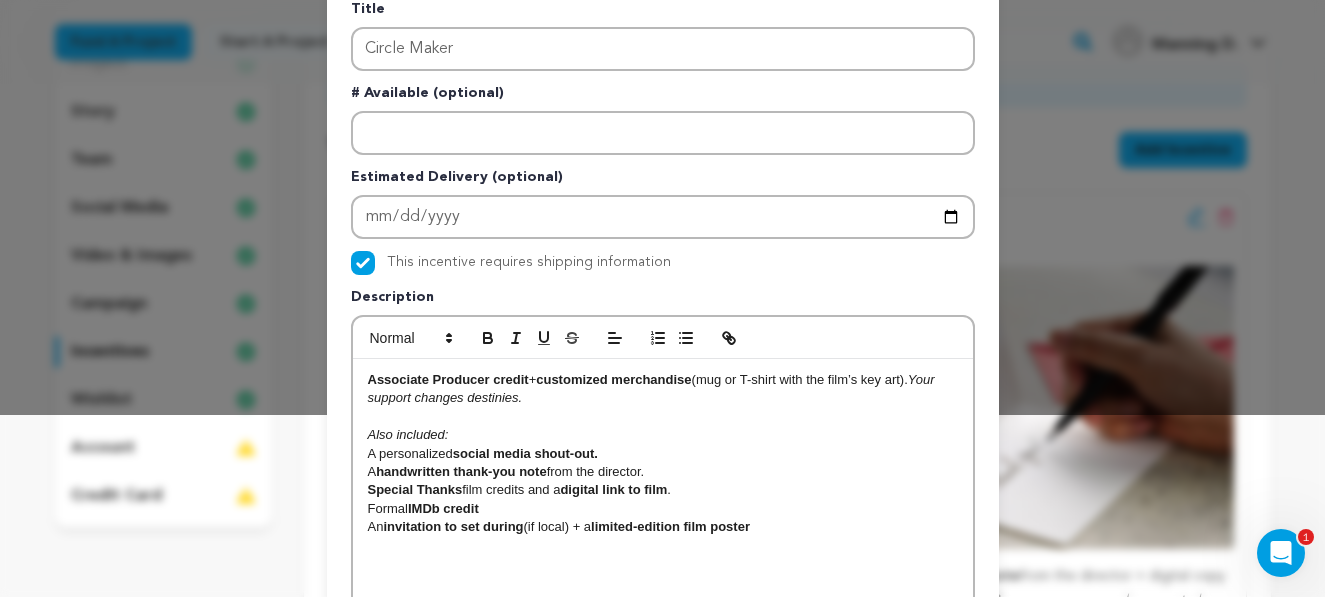 click on "invitation to set during" at bounding box center [453, 526] 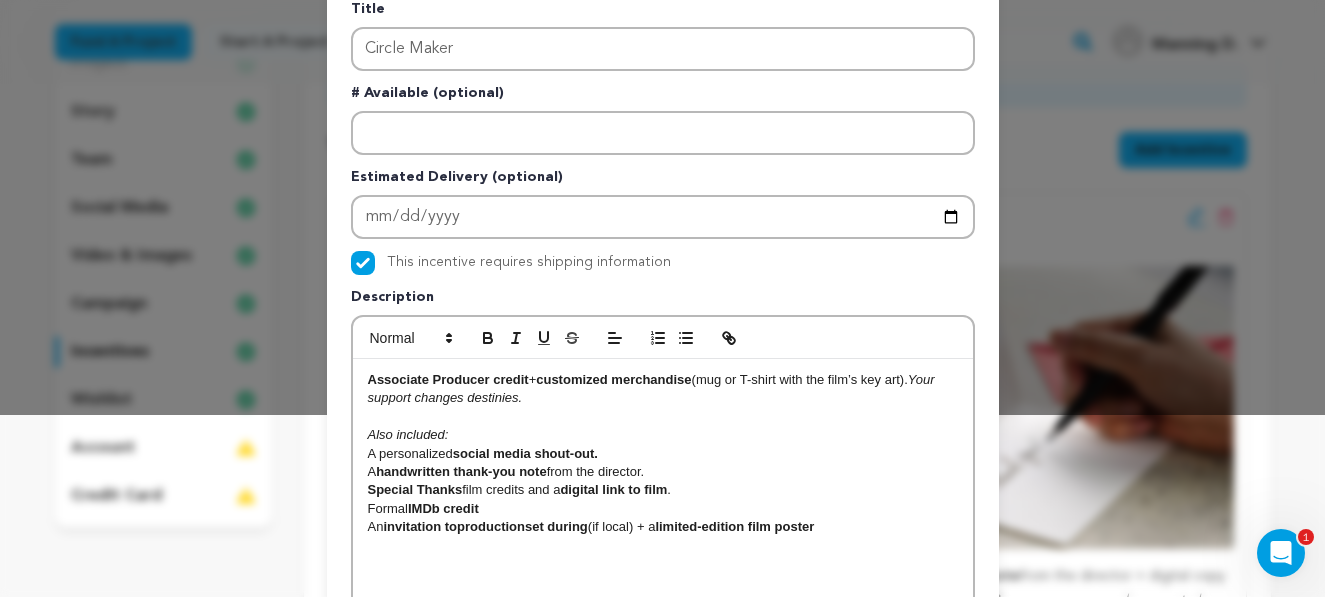 scroll, scrollTop: 0, scrollLeft: 0, axis: both 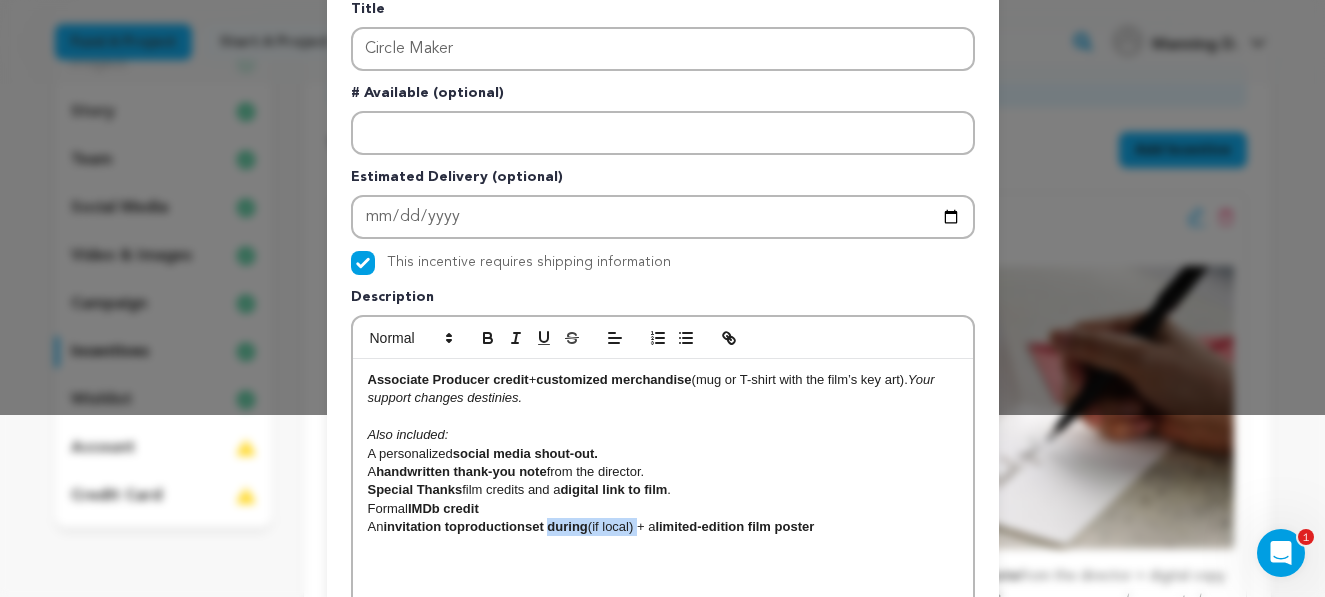 drag, startPoint x: 652, startPoint y: 527, endPoint x: 559, endPoint y: 526, distance: 93.00538 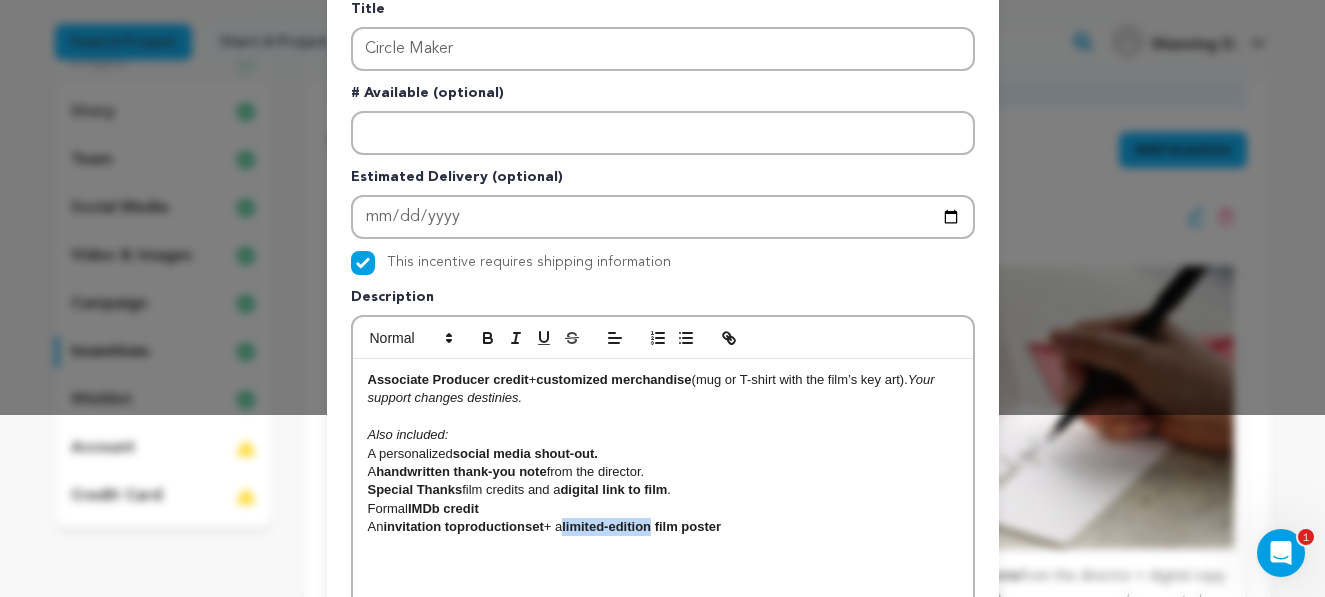 drag, startPoint x: 669, startPoint y: 527, endPoint x: 581, endPoint y: 525, distance: 88.02273 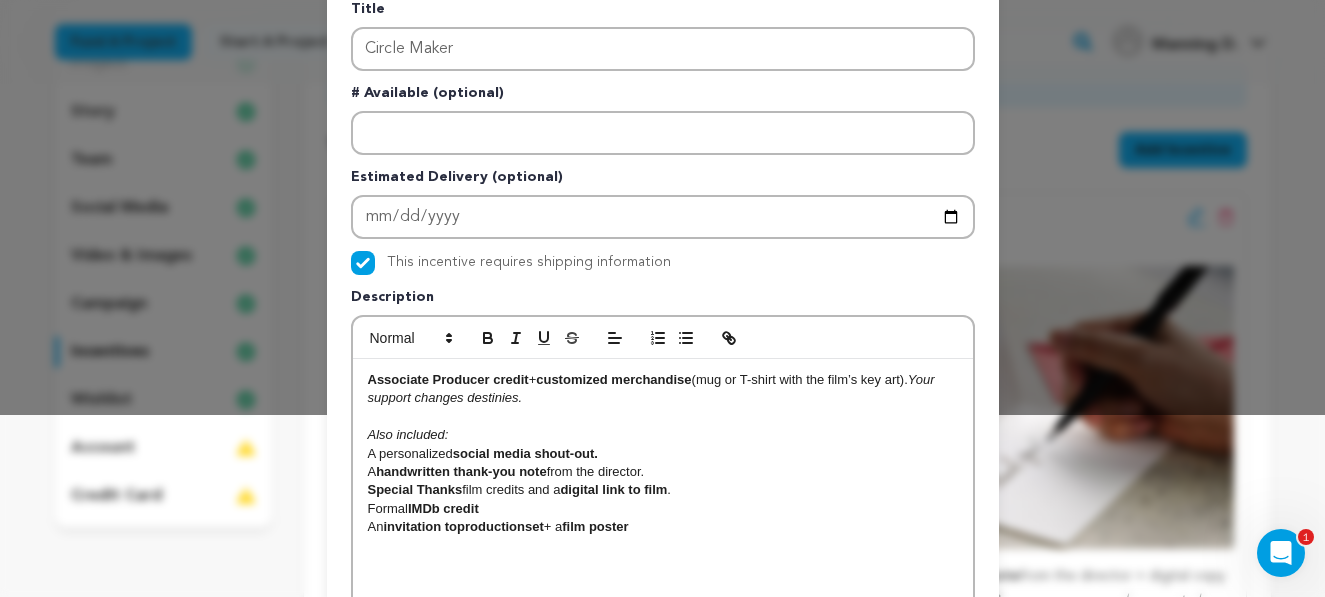 drag, startPoint x: 561, startPoint y: 530, endPoint x: 644, endPoint y: 529, distance: 83.00603 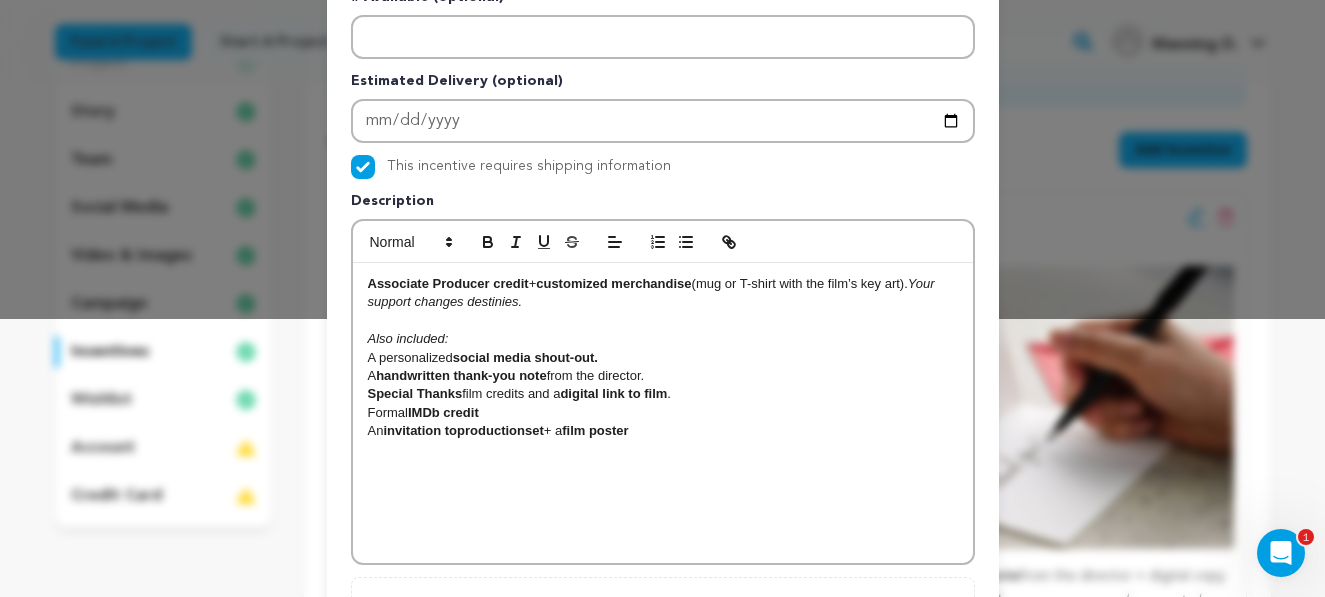 drag, startPoint x: 666, startPoint y: 424, endPoint x: 363, endPoint y: 338, distance: 314.96826 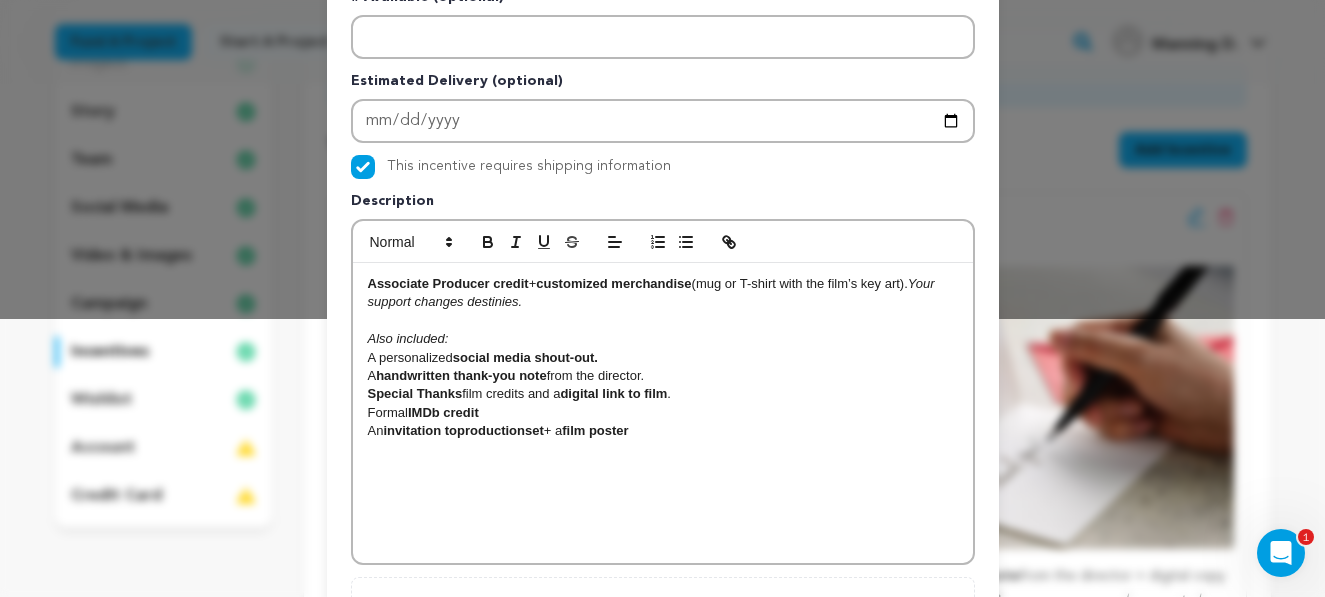 copy on "Also included: A personalized  social media shout-out. A  handwritten thank-you note  from the director. Special Thanks  film credits and a  digital link to film . Formal  IMDb credit An  invitation to  production  set  + a  film poster" 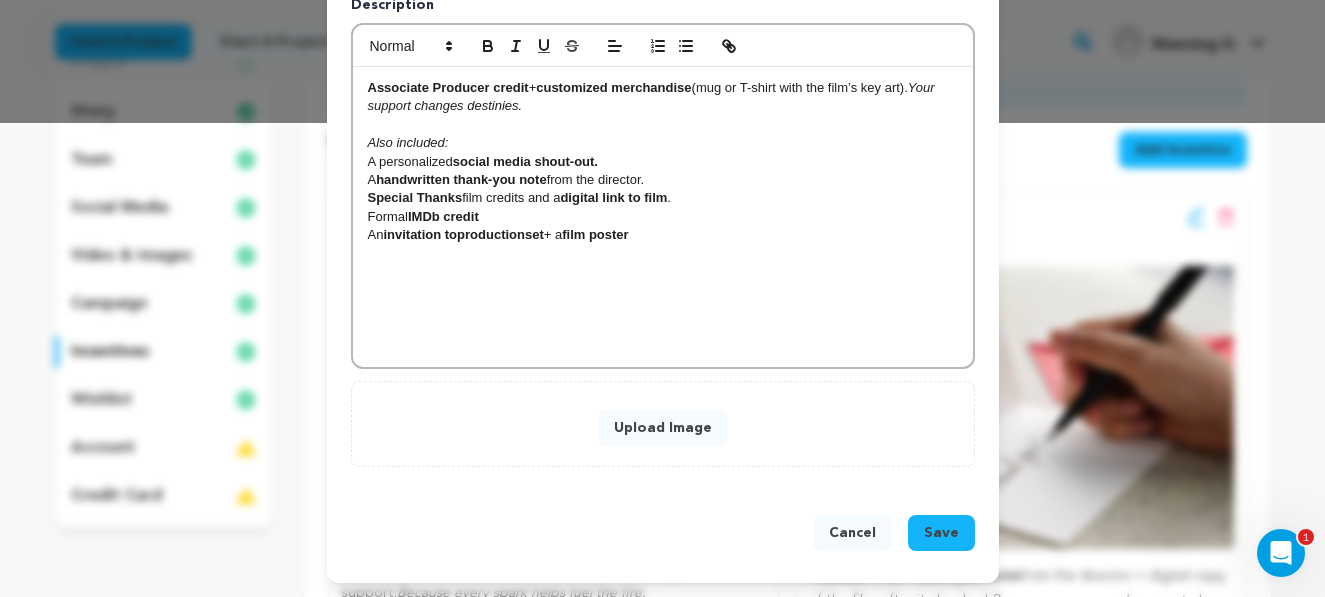 scroll, scrollTop: 476, scrollLeft: 0, axis: vertical 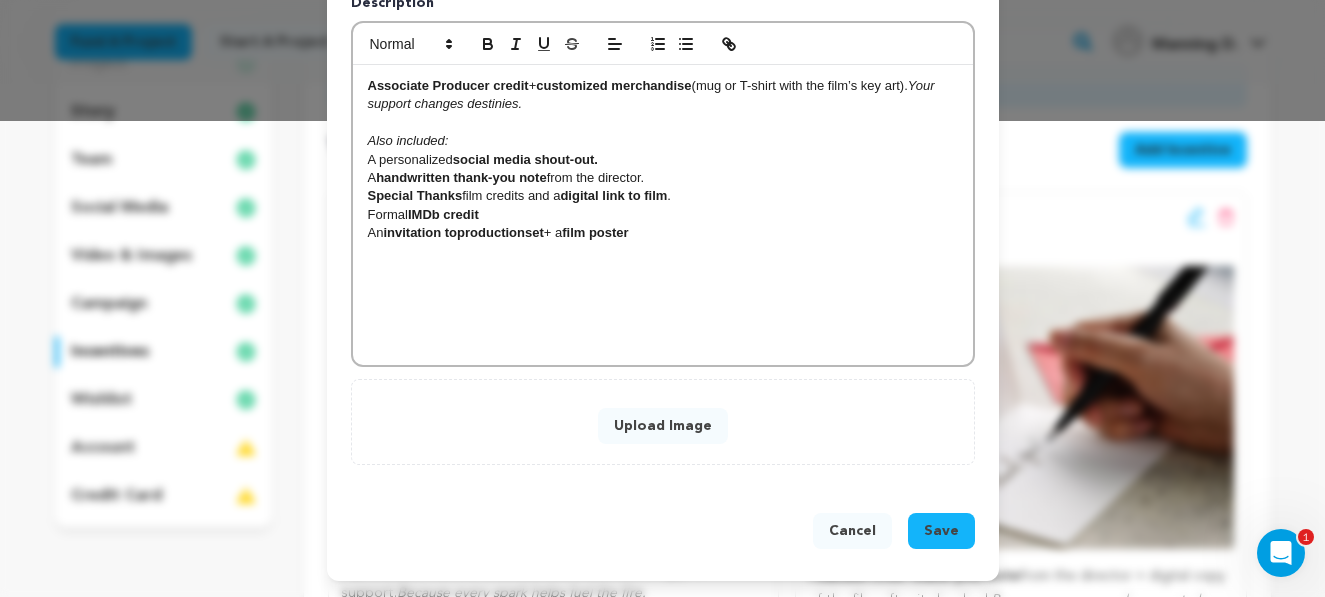 click on "Save" at bounding box center (941, 531) 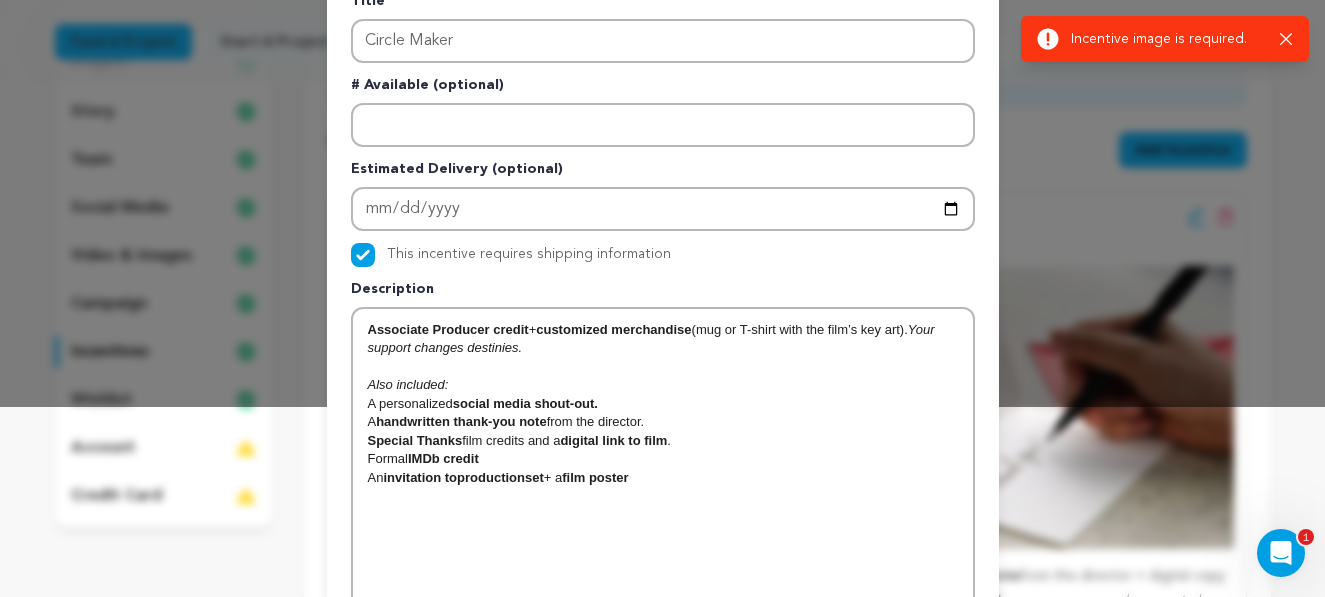 scroll, scrollTop: 0, scrollLeft: 0, axis: both 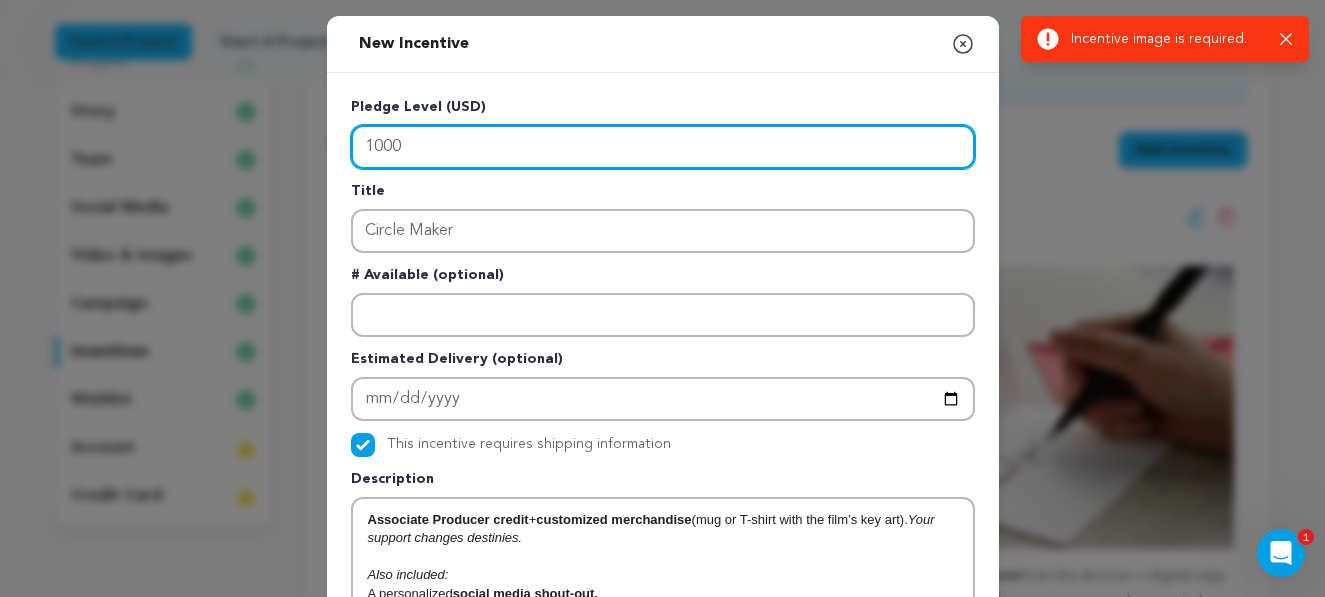 click on "1000" at bounding box center [663, 147] 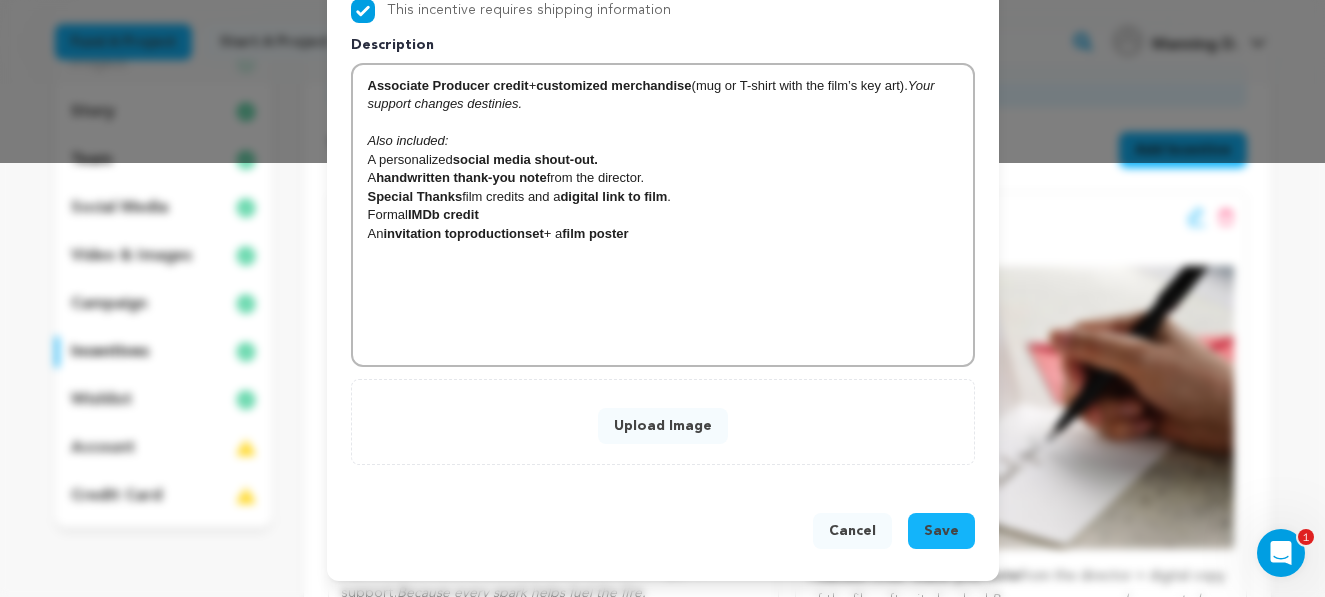 scroll, scrollTop: 0, scrollLeft: 0, axis: both 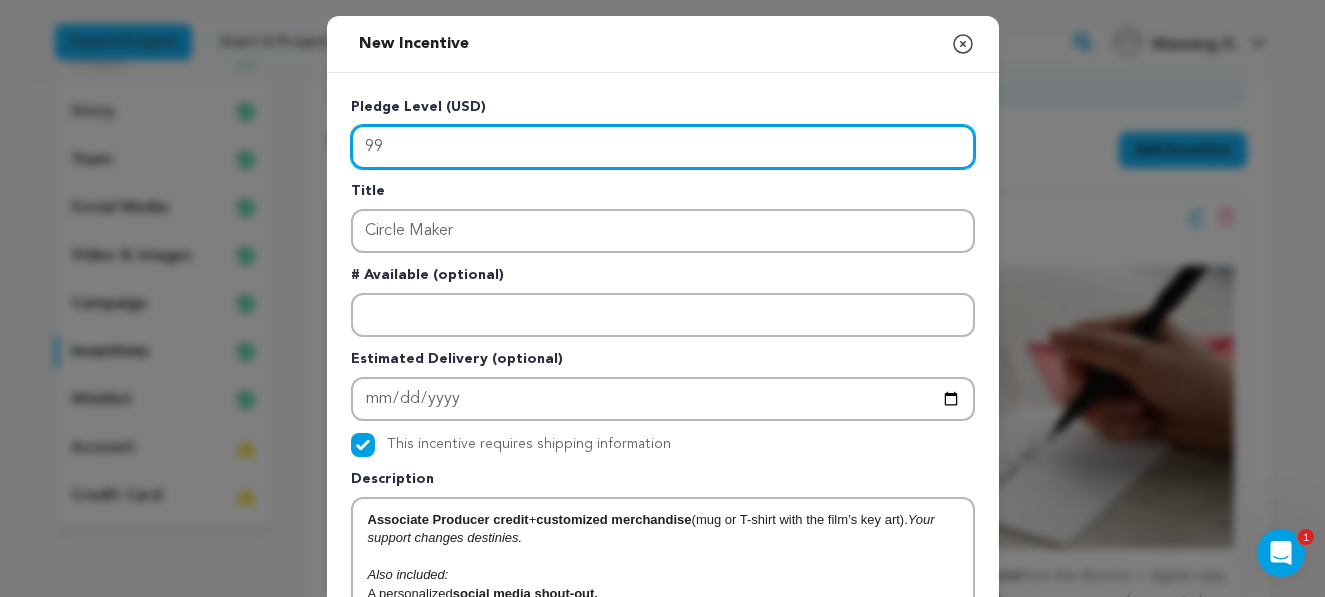 type on "9" 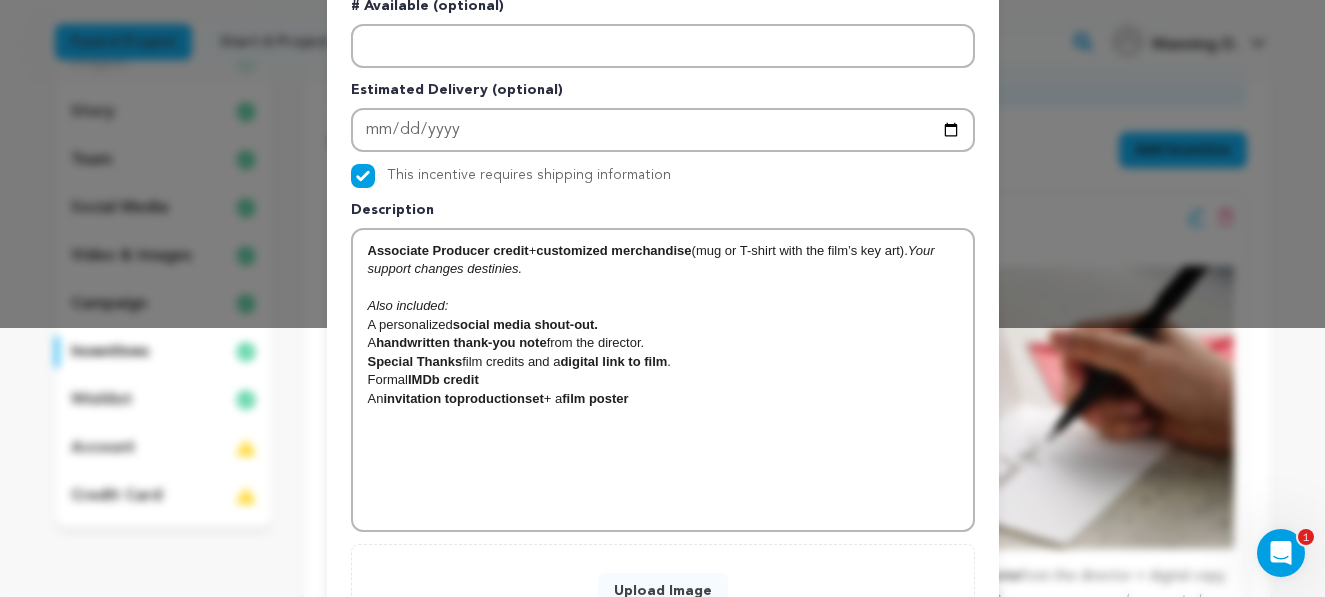 scroll, scrollTop: 274, scrollLeft: 0, axis: vertical 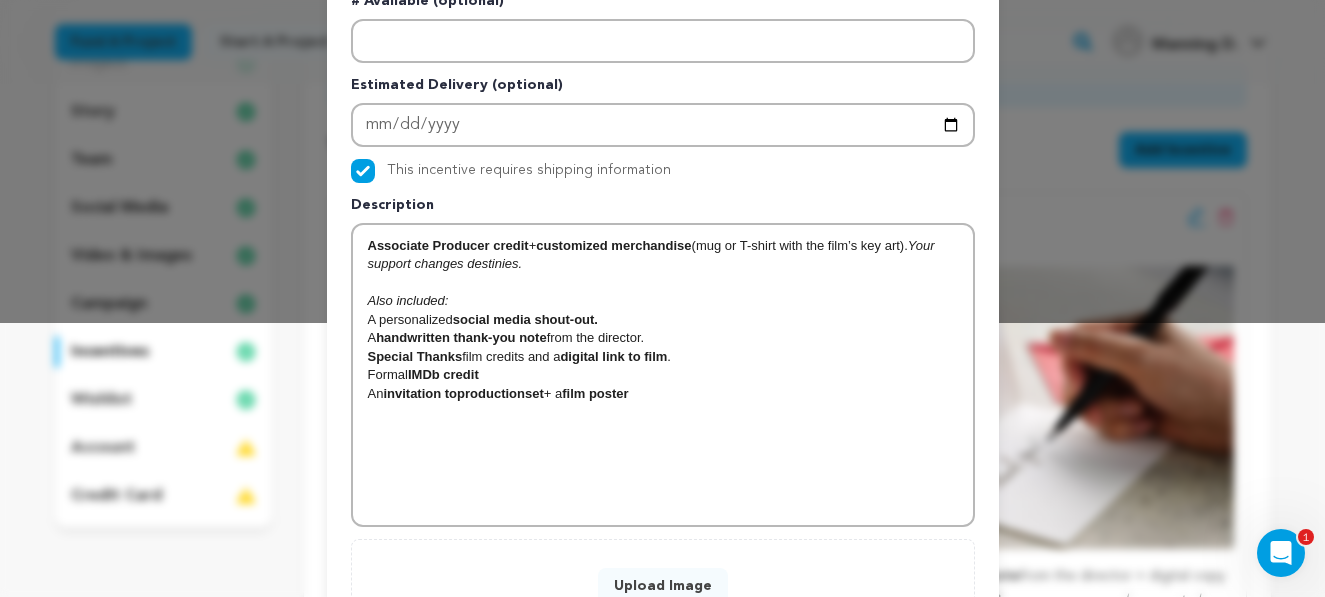 type on "1000" 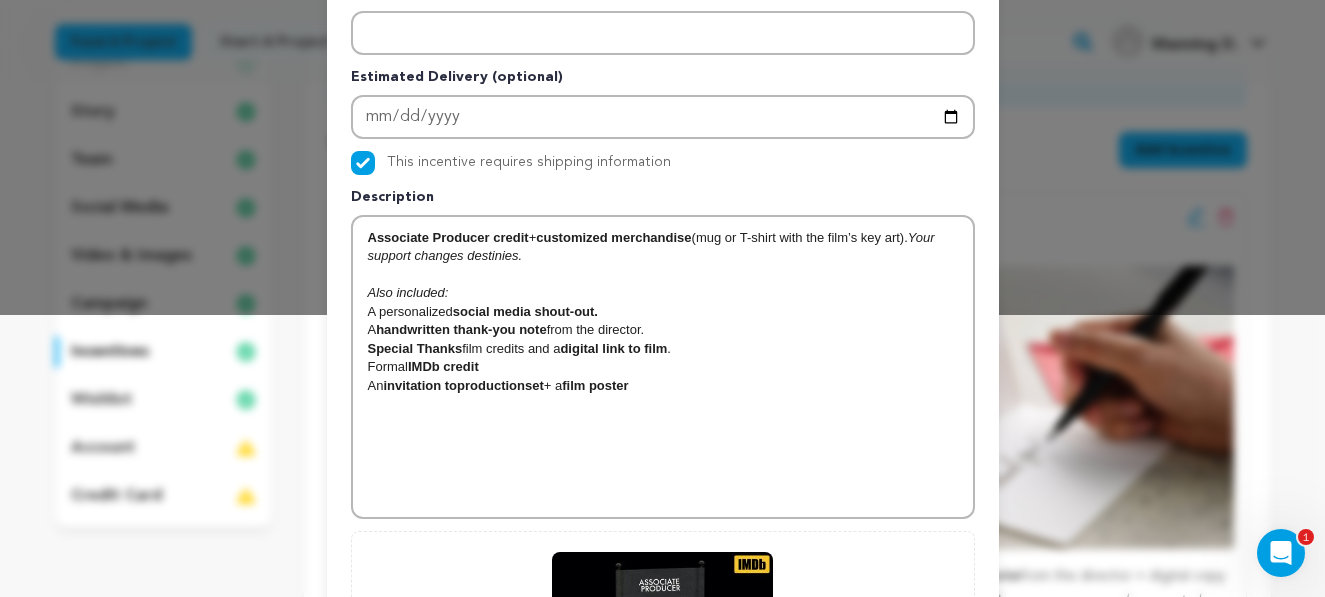 scroll, scrollTop: 638, scrollLeft: 0, axis: vertical 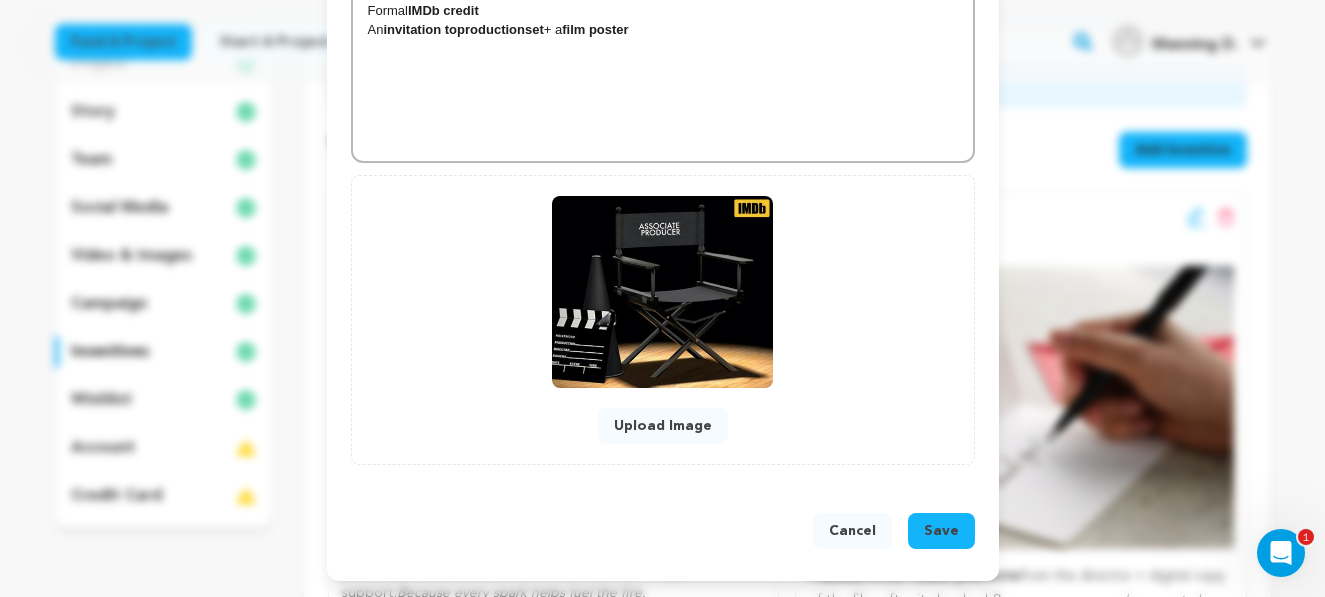 click on "Save" at bounding box center (941, 531) 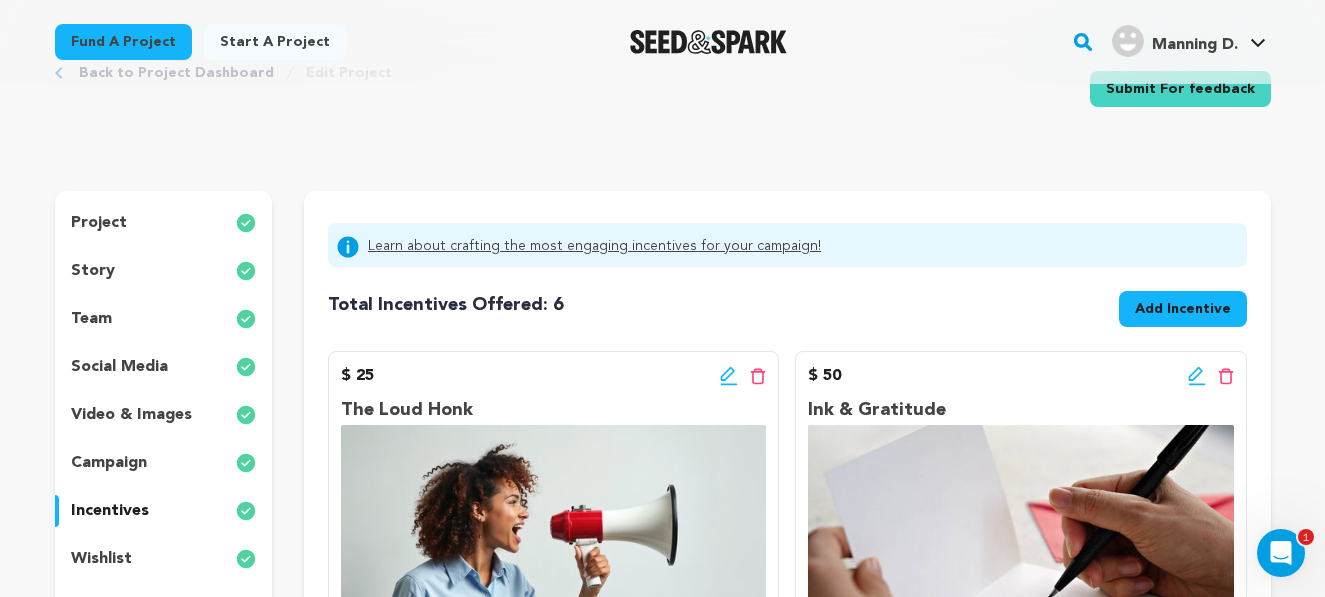 scroll, scrollTop: 0, scrollLeft: 0, axis: both 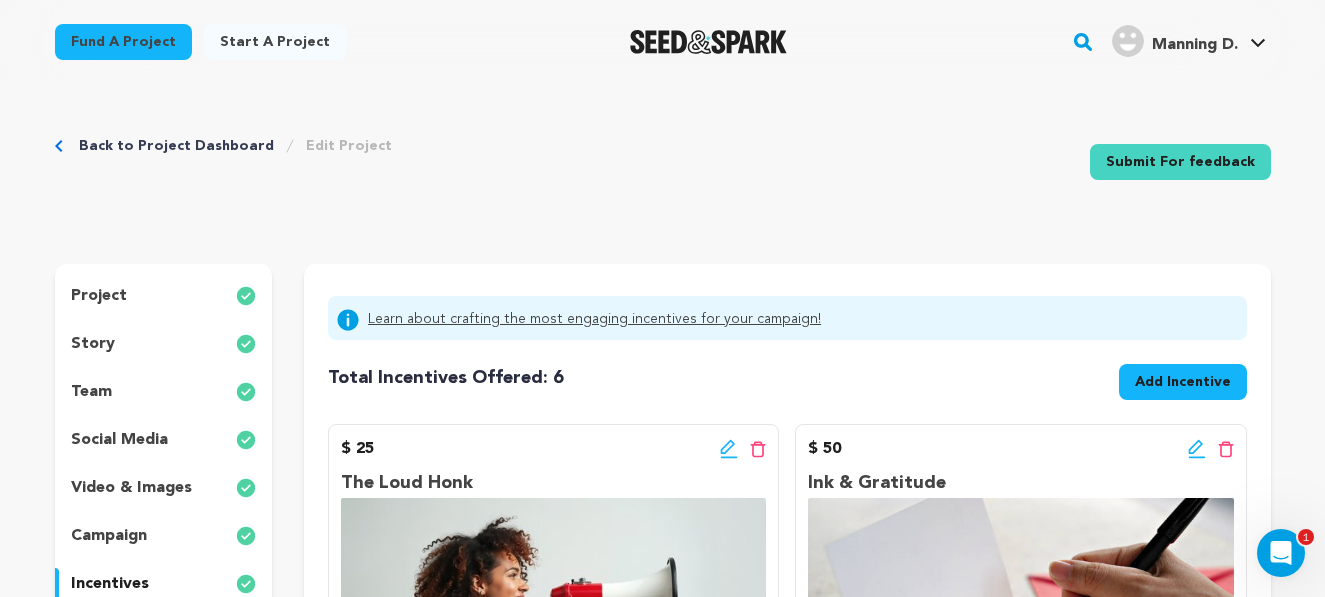 click on "Add Incentive" at bounding box center (1183, 382) 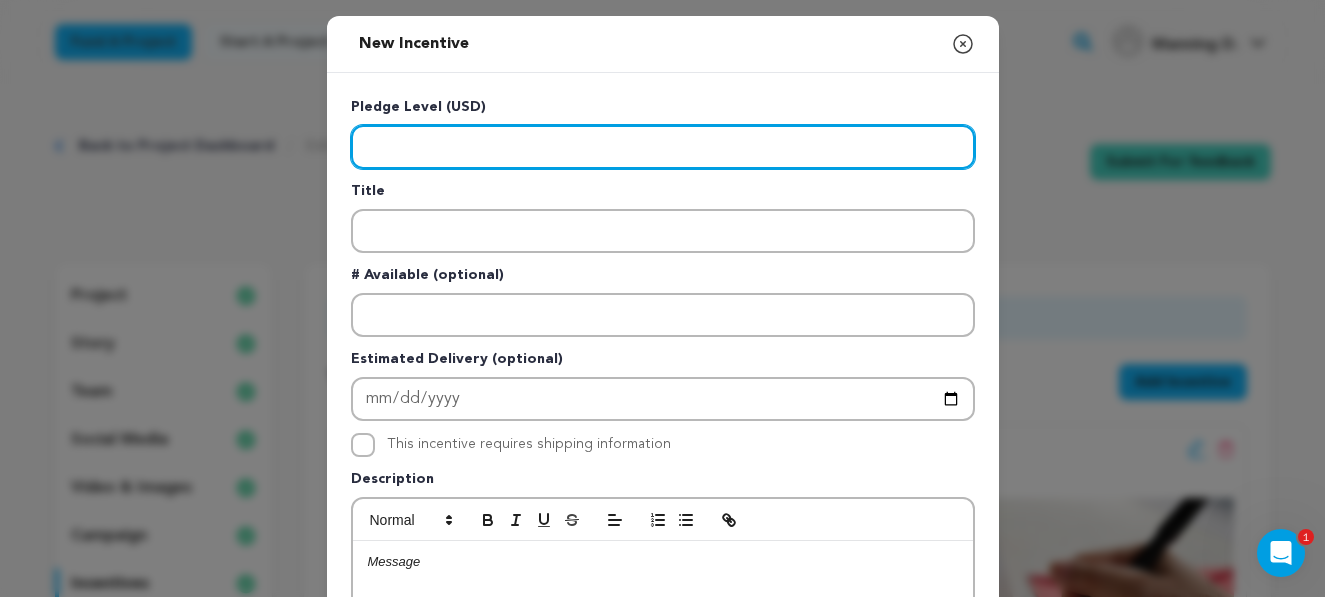click at bounding box center (663, 147) 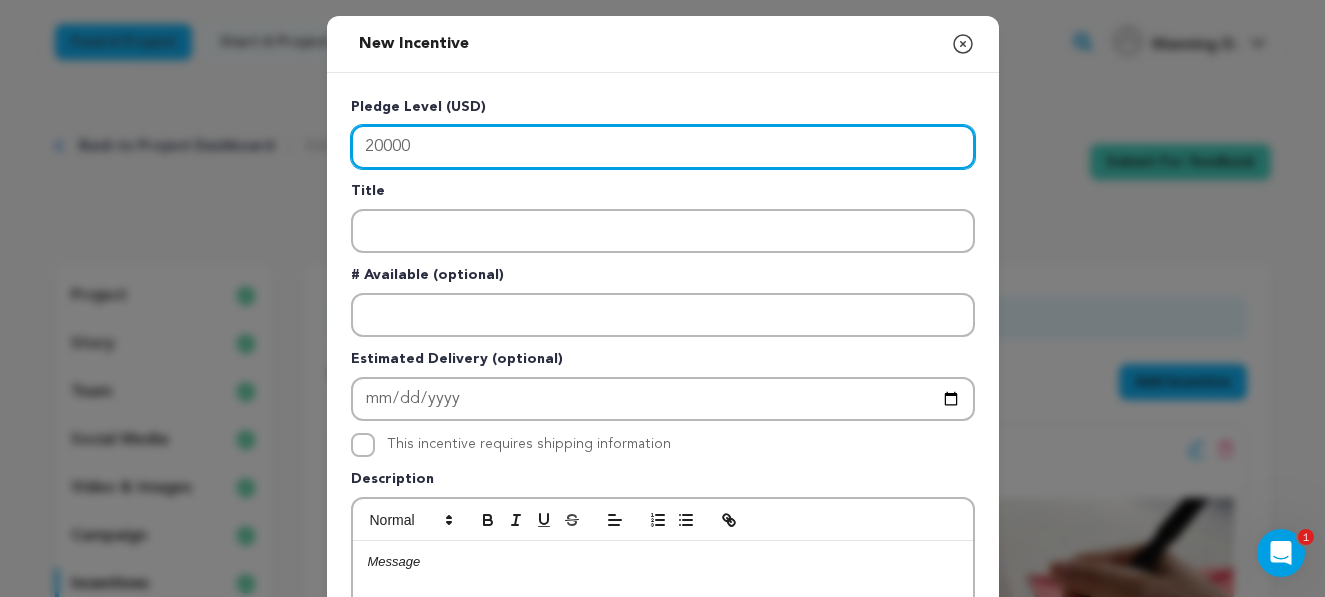type on "2000" 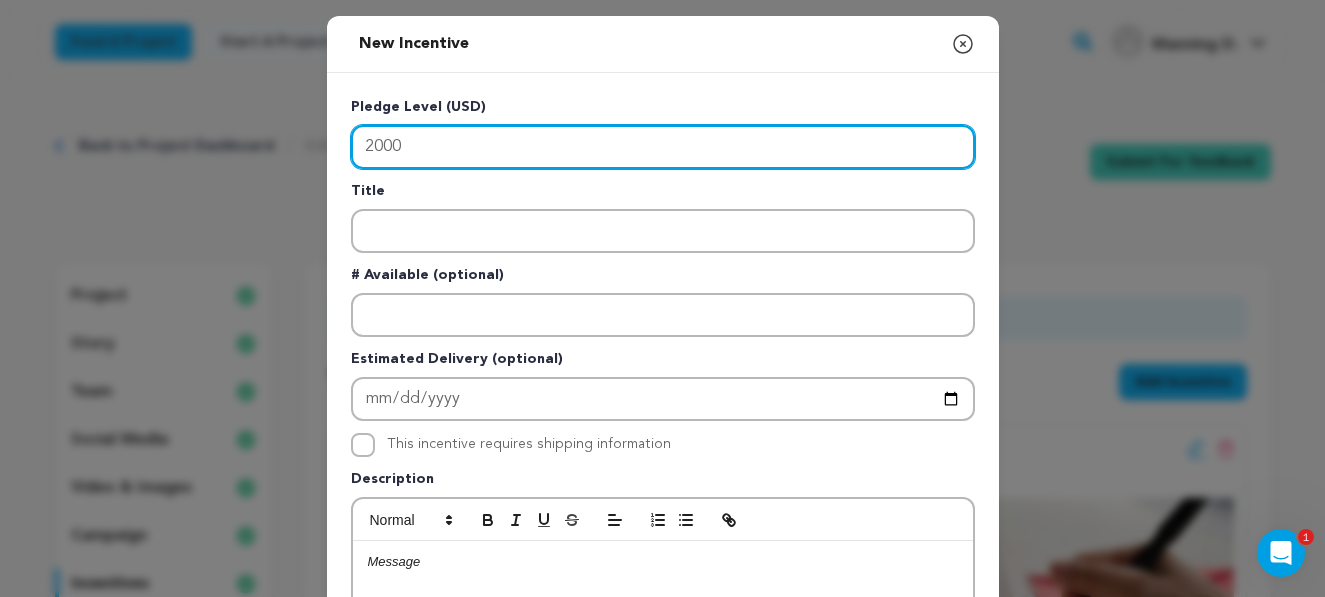 type 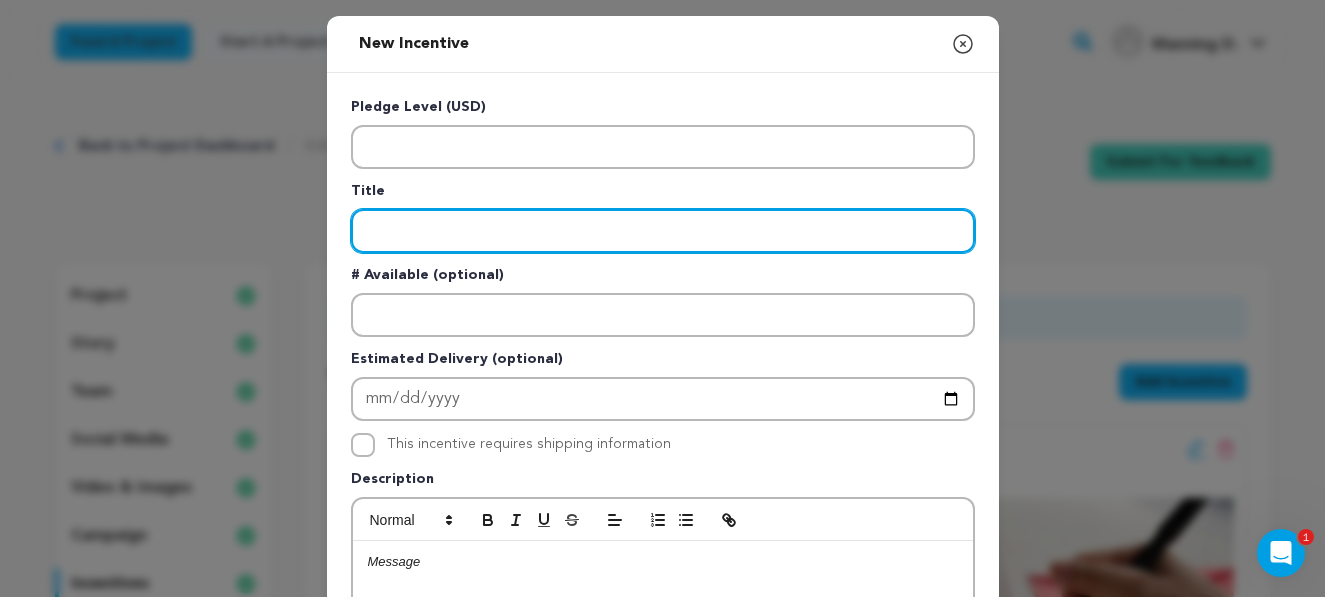 click at bounding box center (663, 231) 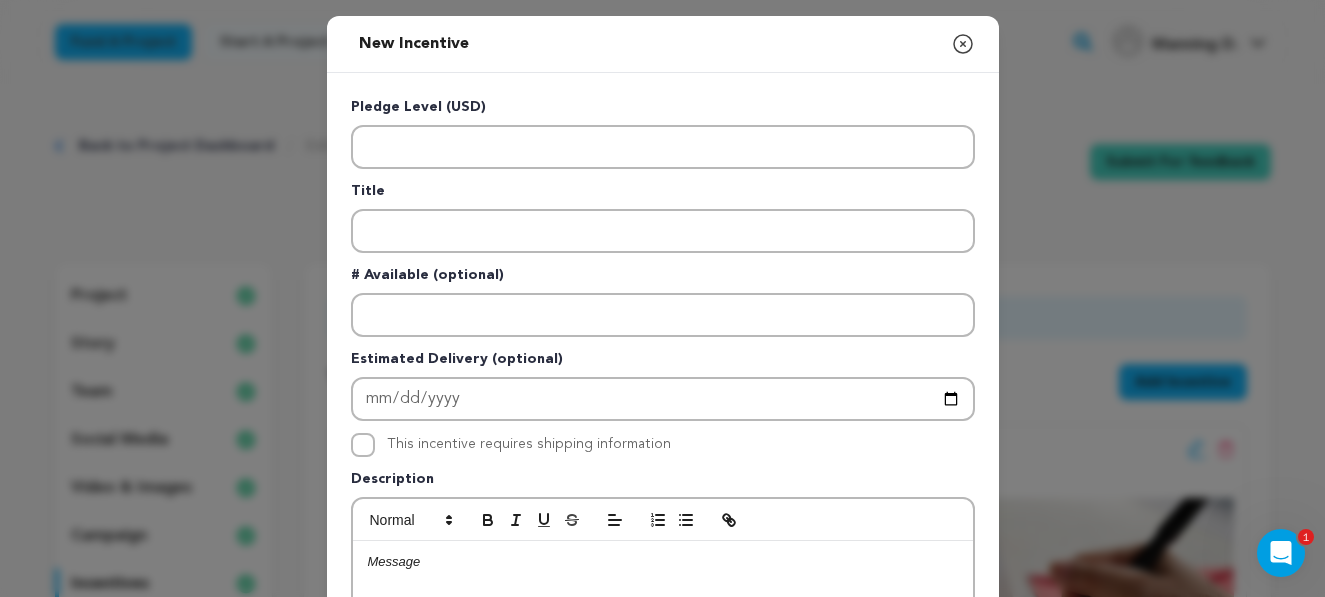 click at bounding box center (663, 691) 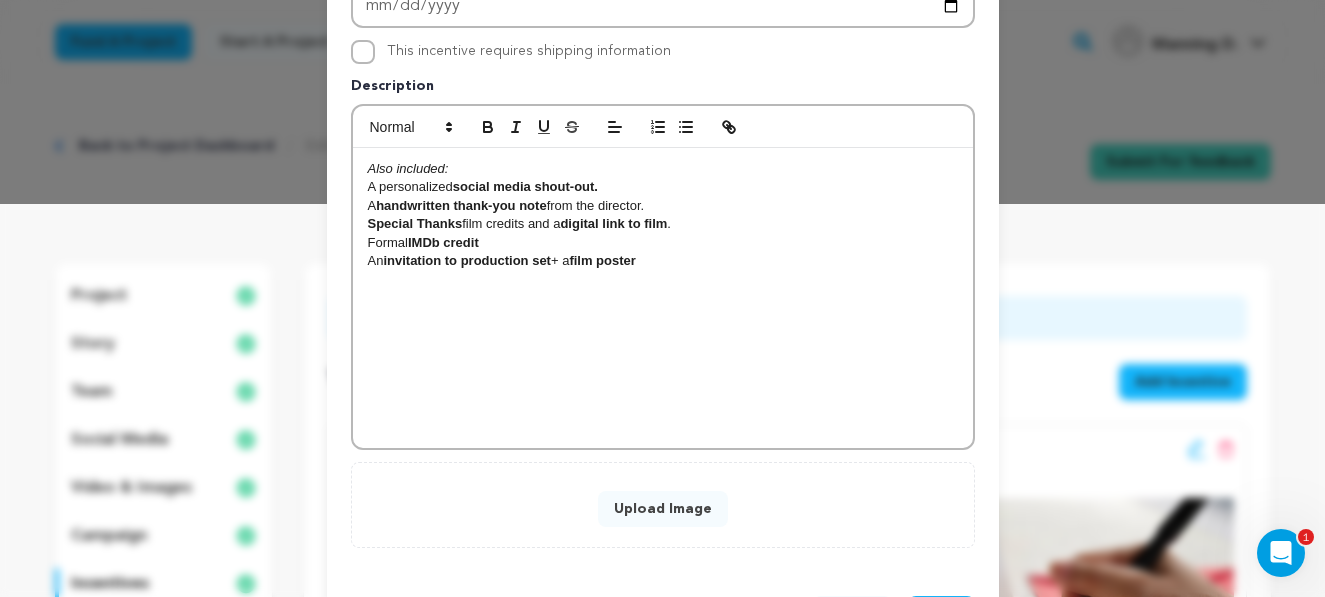 click on "Also included:" at bounding box center (408, 168) 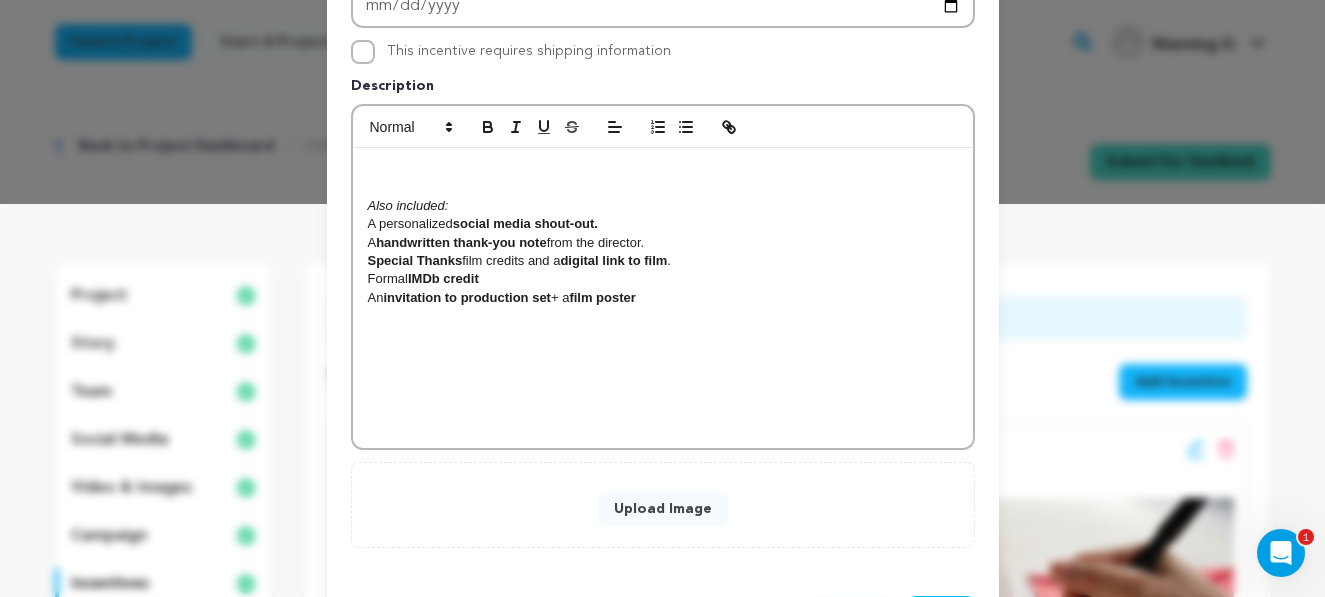 scroll, scrollTop: 0, scrollLeft: 0, axis: both 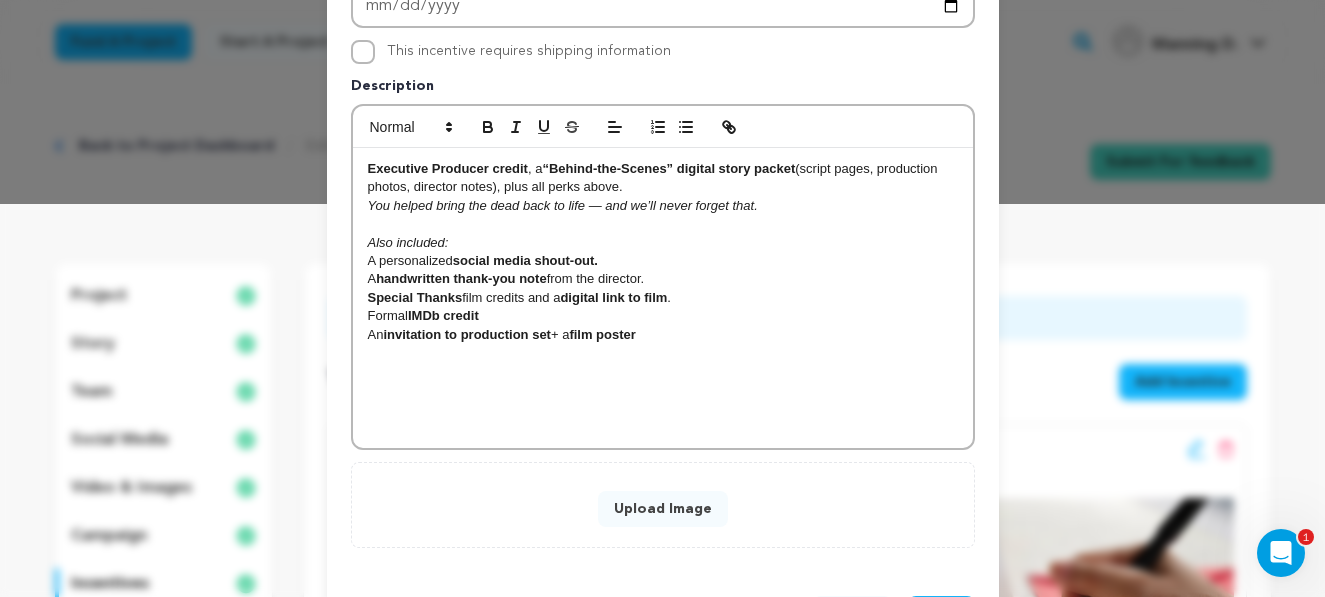 click on "You helped bring the dead back to life — and we’ll never forget that." at bounding box center (563, 205) 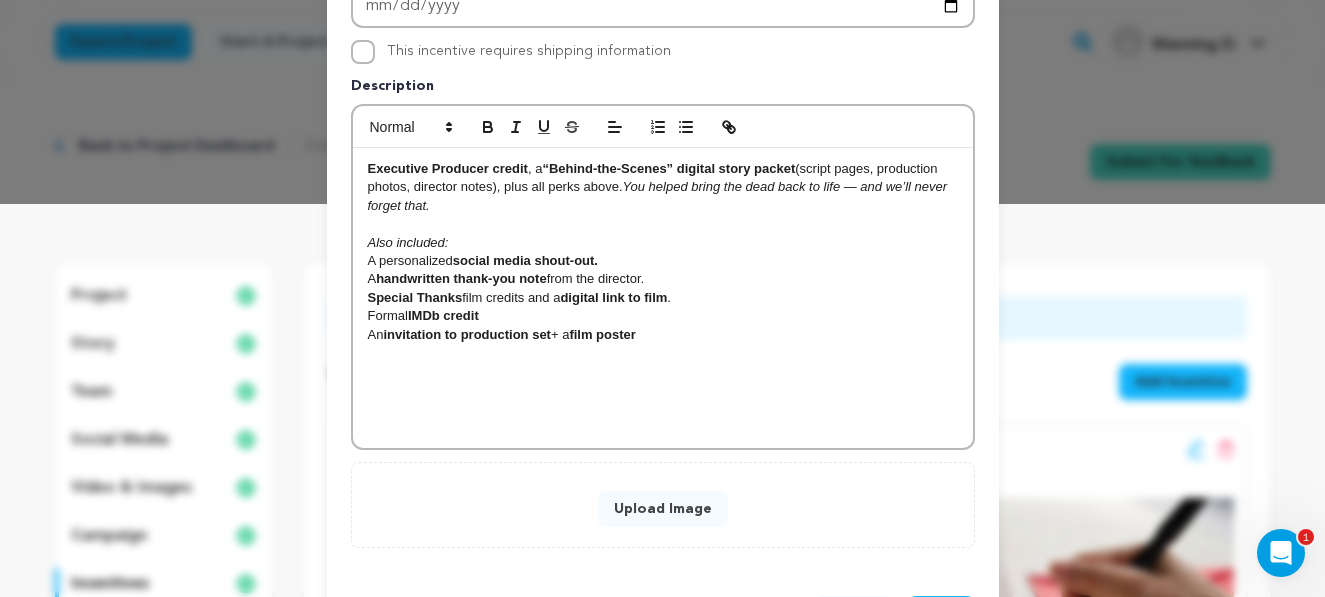 type 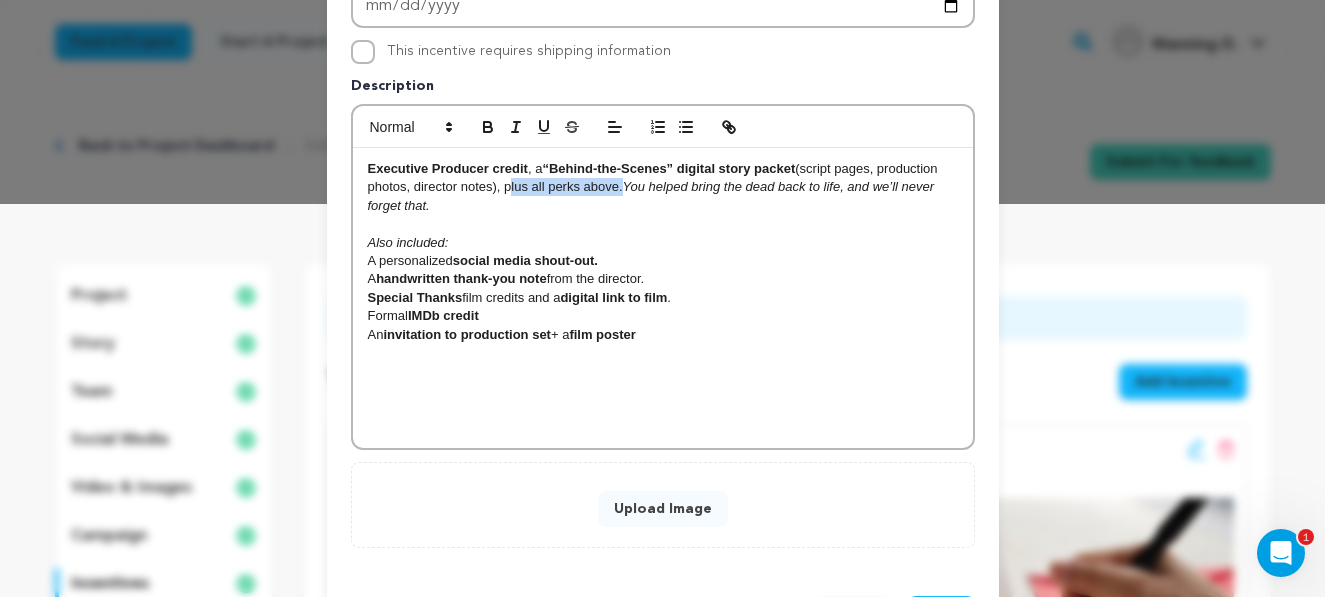 drag, startPoint x: 618, startPoint y: 191, endPoint x: 503, endPoint y: 189, distance: 115.01739 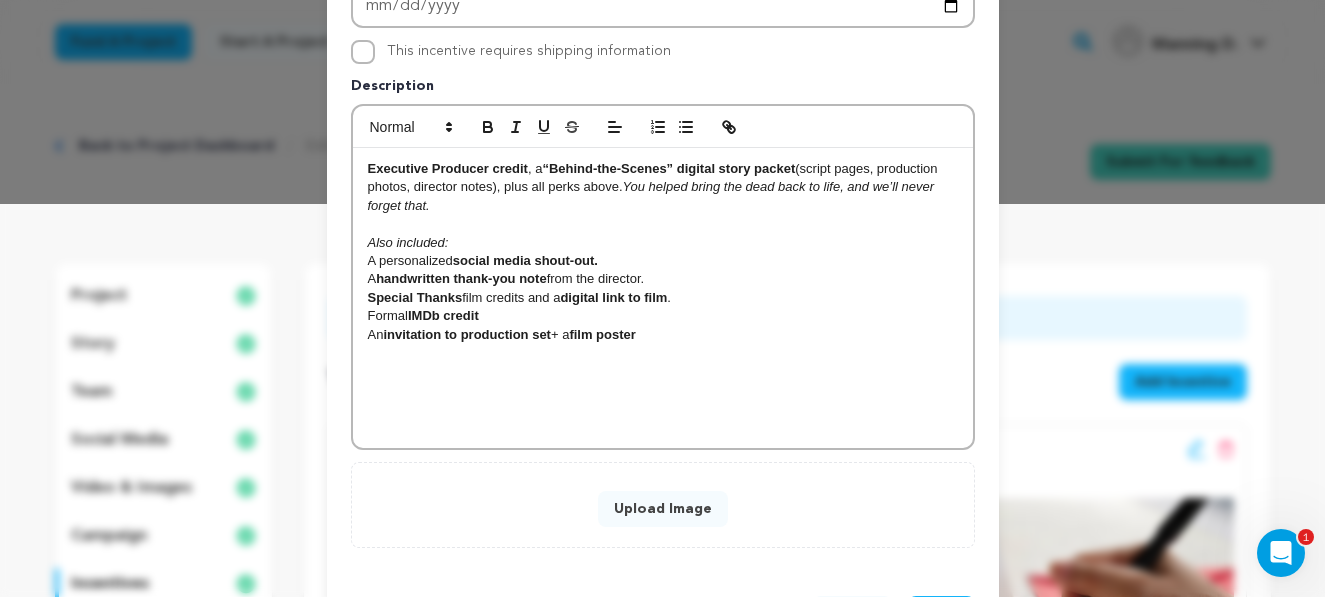 click on "Executive Producer credit , a  “Behind-the-Scenes” digital story packet  (script pages, production photos, director notes), plus all perks above.  You helped bring the dead back to life, and we’ll never forget that." at bounding box center (663, 187) 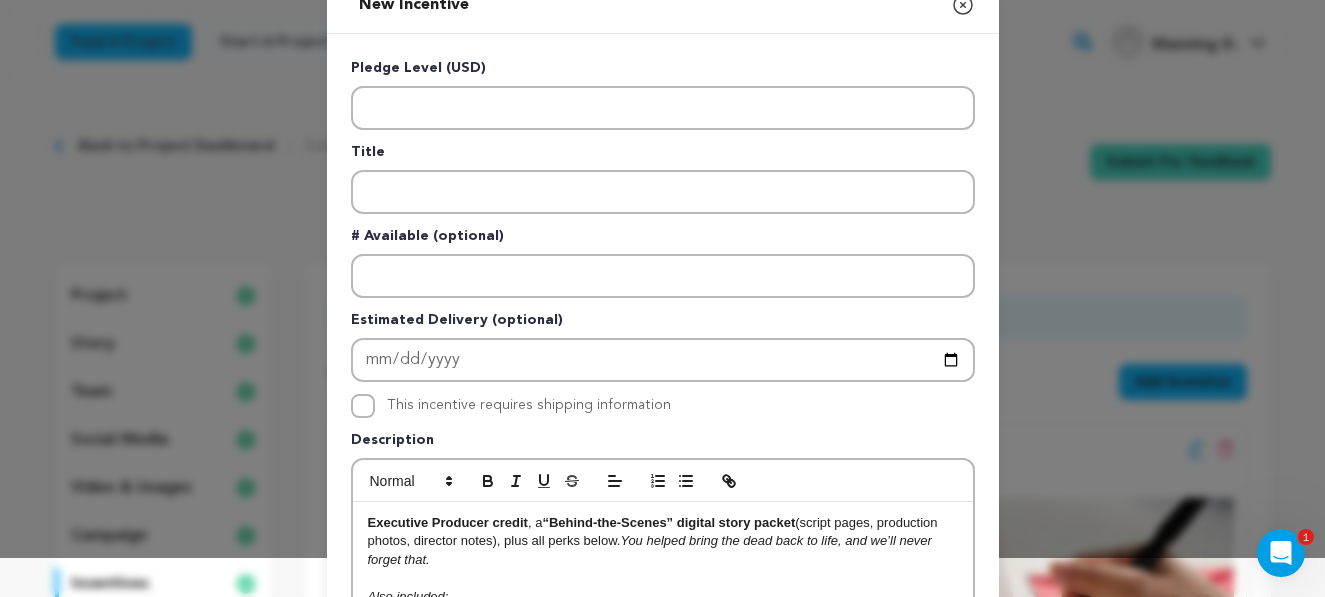 scroll, scrollTop: 0, scrollLeft: 0, axis: both 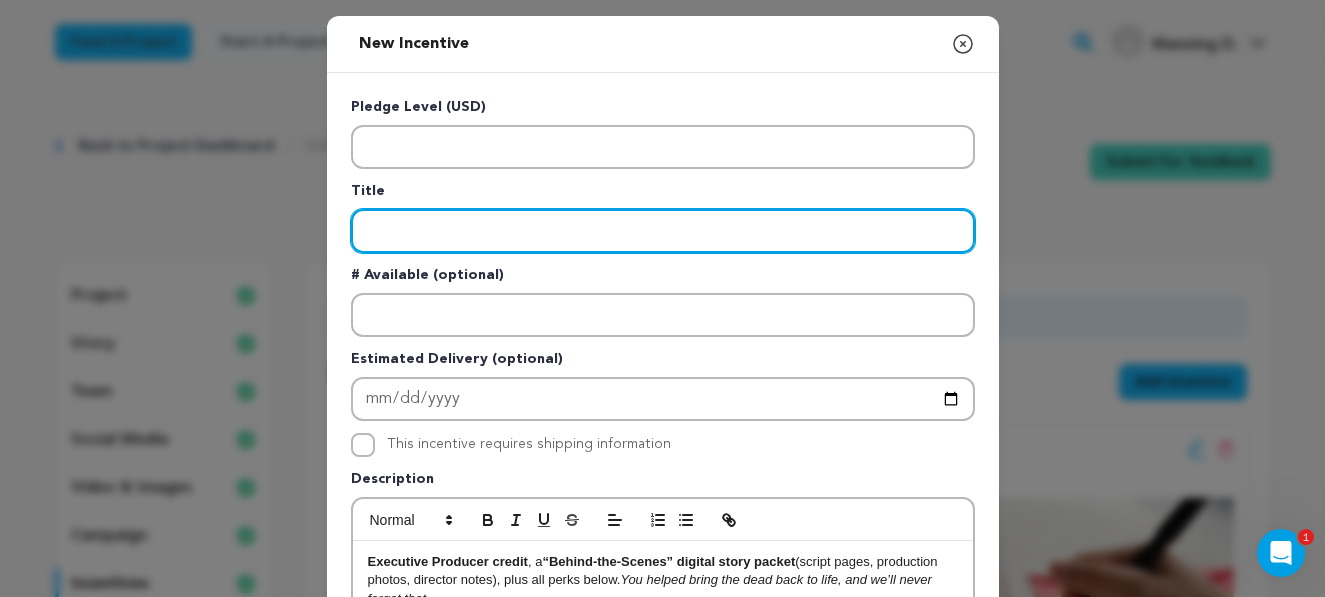 click at bounding box center (663, 231) 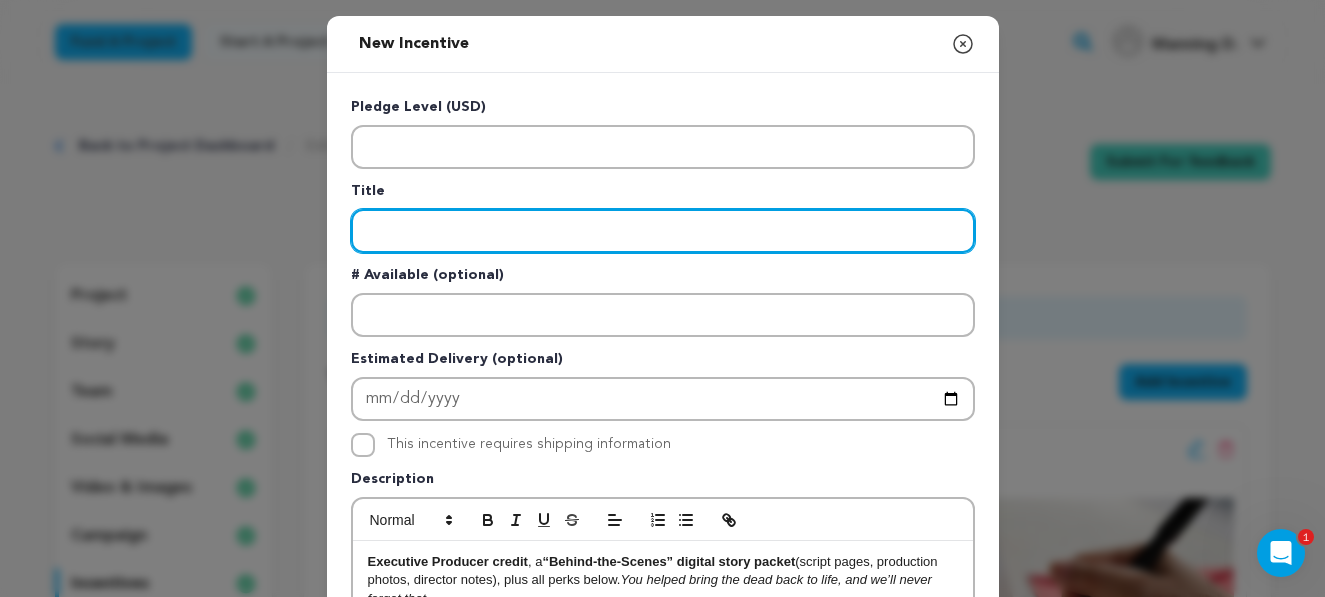 paste on "Gatekeeper of the Story" 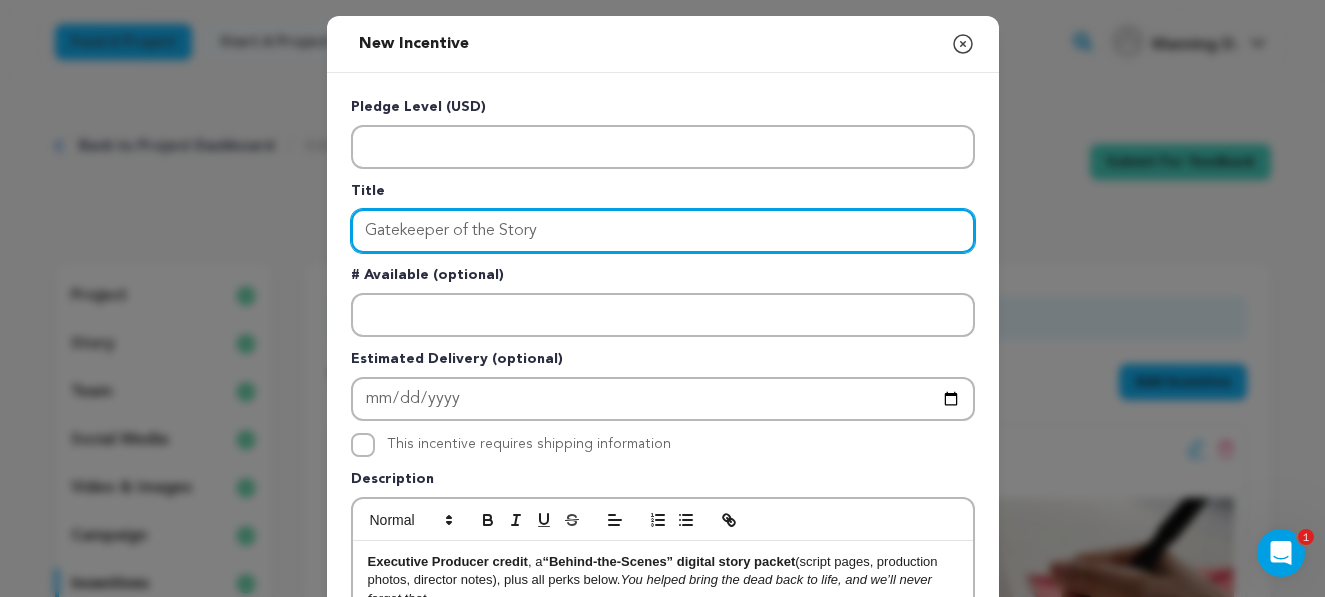 type on "Gatekeeper of the Story" 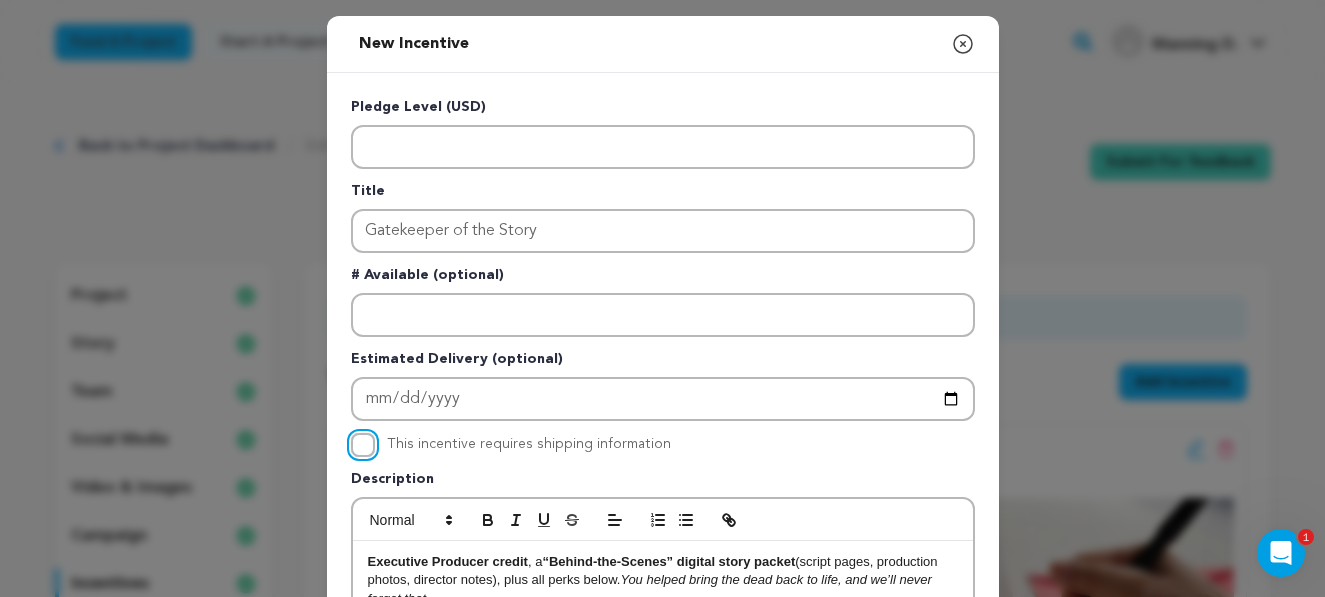 click on "This incentive requires shipping information" at bounding box center [363, 445] 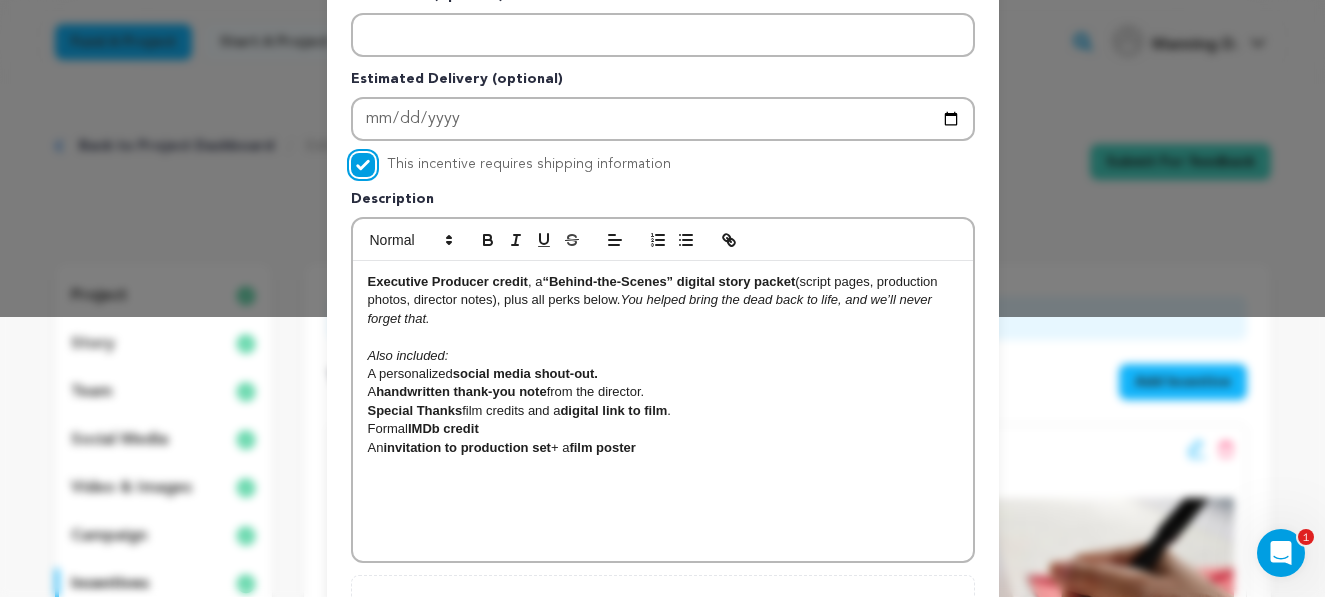 scroll, scrollTop: 332, scrollLeft: 0, axis: vertical 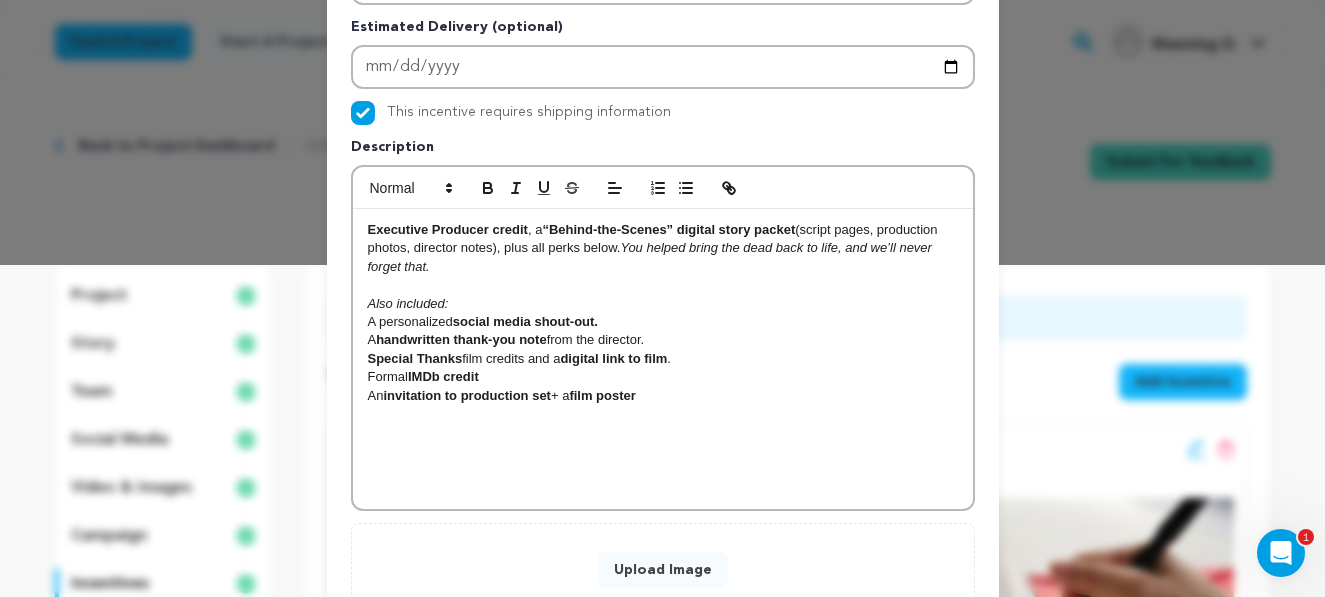 click on "An  invitation to production set  + a  film poster" at bounding box center [663, 396] 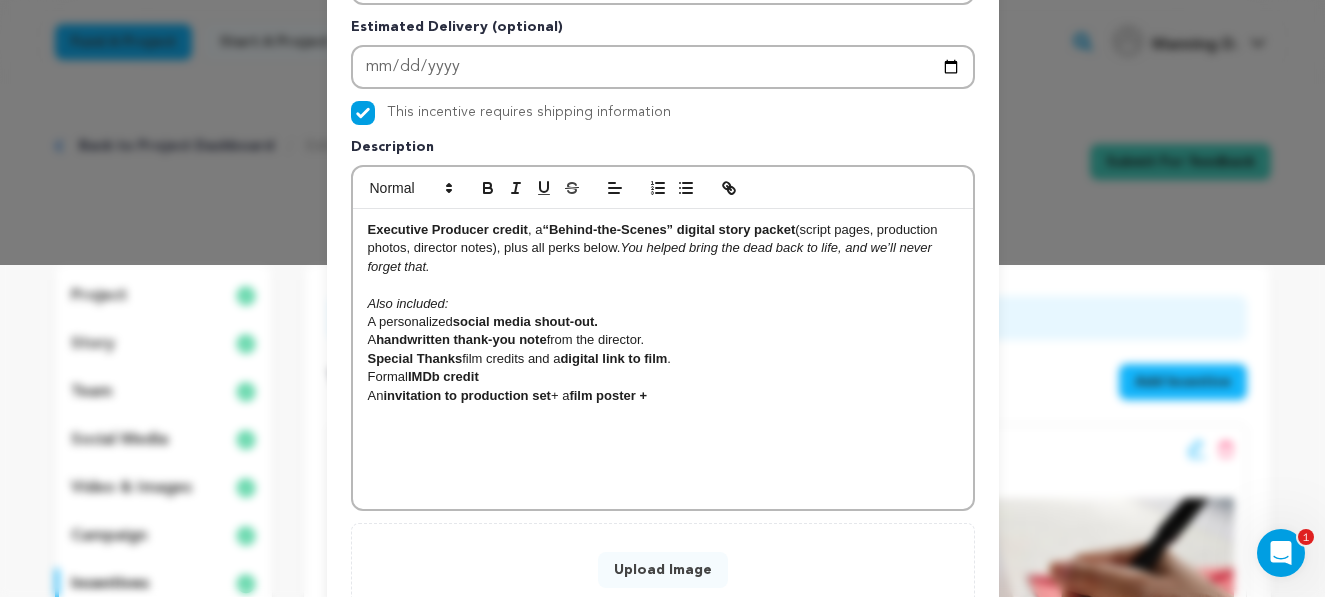 scroll, scrollTop: 0, scrollLeft: 0, axis: both 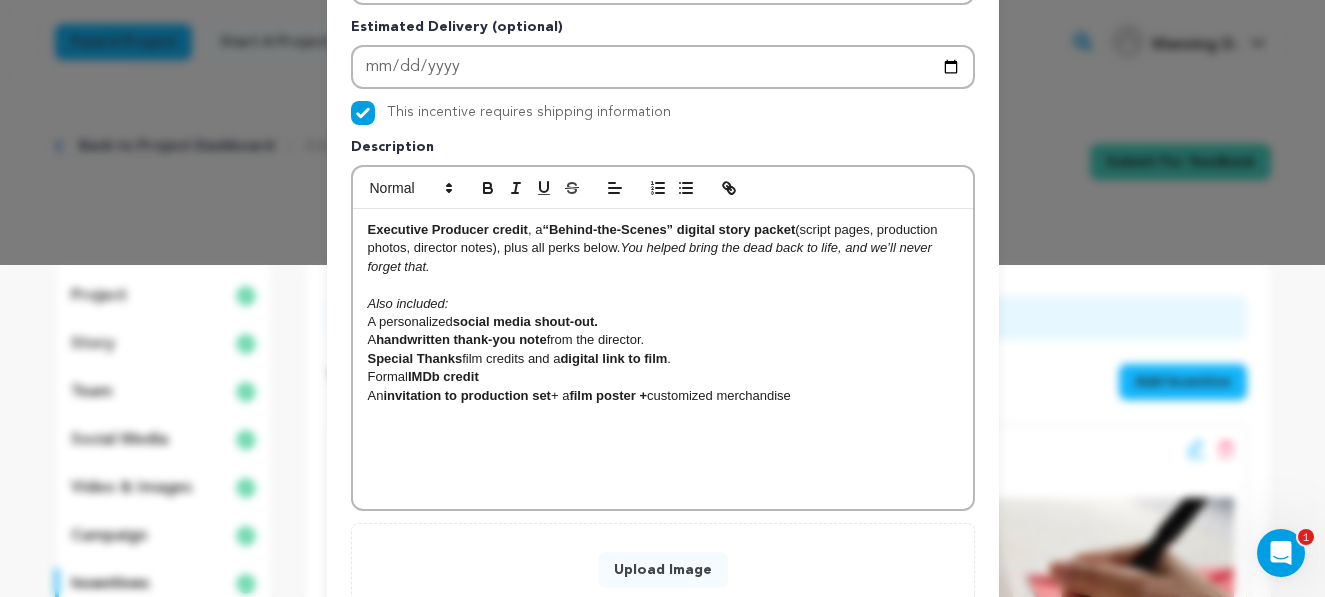 click on "film poster +" at bounding box center [608, 395] 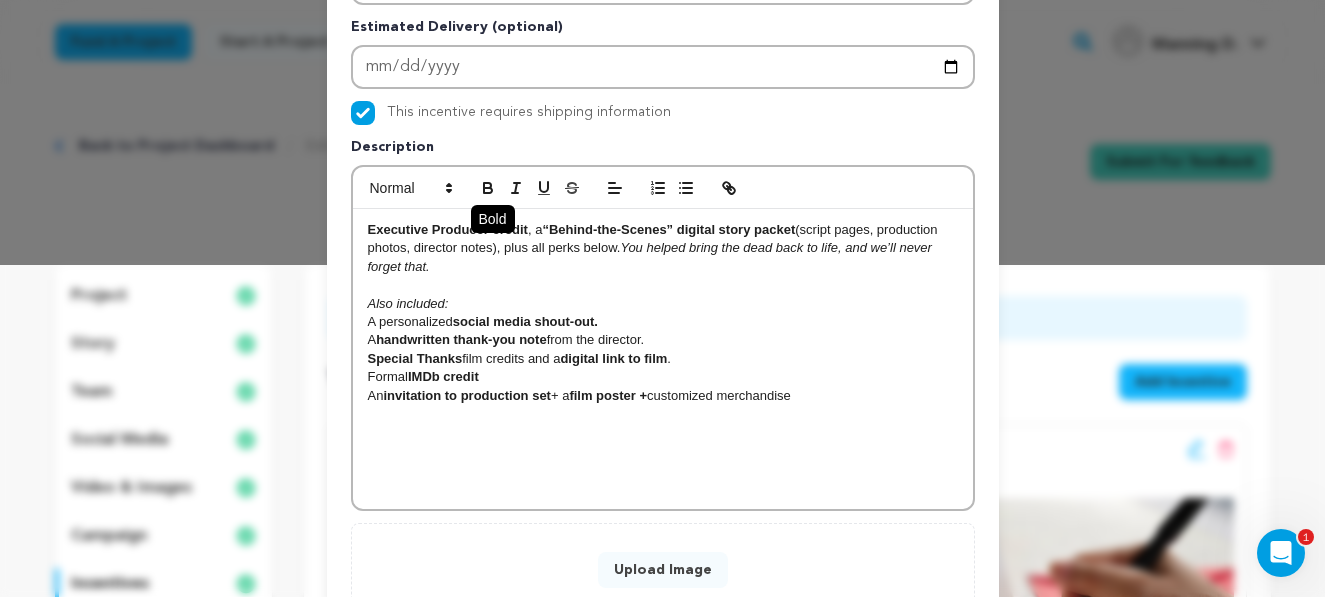 click 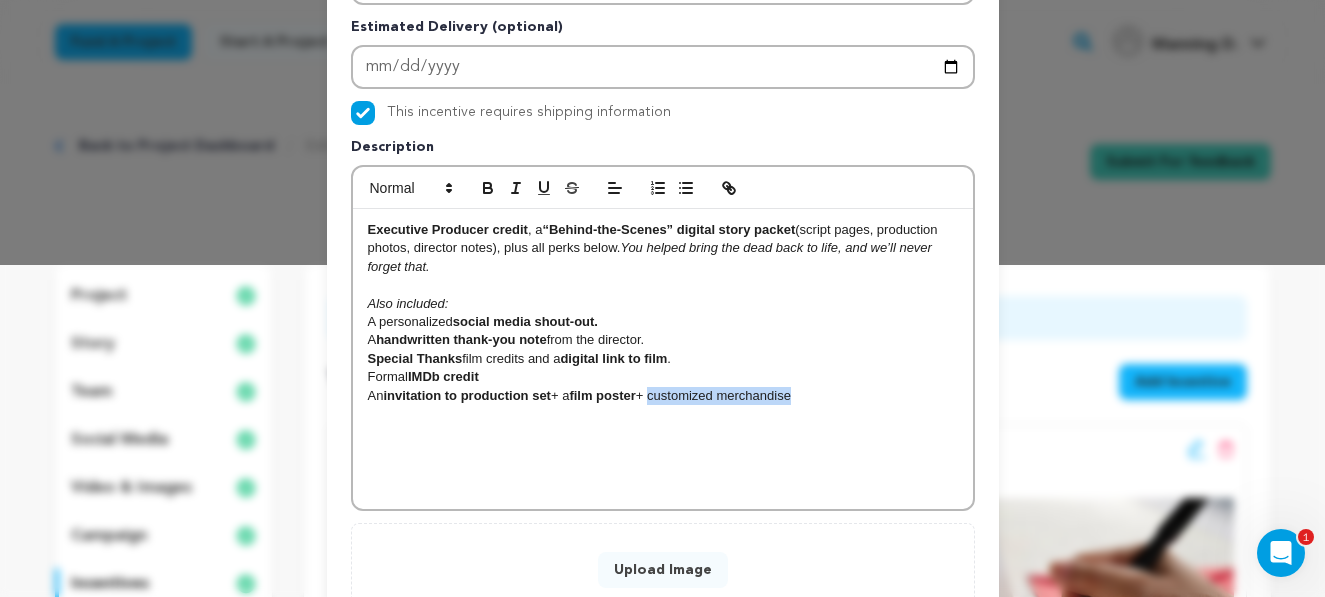 drag, startPoint x: 811, startPoint y: 400, endPoint x: 662, endPoint y: 396, distance: 149.05368 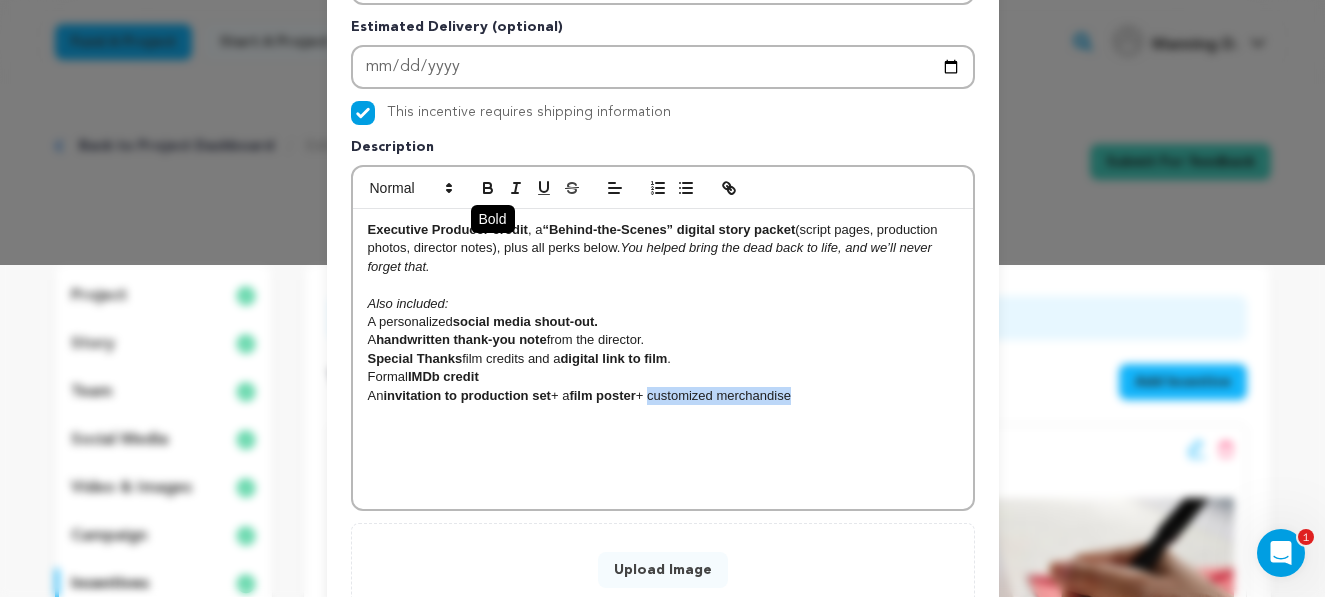 click 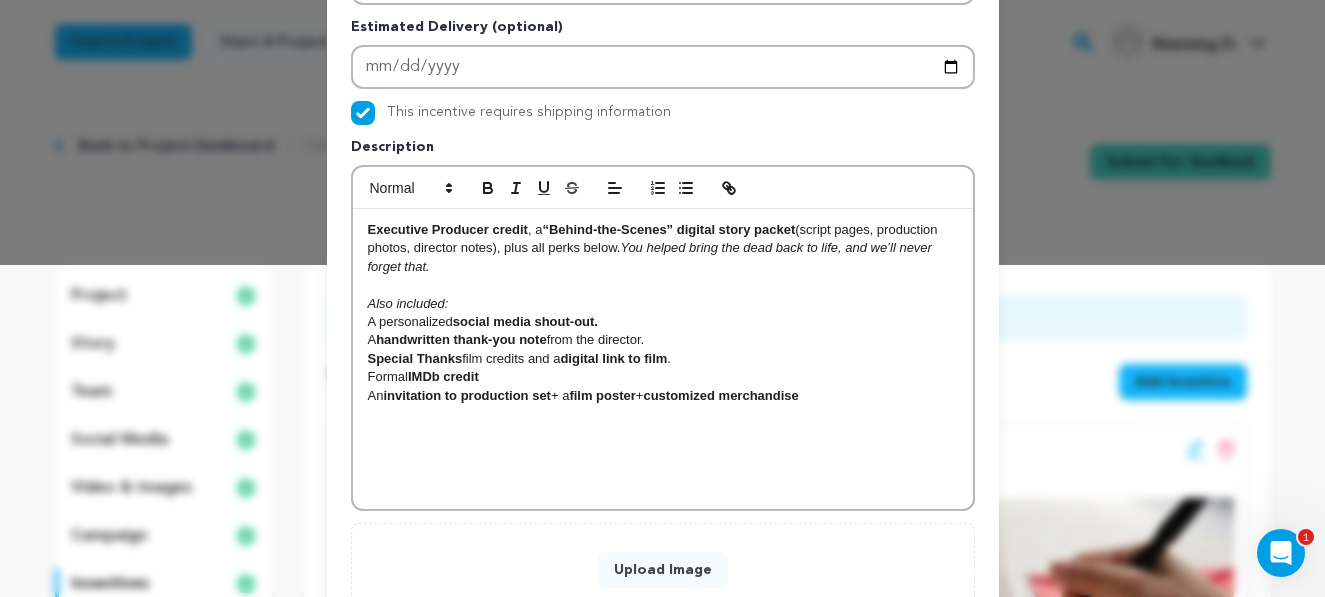 click on "Executive Producer credit , a  “Behind-the-Scenes” digital story packet  (script pages, production photos, director notes), plus all perks below.  You helped bring the dead back to life, and we’ll never forget that. Also included: A personalized  social media shout-out. A  handwritten thank-you note  from the director. Special Thanks  film credits and a  digital link to film . Formal  IMDb credit An  invitation to production set  + a  film poster  +  customized merchandise" at bounding box center [663, 359] 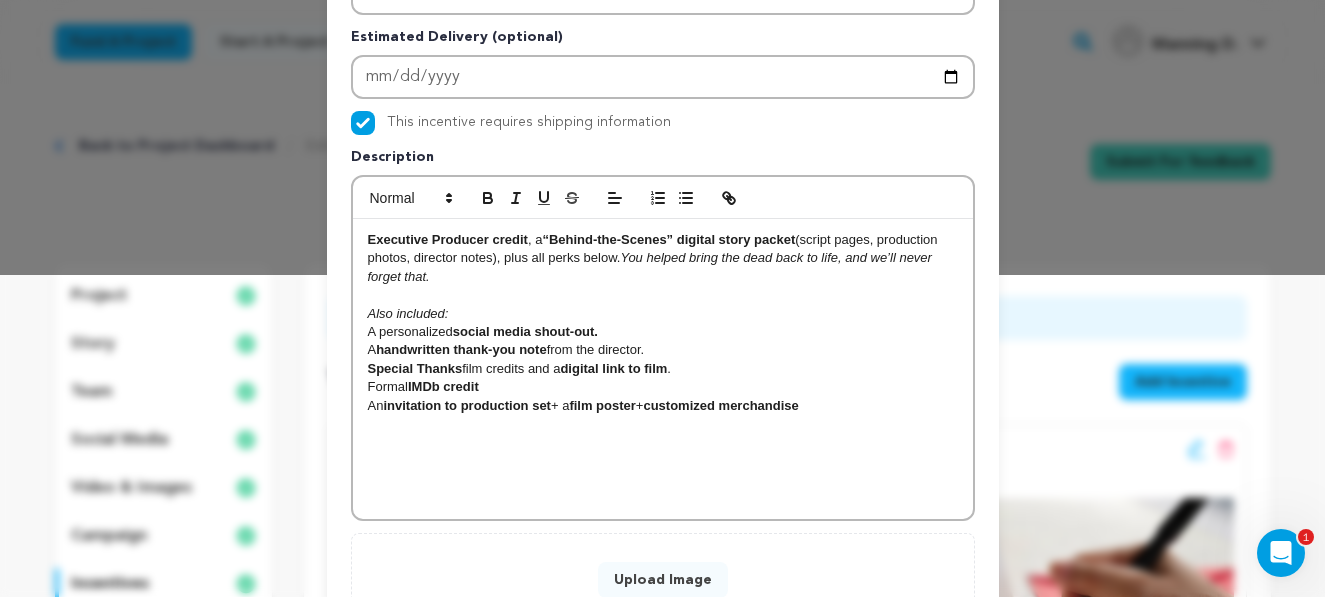 scroll, scrollTop: 325, scrollLeft: 0, axis: vertical 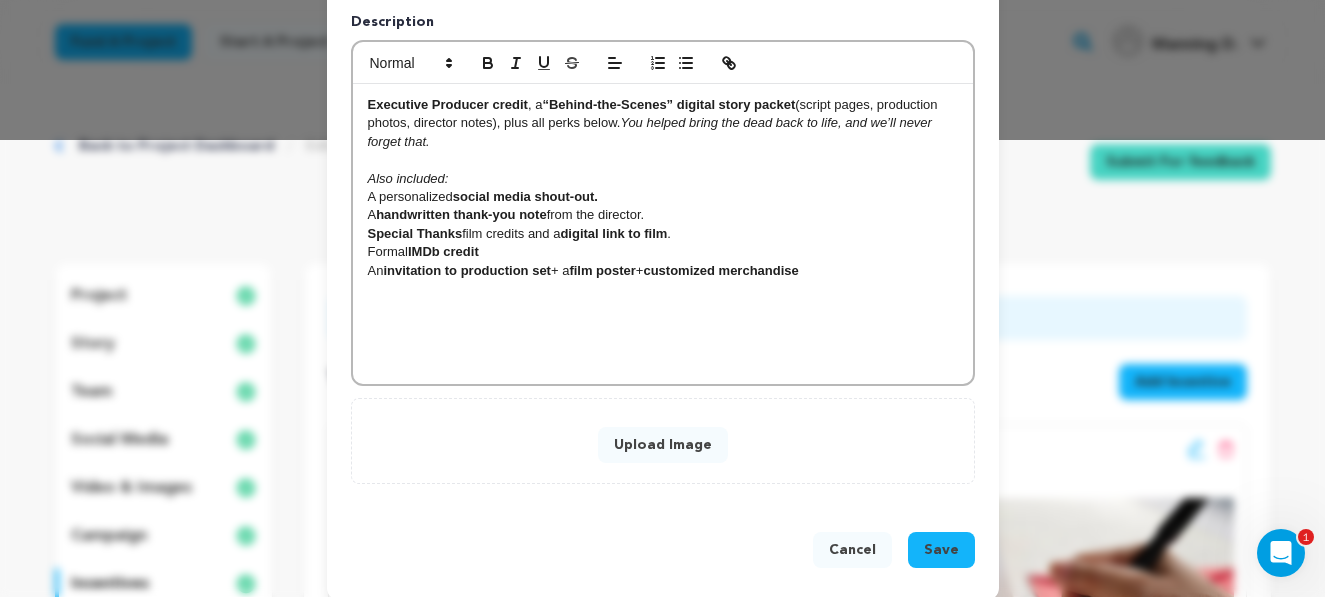 click on "Upload Image" at bounding box center (663, 445) 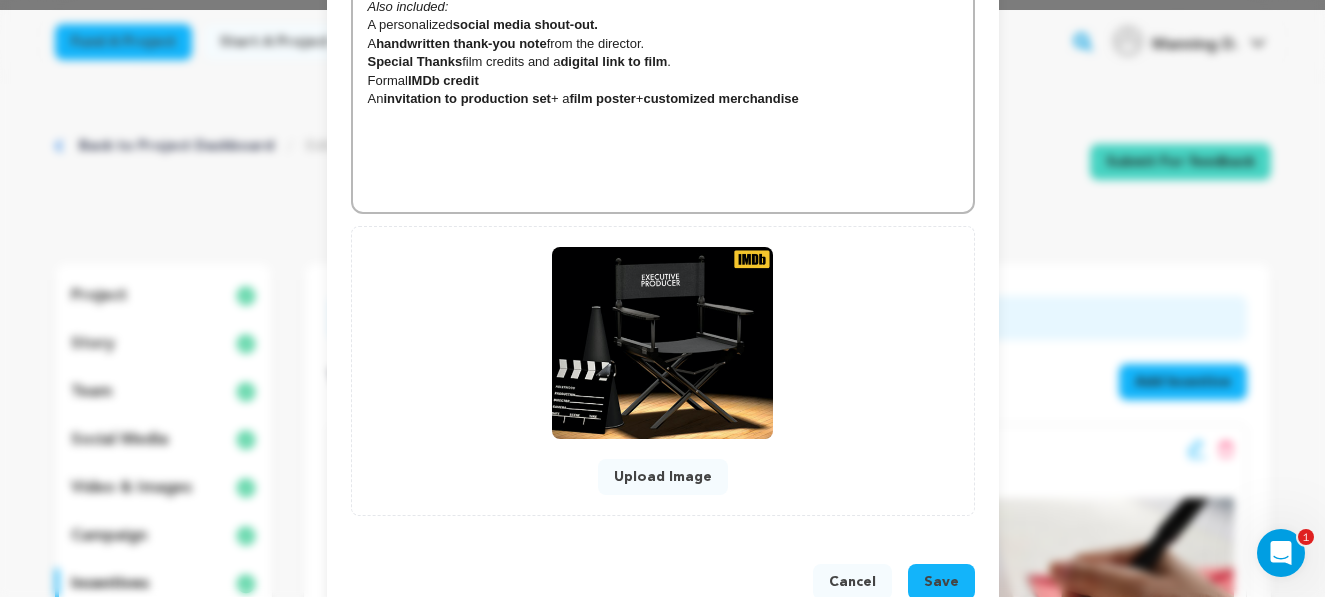scroll, scrollTop: 629, scrollLeft: 0, axis: vertical 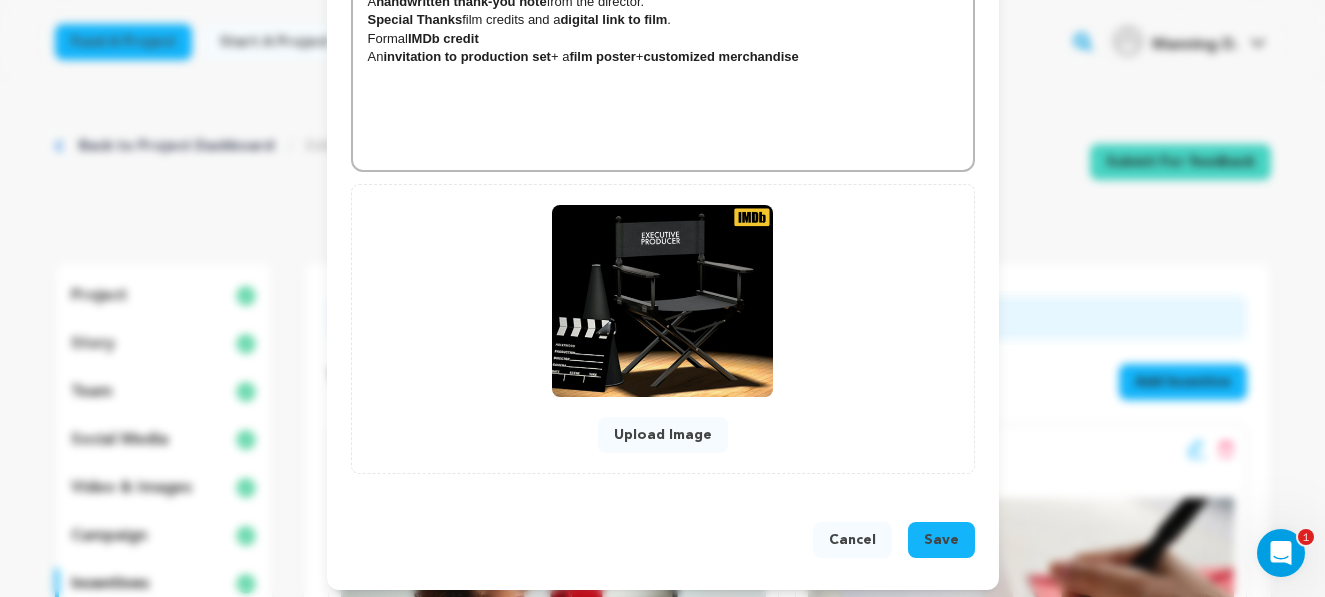 click on "Save" at bounding box center [941, 540] 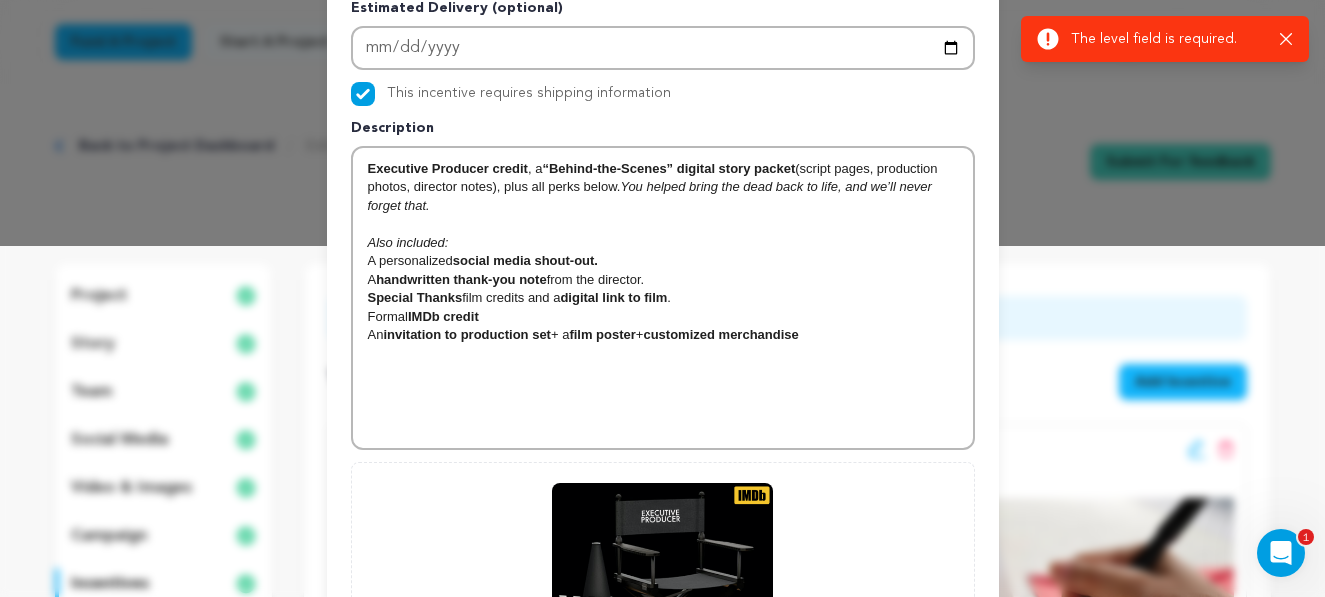 scroll, scrollTop: 0, scrollLeft: 0, axis: both 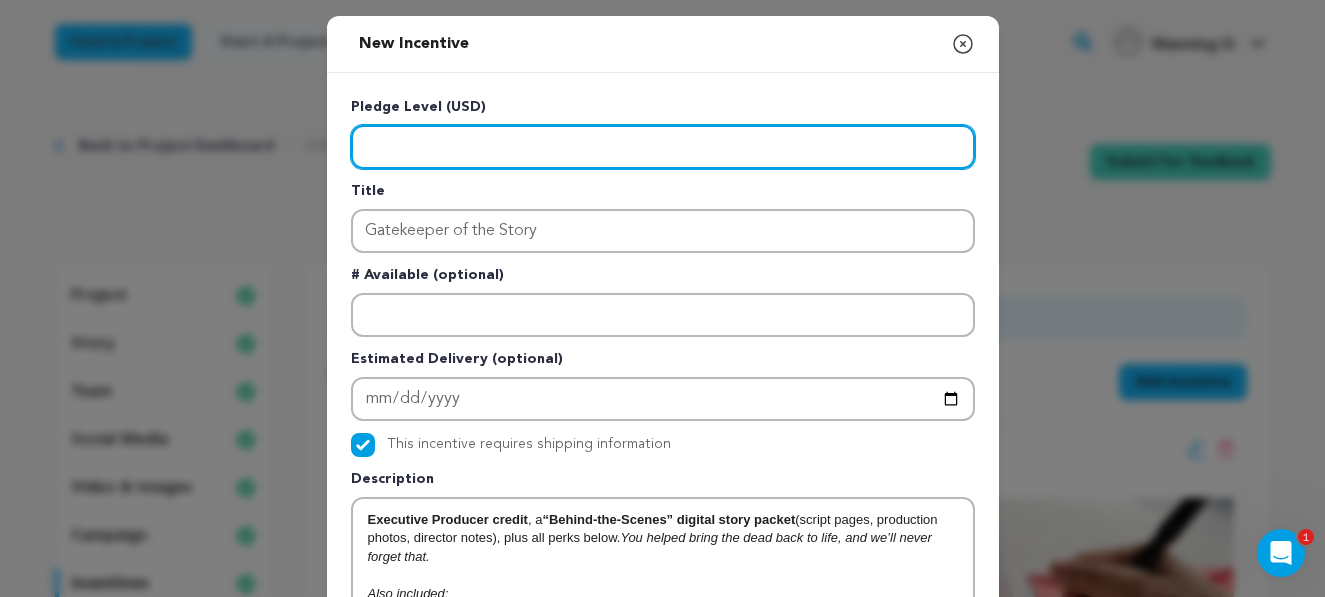click at bounding box center (663, 147) 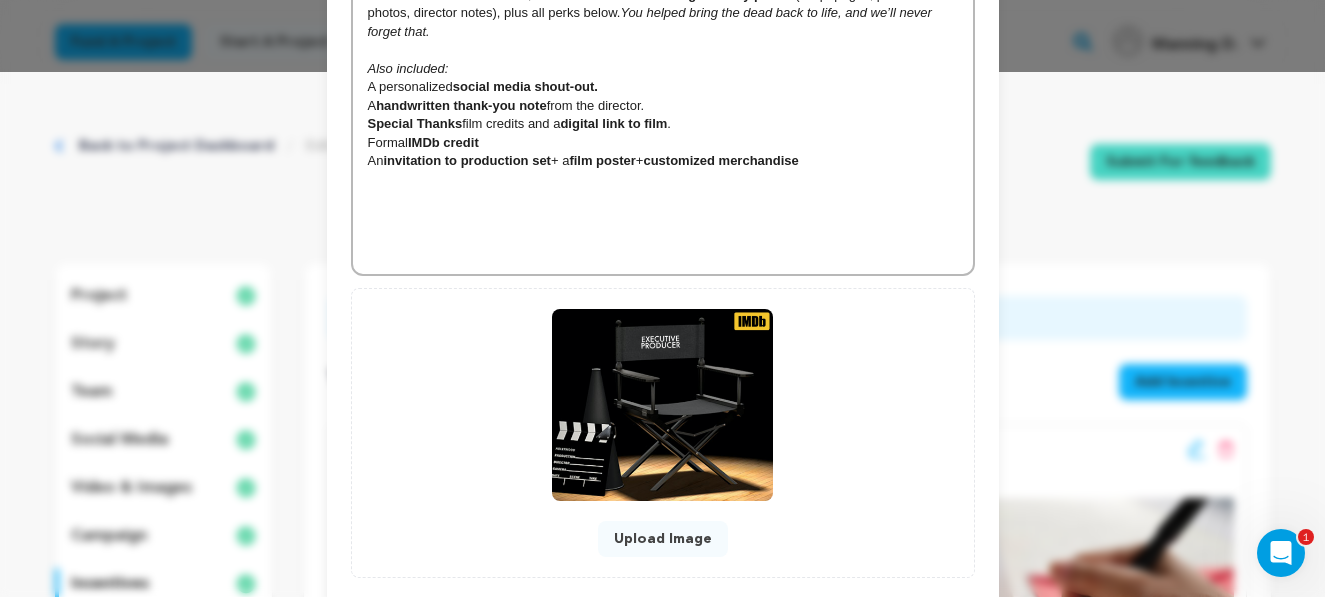 scroll, scrollTop: 581, scrollLeft: 0, axis: vertical 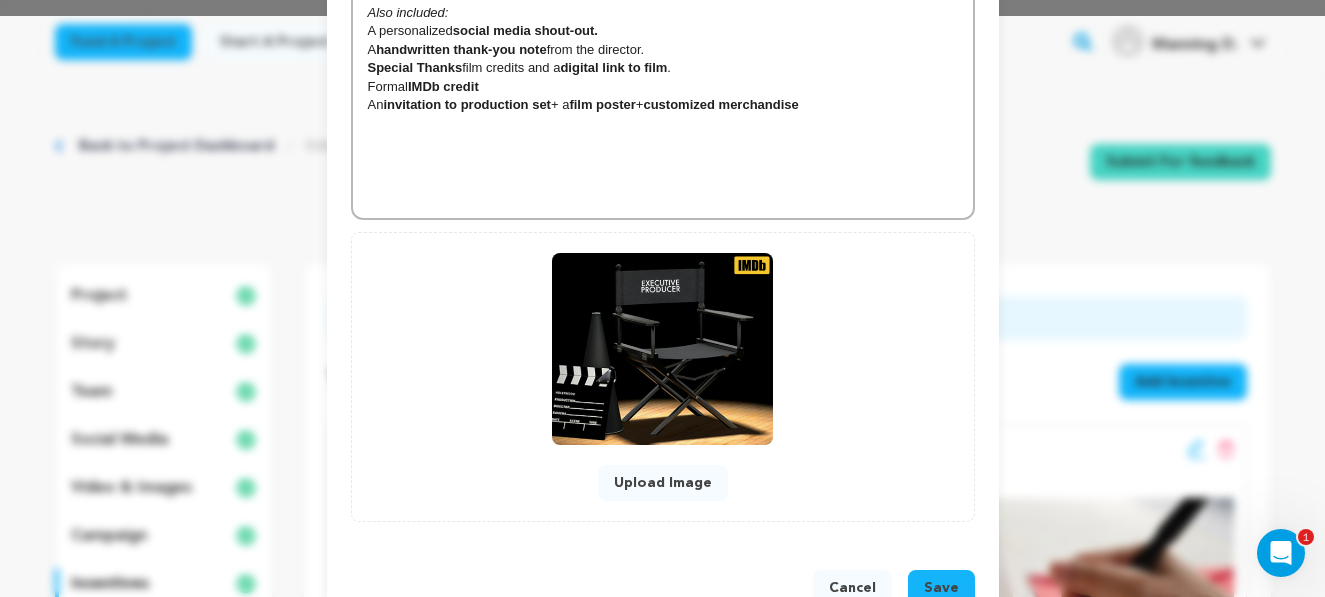 type on "2000" 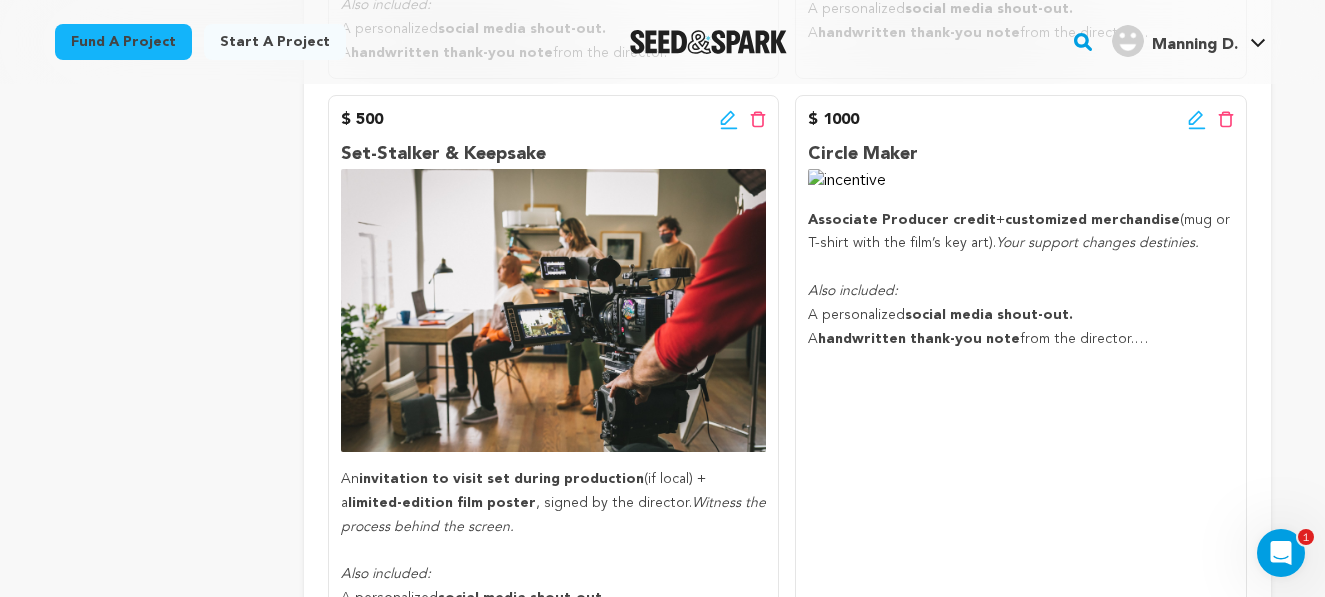 scroll, scrollTop: 1342, scrollLeft: 0, axis: vertical 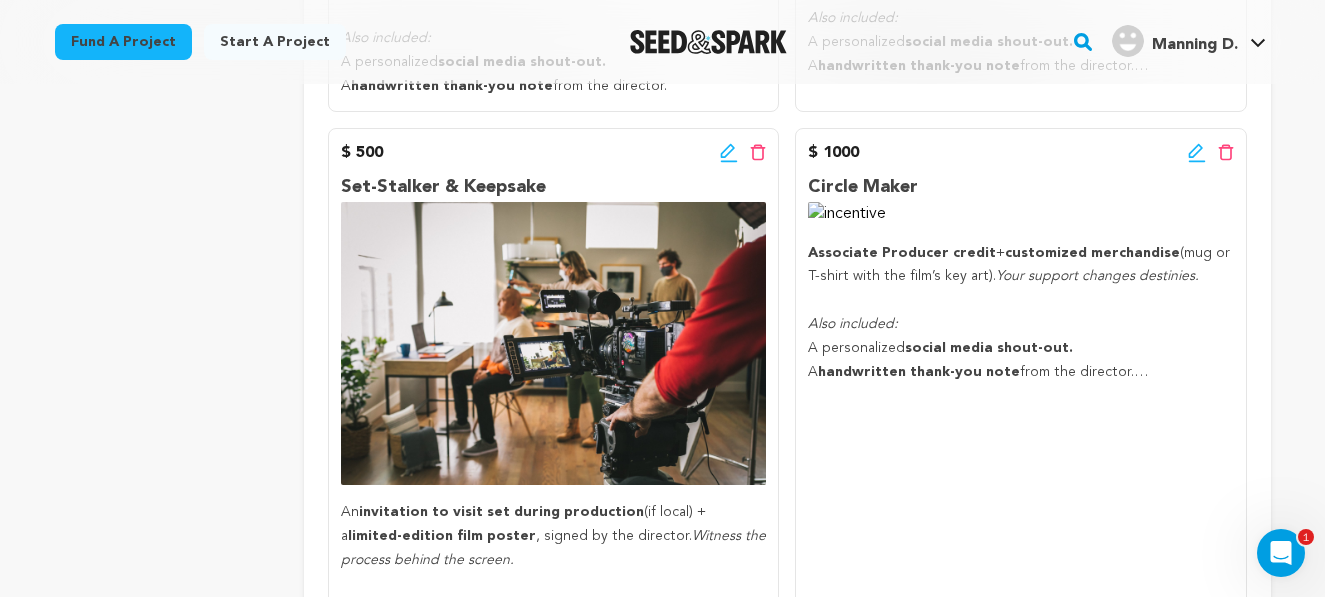 click 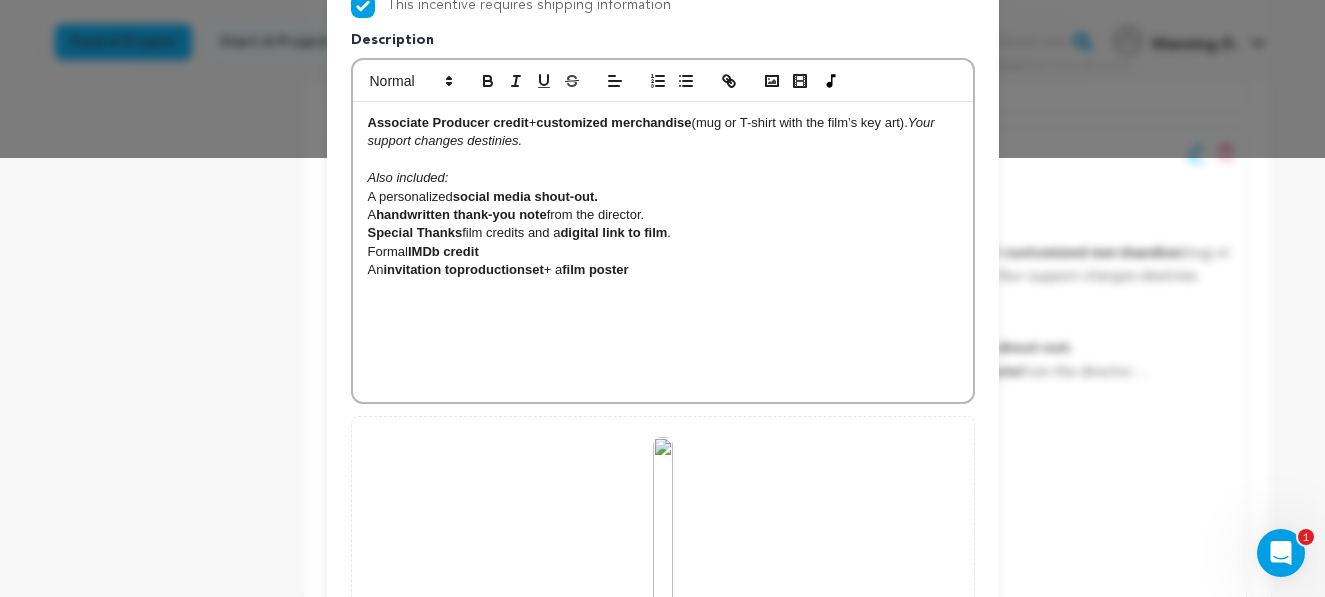 scroll, scrollTop: 680, scrollLeft: 0, axis: vertical 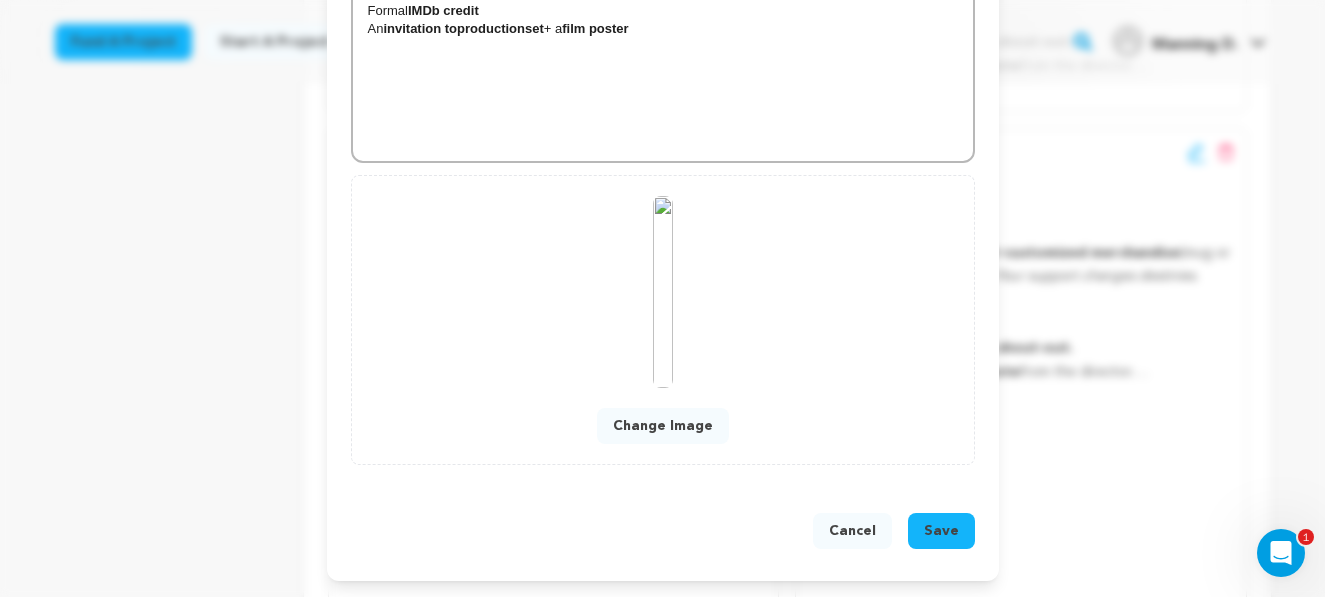 click on "Change Image" at bounding box center [663, 426] 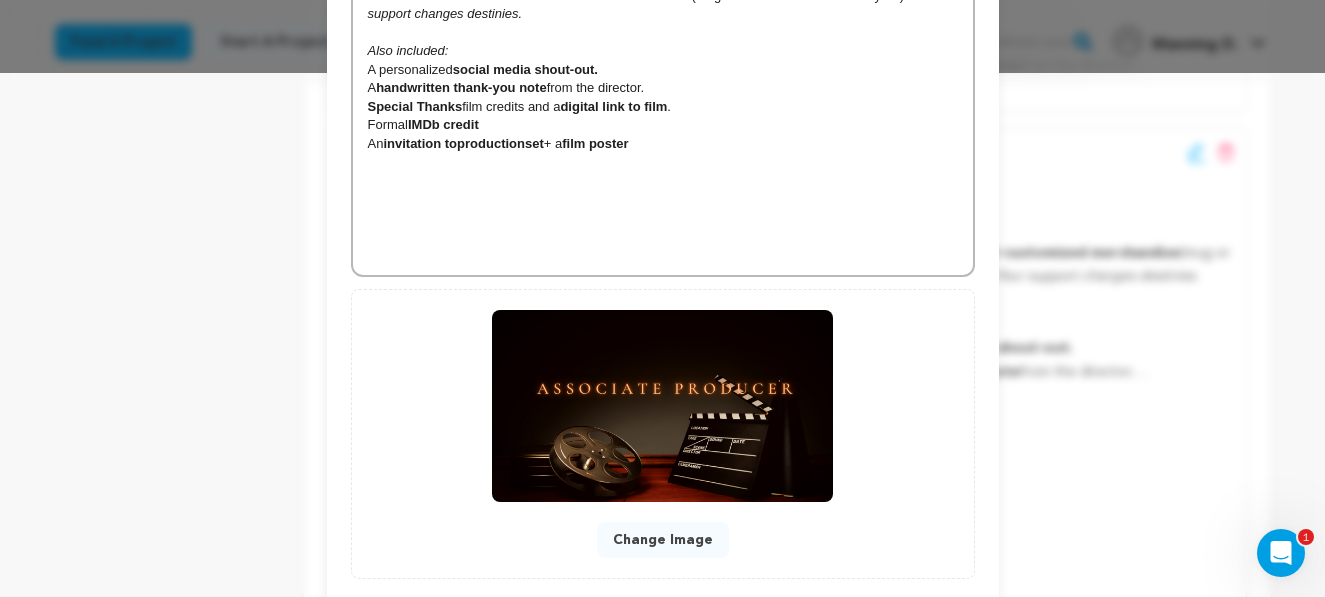 scroll, scrollTop: 638, scrollLeft: 0, axis: vertical 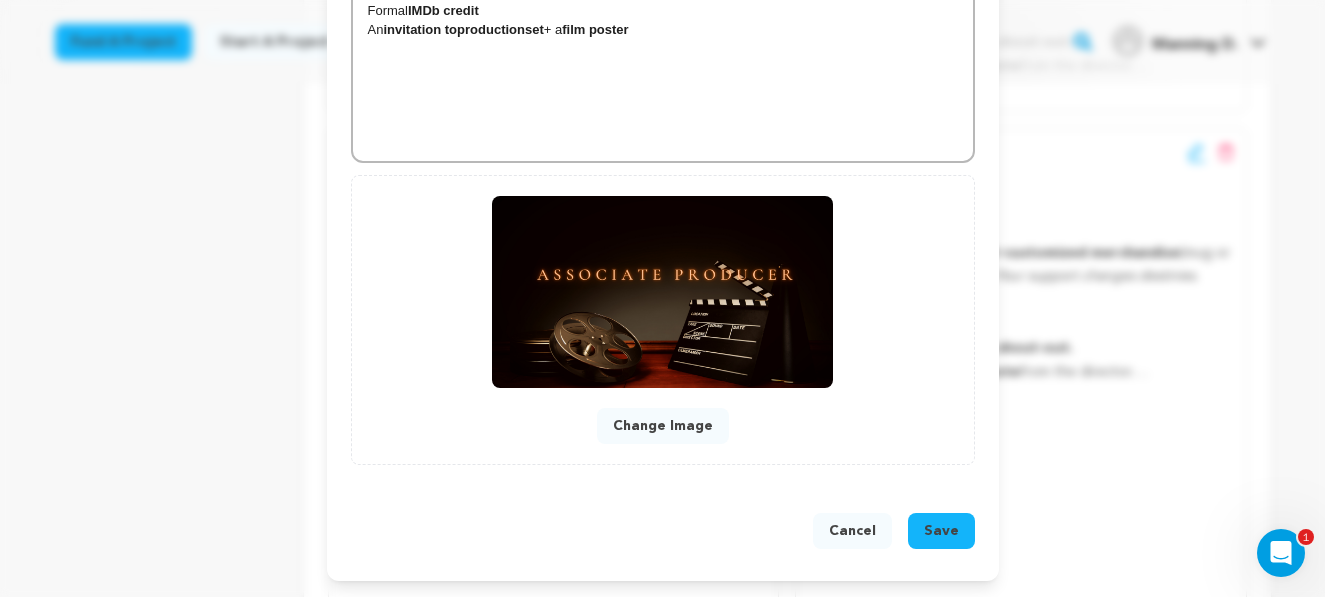 click on "Save" at bounding box center [941, 531] 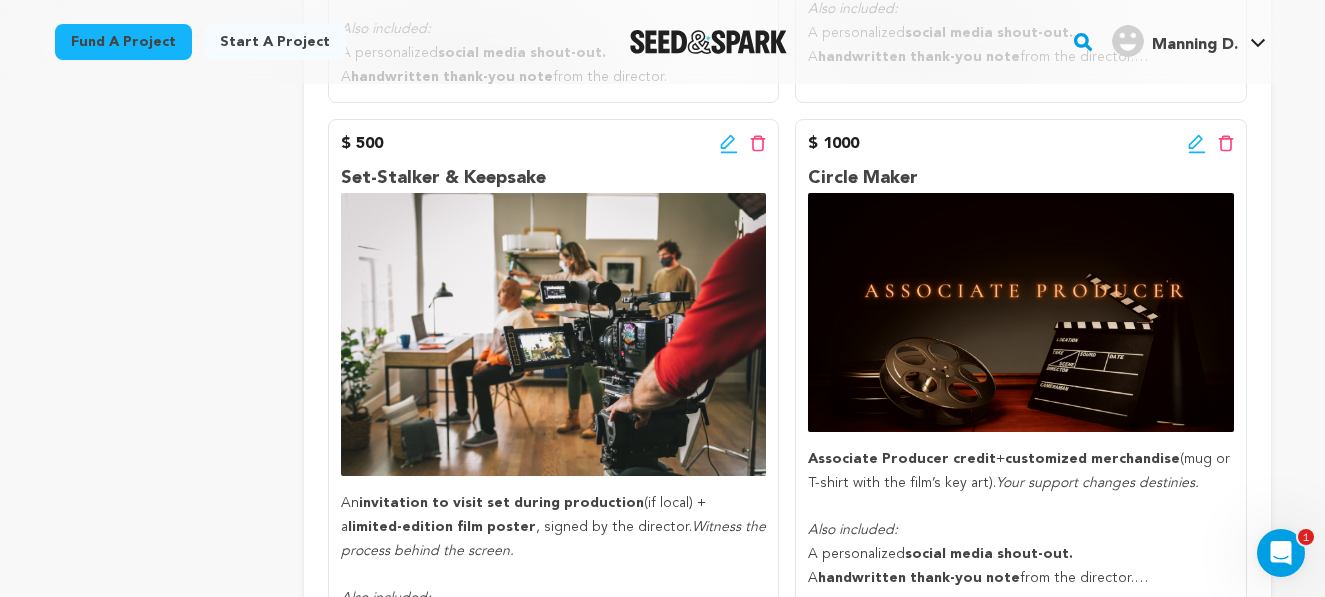 scroll, scrollTop: 1354, scrollLeft: 0, axis: vertical 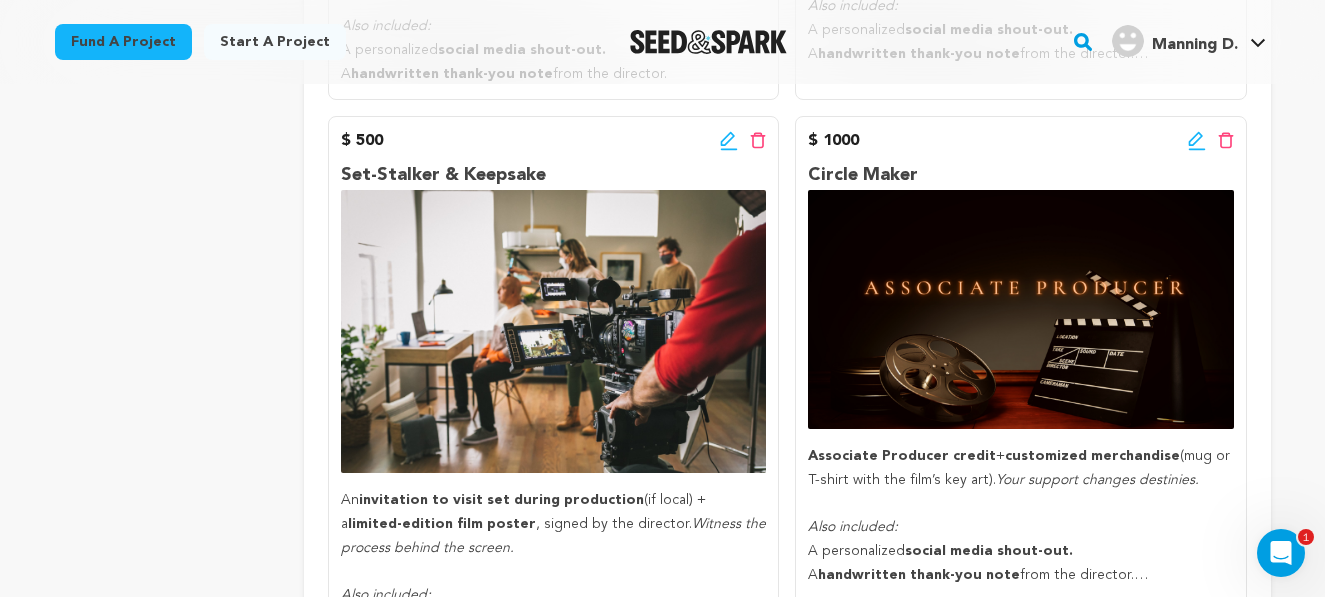 click 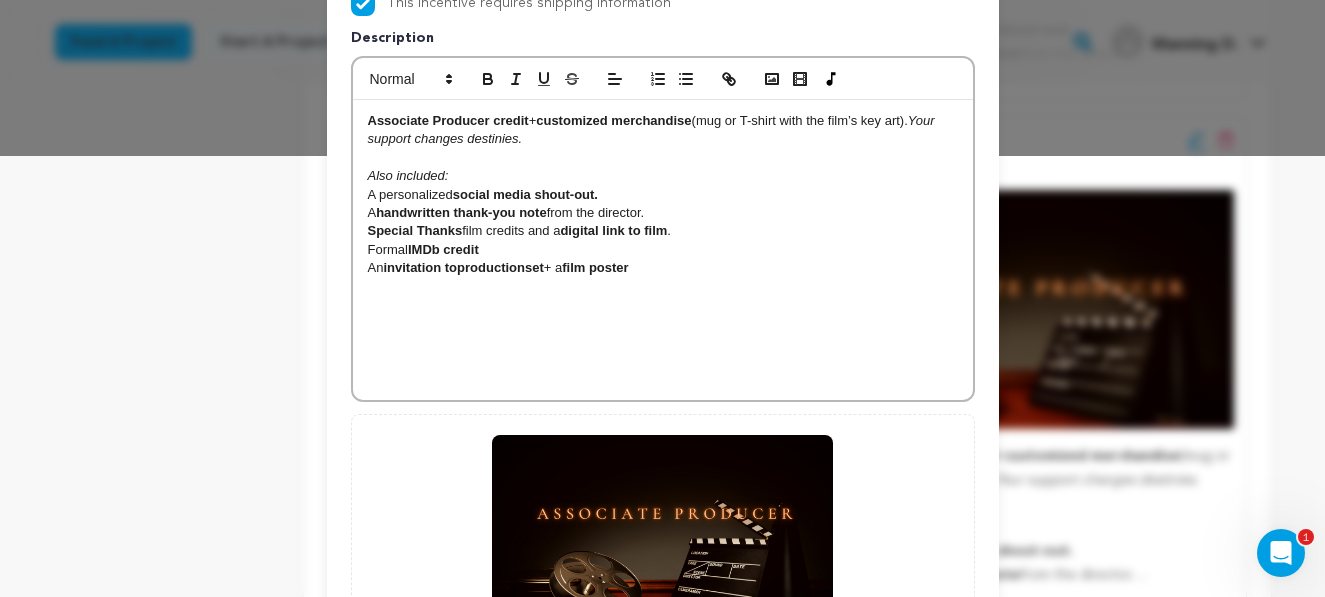 scroll, scrollTop: 680, scrollLeft: 0, axis: vertical 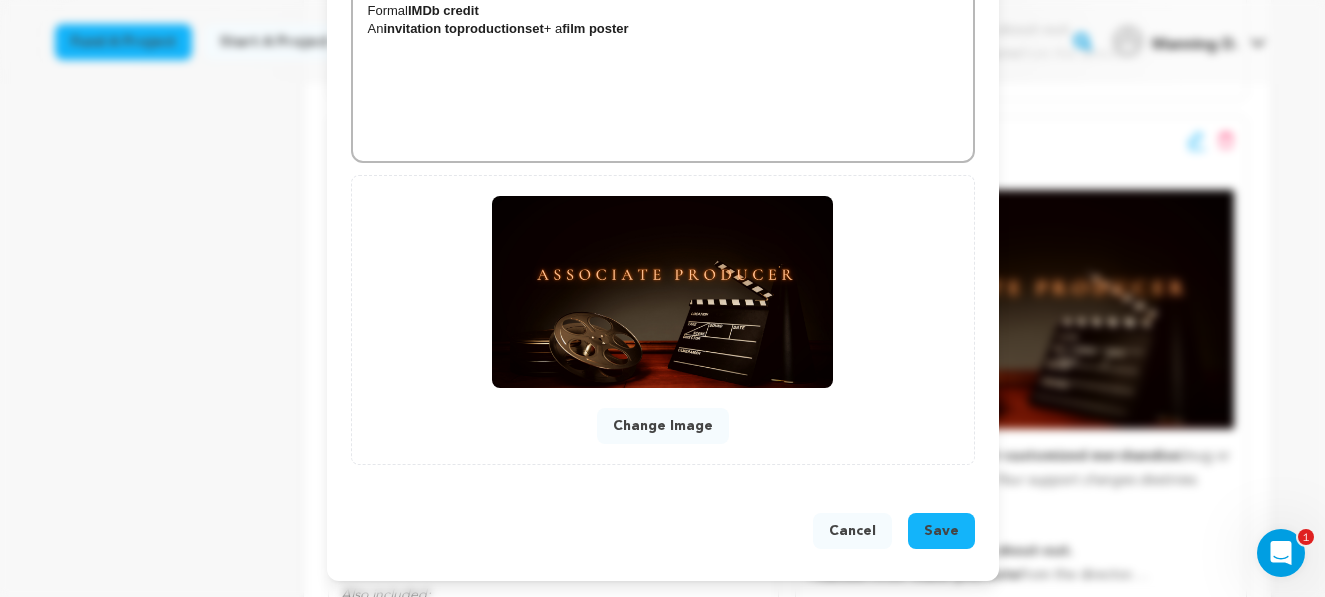 click on "Cancel" at bounding box center (852, 531) 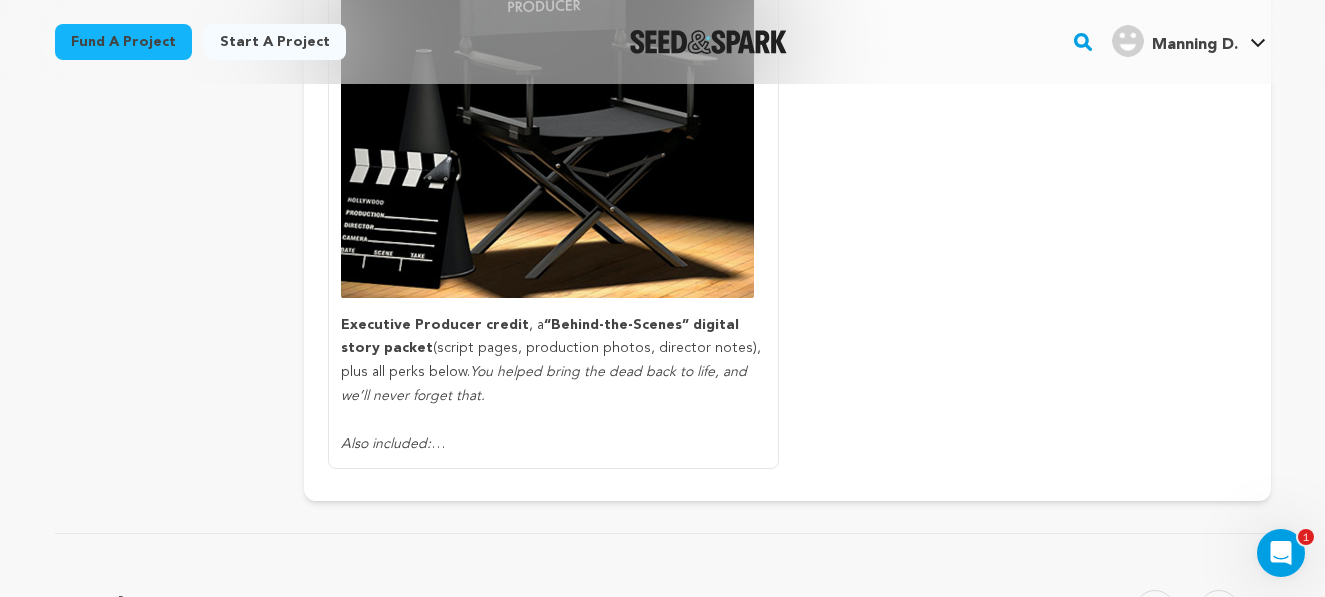 scroll, scrollTop: 2150, scrollLeft: 0, axis: vertical 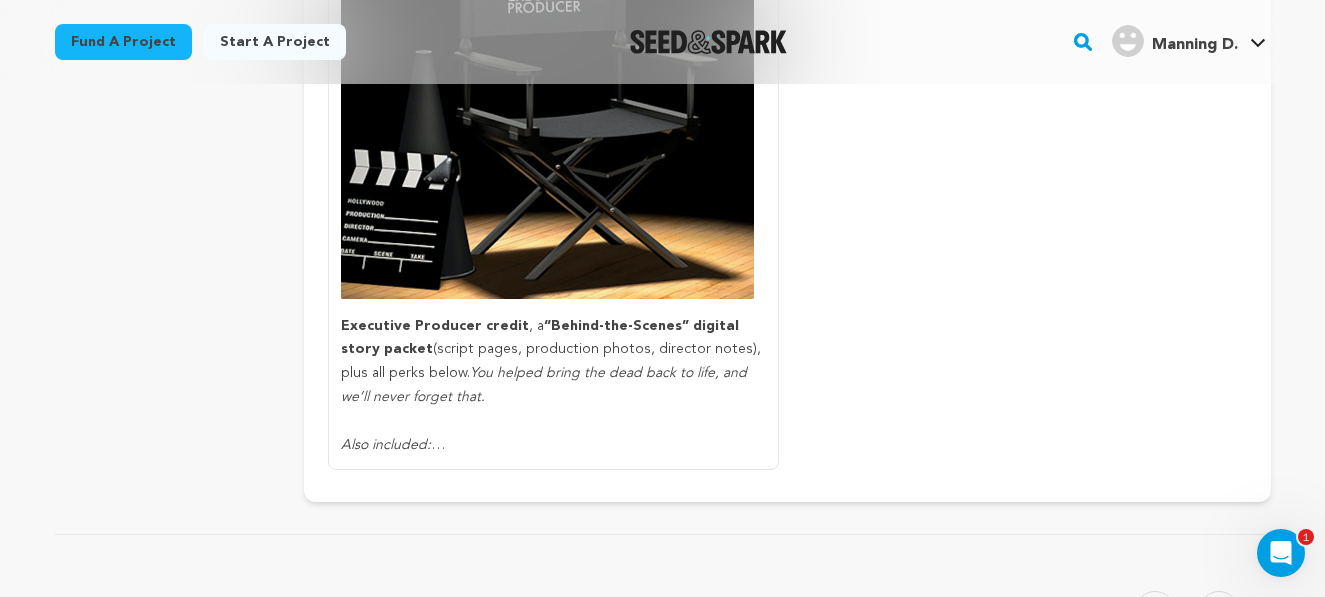 click on "You helped bring the dead back to life, and we’ll never forget that." at bounding box center (544, 385) 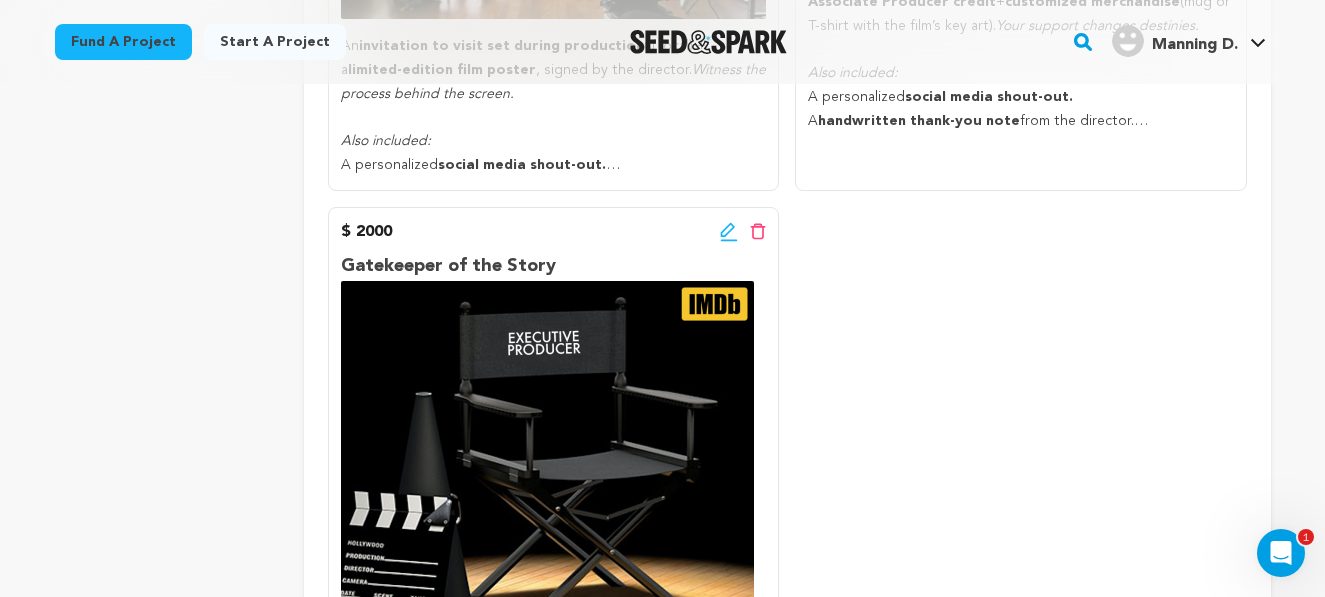 scroll, scrollTop: 1803, scrollLeft: 0, axis: vertical 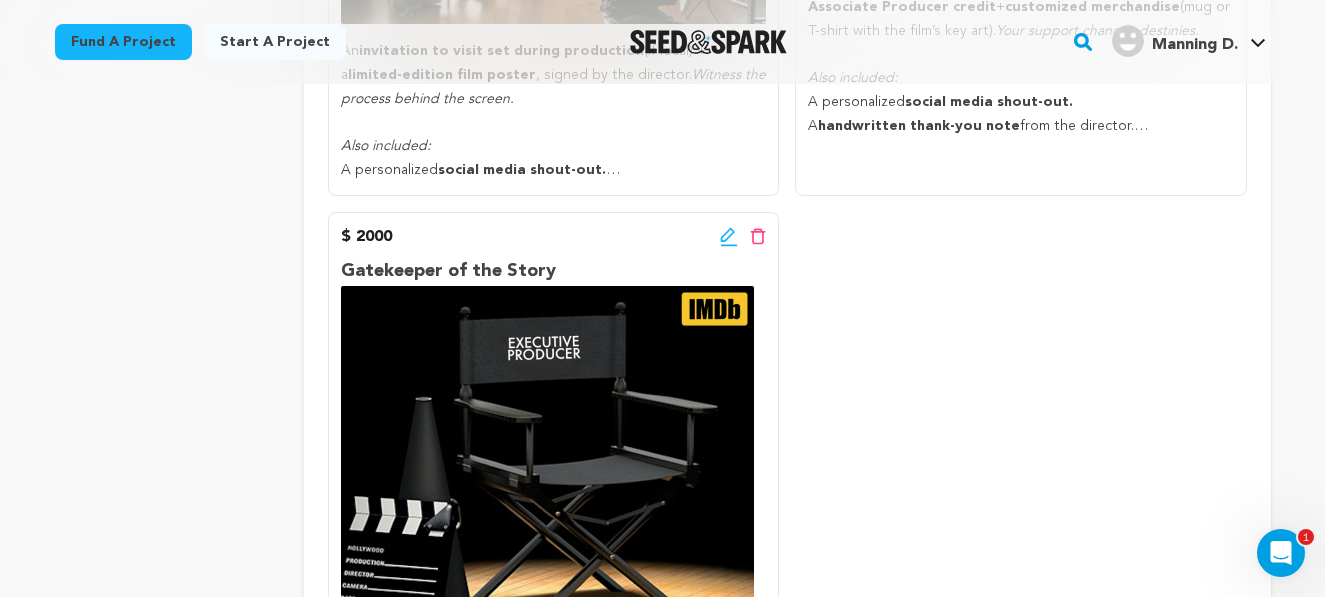 click 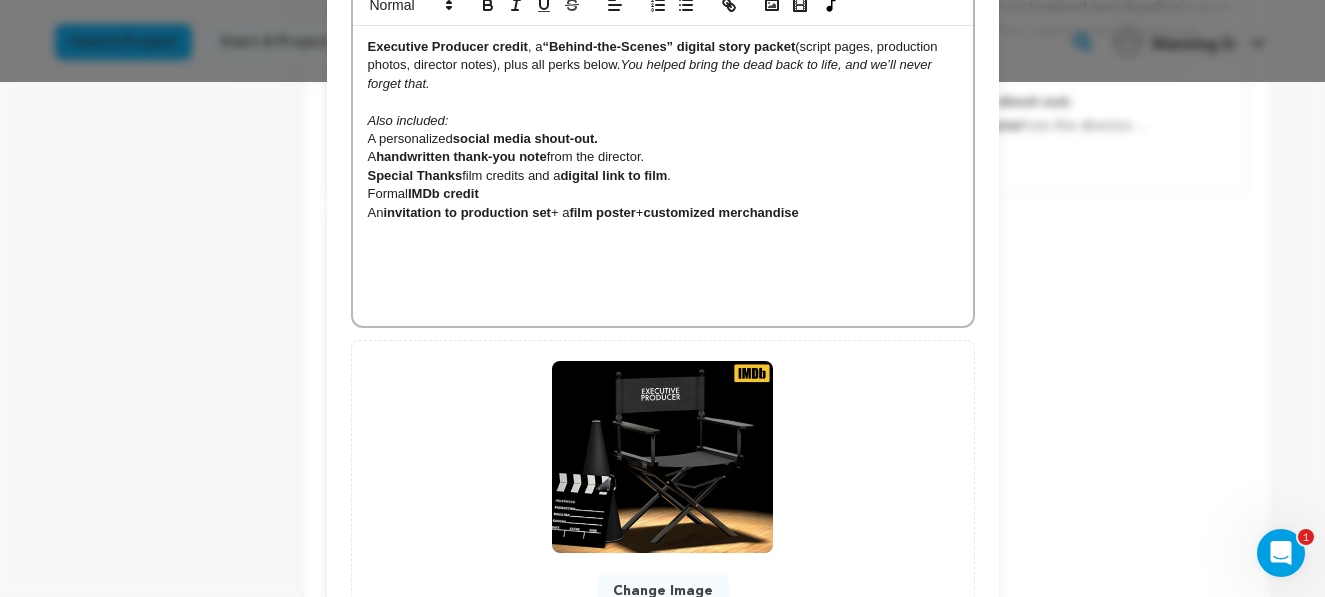 scroll, scrollTop: 680, scrollLeft: 0, axis: vertical 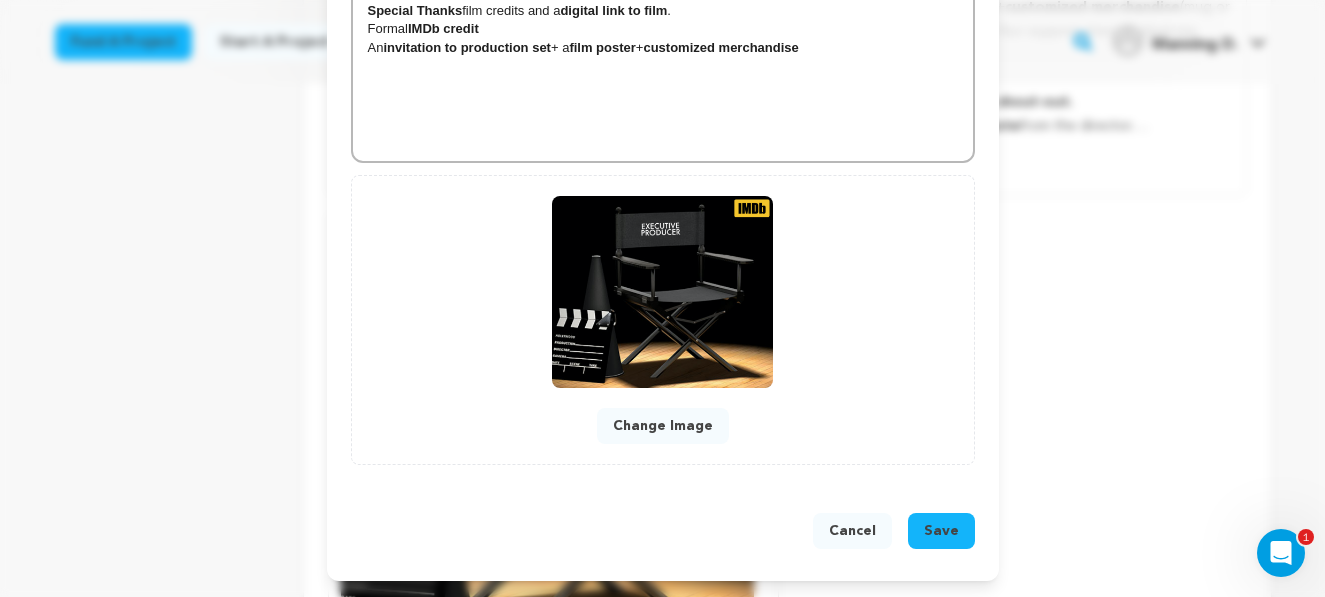 click on "Save" at bounding box center [941, 531] 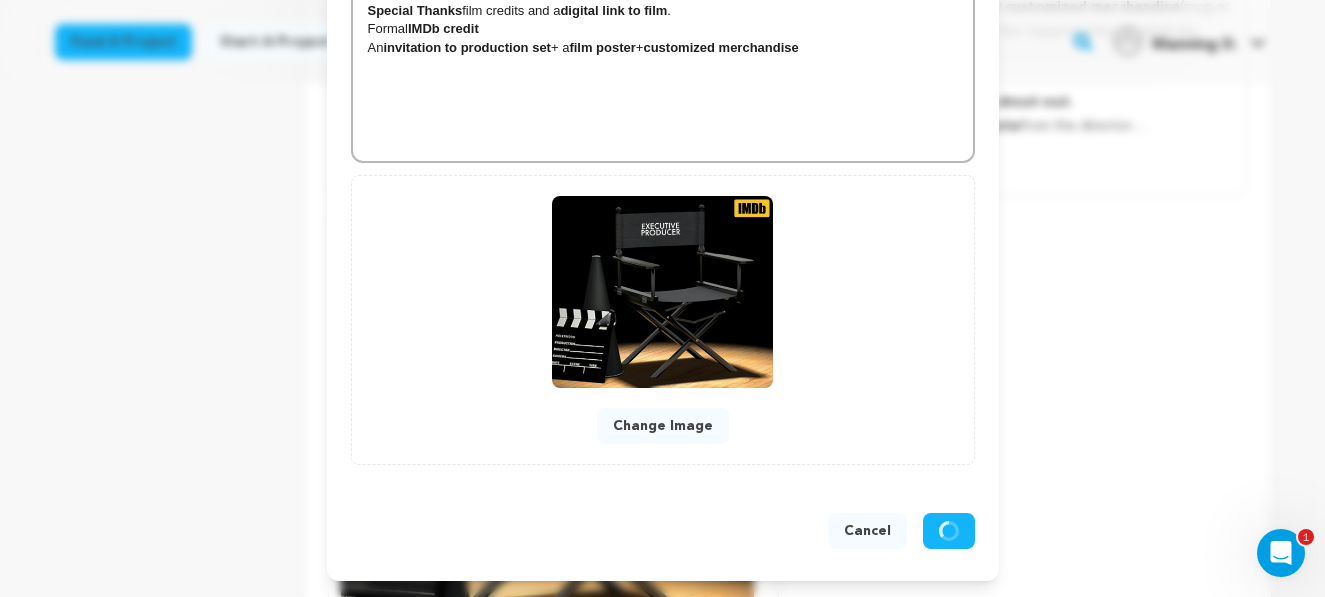scroll, scrollTop: 638, scrollLeft: 0, axis: vertical 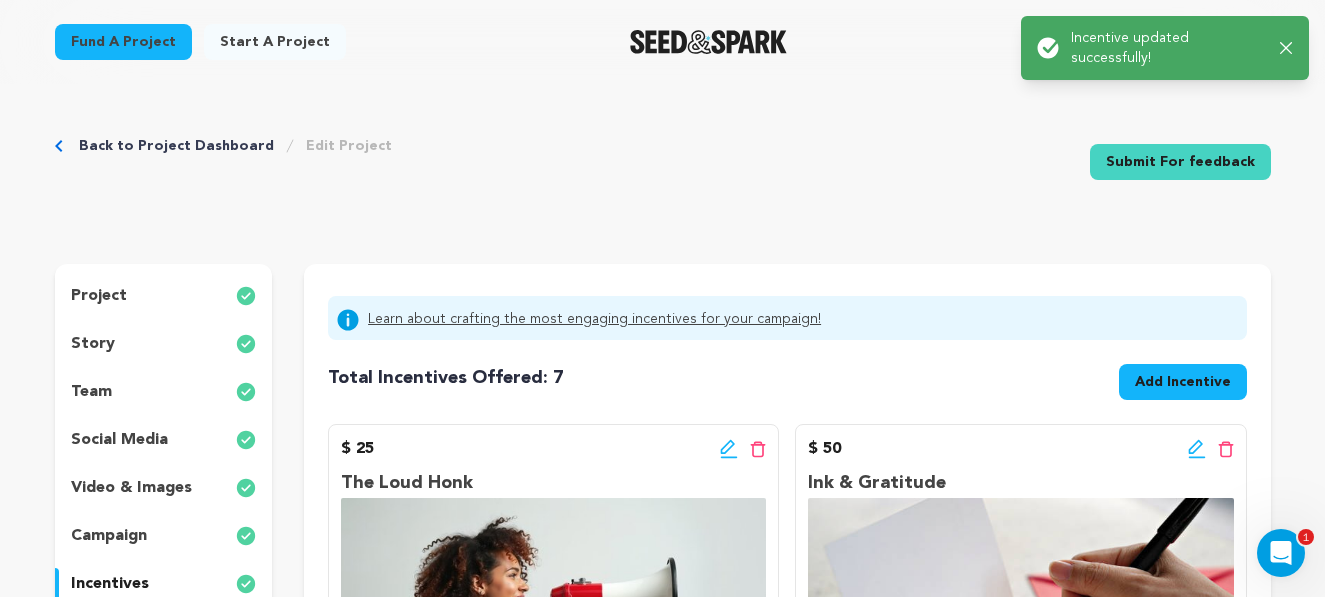click on "Add Incentive" at bounding box center (1183, 382) 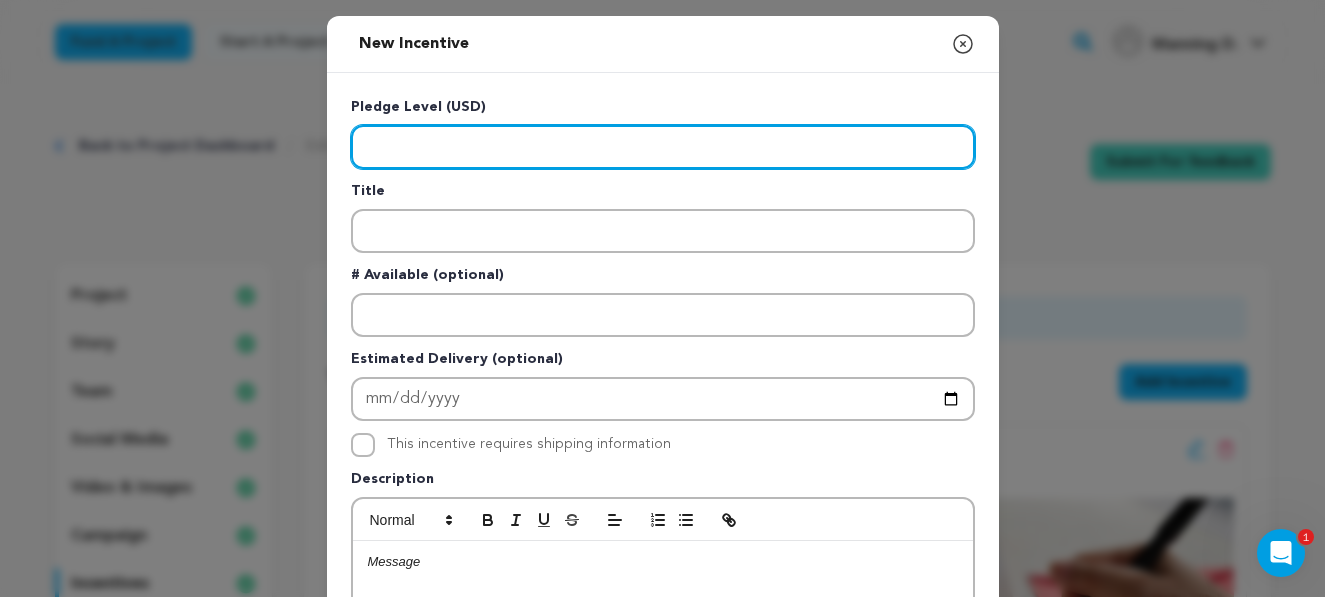 click at bounding box center [663, 147] 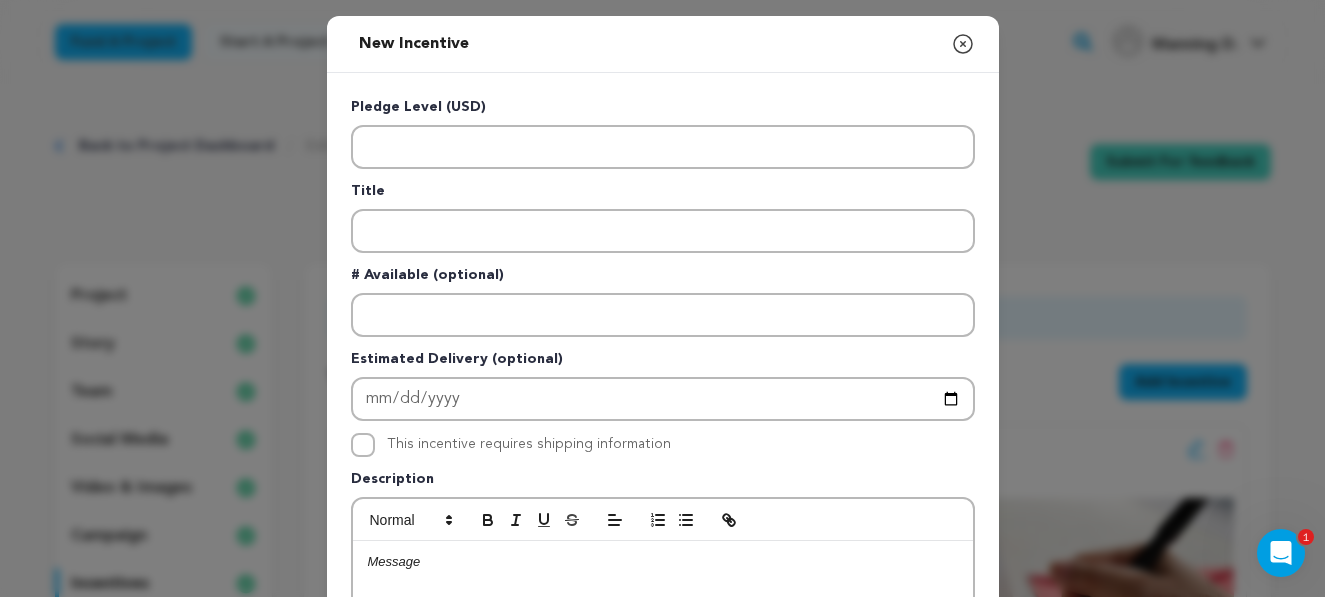 click 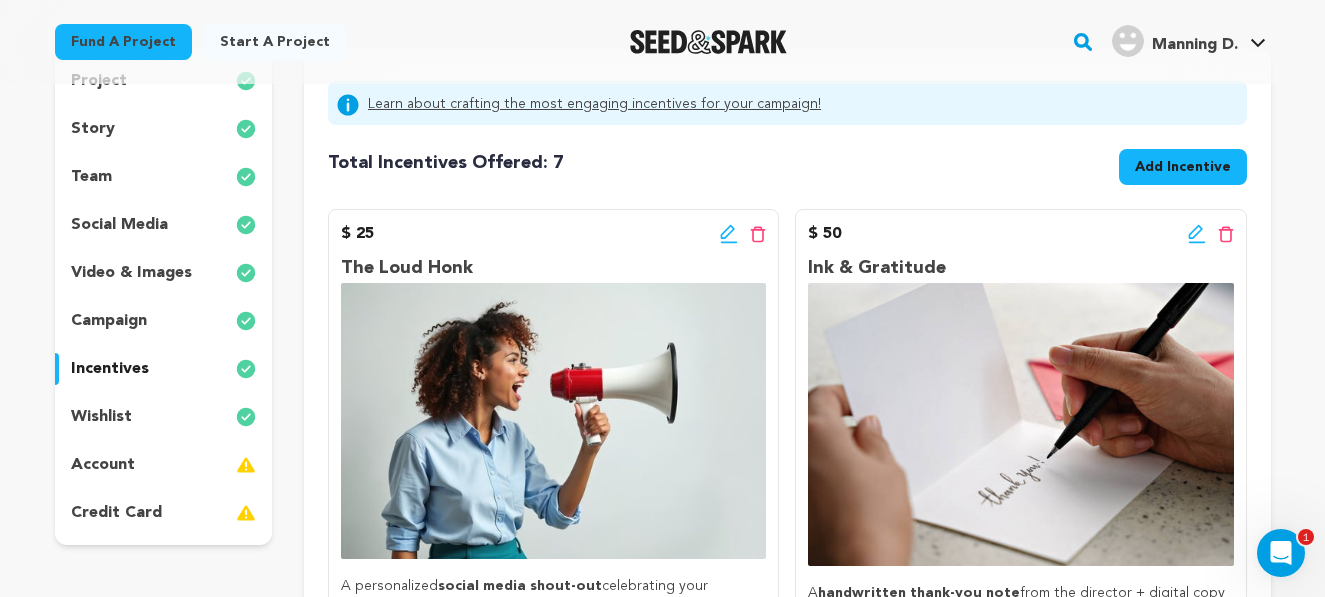 scroll, scrollTop: 0, scrollLeft: 0, axis: both 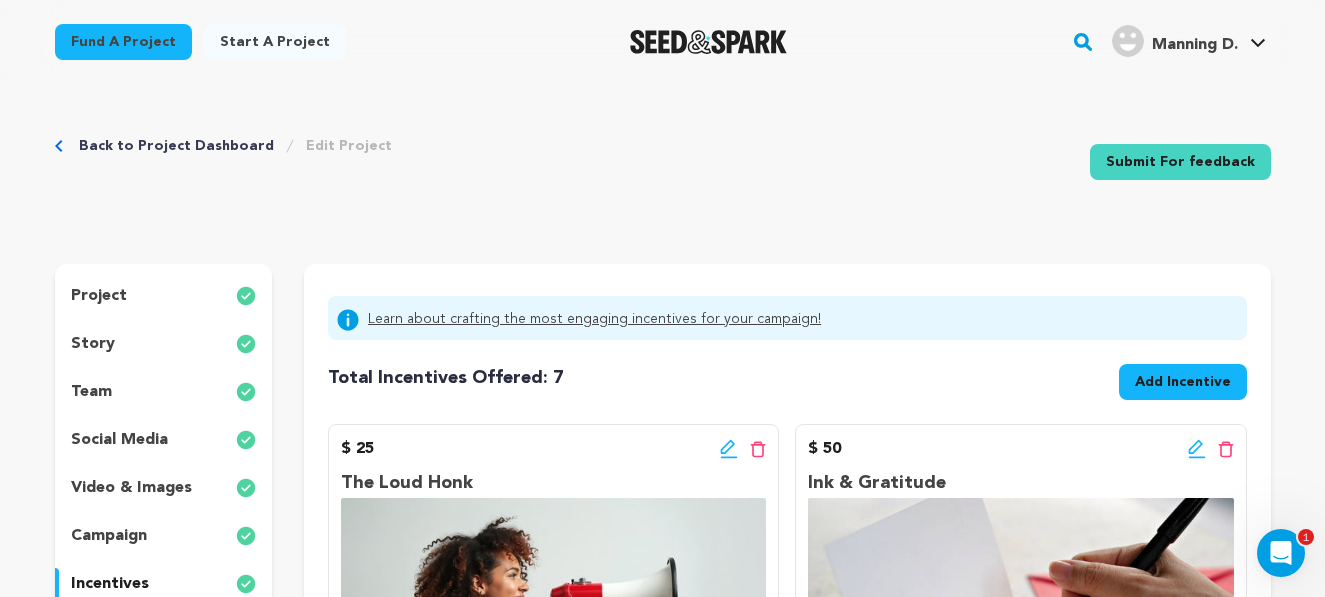 click on "project" at bounding box center [164, 296] 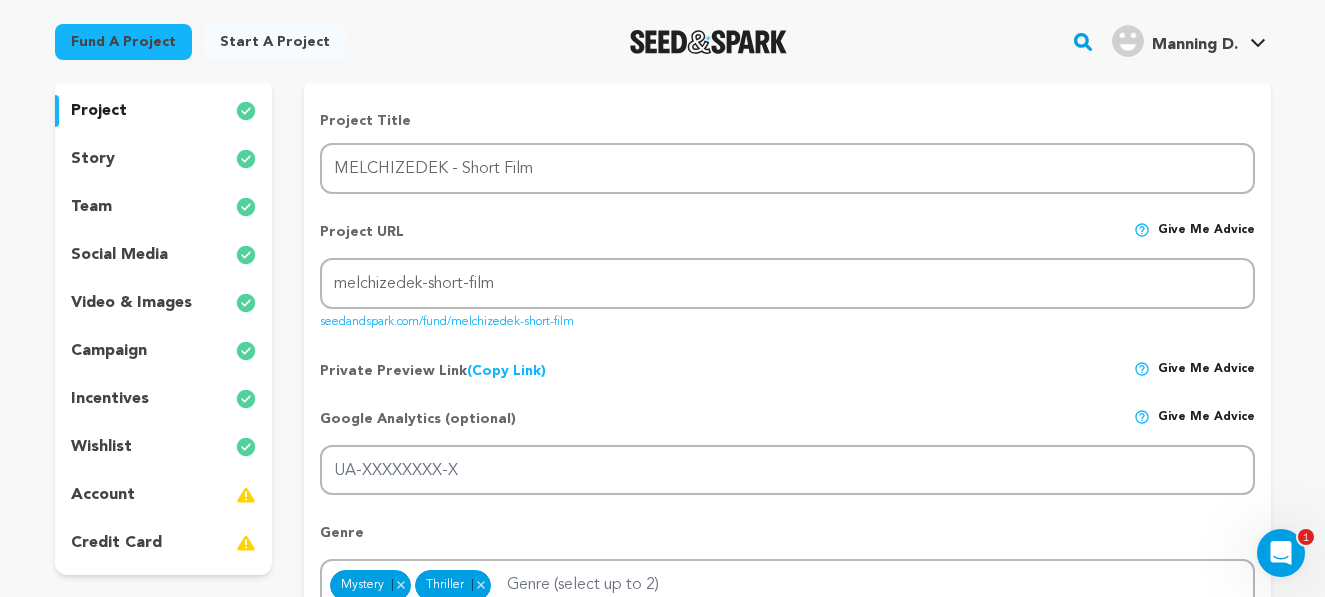 scroll, scrollTop: 163, scrollLeft: 0, axis: vertical 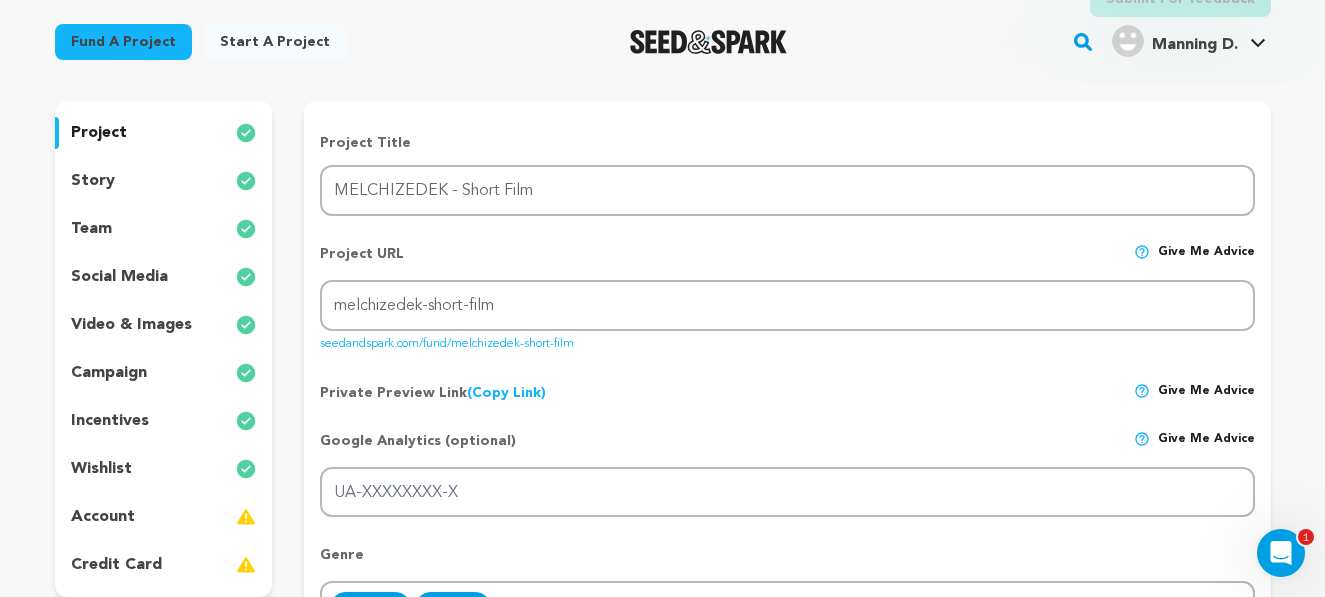 click on "story" at bounding box center (164, 181) 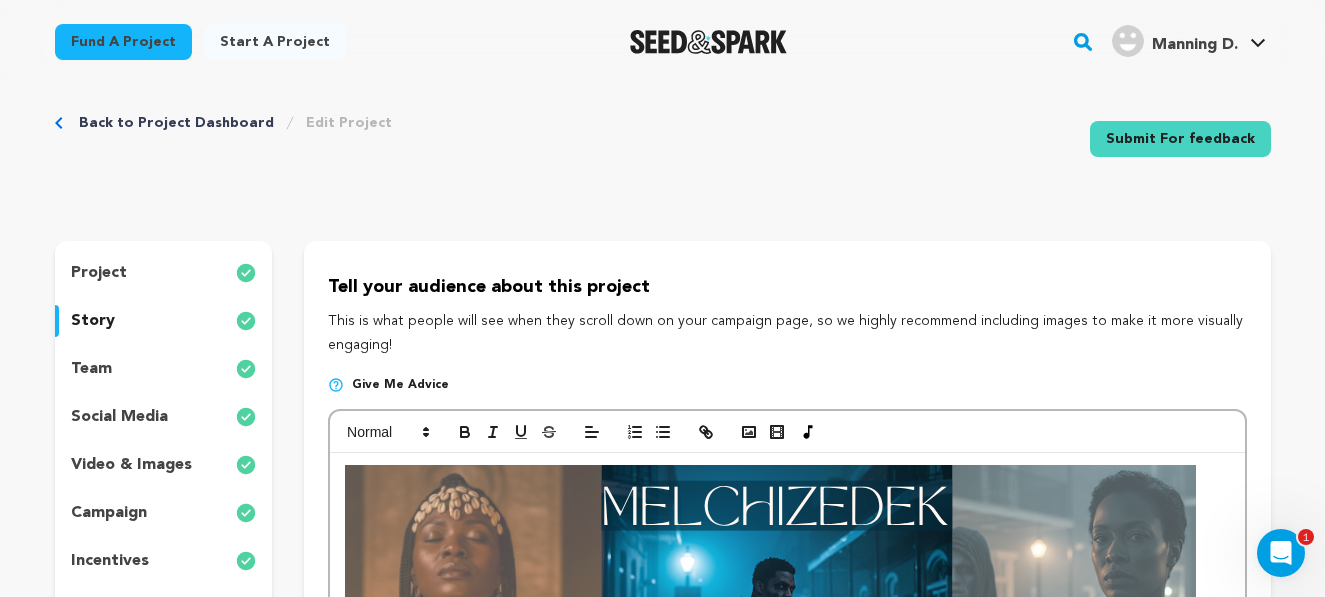 scroll, scrollTop: 0, scrollLeft: 0, axis: both 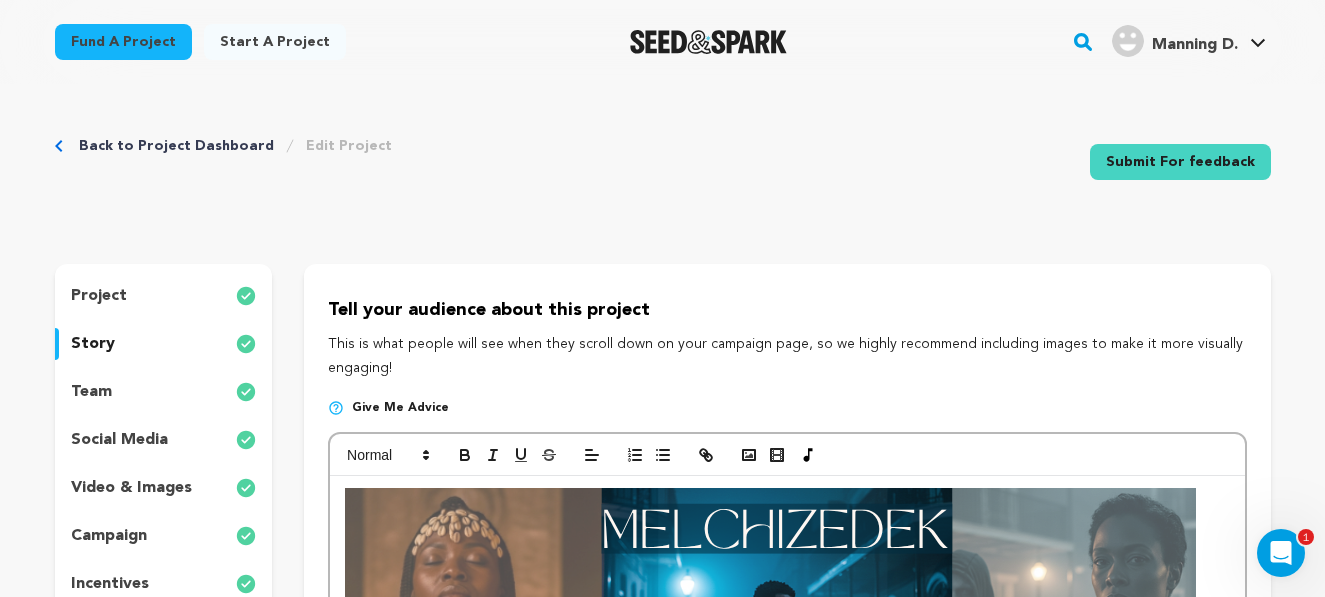 click at bounding box center [770, 645] 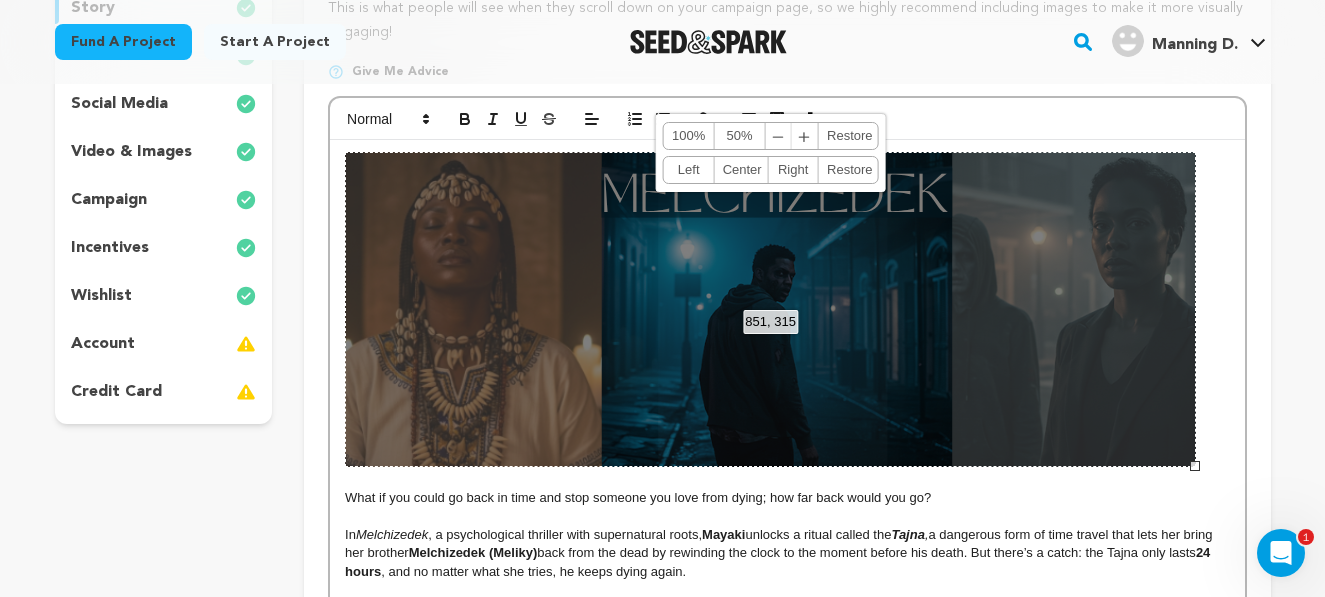 scroll, scrollTop: 344, scrollLeft: 0, axis: vertical 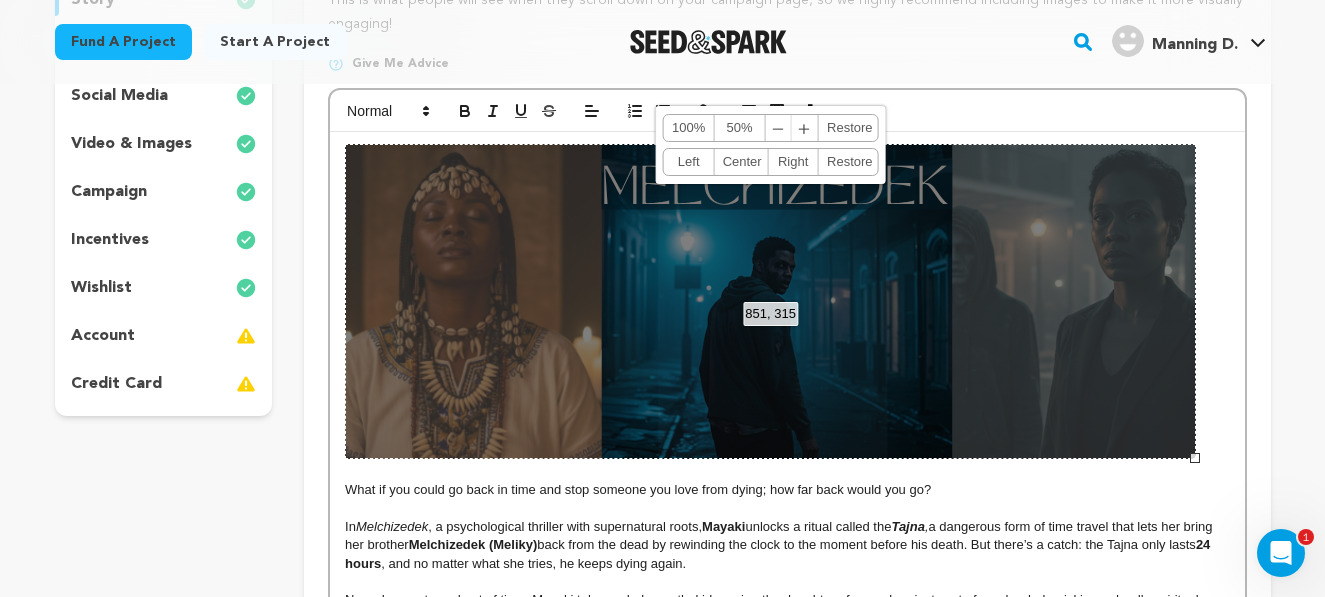 click at bounding box center (787, 508) 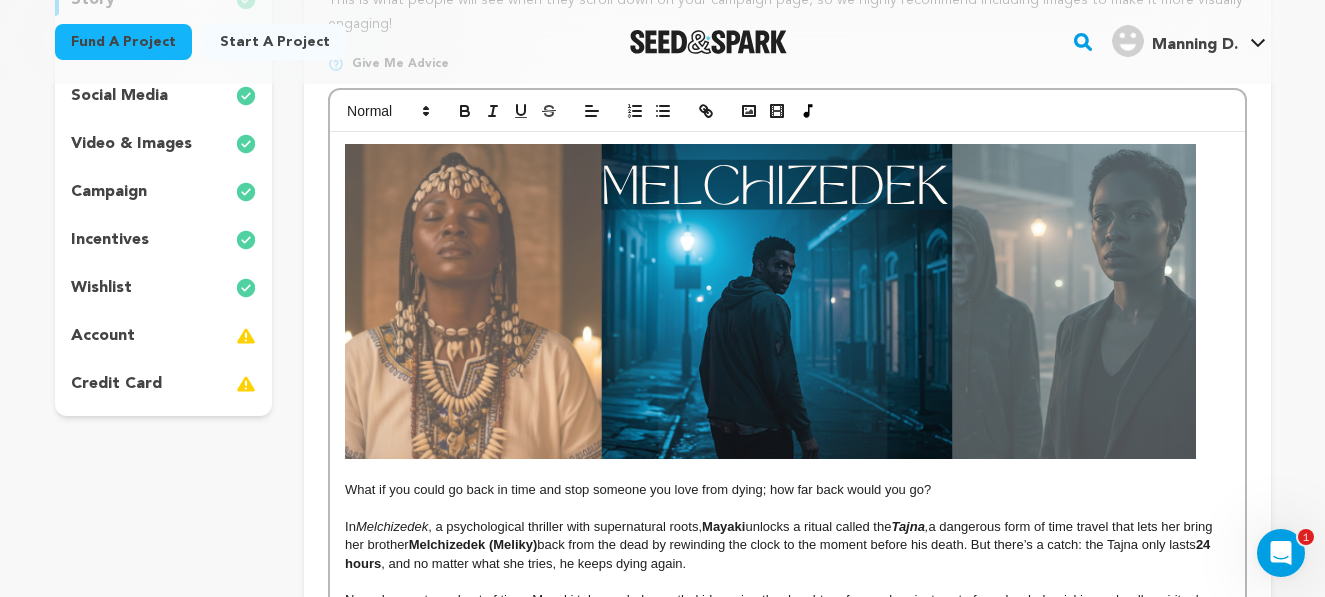 click on "In  Melchizedek , a psychological thriller with supernatural roots,  Mayaki  unlocks a ritual called the  Tajna ,  a dangerous form of time travel that lets her bring her brother  Melchizedek (Meliky)  back from the dead by rewinding the clock to the moment before his death. But there’s a catch: the Tajna only lasts  24 hours , and no matter what she tries, he keeps dying again." at bounding box center (787, 545) 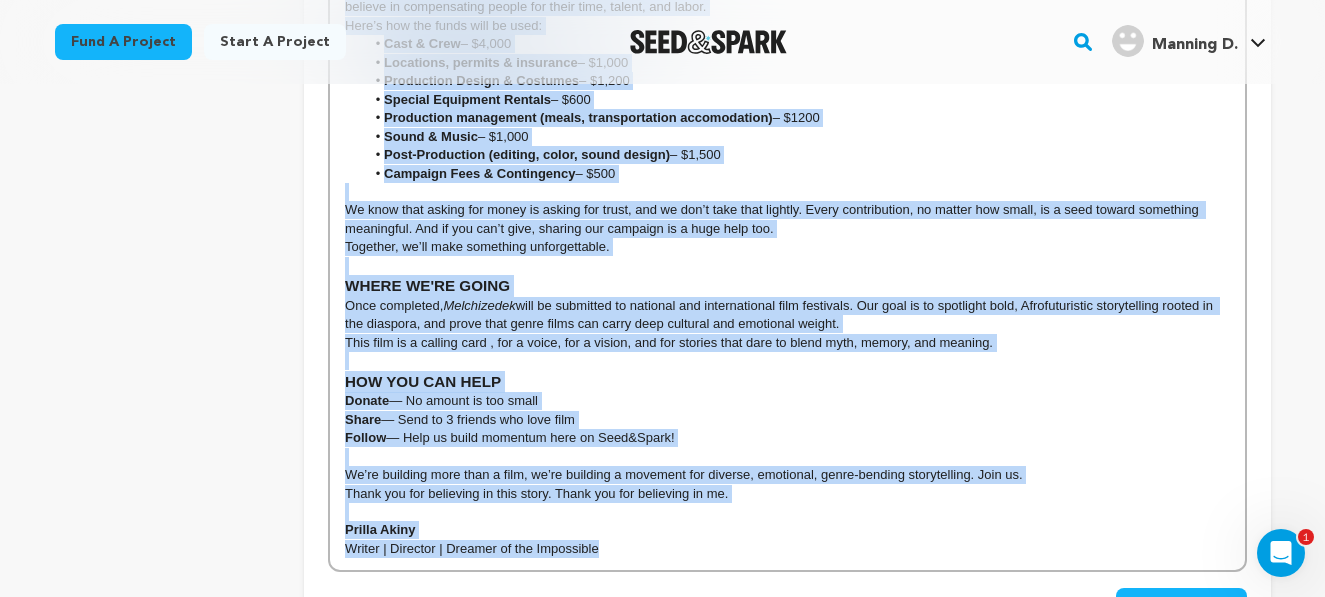scroll, scrollTop: 3001, scrollLeft: 0, axis: vertical 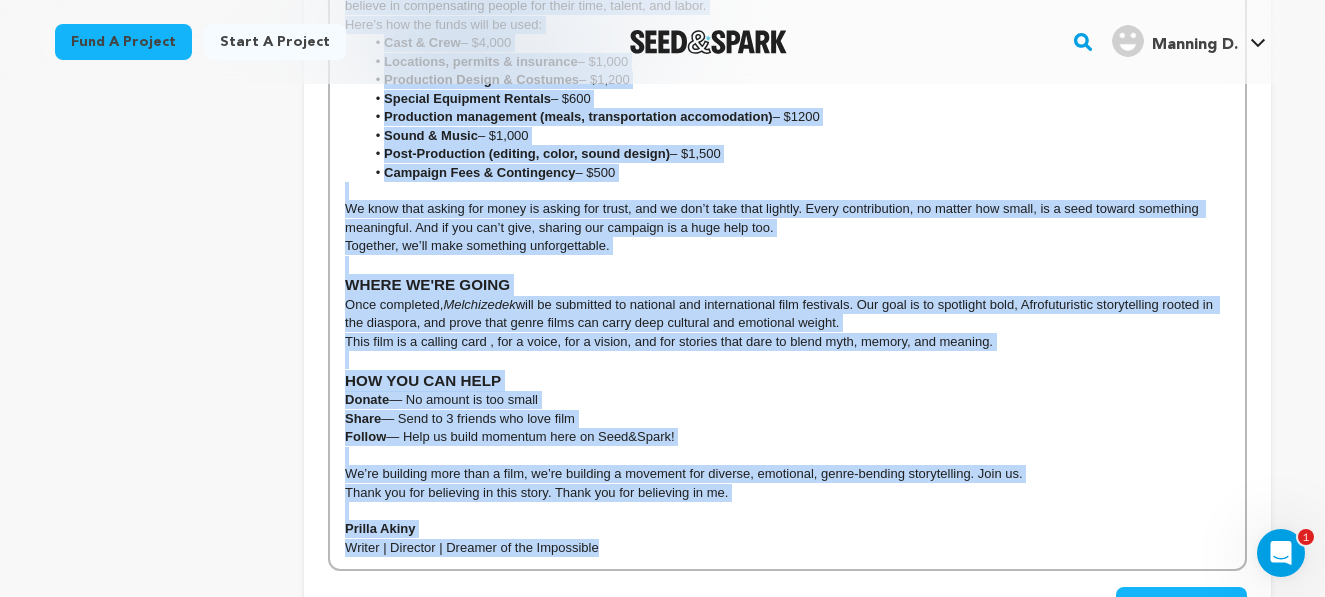 copy on "What if you could go back in time and stop someone you love from dying; how far back would you go? In  Melchizedek , a psychological thriller with supernatural roots,  Mayaki  unlocks a ritual called the  Tajna ,  a dangerous form of time travel that lets her bring her brother  Melchizedek (Meliky)  back from the dead by rewinding the clock to the moment before his death. But there’s a catch: the Tajna only lasts  24 hours , and no matter what she tries, he keeps dying again. Now, desperate and out of time, Mayaki takes a darker path, kidnapping the daughter of a oracle priestess to force her help, risking a deadly spiritual backlash. As the past loops and the hours dwindle, Mayaki’s need to “fix it” becomes a quiet obsession. The world around her fractures, her brother’s body begins to fade, and the shadows close in. At its core,  Melchizedek  is about grief, guilt, and the lengths we go to rewrite the past. It’s a film for anyone who’s ever tried to hold on too tightly, and had to learn the cost of not l..." 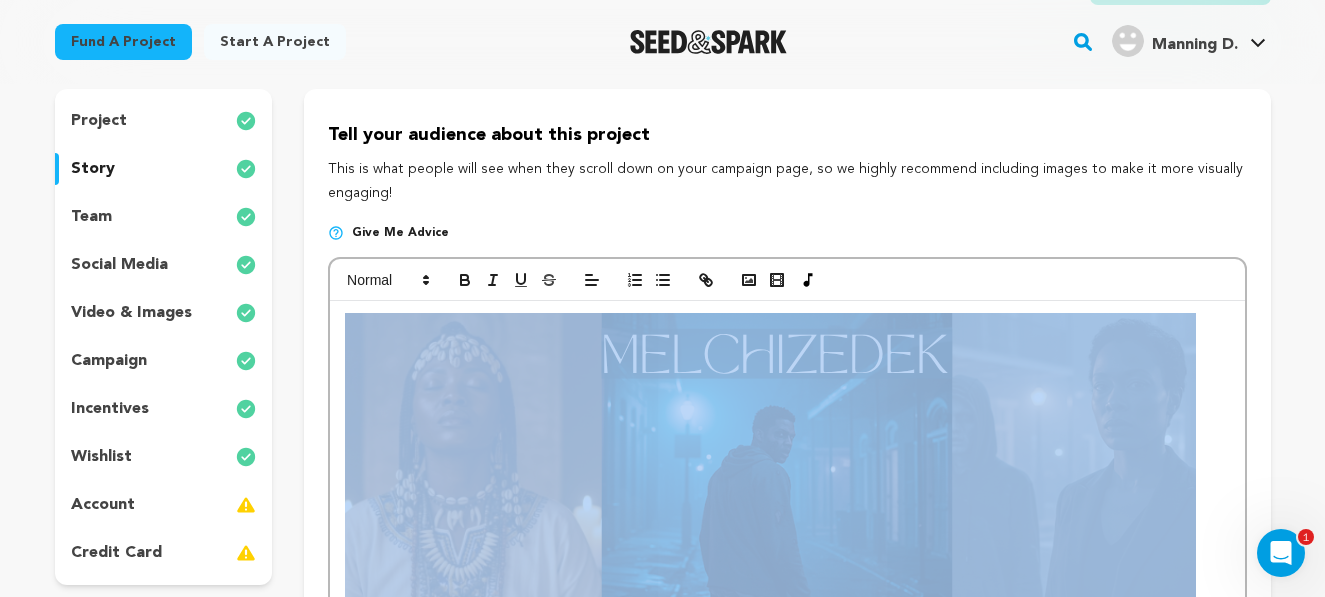 scroll, scrollTop: 74, scrollLeft: 0, axis: vertical 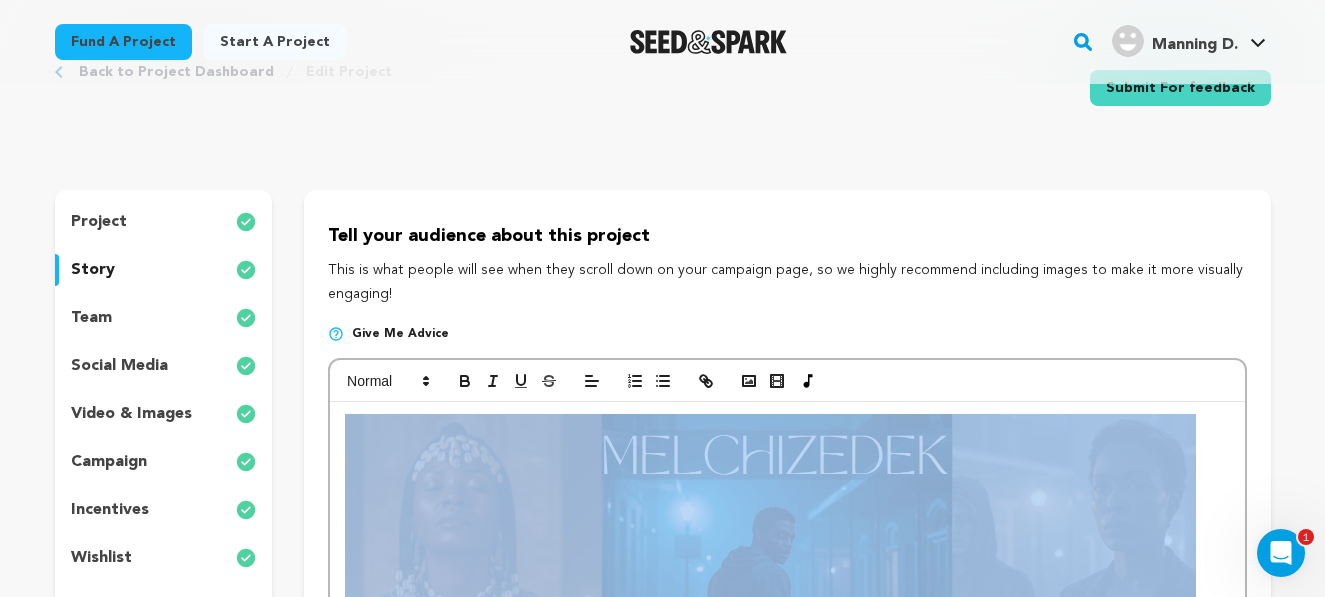 click on "team" at bounding box center [164, 318] 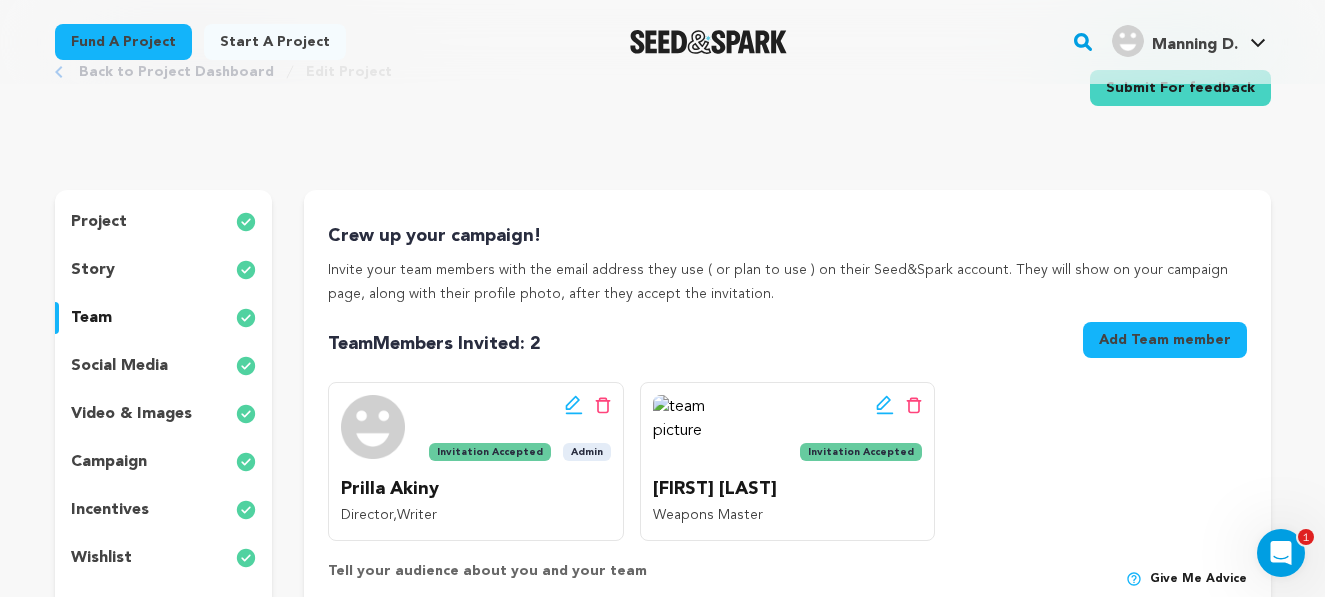 click 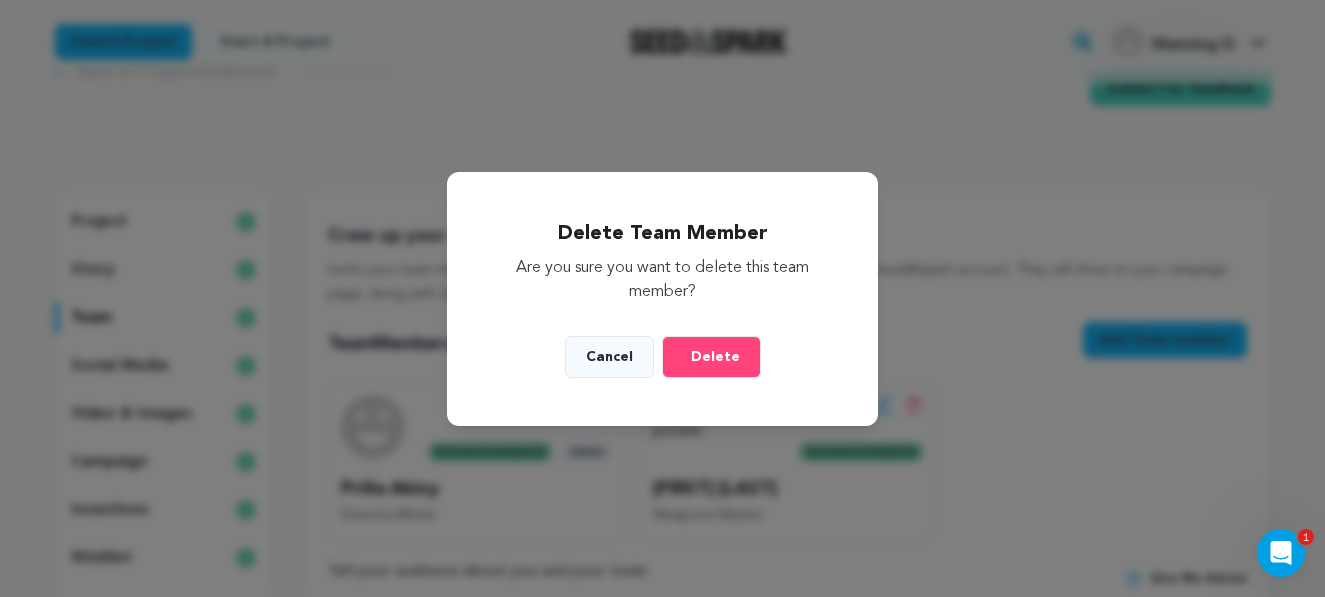 click on "Delete" at bounding box center (715, 357) 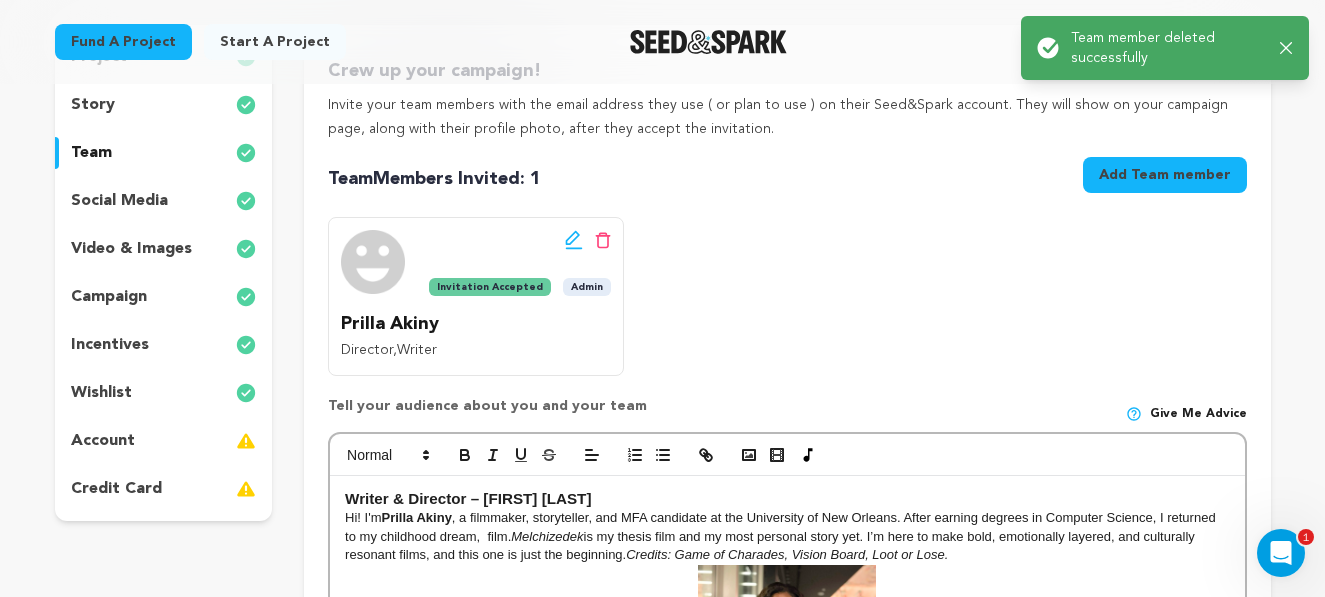 scroll, scrollTop: 243, scrollLeft: 0, axis: vertical 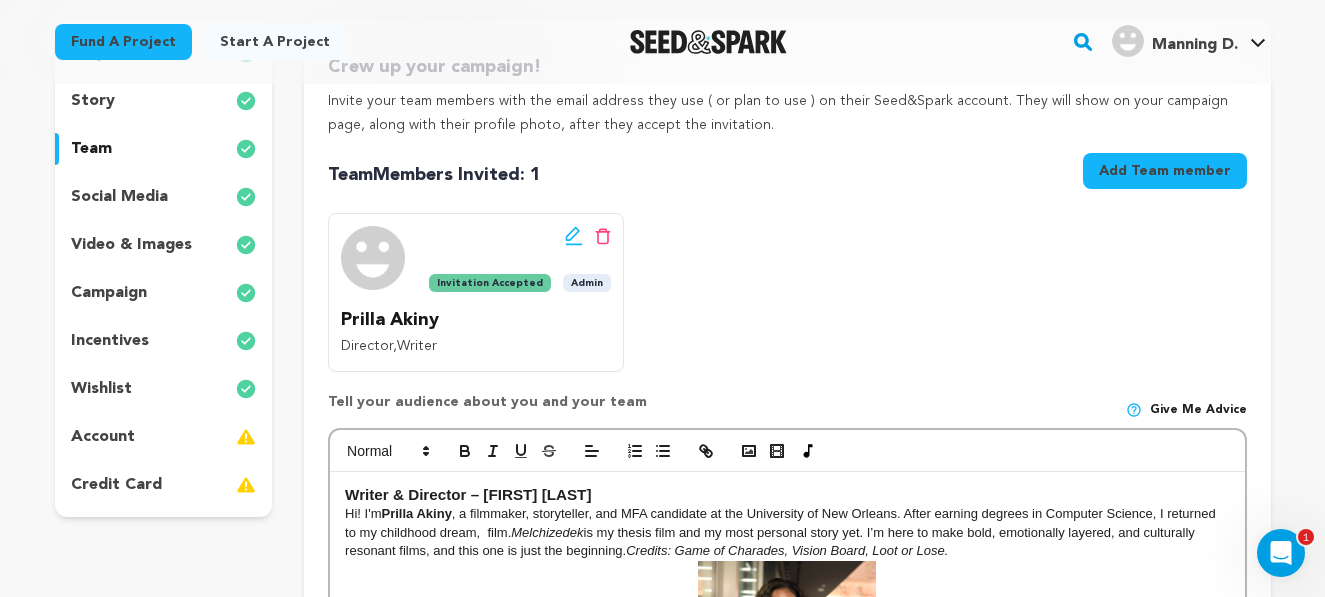 click on "social media" at bounding box center (119, 197) 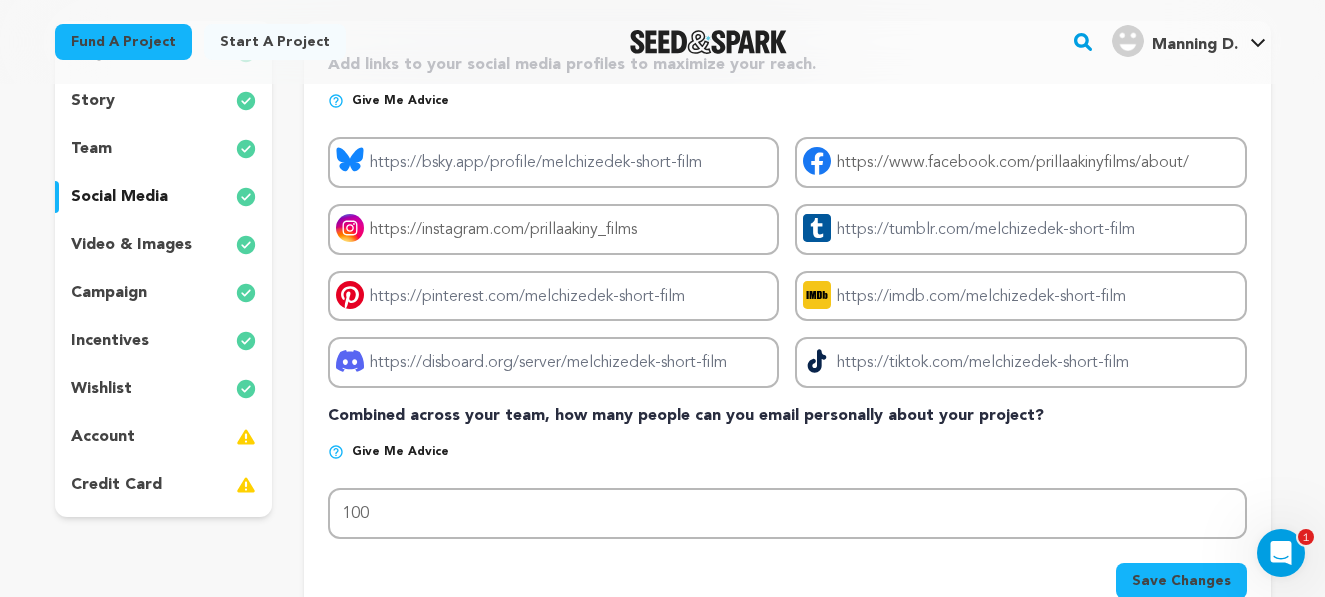 click on "team" at bounding box center (164, 149) 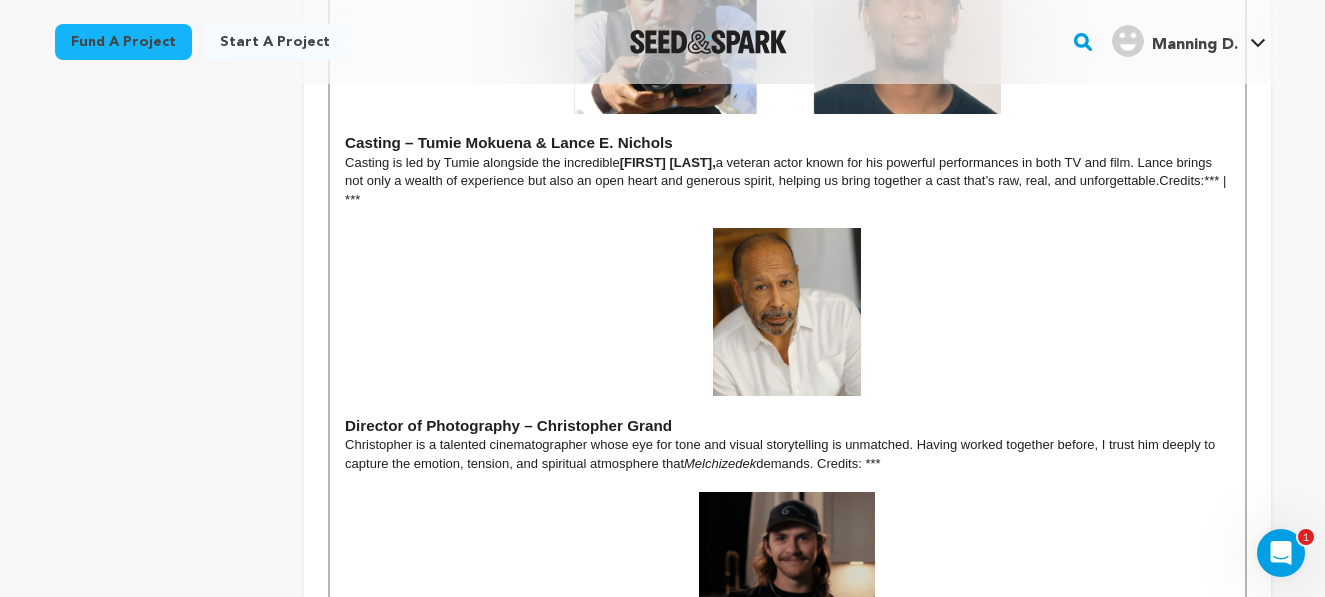 scroll, scrollTop: 986, scrollLeft: 0, axis: vertical 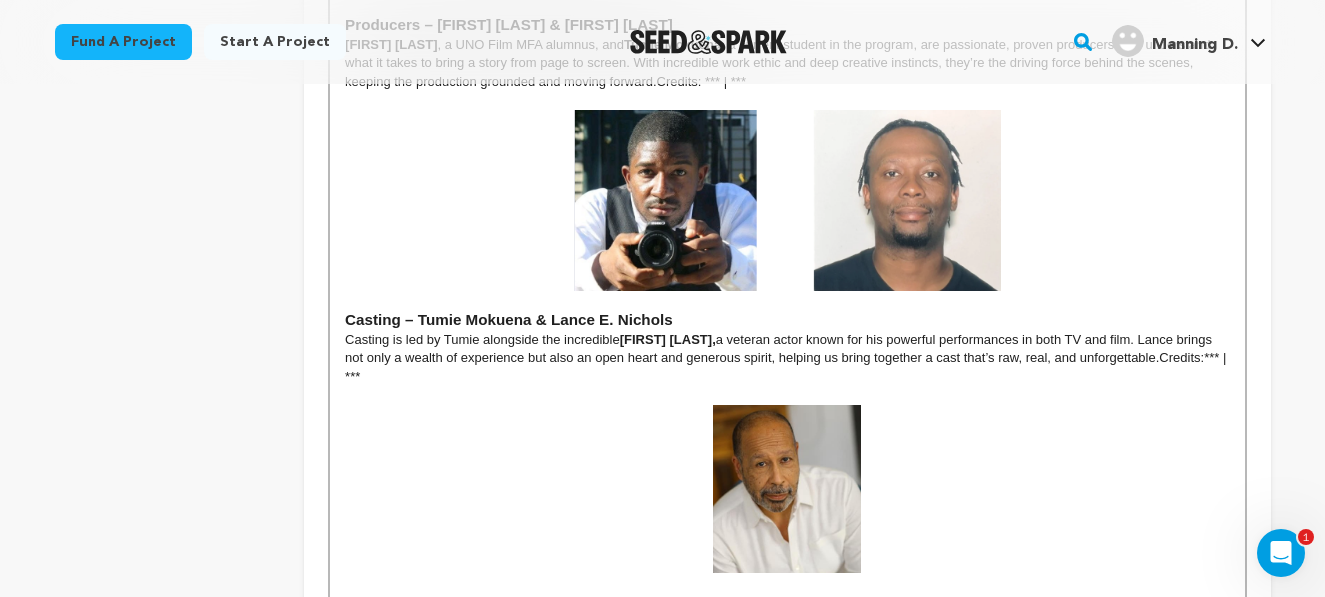 click on "Casting – Tumie Mokuena & Lance E. Nichols" at bounding box center [509, 319] 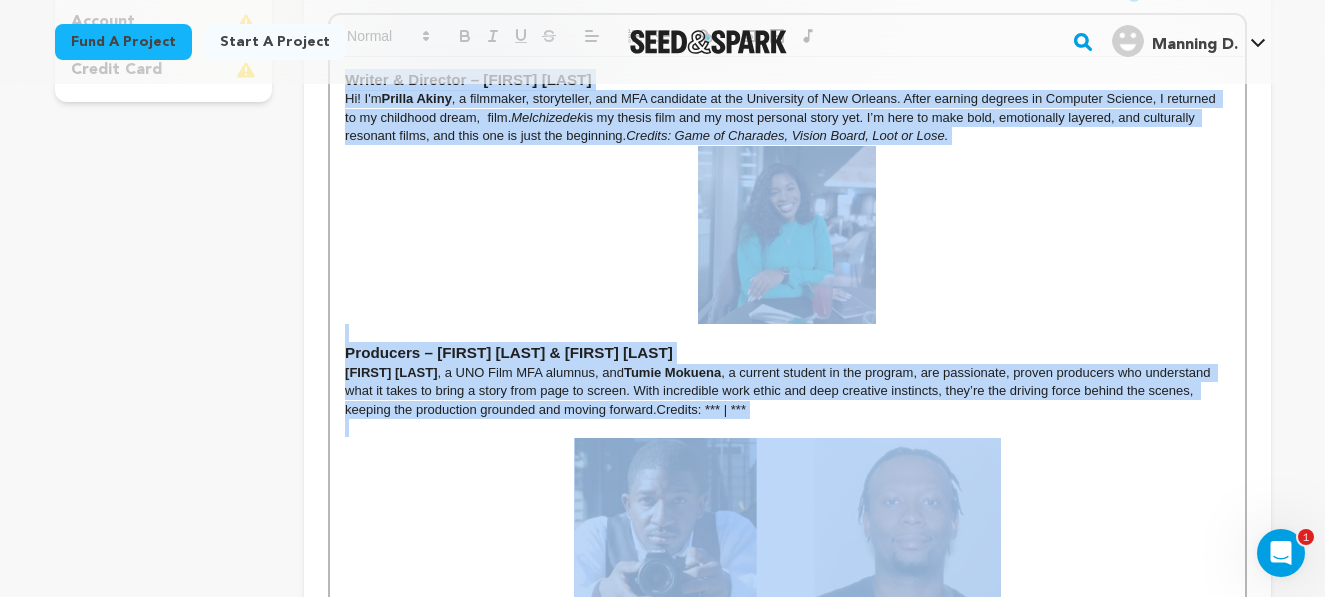 scroll, scrollTop: 656, scrollLeft: 0, axis: vertical 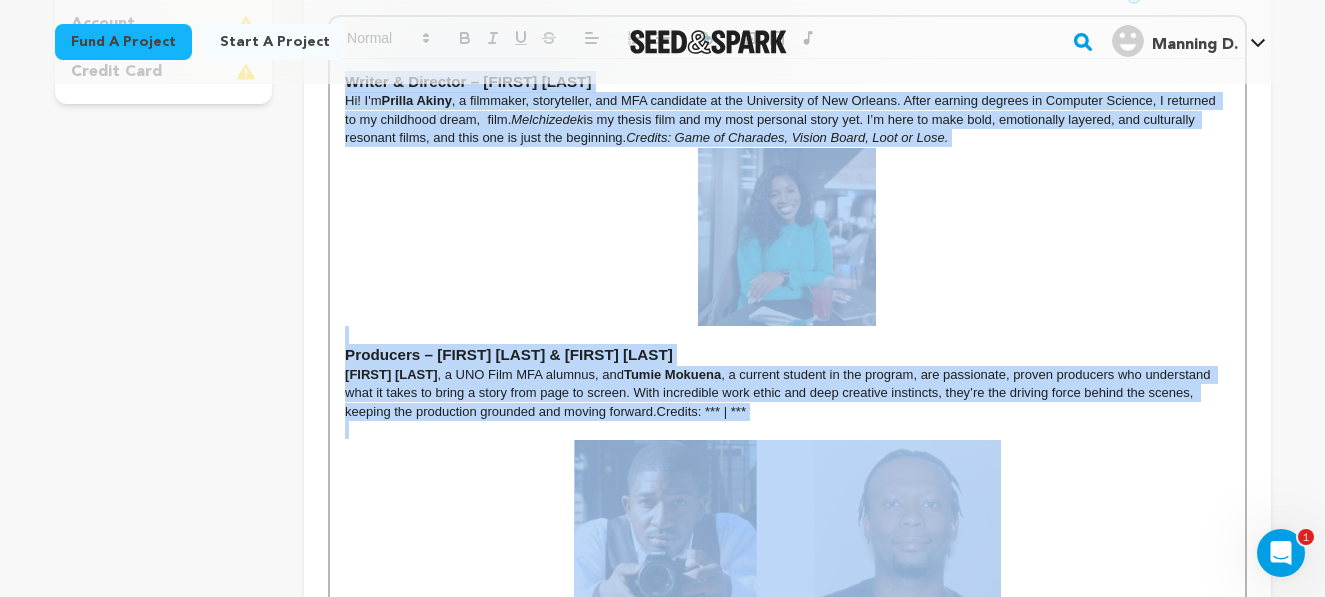 copy on "Writer & Director – Prilla Akiny Hi! I'm  Prilla Akiny , a filmmaker, storyteller, and MFA candidate at the University of New Orleans. After earning degrees in Computer Science, I returned to my childhood dream,  film.  Melchizedek  is my thesis film and my most personal story yet. I’m here to make bold, emotionally layered, and culturally resonant films, and this one is just the beginning.  Credits: Game of Charades, Vision Board, Loot or Lose. Producers – DeSantos Manning & Tumie Mokuena DeSantos Manning , a UNO Film MFA alumnus, and  Tumie Mokuena , a current student in the program, are passionate, proven producers who understand what it takes to bring a story from page to screen. With incredible work ethic and deep creative instincts, they’re the driving force behind the scenes, keeping the production grounded and moving forward.  Credits: *** | ***  Casting – Tumie Mokuena & Lance E. Nichols Casting is led by Tumie alongside the incredible  Lance E. Nichols,   a veteran actor known for his powerful pe..." 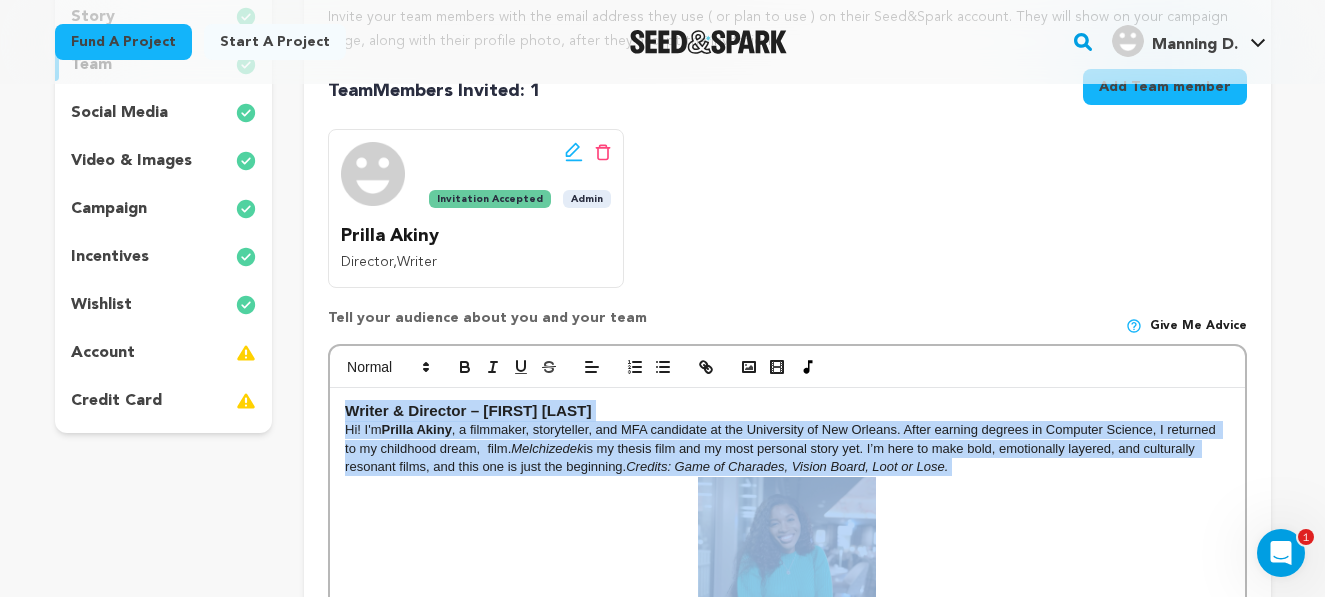 scroll, scrollTop: 324, scrollLeft: 0, axis: vertical 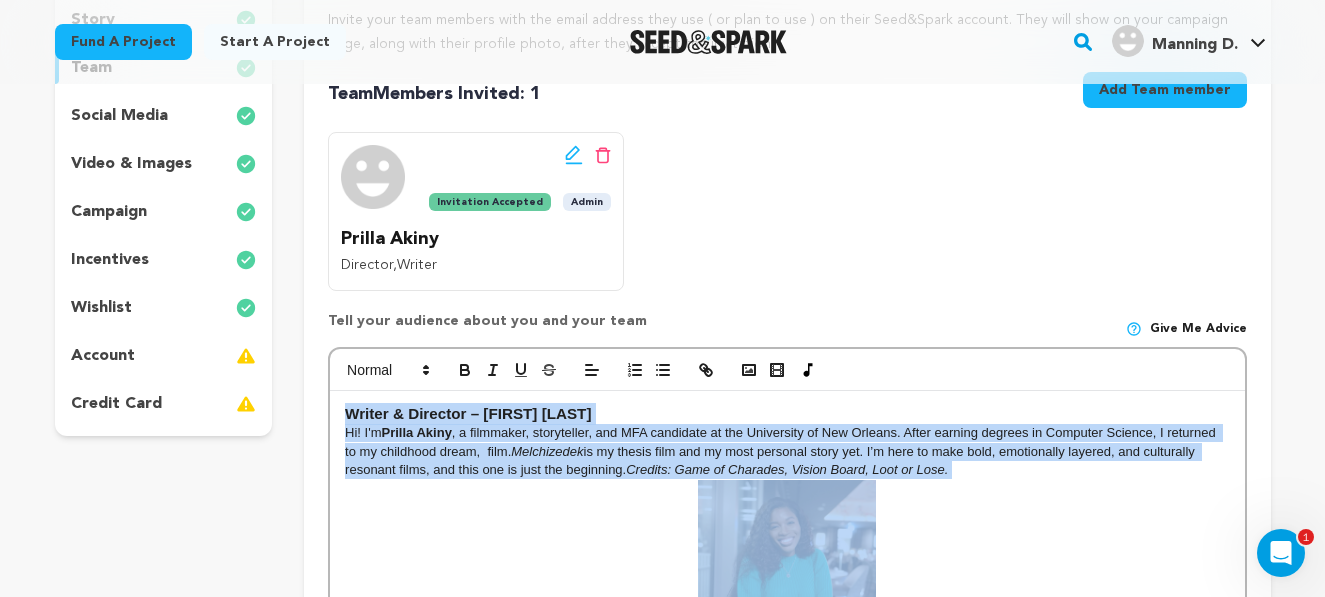 click at bounding box center (787, 569) 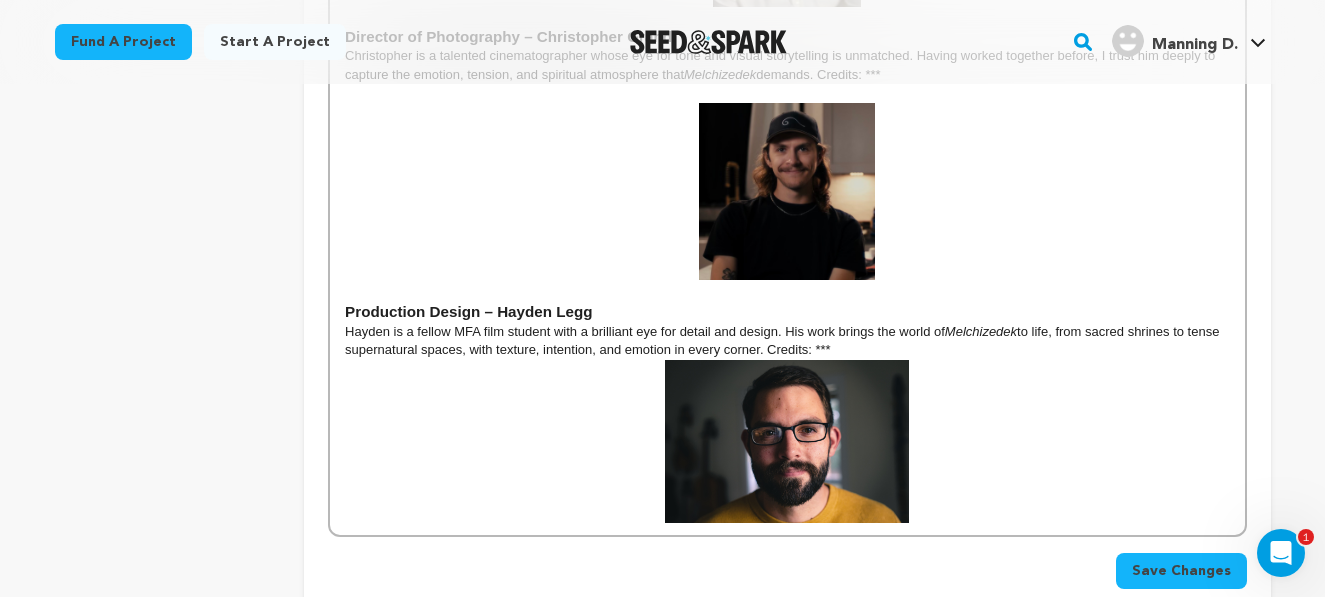 scroll, scrollTop: 1563, scrollLeft: 0, axis: vertical 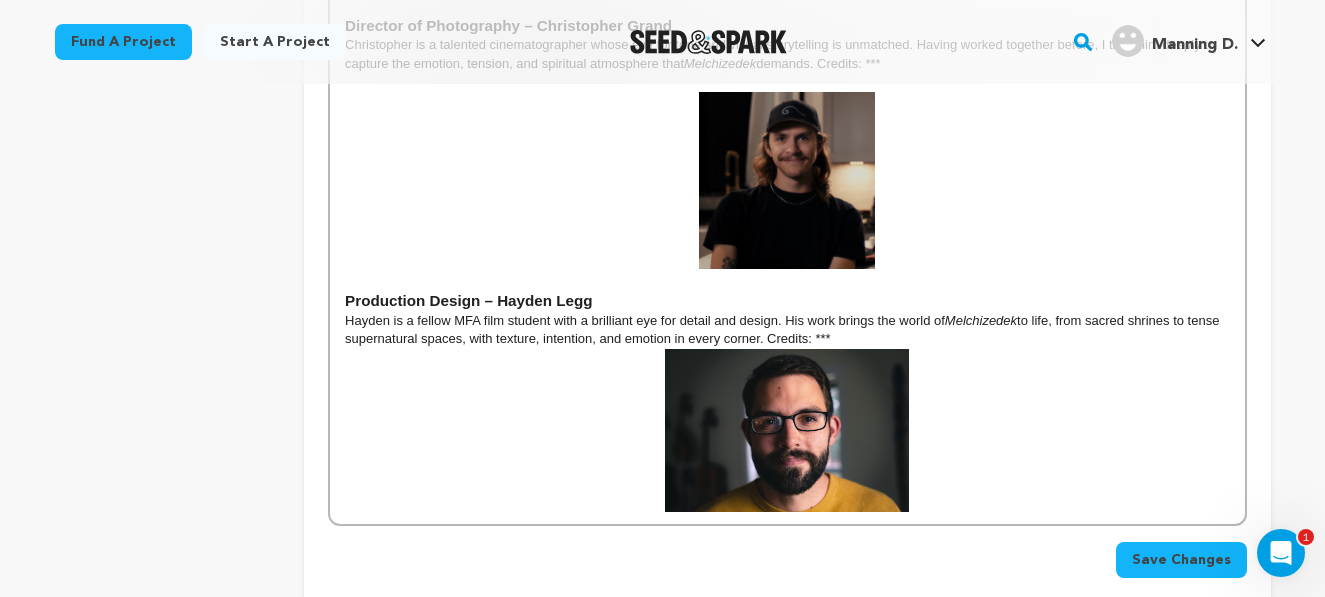 click on "Production Design – Hayden Legg" at bounding box center (469, 300) 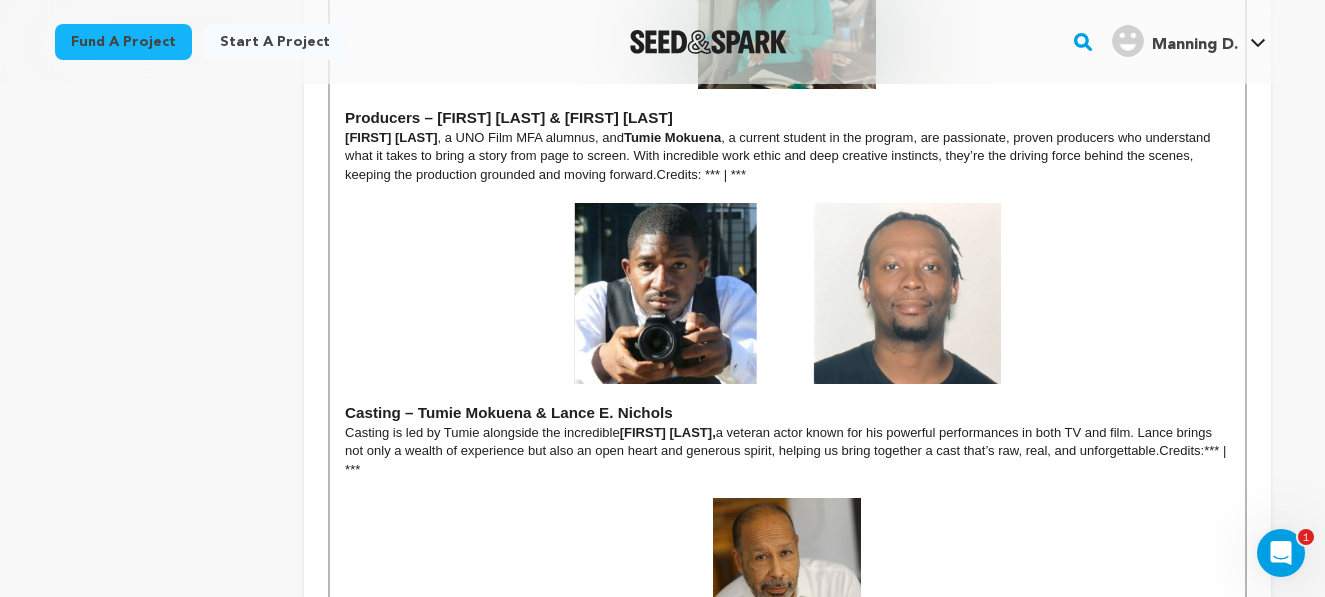 scroll, scrollTop: 902, scrollLeft: 0, axis: vertical 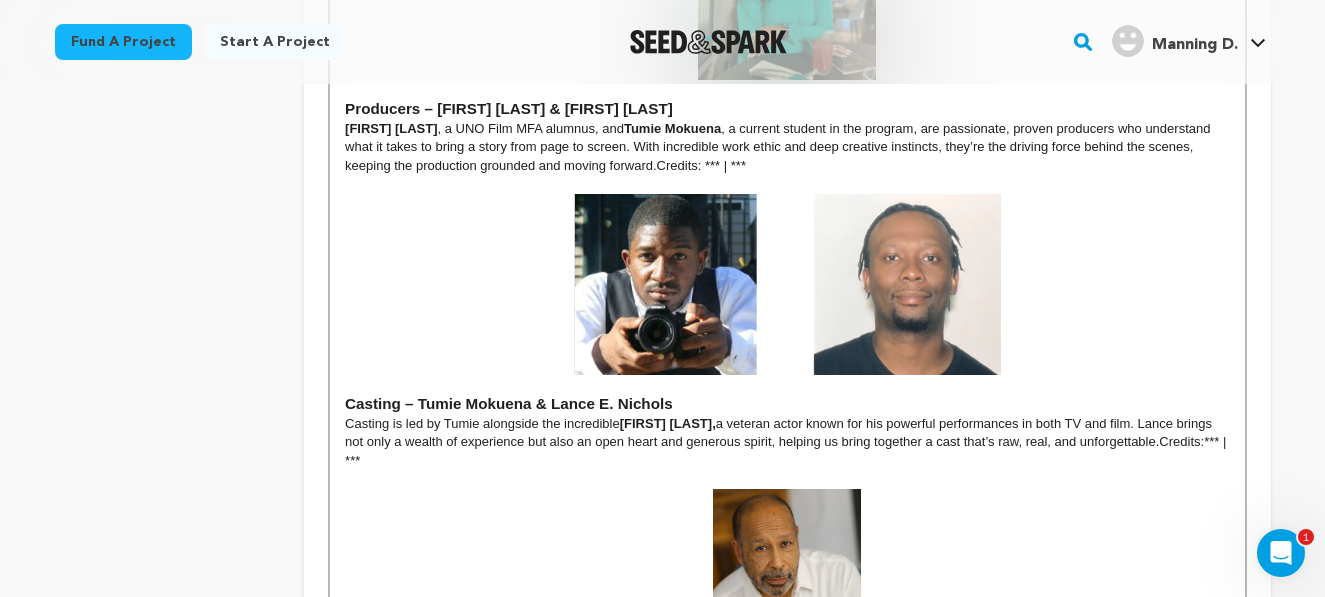 click at bounding box center (787, 284) 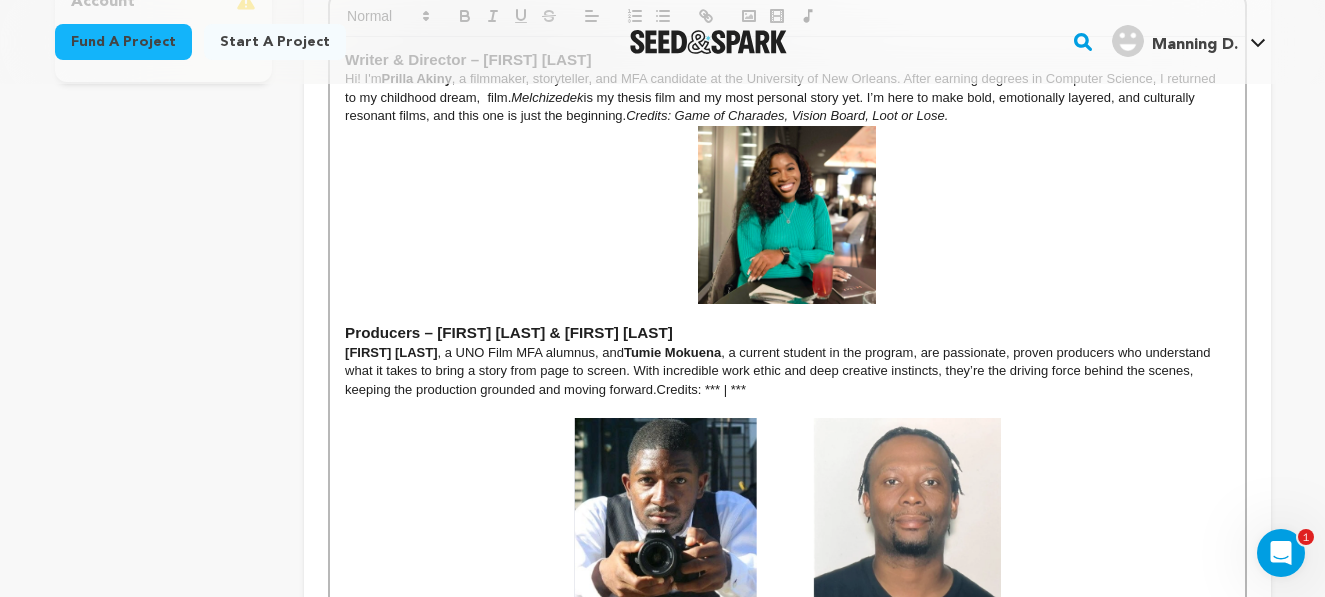 scroll, scrollTop: 686, scrollLeft: 0, axis: vertical 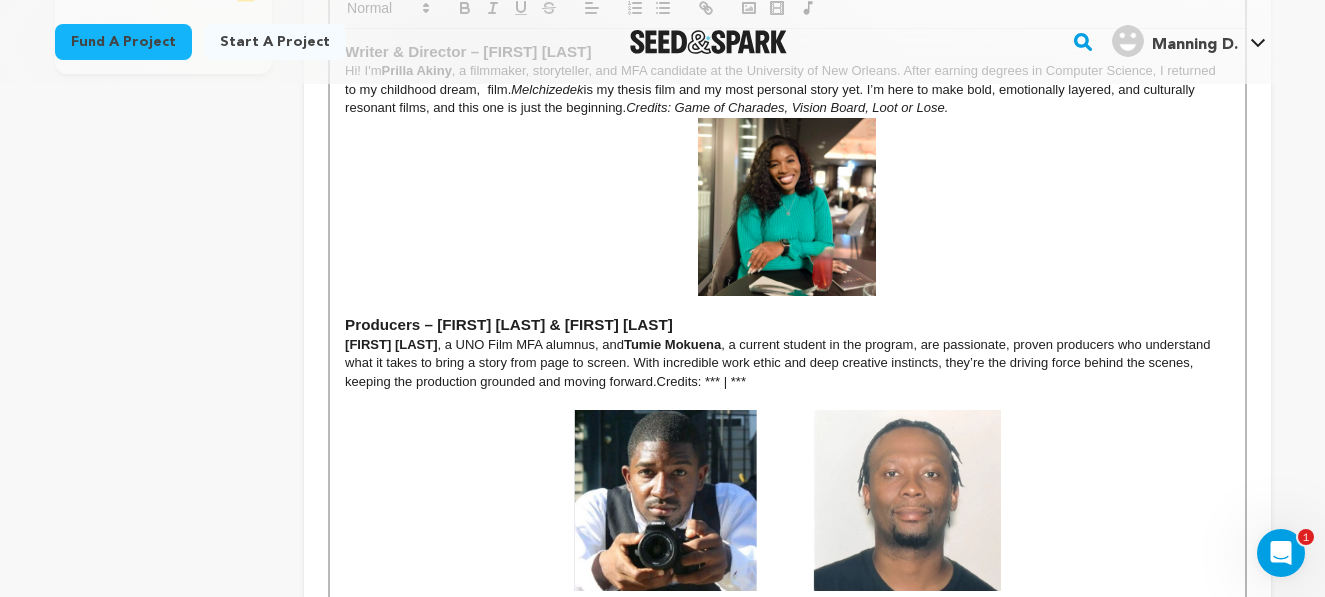 click at bounding box center [787, 207] 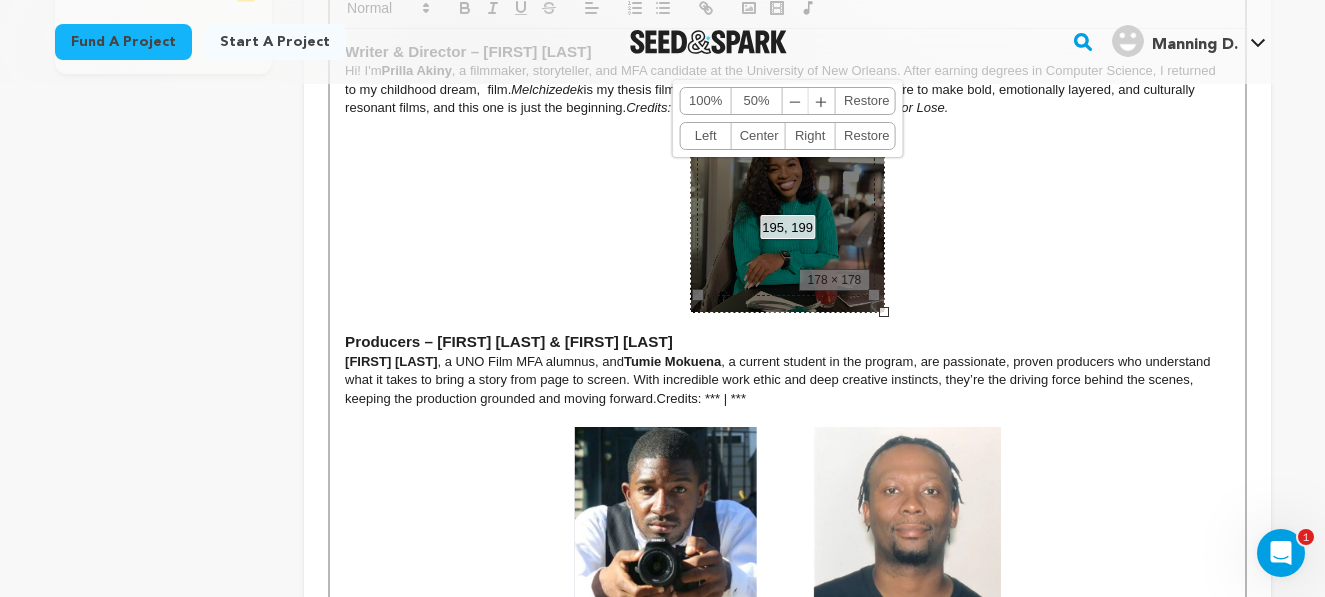 drag, startPoint x: 872, startPoint y: 296, endPoint x: 889, endPoint y: 317, distance: 27.018513 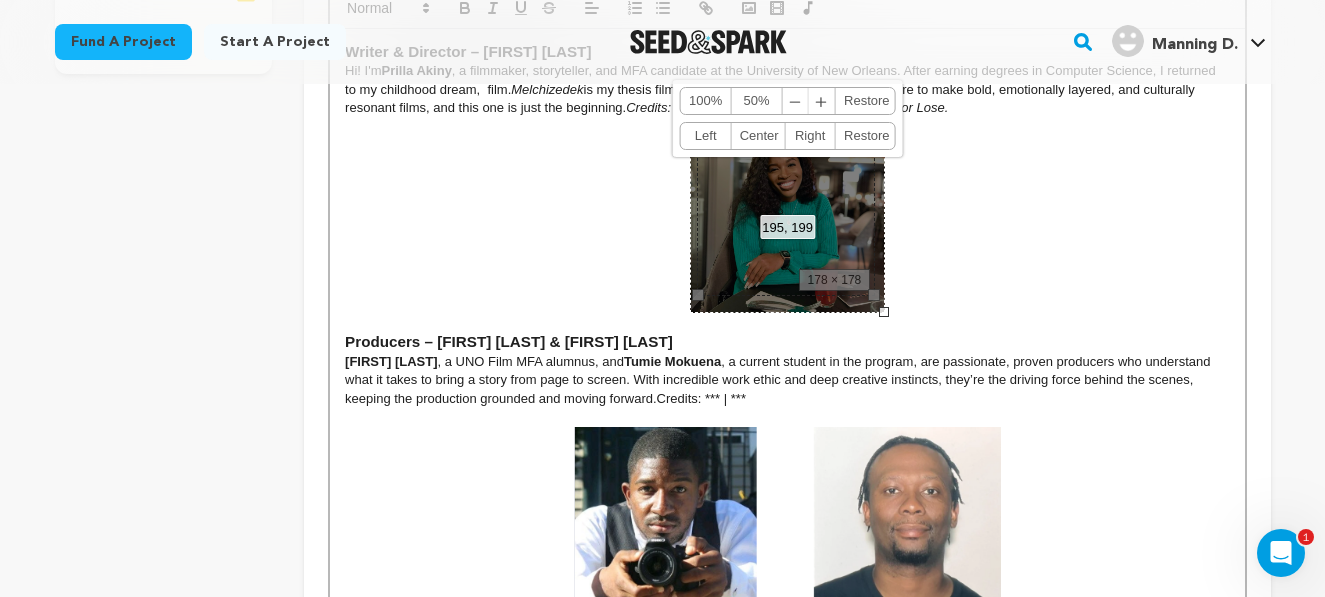 click on "Writer & Director – Prilla Akiny Hi! I'm  Prilla Akiny , a filmmaker, storyteller, and MFA candidate at the University of New Orleans. After earning degrees in Computer Science, I returned to my childhood dream,  film.  Melchizedek  is my thesis film and my most personal story yet. I’m here to make bold, emotionally layered, and culturally resonant films, and this one is just the beginning.  Credits: Game of Charades, Vision Board, Loot or Lose. Producers – DeSantos Manning & Tumie Mokuena DeSantos Manning , a UNO Film MFA alumnus, and  Tumie Mokuena , a current student in the program, are passionate, proven producers who understand what it takes to bring a story from page to screen. With incredible work ethic and deep creative instincts, they’re the driving force behind the scenes, keeping the production grounded and moving forward.  Credits: *** | ***  Casting – Tumie Mokuena & Lance E. Nichols Casting is led by Tumie alongside the incredible  Lance E. Nichols,  Credits:*** | ***  Melchizedek" at bounding box center (787, 742) 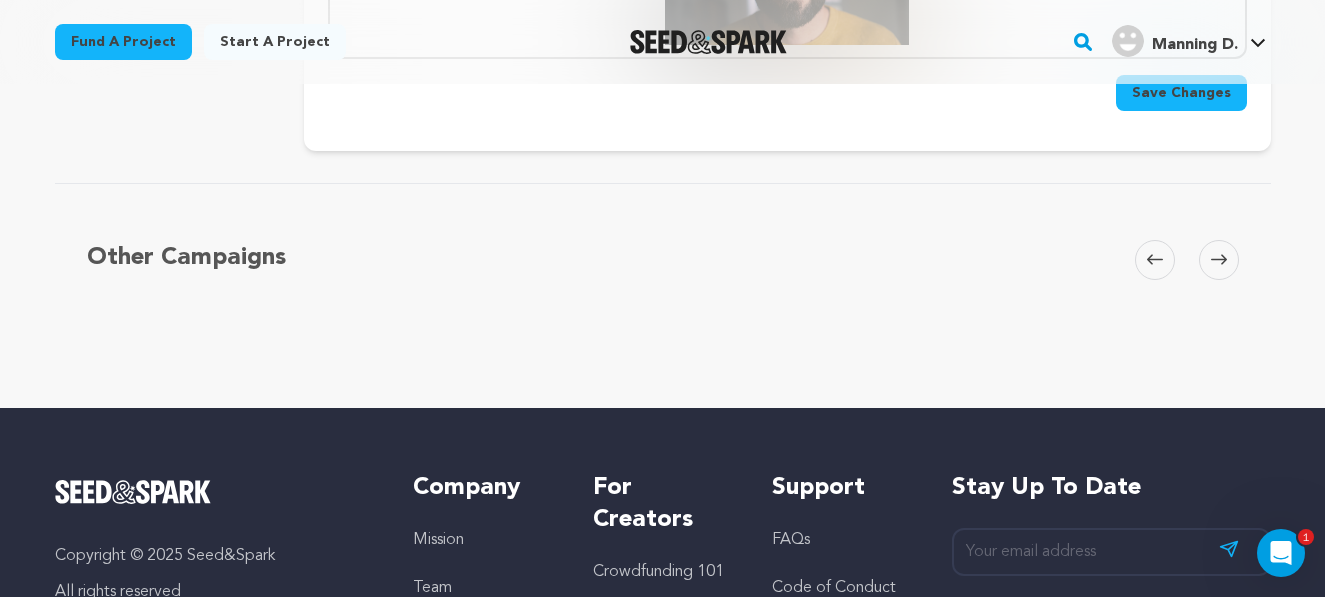 scroll, scrollTop: 2082, scrollLeft: 0, axis: vertical 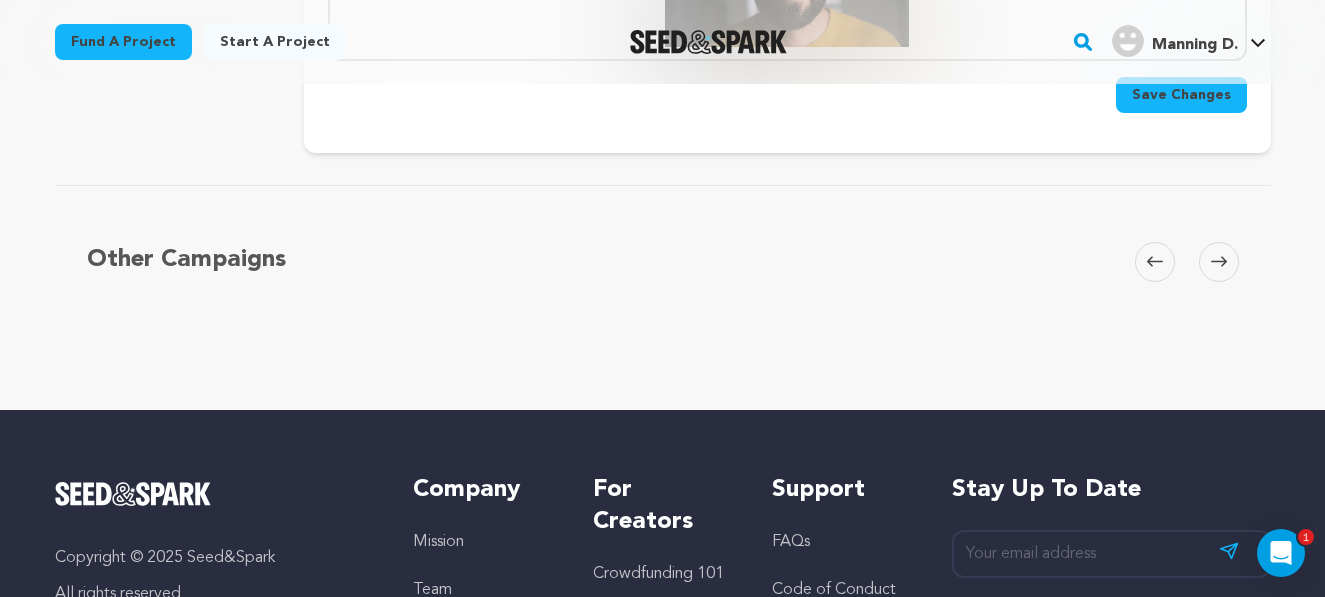 click on "Save Changes" at bounding box center [1181, 95] 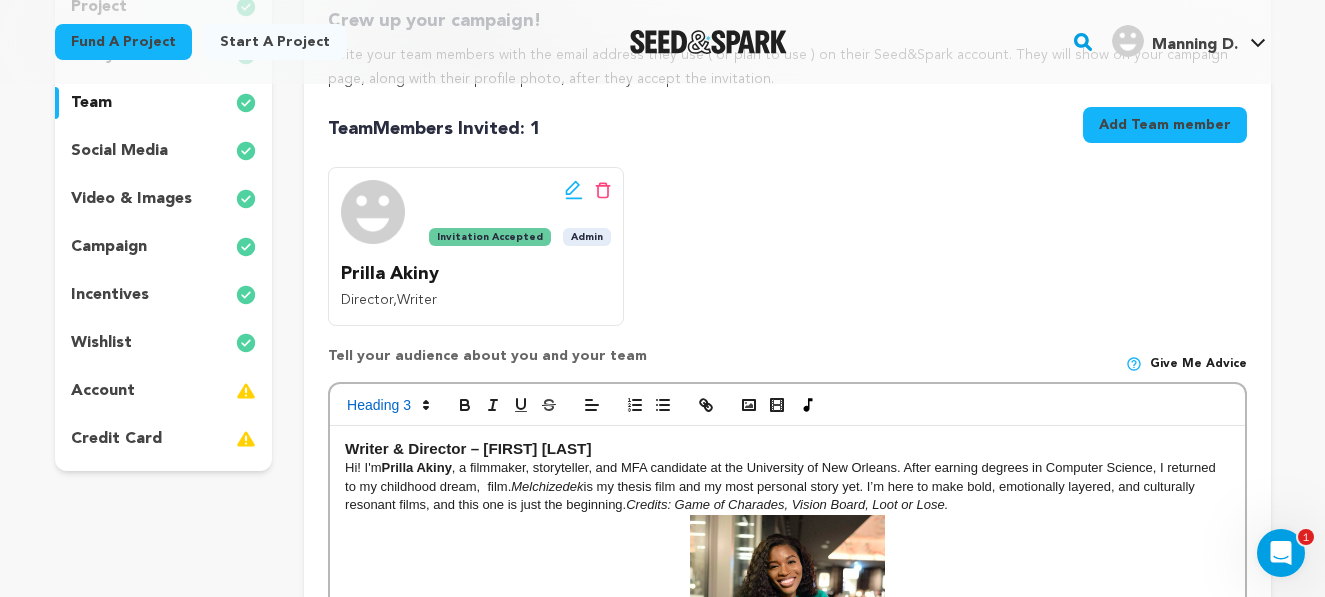 scroll, scrollTop: 302, scrollLeft: 0, axis: vertical 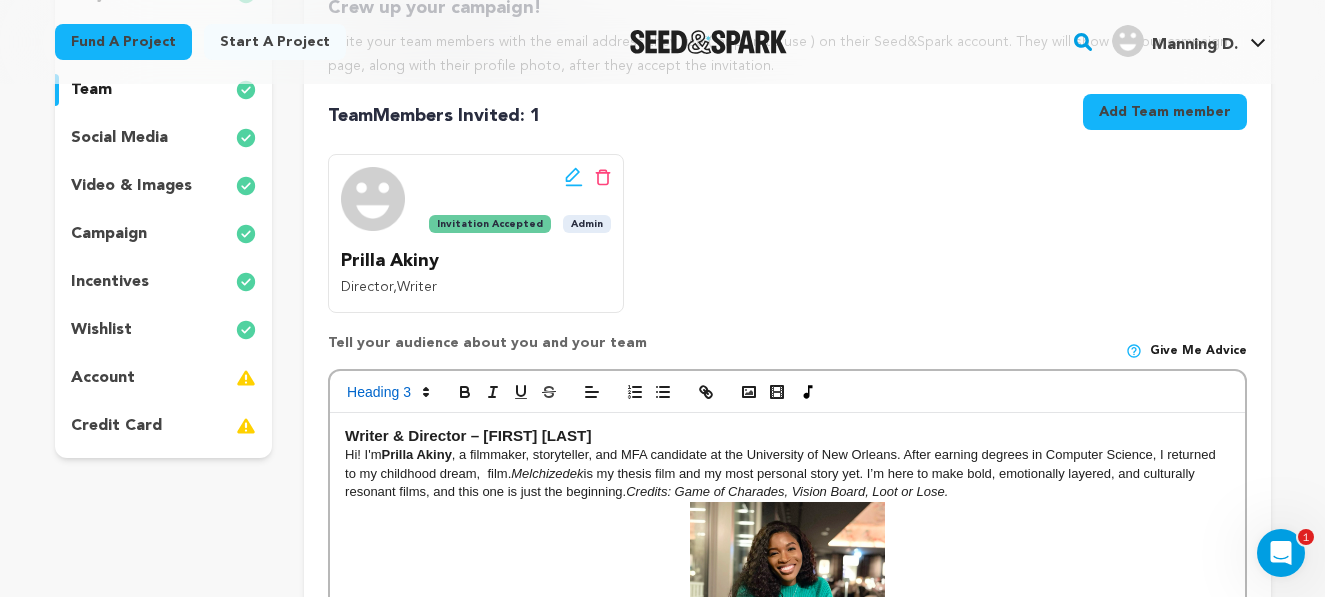 click on "social media" at bounding box center (164, 138) 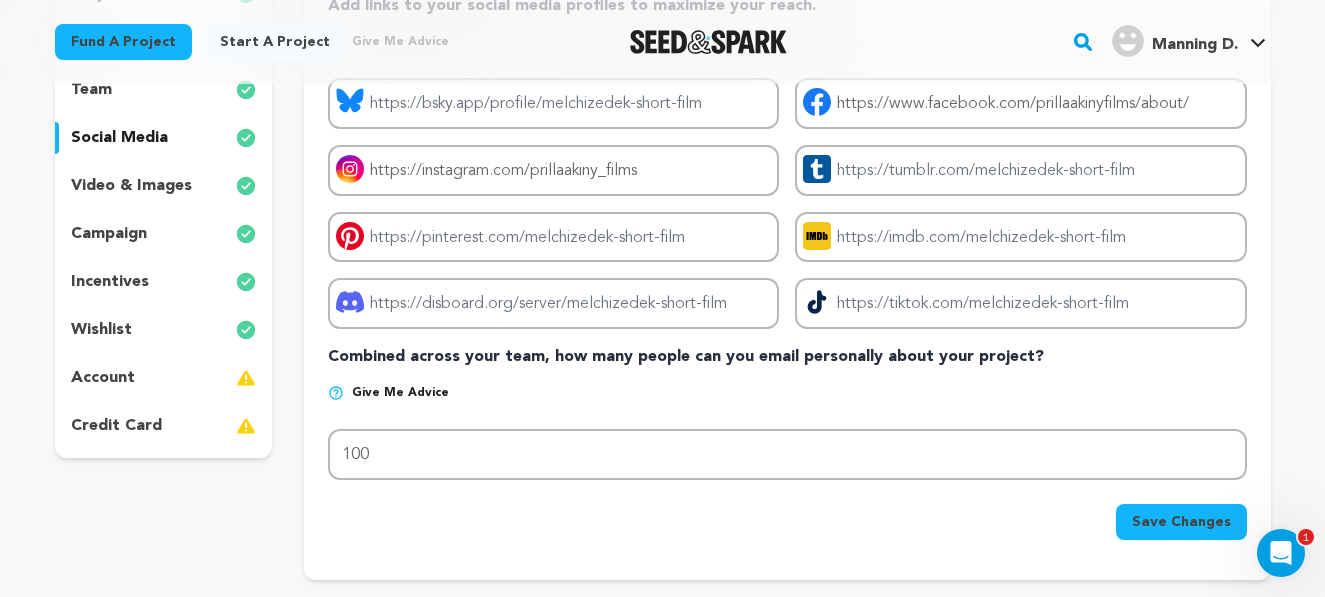 click on "video & images" at bounding box center (131, 186) 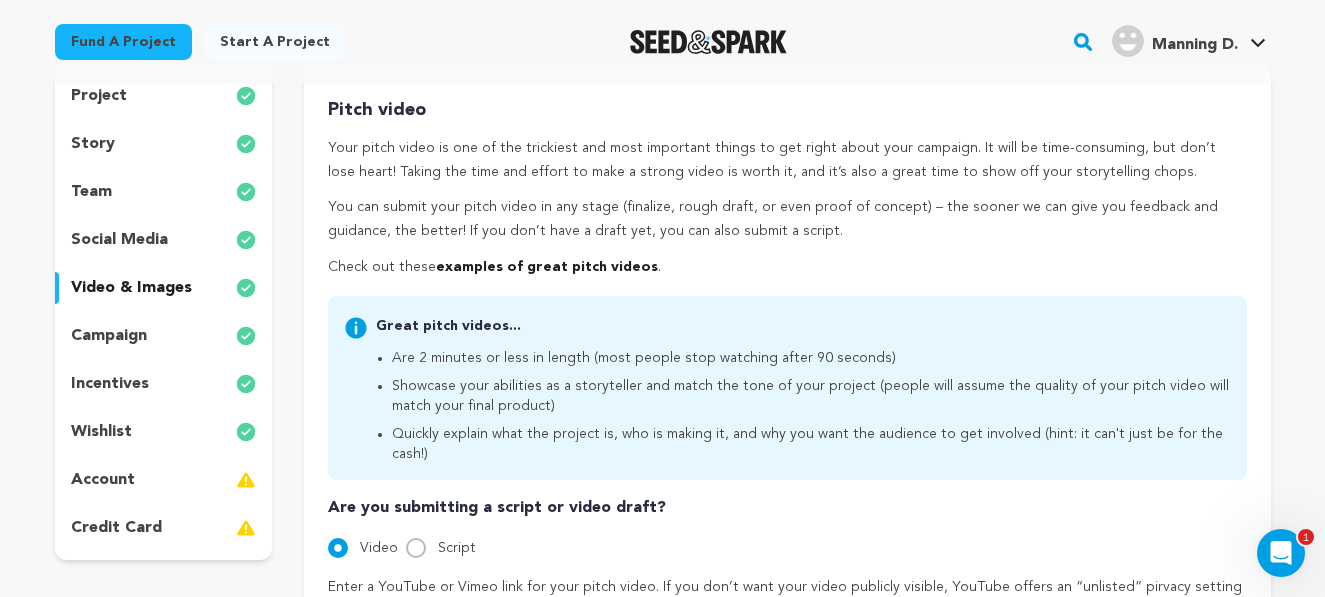 scroll, scrollTop: 0, scrollLeft: 0, axis: both 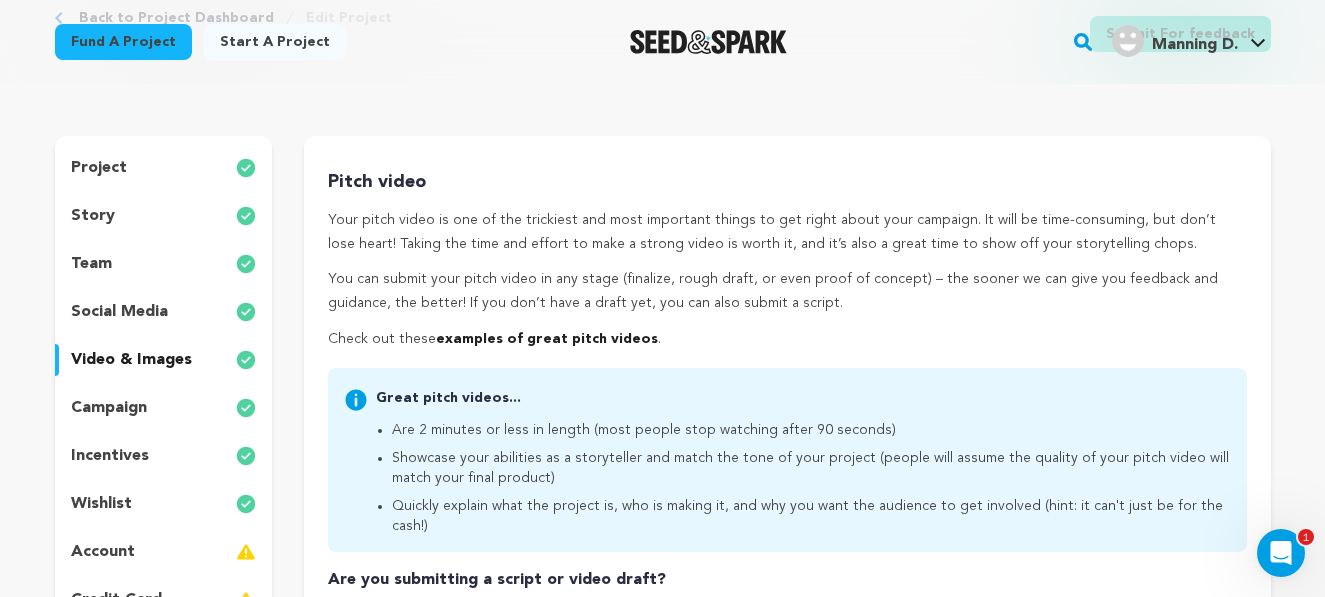 click on "account" at bounding box center (103, 552) 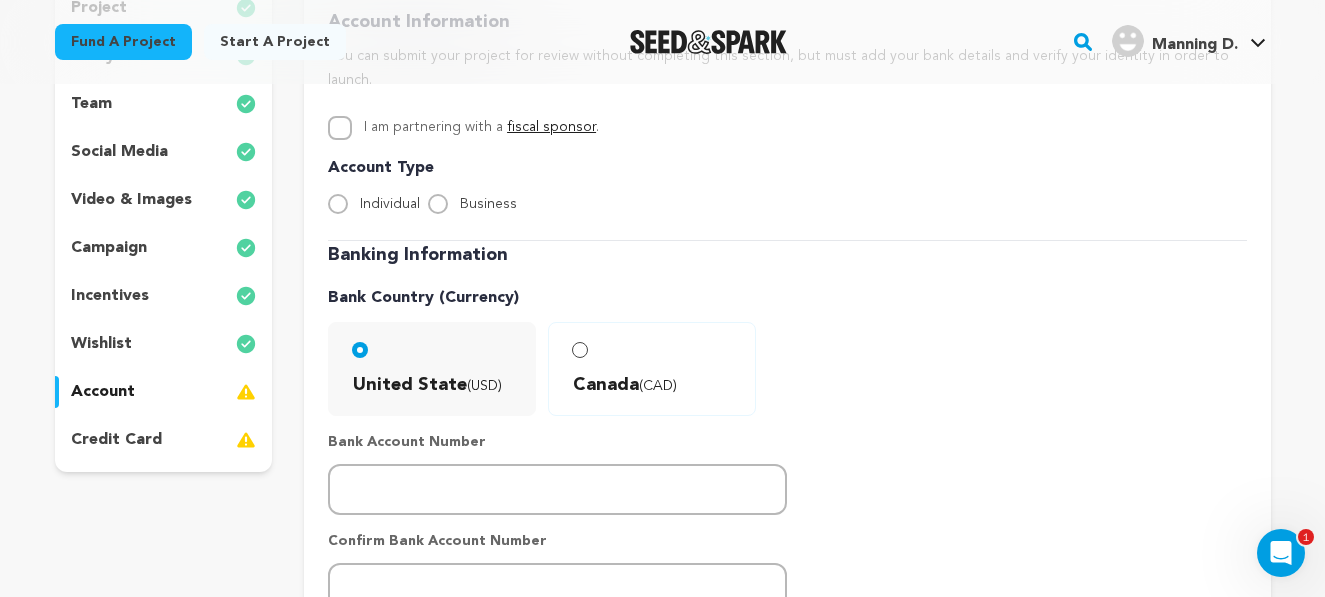 scroll, scrollTop: 290, scrollLeft: 0, axis: vertical 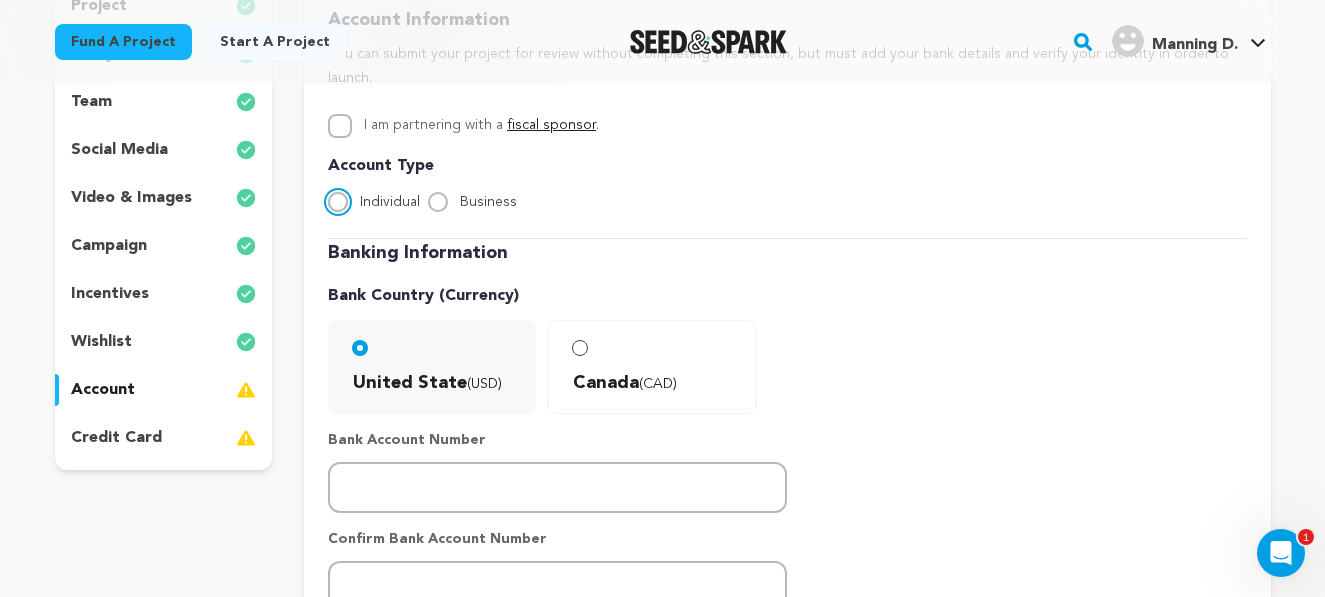 click on "Individual" at bounding box center [338, 202] 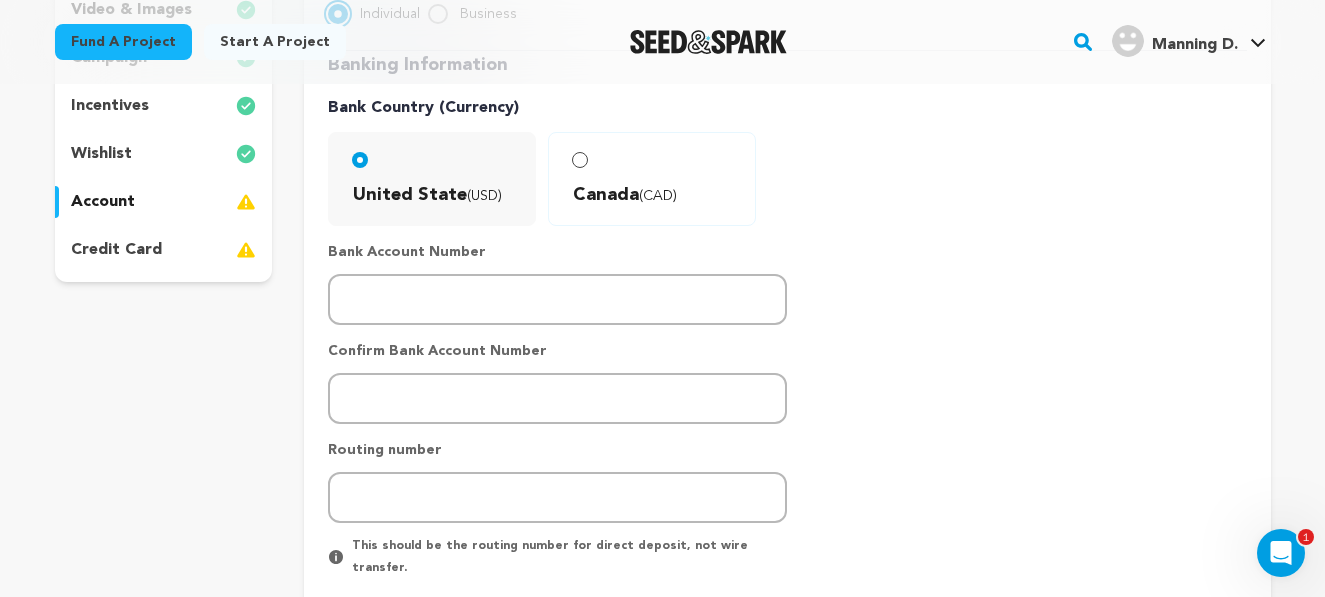 scroll, scrollTop: 479, scrollLeft: 0, axis: vertical 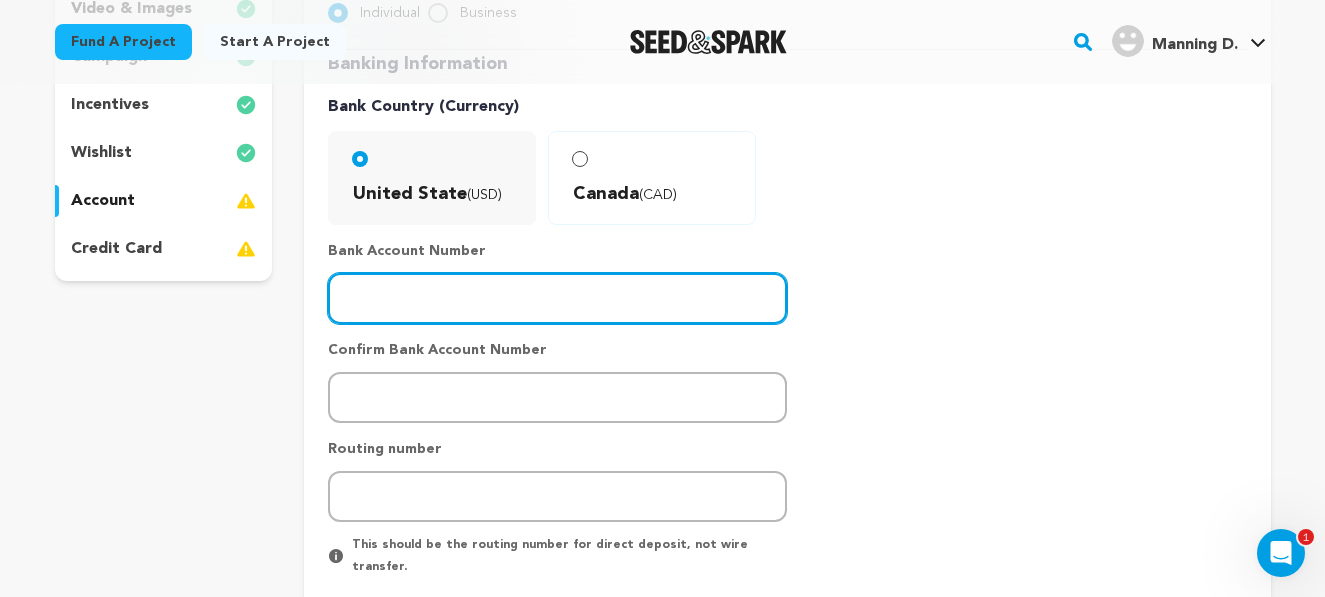 click at bounding box center [557, 298] 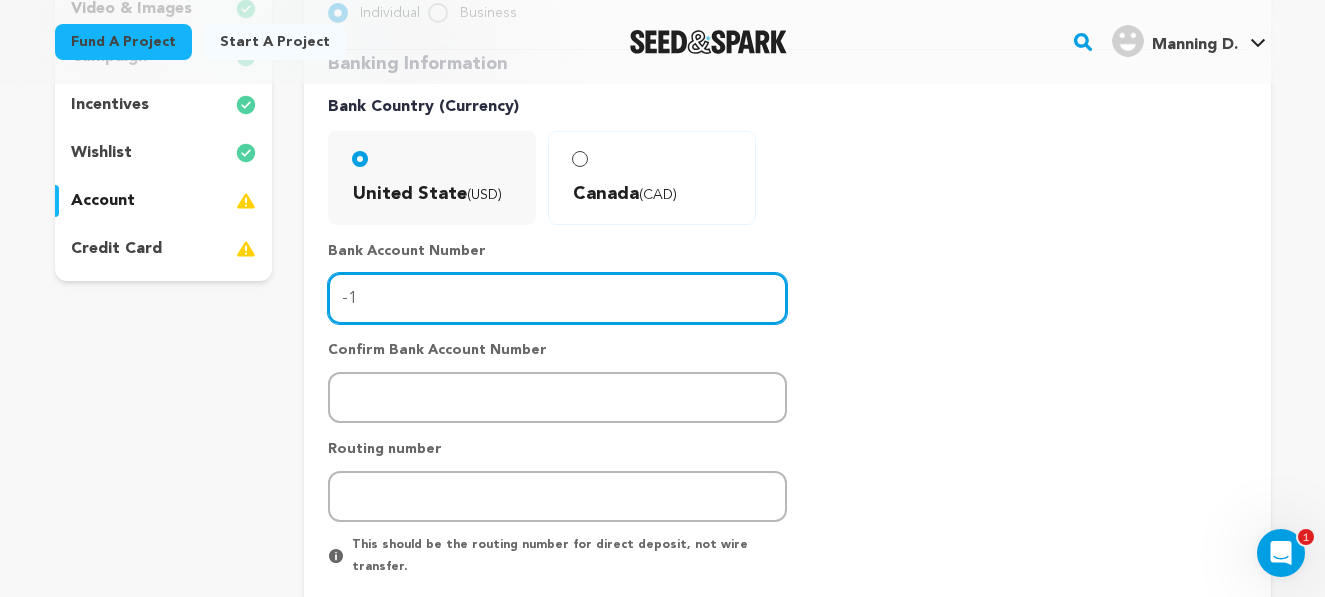 type on "-2" 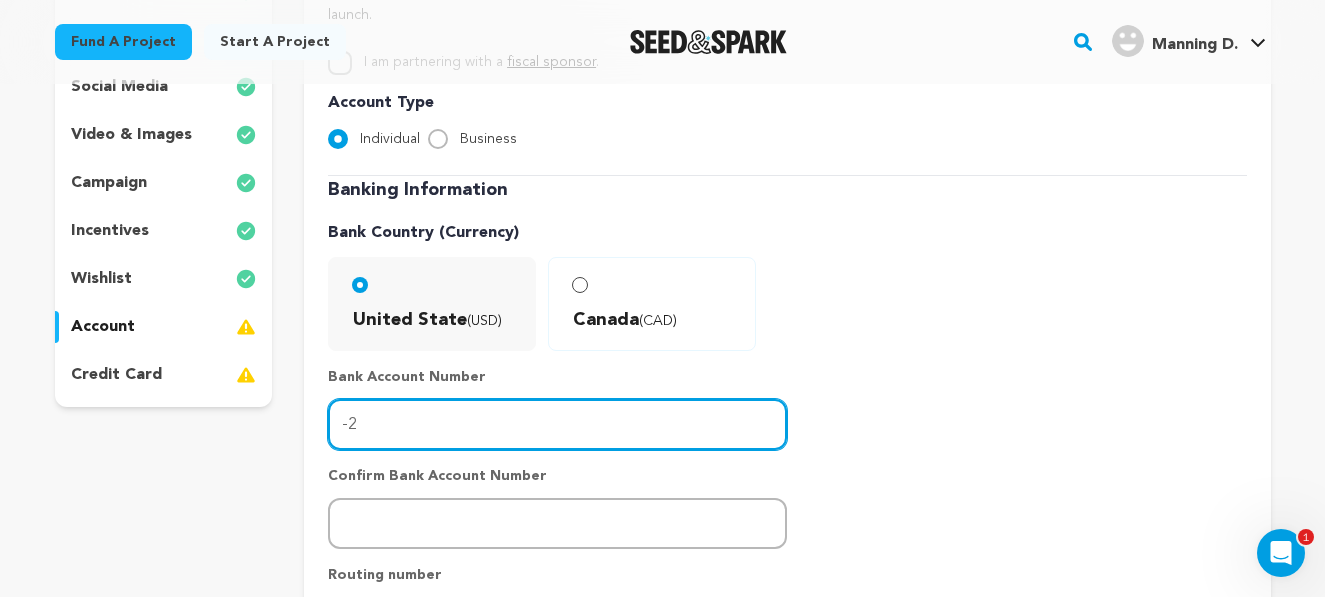 scroll, scrollTop: 349, scrollLeft: 0, axis: vertical 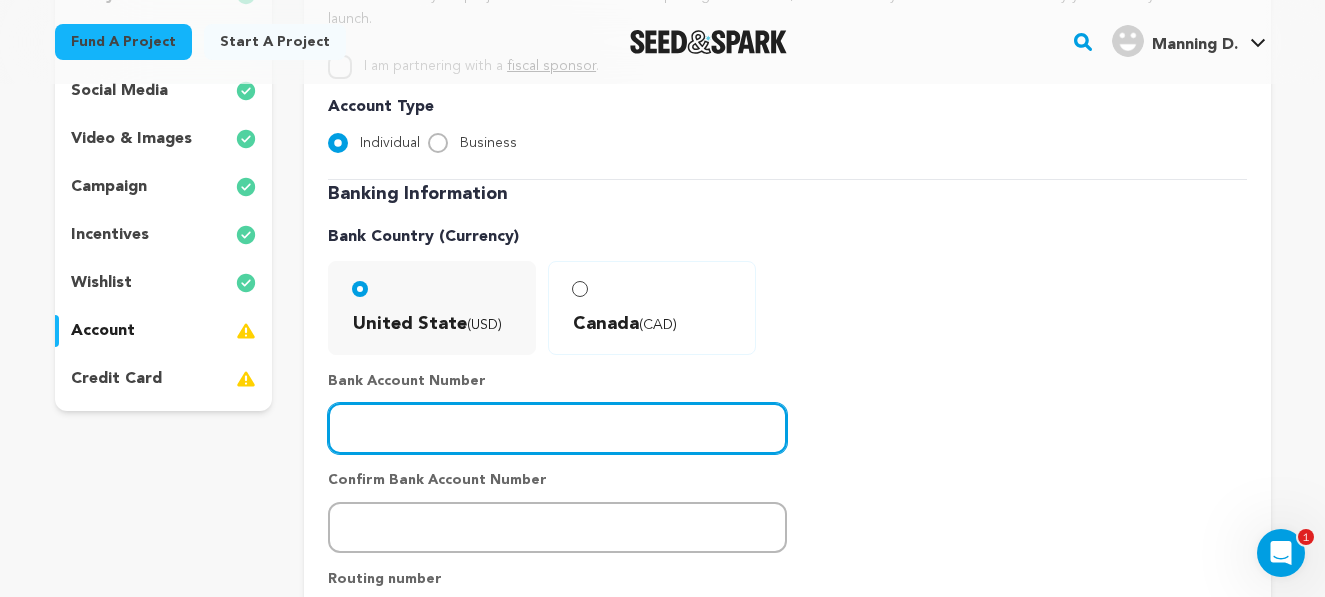 type 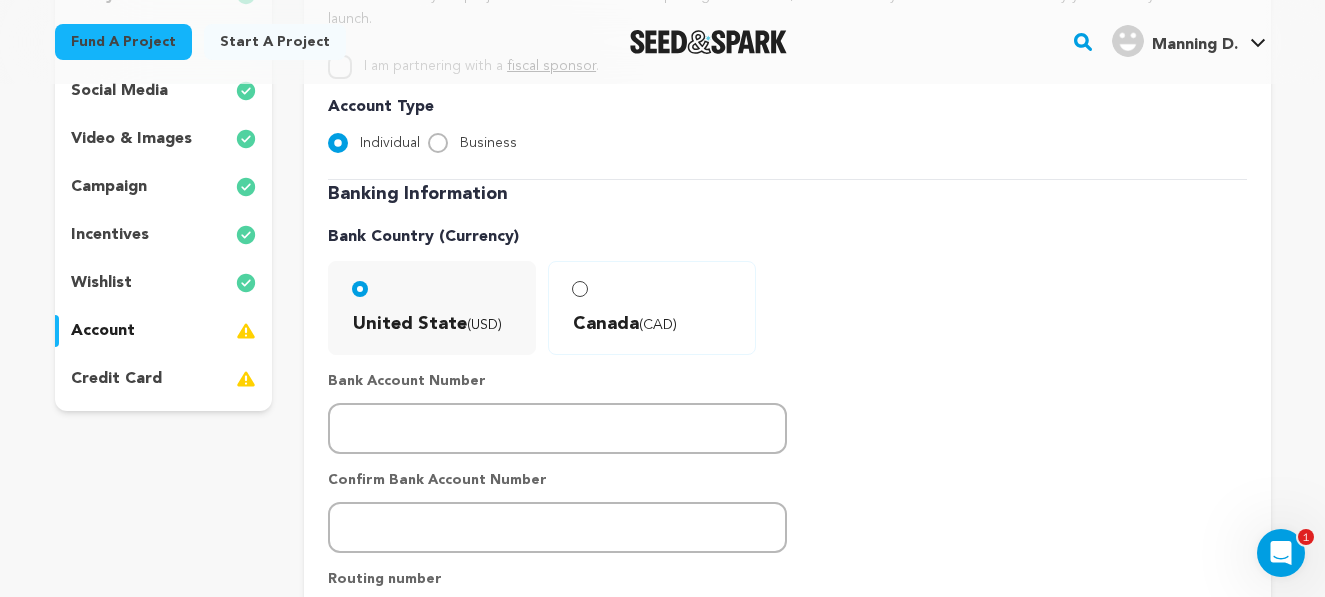 click on "credit card" at bounding box center [164, 379] 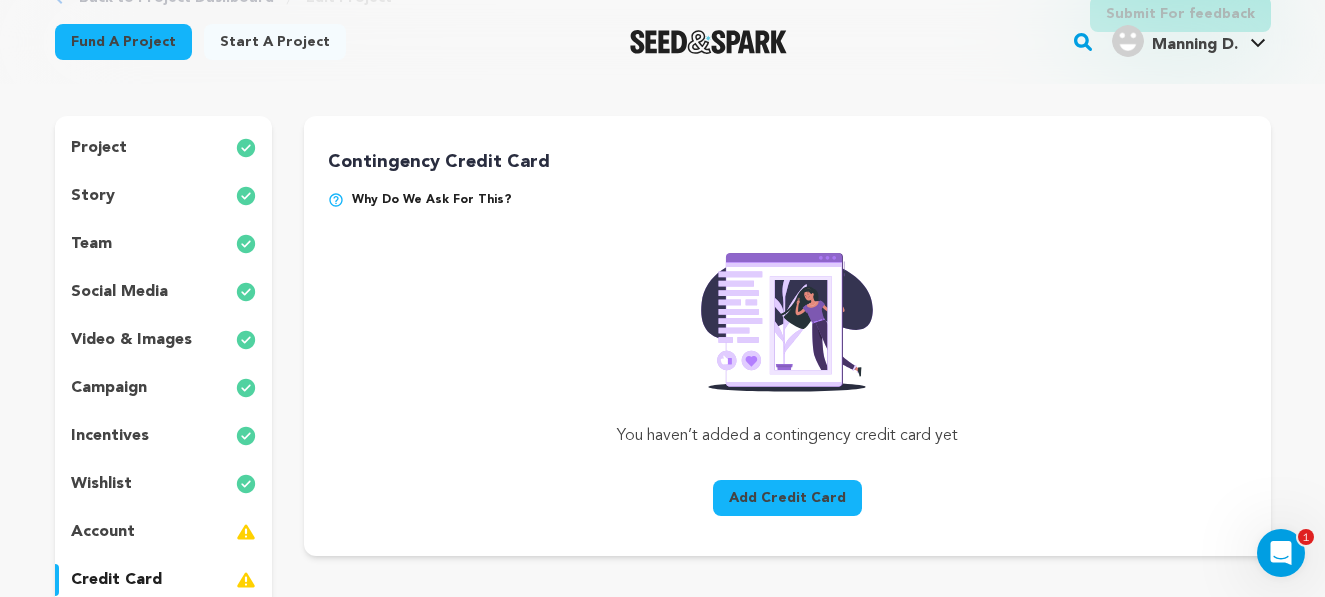 scroll, scrollTop: 139, scrollLeft: 0, axis: vertical 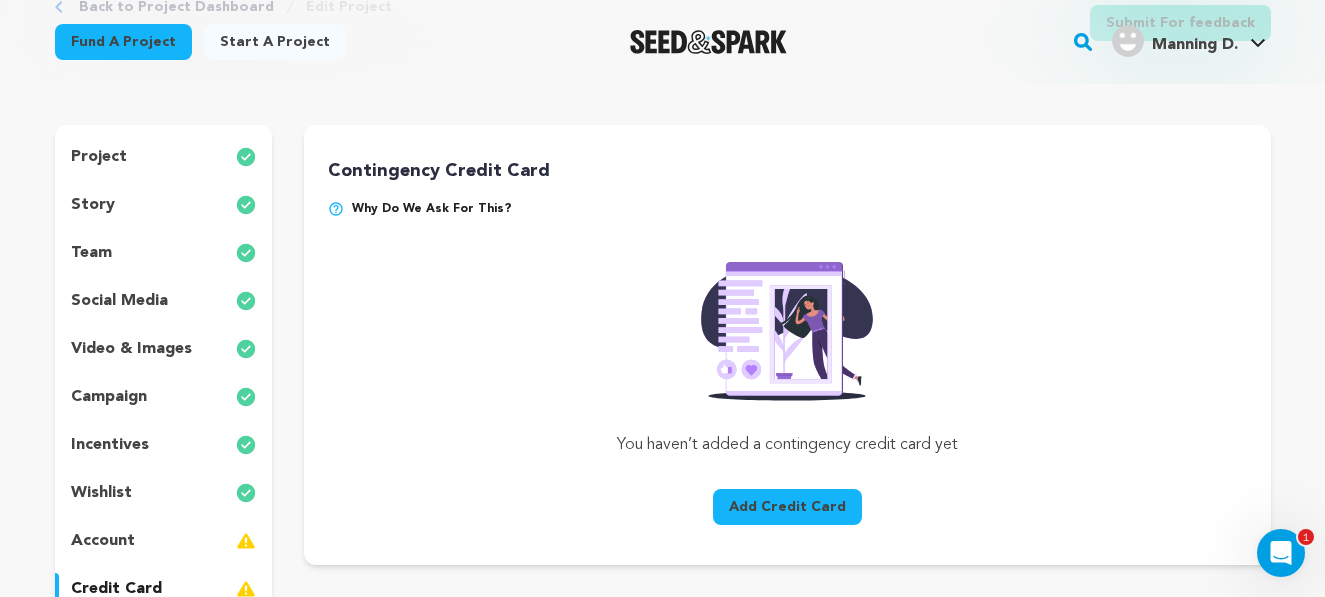 click at bounding box center (336, 209) 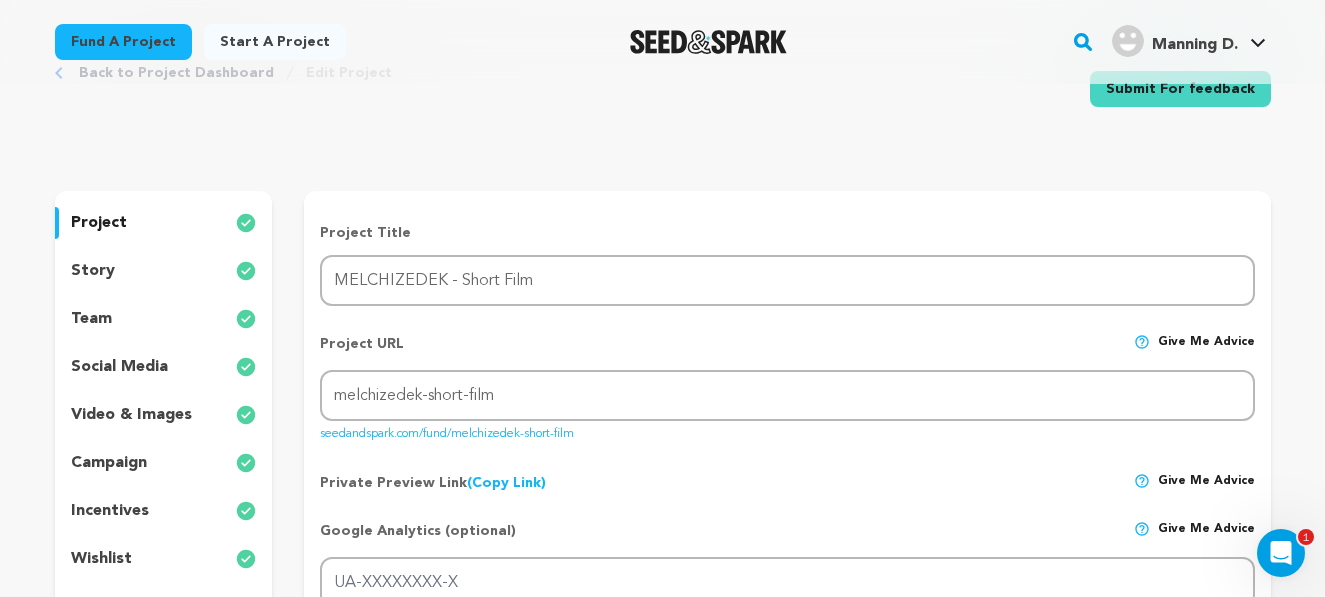 scroll, scrollTop: 75, scrollLeft: 0, axis: vertical 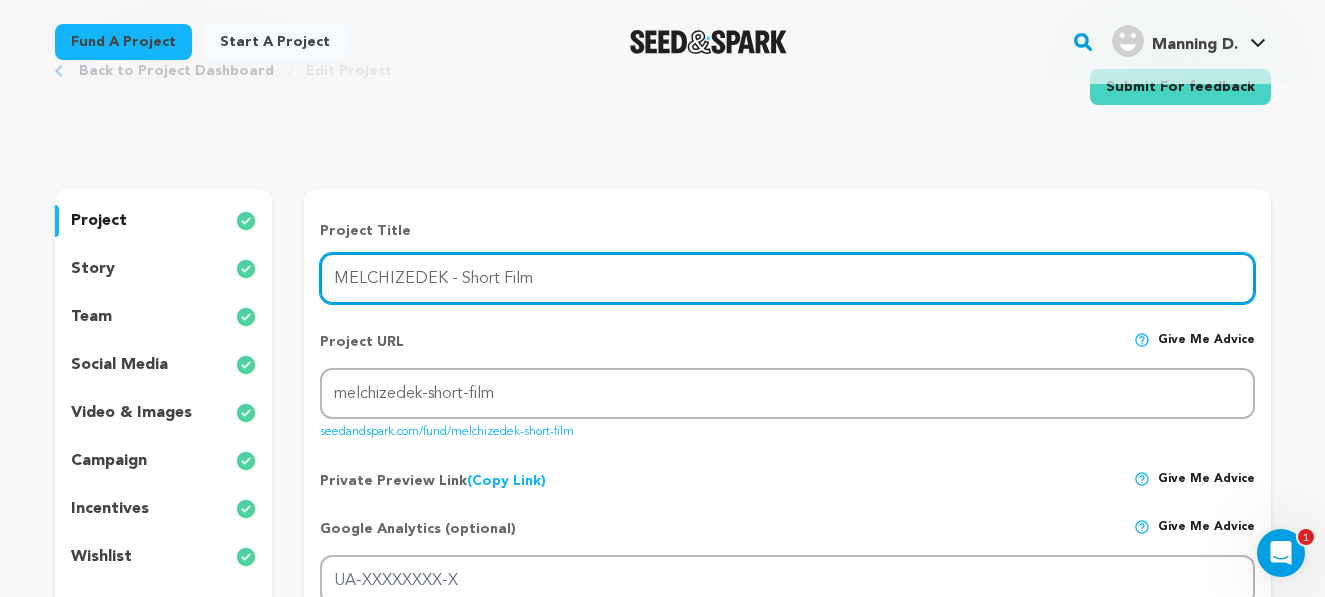 drag, startPoint x: 457, startPoint y: 276, endPoint x: 549, endPoint y: 277, distance: 92.00543 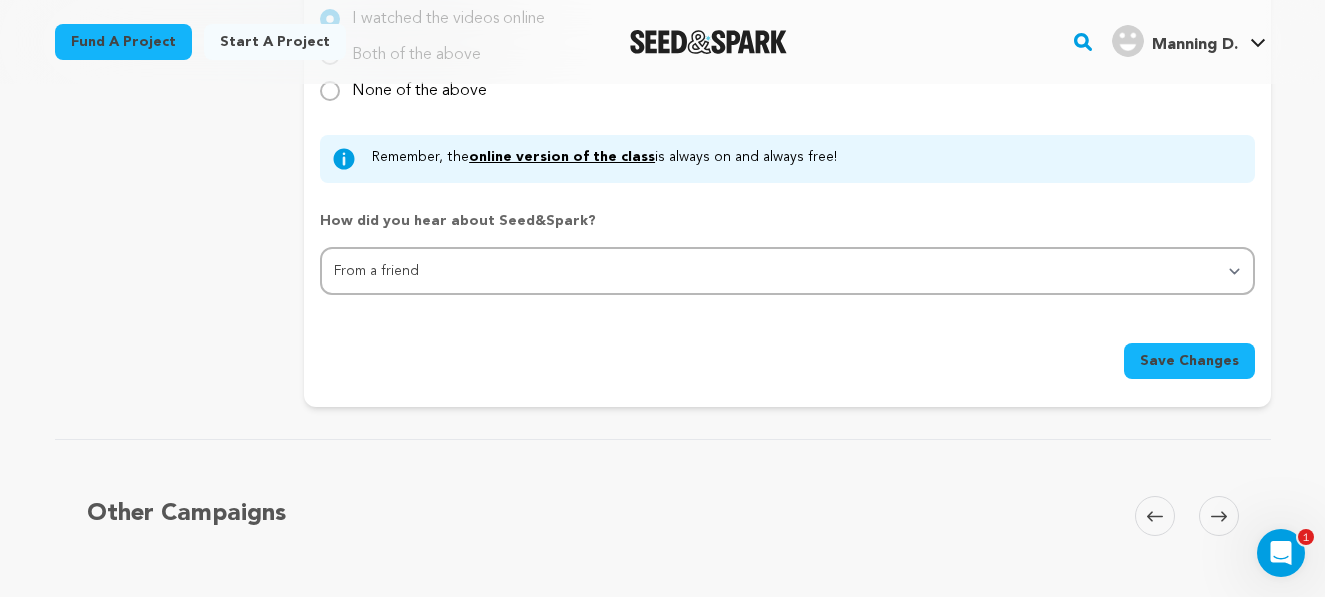 scroll, scrollTop: 2177, scrollLeft: 0, axis: vertical 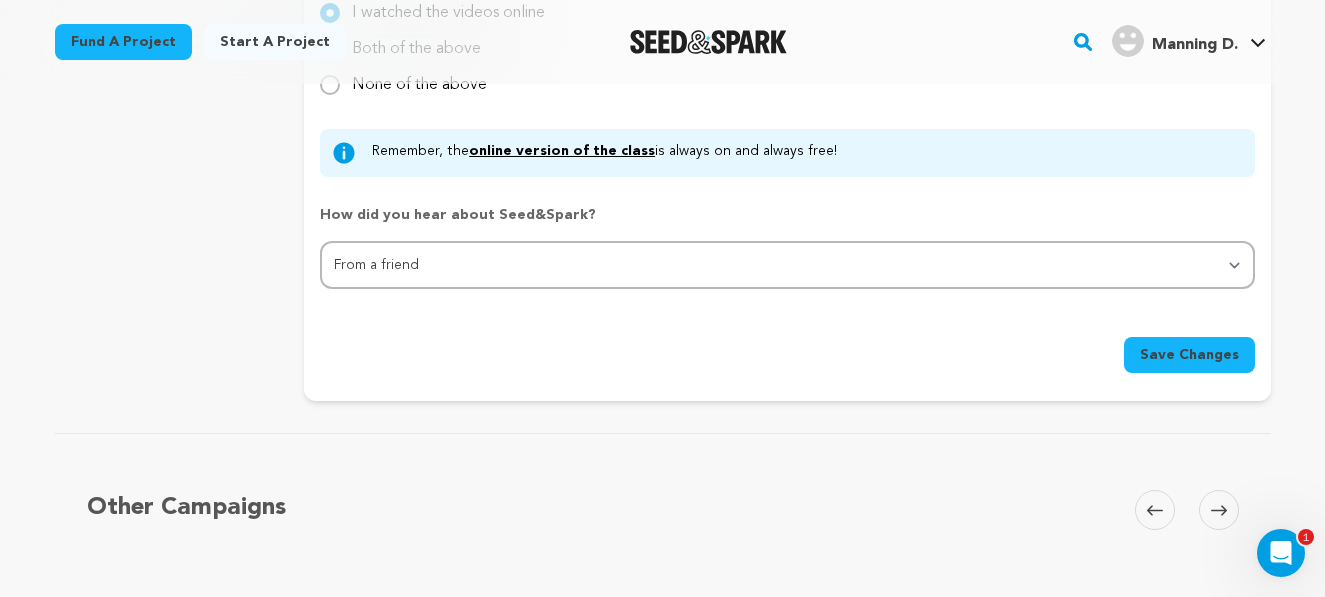 type on "MELCHIZEDEK - A Prilla Akiny Film" 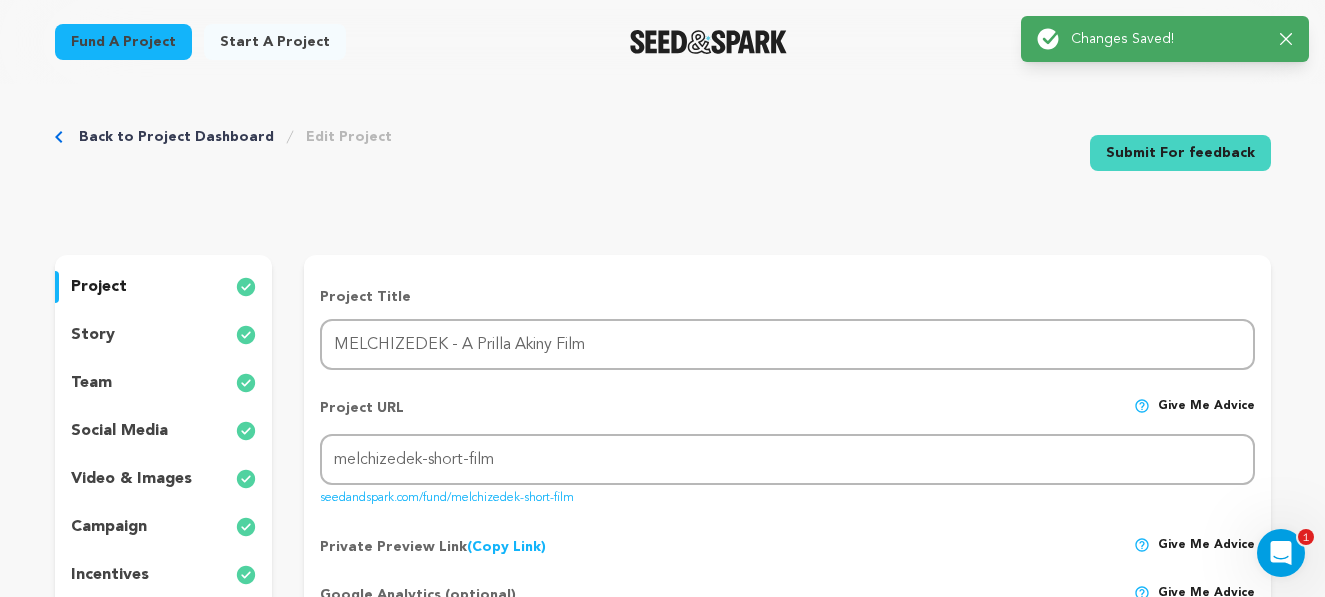 scroll, scrollTop: 0, scrollLeft: 0, axis: both 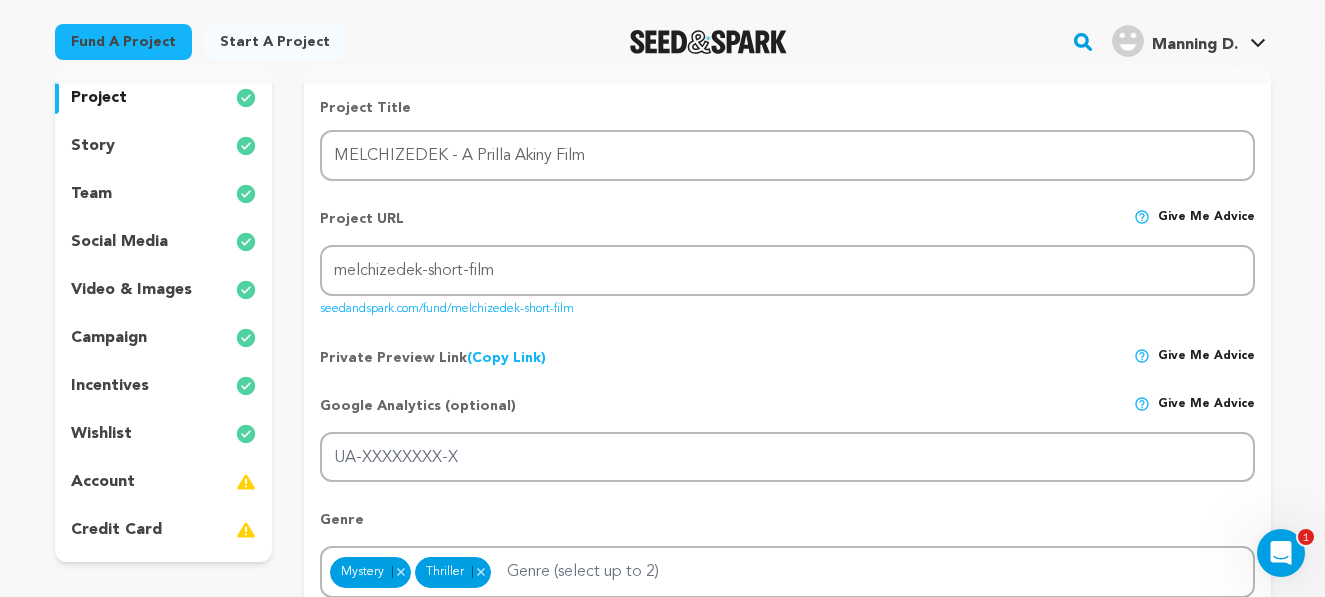 click on "campaign" at bounding box center (109, 338) 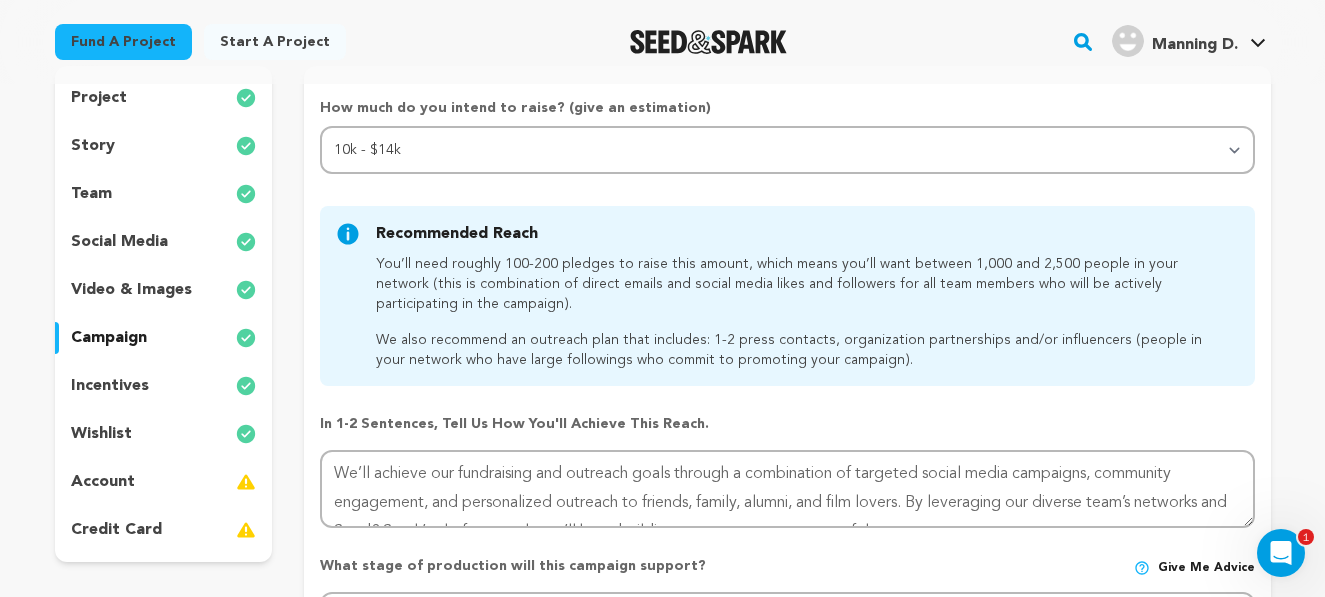 scroll, scrollTop: 361, scrollLeft: 0, axis: vertical 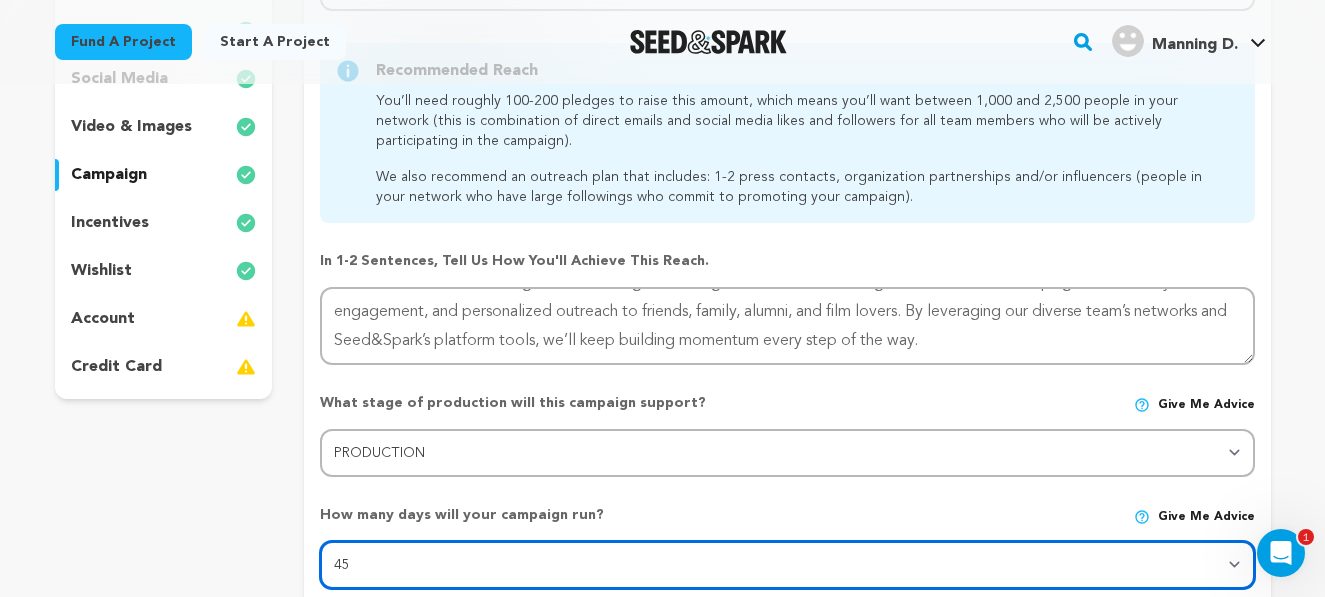 click on "30
45
60" at bounding box center (787, 565) 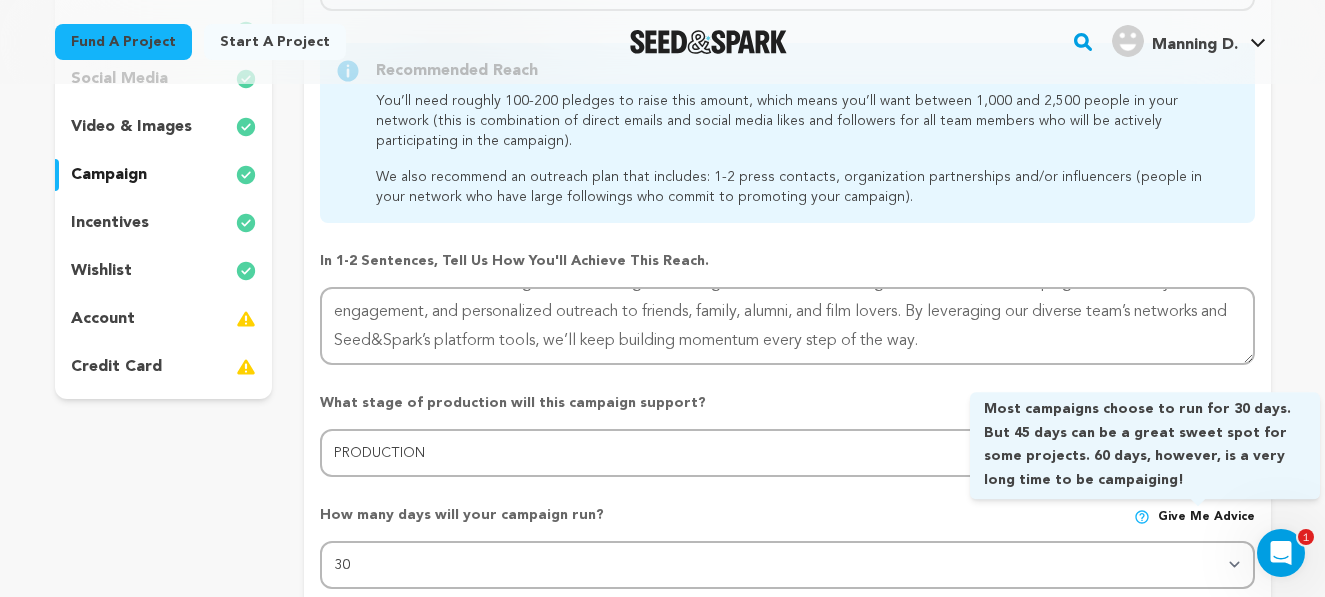 click at bounding box center (1142, 517) 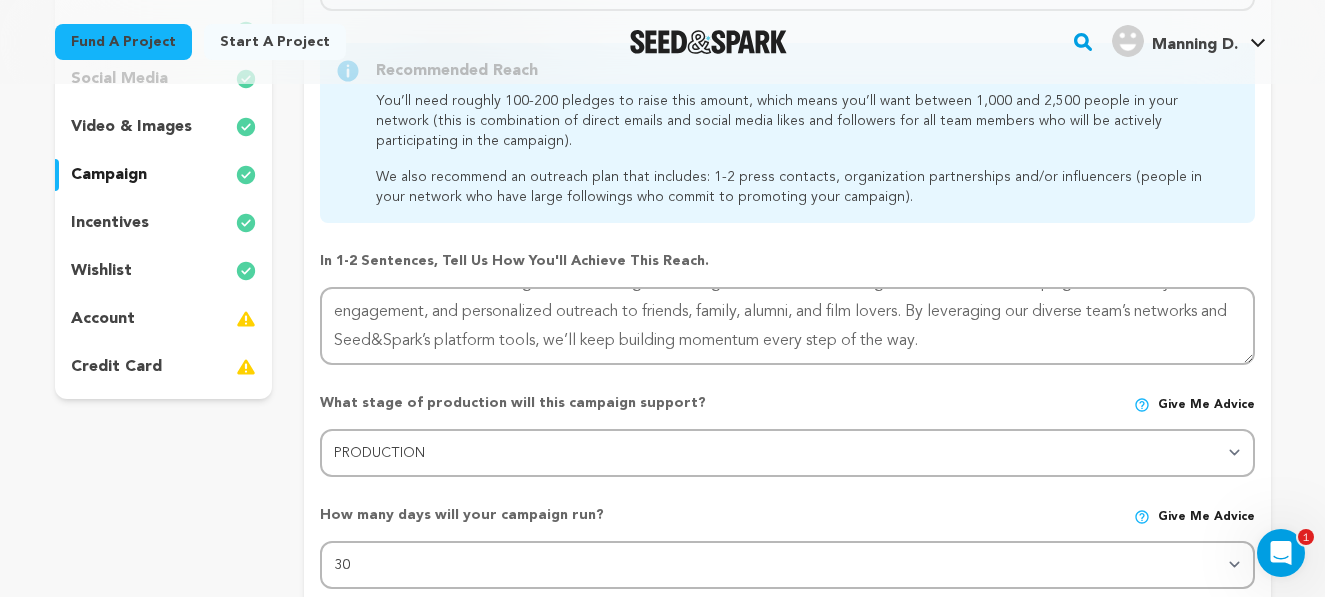 click at bounding box center (1142, 517) 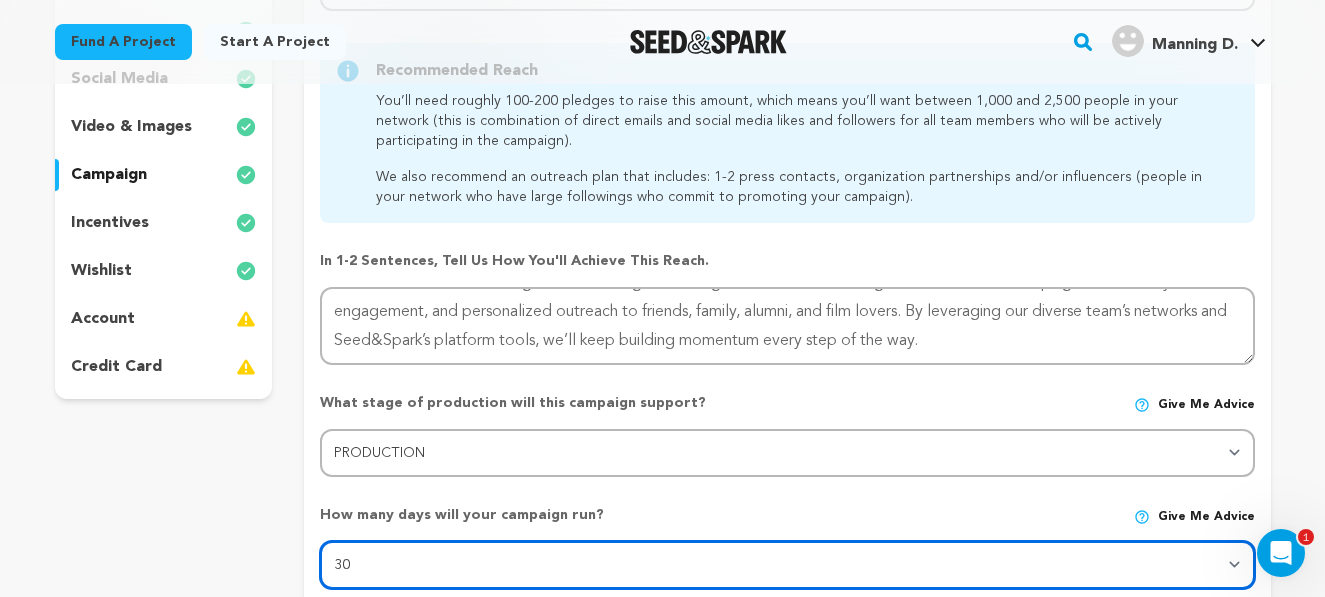 click on "30
45
60" at bounding box center (787, 565) 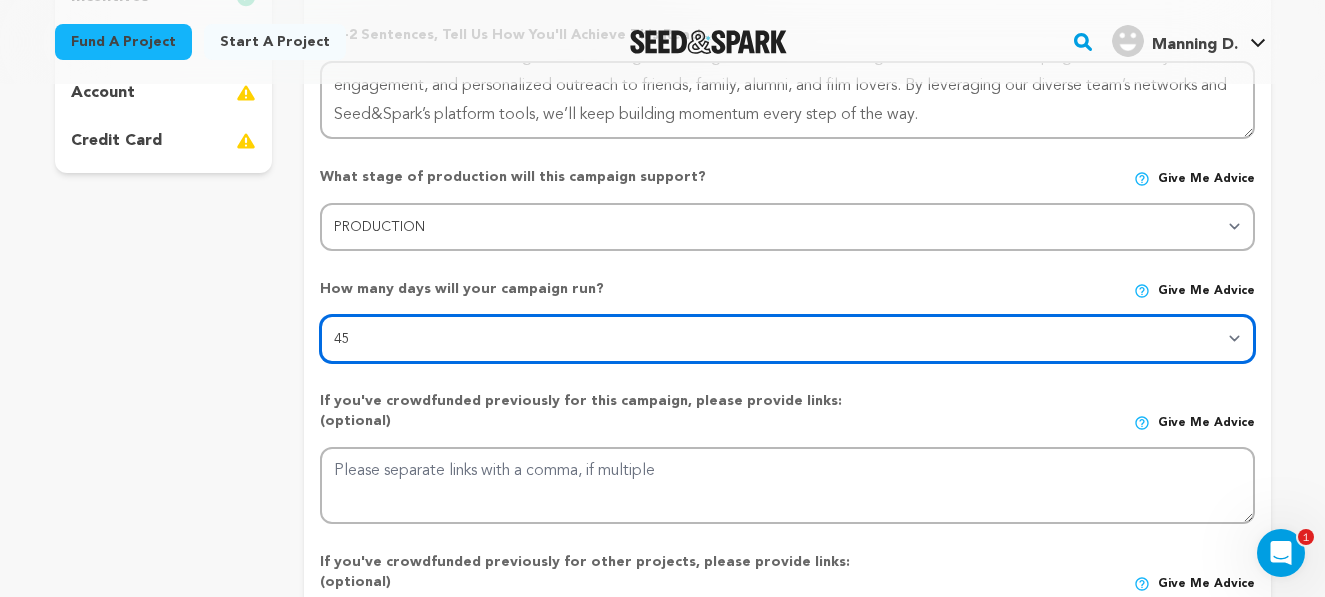 scroll, scrollTop: 603, scrollLeft: 0, axis: vertical 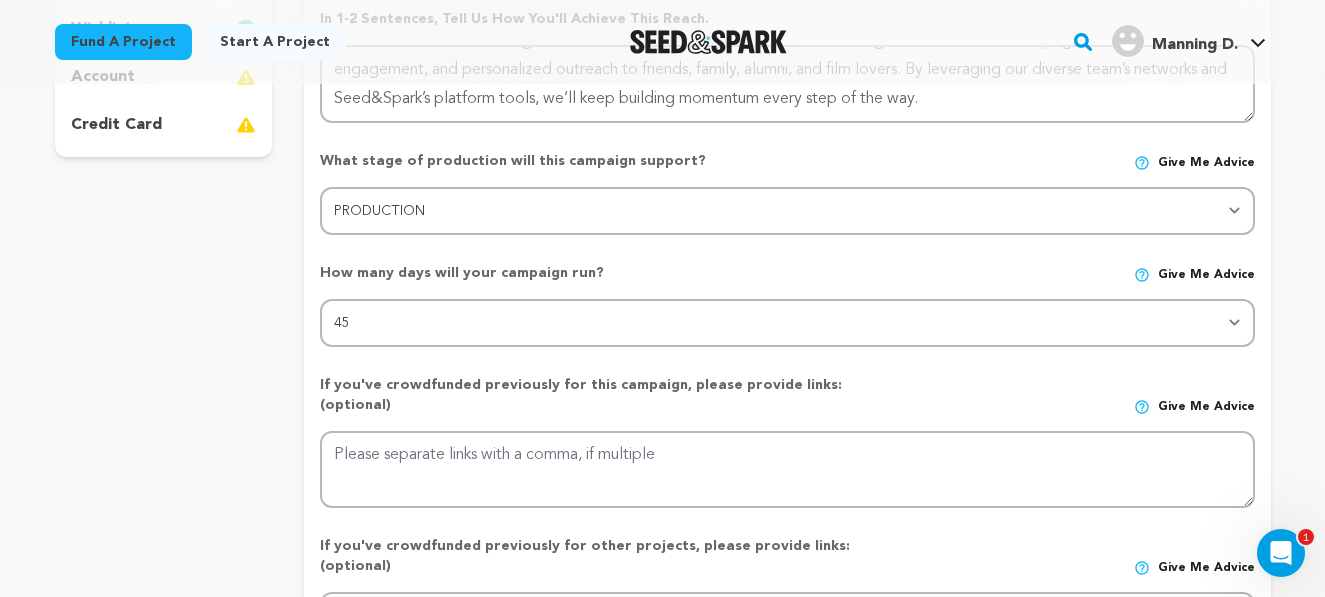 click on "project
story
team
social media
video & images
campaign
incentives
wishlist" at bounding box center (164, 211) 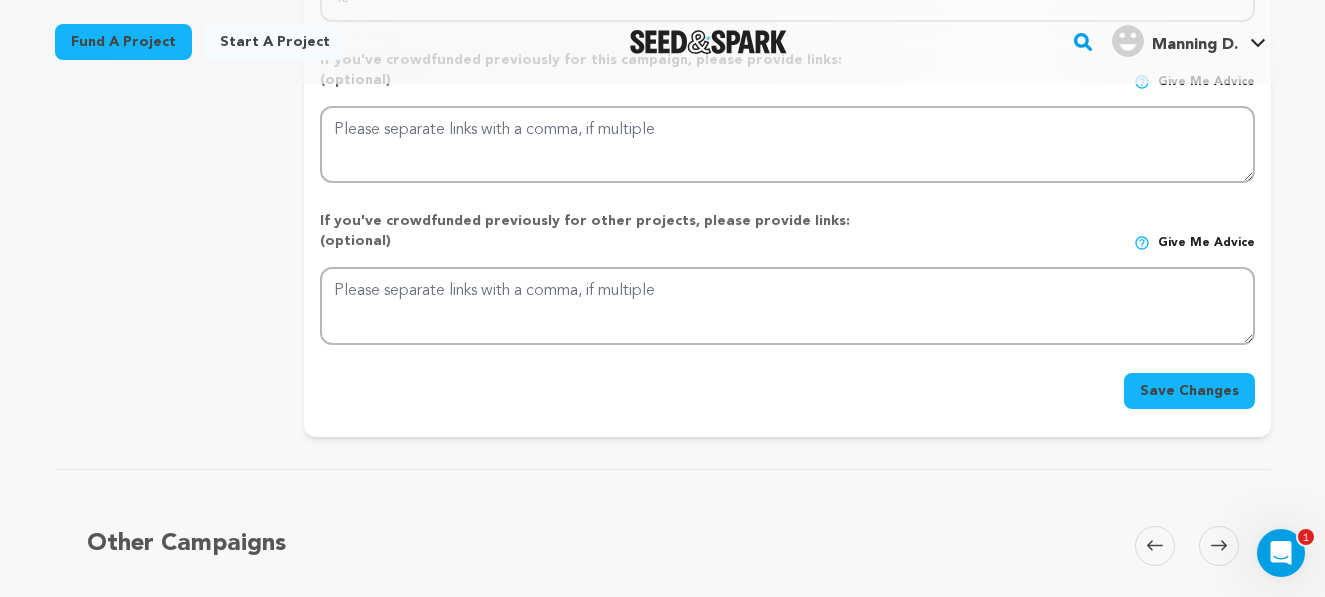 scroll, scrollTop: 1019, scrollLeft: 0, axis: vertical 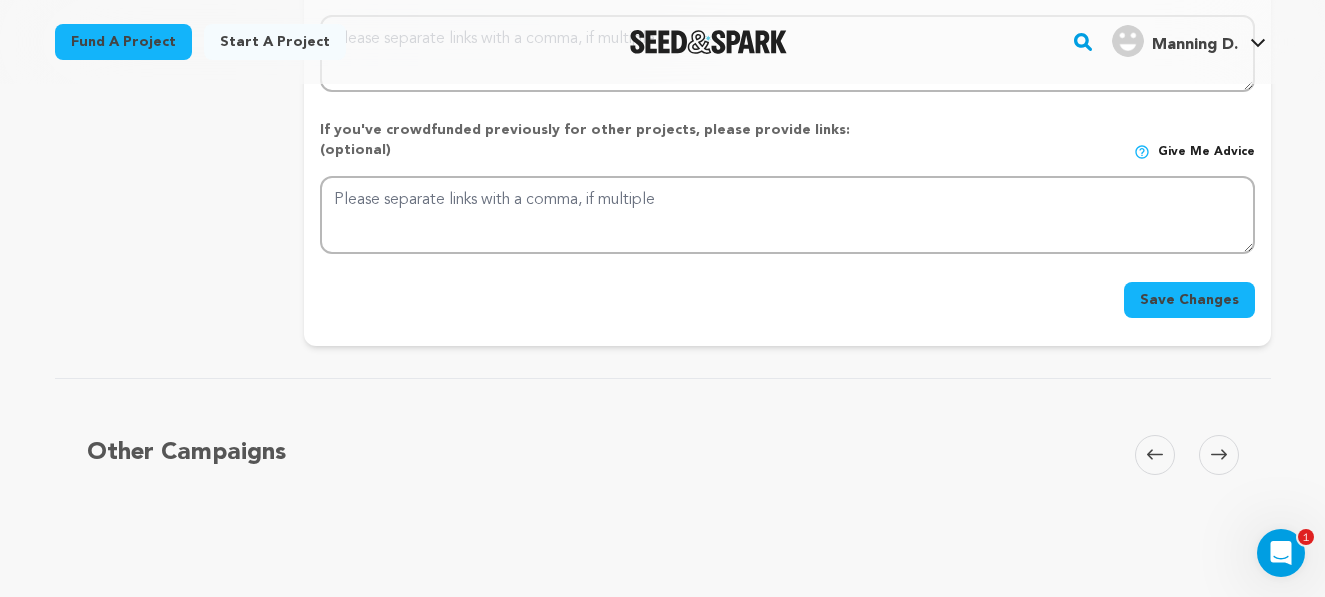 click on "Save Changes" at bounding box center (1189, 300) 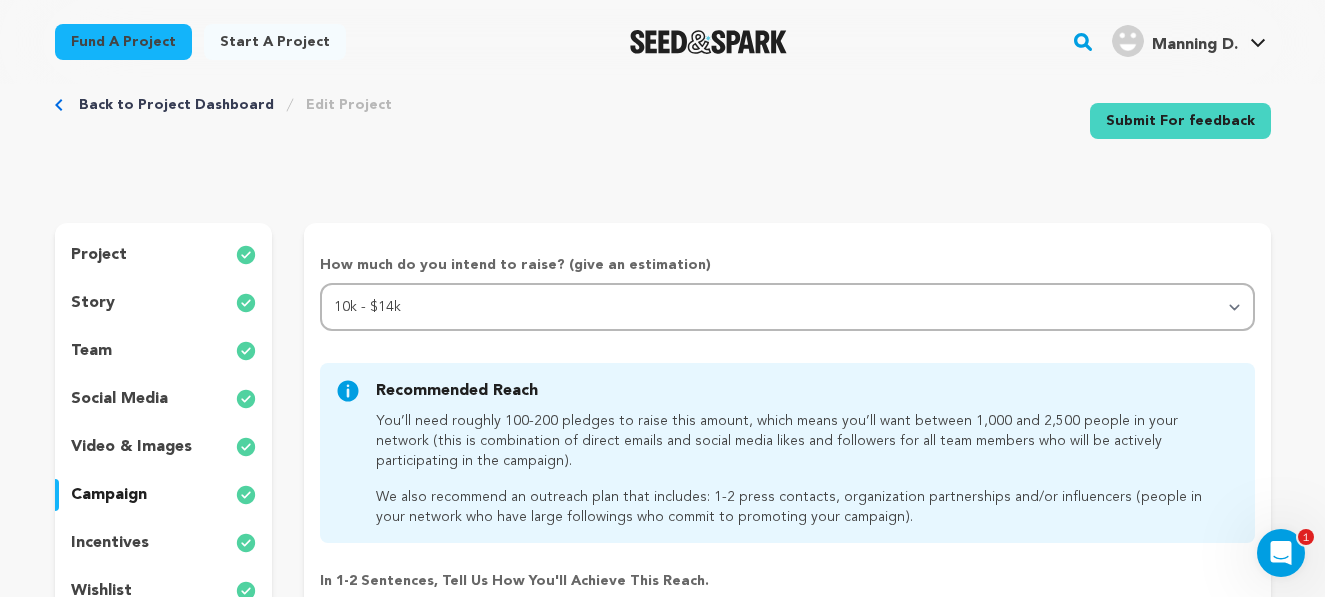 scroll, scrollTop: 0, scrollLeft: 0, axis: both 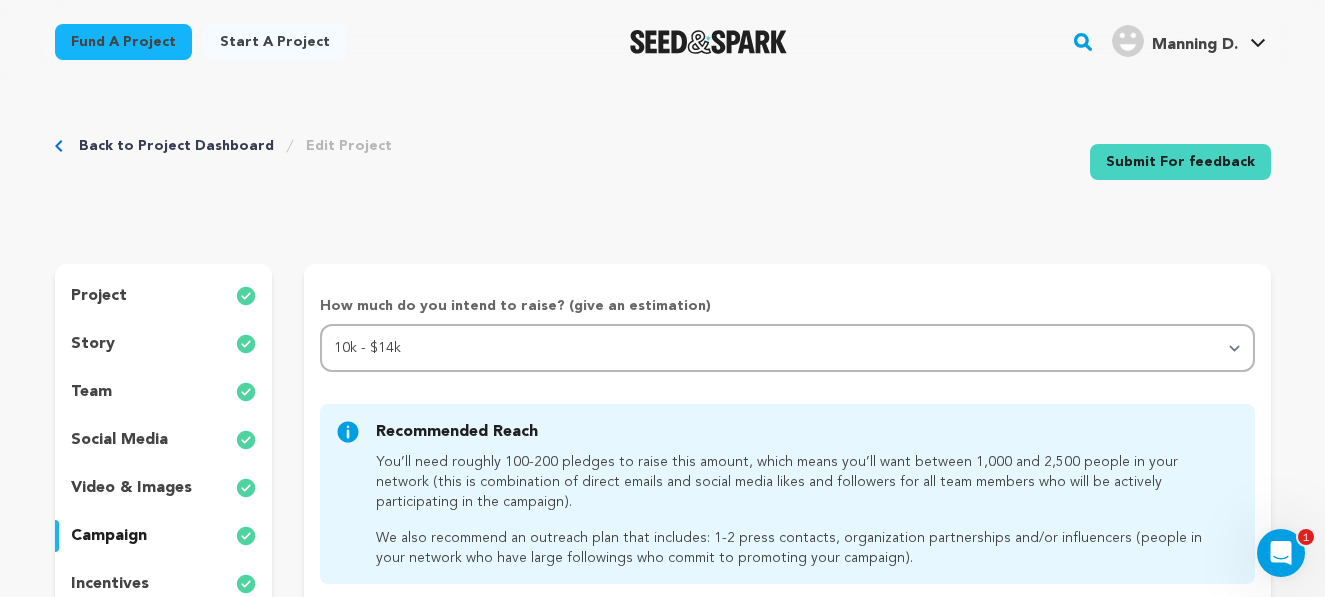 click on "Back to Project Dashboard" at bounding box center [176, 146] 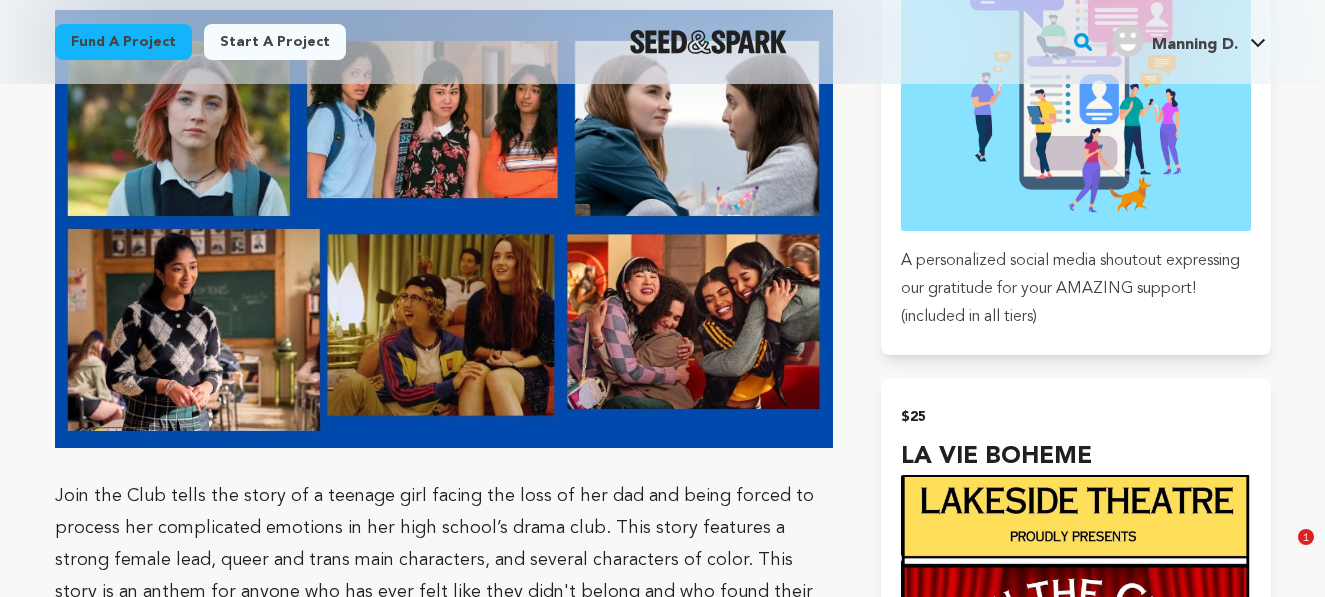scroll, scrollTop: 1860, scrollLeft: 0, axis: vertical 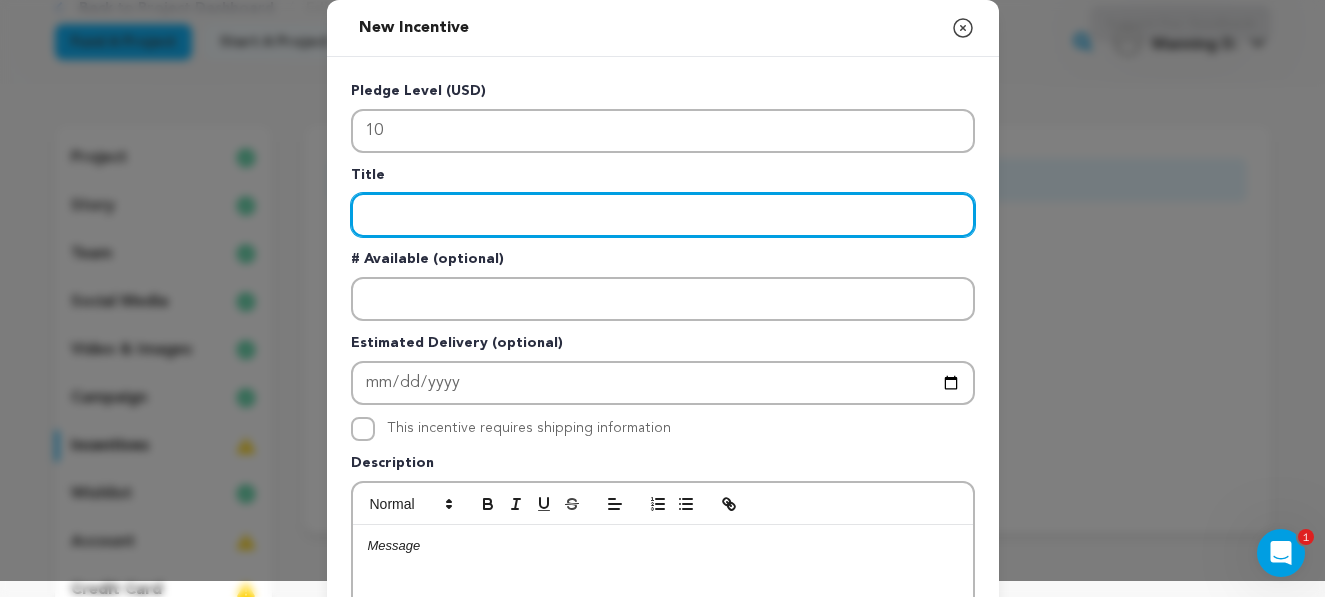 click at bounding box center [663, 215] 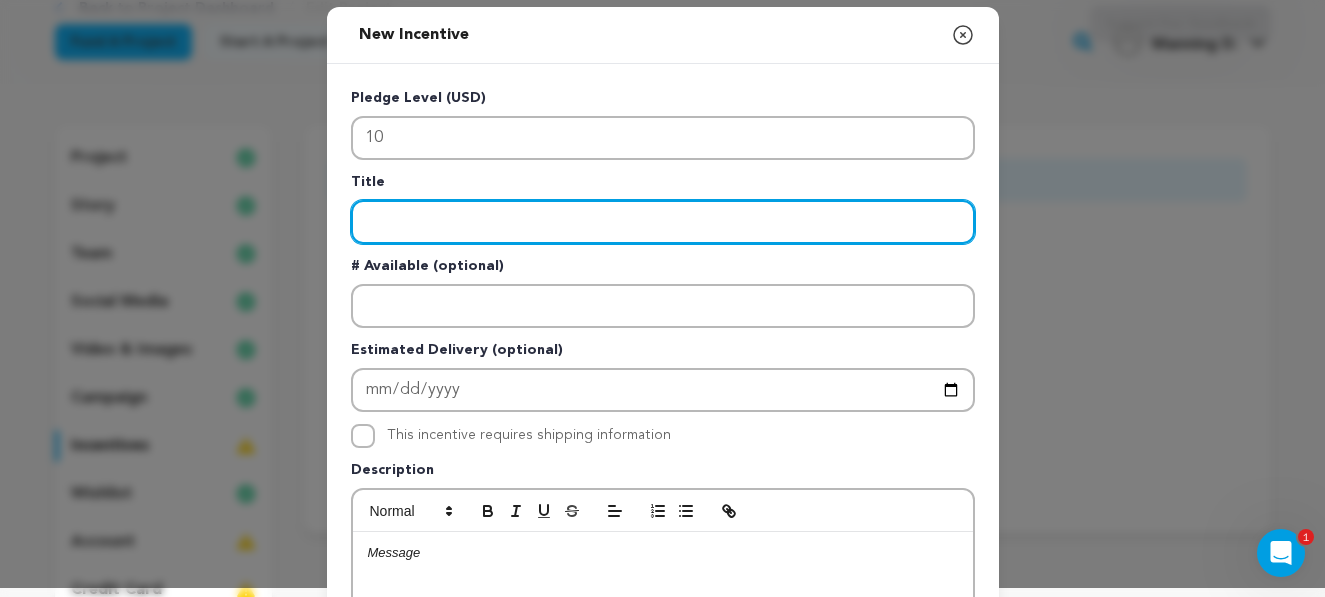 scroll, scrollTop: 0, scrollLeft: 0, axis: both 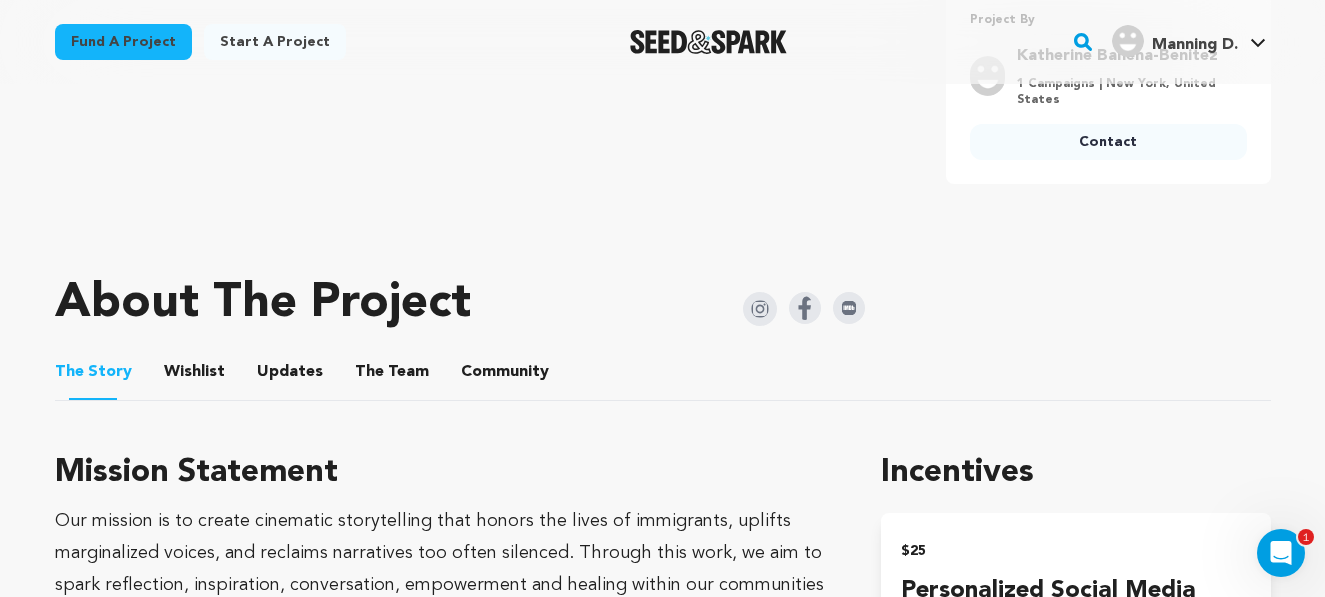 click on "The Team" at bounding box center [392, 376] 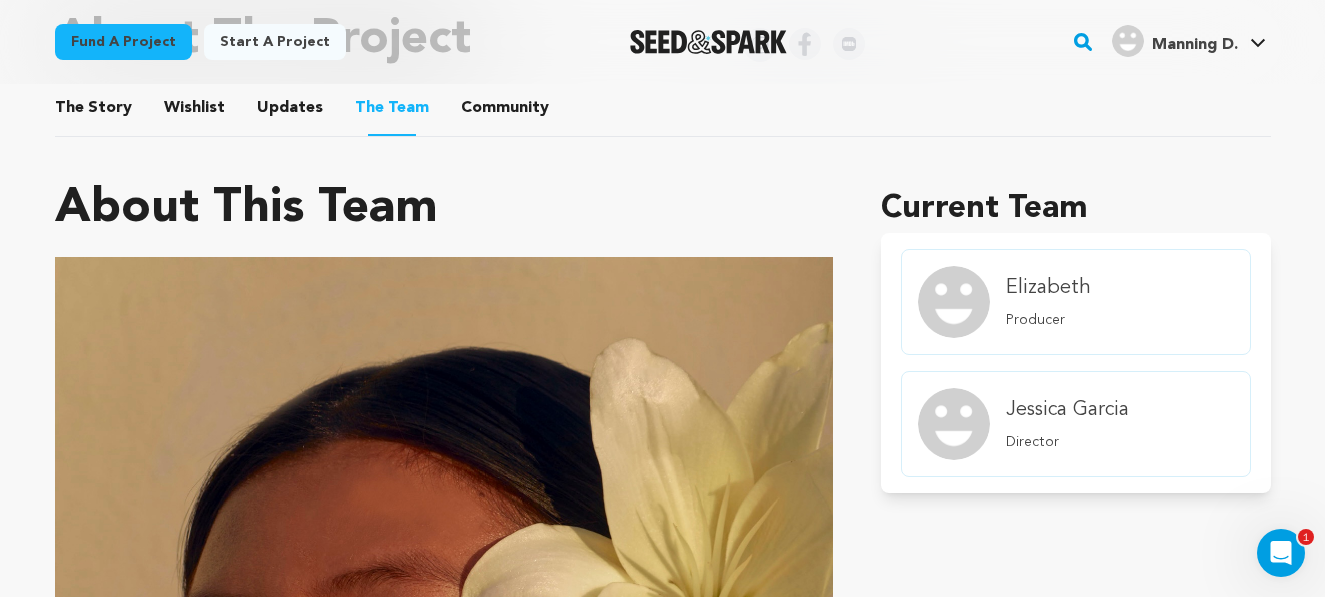 scroll, scrollTop: 0, scrollLeft: 0, axis: both 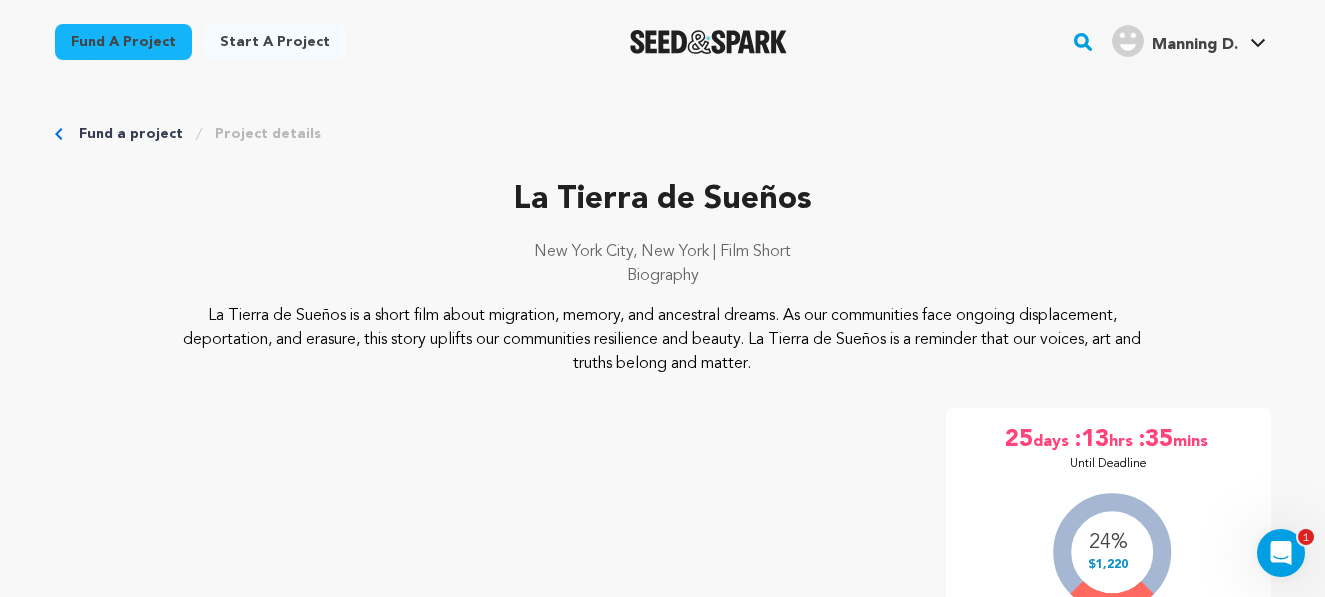 click on "Fund a project" at bounding box center [123, 42] 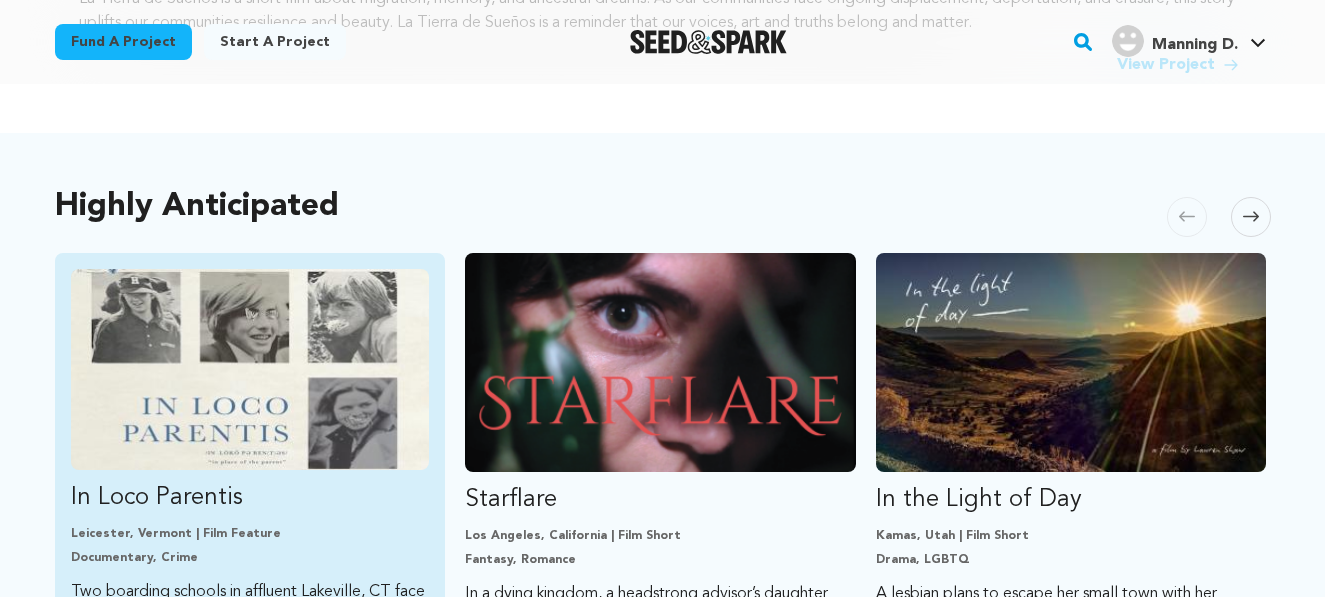 scroll, scrollTop: 965, scrollLeft: 0, axis: vertical 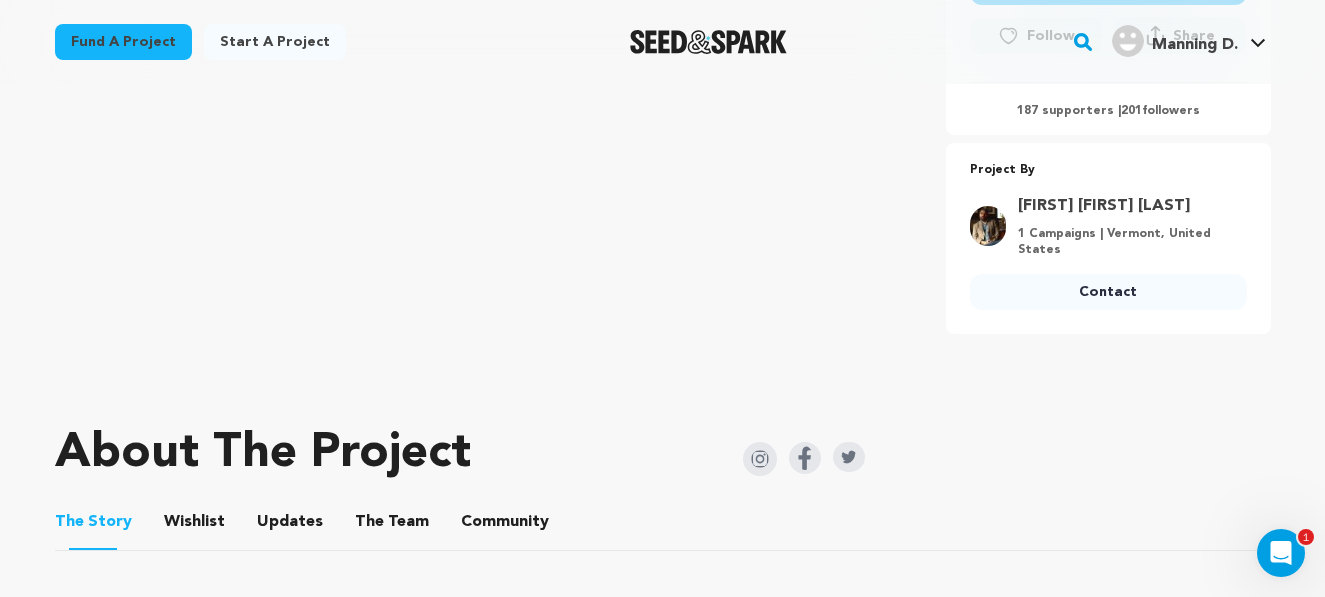 click on "The Team" at bounding box center (392, 526) 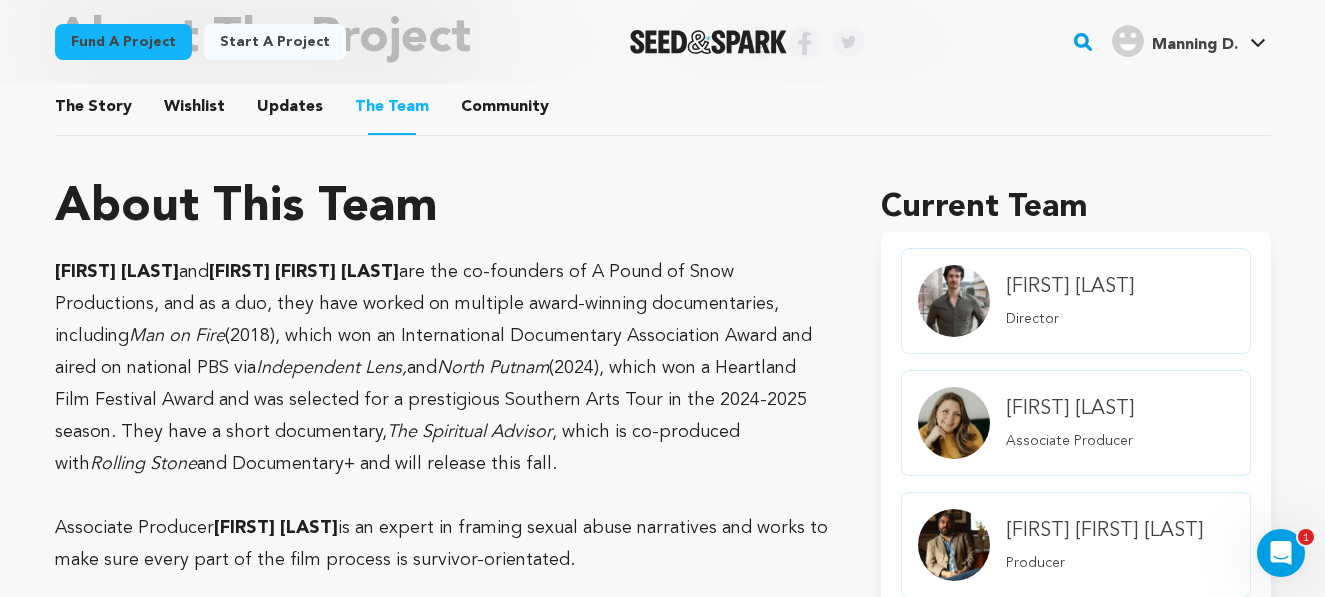scroll, scrollTop: 1074, scrollLeft: 0, axis: vertical 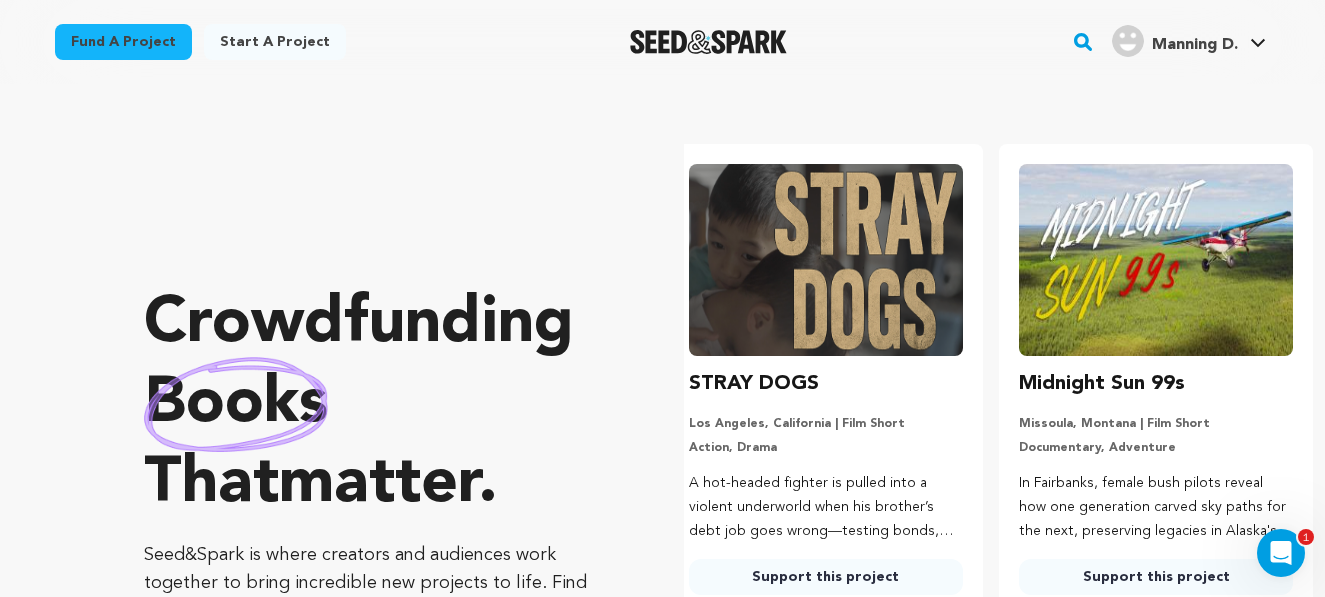 click on "Manning D." at bounding box center [1195, 45] 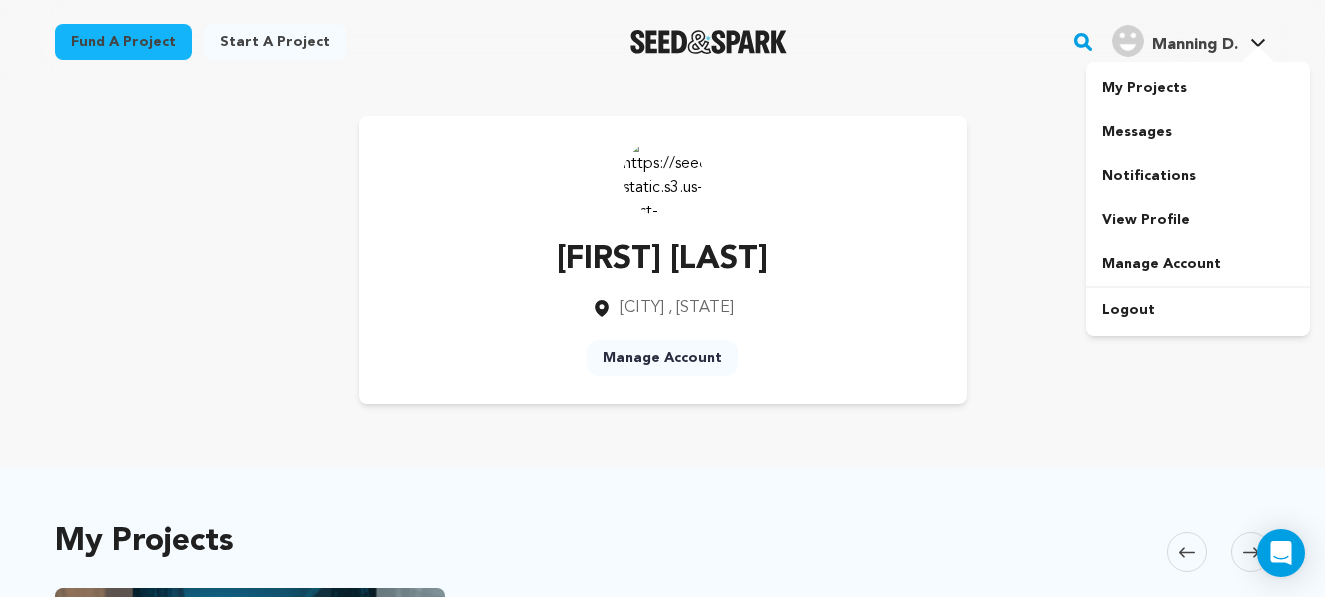 click on "My Projects" at bounding box center [1198, 88] 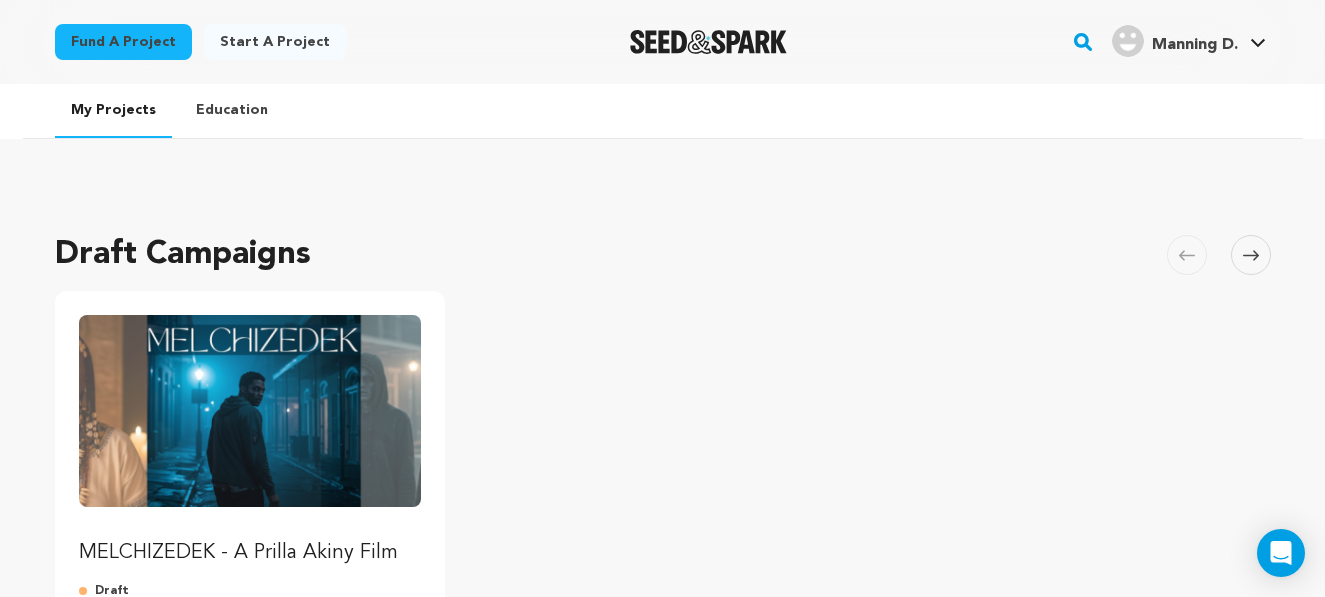 scroll, scrollTop: 0, scrollLeft: 0, axis: both 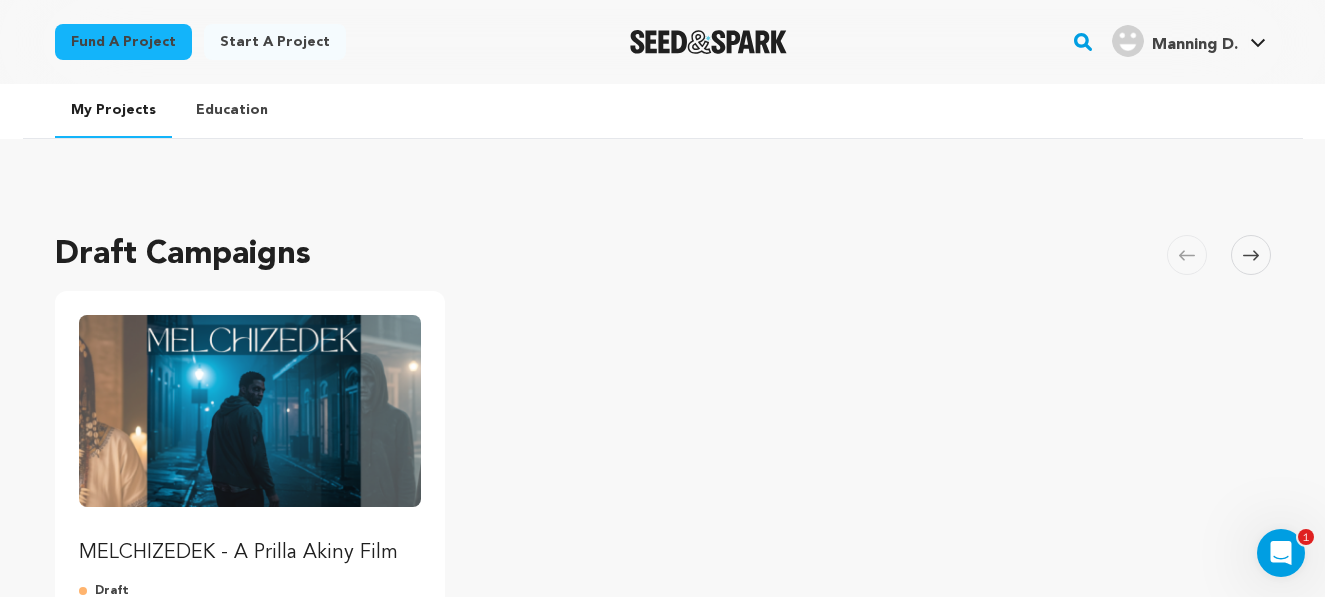 click at bounding box center (250, 411) 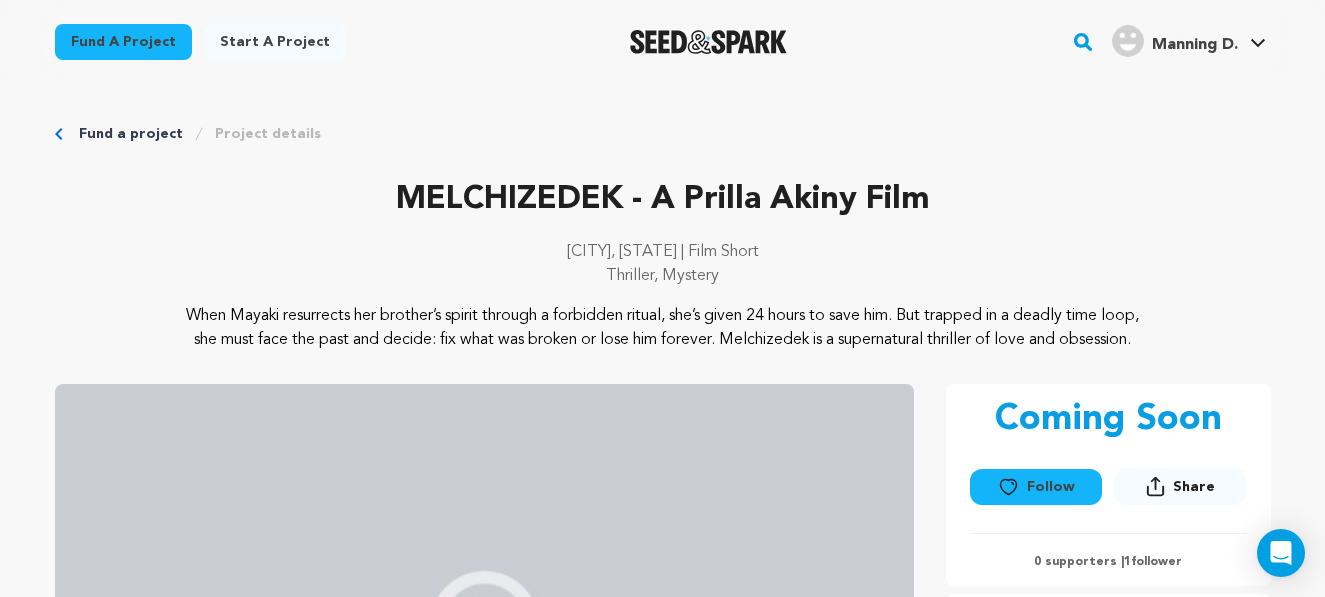 scroll, scrollTop: 0, scrollLeft: 0, axis: both 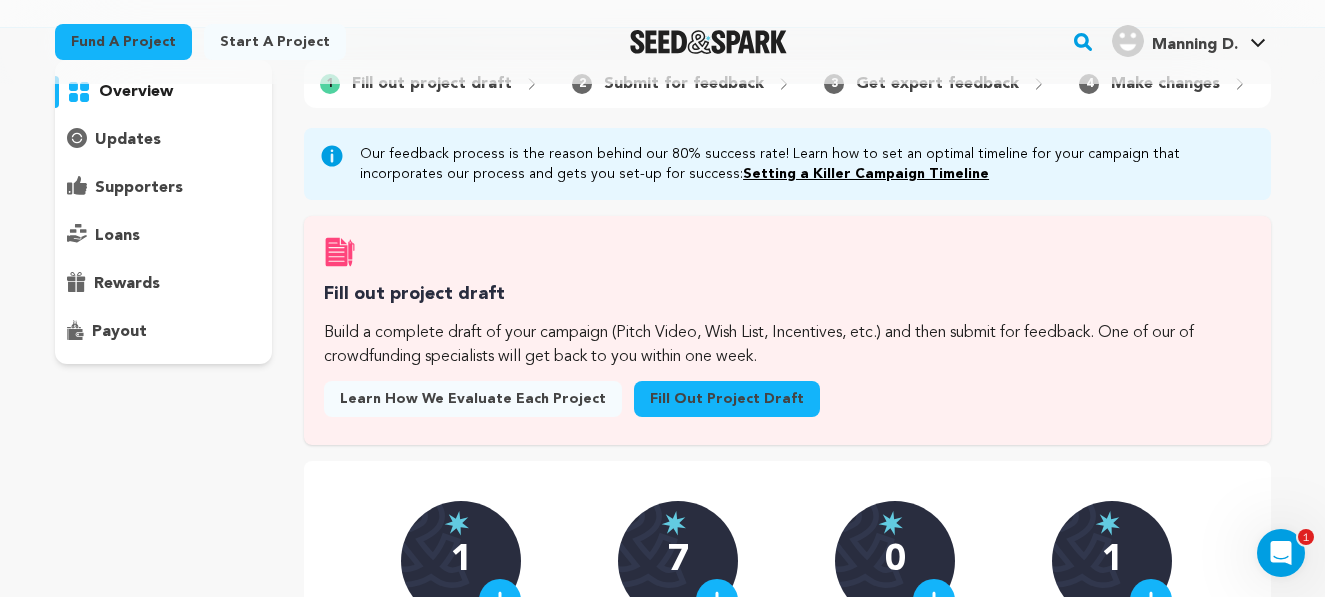 click on "Fill out project draft" at bounding box center (727, 399) 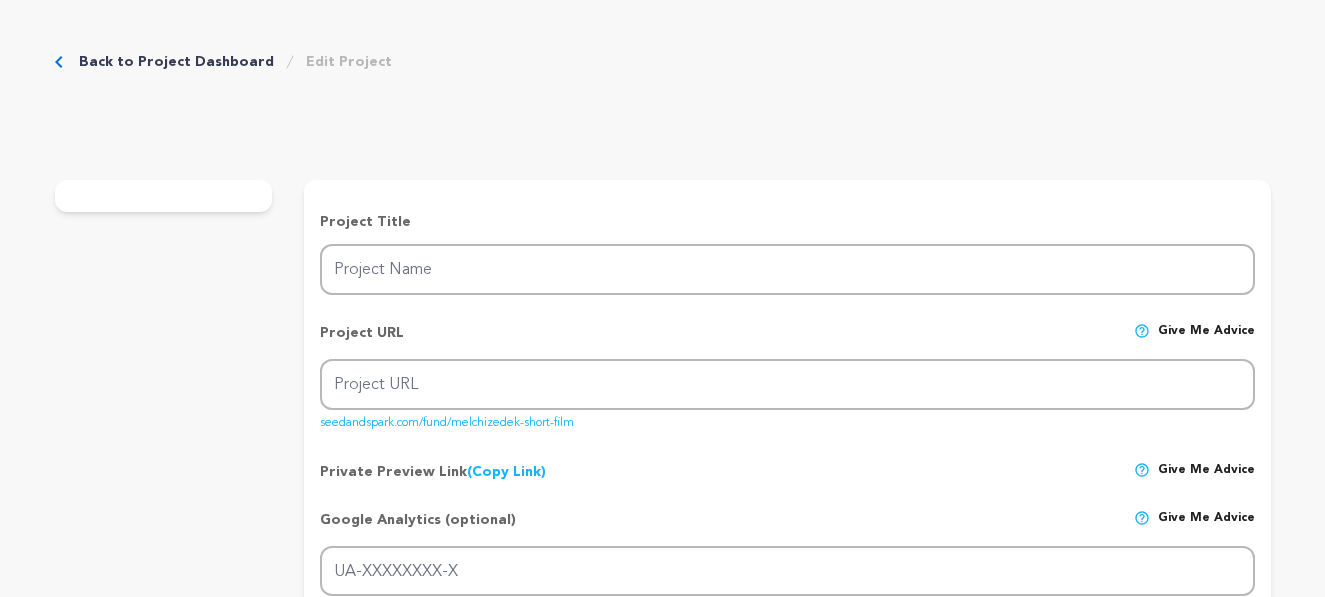 type on "MELCHIZEDEK - A Prilla Akiny Film" 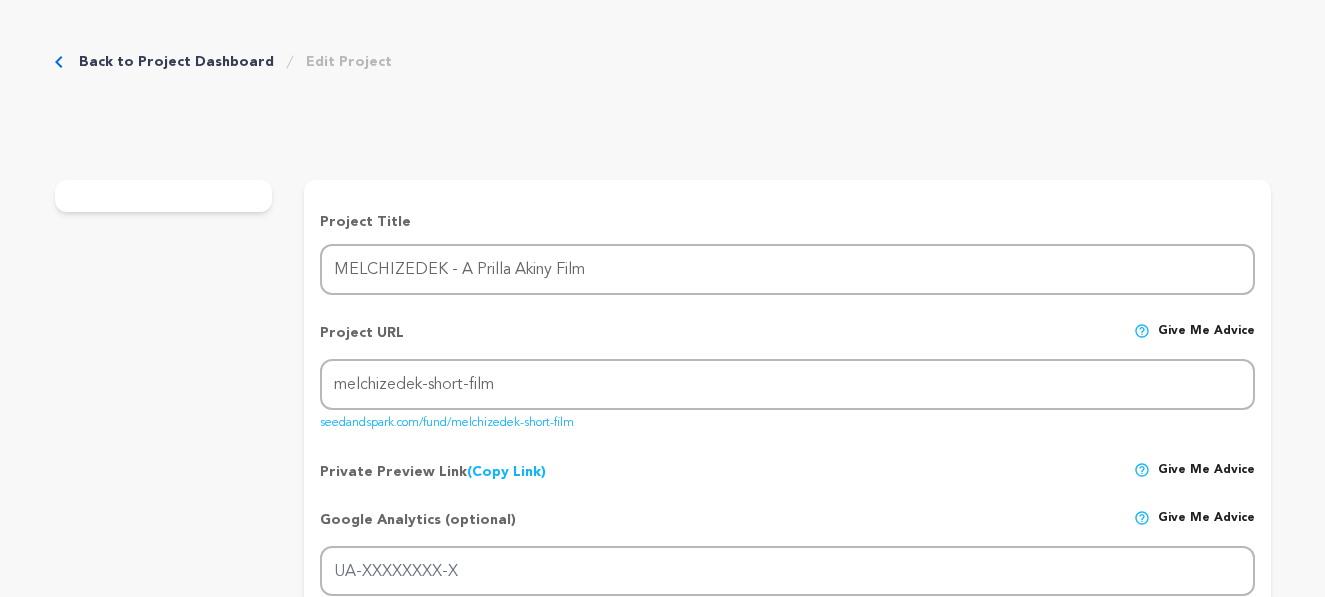 type on "When Mayaki resurrects her brother’s spirit through a forbidden ritual, she’s given 24 hours to save him. But trapped in a deadly time loop, she must face the past and decide: fix what was broken or lose him forever. Melchizedek is a supernatural thriller of love and obsession." 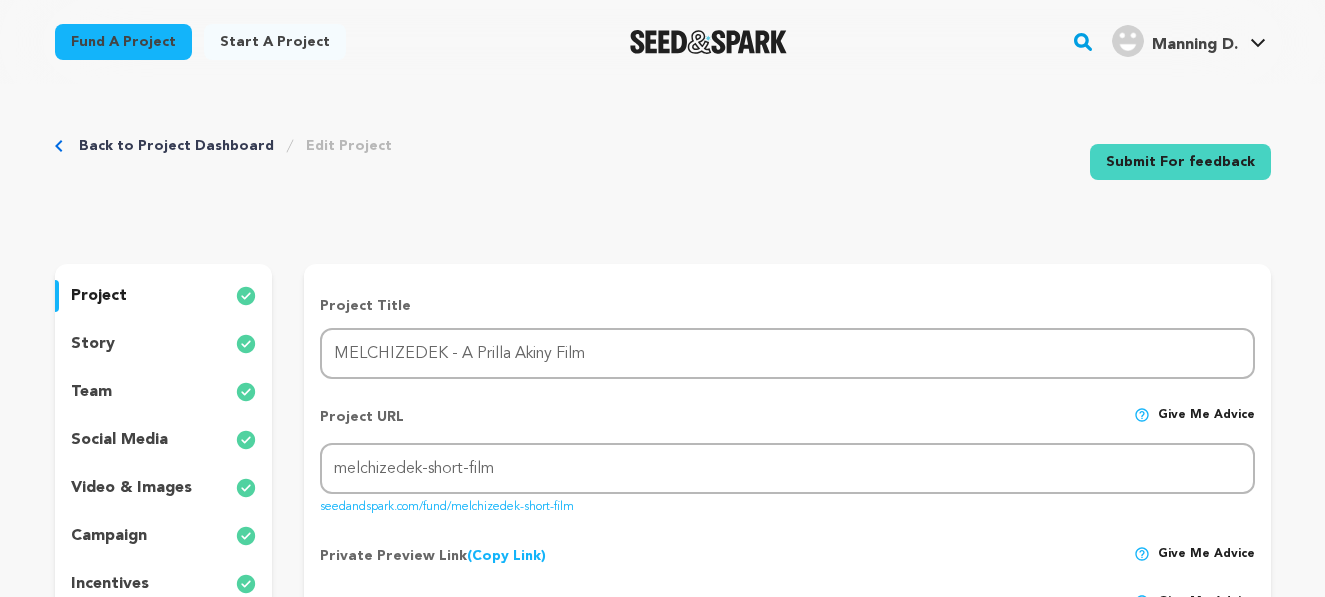 scroll, scrollTop: 0, scrollLeft: 0, axis: both 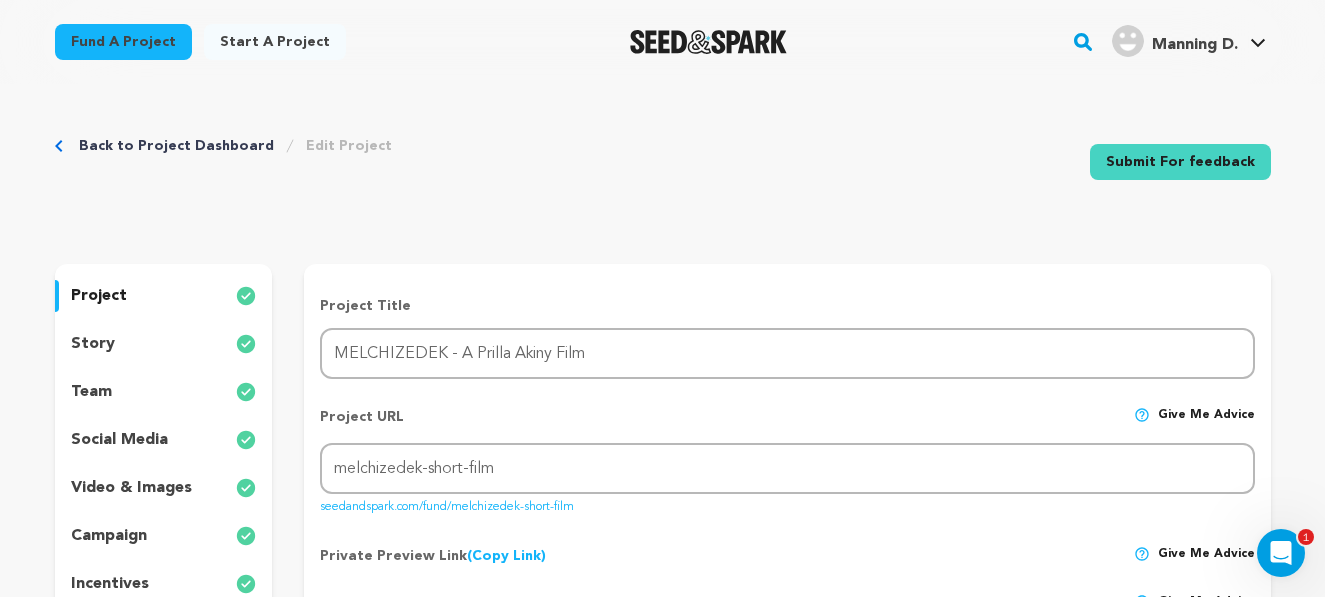 click on "Back to Project Dashboard" at bounding box center [176, 146] 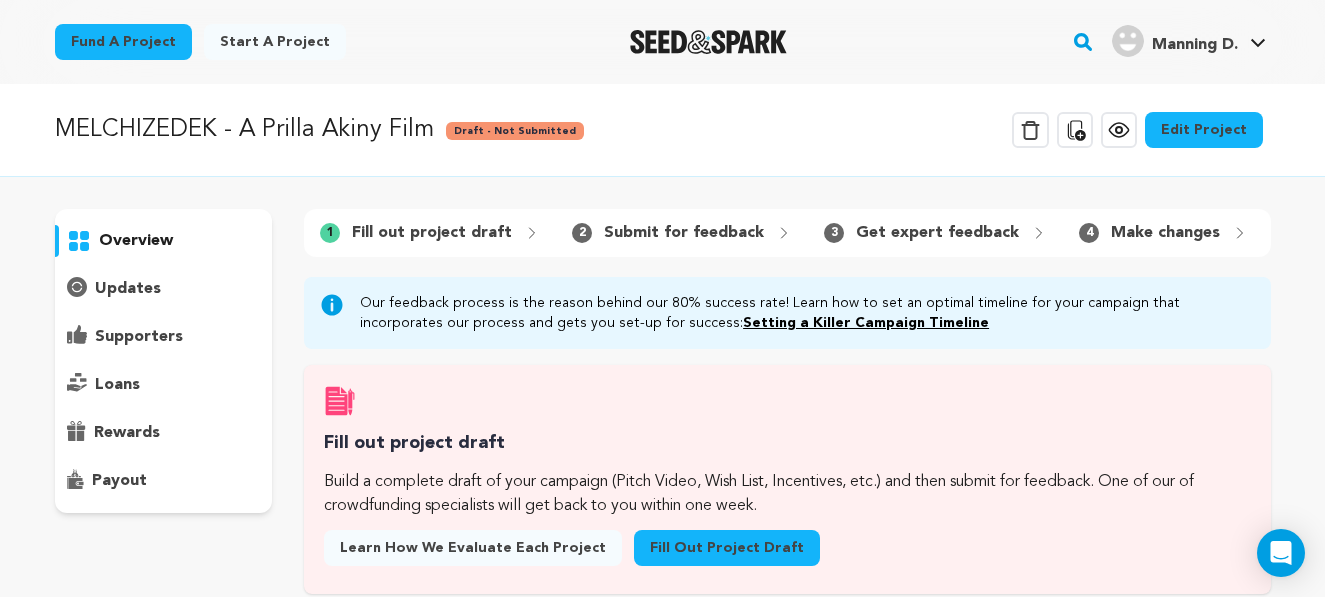 scroll, scrollTop: 0, scrollLeft: 0, axis: both 